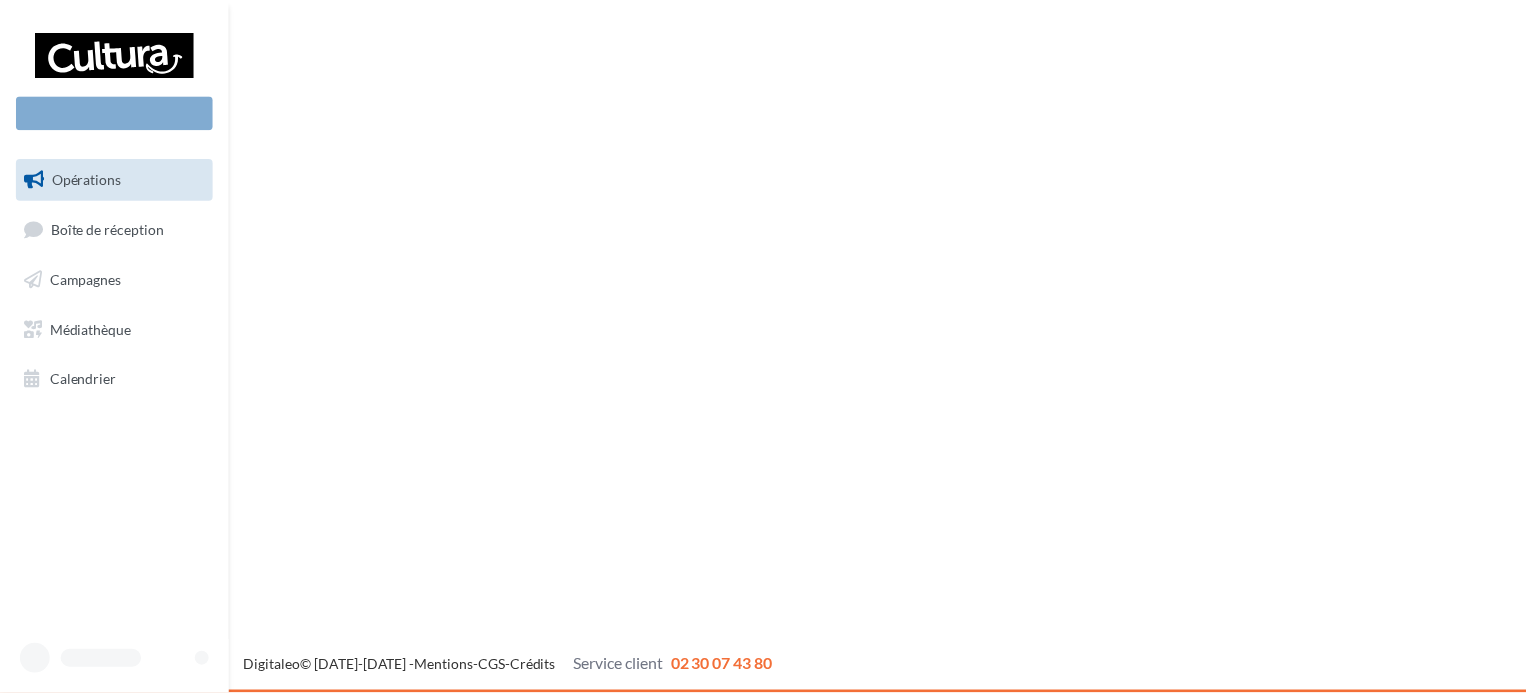 scroll, scrollTop: 0, scrollLeft: 0, axis: both 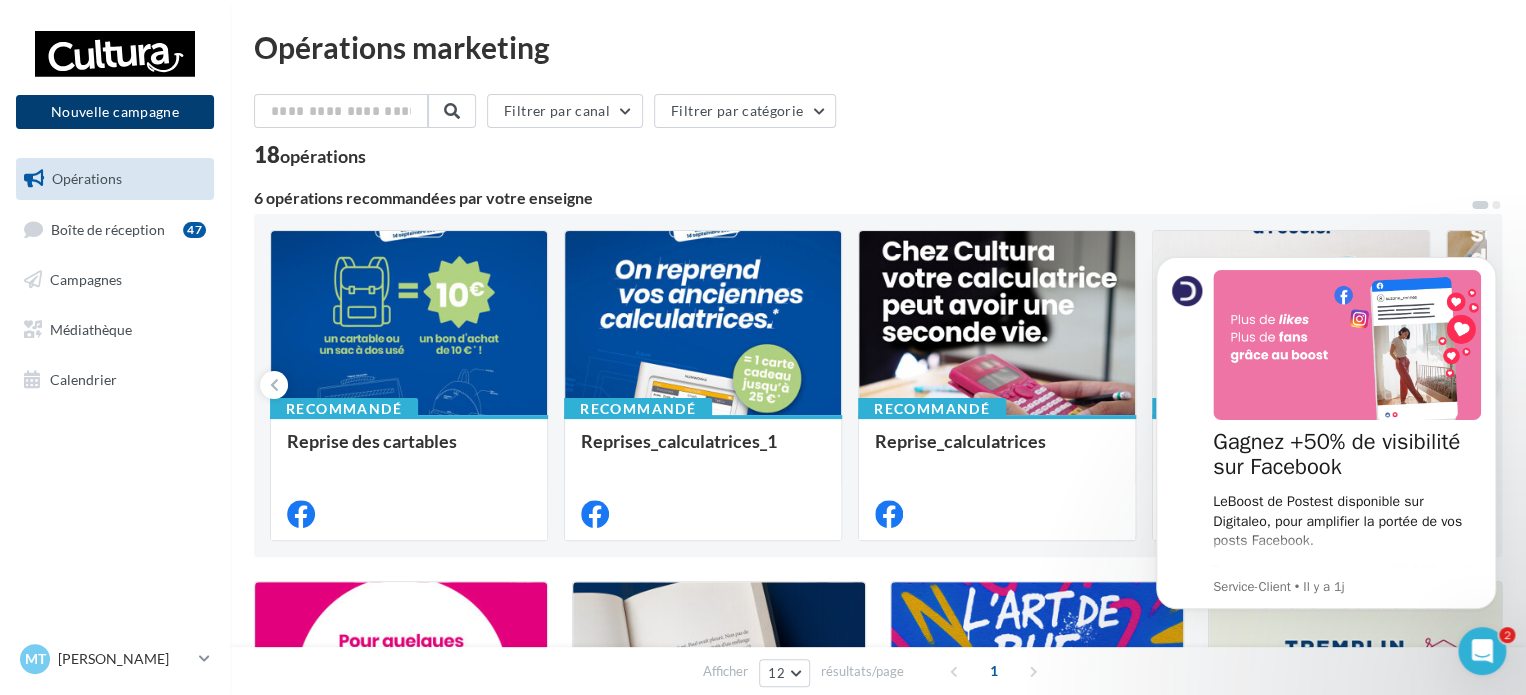 click on "Nouvelle campagne" at bounding box center (115, 112) 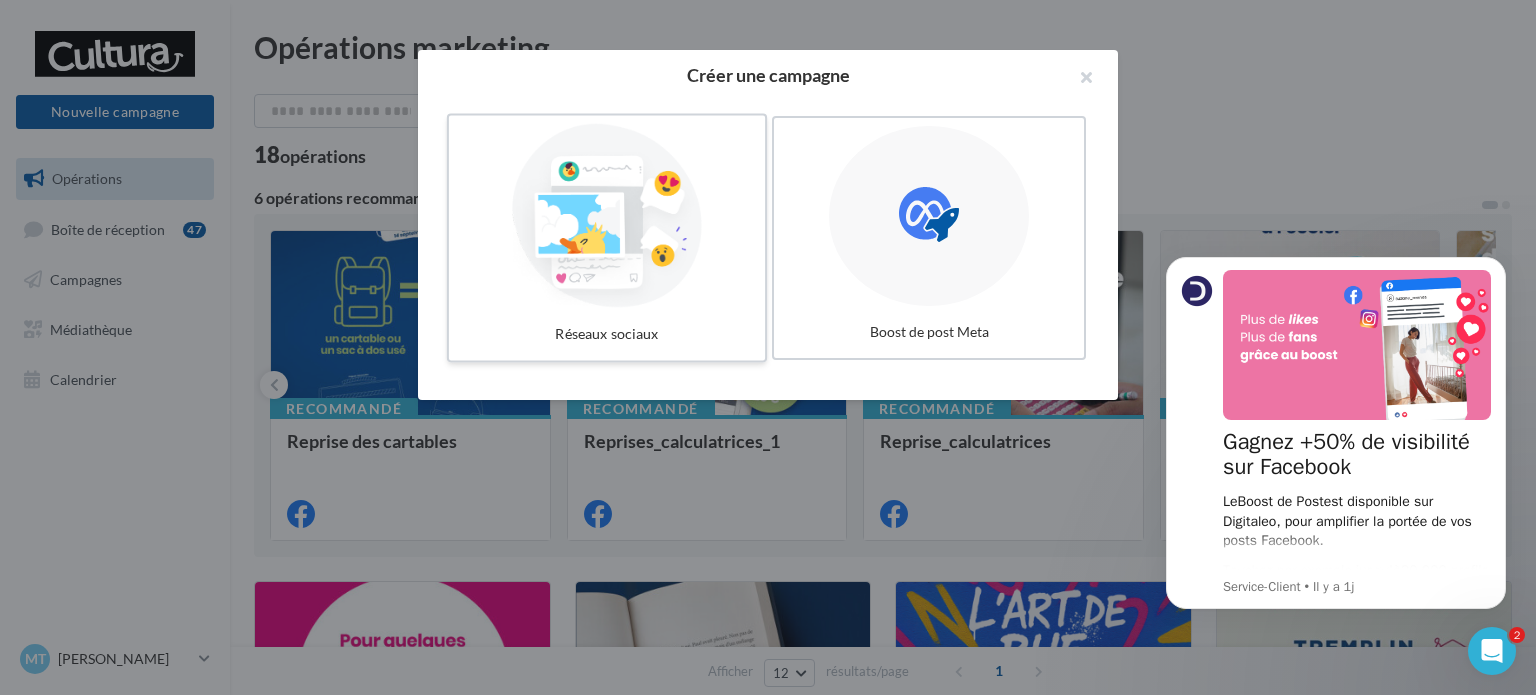 click at bounding box center [607, 216] 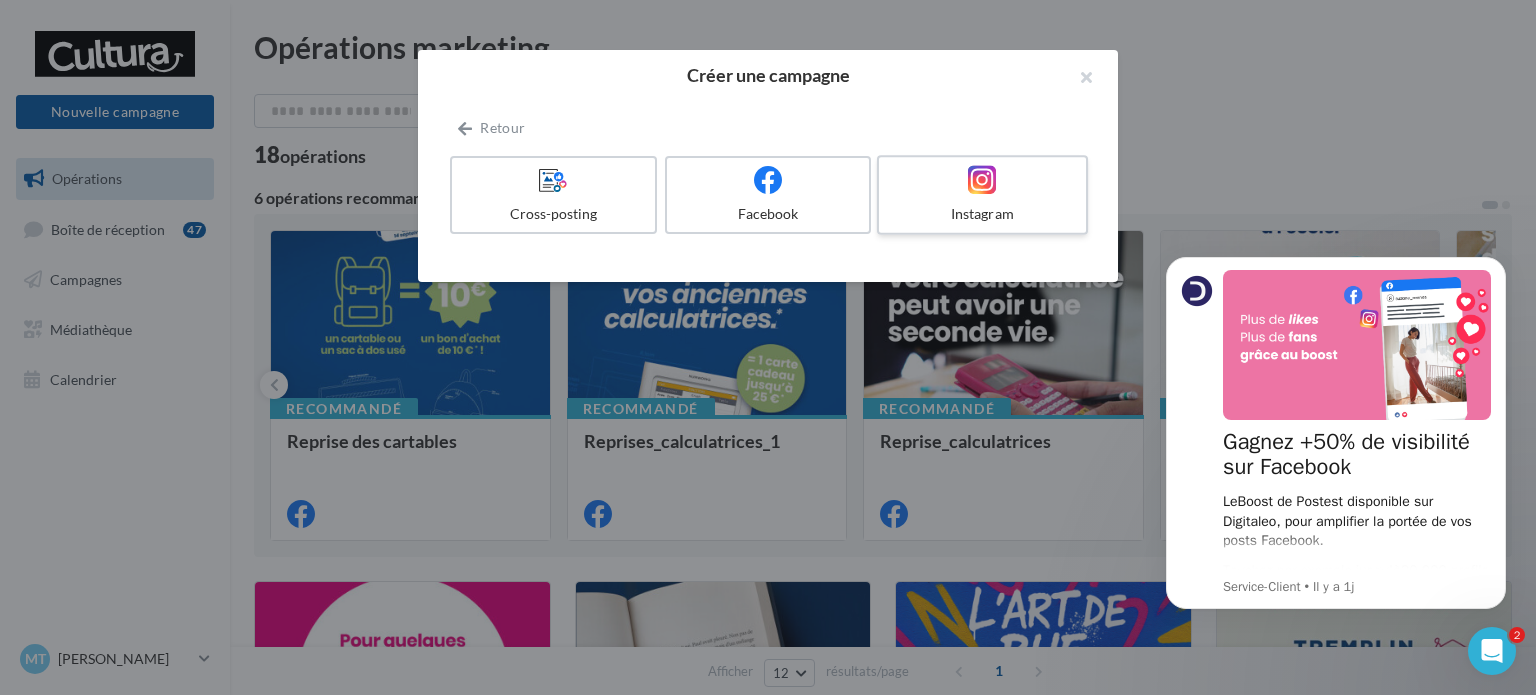 click on "Instagram" at bounding box center (982, 214) 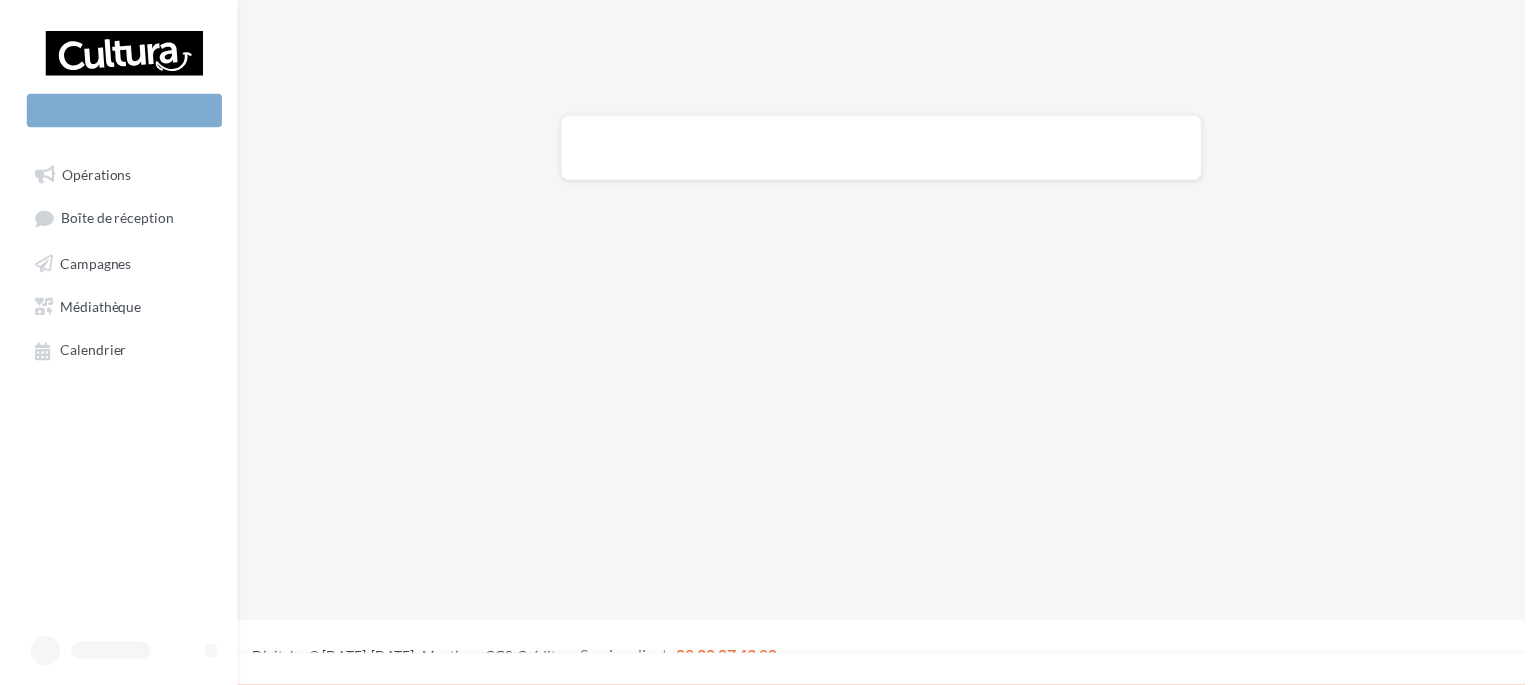 scroll, scrollTop: 0, scrollLeft: 0, axis: both 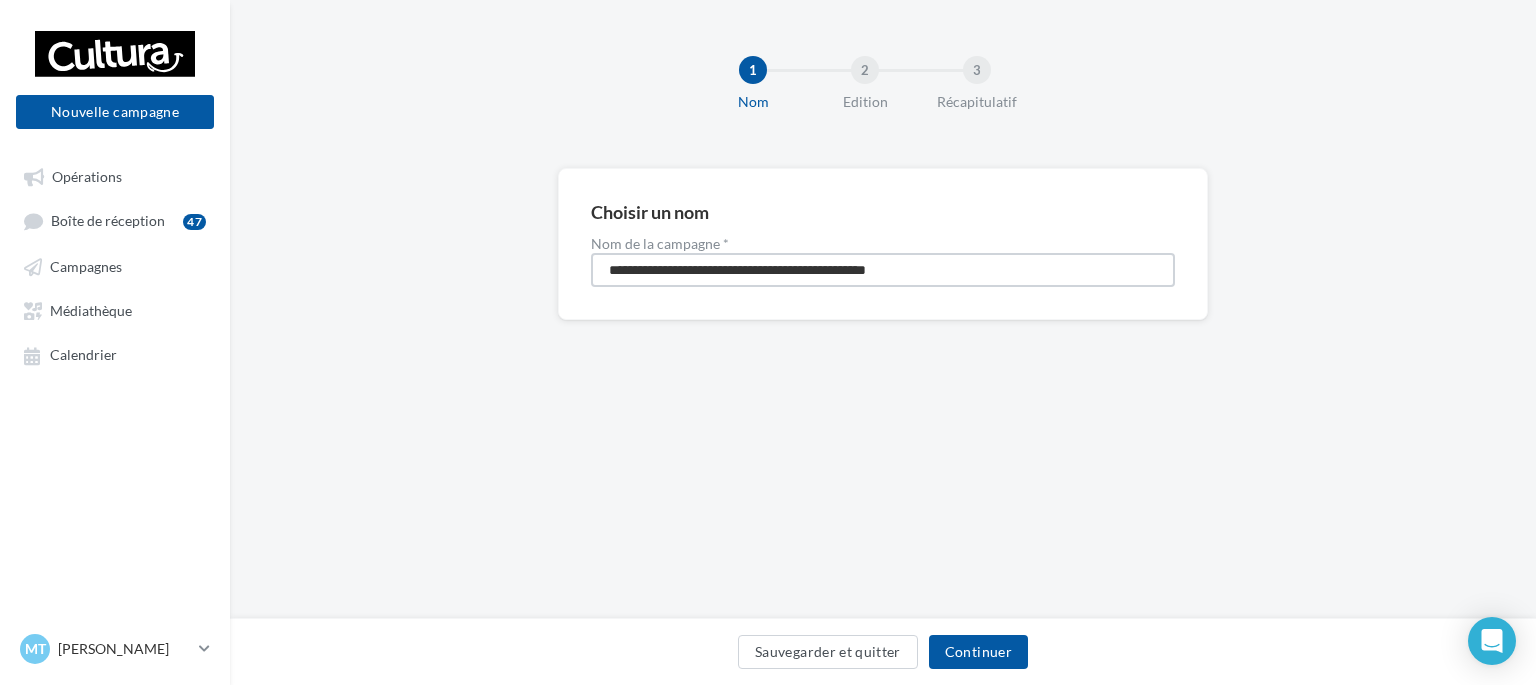 drag, startPoint x: 957, startPoint y: 278, endPoint x: 456, endPoint y: 236, distance: 502.7574 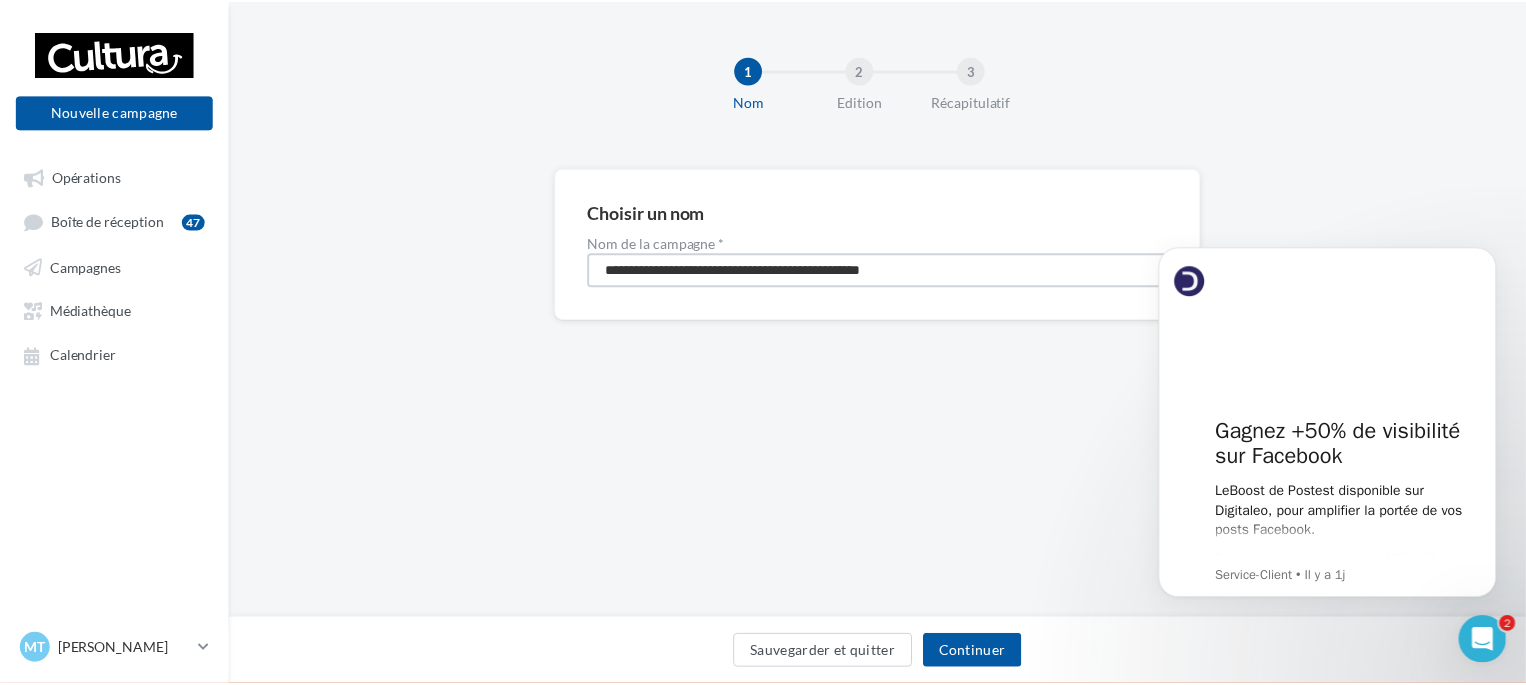 scroll, scrollTop: 0, scrollLeft: 0, axis: both 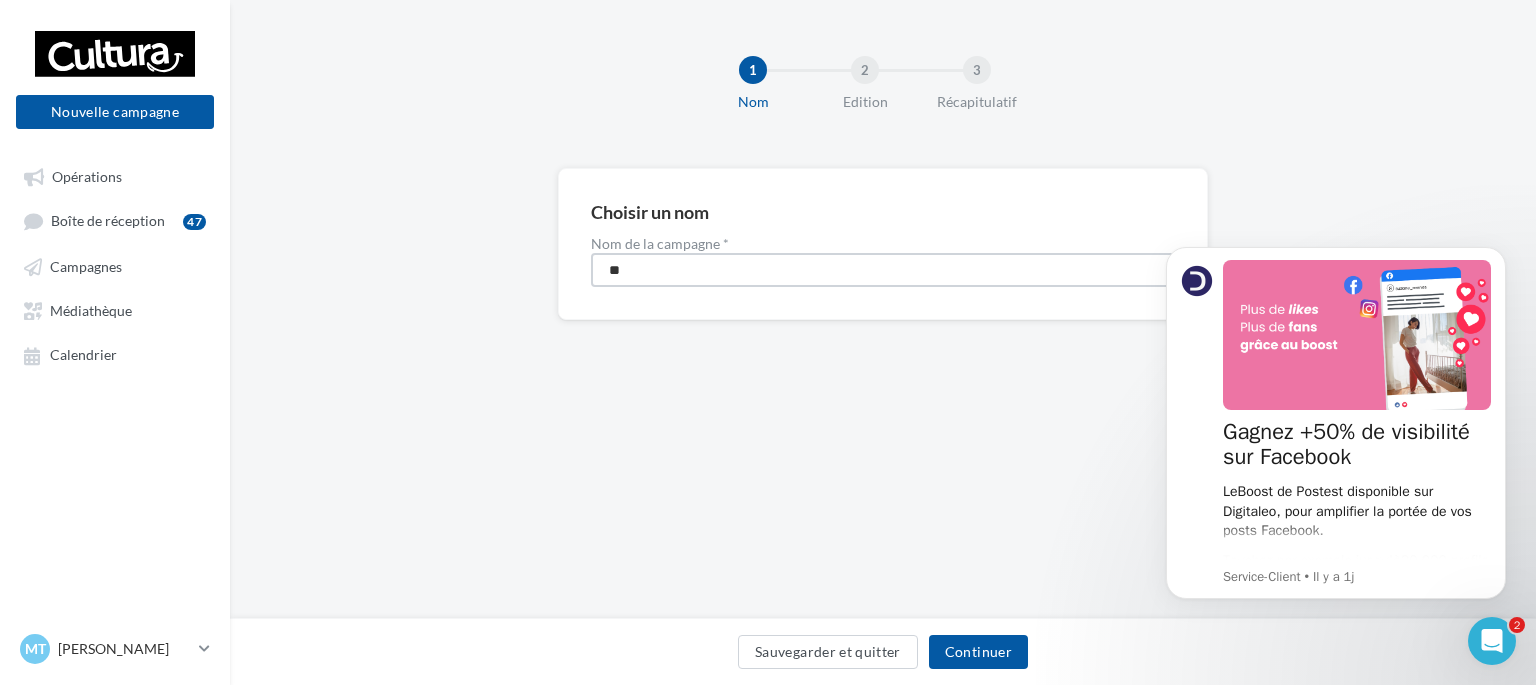 type on "*" 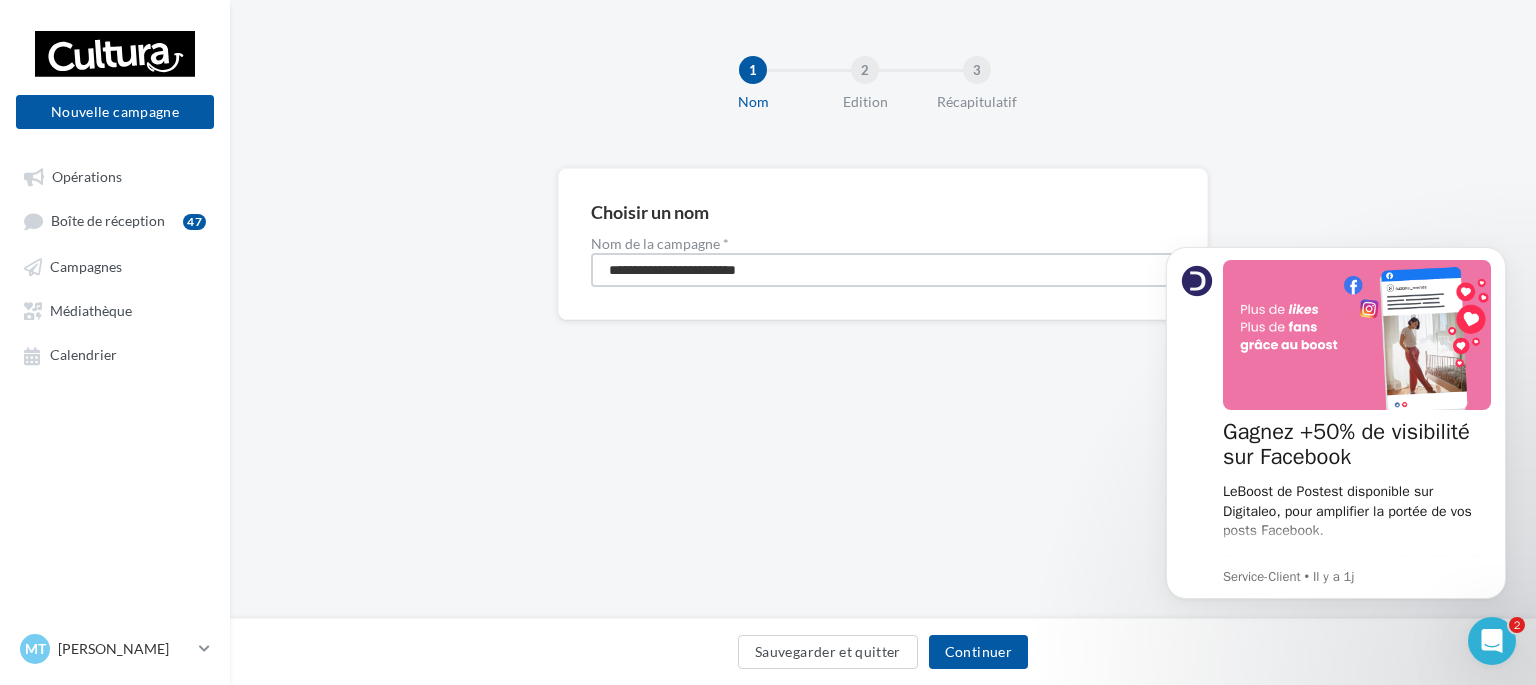 drag, startPoint x: 765, startPoint y: 265, endPoint x: 666, endPoint y: 267, distance: 99.0202 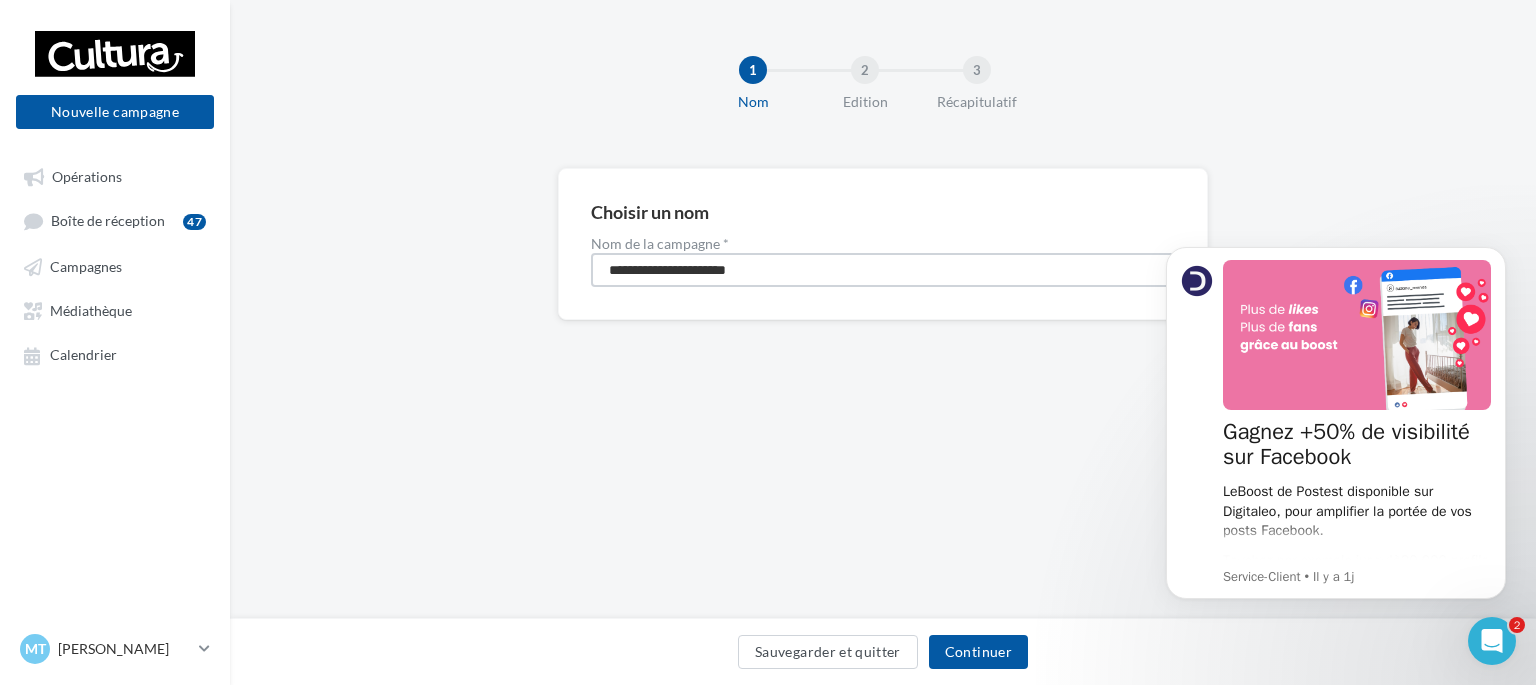 type on "**********" 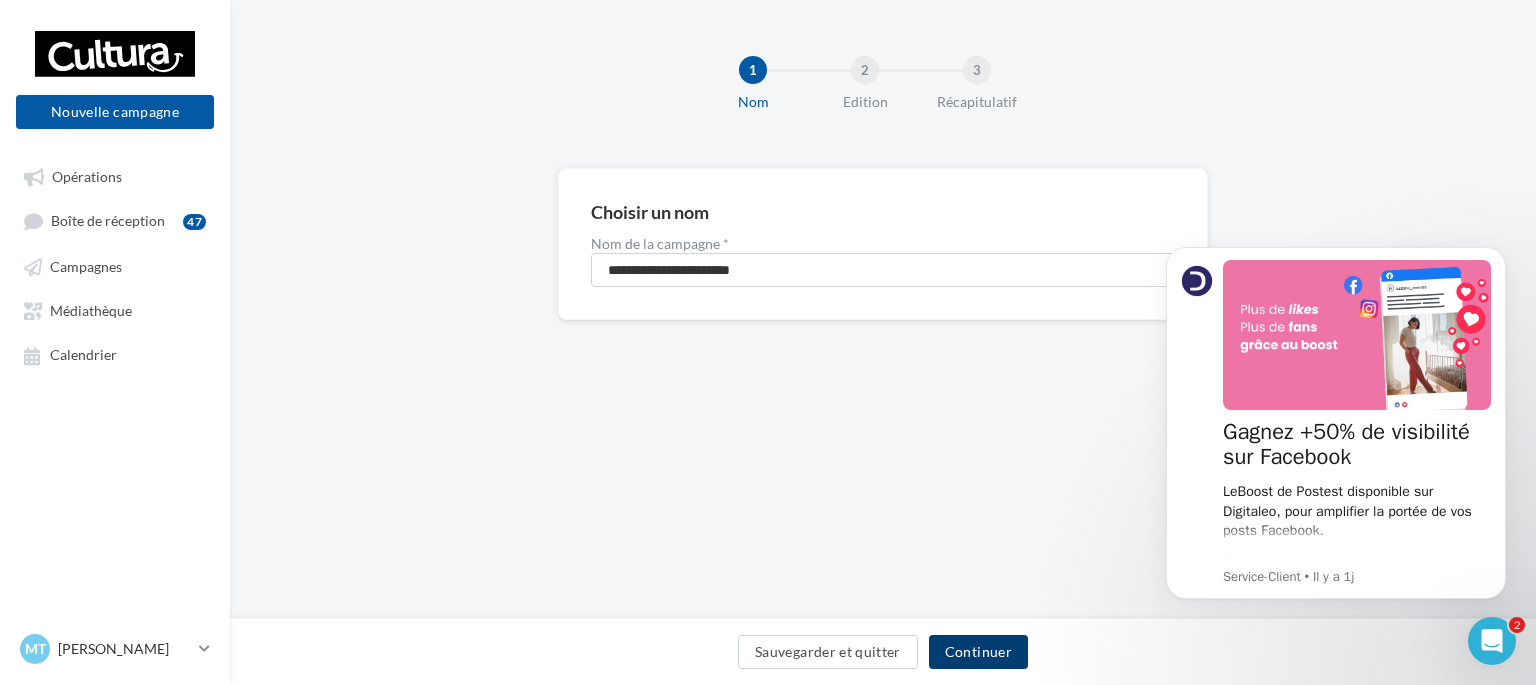 click on "Continuer" at bounding box center (978, 652) 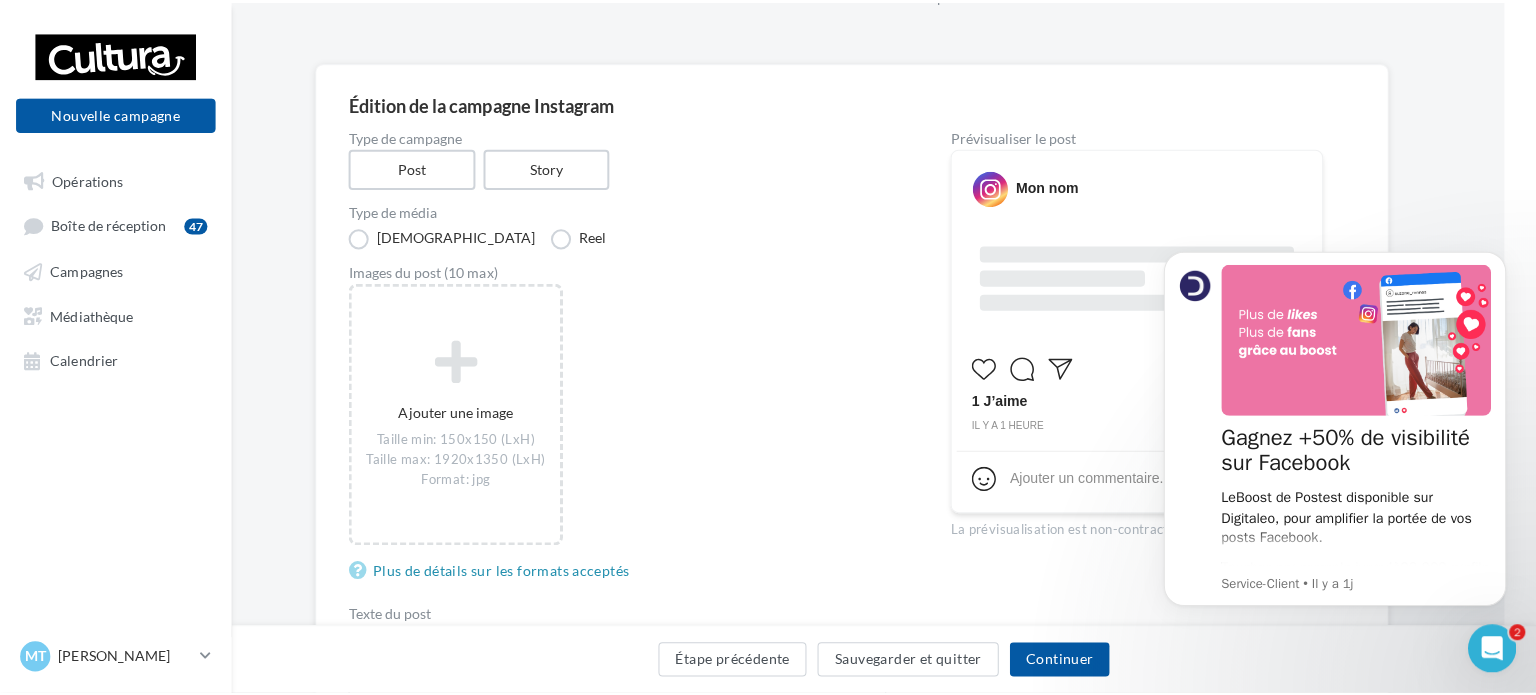 scroll, scrollTop: 108, scrollLeft: 32, axis: both 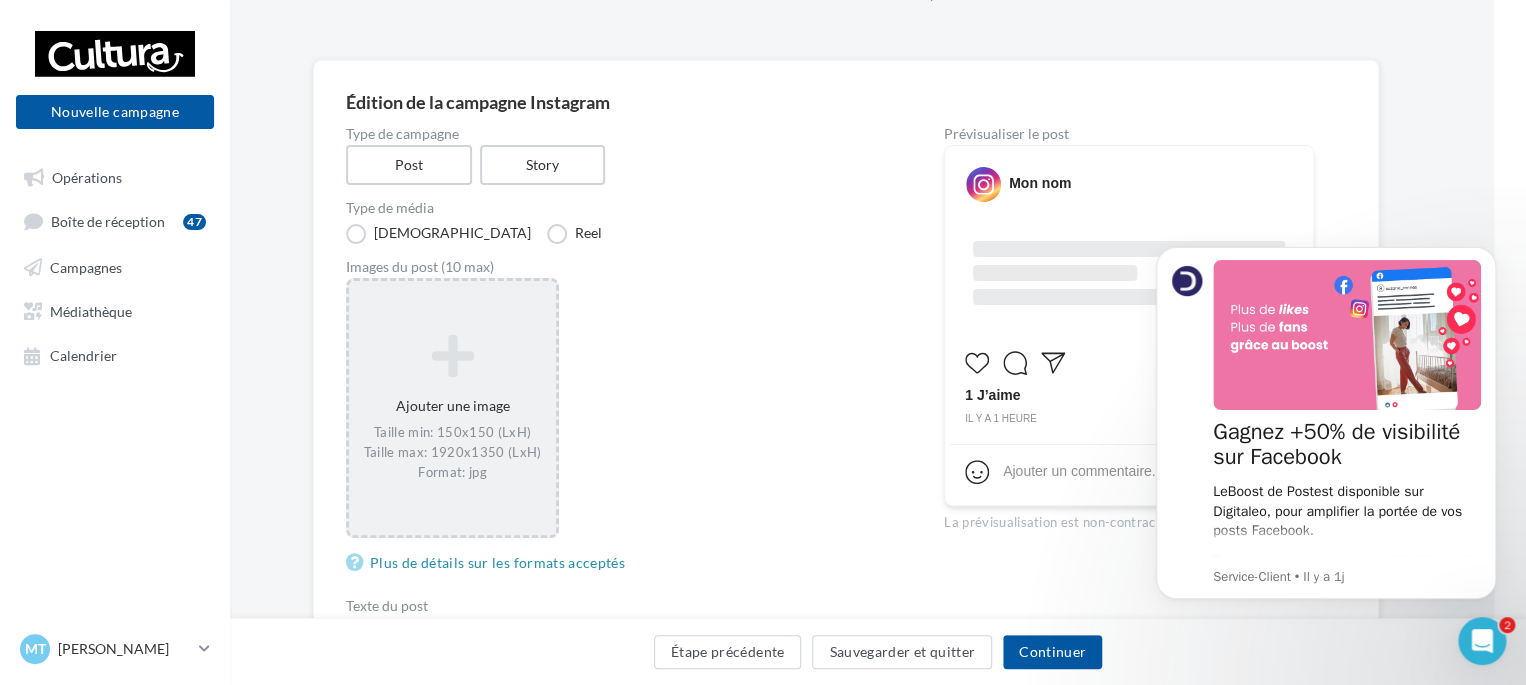 click at bounding box center (452, 356) 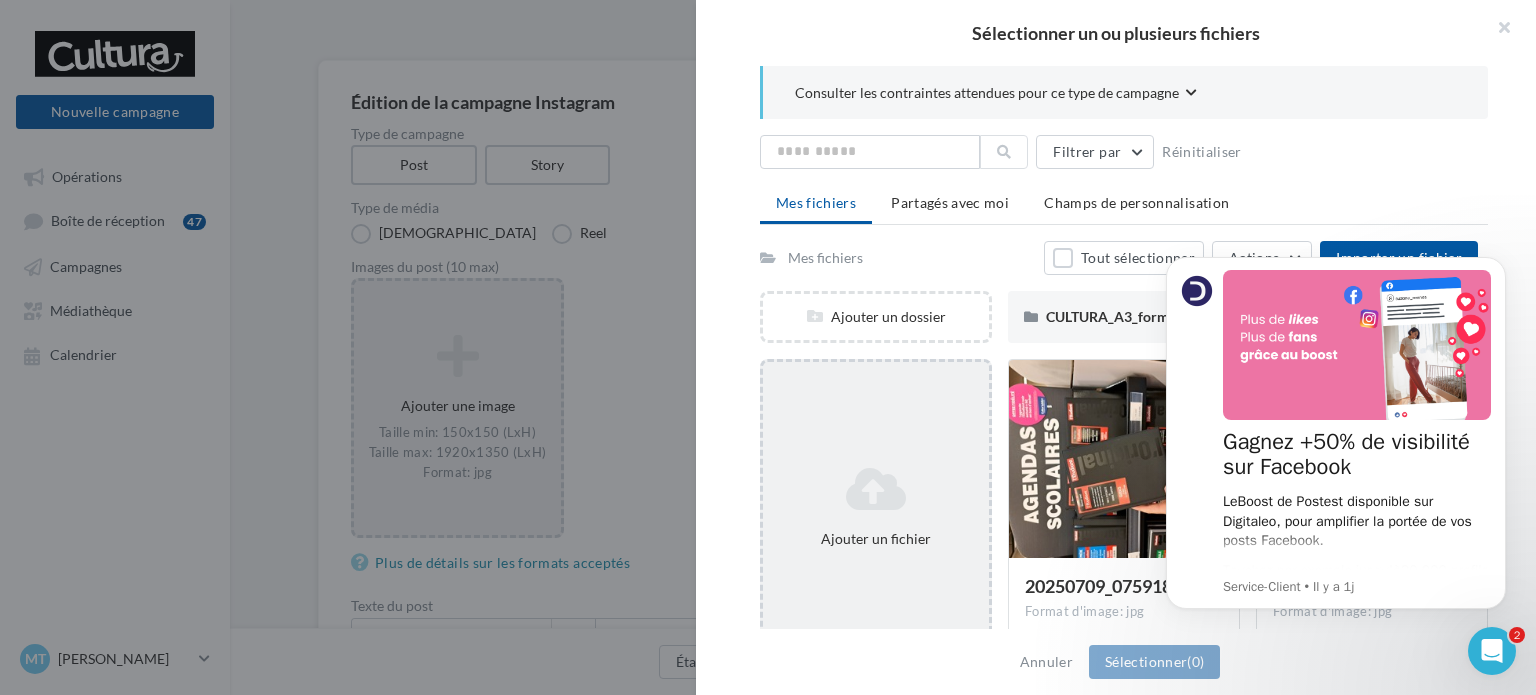 click on "Ajouter un fichier" at bounding box center [876, 507] 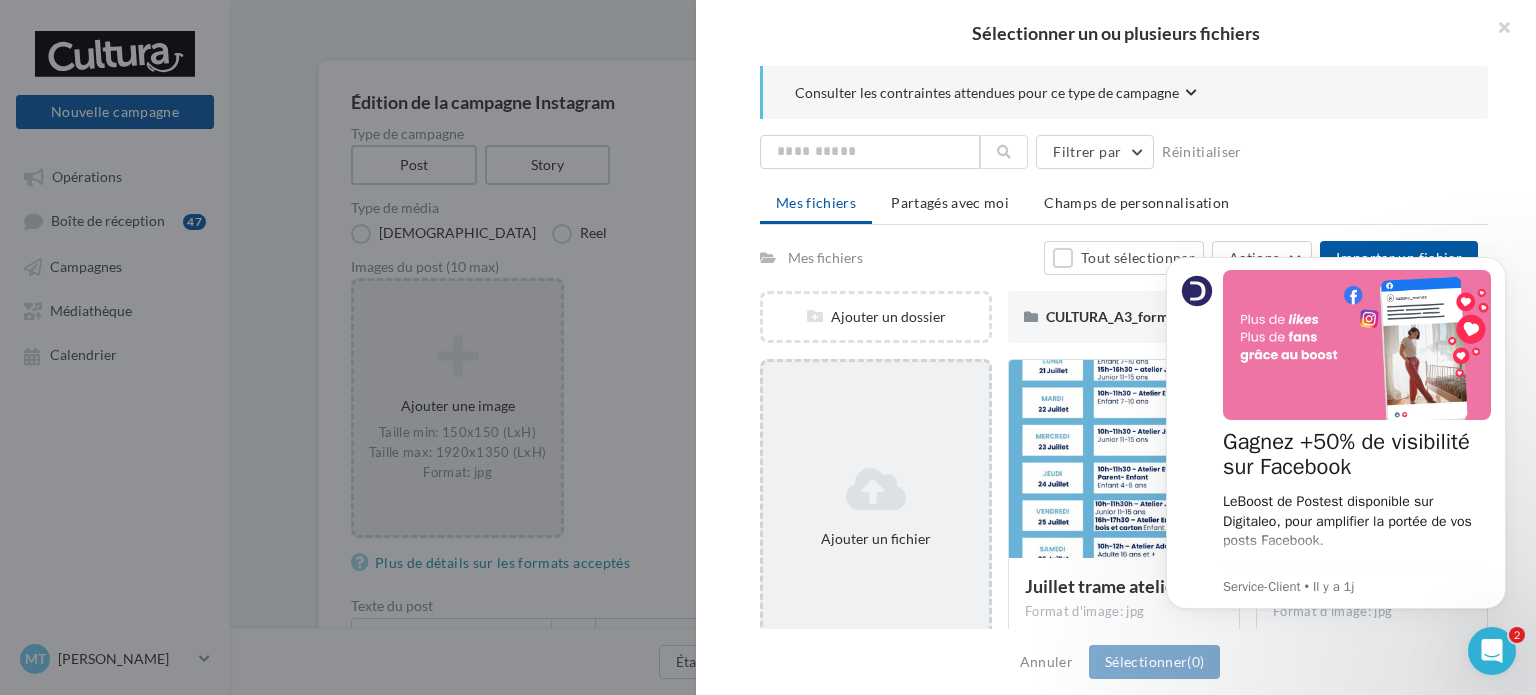 click on "Ajouter un fichier" at bounding box center [876, 507] 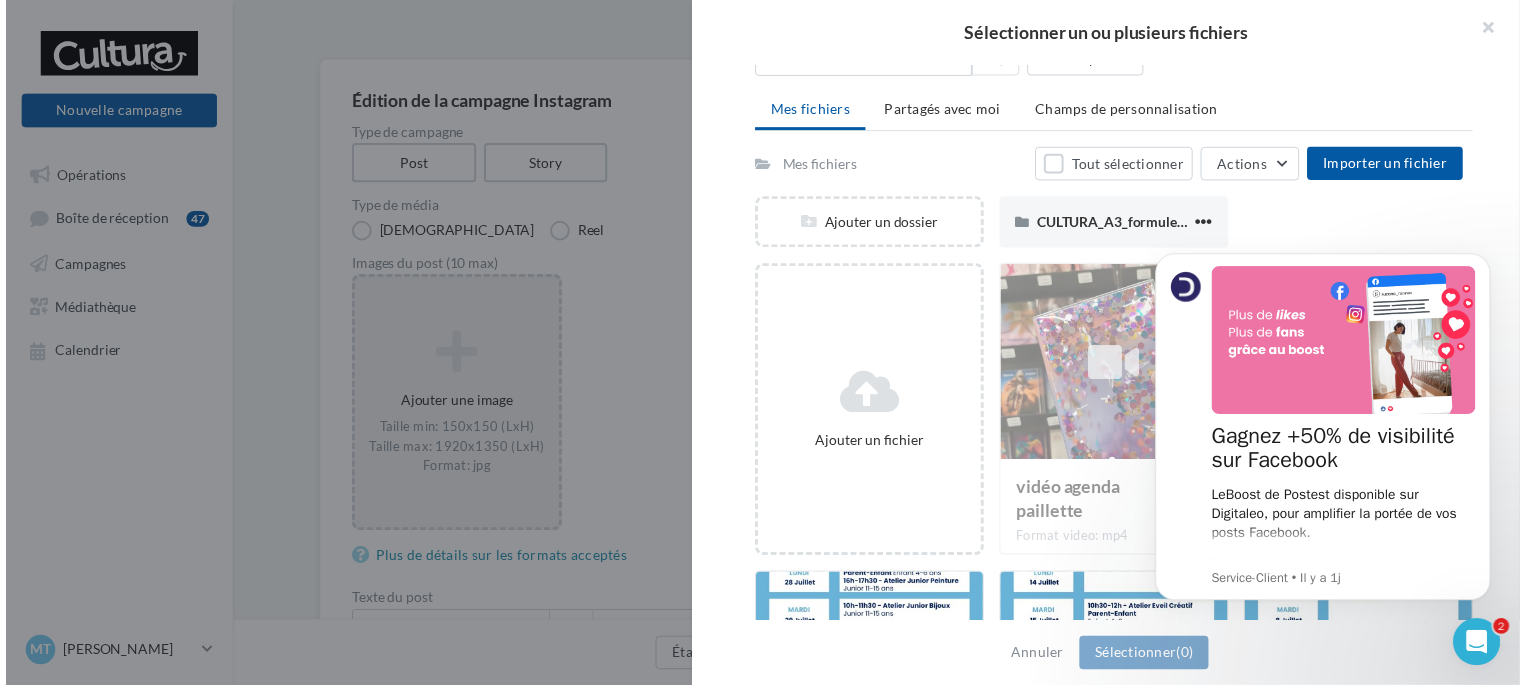 scroll, scrollTop: 88, scrollLeft: 0, axis: vertical 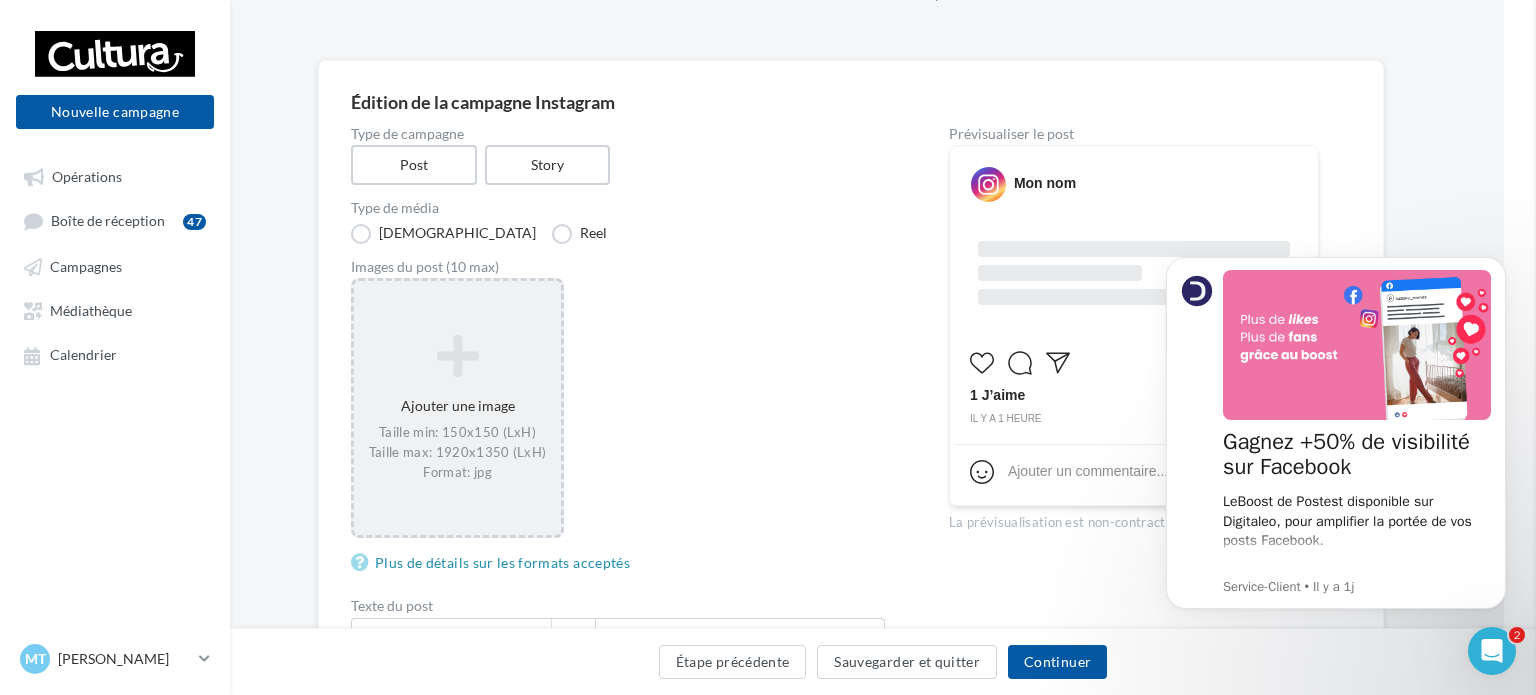 click at bounding box center [2304, 347] 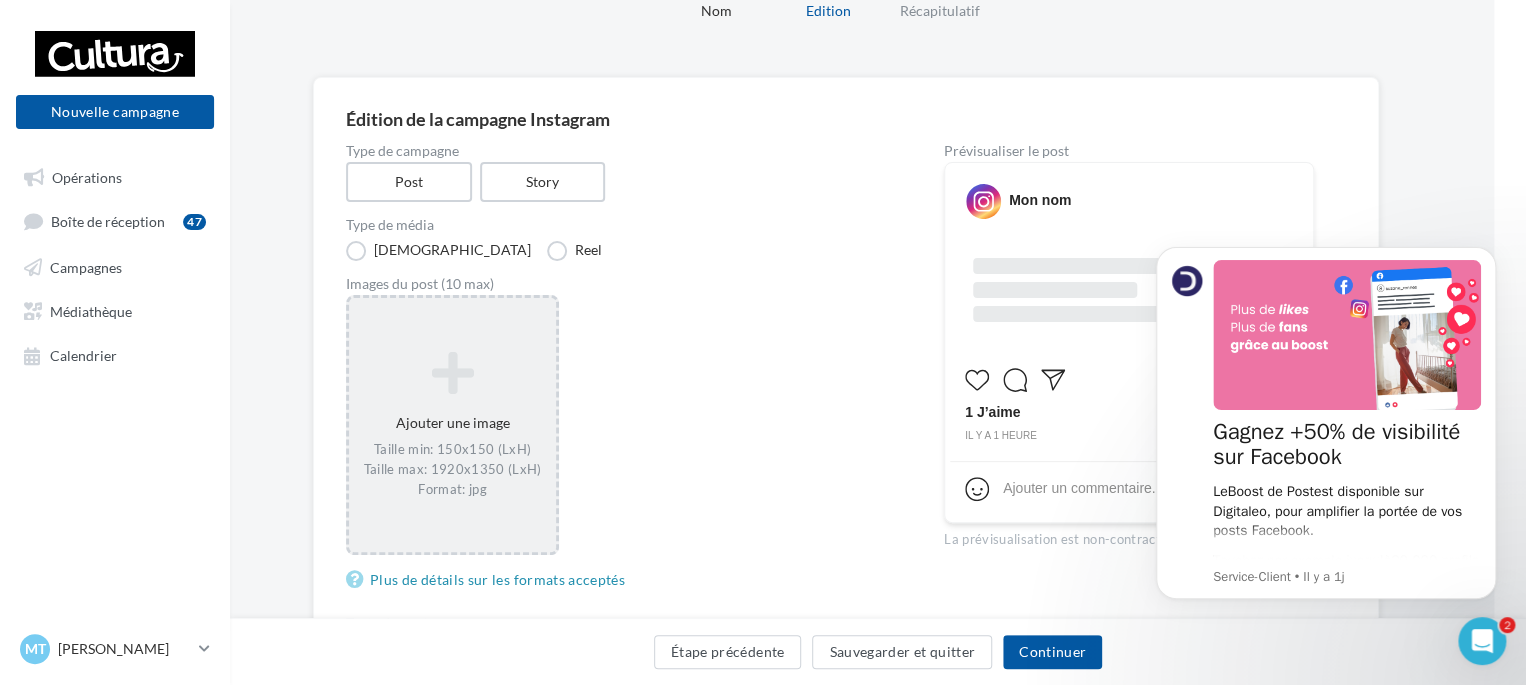 scroll, scrollTop: 90, scrollLeft: 32, axis: both 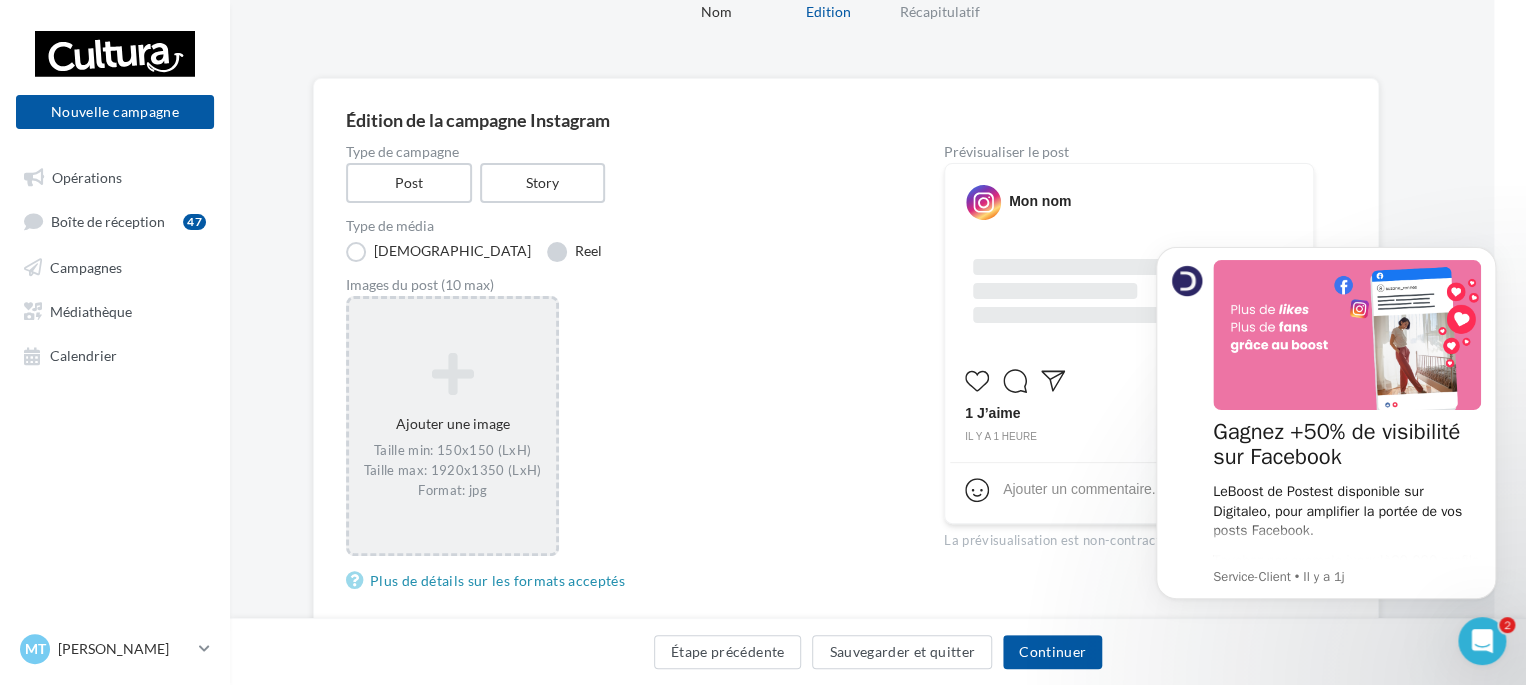 click on "Reel" at bounding box center (574, 252) 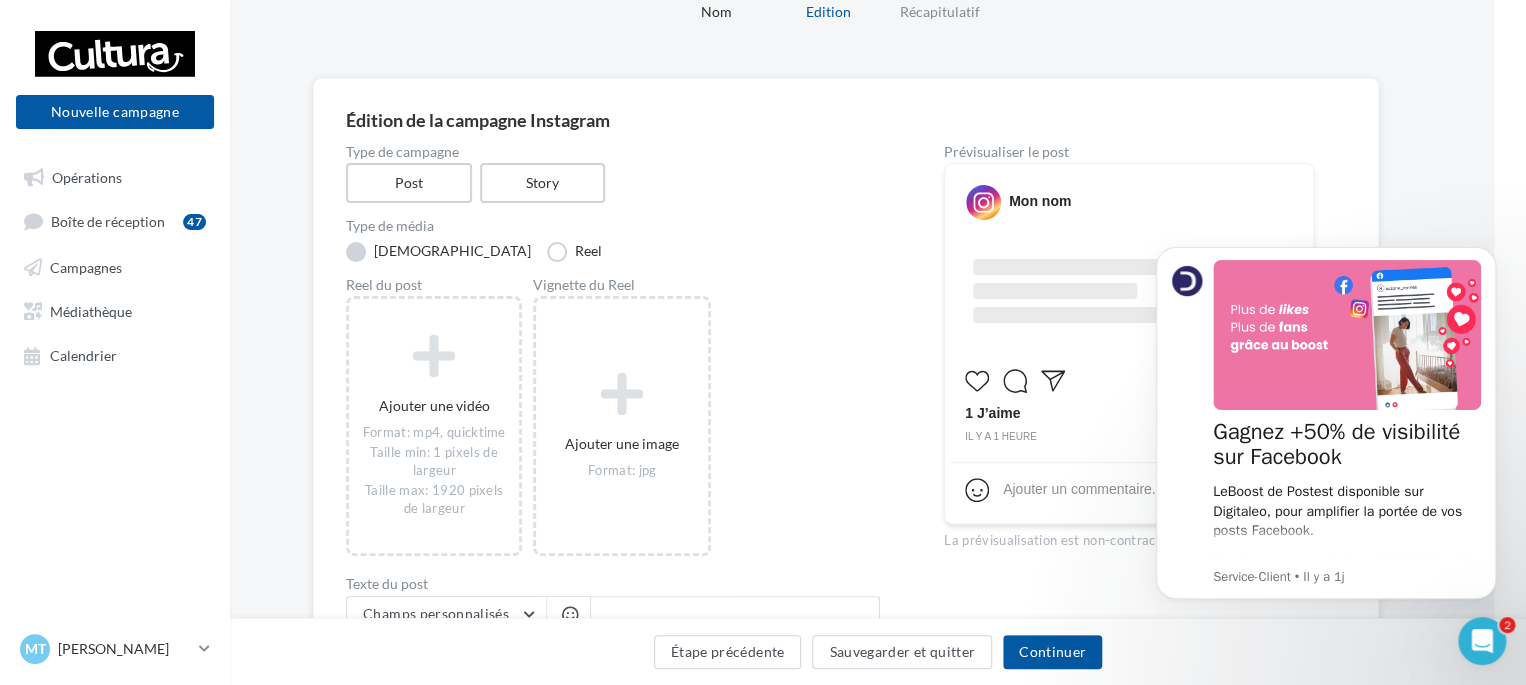 click on "[DEMOGRAPHIC_DATA]" at bounding box center (438, 252) 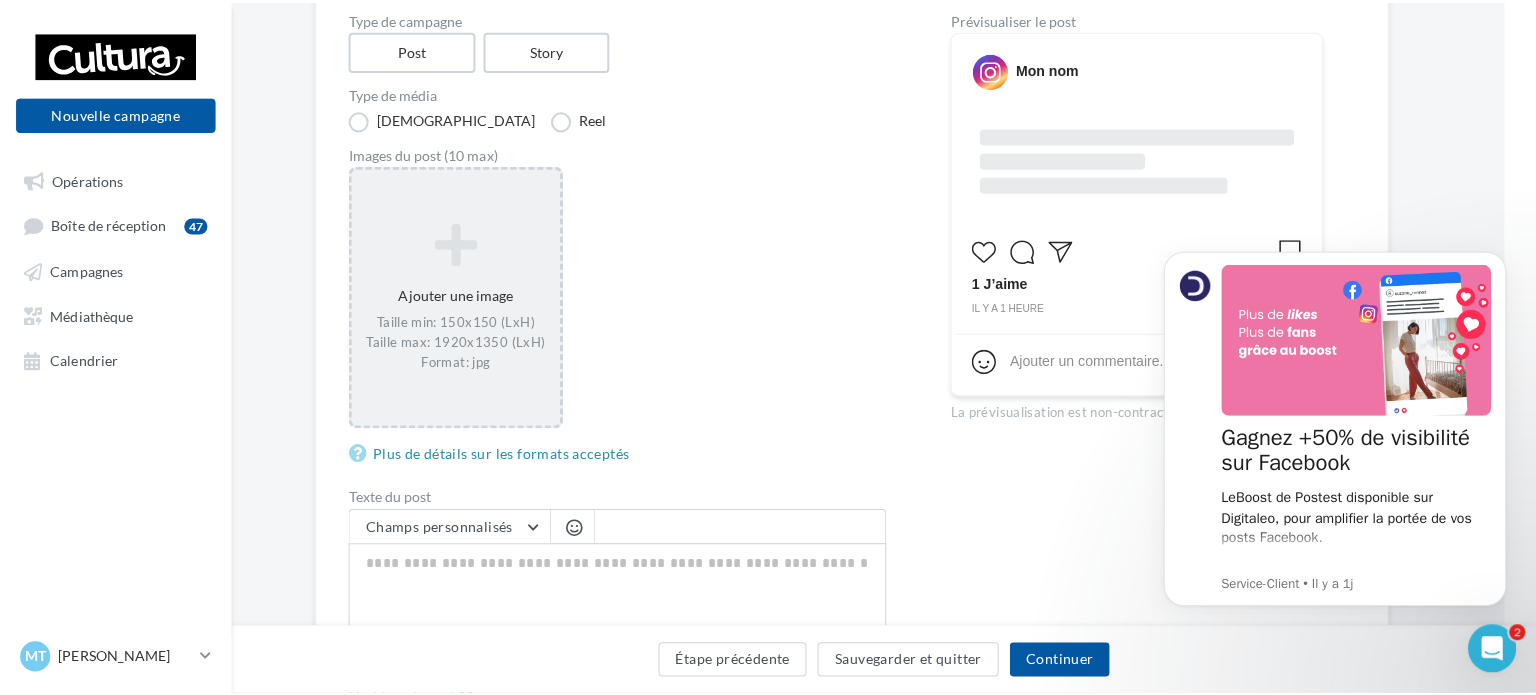 scroll, scrollTop: 222, scrollLeft: 32, axis: both 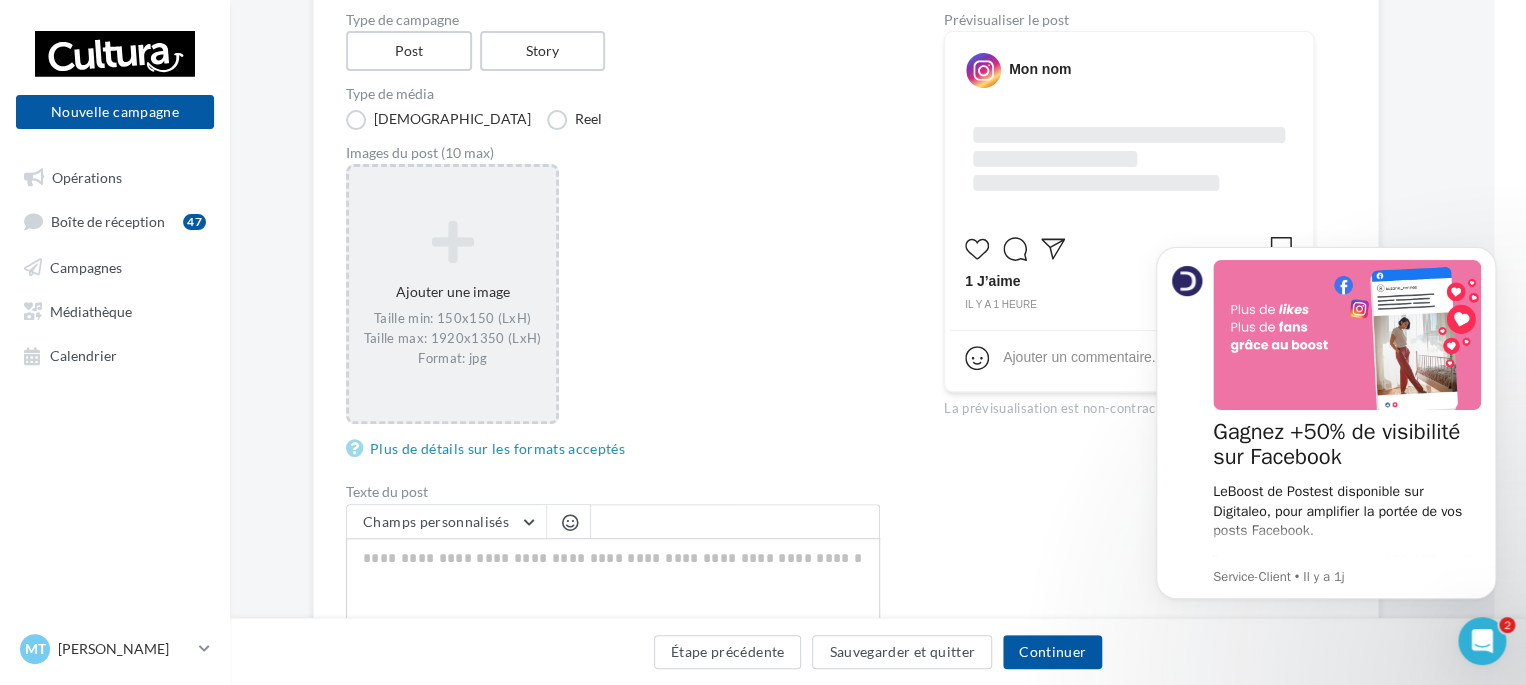 click at bounding box center (452, 242) 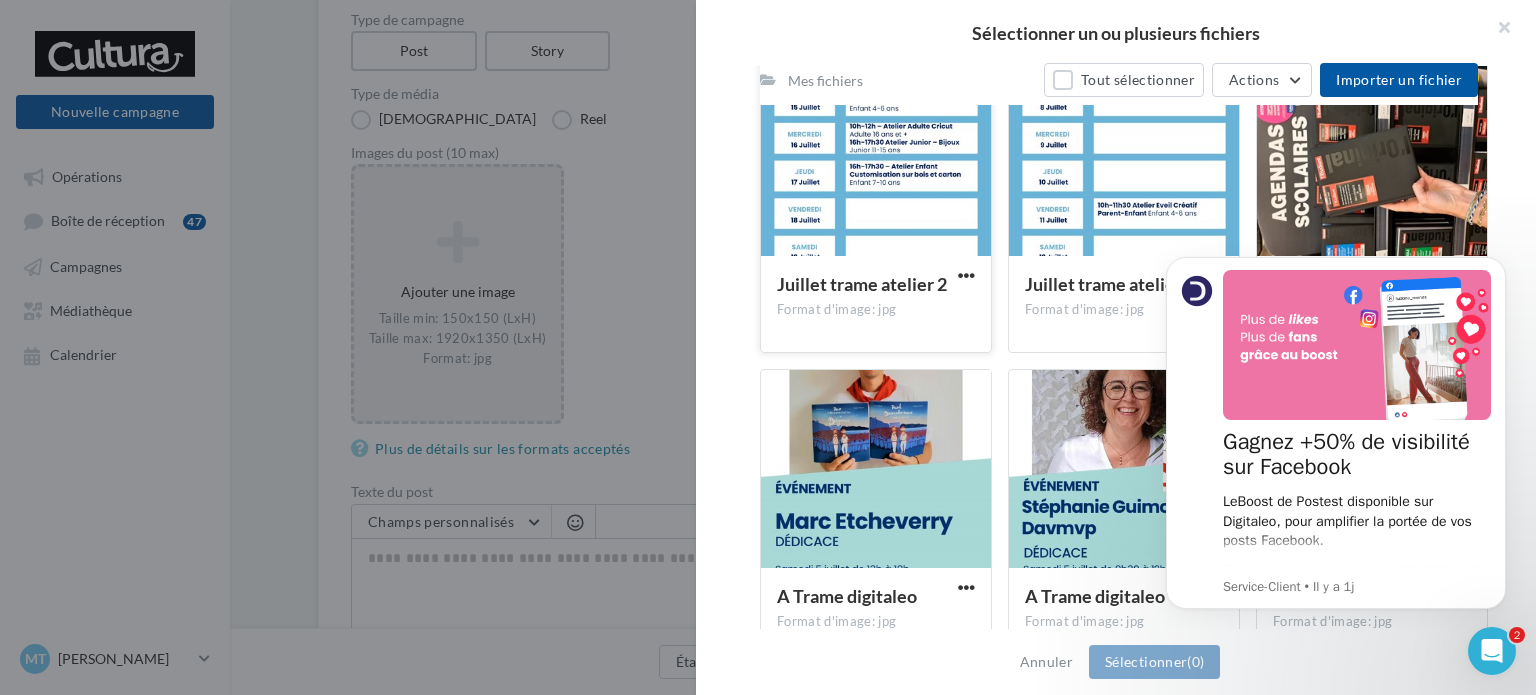 scroll, scrollTop: 712, scrollLeft: 0, axis: vertical 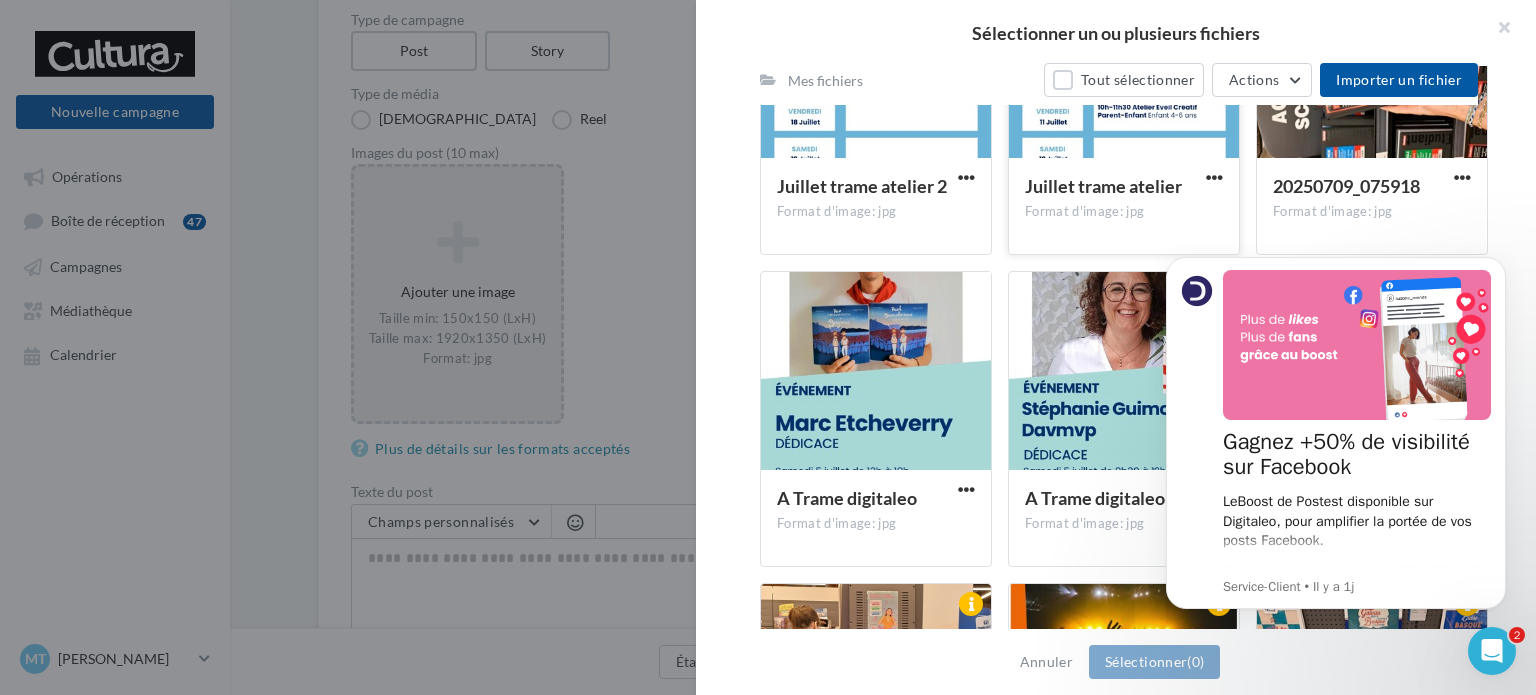 click on "Juillet trame atelier" at bounding box center [1103, 186] 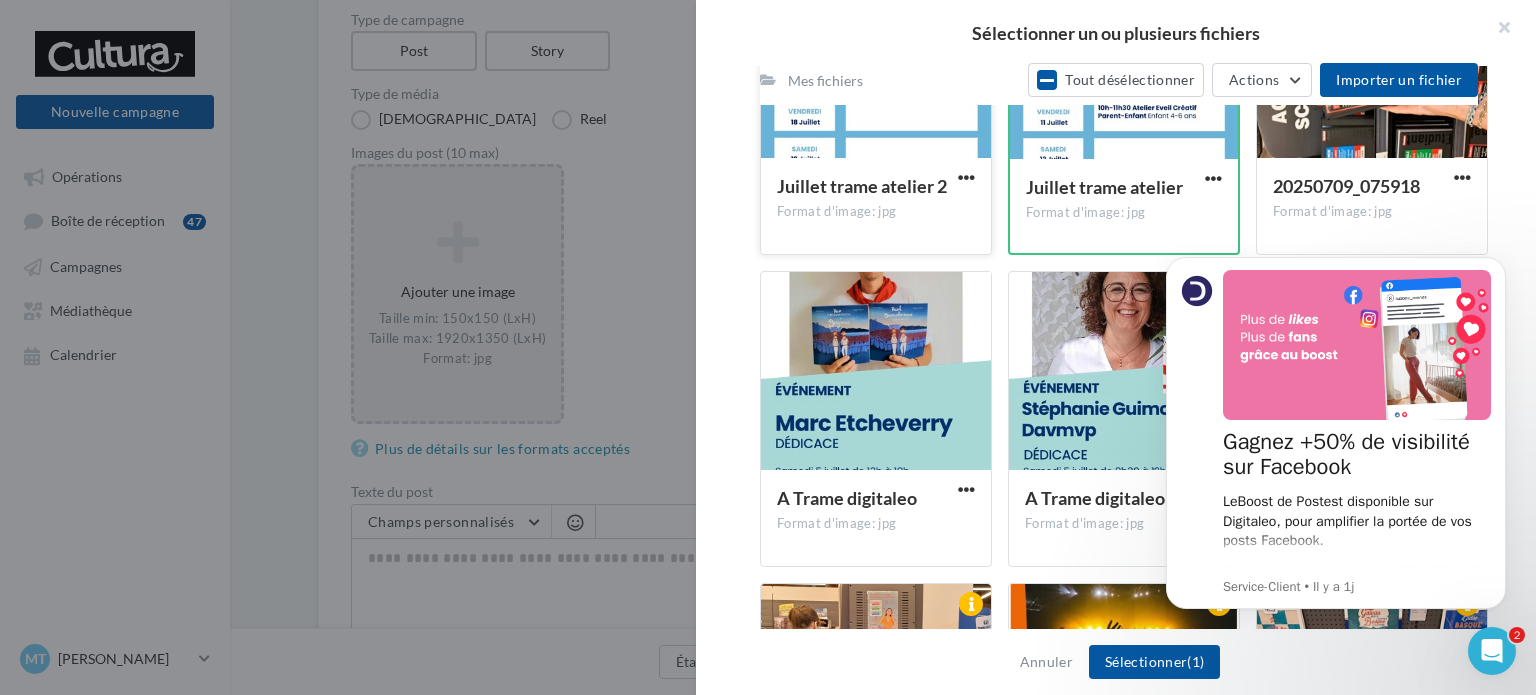 click on "Juillet trame atelier 2" at bounding box center (862, 186) 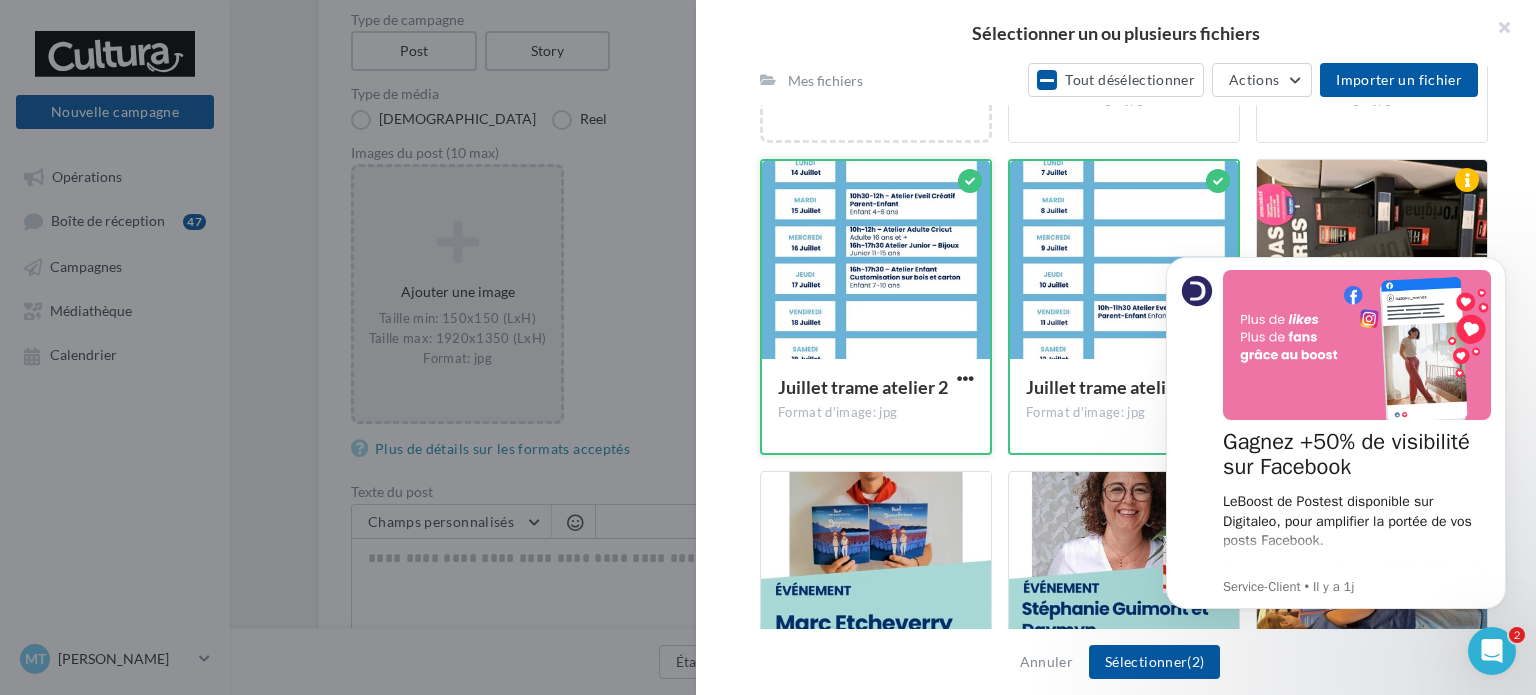 scroll, scrollTop: 505, scrollLeft: 0, axis: vertical 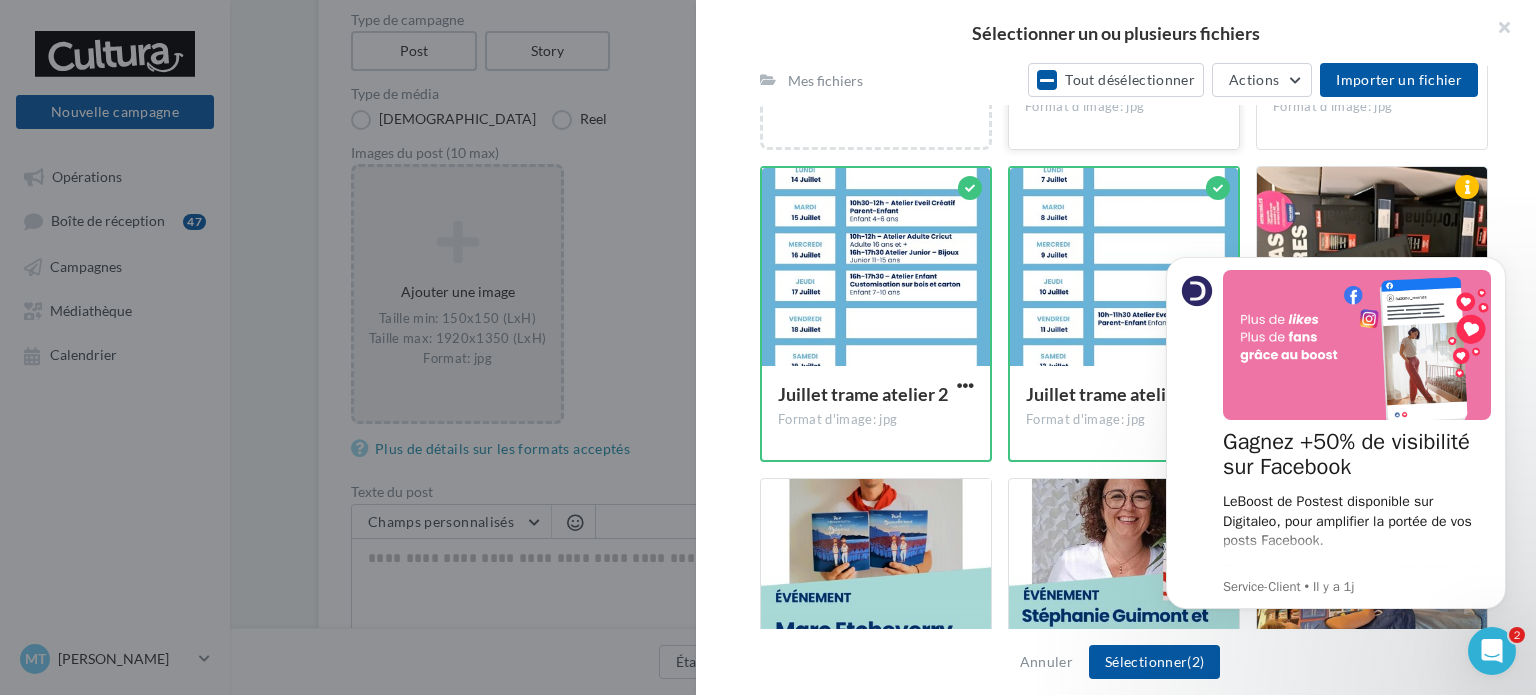 click on "Format d'image: jpg" at bounding box center [1124, 107] 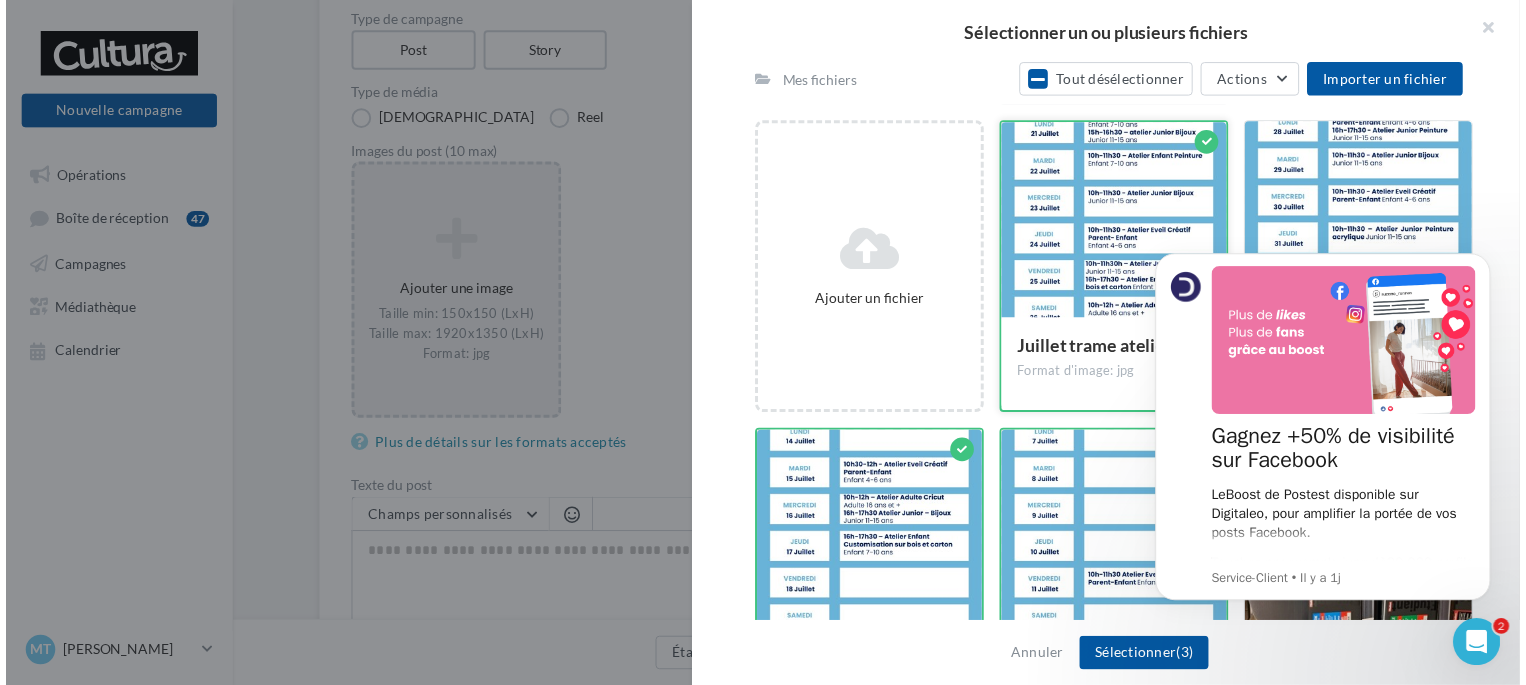 scroll, scrollTop: 236, scrollLeft: 0, axis: vertical 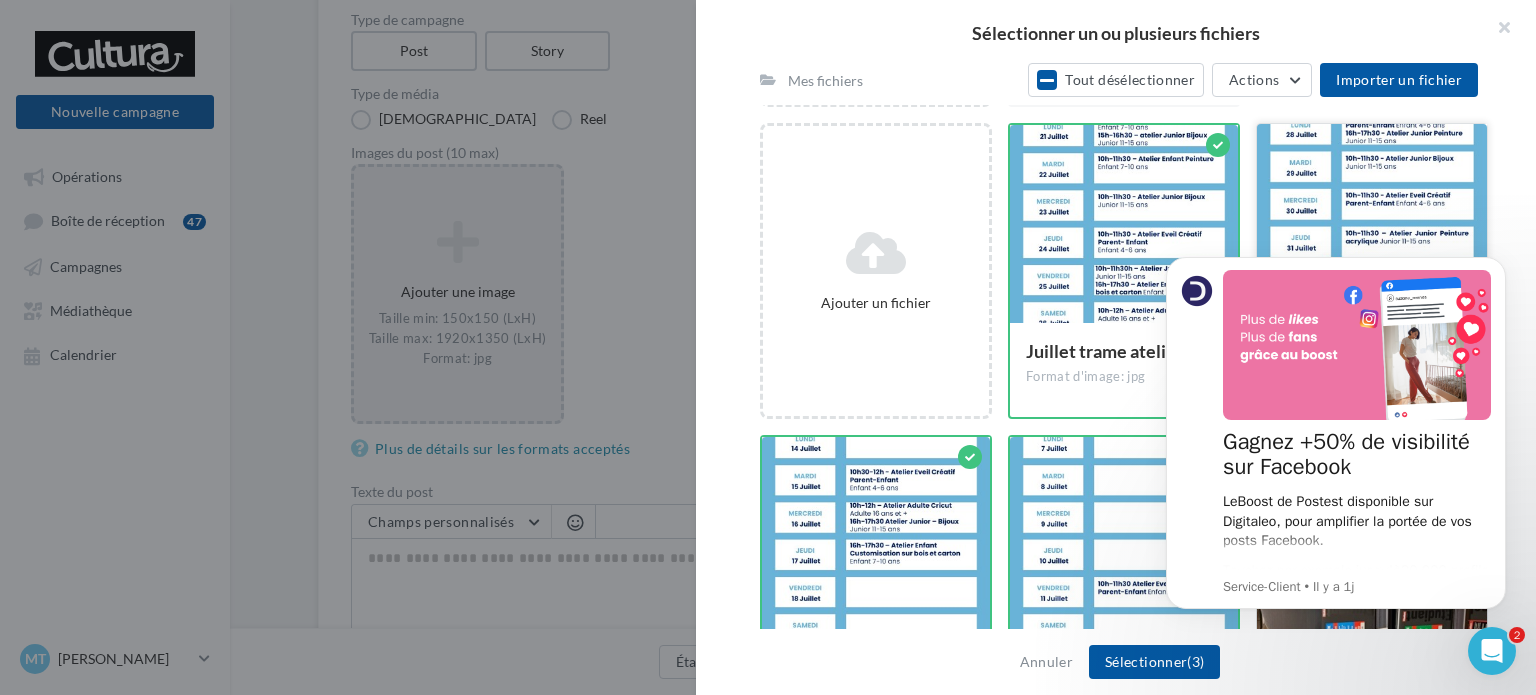 click at bounding box center (1372, 224) 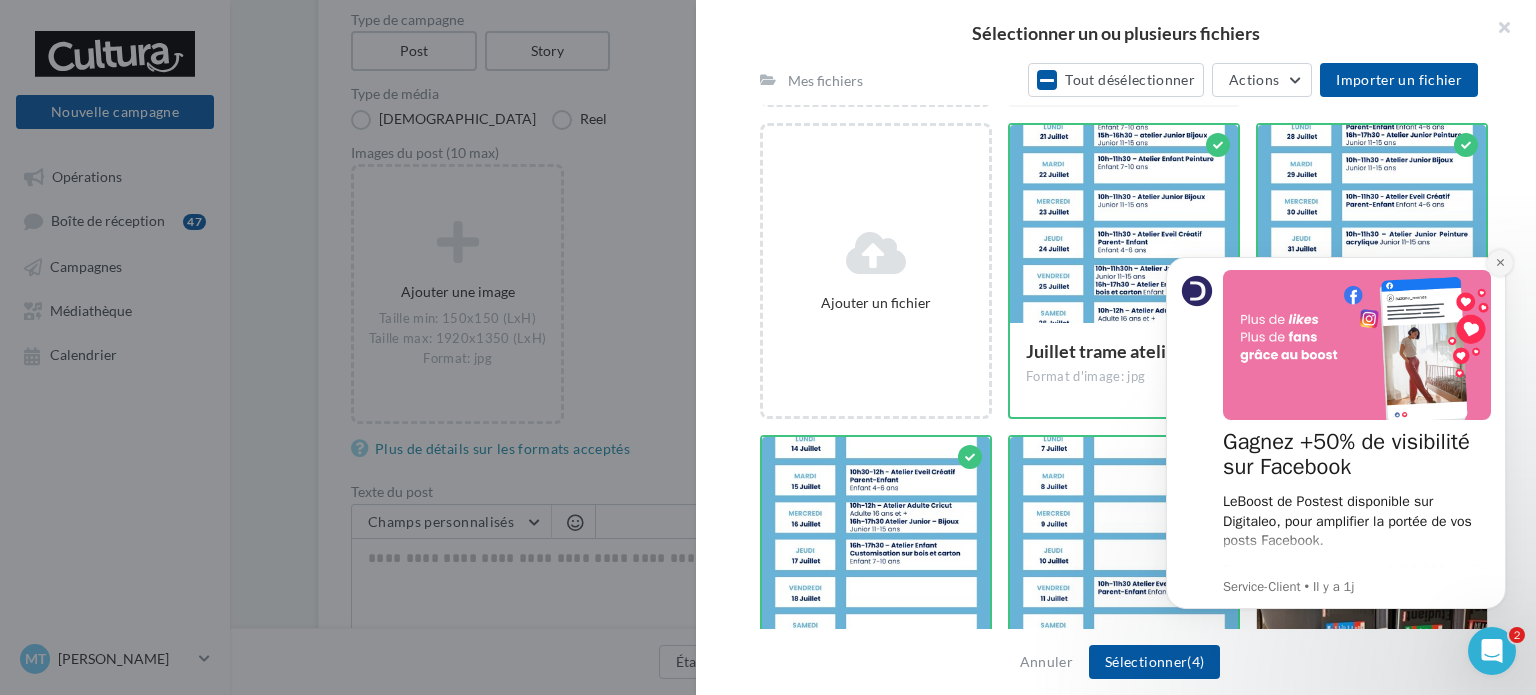 click 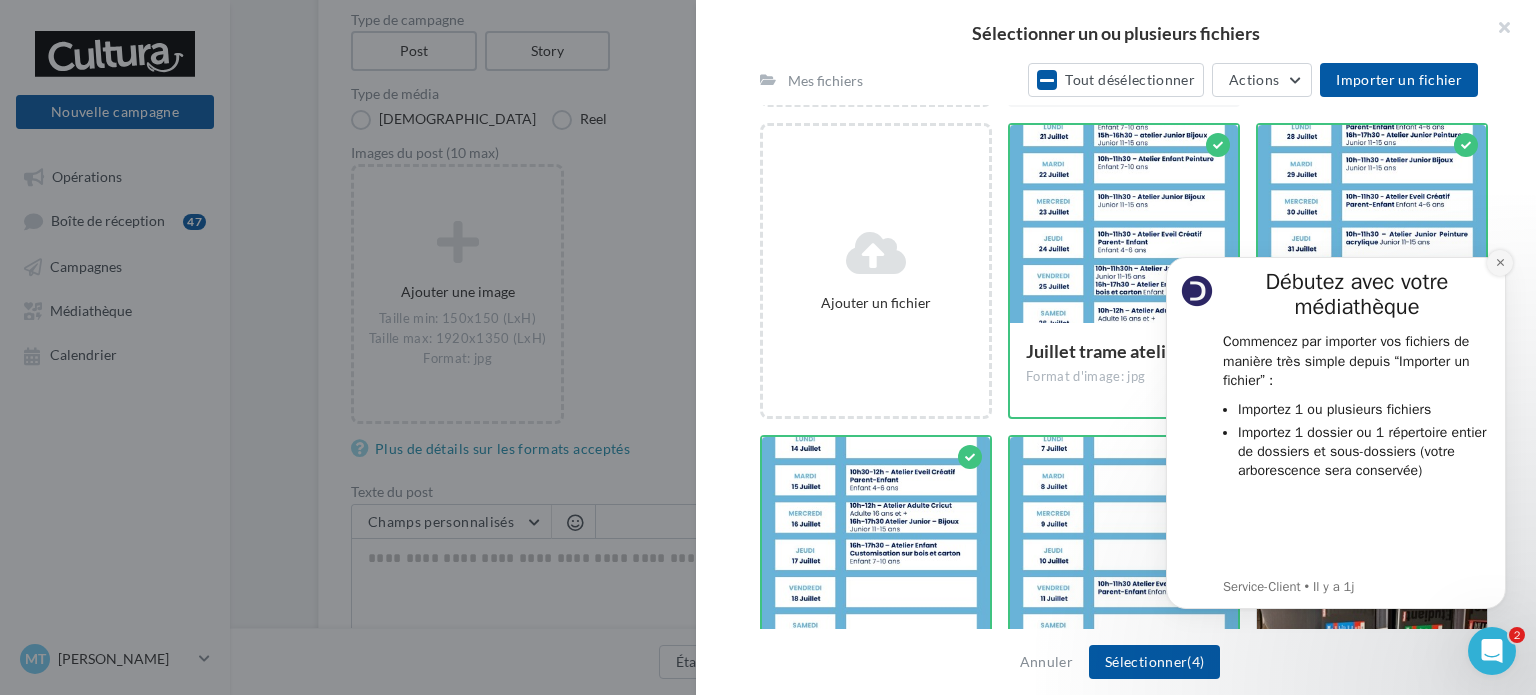 click 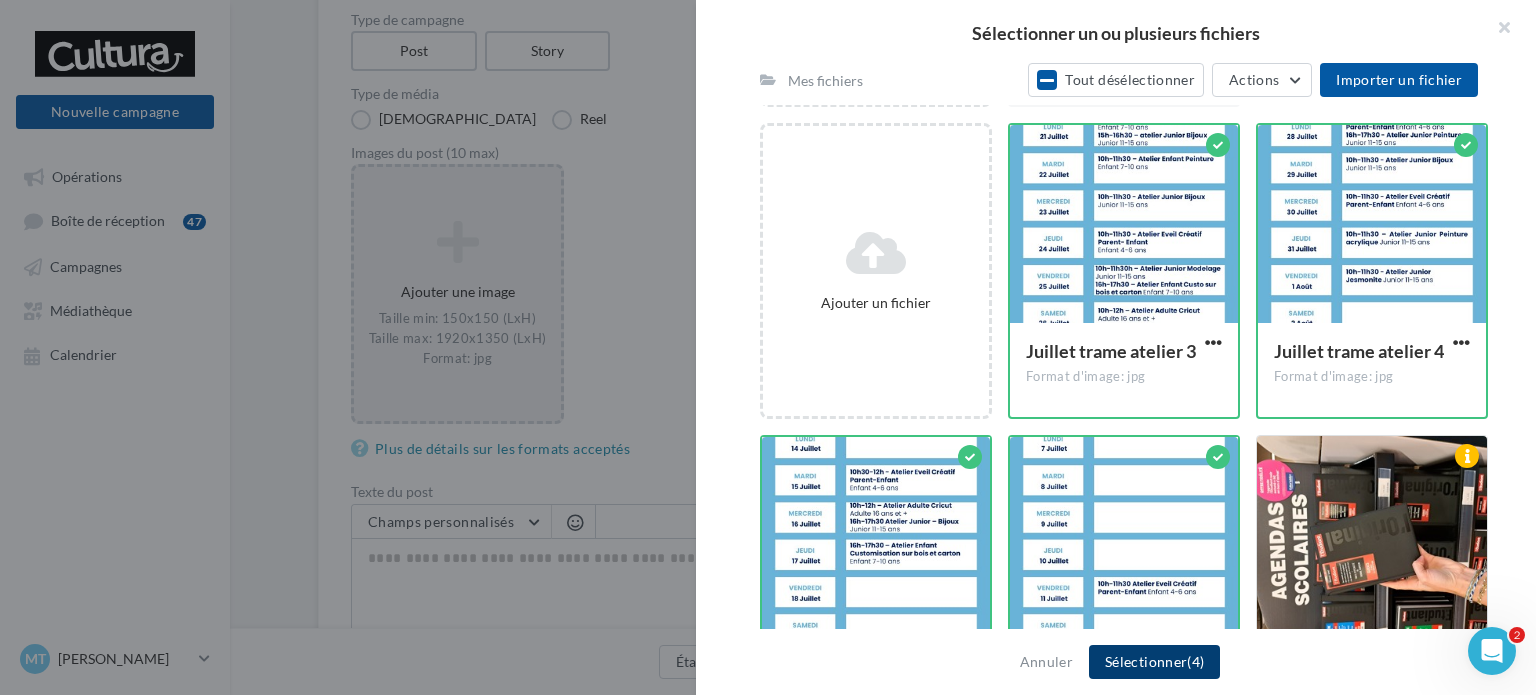 click on "Sélectionner   (4)" at bounding box center (1154, 662) 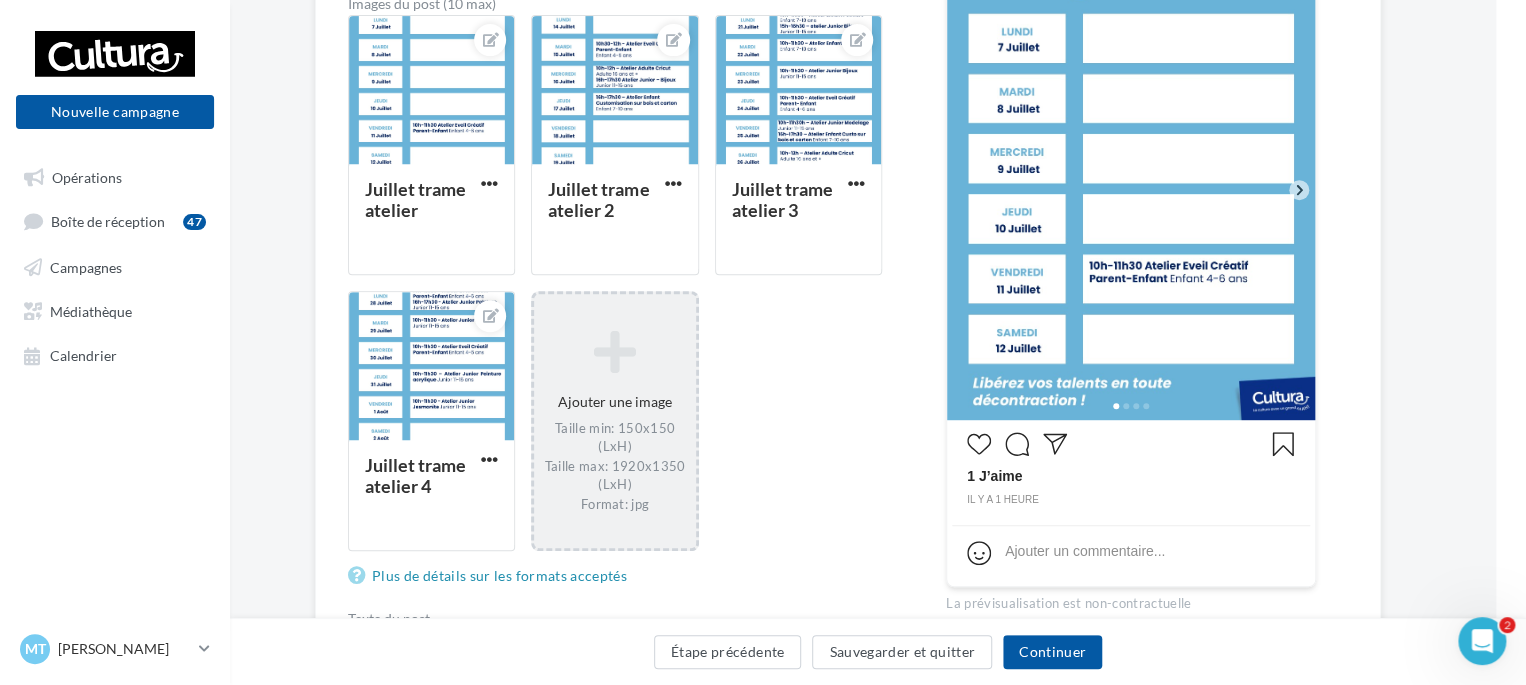 scroll, scrollTop: 371, scrollLeft: 31, axis: both 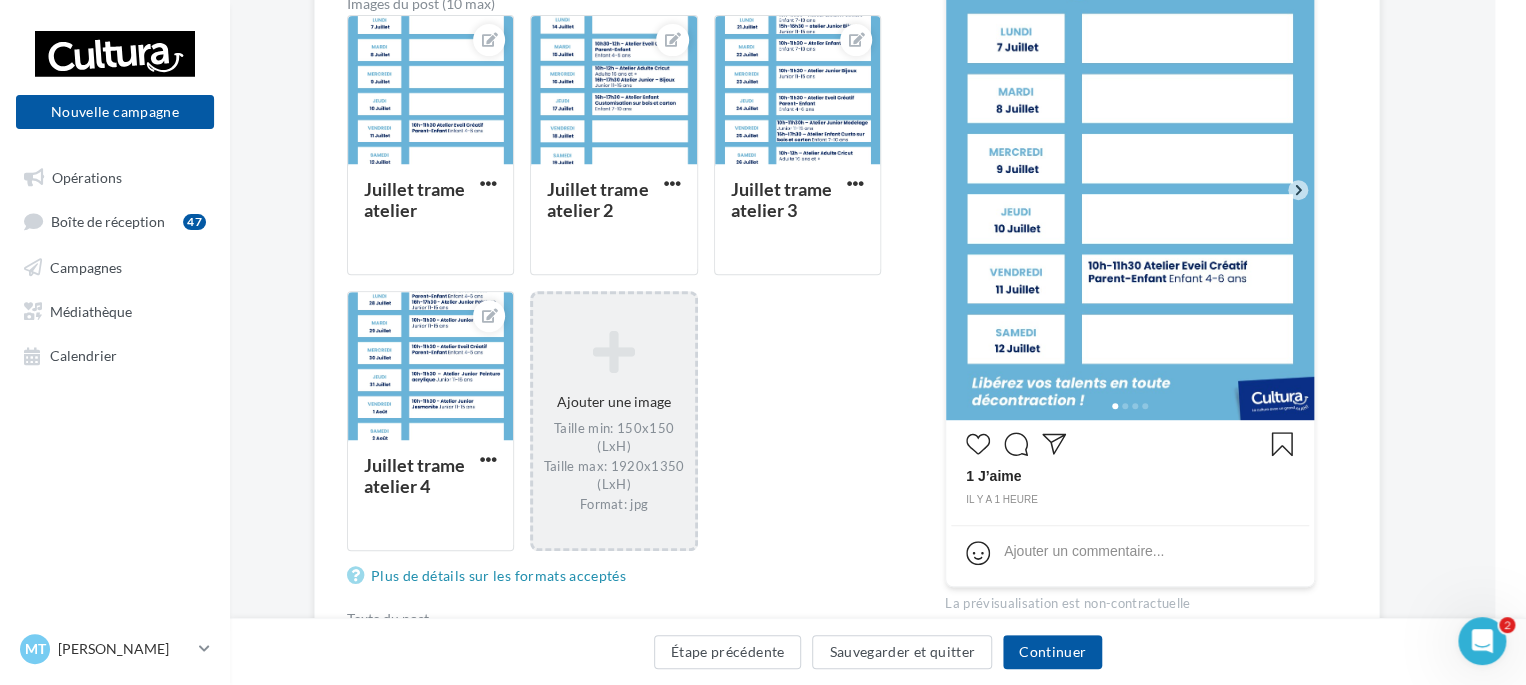 click 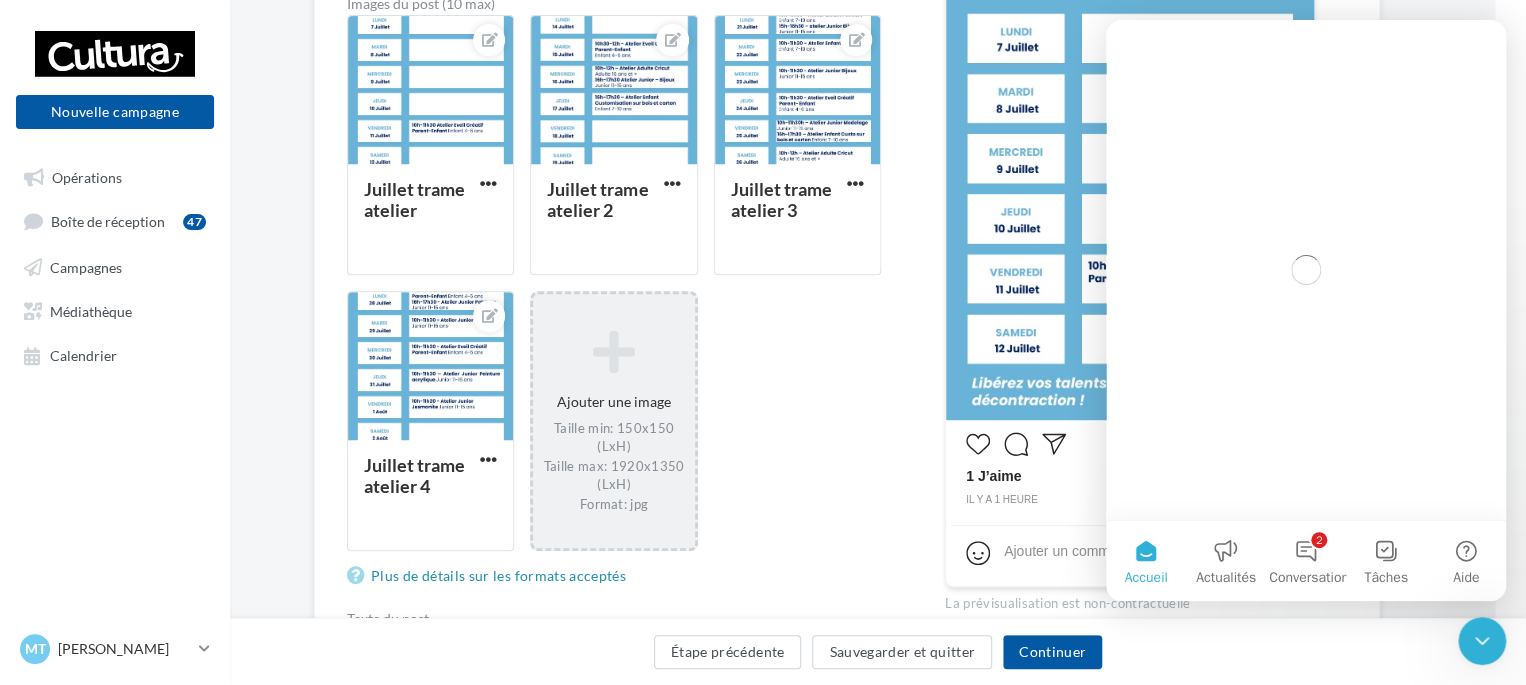 scroll, scrollTop: 0, scrollLeft: 0, axis: both 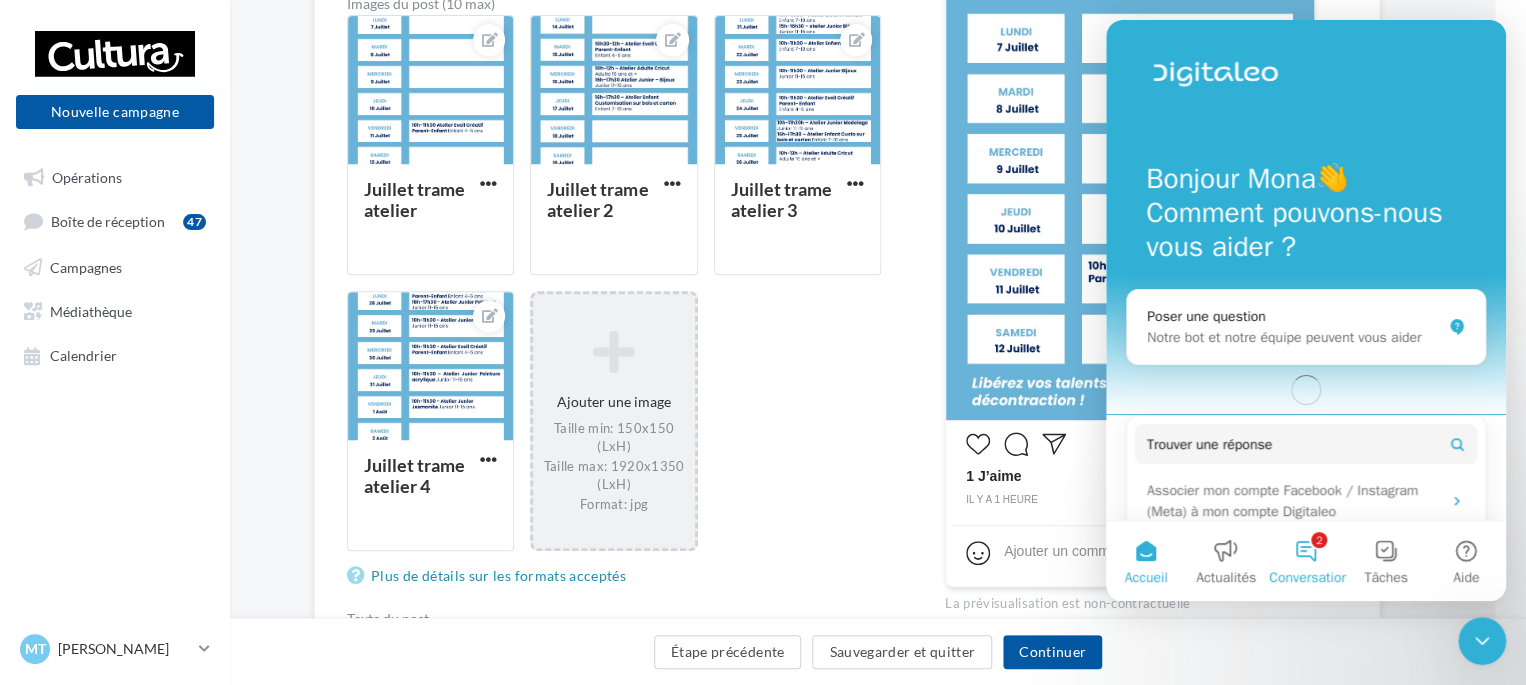 click on "Conversations" at bounding box center (1312, 578) 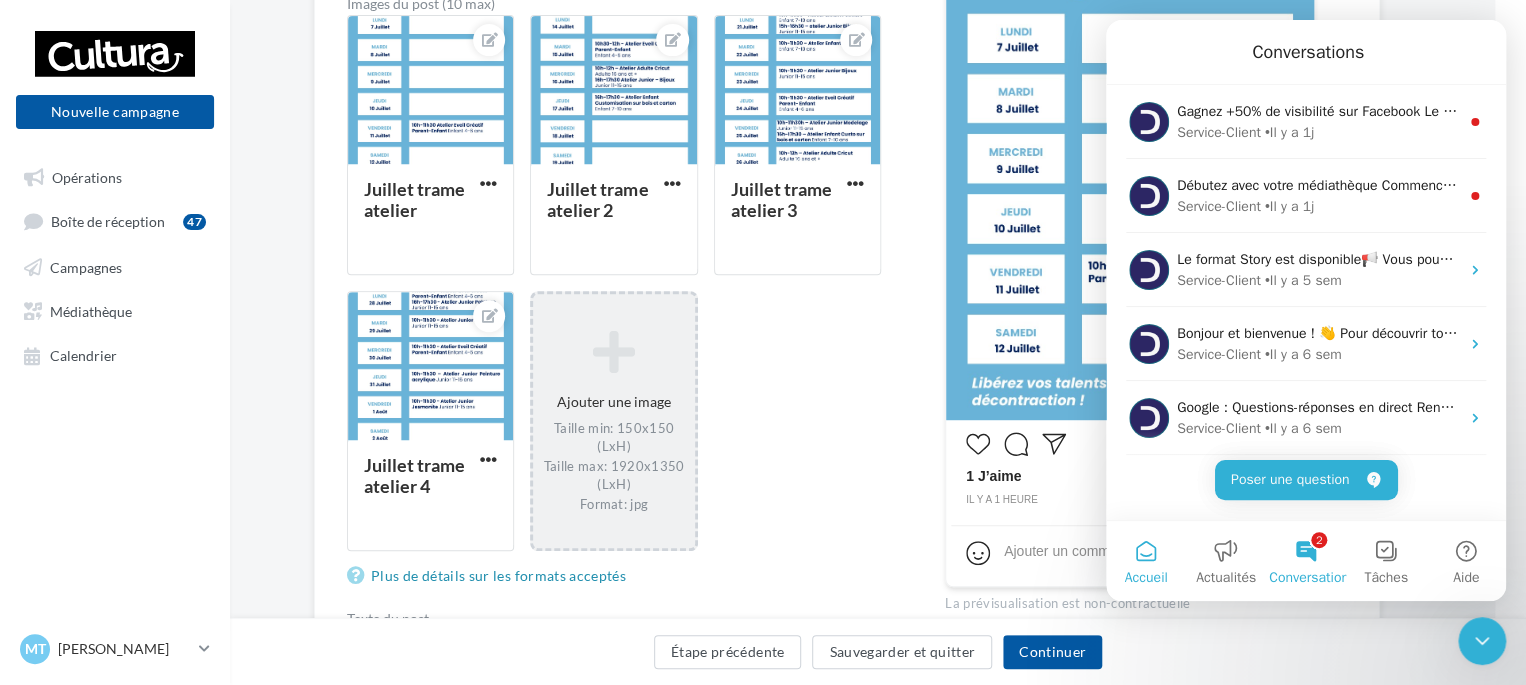 click on "Accueil" at bounding box center [1146, 561] 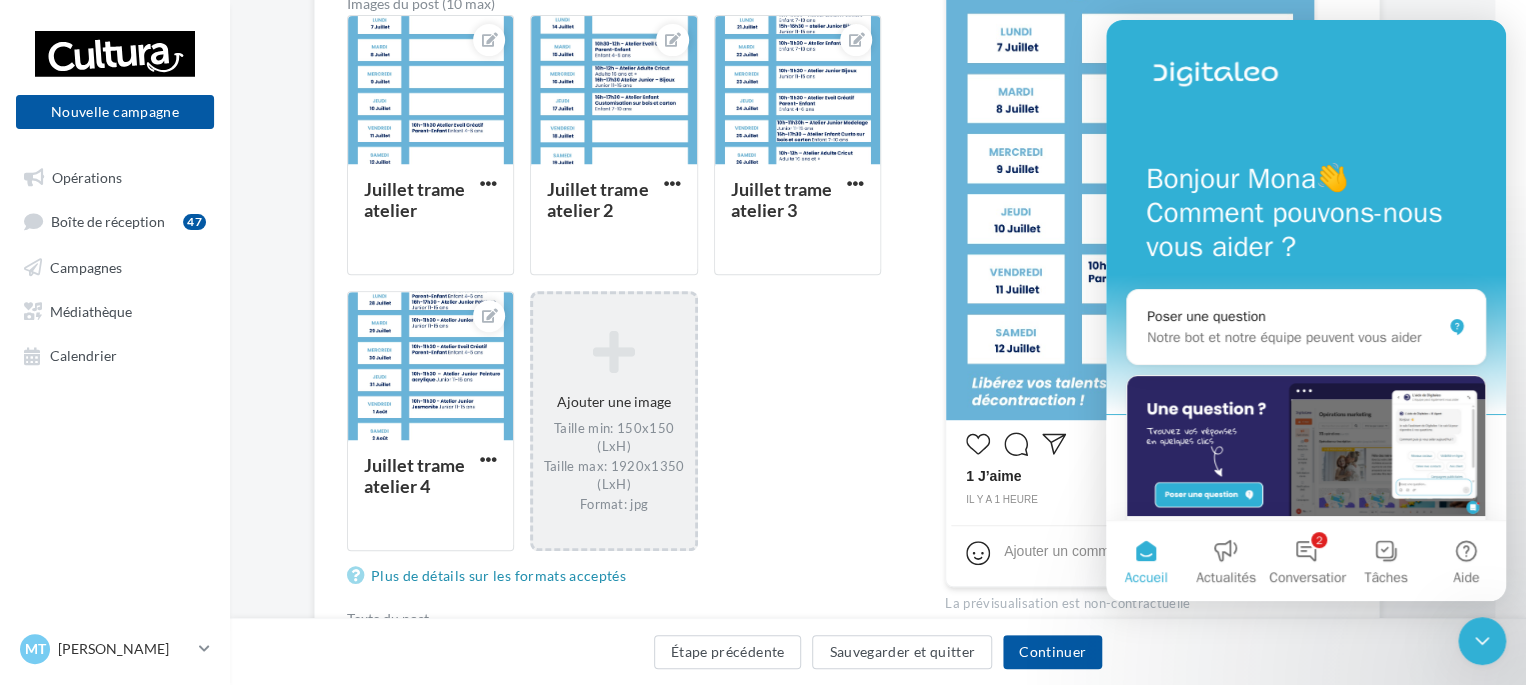 click 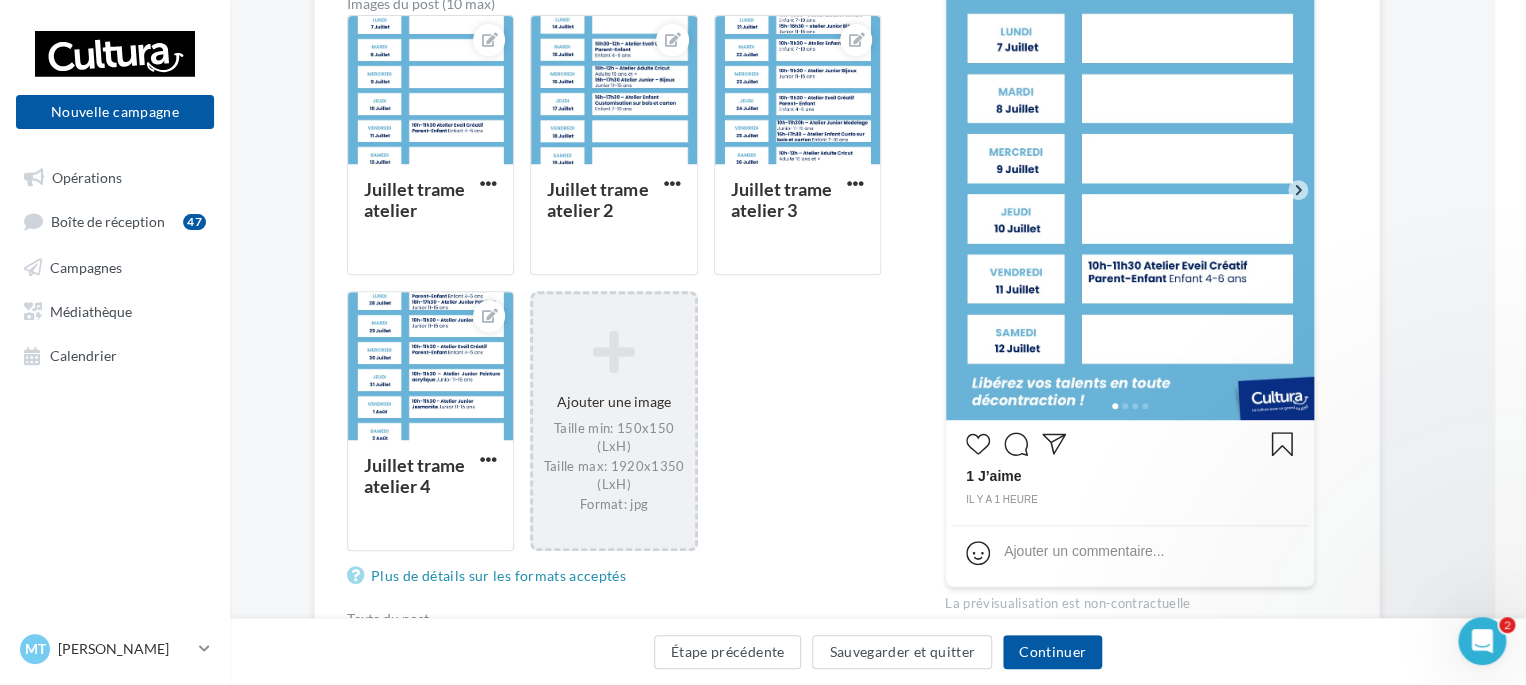 scroll, scrollTop: 0, scrollLeft: 0, axis: both 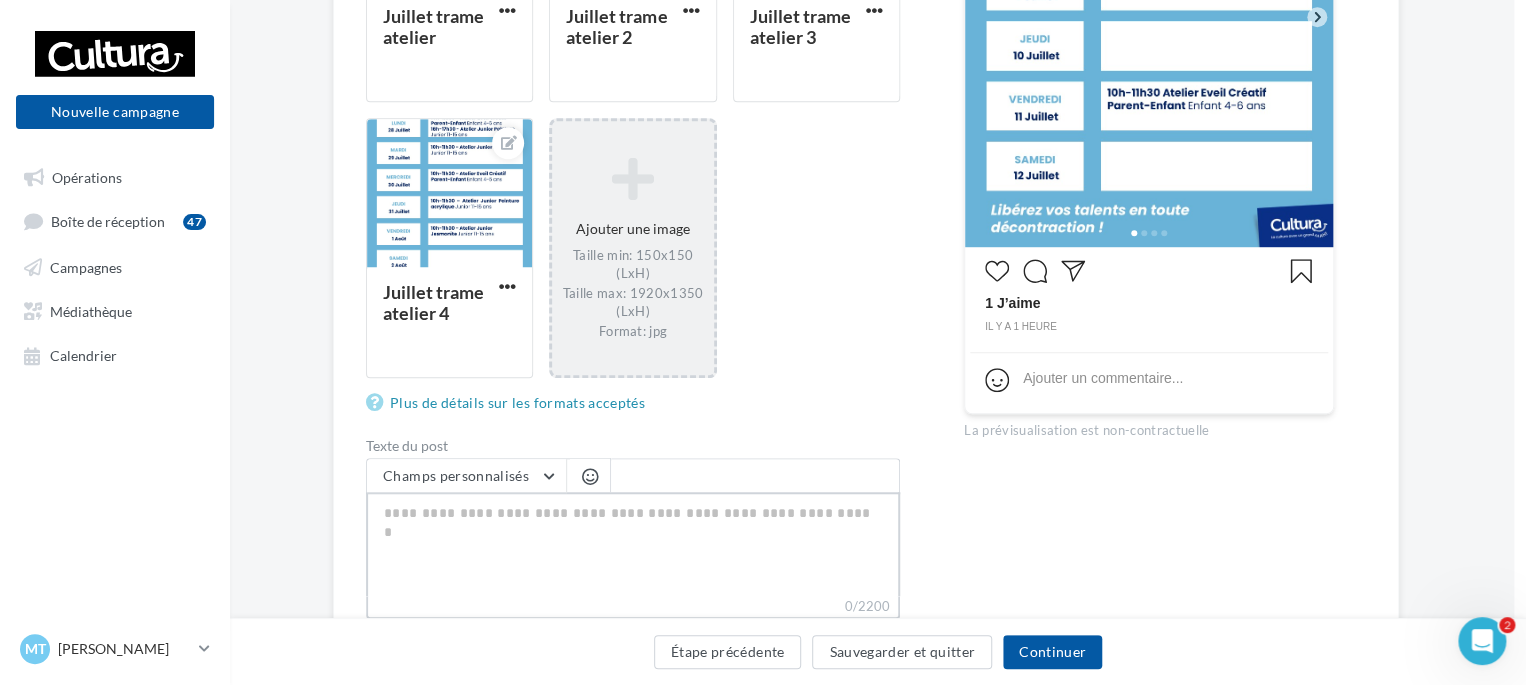 click on "0/2200" at bounding box center (633, 544) 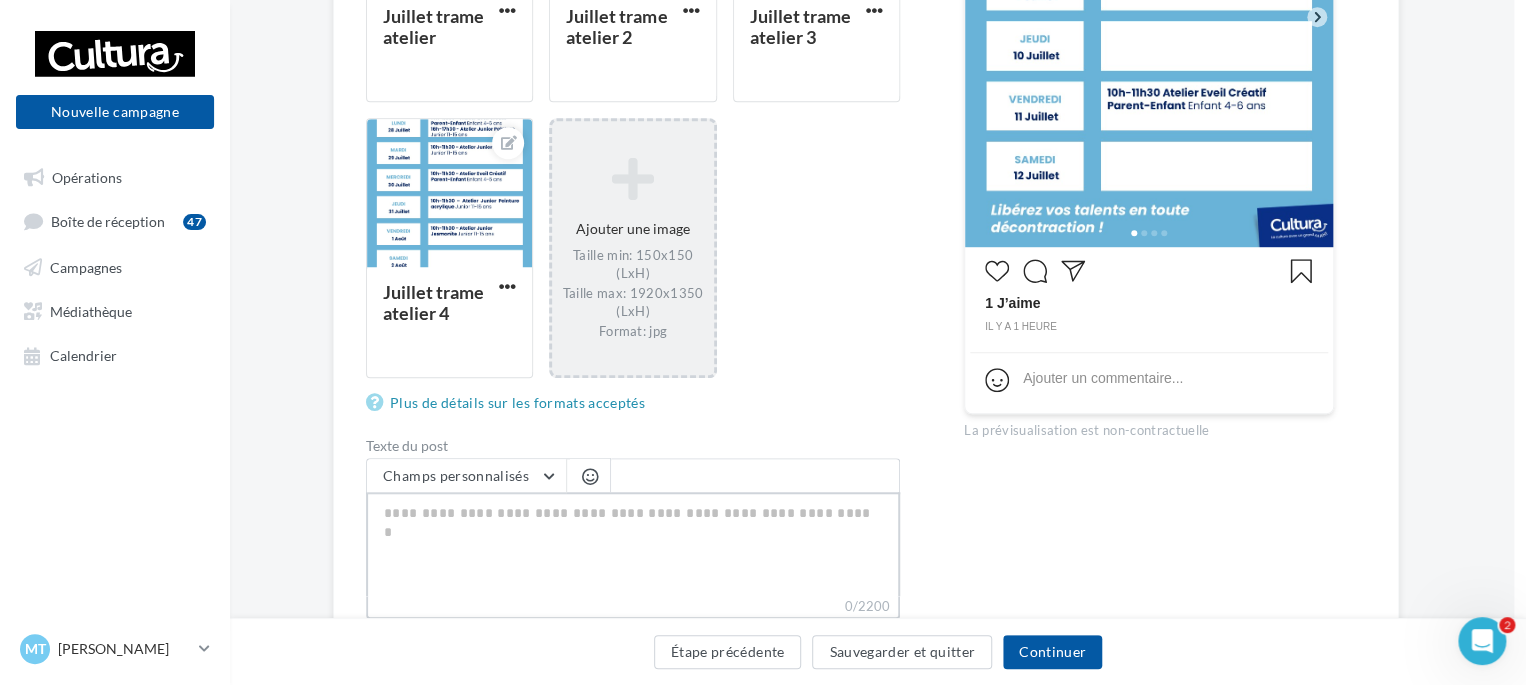 paste on "**********" 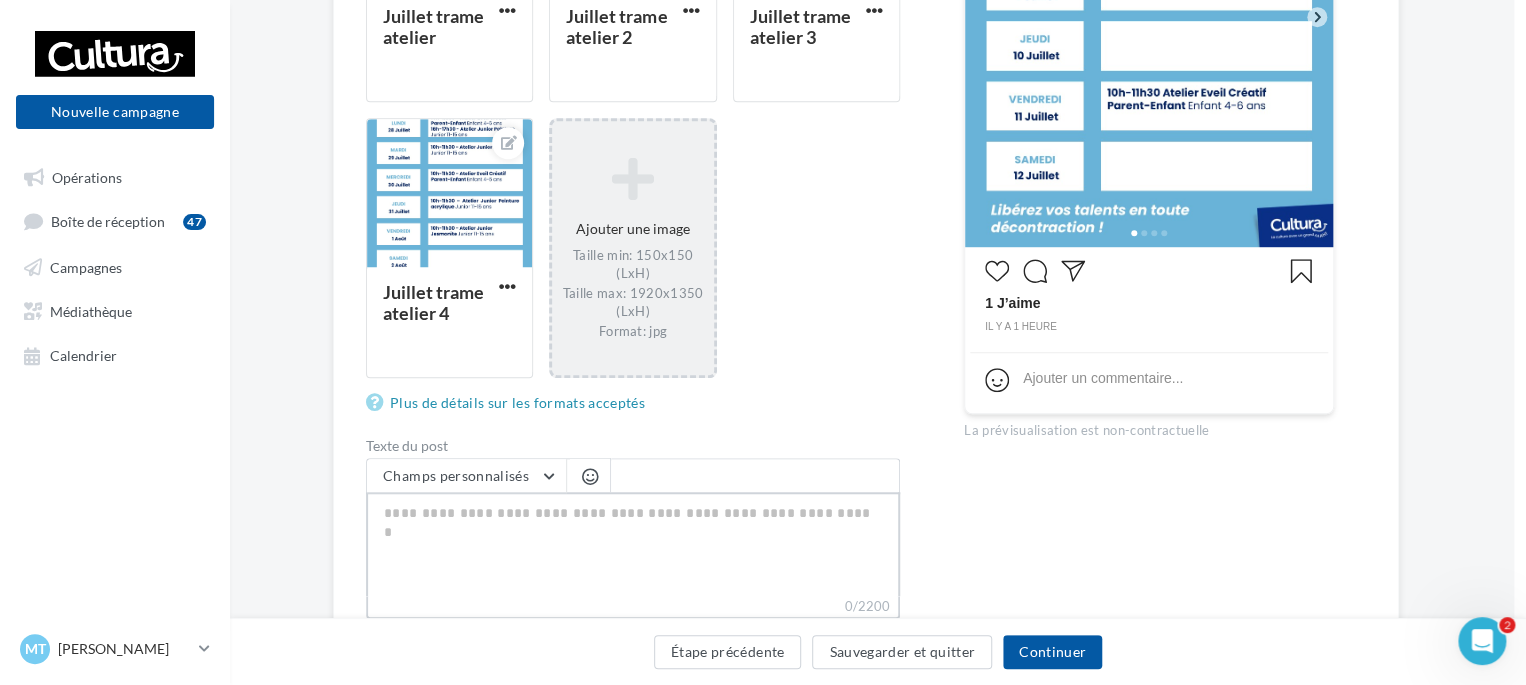 type on "**********" 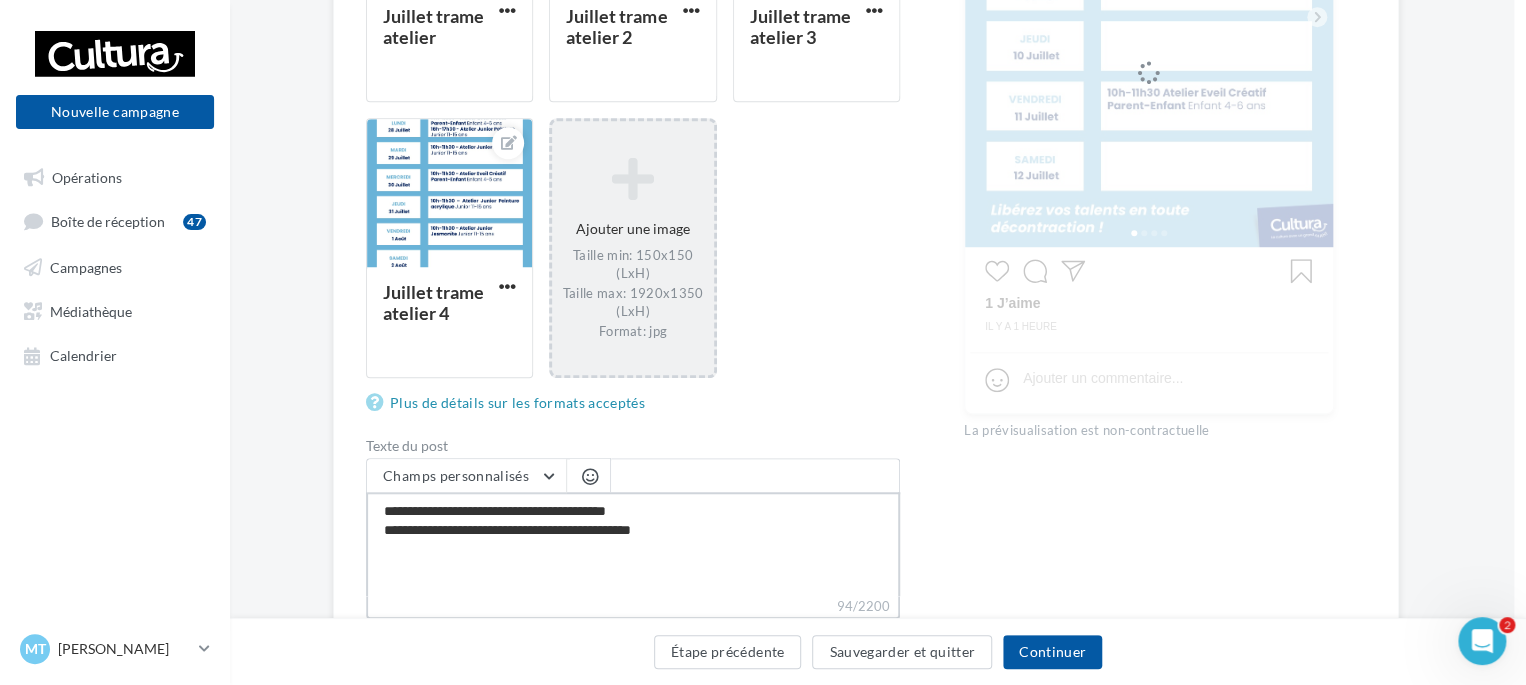 type on "**********" 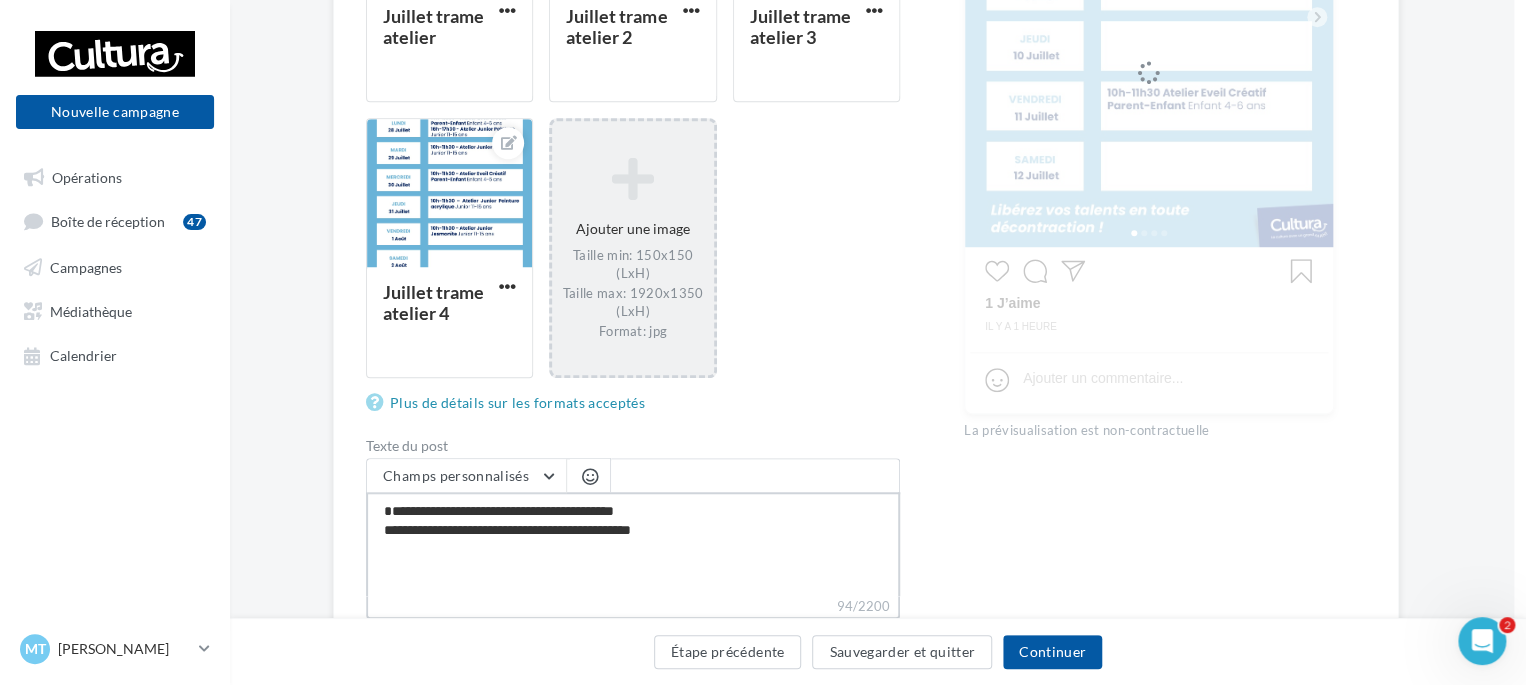 type on "**********" 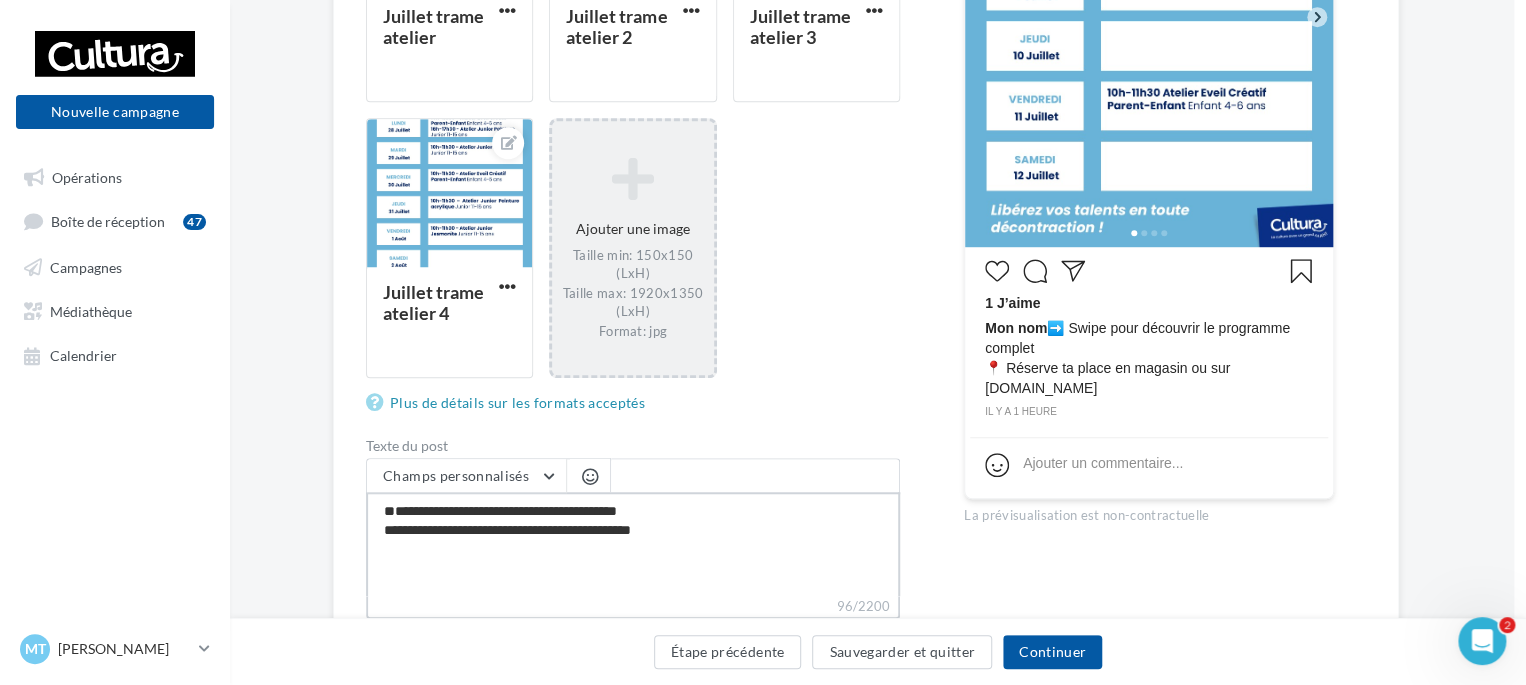 click on "**********" at bounding box center [633, 544] 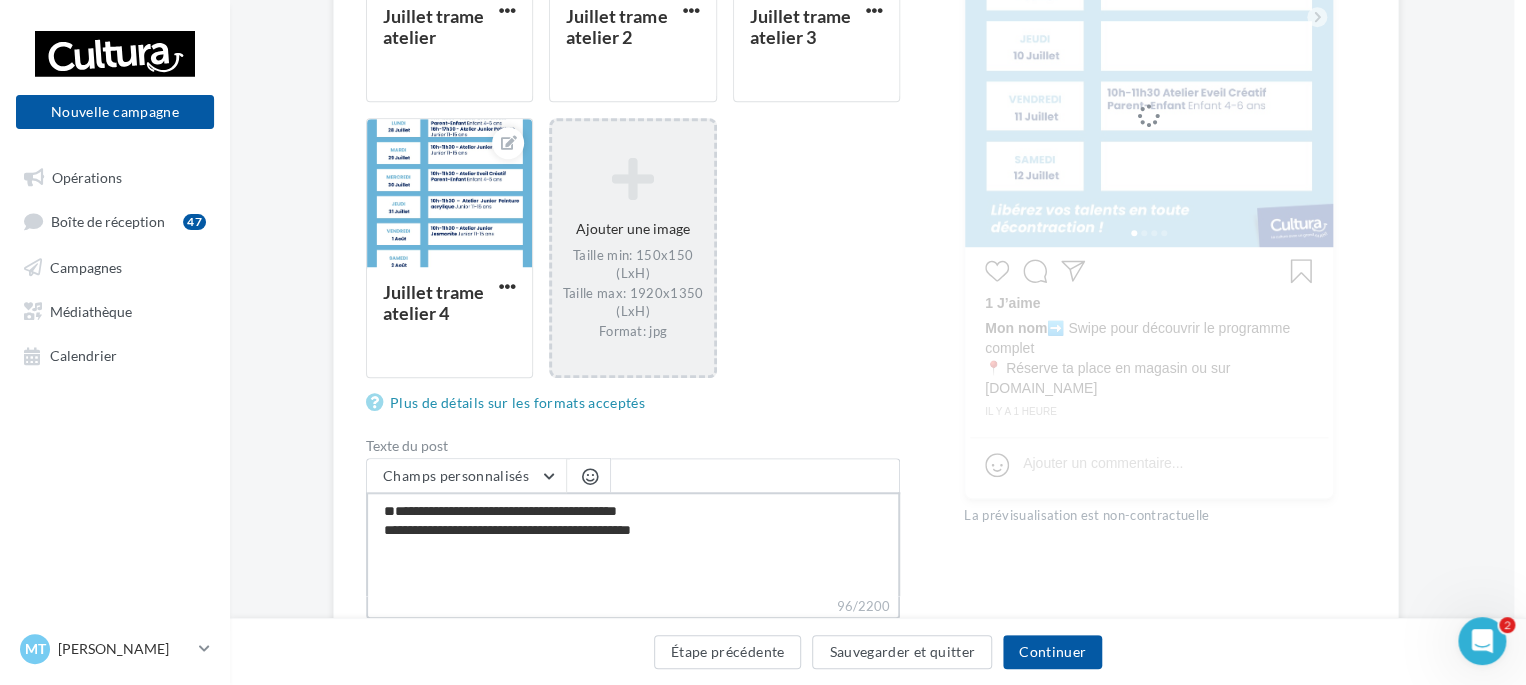 type on "**********" 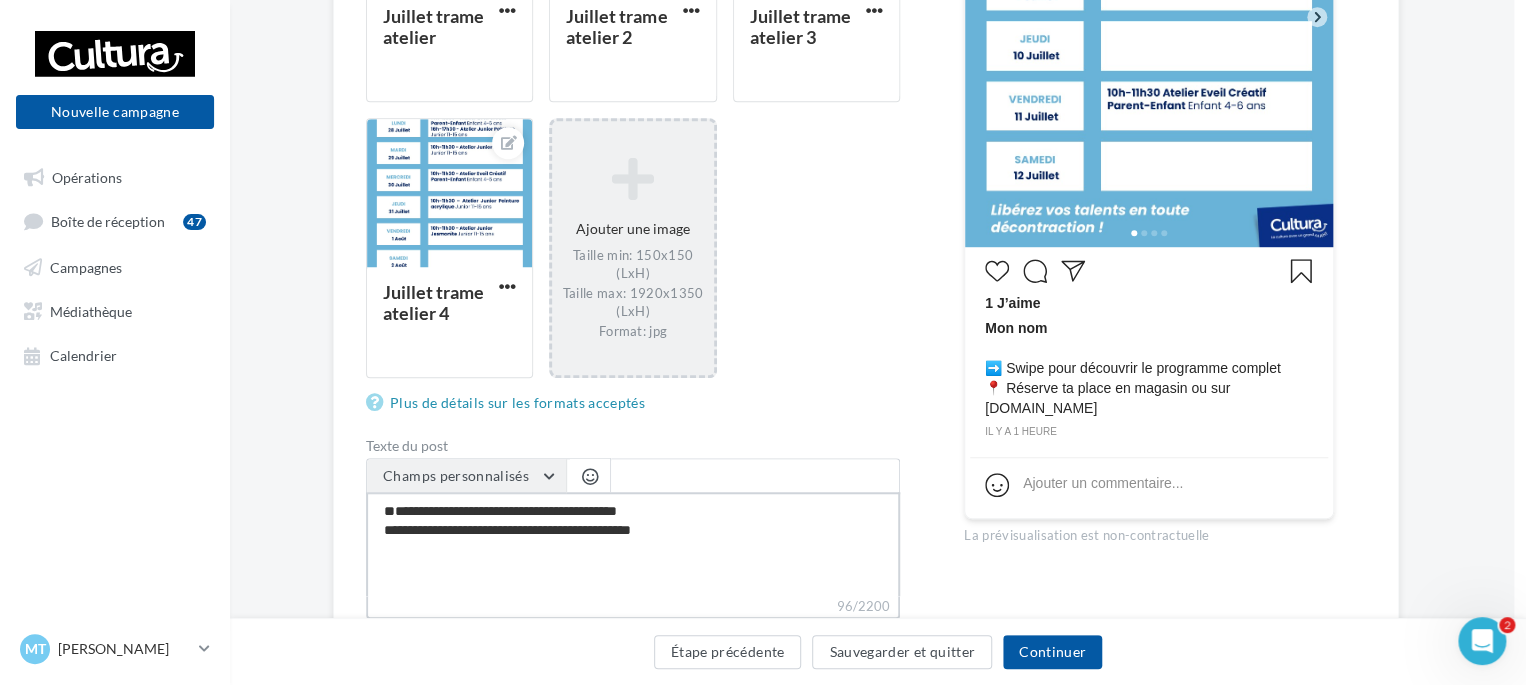 paste on "**********" 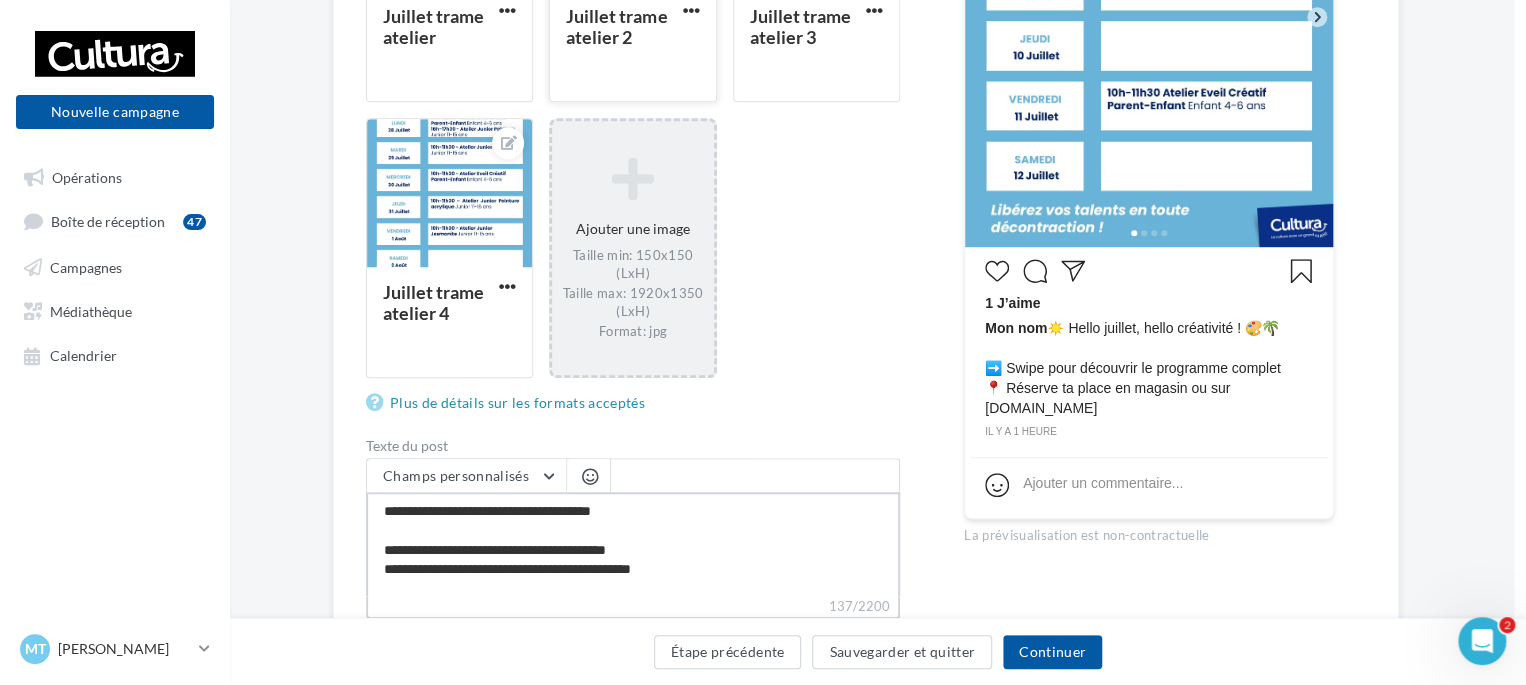 type on "**********" 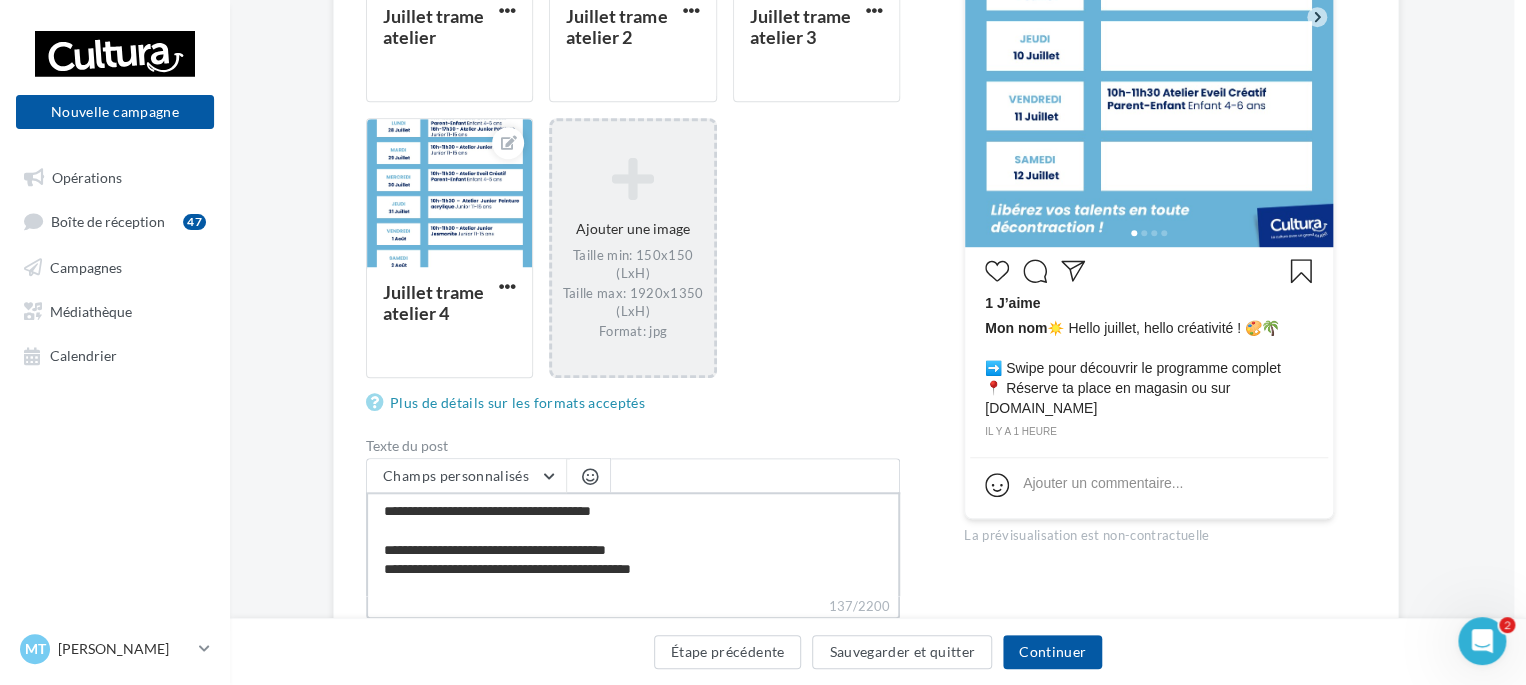 click on "**********" at bounding box center (633, 544) 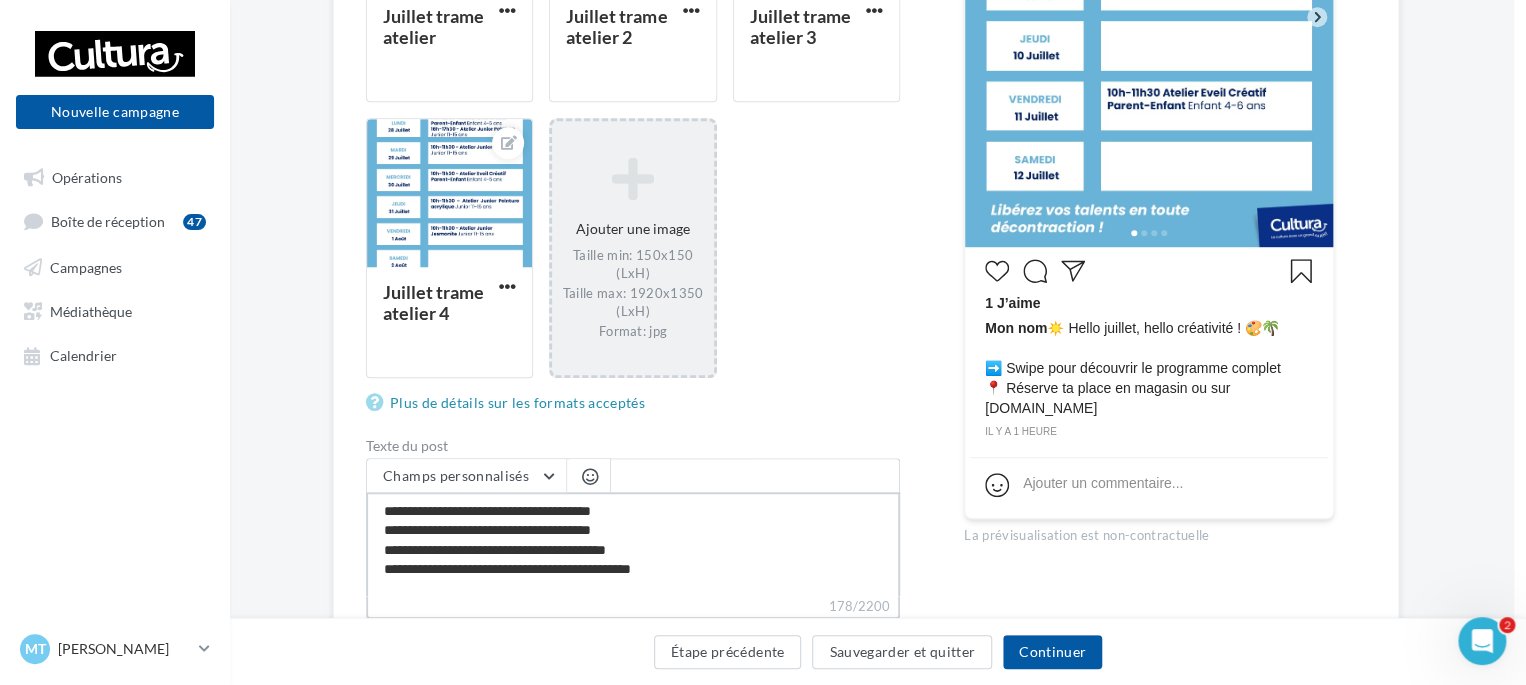 type on "**********" 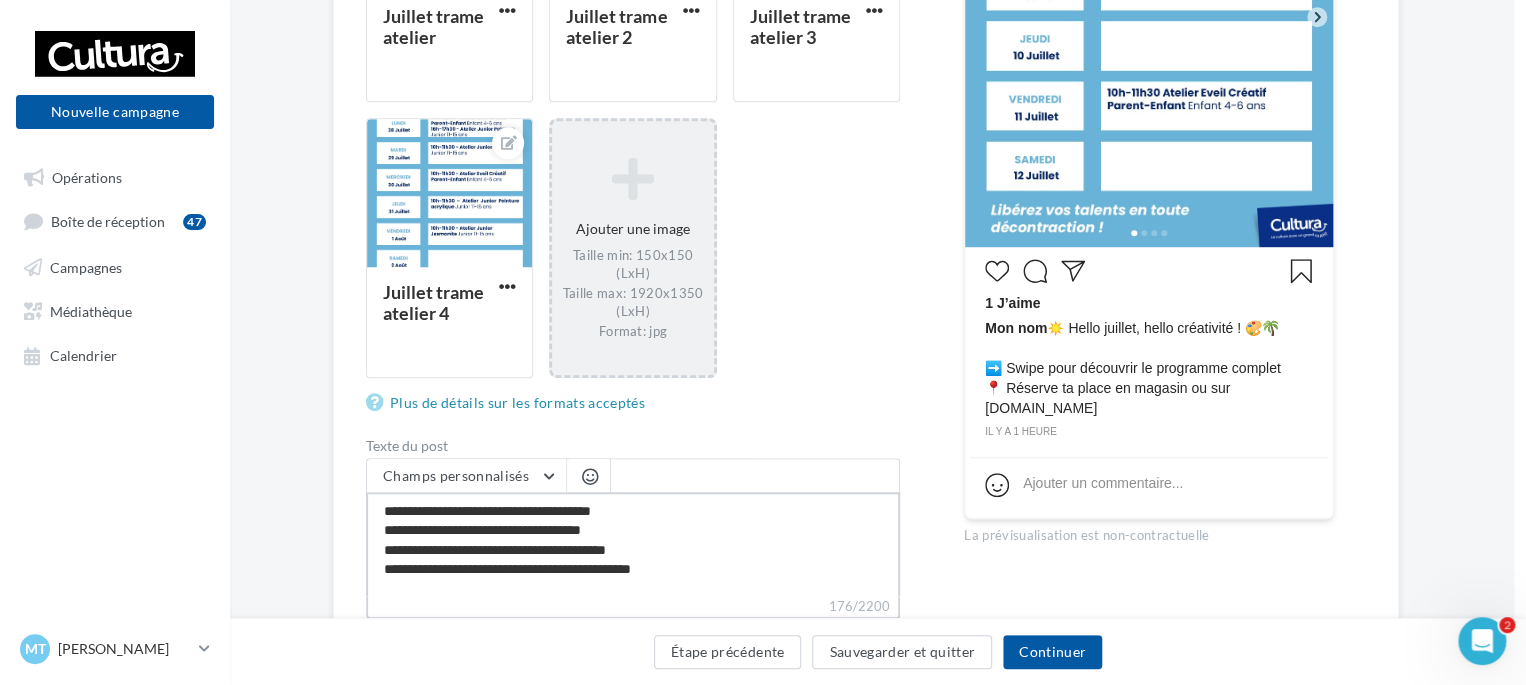 type on "**********" 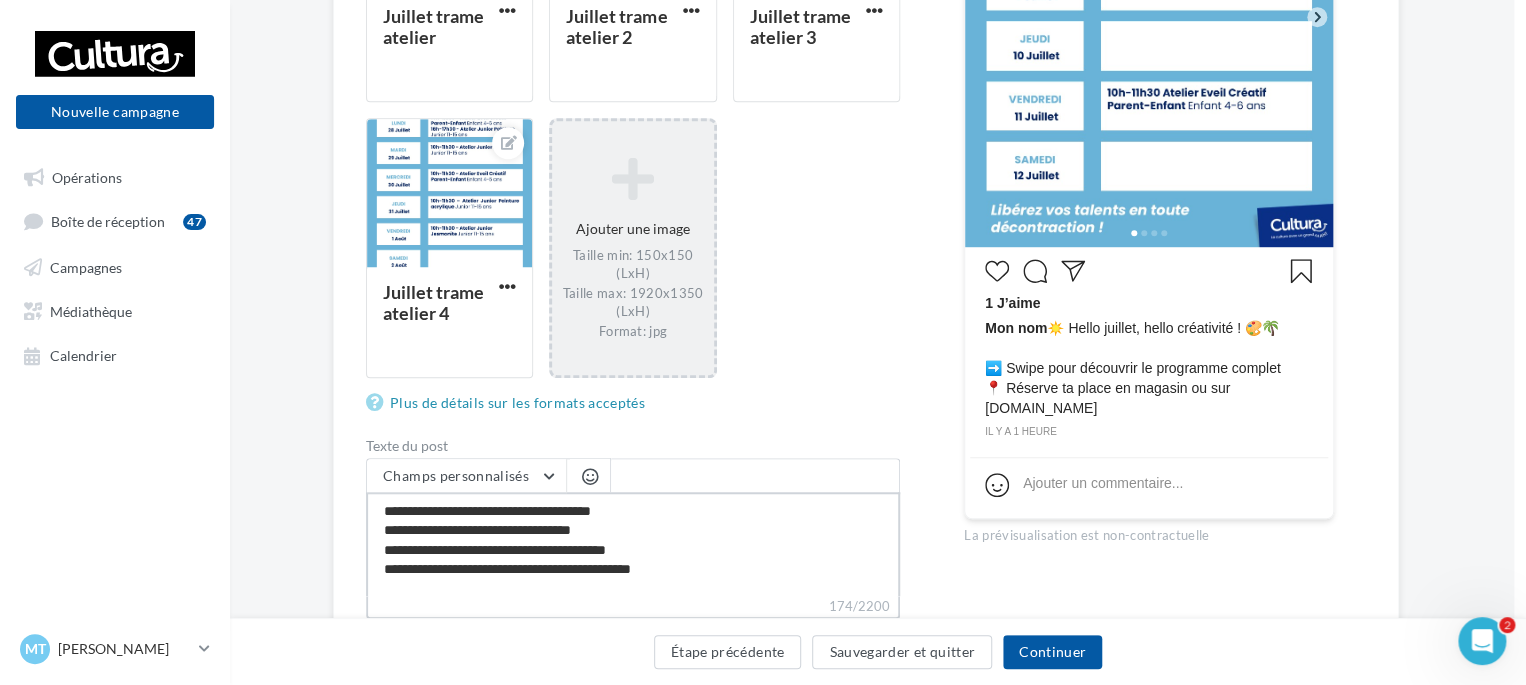 type on "**********" 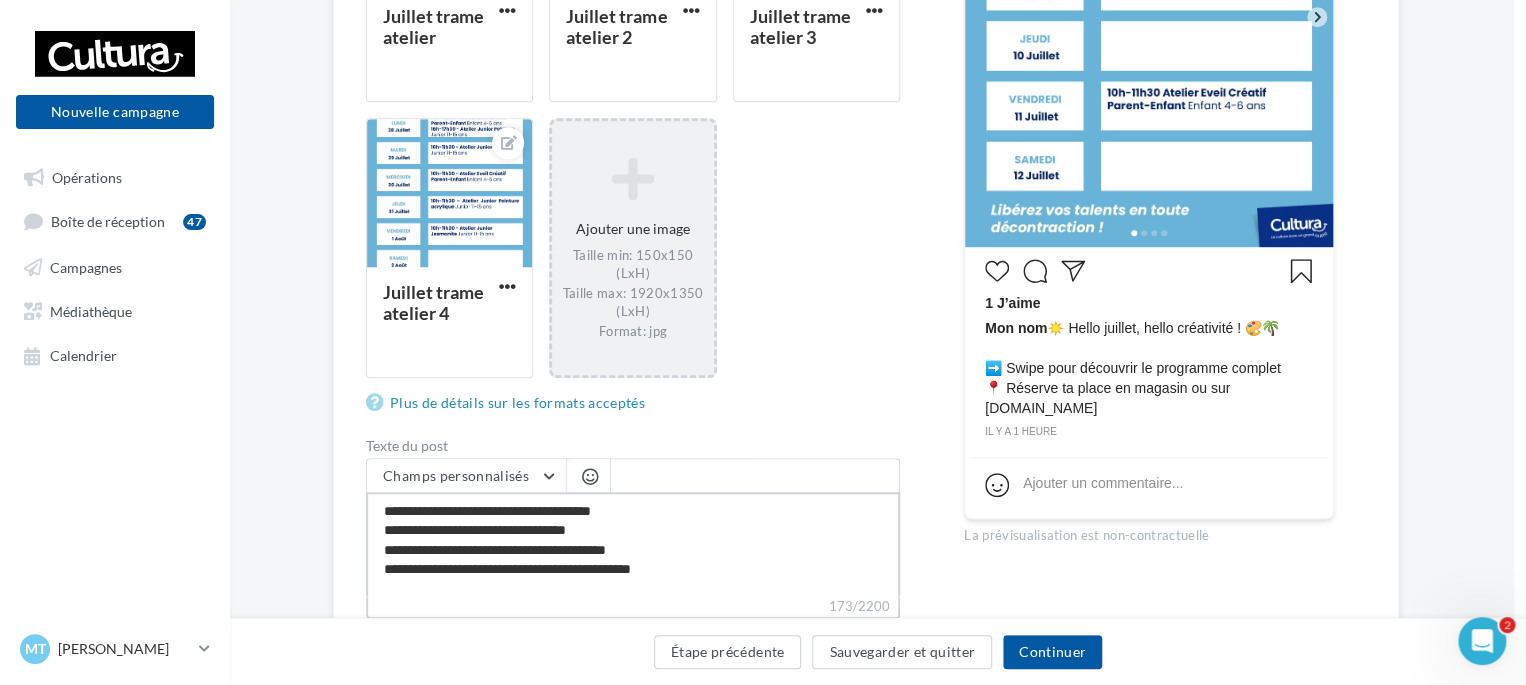type on "**********" 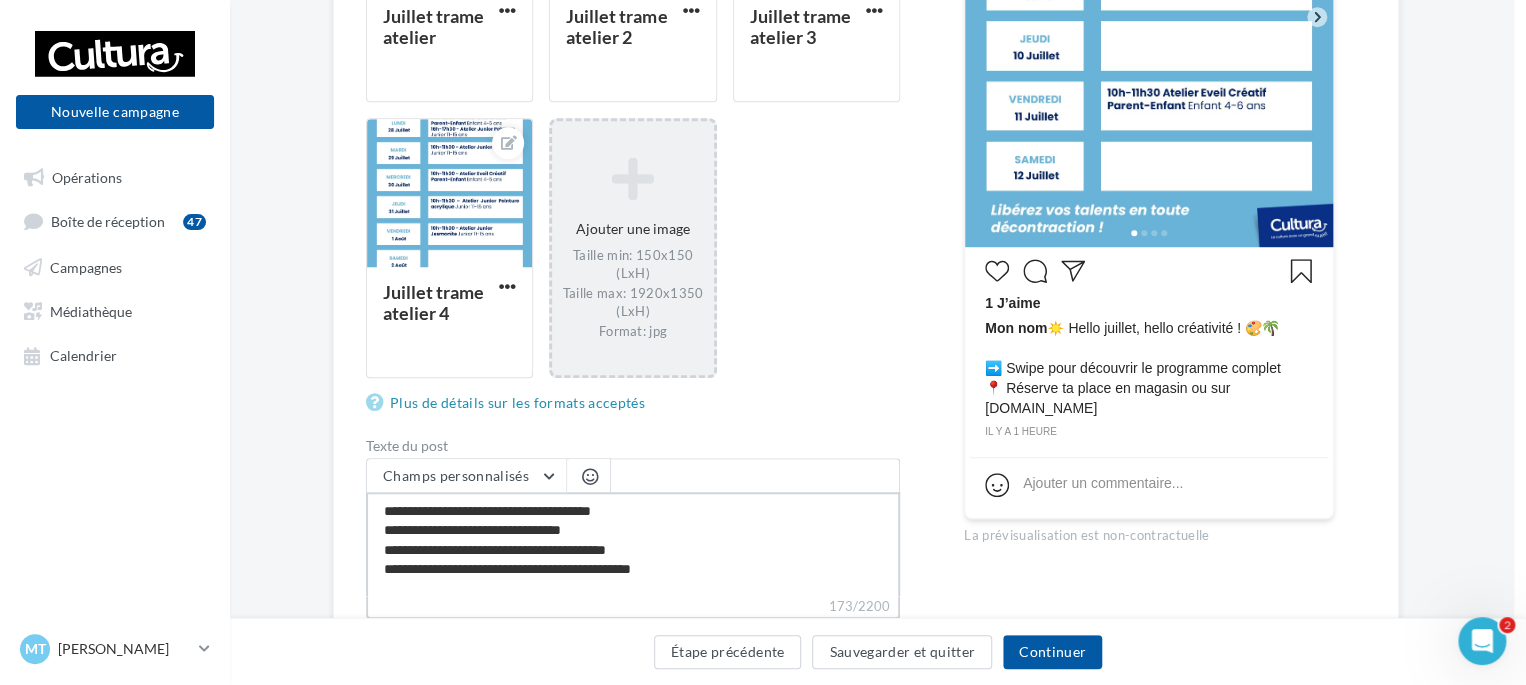 type on "**********" 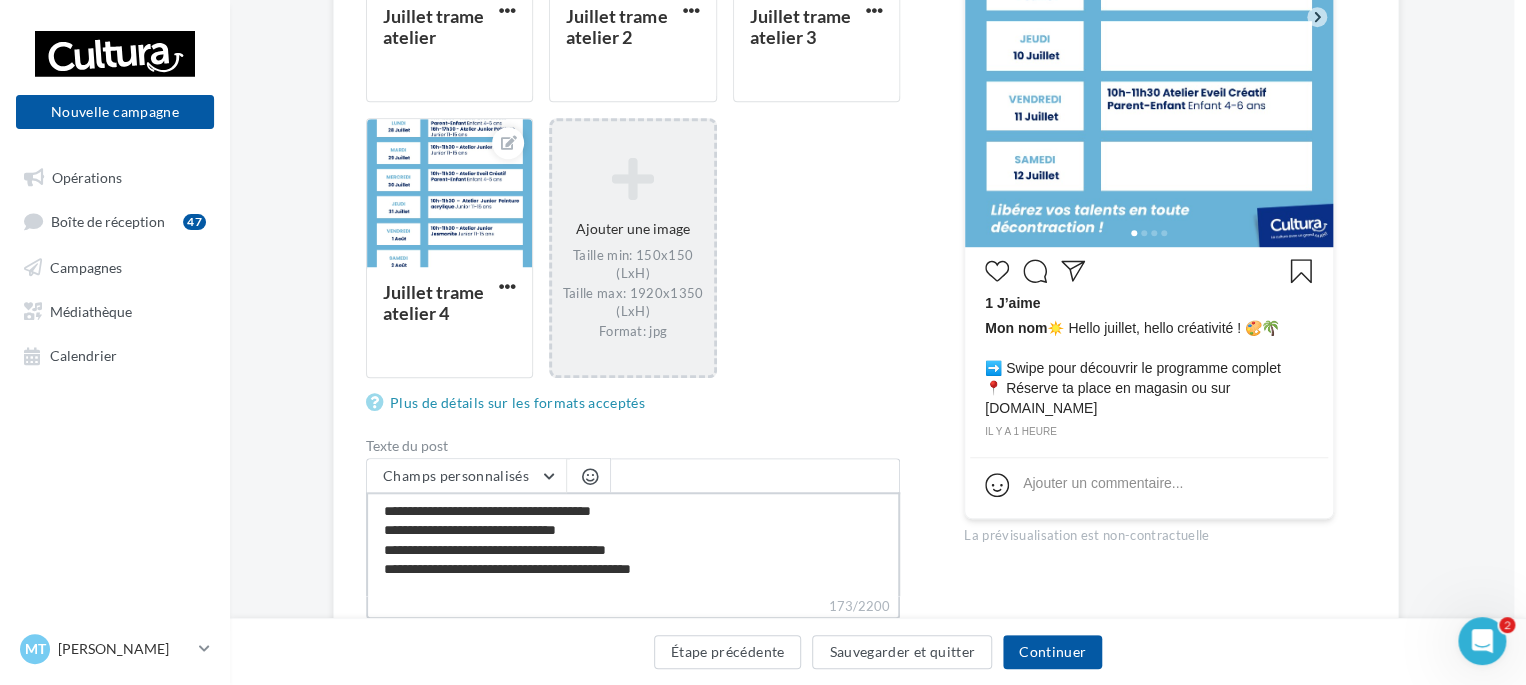 type on "**********" 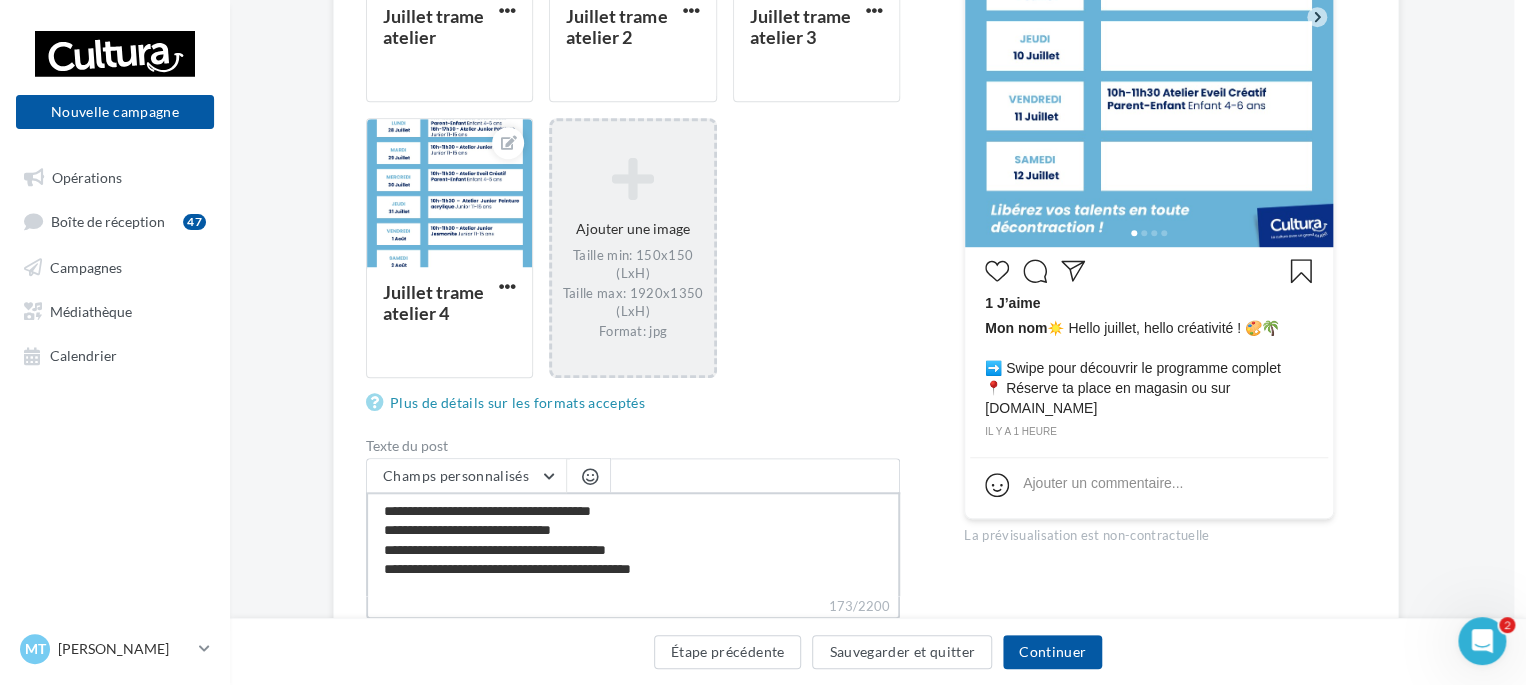 type on "**********" 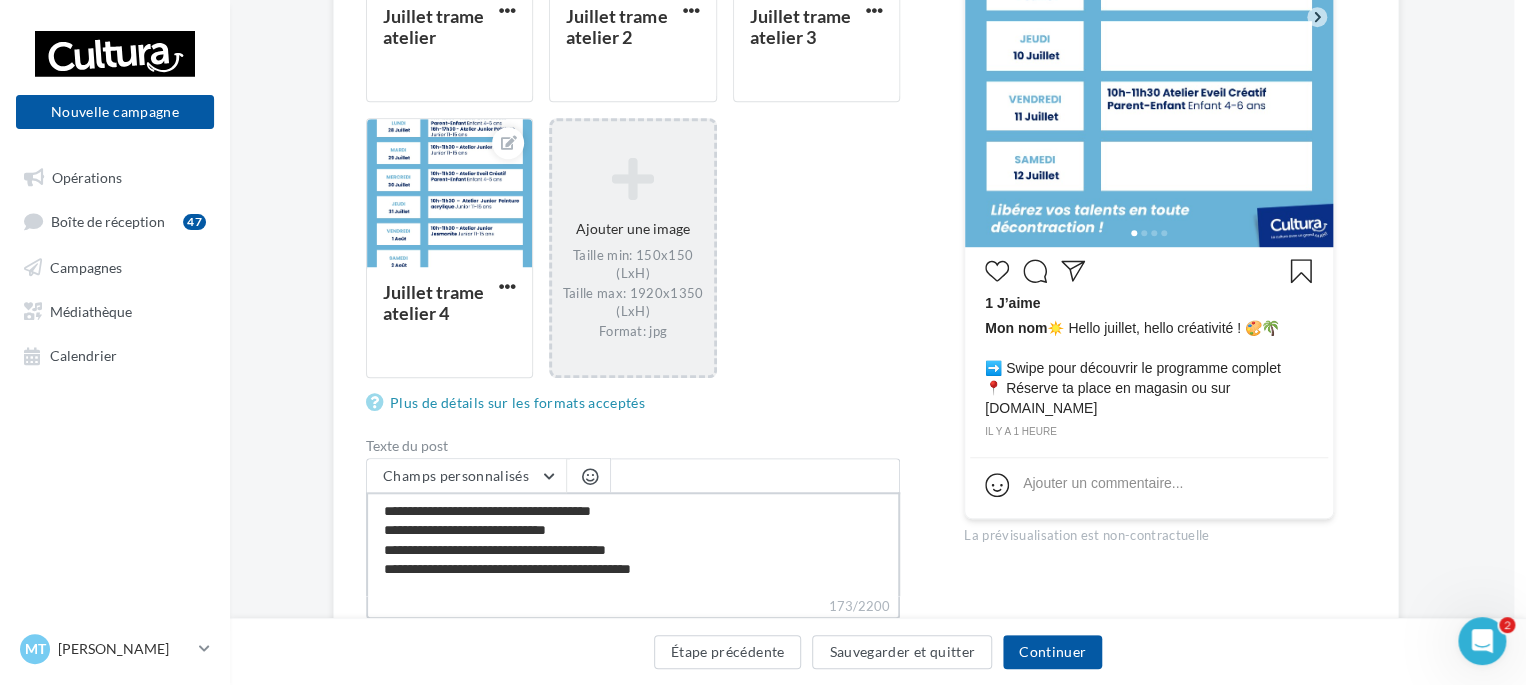 type on "**********" 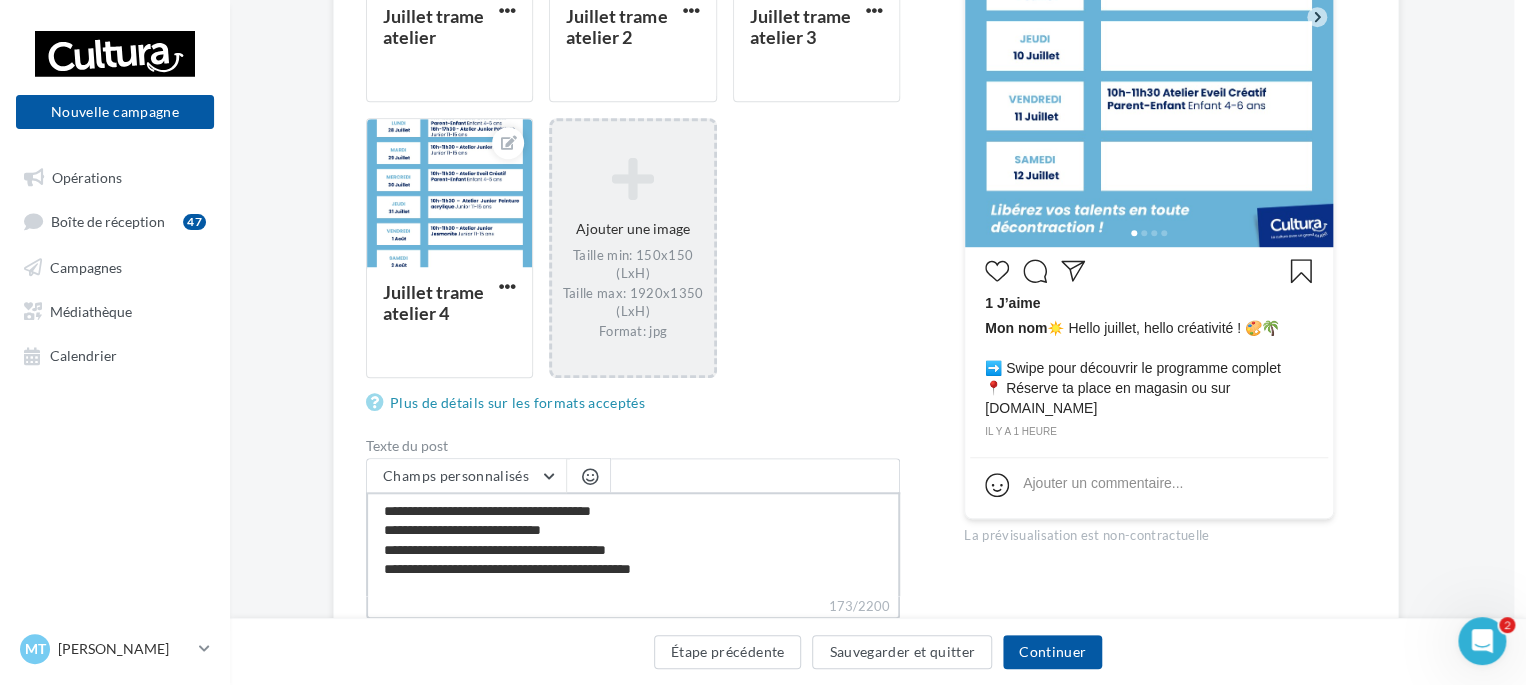 type on "**********" 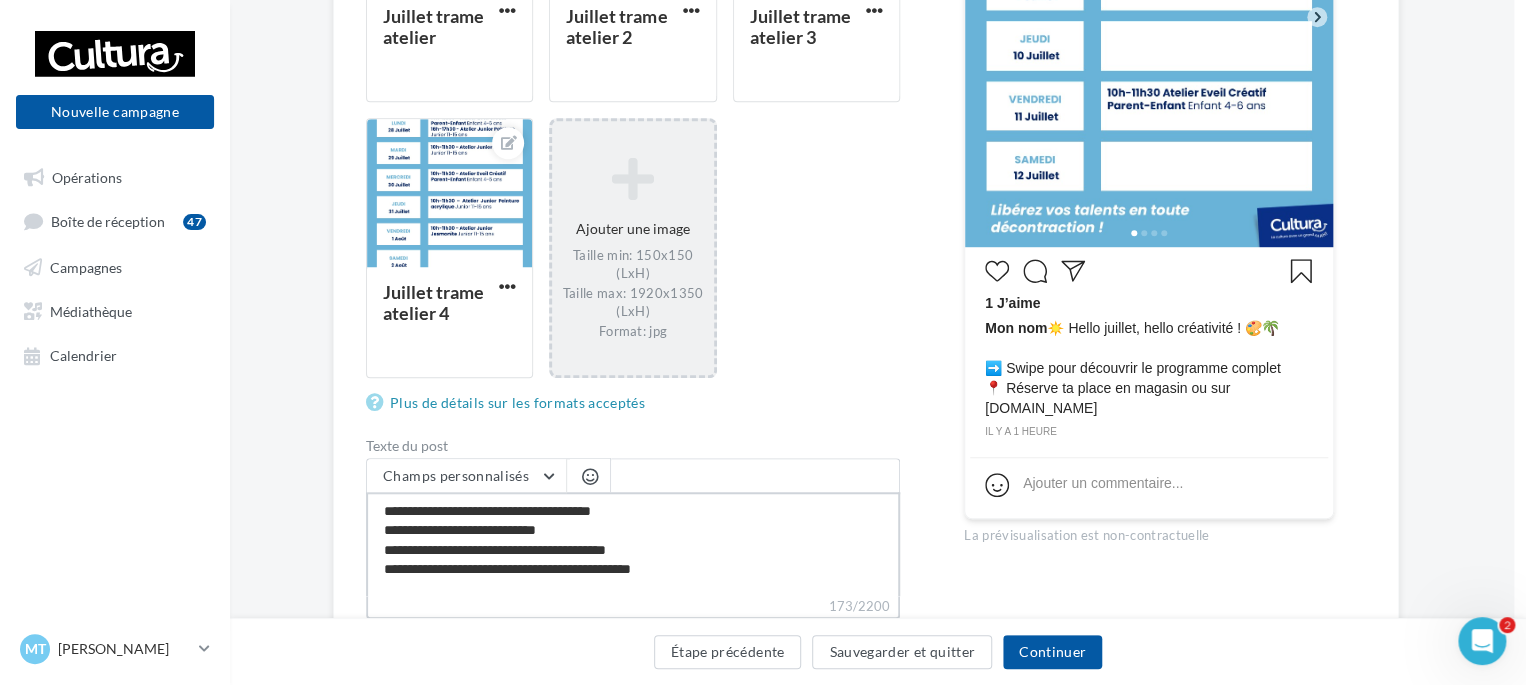 type on "**********" 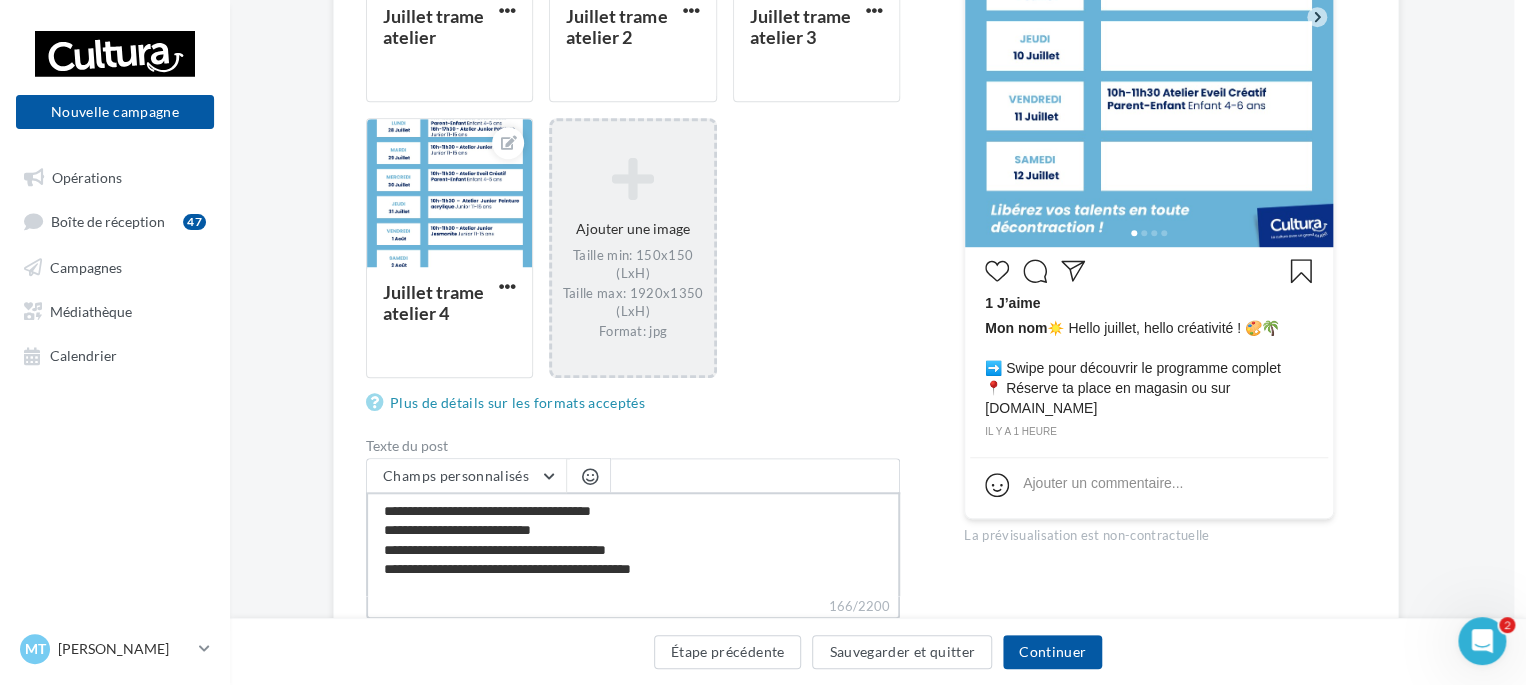 type on "**********" 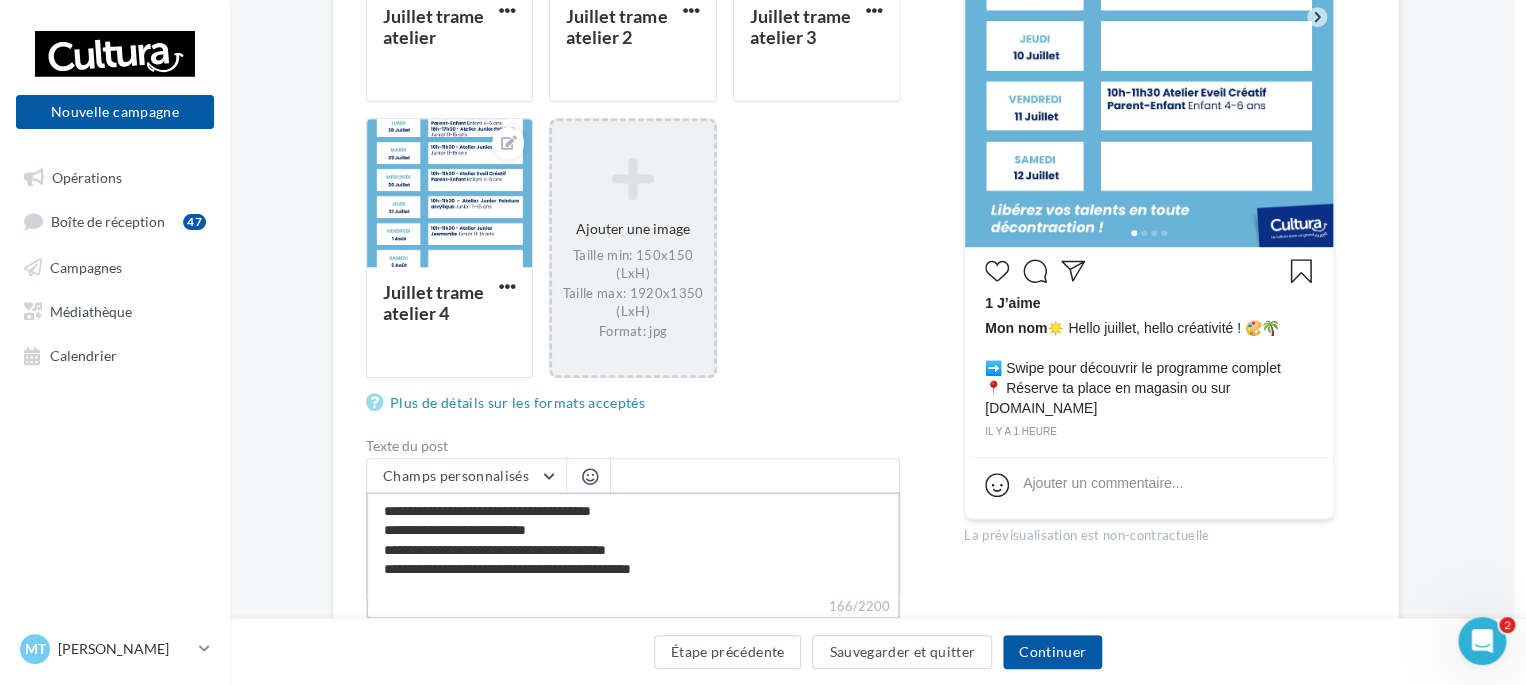 type on "**********" 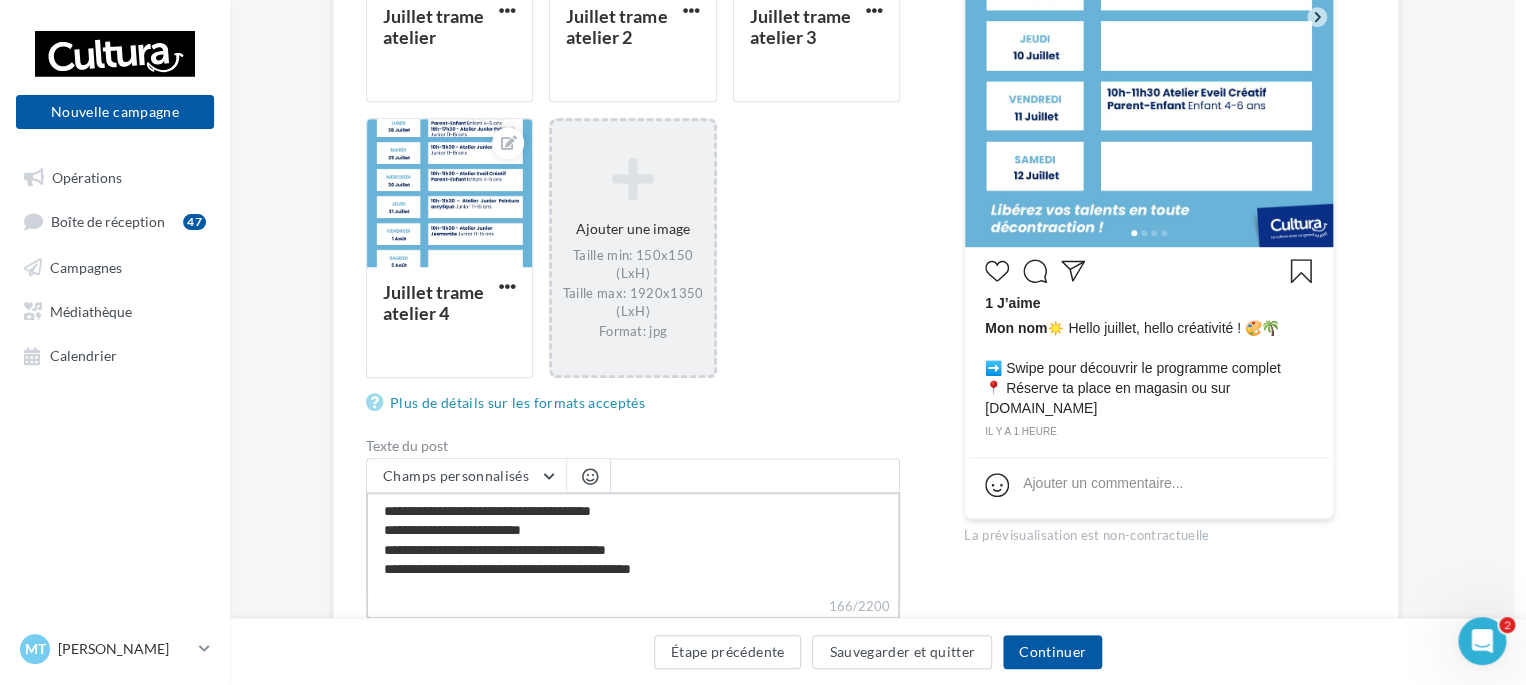 type on "**********" 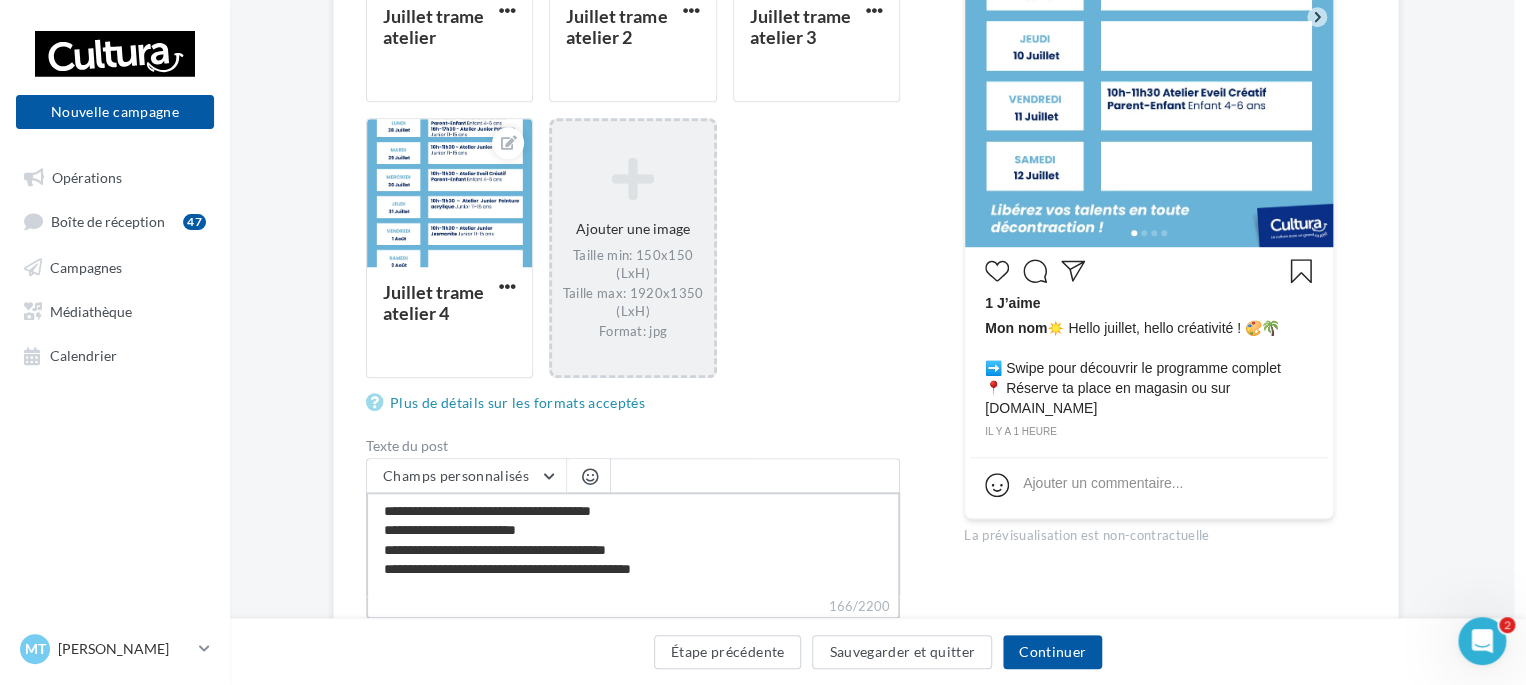 type on "**********" 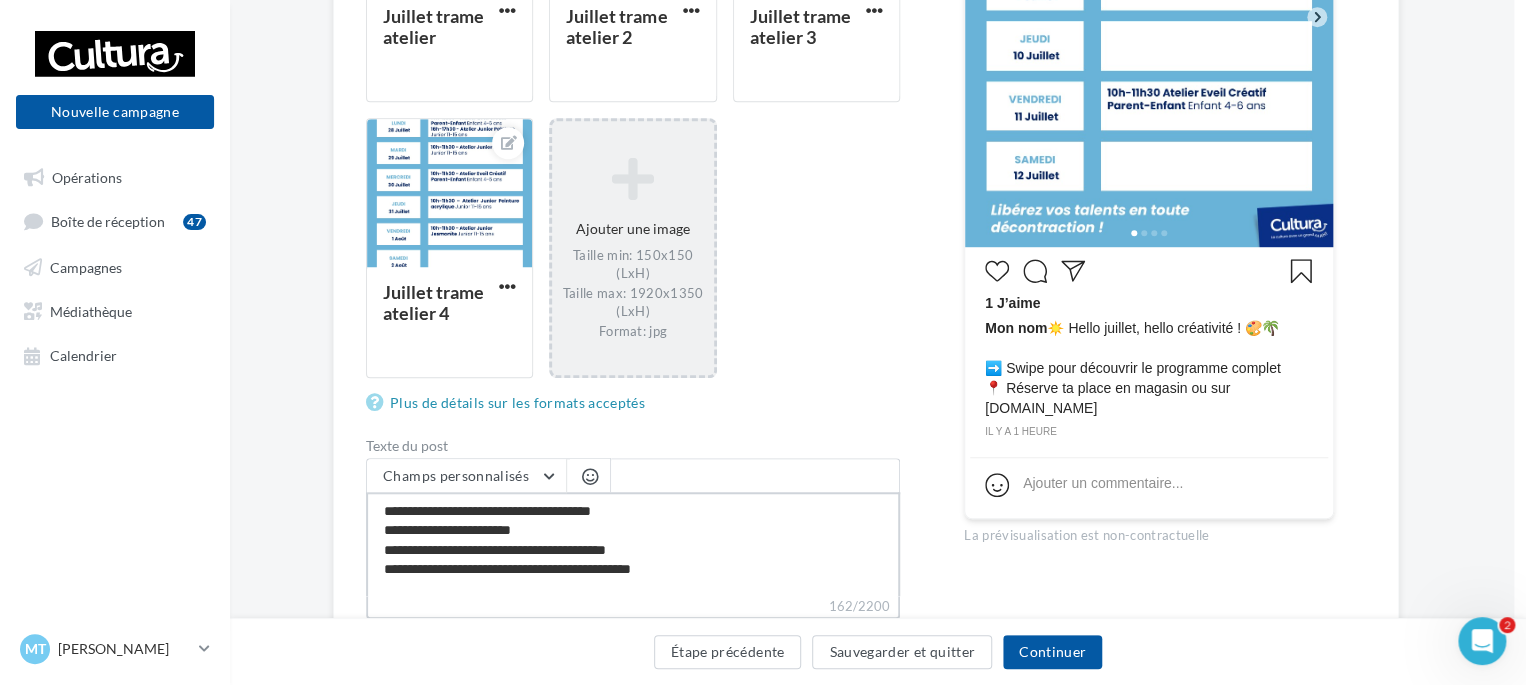 type on "**********" 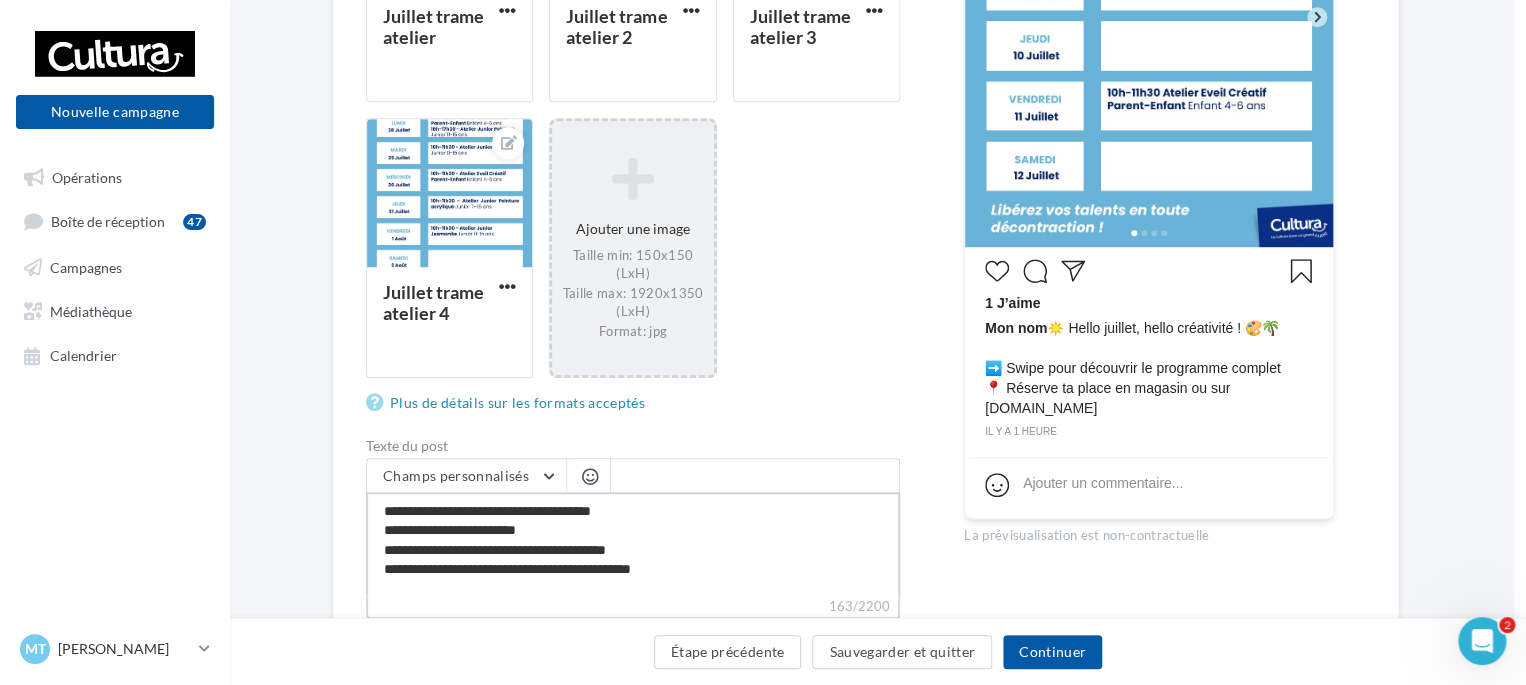 type on "**********" 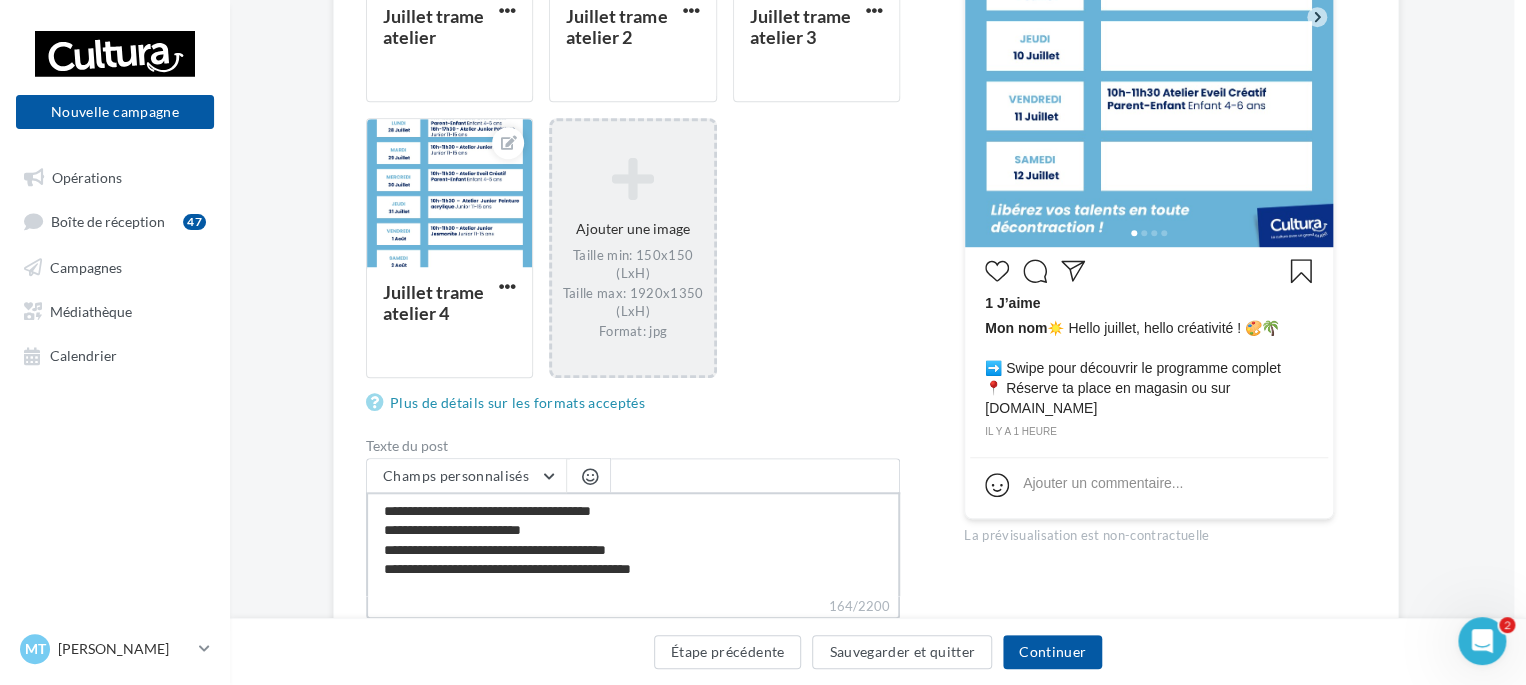 type on "**********" 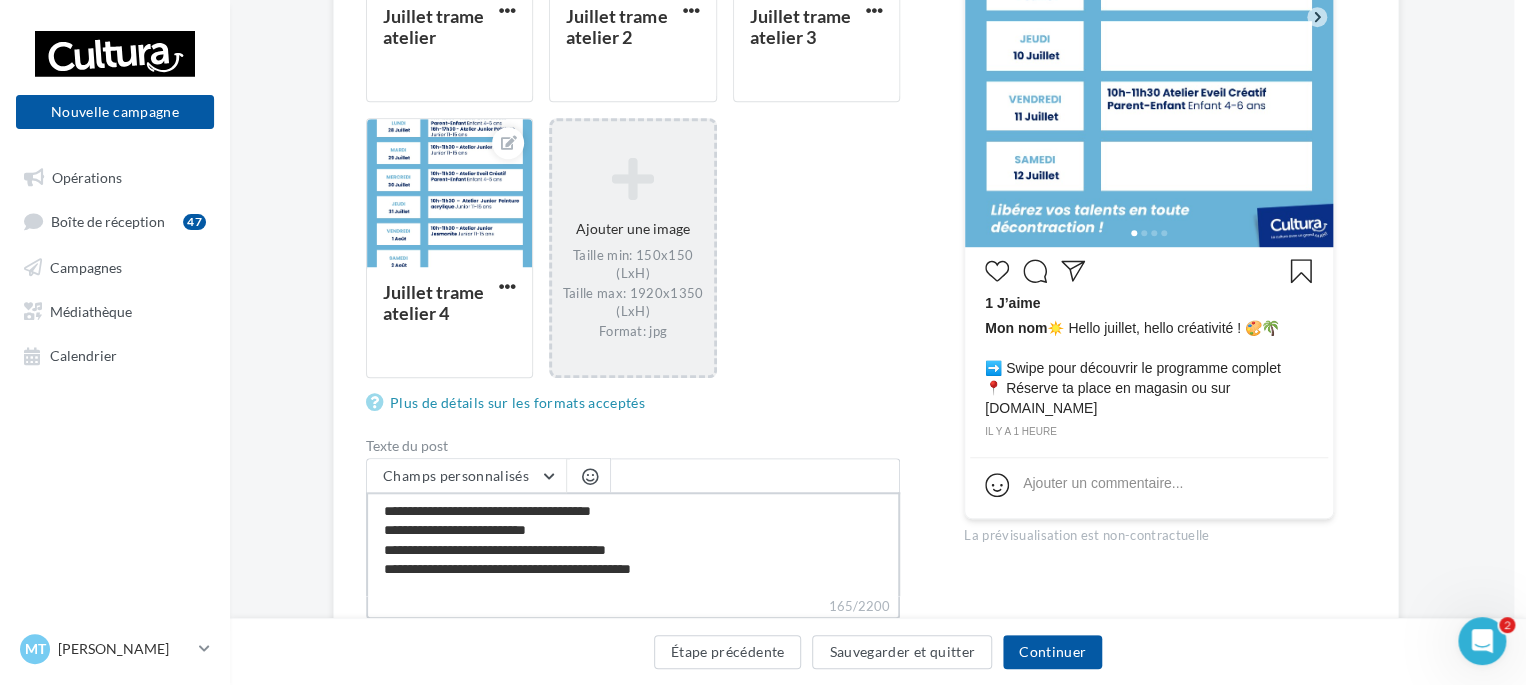 type on "**********" 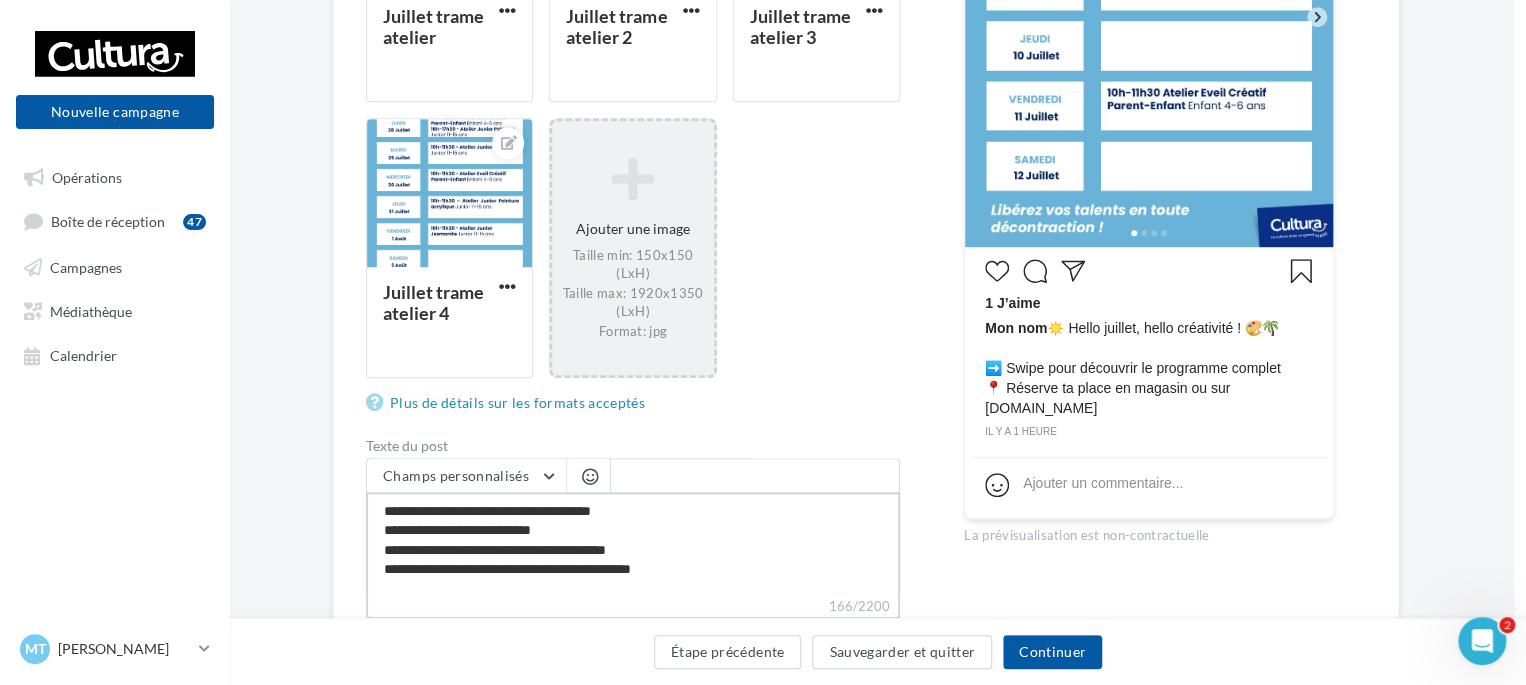type on "**********" 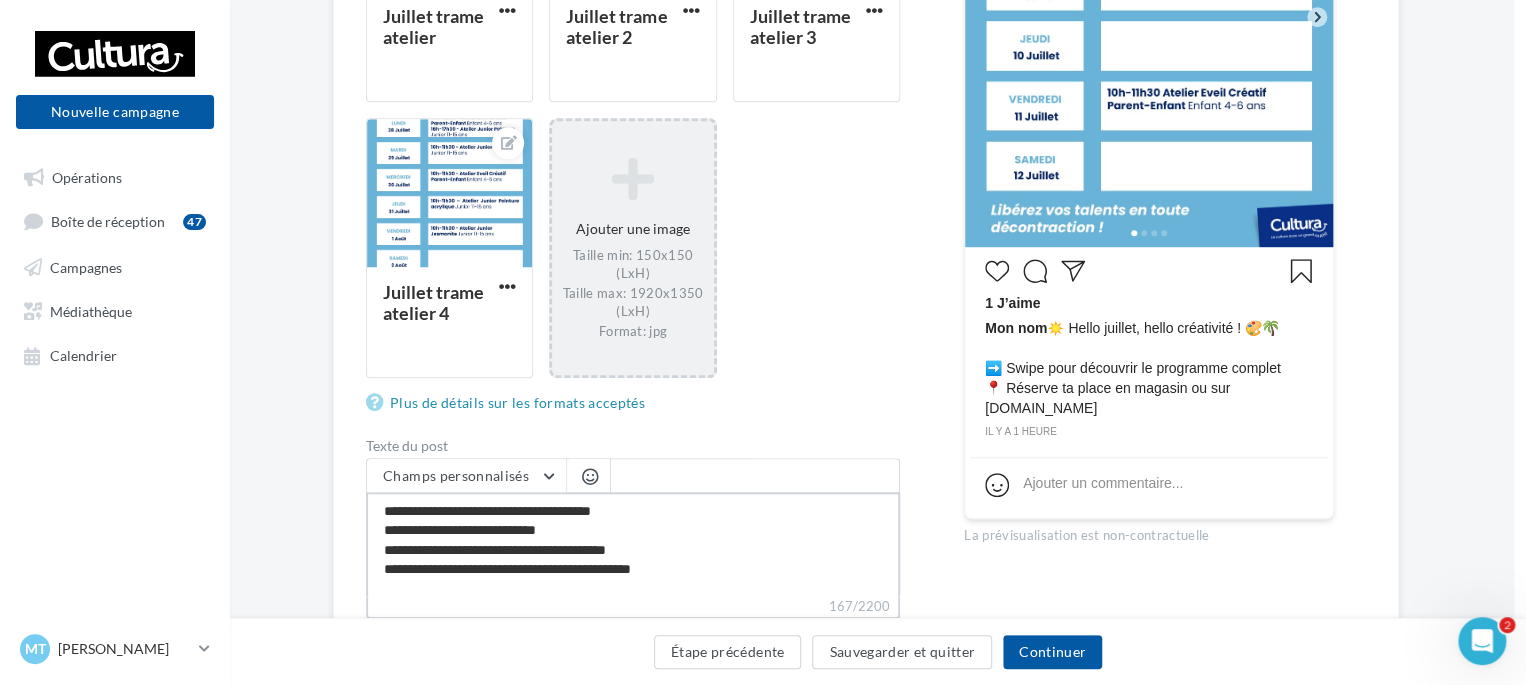 type on "**********" 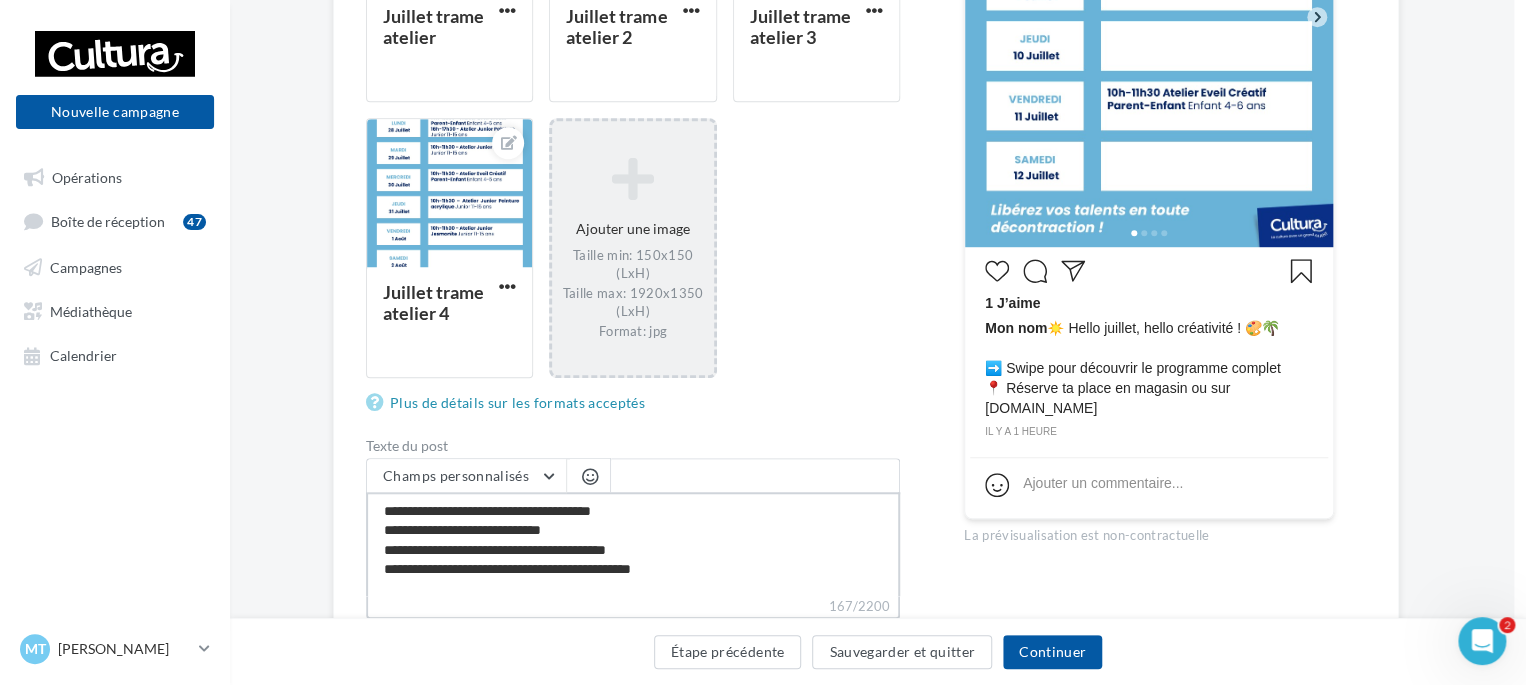 type on "**********" 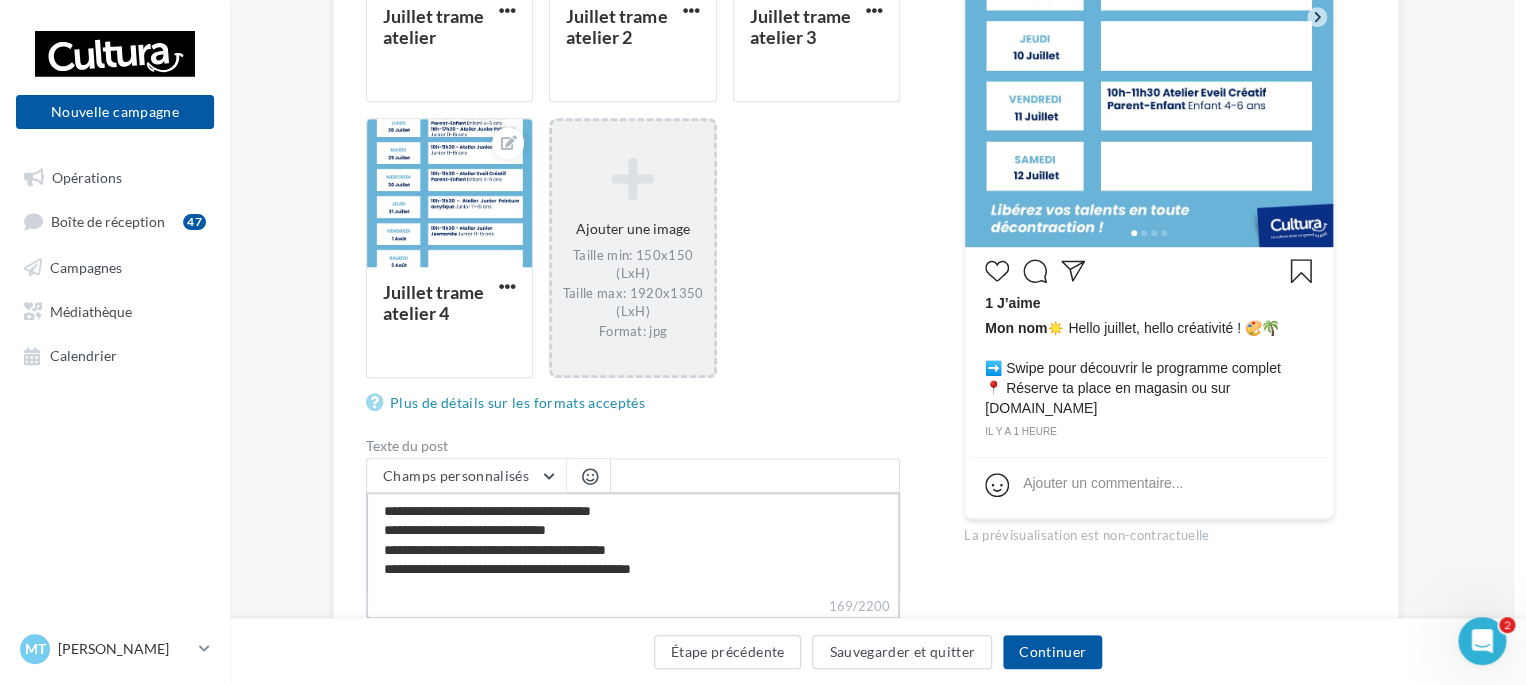 type on "**********" 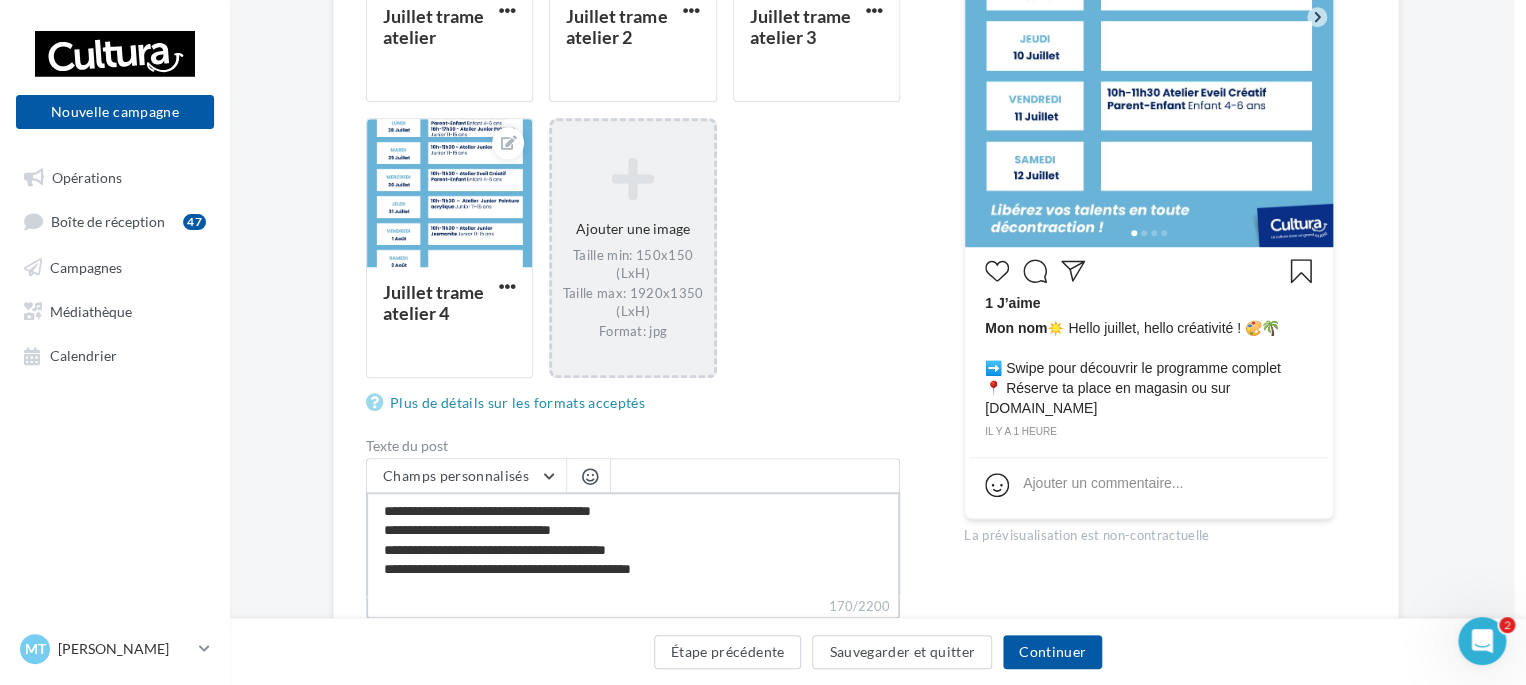type on "**********" 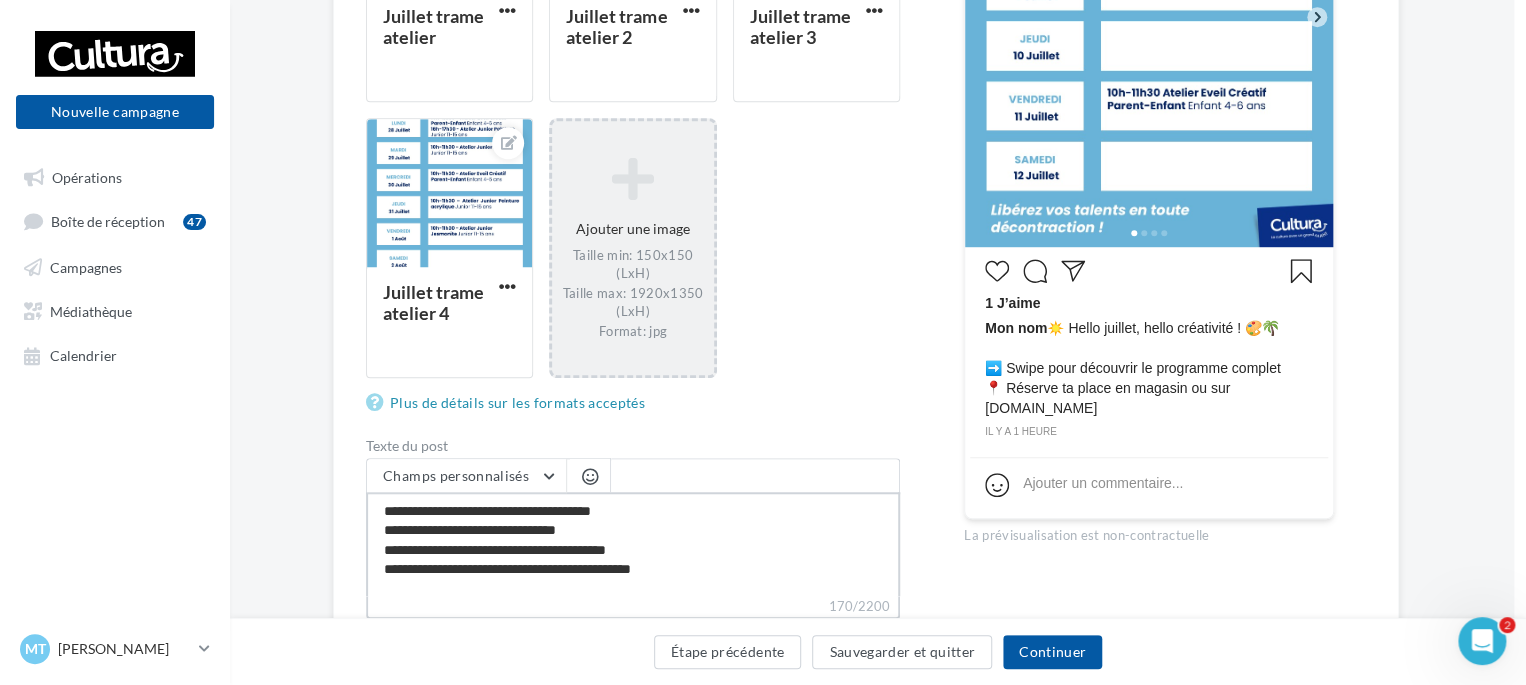type on "**********" 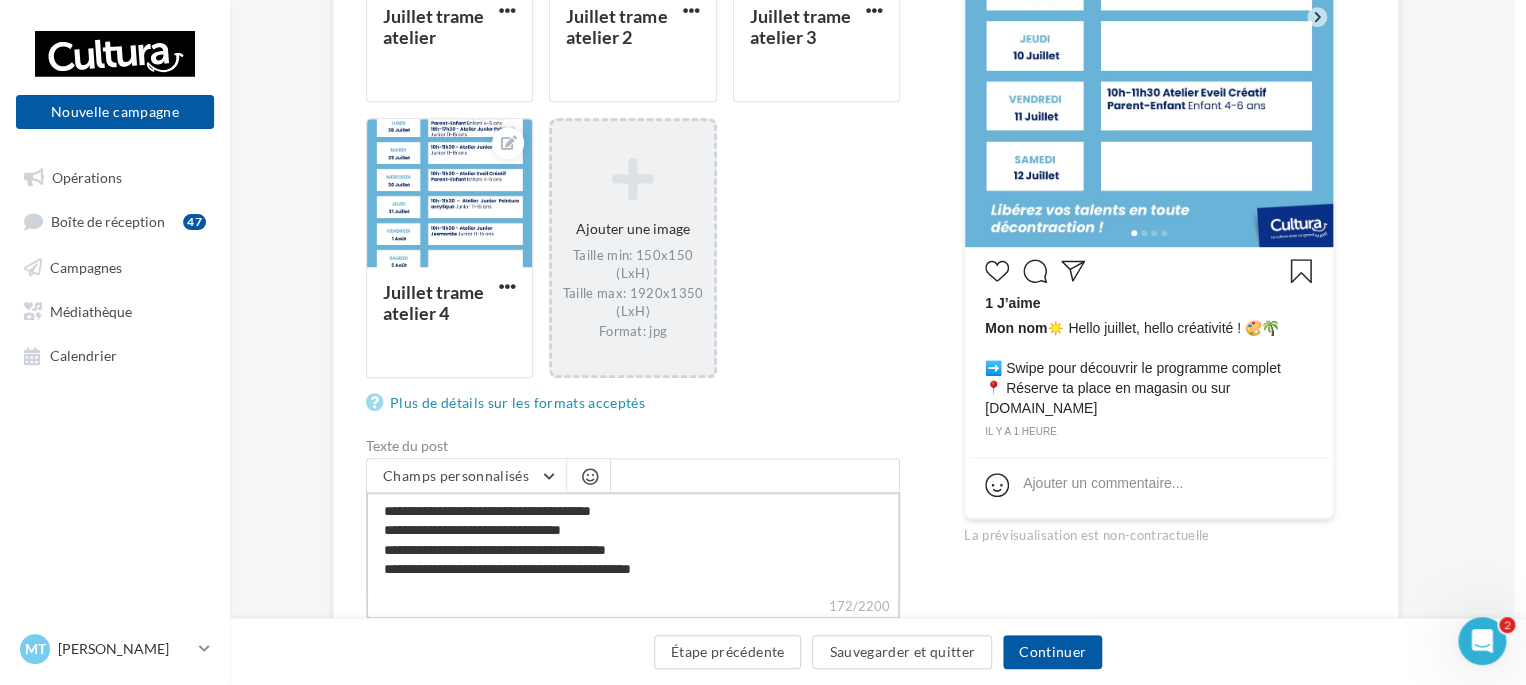 type on "**********" 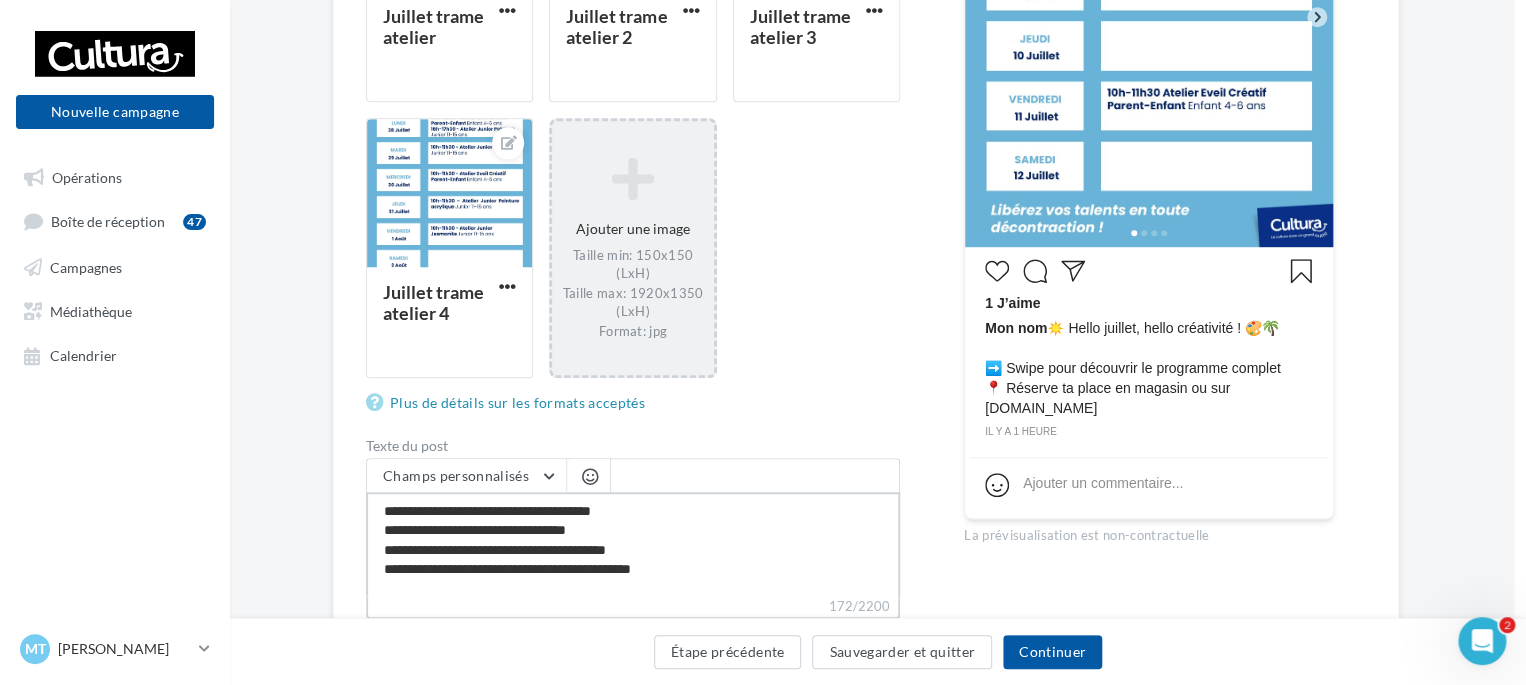 type on "**********" 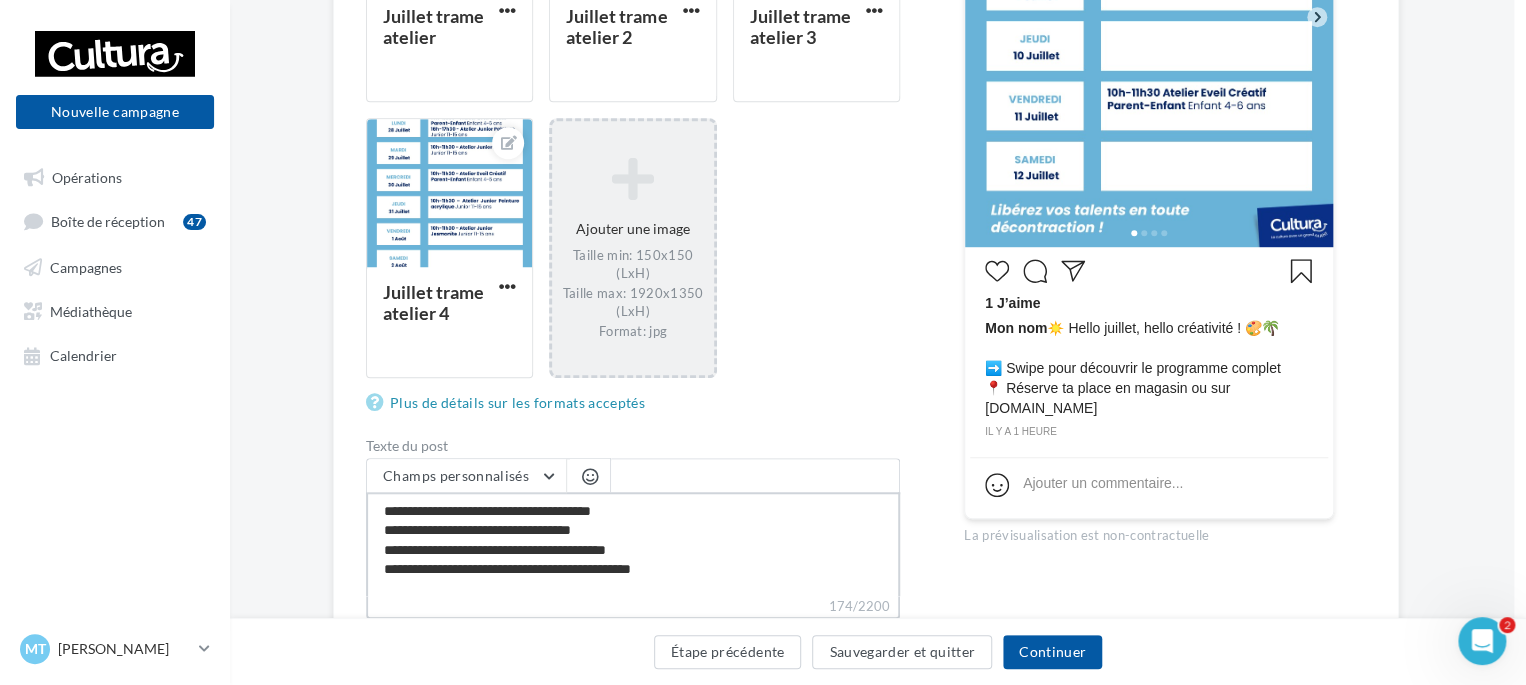 type on "**********" 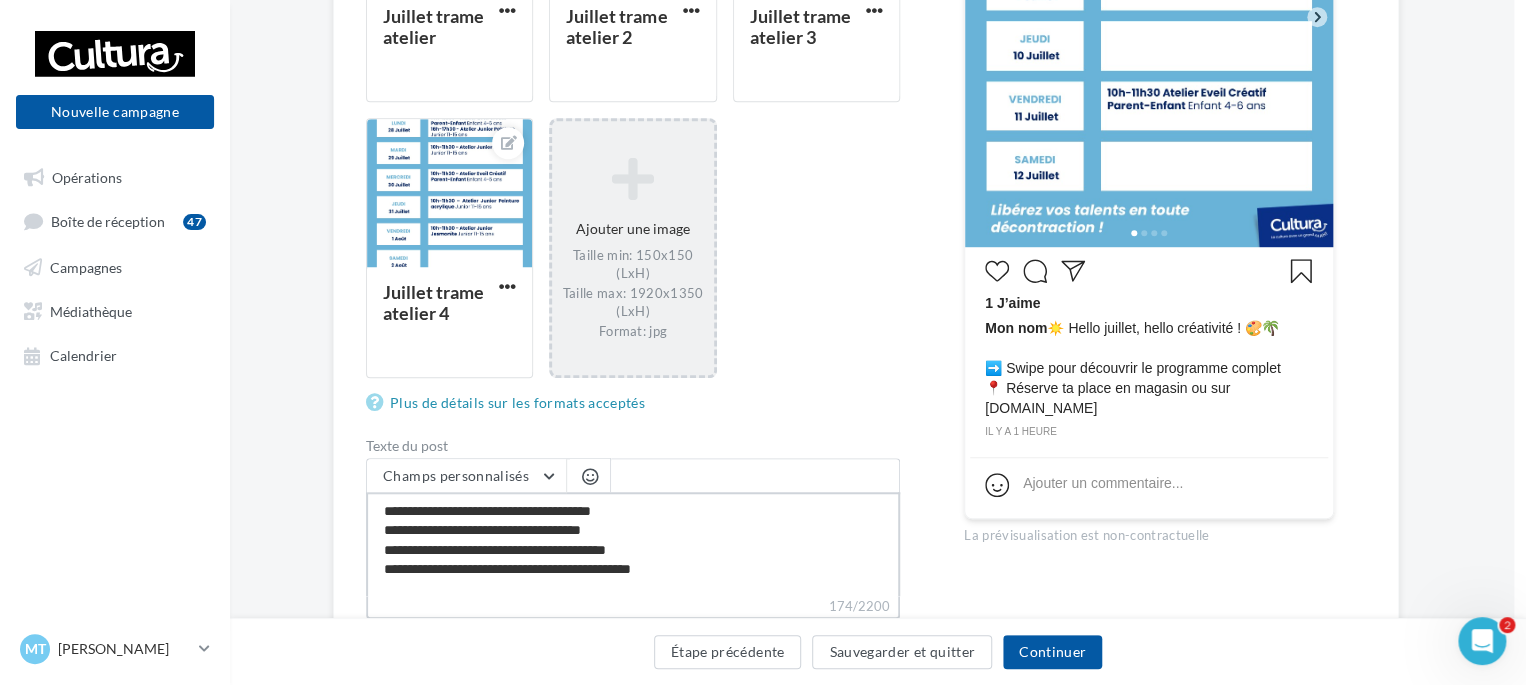type on "**********" 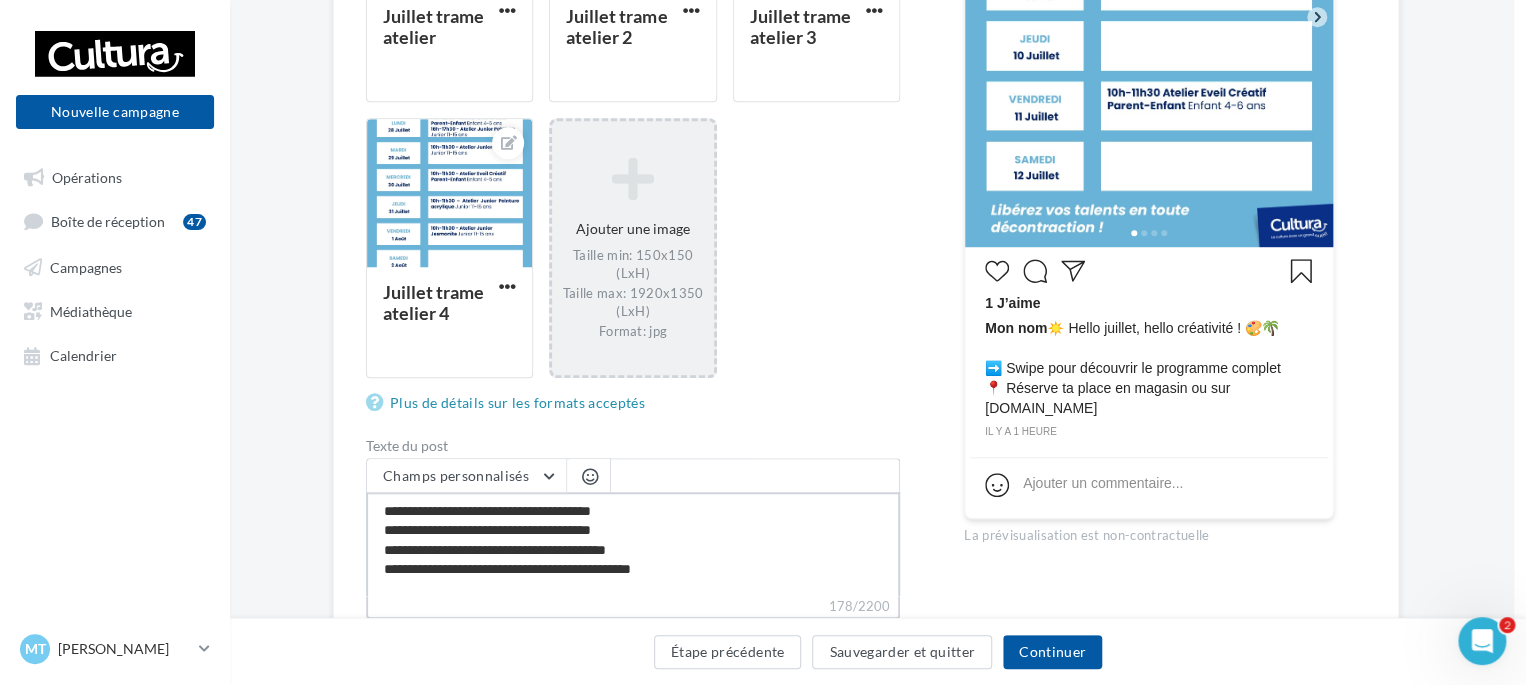 type on "**********" 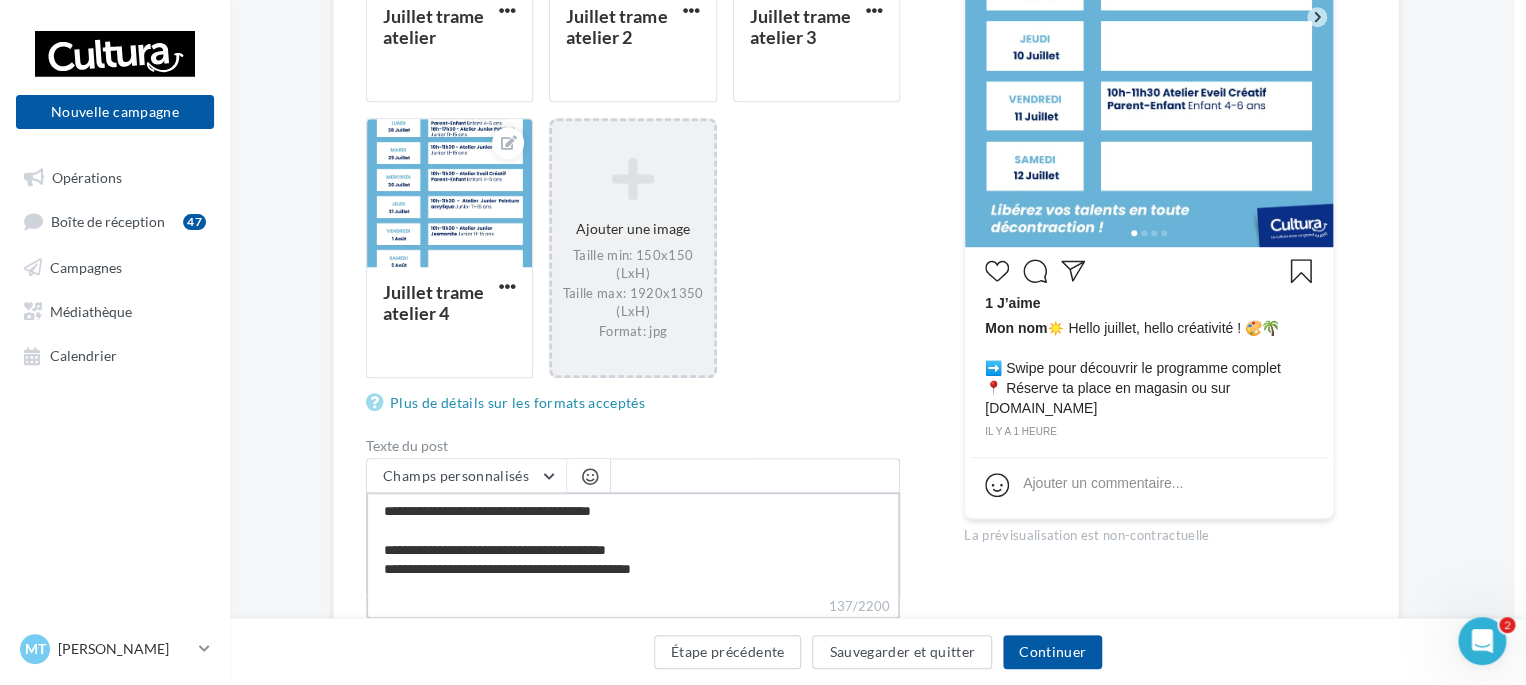 paste on "**********" 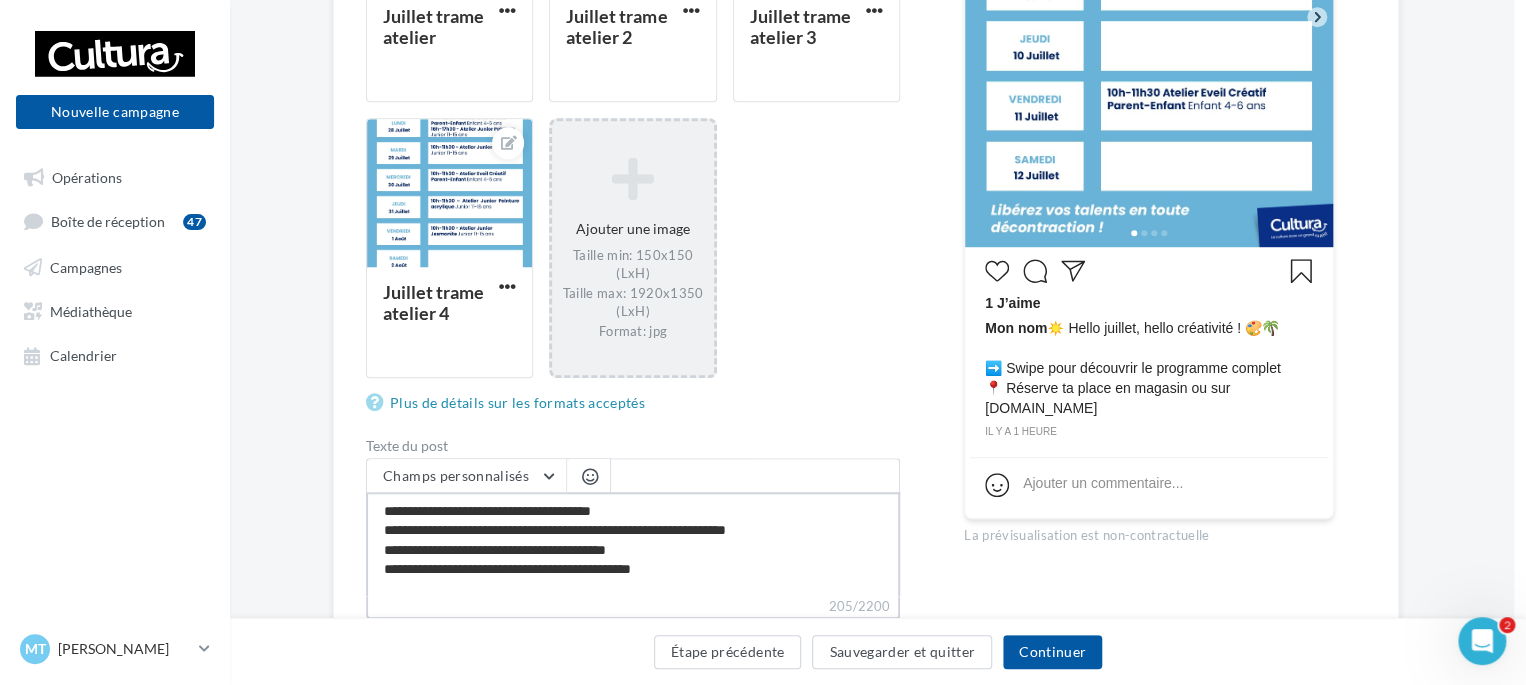 type on "**********" 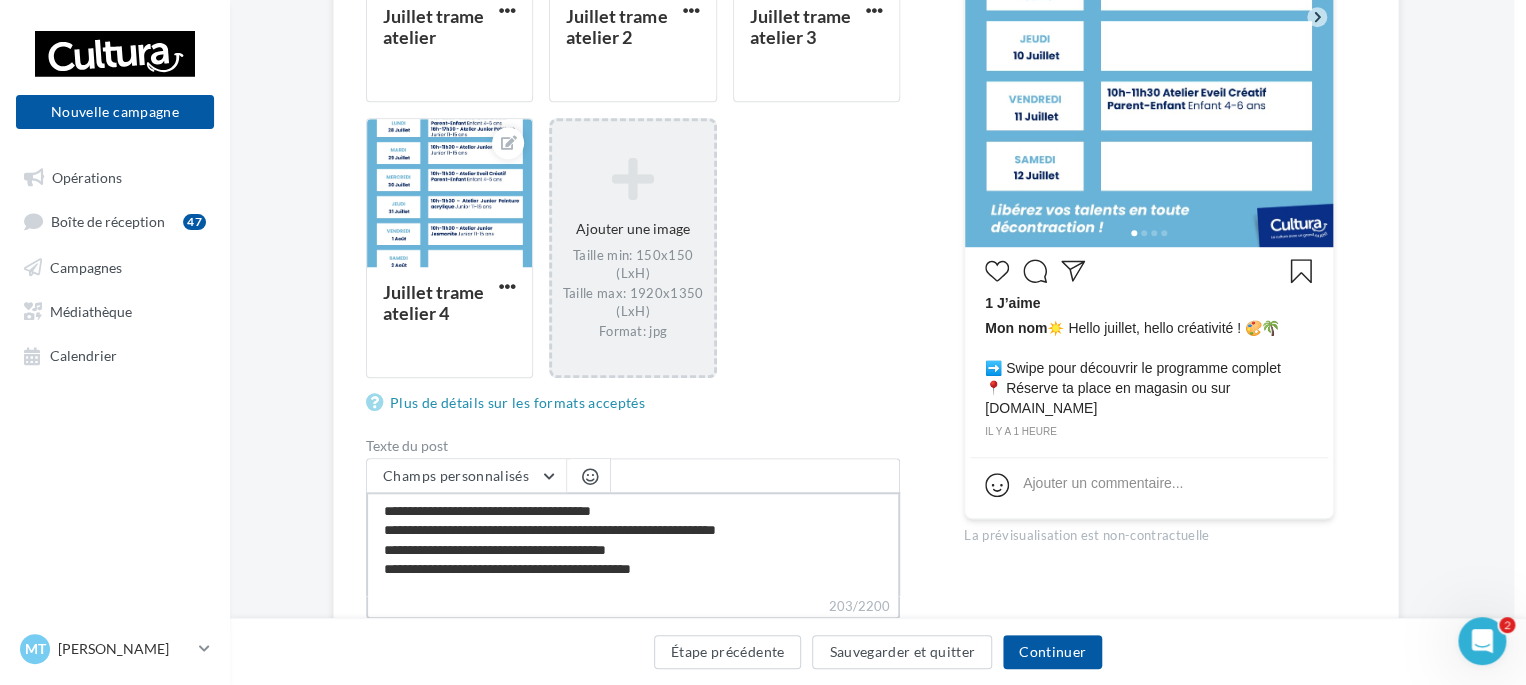 type on "**********" 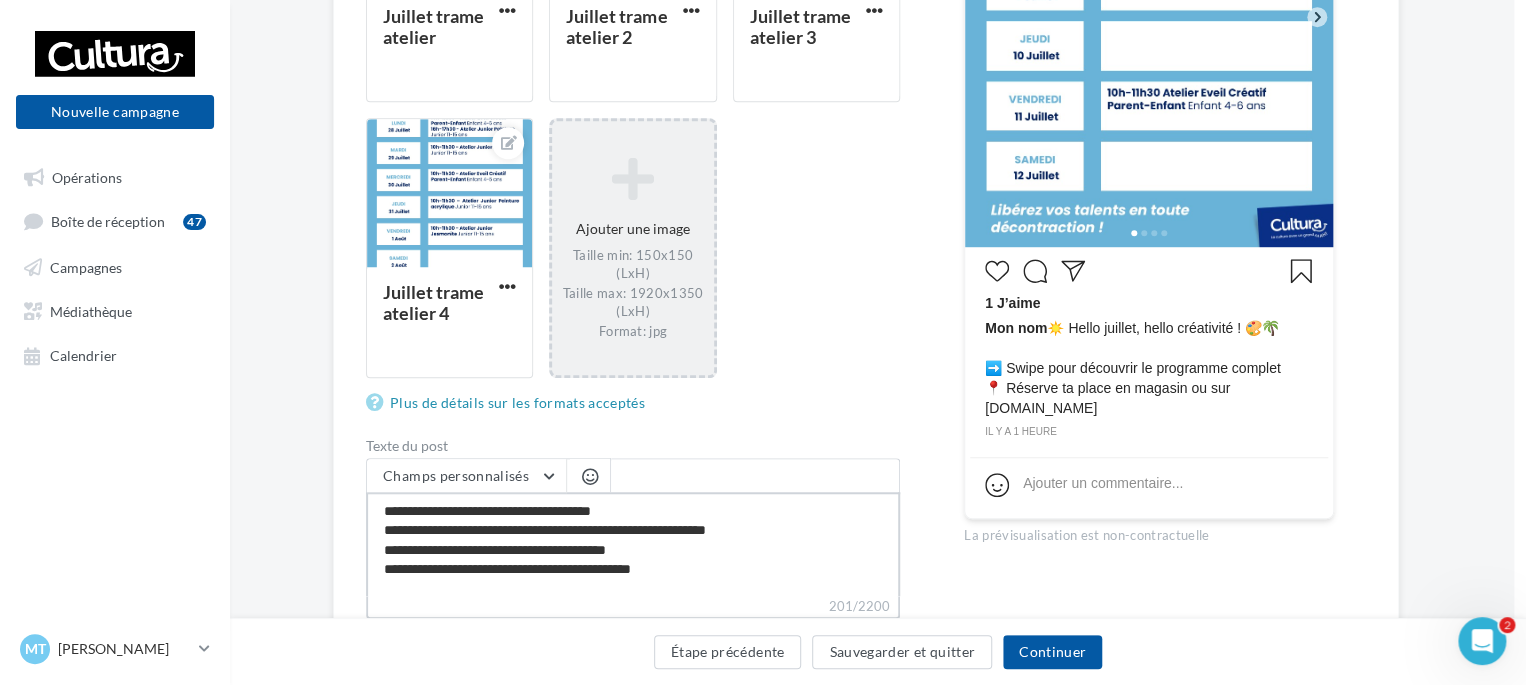 type on "**********" 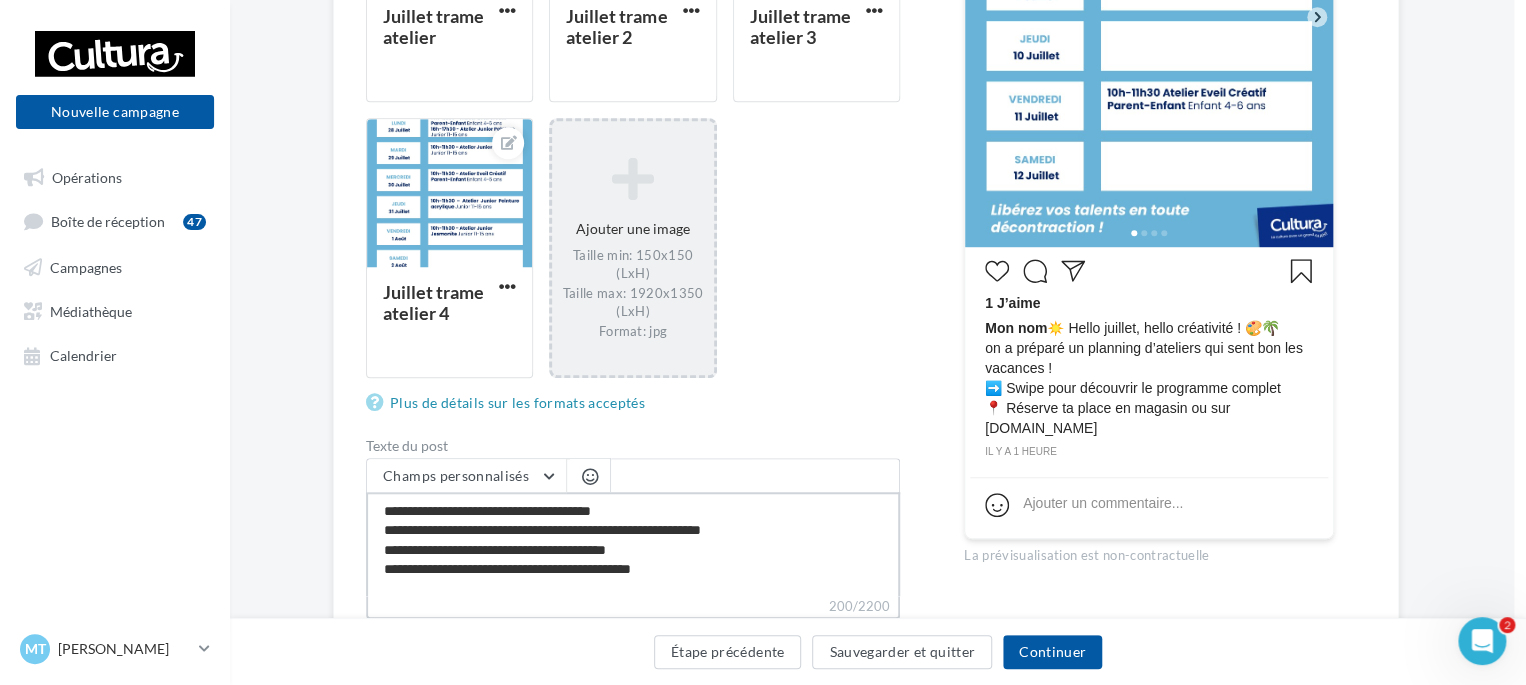 drag, startPoint x: 477, startPoint y: 530, endPoint x: 381, endPoint y: 531, distance: 96.00521 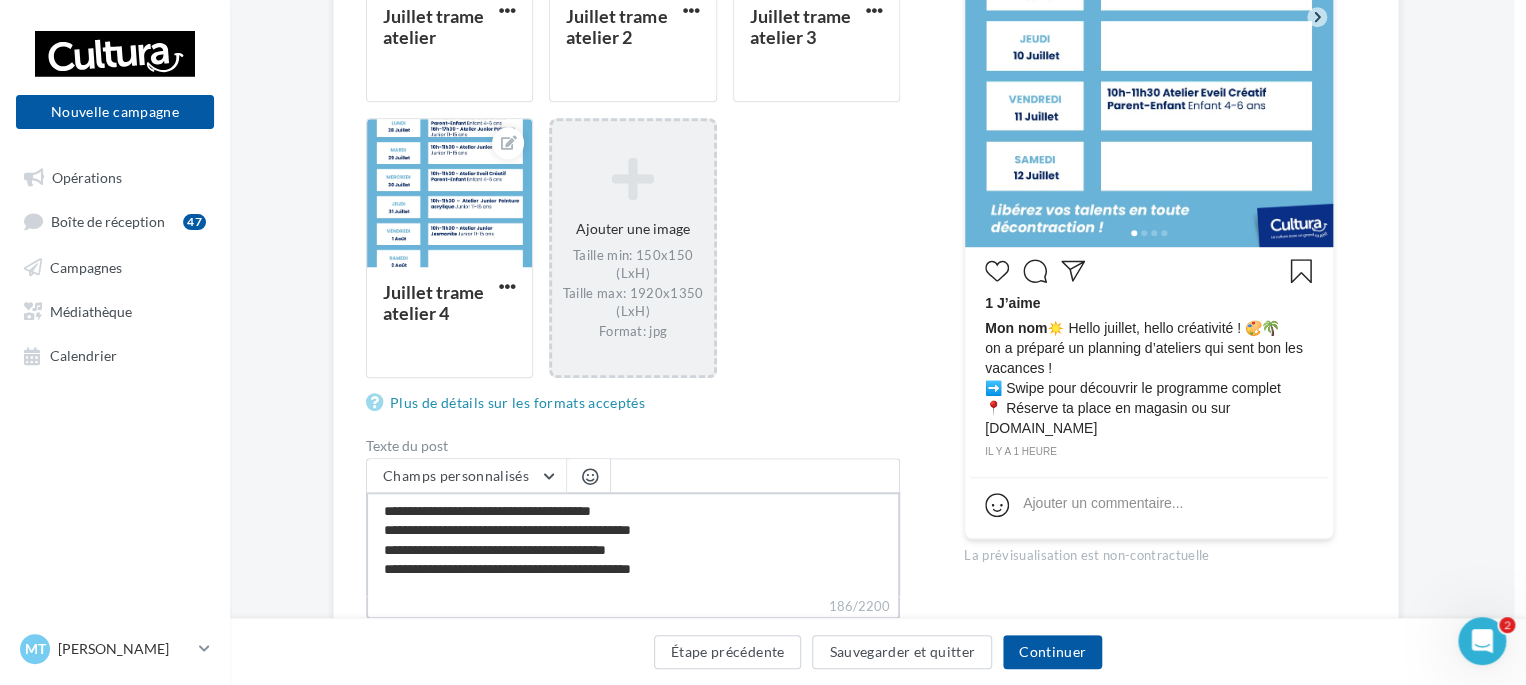 type on "**********" 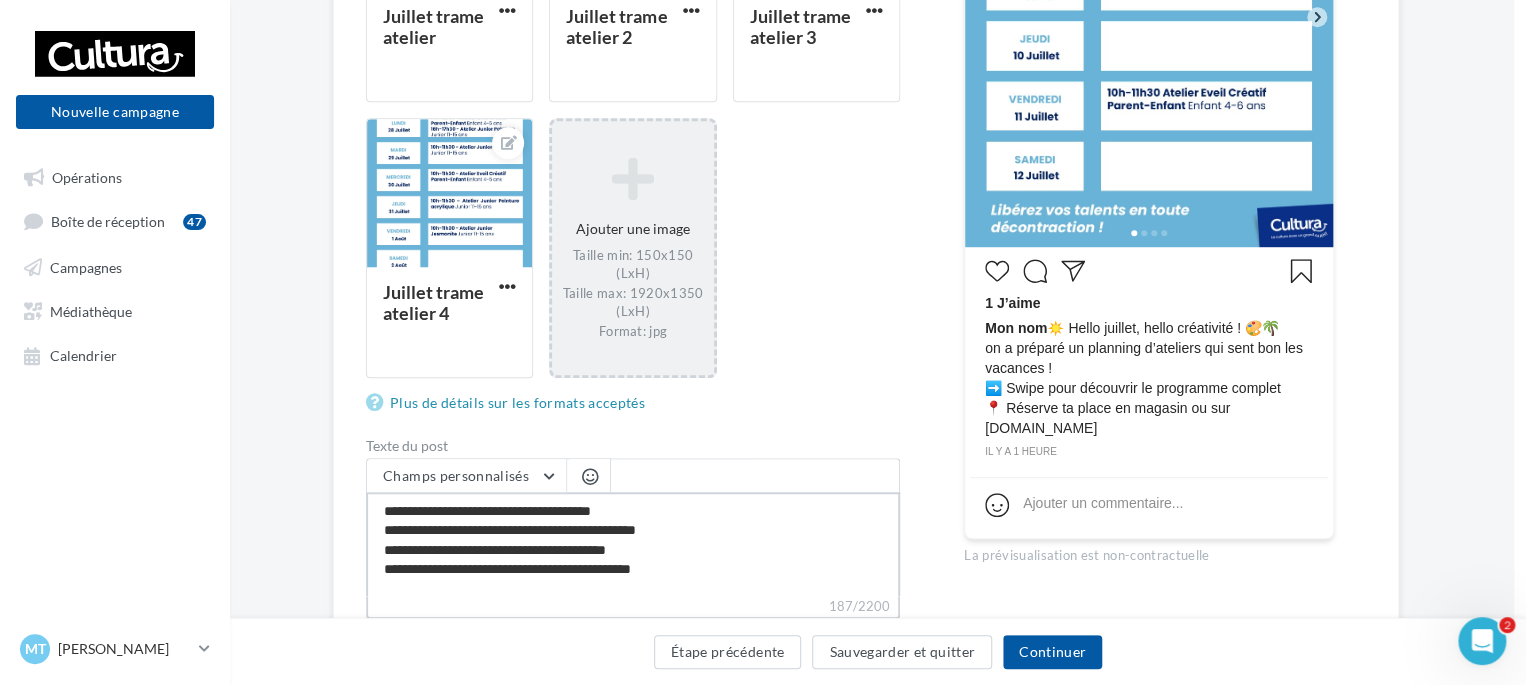 type on "**********" 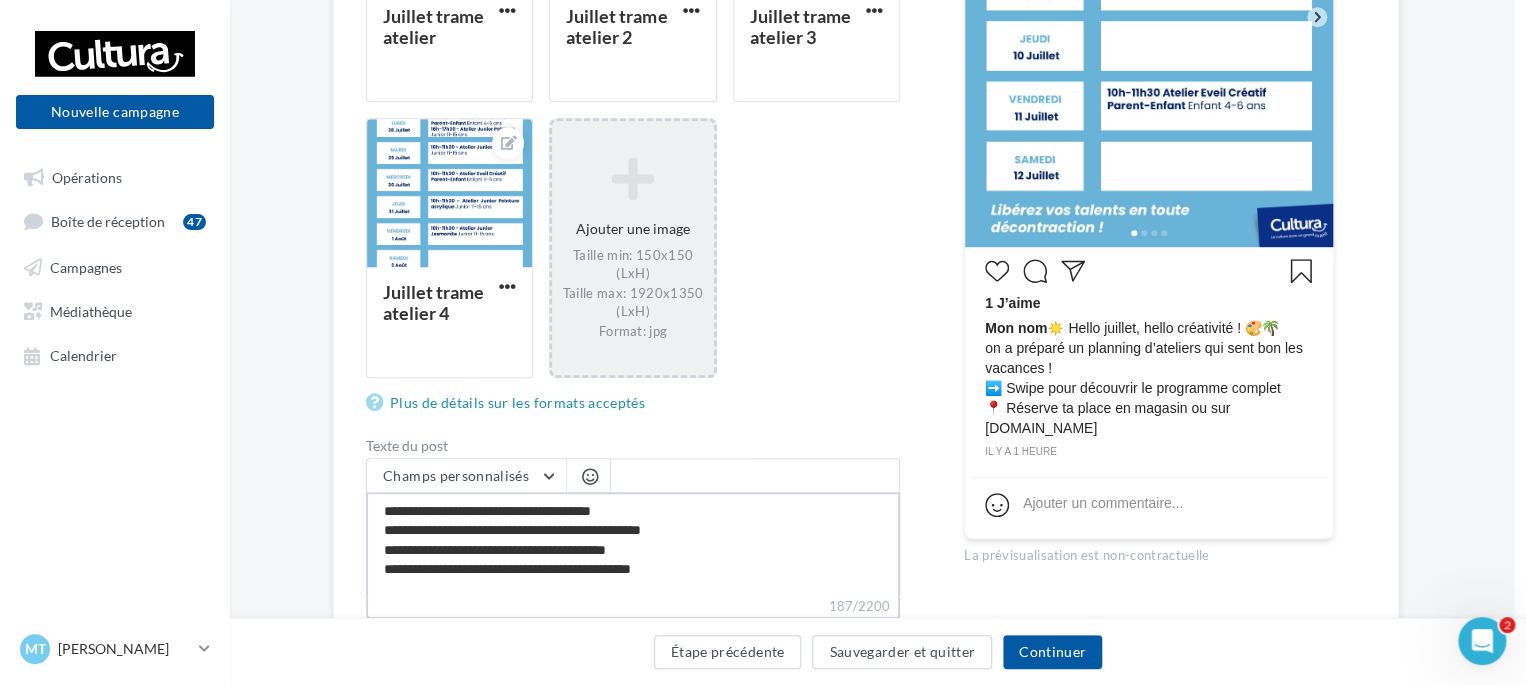 type on "**********" 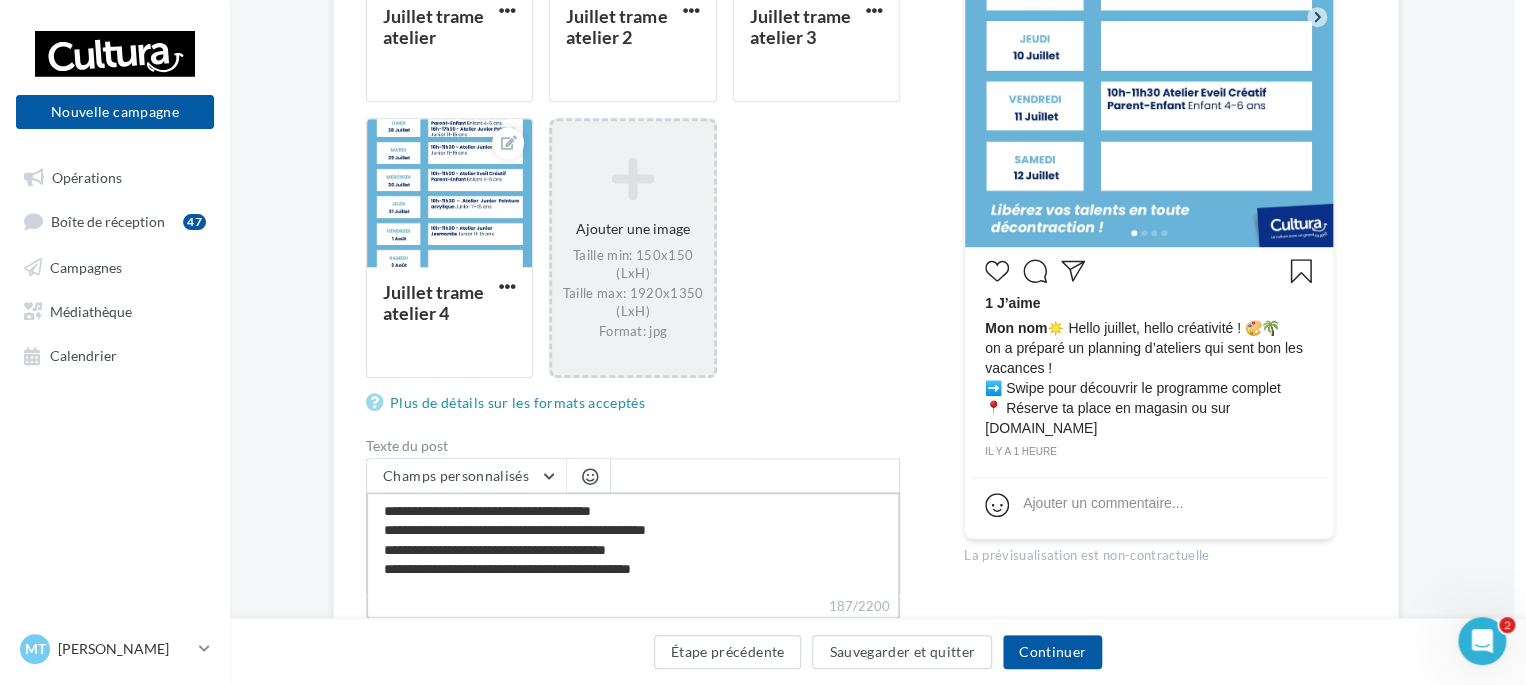 type on "**********" 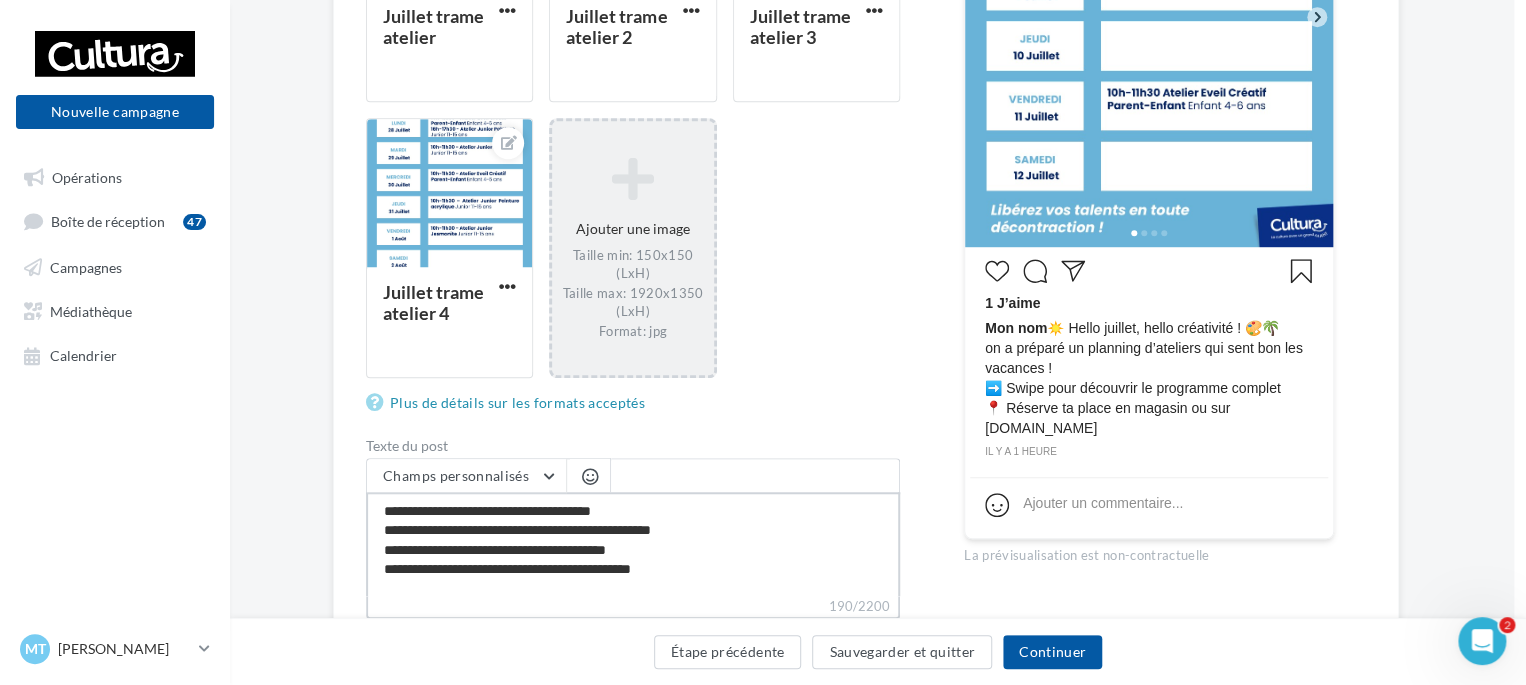 type on "**********" 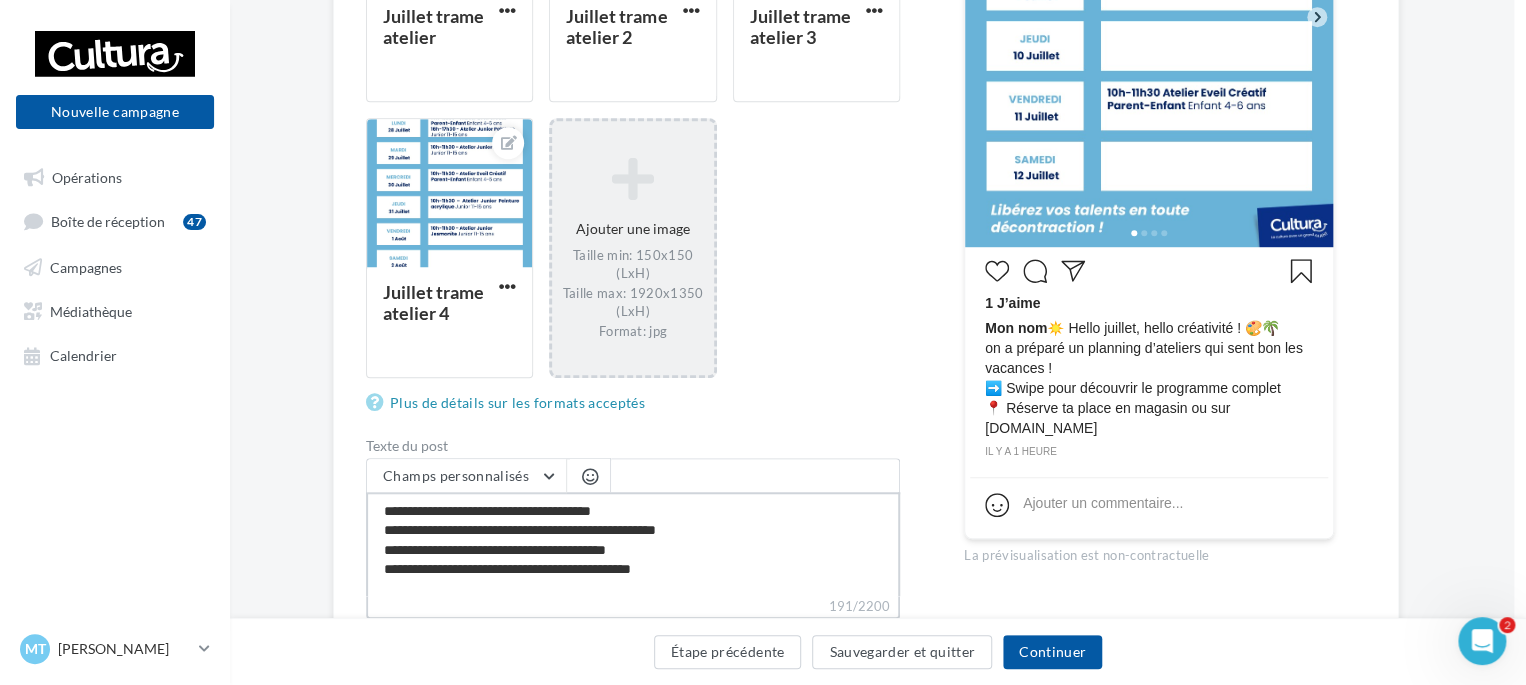 type on "**********" 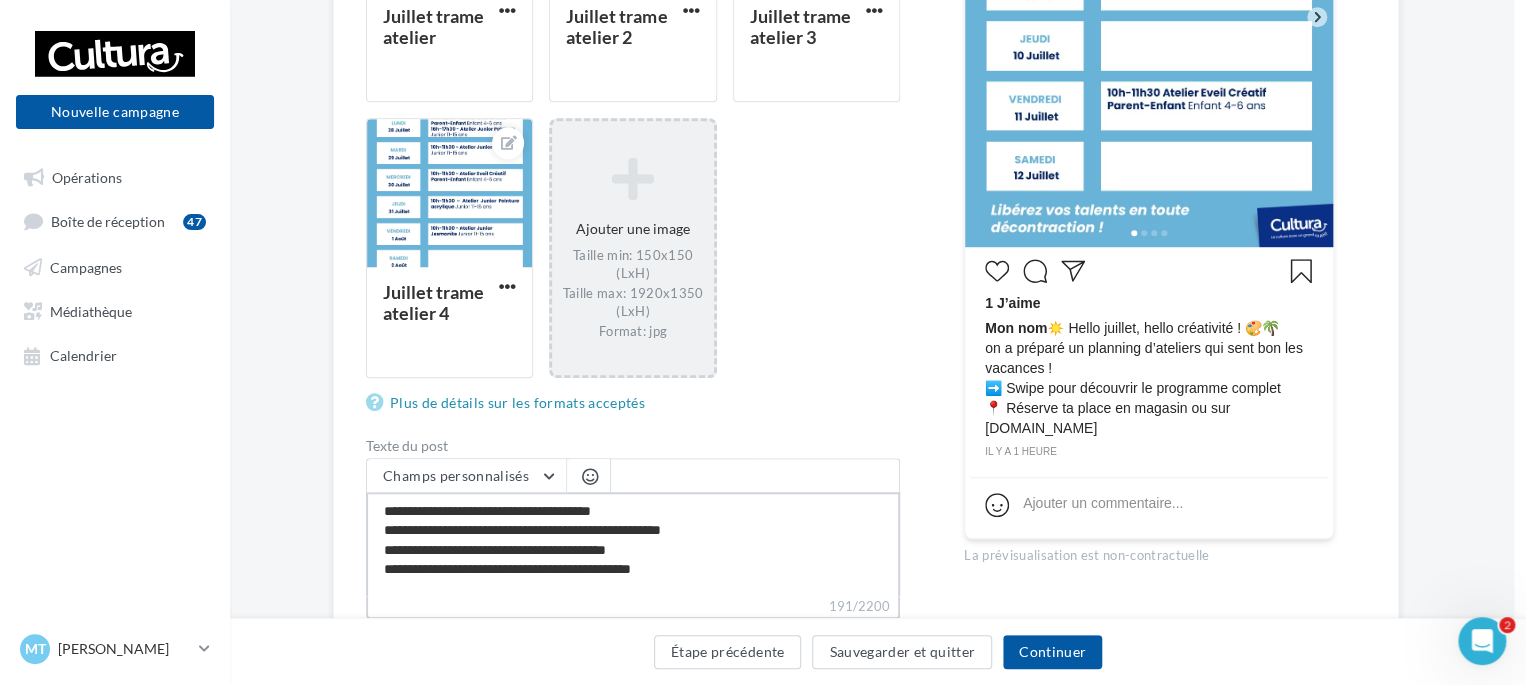 type on "**********" 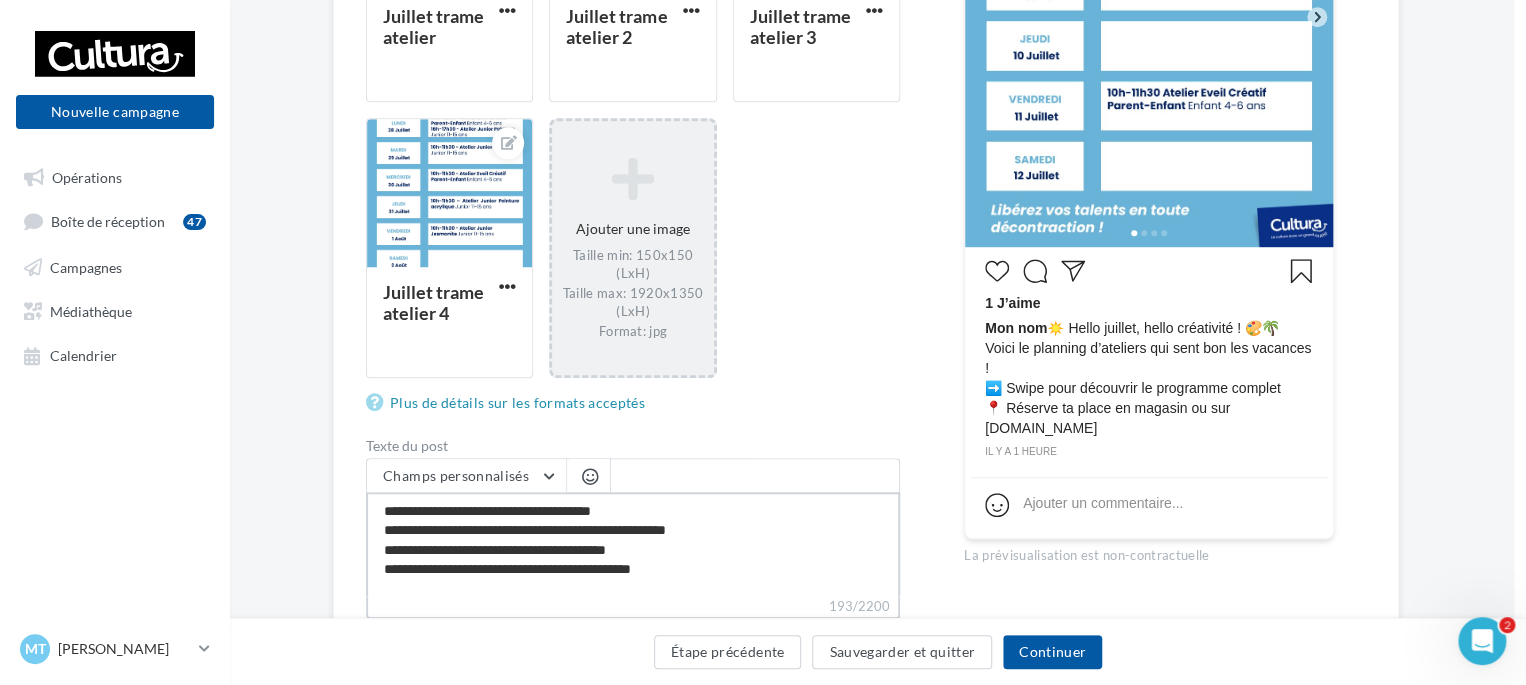 click on "**********" at bounding box center (633, 544) 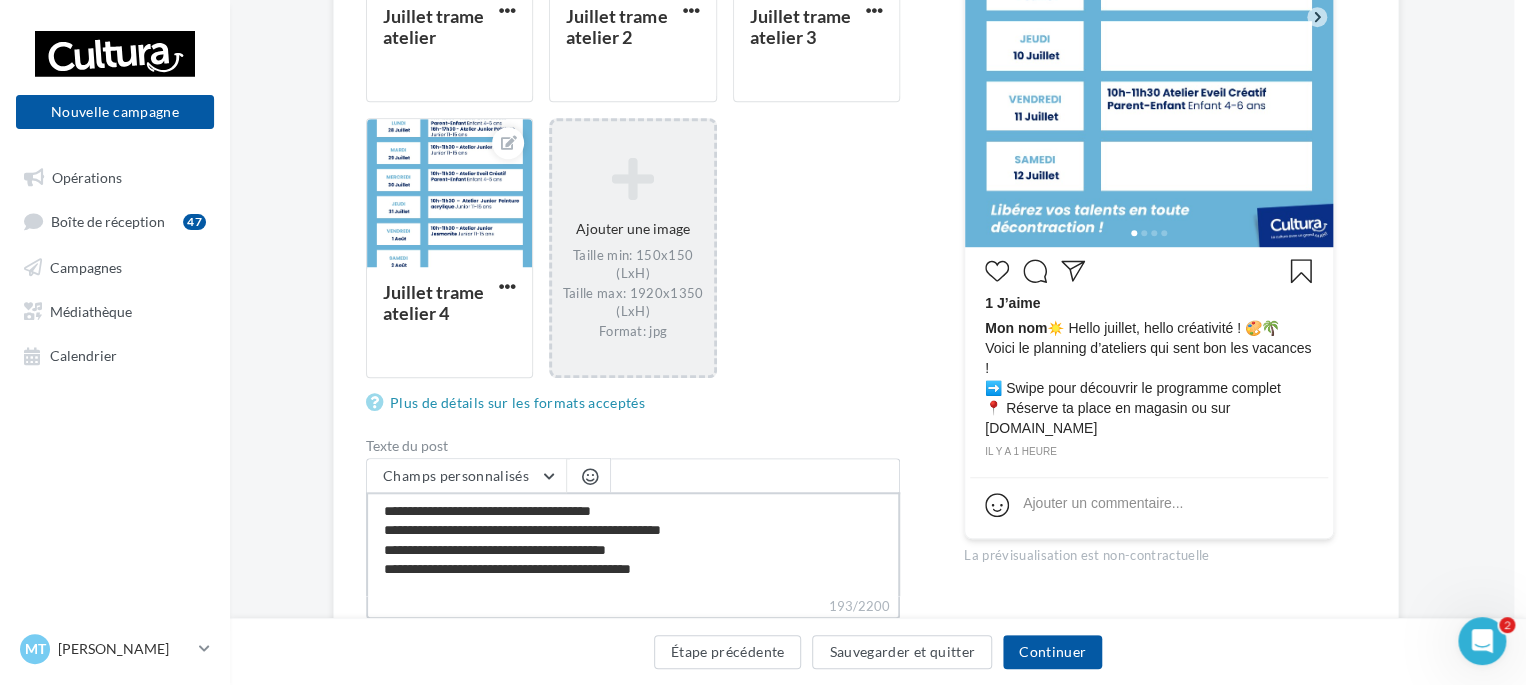 type on "**********" 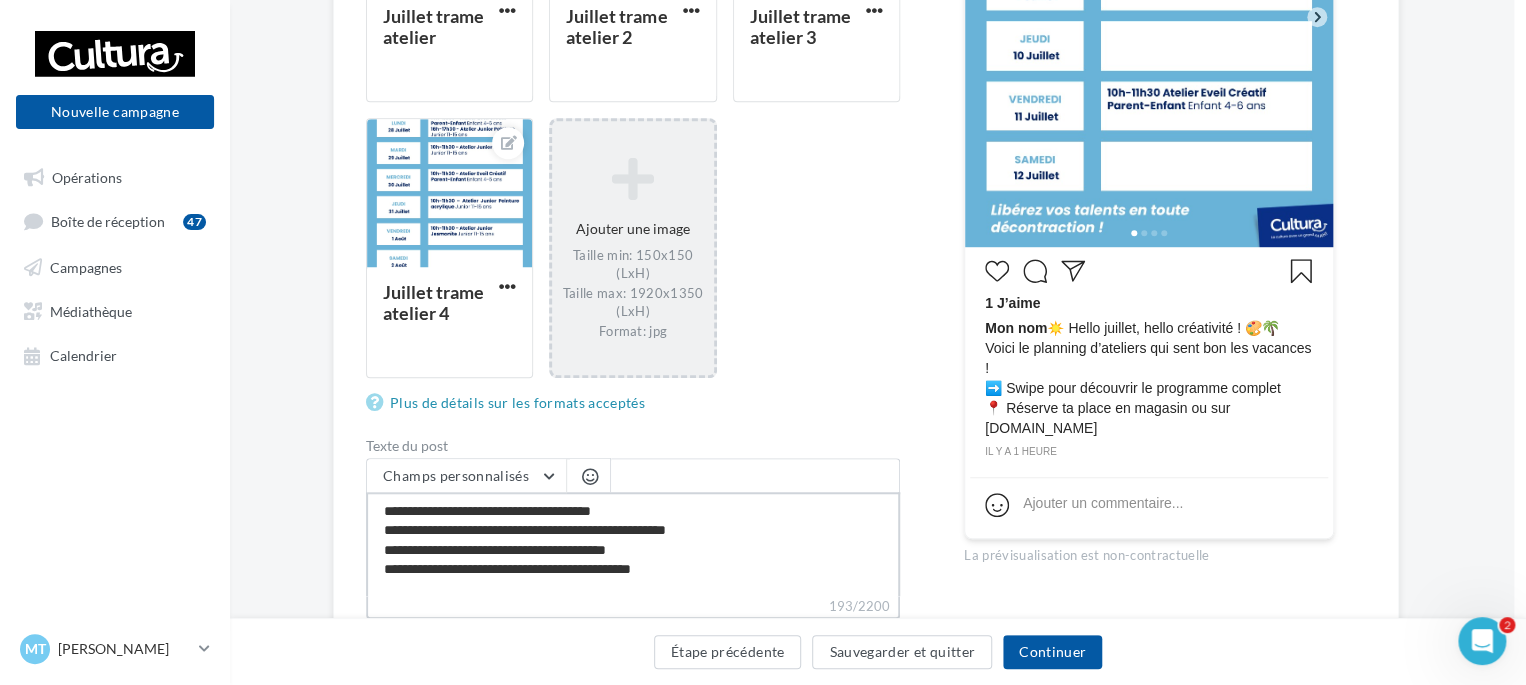 type on "**********" 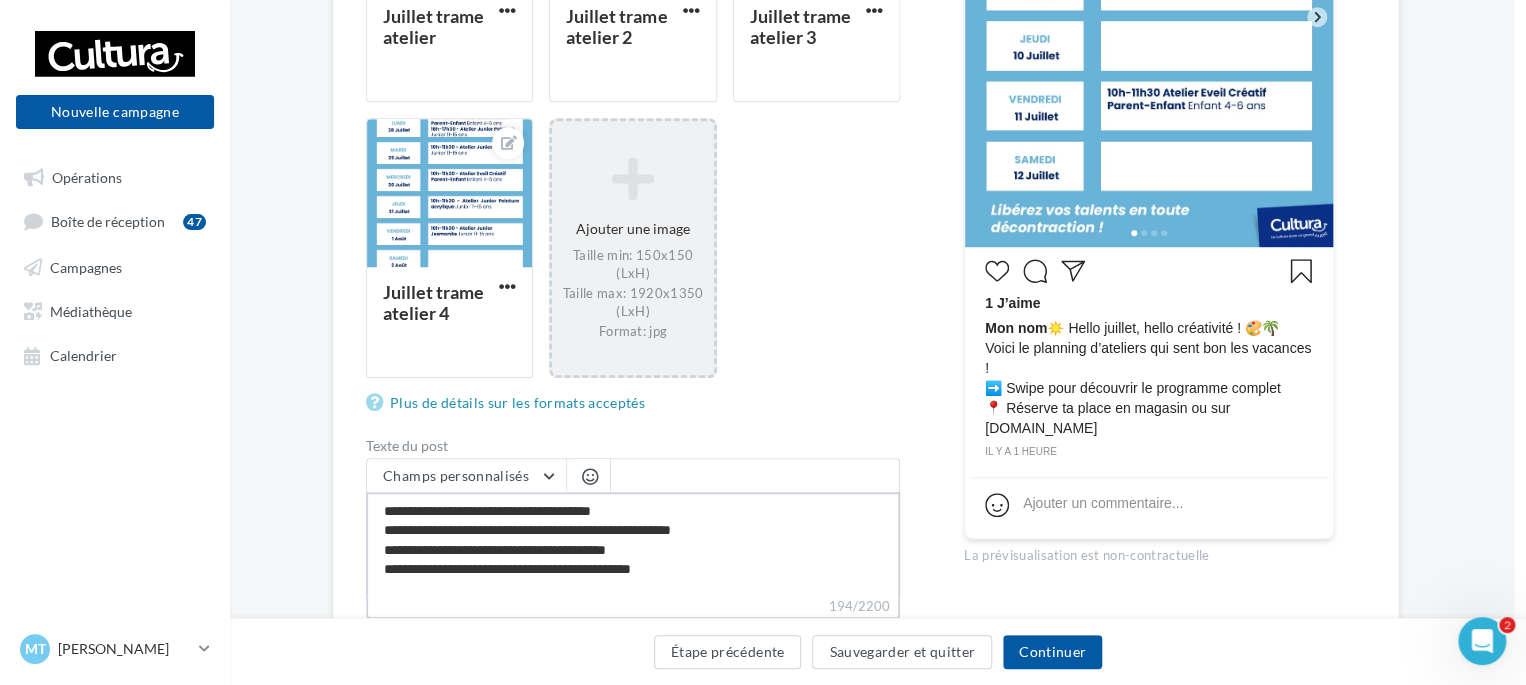 type on "**********" 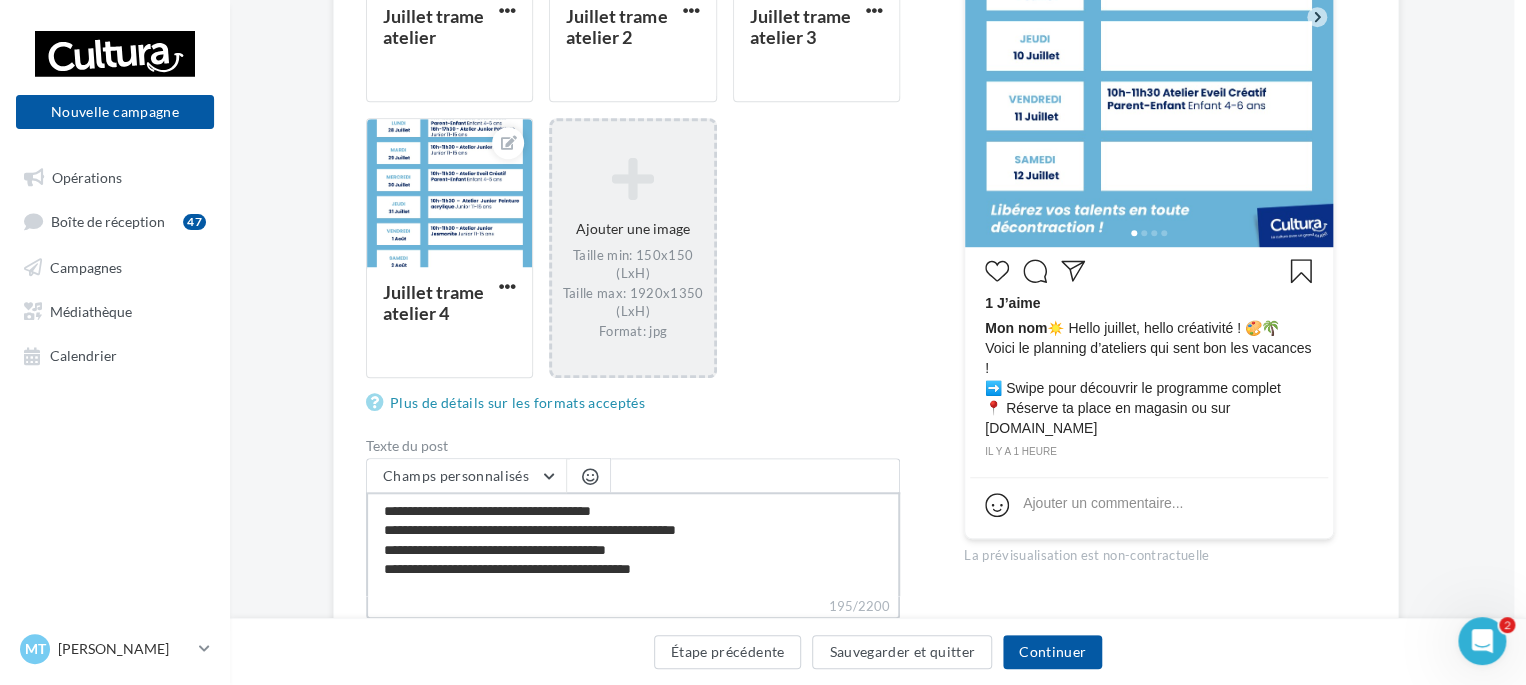 click on "**********" at bounding box center (633, 544) 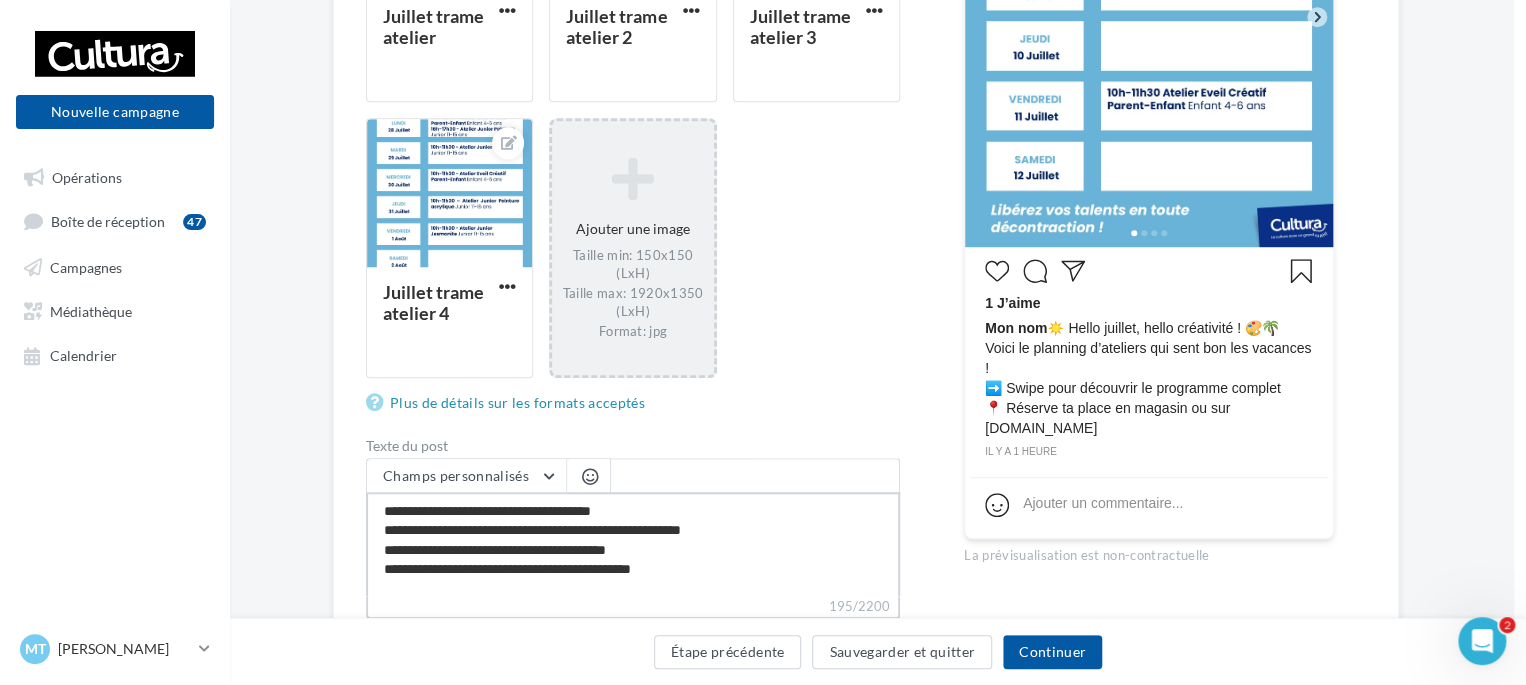 type on "**********" 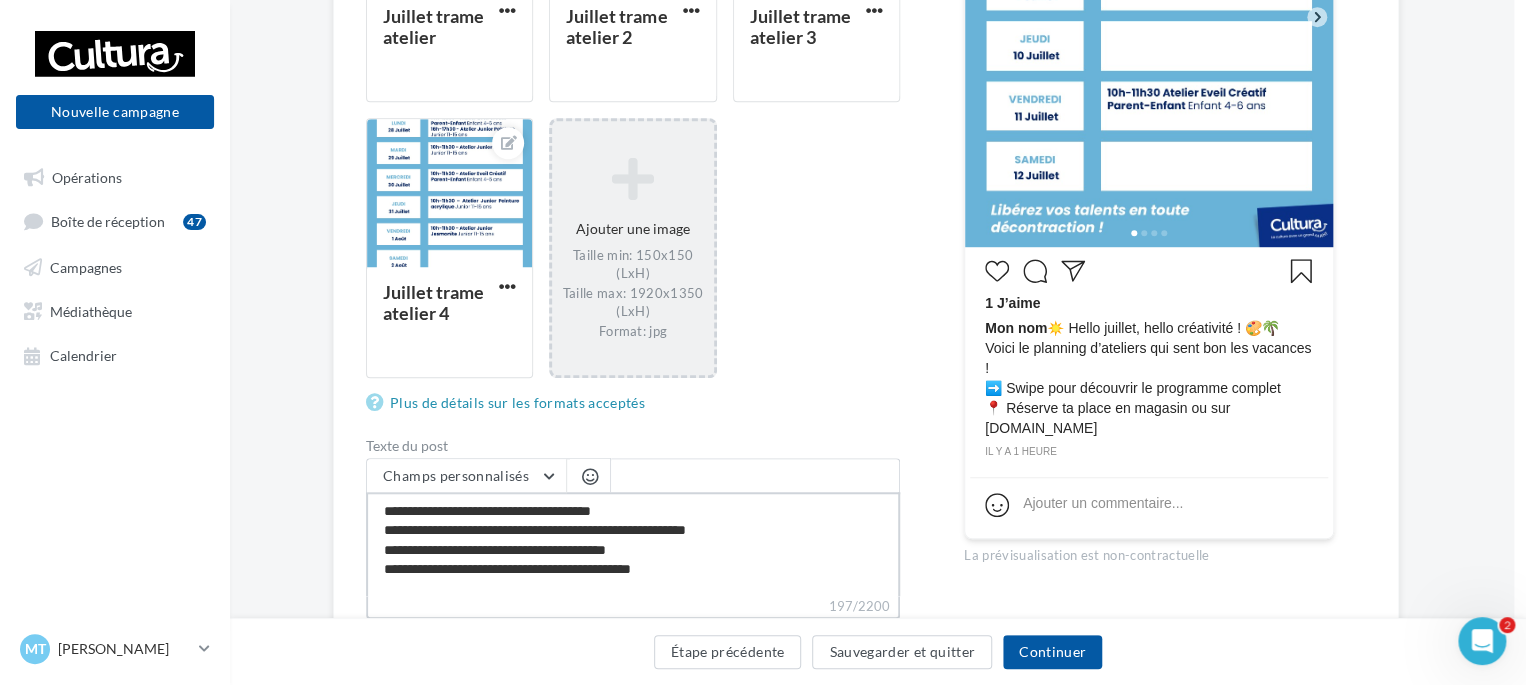 type on "**********" 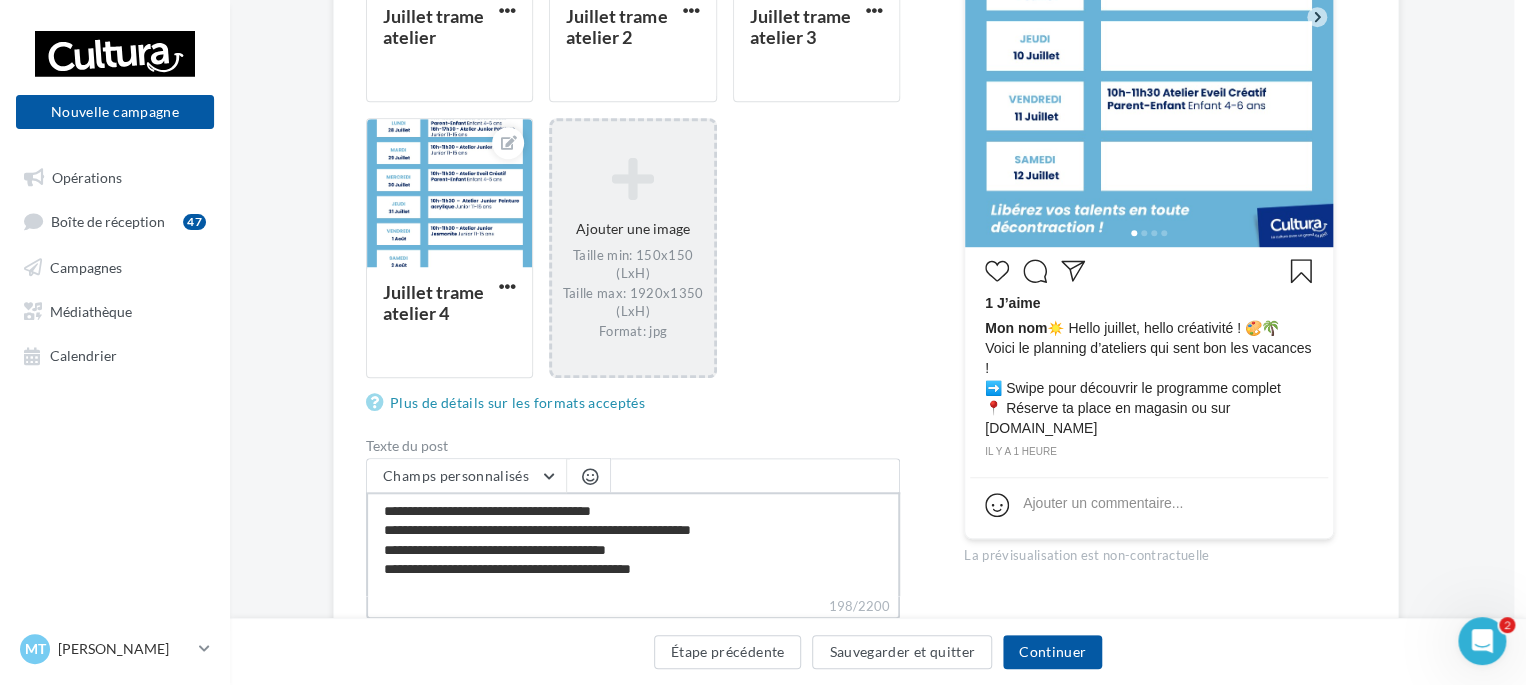 type on "**********" 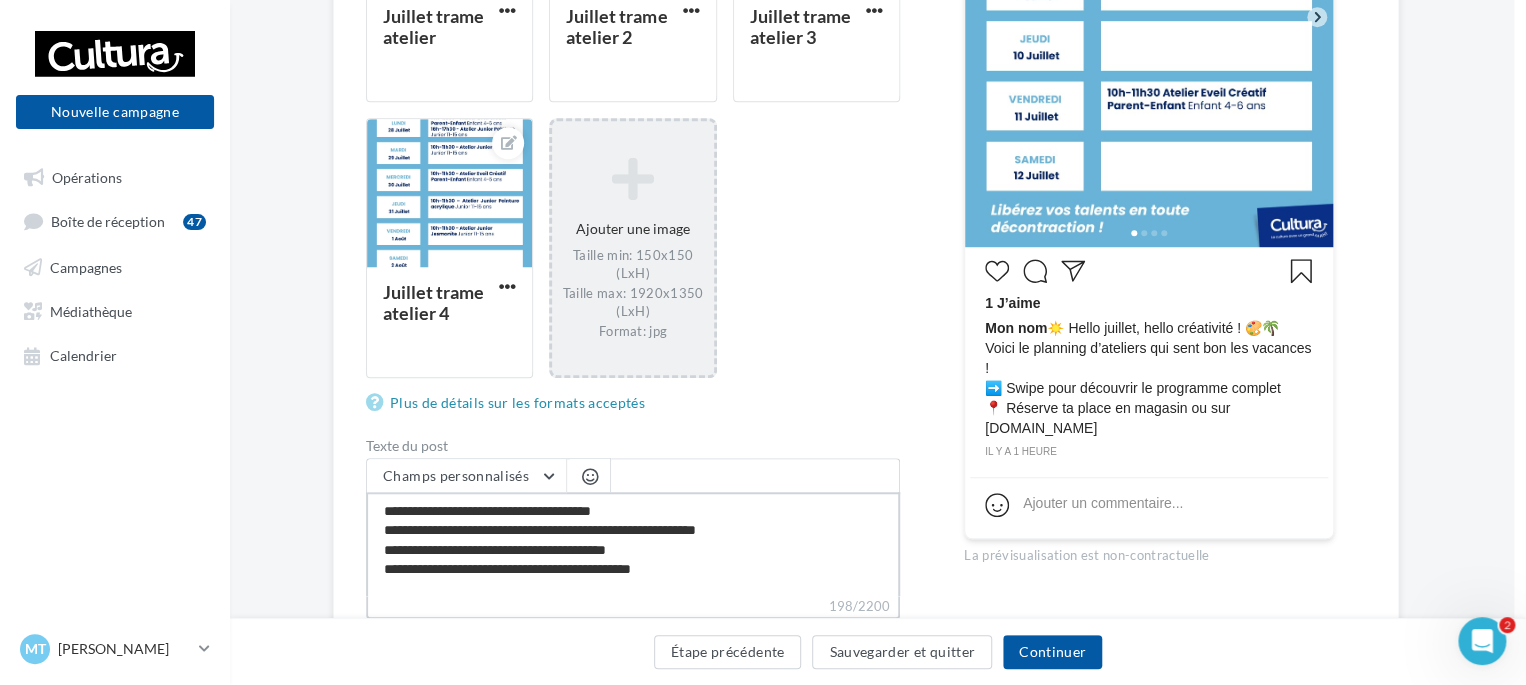 type on "**********" 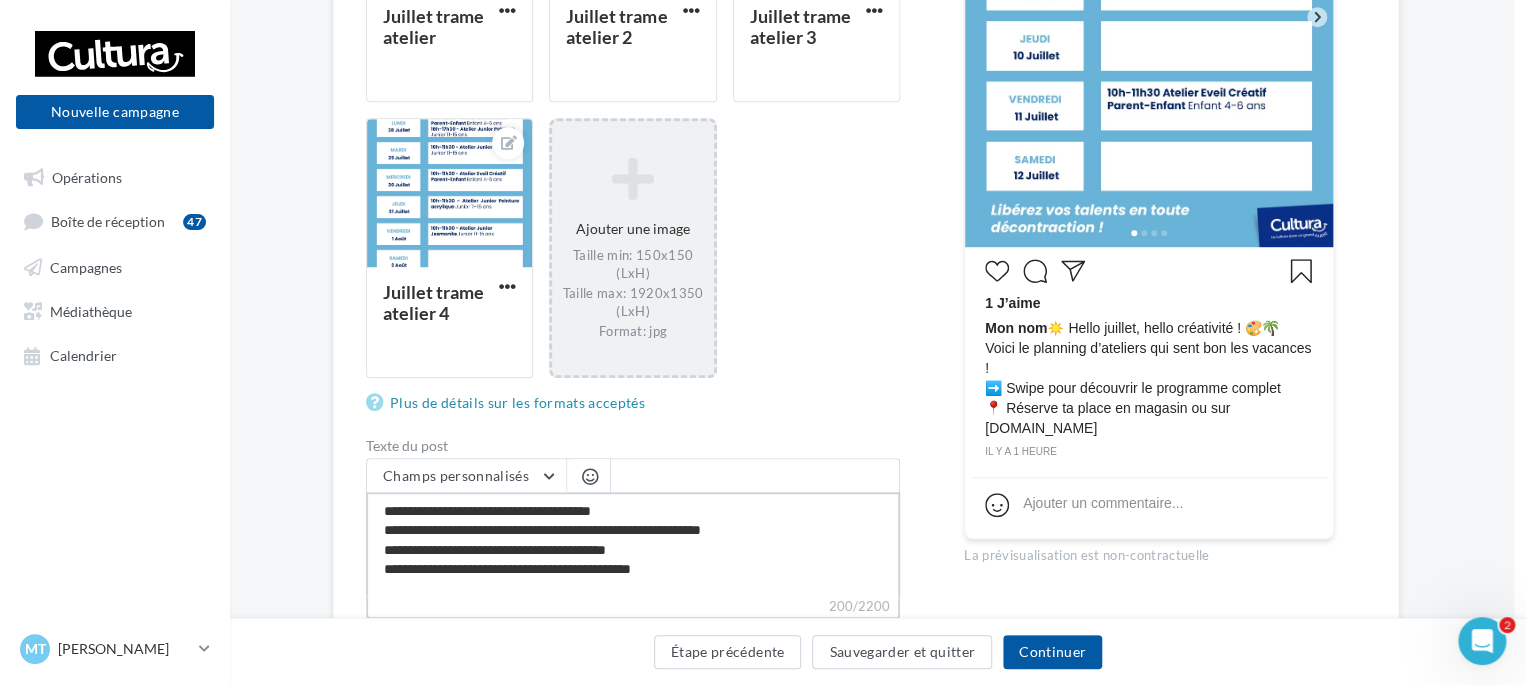 type on "**********" 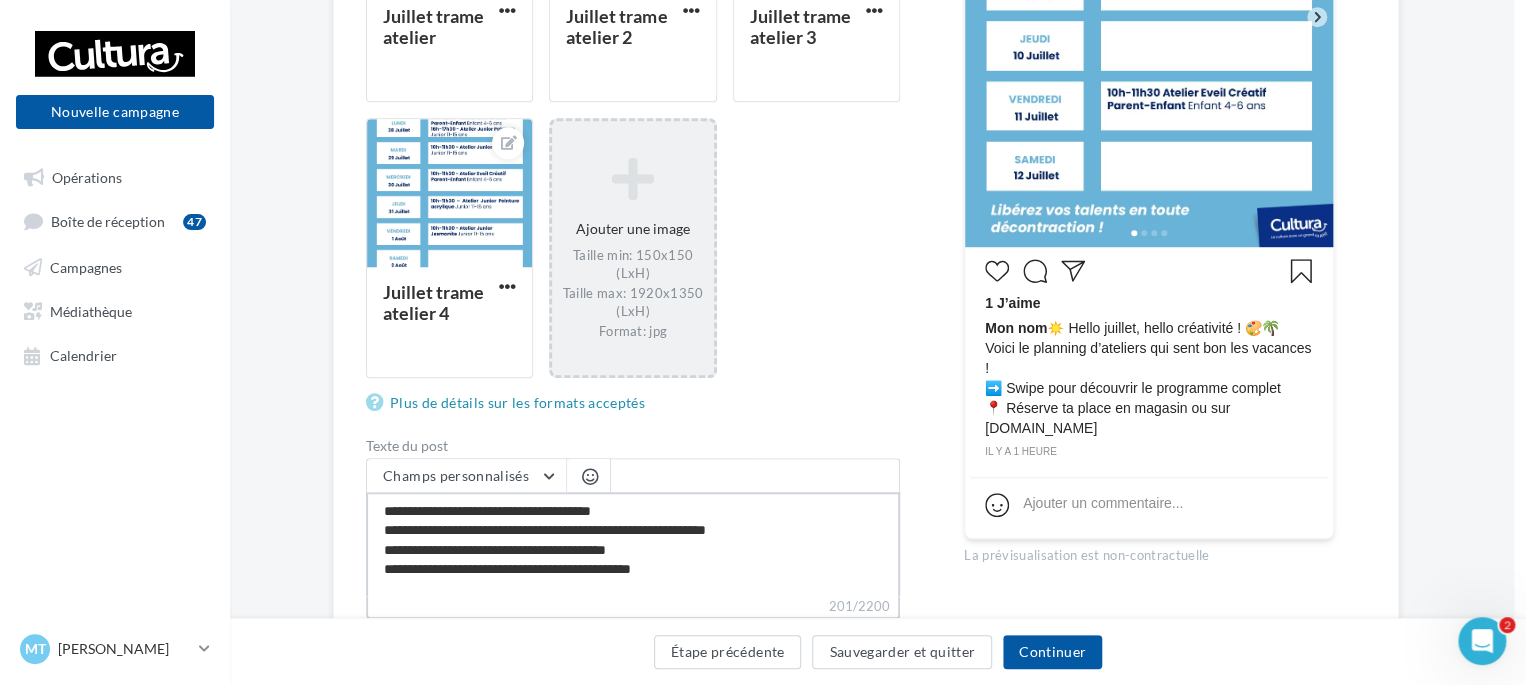 type on "**********" 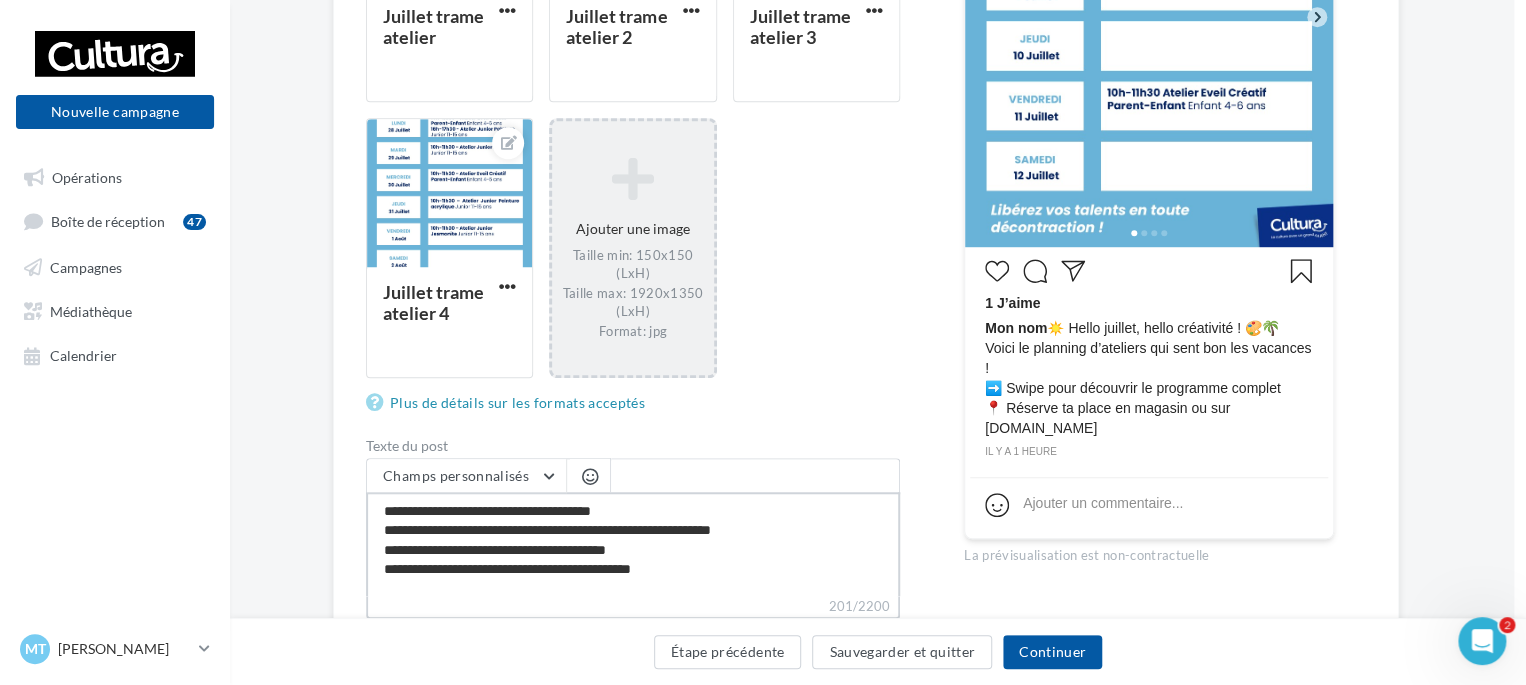 type on "**********" 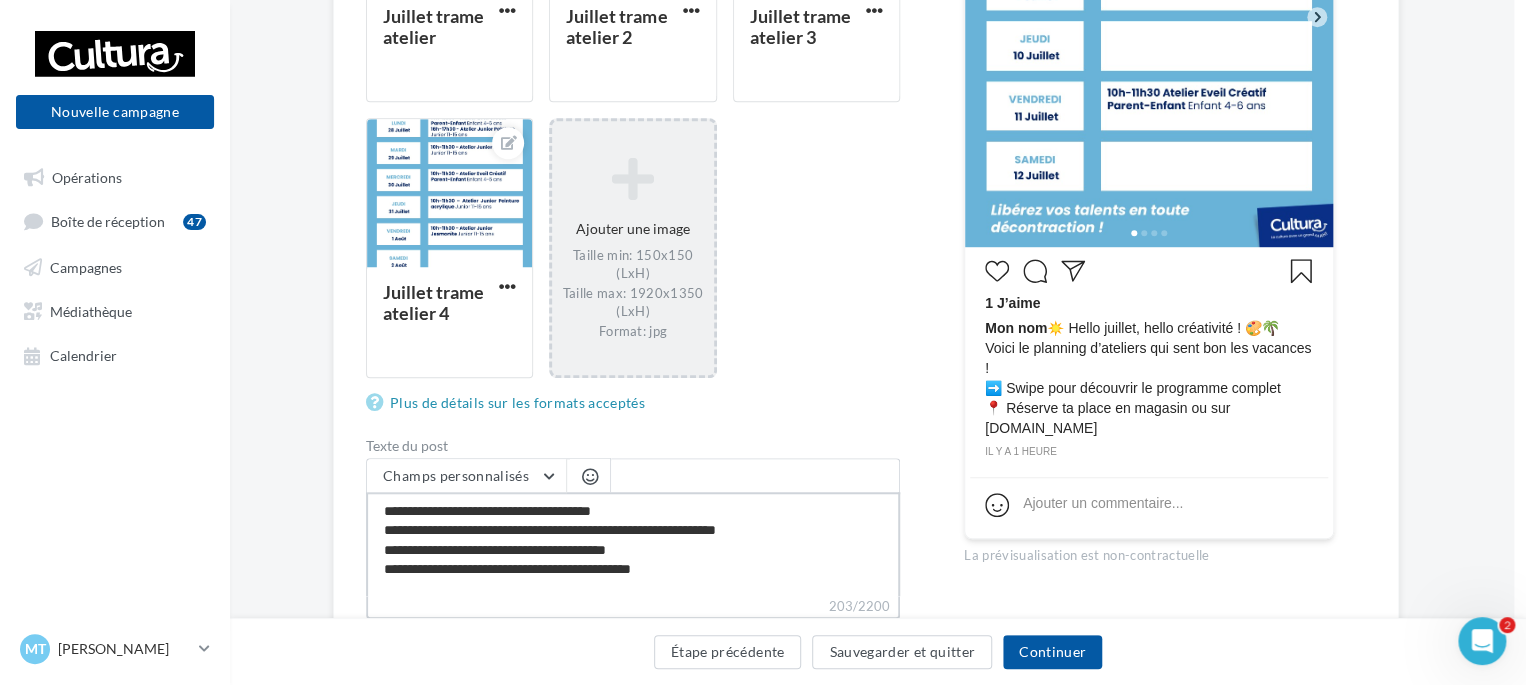 type on "**********" 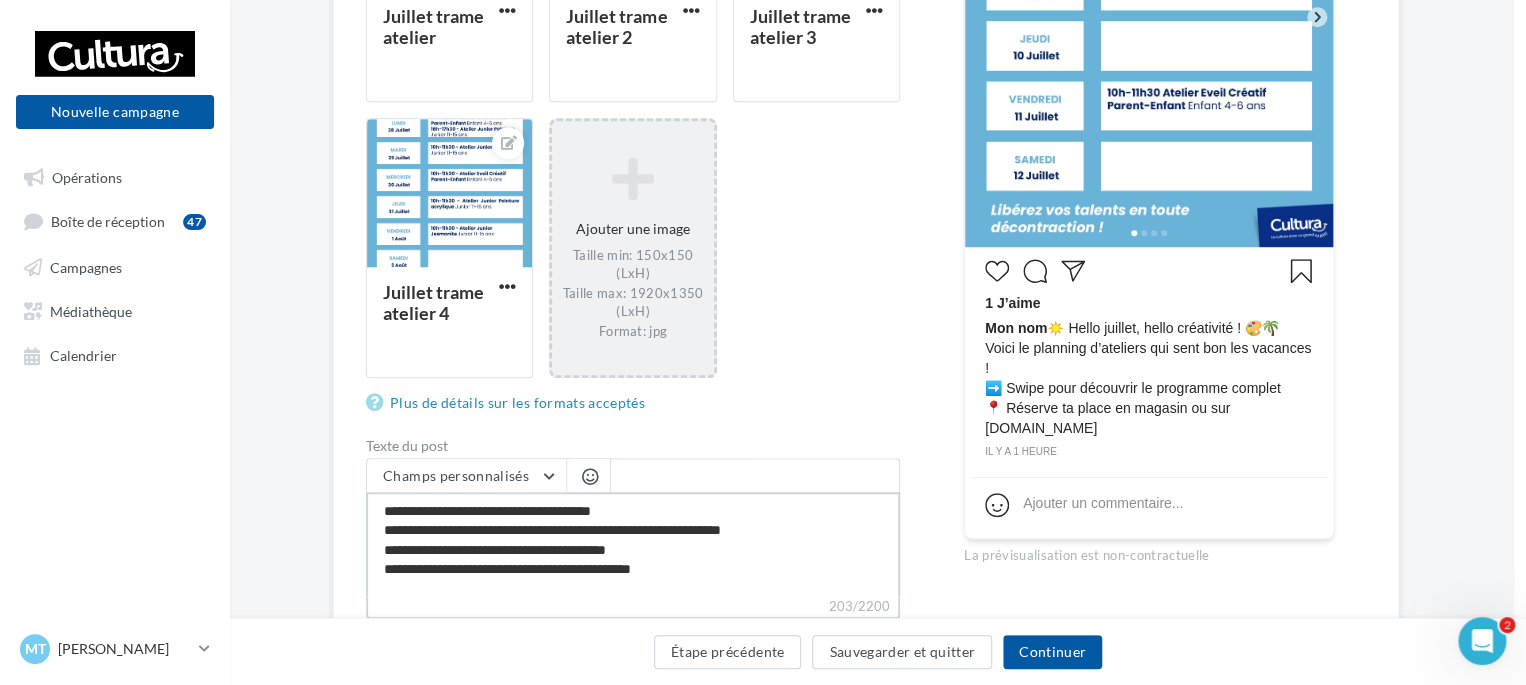 type on "**********" 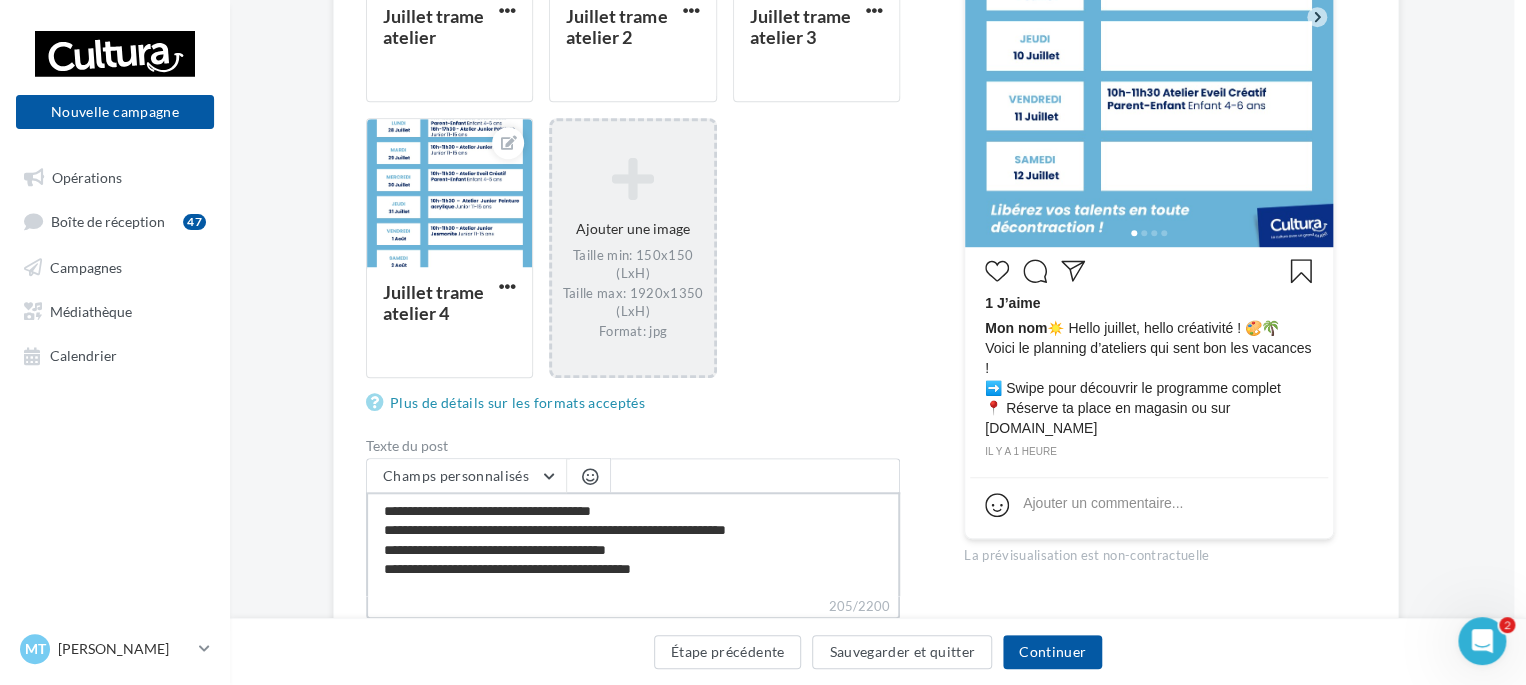type on "**********" 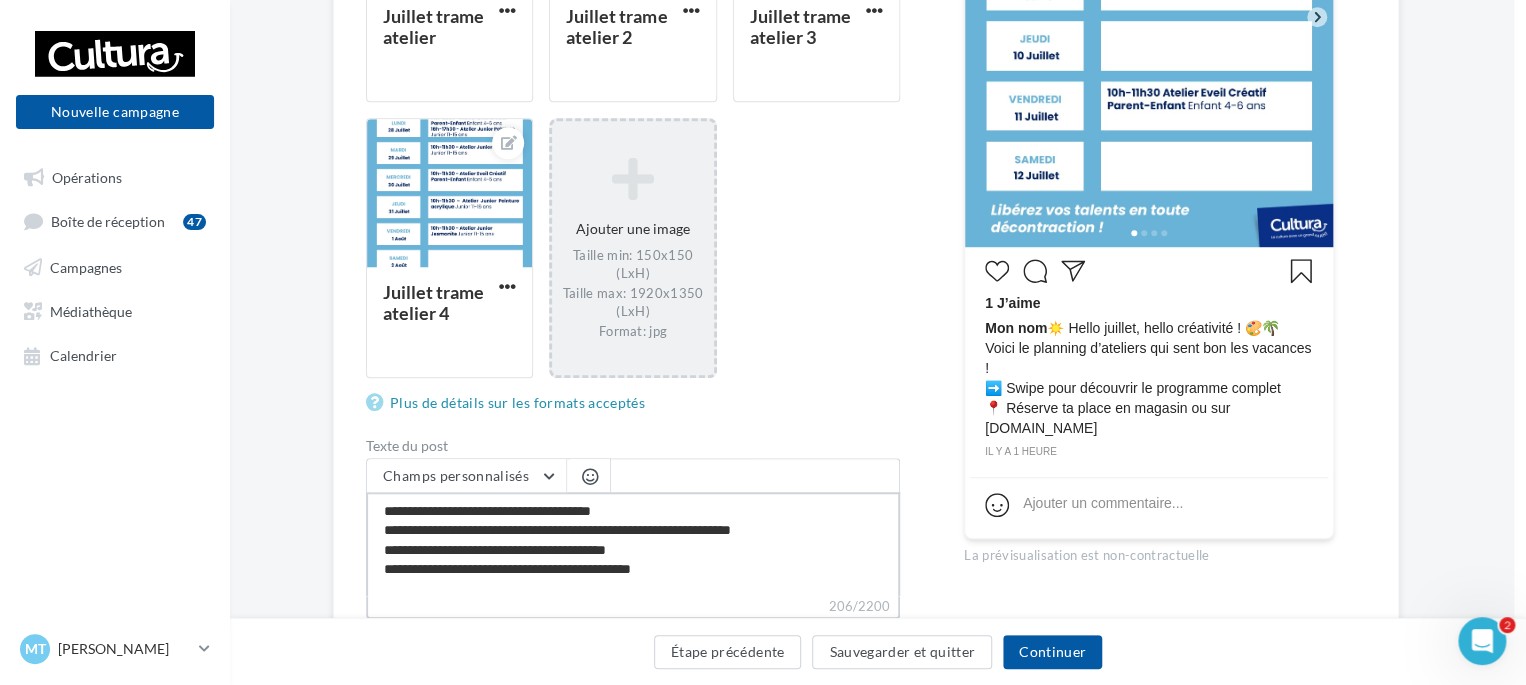 type on "**********" 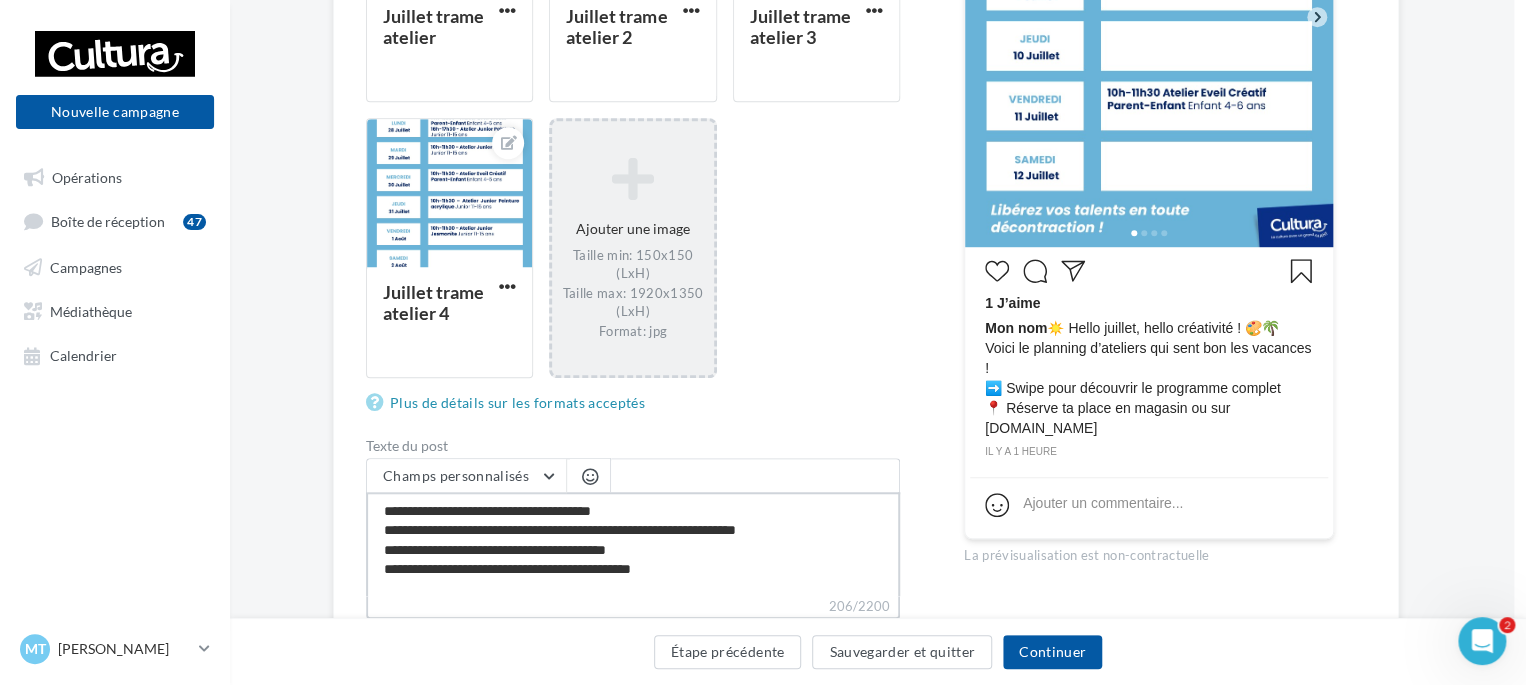type on "**********" 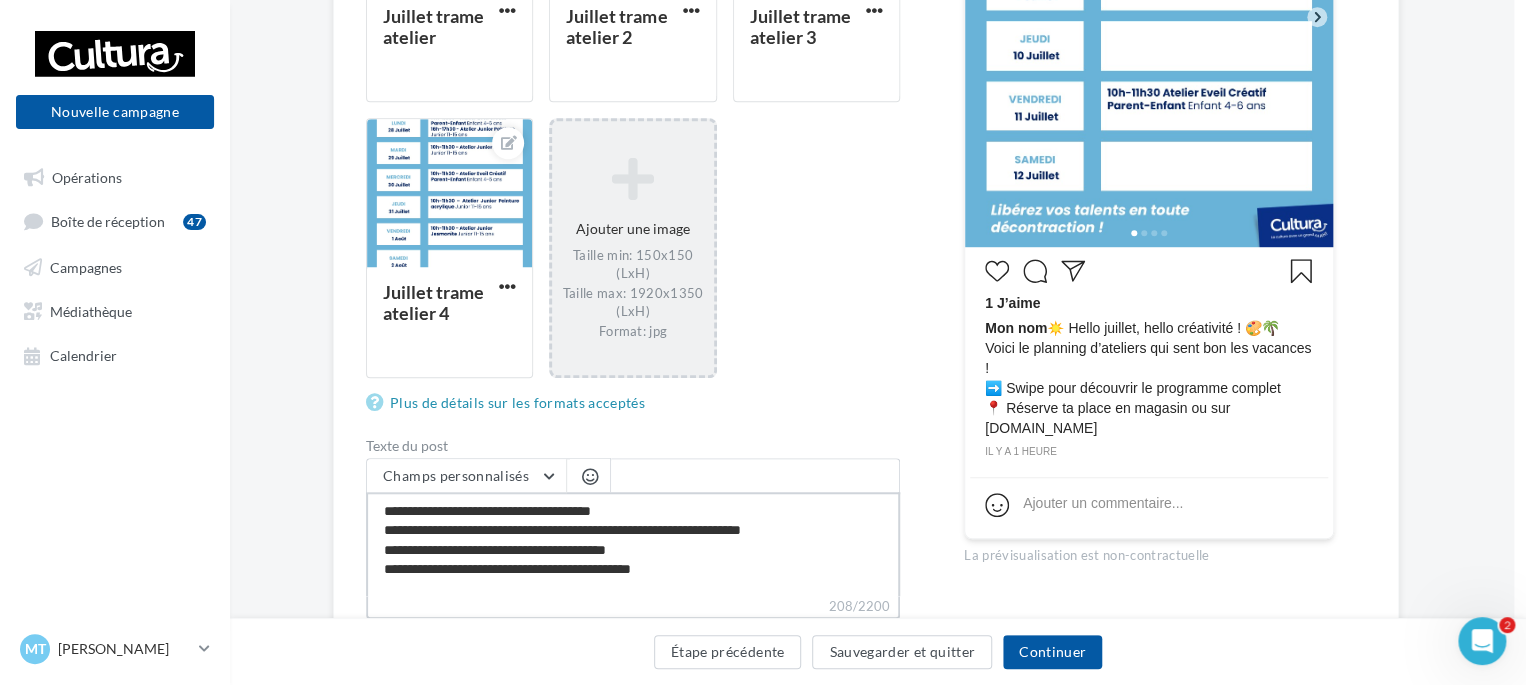 type on "**********" 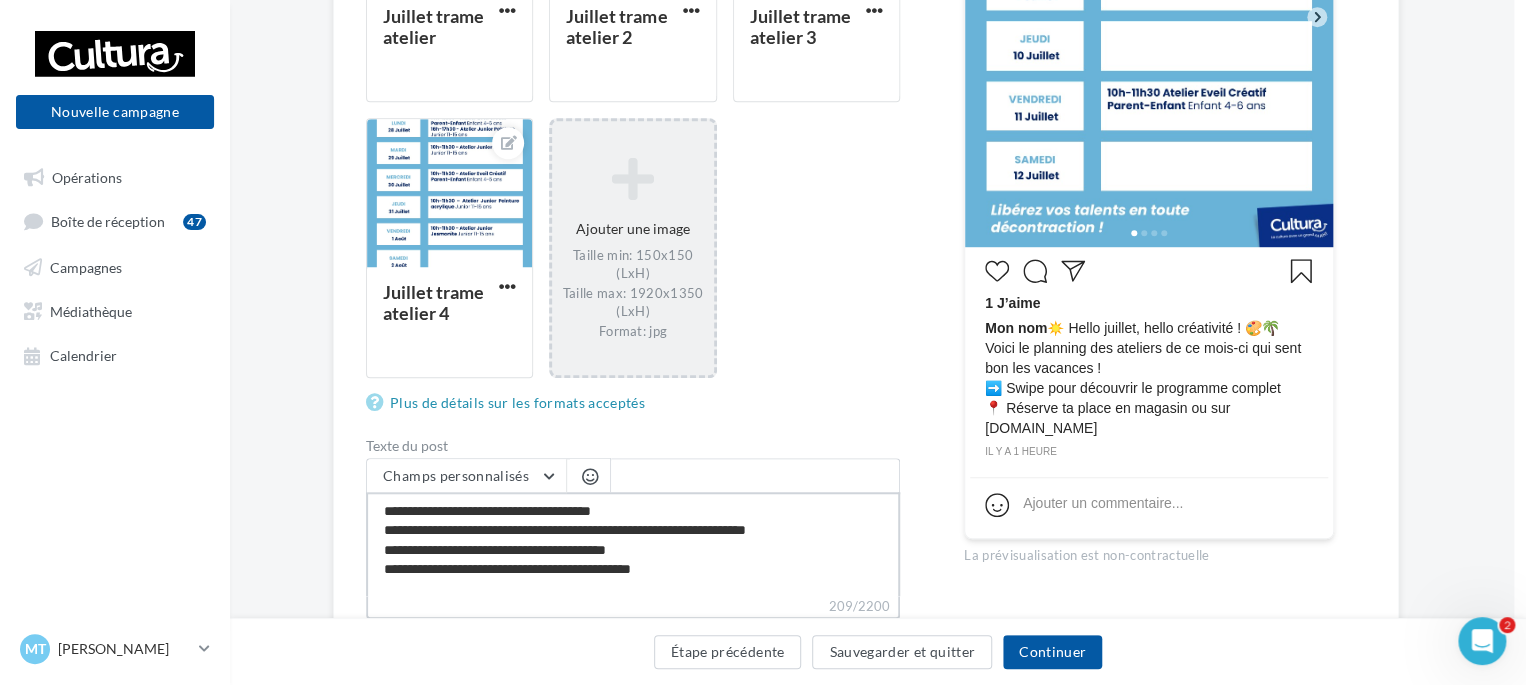 drag, startPoint x: 803, startPoint y: 528, endPoint x: 639, endPoint y: 527, distance: 164.00305 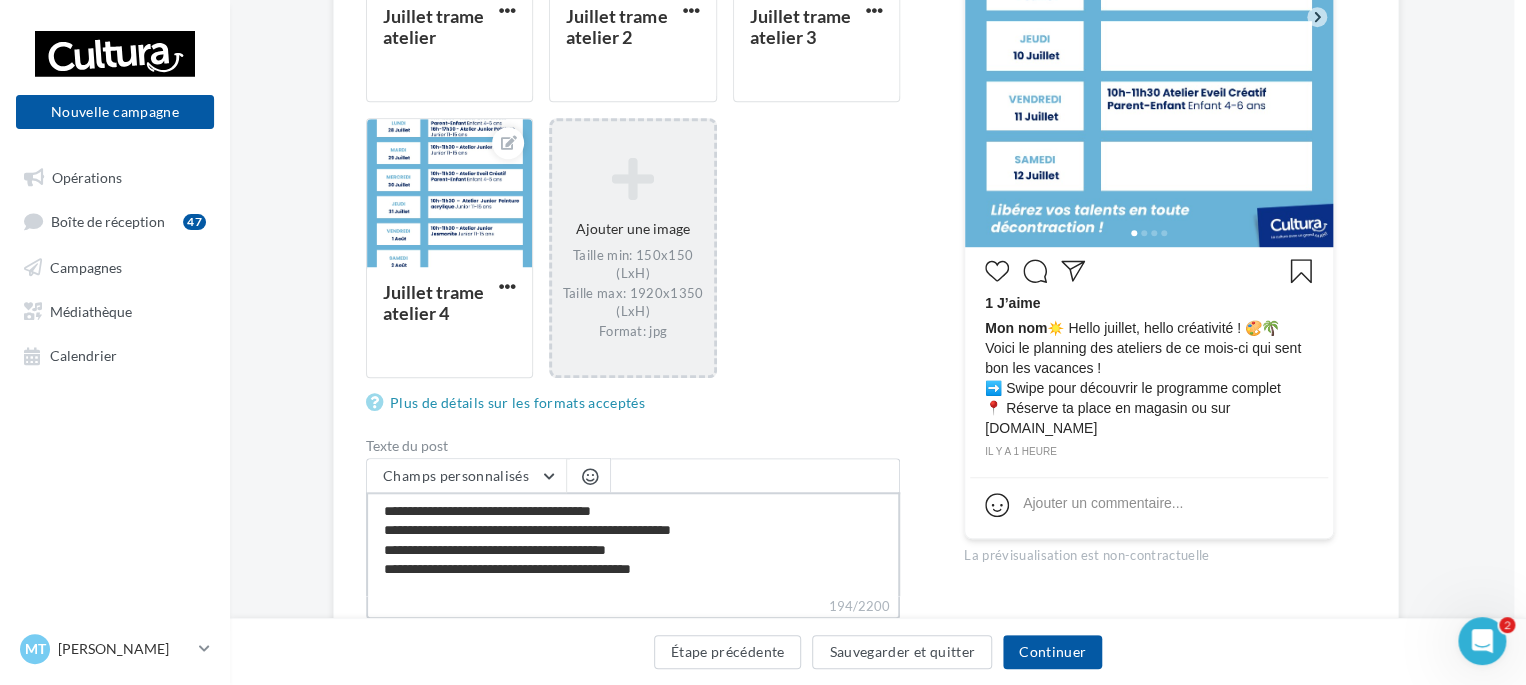 click on "**********" at bounding box center (633, 544) 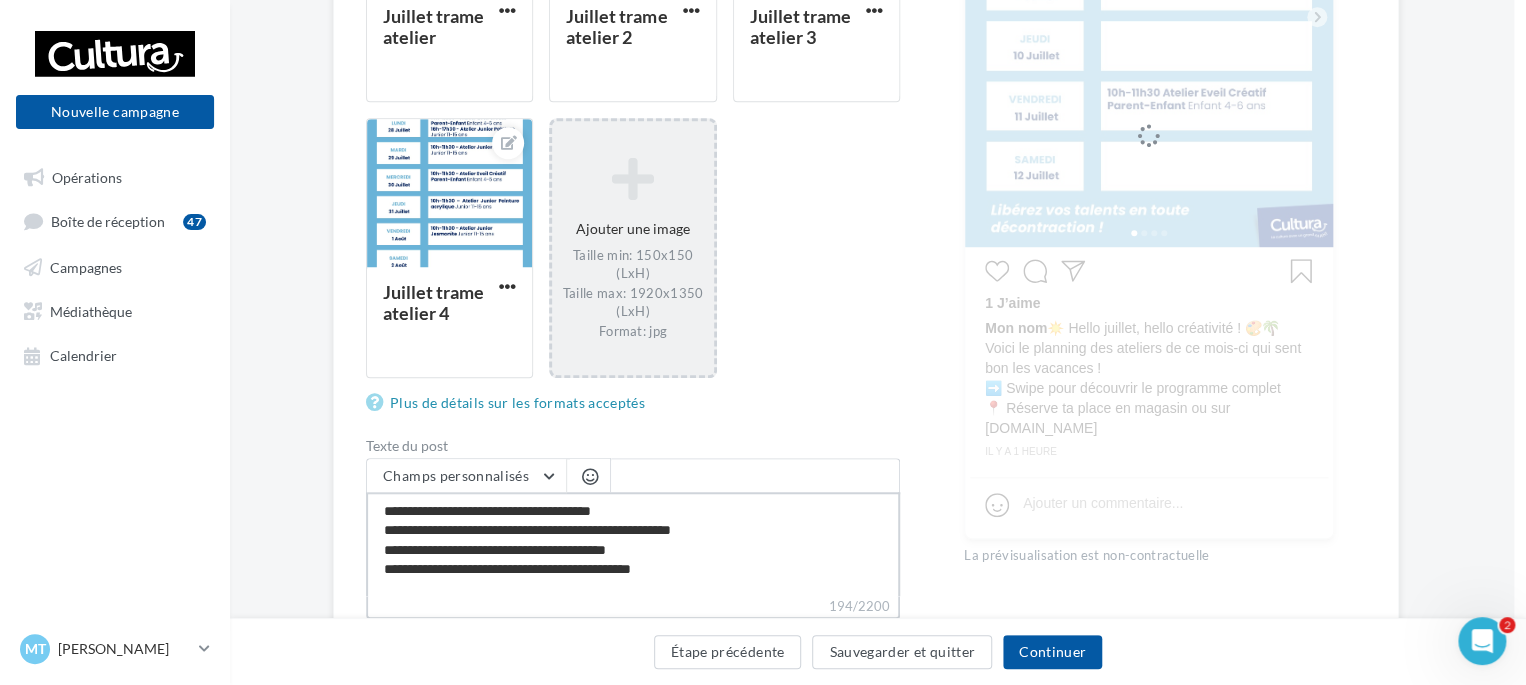 type on "**********" 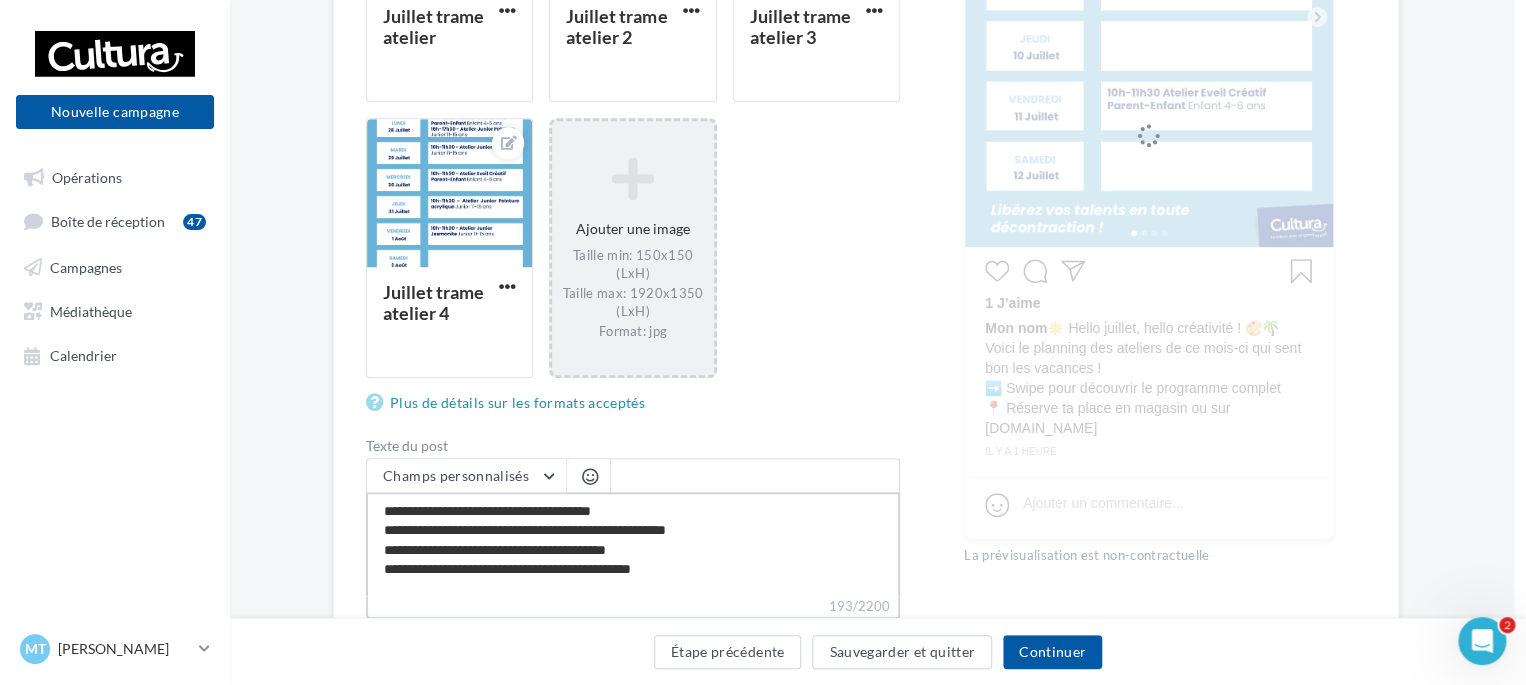 type on "**********" 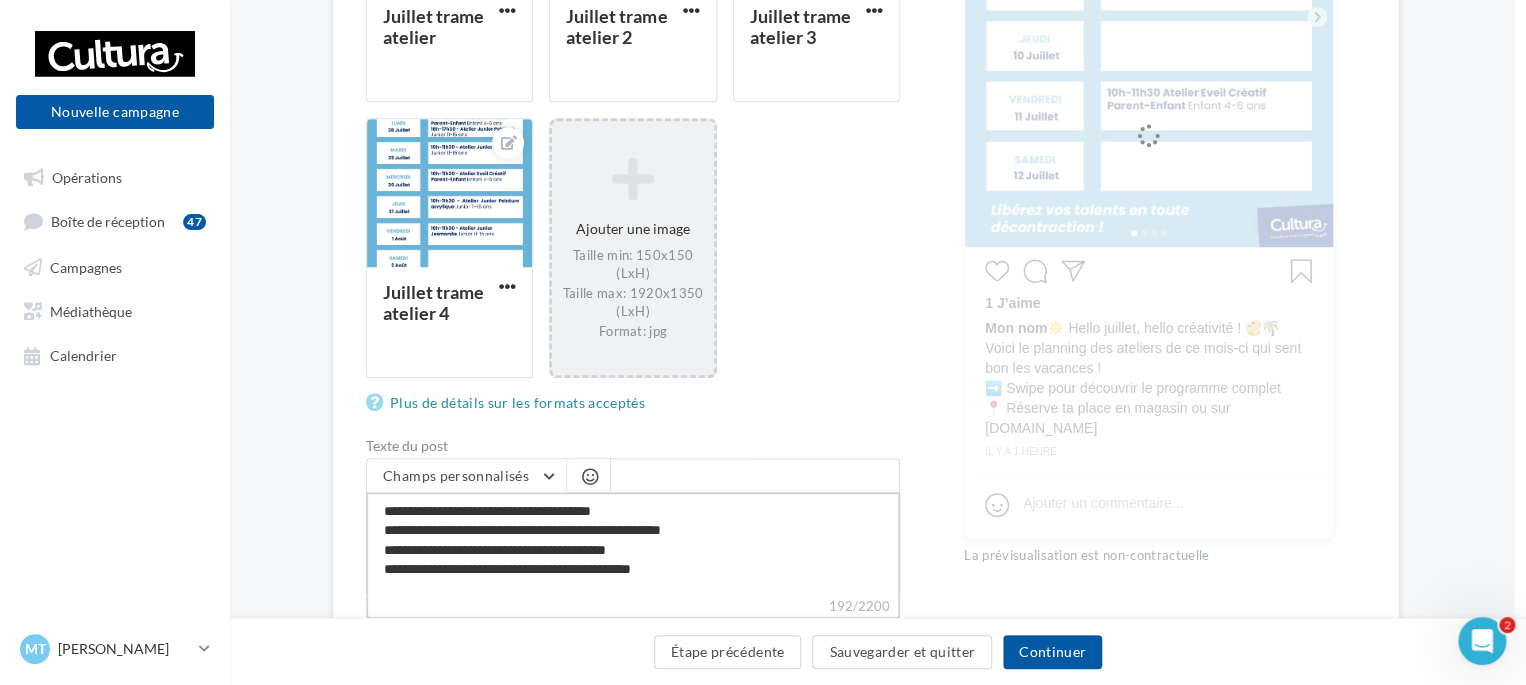 type on "**********" 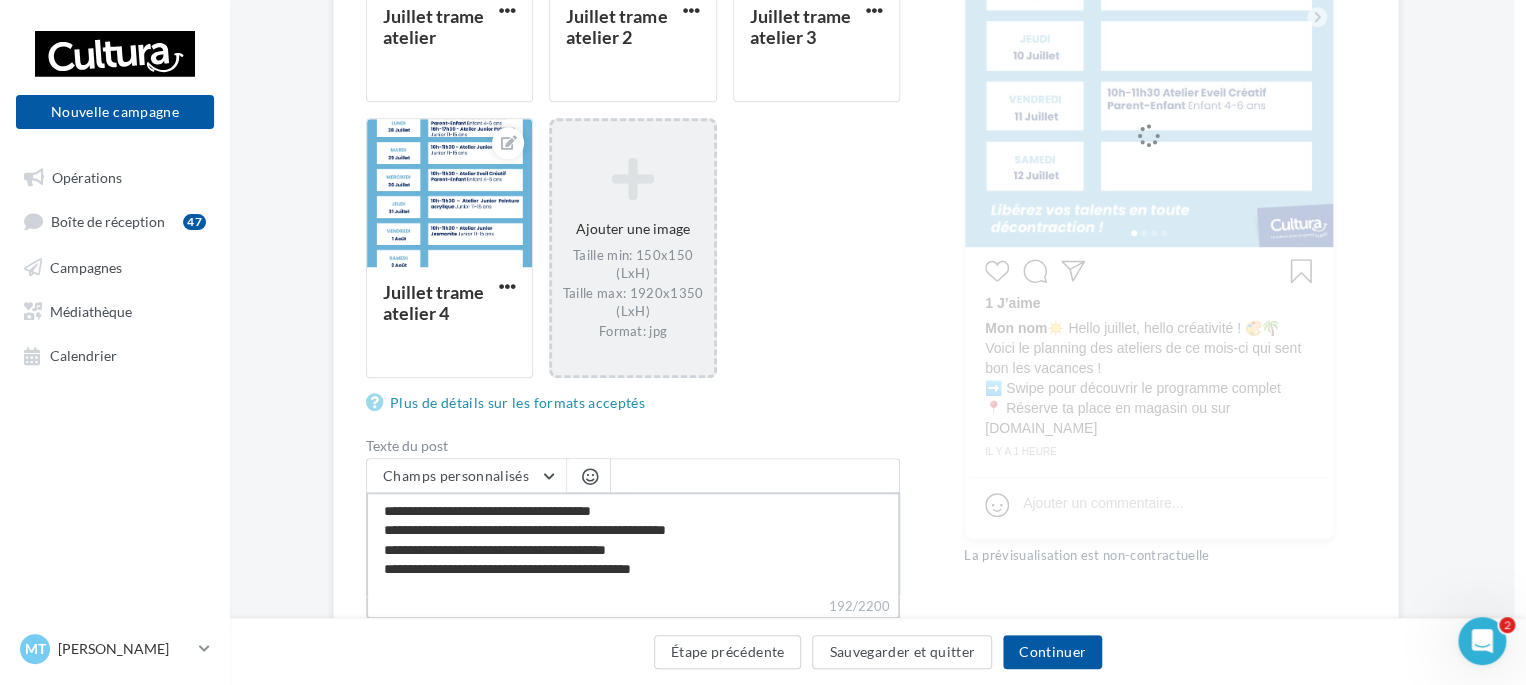type on "**********" 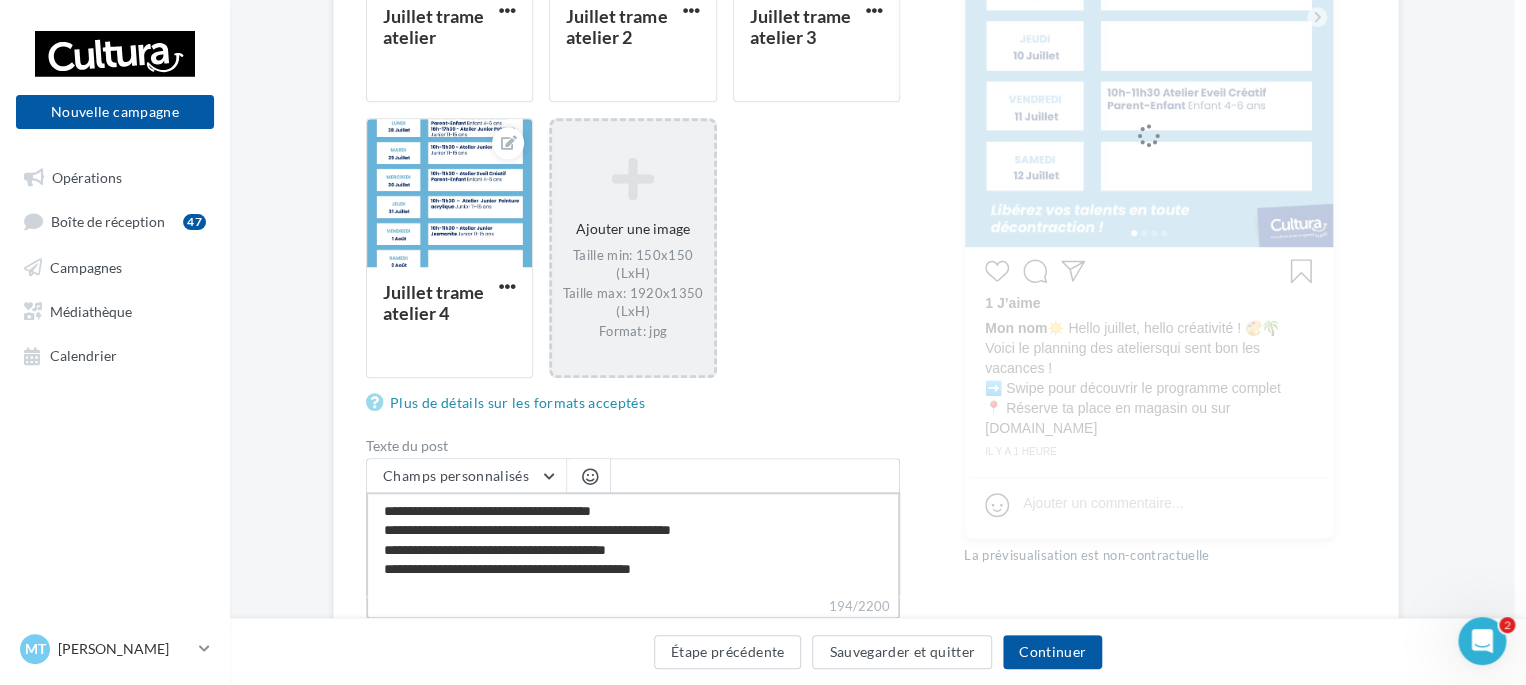 click on "**********" at bounding box center [633, 544] 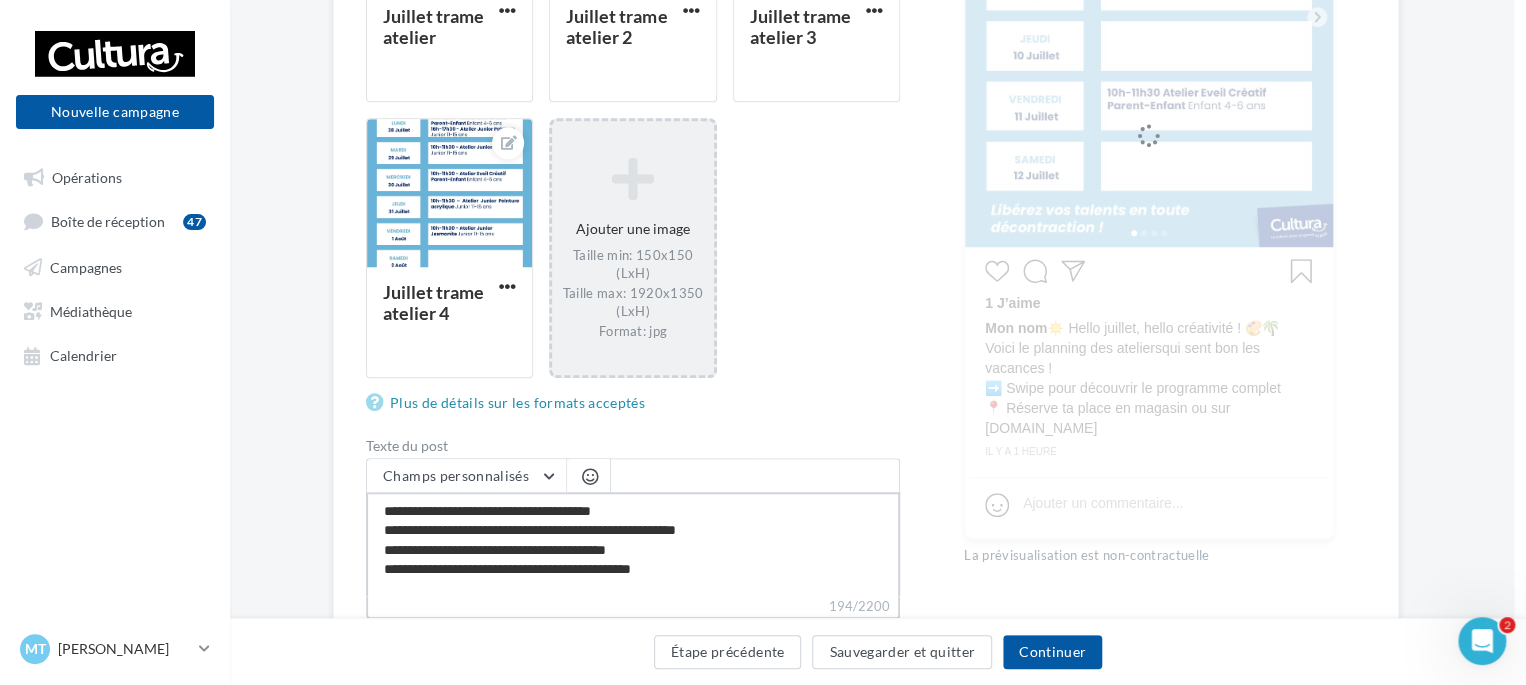 type on "**********" 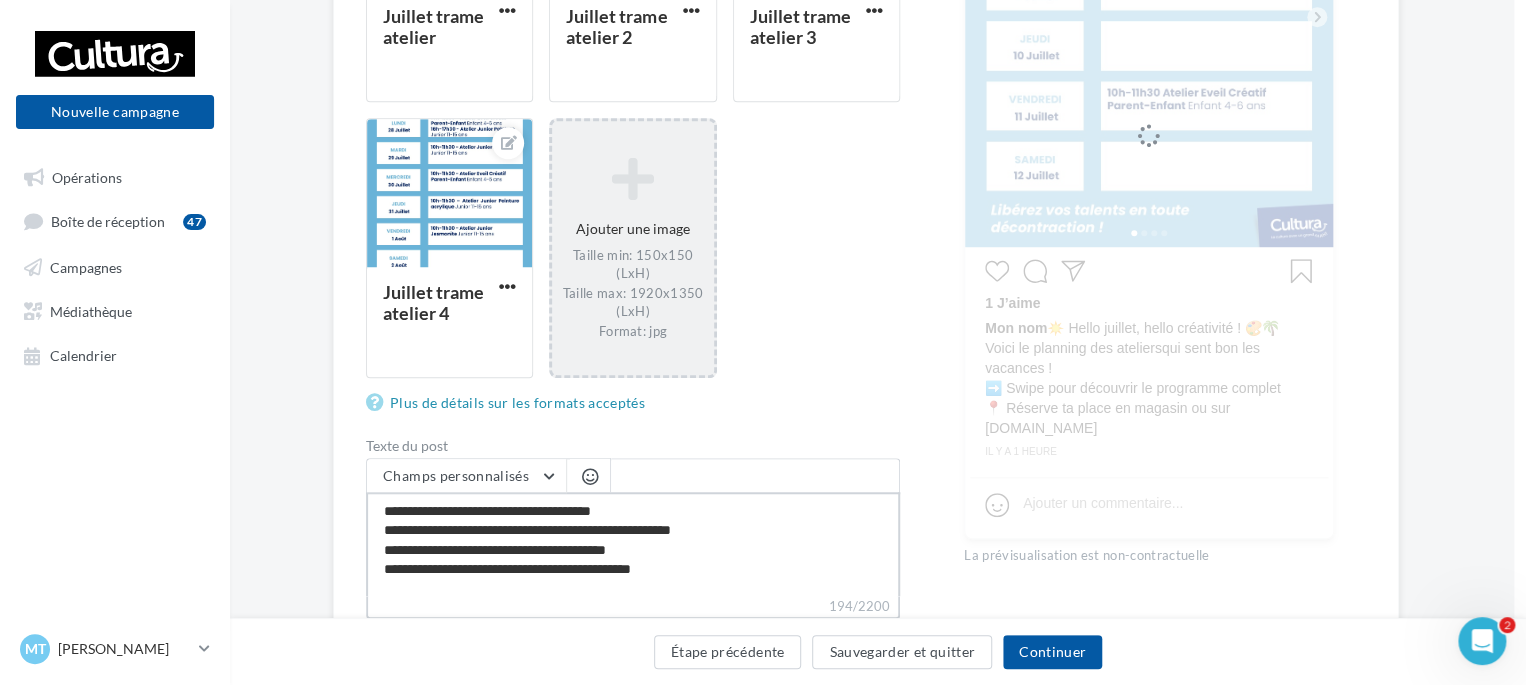 type on "**********" 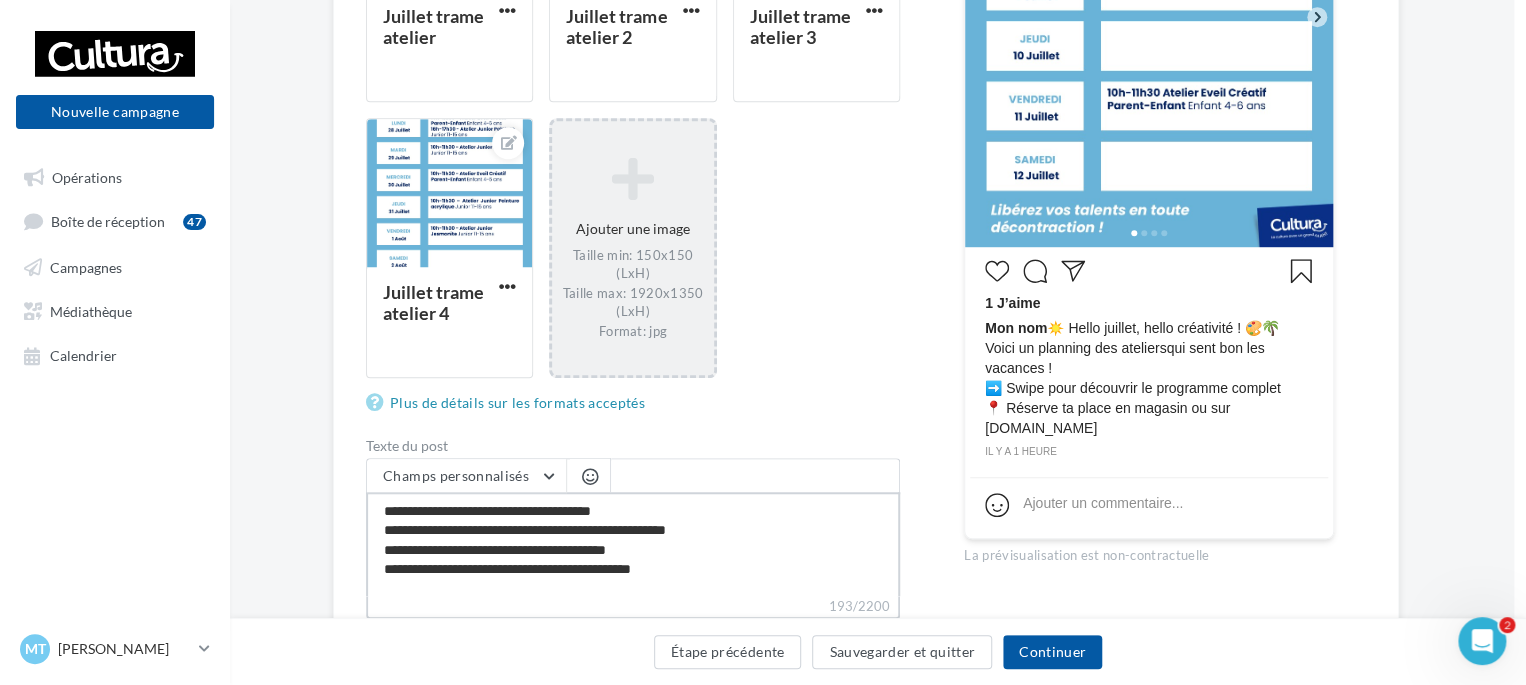 type on "**********" 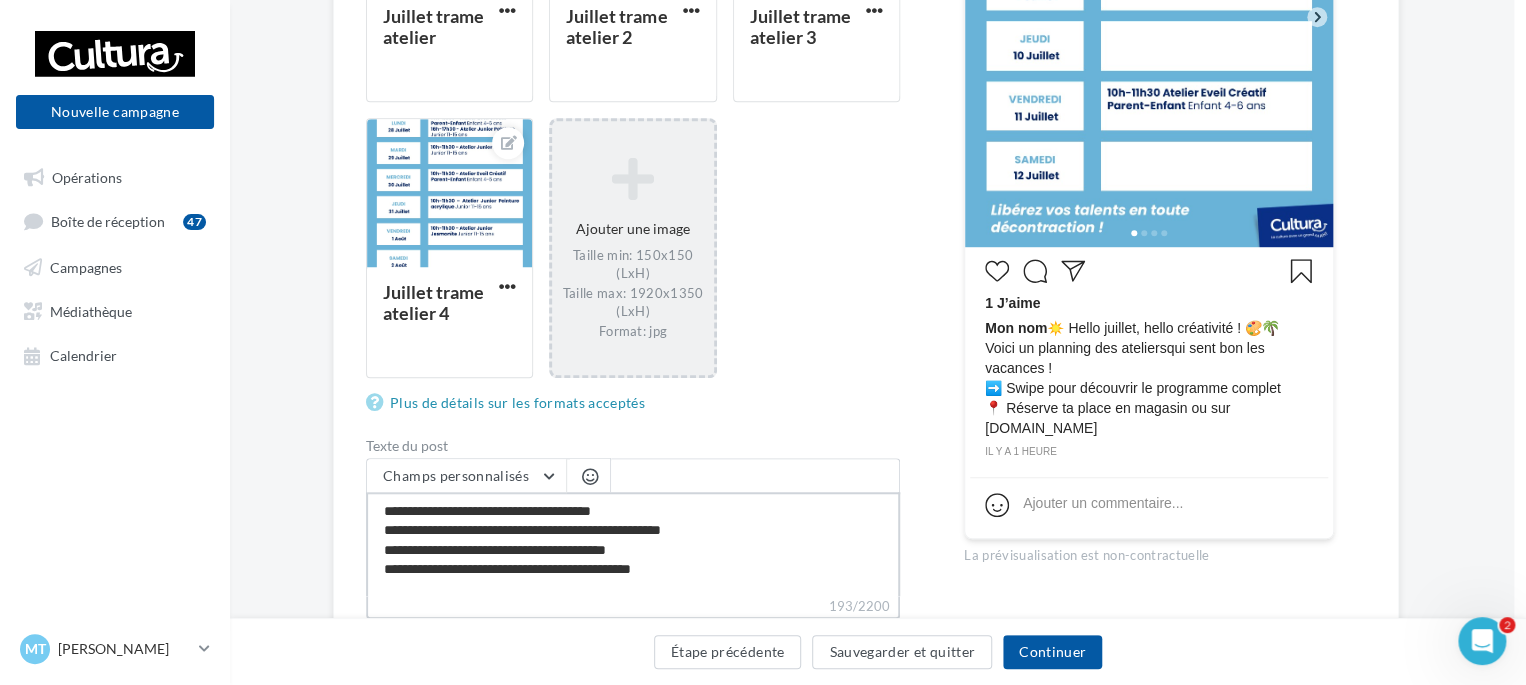 type on "**********" 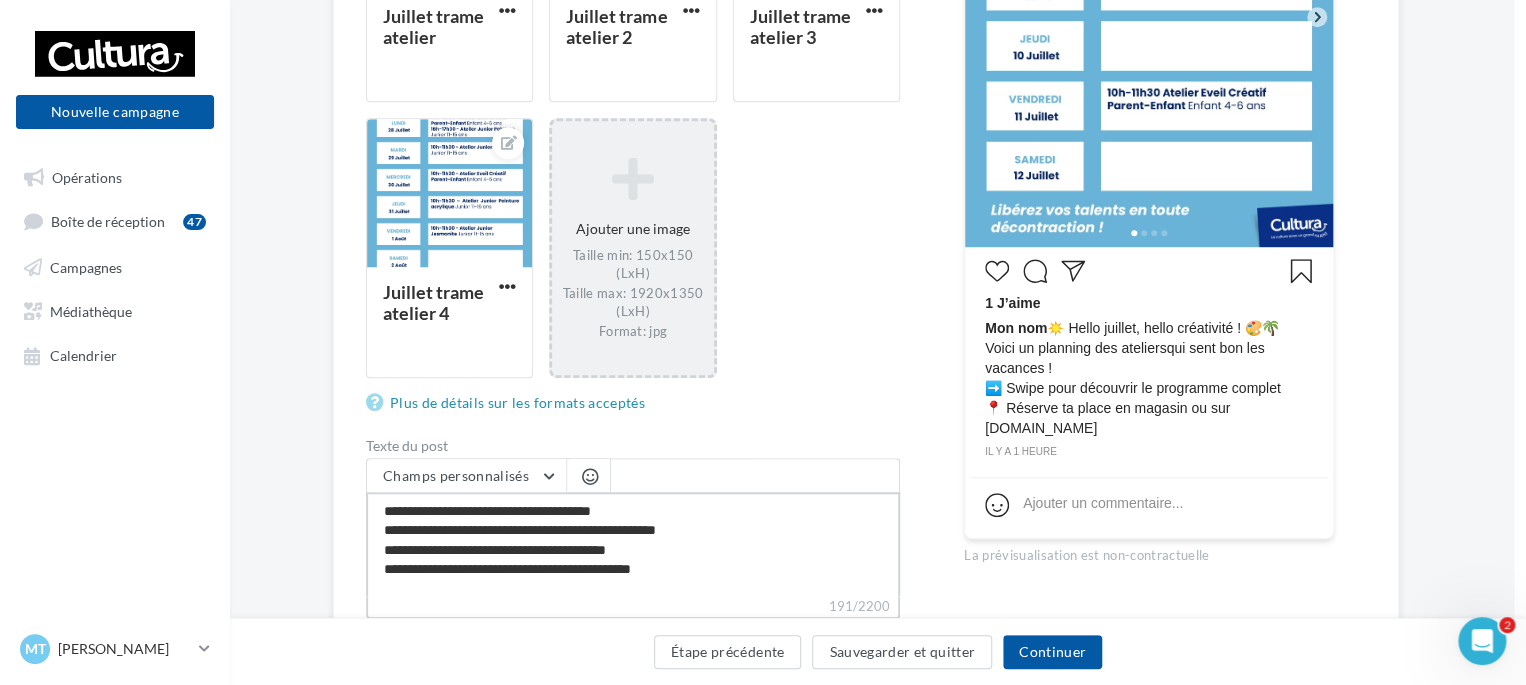 type on "**********" 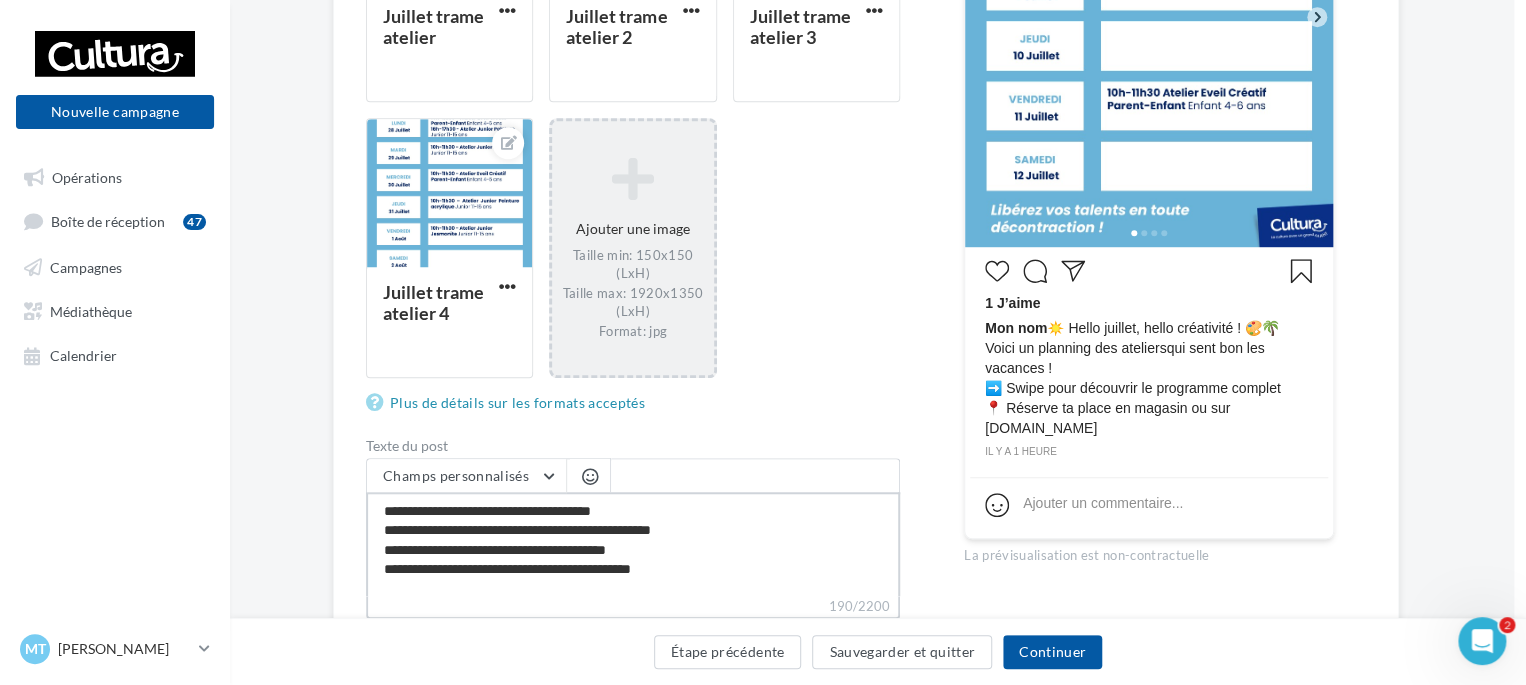 type on "**********" 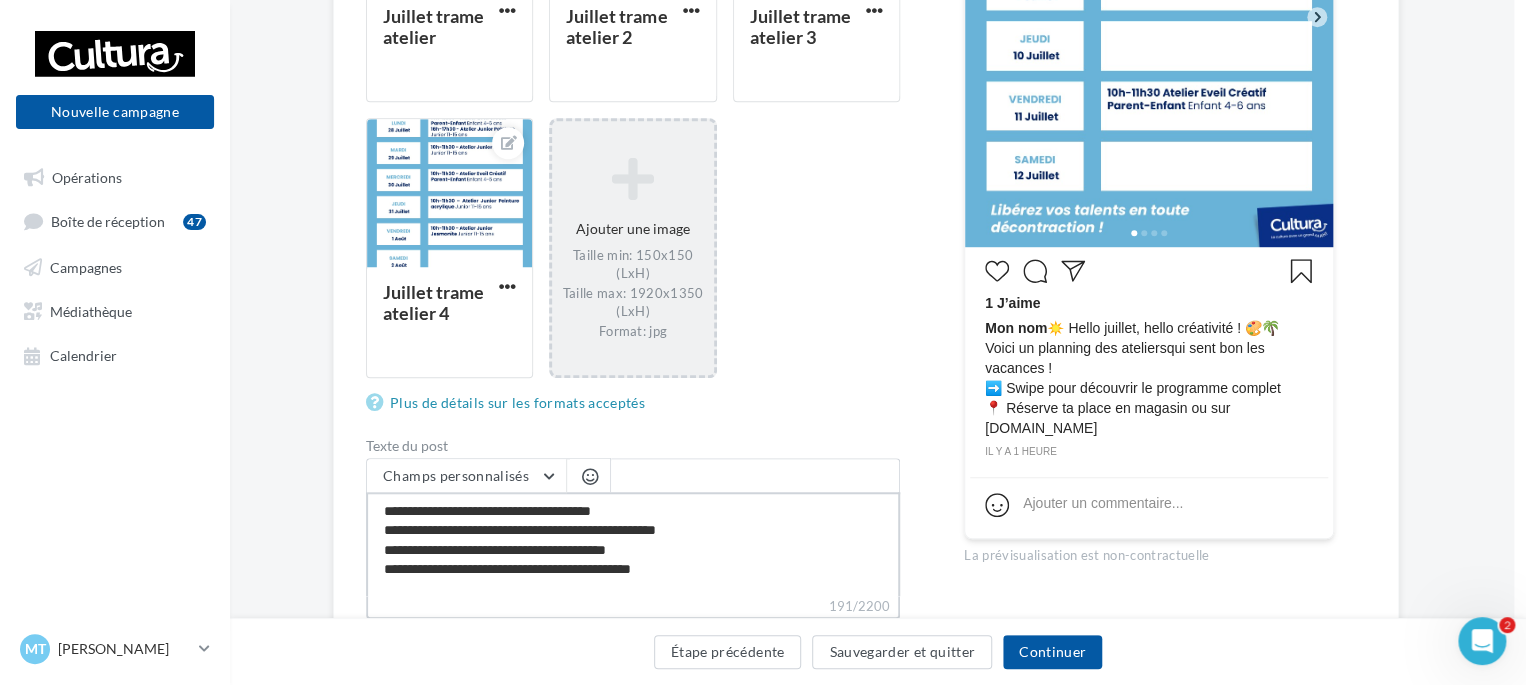 type on "**********" 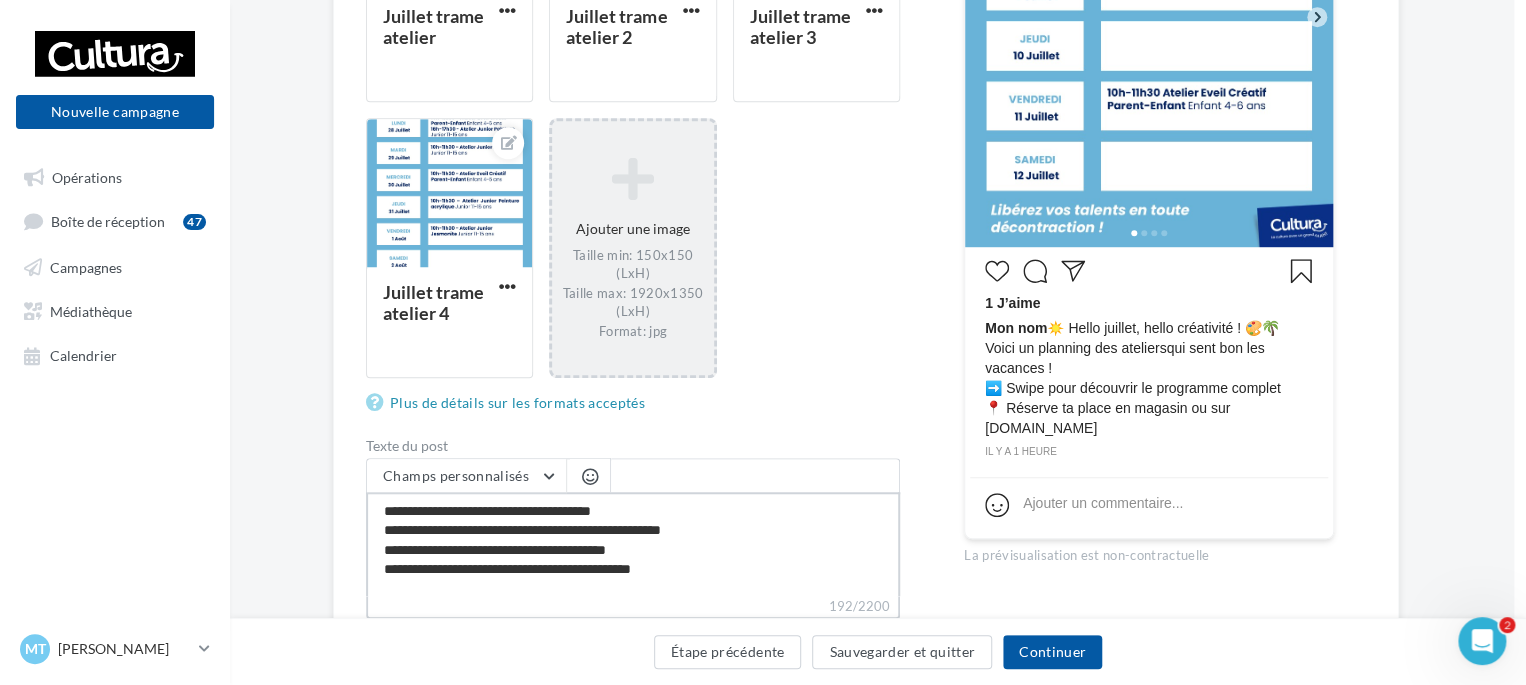 type on "**********" 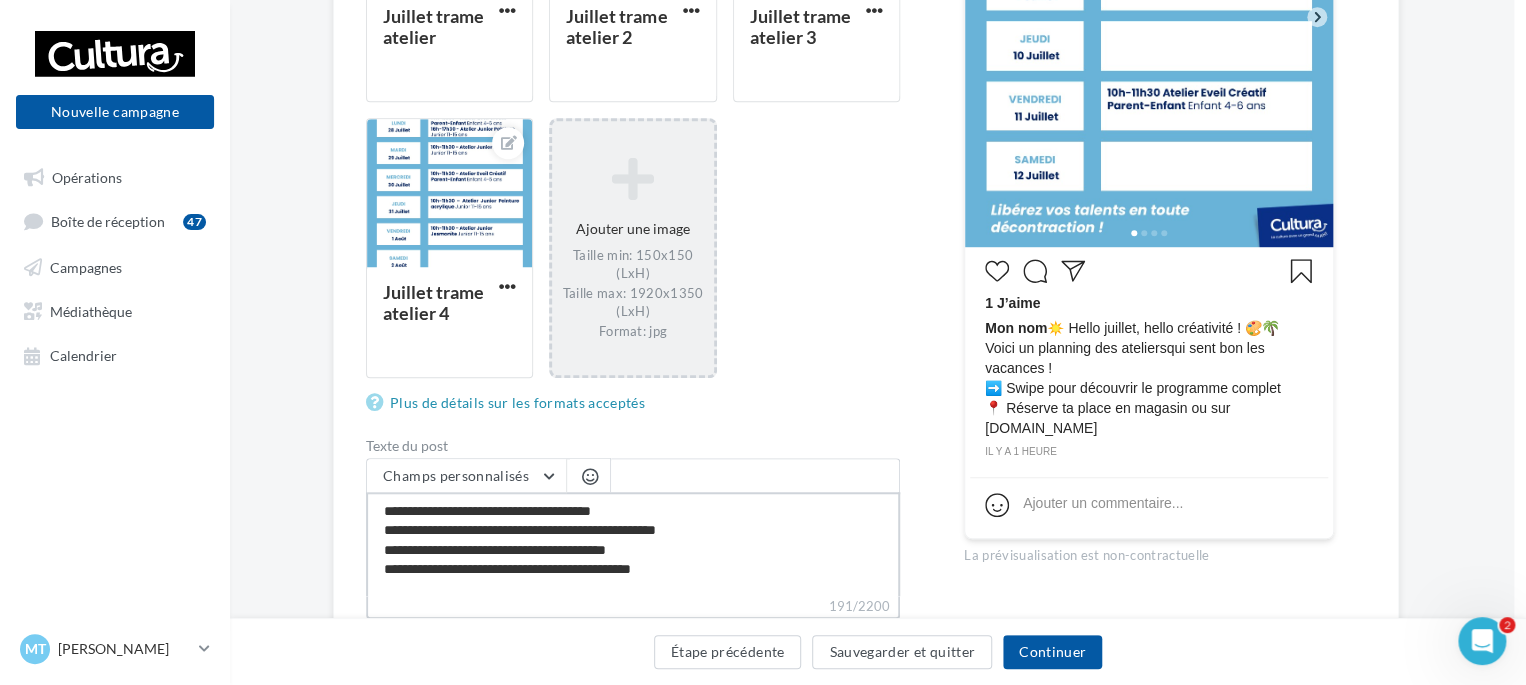 type on "**********" 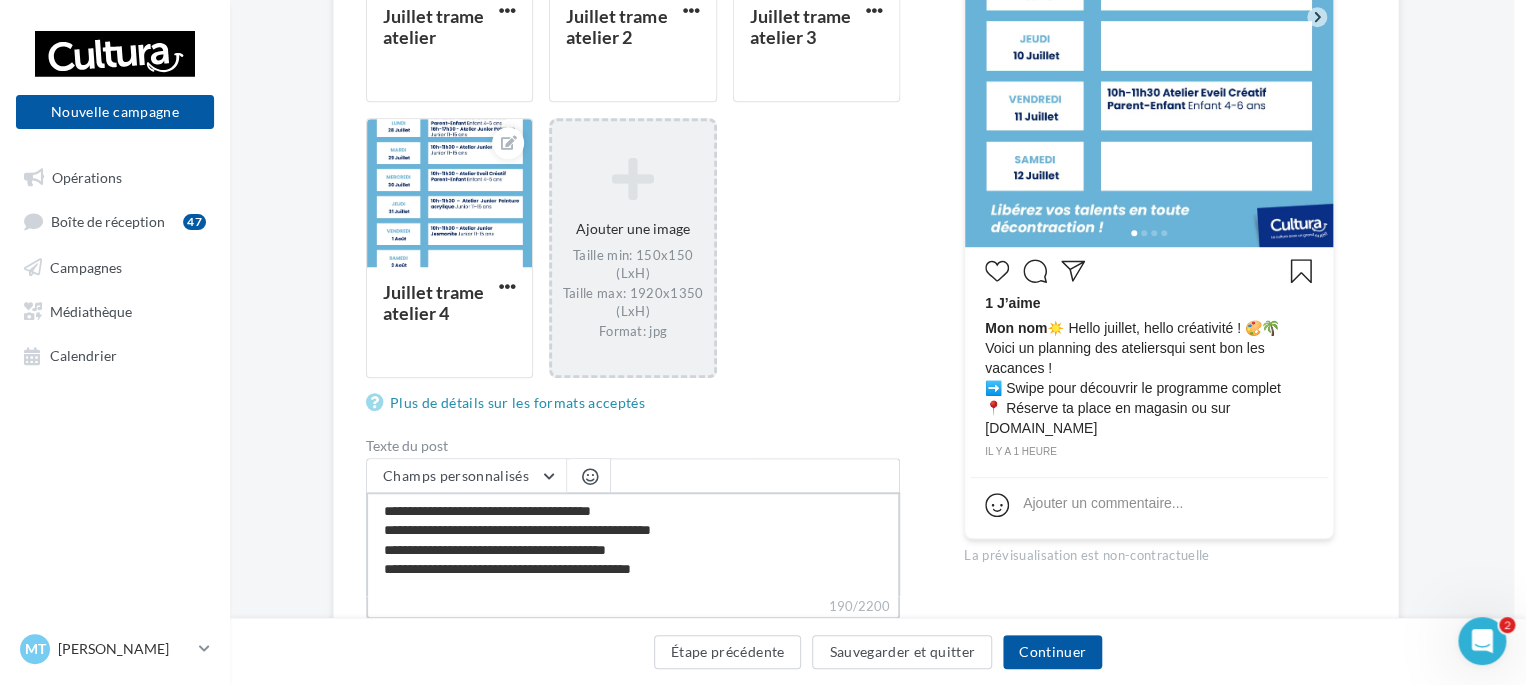 type on "**********" 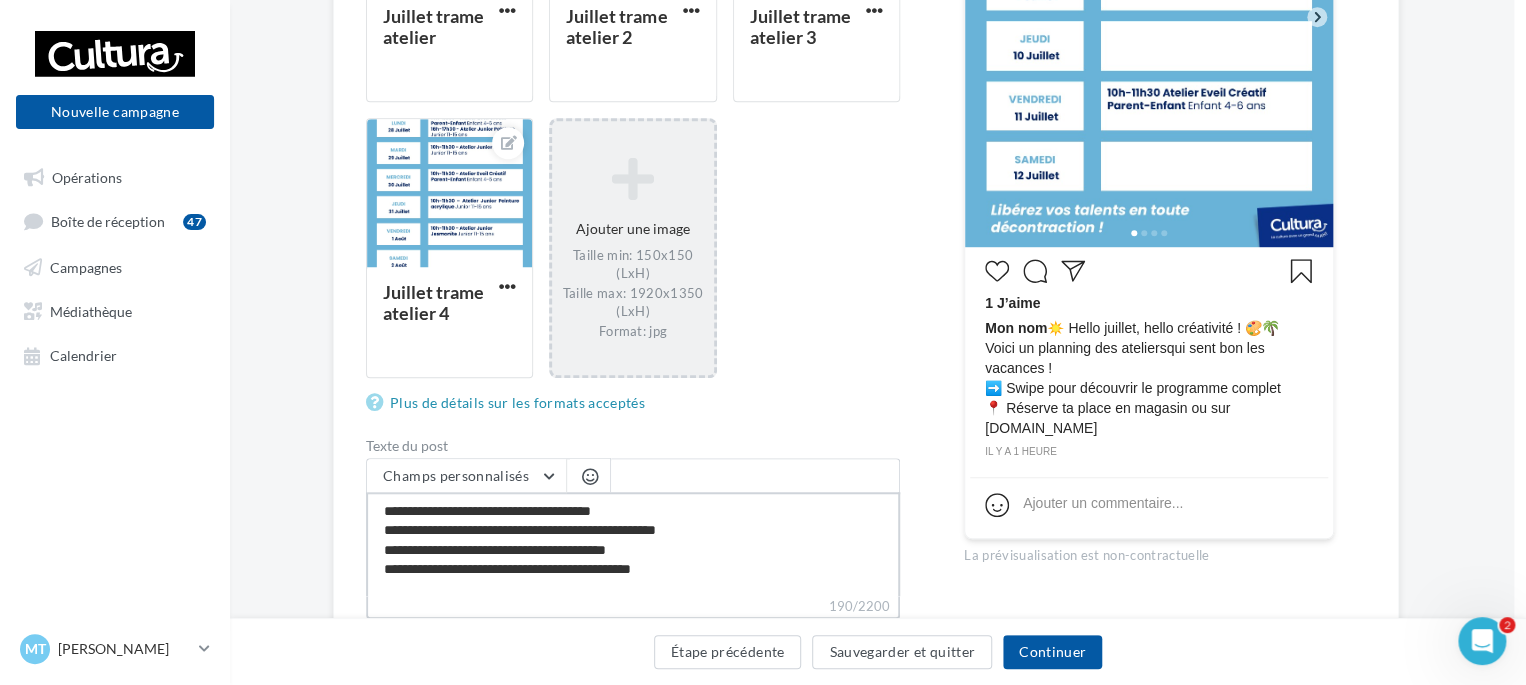 type on "**********" 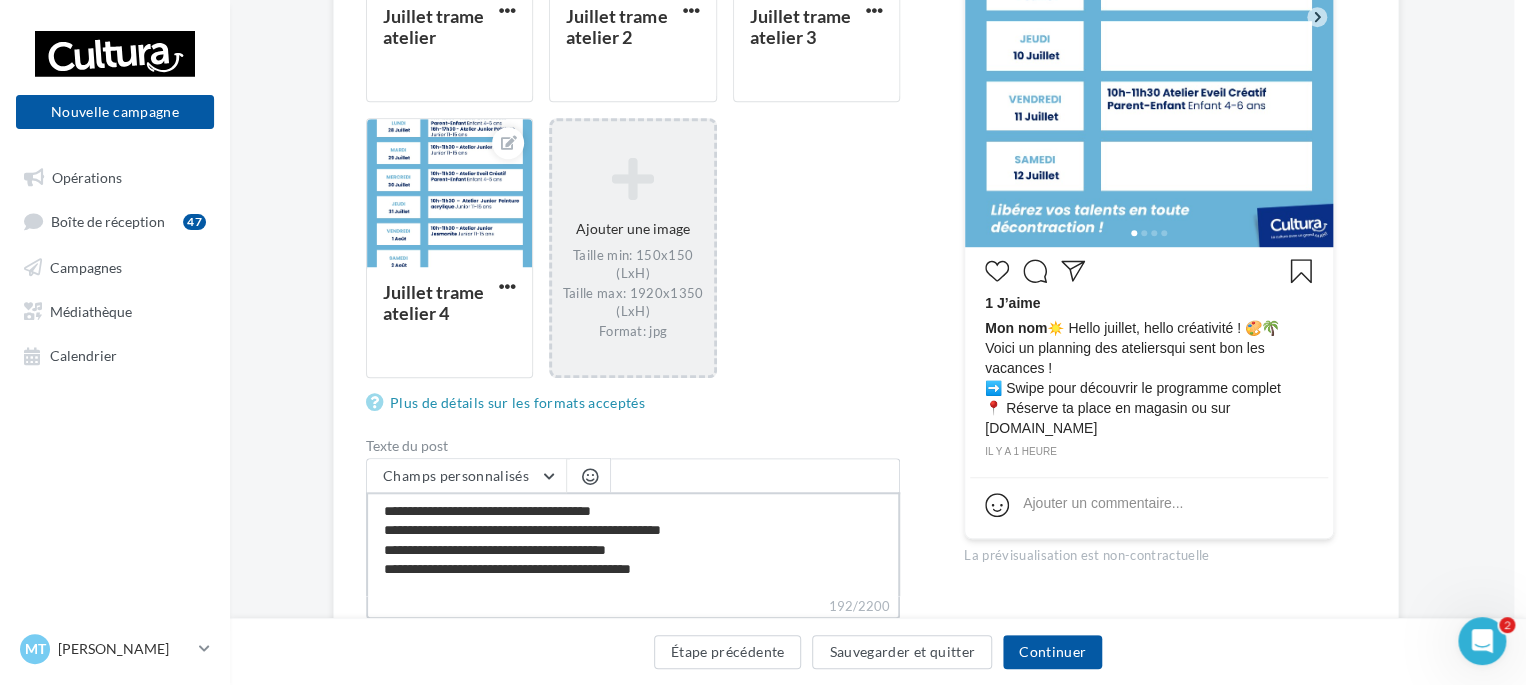 type on "**********" 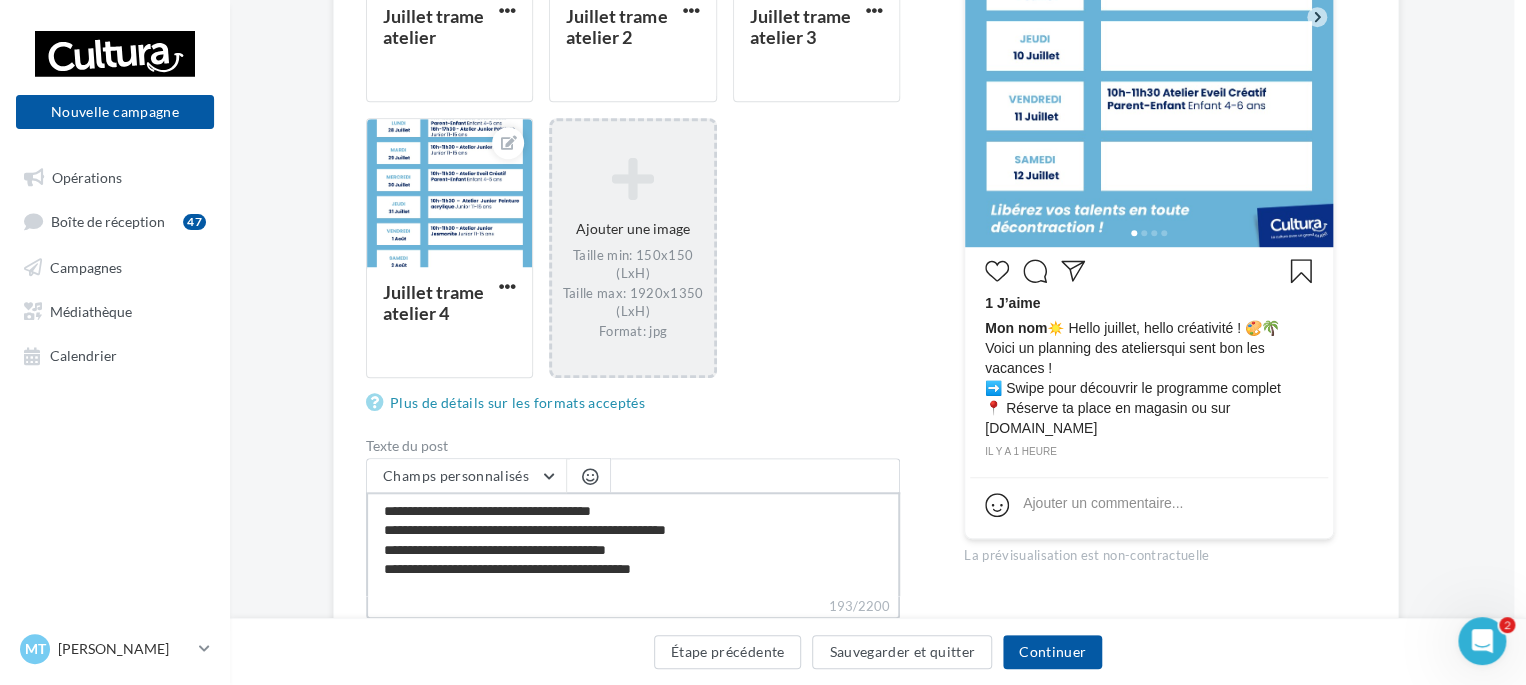 click on "**********" at bounding box center [633, 544] 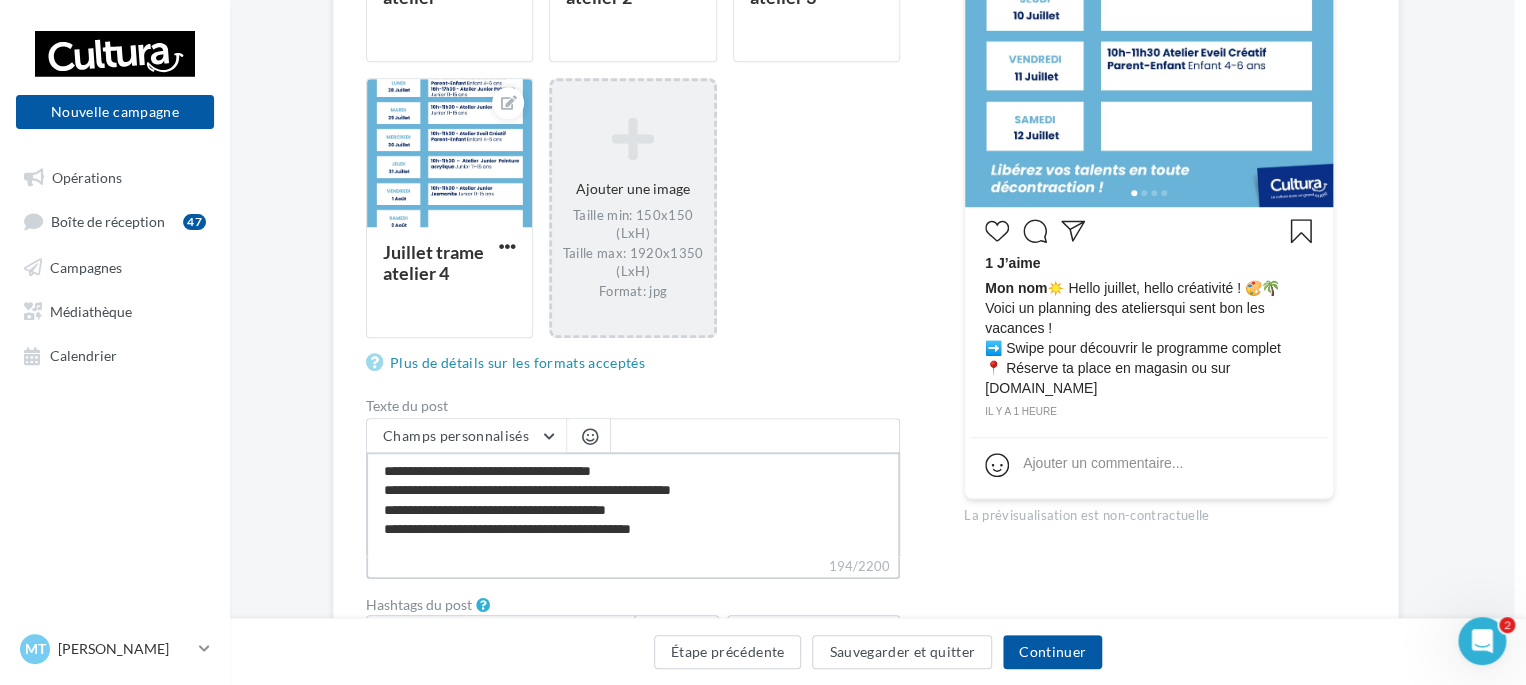 scroll, scrollTop: 587, scrollLeft: 19, axis: both 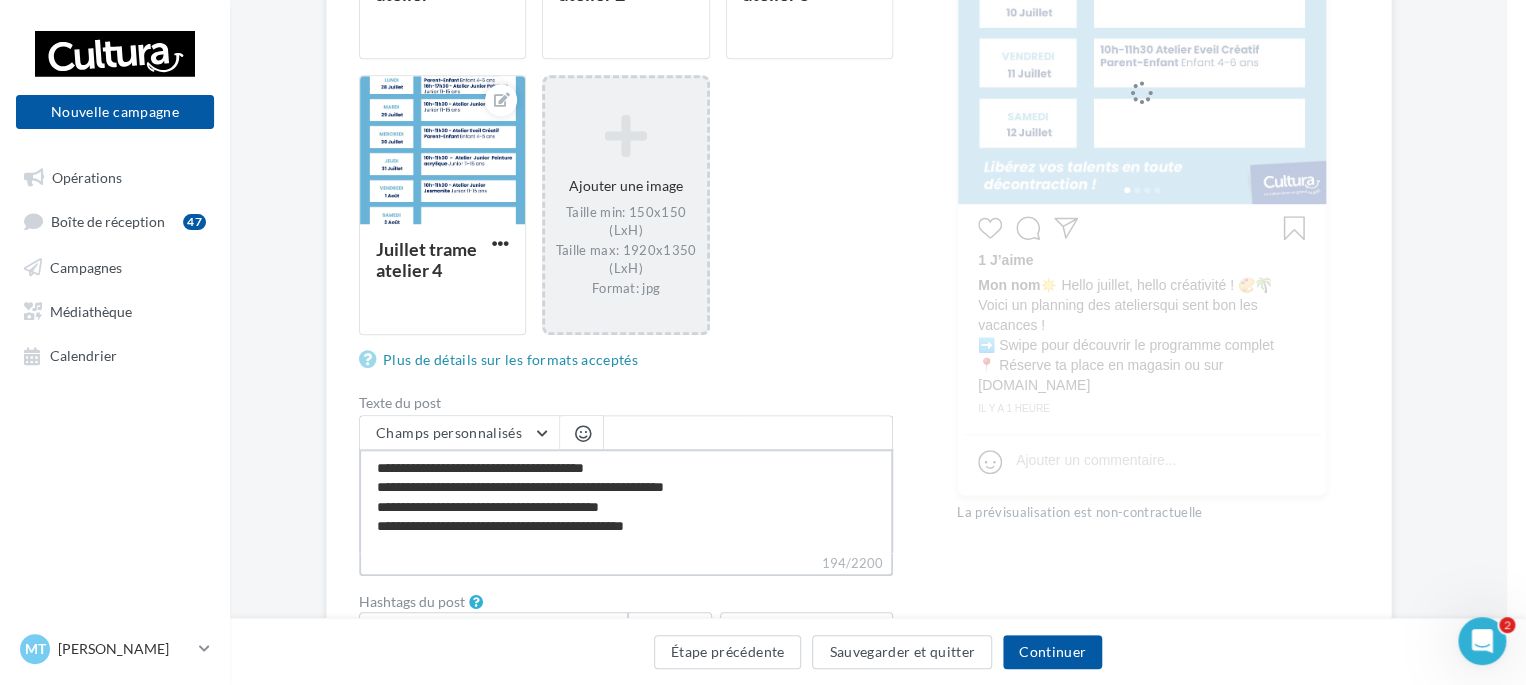 click on "**********" at bounding box center (626, 501) 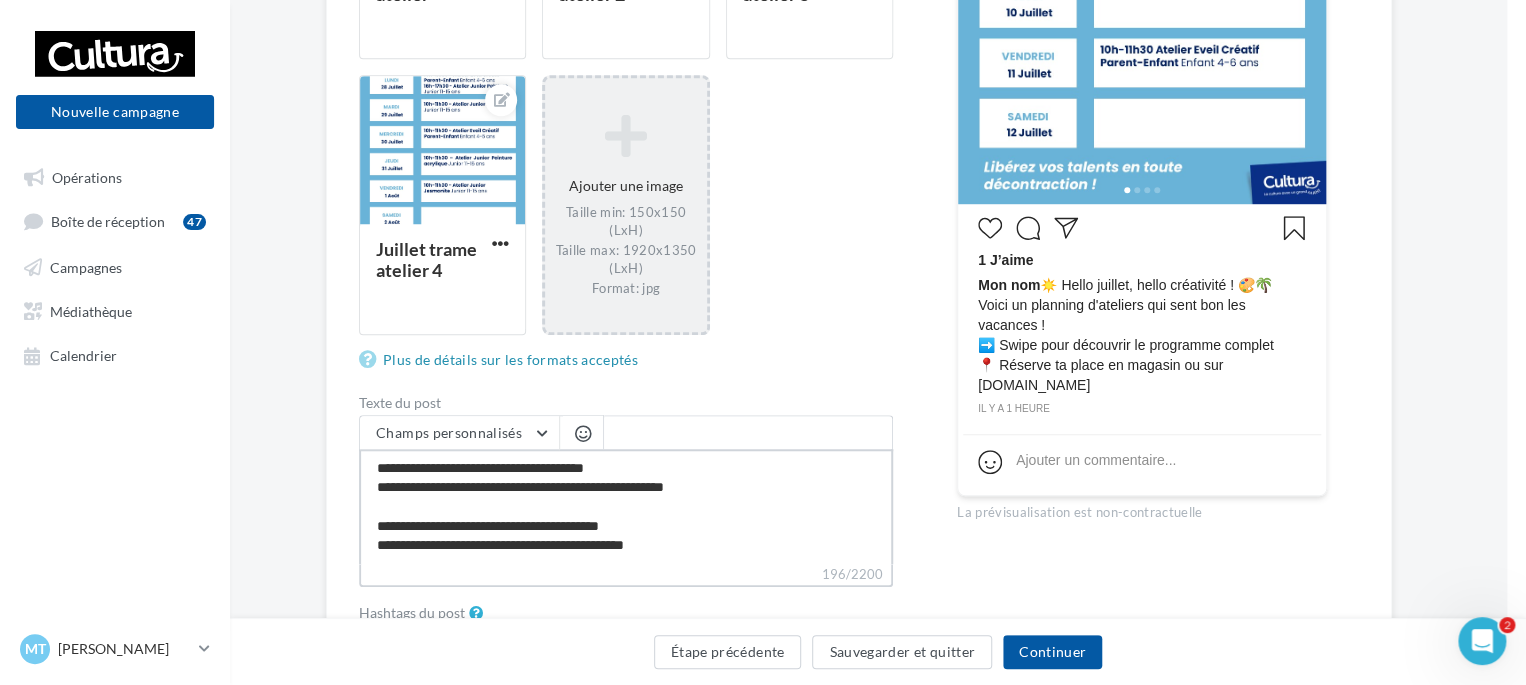 type on "**********" 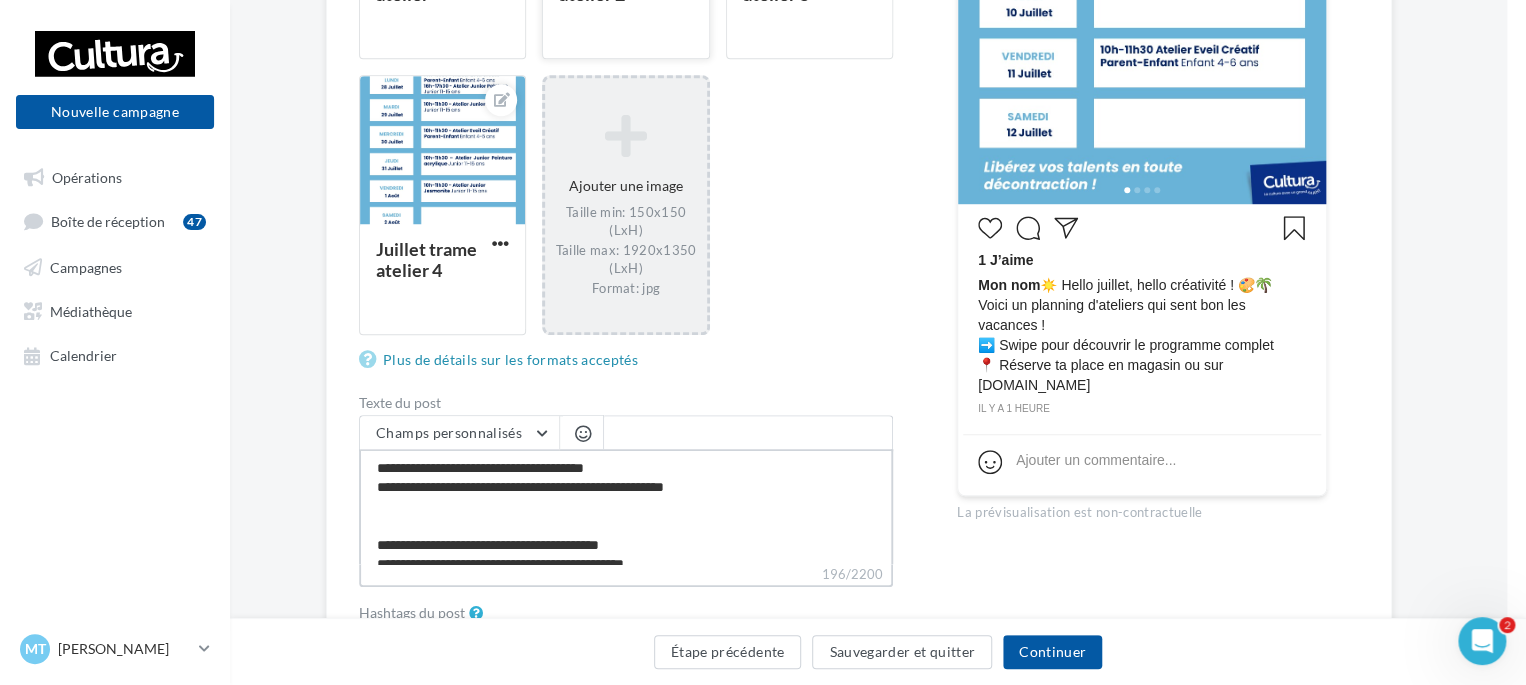 type on "**********" 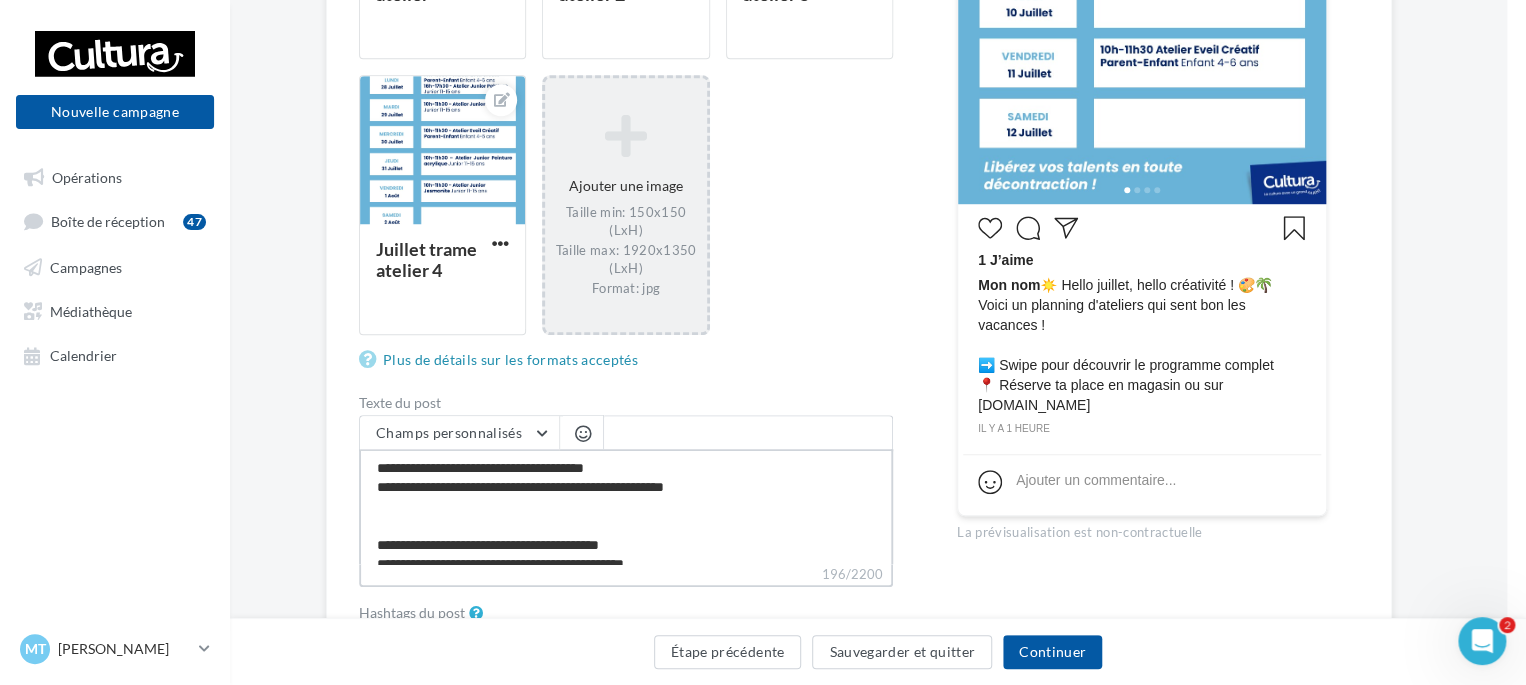 paste on "**********" 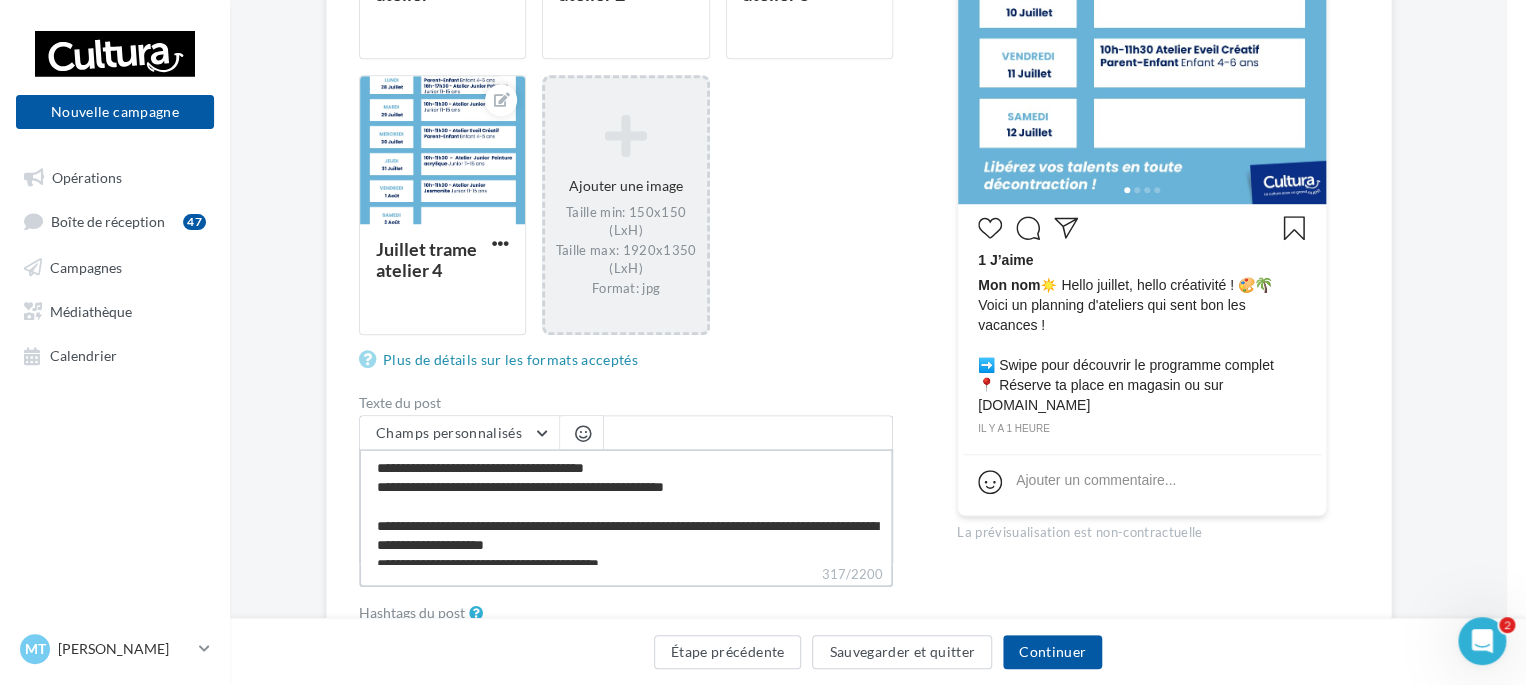 click on "**********" at bounding box center (626, 506) 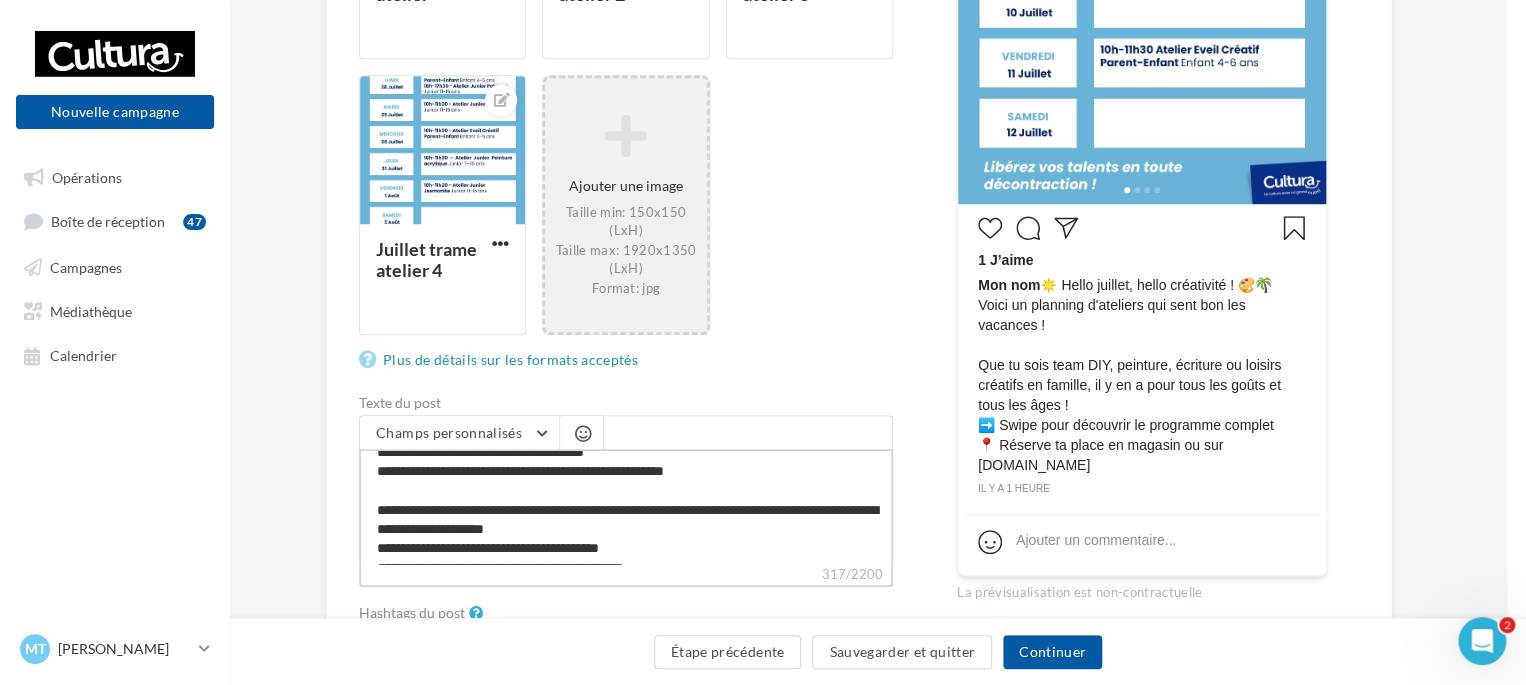 scroll, scrollTop: 18, scrollLeft: 0, axis: vertical 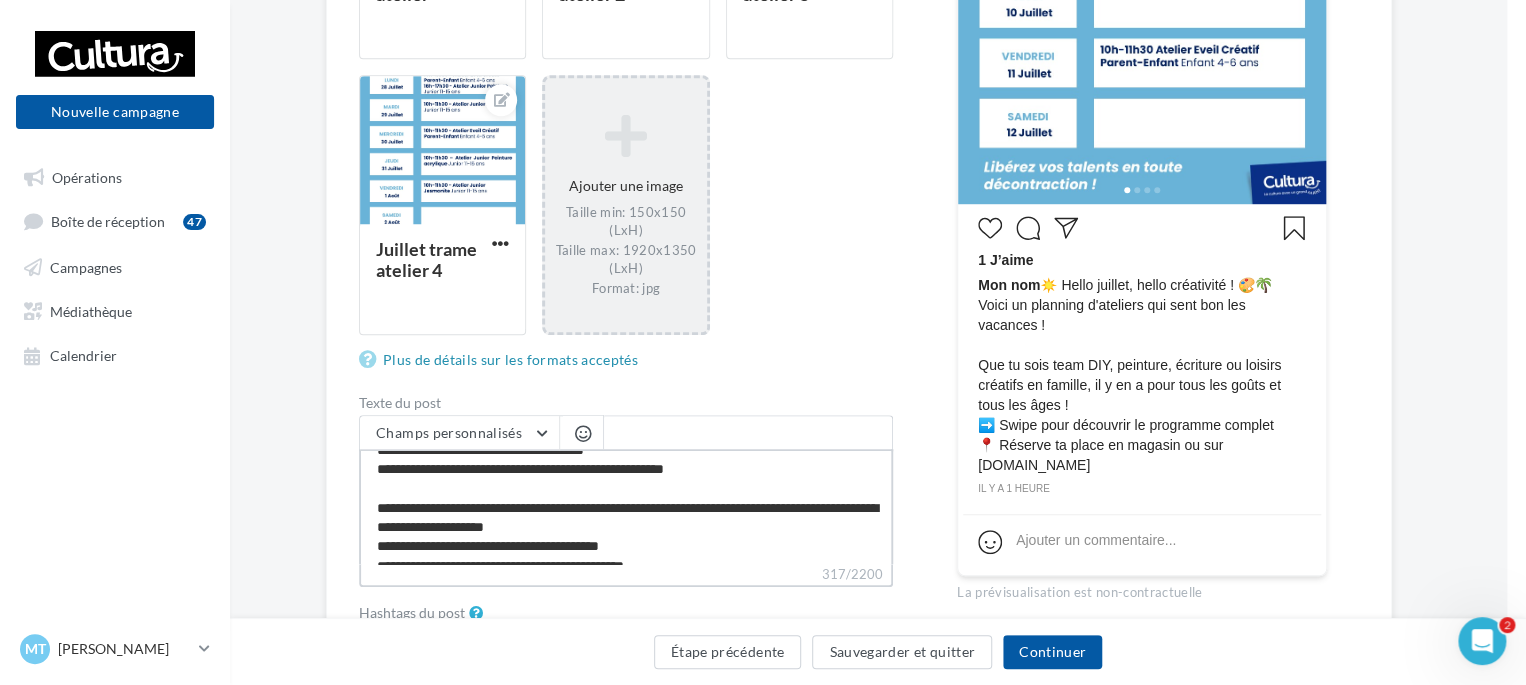 drag, startPoint x: 618, startPoint y: 508, endPoint x: 568, endPoint y: 505, distance: 50.08992 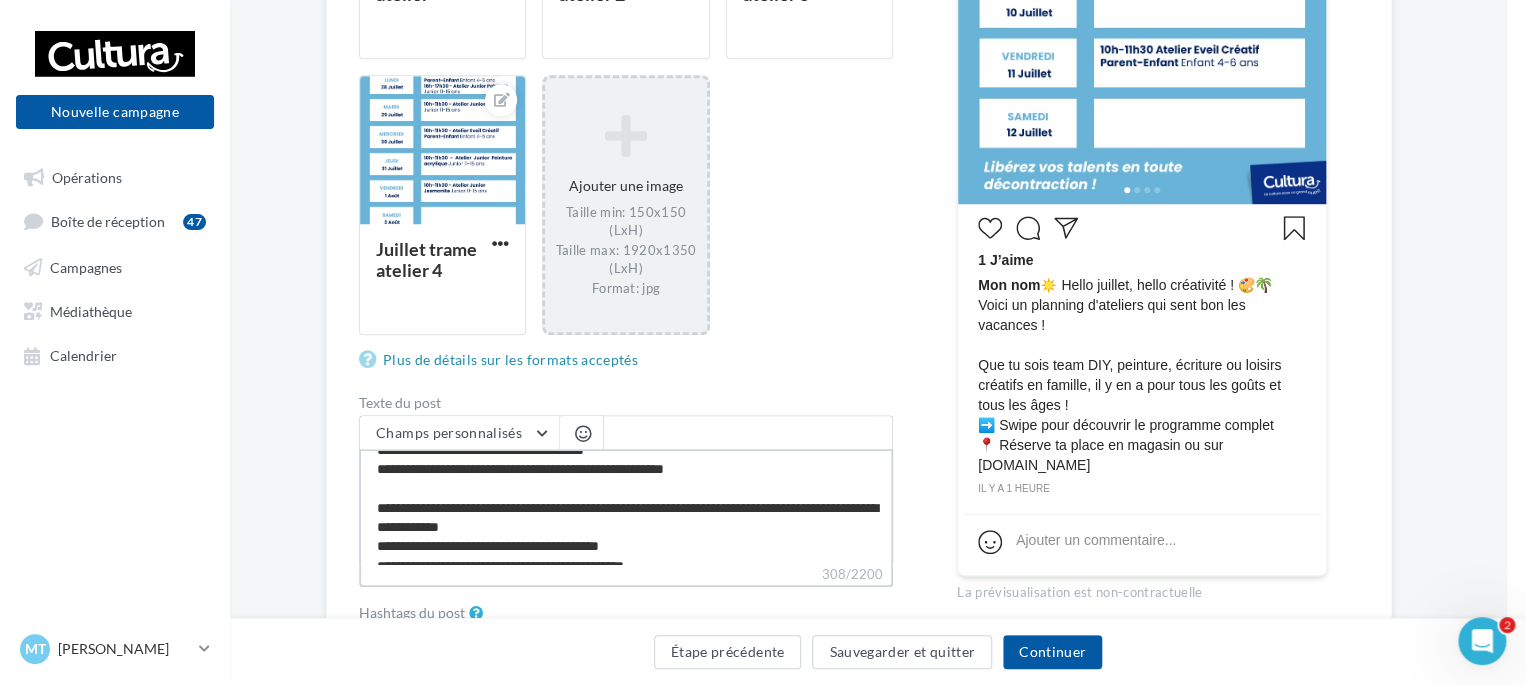 type on "**********" 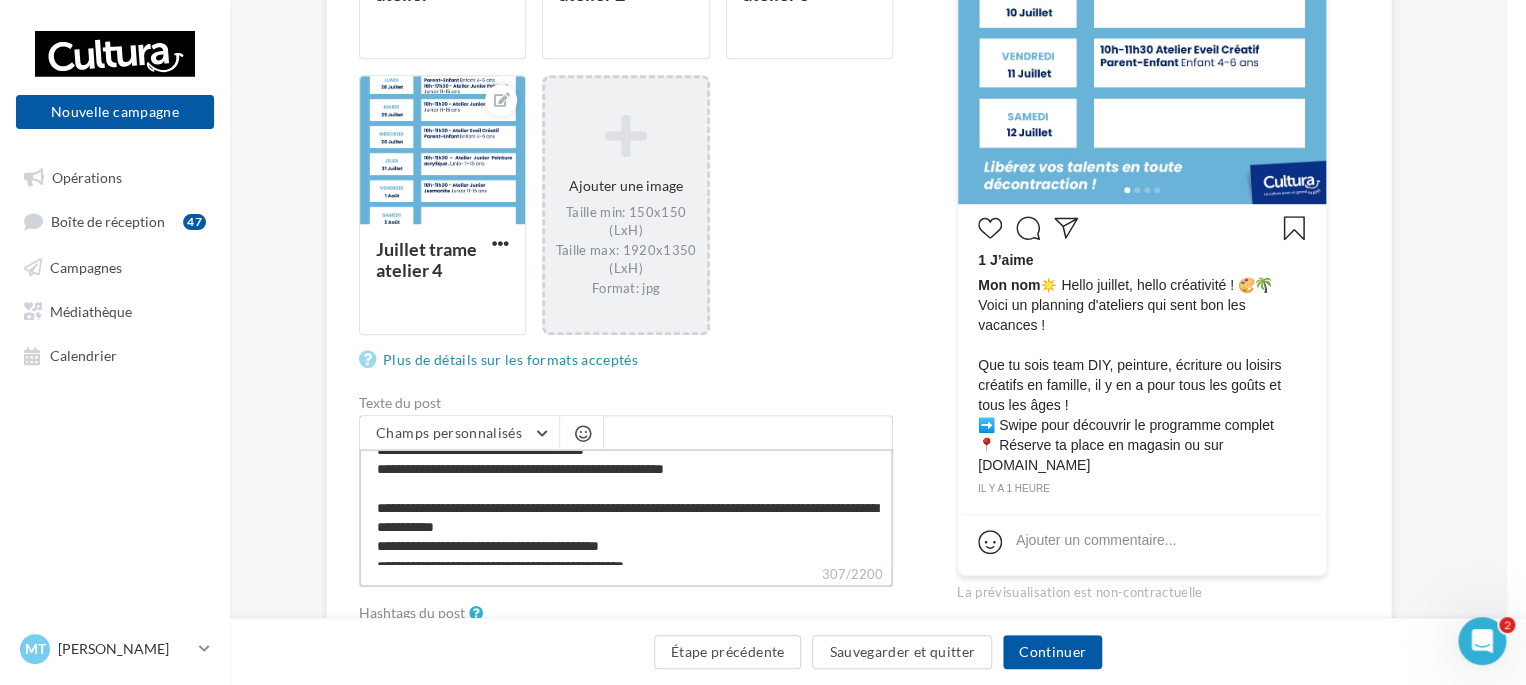 type on "**********" 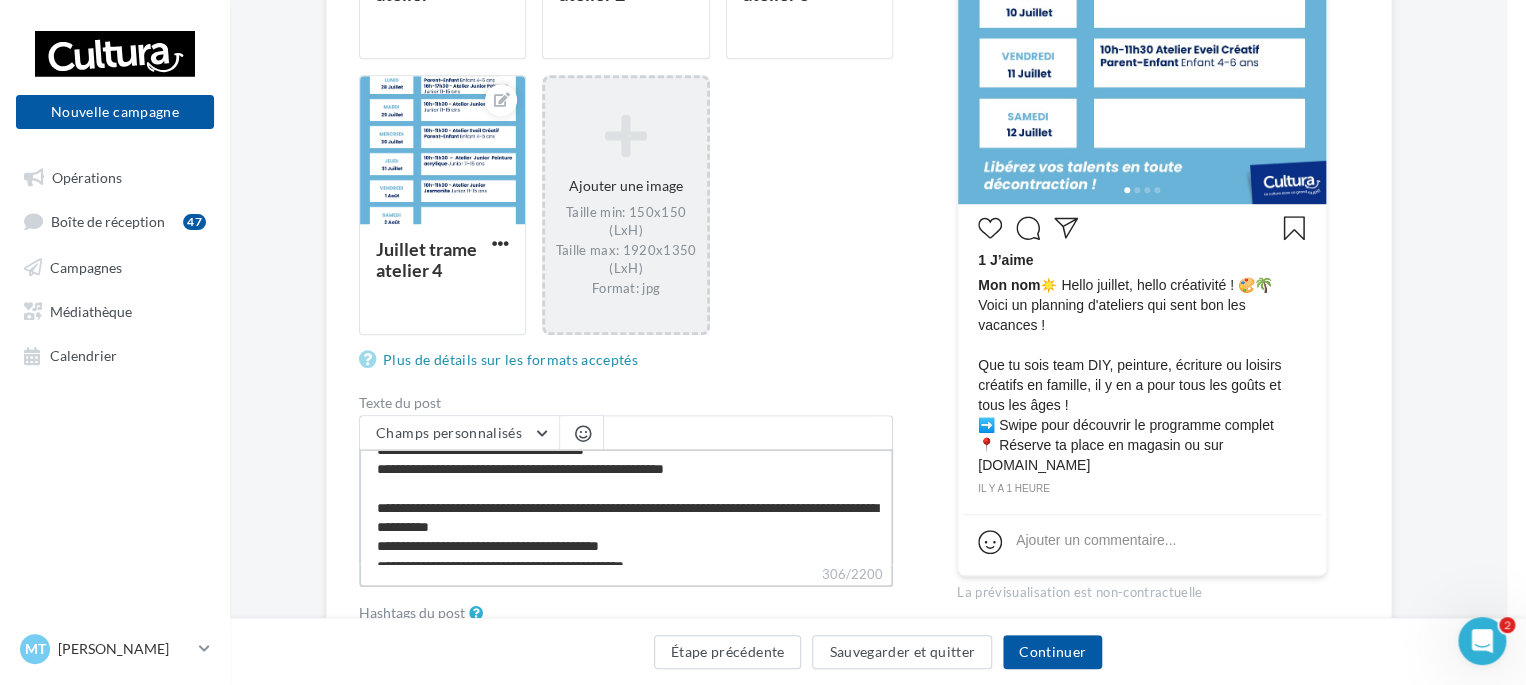 type on "**********" 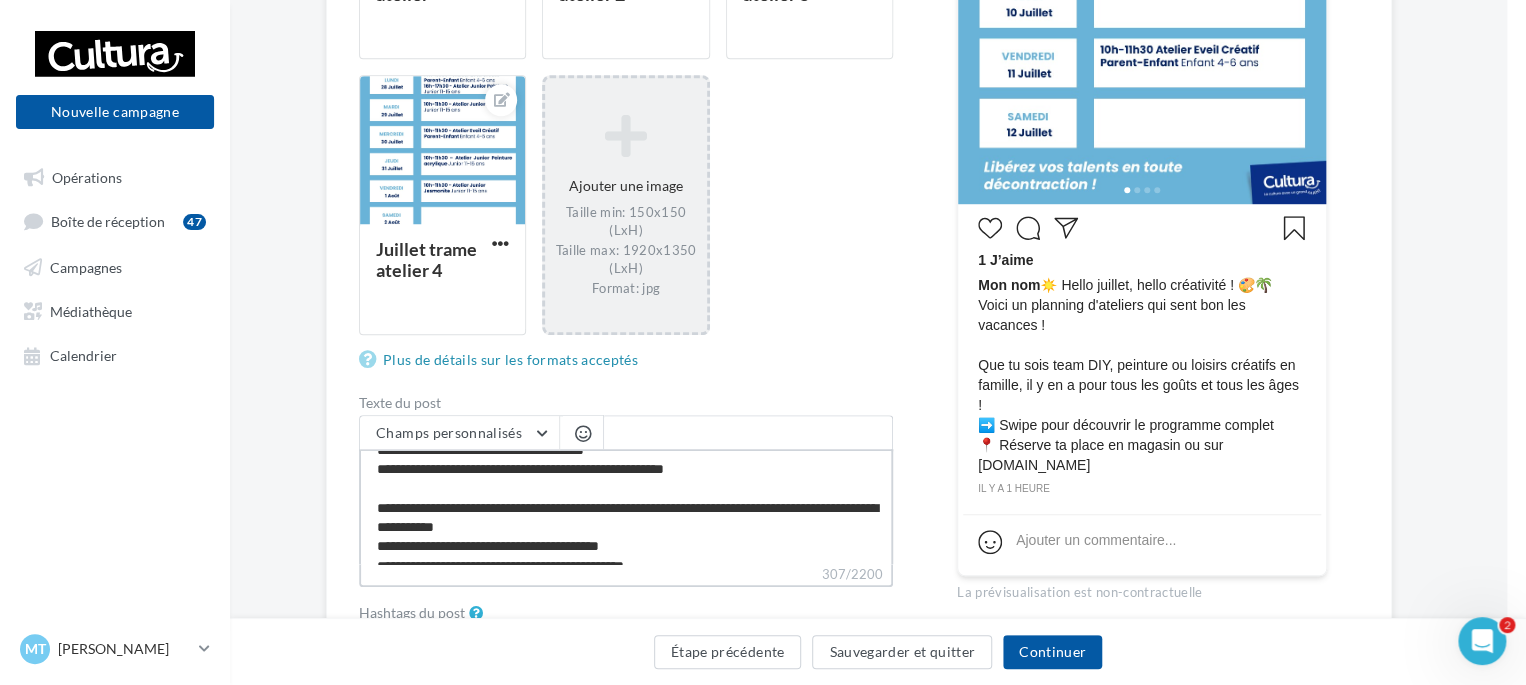 drag, startPoint x: 728, startPoint y: 504, endPoint x: 667, endPoint y: 508, distance: 61.13101 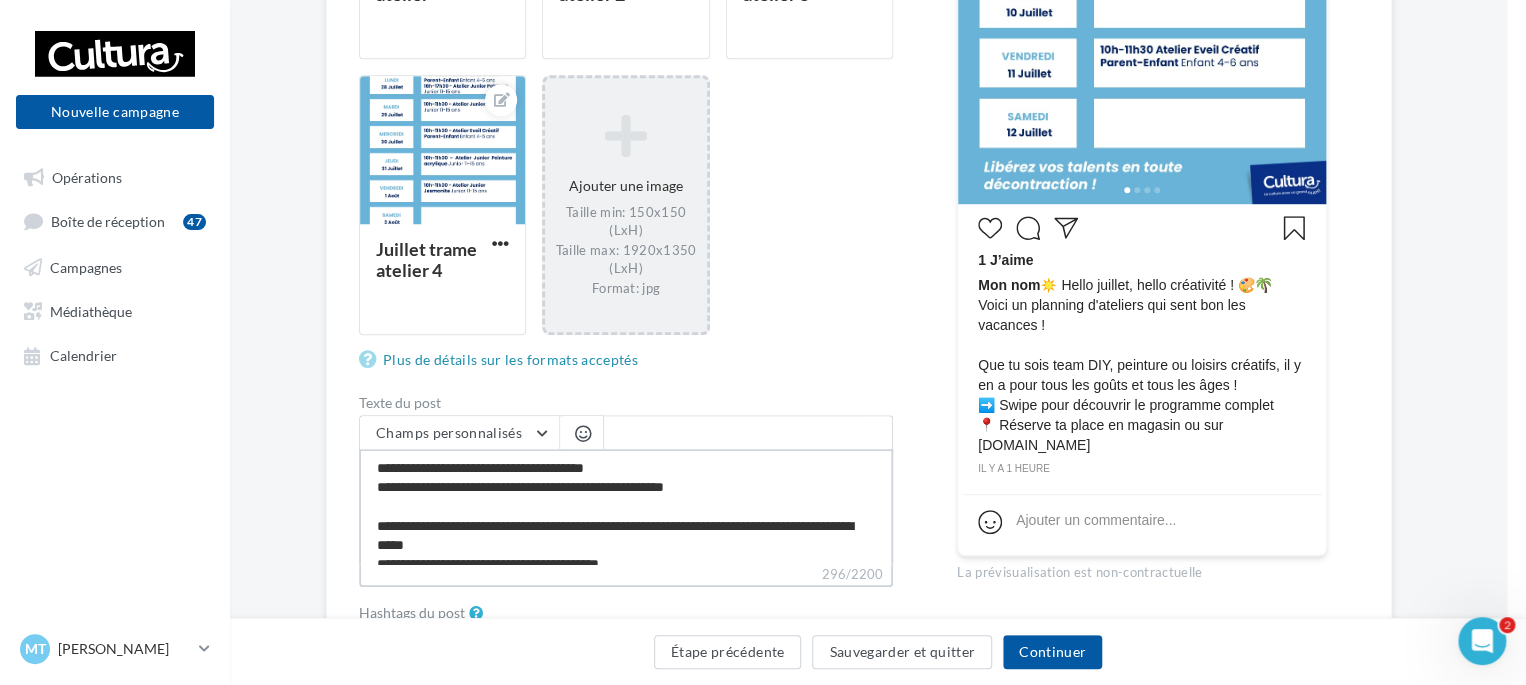 scroll, scrollTop: 7, scrollLeft: 0, axis: vertical 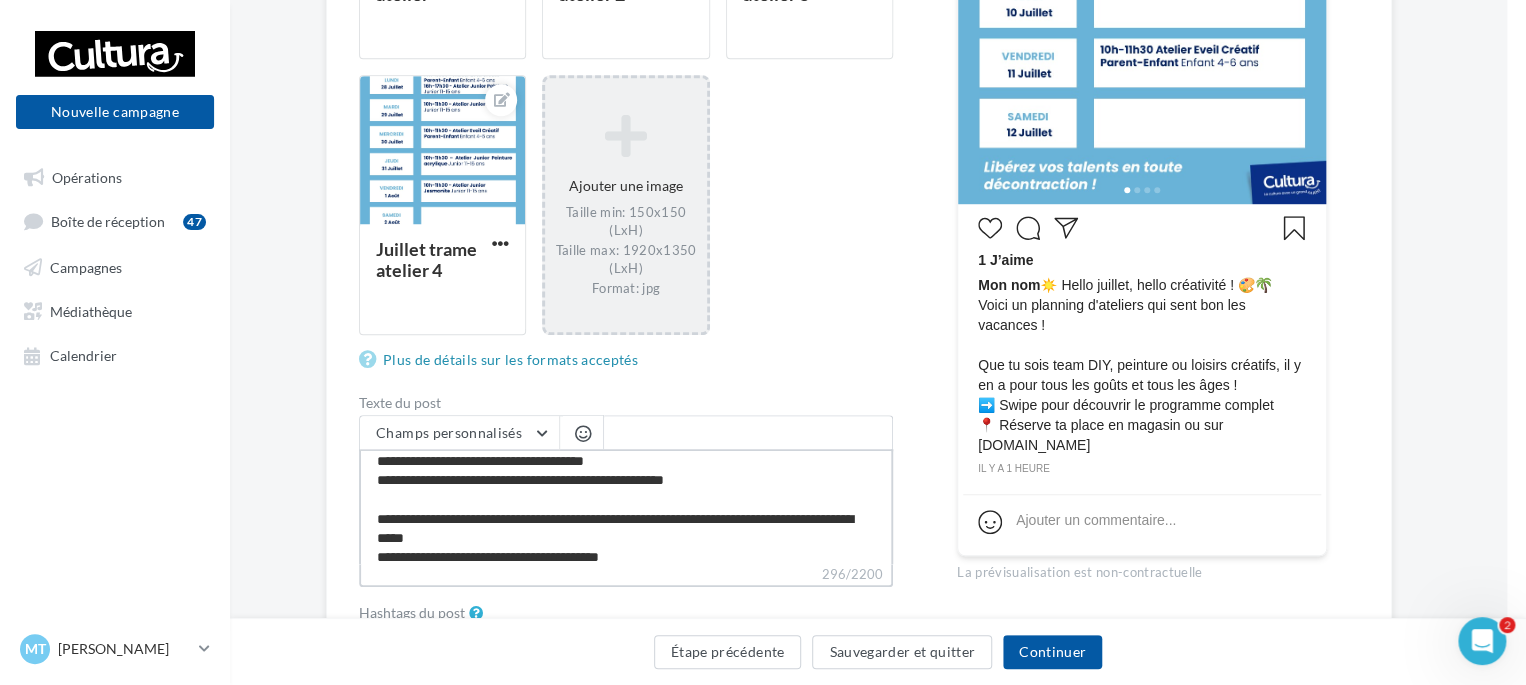 drag, startPoint x: 444, startPoint y: 518, endPoint x: 408, endPoint y: 519, distance: 36.013885 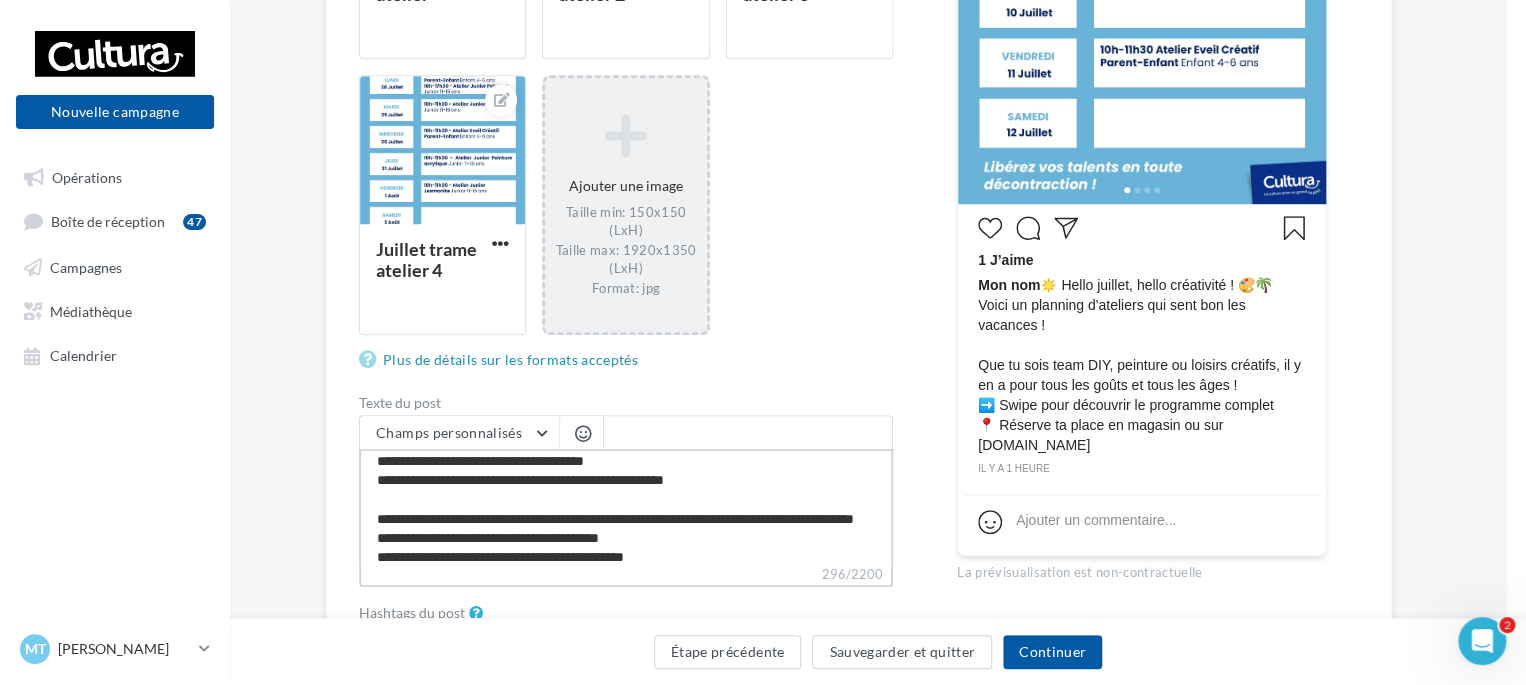 type on "**********" 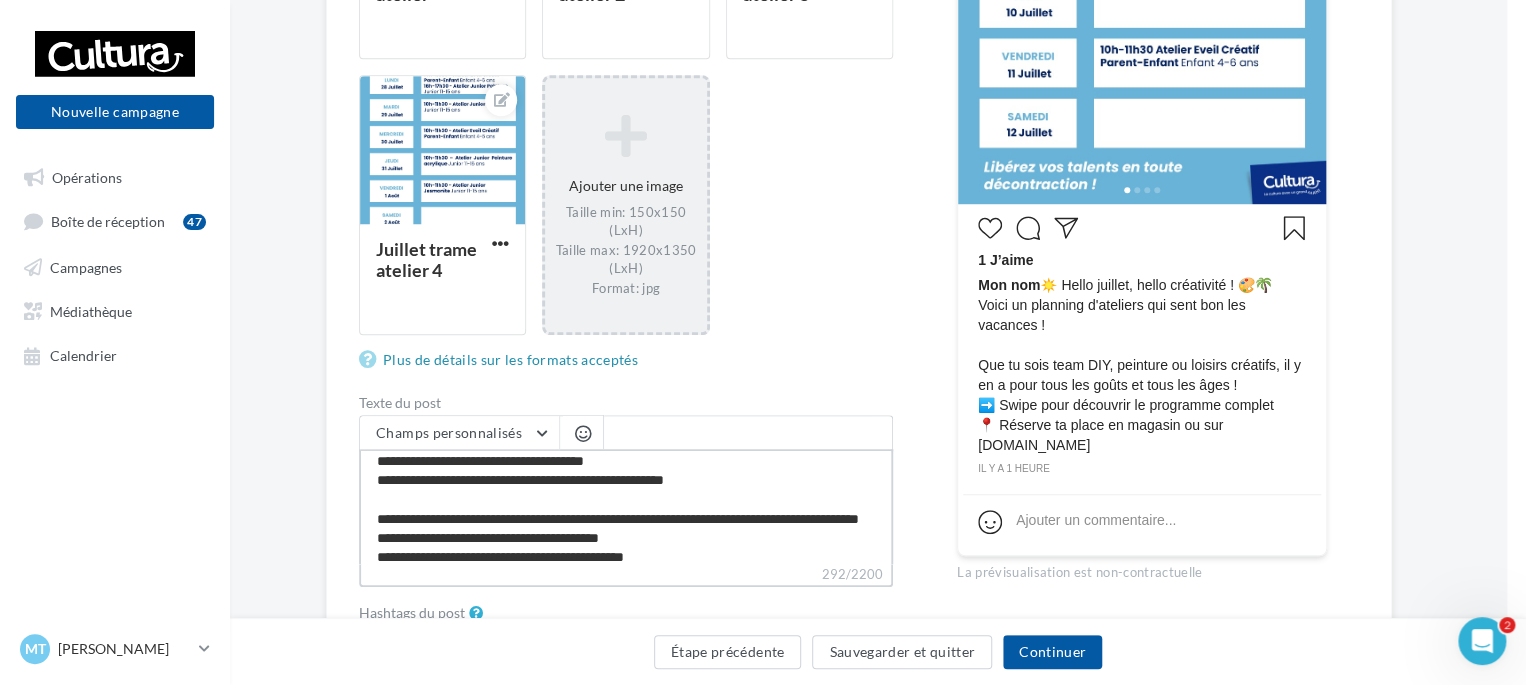 type on "**********" 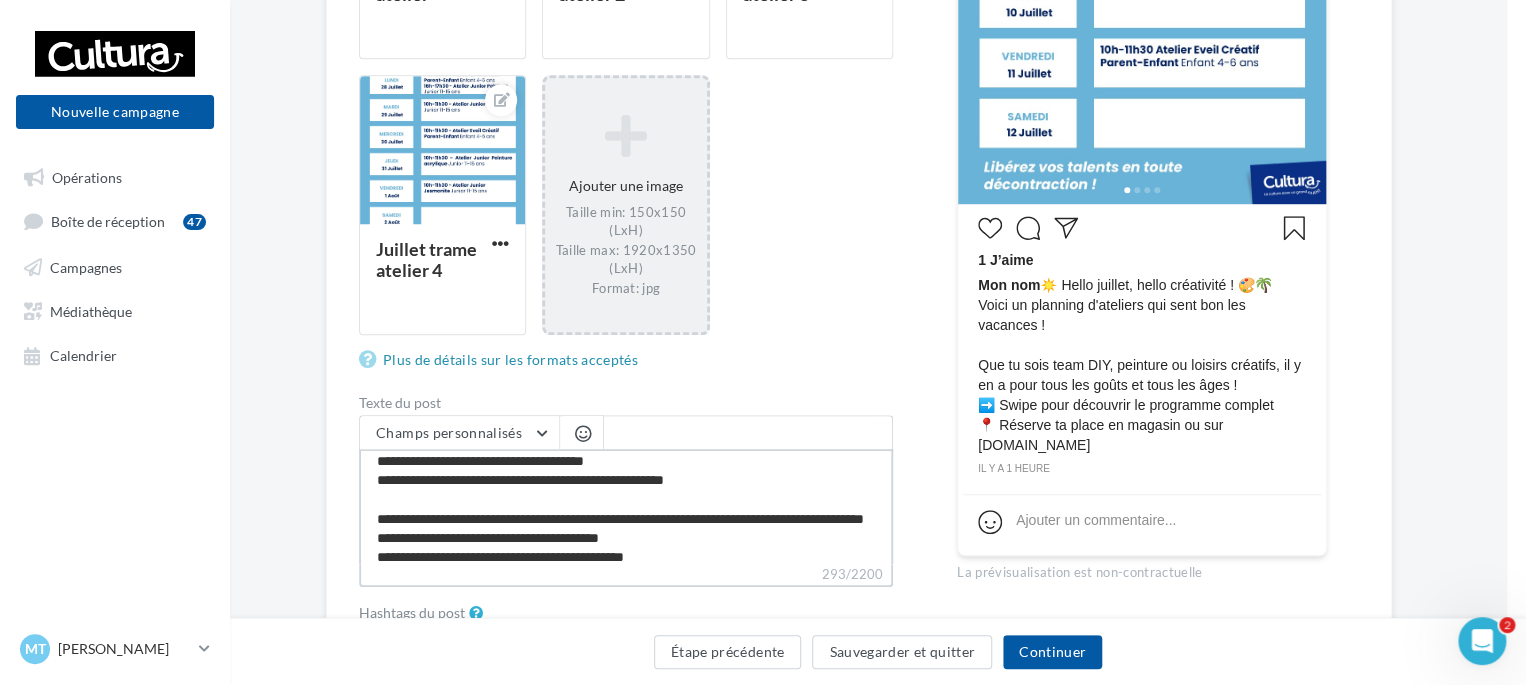 type on "**********" 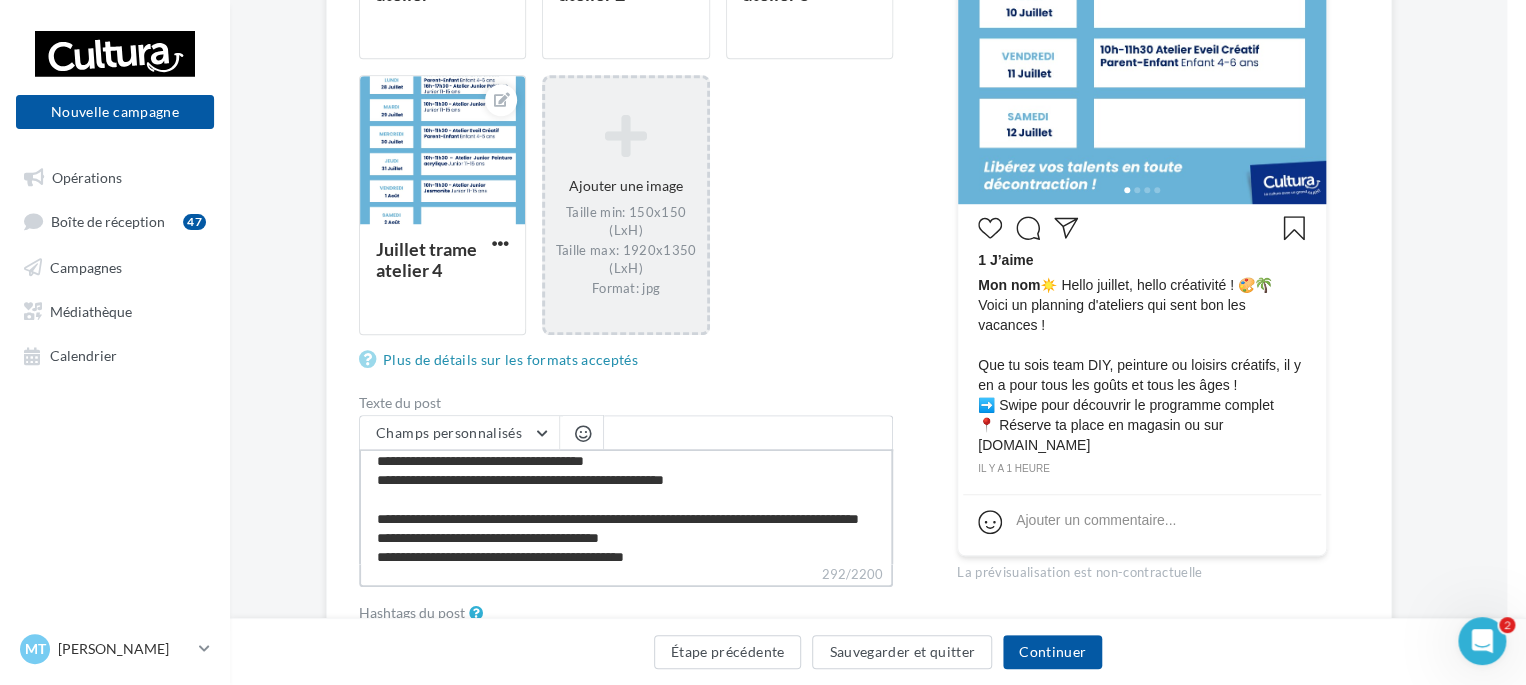 type on "**********" 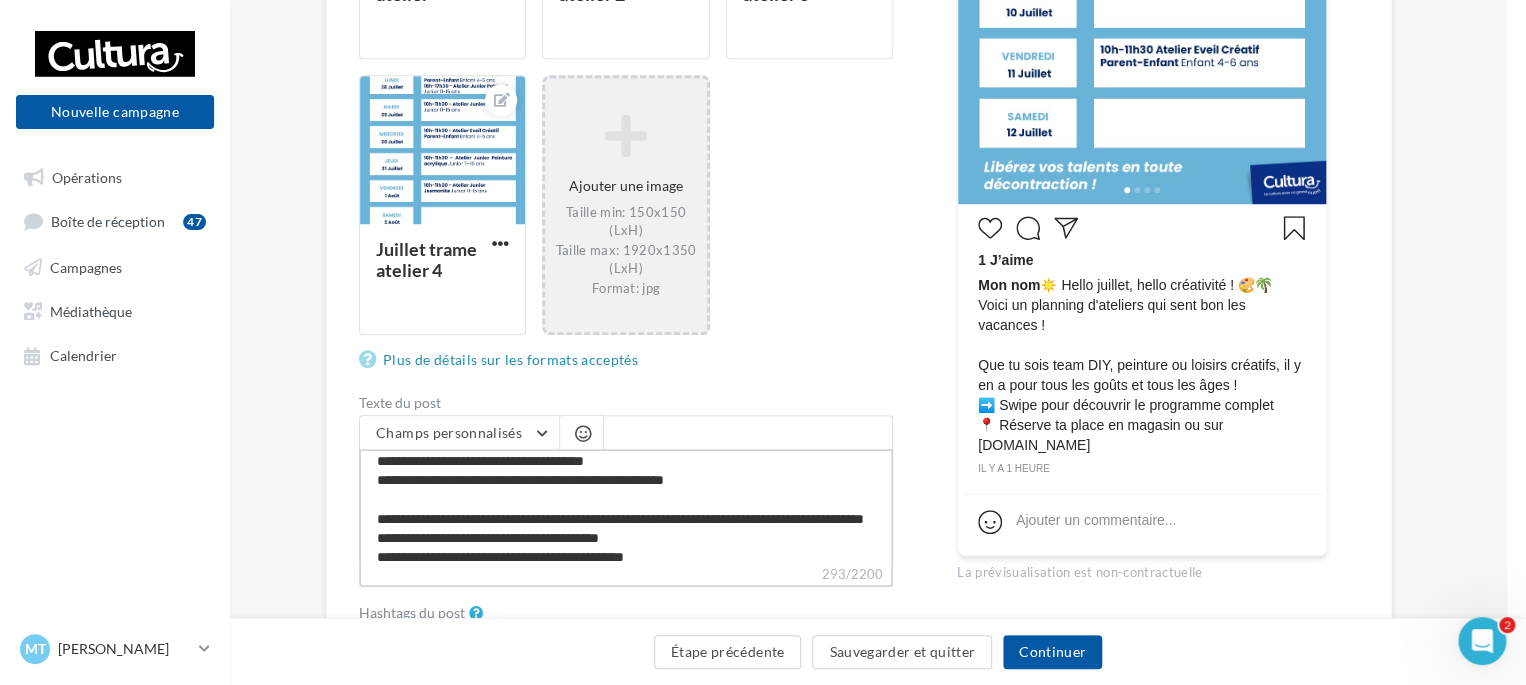 type on "**********" 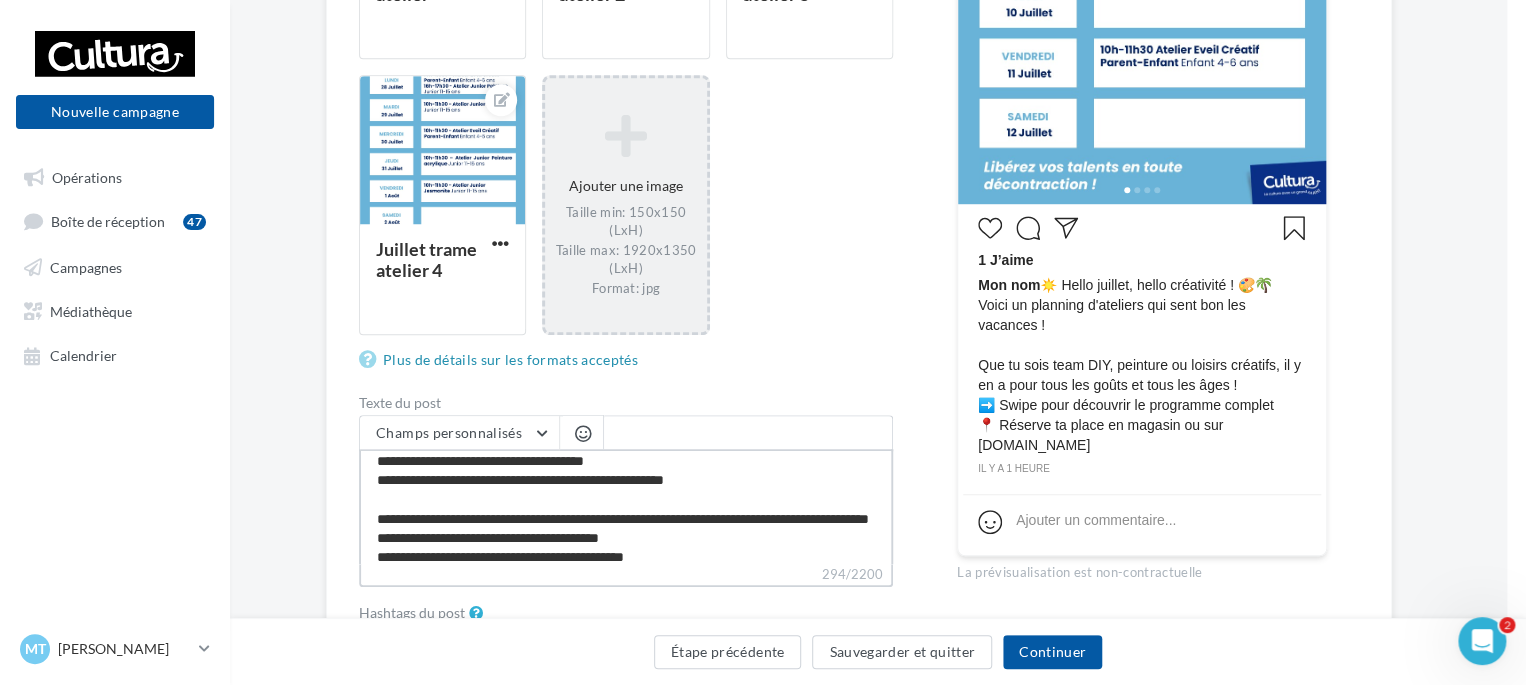 type on "**********" 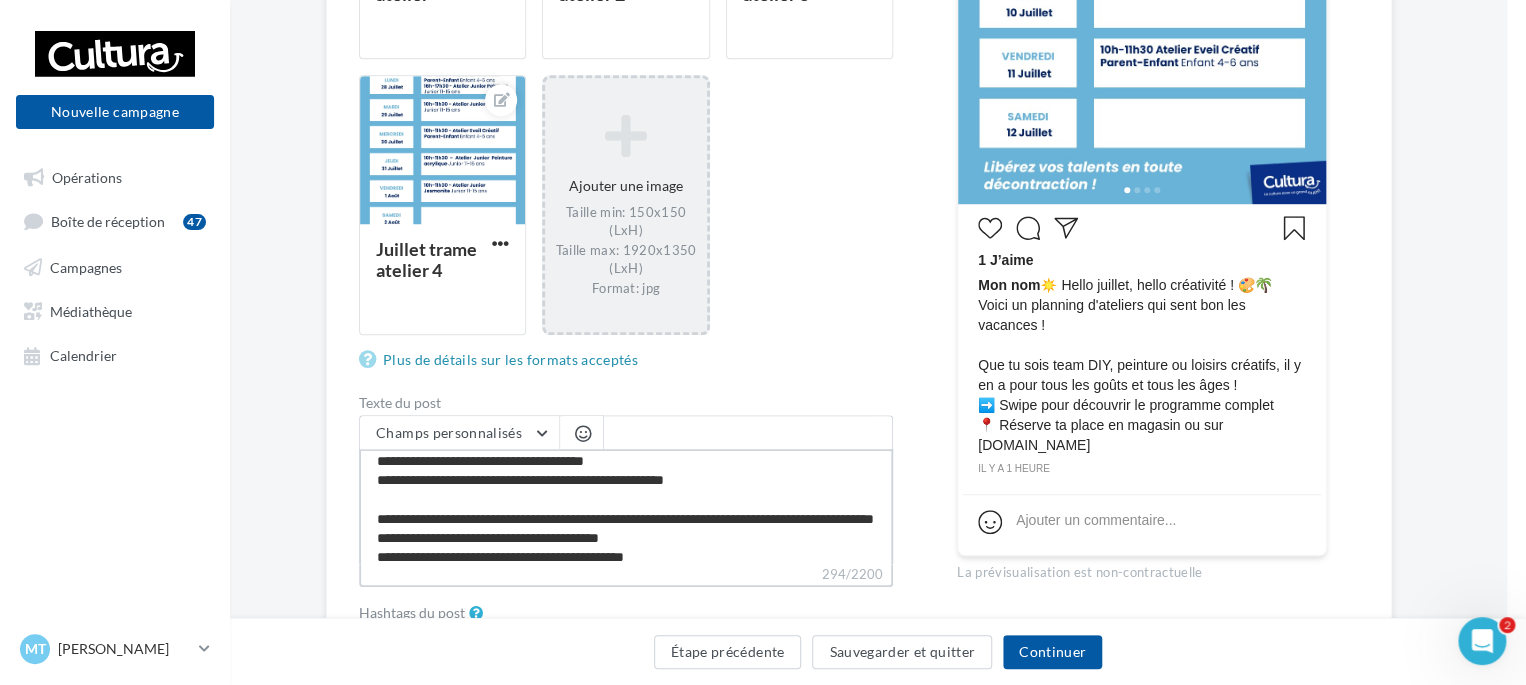 type on "**********" 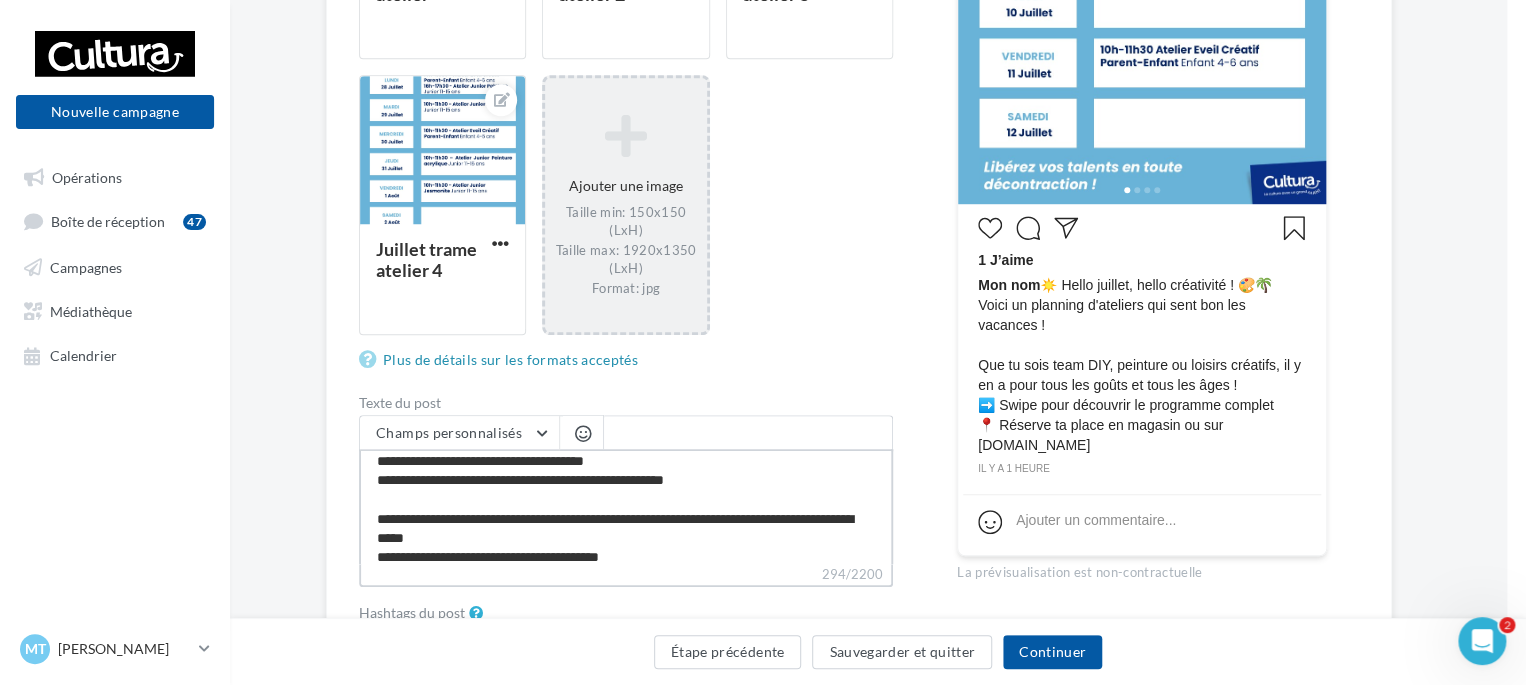 type on "**********" 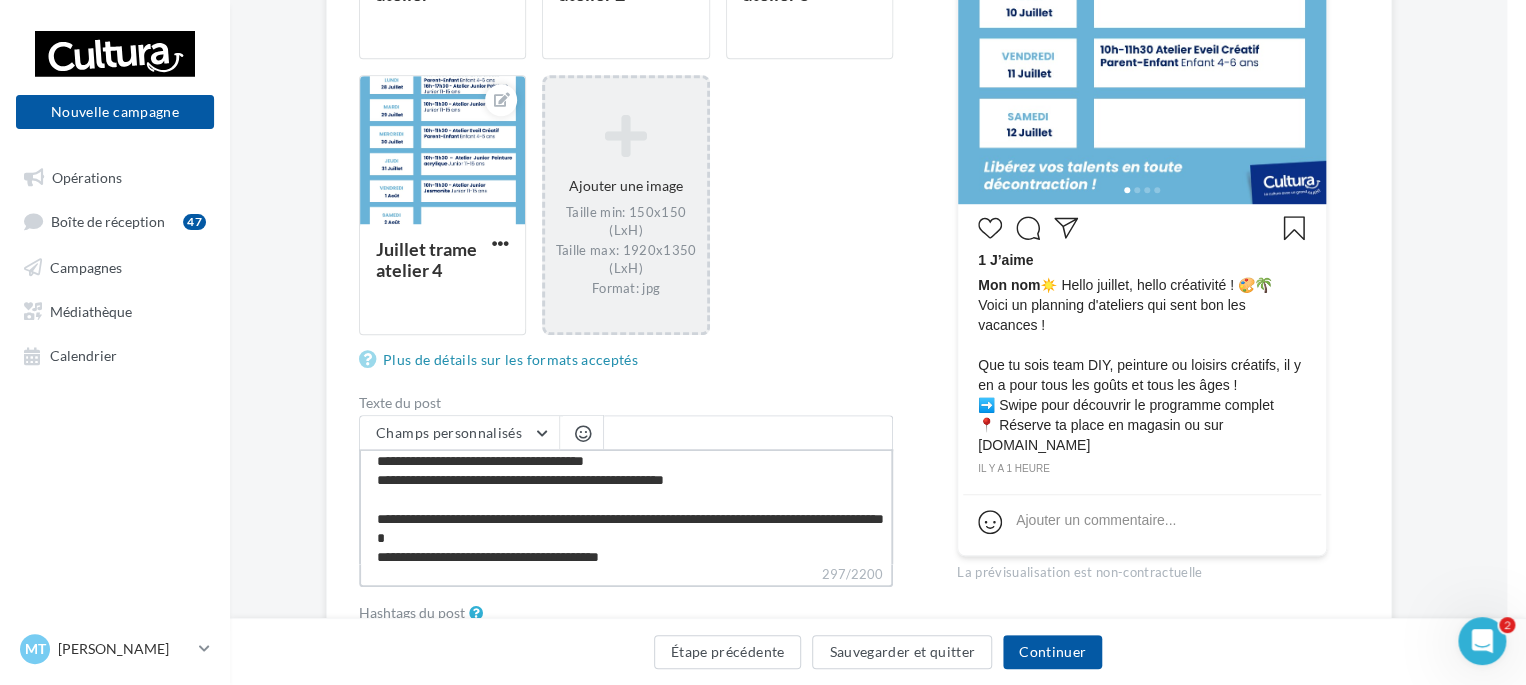 type on "**********" 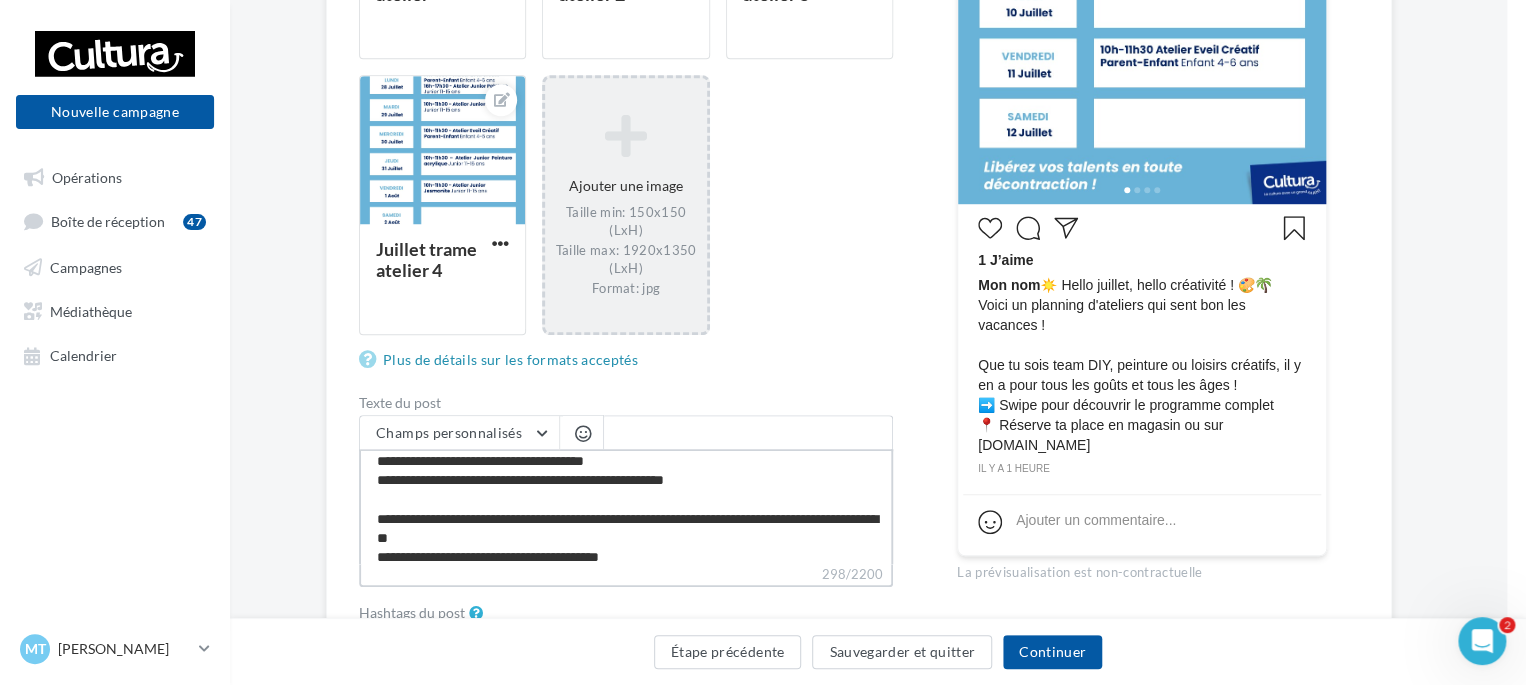 type on "**********" 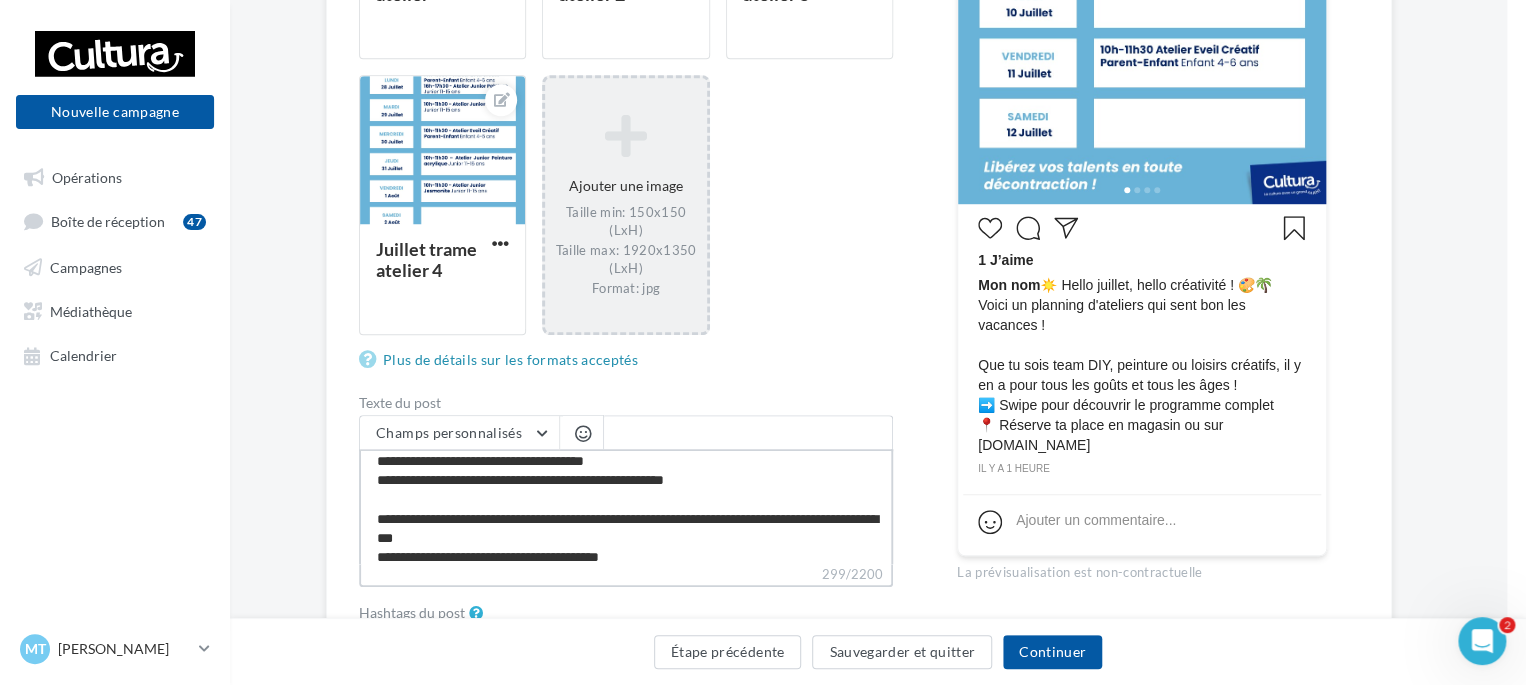 type on "**********" 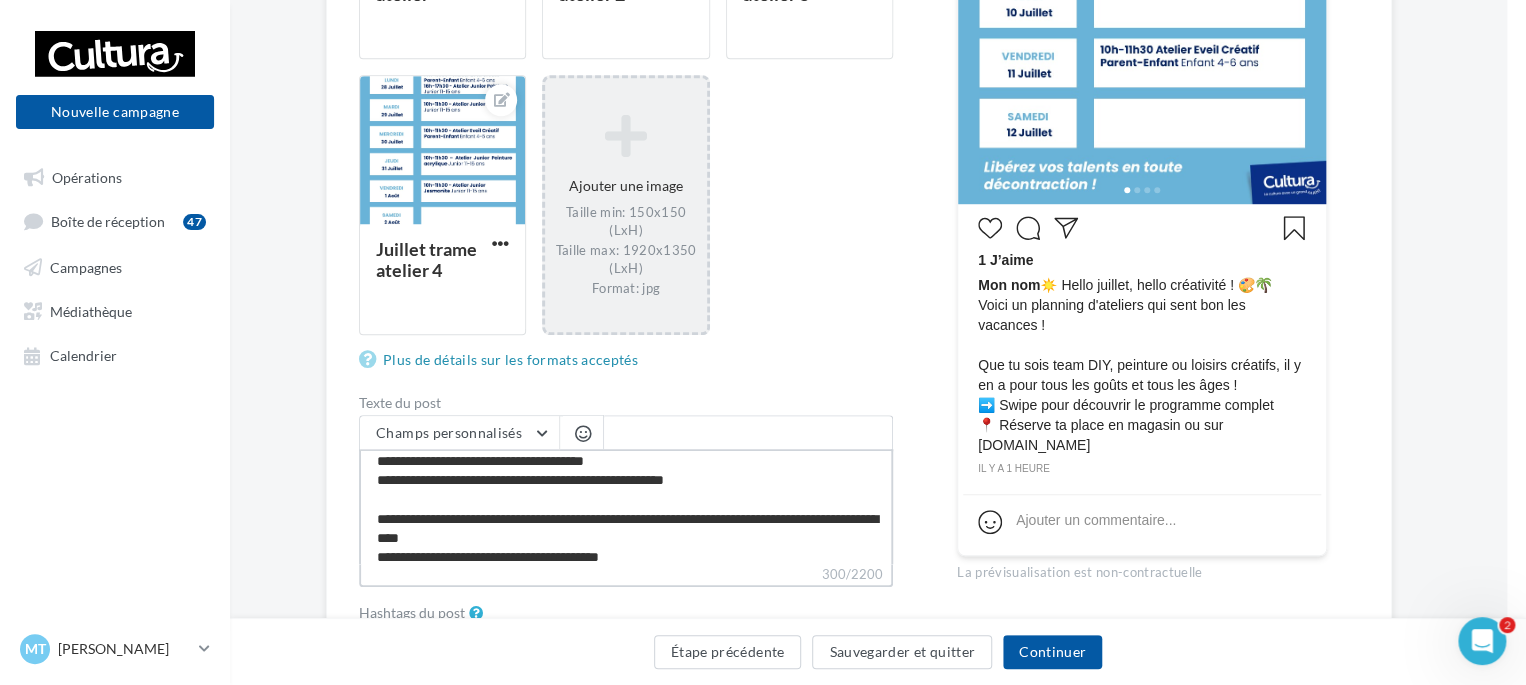 click on "**********" at bounding box center [626, 506] 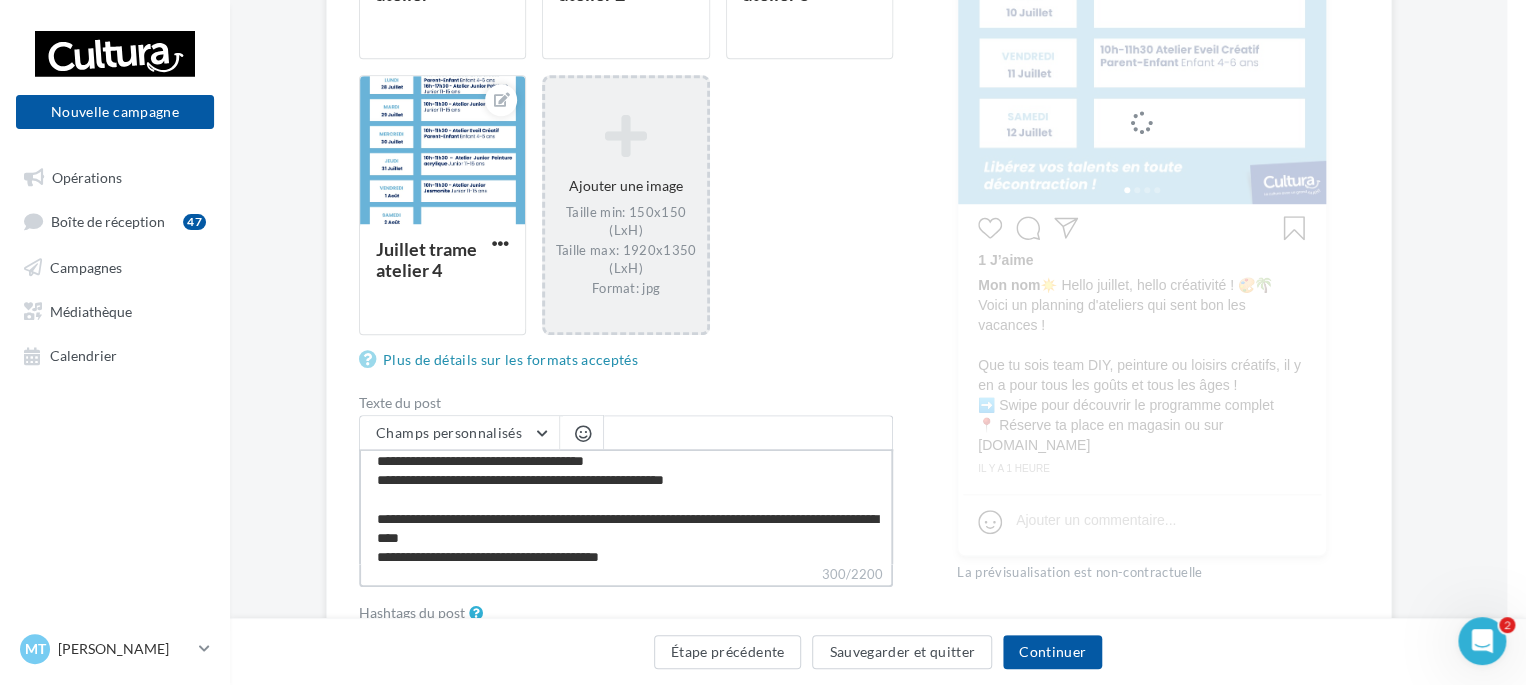 type on "**********" 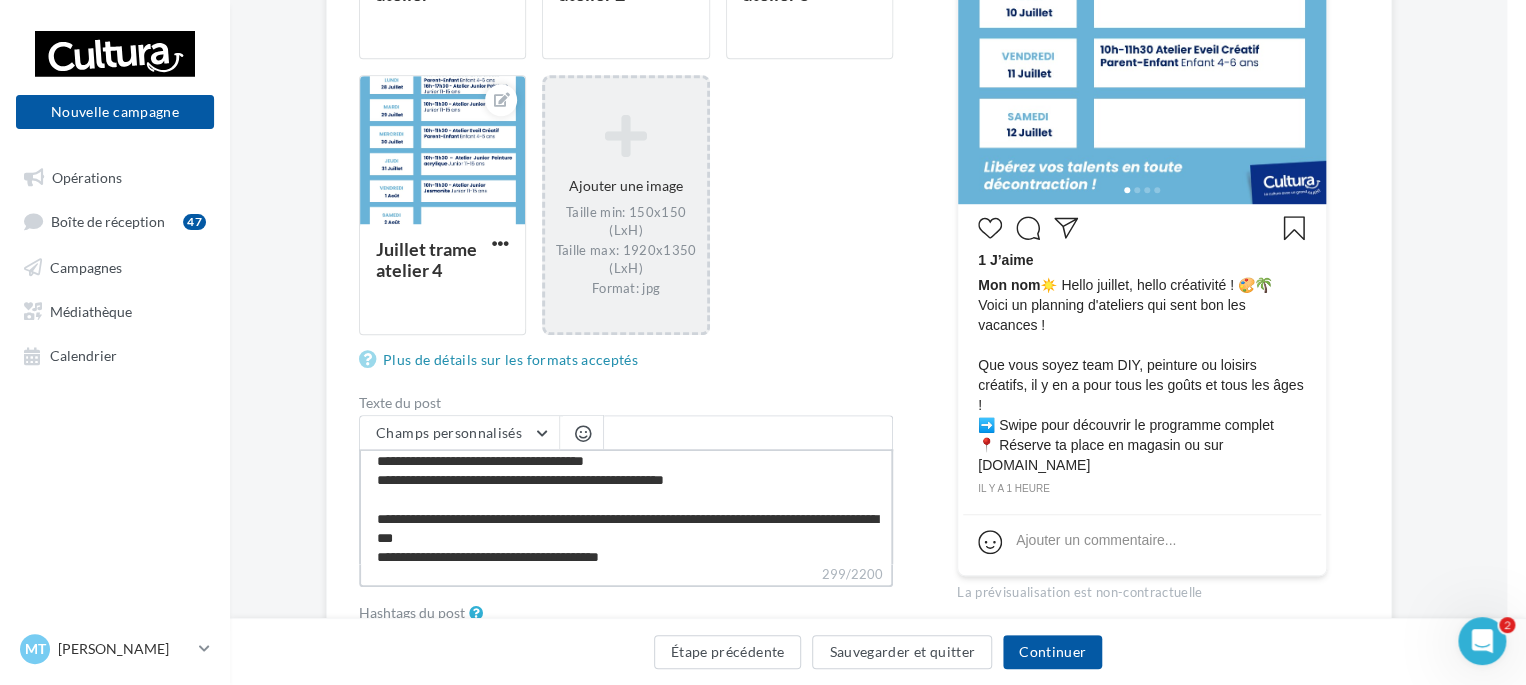 click on "**********" at bounding box center [626, 506] 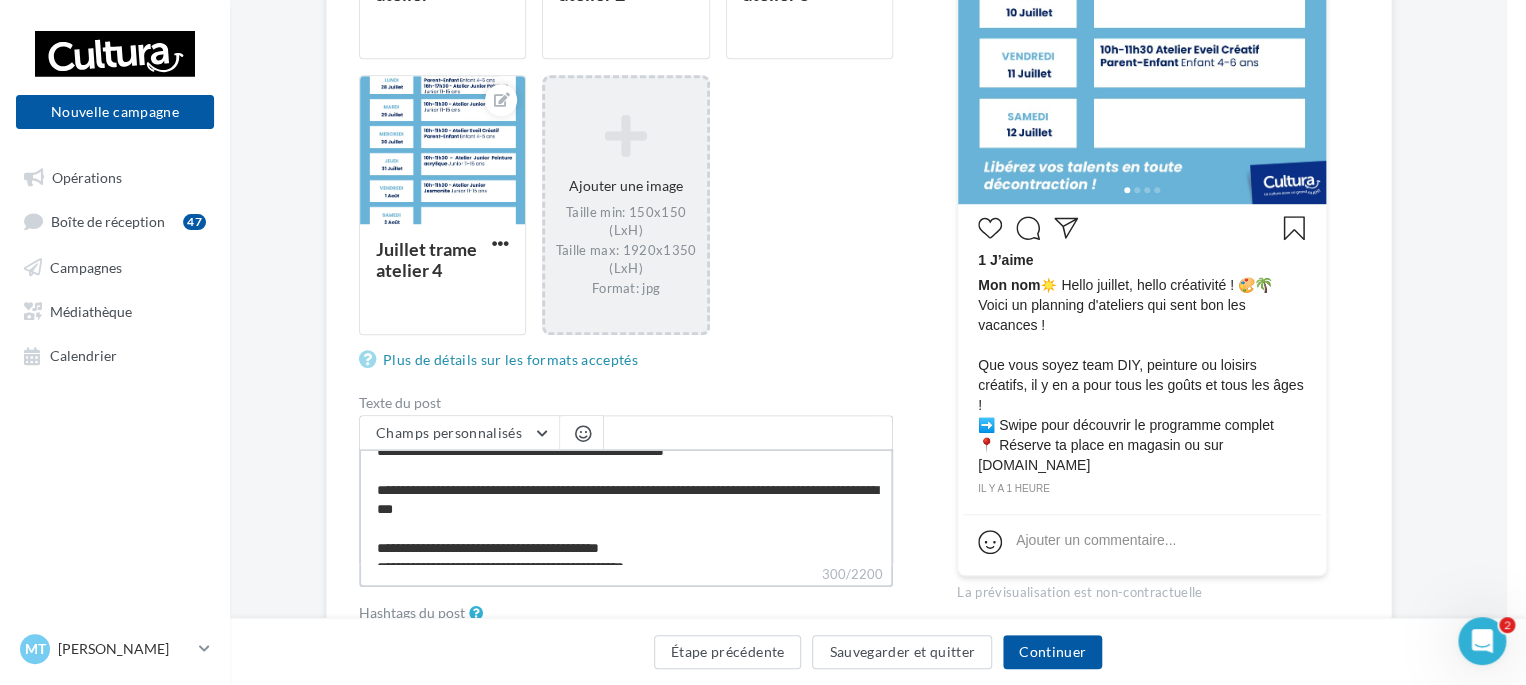 scroll, scrollTop: 56, scrollLeft: 0, axis: vertical 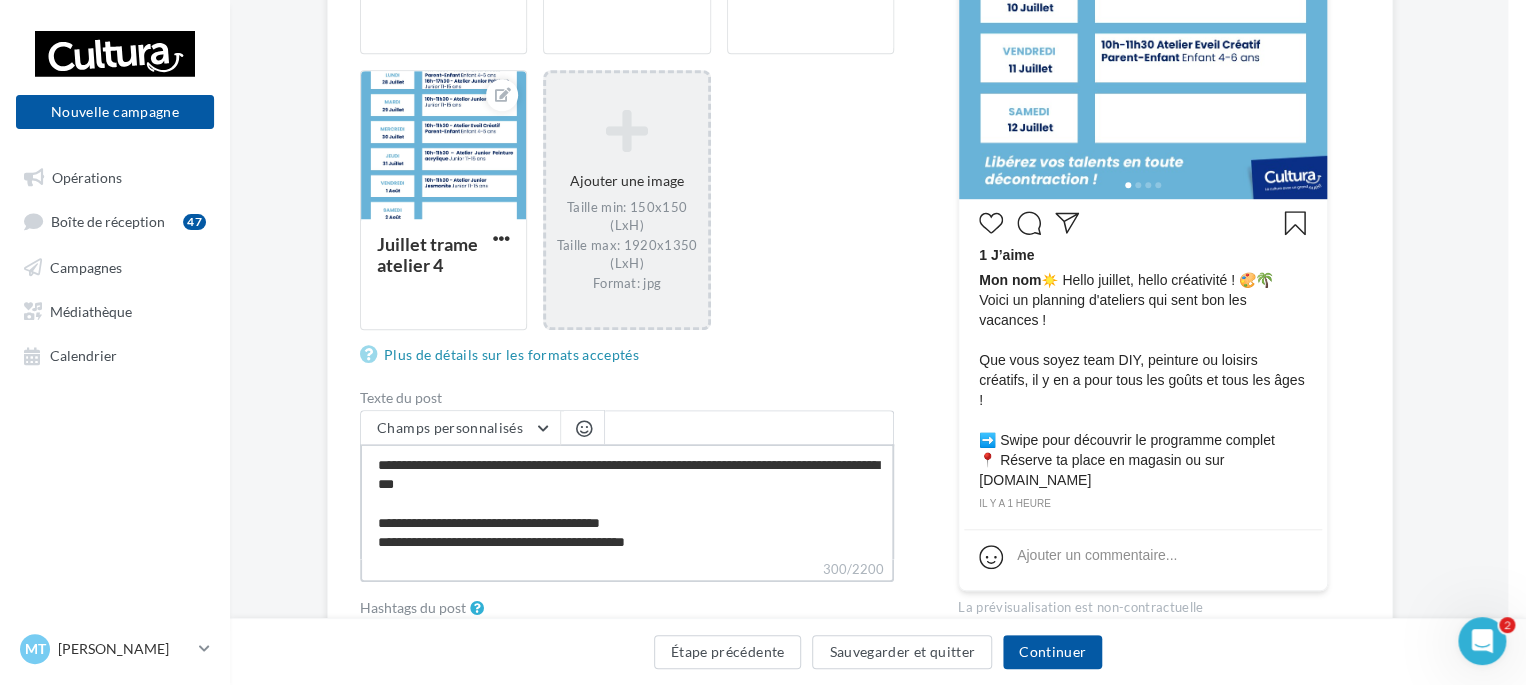 click on "**********" at bounding box center [627, 501] 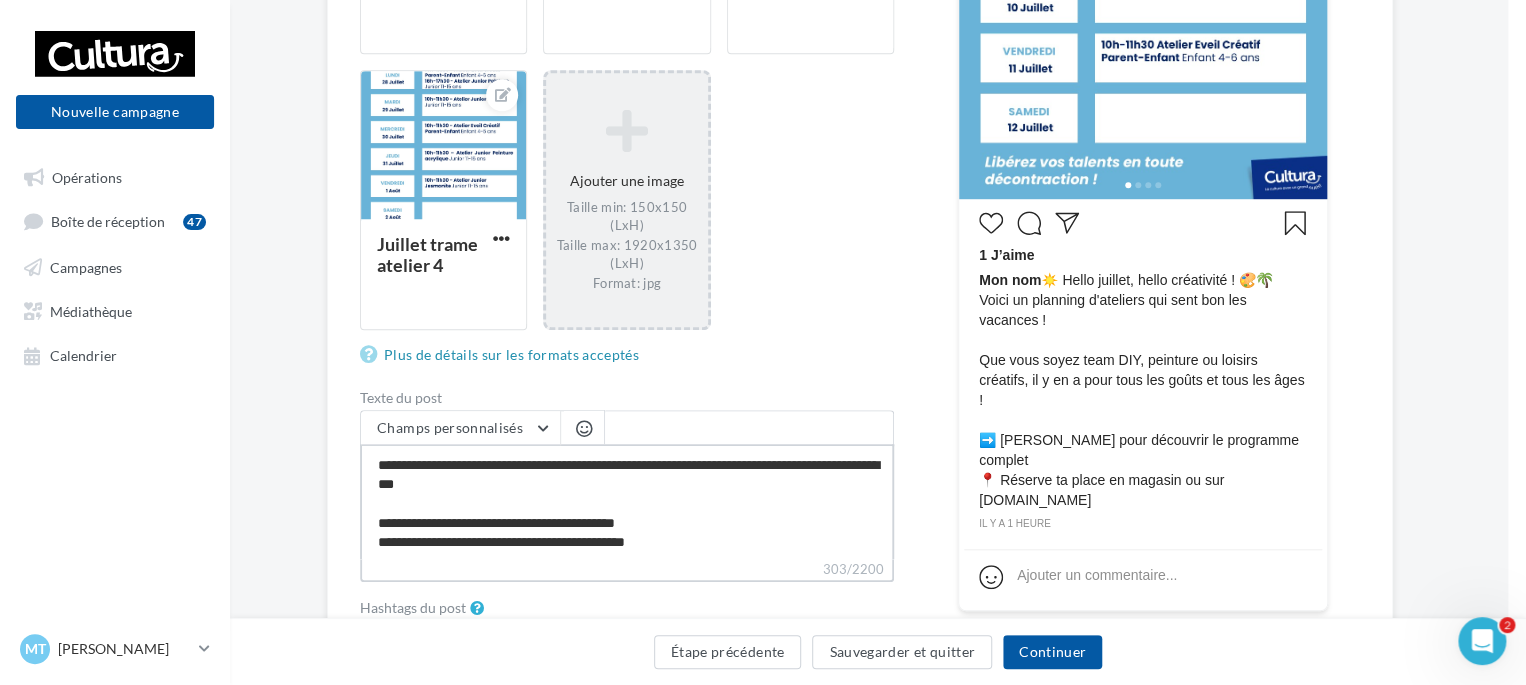 drag, startPoint x: 456, startPoint y: 523, endPoint x: 400, endPoint y: 524, distance: 56.008926 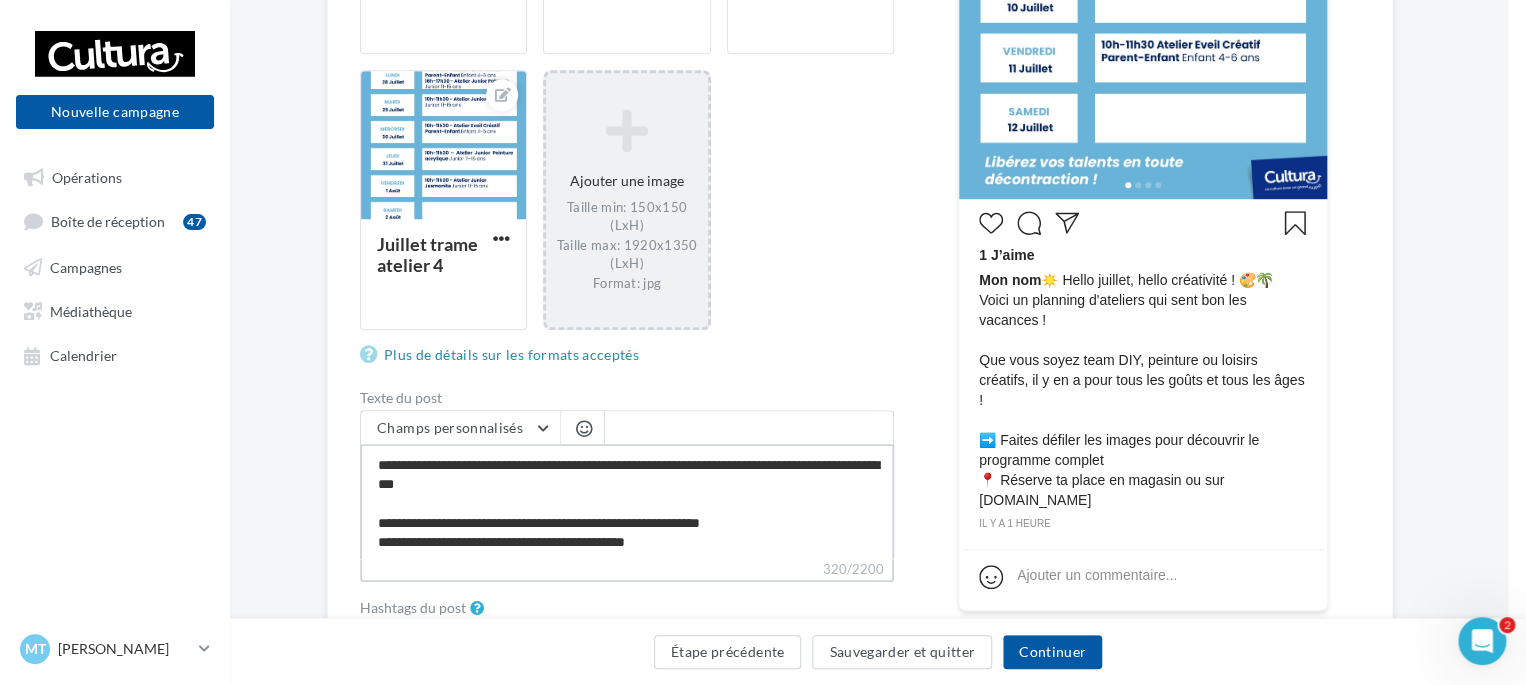 click on "**********" at bounding box center [627, 501] 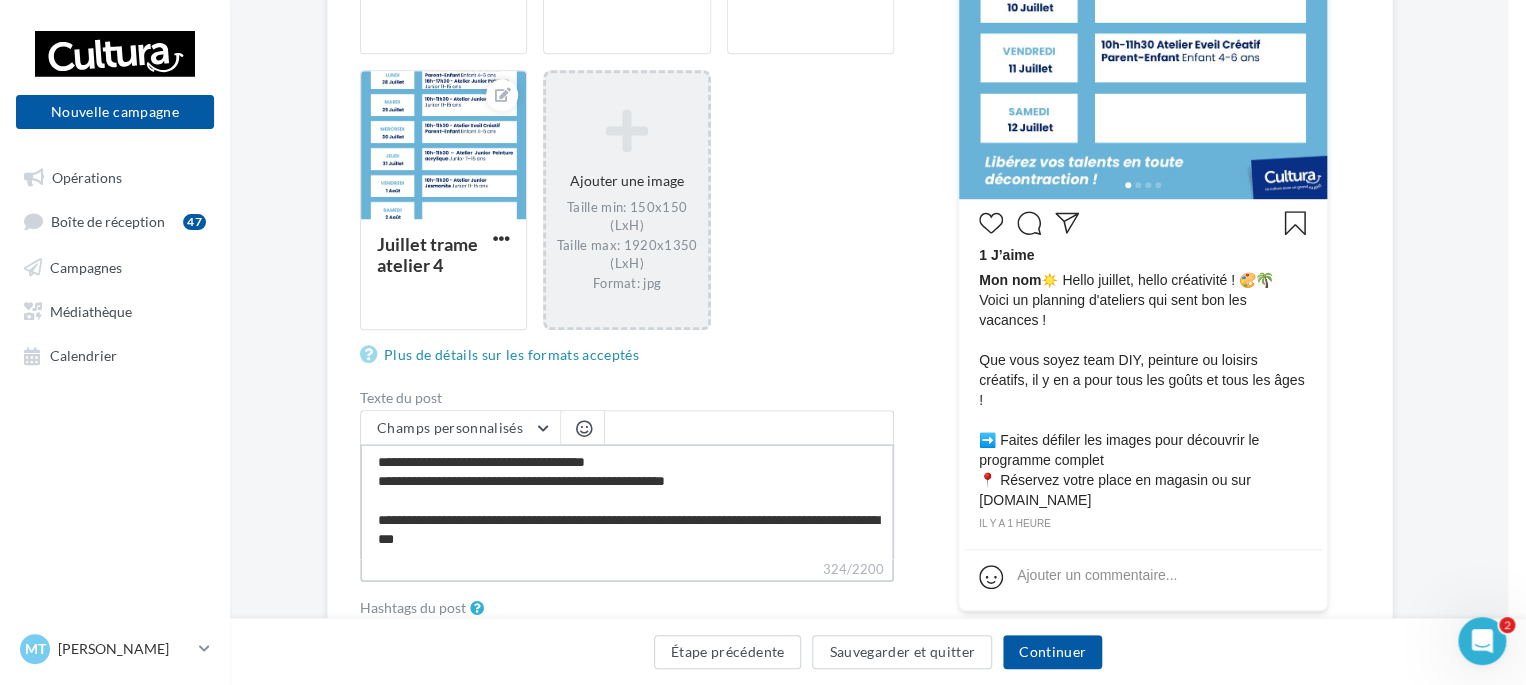 scroll, scrollTop: 0, scrollLeft: 0, axis: both 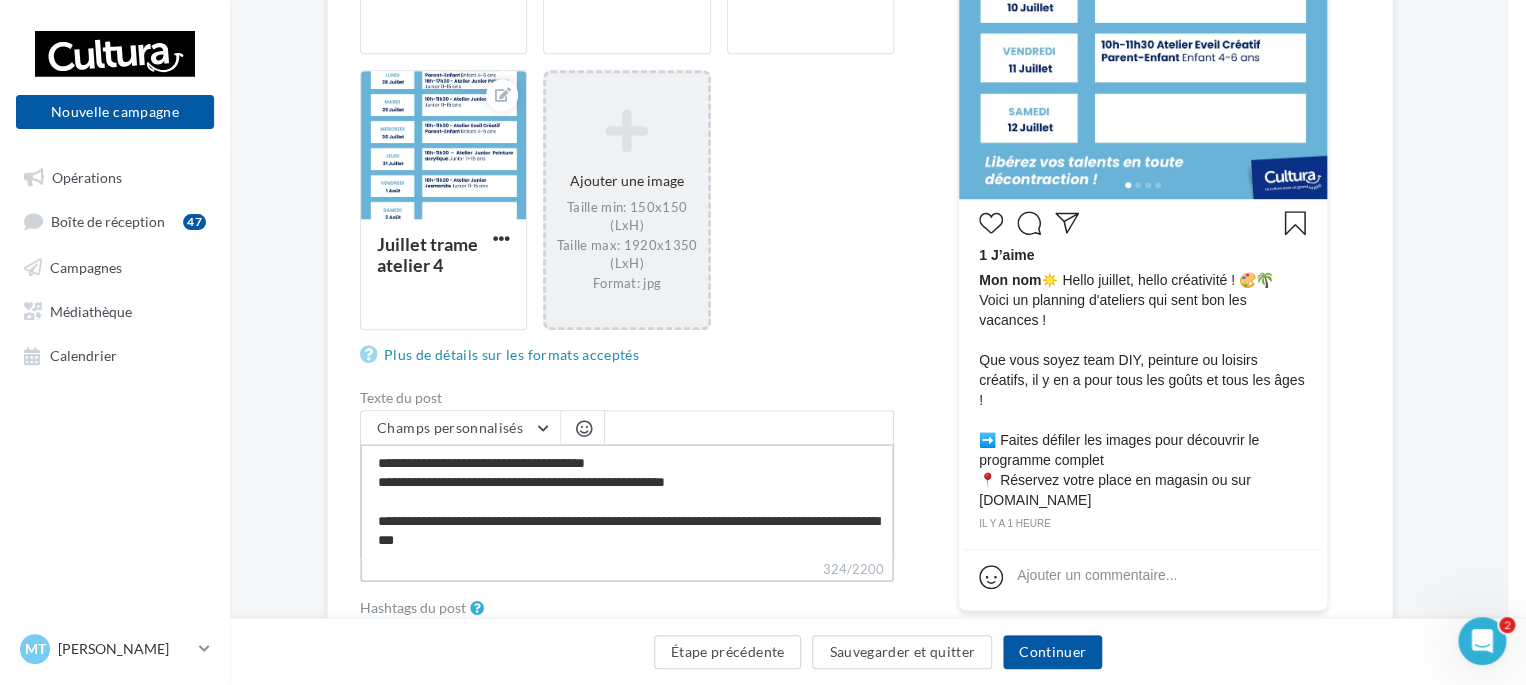 click on "**********" at bounding box center (627, 501) 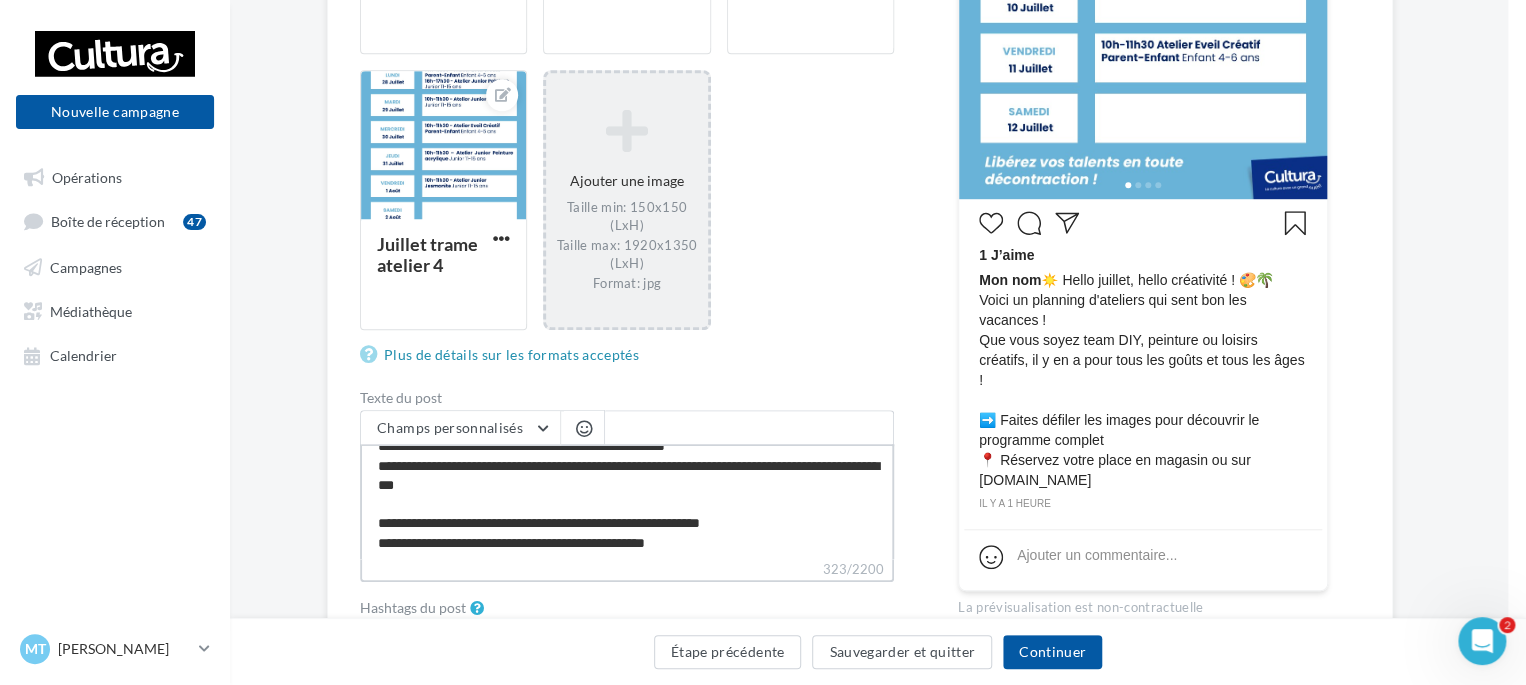 scroll, scrollTop: 36, scrollLeft: 0, axis: vertical 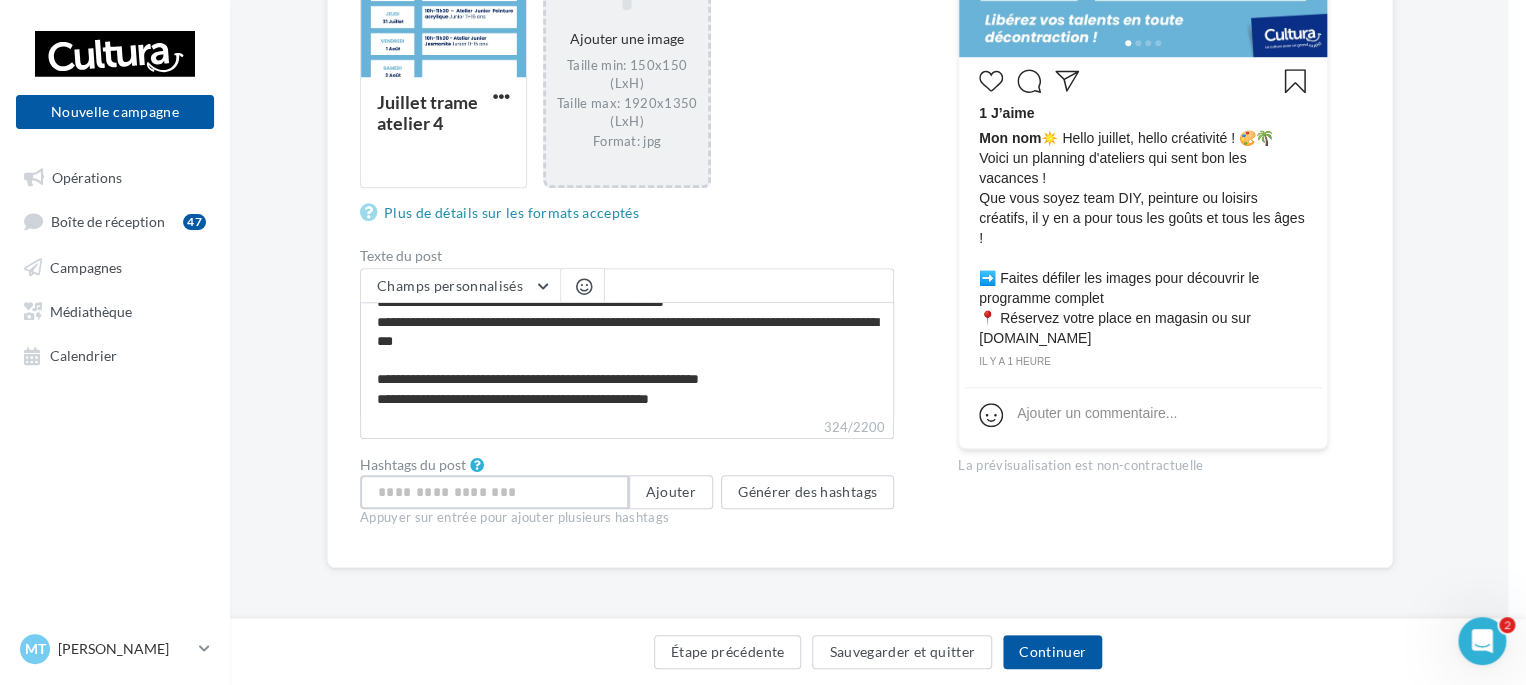 click at bounding box center (494, 492) 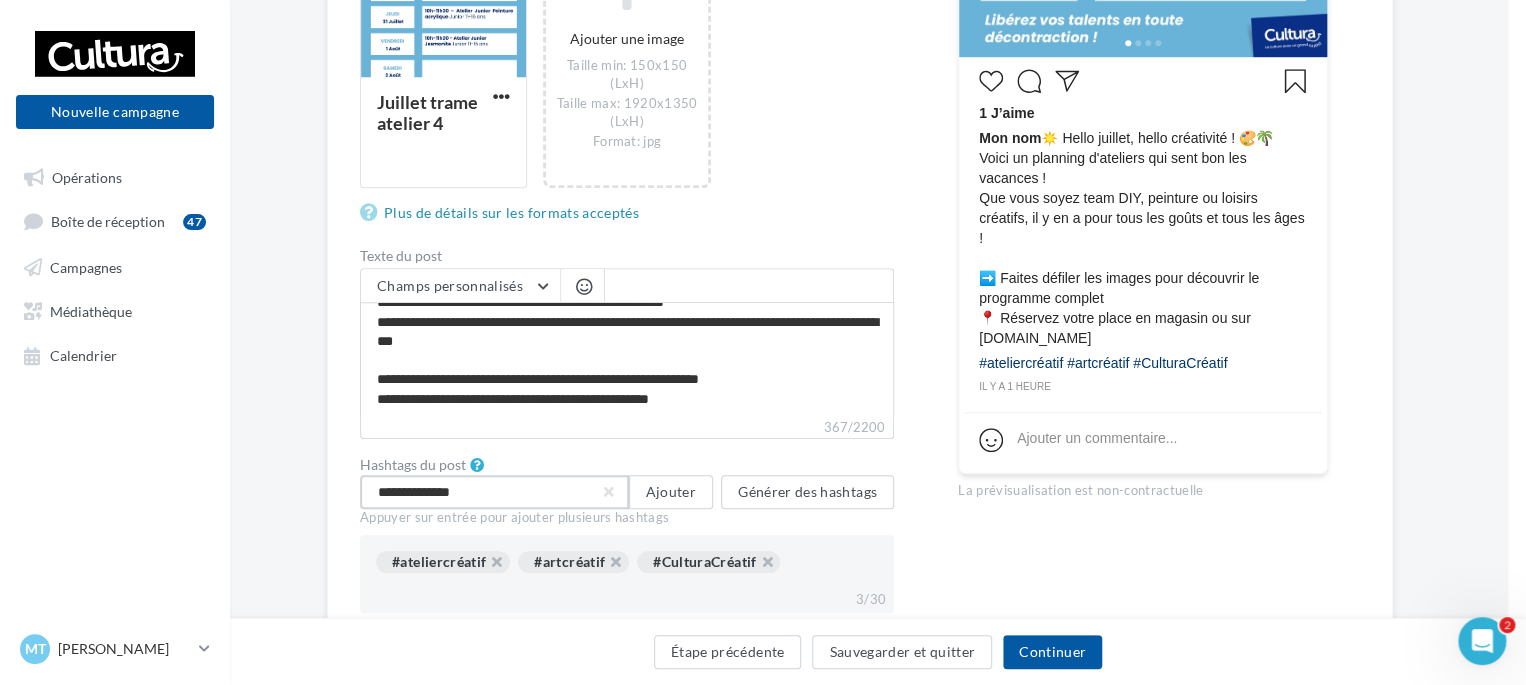 click on "**********" at bounding box center [494, 492] 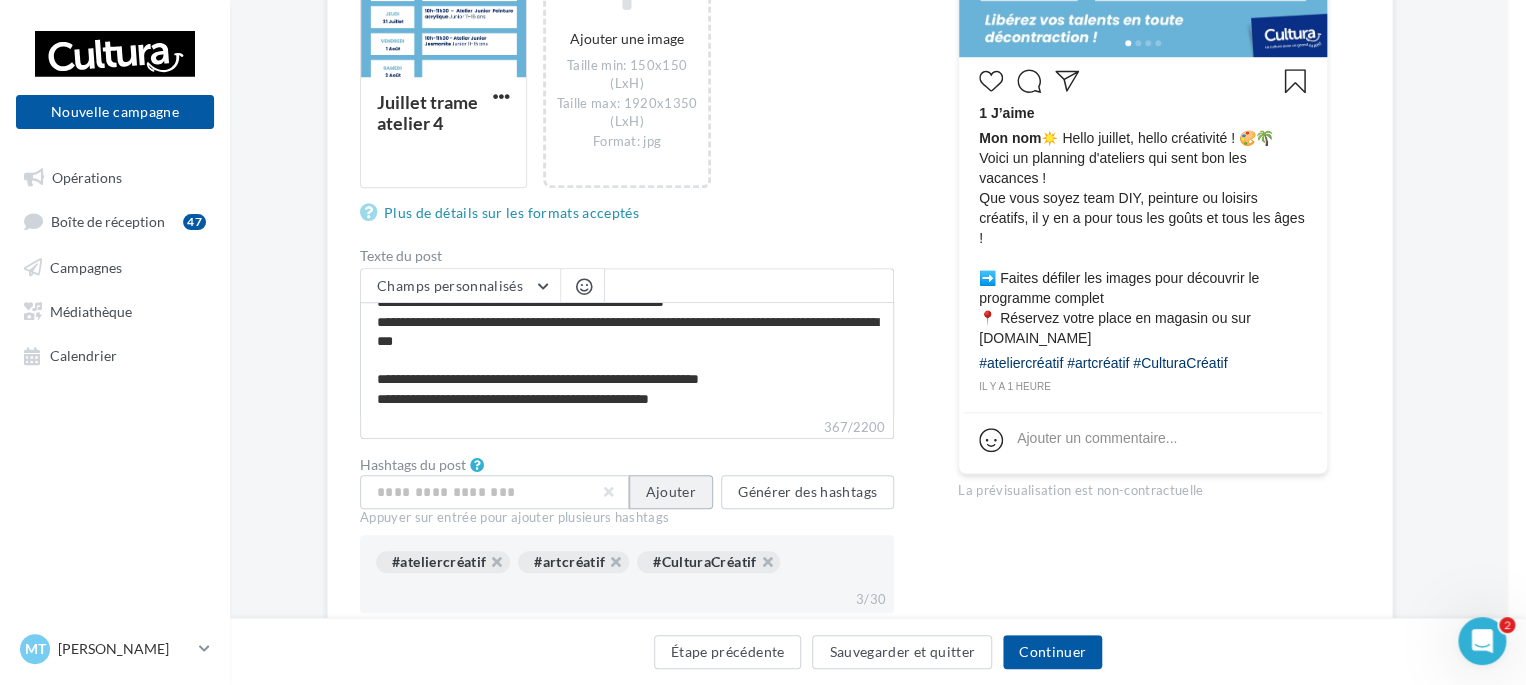 click on "Ajouter" at bounding box center (671, 492) 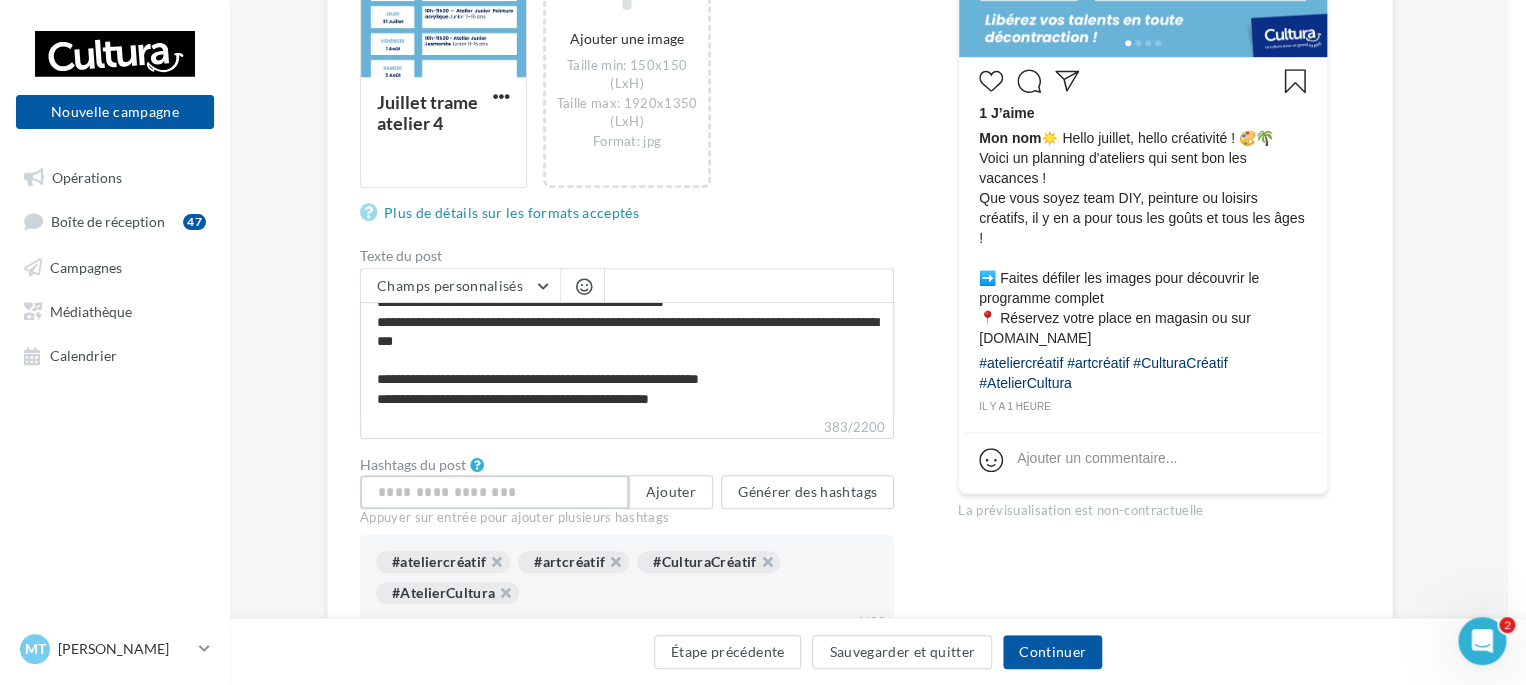 click at bounding box center [494, 492] 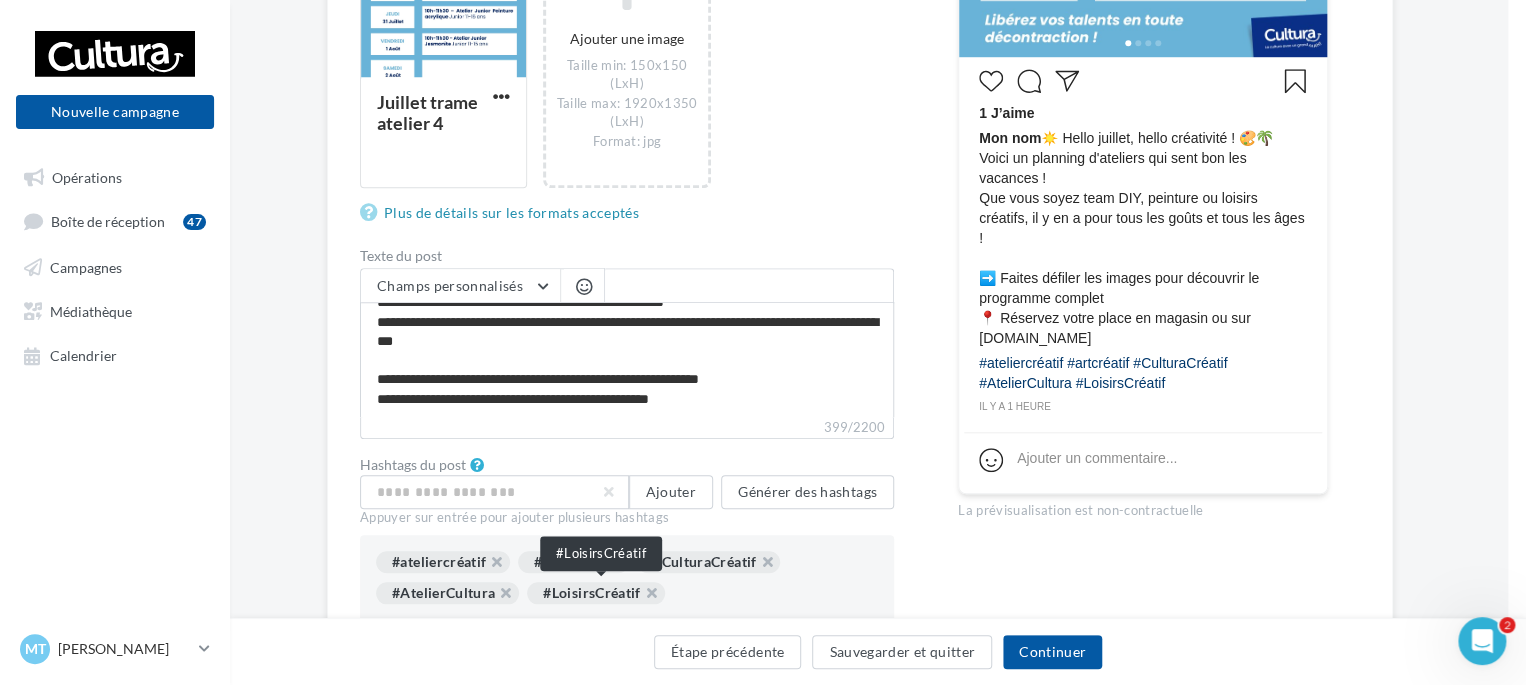 click on "#LoisirsCréatif" at bounding box center [595, 593] 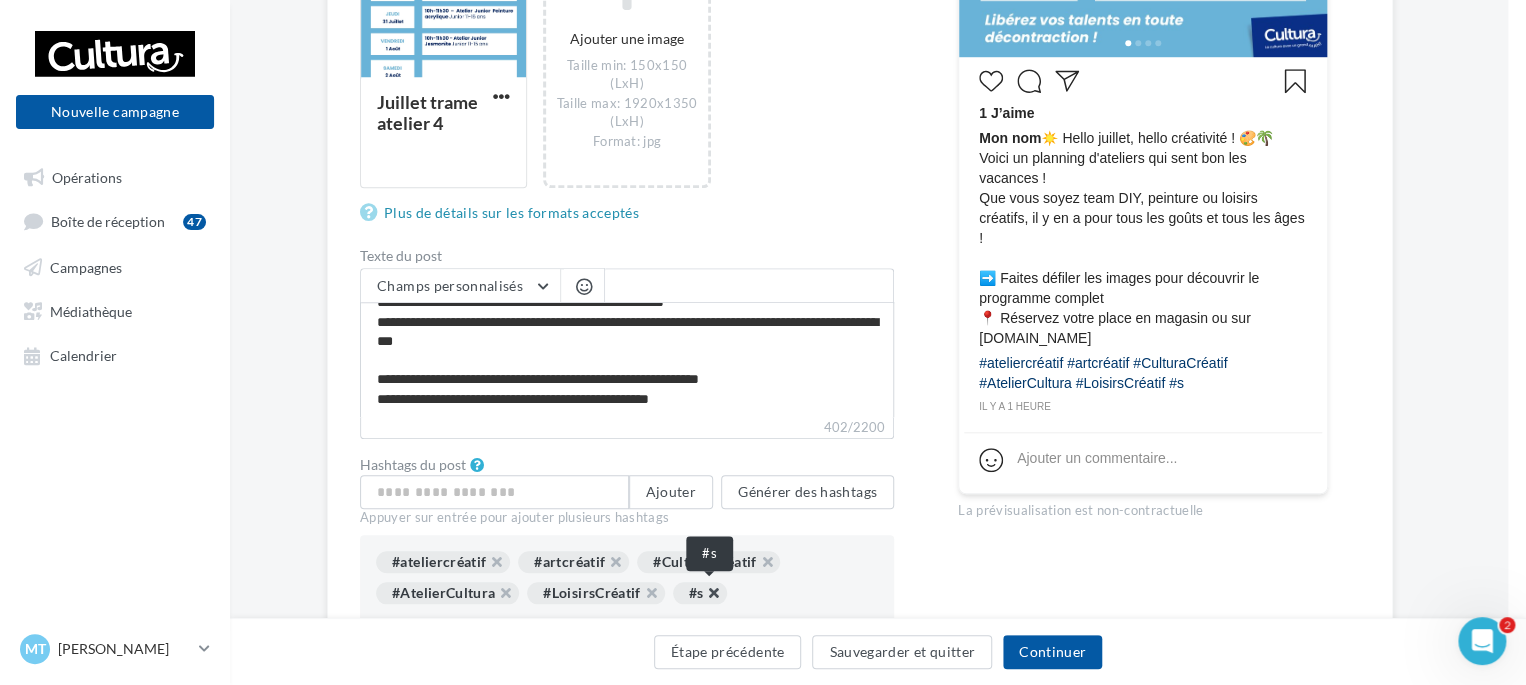 click at bounding box center (703, 598) 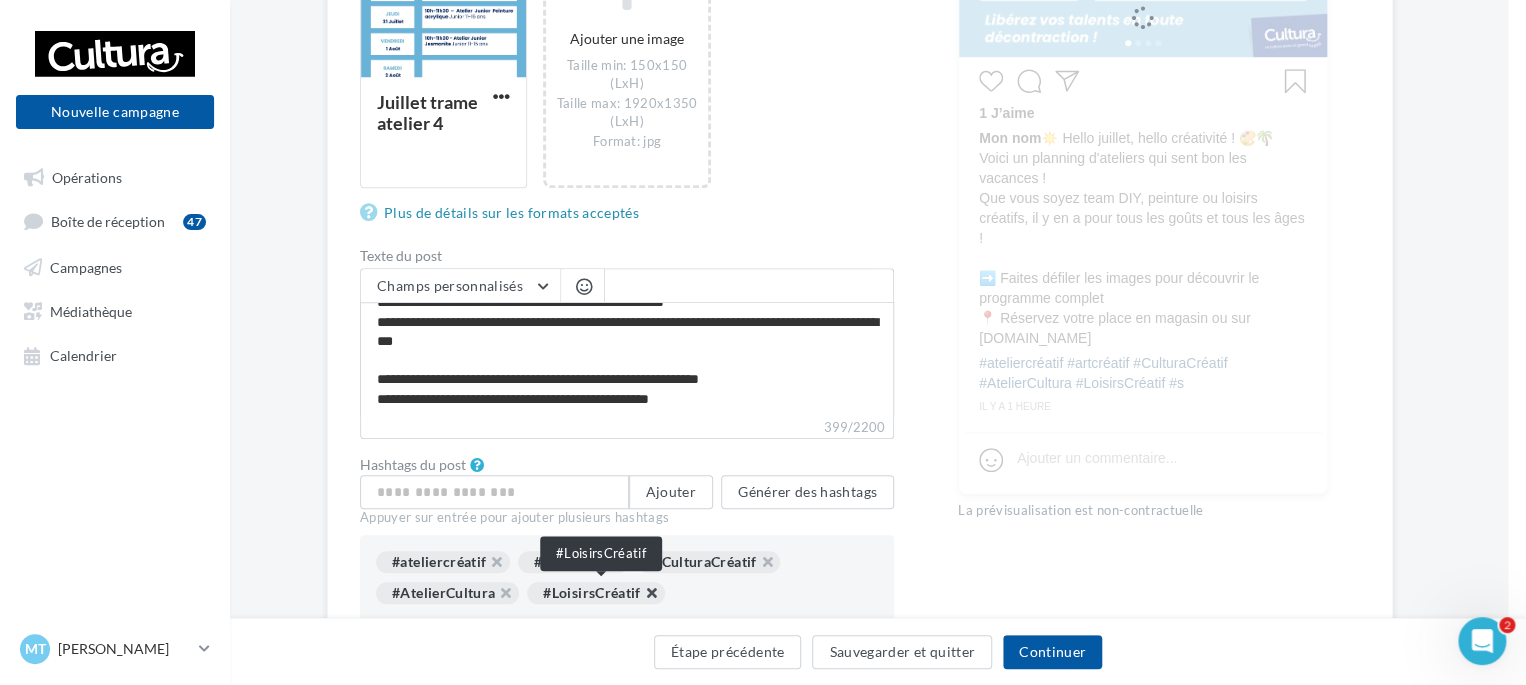 click at bounding box center (641, 598) 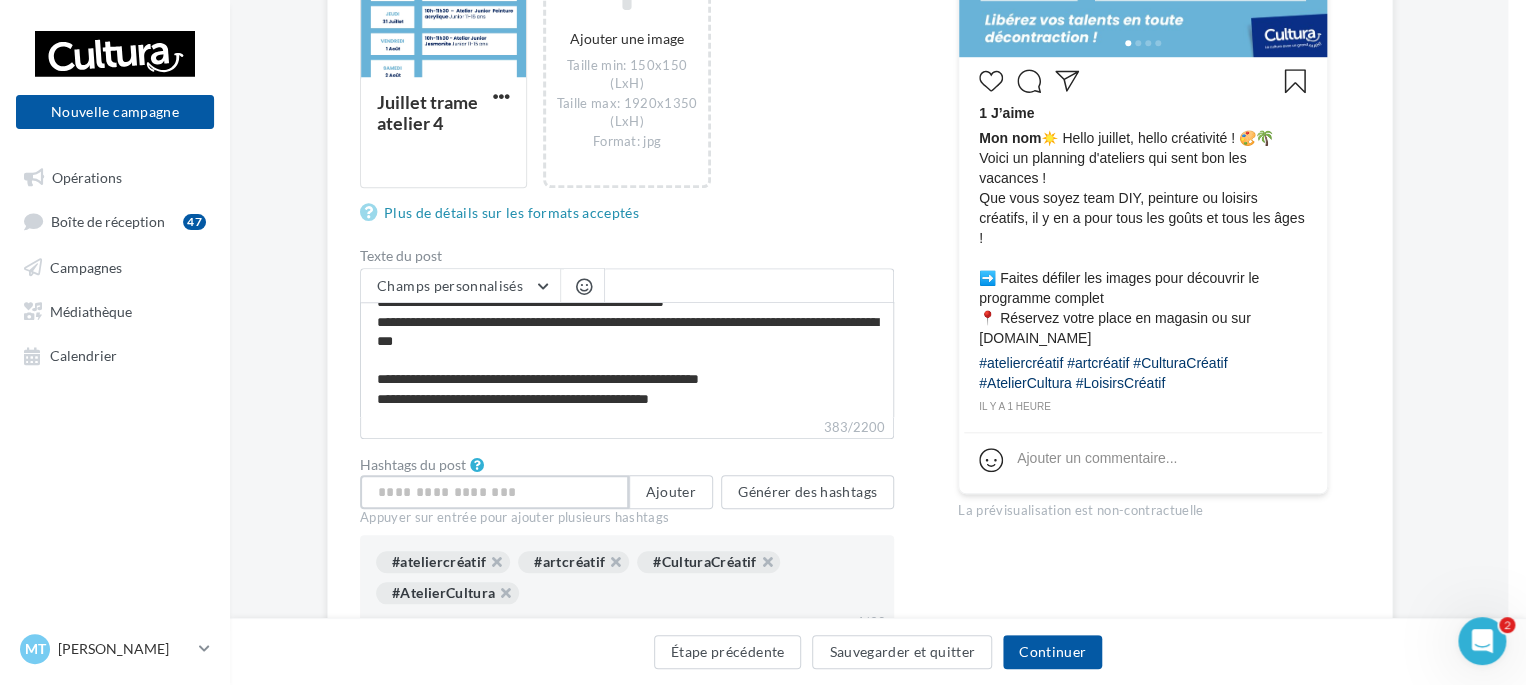 click at bounding box center (494, 492) 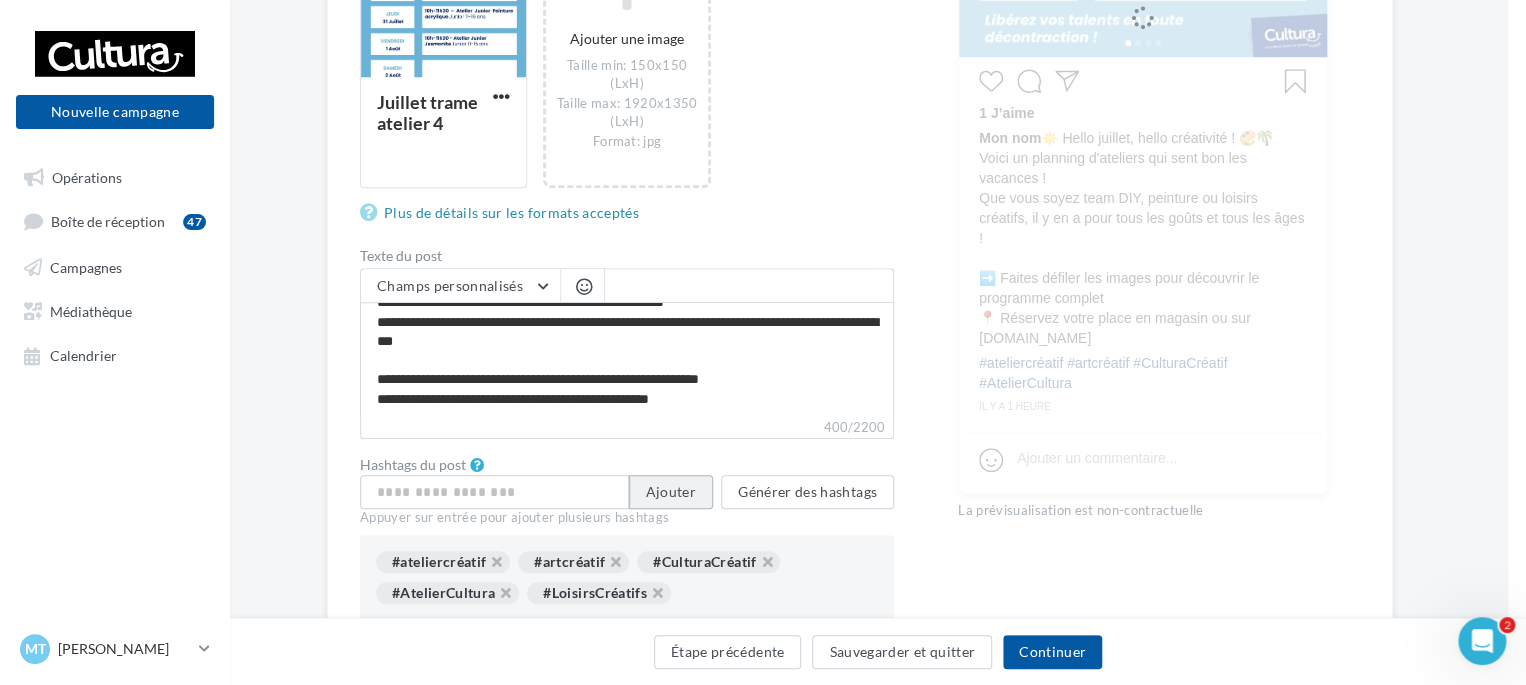 click on "Ajouter" at bounding box center [671, 492] 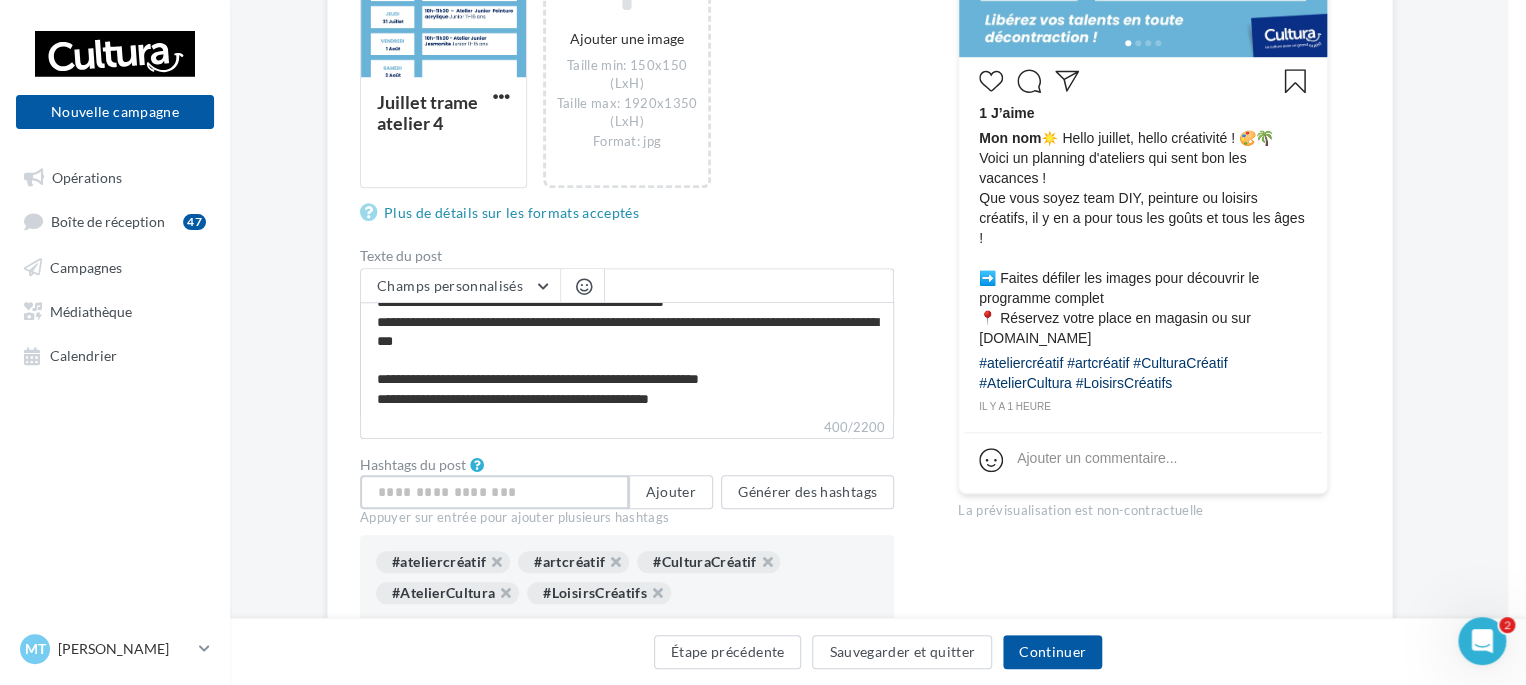 click at bounding box center [494, 492] 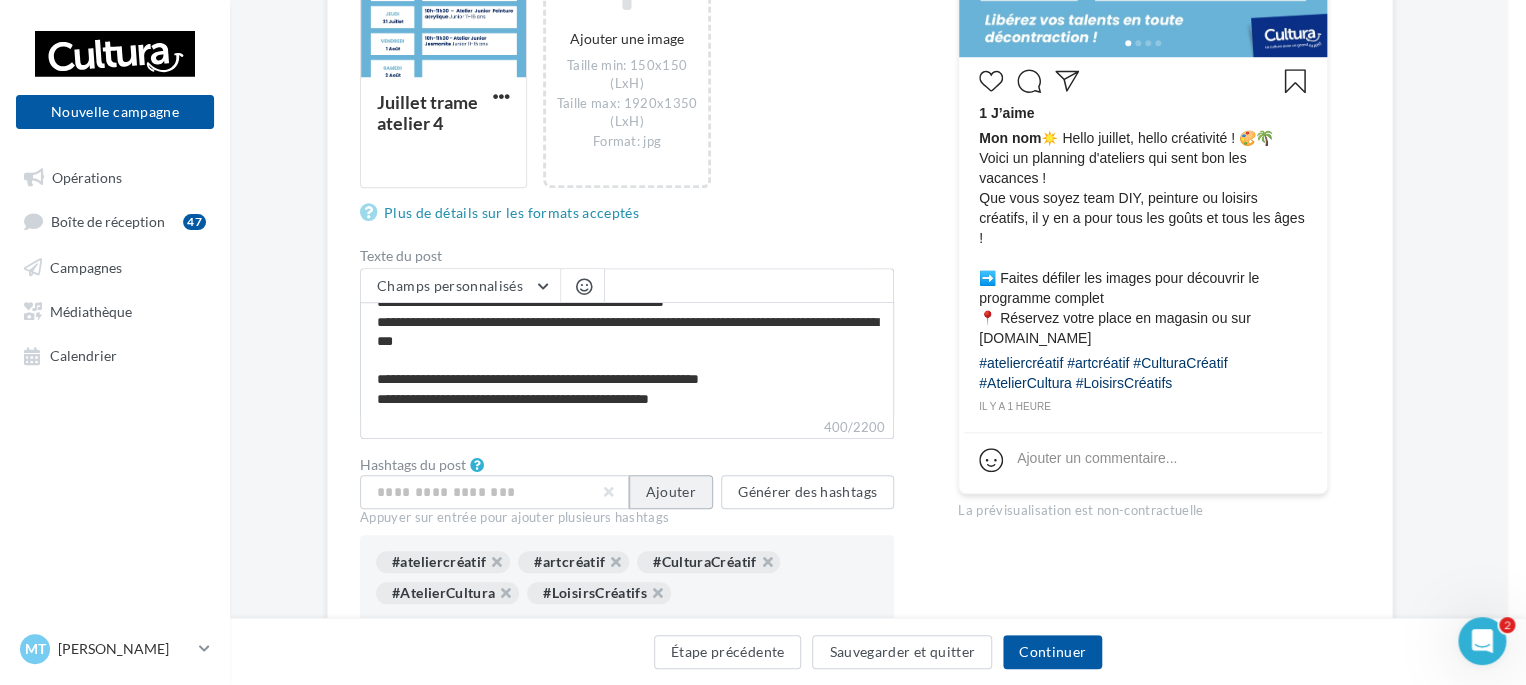 click on "Ajouter" at bounding box center [671, 492] 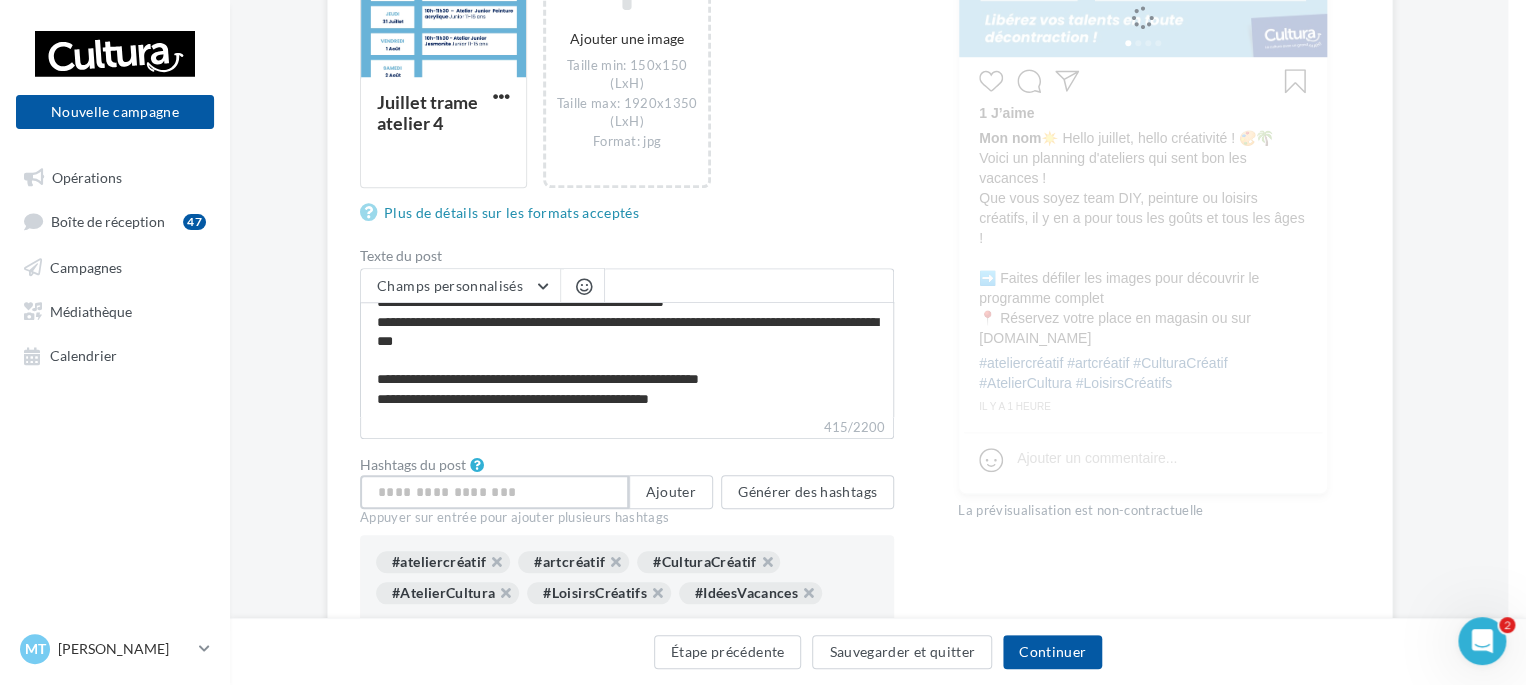 click at bounding box center (494, 492) 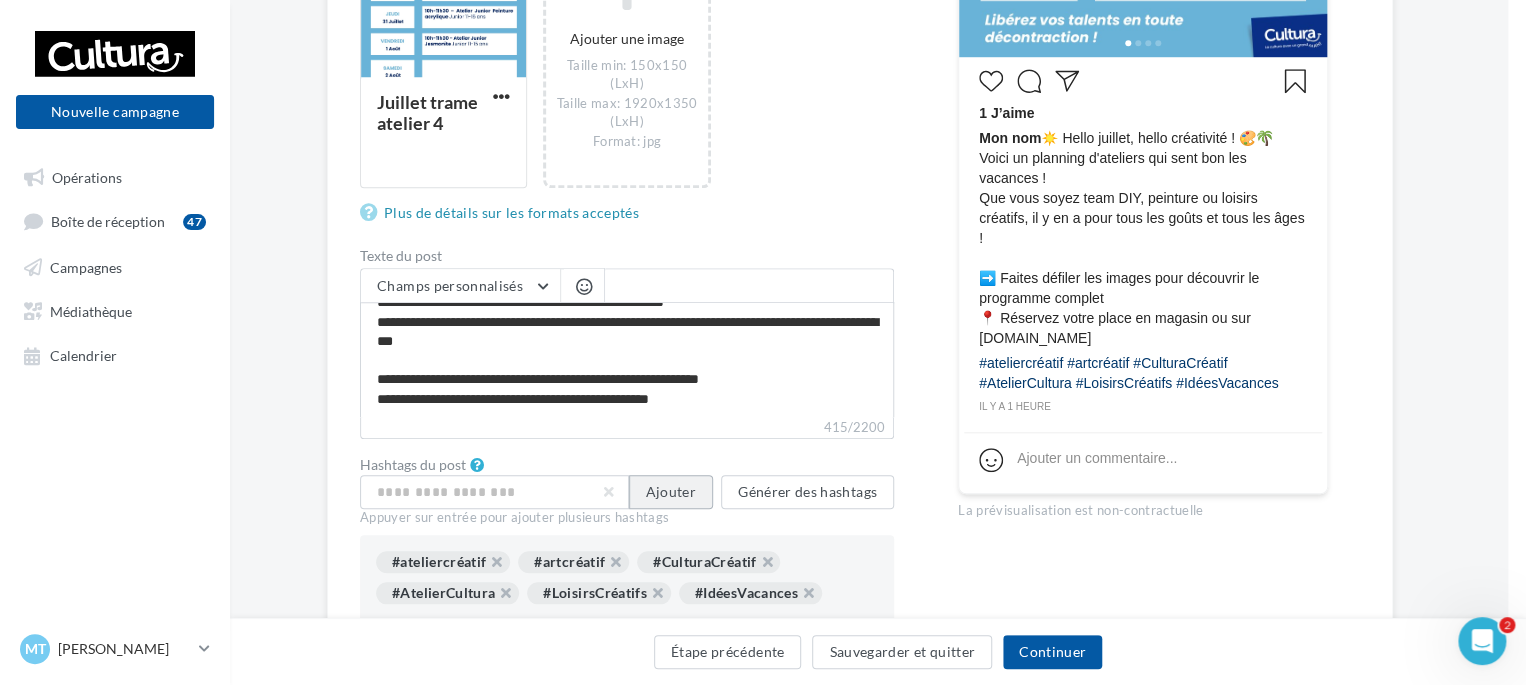 click on "Ajouter" at bounding box center (671, 492) 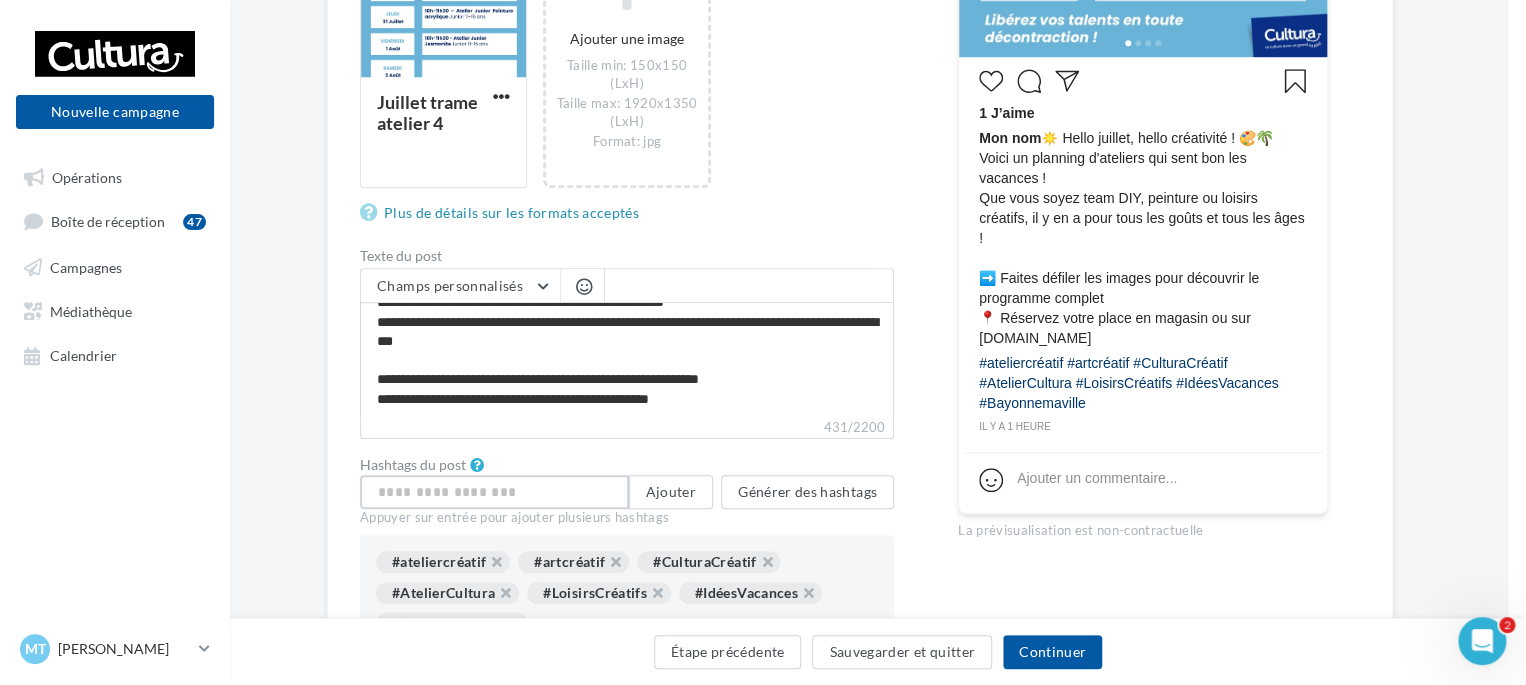 click at bounding box center [494, 492] 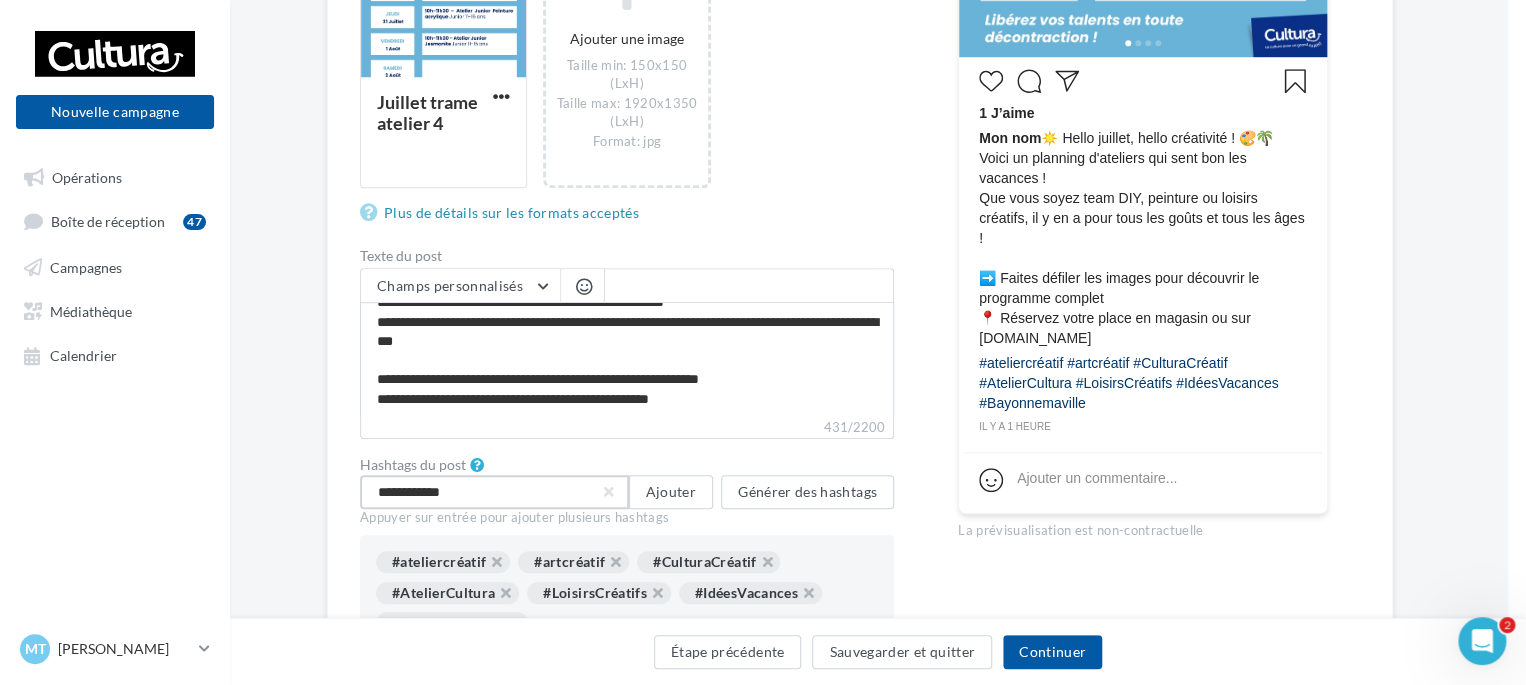 drag, startPoint x: 520, startPoint y: 488, endPoint x: 311, endPoint y: 472, distance: 209.61154 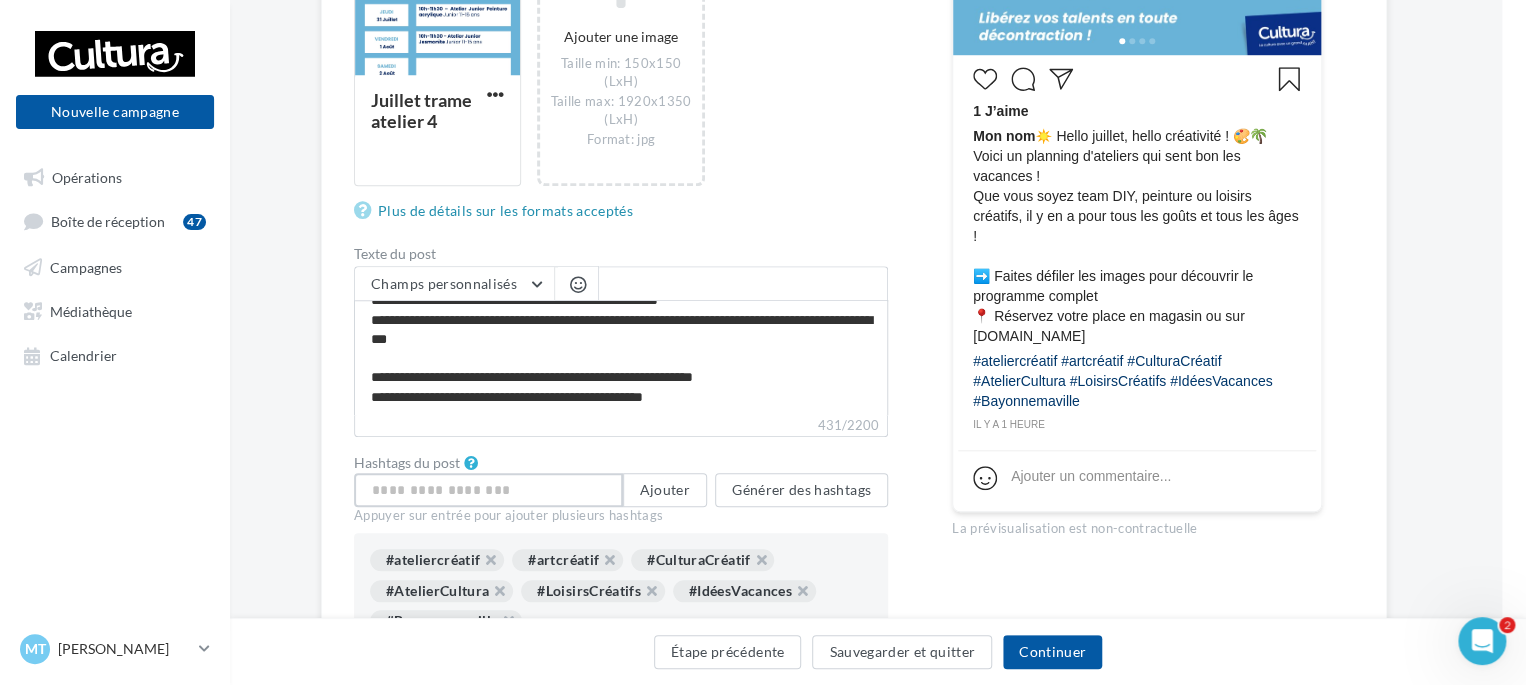 scroll, scrollTop: 735, scrollLeft: 24, axis: both 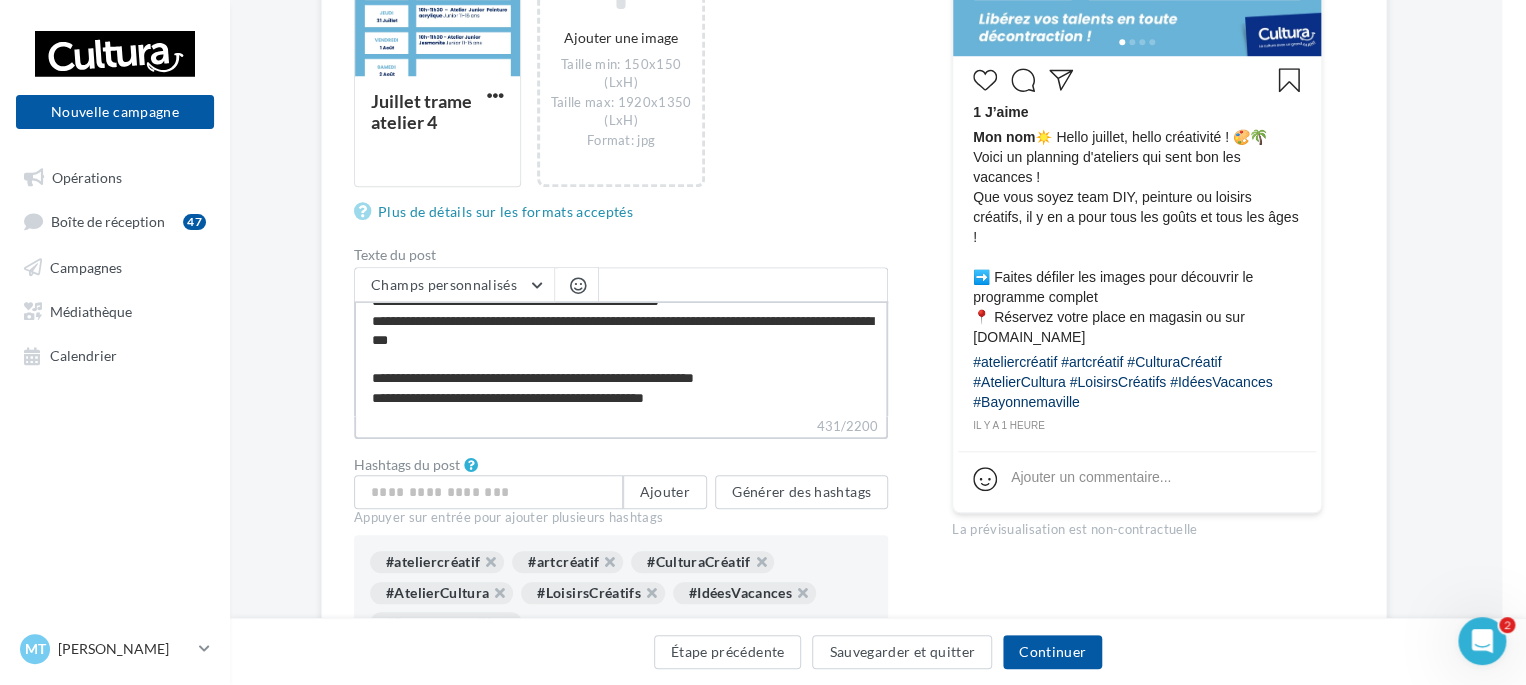 click on "**********" at bounding box center (621, 358) 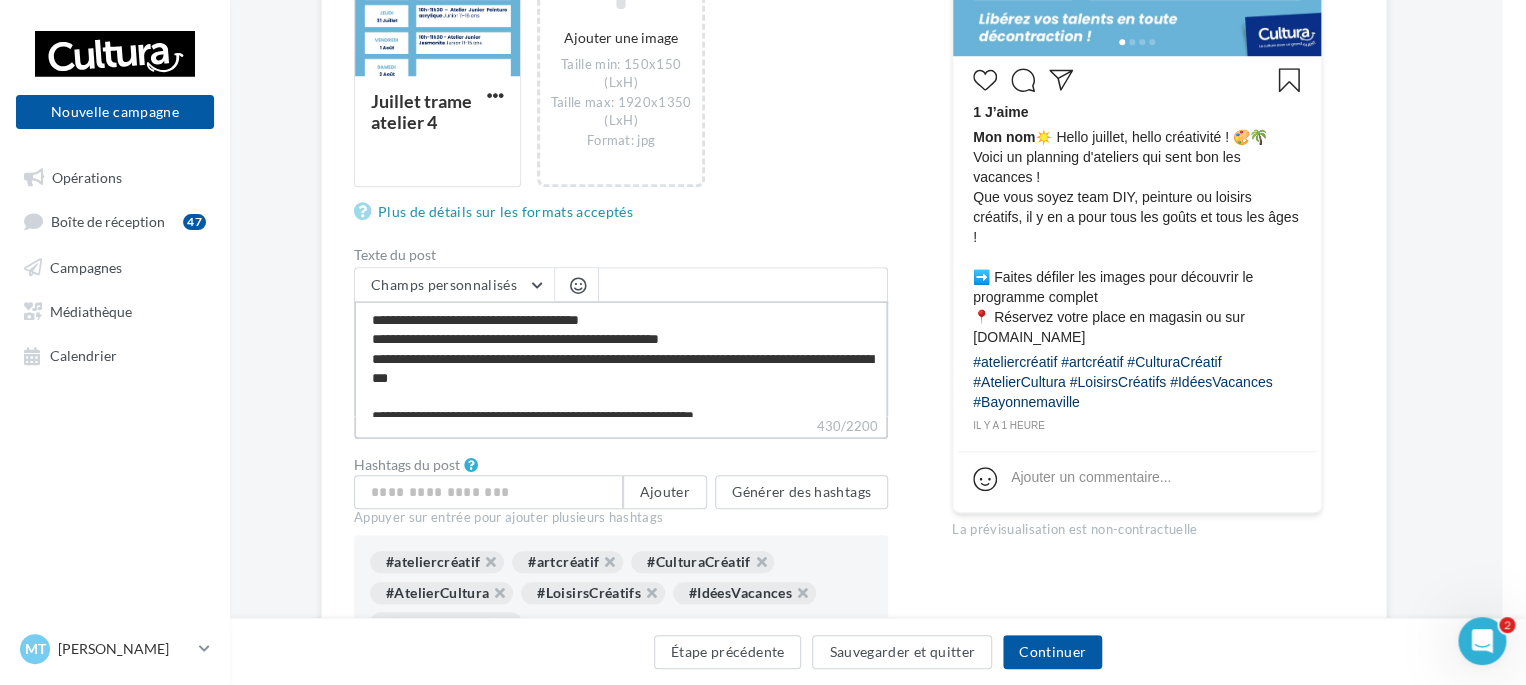 scroll, scrollTop: 36, scrollLeft: 0, axis: vertical 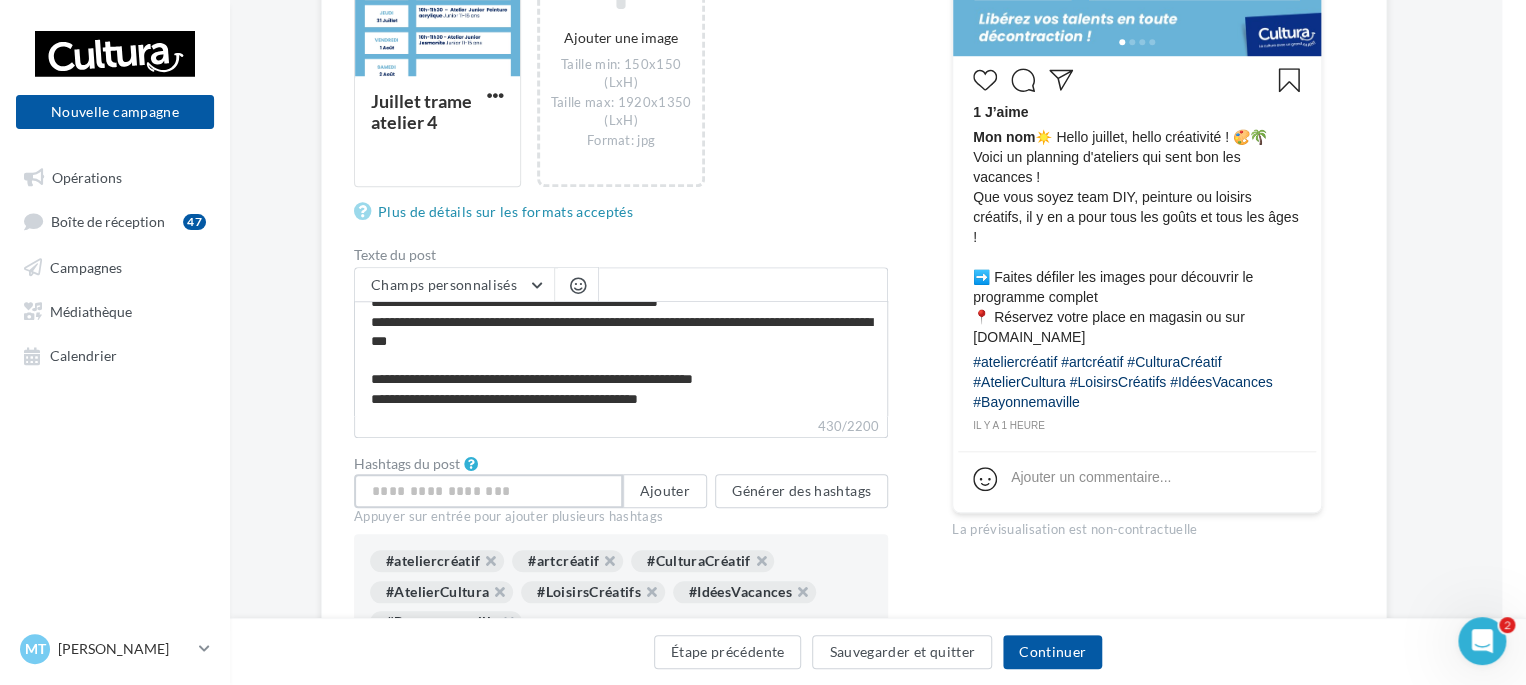 click at bounding box center (488, 491) 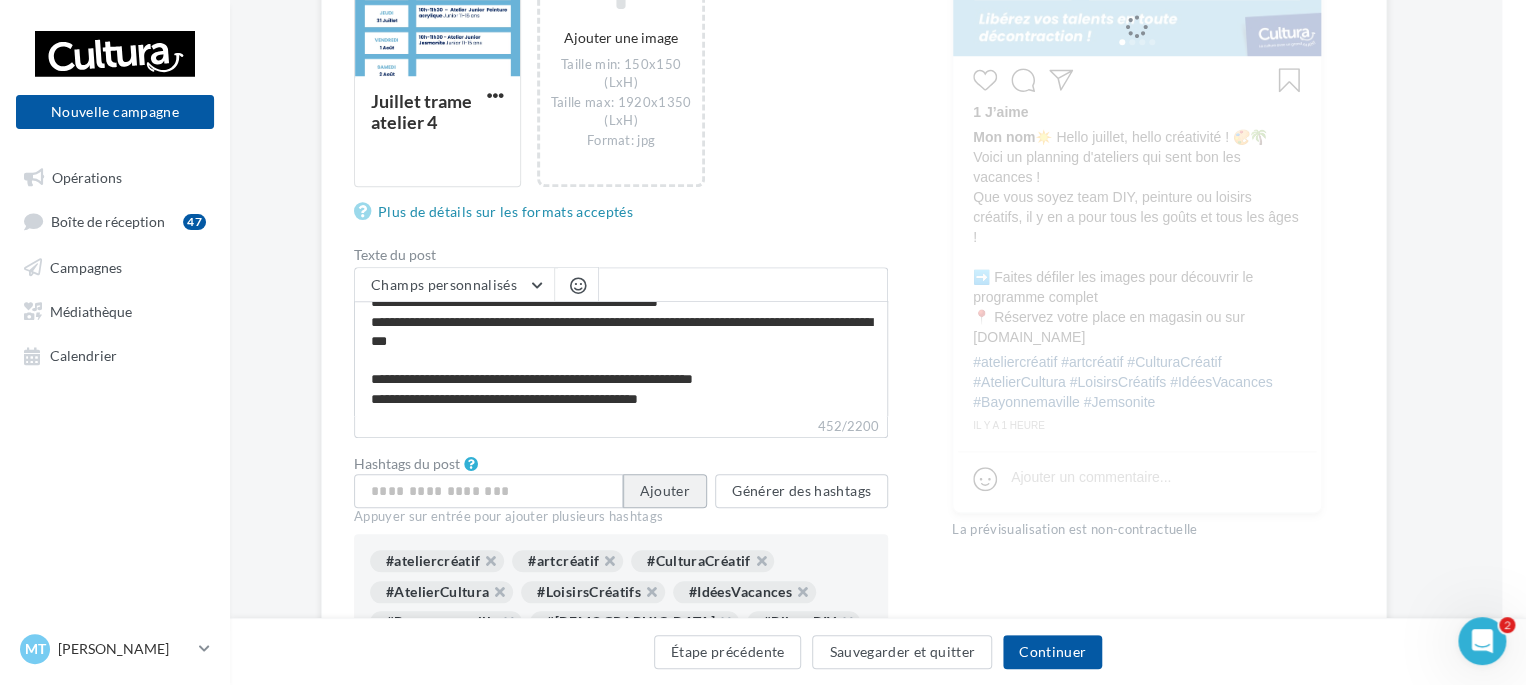 click on "Ajouter" at bounding box center [665, 491] 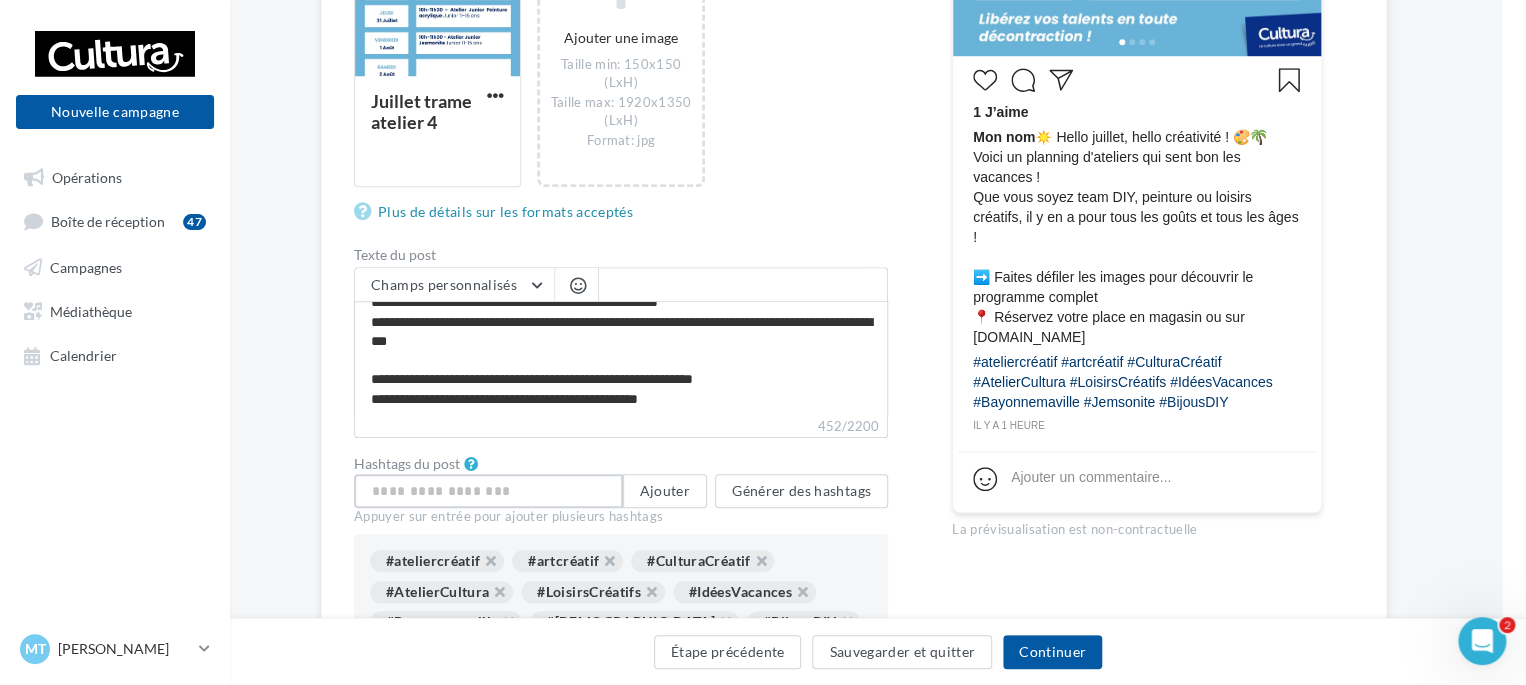 click at bounding box center (488, 491) 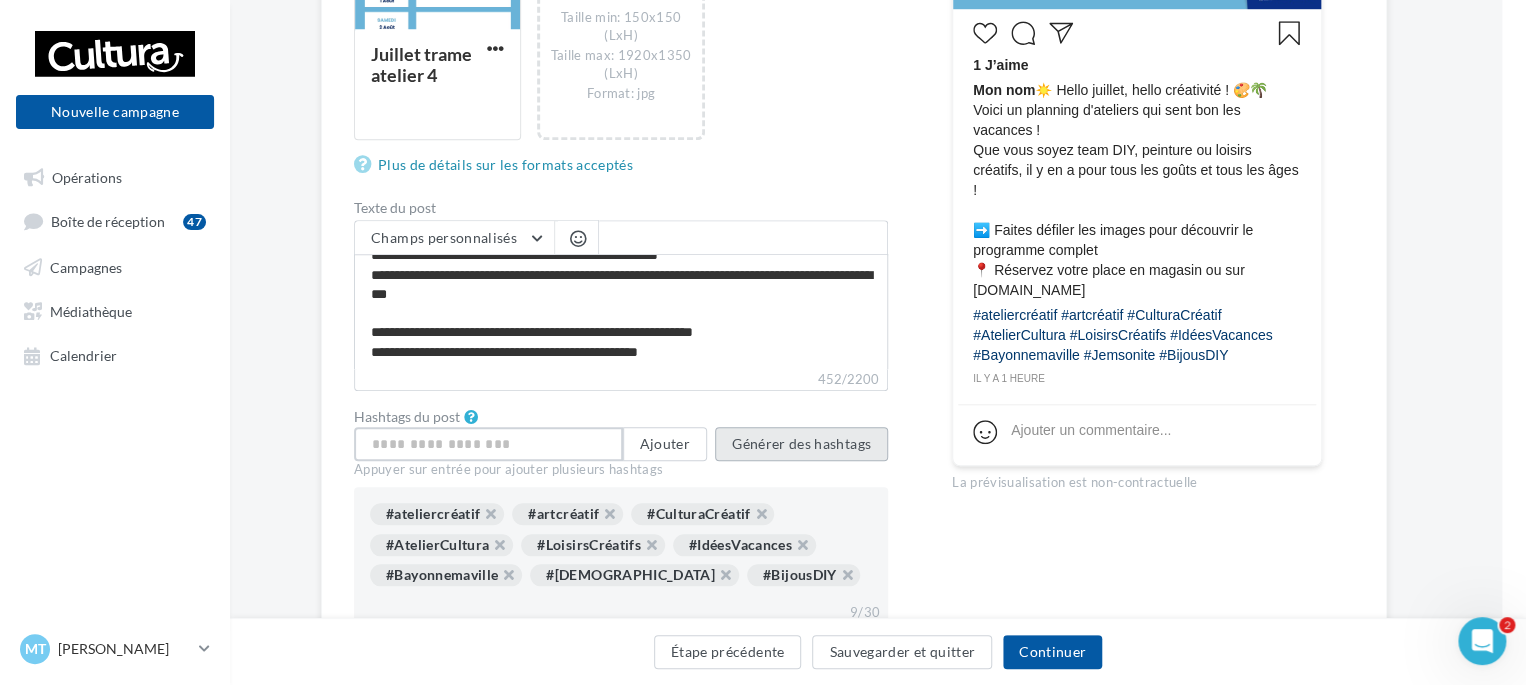 scroll, scrollTop: 798, scrollLeft: 24, axis: both 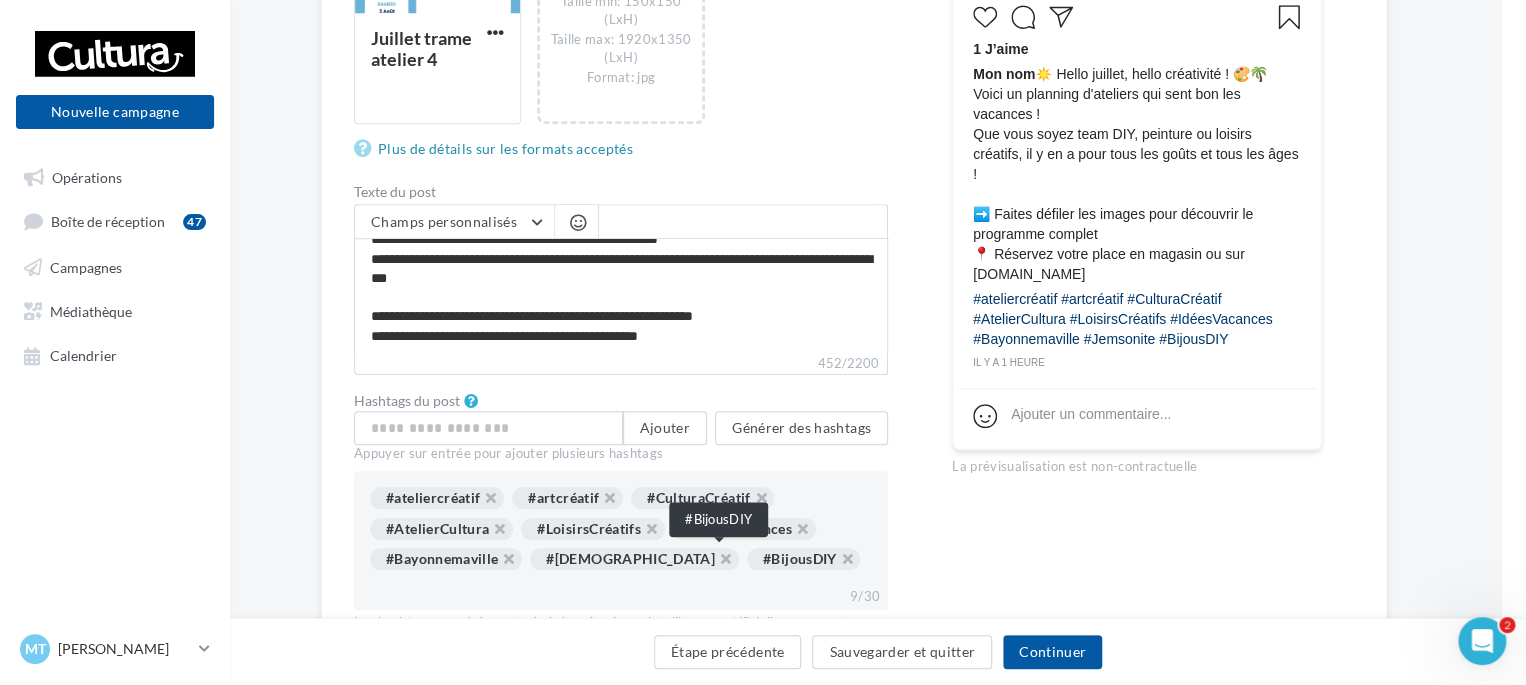 click at bounding box center [836, 564] 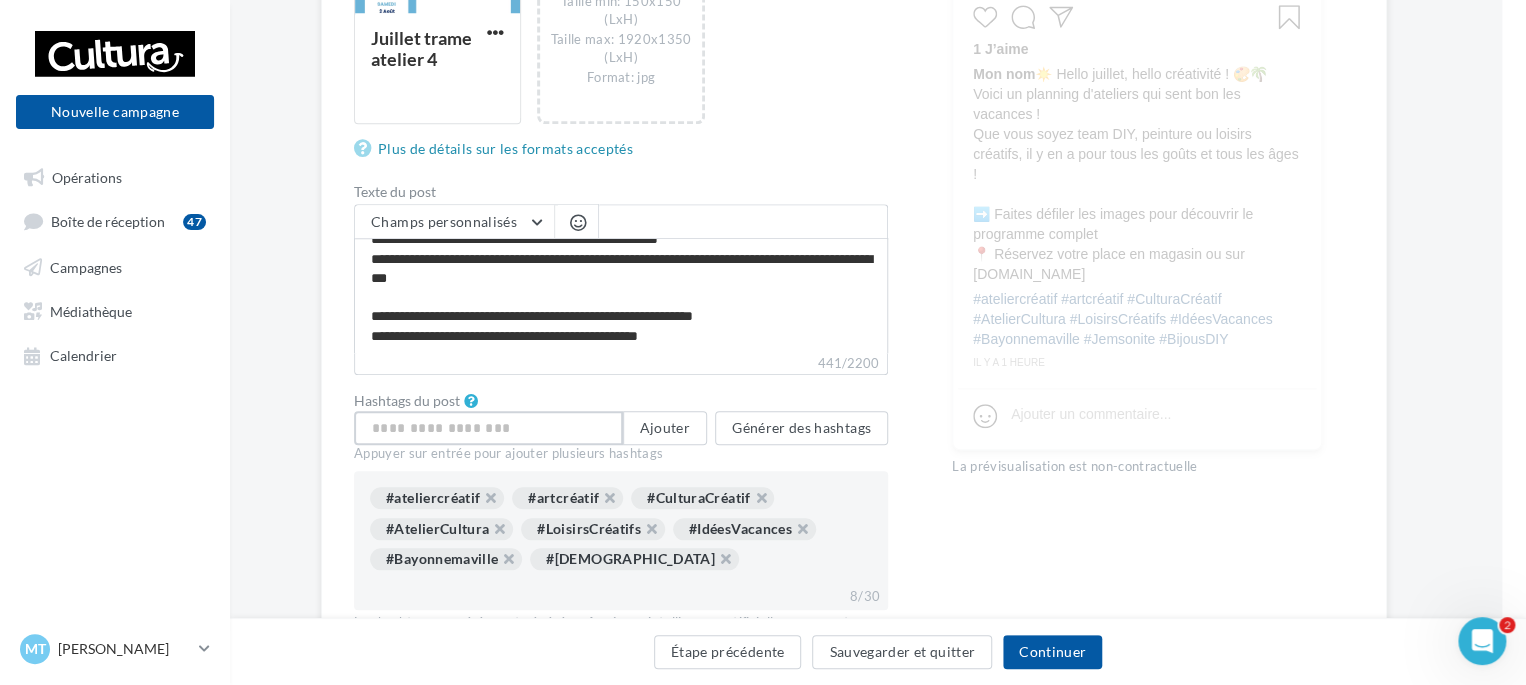 click at bounding box center [488, 428] 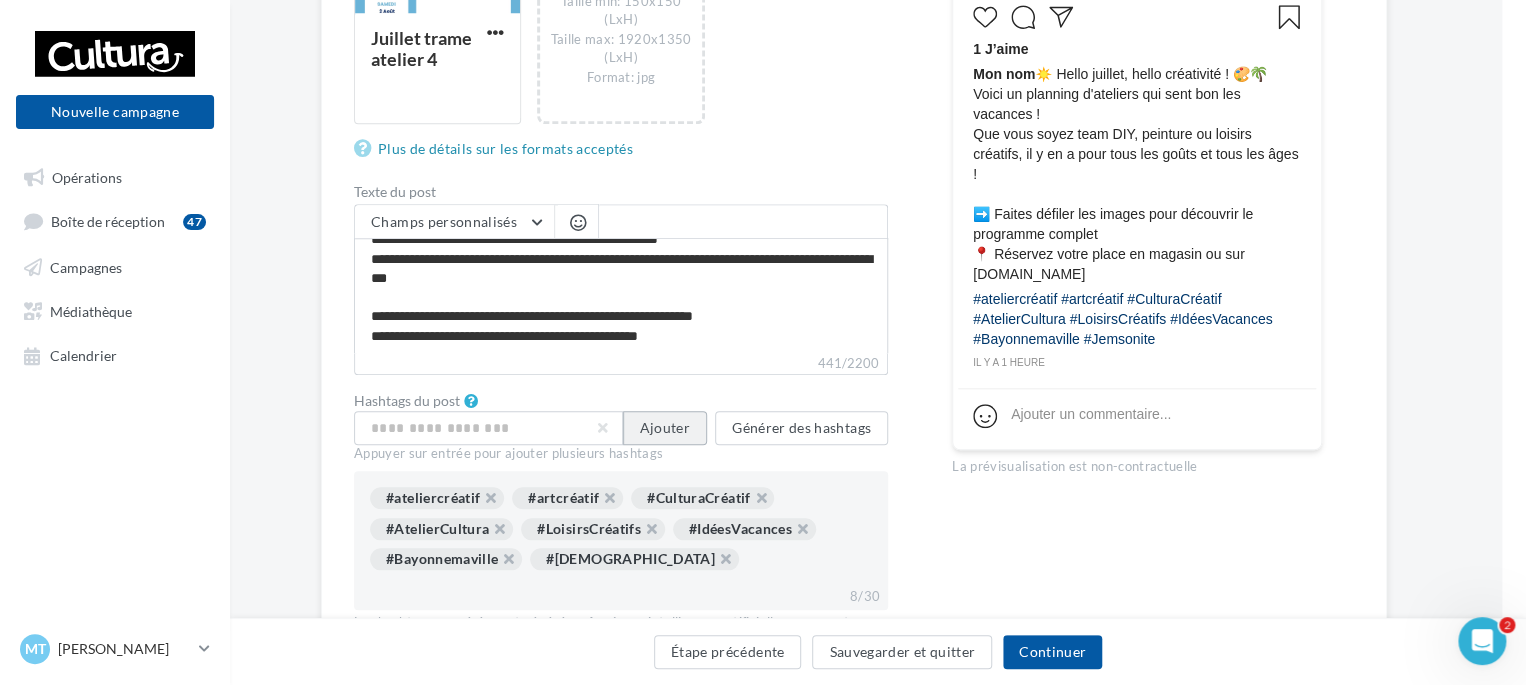 click on "Ajouter" at bounding box center (665, 428) 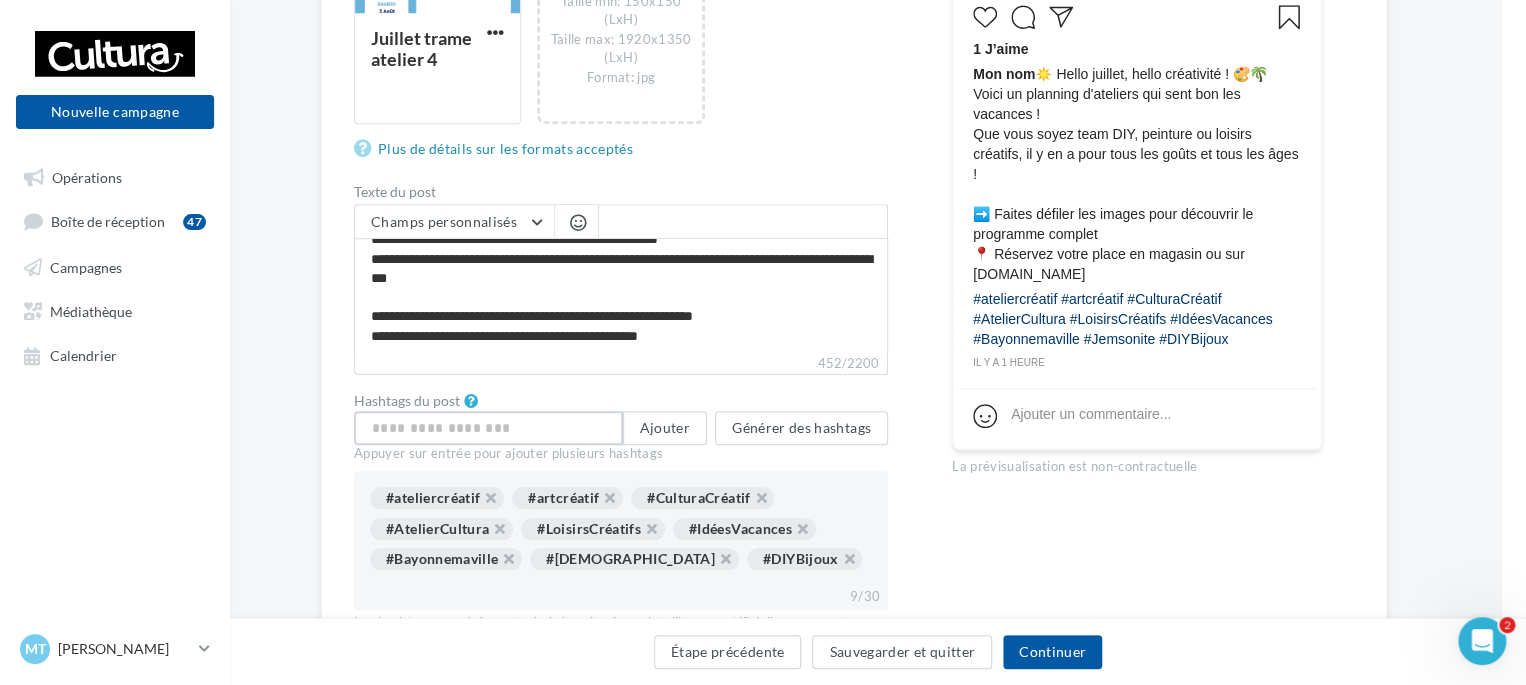click at bounding box center [488, 428] 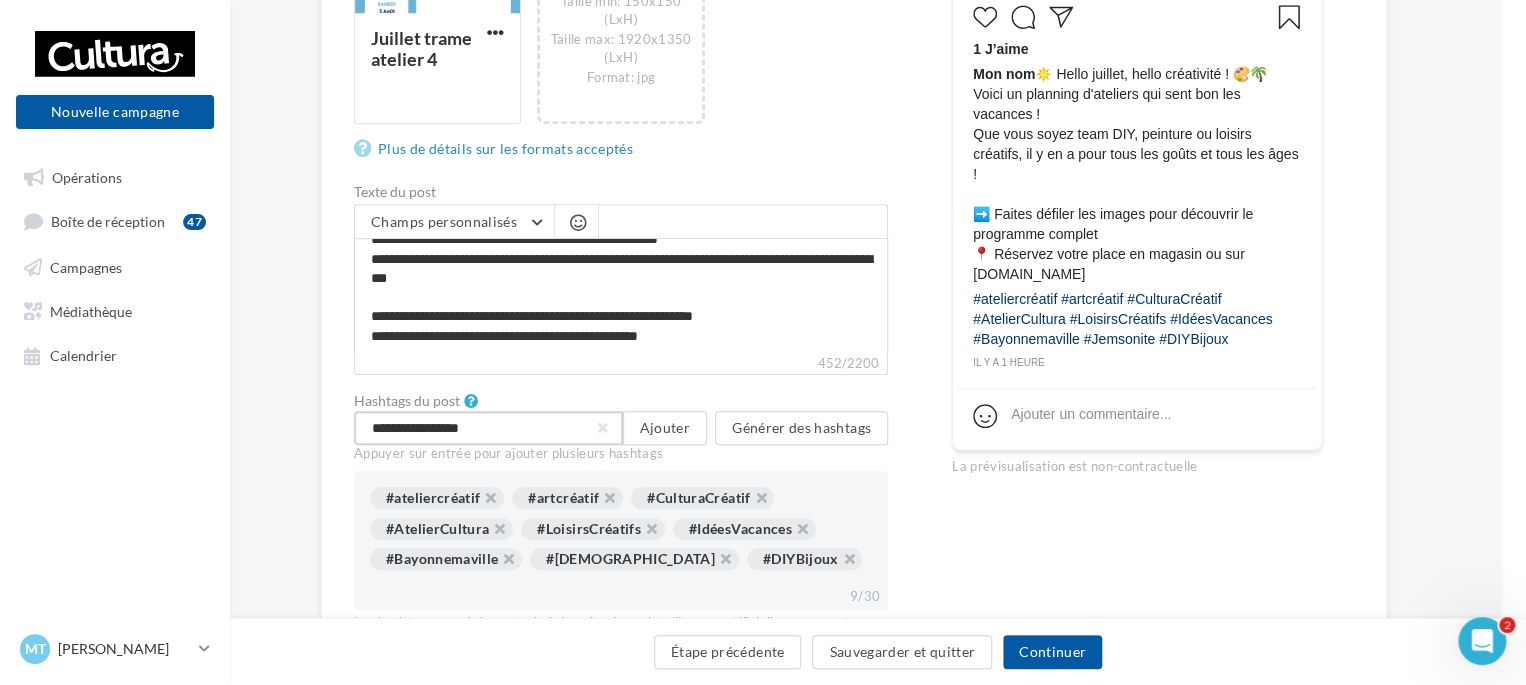 click on "**********" at bounding box center [488, 428] 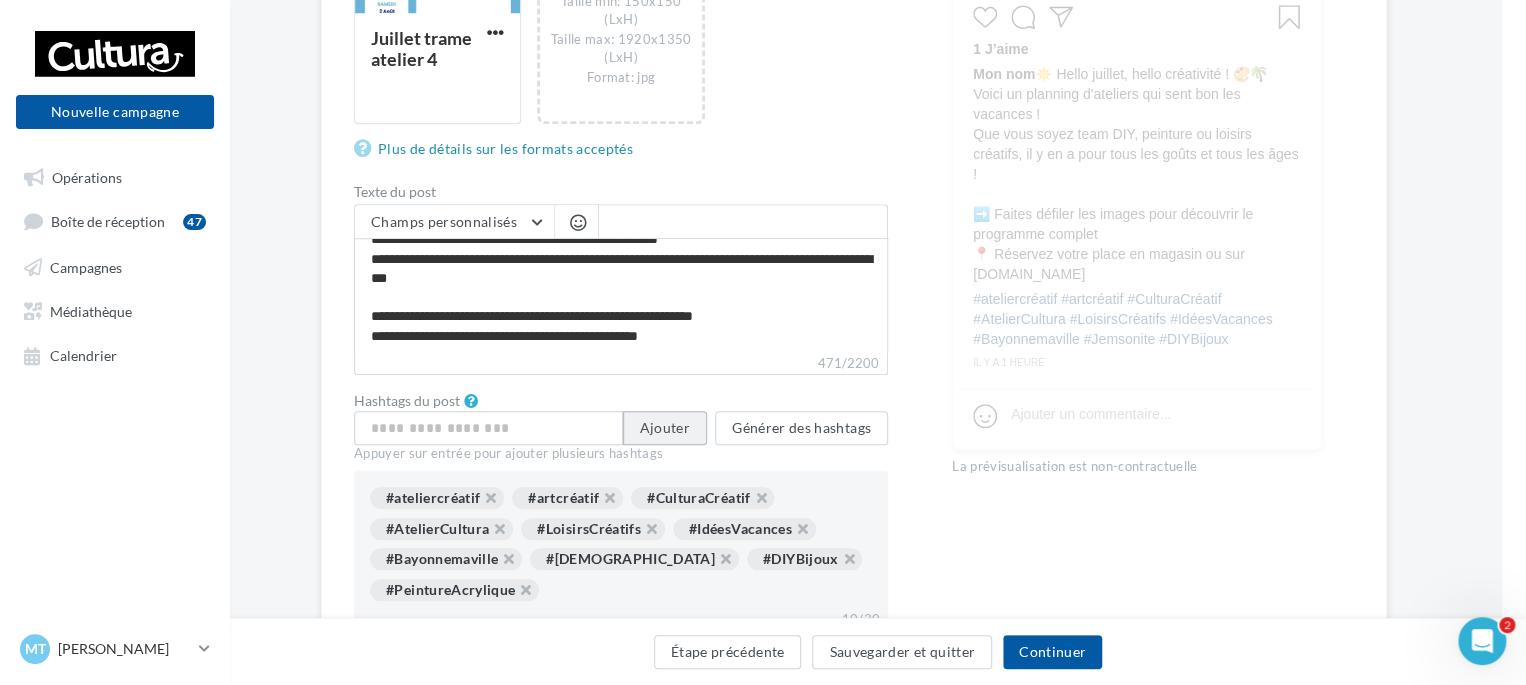 click on "Ajouter" at bounding box center (665, 428) 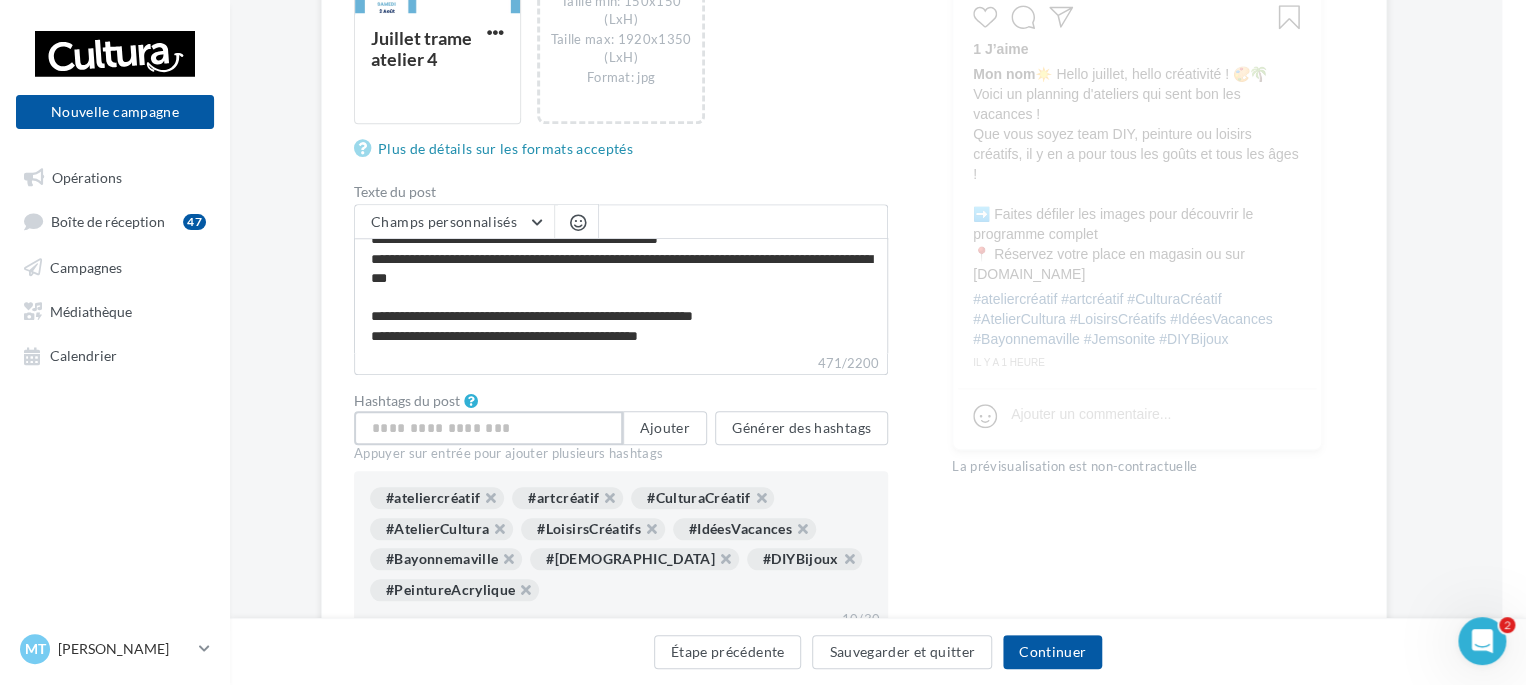 click at bounding box center (488, 428) 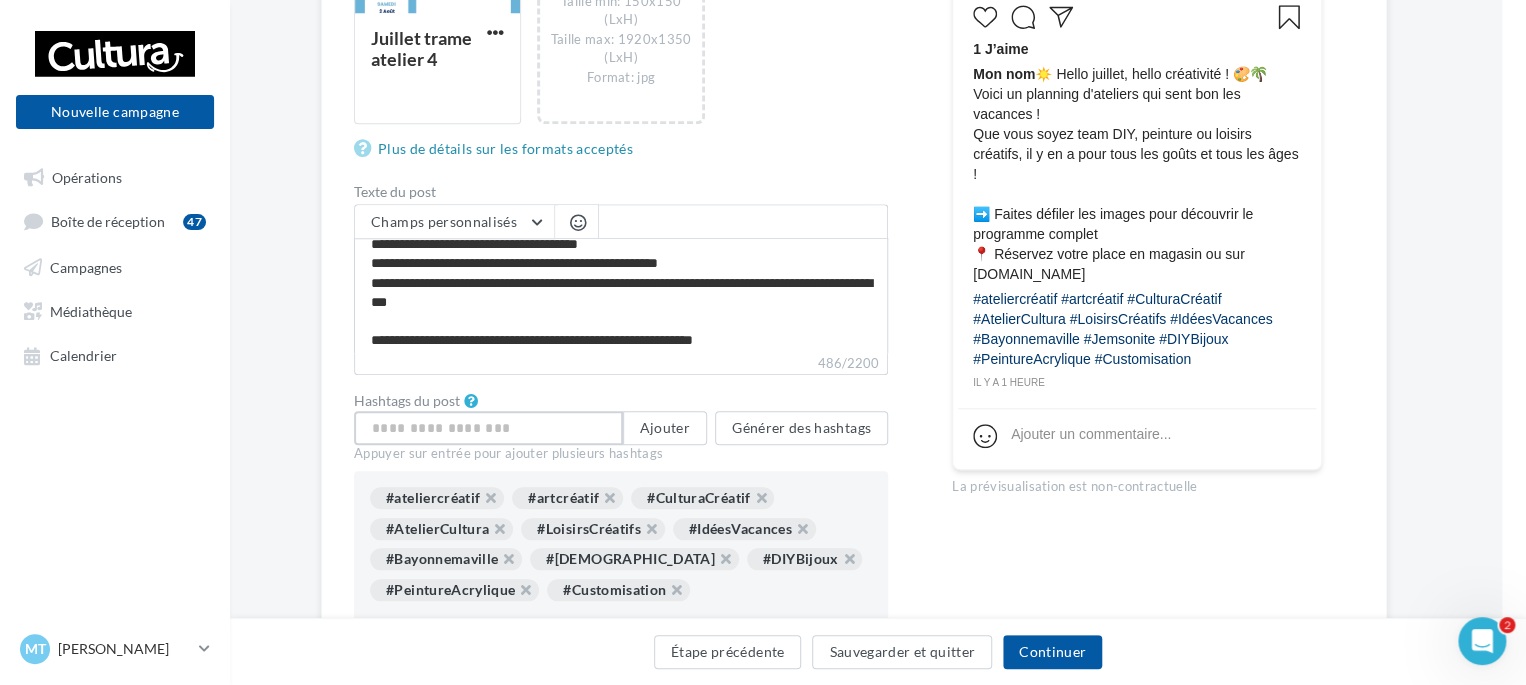 scroll, scrollTop: 8, scrollLeft: 0, axis: vertical 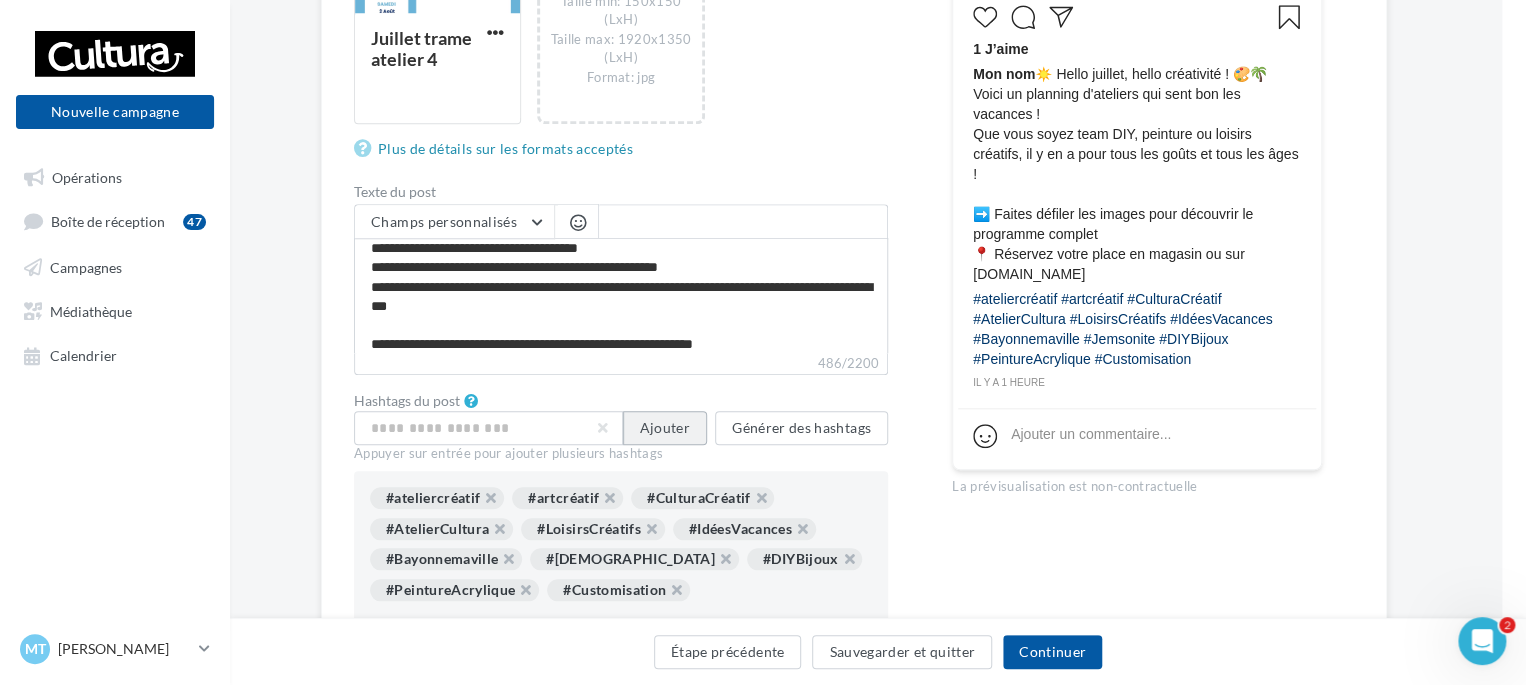 click on "Ajouter" at bounding box center [665, 428] 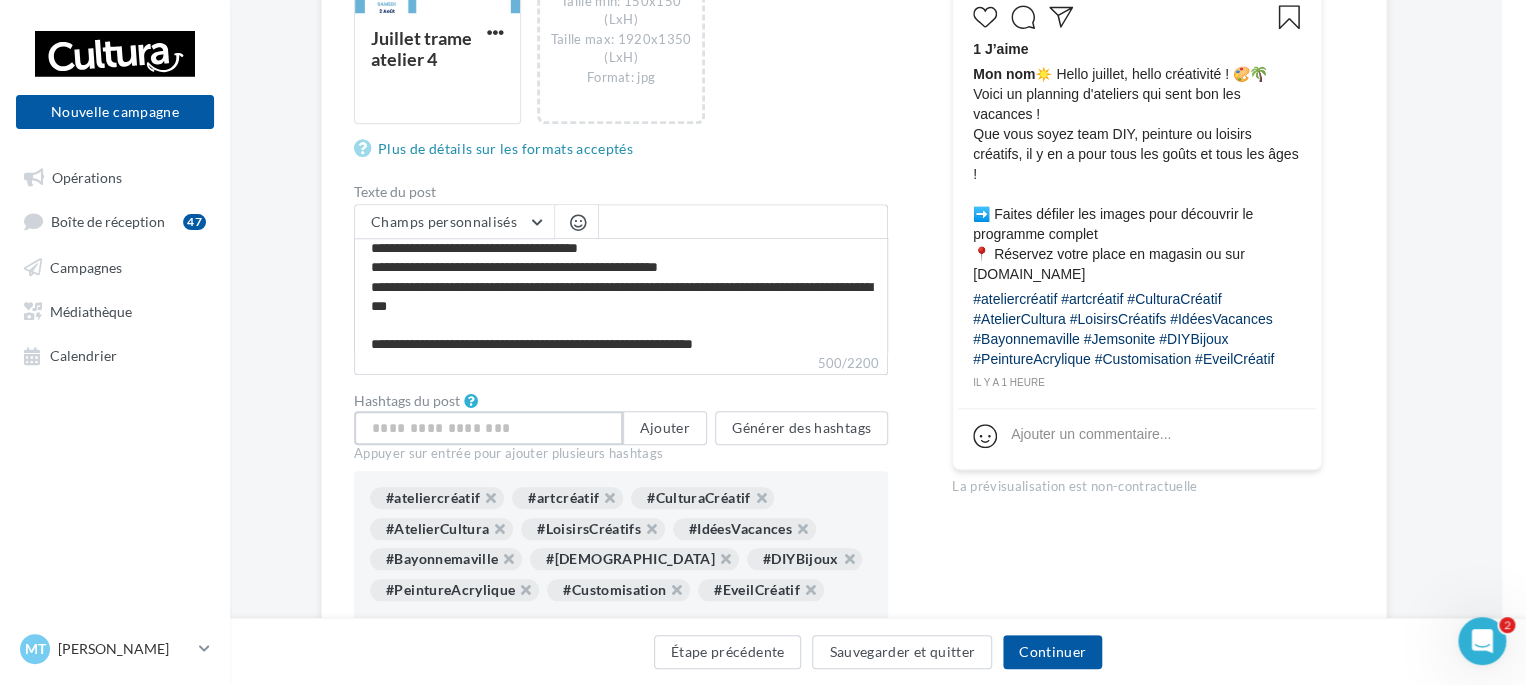 click at bounding box center [488, 428] 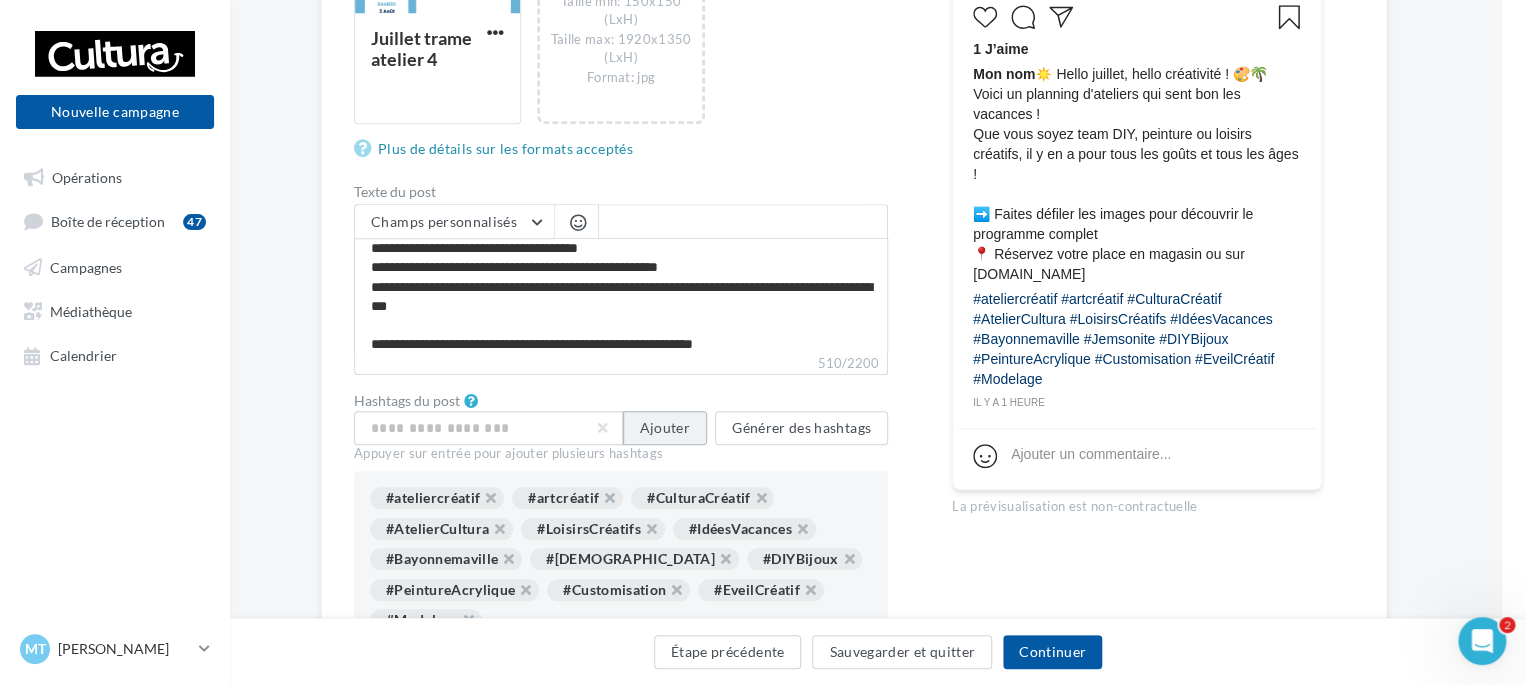 click on "Ajouter" at bounding box center [665, 428] 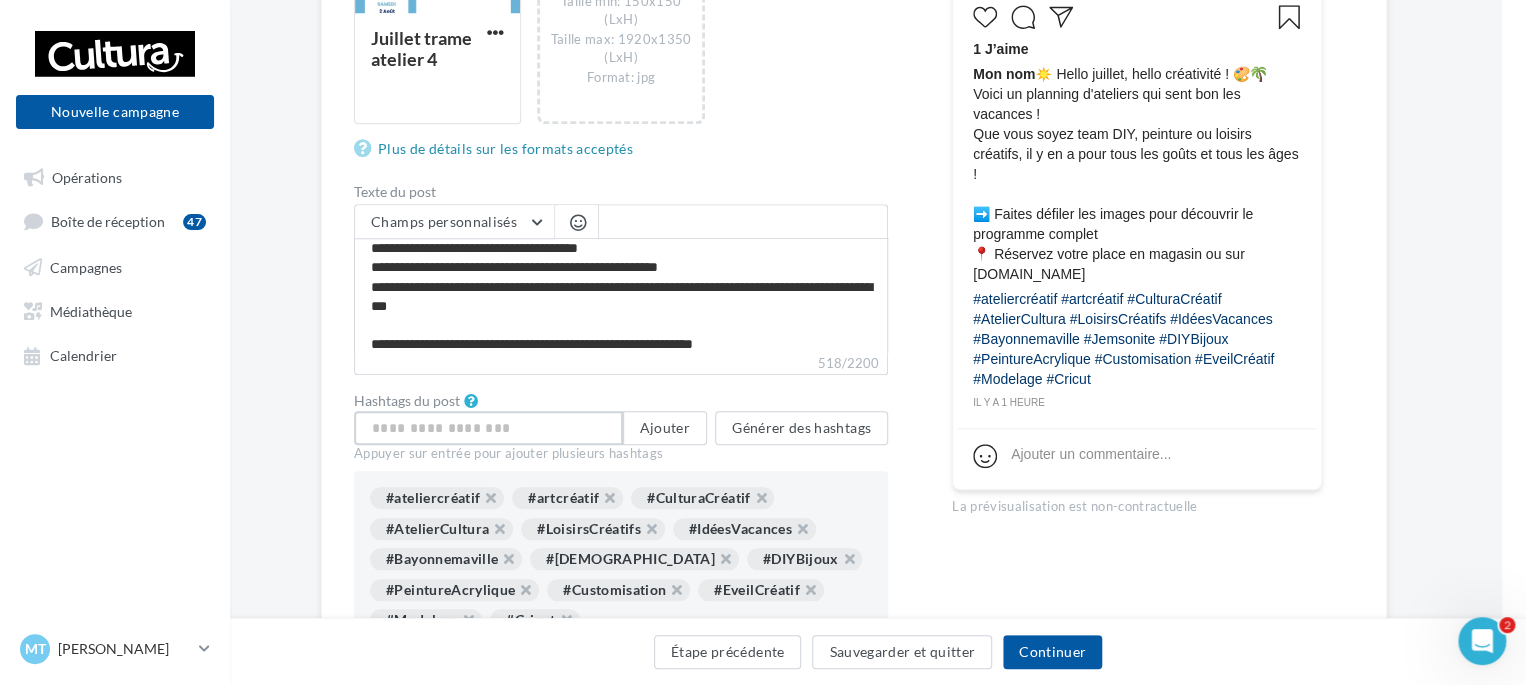 click at bounding box center (488, 428) 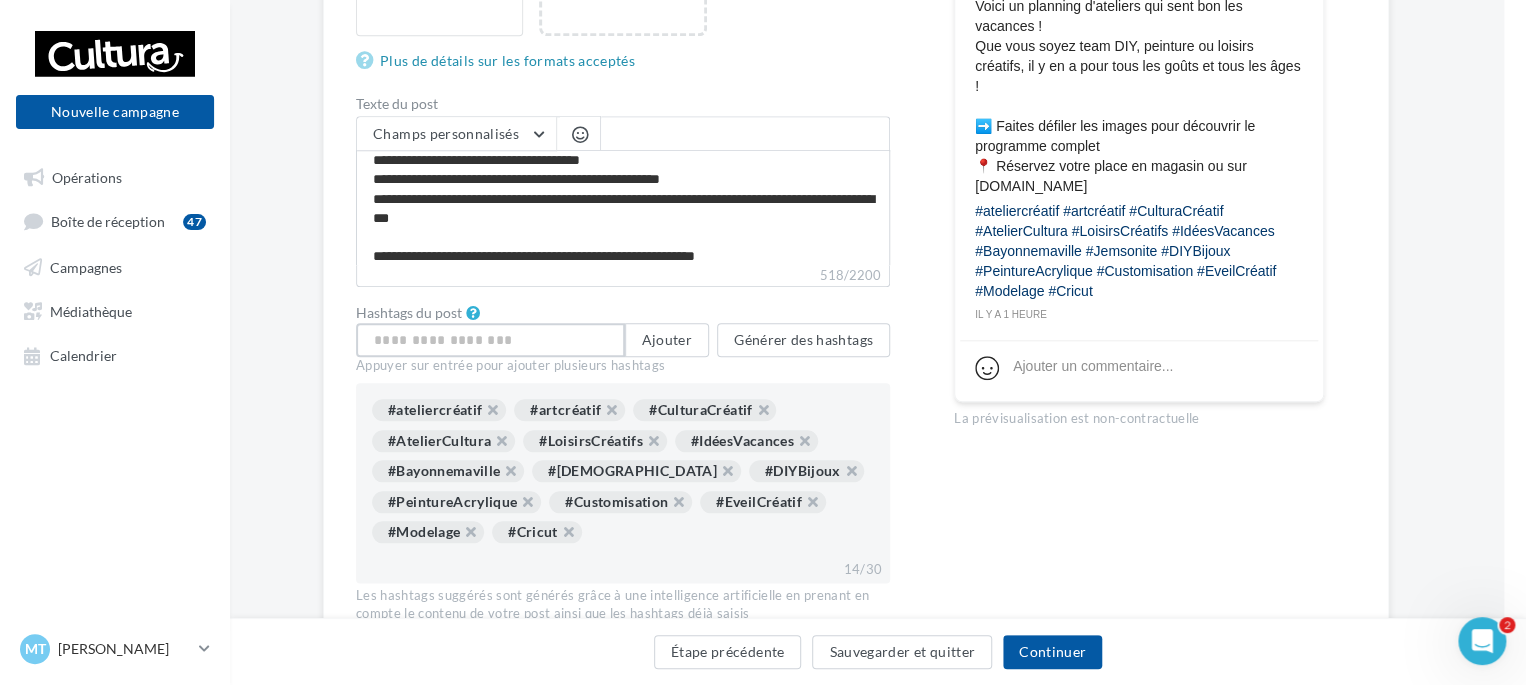 scroll, scrollTop: 887, scrollLeft: 22, axis: both 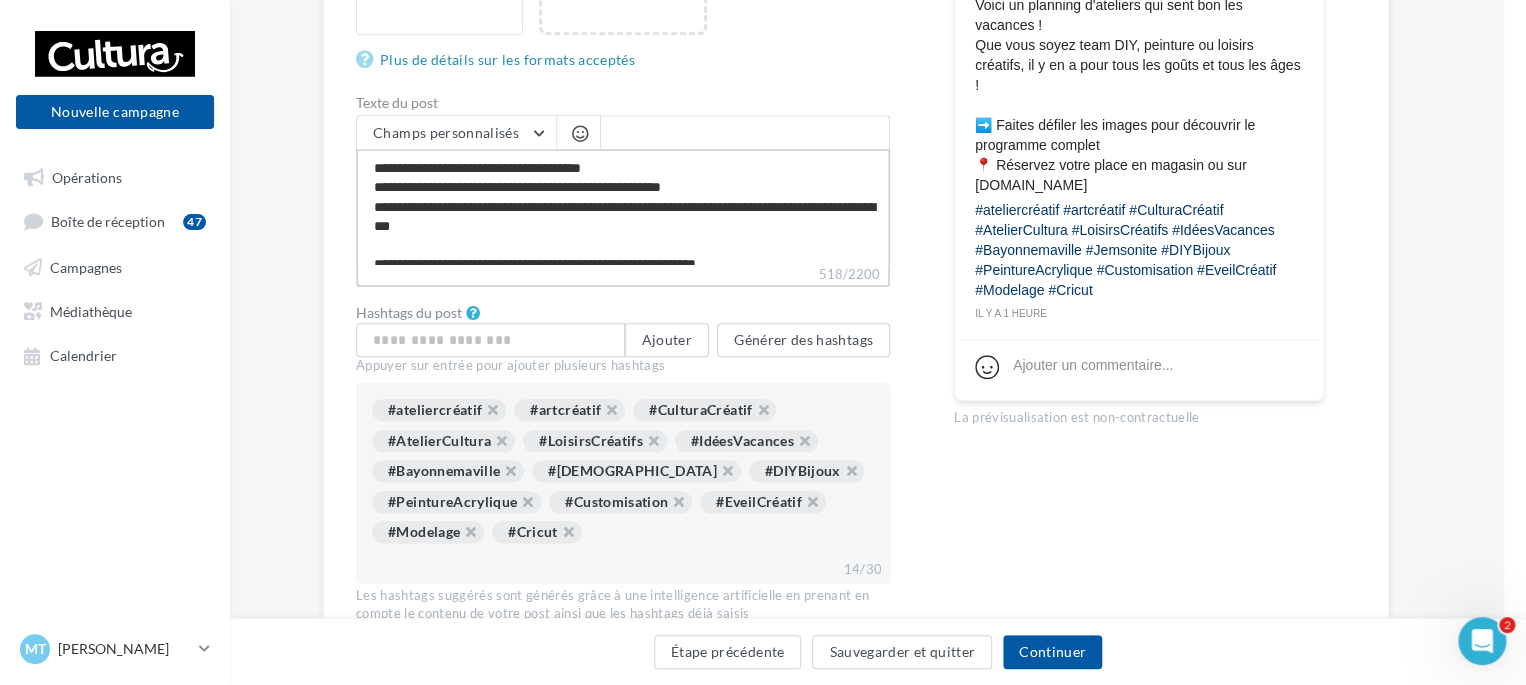 drag, startPoint x: 725, startPoint y: 259, endPoint x: 311, endPoint y: 111, distance: 439.65897 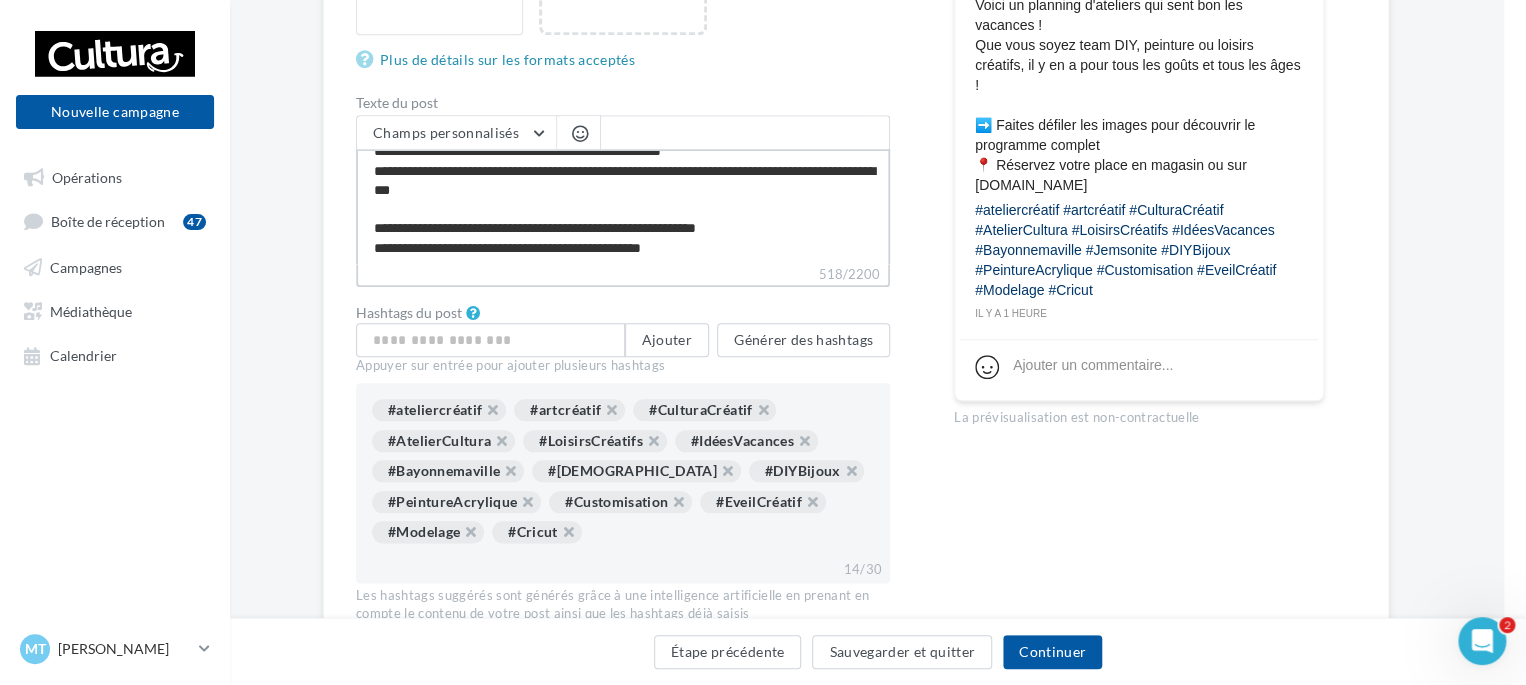 scroll, scrollTop: 0, scrollLeft: 0, axis: both 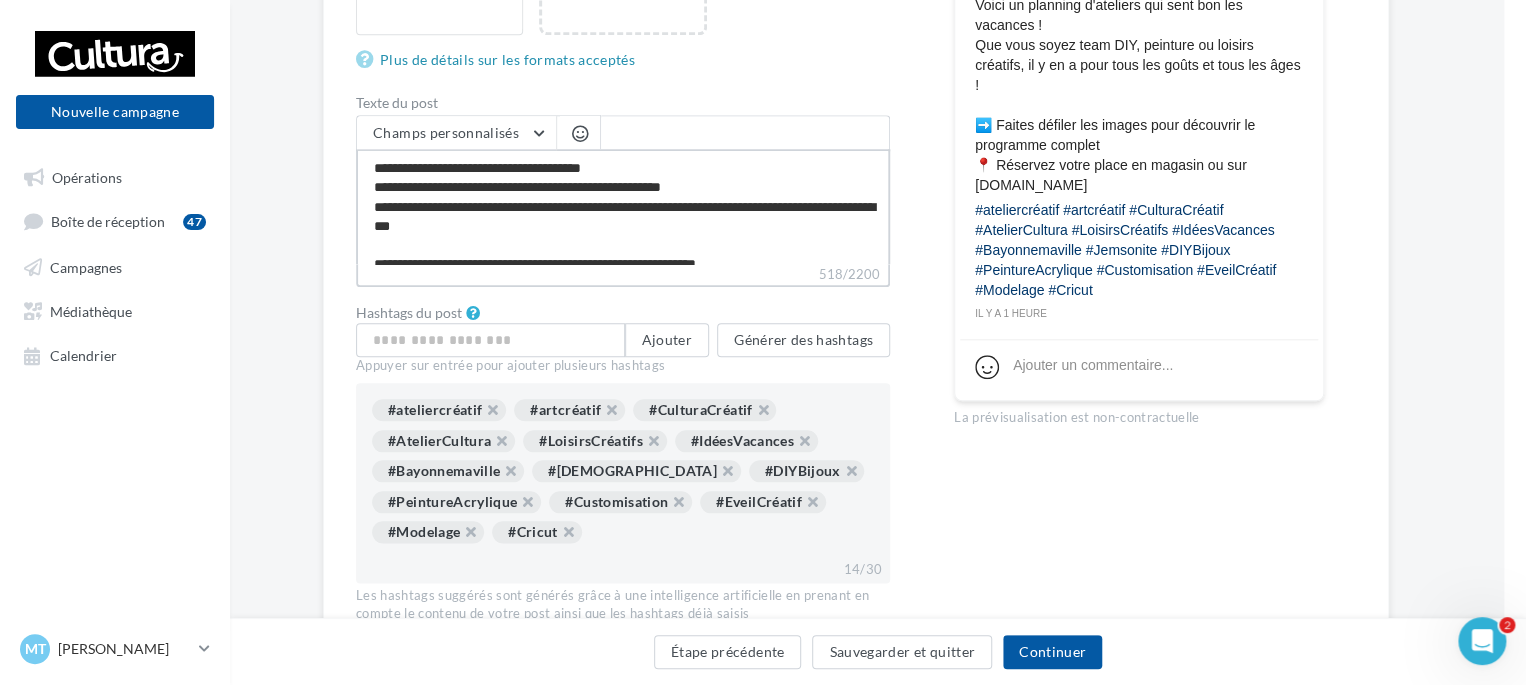 click on "**********" at bounding box center (623, 206) 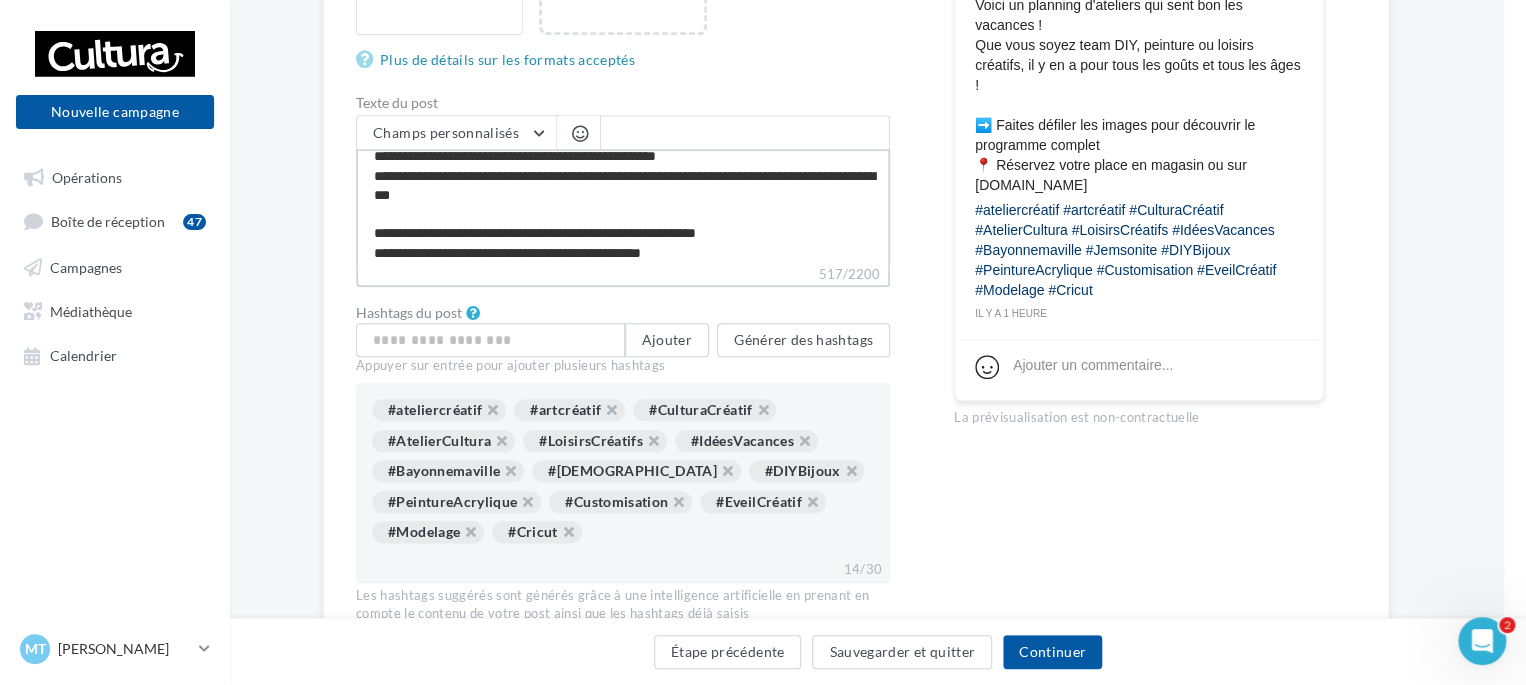 scroll, scrollTop: 36, scrollLeft: 0, axis: vertical 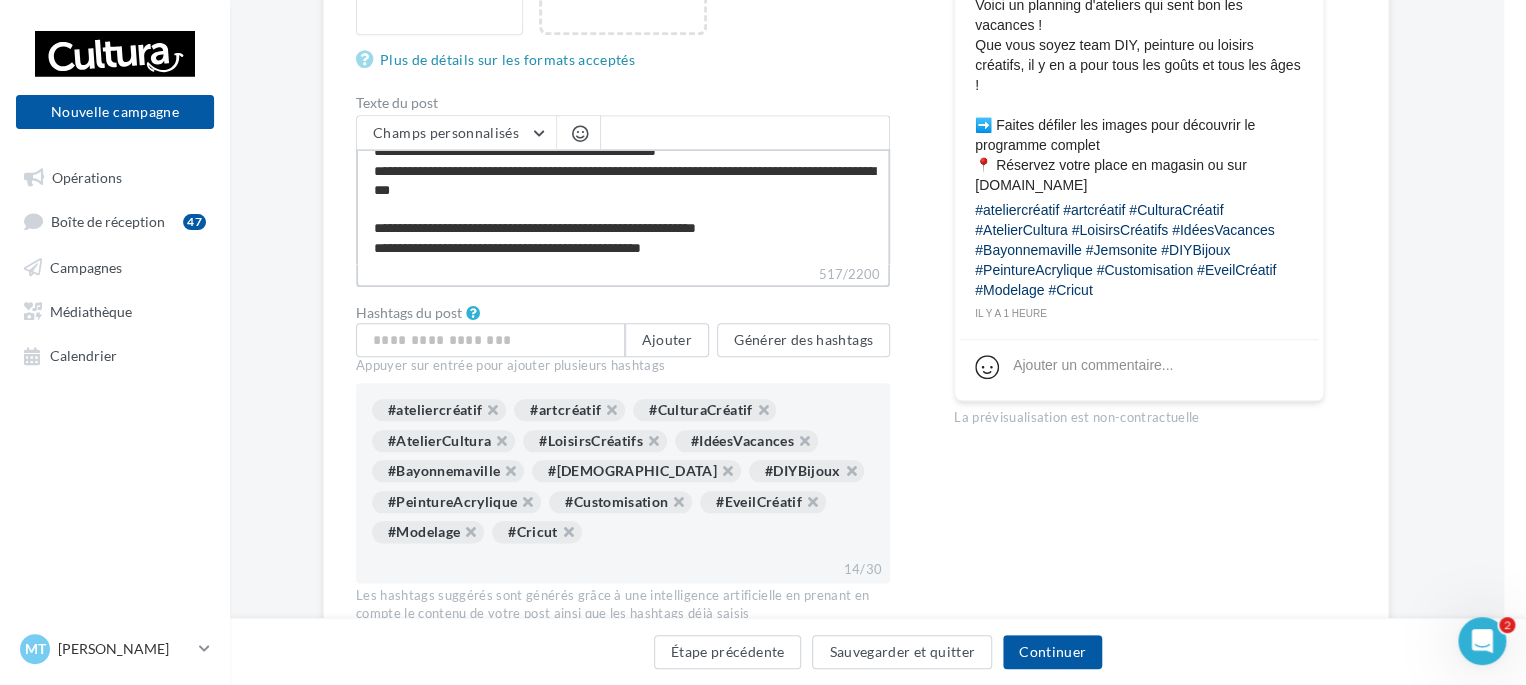 click on "**********" at bounding box center [623, 206] 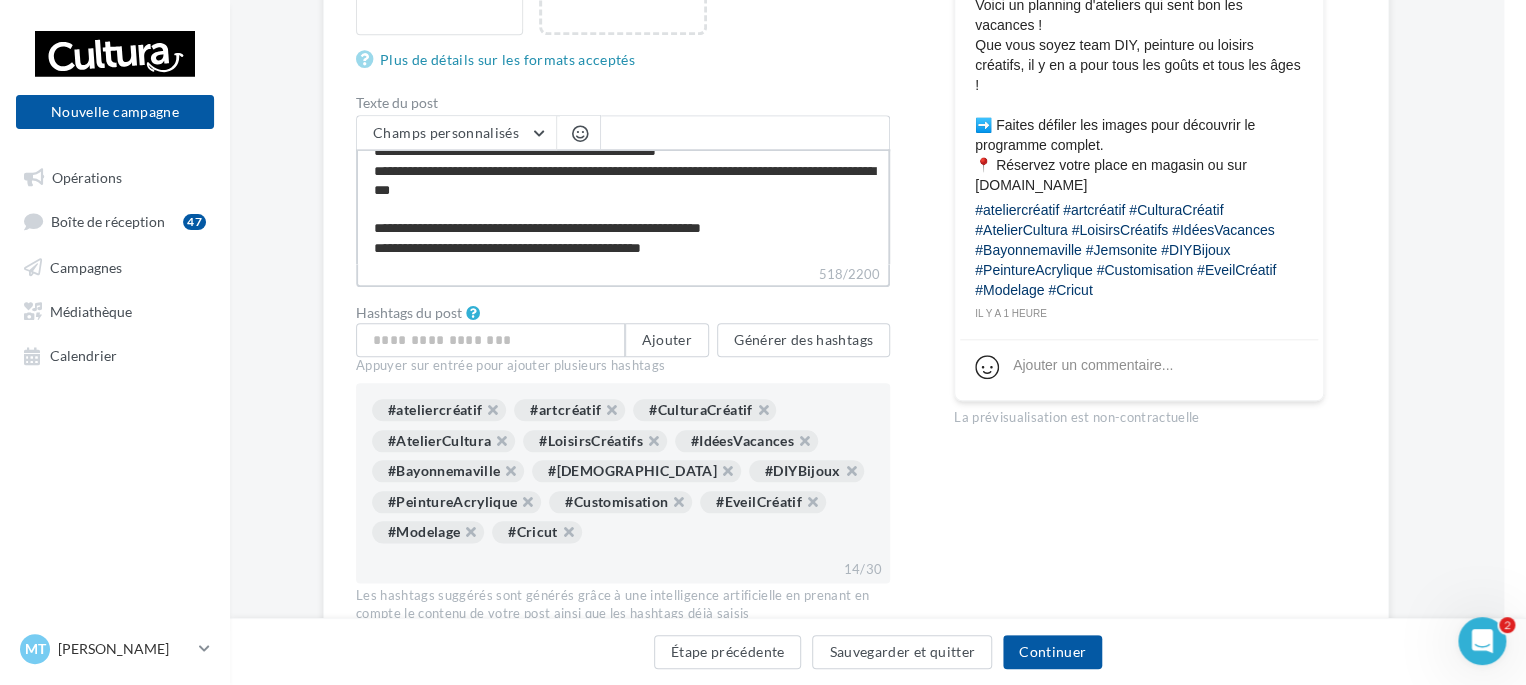 scroll, scrollTop: 36, scrollLeft: 0, axis: vertical 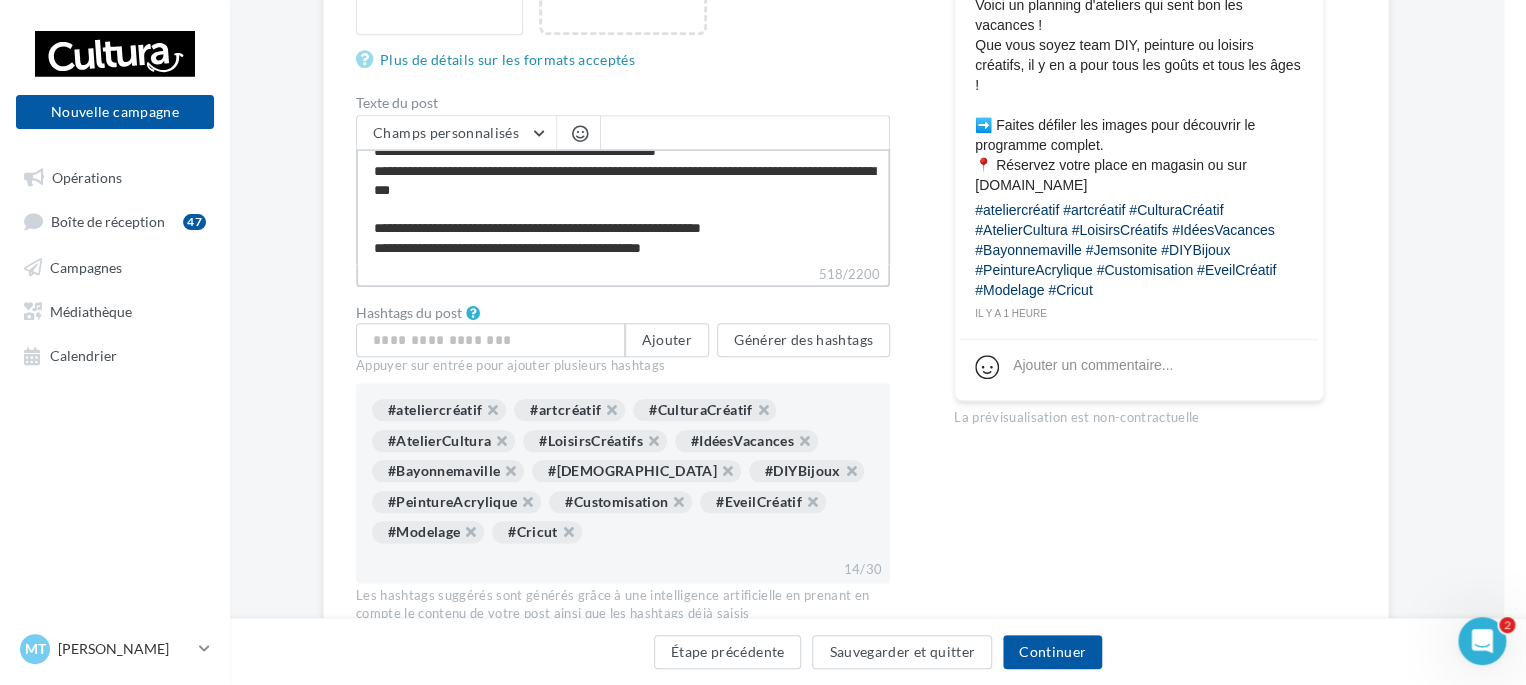 click on "**********" at bounding box center (623, 206) 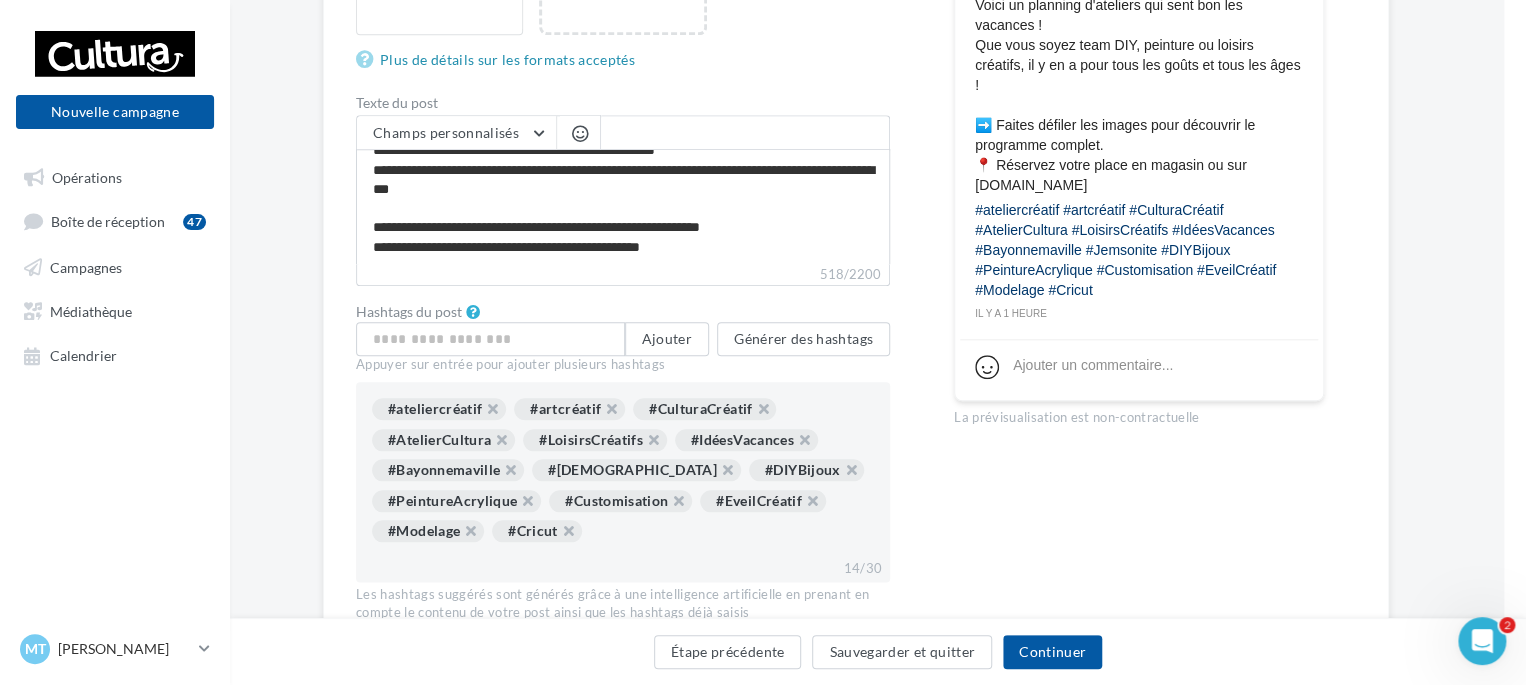 scroll, scrollTop: 36, scrollLeft: 0, axis: vertical 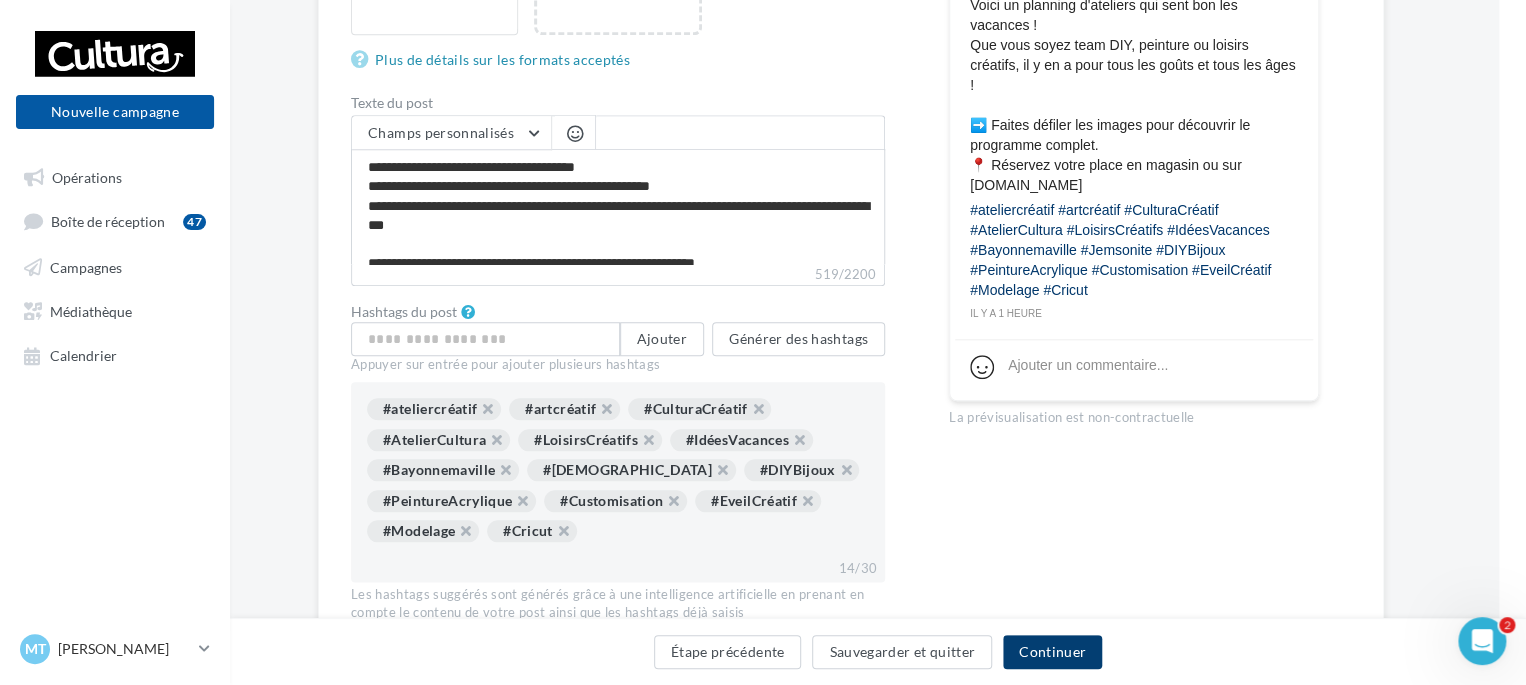 click on "Continuer" at bounding box center (1052, 652) 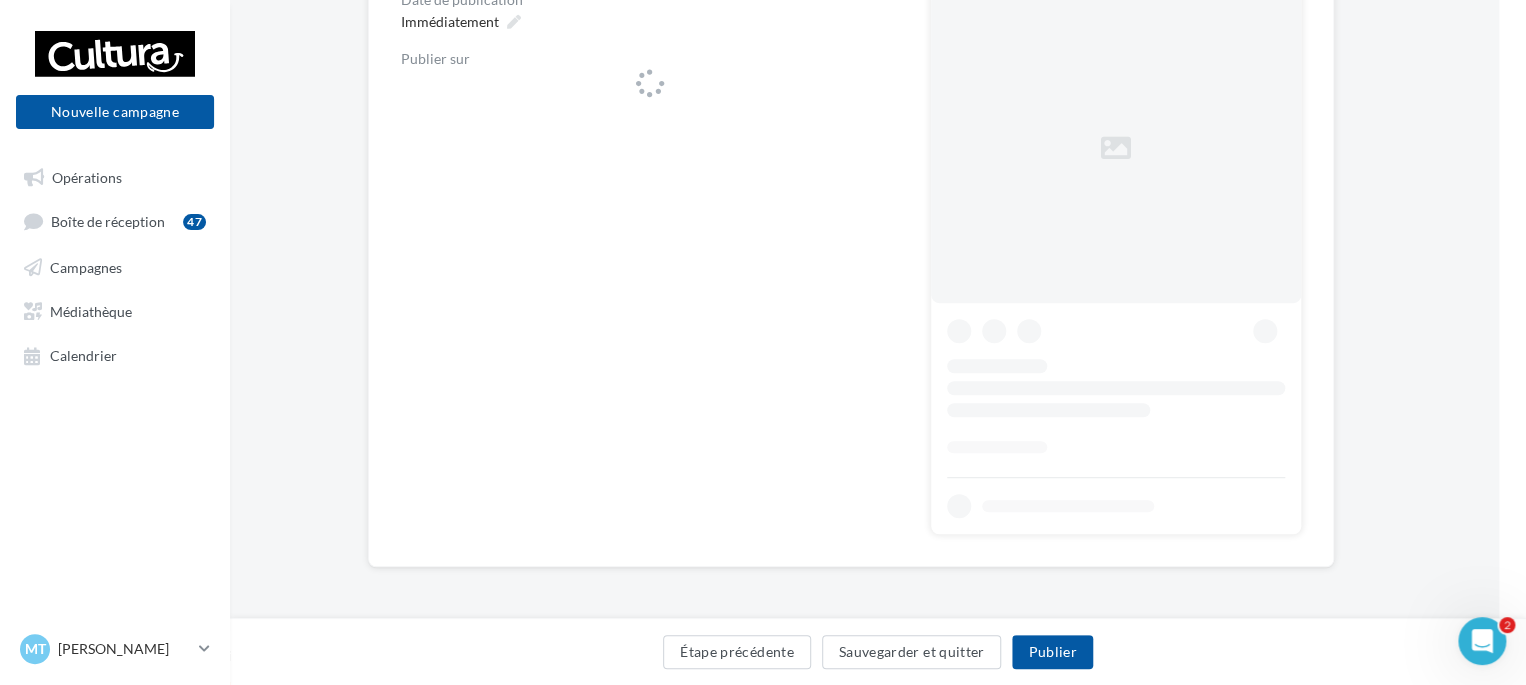 scroll, scrollTop: 0, scrollLeft: 27, axis: horizontal 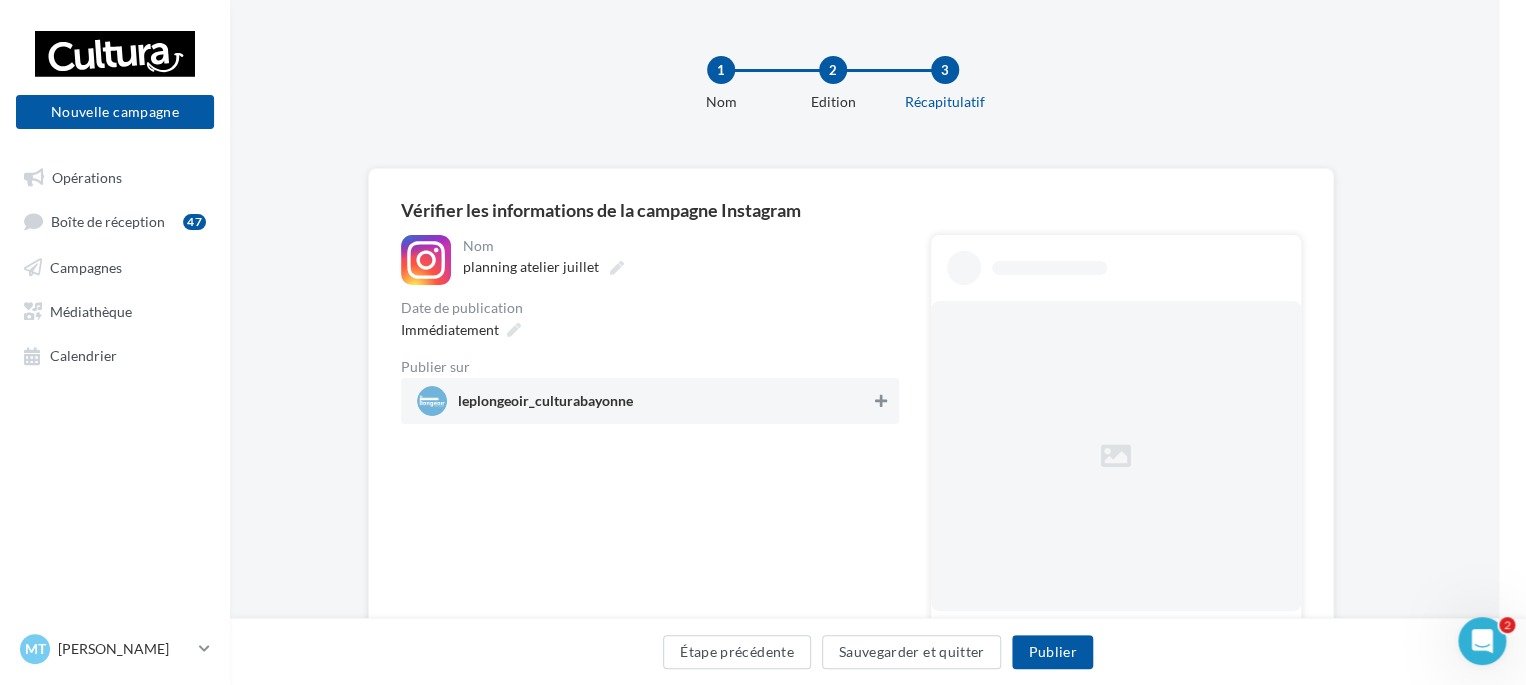 click at bounding box center [881, 401] 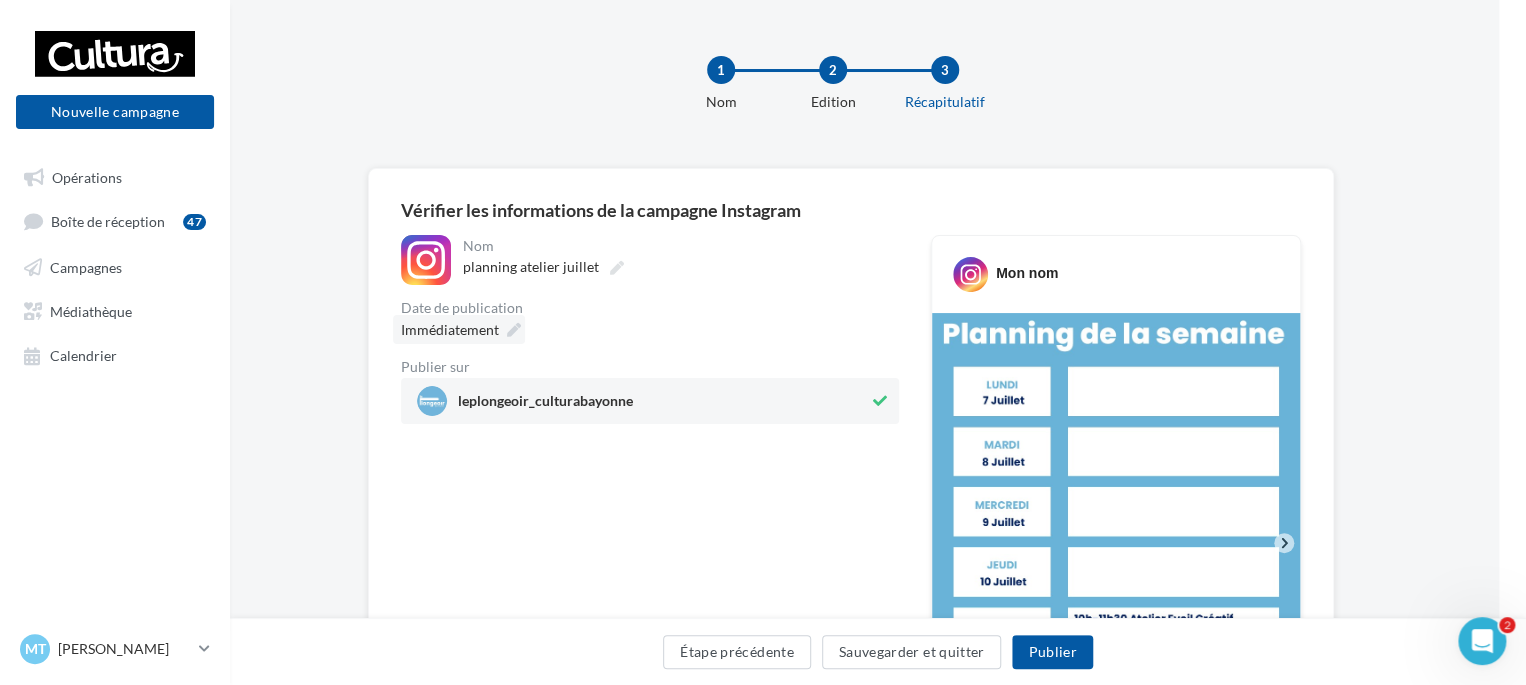 click at bounding box center [514, 330] 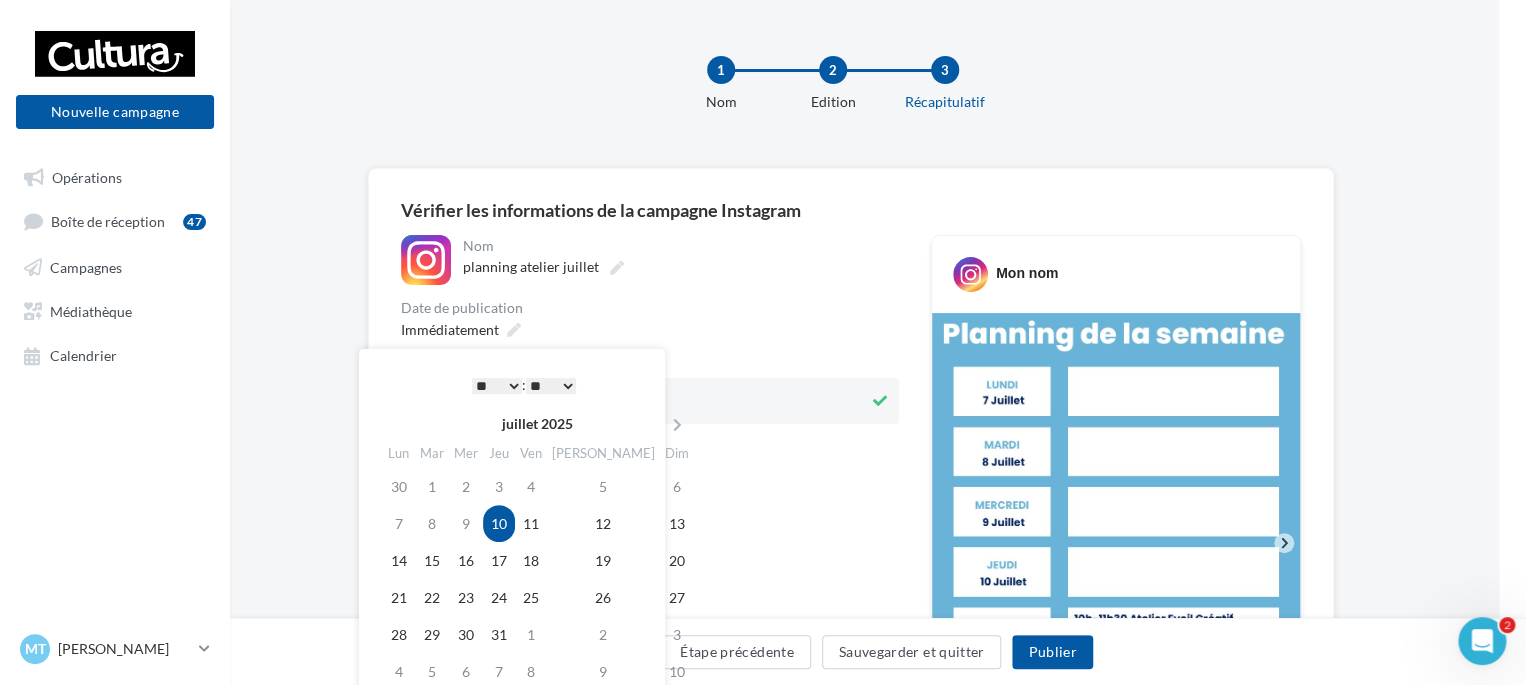 click on "* * * * * * * * * * ** ** ** ** ** ** ** ** ** ** ** ** ** **" at bounding box center (497, 386) 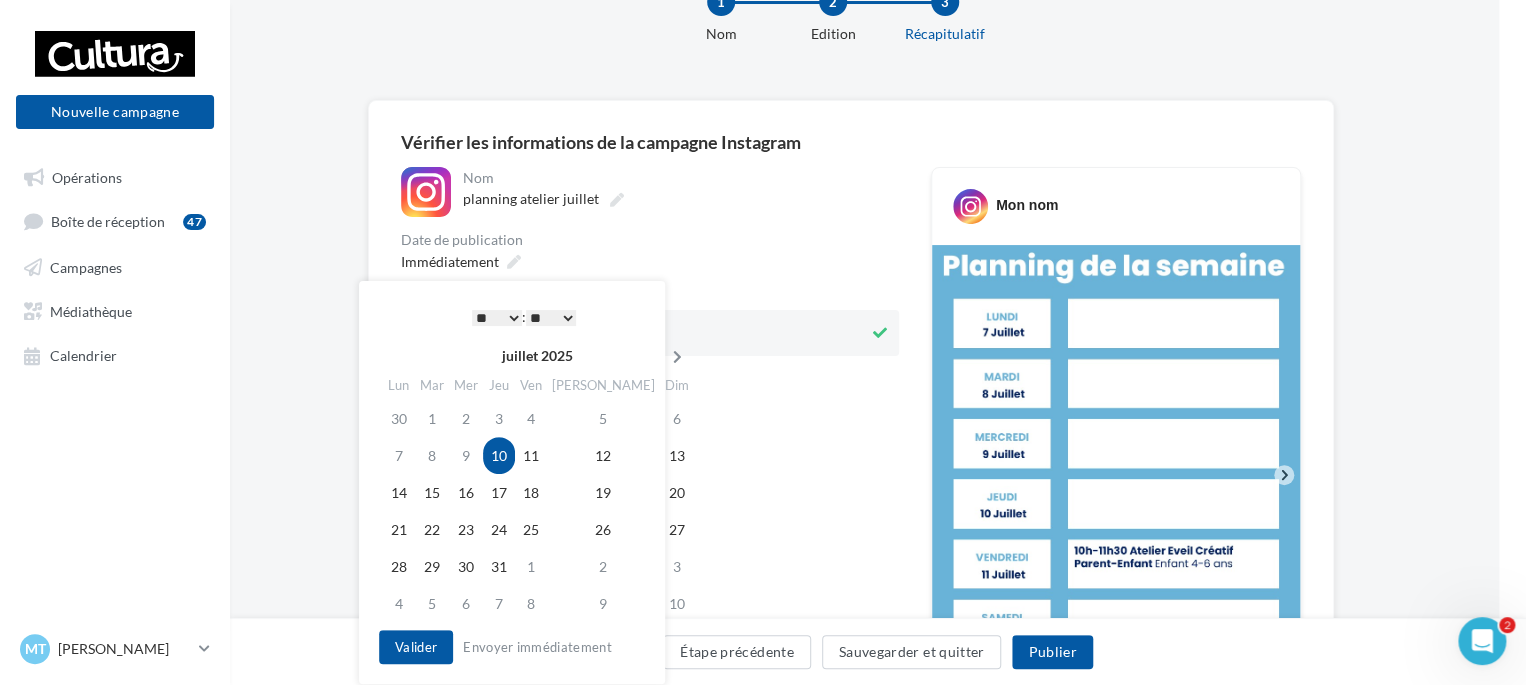scroll, scrollTop: 88, scrollLeft: 28, axis: both 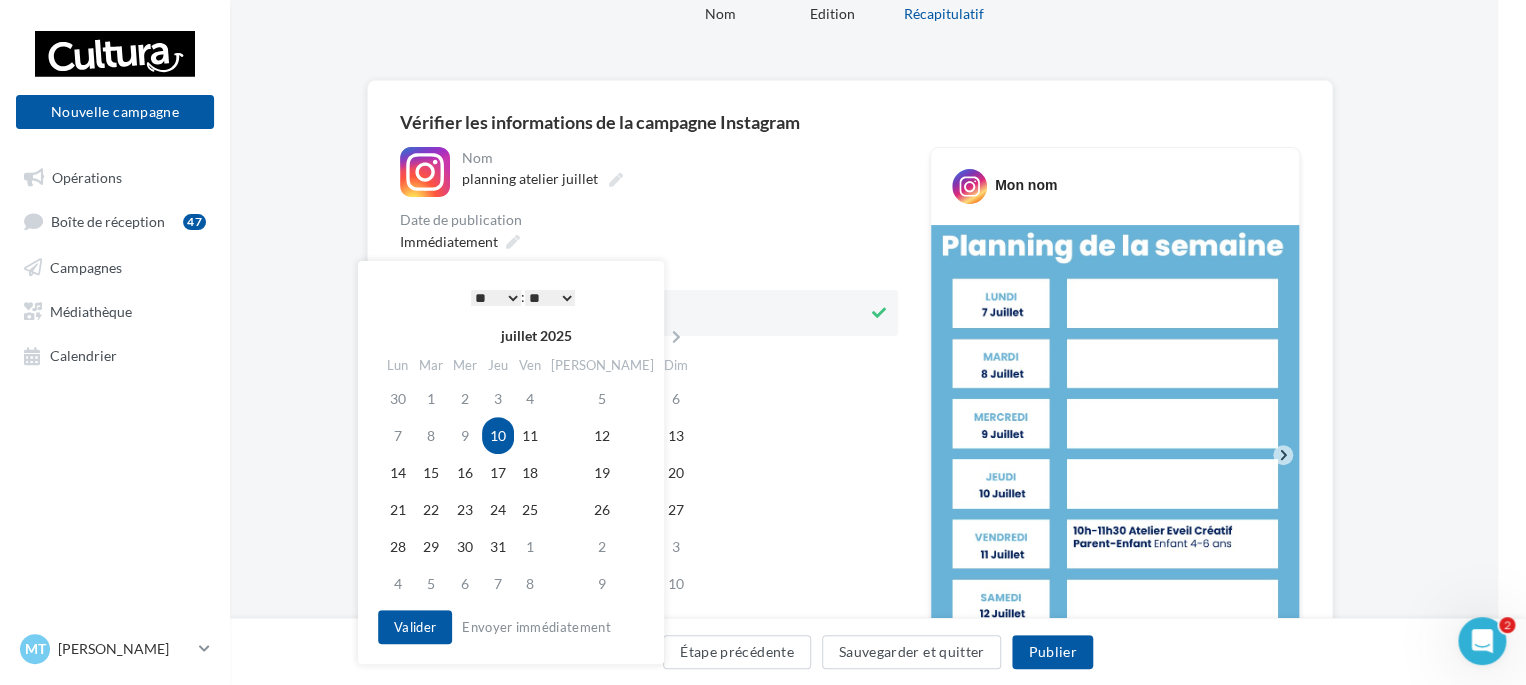 click on "* * * * * * * * * * ** ** ** ** ** ** ** ** ** ** ** ** ** **" at bounding box center [496, 298] 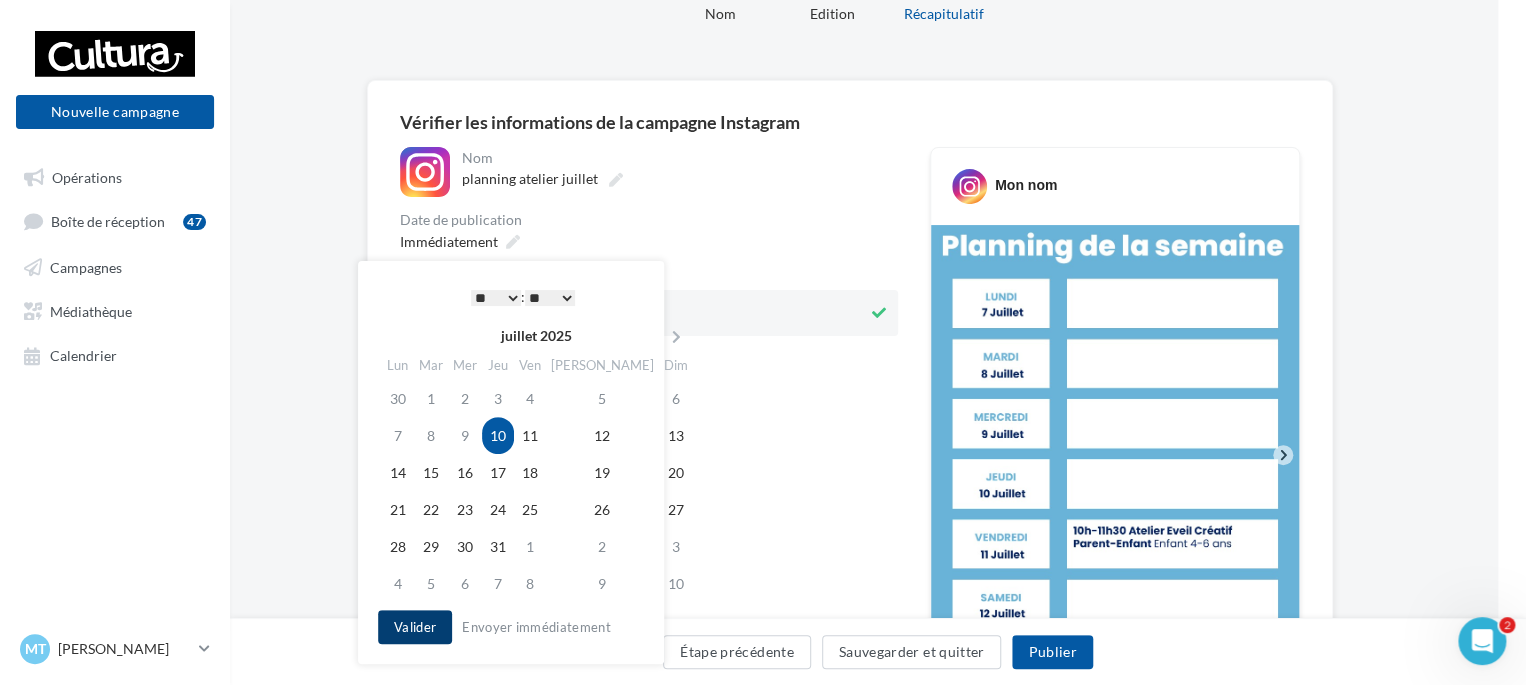 click on "Valider" at bounding box center [415, 627] 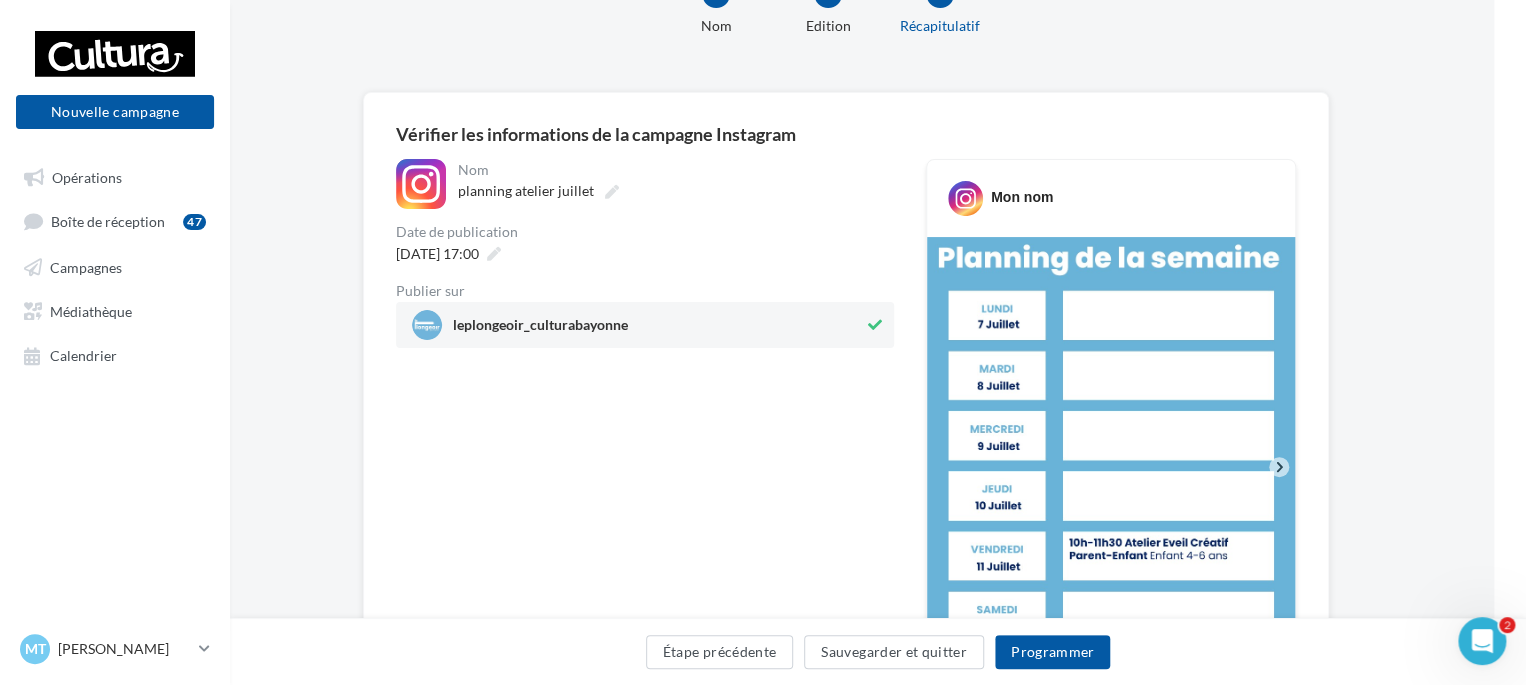 scroll, scrollTop: 94, scrollLeft: 32, axis: both 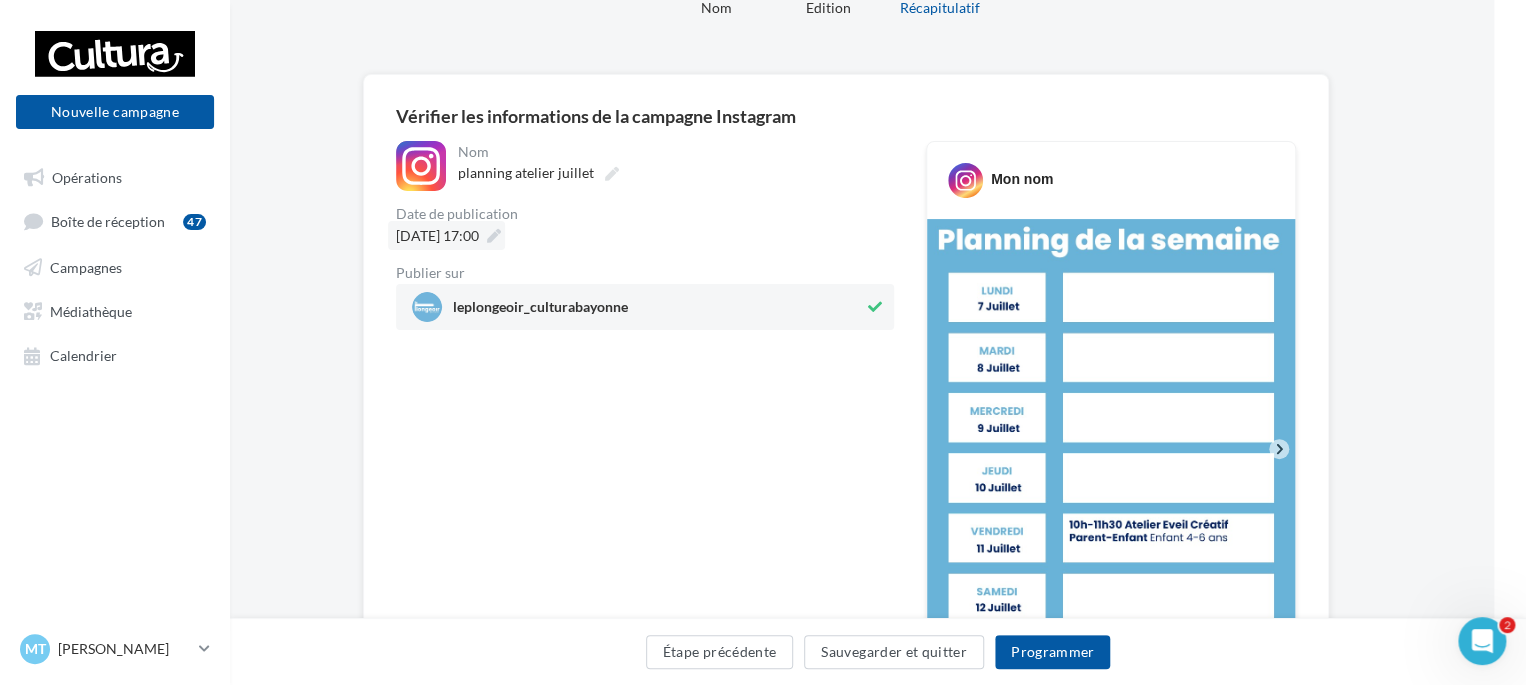 click at bounding box center (494, 236) 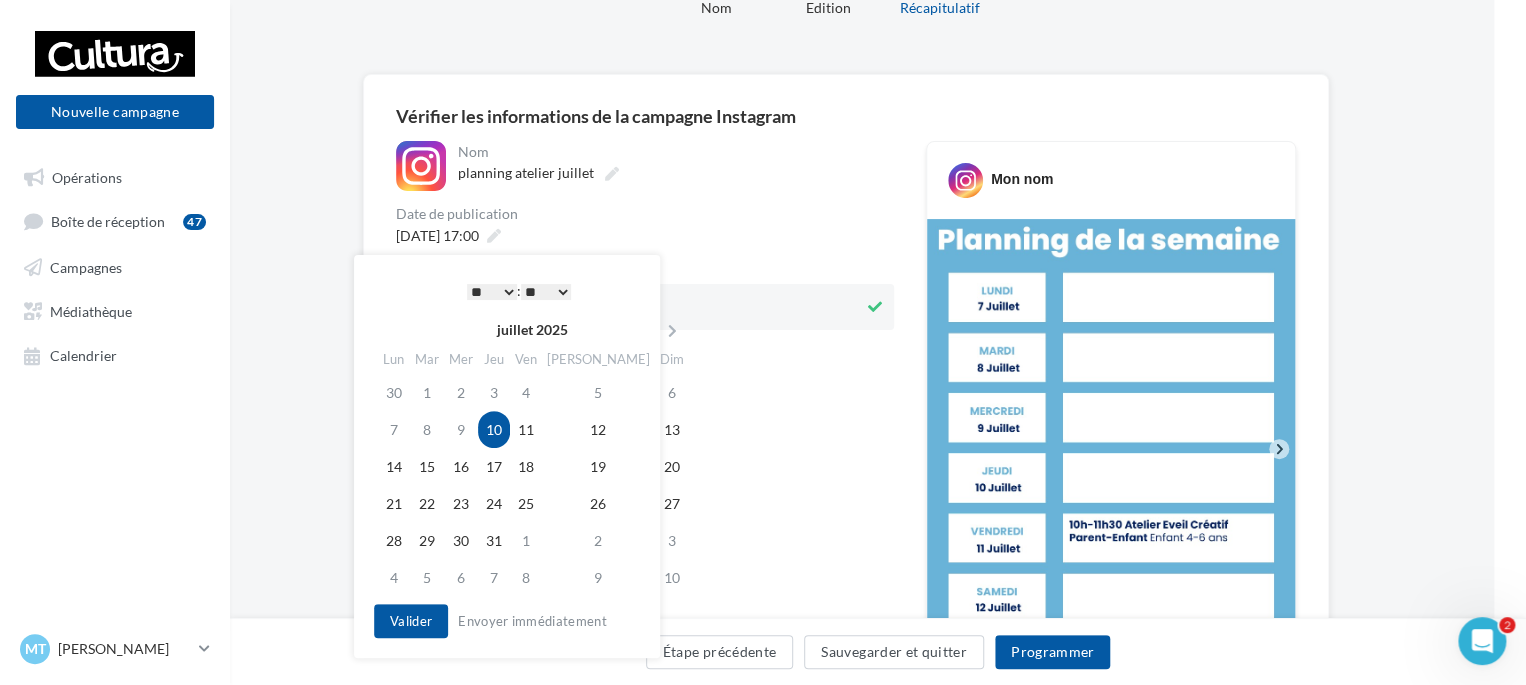 click on "* * * * * * * * * * ** ** ** ** ** ** ** ** ** ** ** ** ** **" at bounding box center (492, 292) 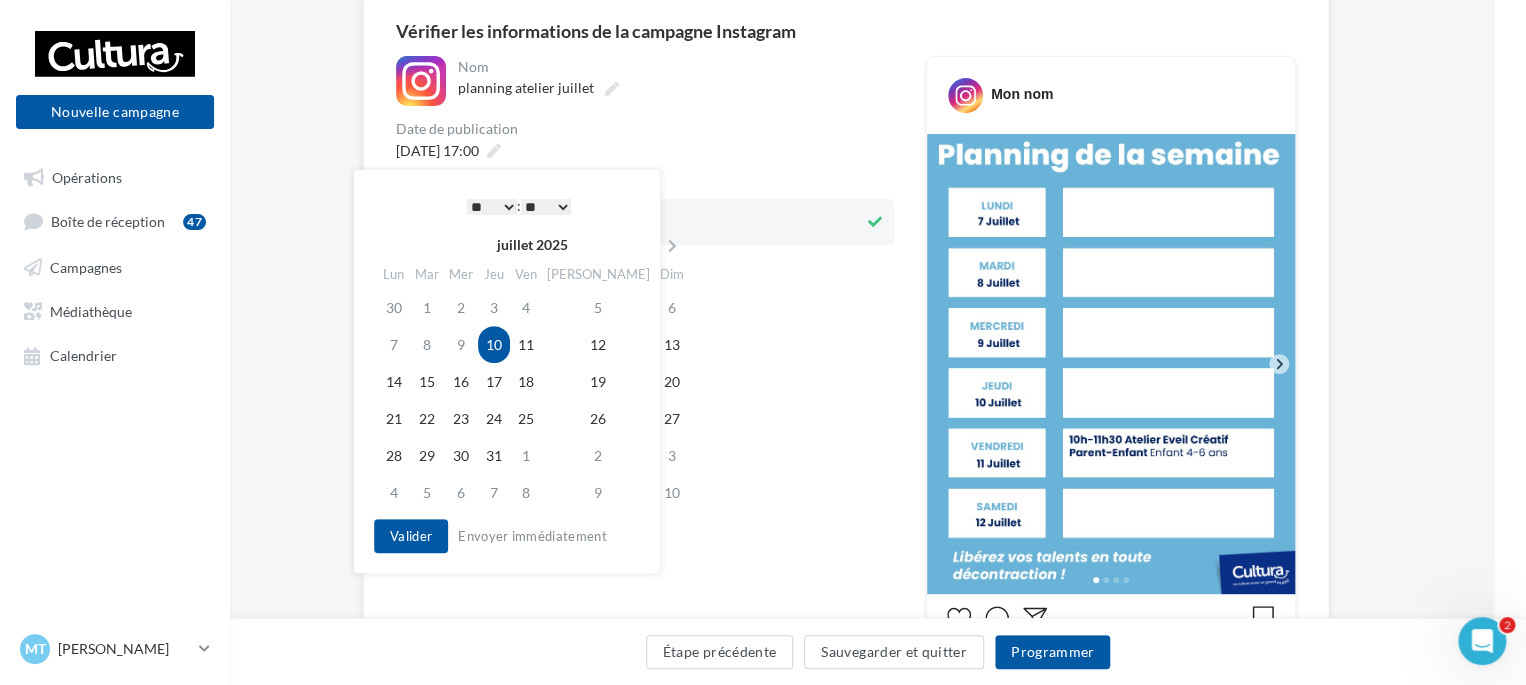 scroll, scrollTop: 186, scrollLeft: 32, axis: both 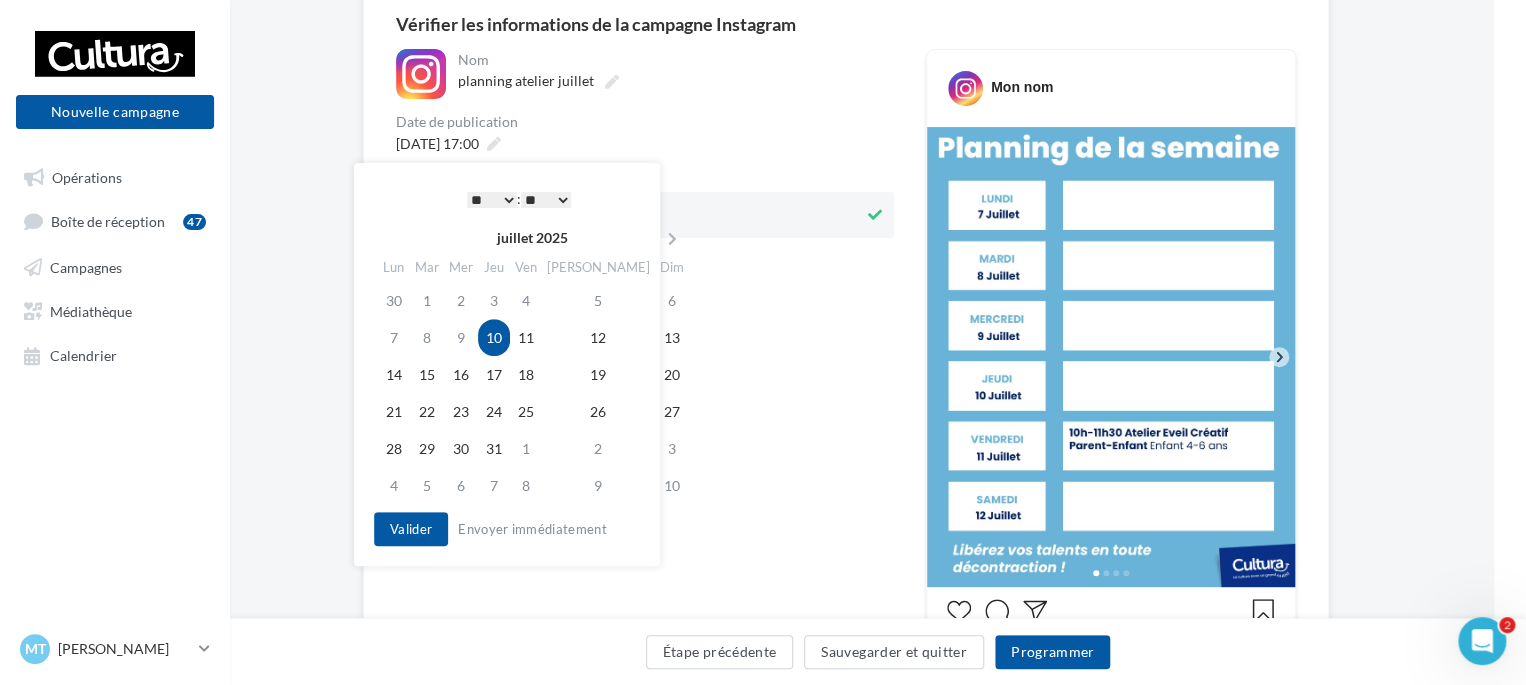 click on "* * * * * * * * * * ** ** ** ** ** ** ** ** ** ** ** ** ** **" at bounding box center (492, 200) 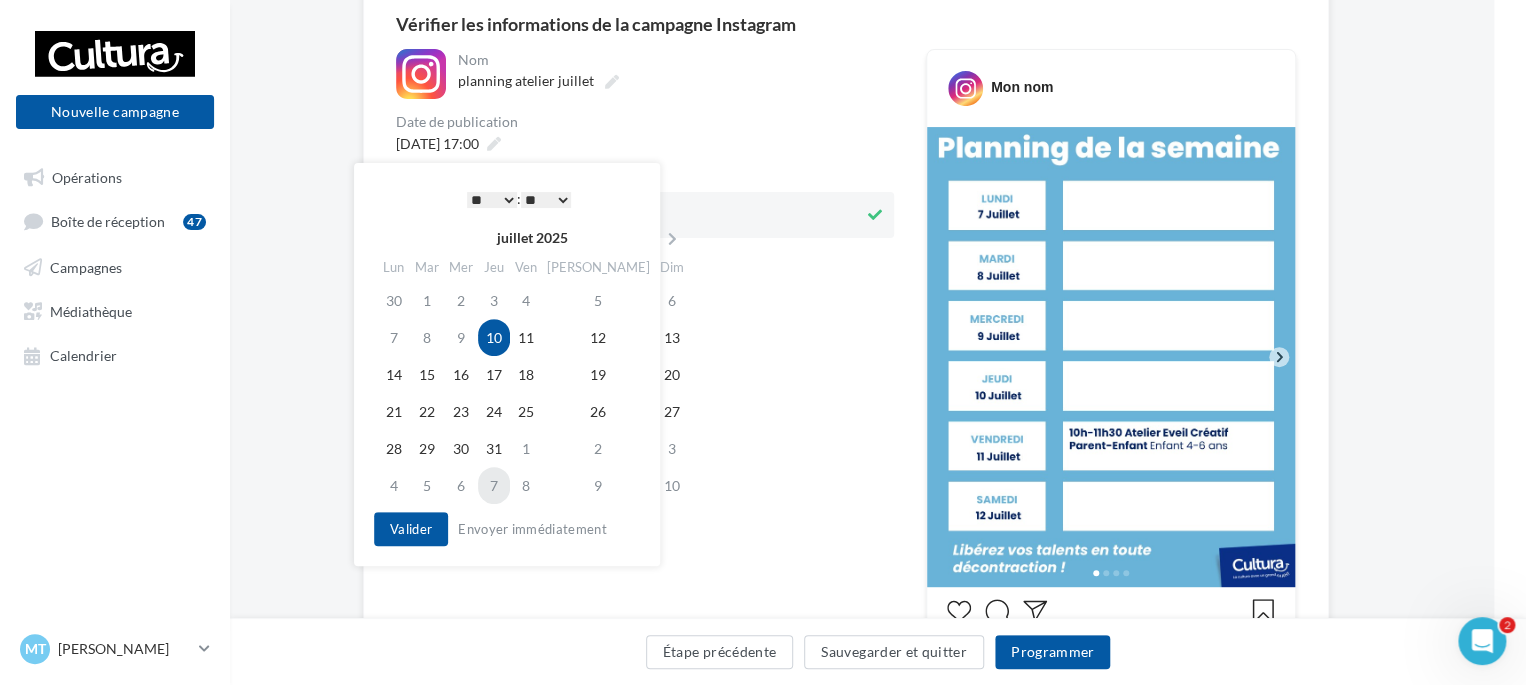click on "* * * * * * * * * * ** ** ** ** ** ** ** ** ** ** ** ** ** **" at bounding box center [492, 200] 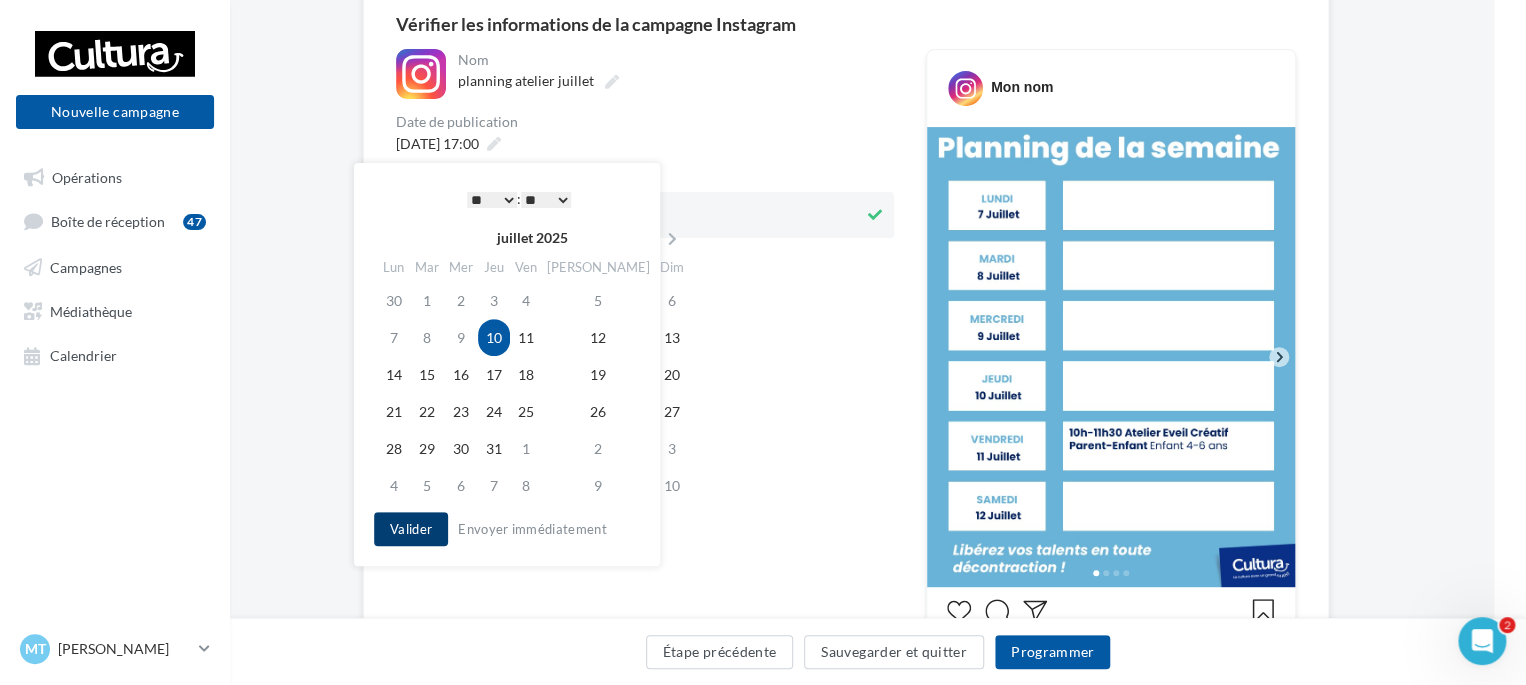 click on "Valider" at bounding box center (411, 529) 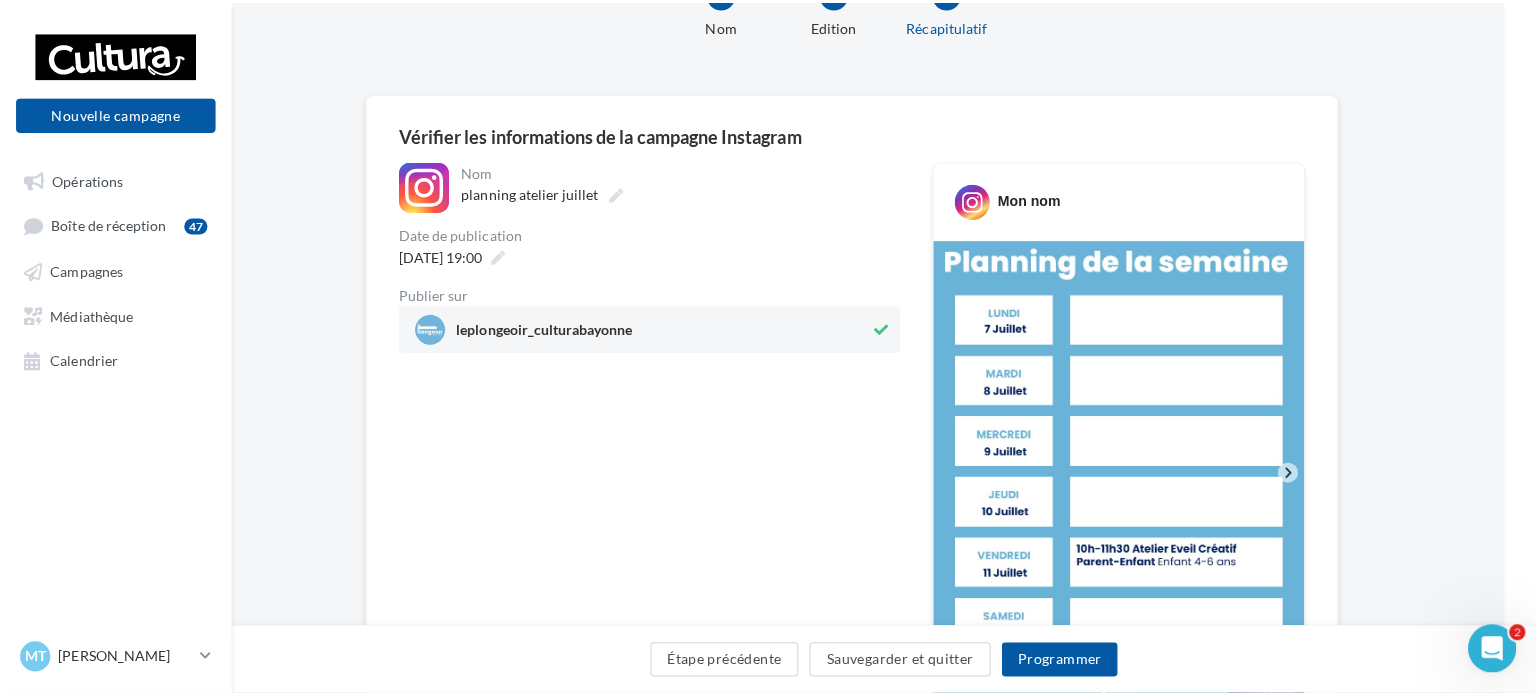 scroll, scrollTop: 0, scrollLeft: 32, axis: horizontal 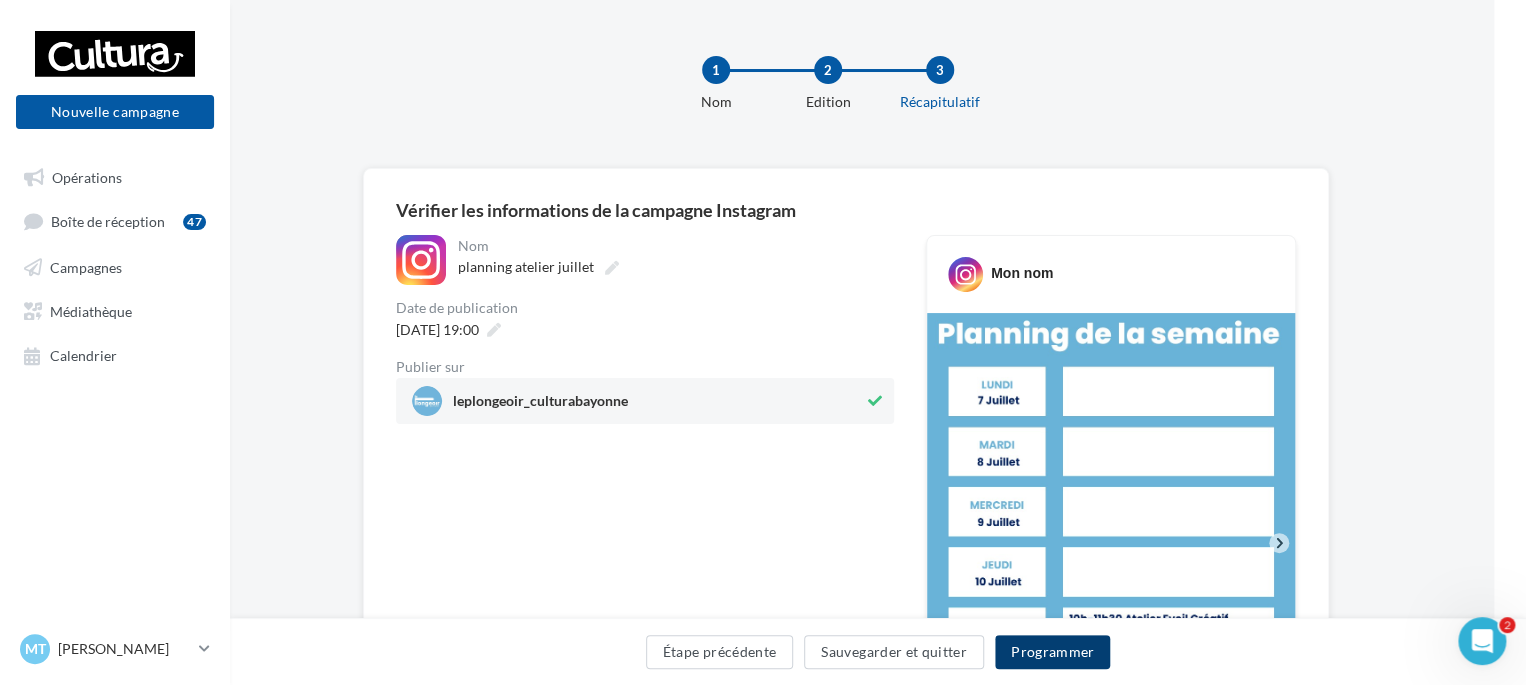 click on "Programmer" at bounding box center (1053, 652) 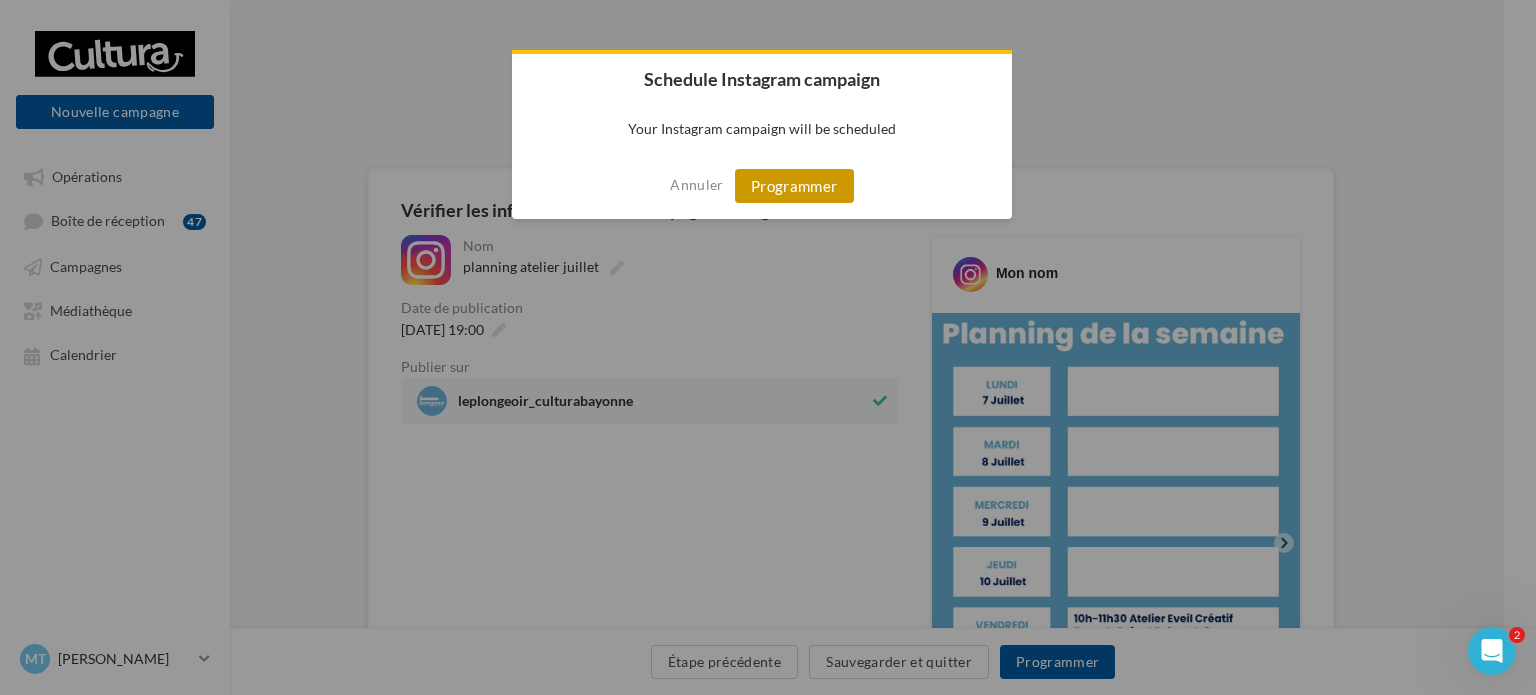 click on "Programmer" at bounding box center (794, 186) 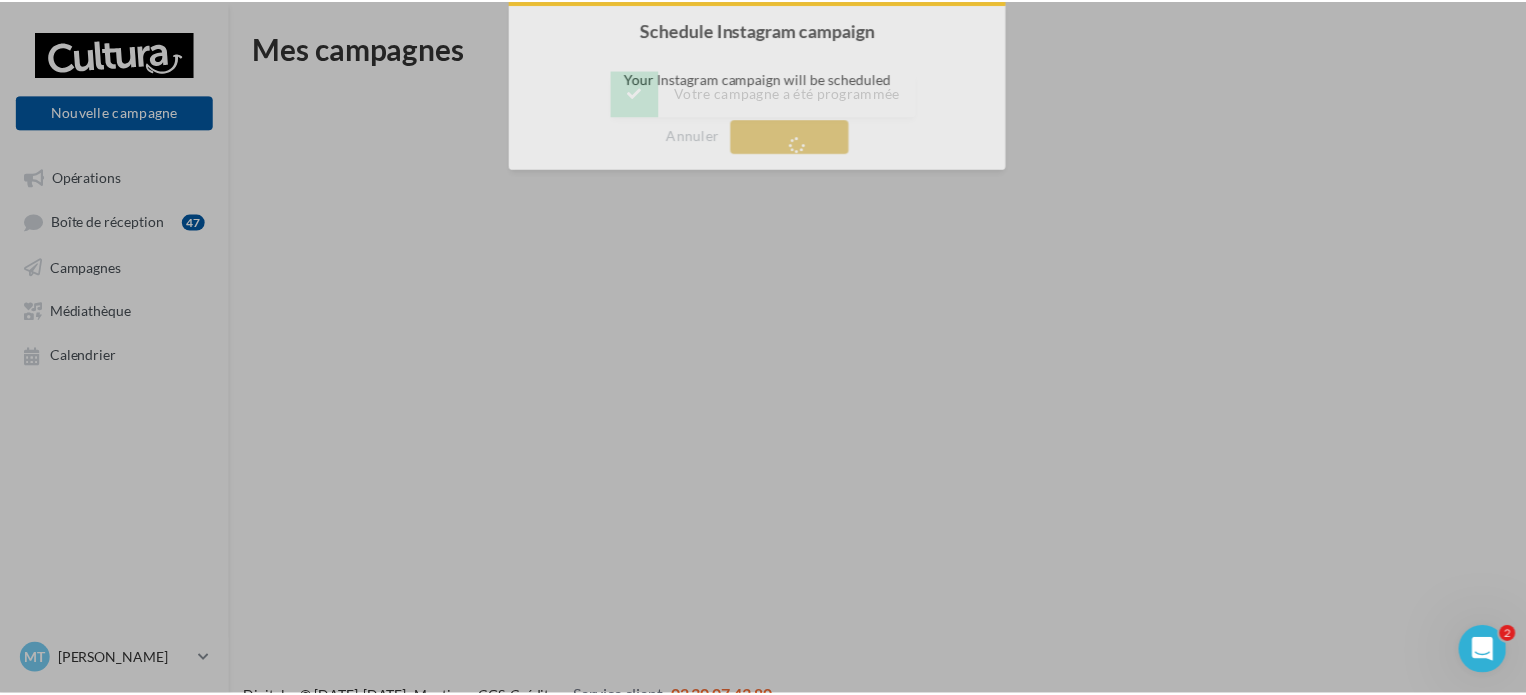 scroll, scrollTop: 32, scrollLeft: 0, axis: vertical 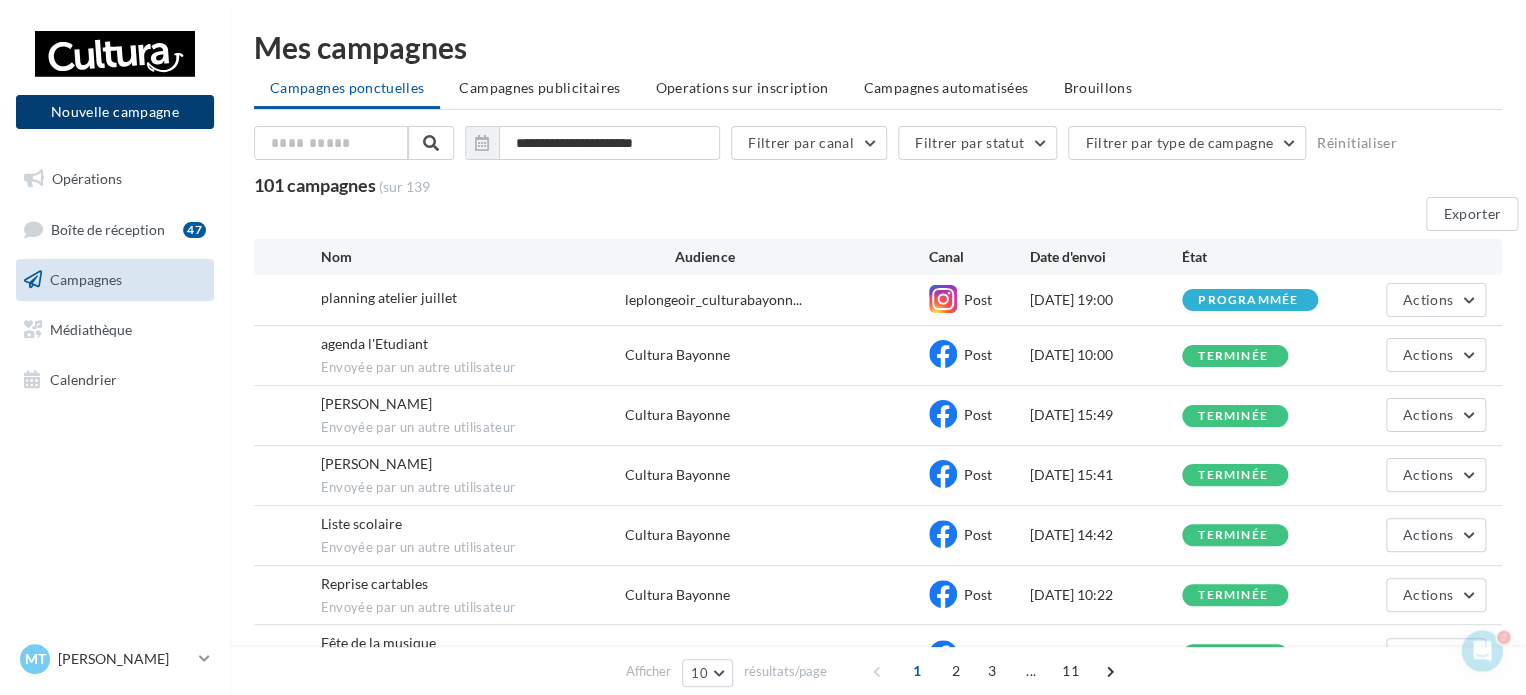 click on "Nouvelle campagne" at bounding box center [115, 112] 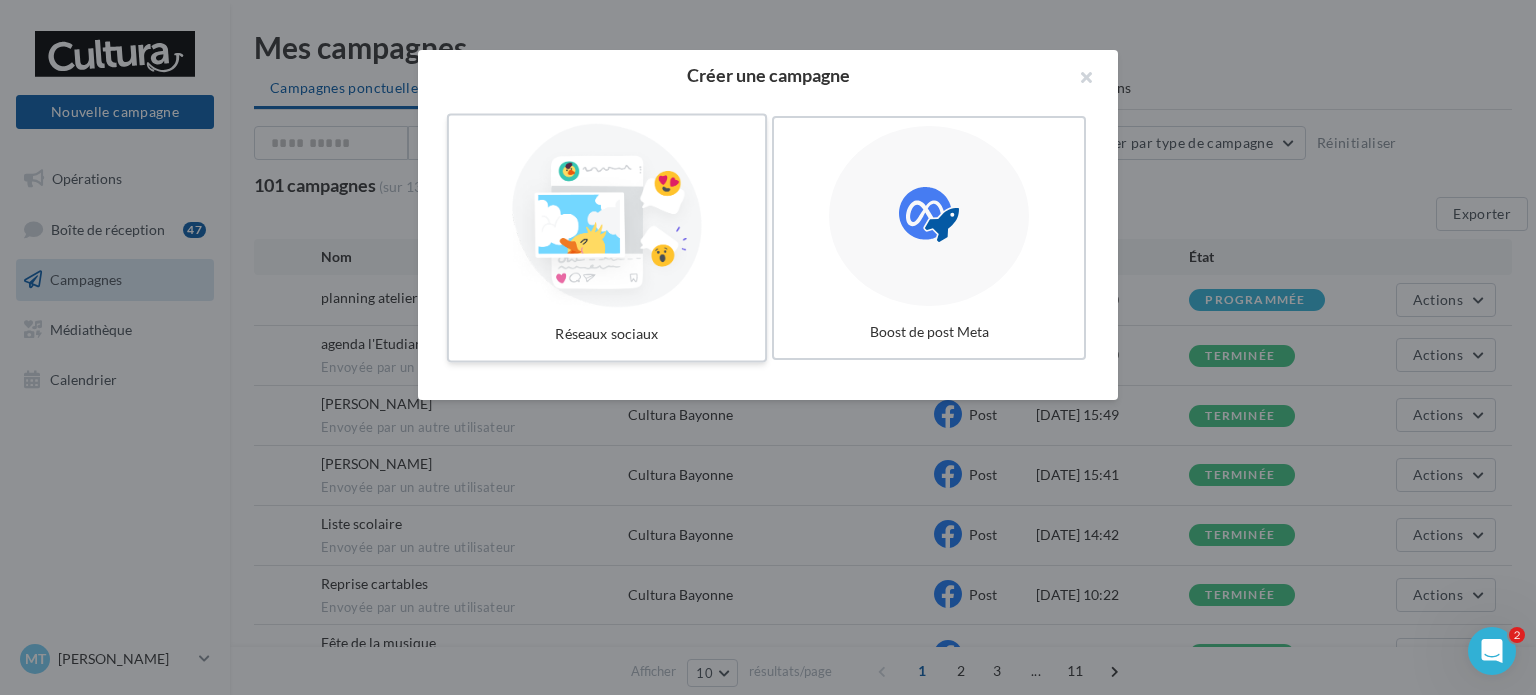 click at bounding box center [607, 216] 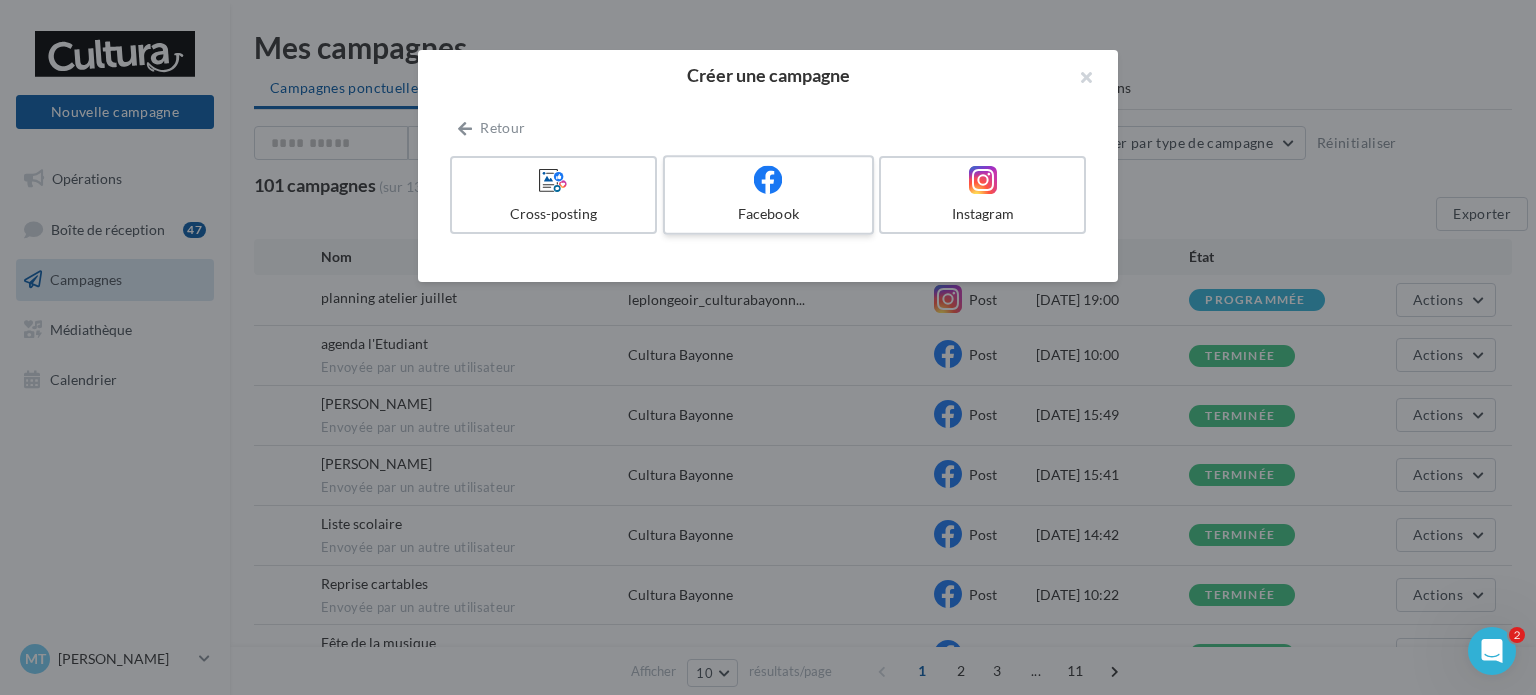click at bounding box center [768, 180] 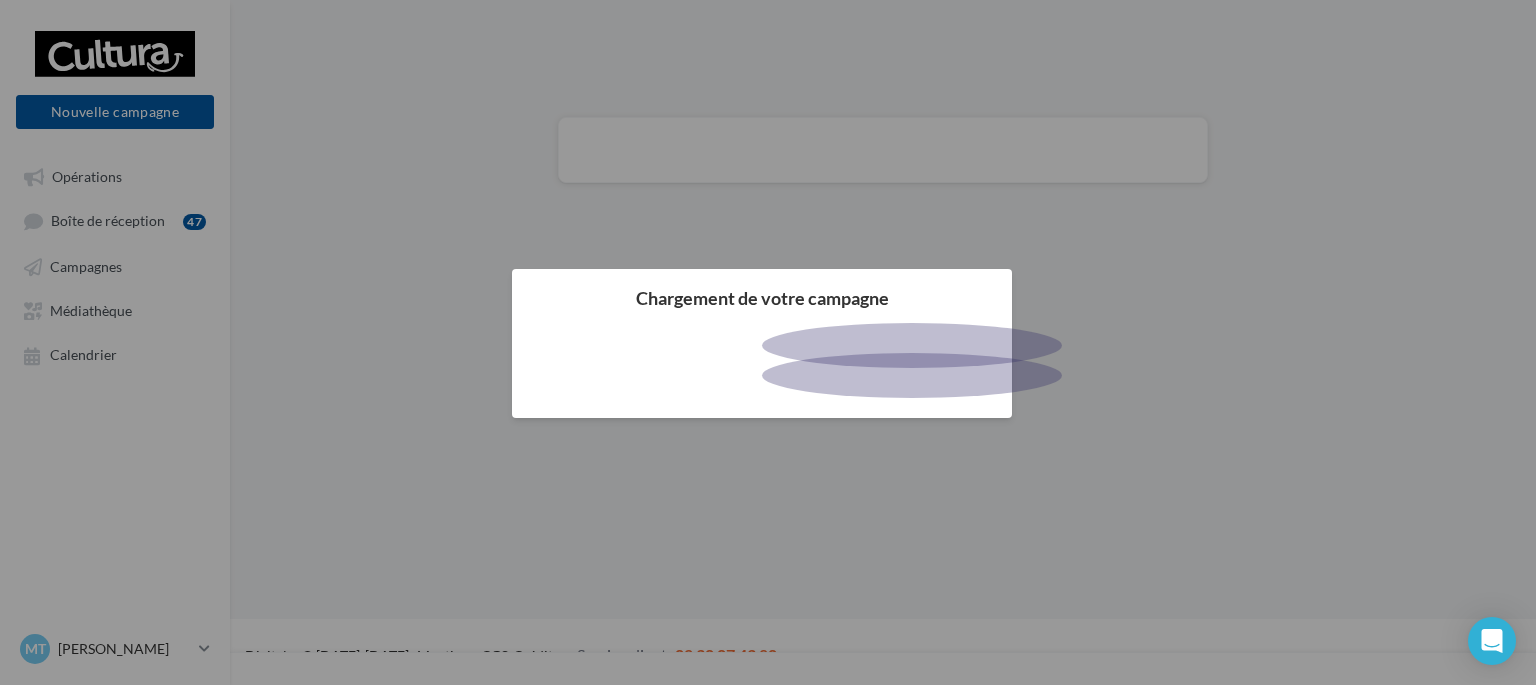 scroll, scrollTop: 0, scrollLeft: 0, axis: both 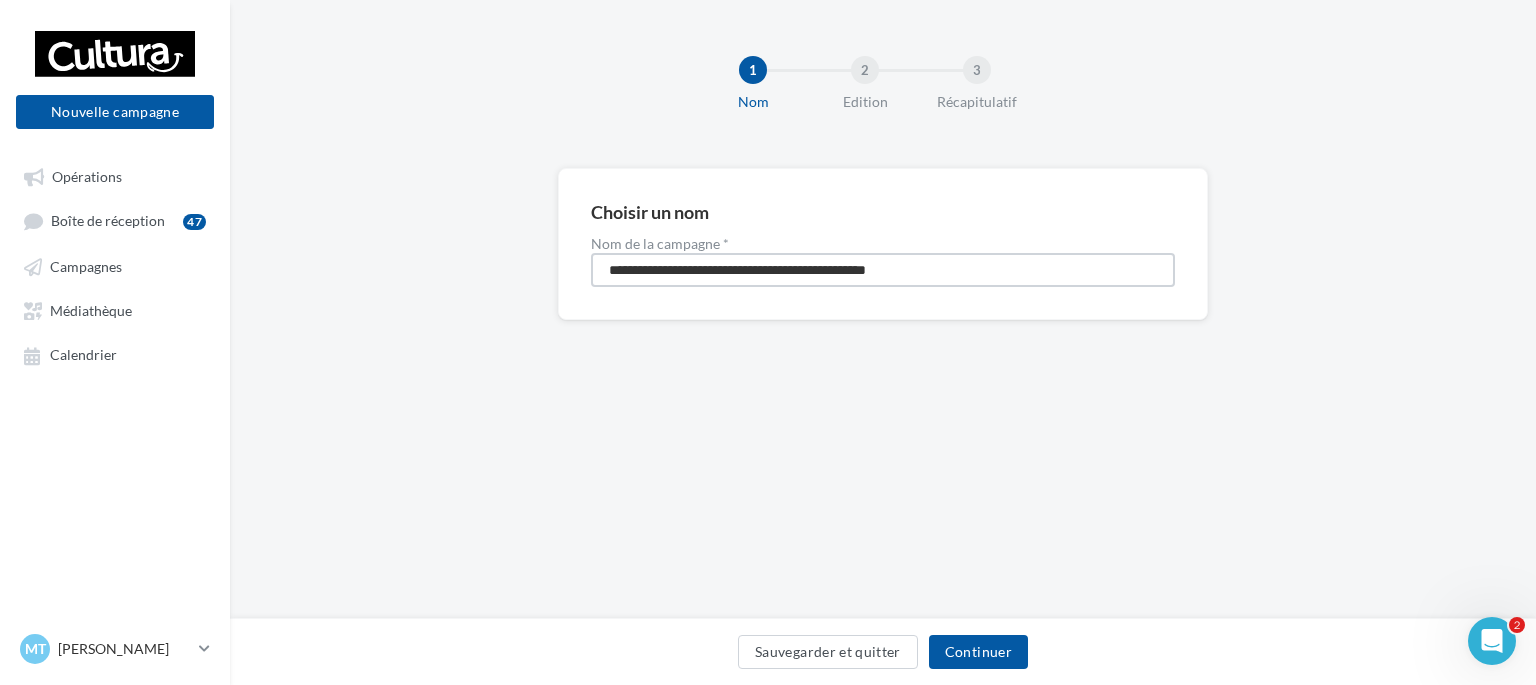 drag, startPoint x: 996, startPoint y: 271, endPoint x: 532, endPoint y: 229, distance: 465.89697 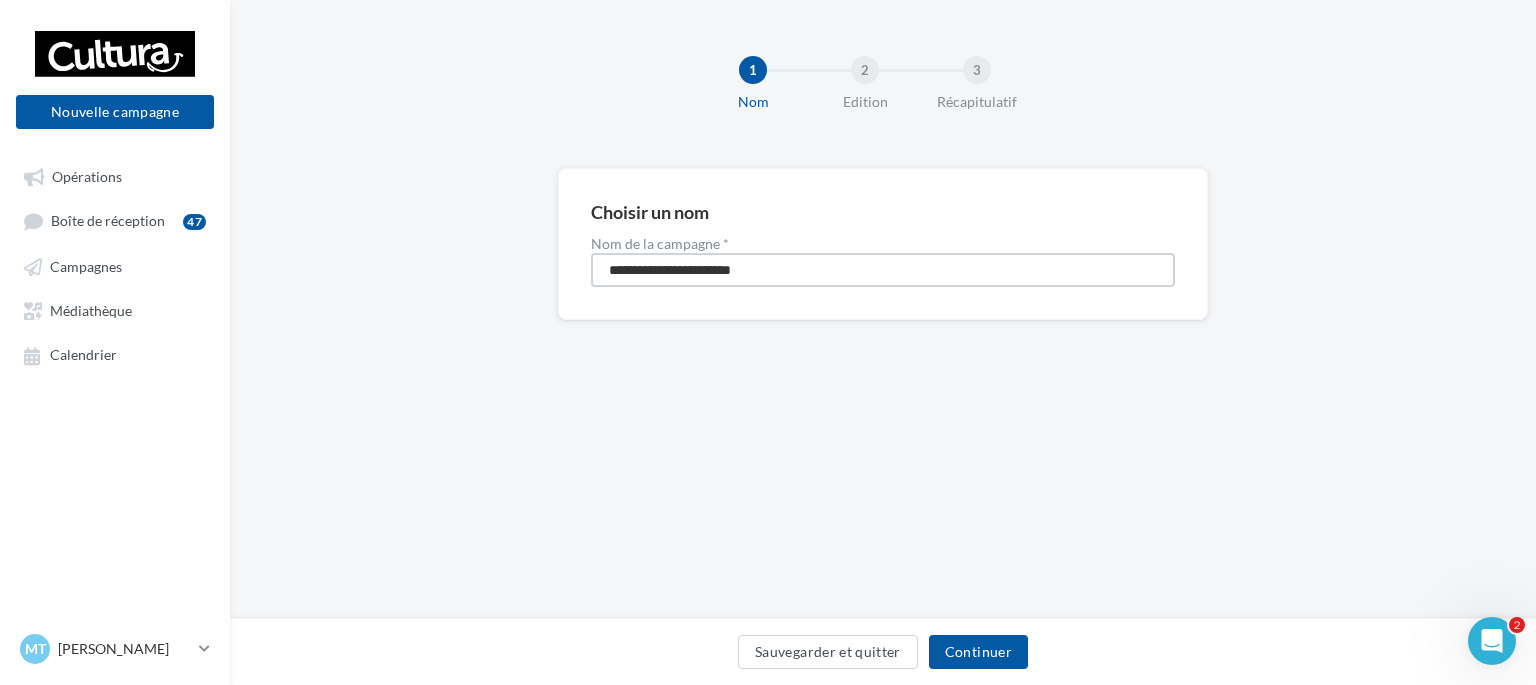 click on "**********" at bounding box center [883, 270] 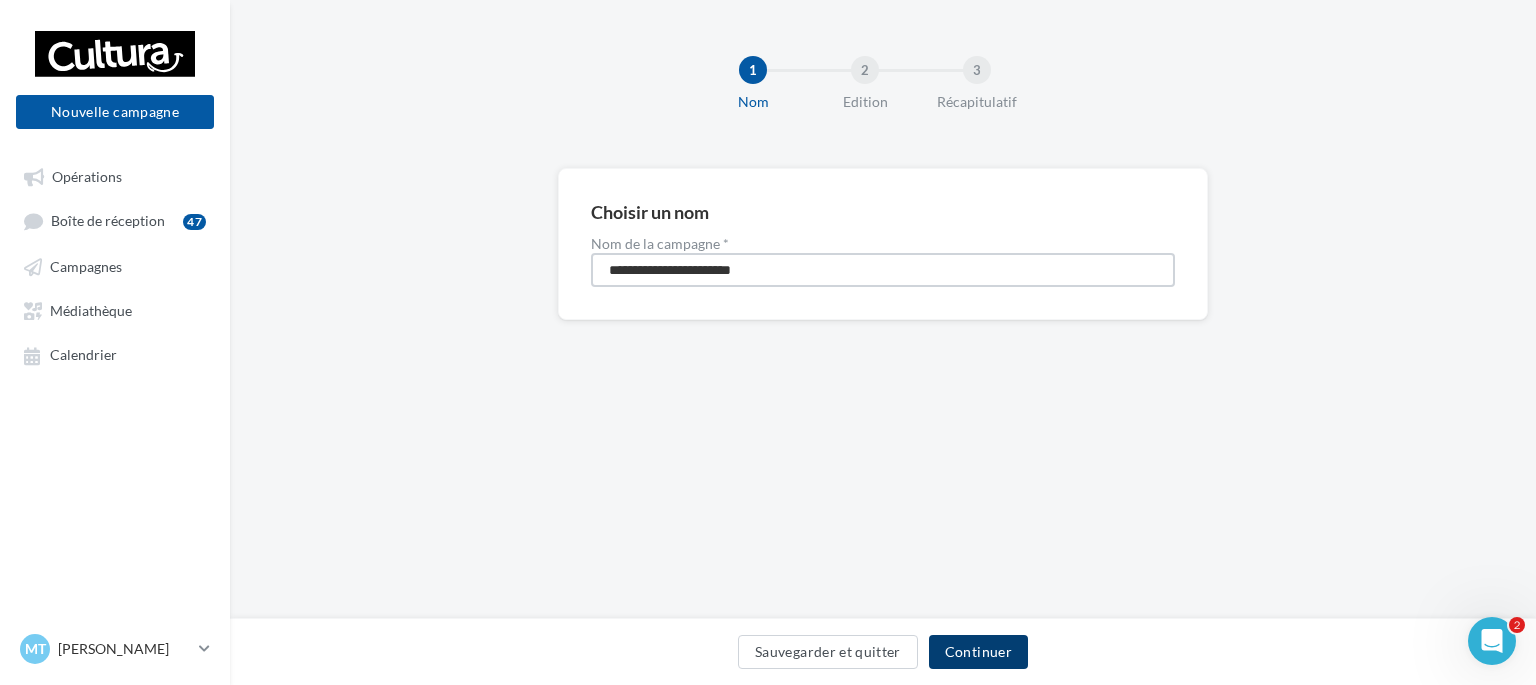type on "**********" 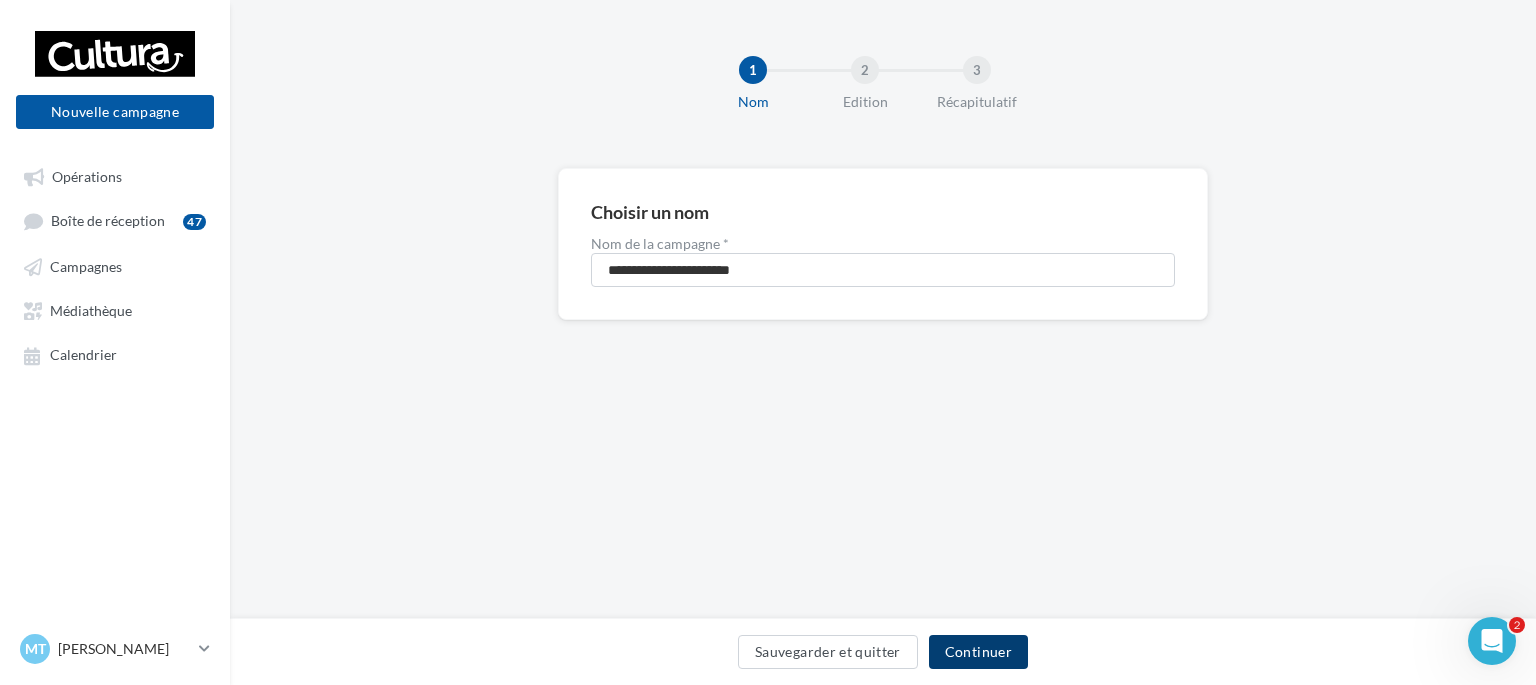 click on "Continuer" at bounding box center [978, 652] 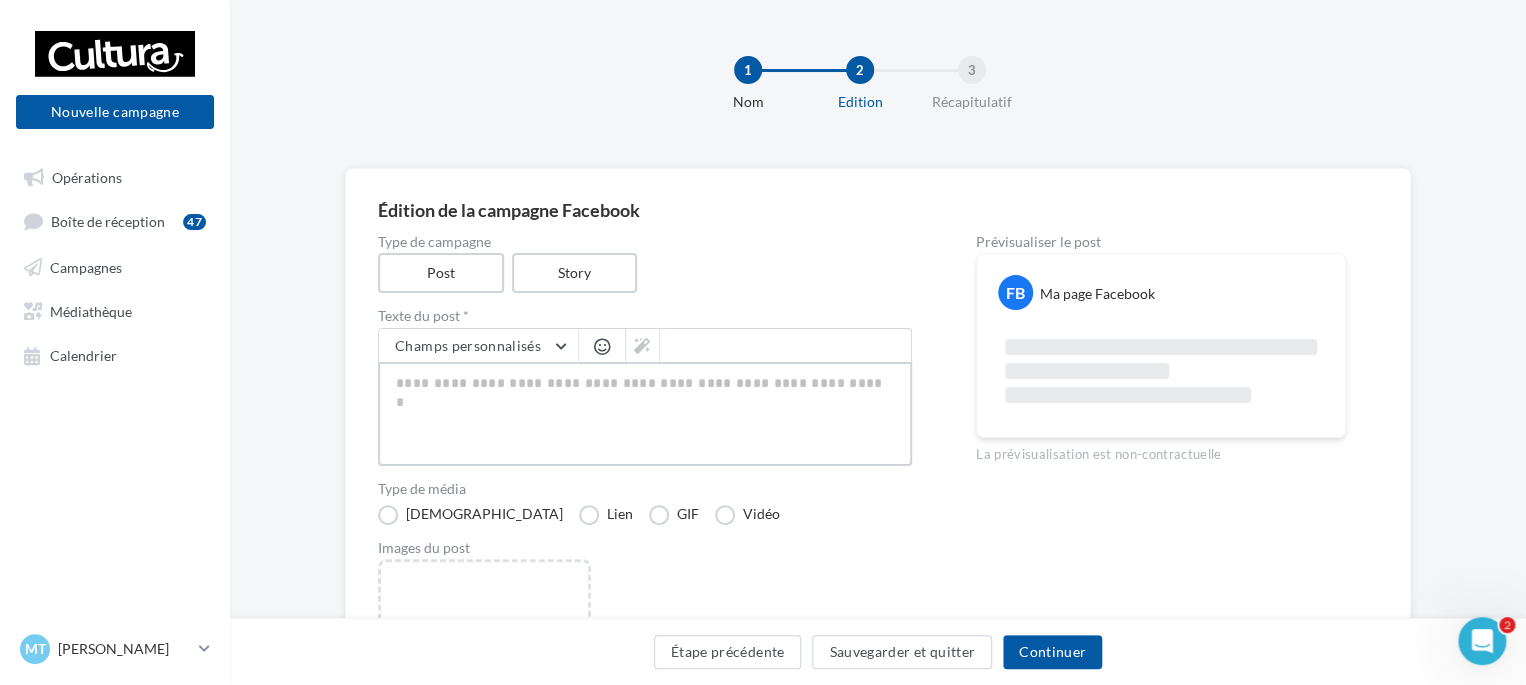 click at bounding box center [645, 414] 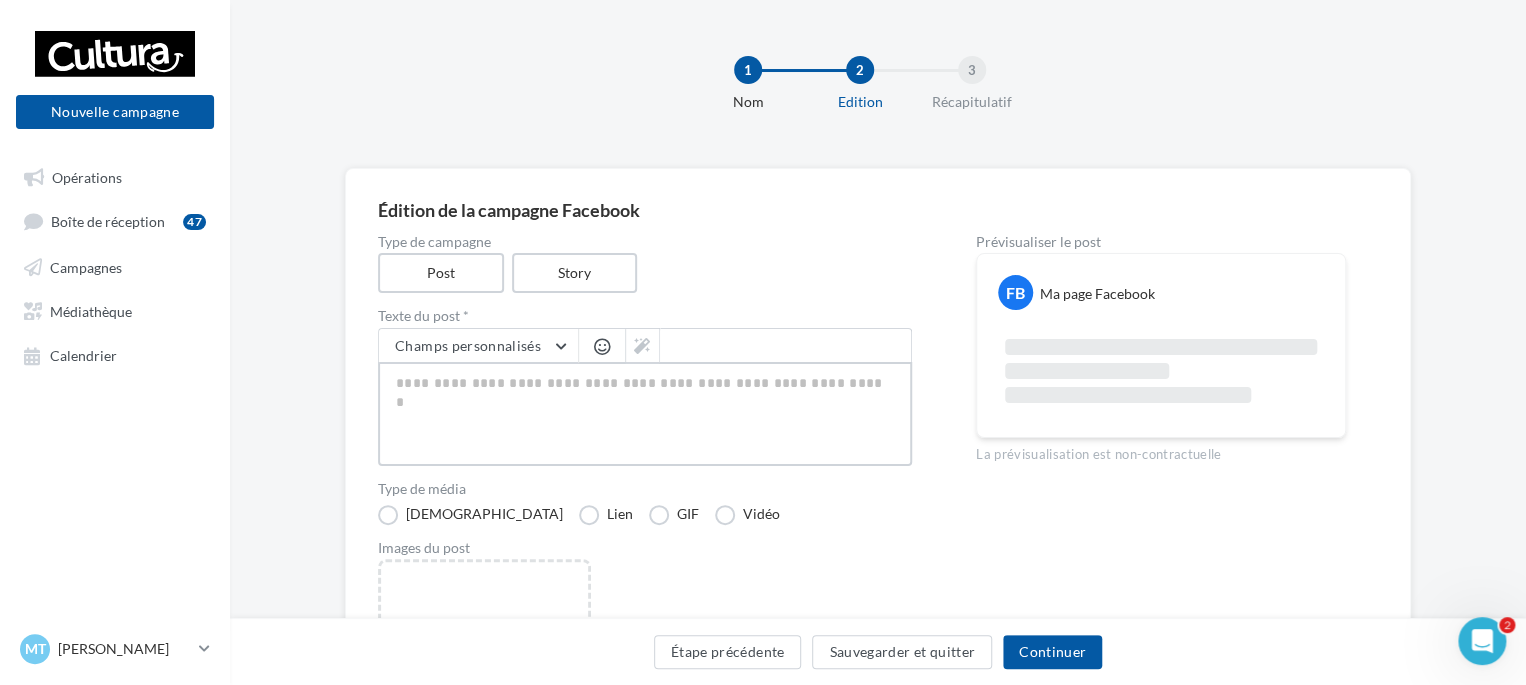 paste on "**********" 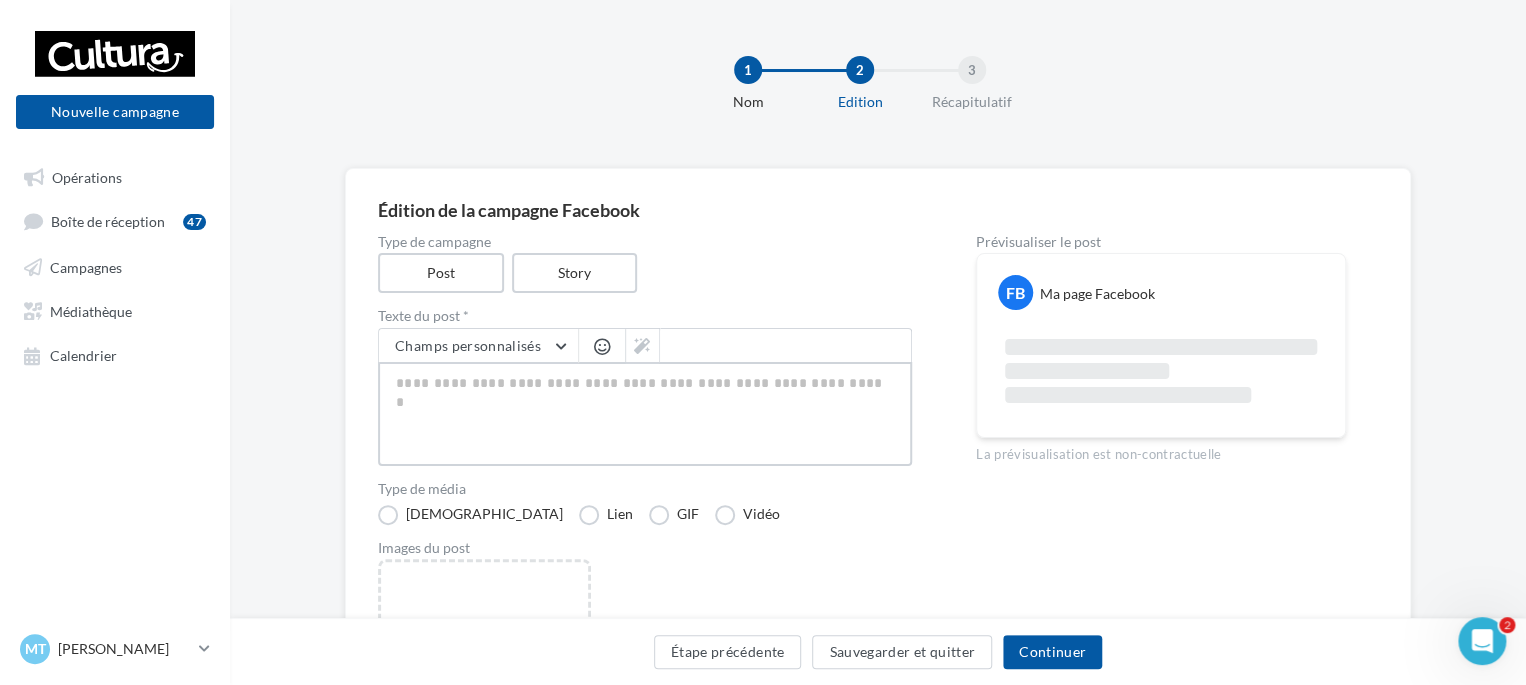 type on "**********" 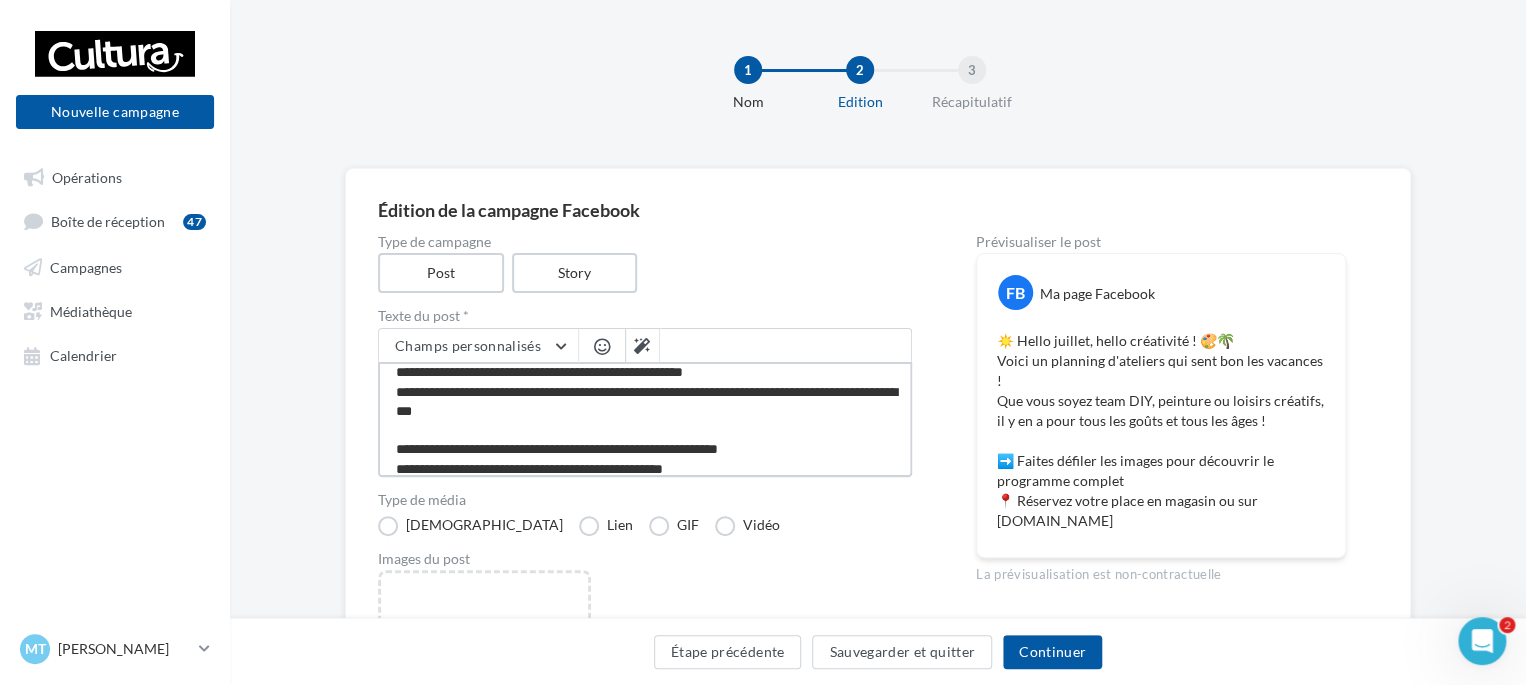 scroll, scrollTop: 38, scrollLeft: 0, axis: vertical 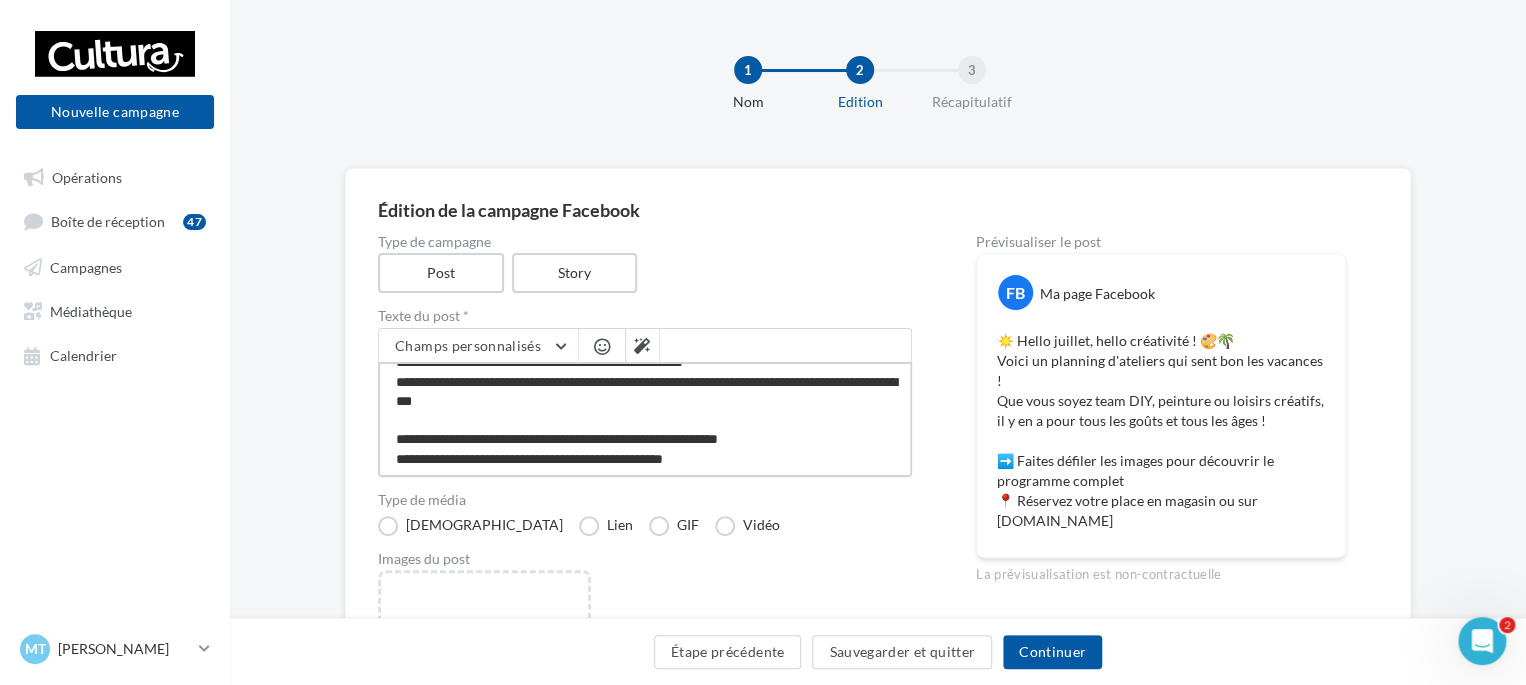 click on "**********" at bounding box center (645, 419) 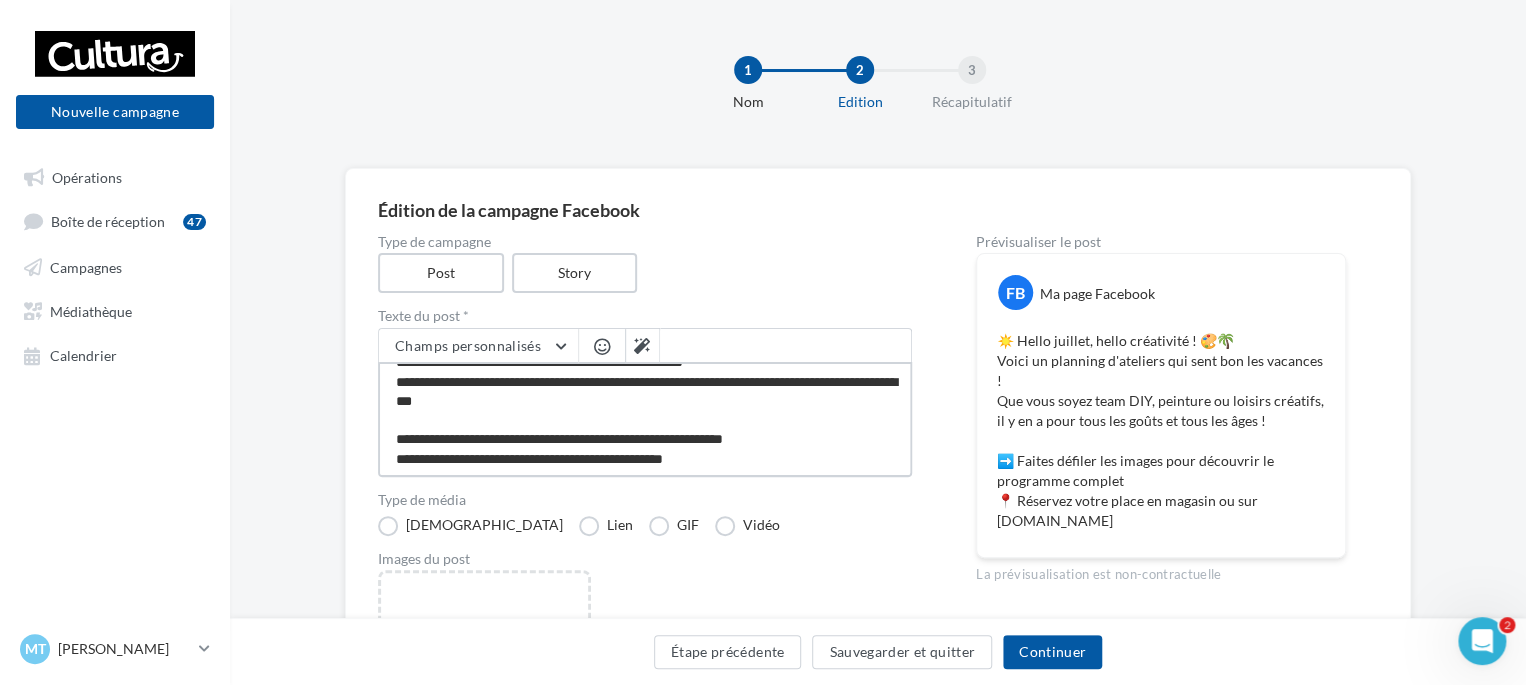 scroll, scrollTop: 0, scrollLeft: 0, axis: both 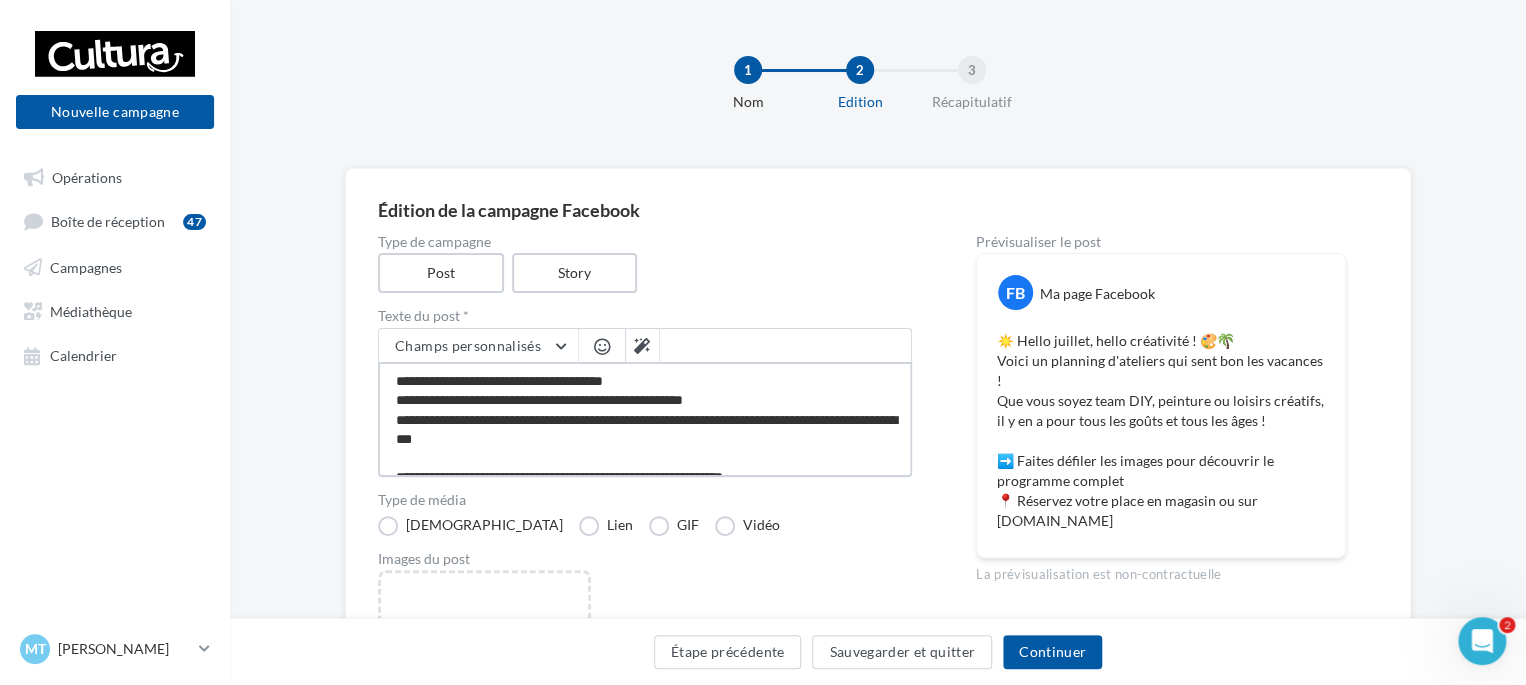 click on "**********" at bounding box center (645, 419) 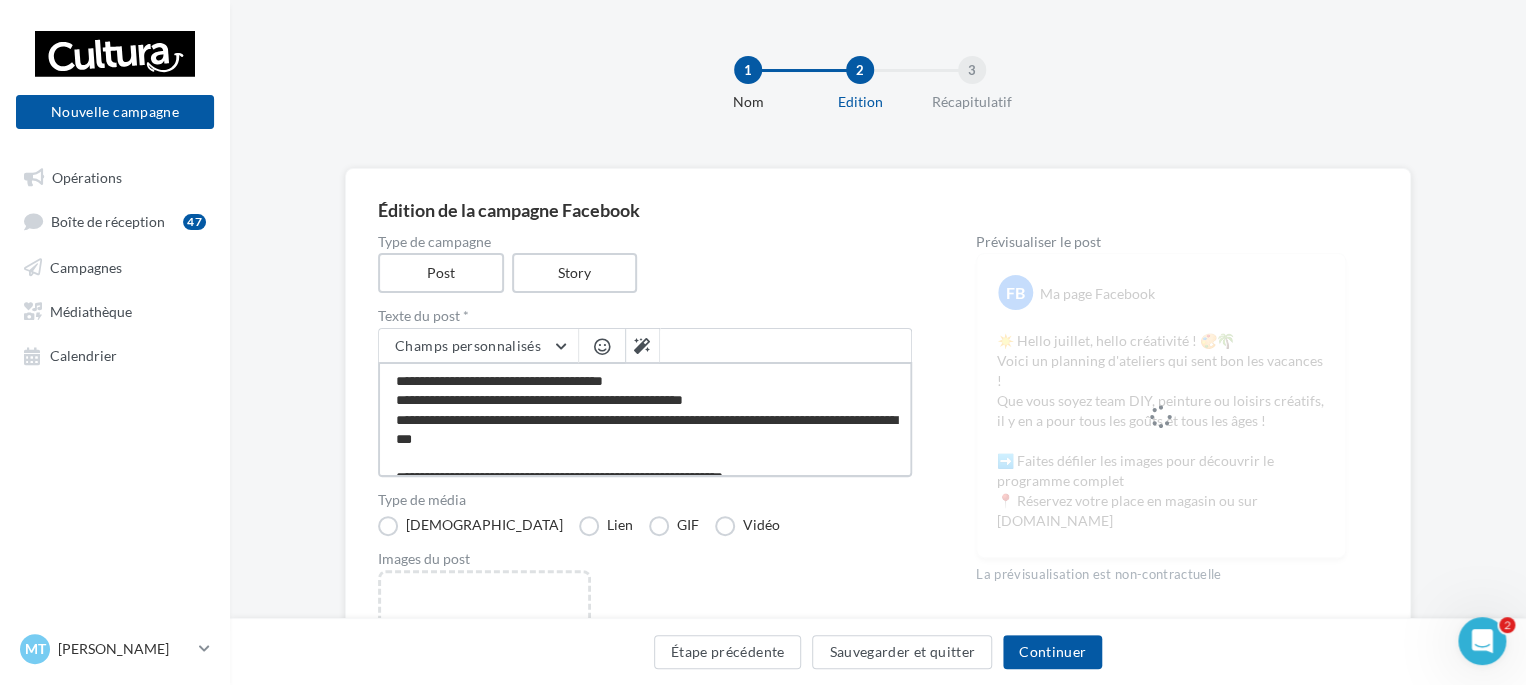type on "**********" 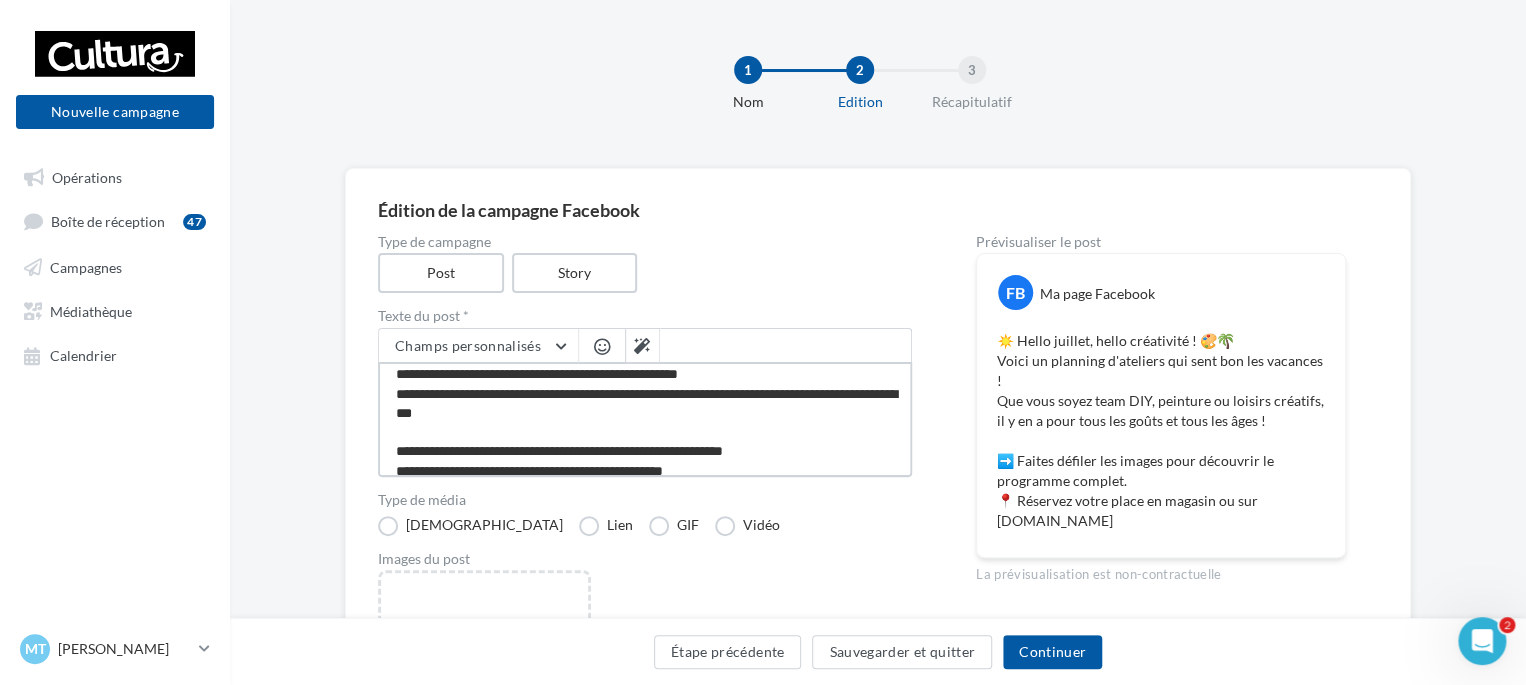 scroll, scrollTop: 38, scrollLeft: 0, axis: vertical 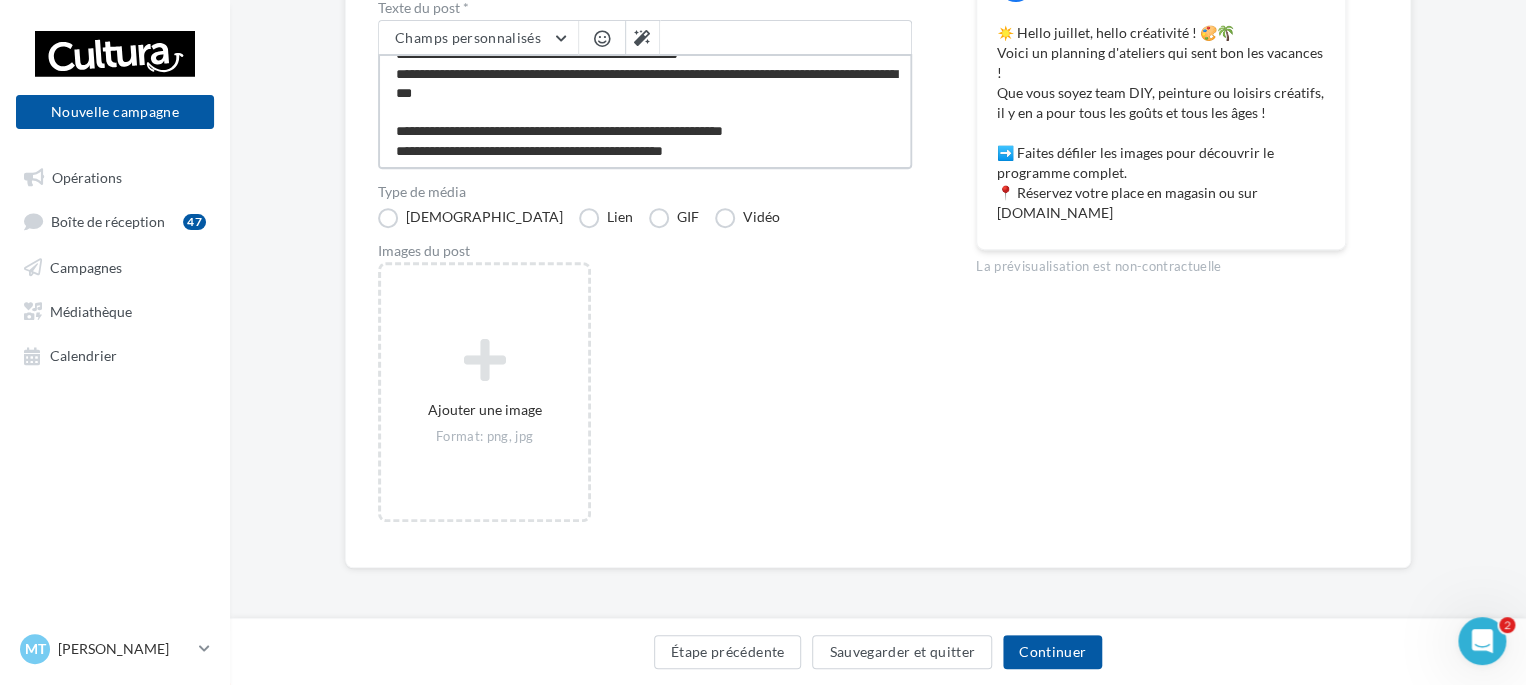 type on "**********" 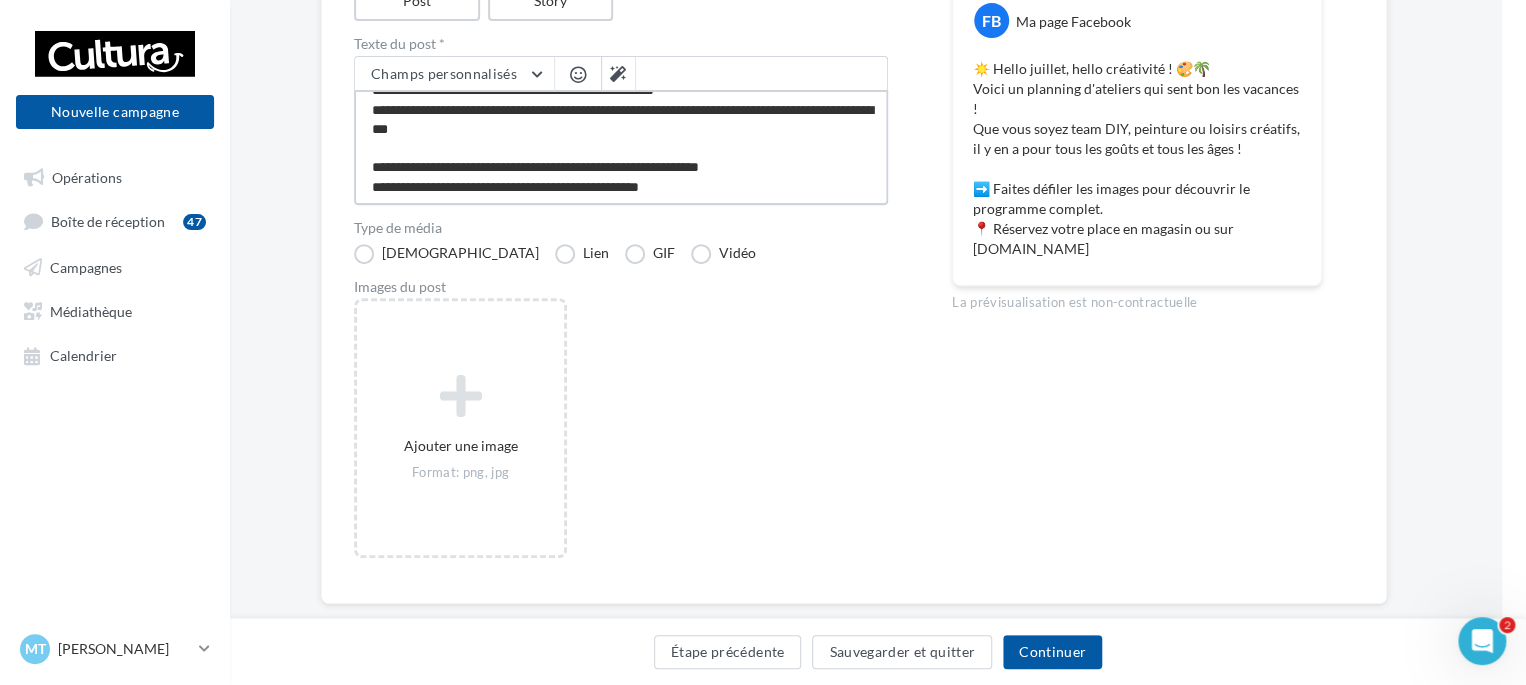 scroll, scrollTop: 277, scrollLeft: 24, axis: both 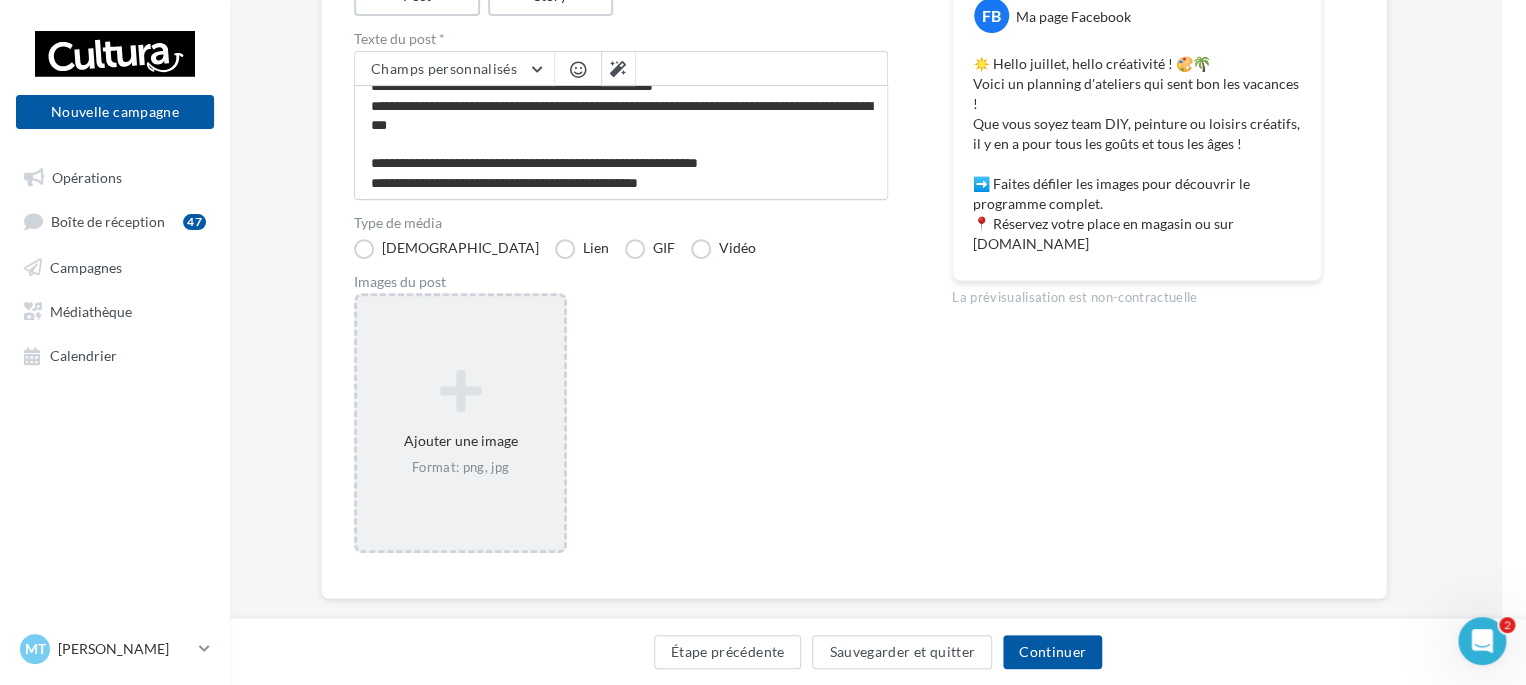 click on "Ajouter une image     Format: png, jpg" at bounding box center (460, 423) 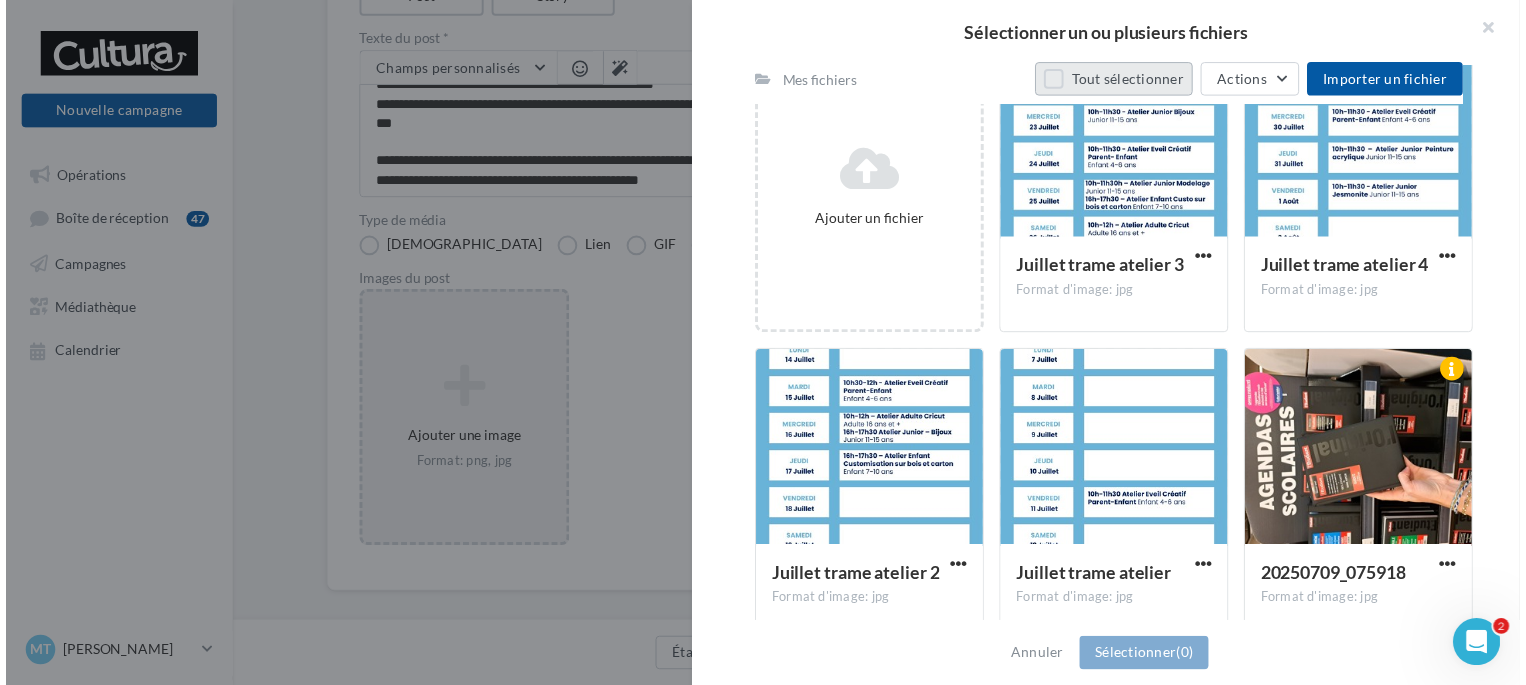 scroll, scrollTop: 319, scrollLeft: 0, axis: vertical 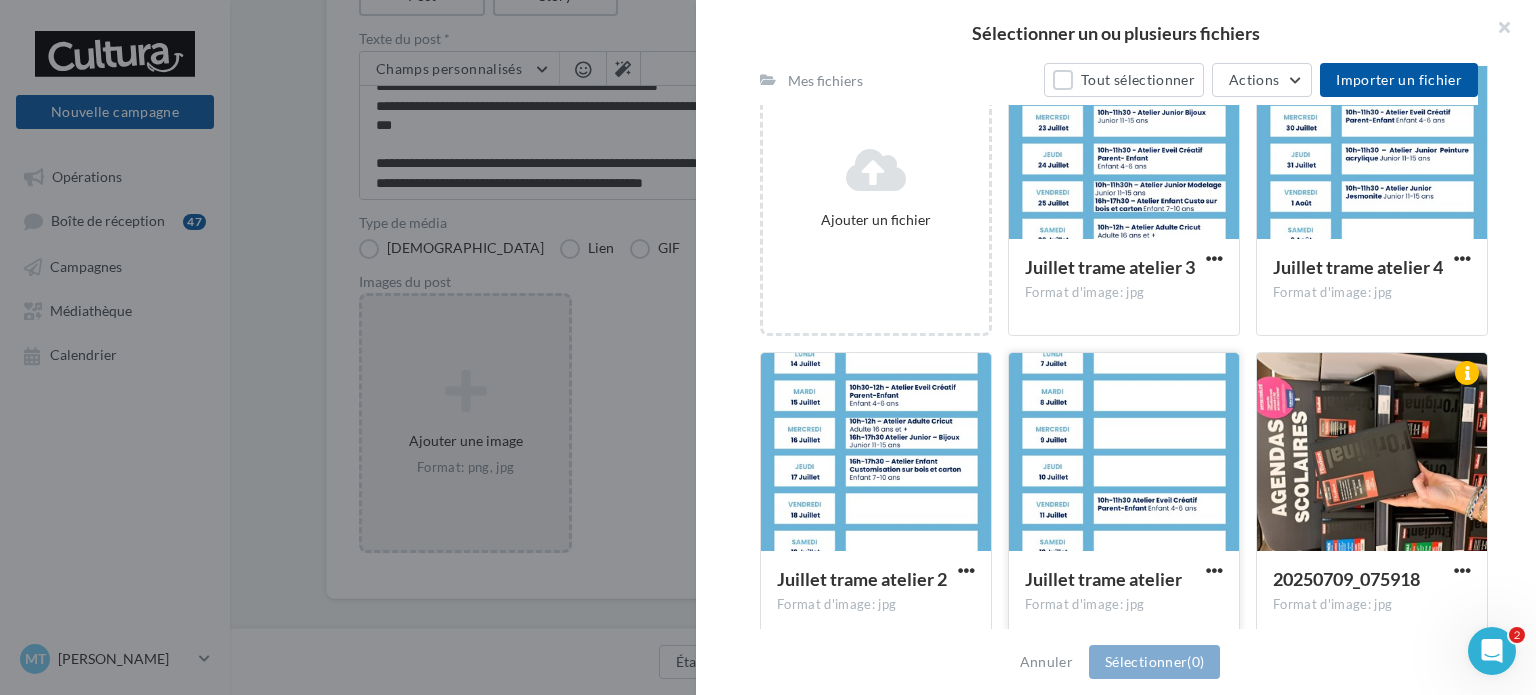 click at bounding box center (1124, 453) 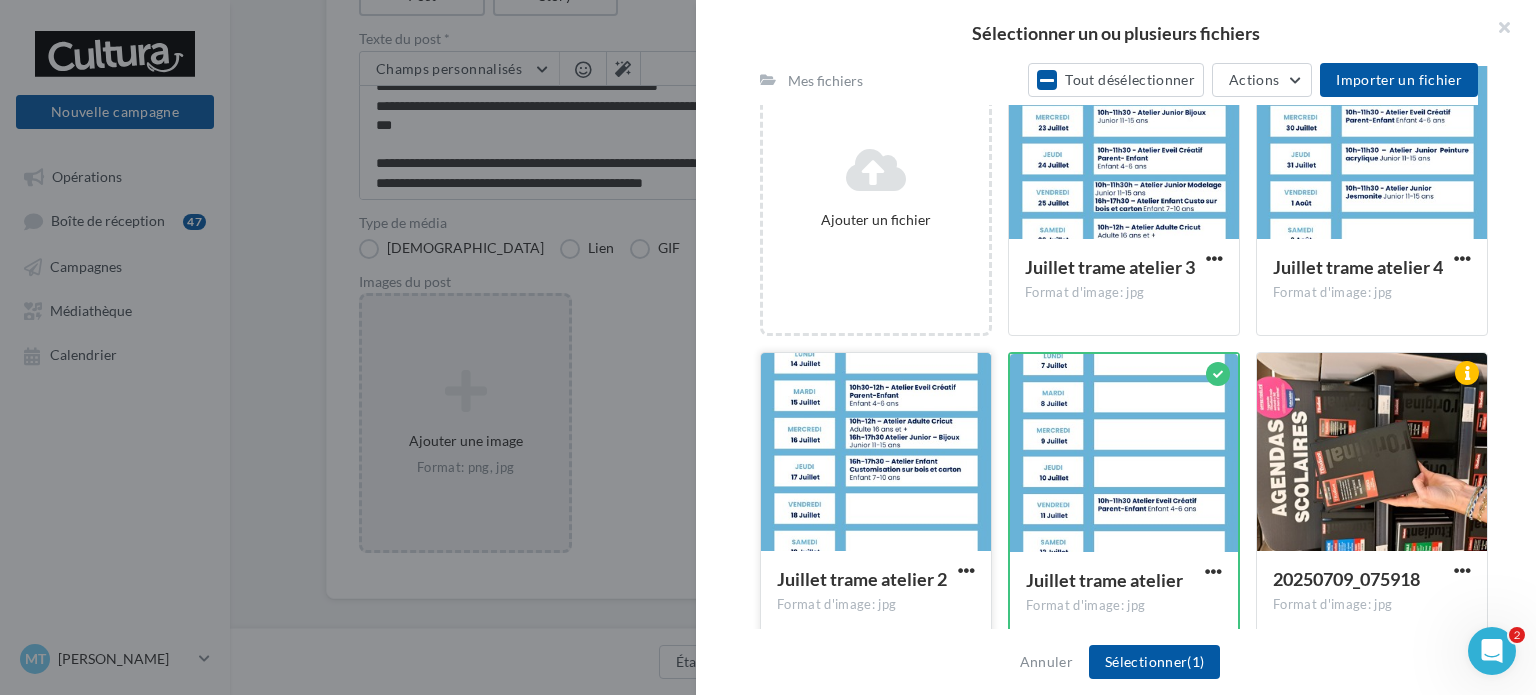 click at bounding box center [876, 453] 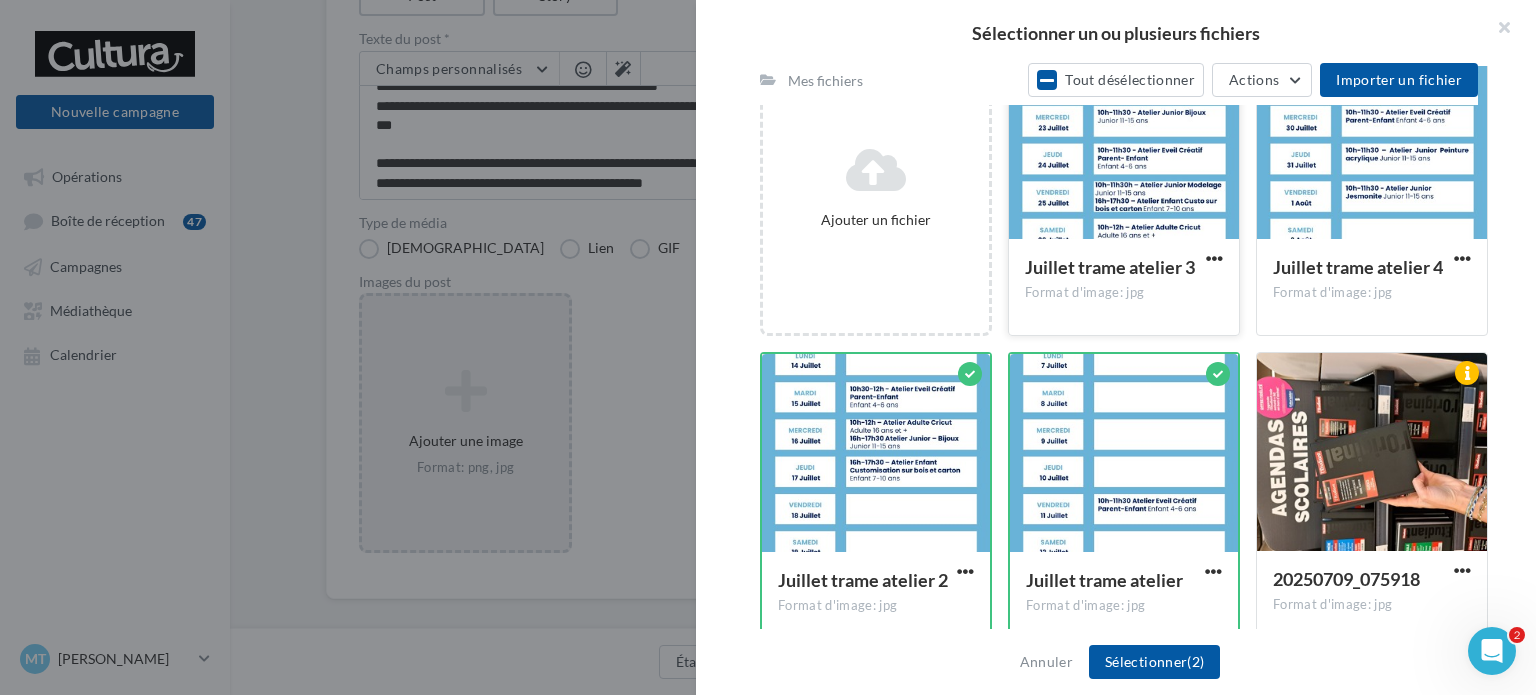 click at bounding box center (1124, 141) 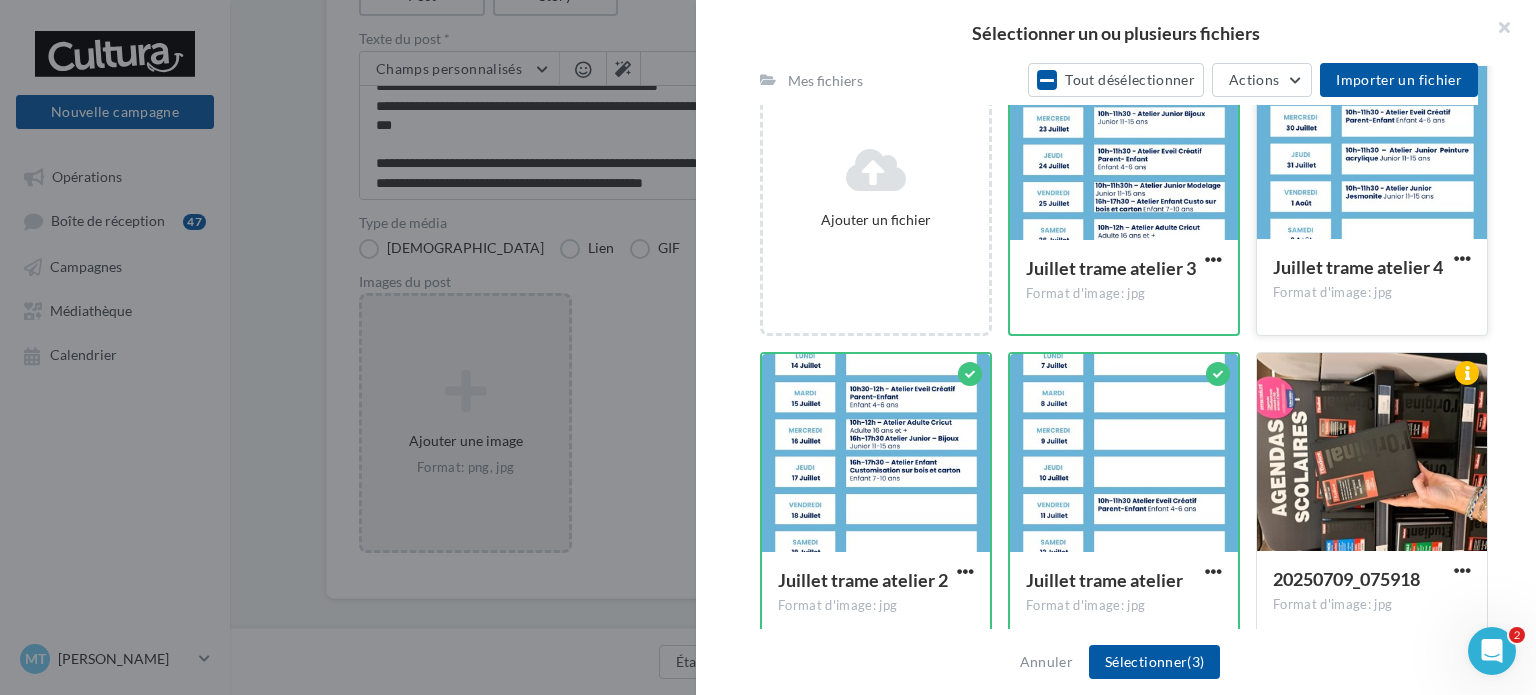 click at bounding box center [1372, 141] 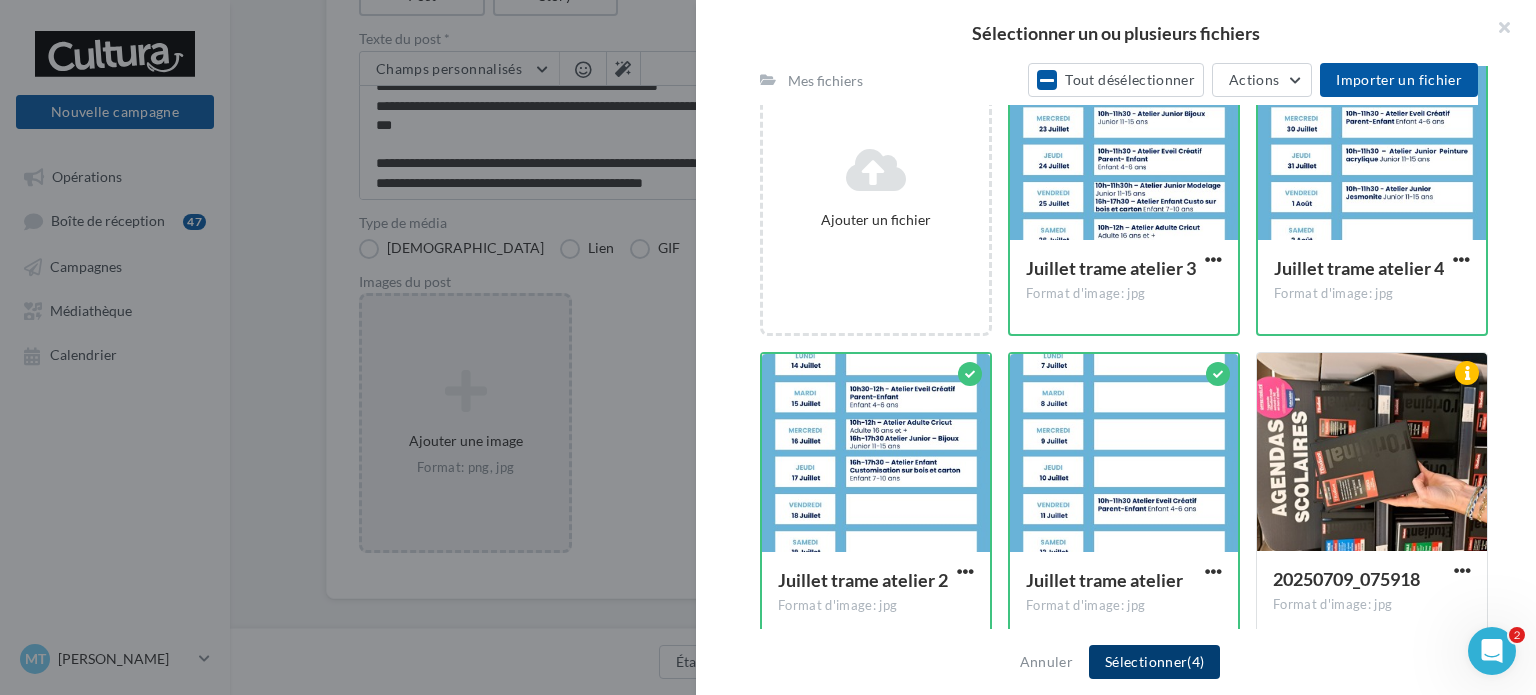 click on "Sélectionner   (4)" at bounding box center [1154, 662] 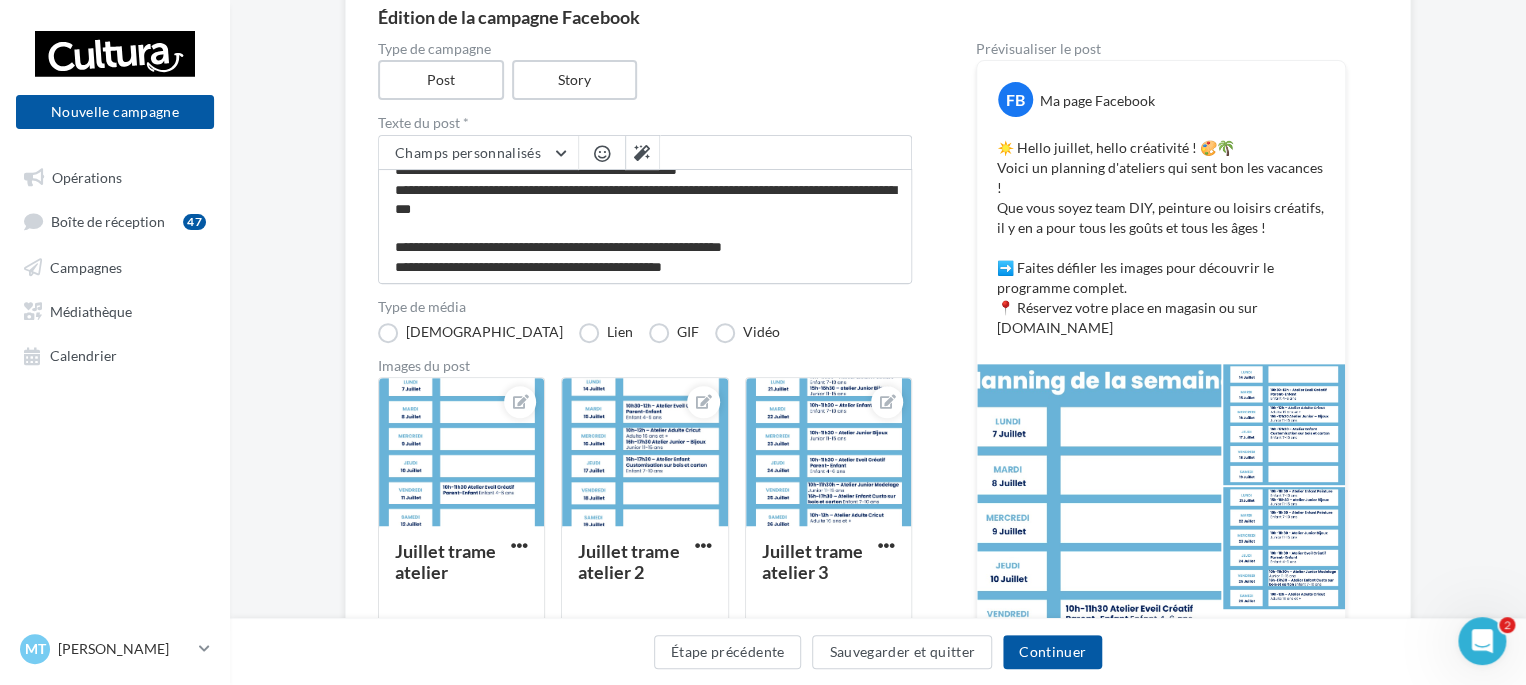 scroll, scrollTop: 204, scrollLeft: 0, axis: vertical 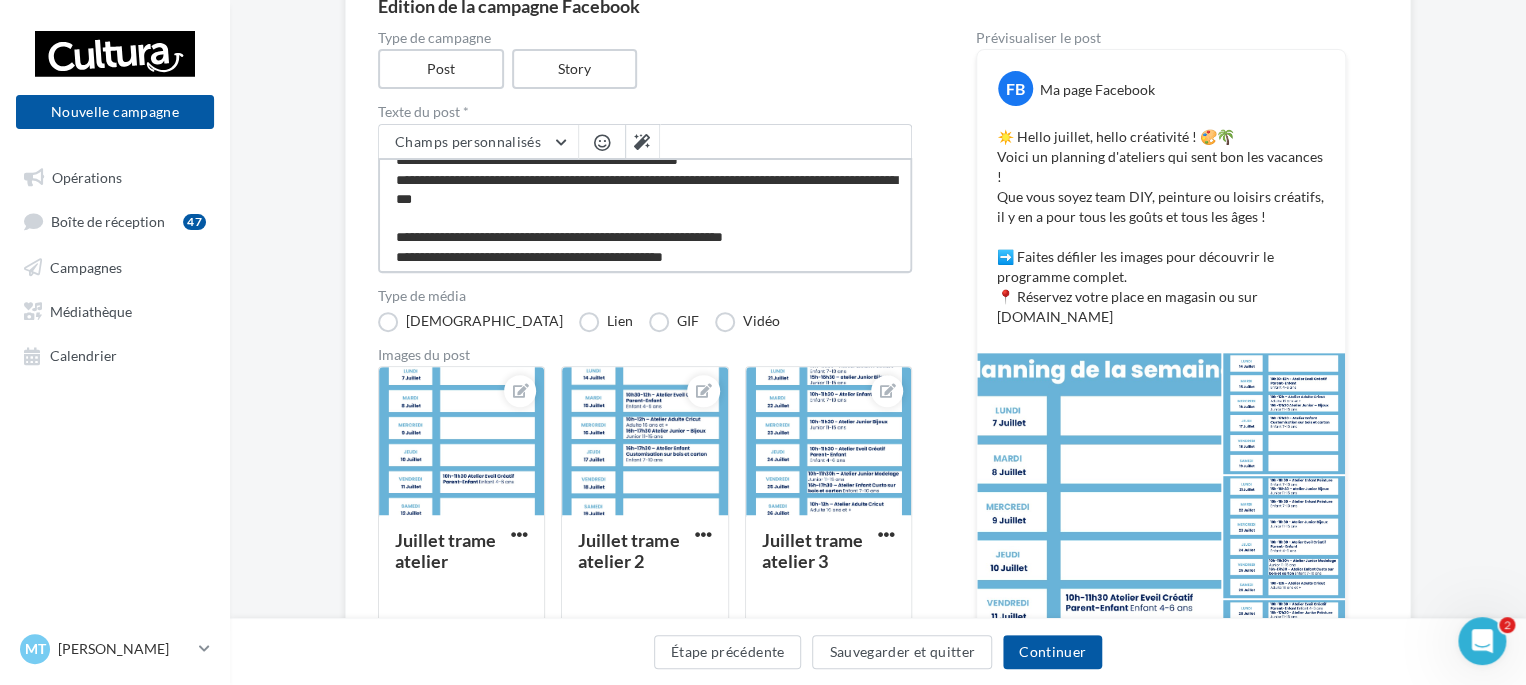 click on "**********" at bounding box center [645, 215] 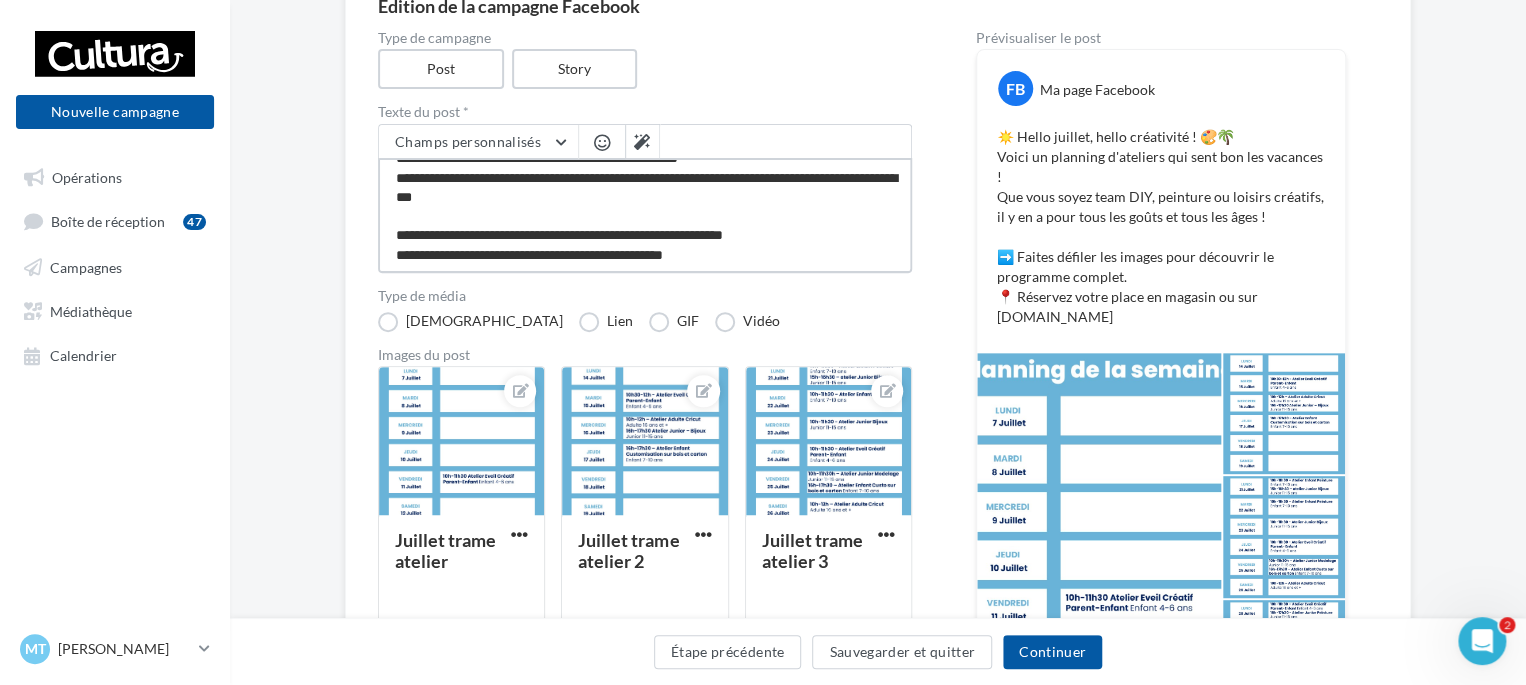 type on "**********" 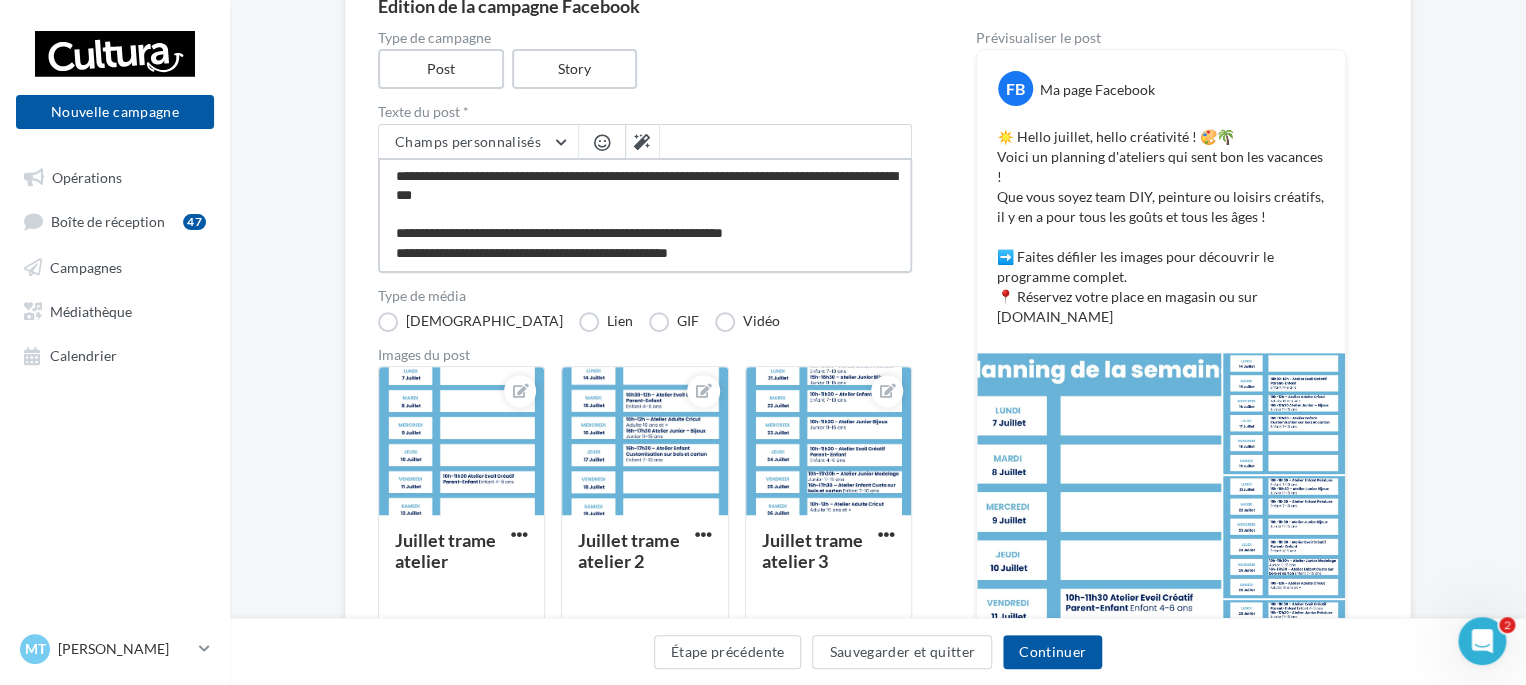 type on "**********" 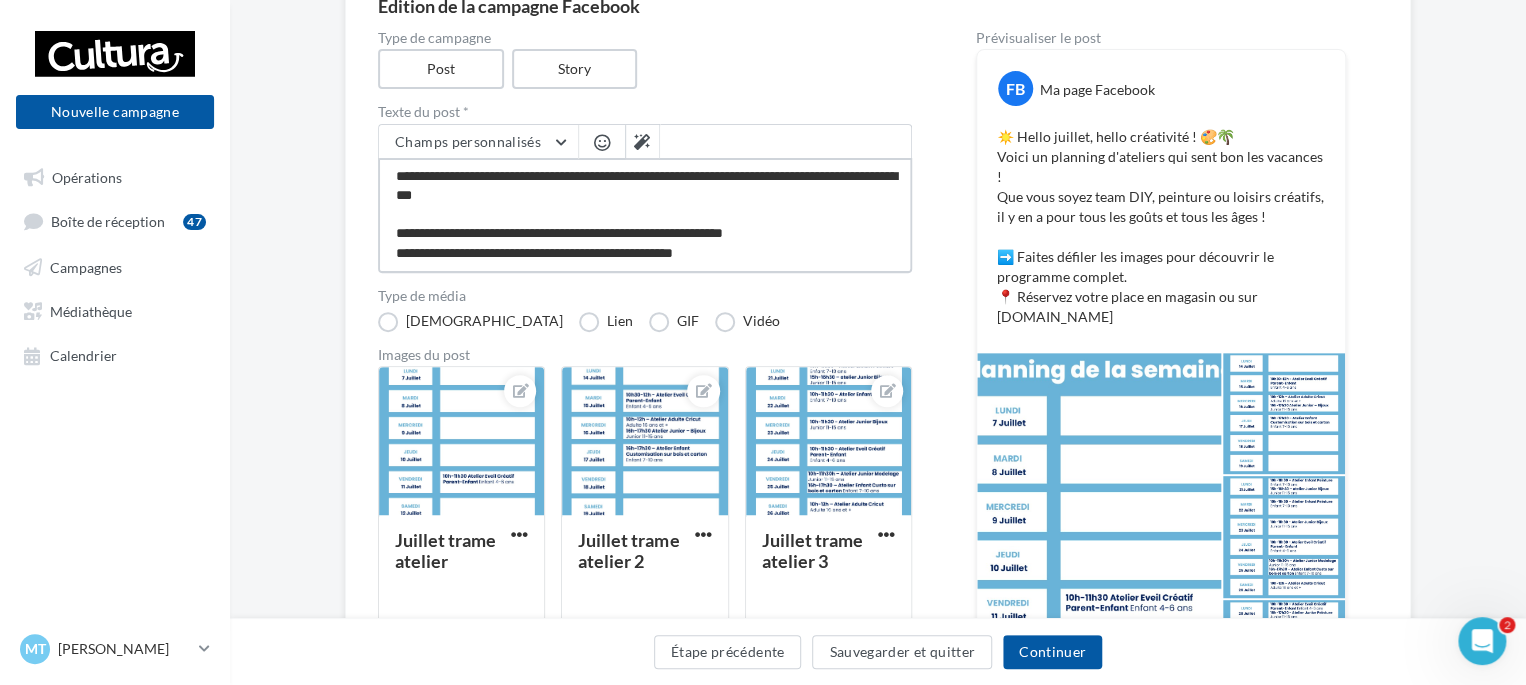 scroll, scrollTop: 68, scrollLeft: 0, axis: vertical 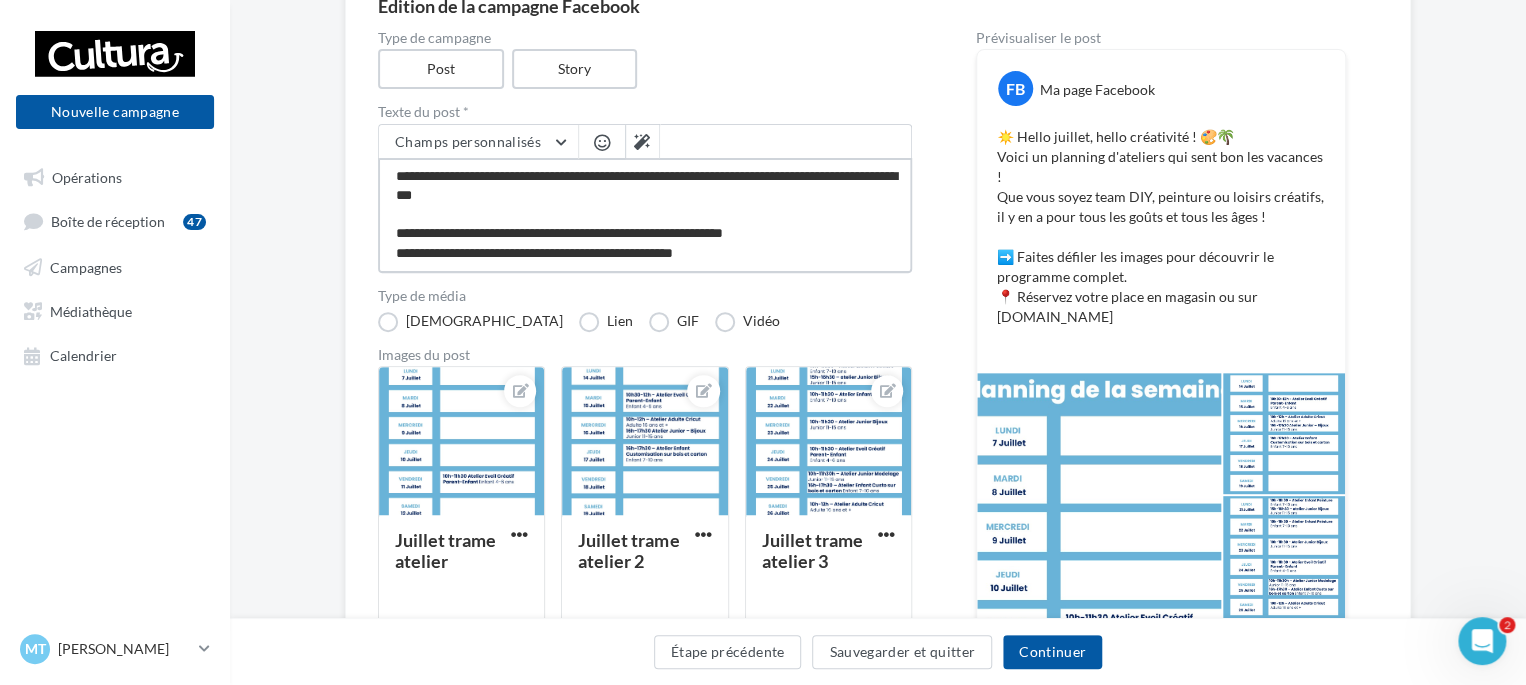 type on "**********" 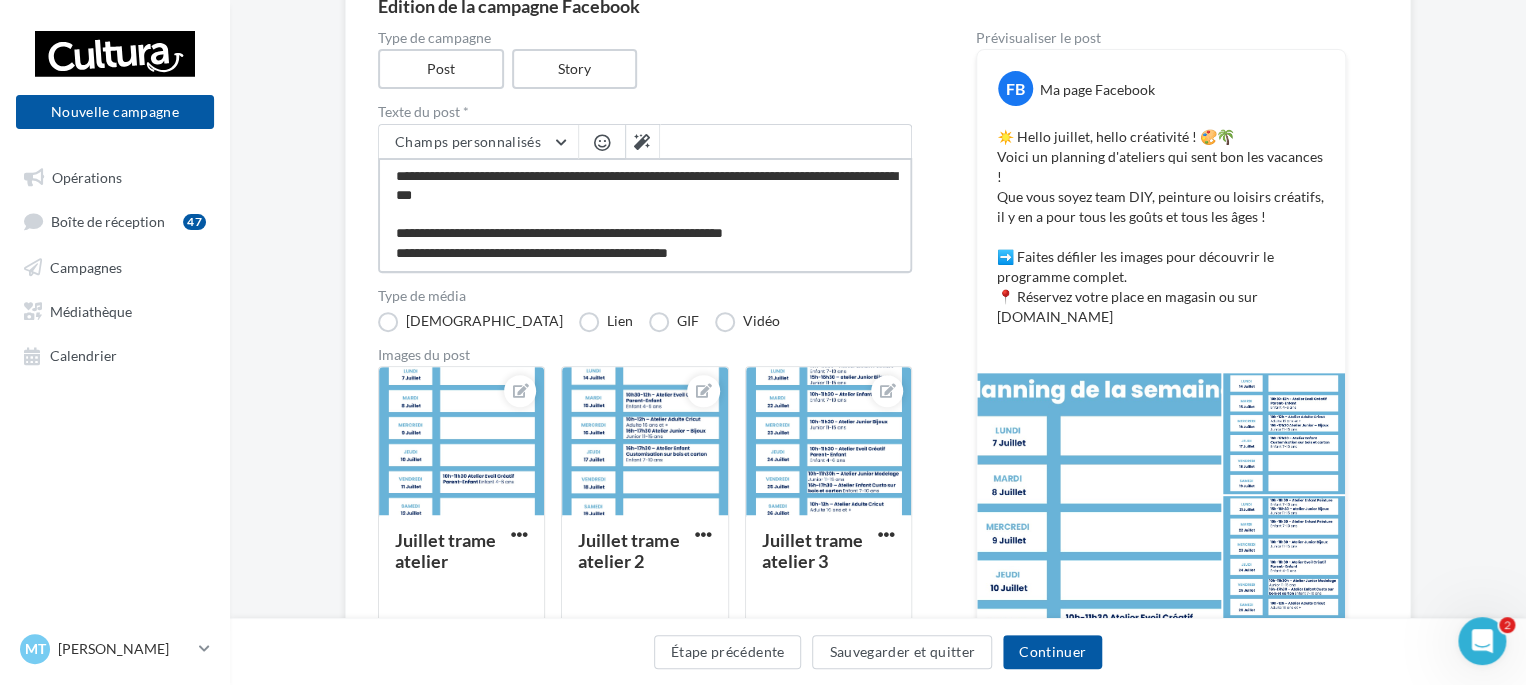 type on "**********" 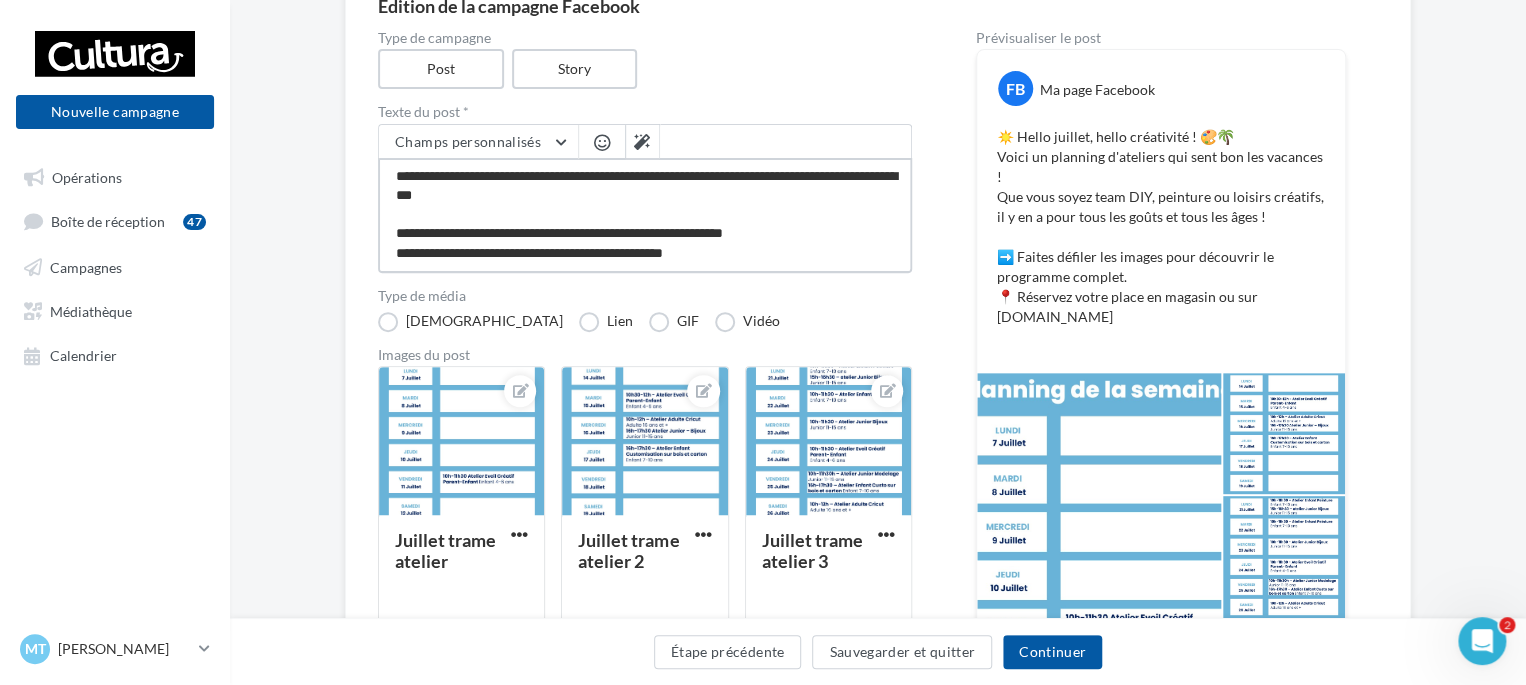 scroll, scrollTop: 38, scrollLeft: 0, axis: vertical 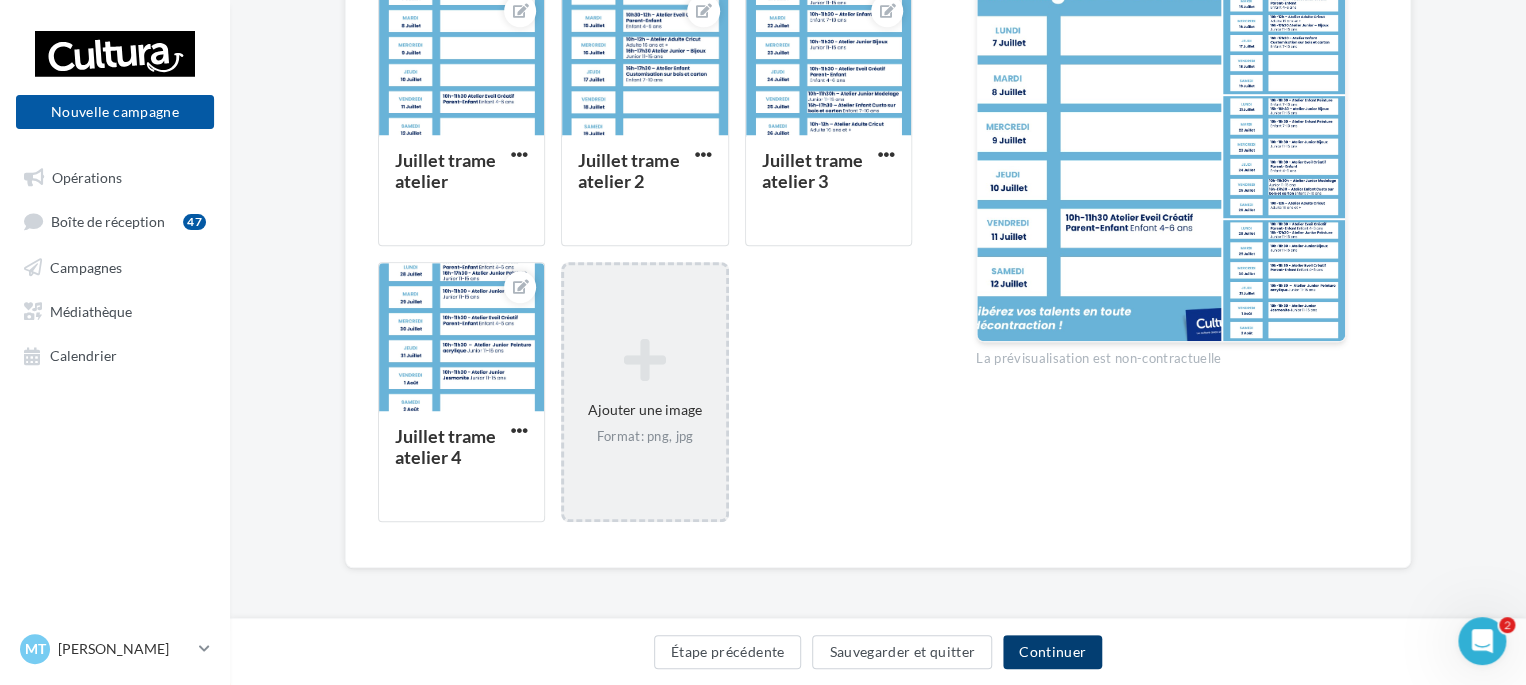 type on "**********" 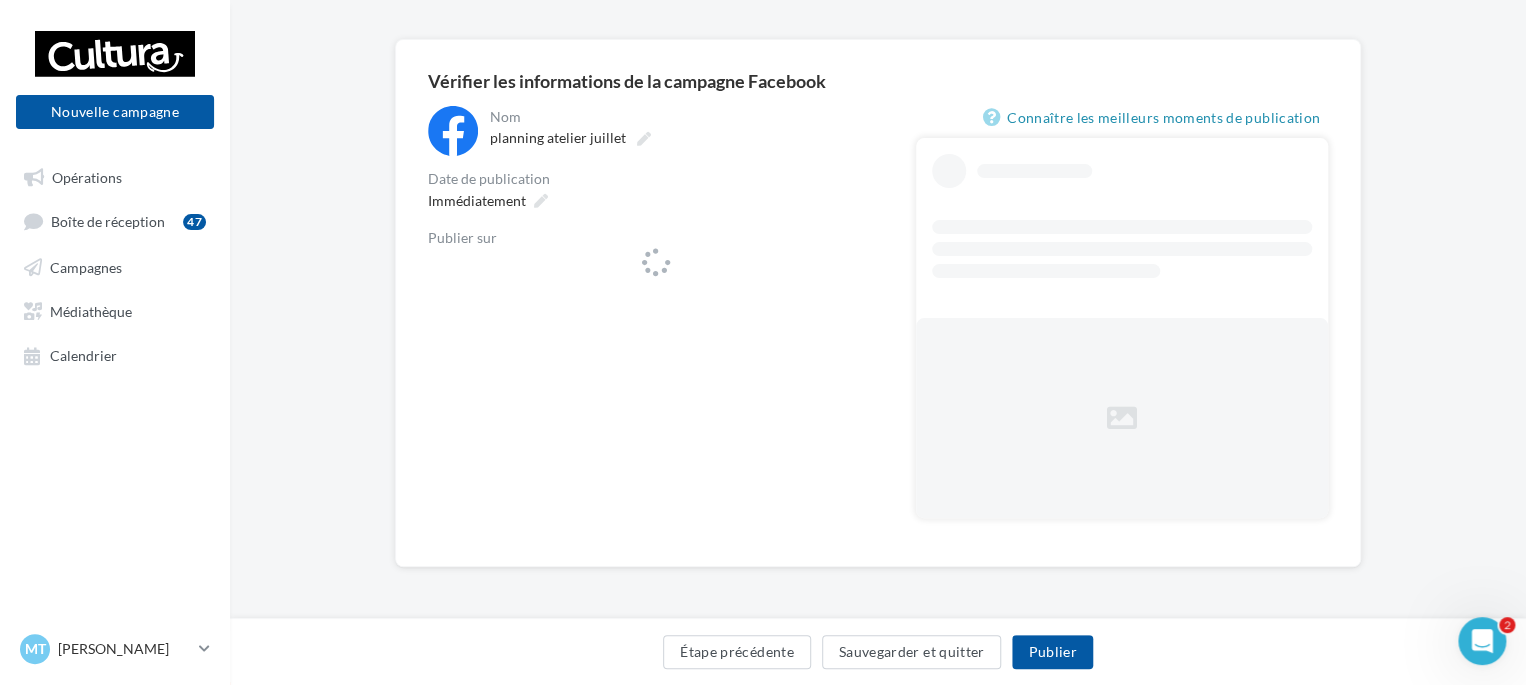 scroll, scrollTop: 0, scrollLeft: 0, axis: both 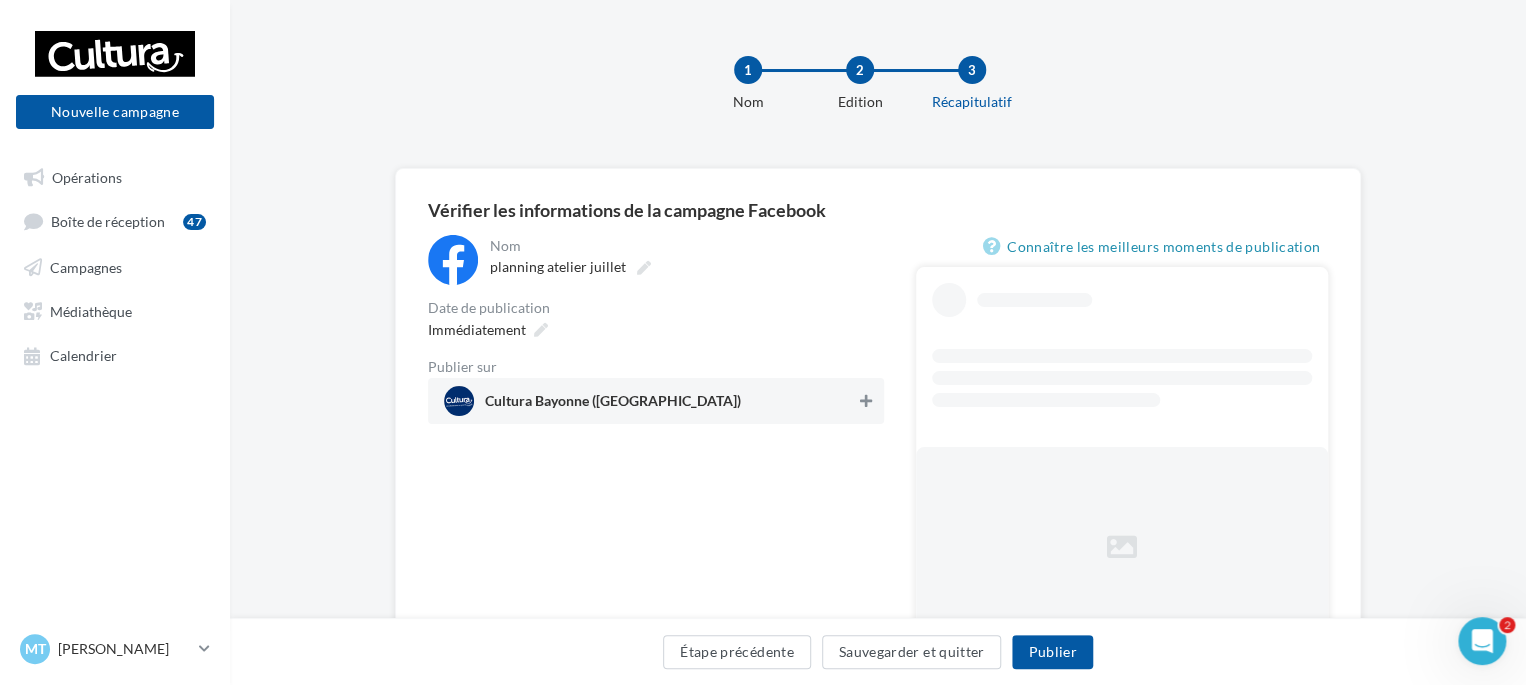 click at bounding box center (866, 401) 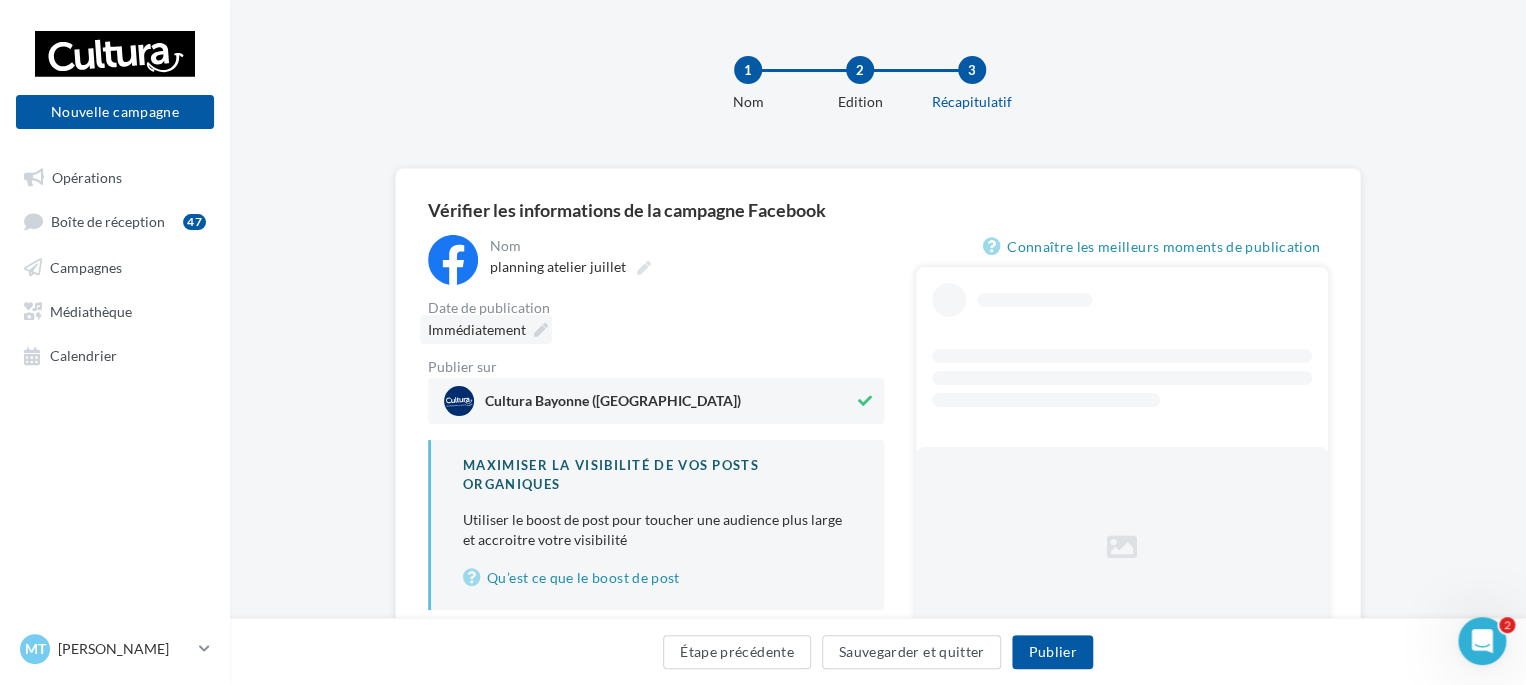 click at bounding box center [541, 330] 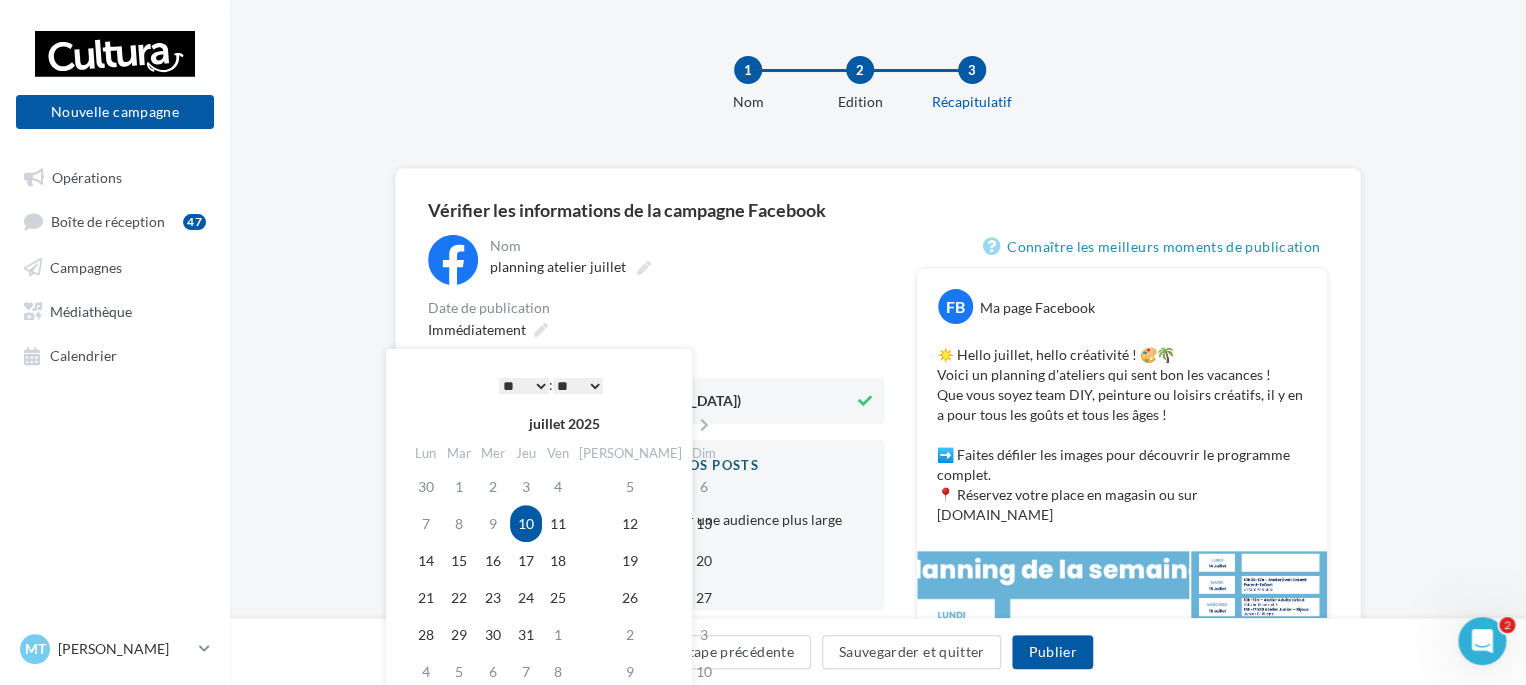 click on "* * * * * * * * * * ** ** ** ** ** ** ** ** ** ** ** ** ** **" at bounding box center (524, 386) 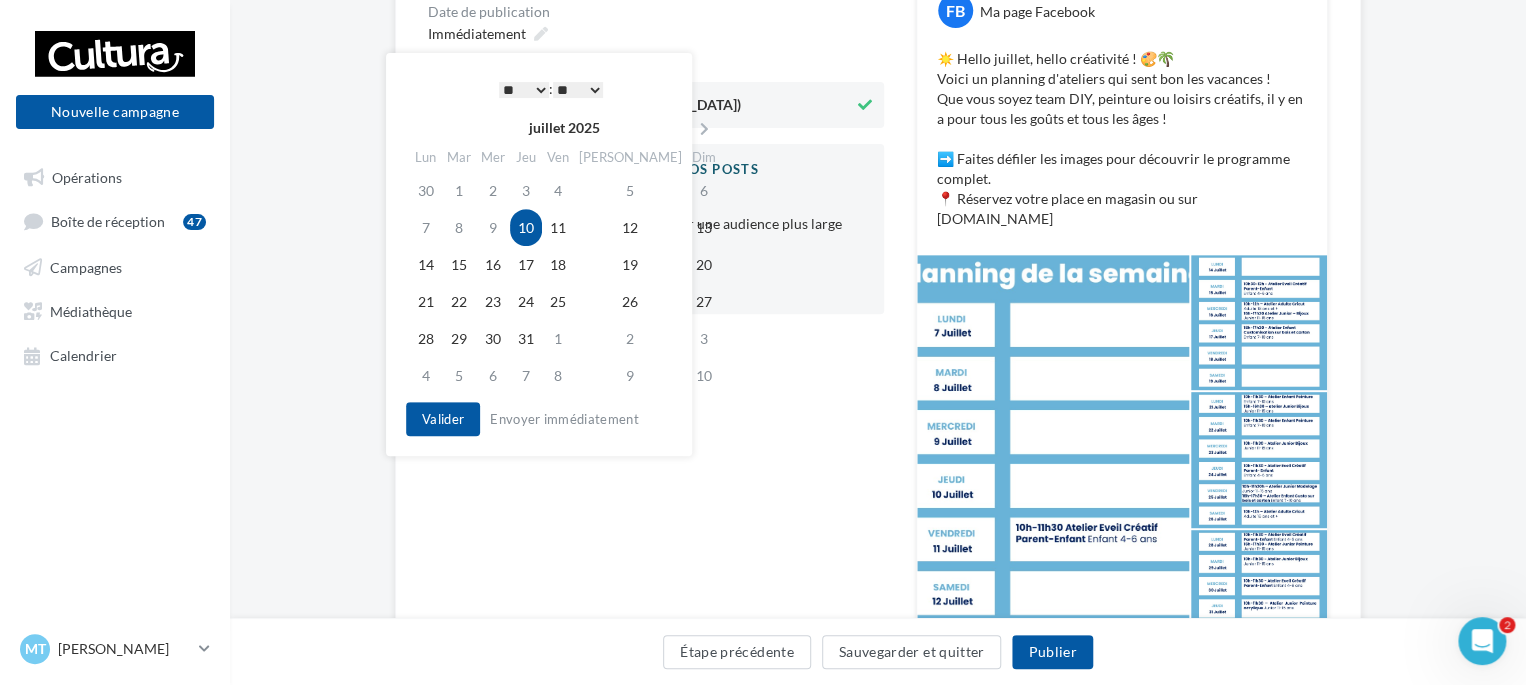 scroll, scrollTop: 307, scrollLeft: 0, axis: vertical 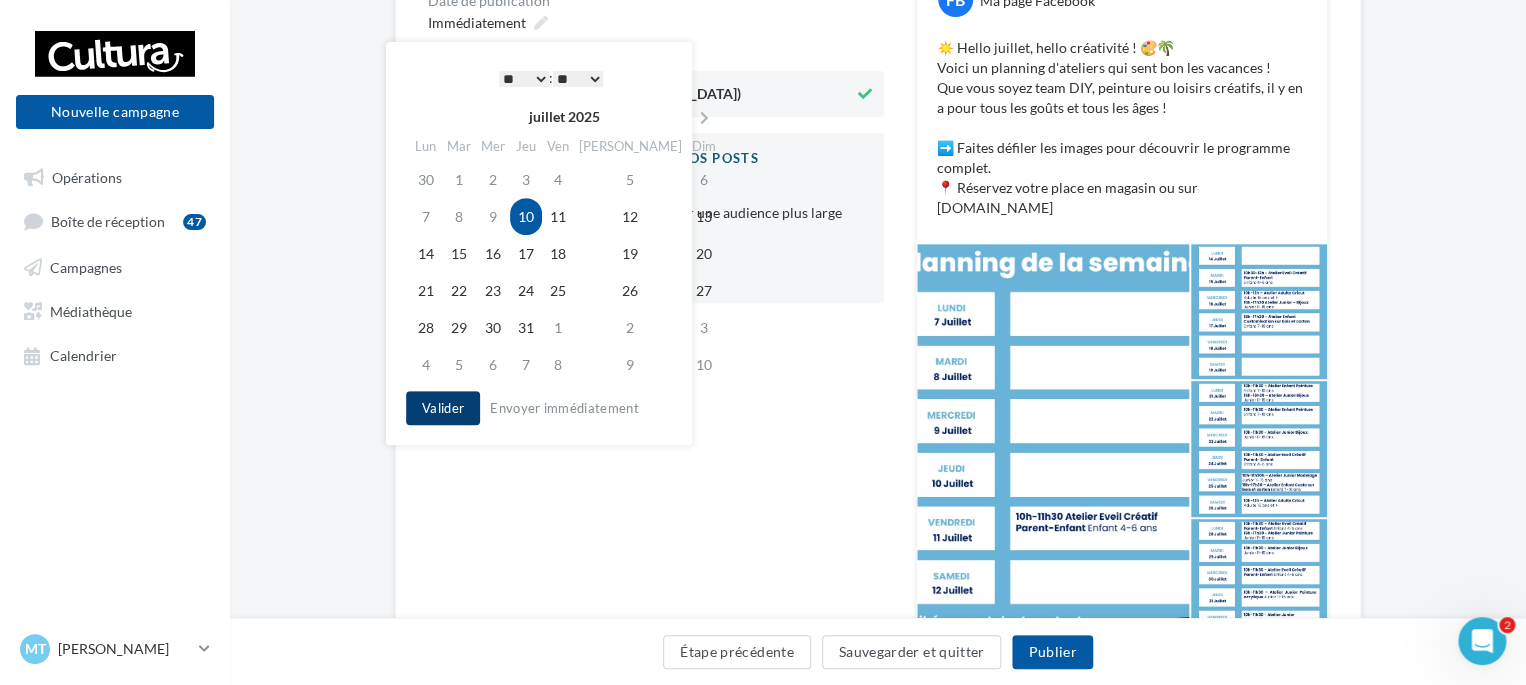 click on "Valider" at bounding box center [443, 408] 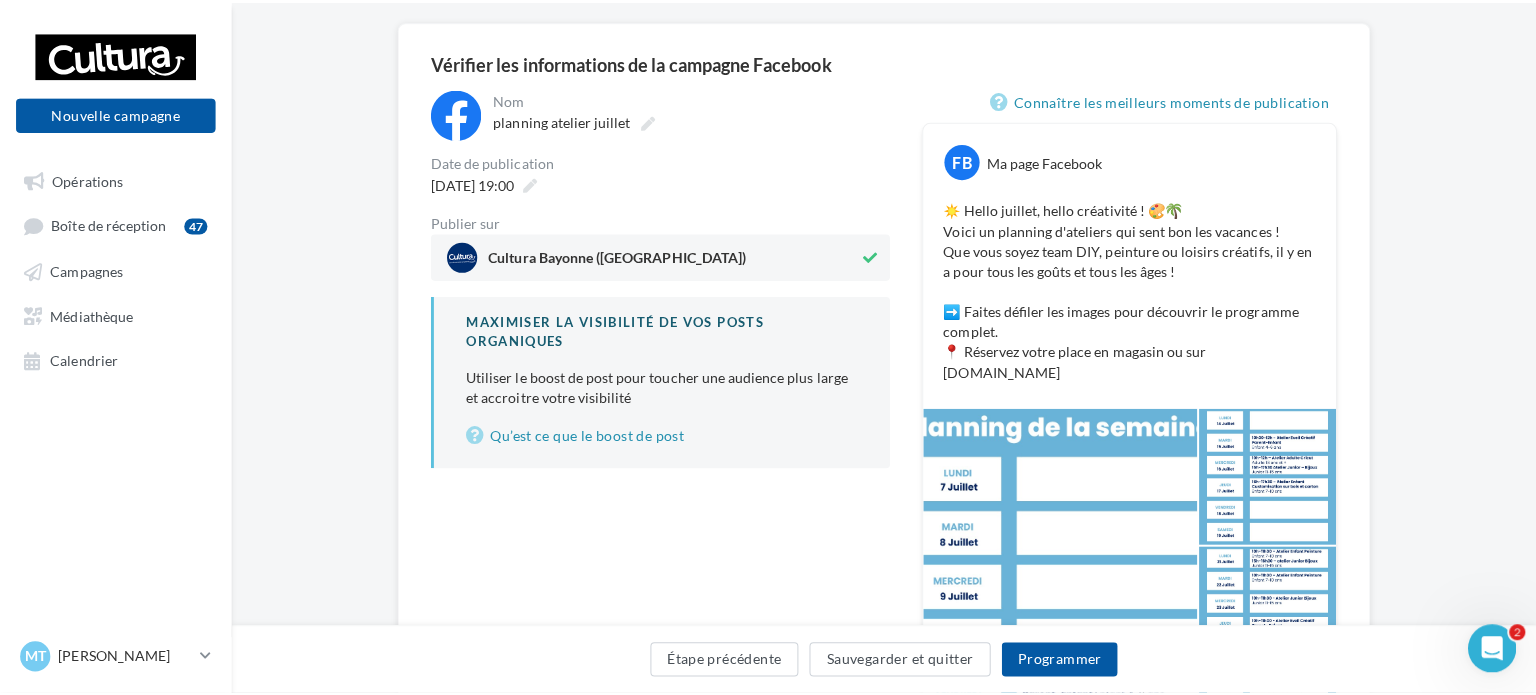 scroll, scrollTop: 147, scrollLeft: 0, axis: vertical 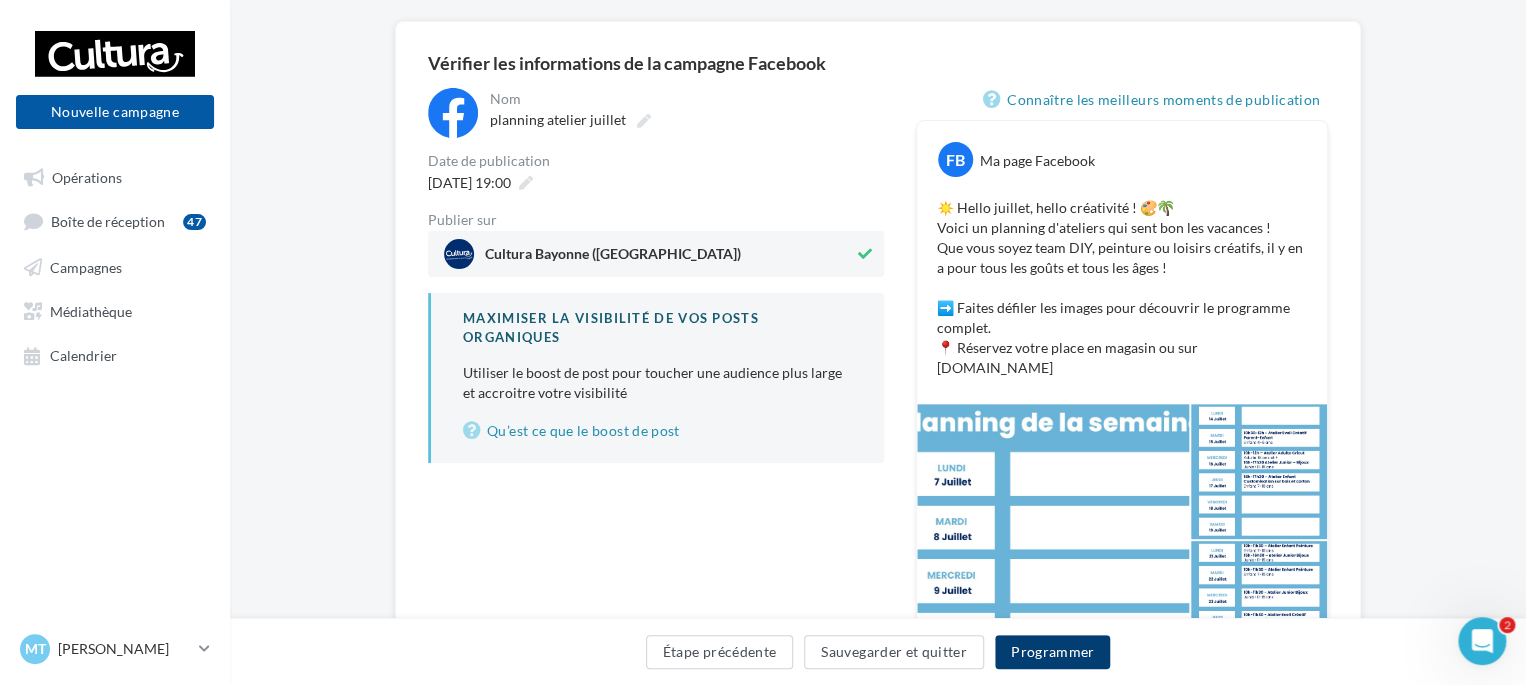 click on "Programmer" at bounding box center [1053, 652] 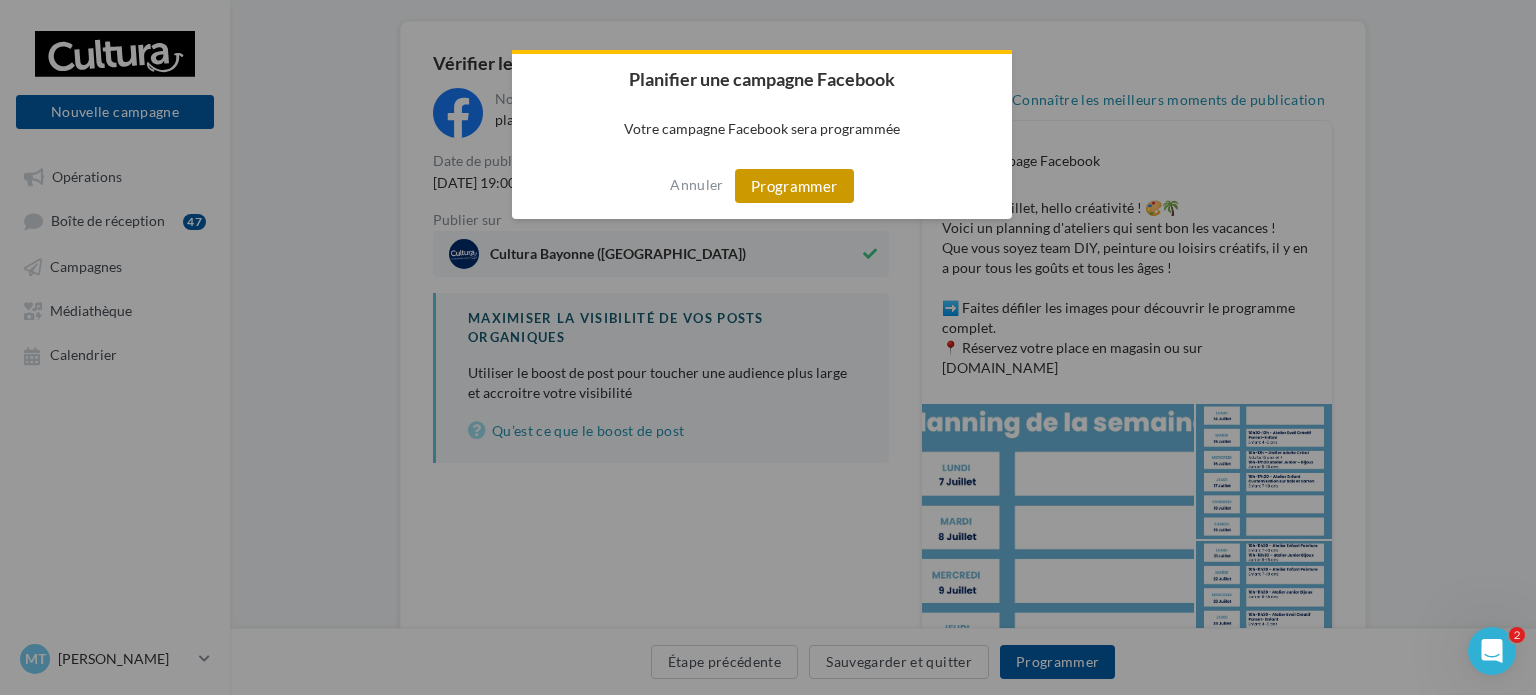 click on "Programmer" at bounding box center (794, 186) 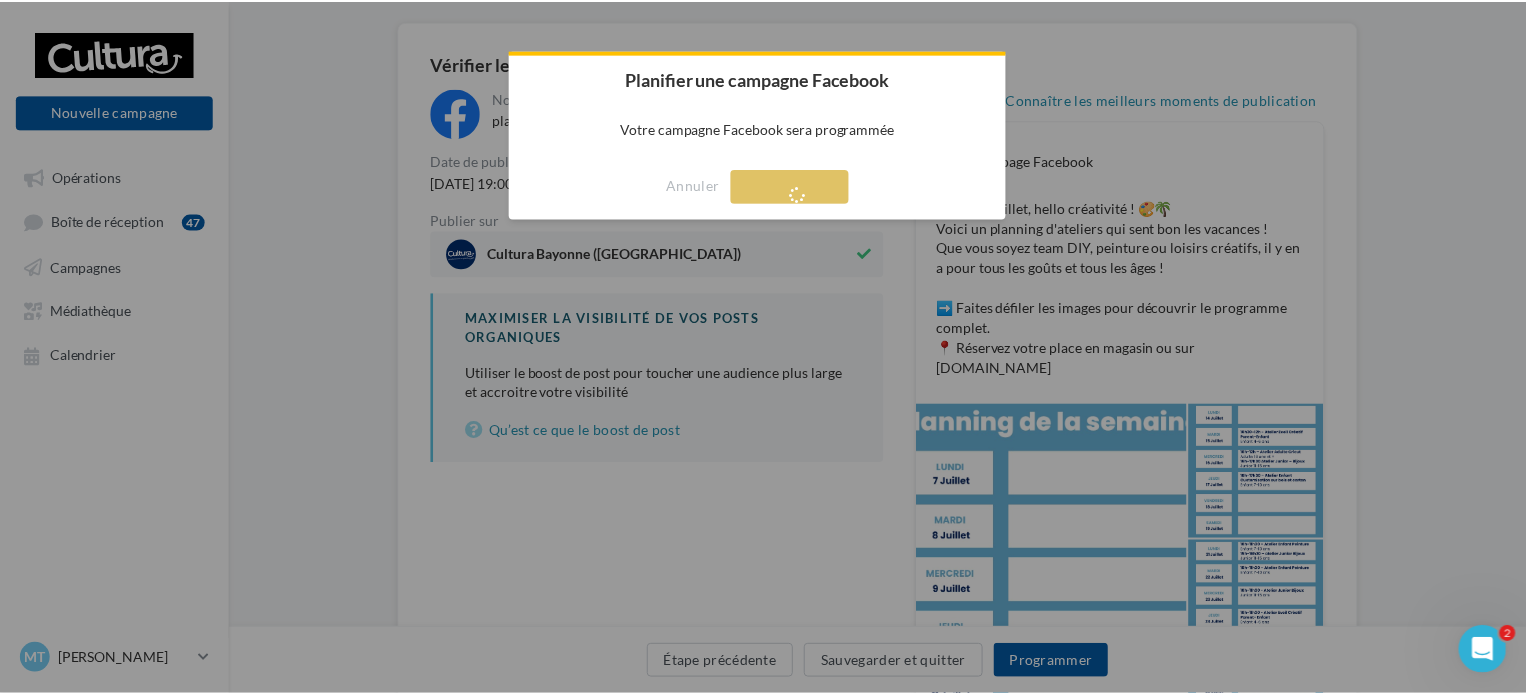 scroll, scrollTop: 32, scrollLeft: 0, axis: vertical 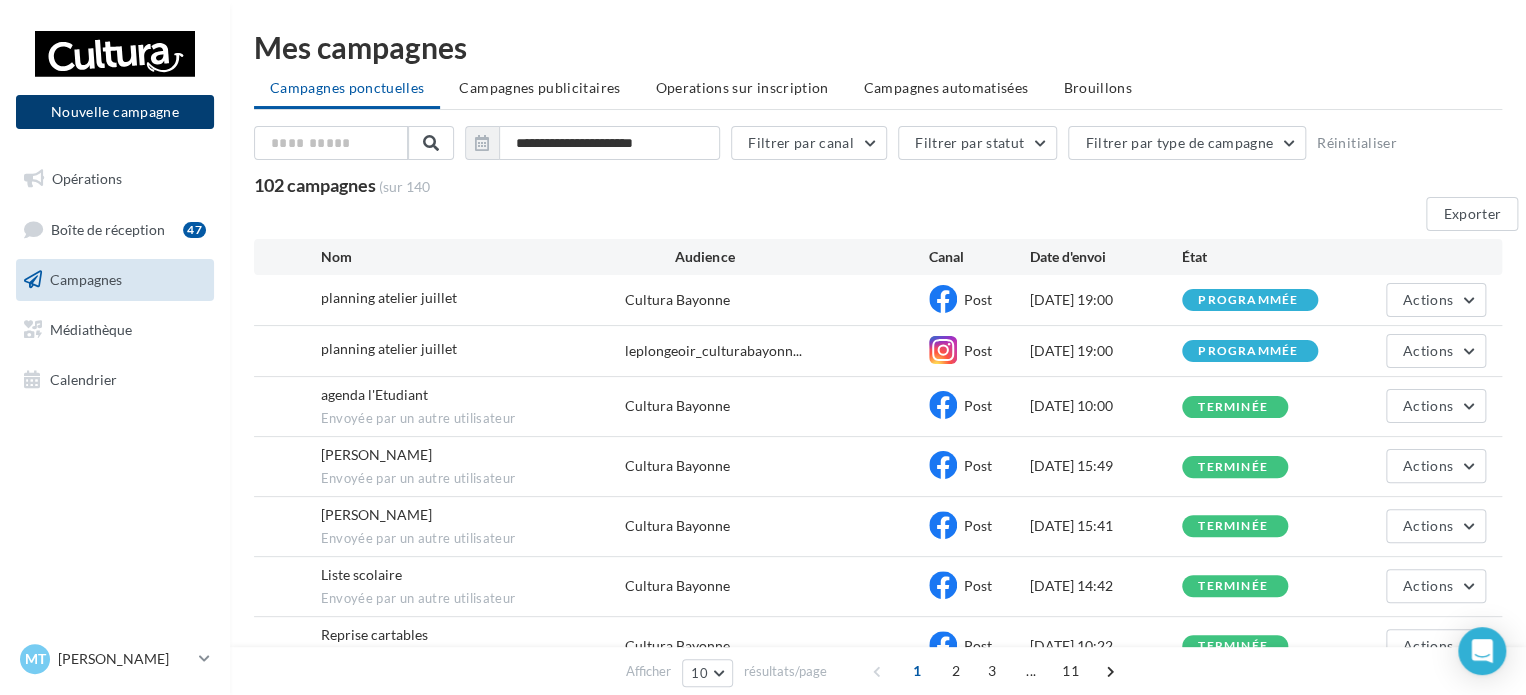 click on "Nouvelle campagne" at bounding box center (115, 112) 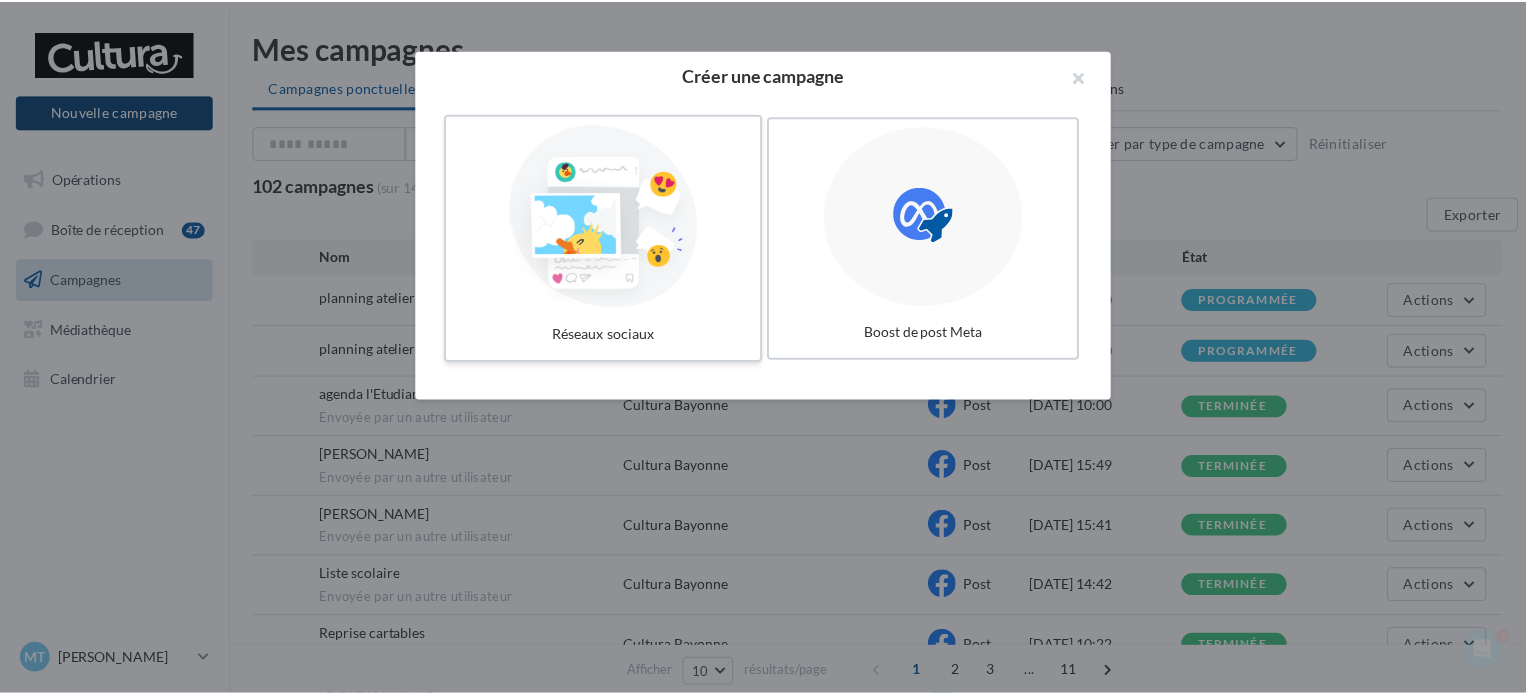 scroll, scrollTop: 0, scrollLeft: 0, axis: both 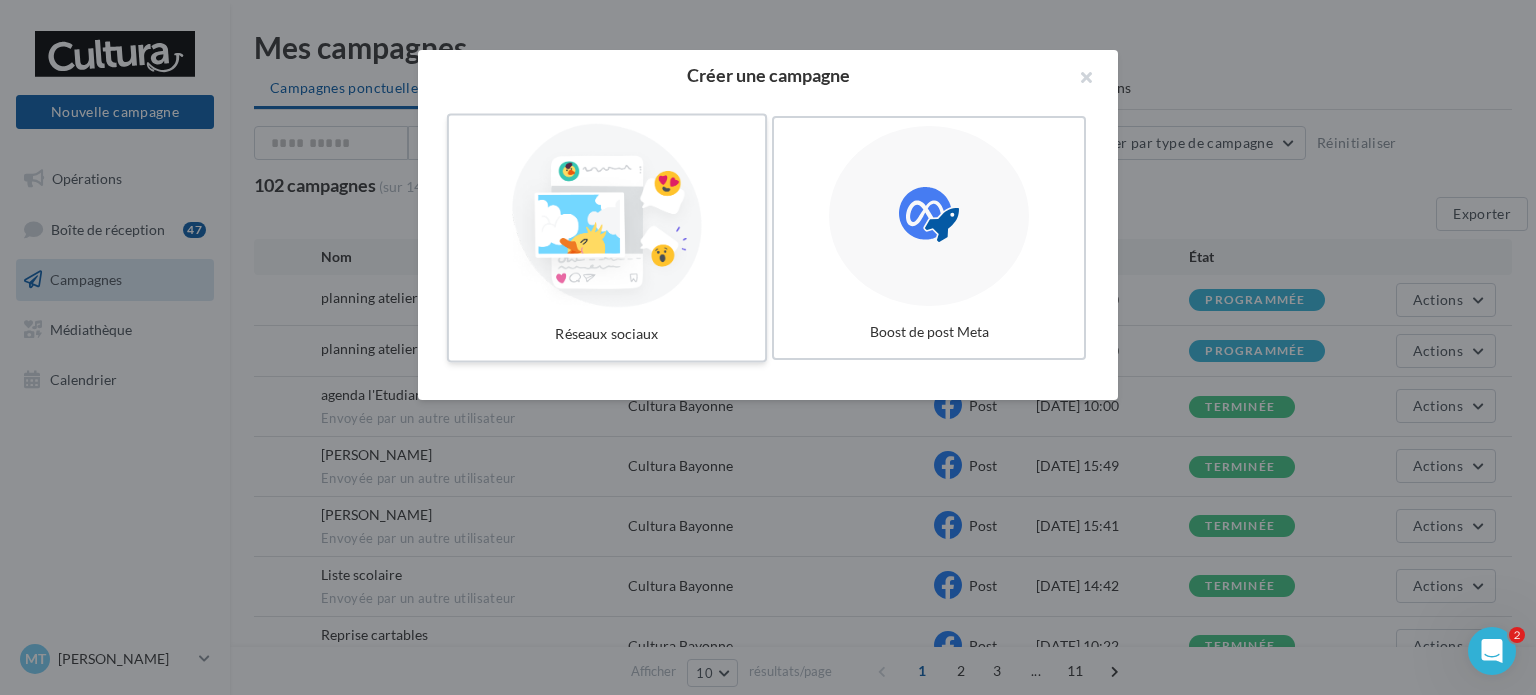 click on "Réseaux sociaux" at bounding box center [607, 238] 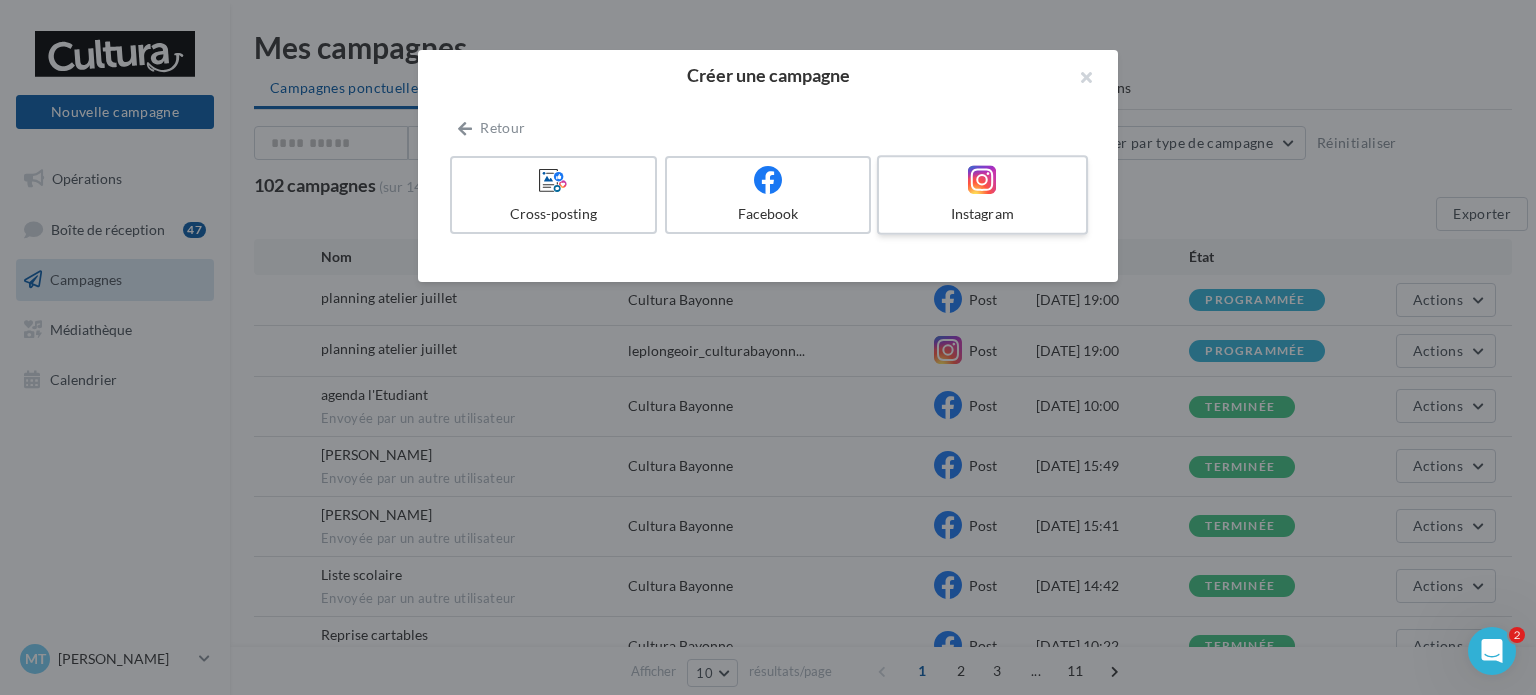 click on "Instagram" at bounding box center (982, 195) 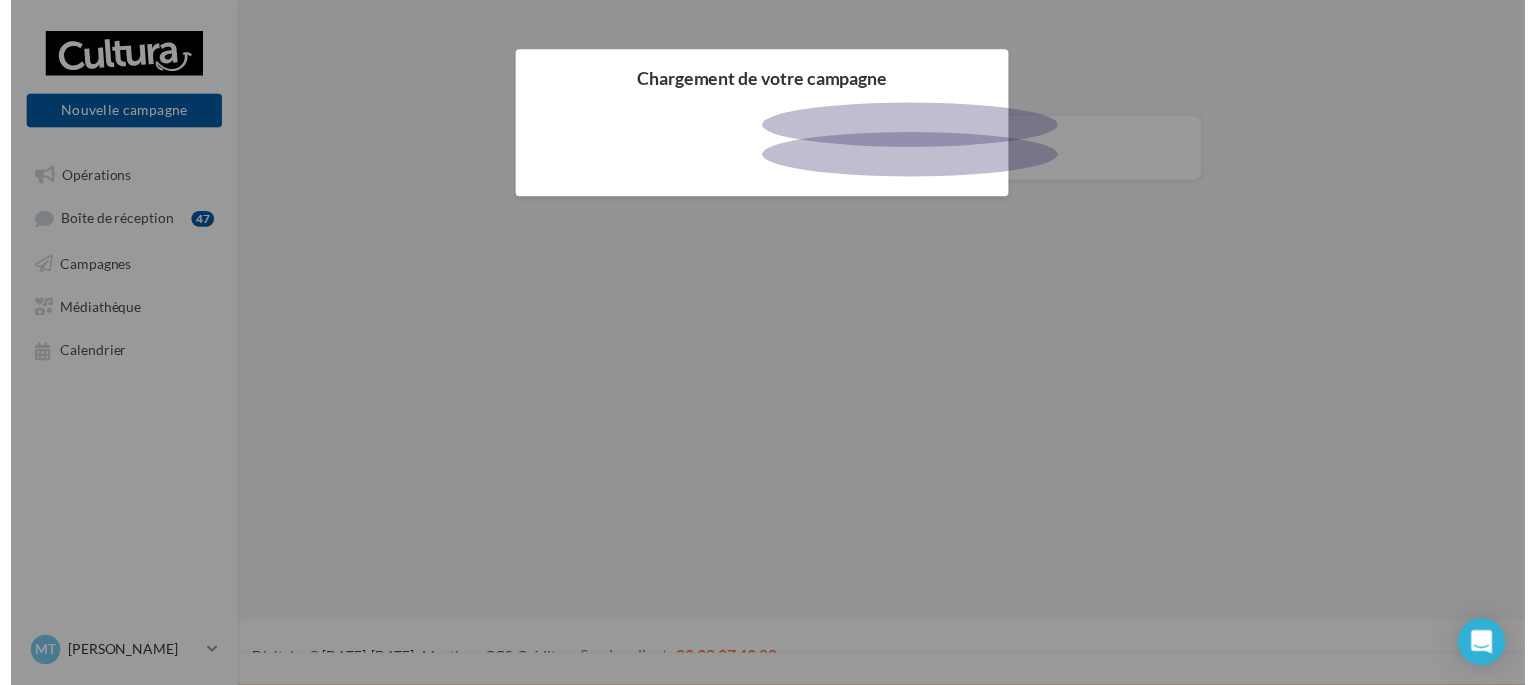 scroll, scrollTop: 0, scrollLeft: 0, axis: both 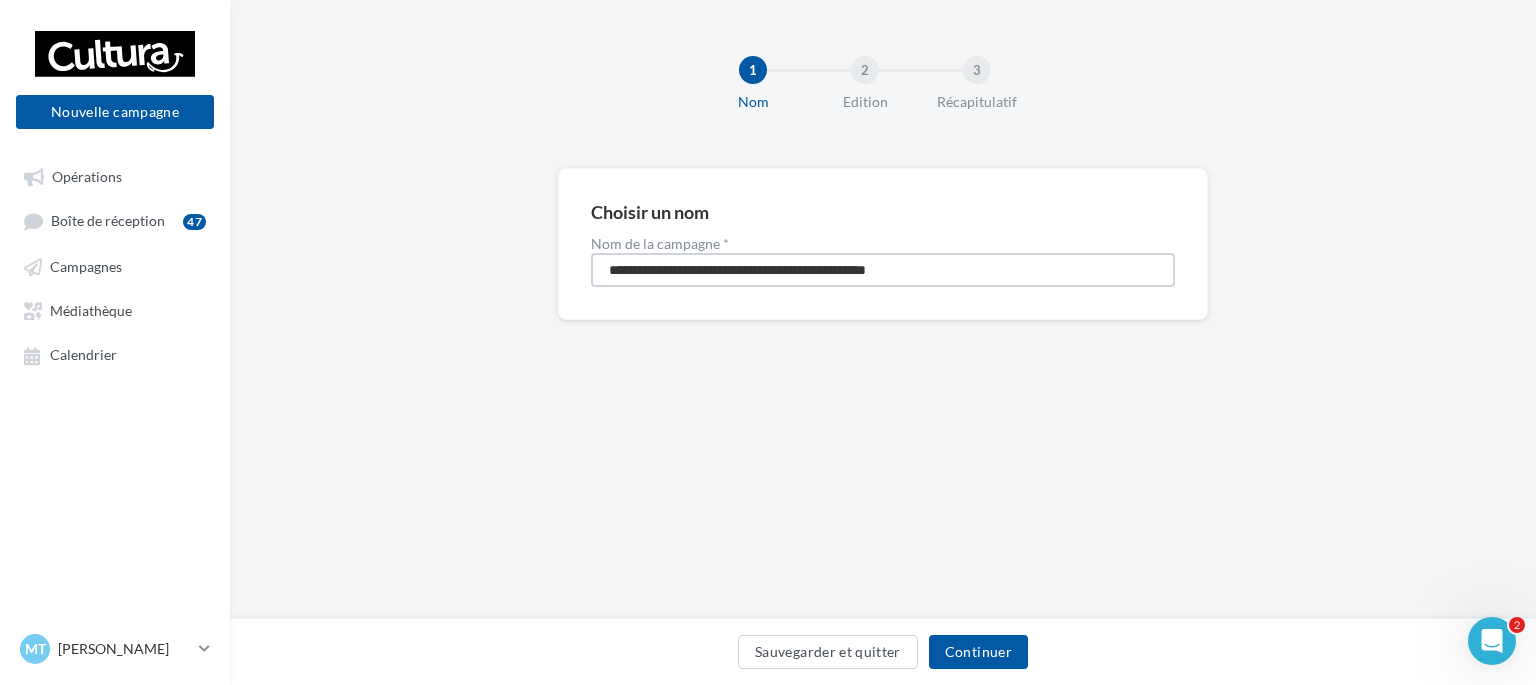drag, startPoint x: 960, startPoint y: 276, endPoint x: 512, endPoint y: 266, distance: 448.1116 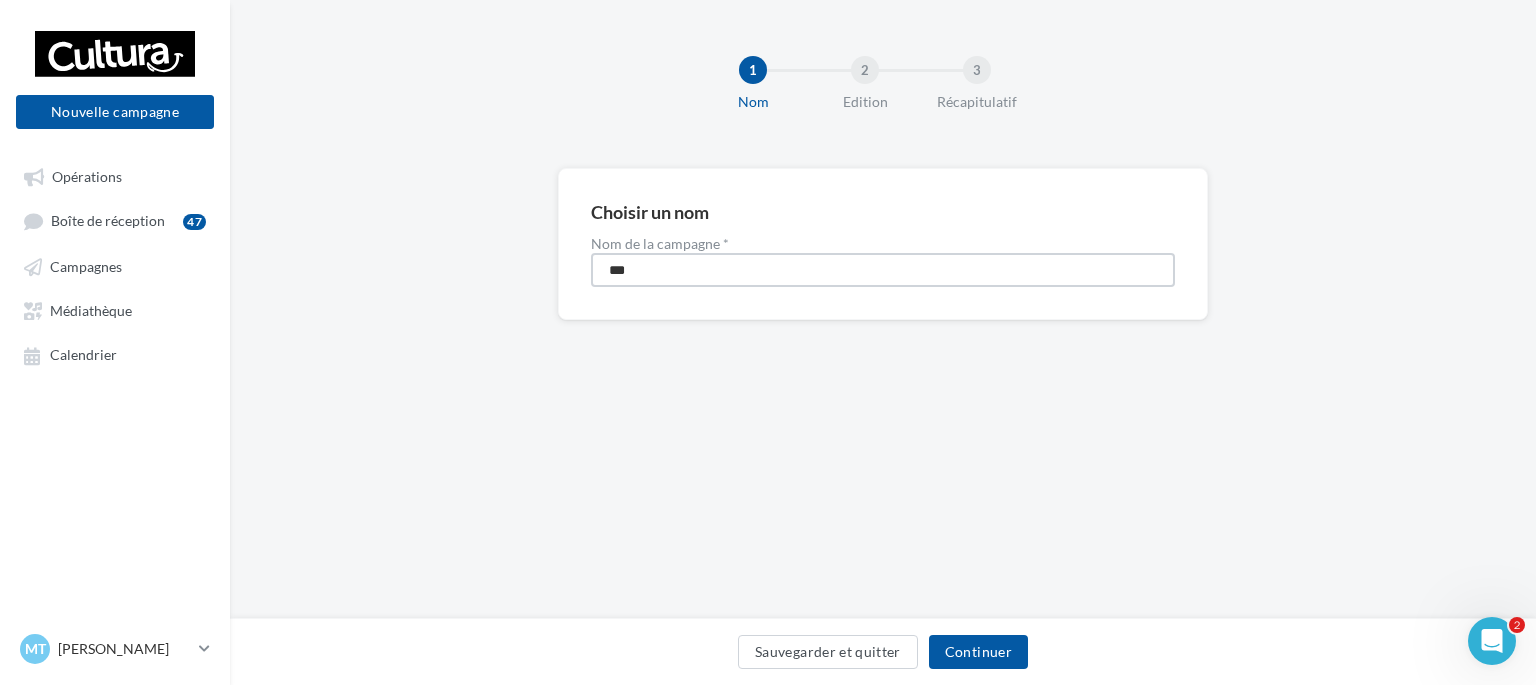 type on "***" 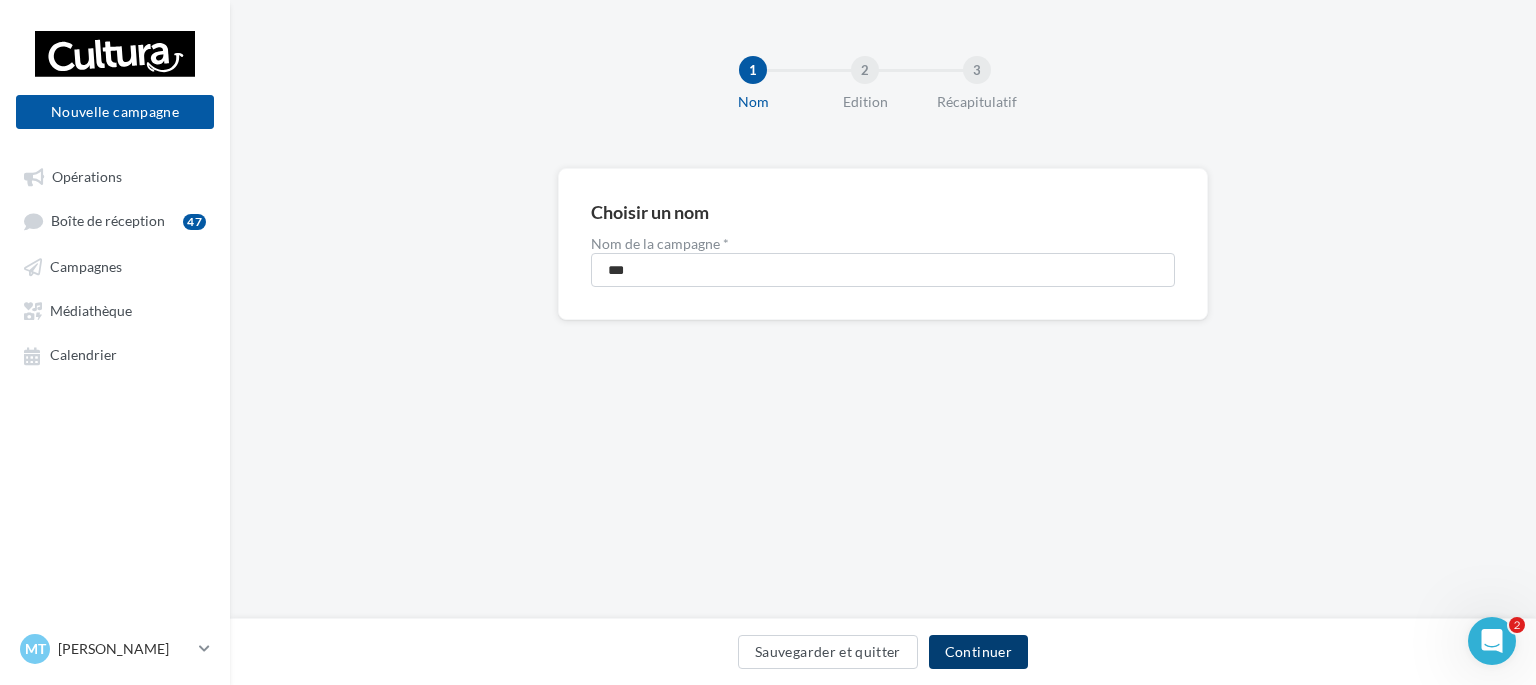 click on "Continuer" at bounding box center [978, 652] 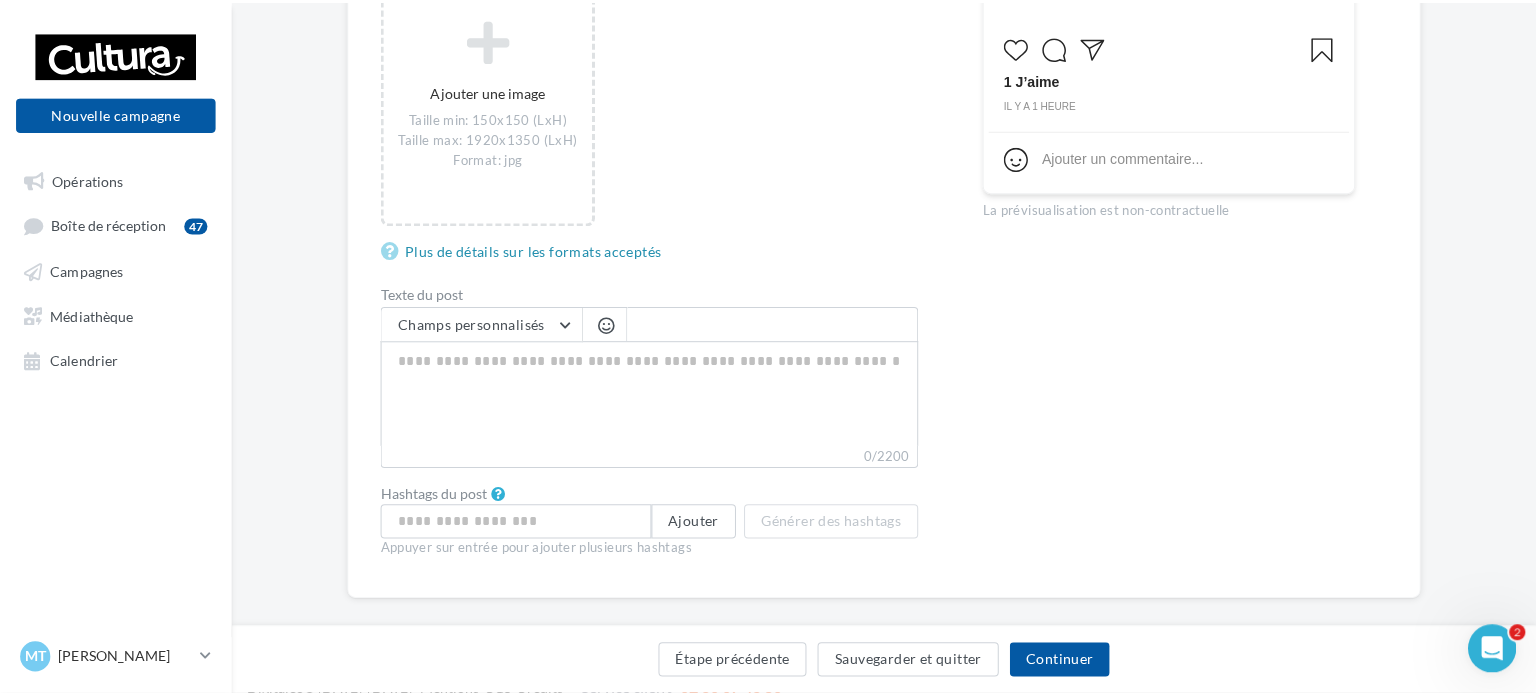 scroll, scrollTop: 426, scrollLeft: 0, axis: vertical 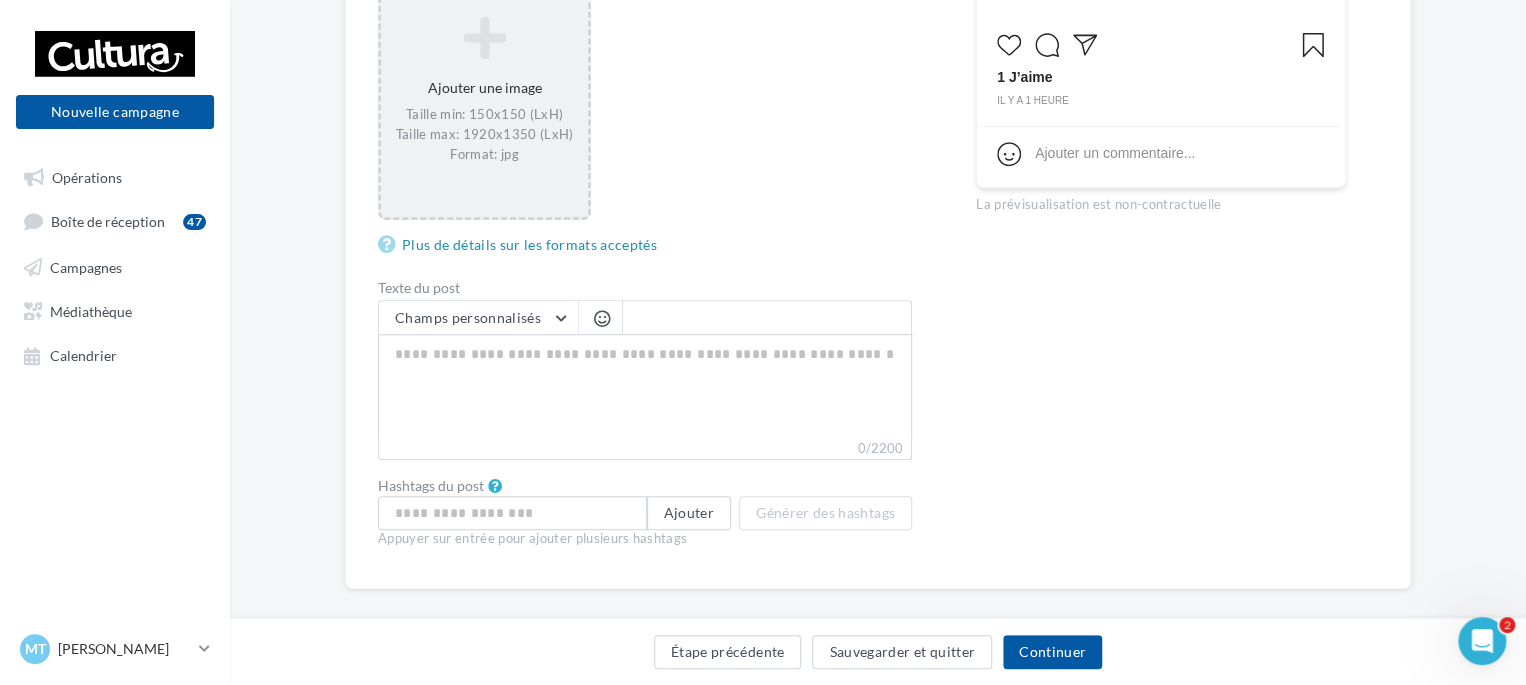 click on "Ajouter une image     Taille min: 150x150 (LxH)   Taille max: 1920x1350 (LxH)   Format: jpg" at bounding box center [484, 90] 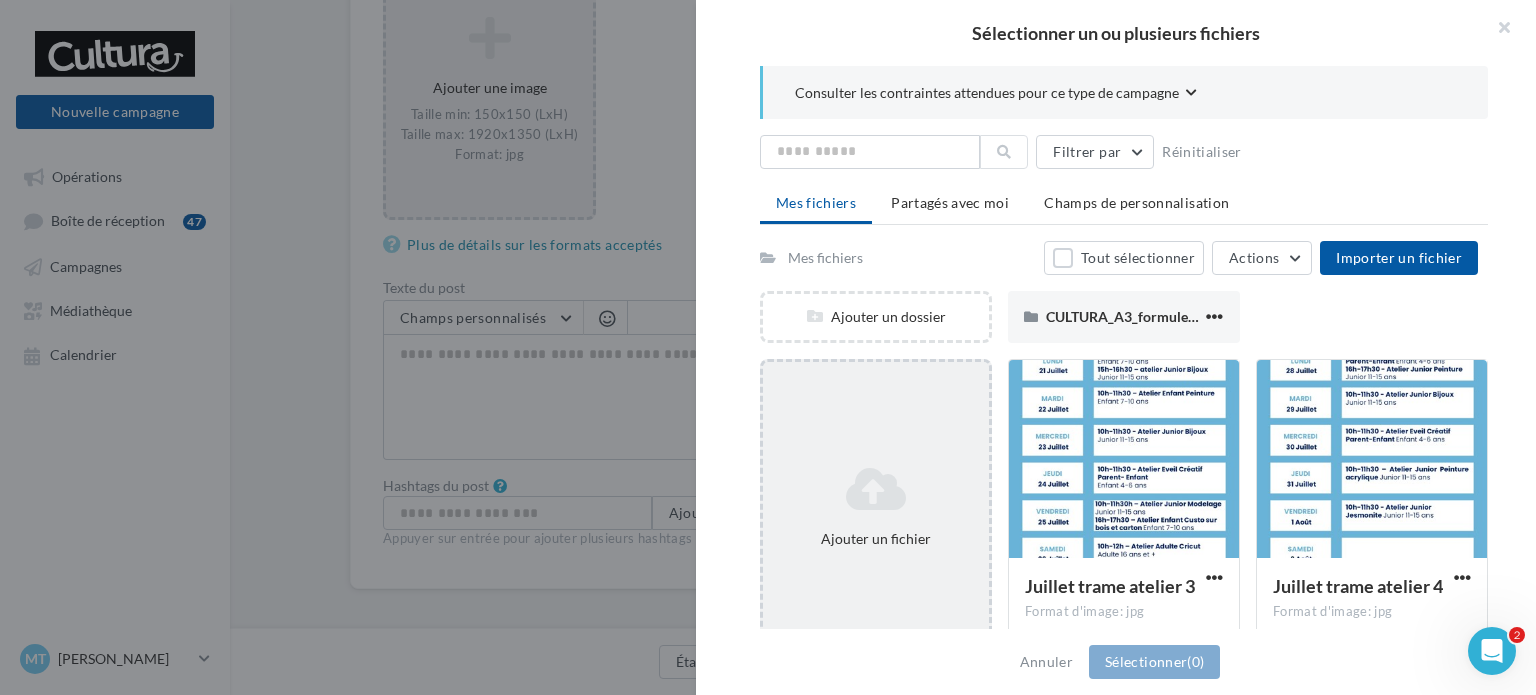 click on "Ajouter un fichier" at bounding box center (876, 539) 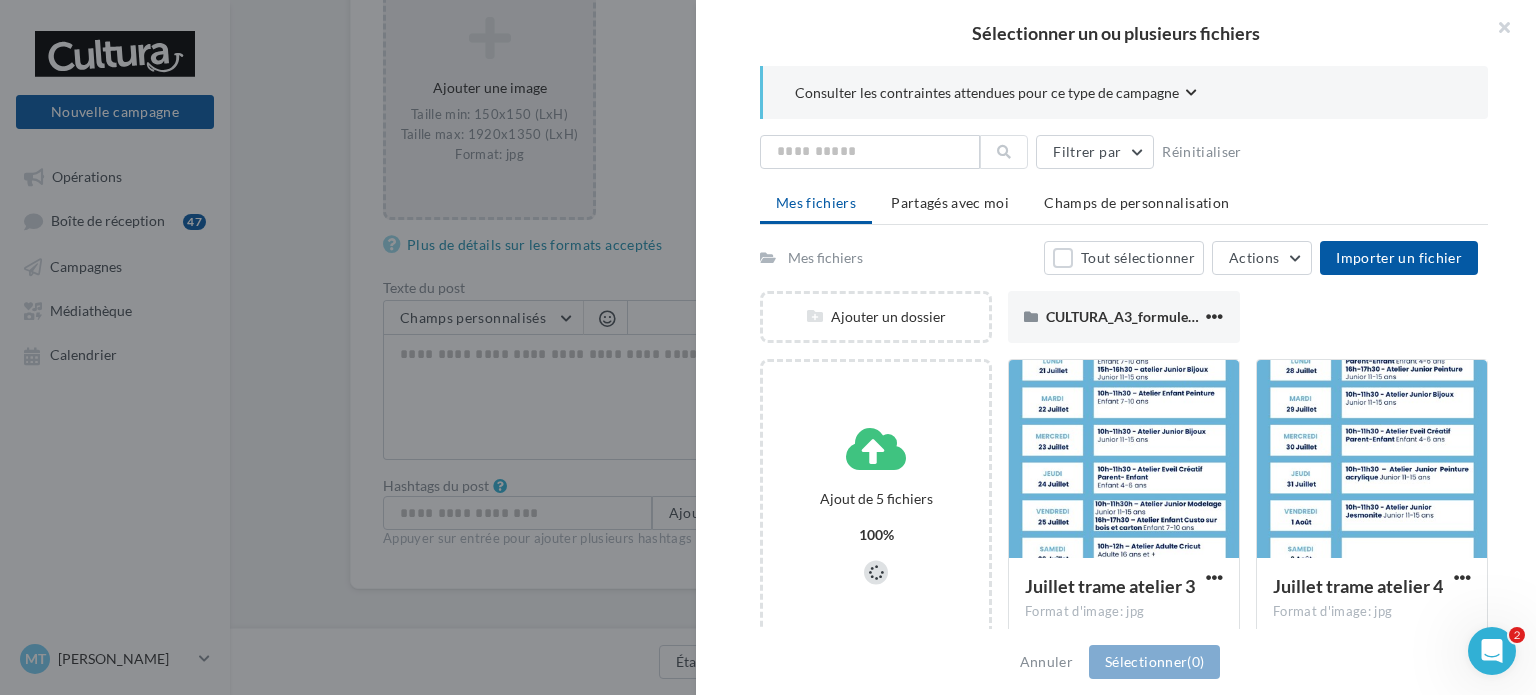 click on "Consulter les contraintes attendues pour ce type de campagne                   Filtrer par        Réinitialiser
Mes fichiers
Partagés avec moi
Champs de personnalisation
Mes fichiers
Tout sélectionner
Actions                Importer un fichier     Ajouter un dossier    CULTURA_A3_formule_anniversaire_plongeoir1 (1) (1)                CULTURA_A3_formule_anniversaire_plongeoir1 (1) (1)       Ajout de 5 fichiers   100%                  Juillet trame atelier 3  Format d'image: jpg                   Juillet trame atelier [DATE] trame atelier 4  Format d'image: jpg                   Juillet trame atelier [DATE] trame atelier 2  Format d'image: jpg                   Juillet trame atelier [DATE] trame atelier  Format d'image: jpg" at bounding box center [1124, 348] 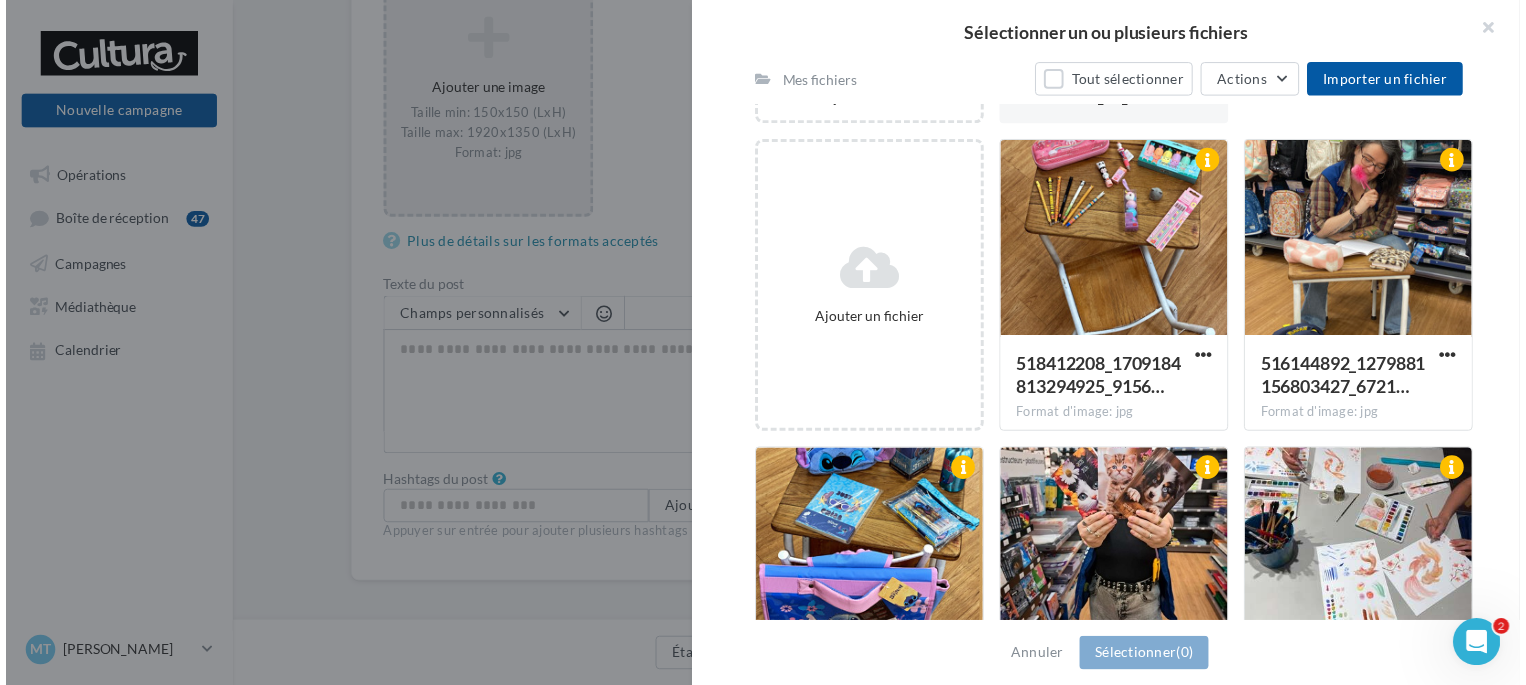 scroll, scrollTop: 218, scrollLeft: 0, axis: vertical 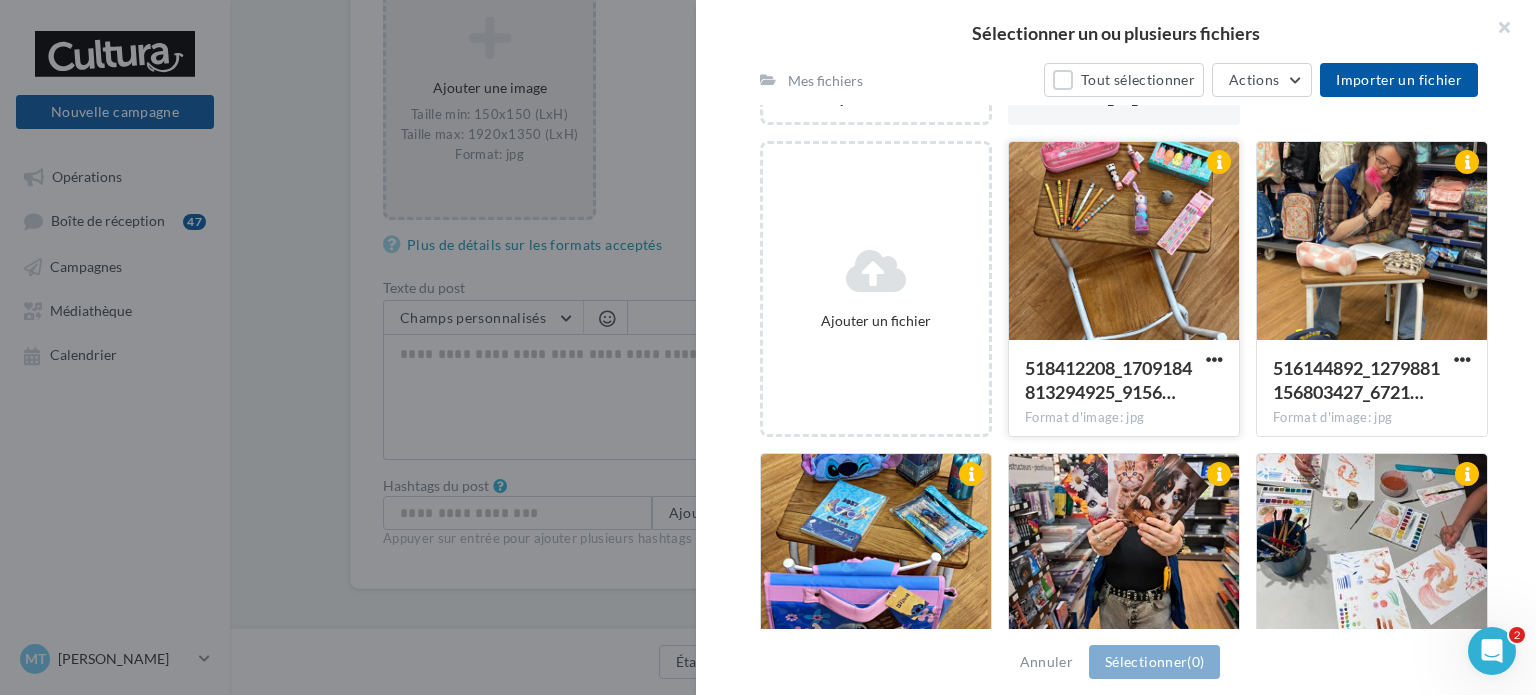 click at bounding box center (1124, 242) 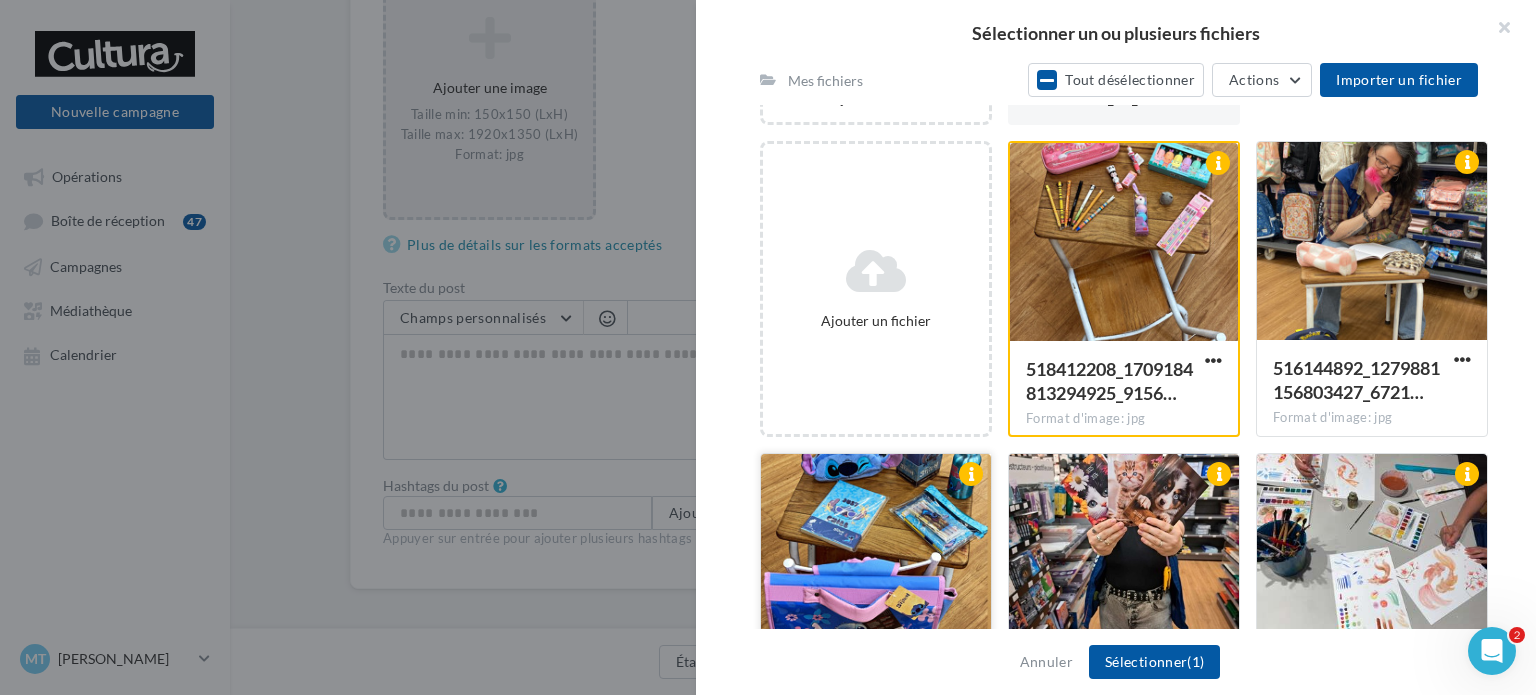 click at bounding box center (876, 554) 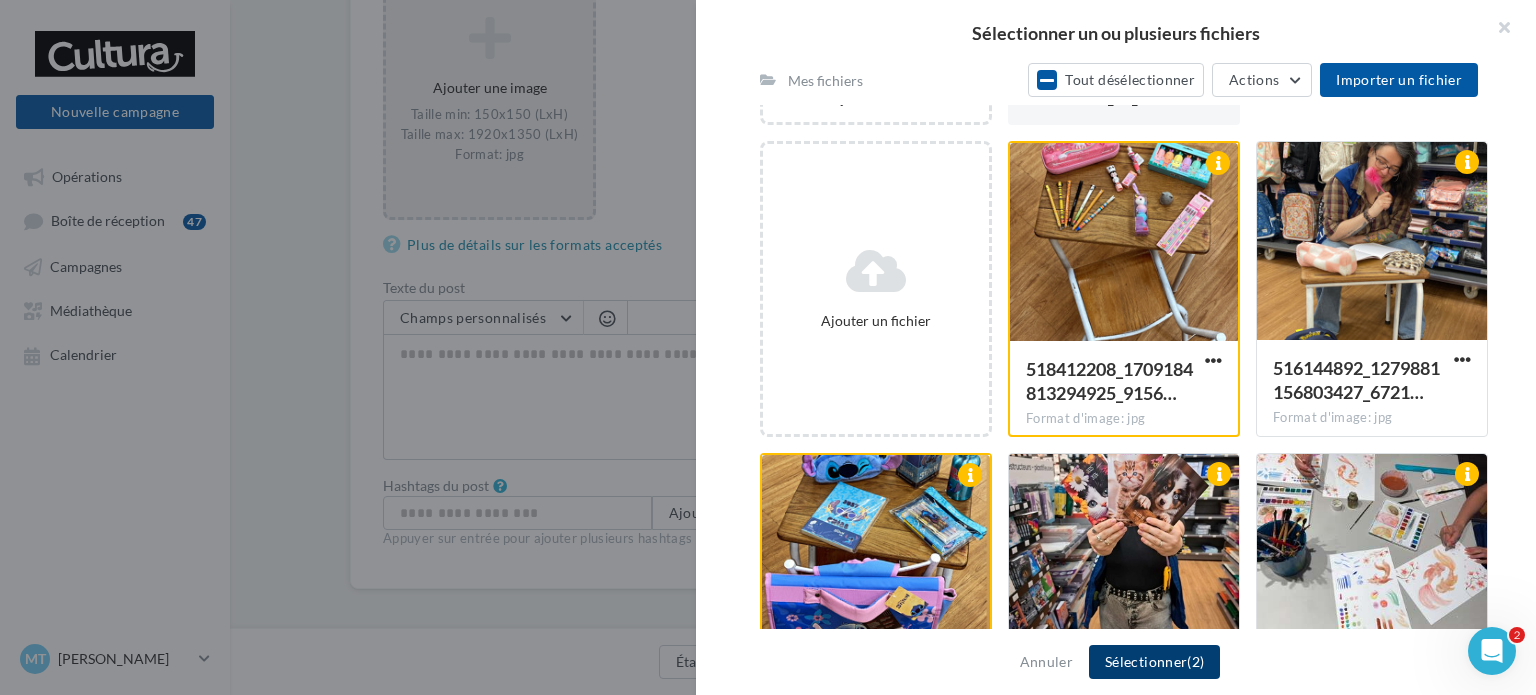 click on "Sélectionner   (2)" at bounding box center [1154, 662] 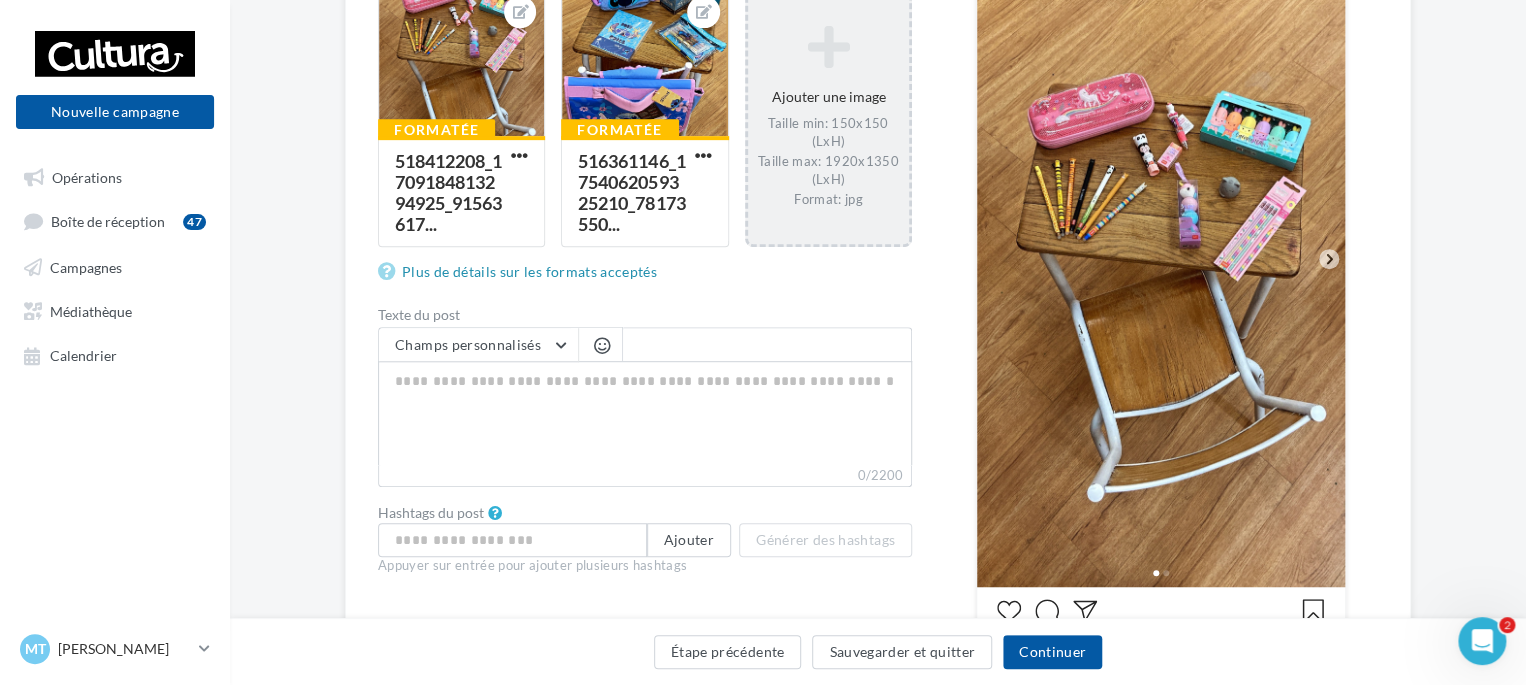 scroll, scrollTop: 408, scrollLeft: 0, axis: vertical 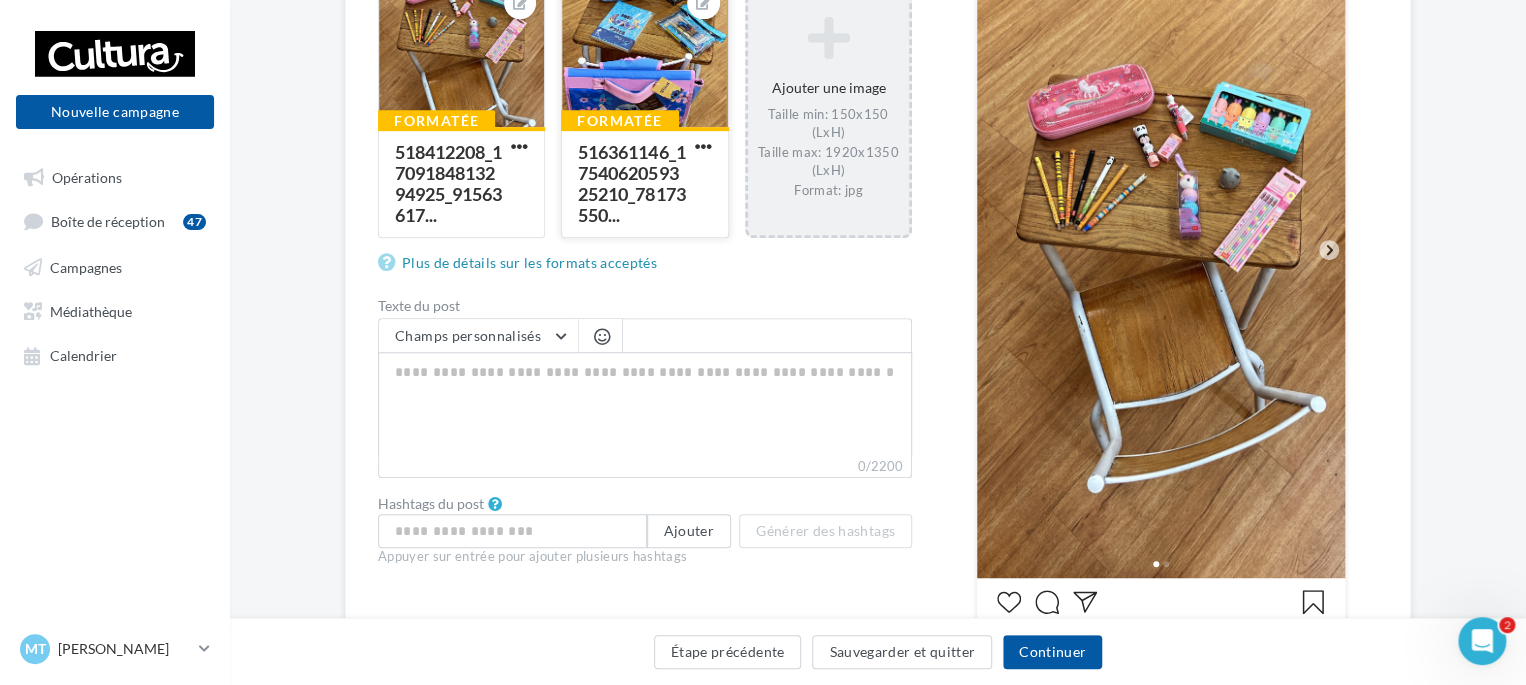 click at bounding box center [644, 54] 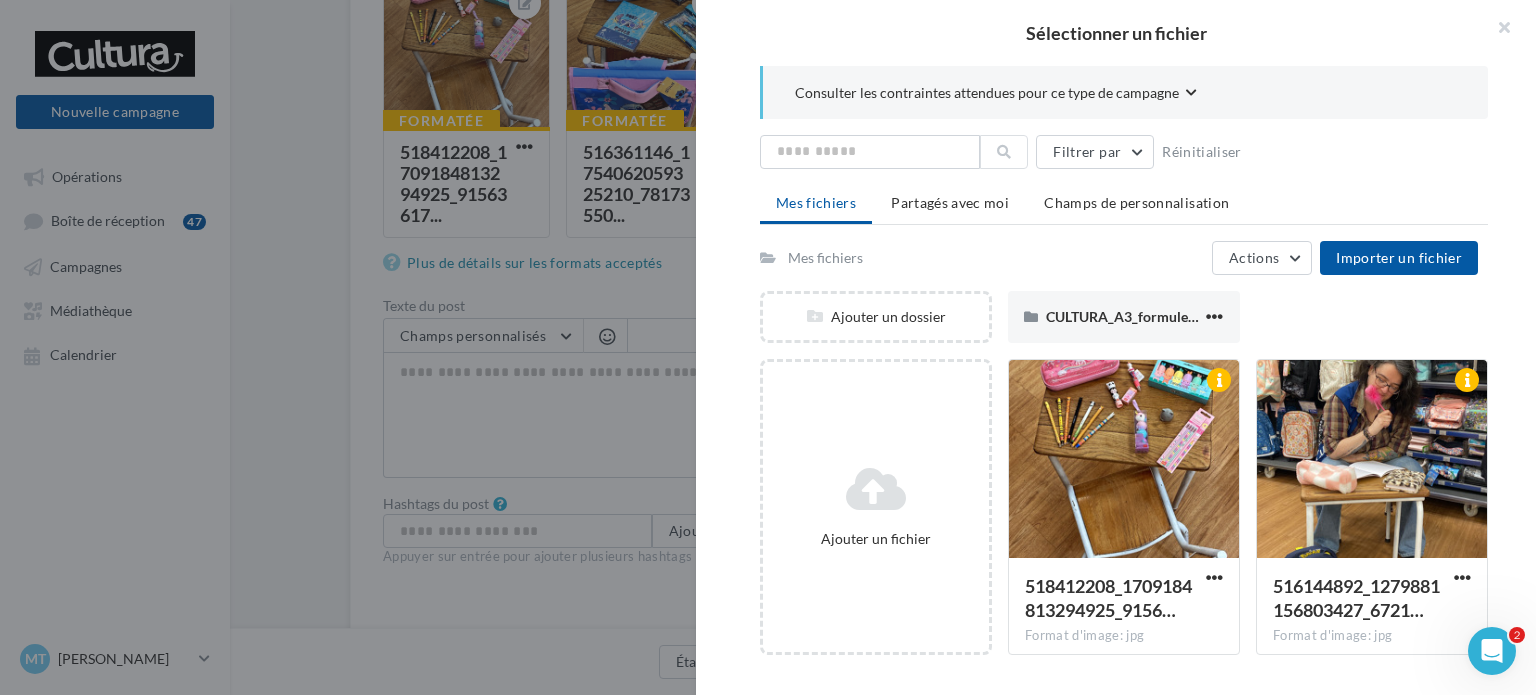 click at bounding box center [768, 347] 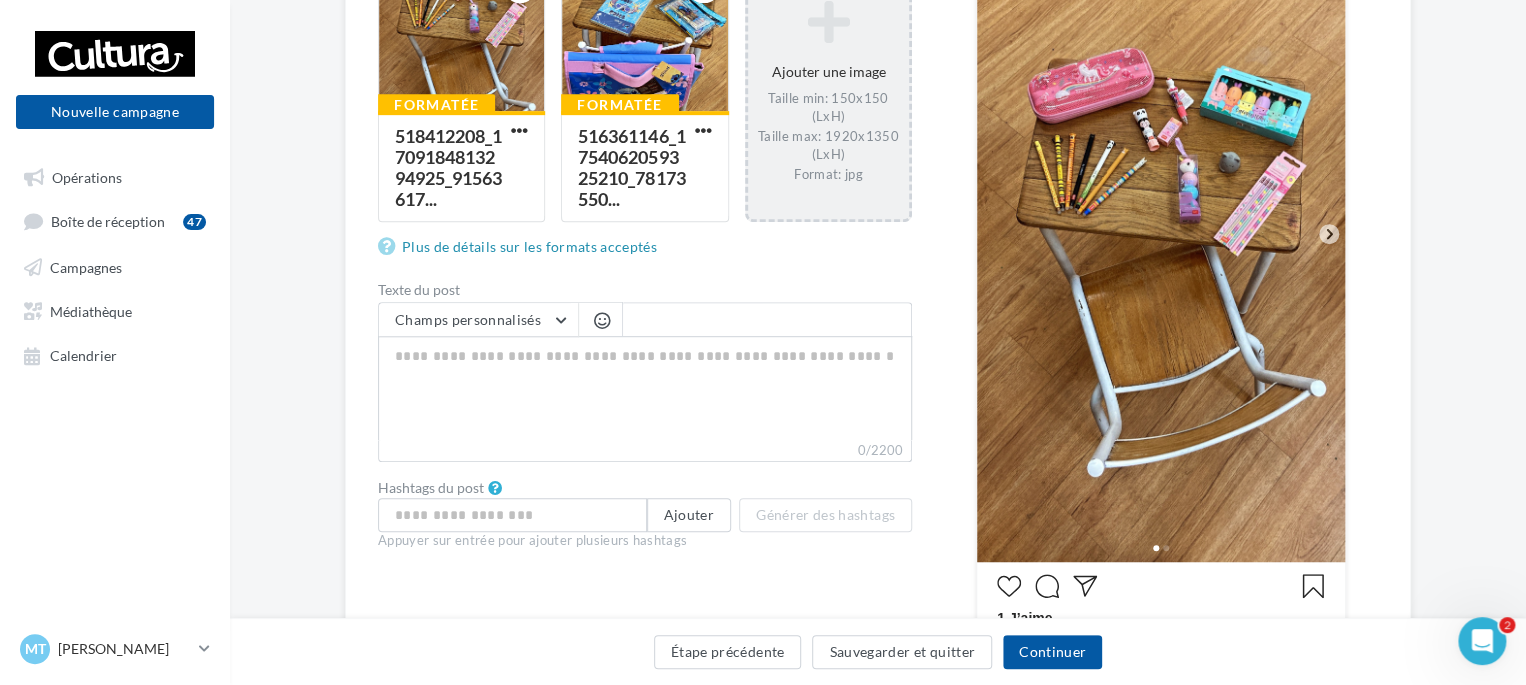 scroll, scrollTop: 428, scrollLeft: 0, axis: vertical 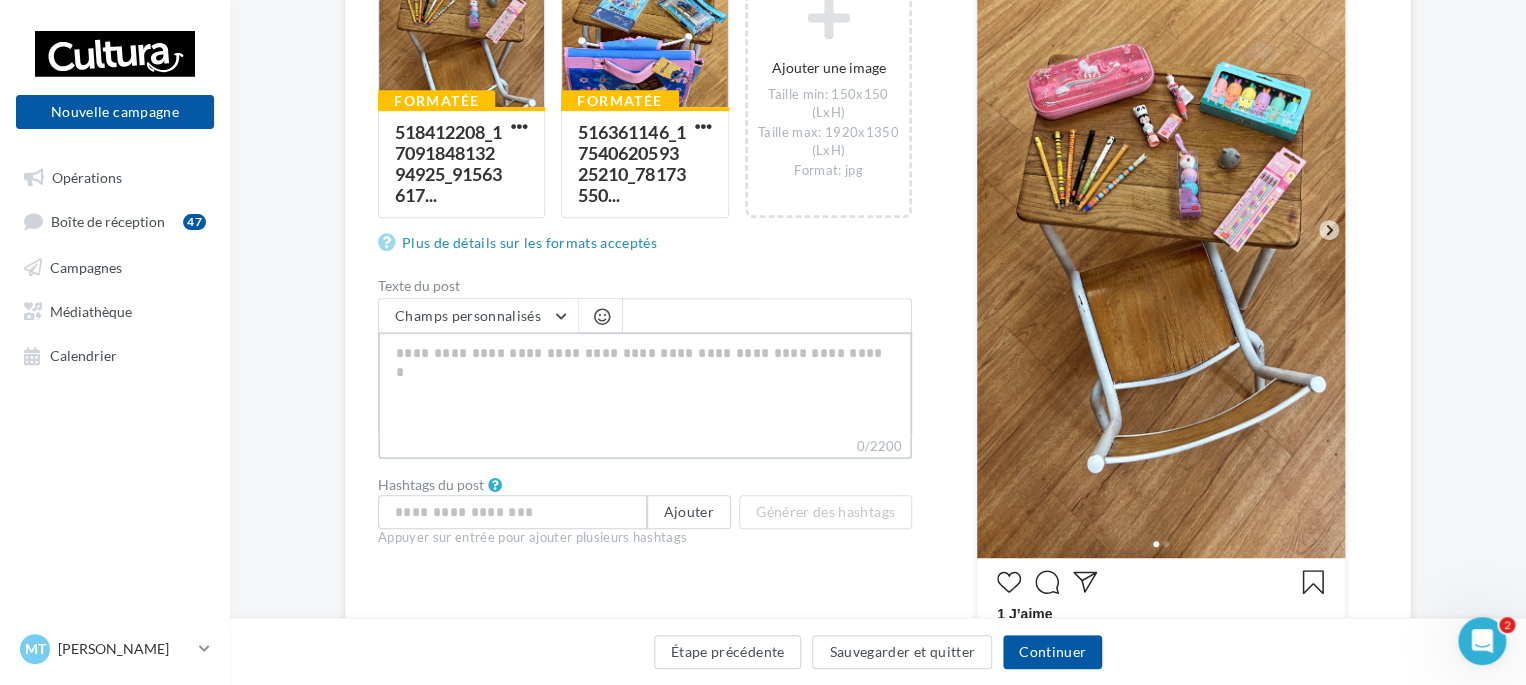 click on "0/2200" at bounding box center [645, 384] 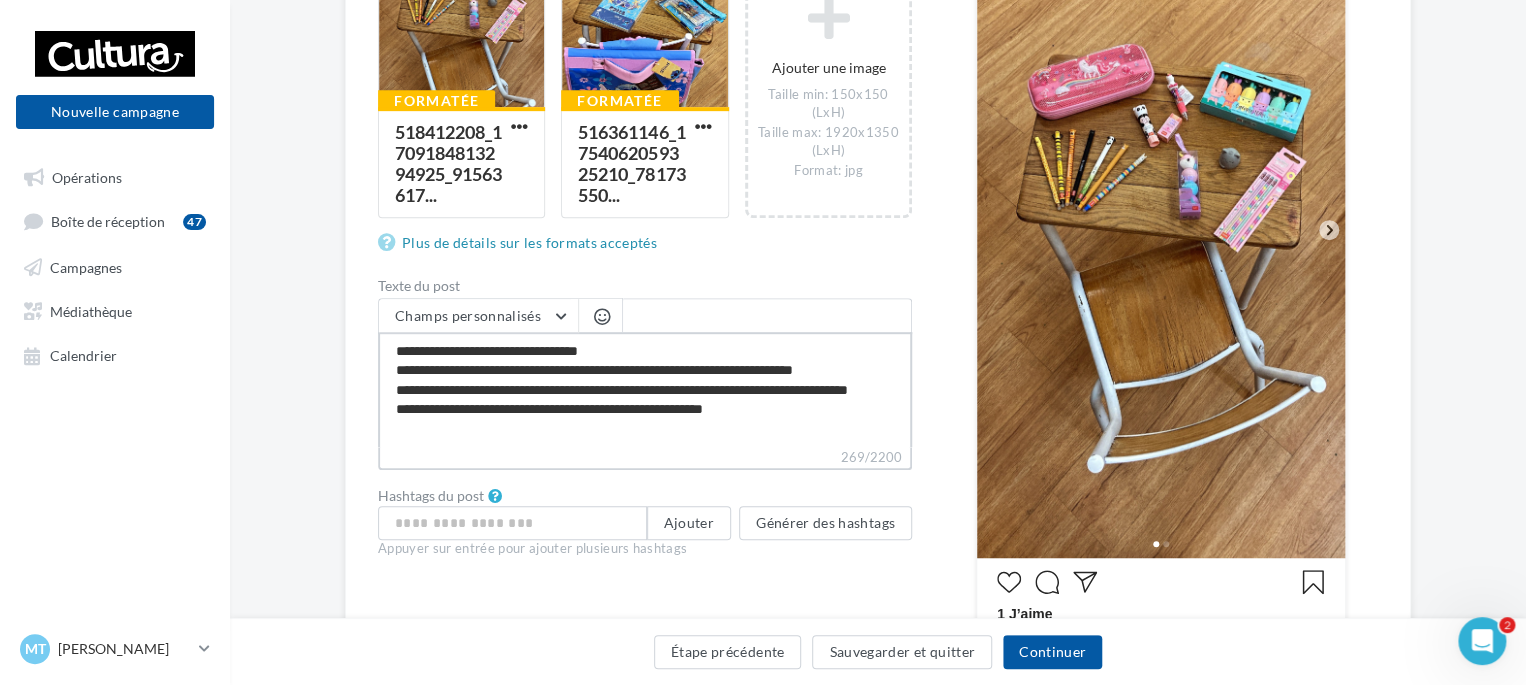 drag, startPoint x: 413, startPoint y: 347, endPoint x: 373, endPoint y: 335, distance: 41.761227 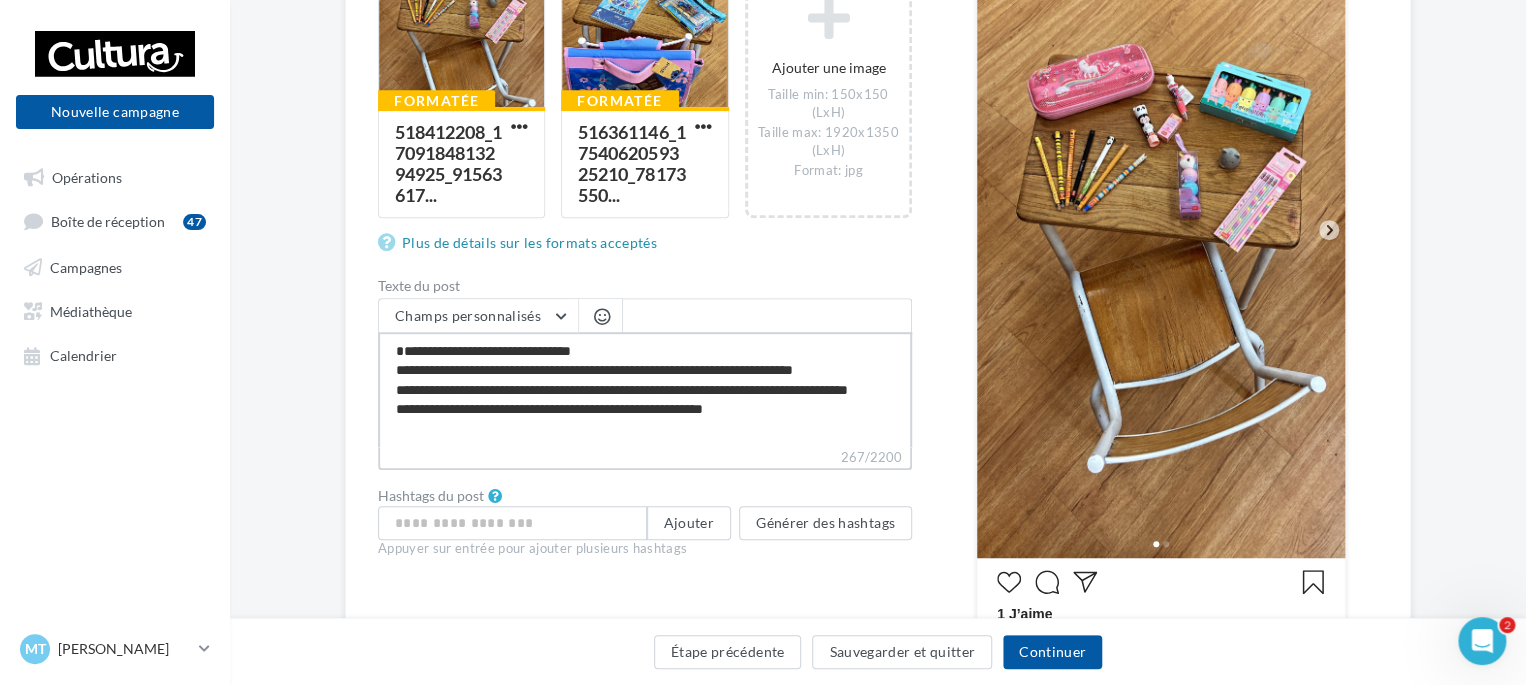 type on "**********" 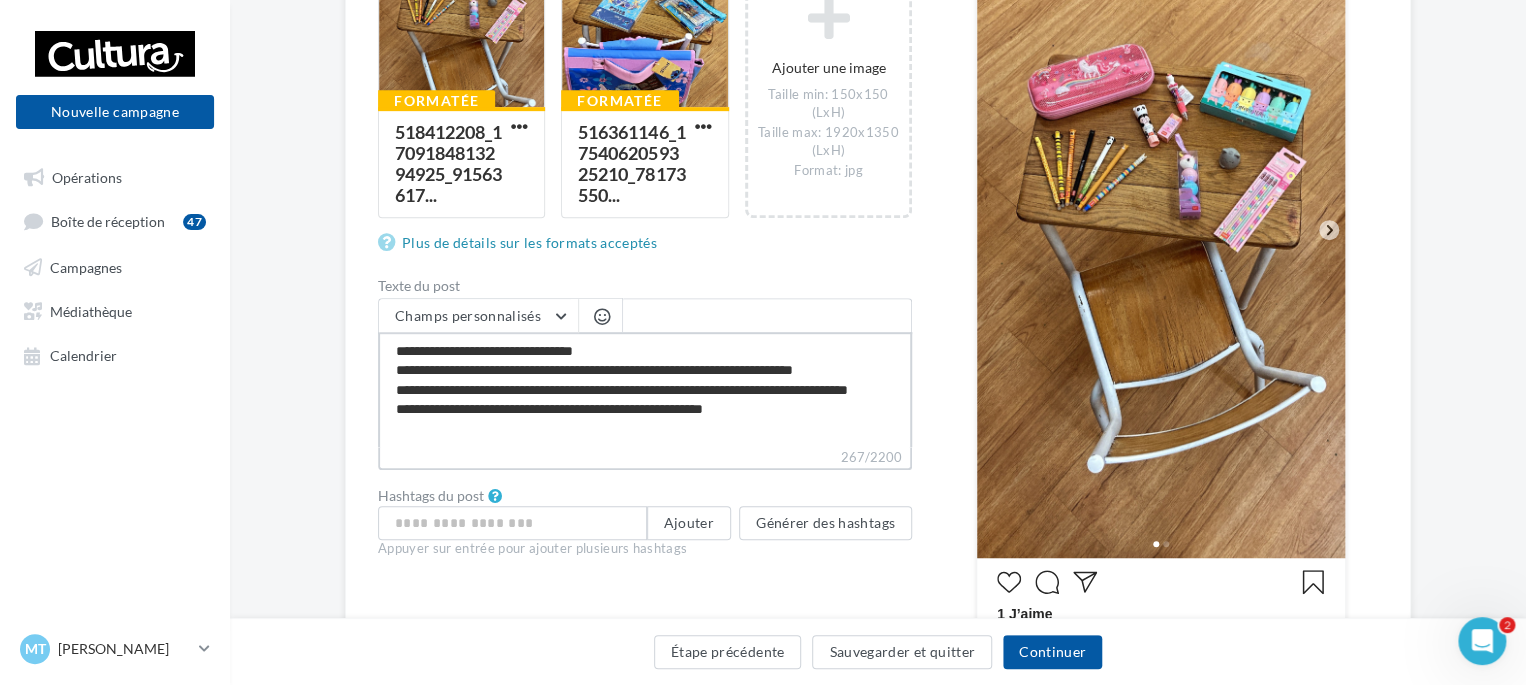 type on "**********" 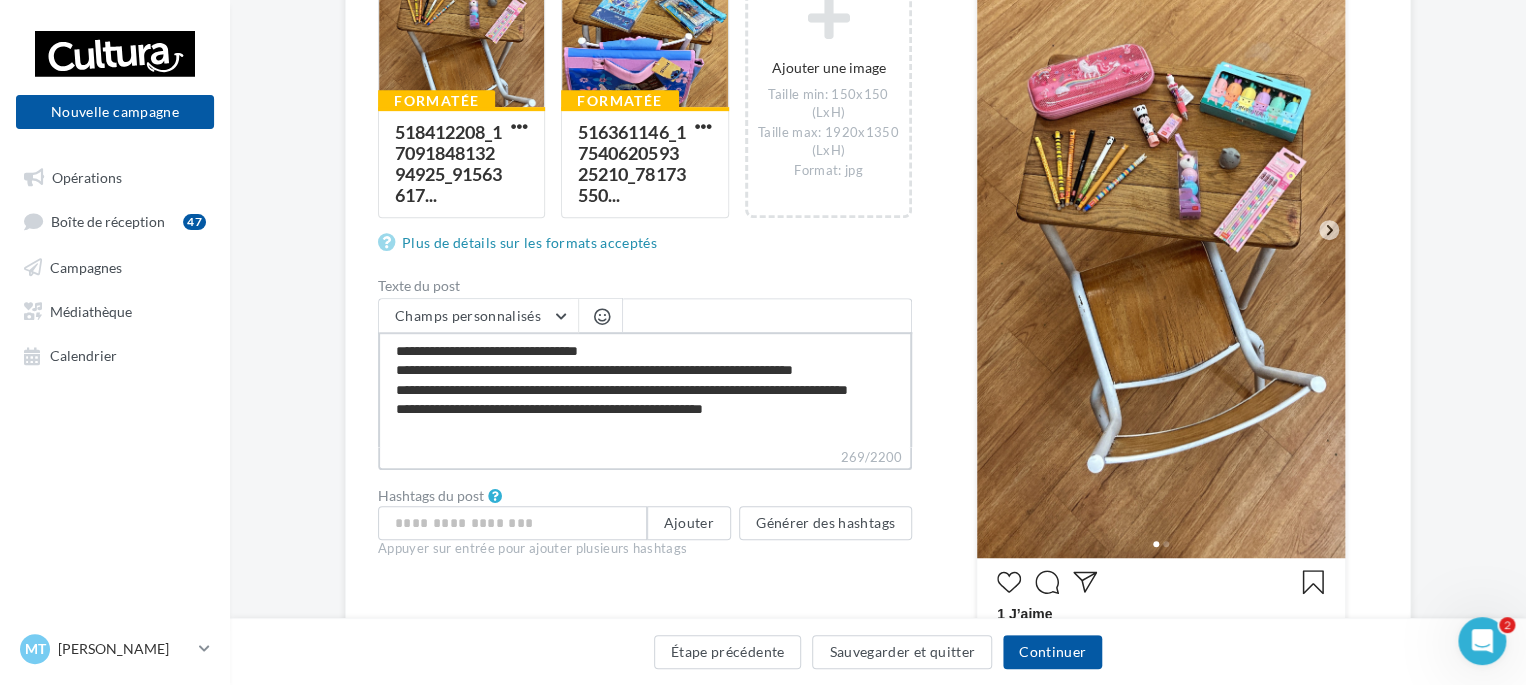 type on "**********" 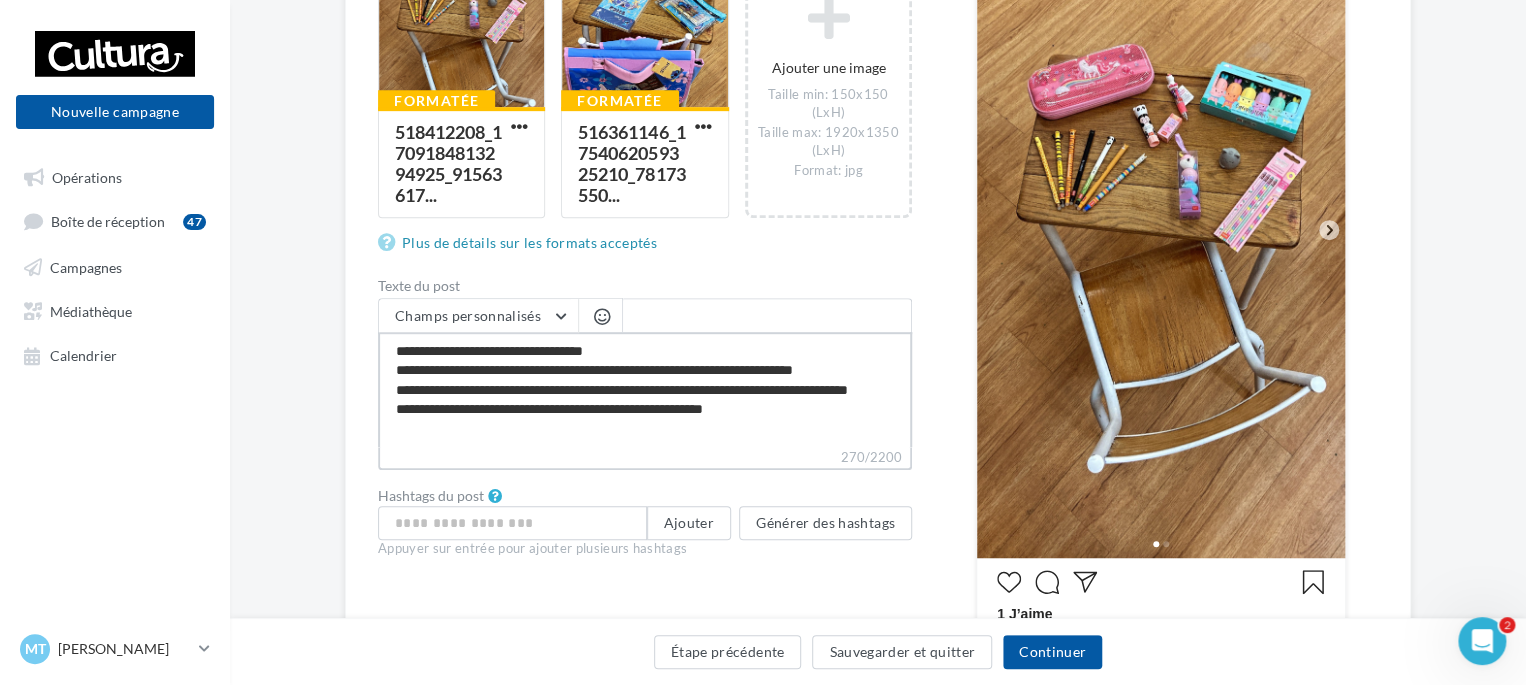 type on "**********" 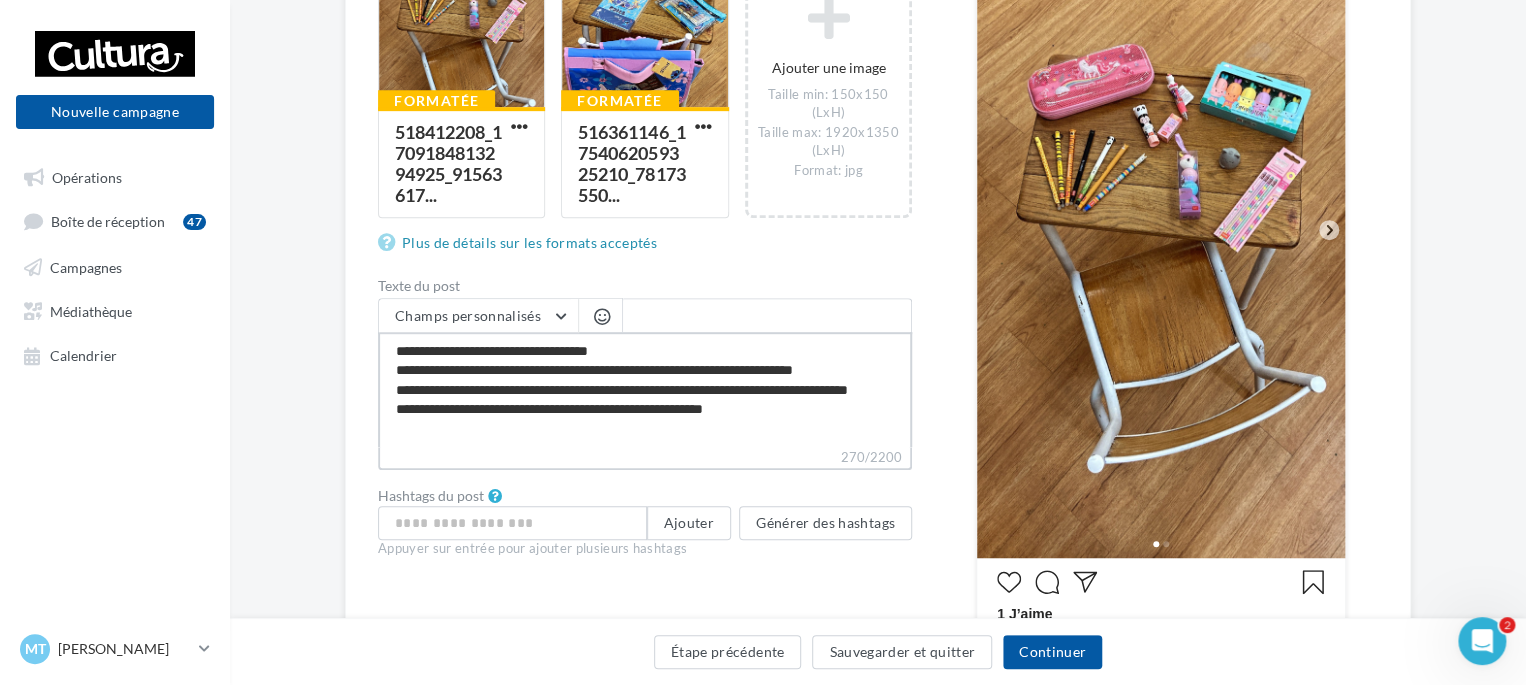 type on "**********" 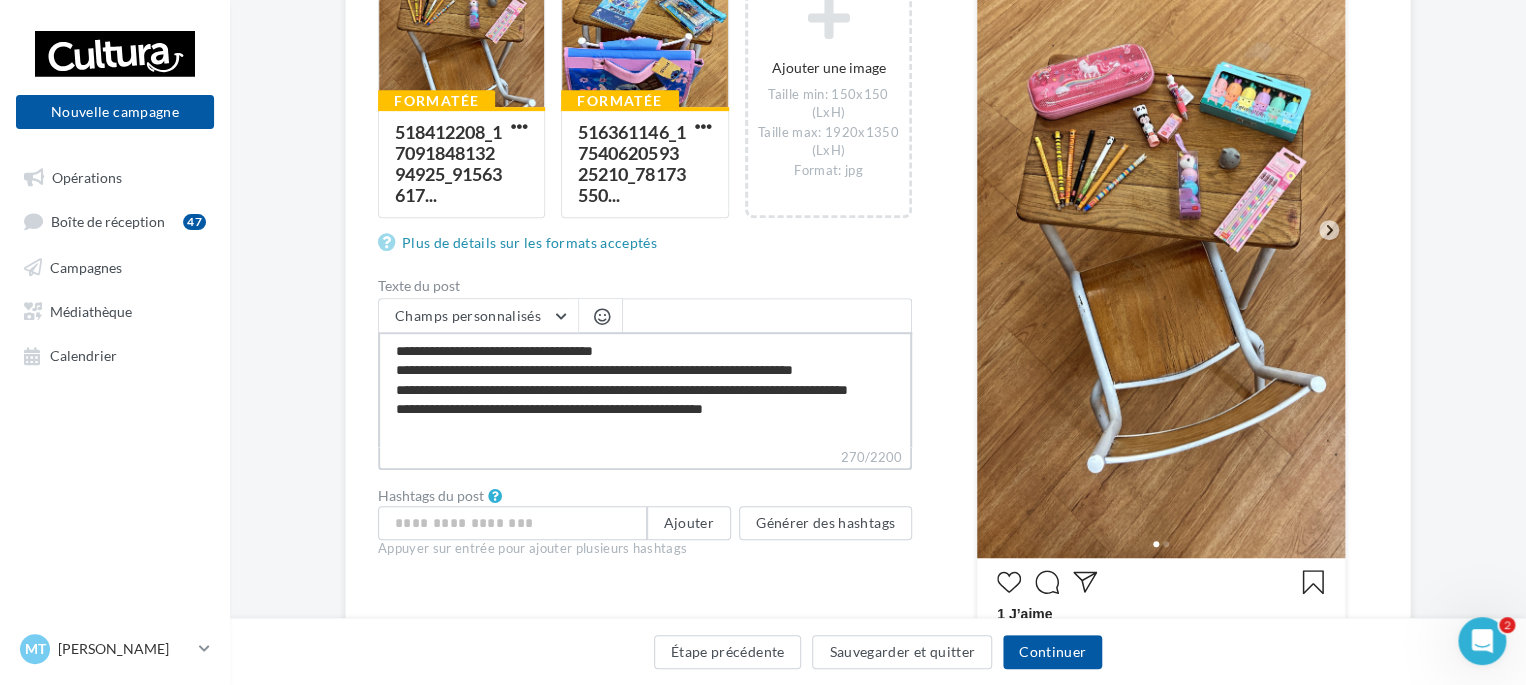 type on "**********" 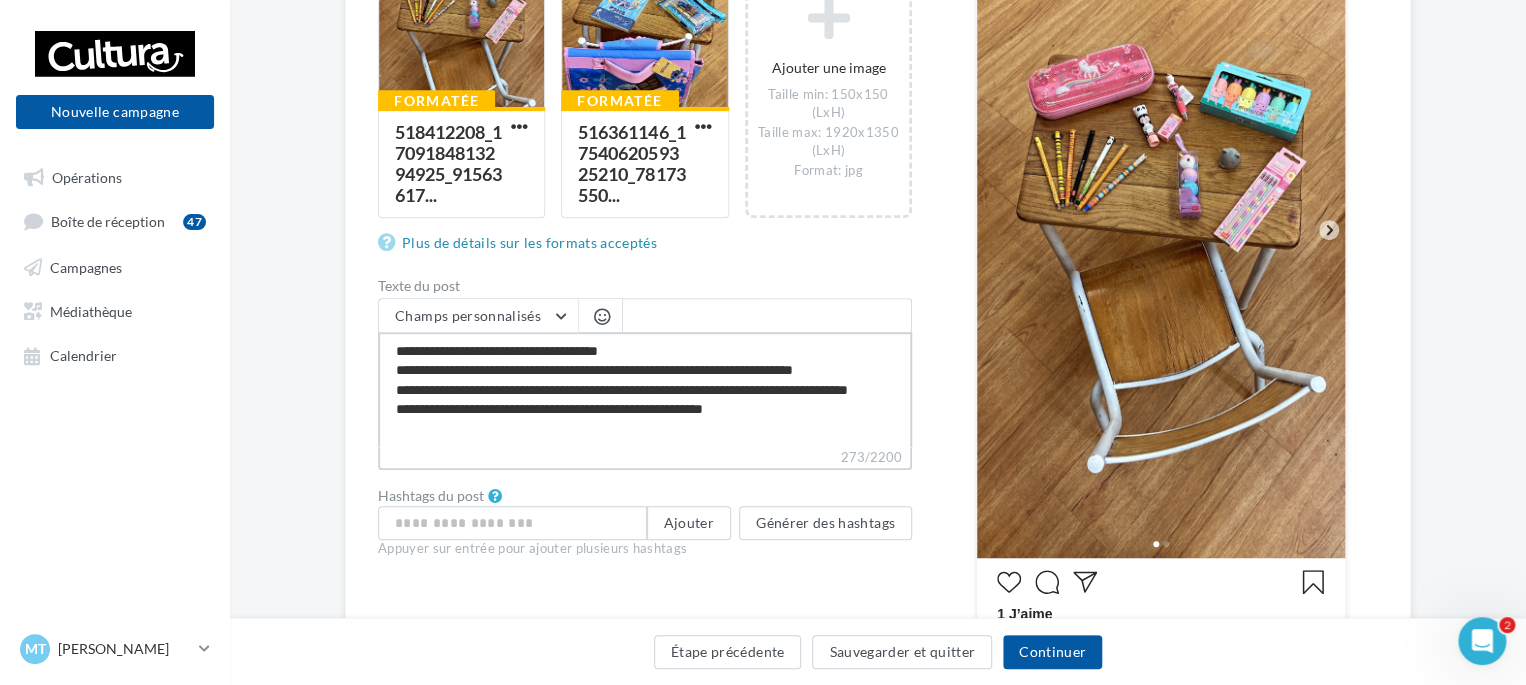 type on "**********" 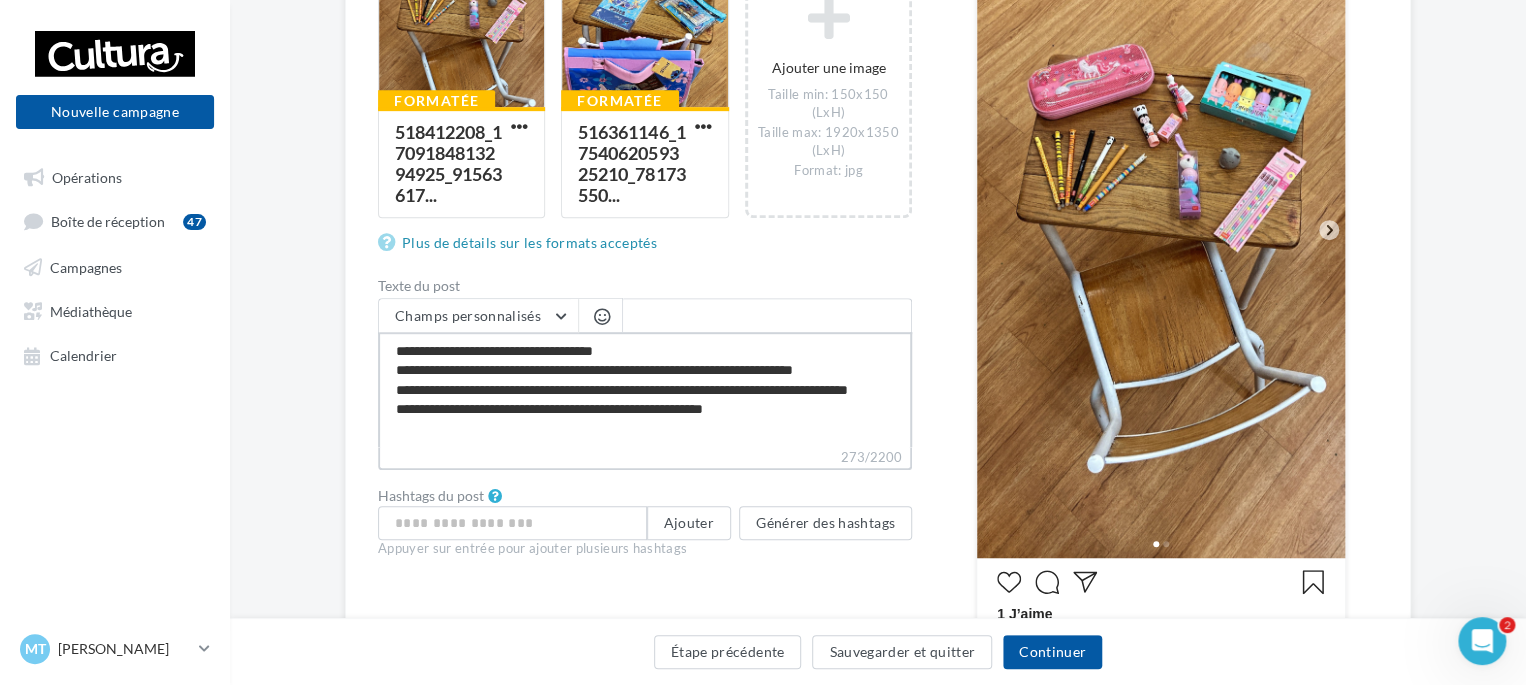 type on "**********" 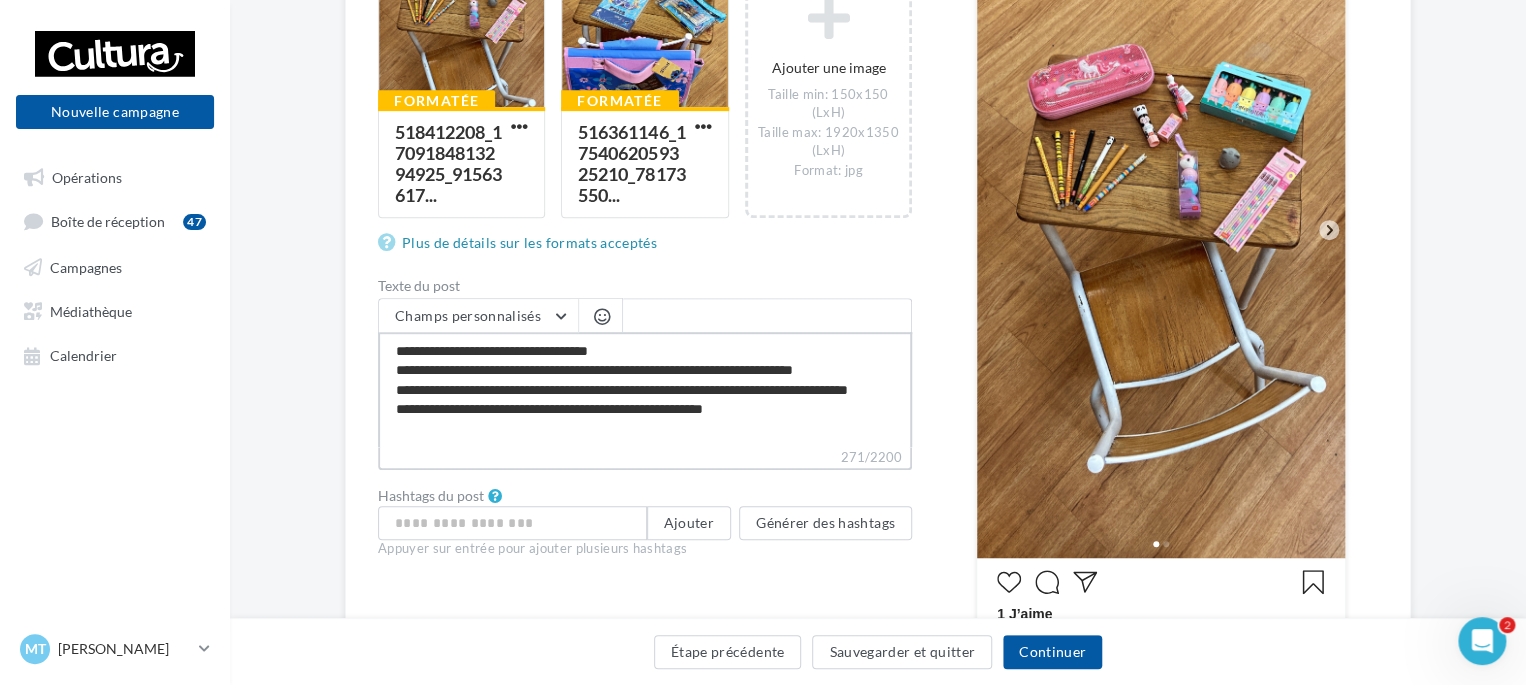 type on "**********" 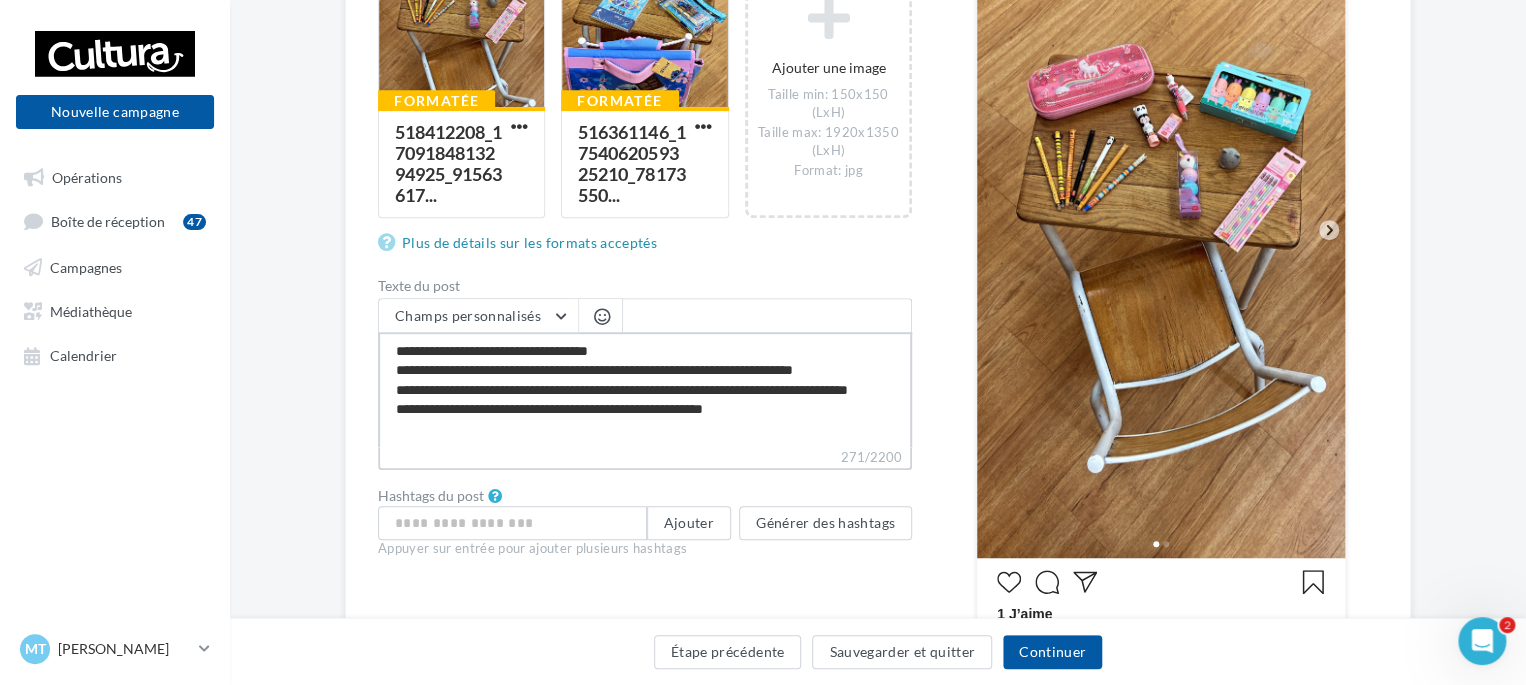 type on "**********" 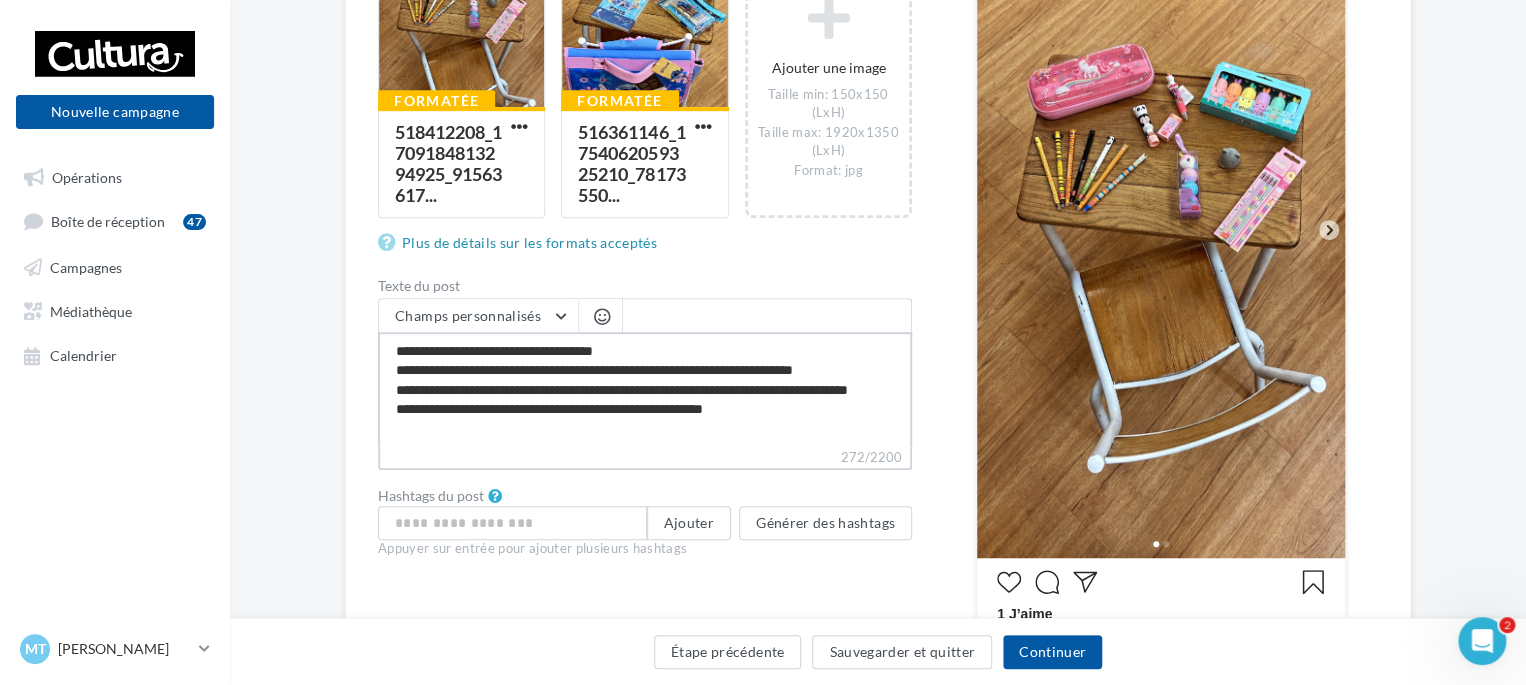 type on "**********" 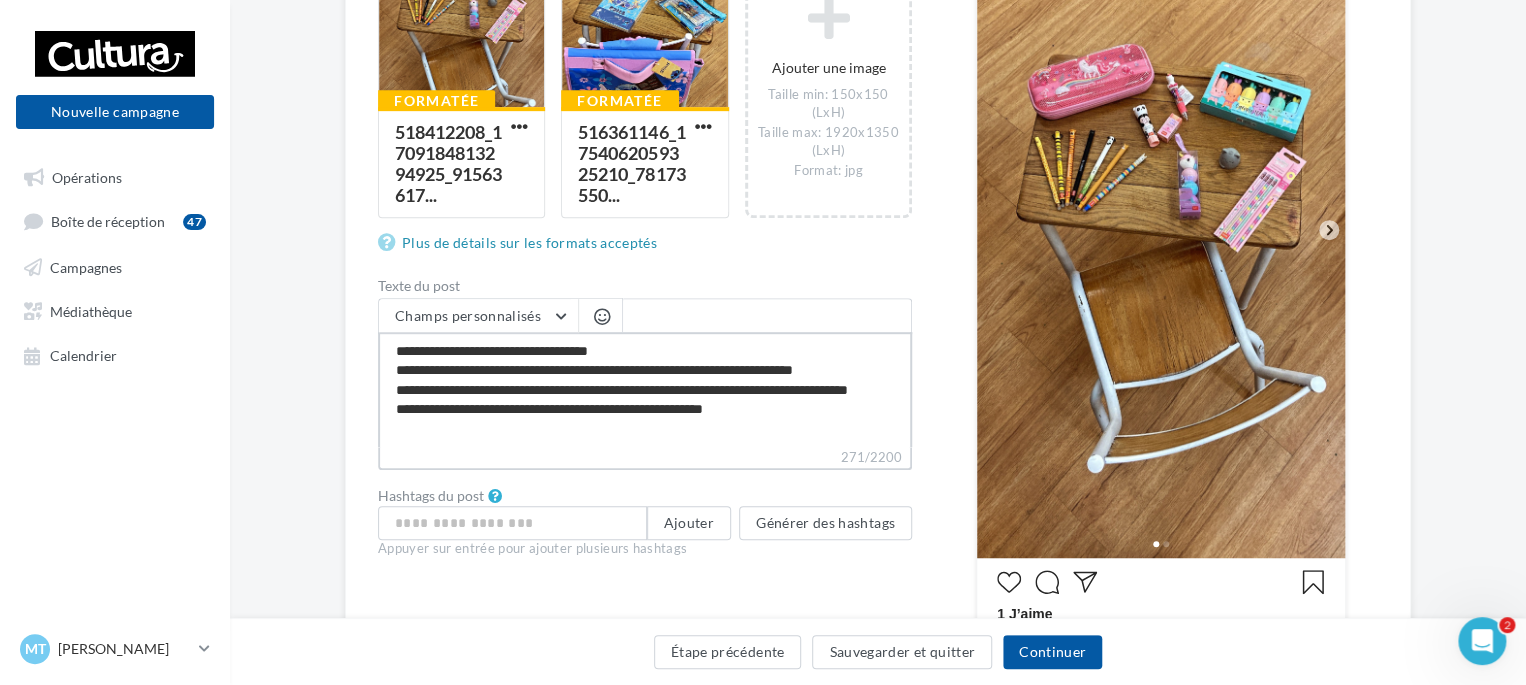 type on "**********" 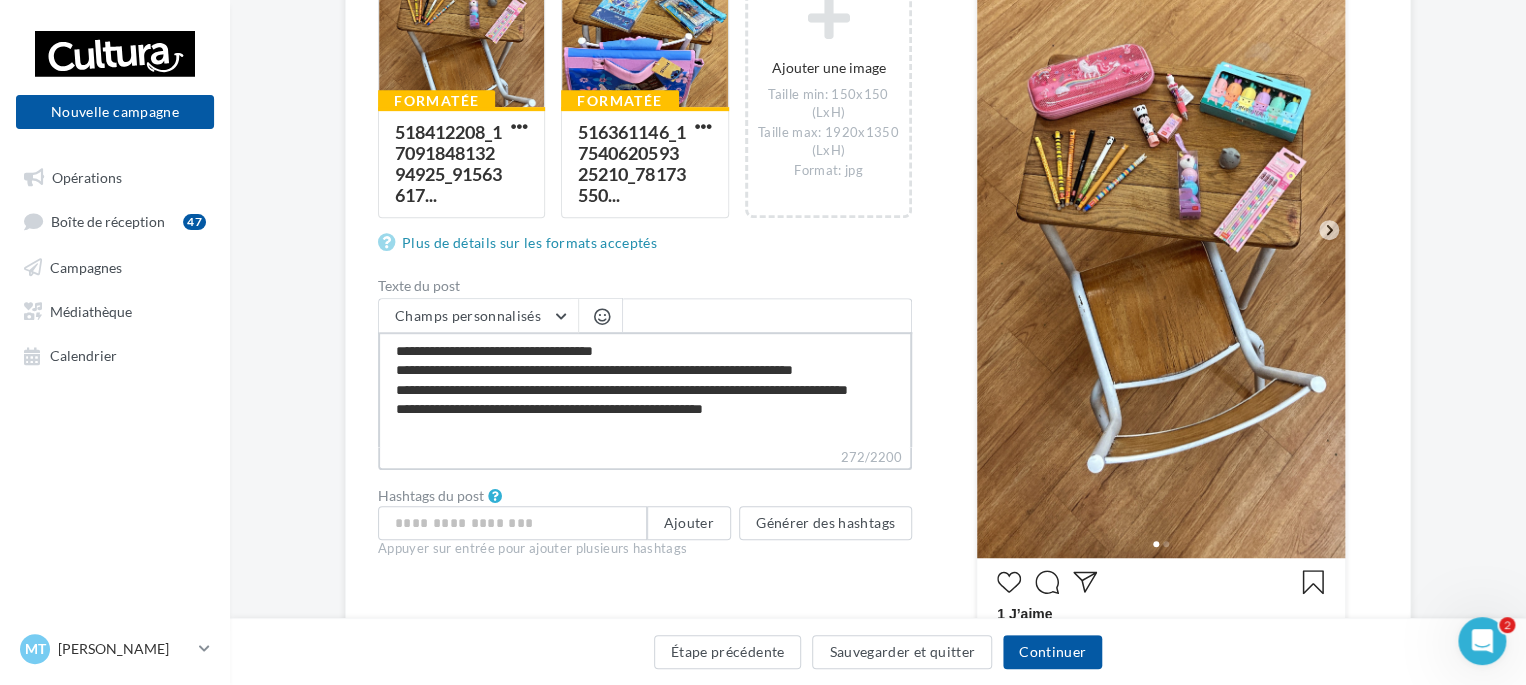 type on "**********" 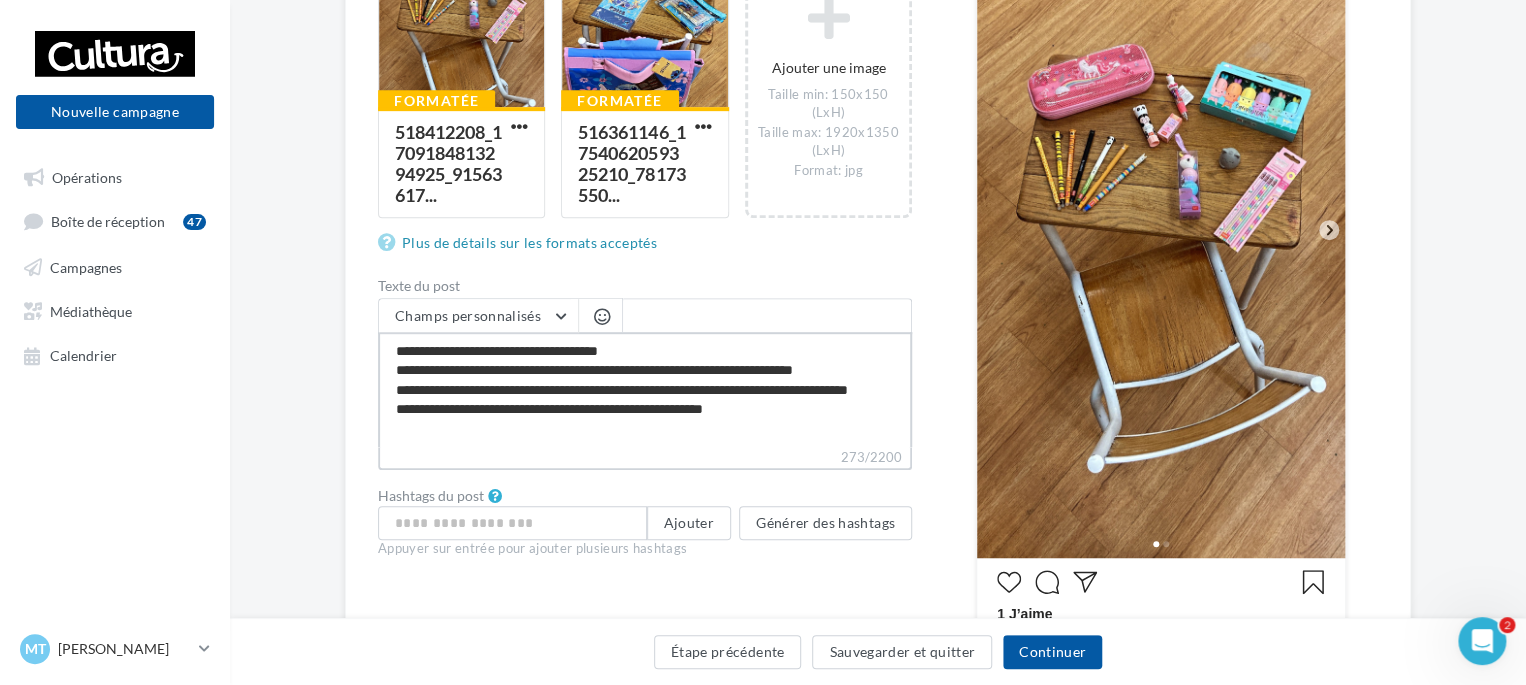 click on "**********" at bounding box center [645, 389] 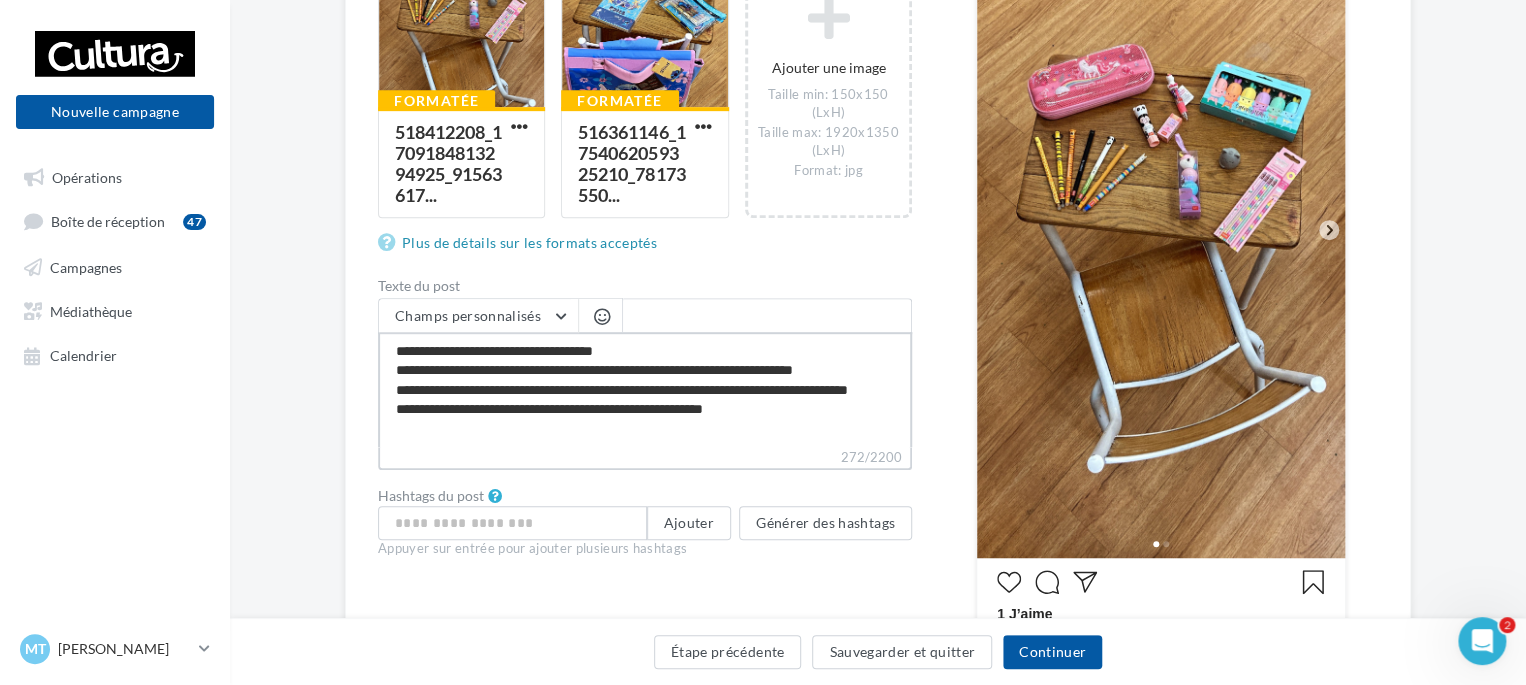 type on "**********" 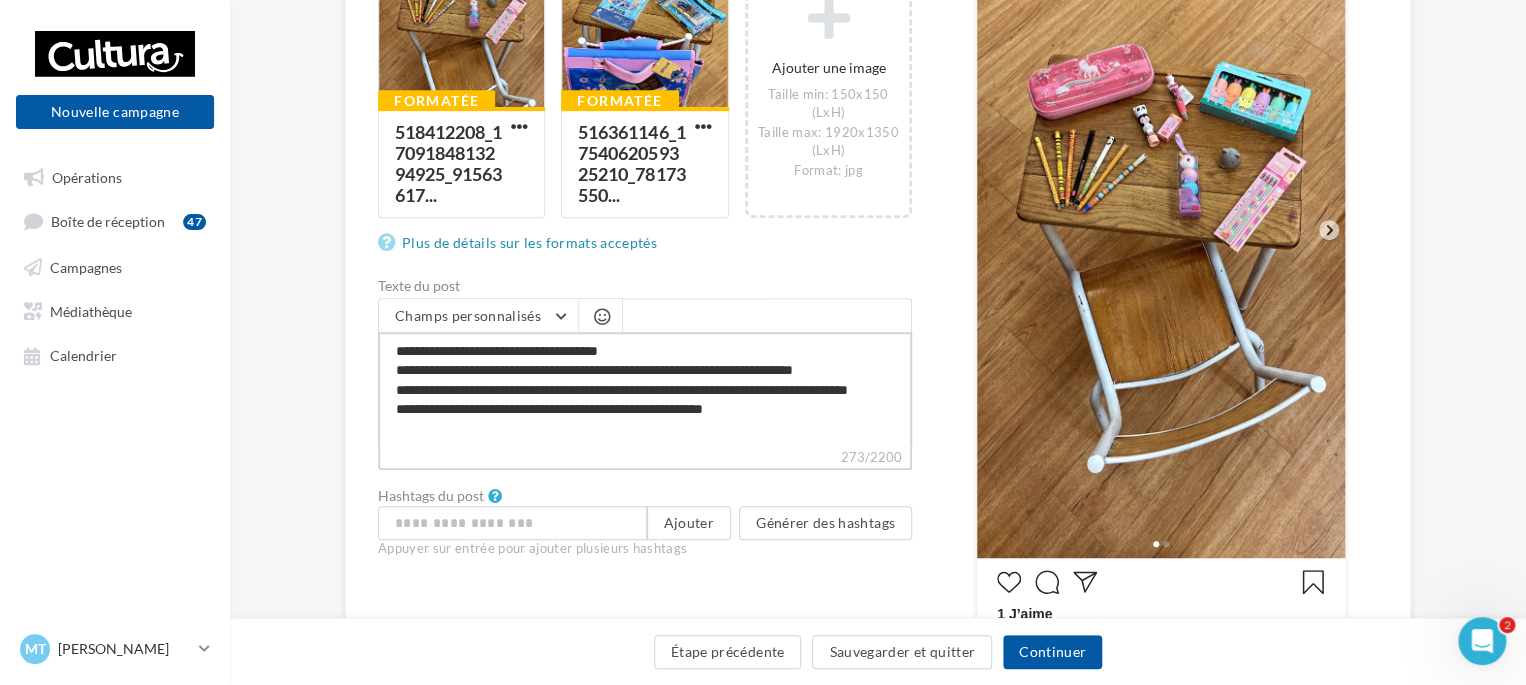 type on "**********" 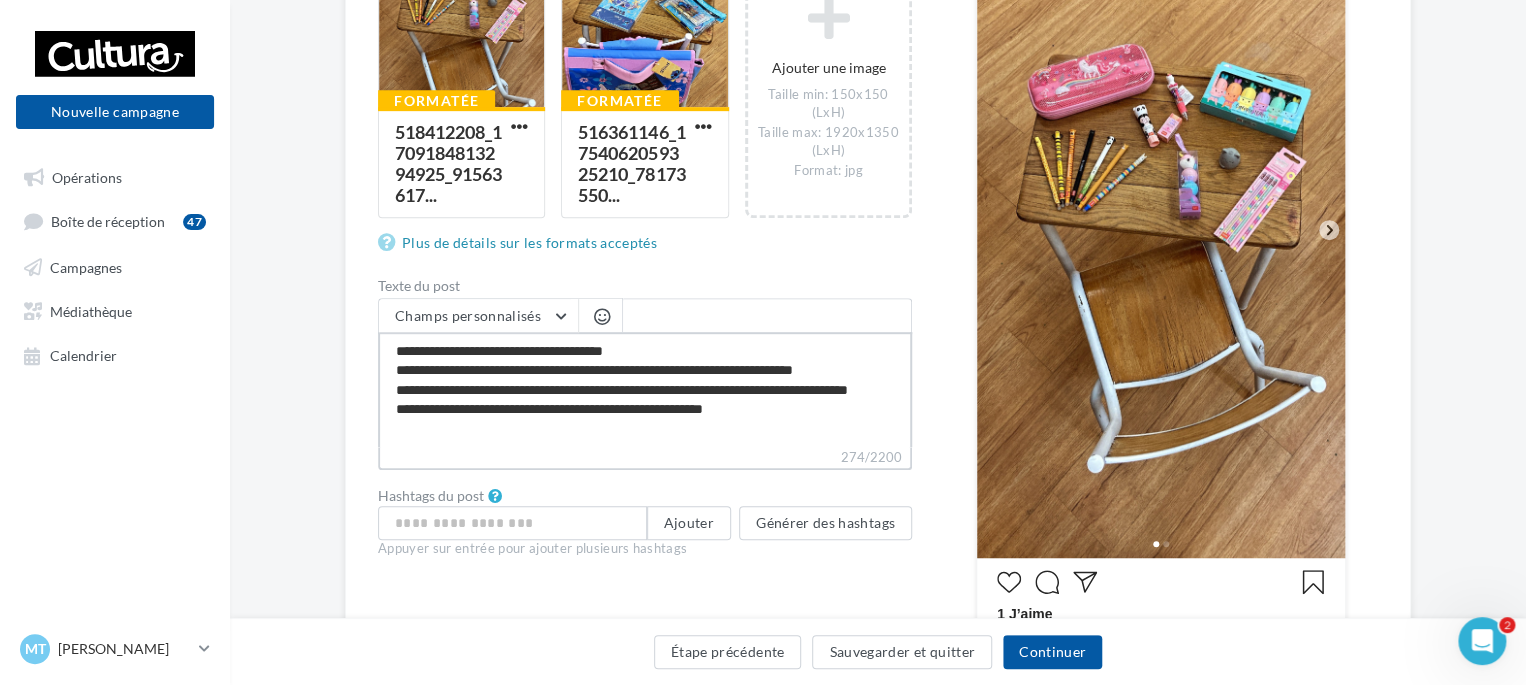 type on "**********" 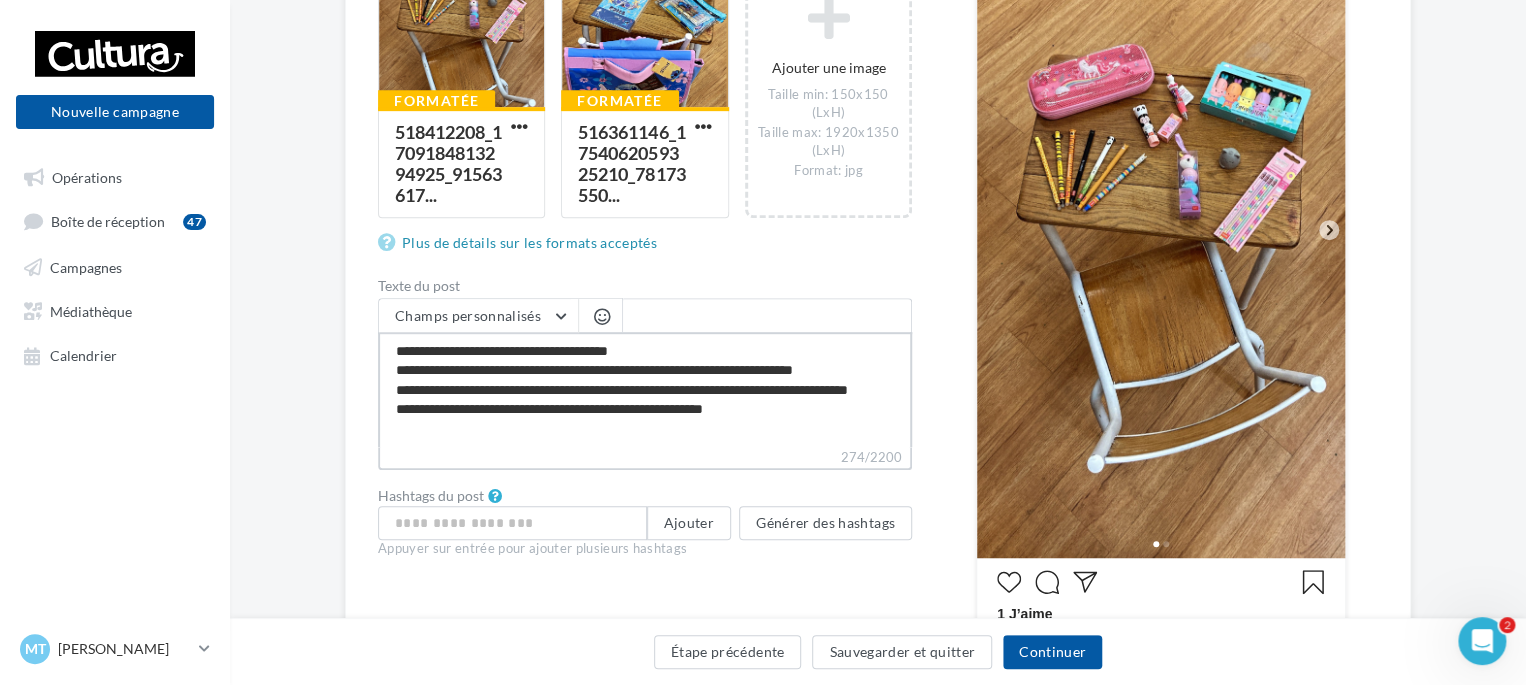 type on "**********" 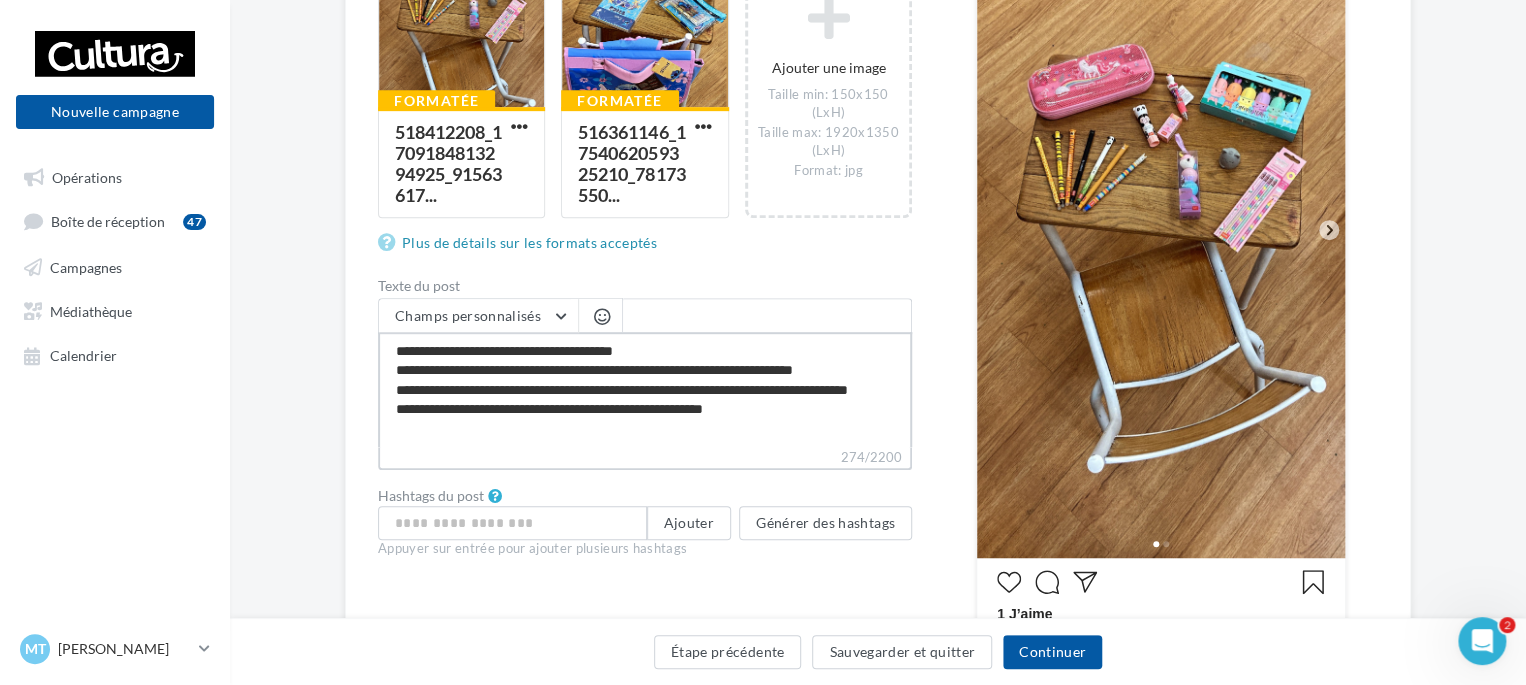 type on "**********" 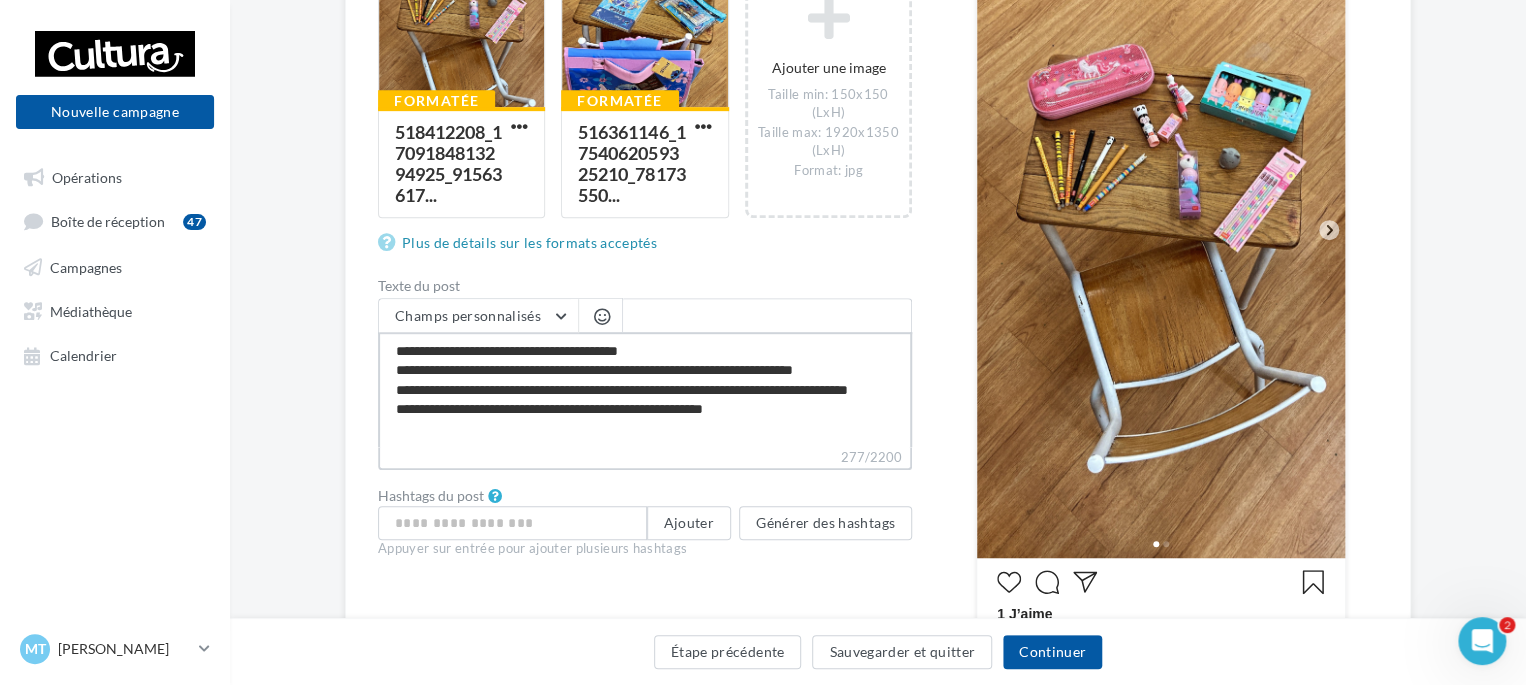 type on "**********" 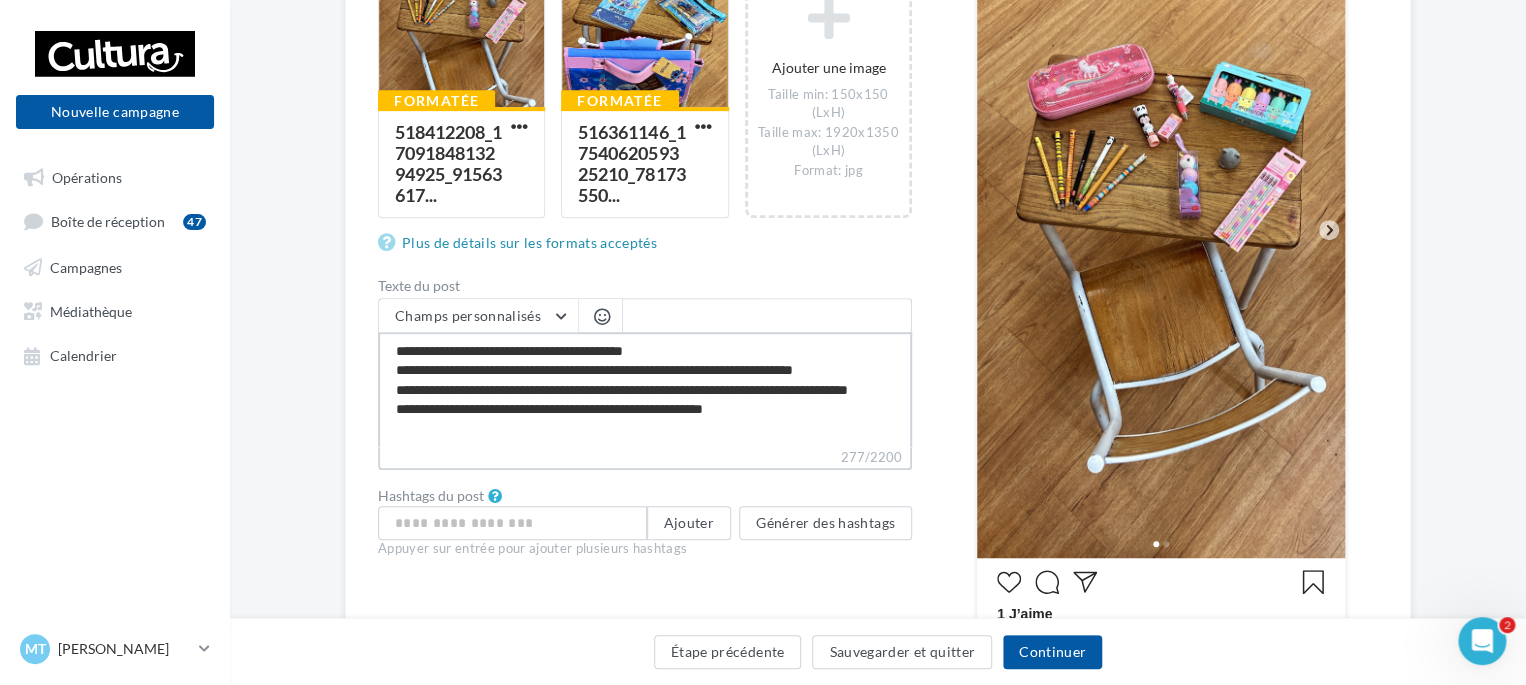 type on "**********" 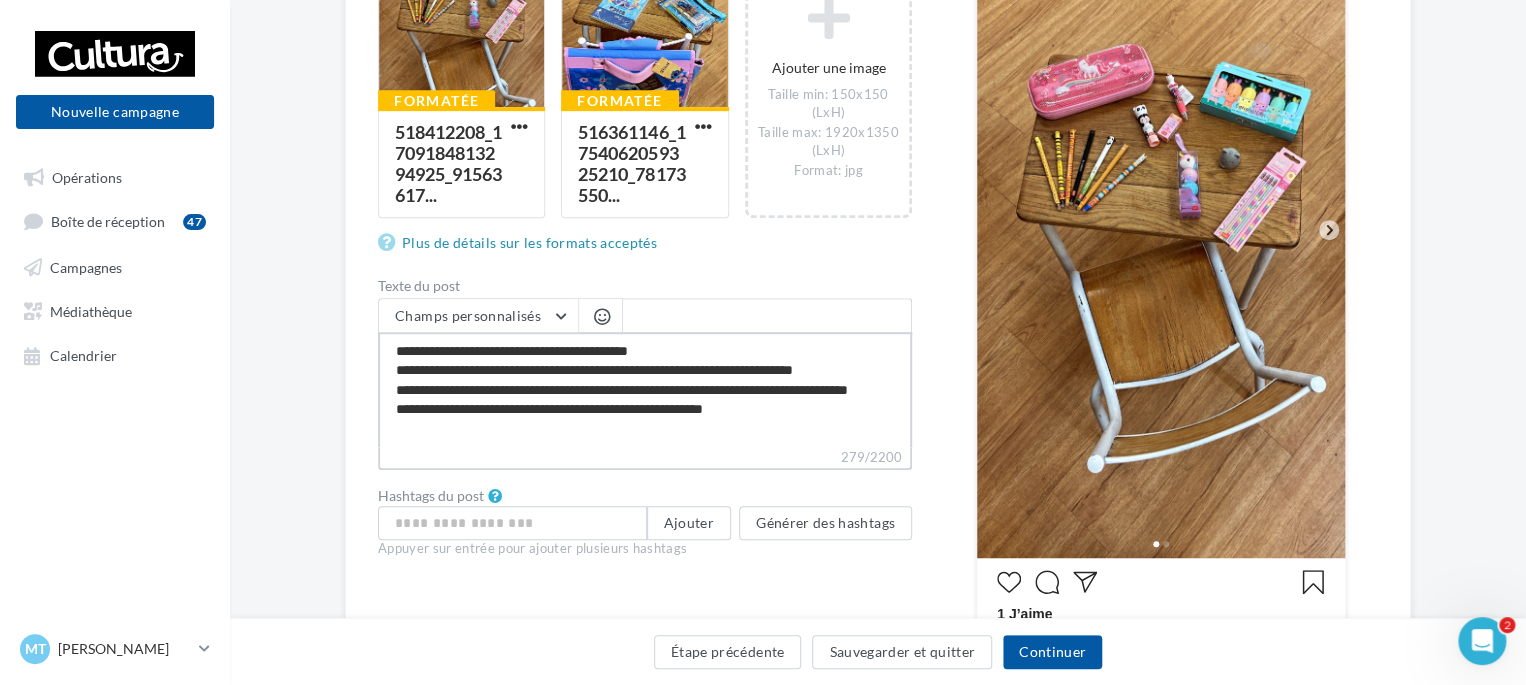 type on "**********" 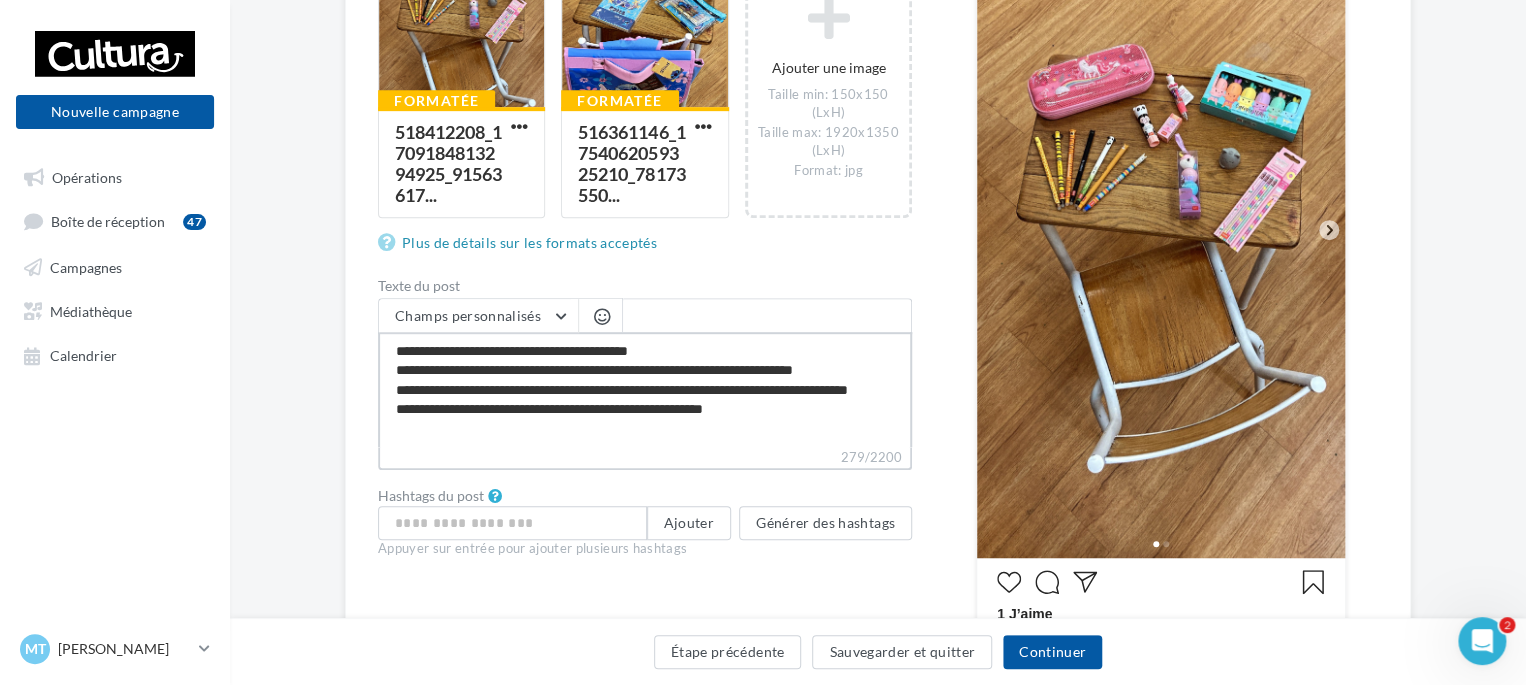 type on "**********" 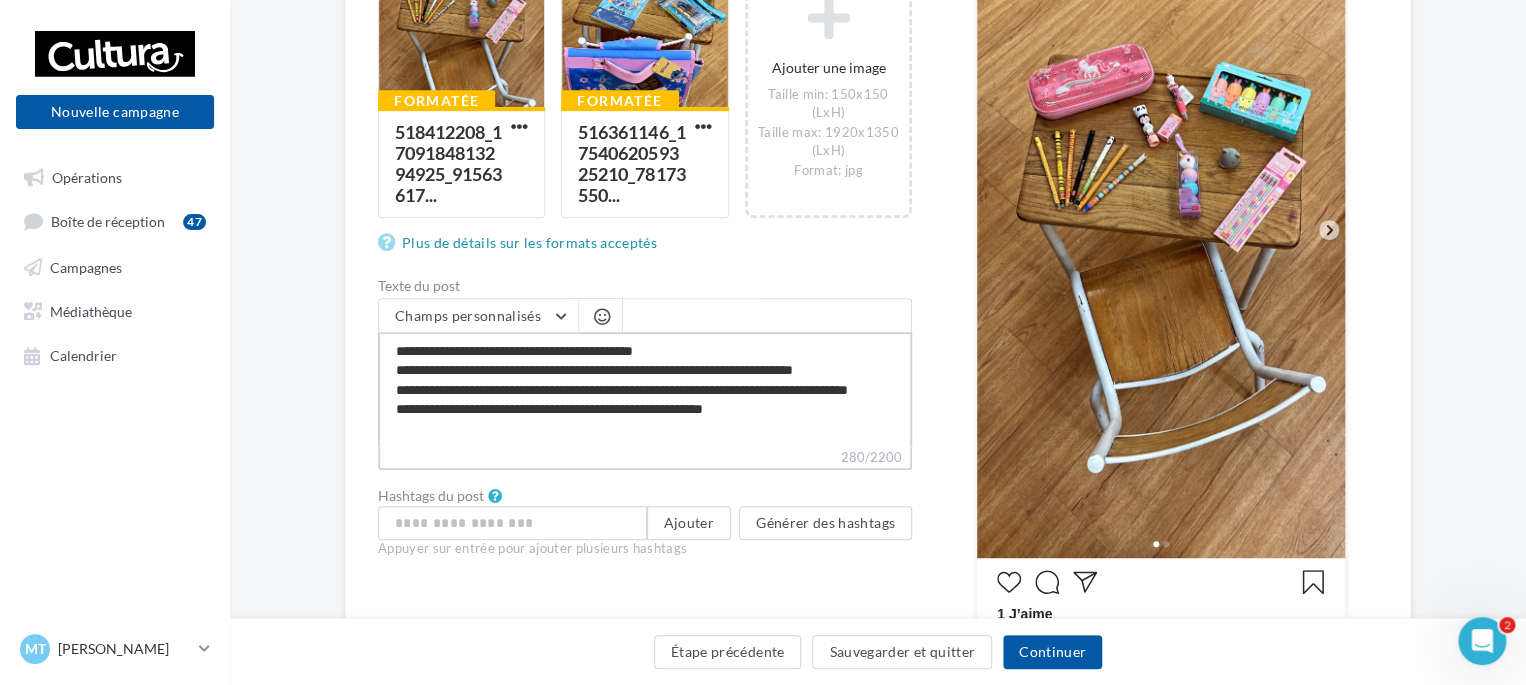 type on "**********" 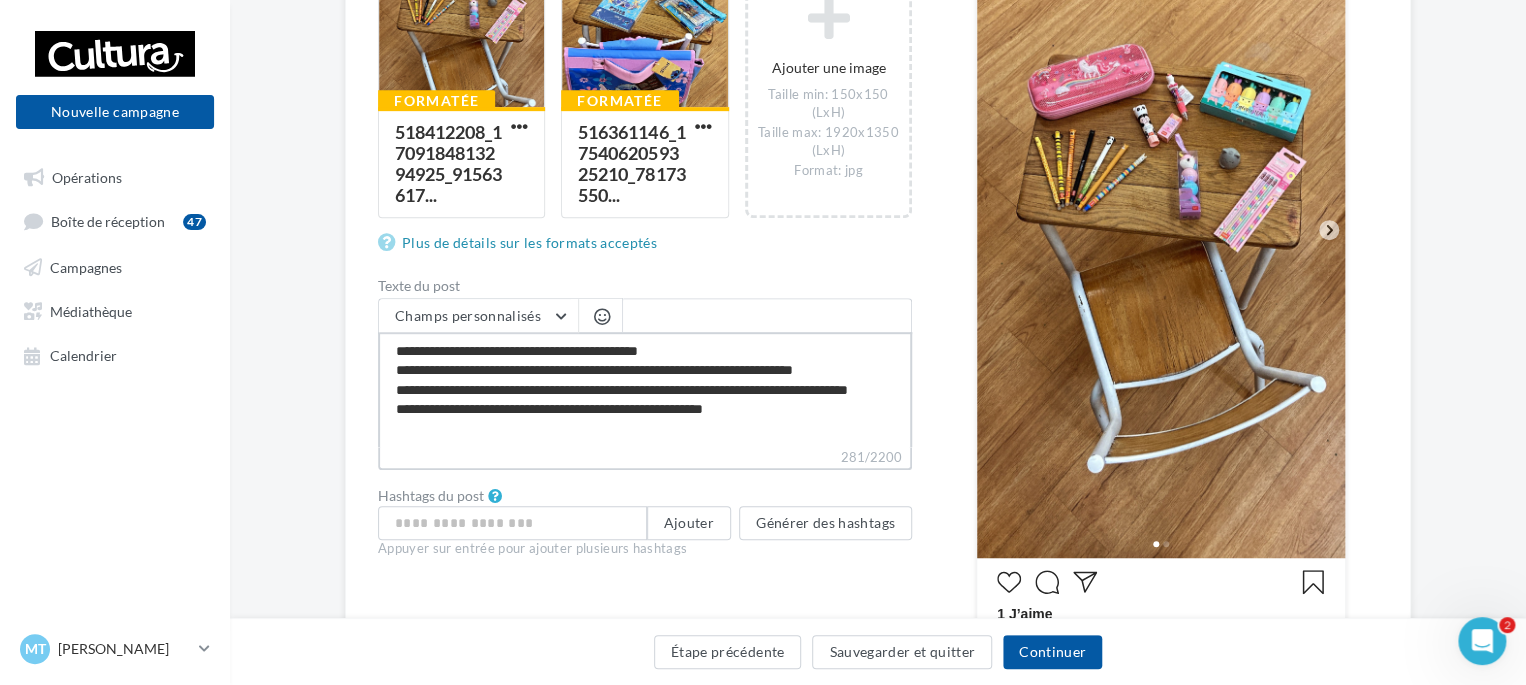 type on "**********" 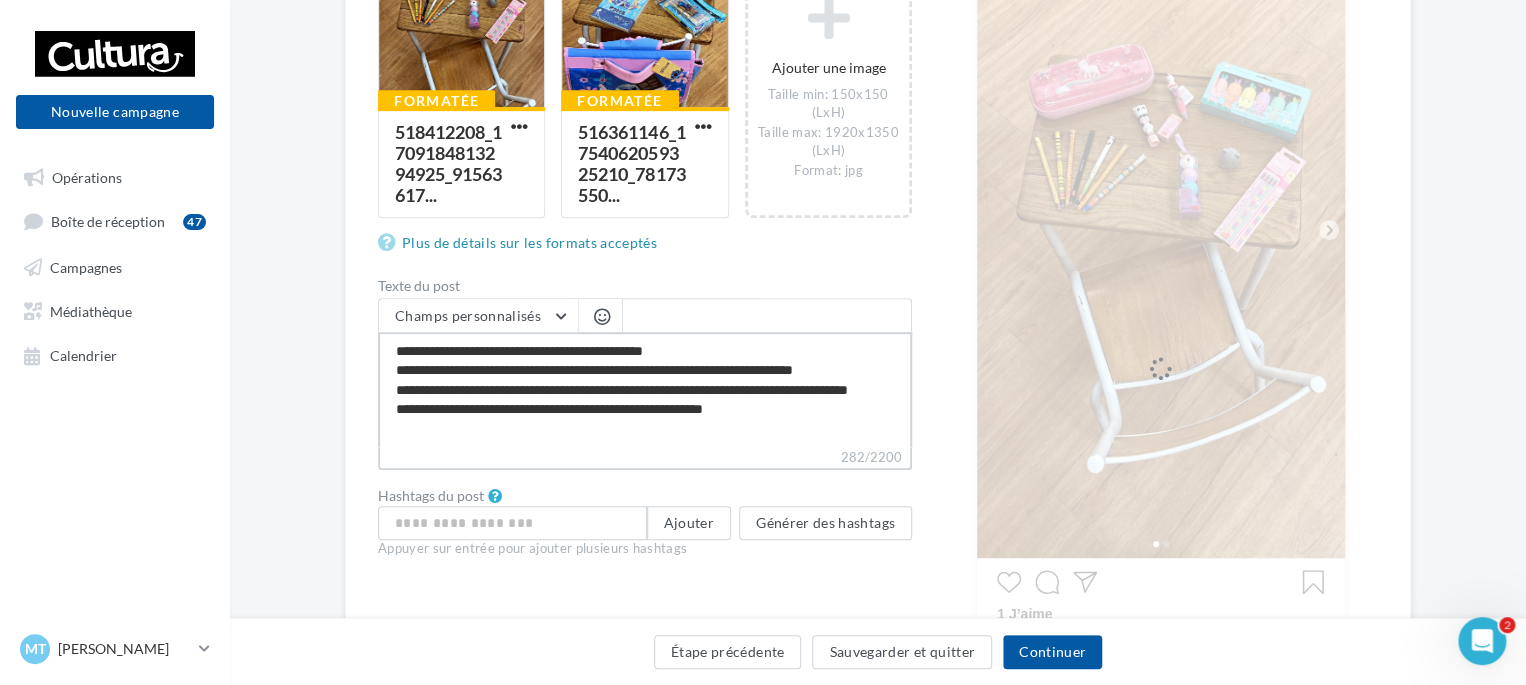 type on "**********" 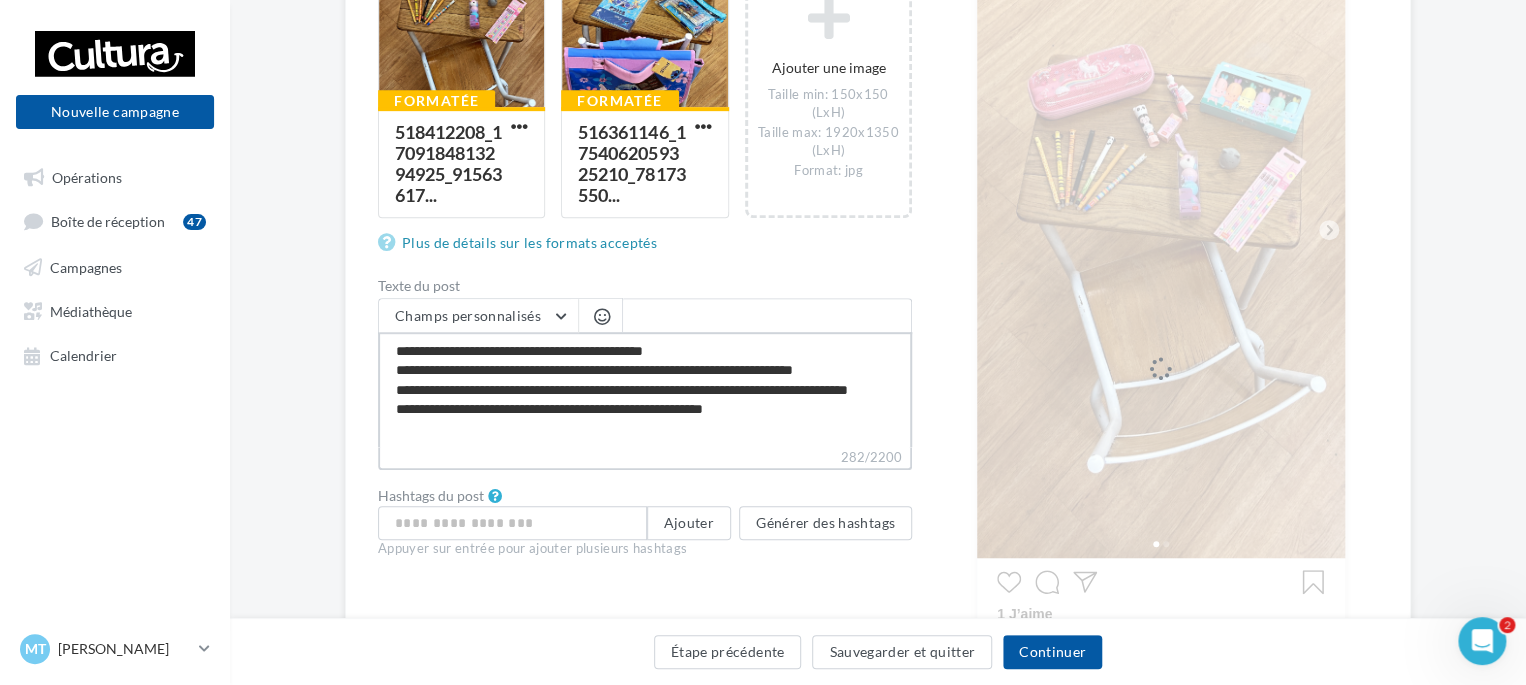 type on "**********" 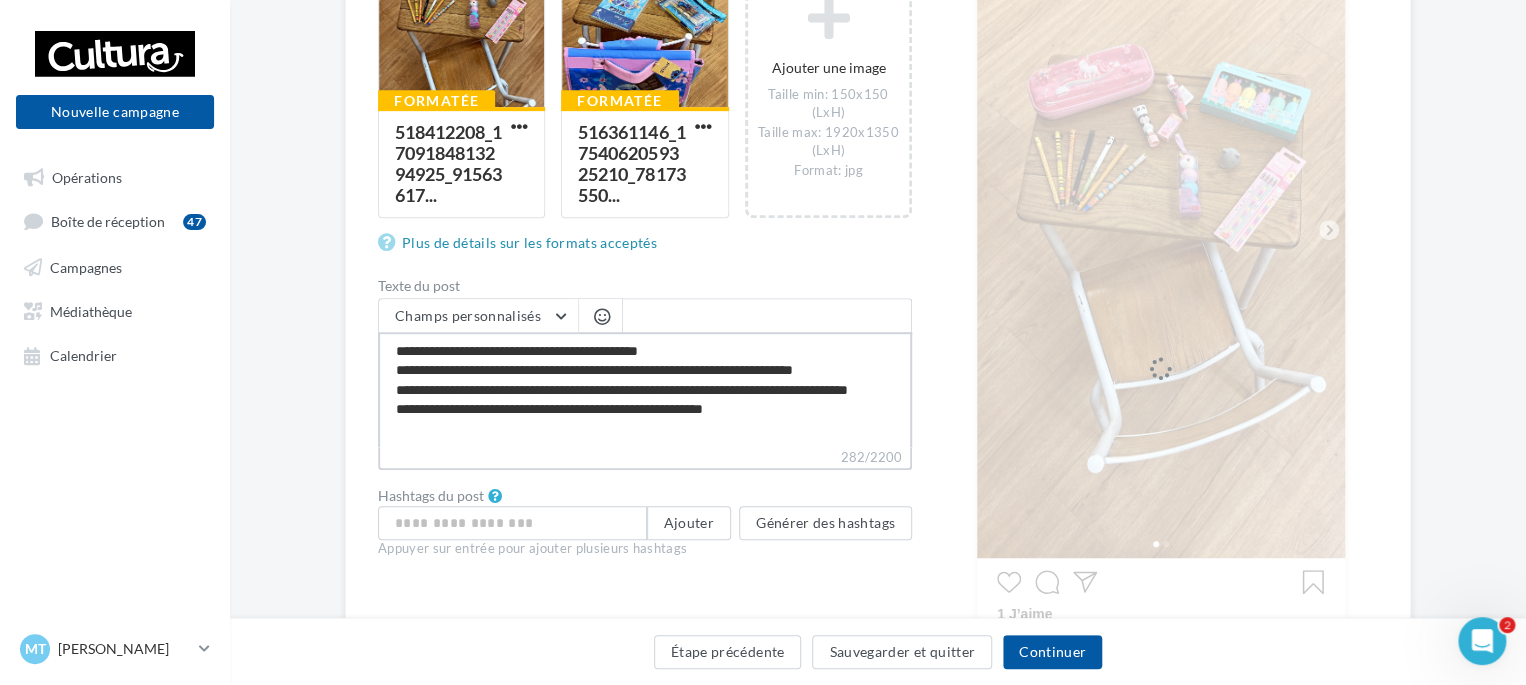 type on "**********" 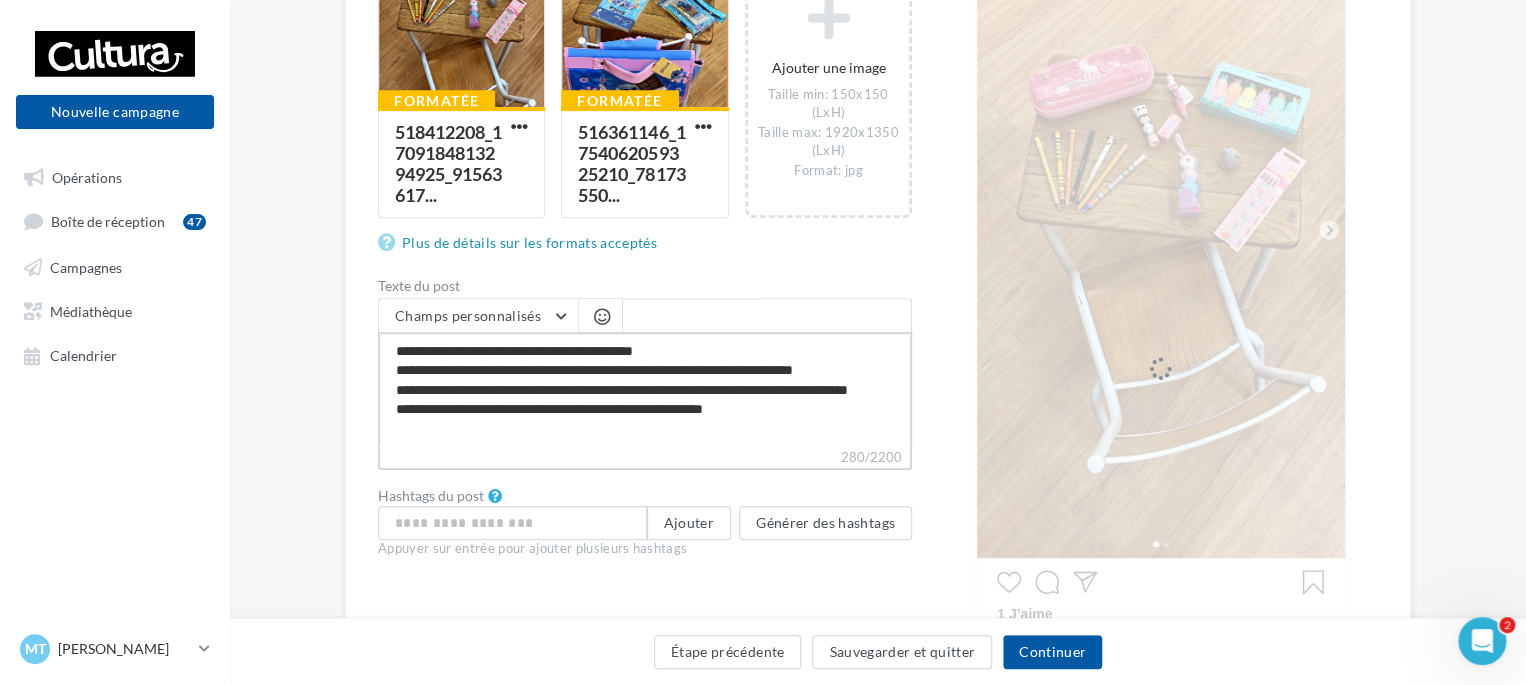type on "**********" 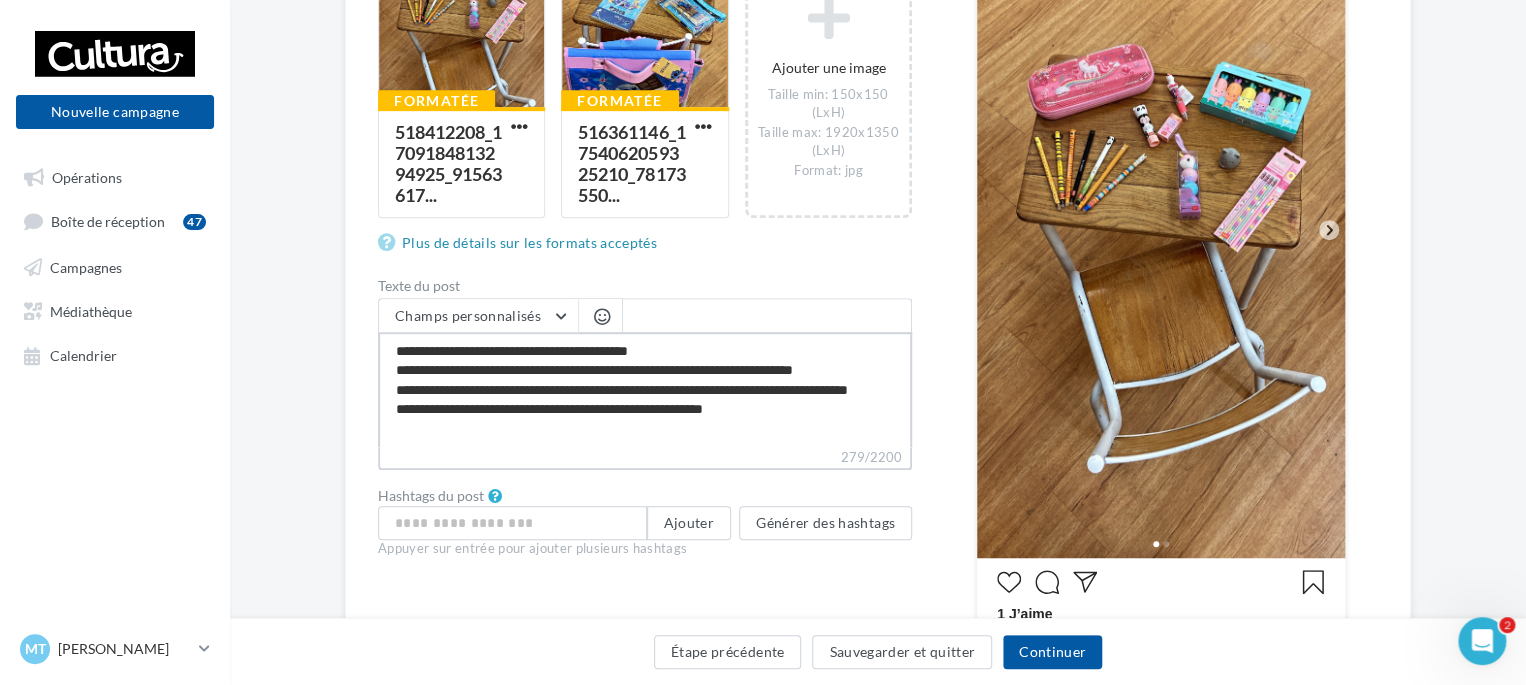 type on "**********" 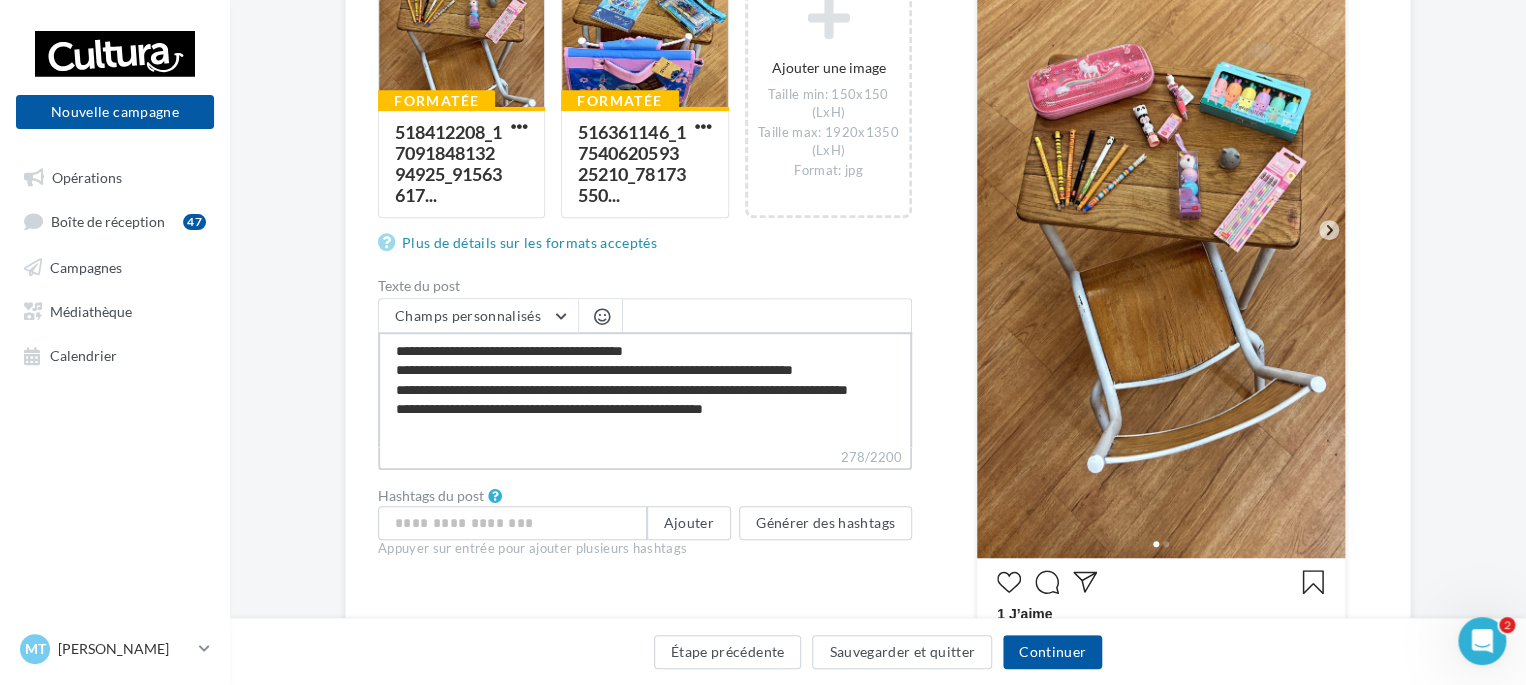 type on "**********" 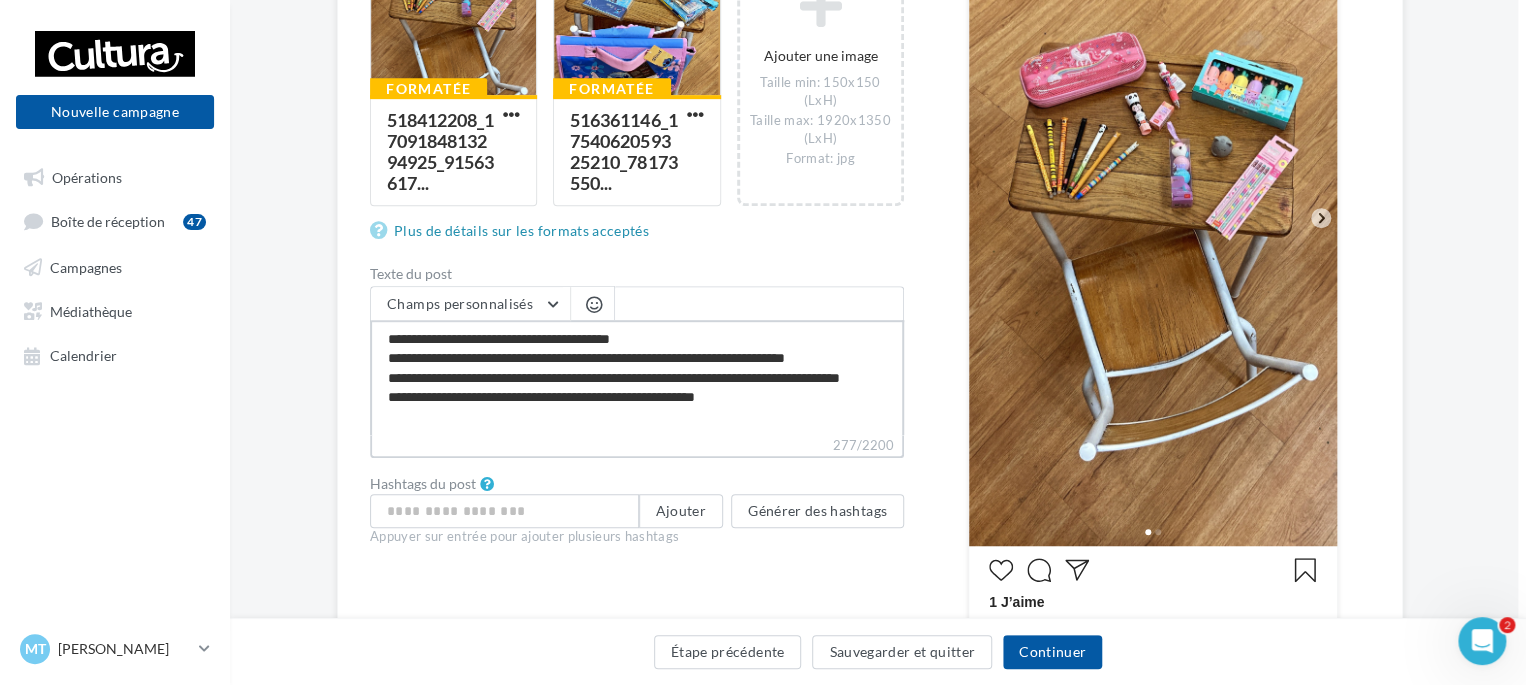 scroll, scrollTop: 440, scrollLeft: 8, axis: both 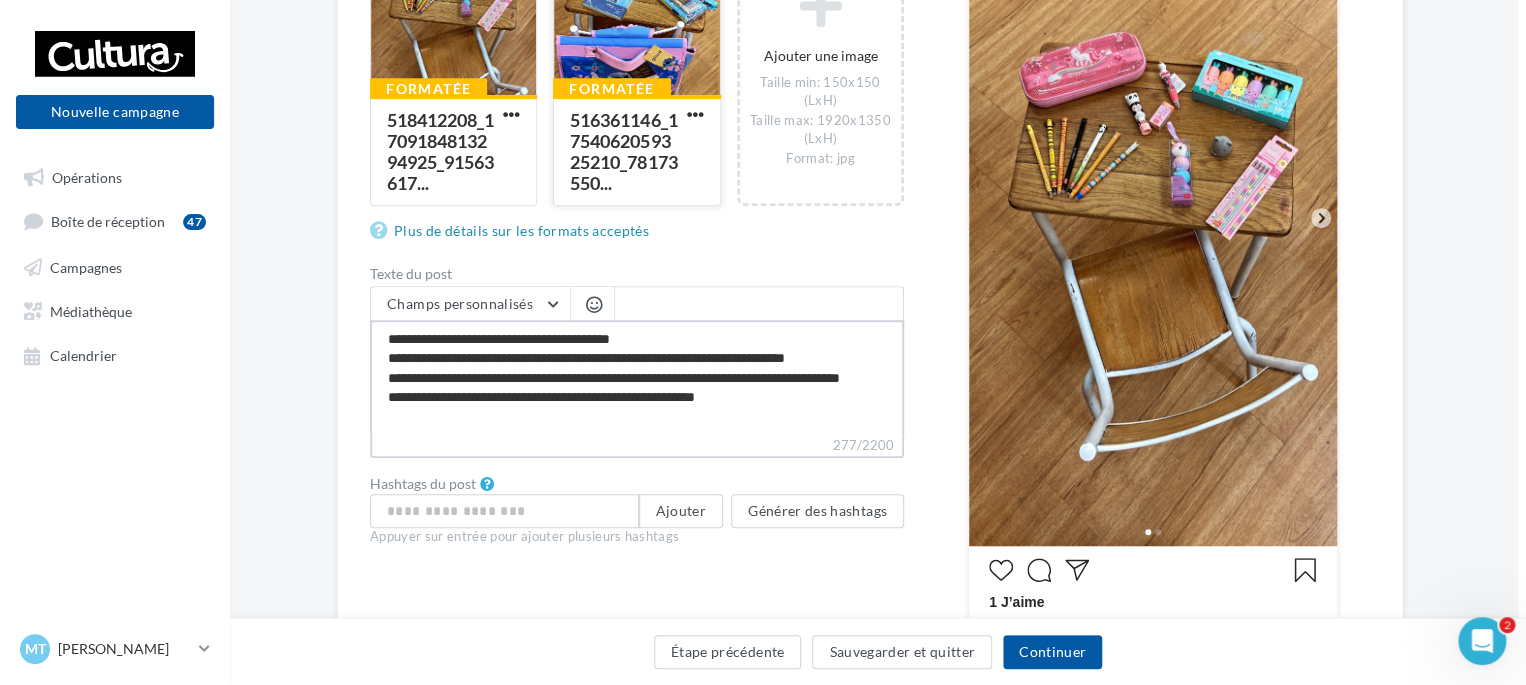 type on "**********" 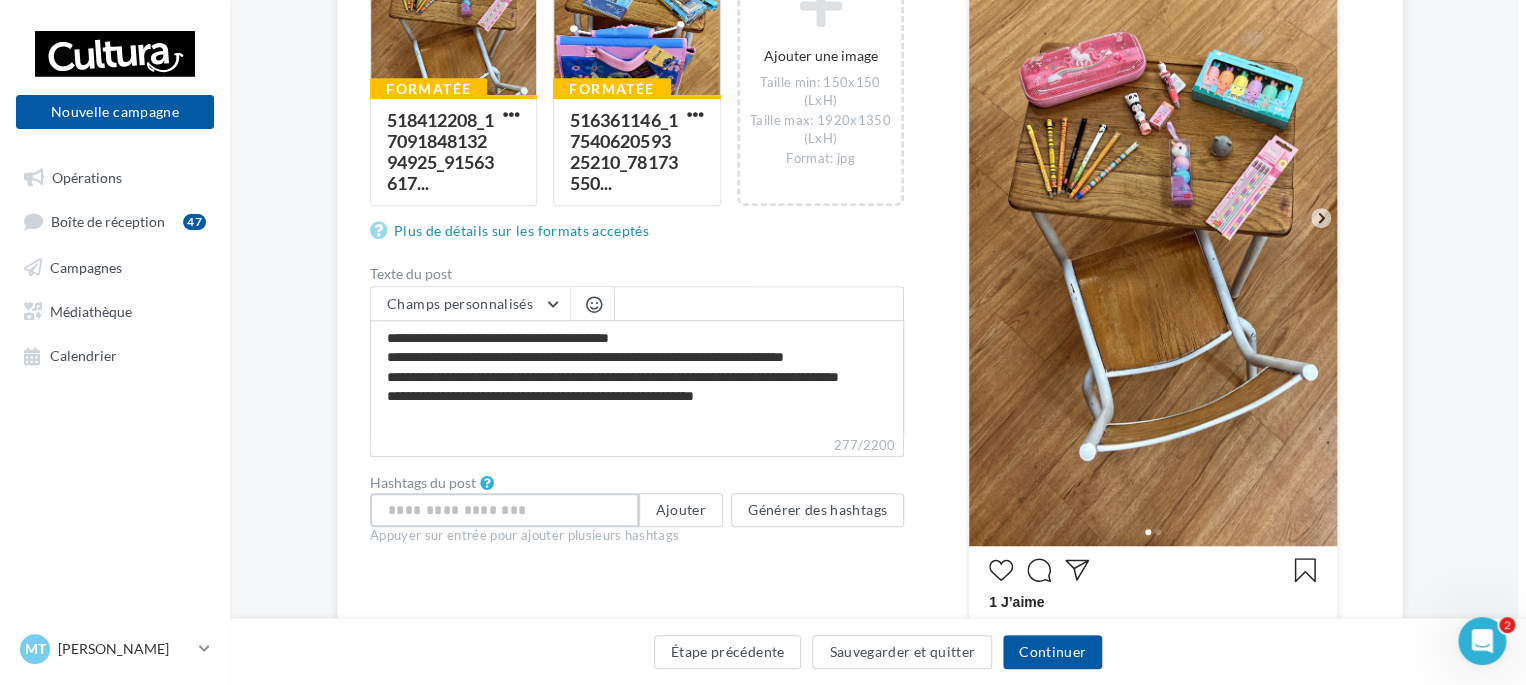 click at bounding box center [504, 510] 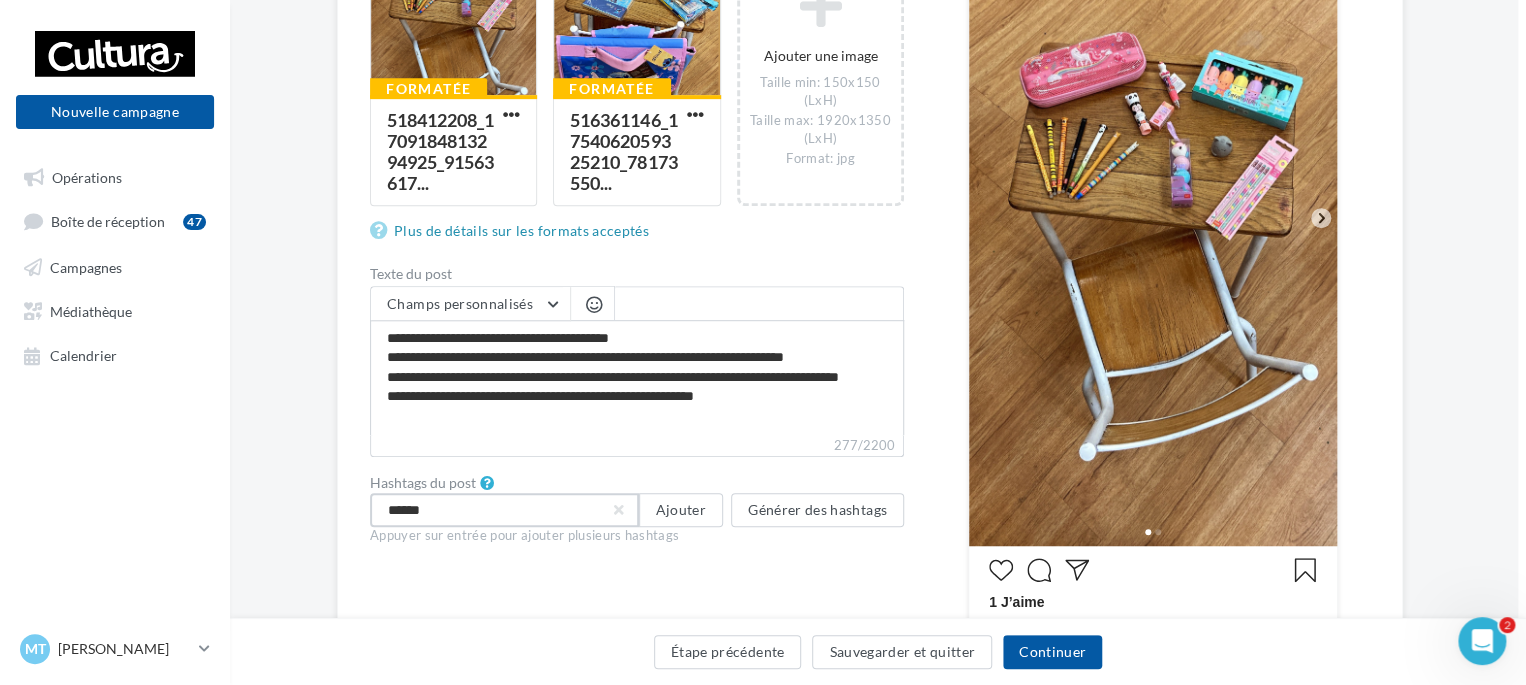 type on "*******" 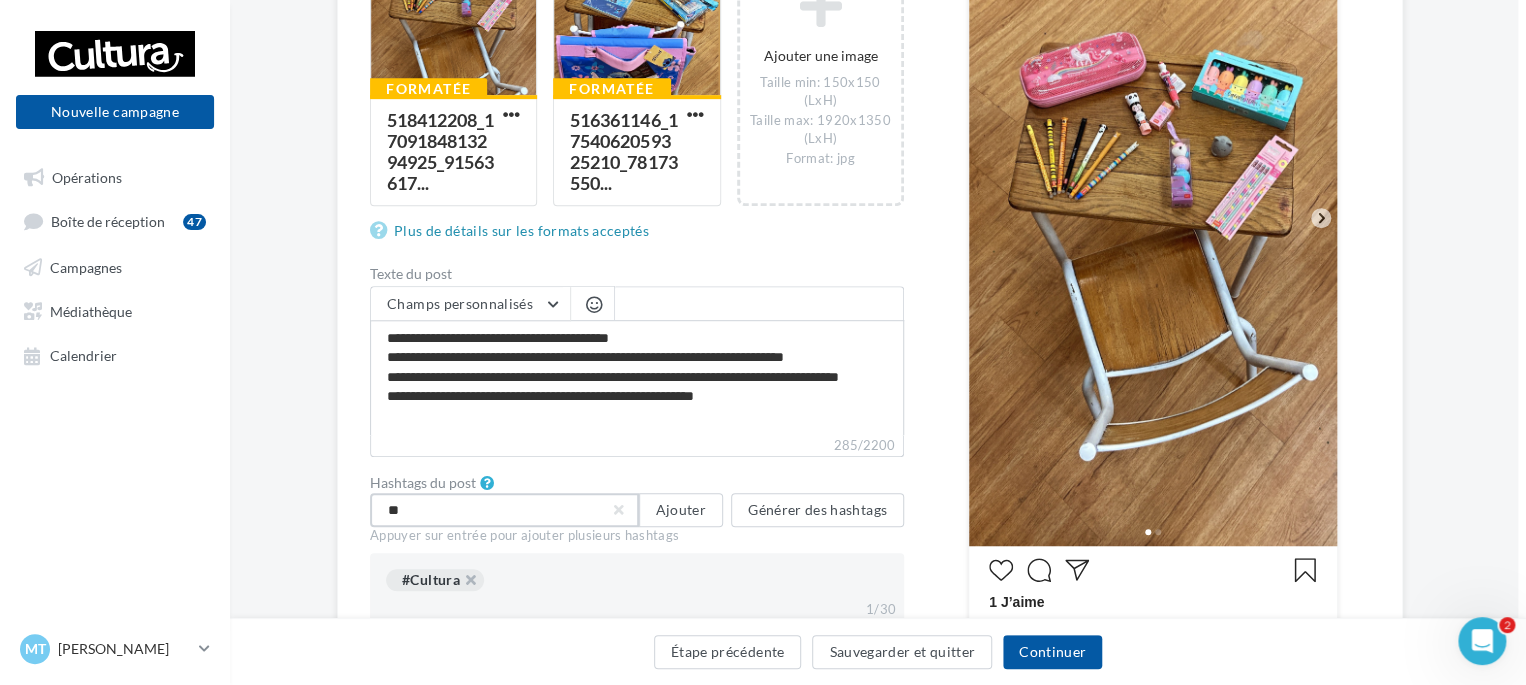 type on "*" 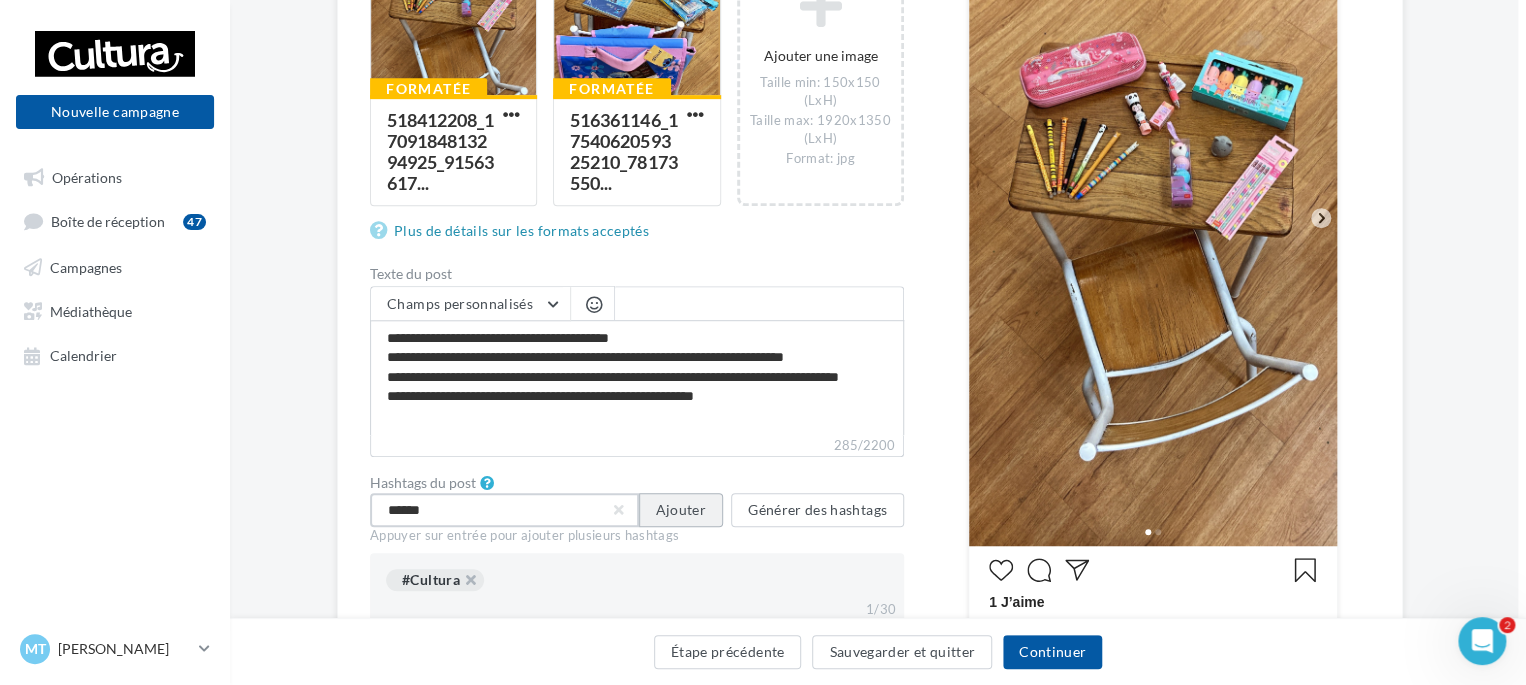 type on "******" 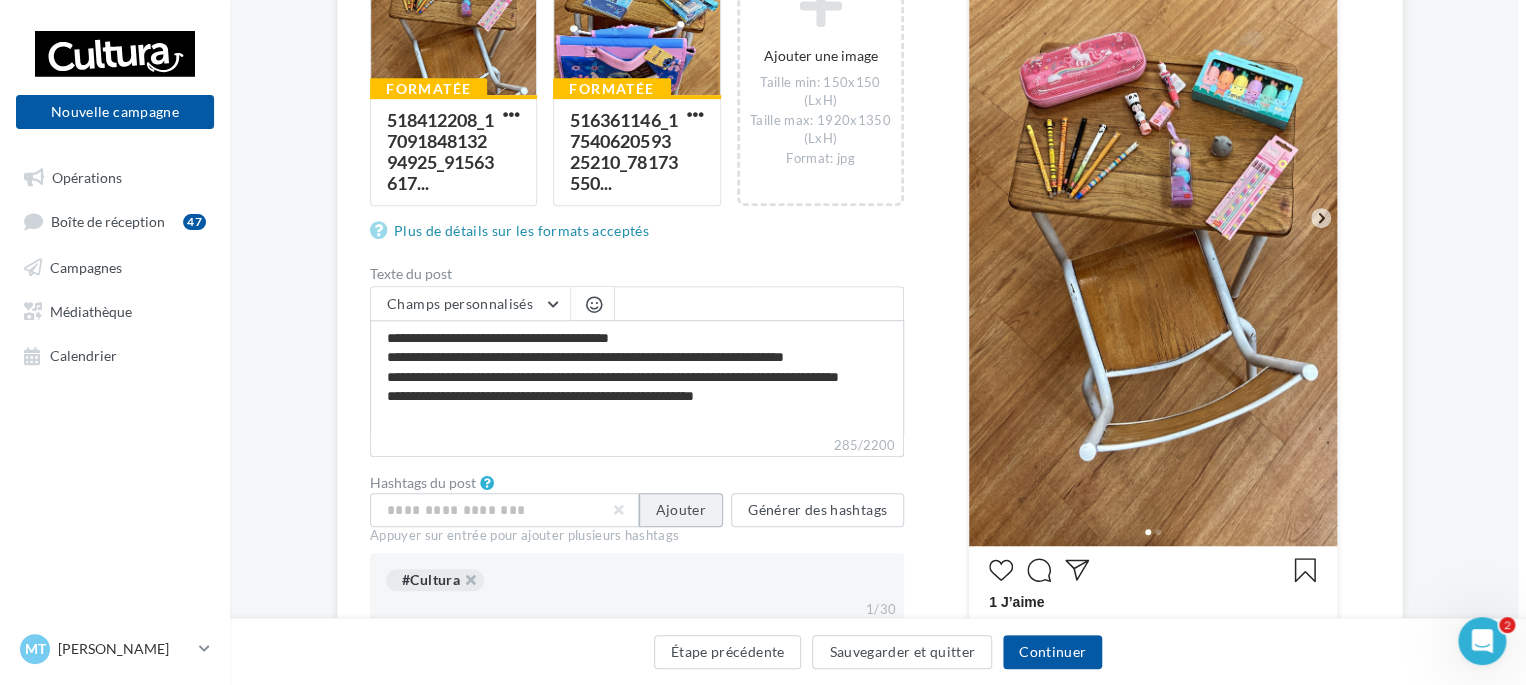 click on "Ajouter" at bounding box center [681, 510] 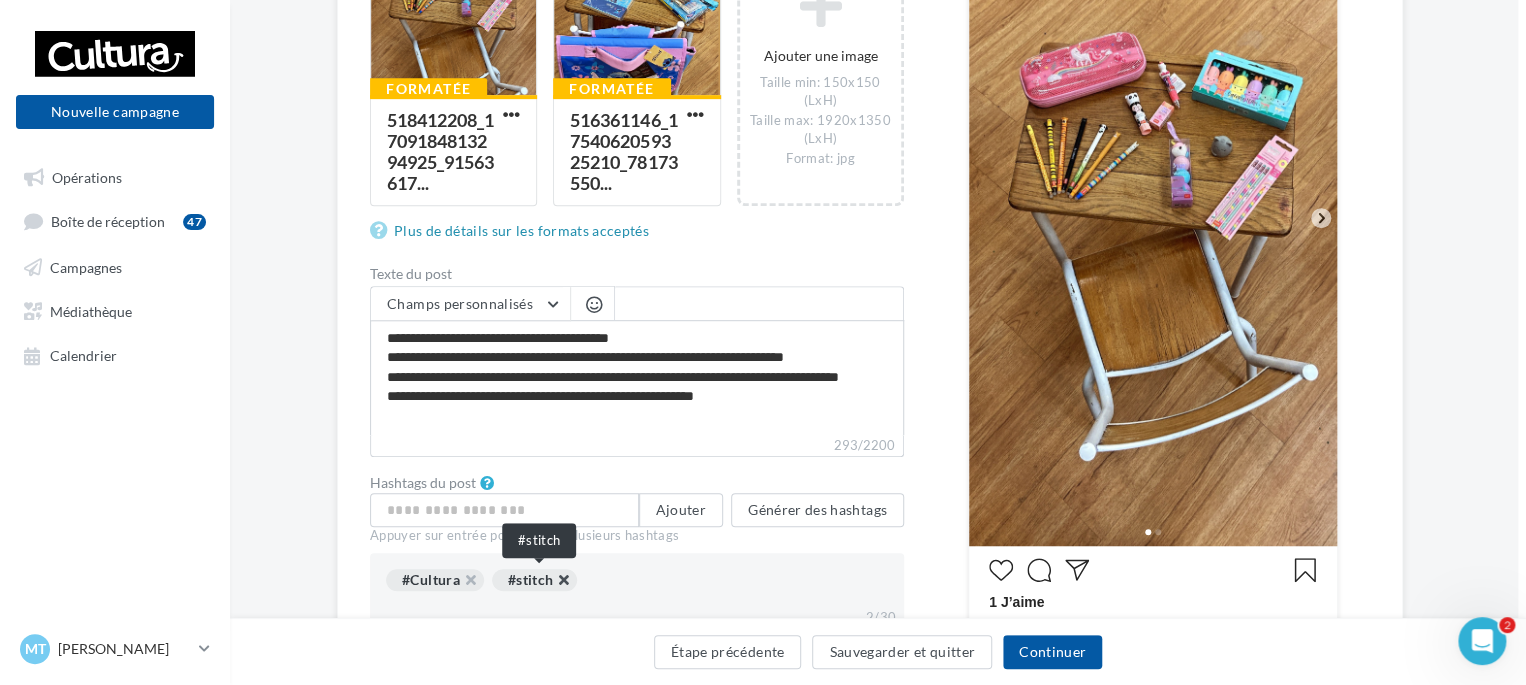 click at bounding box center [553, 585] 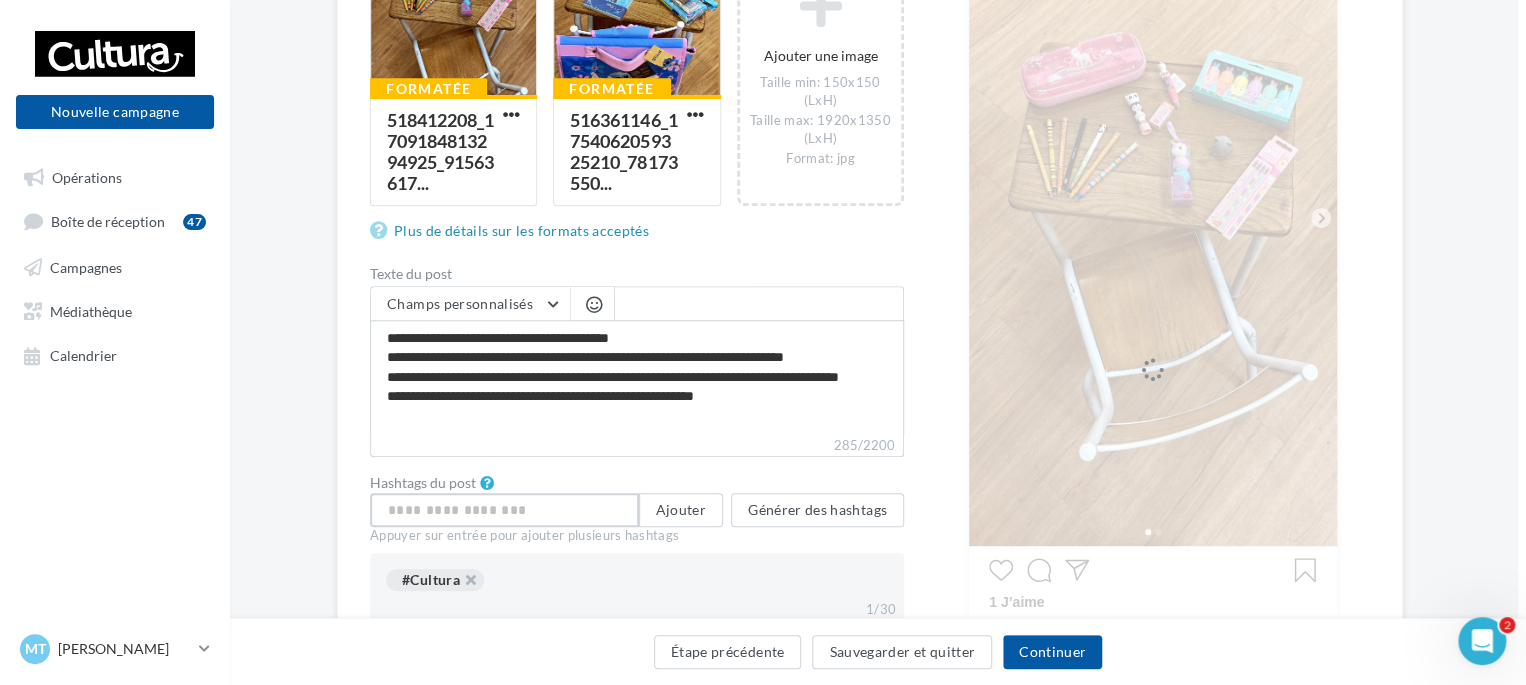 click at bounding box center (504, 510) 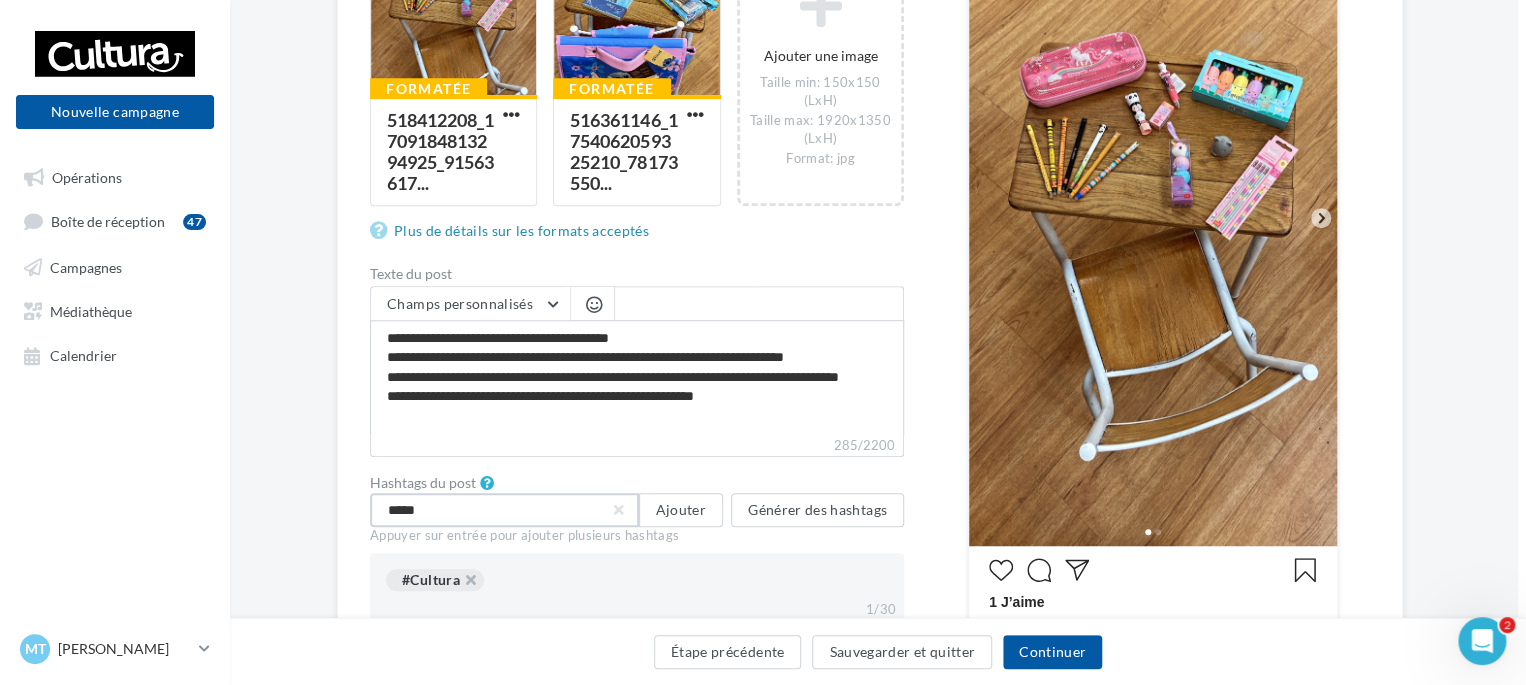 type on "******" 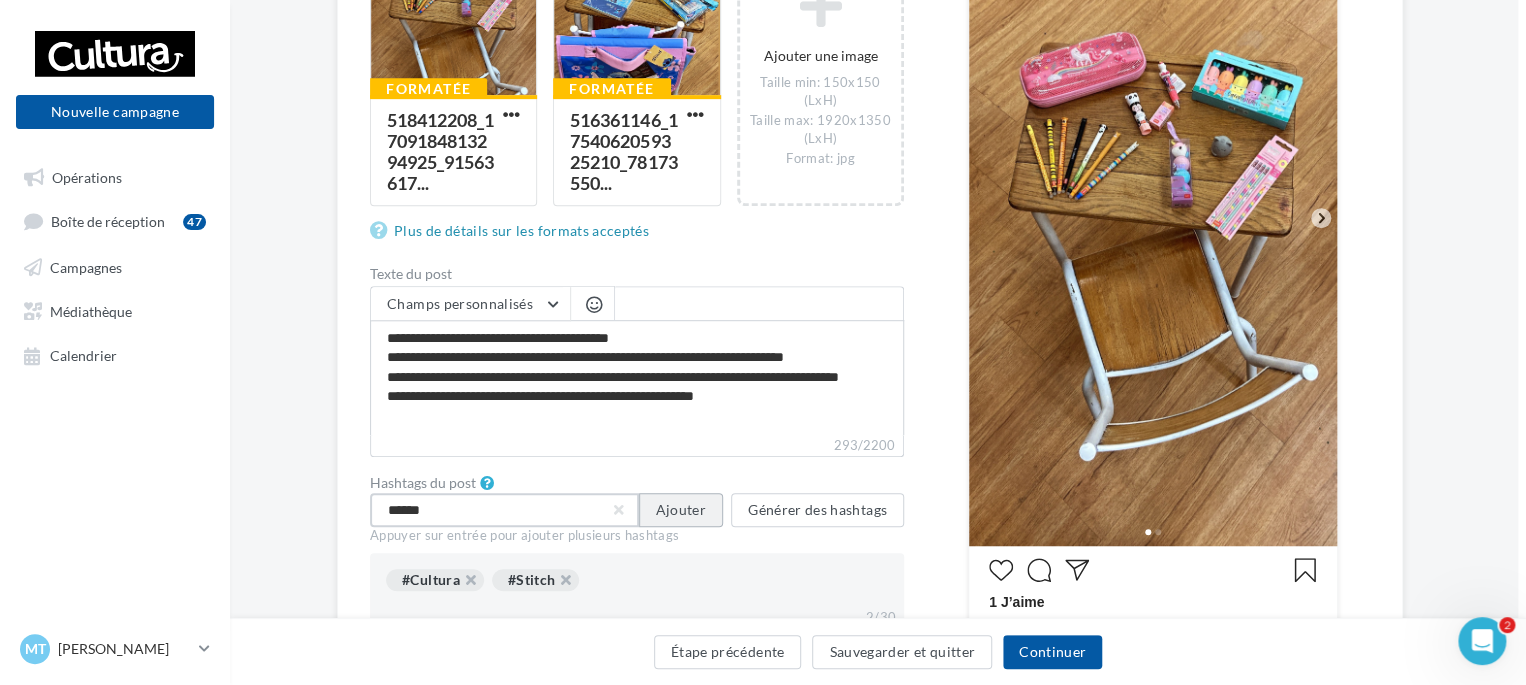 type on "******" 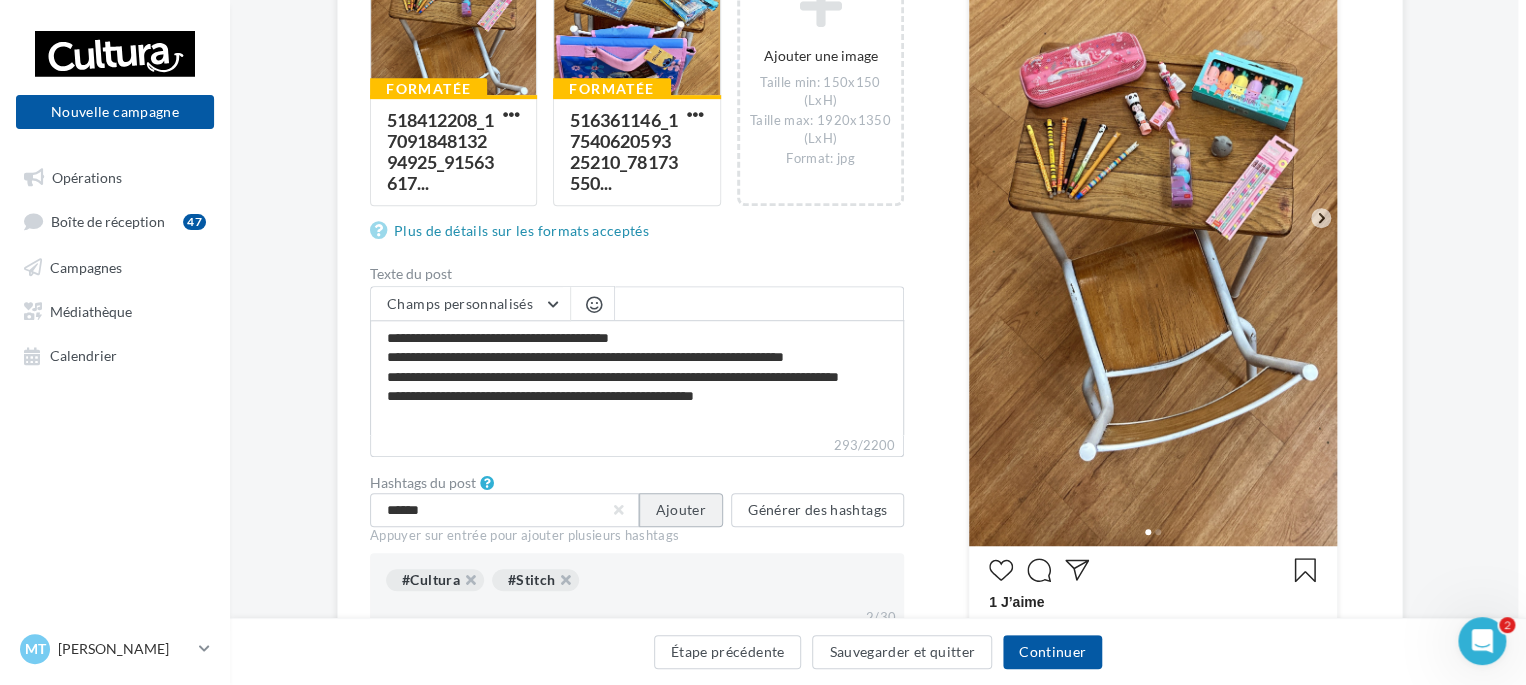 type 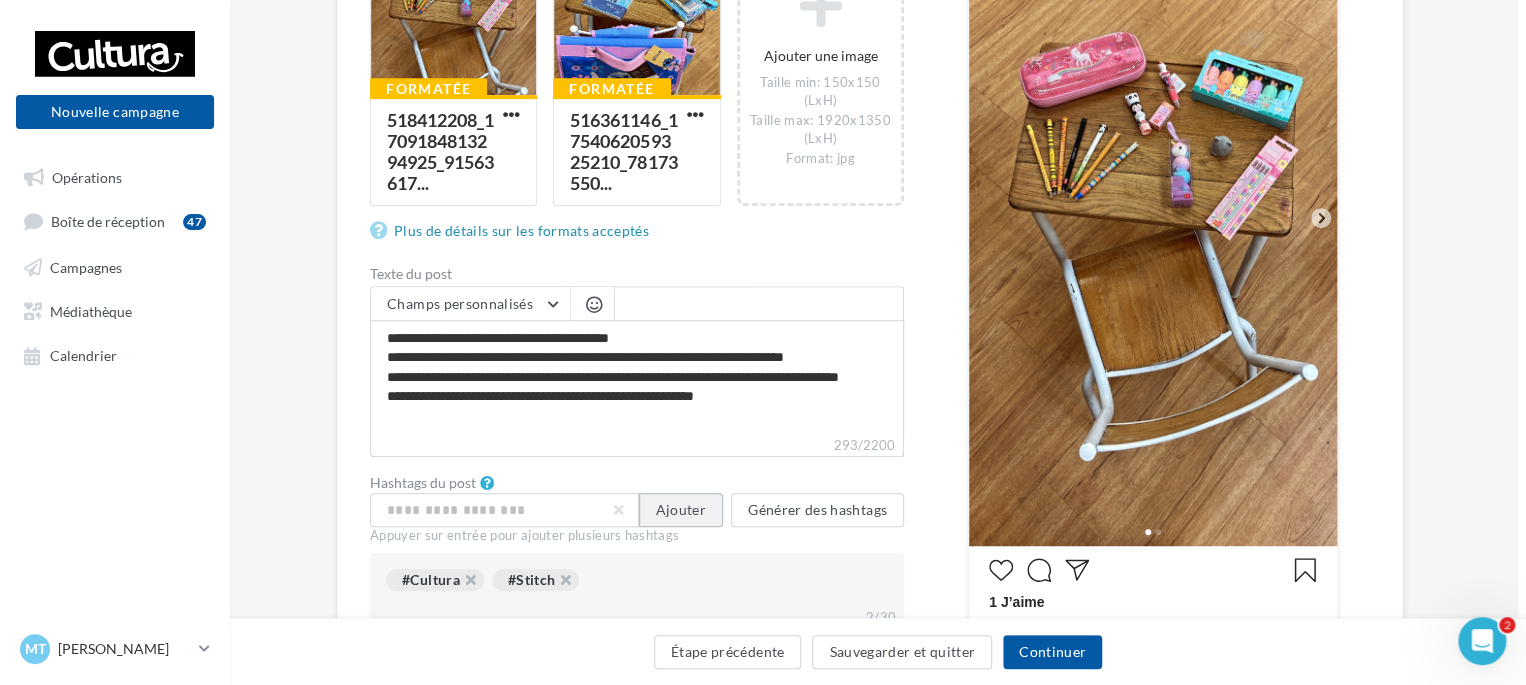 click on "Ajouter" at bounding box center [681, 510] 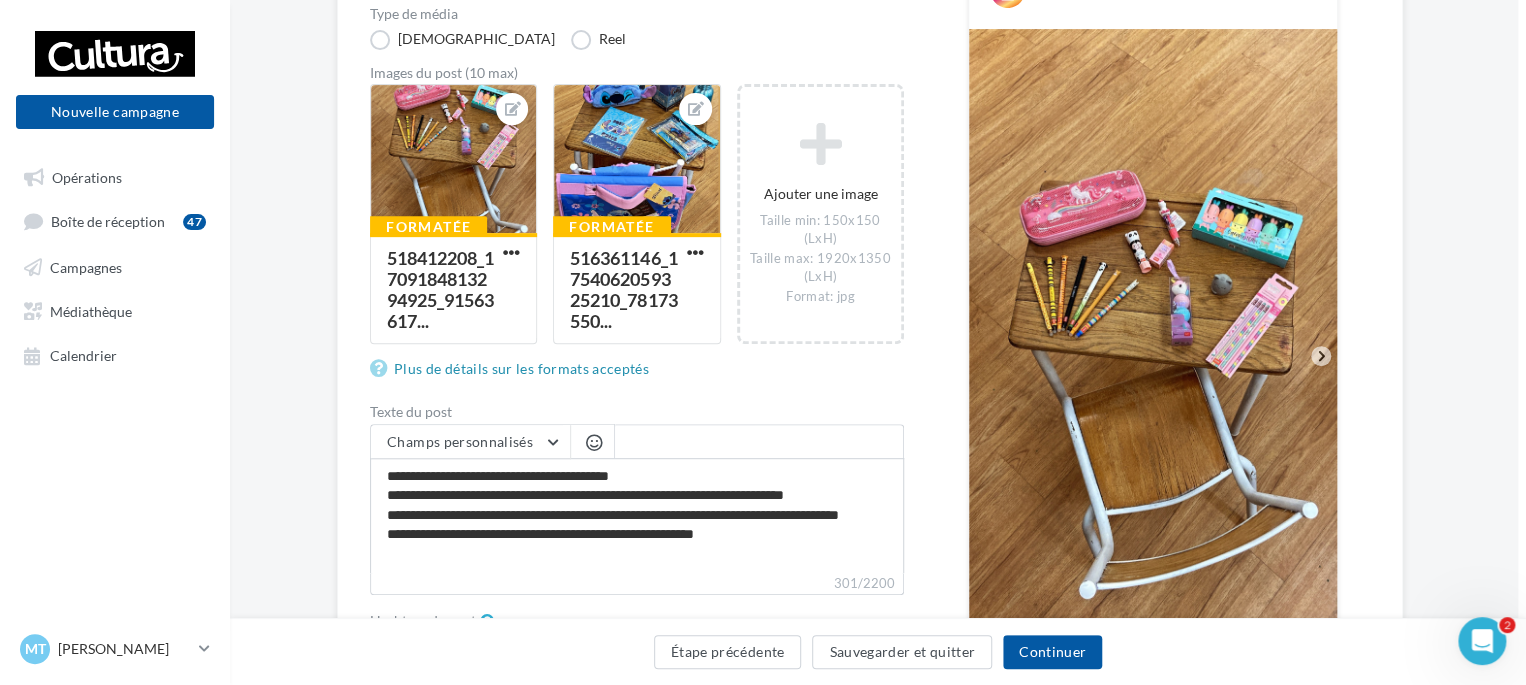 scroll, scrollTop: 339, scrollLeft: 8, axis: both 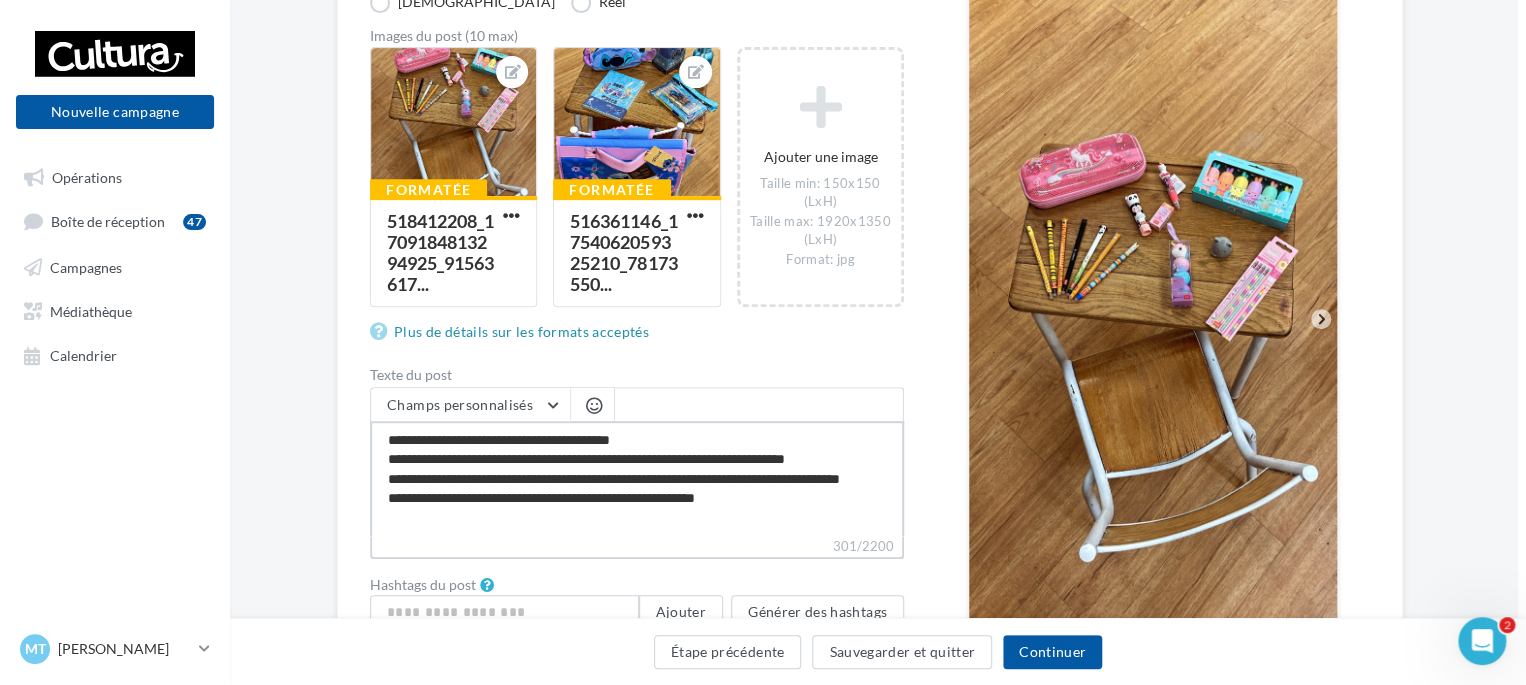 drag, startPoint x: 759, startPoint y: 515, endPoint x: 340, endPoint y: 419, distance: 429.85696 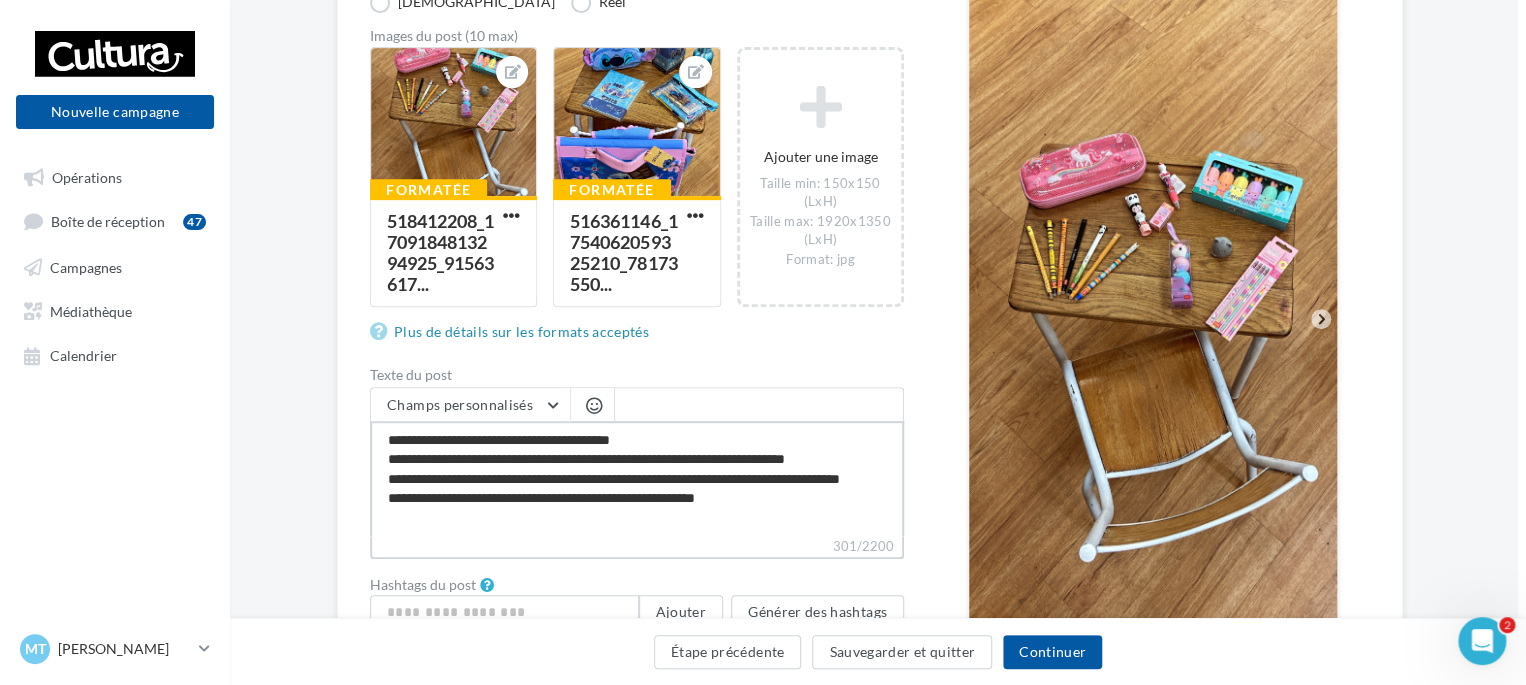 click on "Édition de la campagne Instagram
Type de campagne
Post
Story
Type de média
Visuel   Reel
Images du post (10 max)
Formatée       518412208_1709184813294925_91563617...                                          Formatée       516361146_1754062059325210_78173550...                              Ajouter une image     Taille min: 150x150 (LxH)   Taille max: 1920x1350 (LxH)   Format: jpg
Plus de détails sur les formats acceptés
Texte du post
Champs personnalisés         Adresse de l'entreprise     Nom de l'entreprise     Téléphone de l'entreprise     Signature de l'entreprise     Site internet de l'entreprise     Ville     Code Postal
301/2200
Hashtags du post" at bounding box center [870, 453] 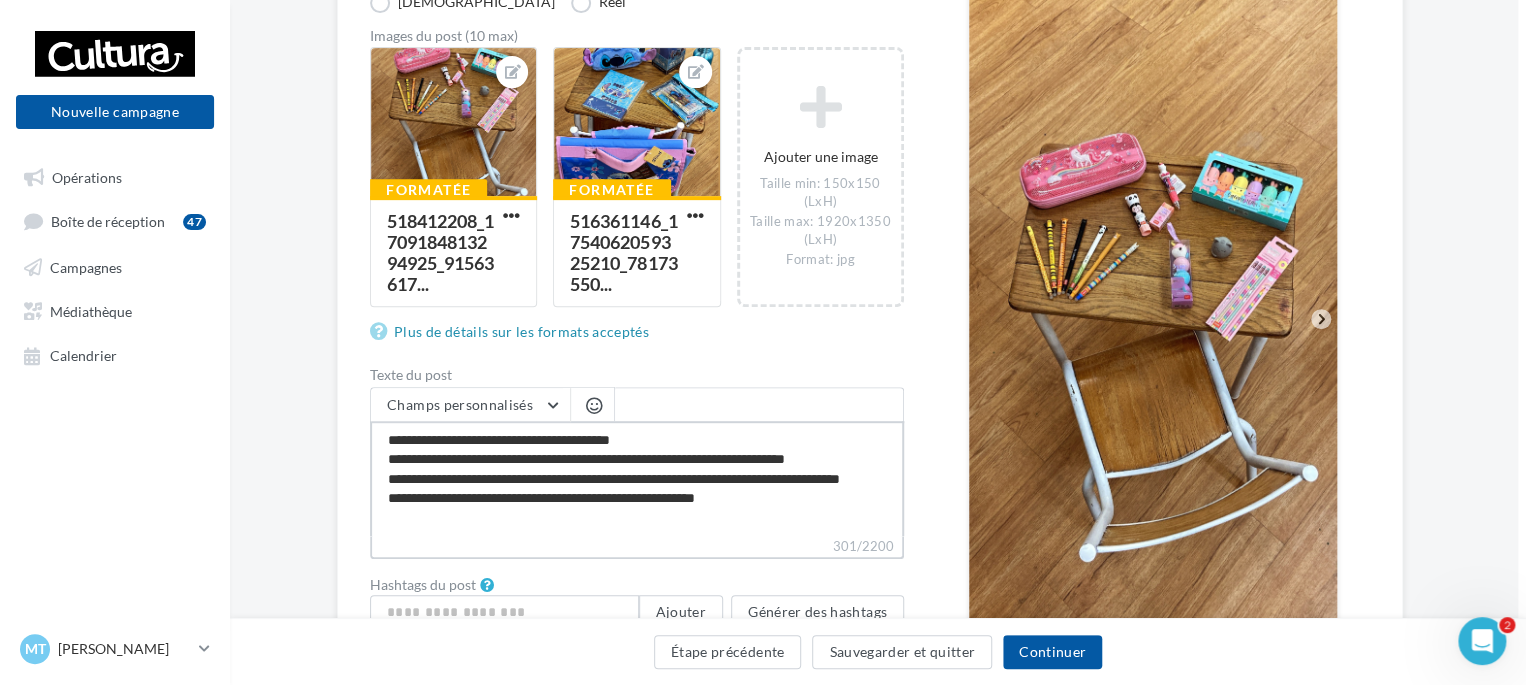 type 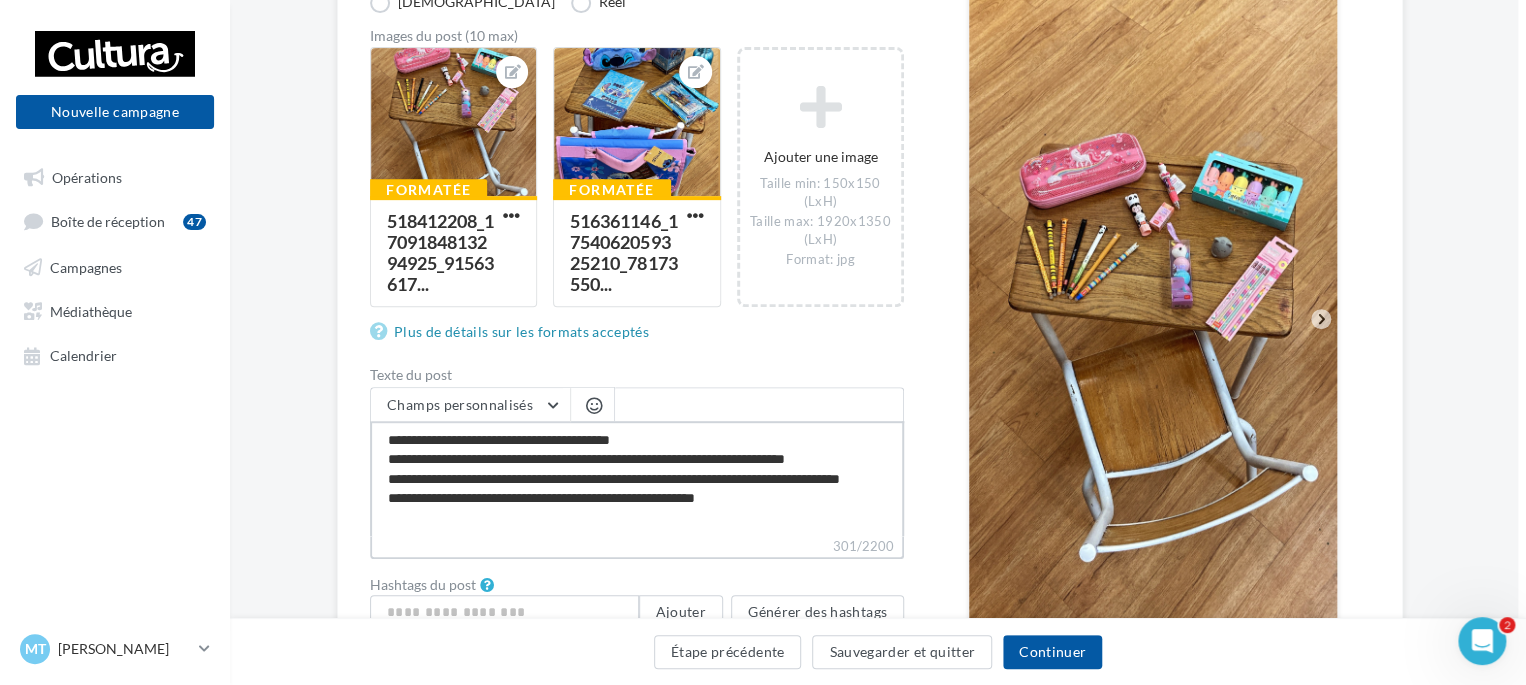 type 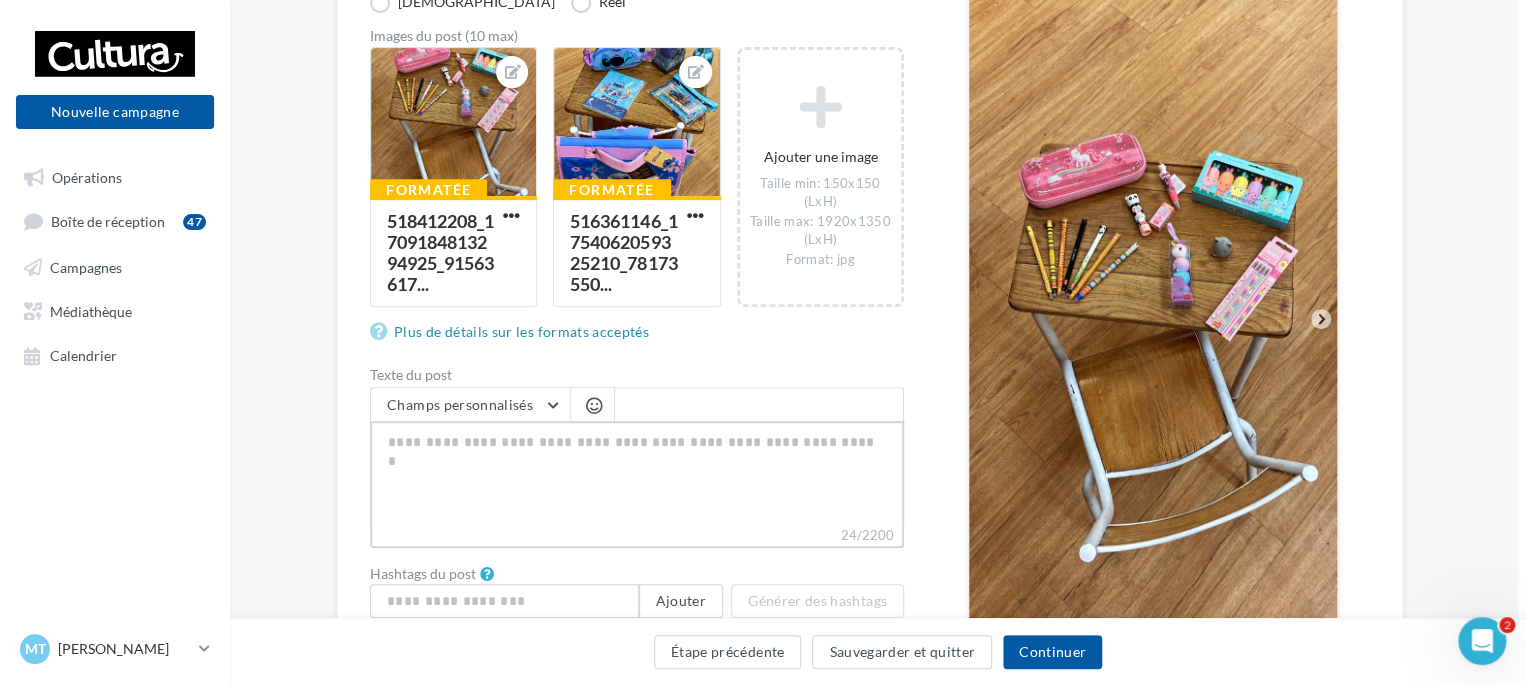 paste on "**********" 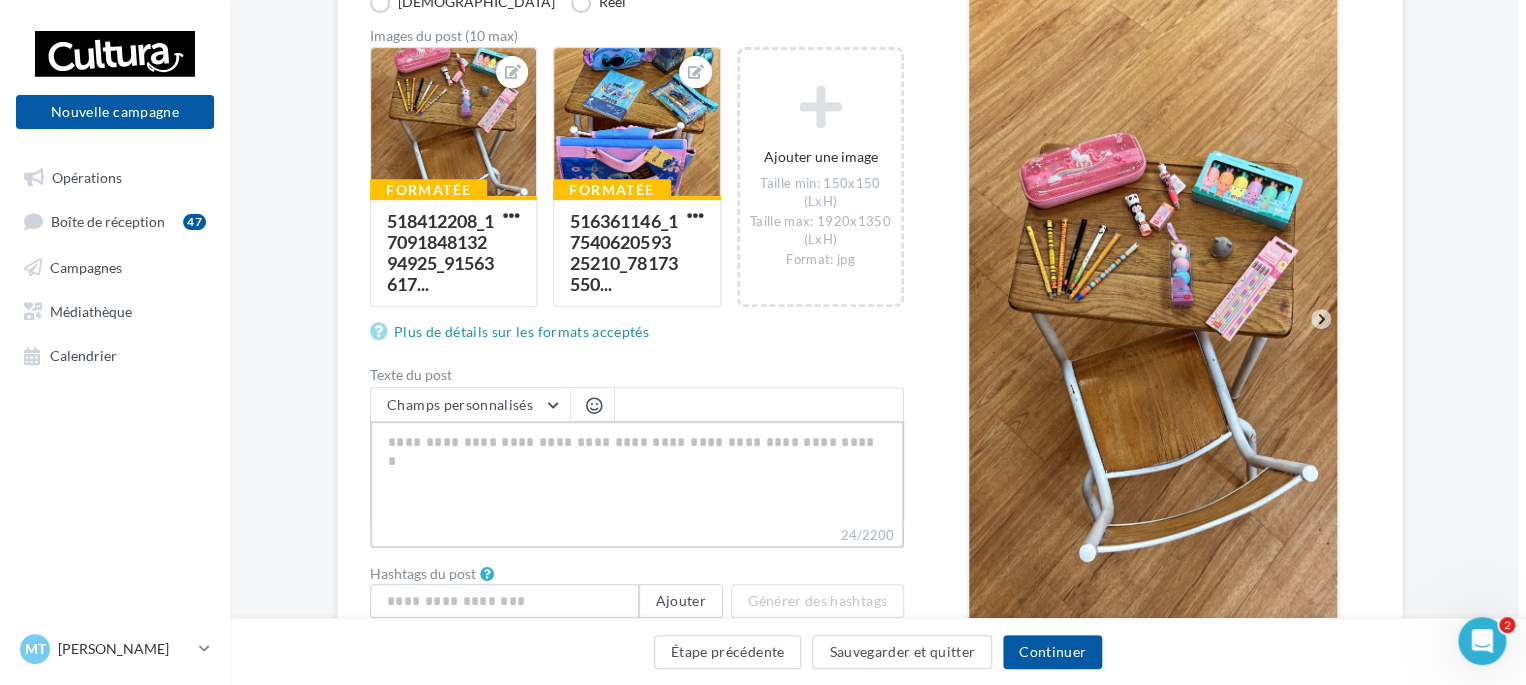 type on "**********" 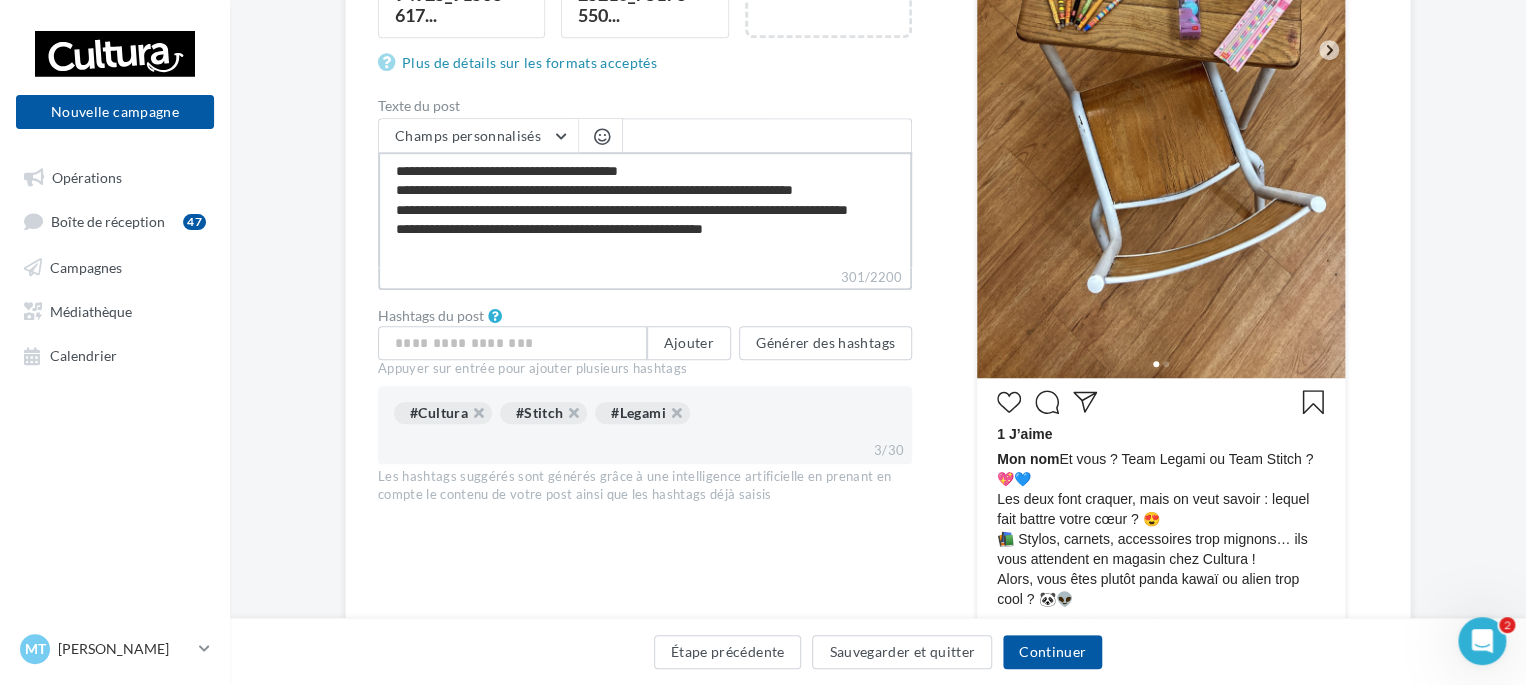 scroll, scrollTop: 619, scrollLeft: 0, axis: vertical 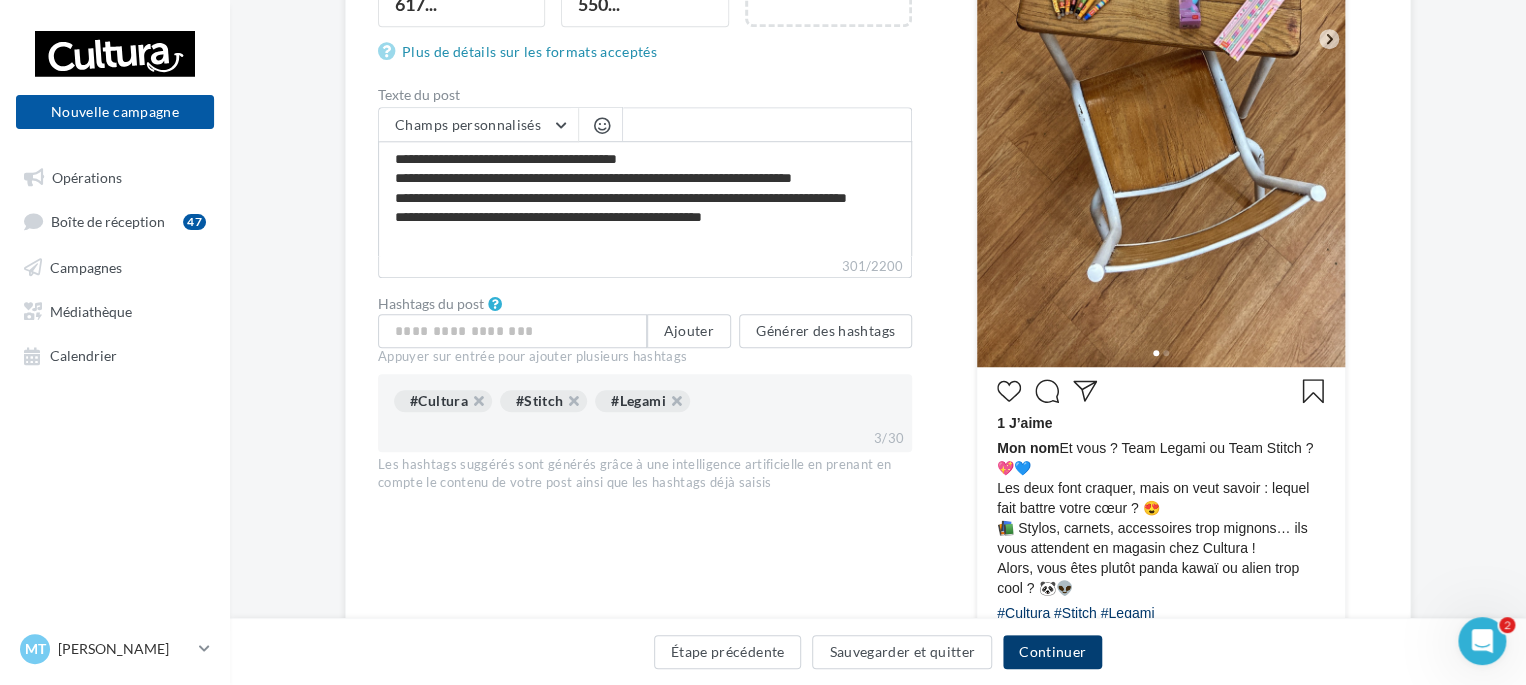 click on "Continuer" at bounding box center (1052, 652) 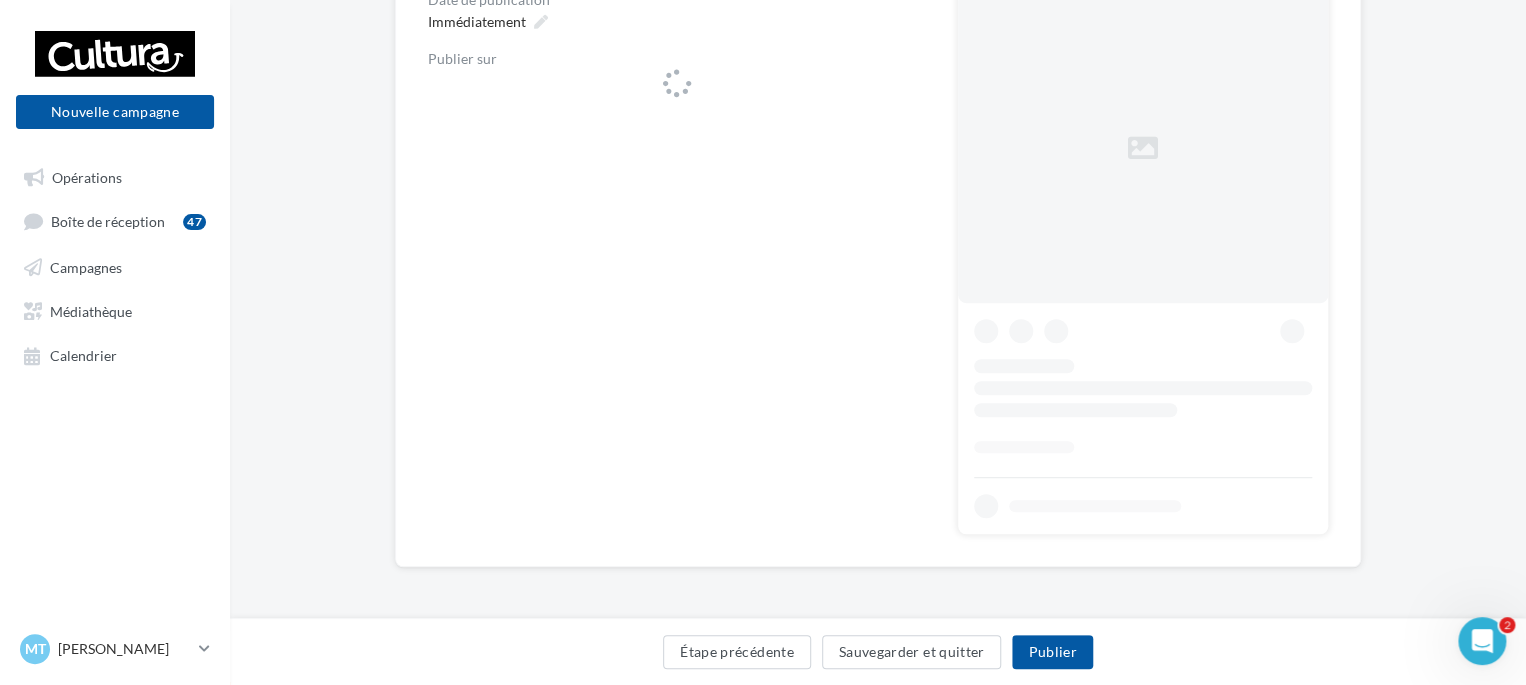 scroll, scrollTop: 0, scrollLeft: 0, axis: both 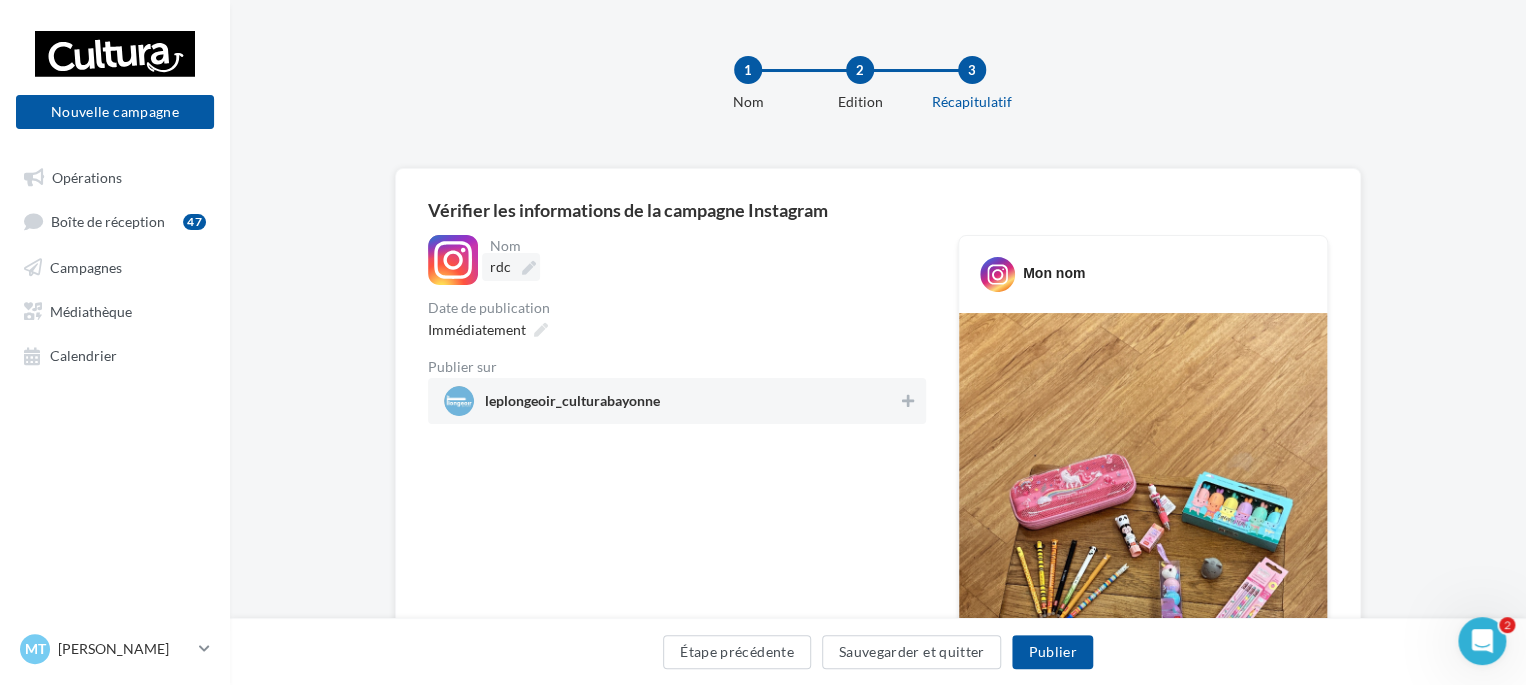 click at bounding box center [529, 268] 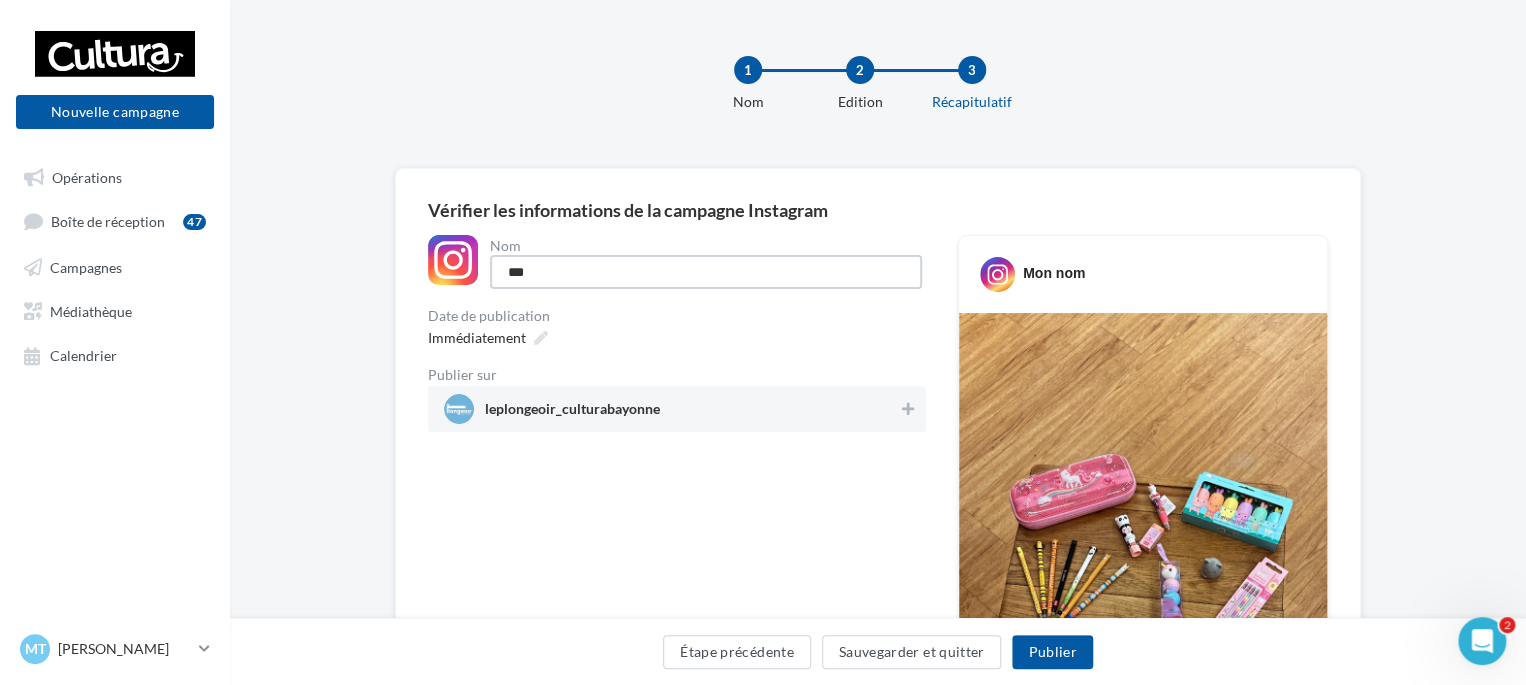drag, startPoint x: 554, startPoint y: 270, endPoint x: 459, endPoint y: 269, distance: 95.005264 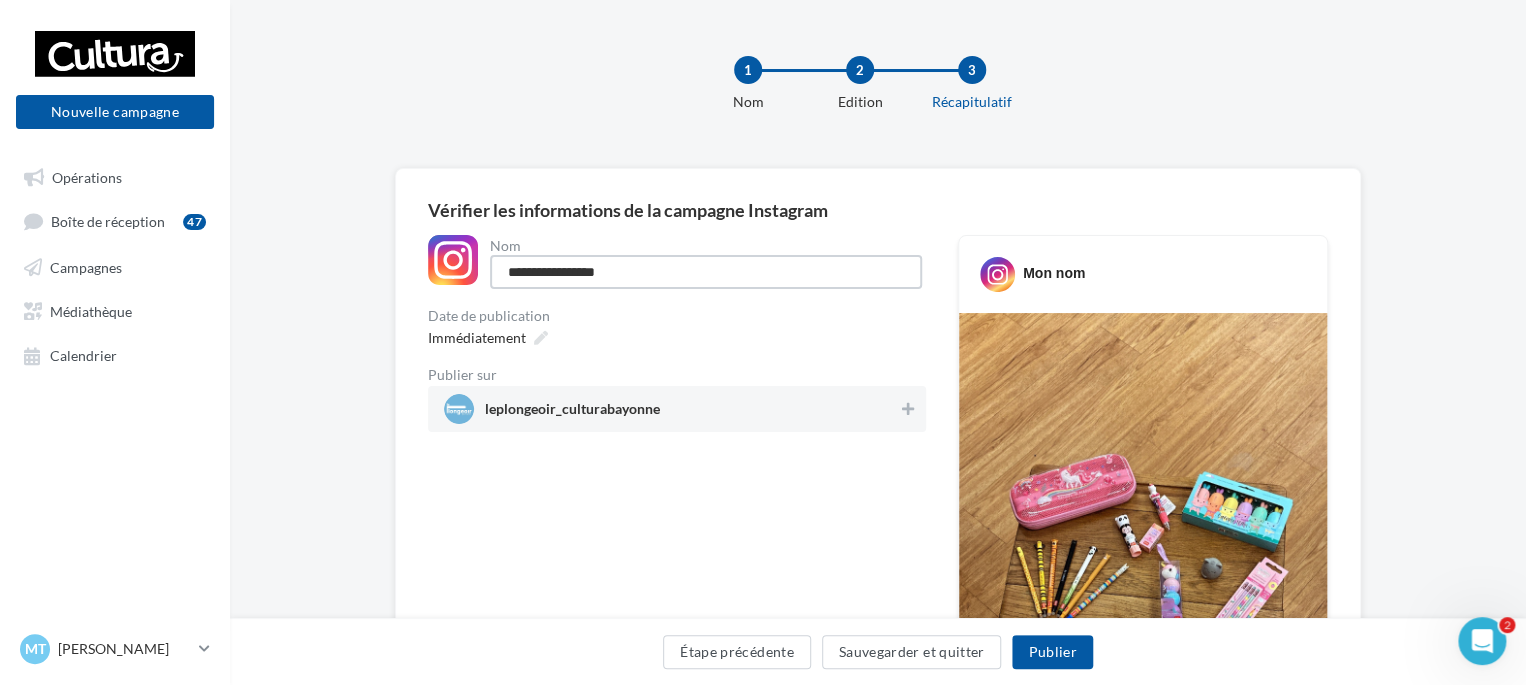 click on "**********" at bounding box center (706, 272) 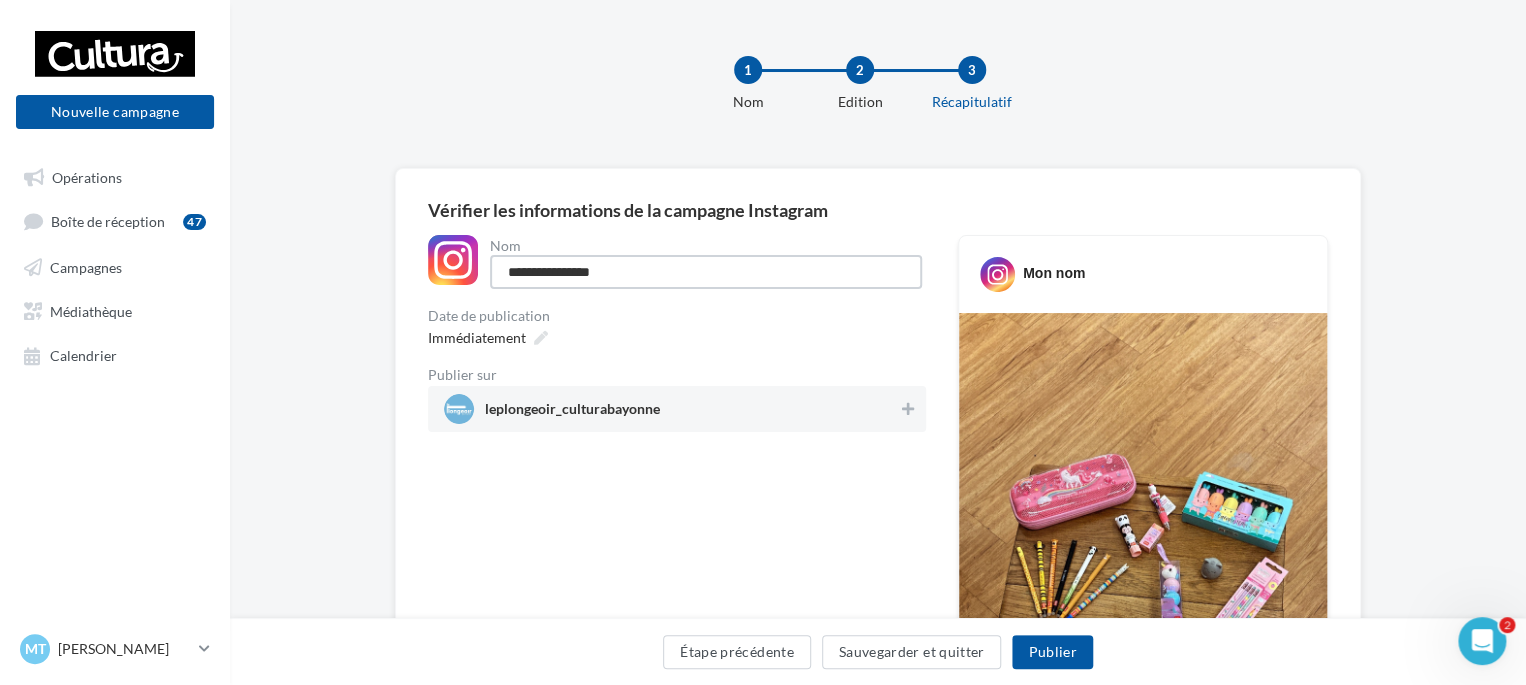 scroll, scrollTop: 140, scrollLeft: 0, axis: vertical 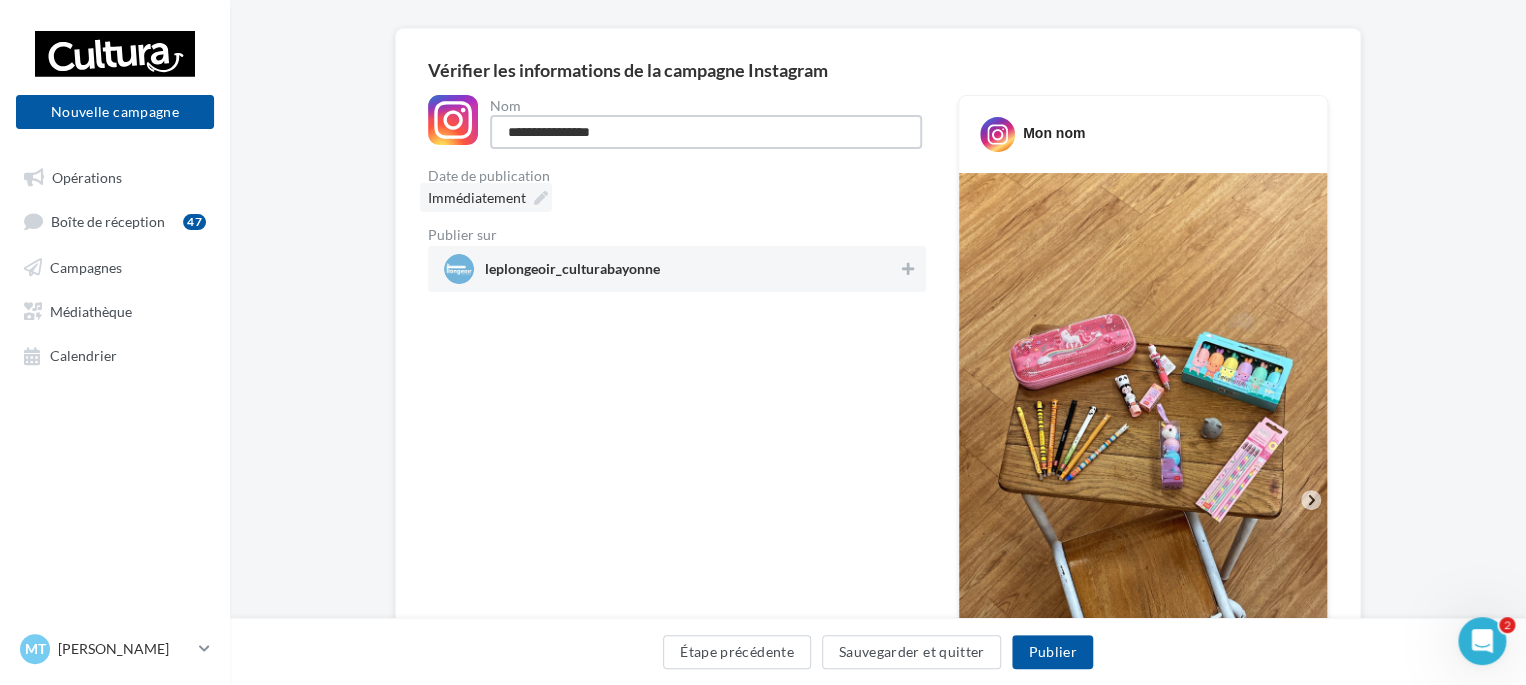 type on "**********" 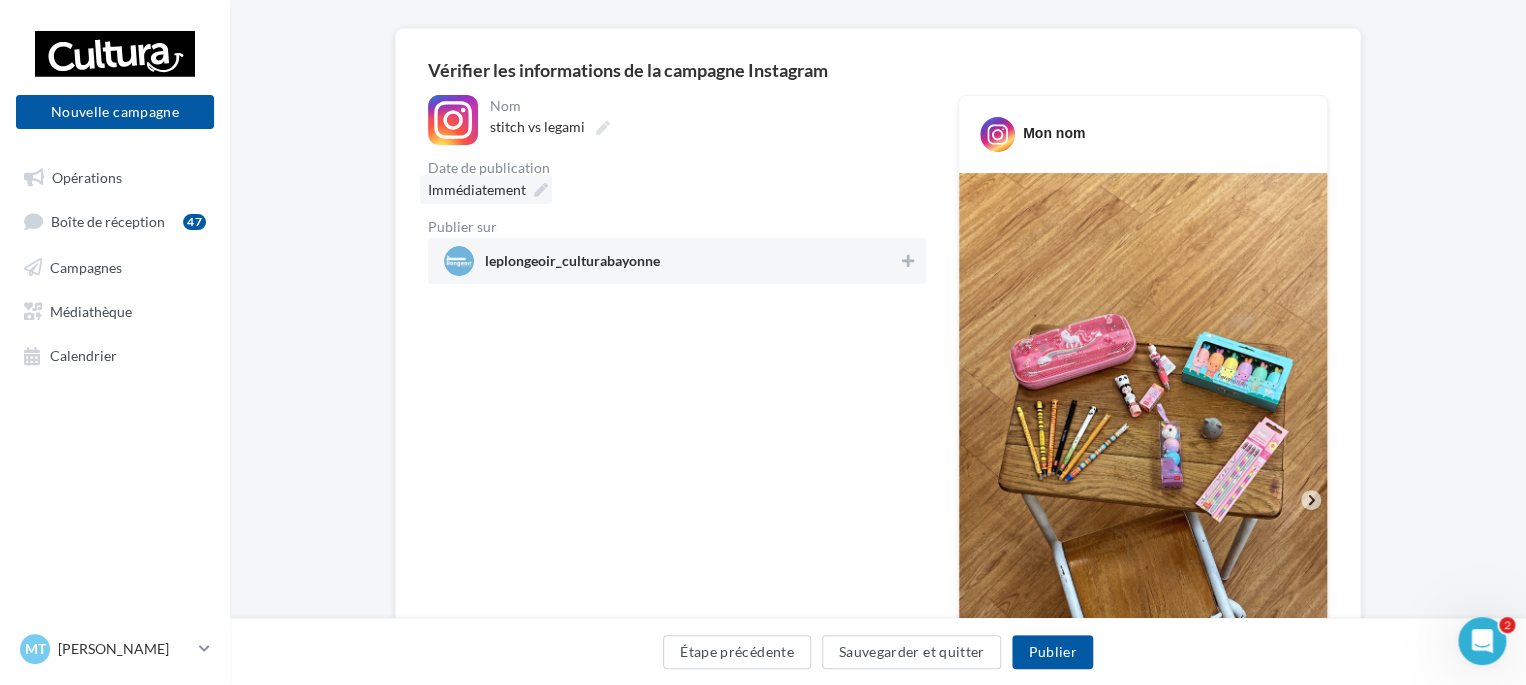click on "**********" at bounding box center [677, 189] 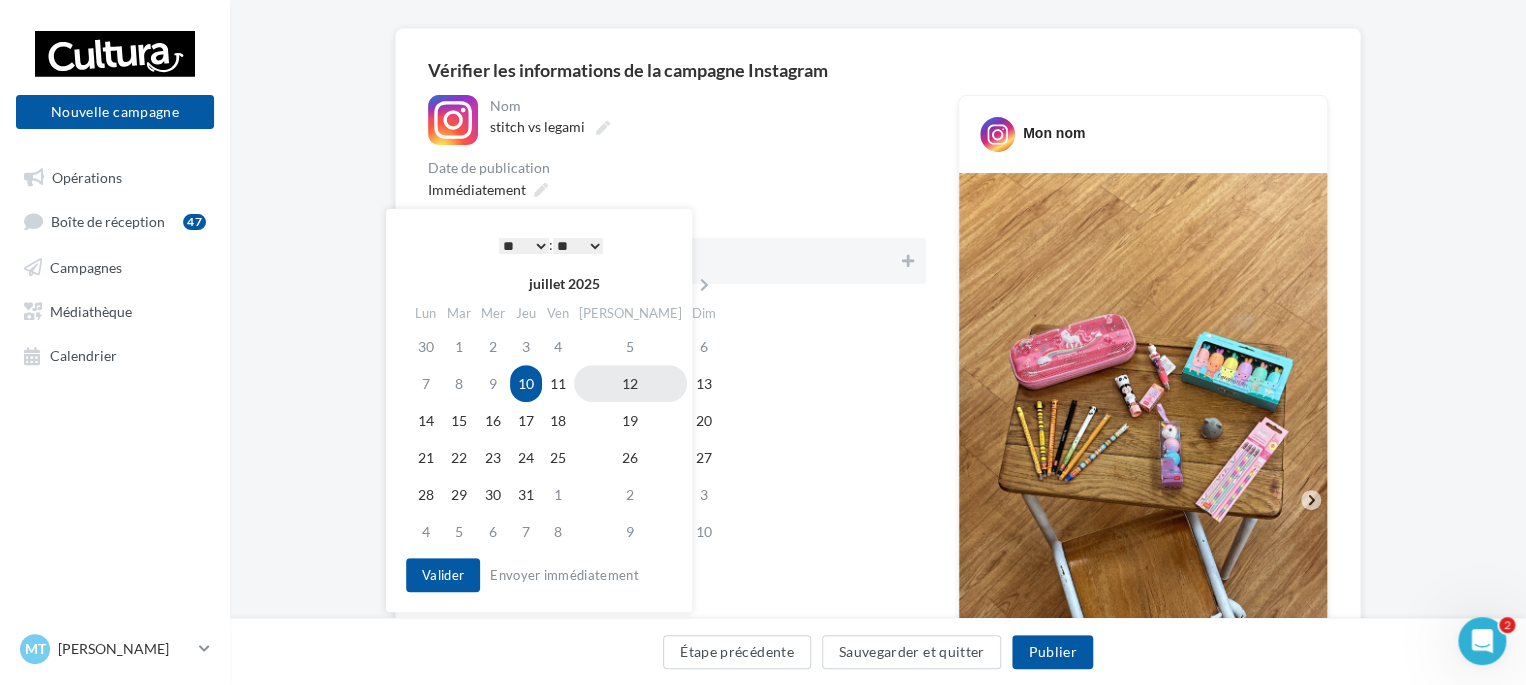 drag, startPoint x: 612, startPoint y: 386, endPoint x: 604, endPoint y: 377, distance: 12.0415945 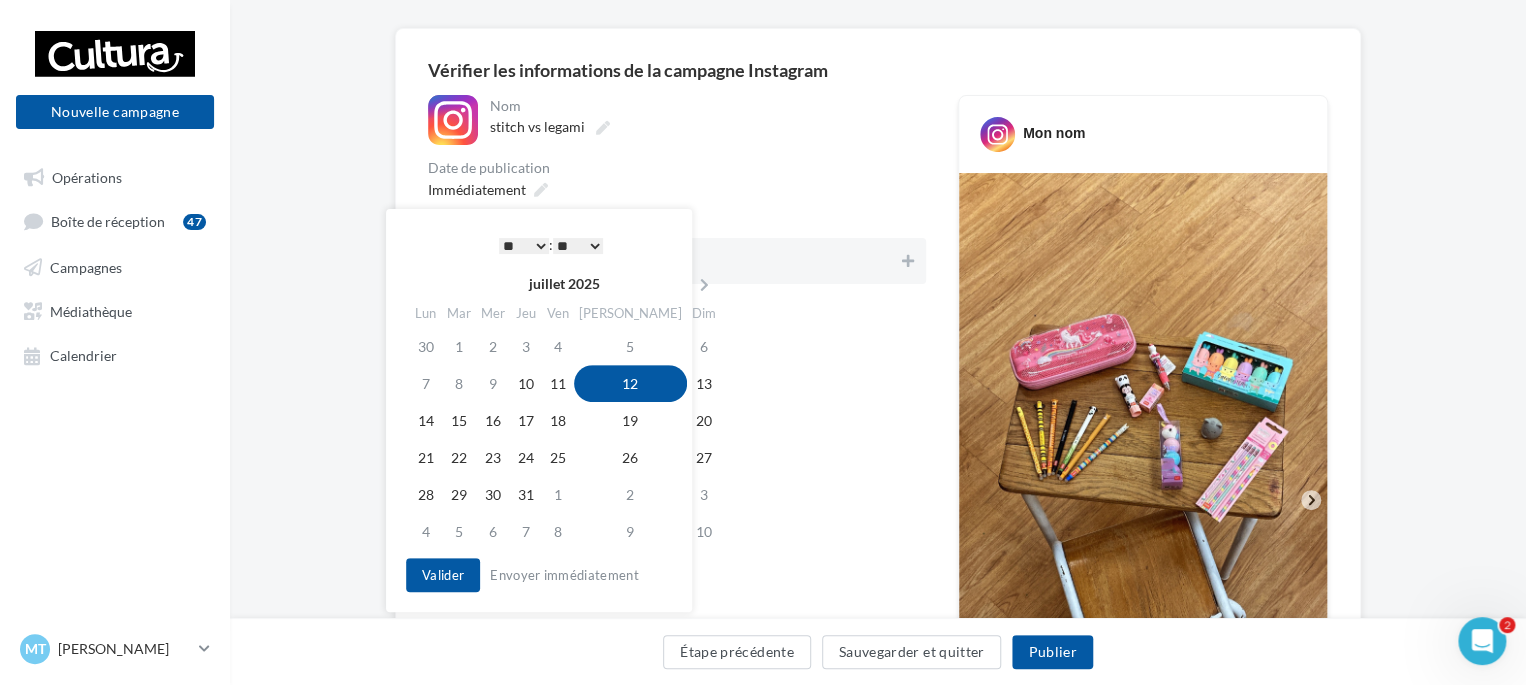 click on "* * * * * * * * * * ** ** ** ** ** ** ** ** ** ** ** ** ** **" at bounding box center [524, 246] 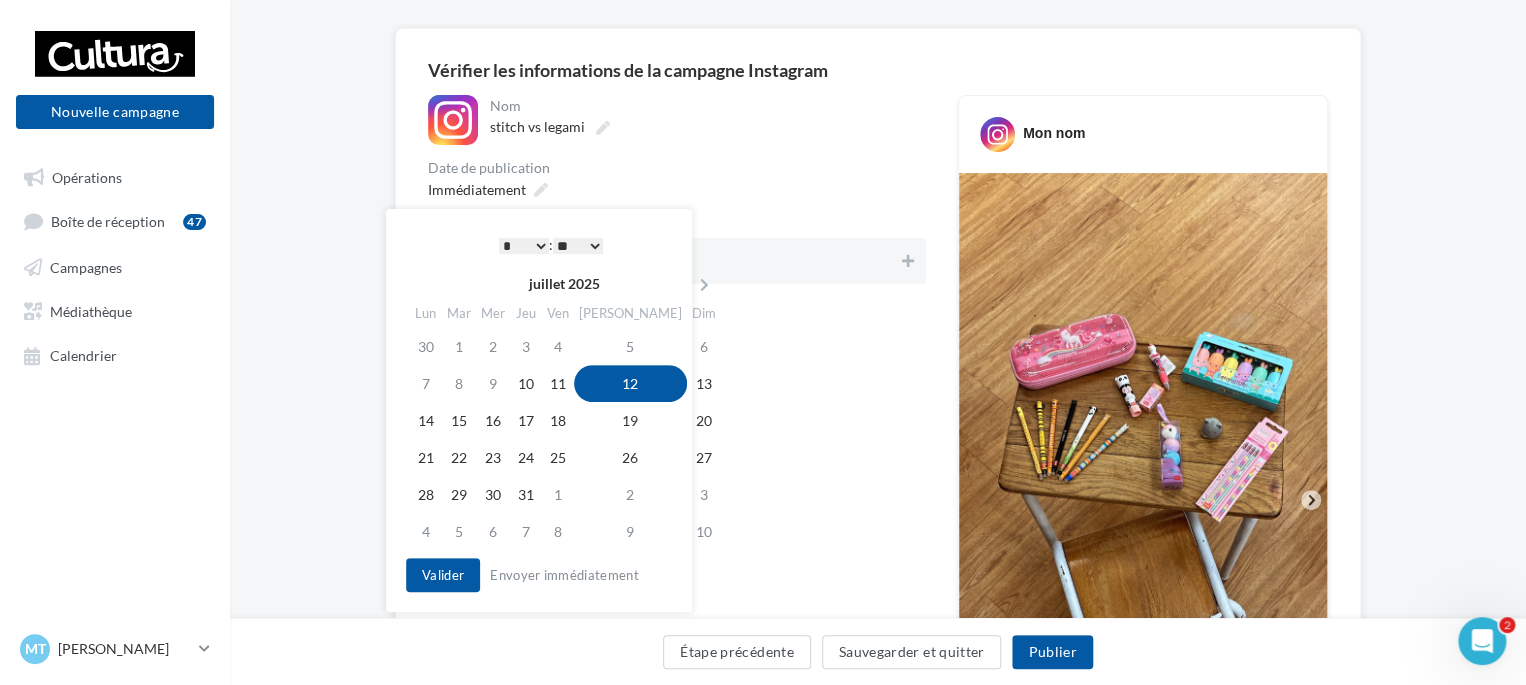 click on "** ** ** ** ** **" at bounding box center (578, 246) 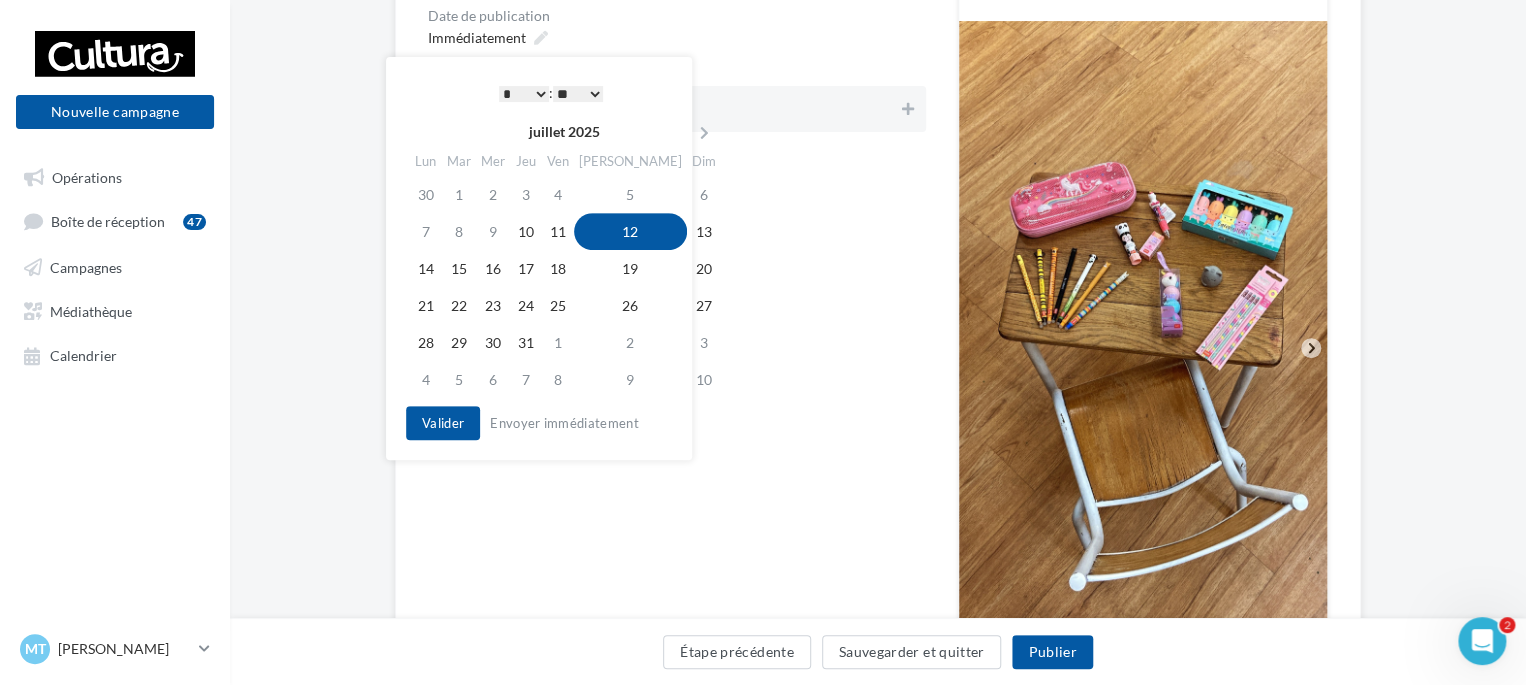 scroll, scrollTop: 292, scrollLeft: 0, axis: vertical 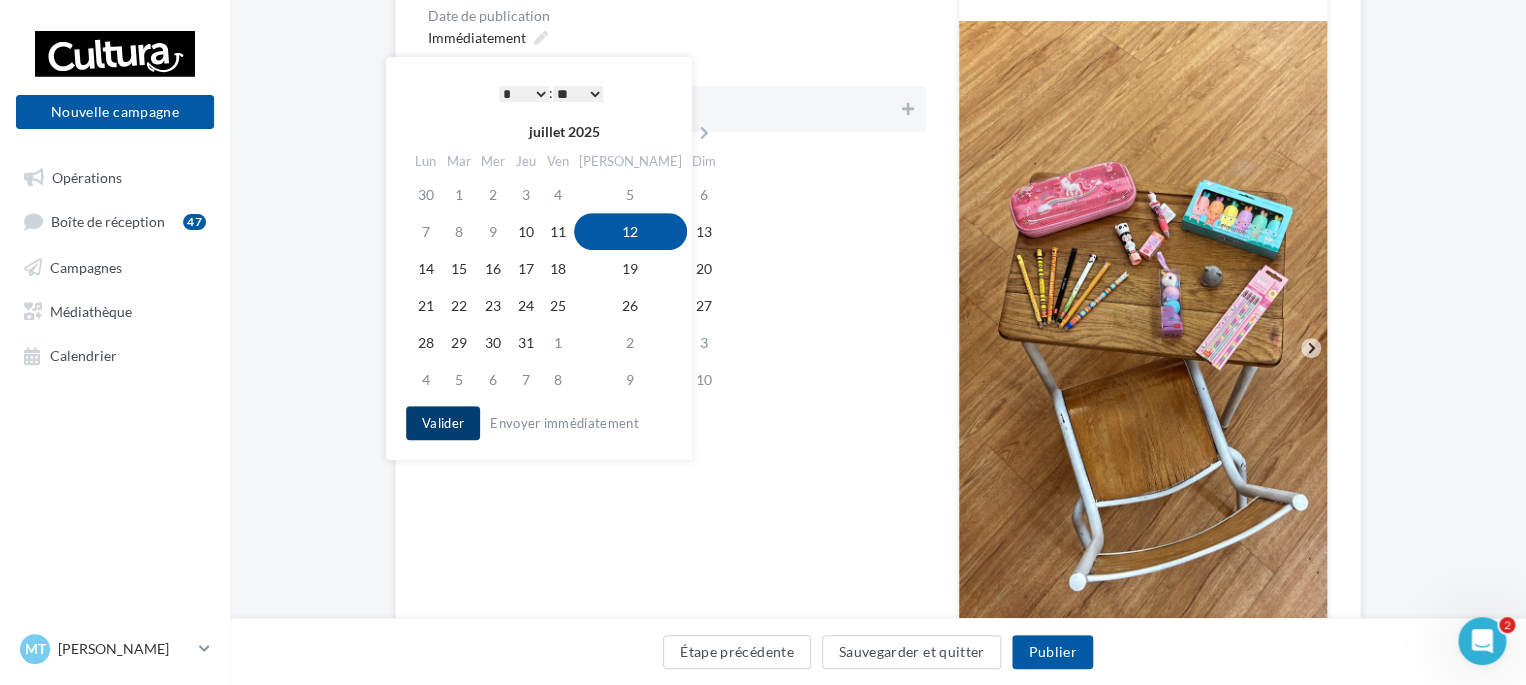 click on "Valider" at bounding box center [443, 423] 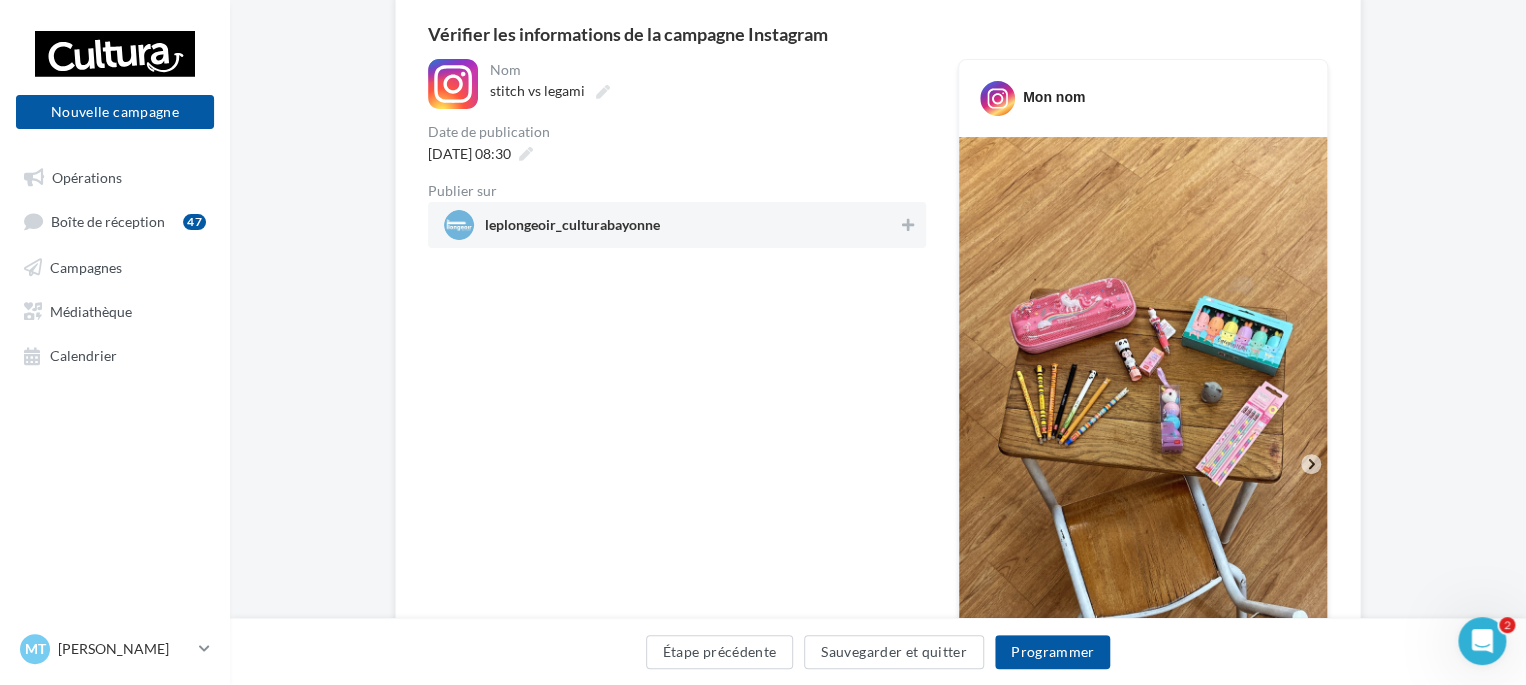 scroll, scrollTop: 172, scrollLeft: 0, axis: vertical 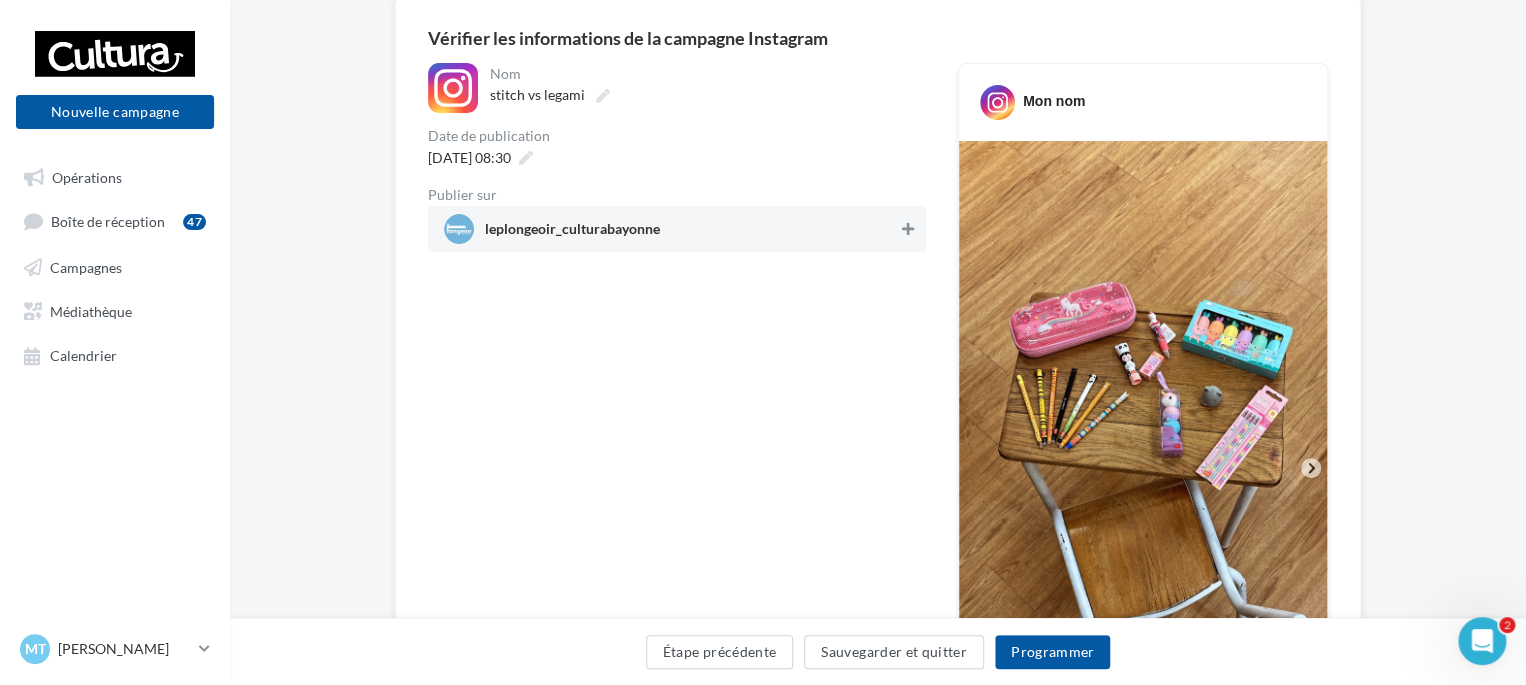 click at bounding box center [908, 229] 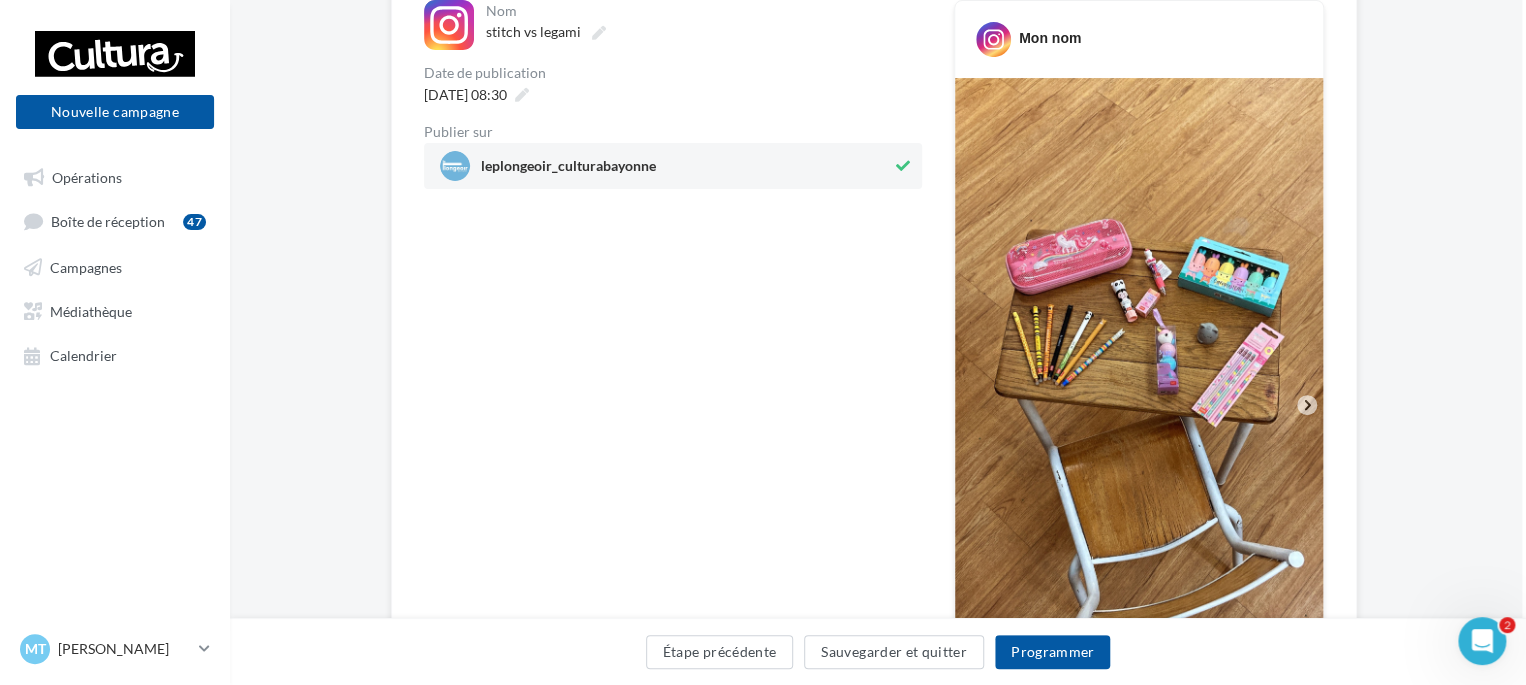 scroll, scrollTop: 198, scrollLeft: 3, axis: both 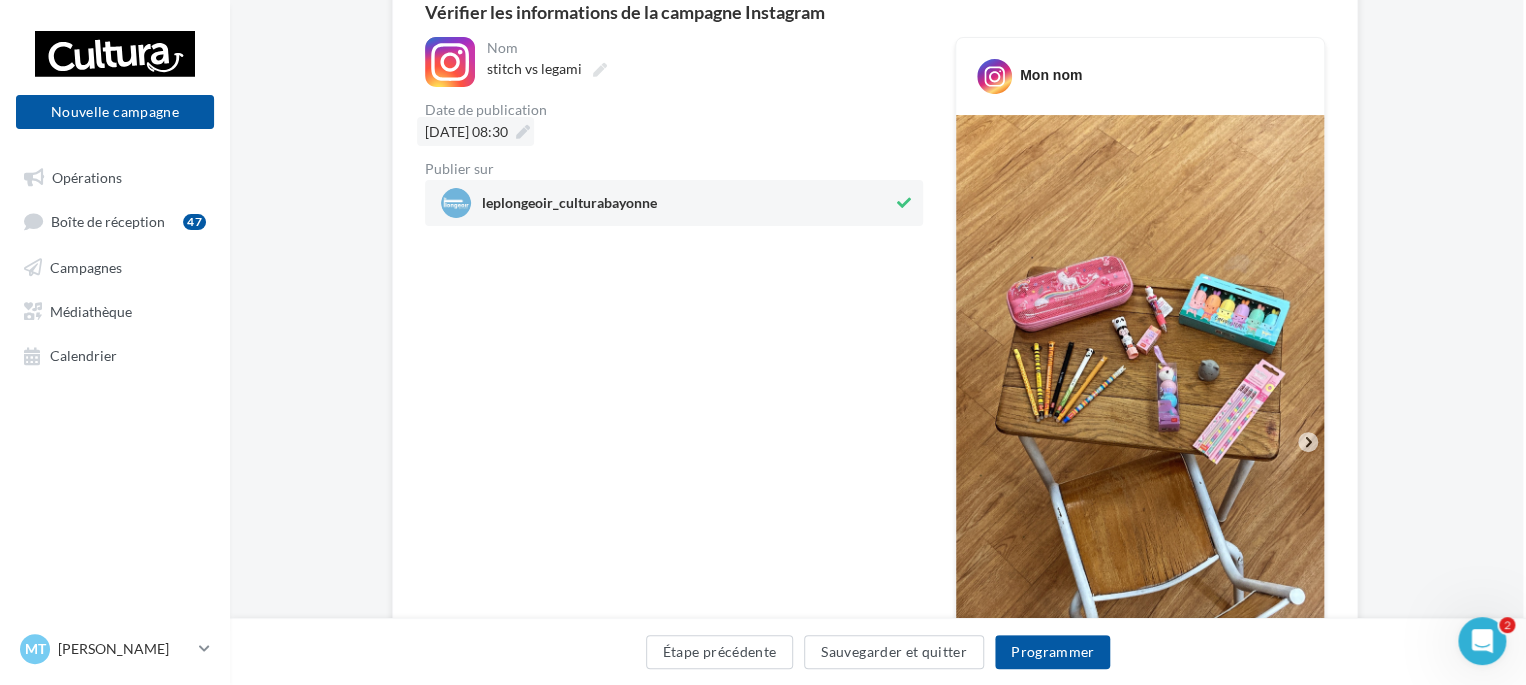 click at bounding box center (523, 132) 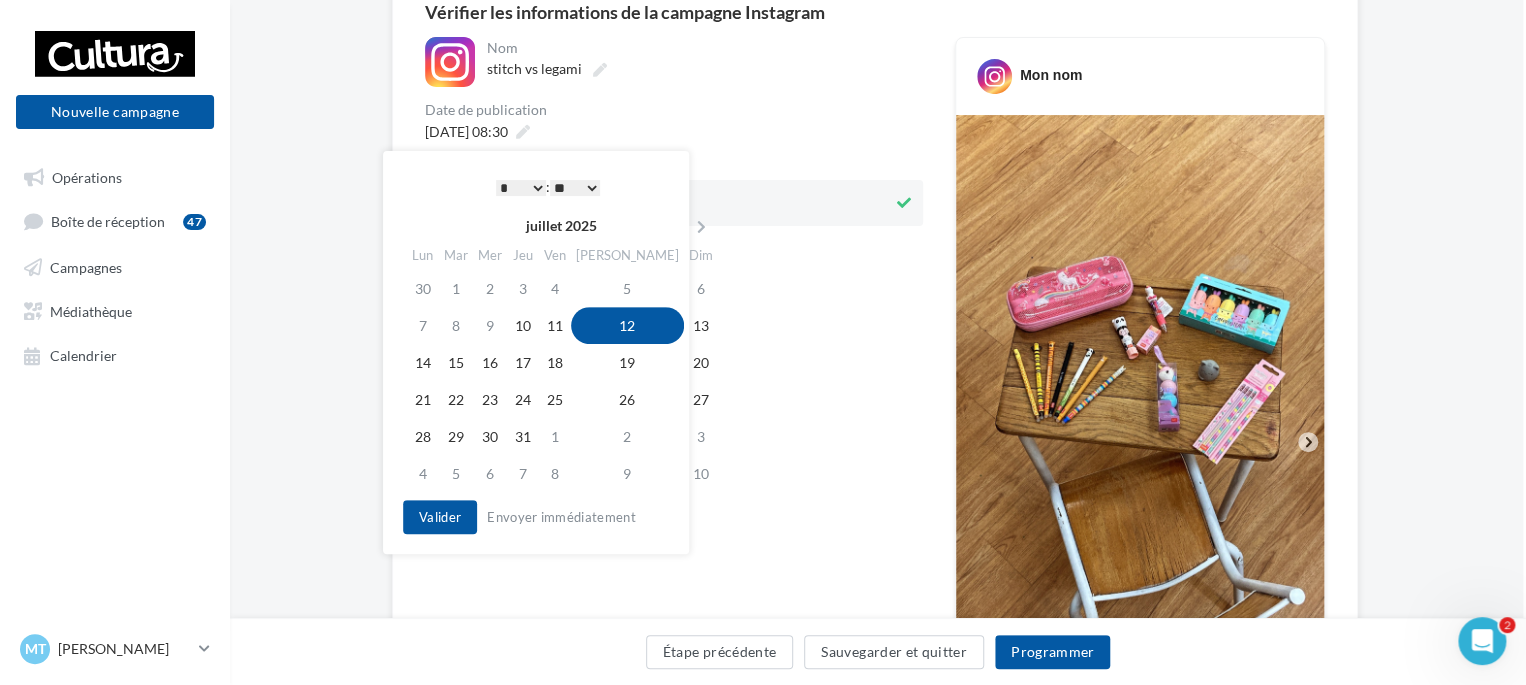 click on "** ** ** ** ** **" at bounding box center [575, 188] 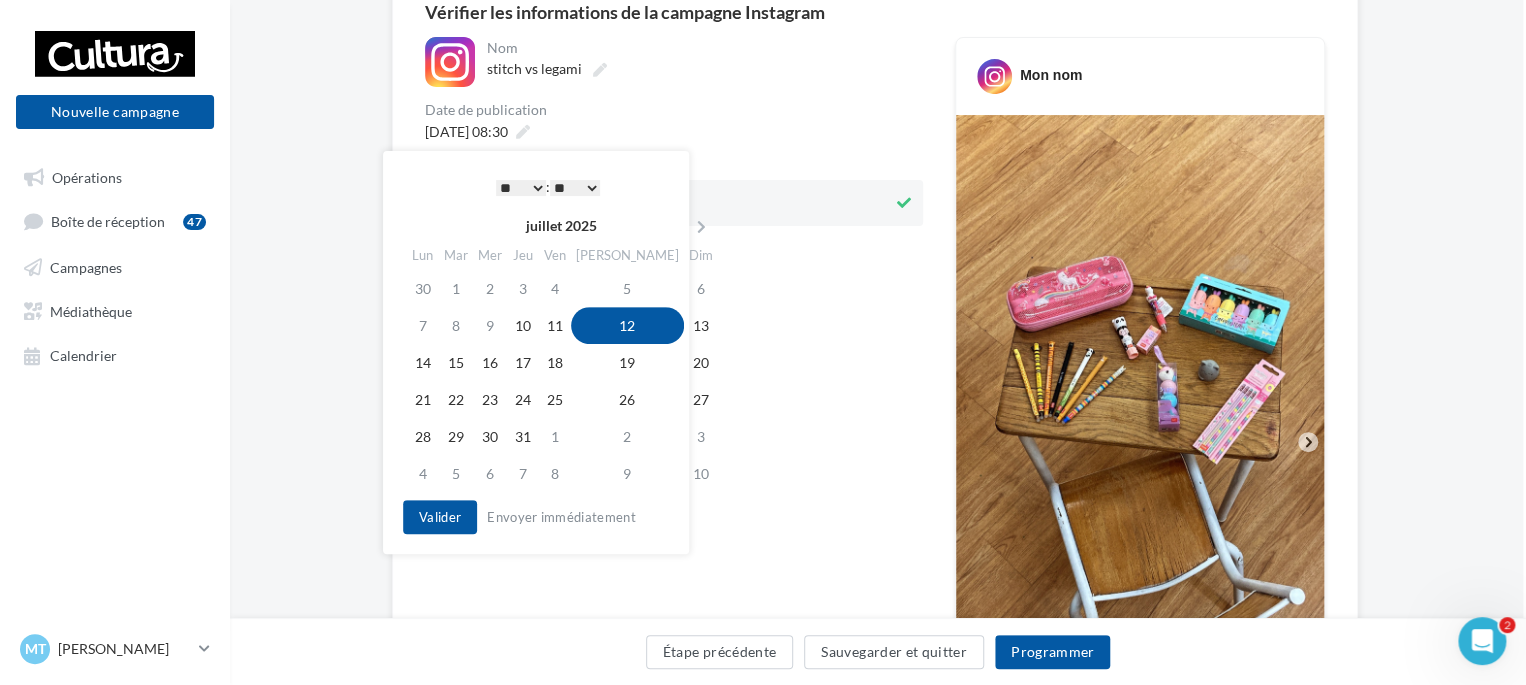 click on "** ** ** ** ** **" at bounding box center (575, 188) 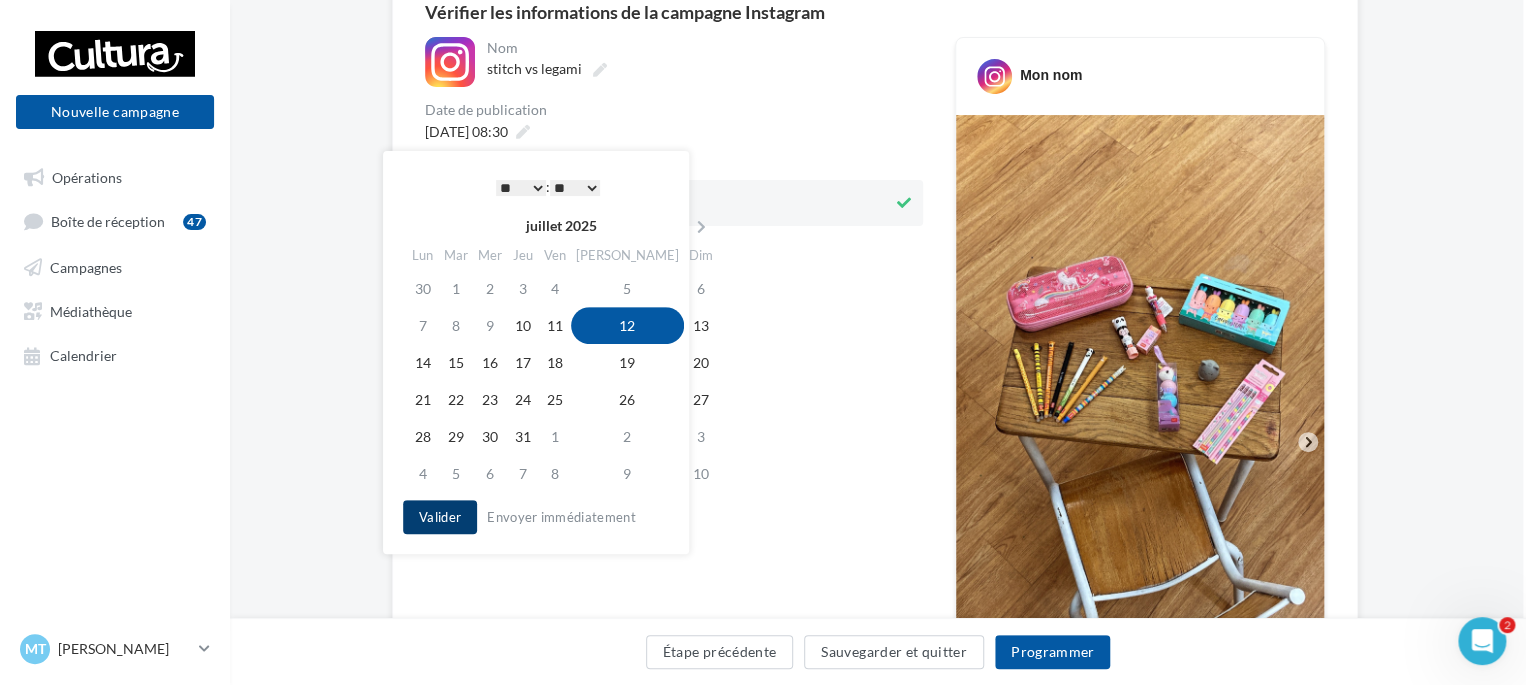 click on "Valider" at bounding box center (440, 517) 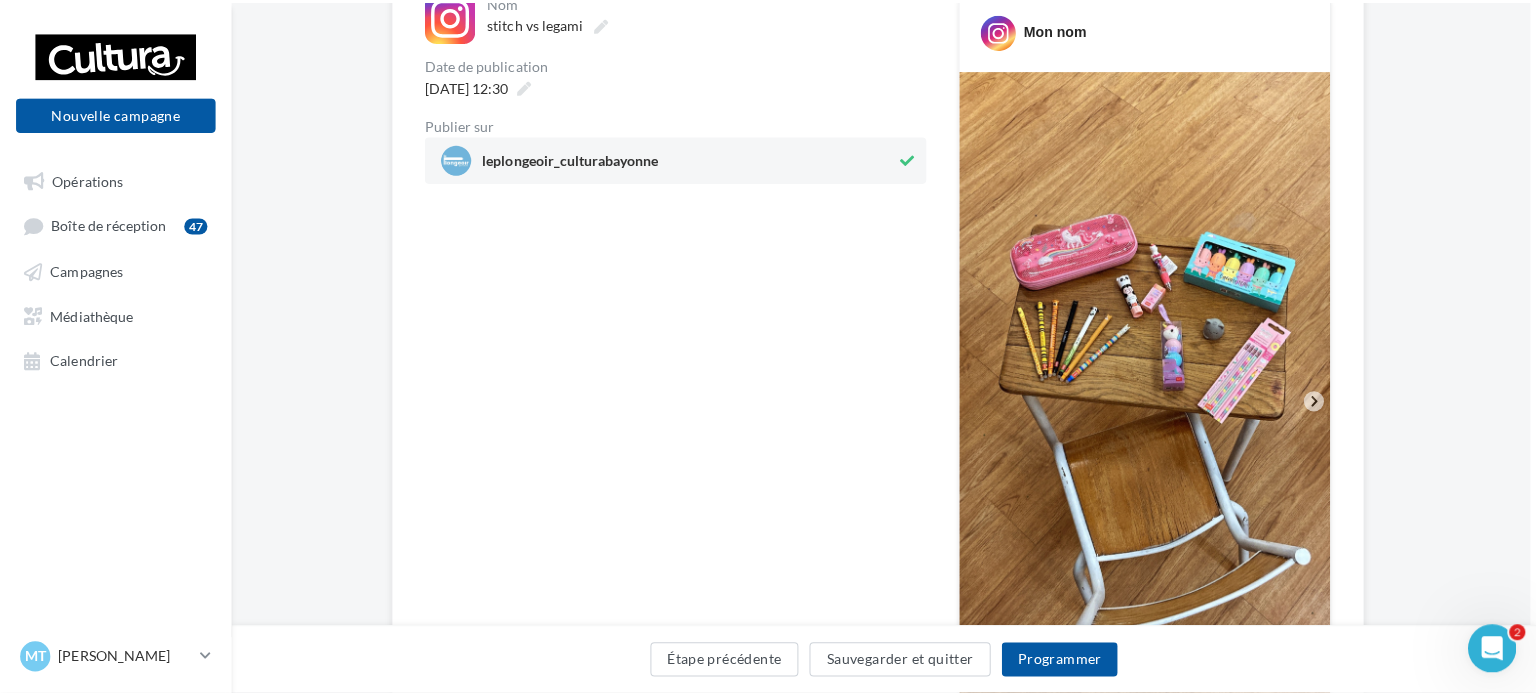 scroll, scrollTop: 0, scrollLeft: 6, axis: horizontal 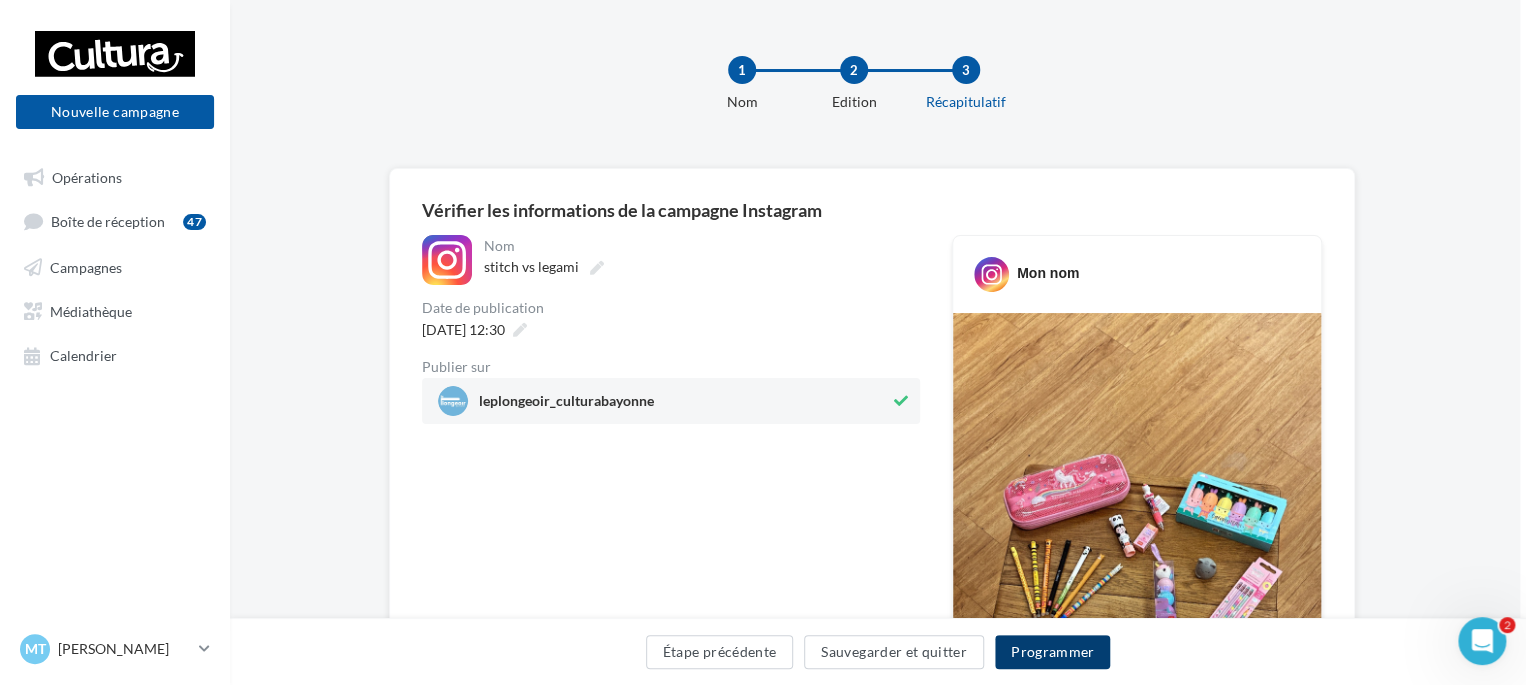 click on "Programmer" at bounding box center [1053, 652] 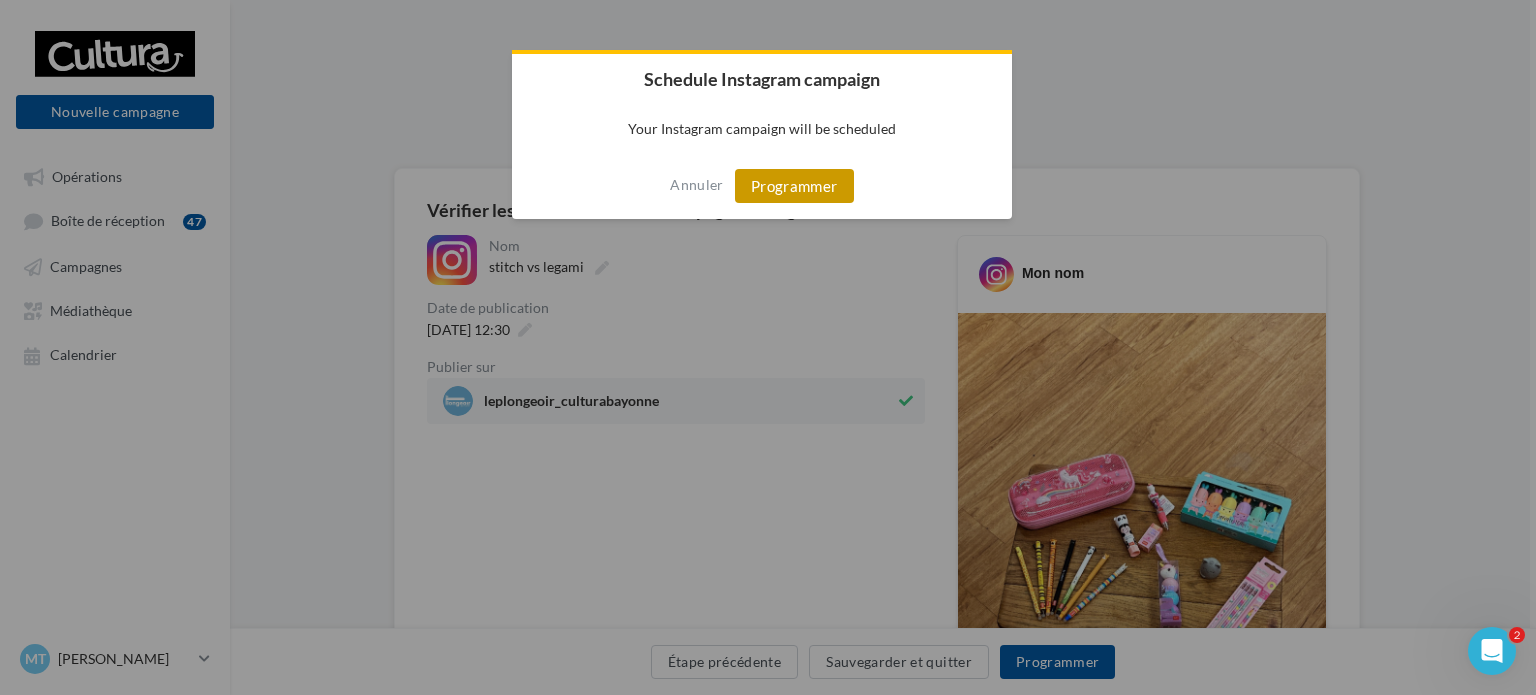 click on "Programmer" at bounding box center (794, 186) 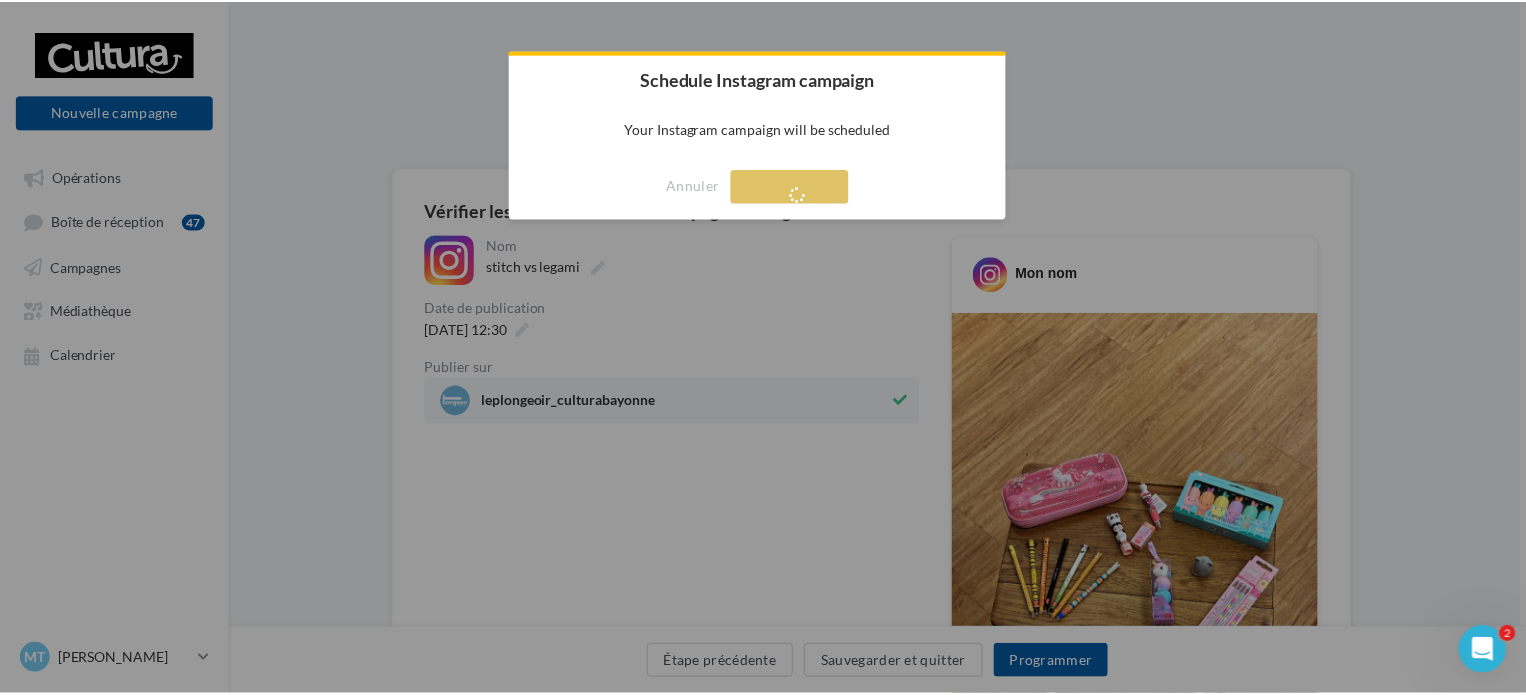 scroll, scrollTop: 0, scrollLeft: 0, axis: both 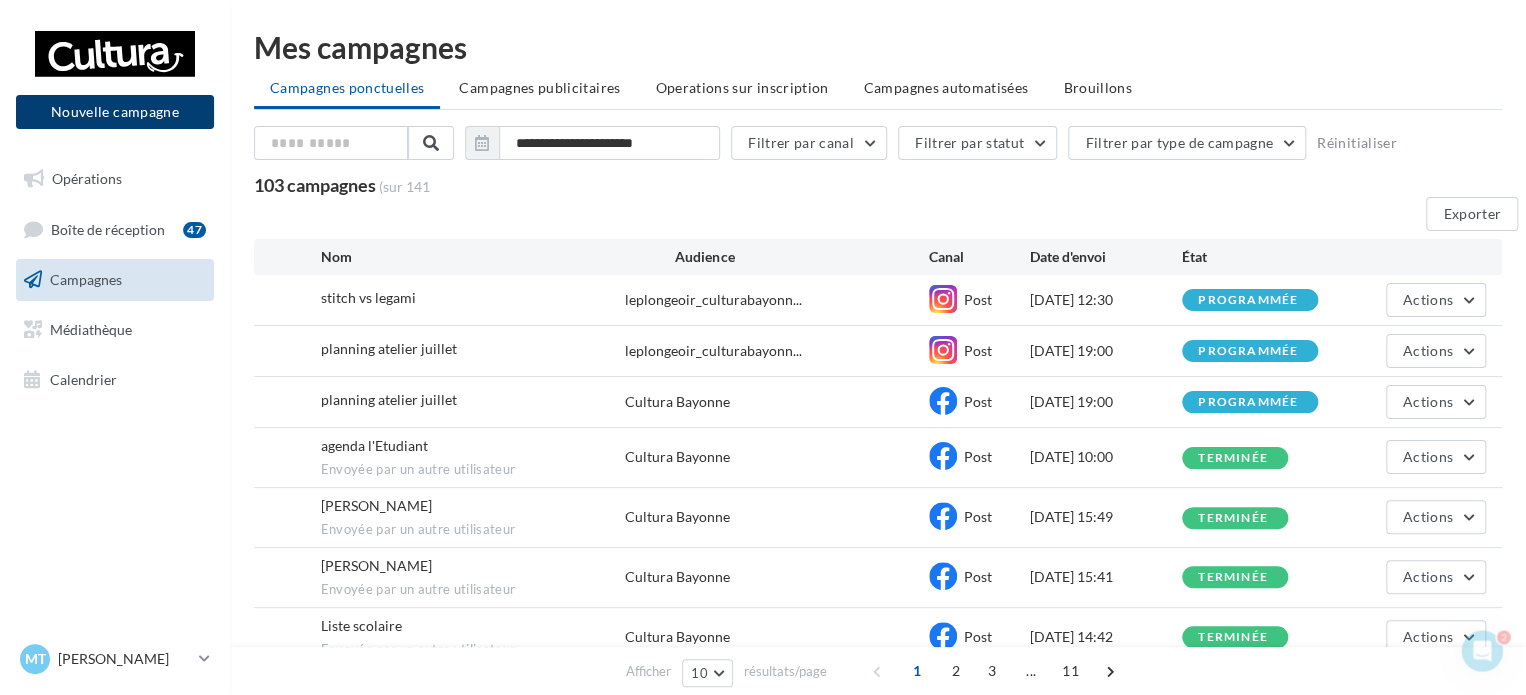 click on "Nouvelle campagne" at bounding box center (115, 112) 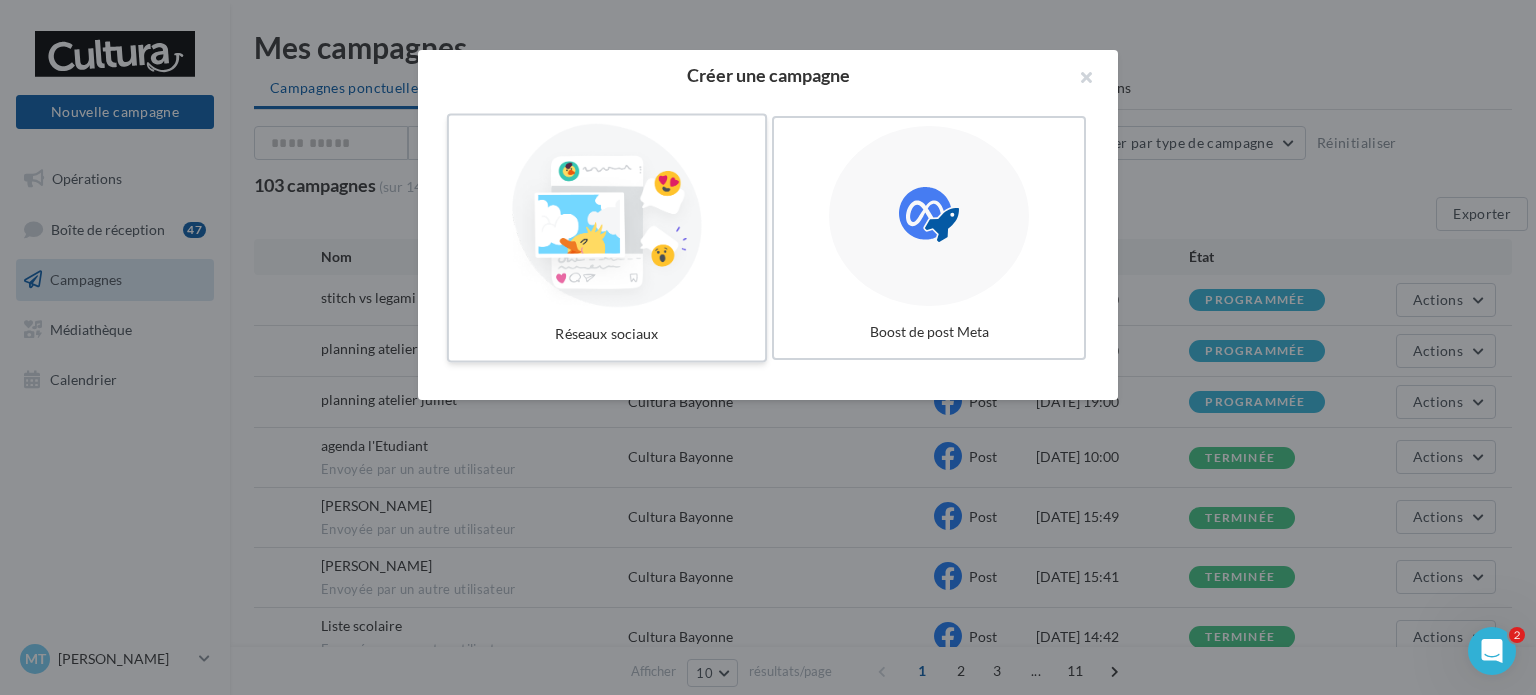 click at bounding box center (607, 216) 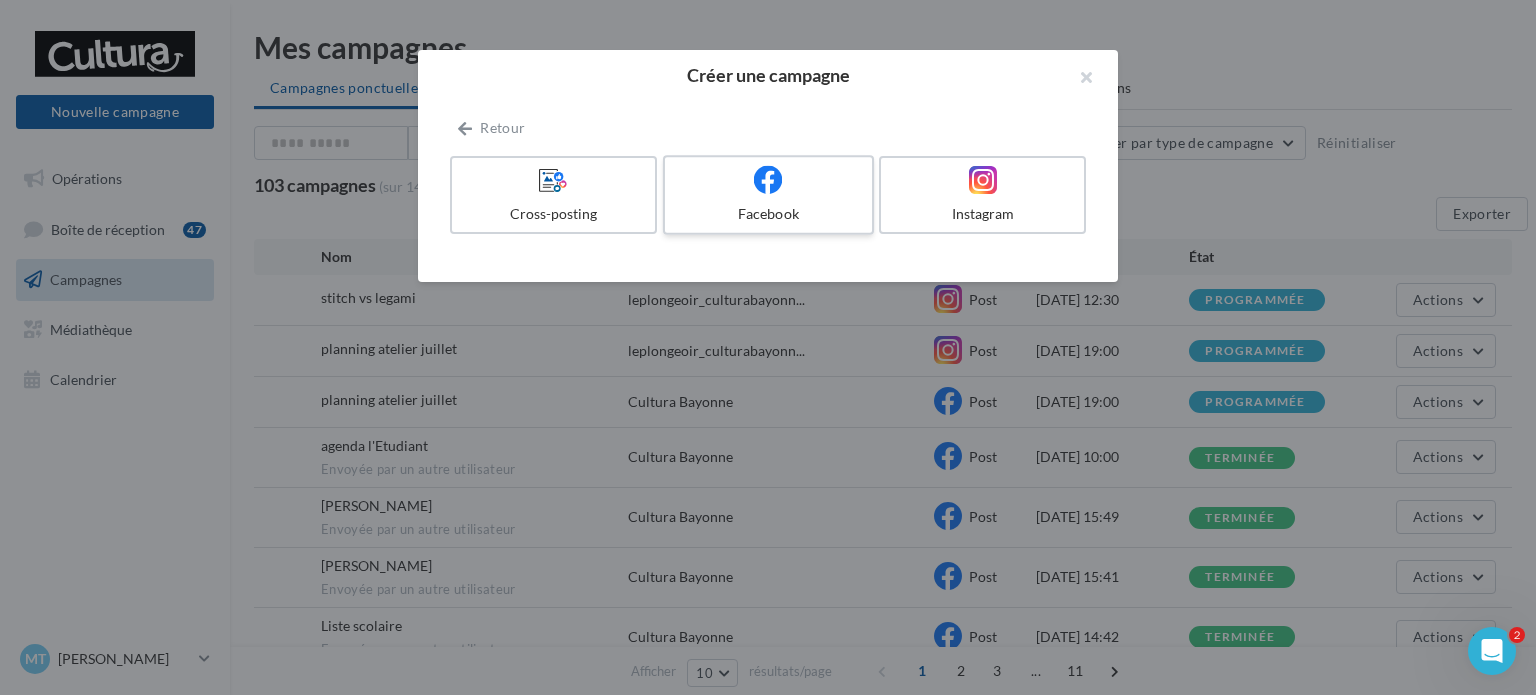 click on "Facebook" at bounding box center (768, 214) 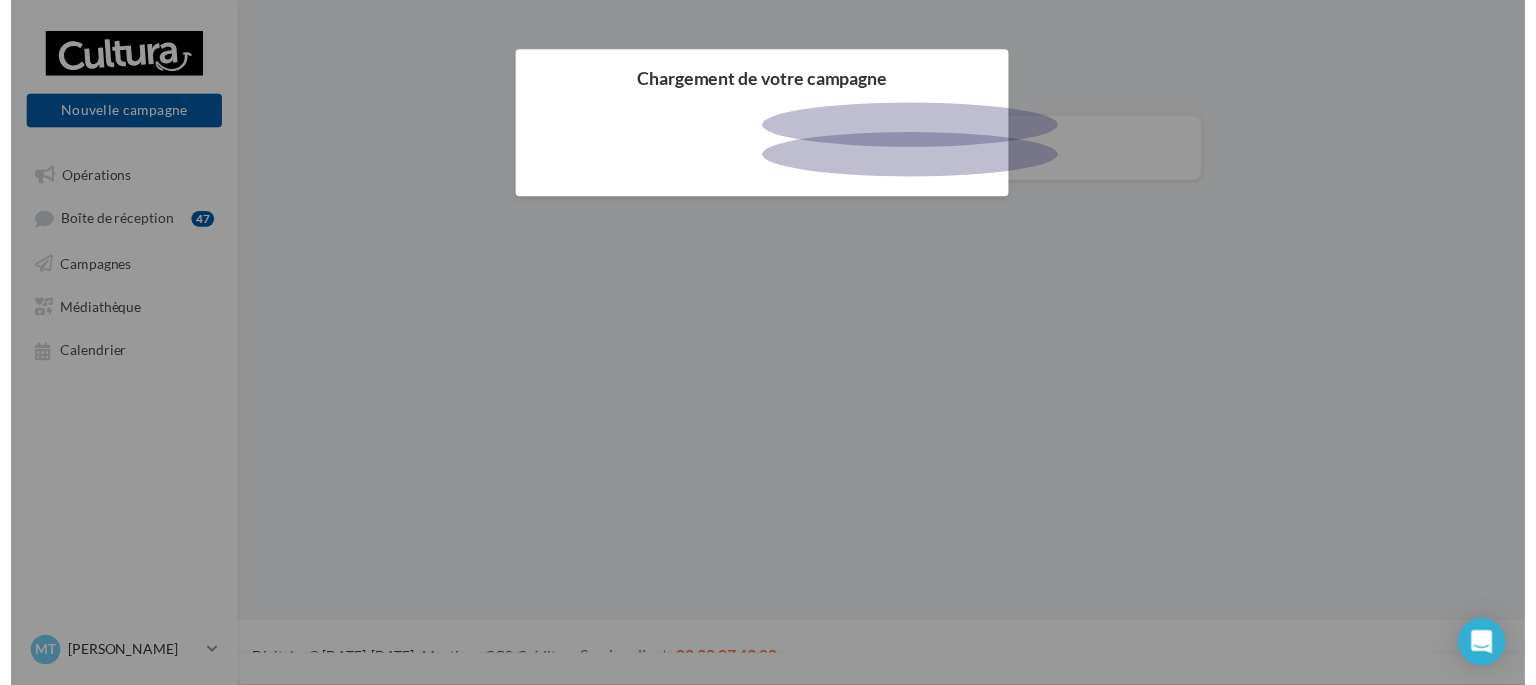 scroll, scrollTop: 0, scrollLeft: 0, axis: both 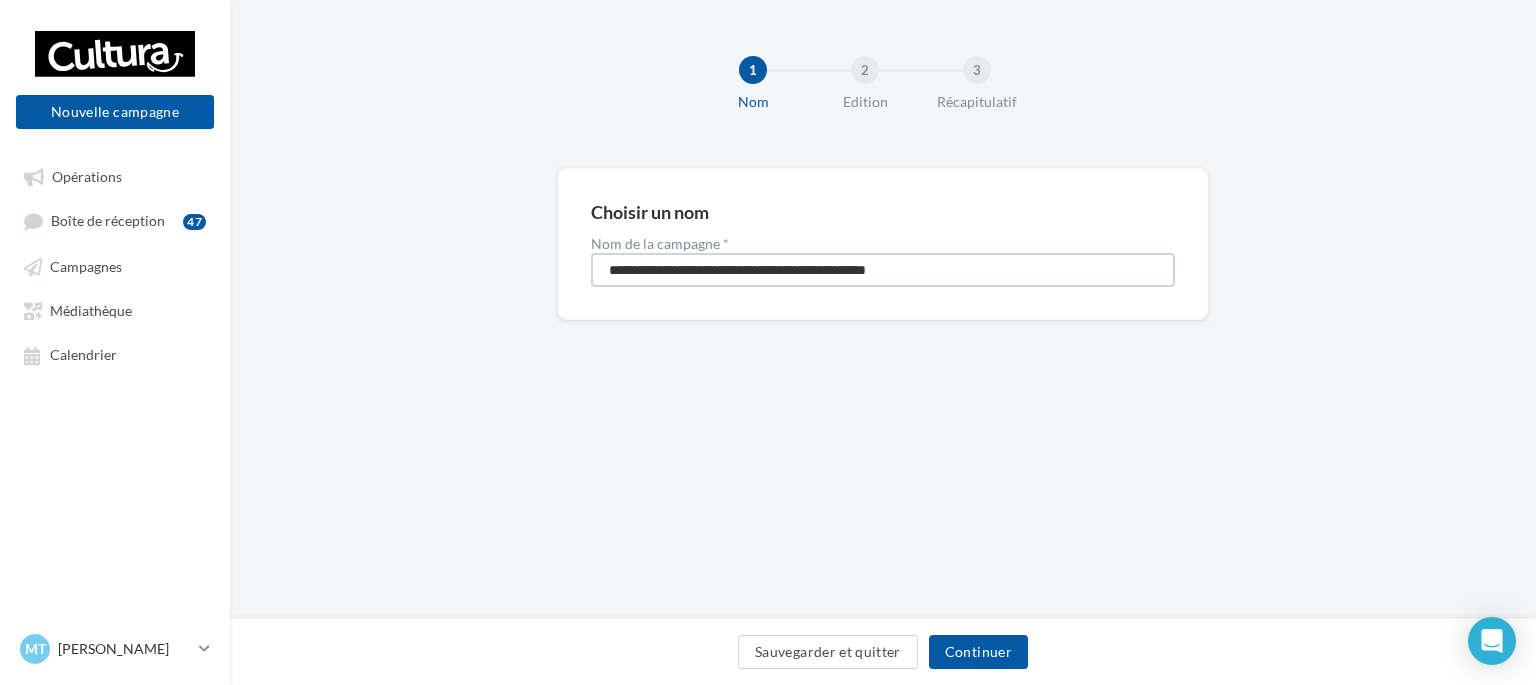click on "**********" at bounding box center [883, 270] 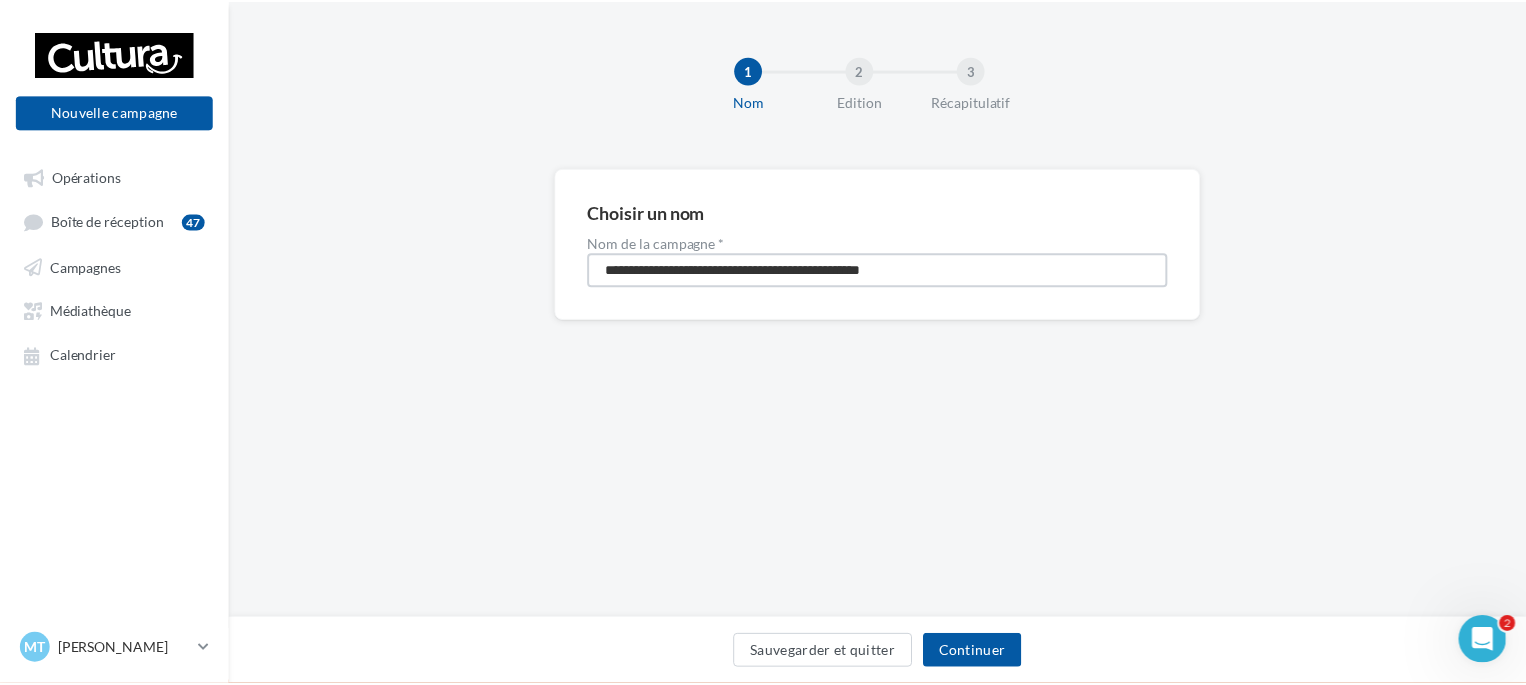 scroll, scrollTop: 0, scrollLeft: 0, axis: both 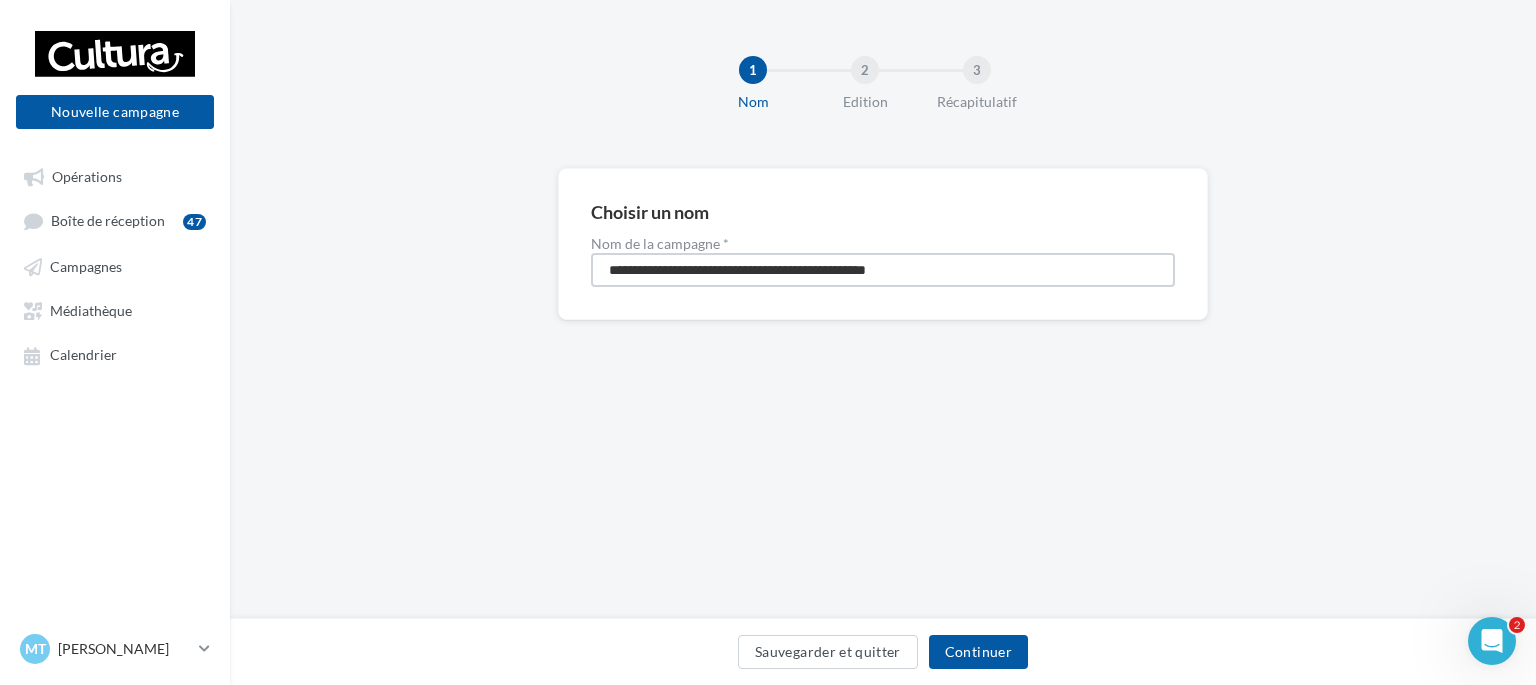 drag, startPoint x: 951, startPoint y: 273, endPoint x: 492, endPoint y: 242, distance: 460.04565 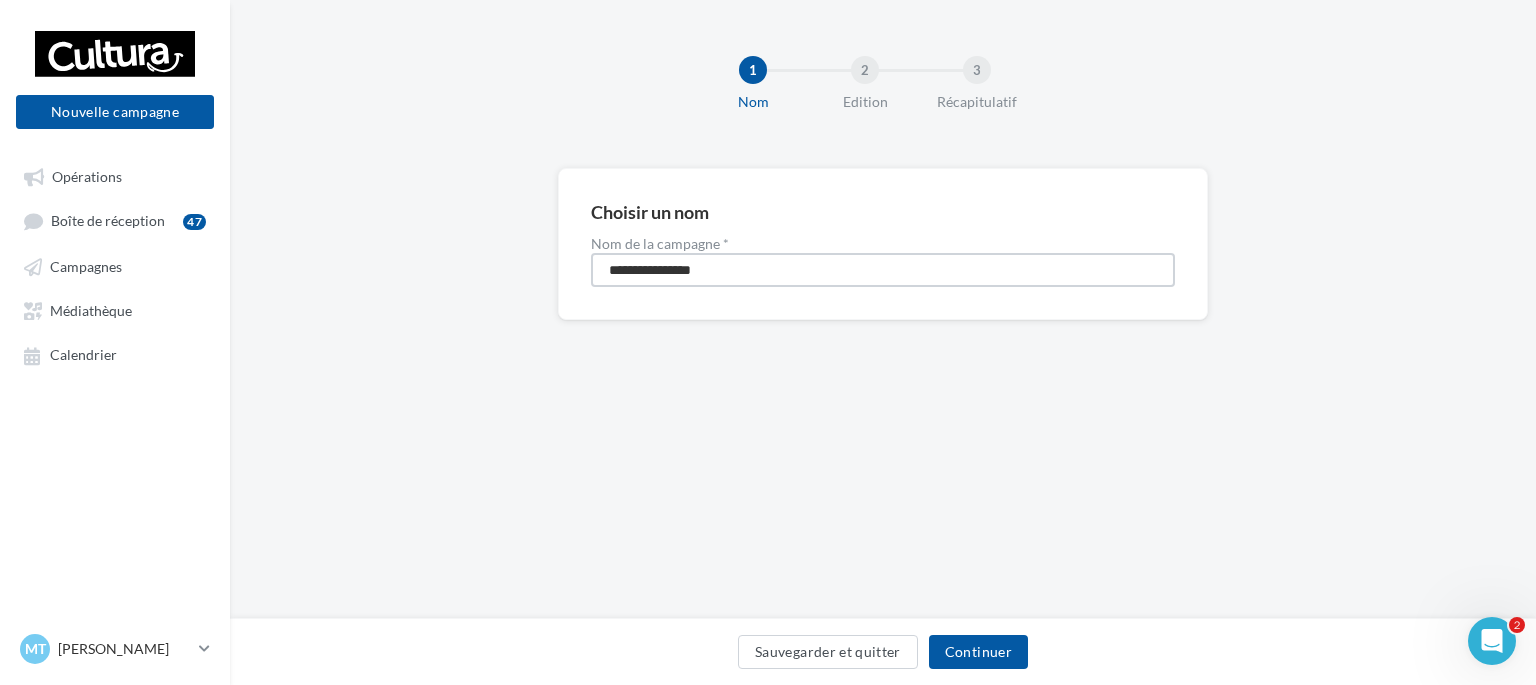 type on "**********" 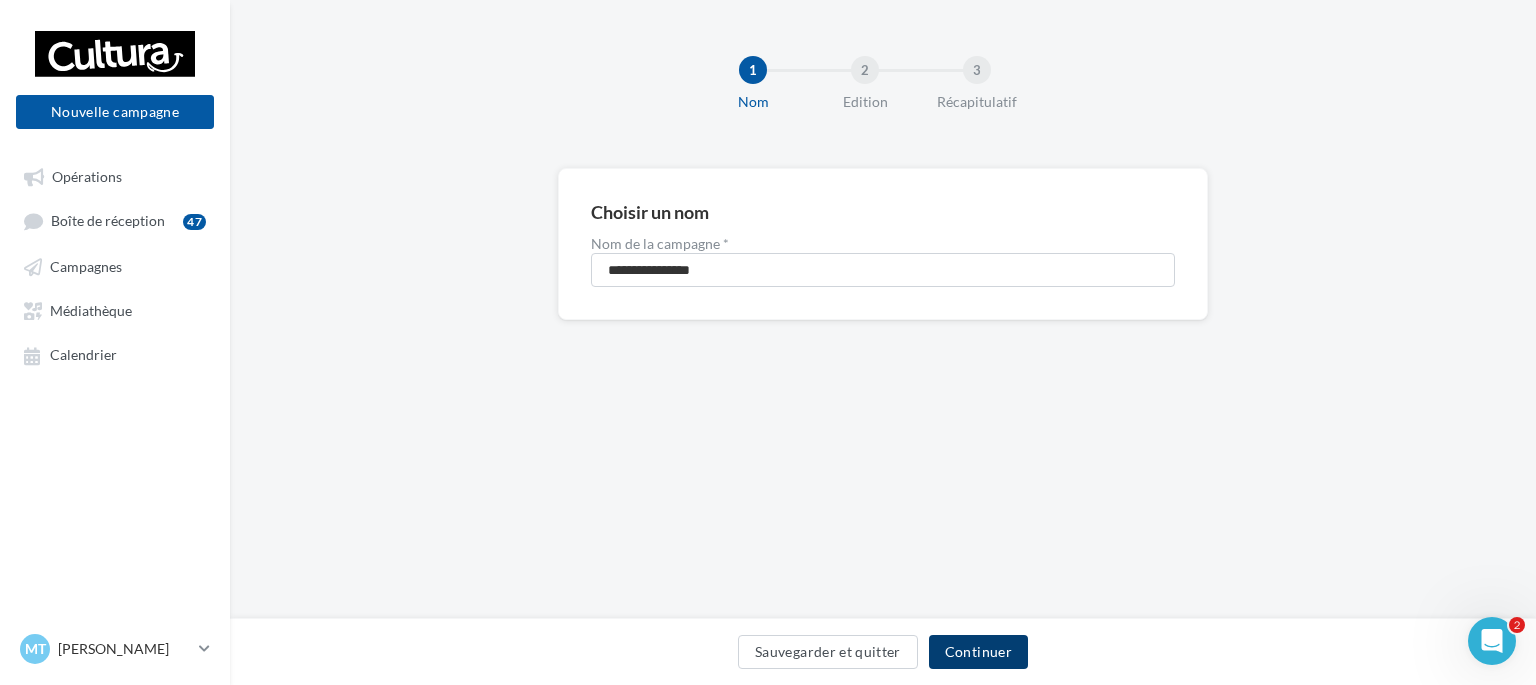 click on "Continuer" at bounding box center (978, 652) 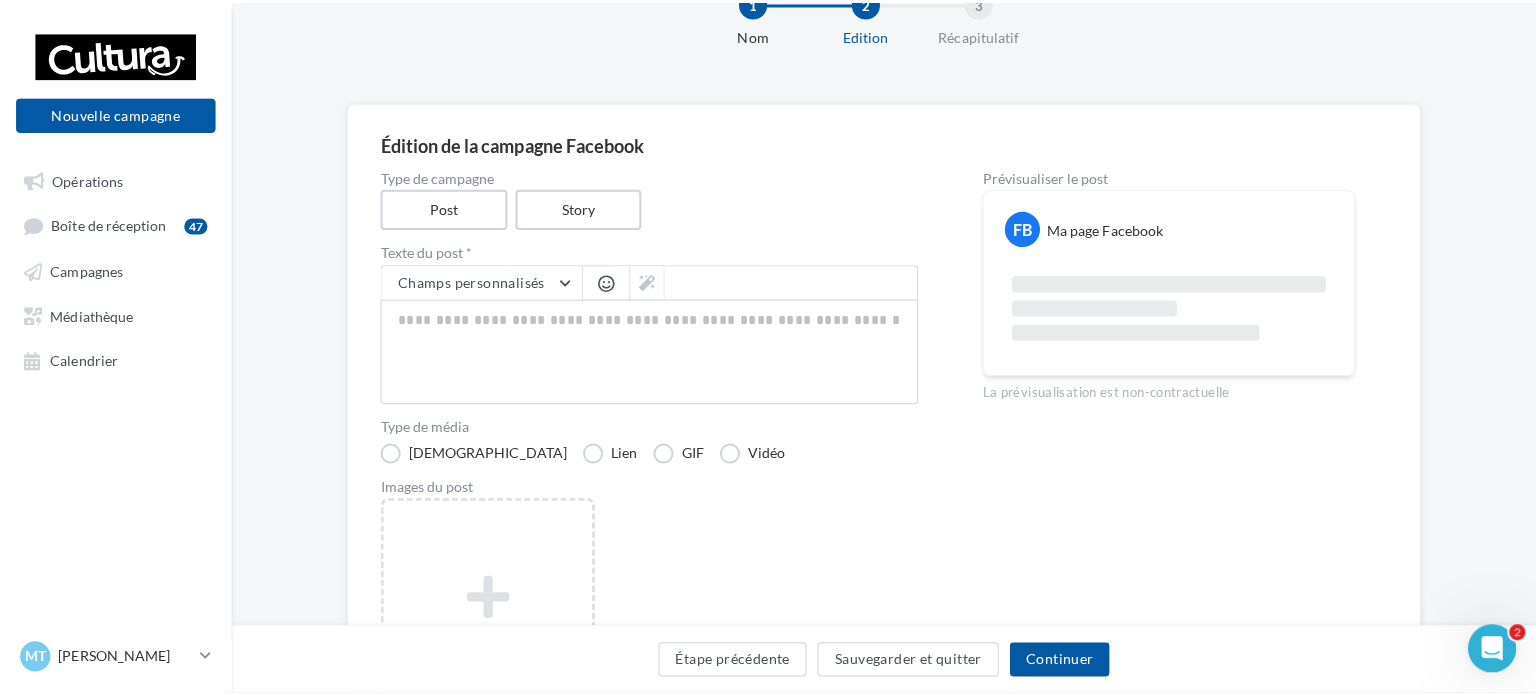 scroll, scrollTop: 70, scrollLeft: 0, axis: vertical 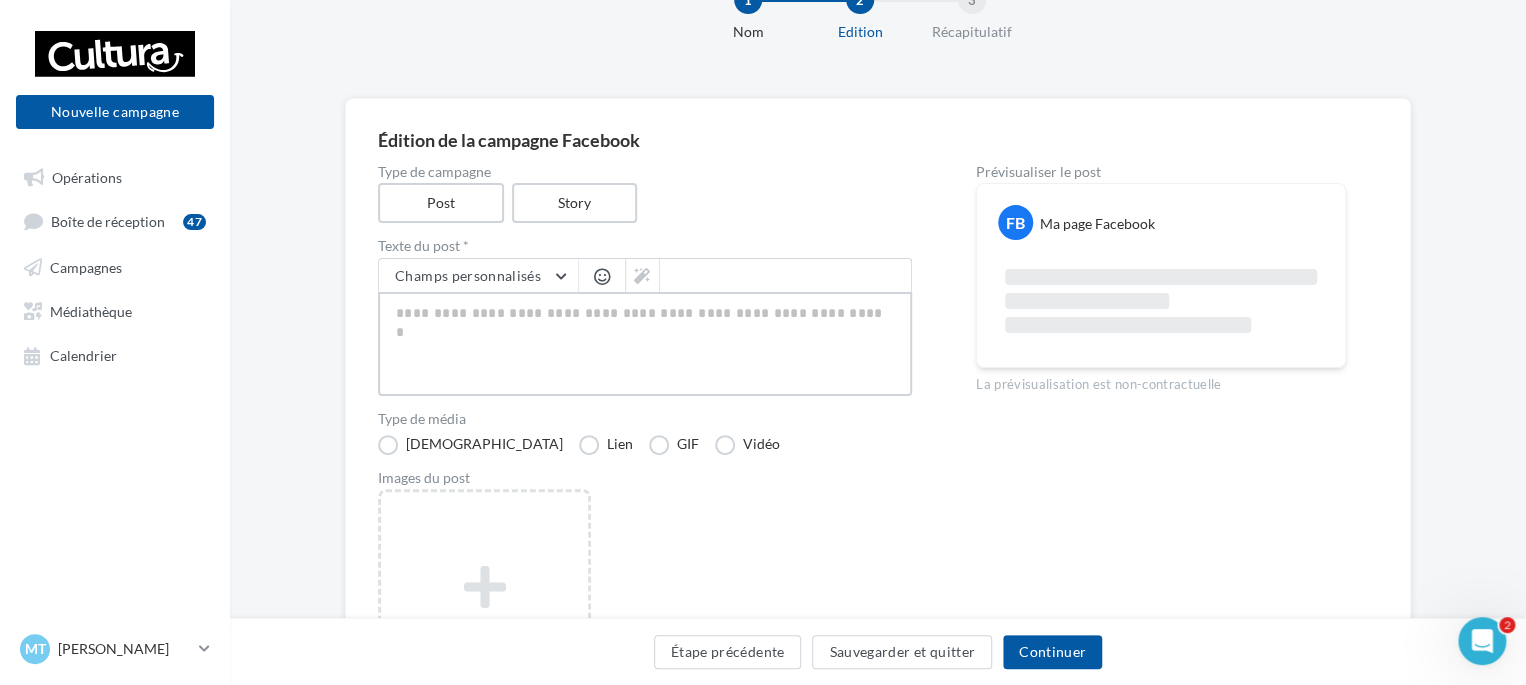 click at bounding box center (645, 344) 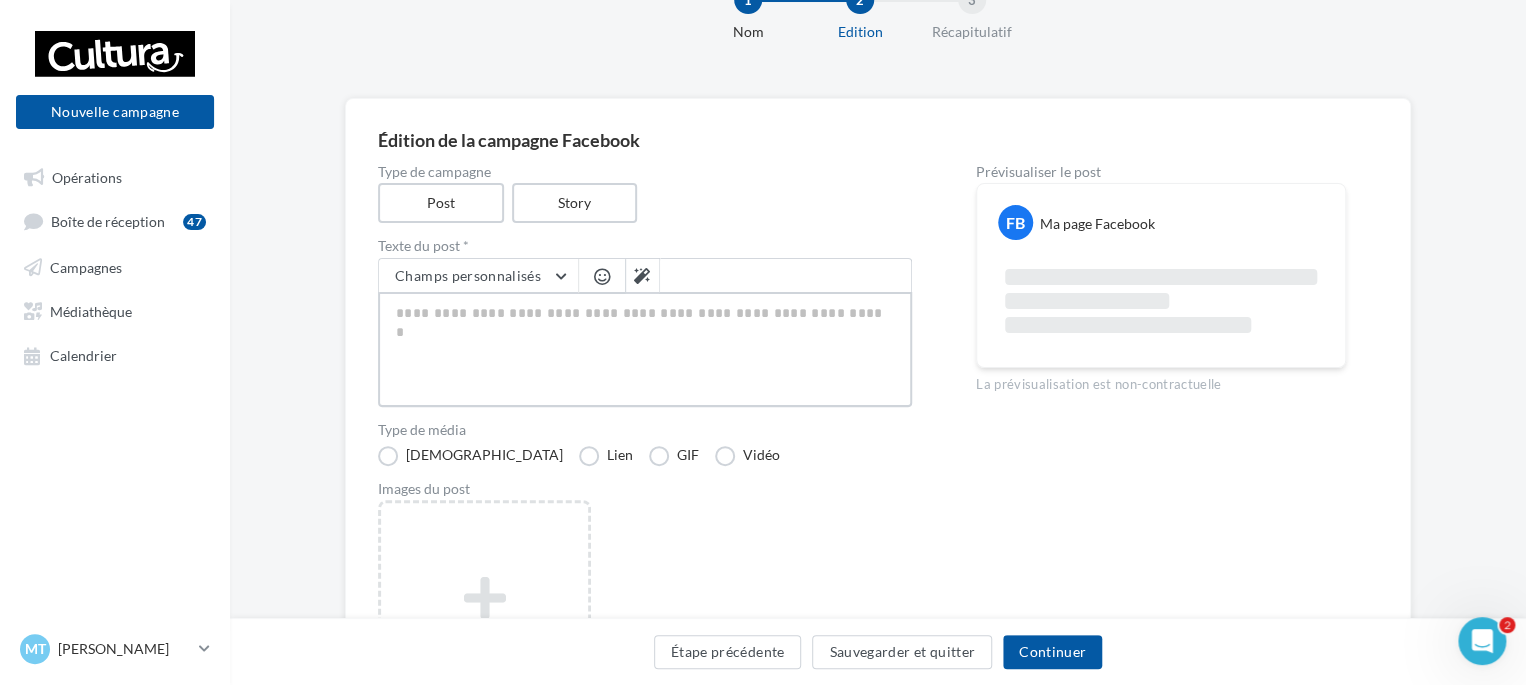 type on "**********" 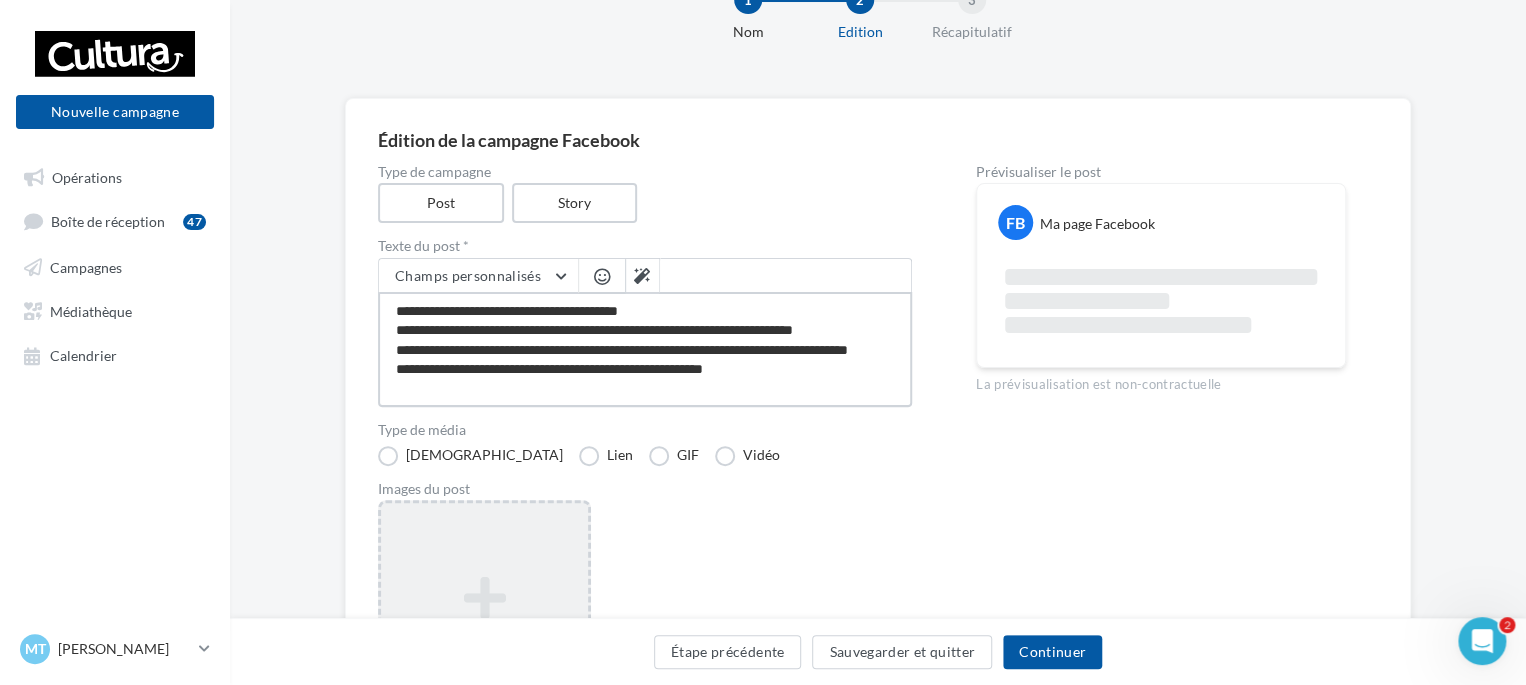 type on "**********" 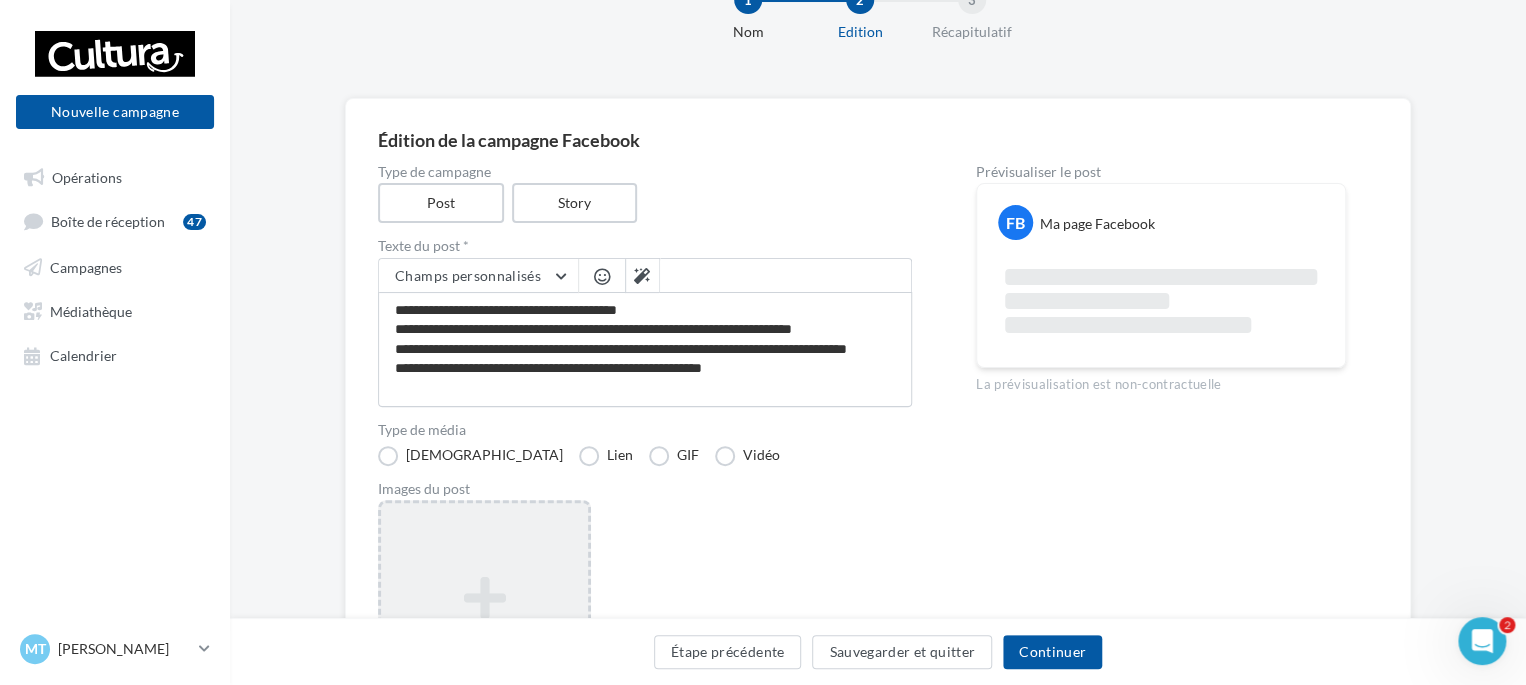click on "Ajouter une image     Format: png, jpg" at bounding box center [484, 630] 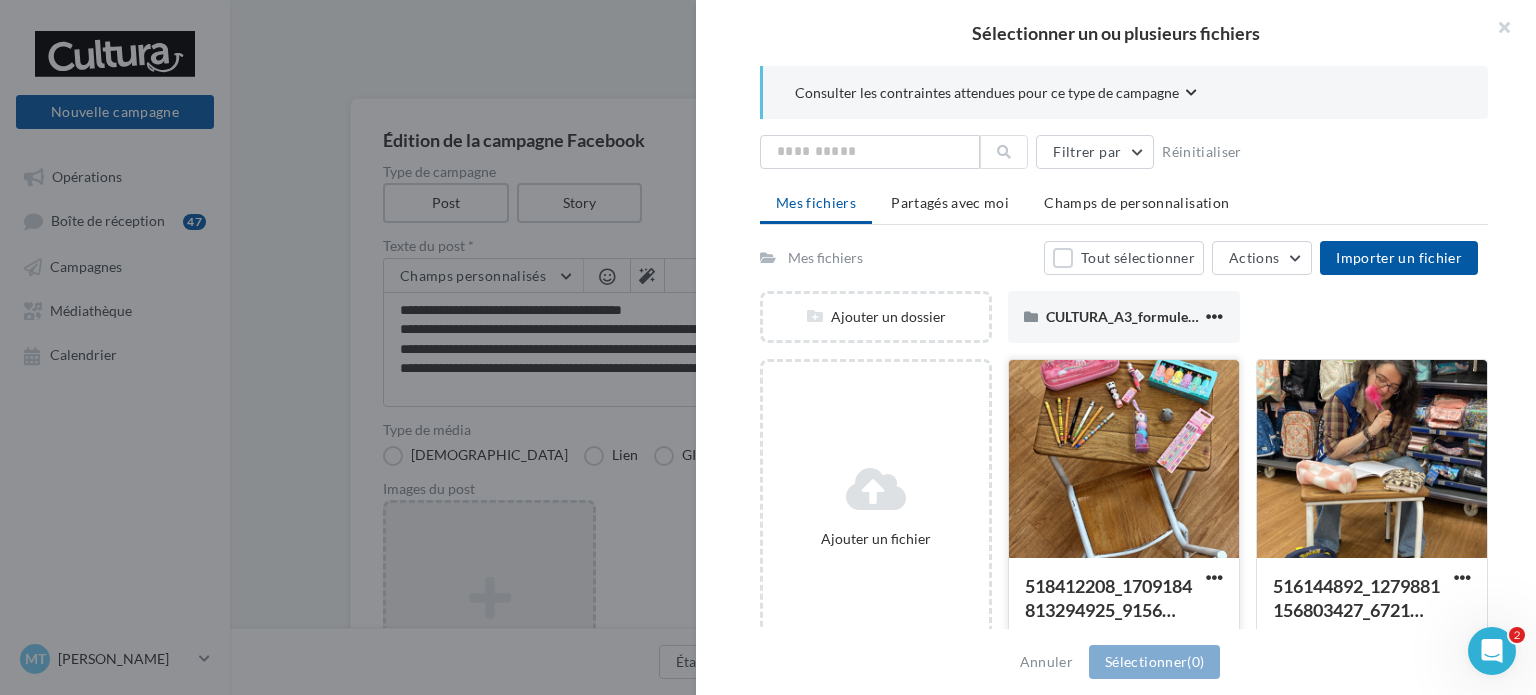 click at bounding box center [1124, 460] 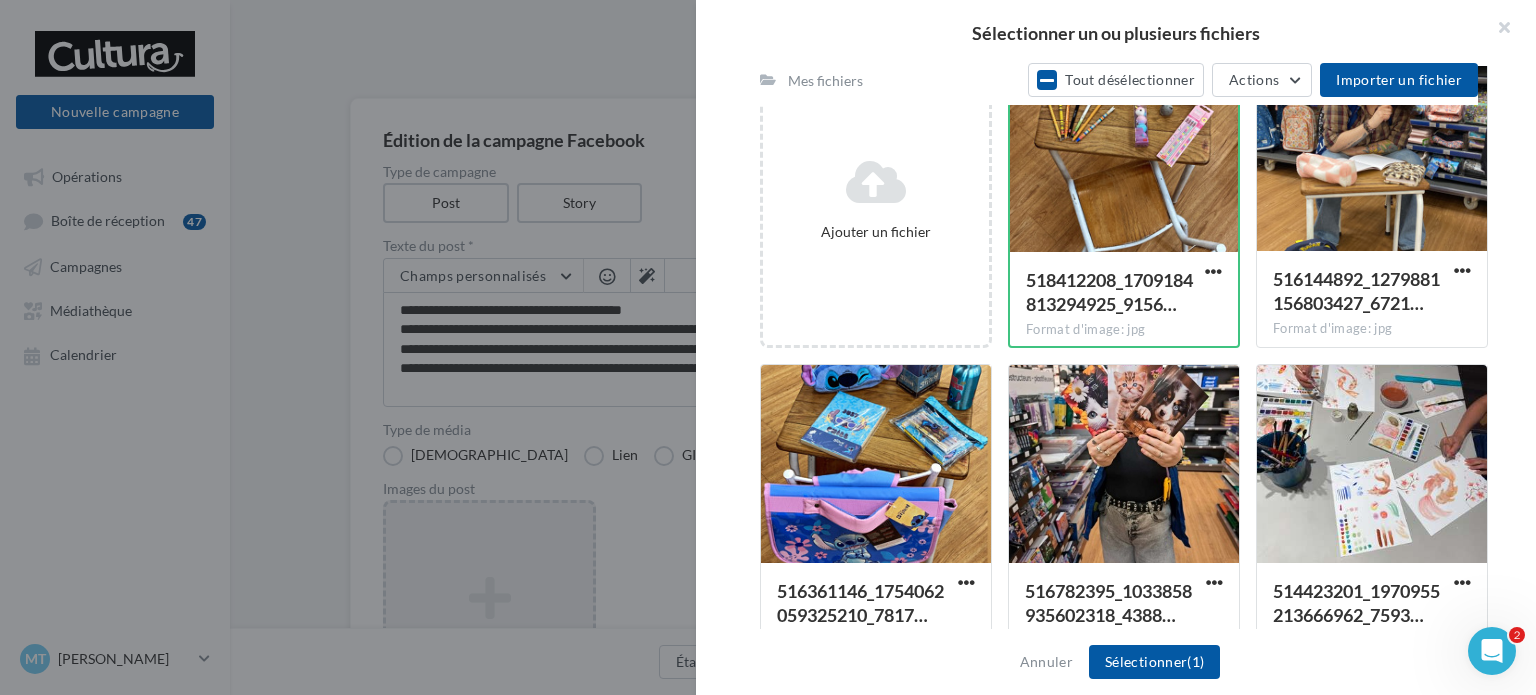 scroll, scrollTop: 311, scrollLeft: 0, axis: vertical 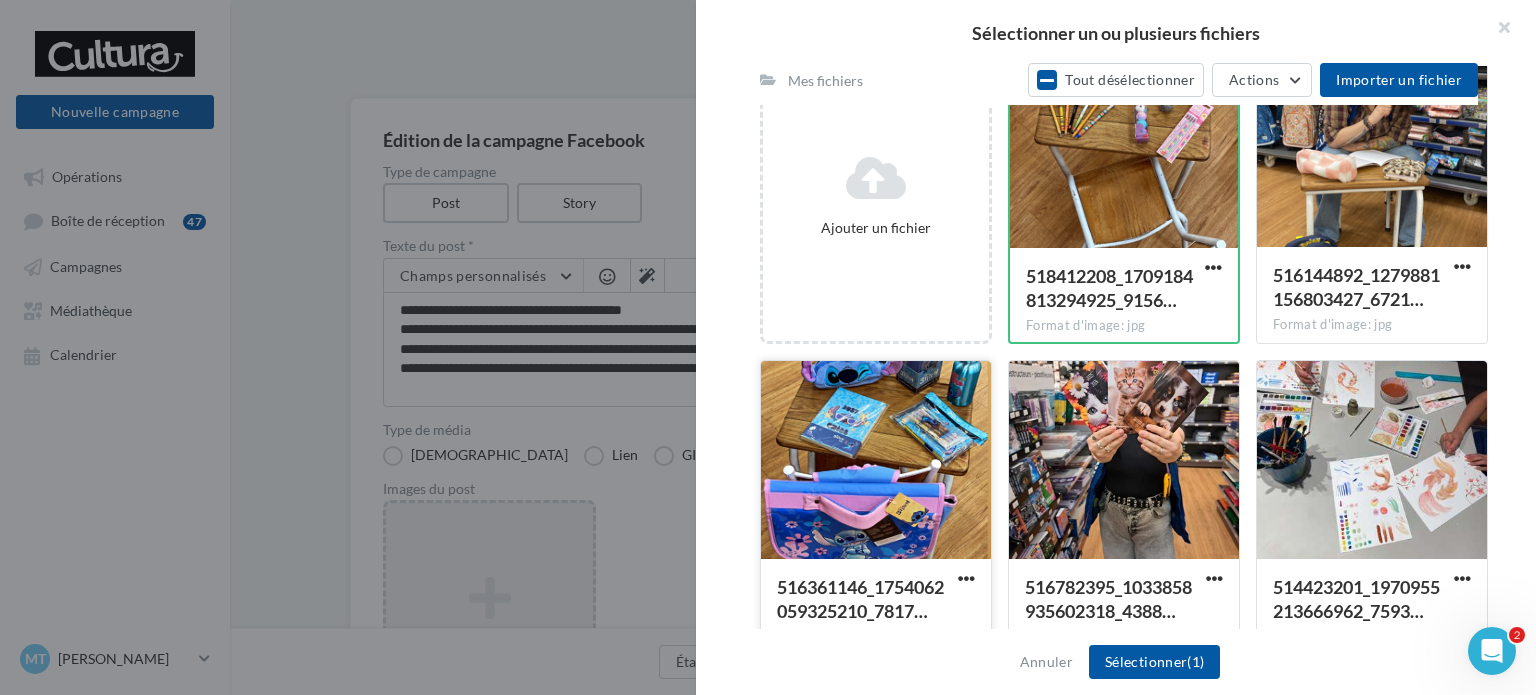 click at bounding box center (876, 461) 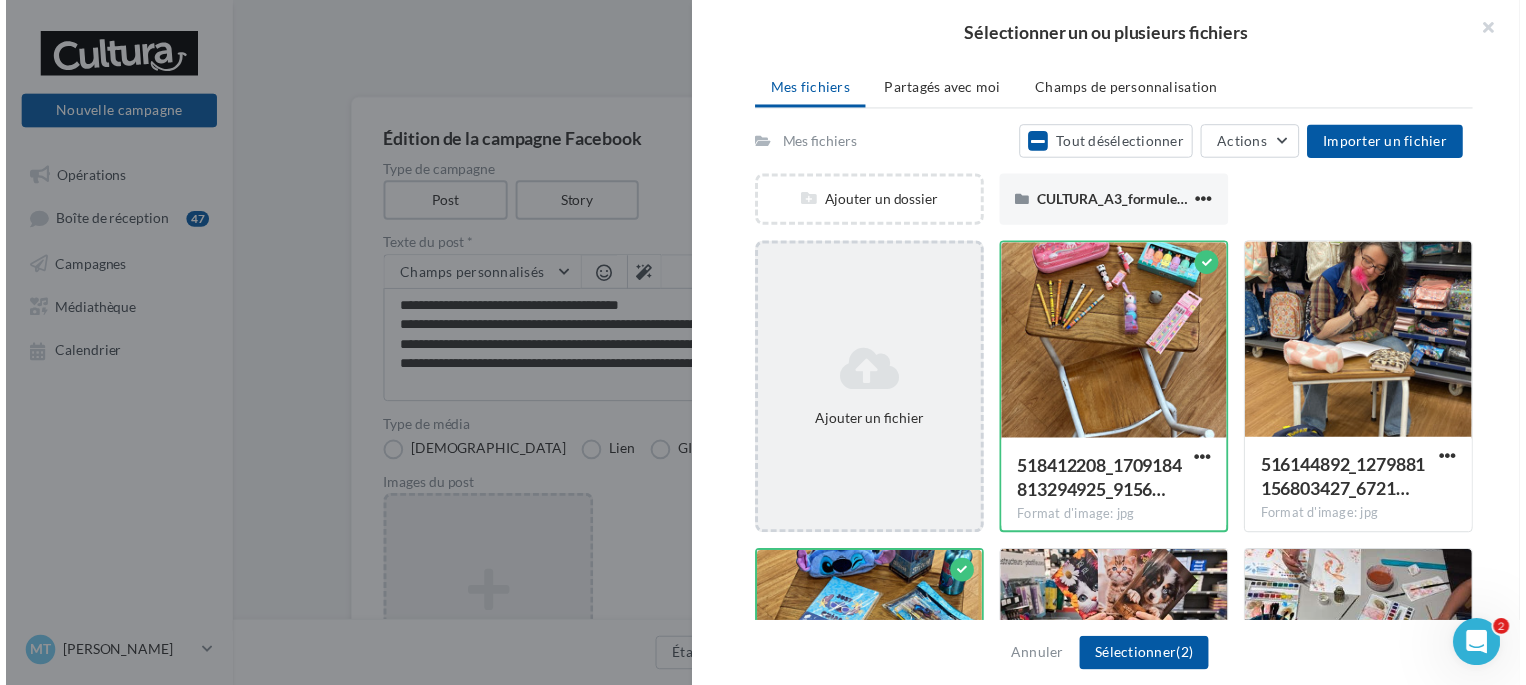 scroll, scrollTop: 110, scrollLeft: 0, axis: vertical 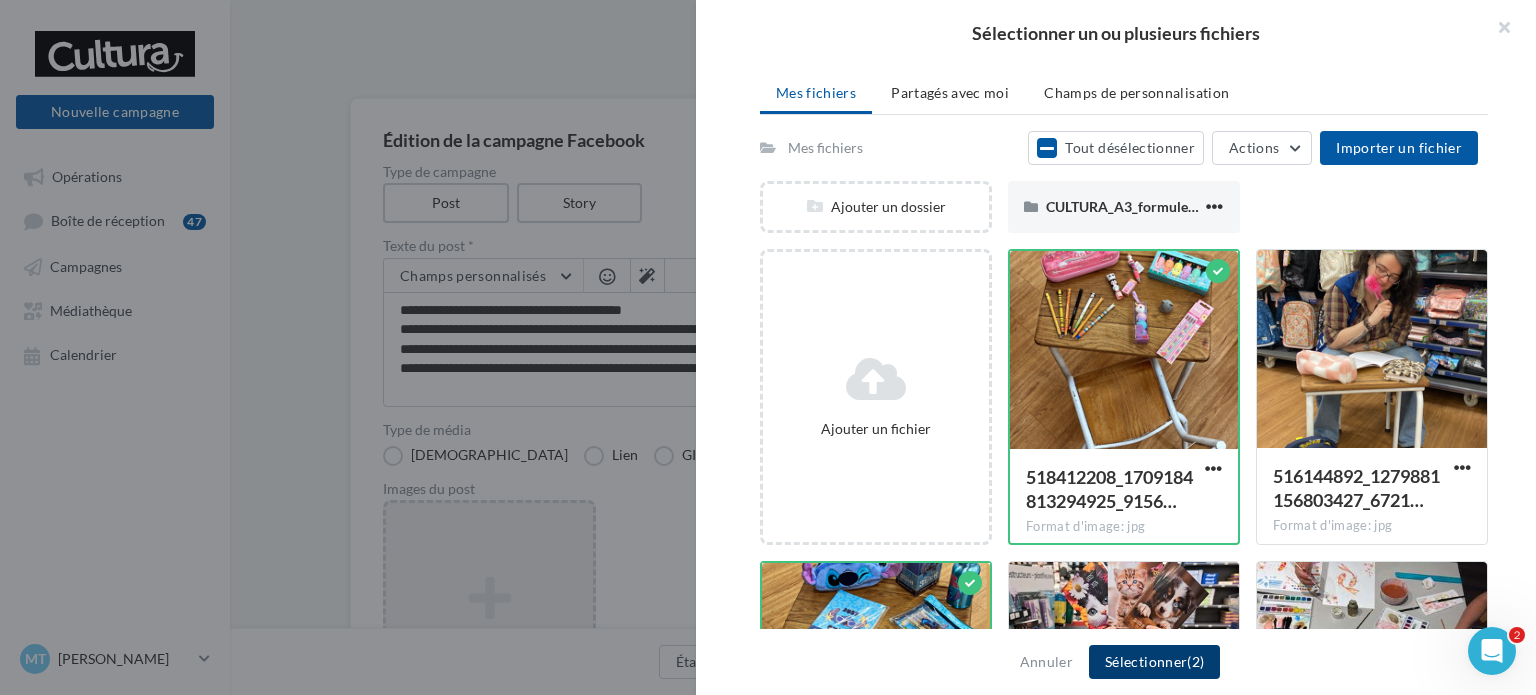 click on "Sélectionner   (2)" at bounding box center (1154, 662) 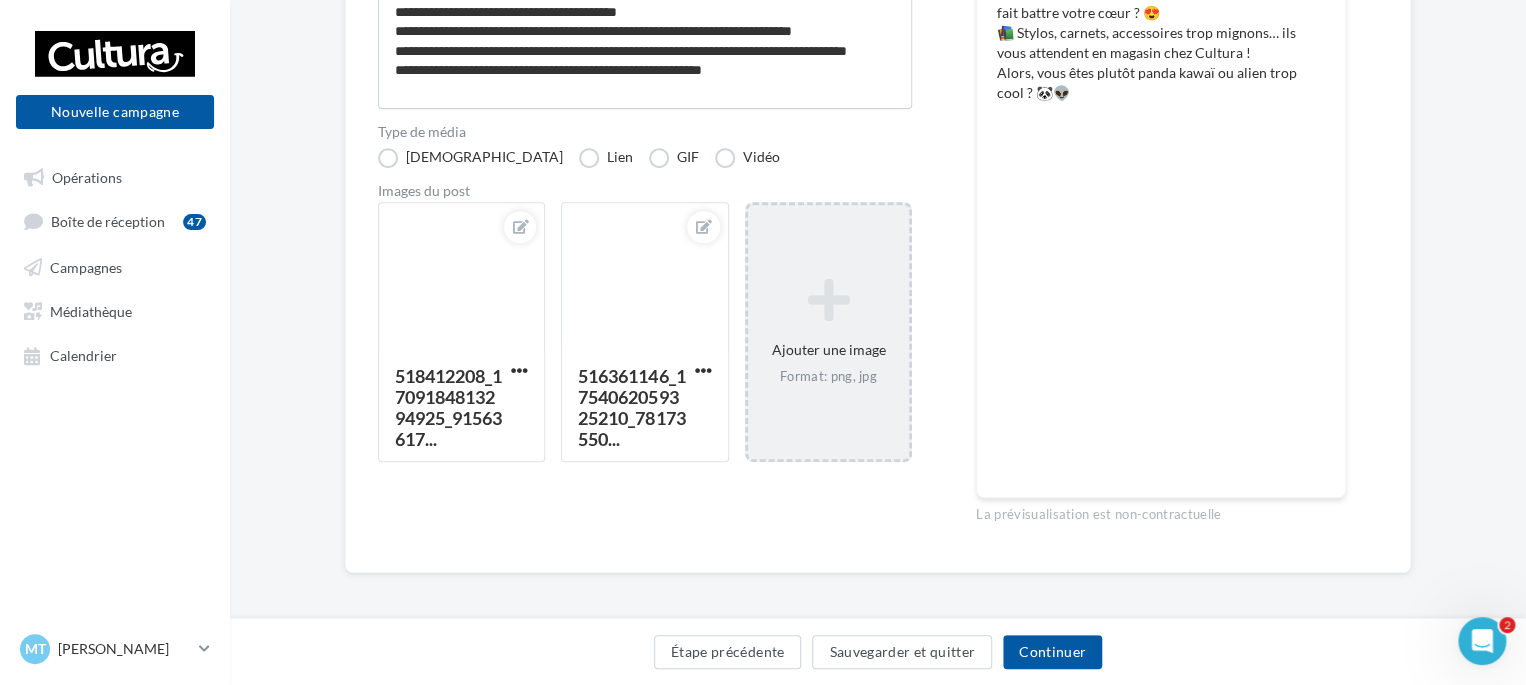 scroll, scrollTop: 373, scrollLeft: 0, axis: vertical 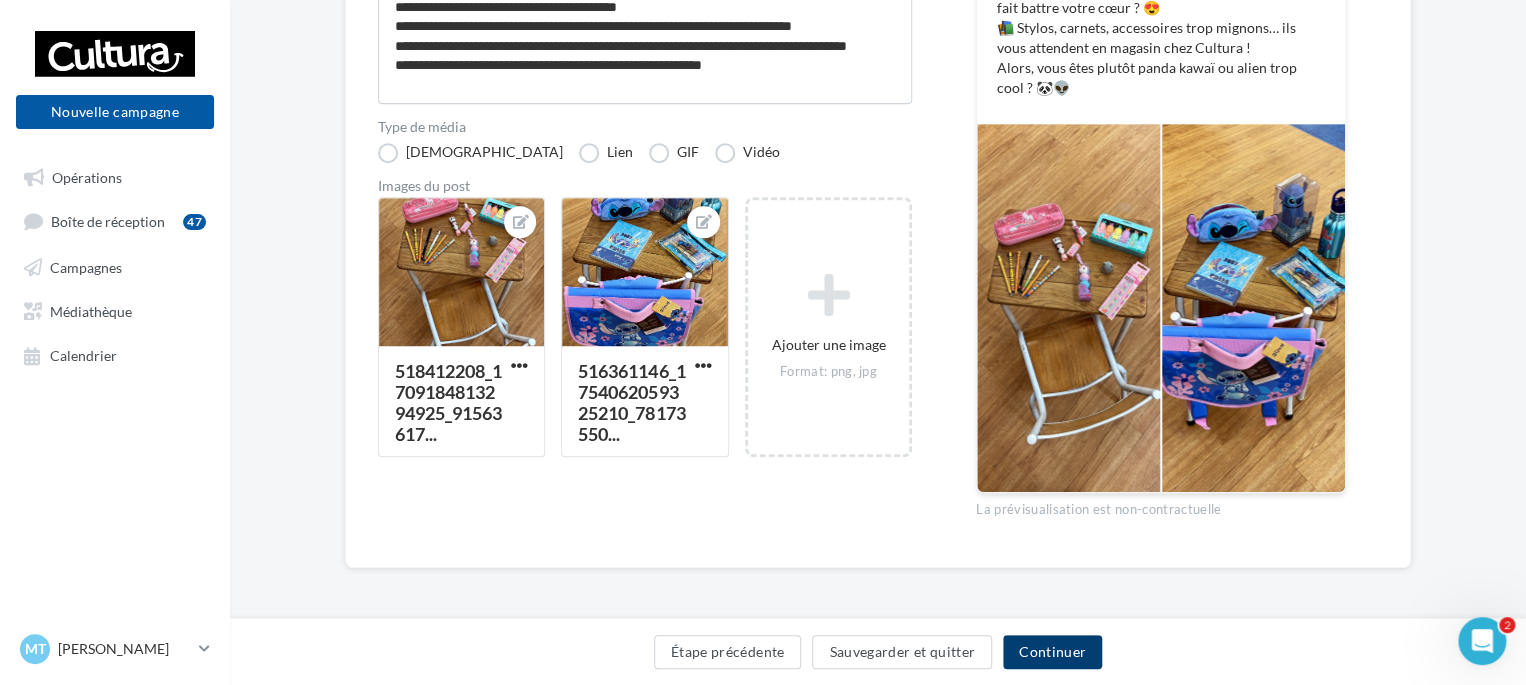 click on "Continuer" at bounding box center [1052, 652] 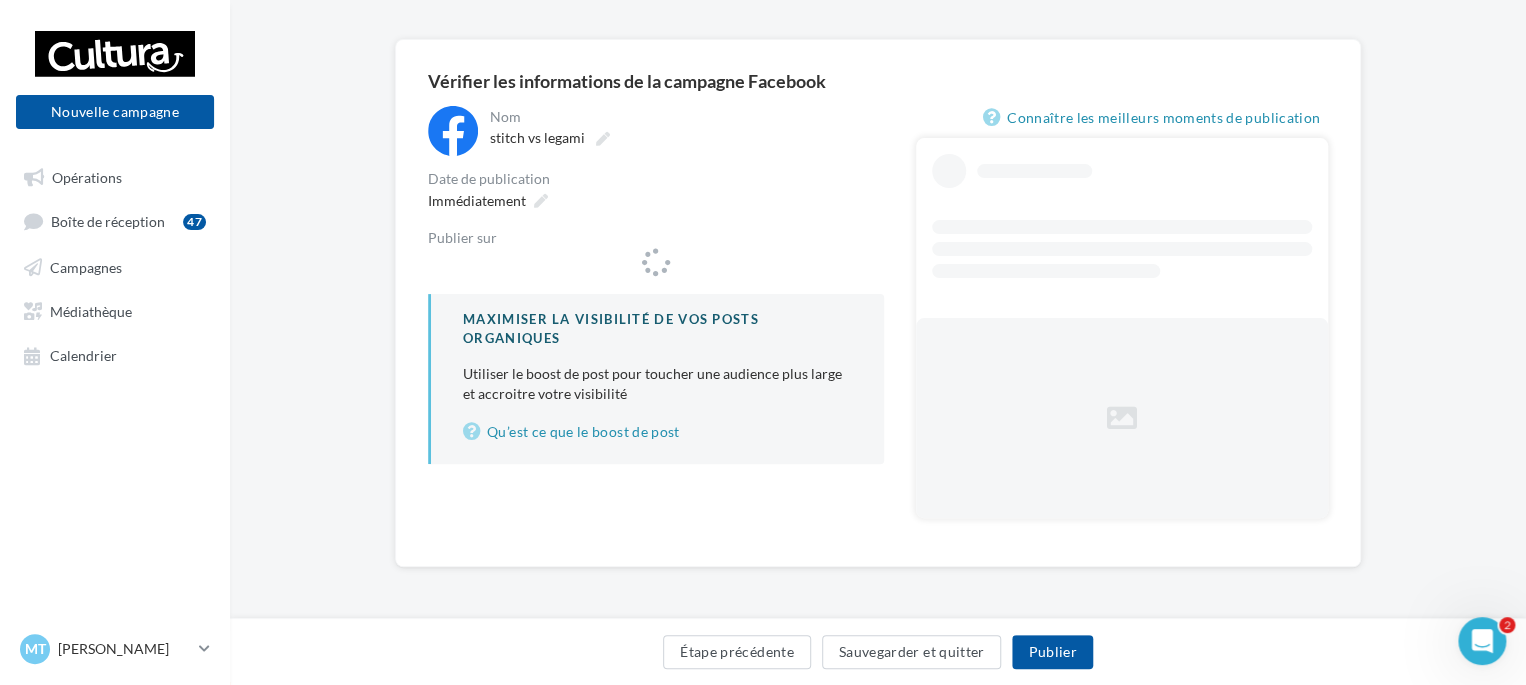 scroll, scrollTop: 0, scrollLeft: 0, axis: both 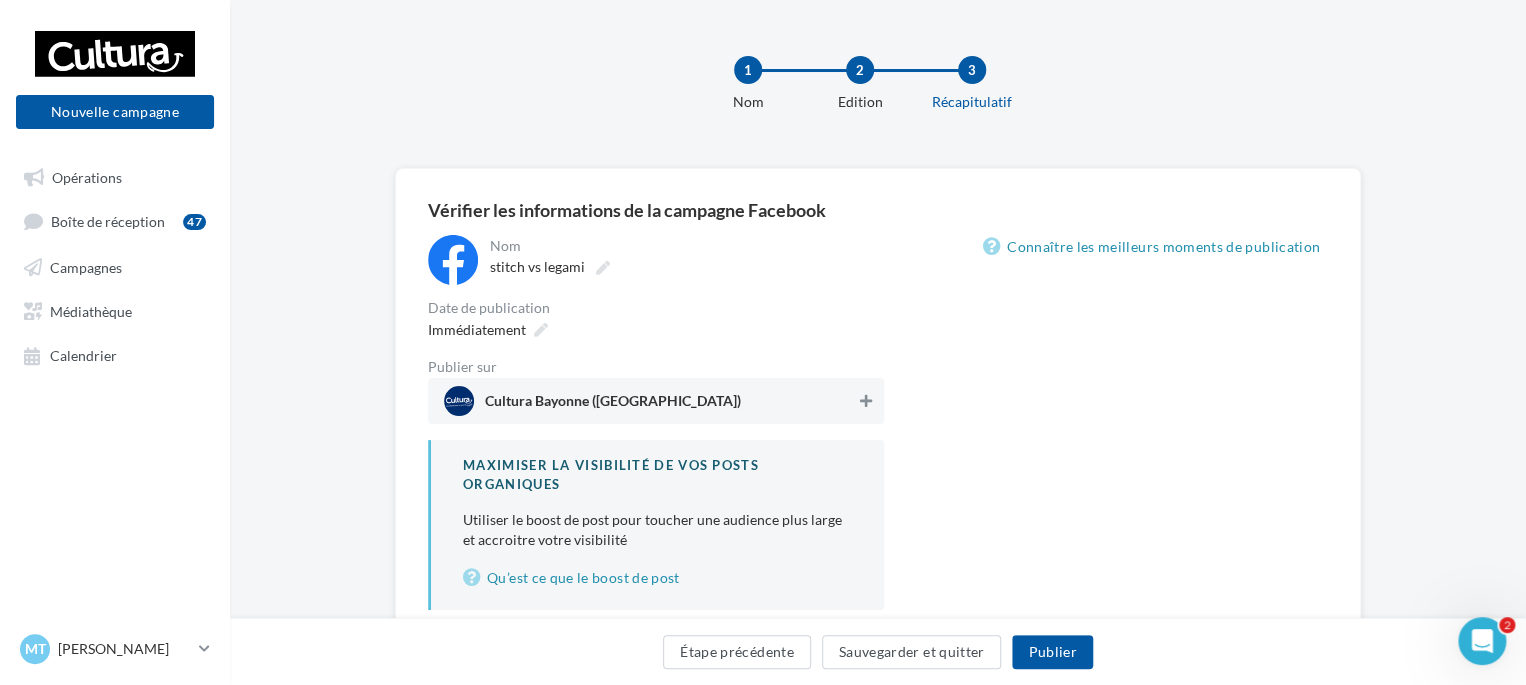 click at bounding box center [866, 401] 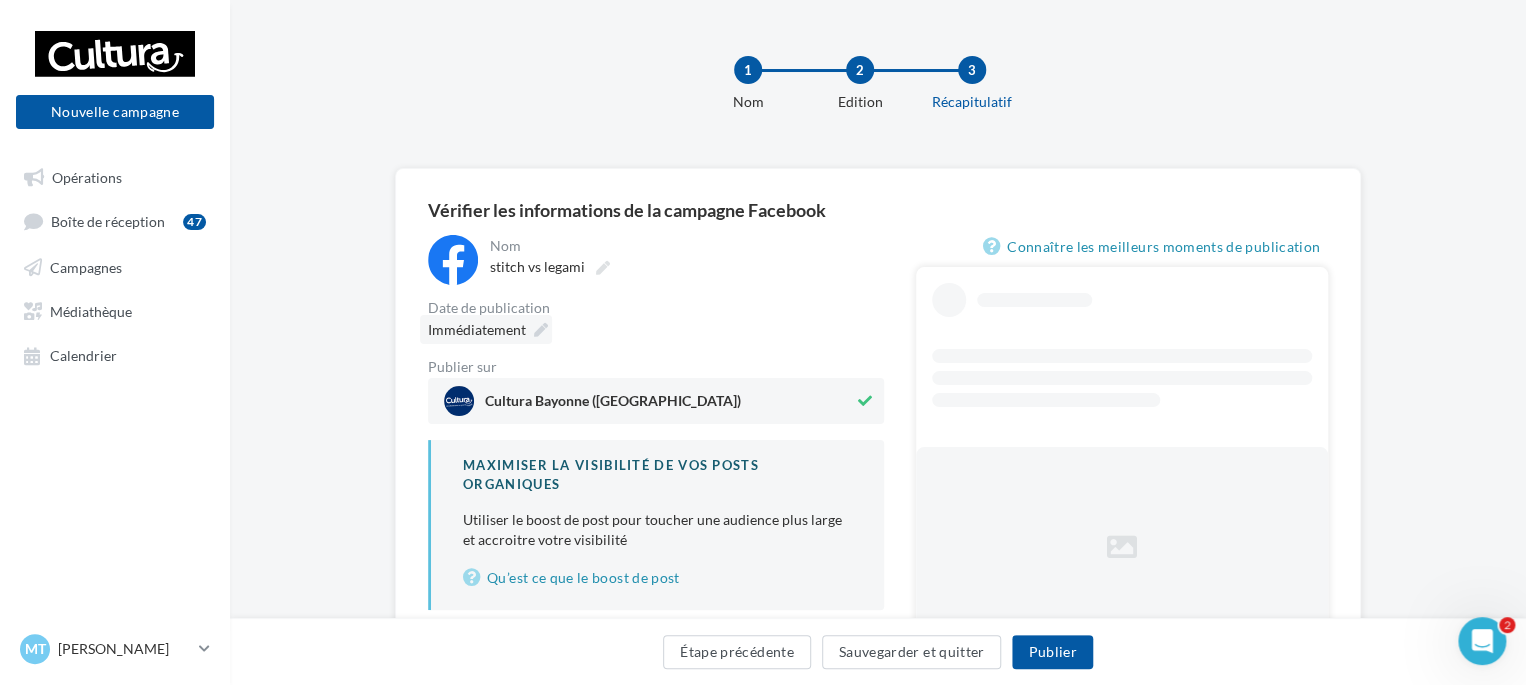 click at bounding box center (541, 330) 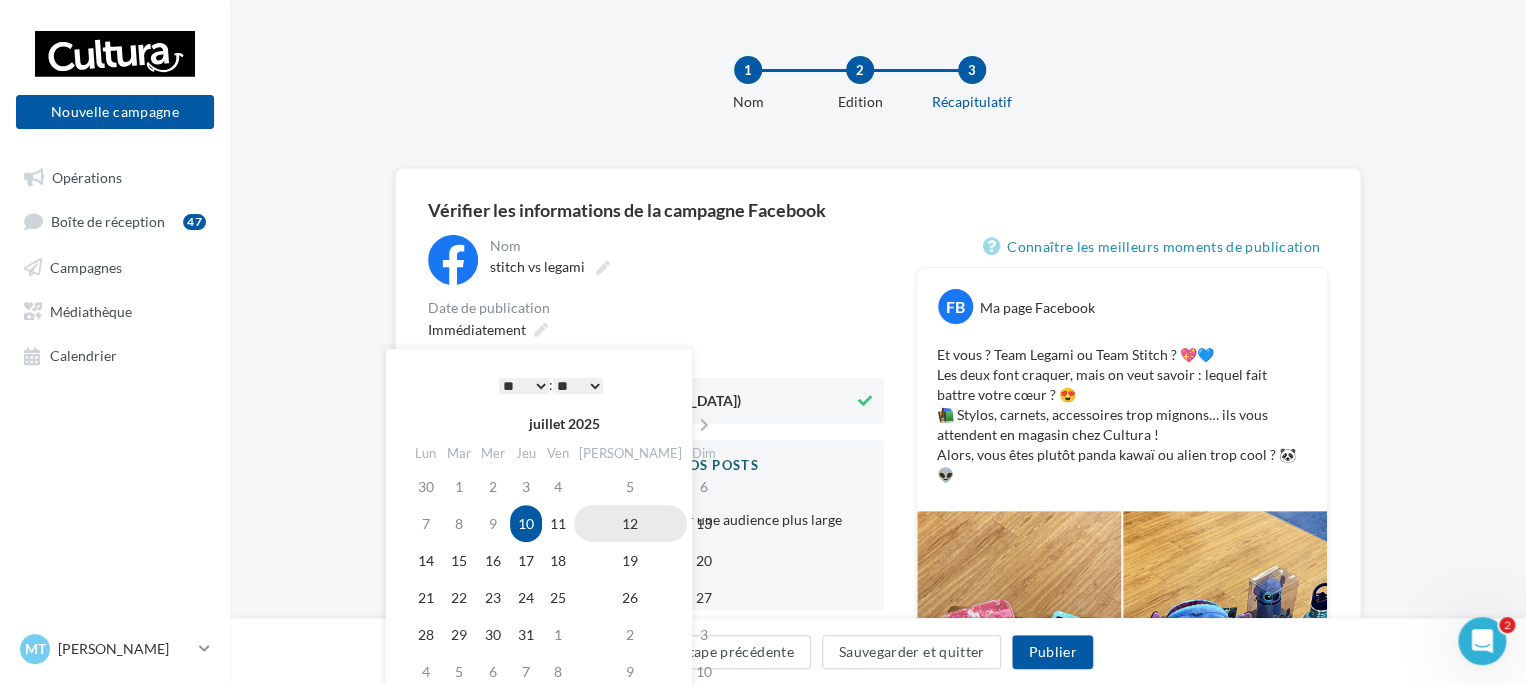 click on "12" at bounding box center (630, 523) 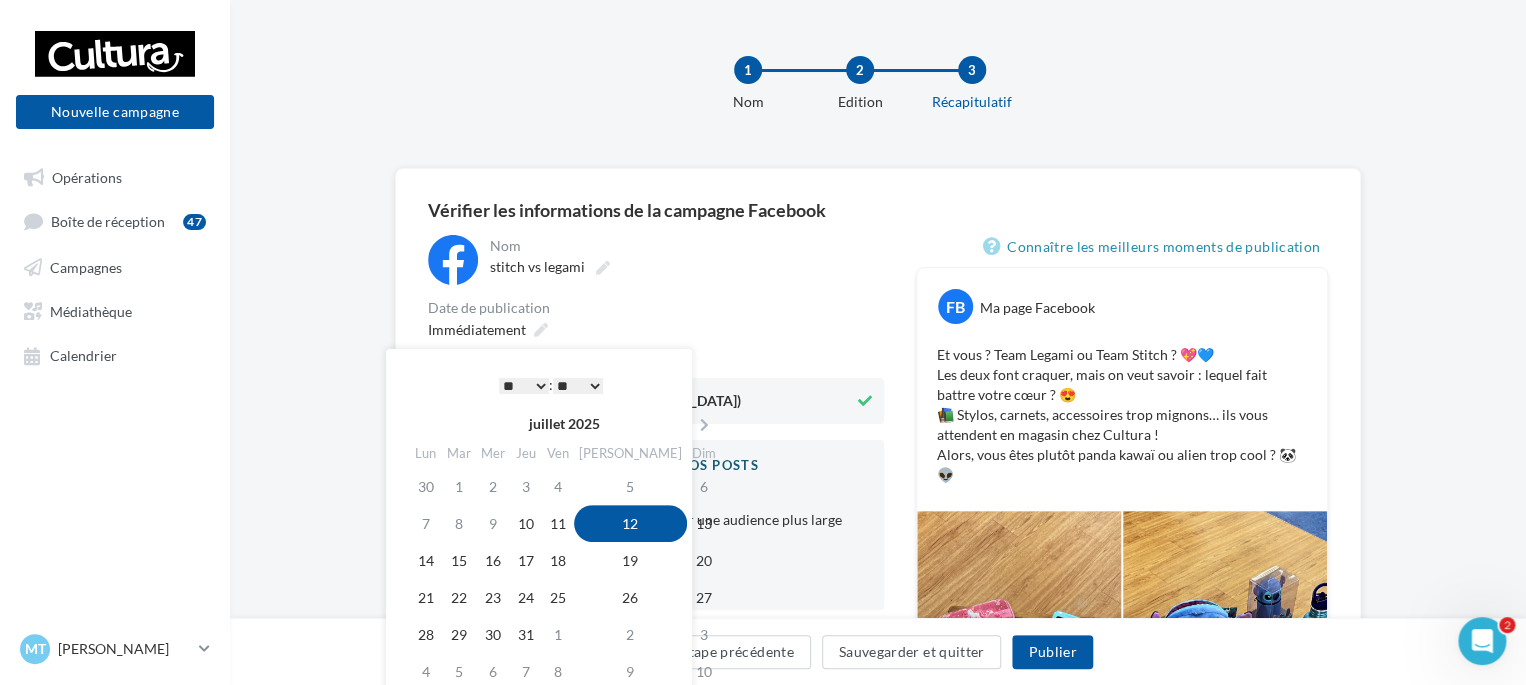 click on "* * * * * * * * * * ** ** ** ** ** ** ** ** ** ** ** ** ** **" at bounding box center (524, 386) 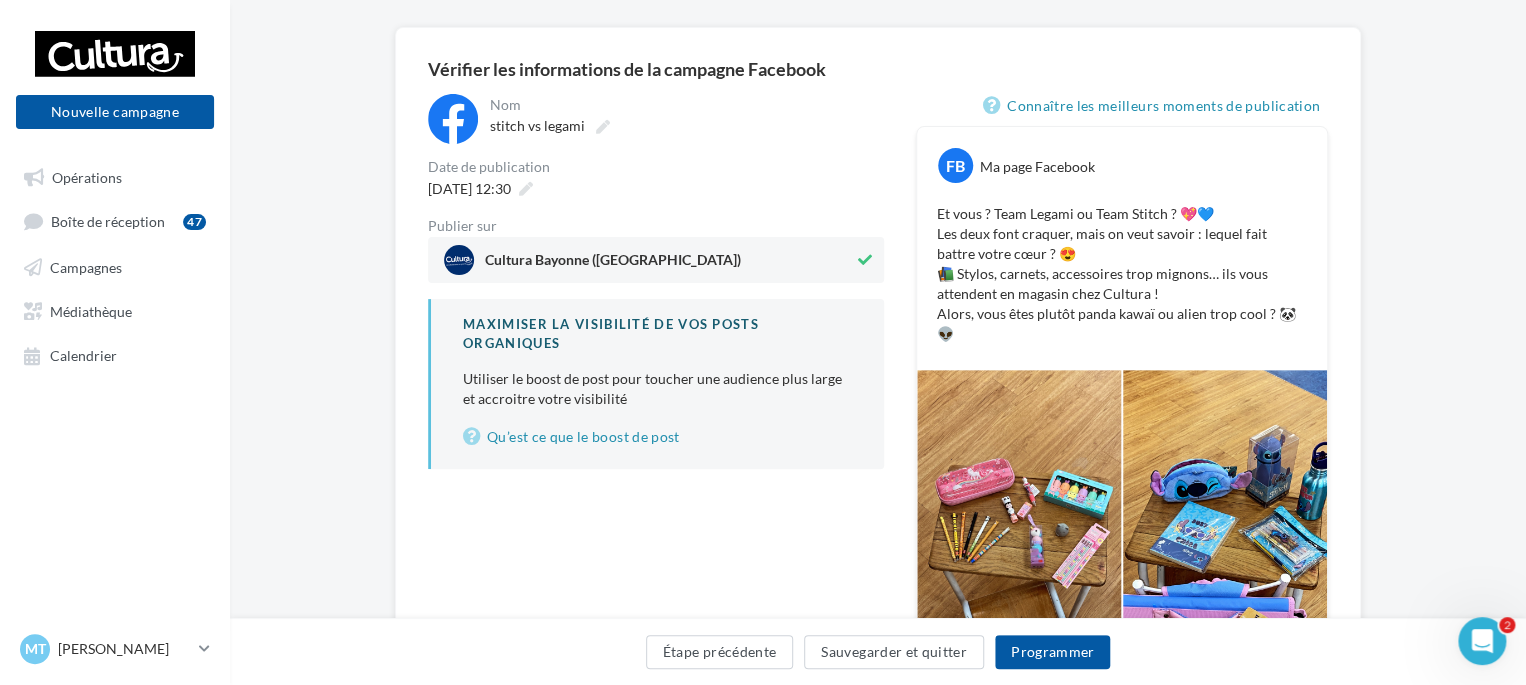 scroll, scrollTop: 140, scrollLeft: 0, axis: vertical 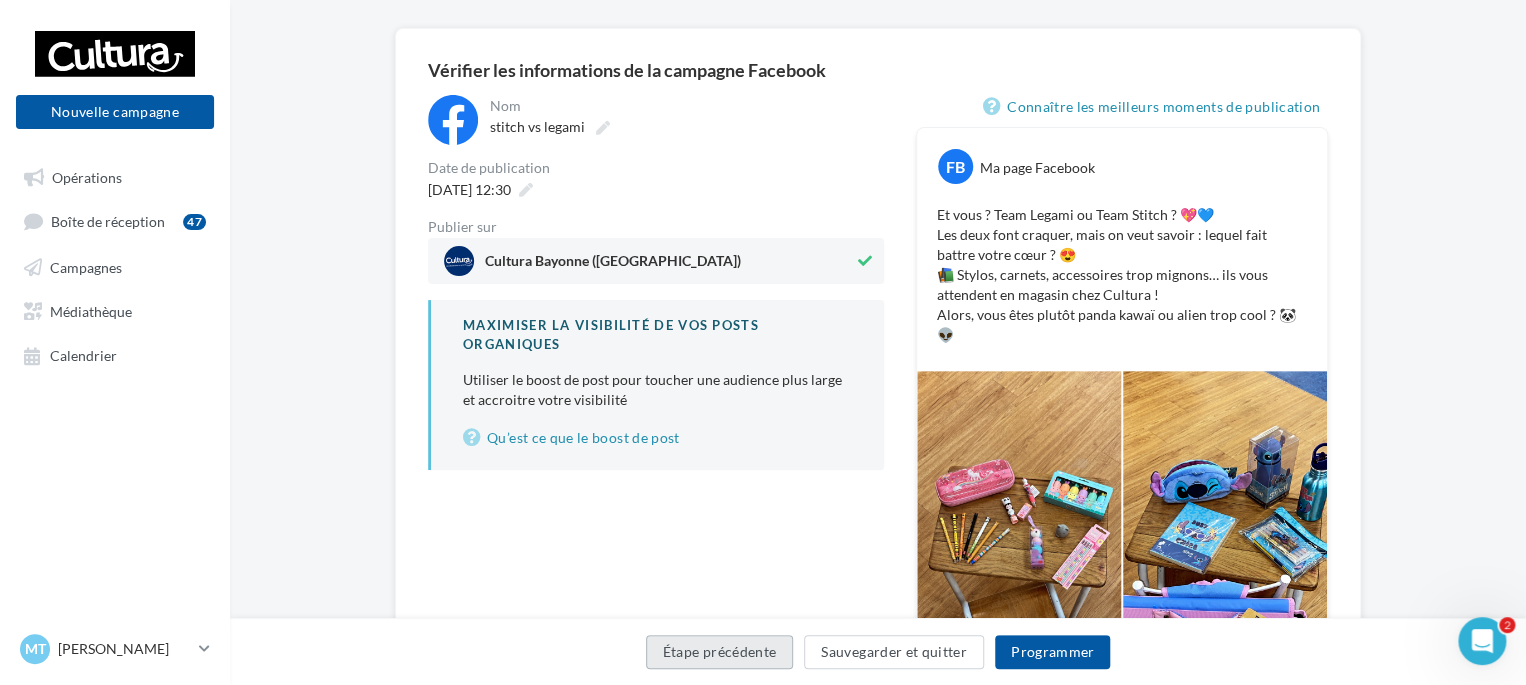 click on "Étape précédente" at bounding box center (720, 652) 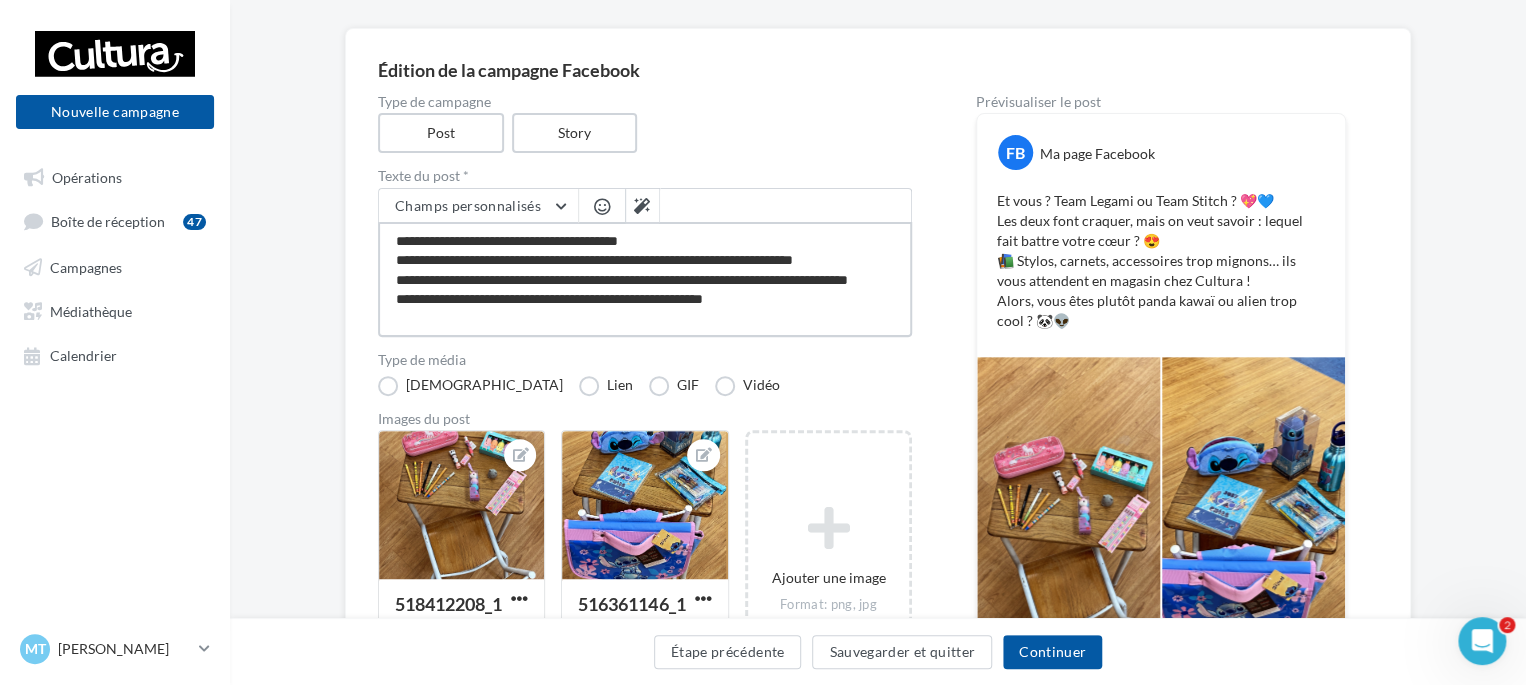 click on "**********" at bounding box center [645, 279] 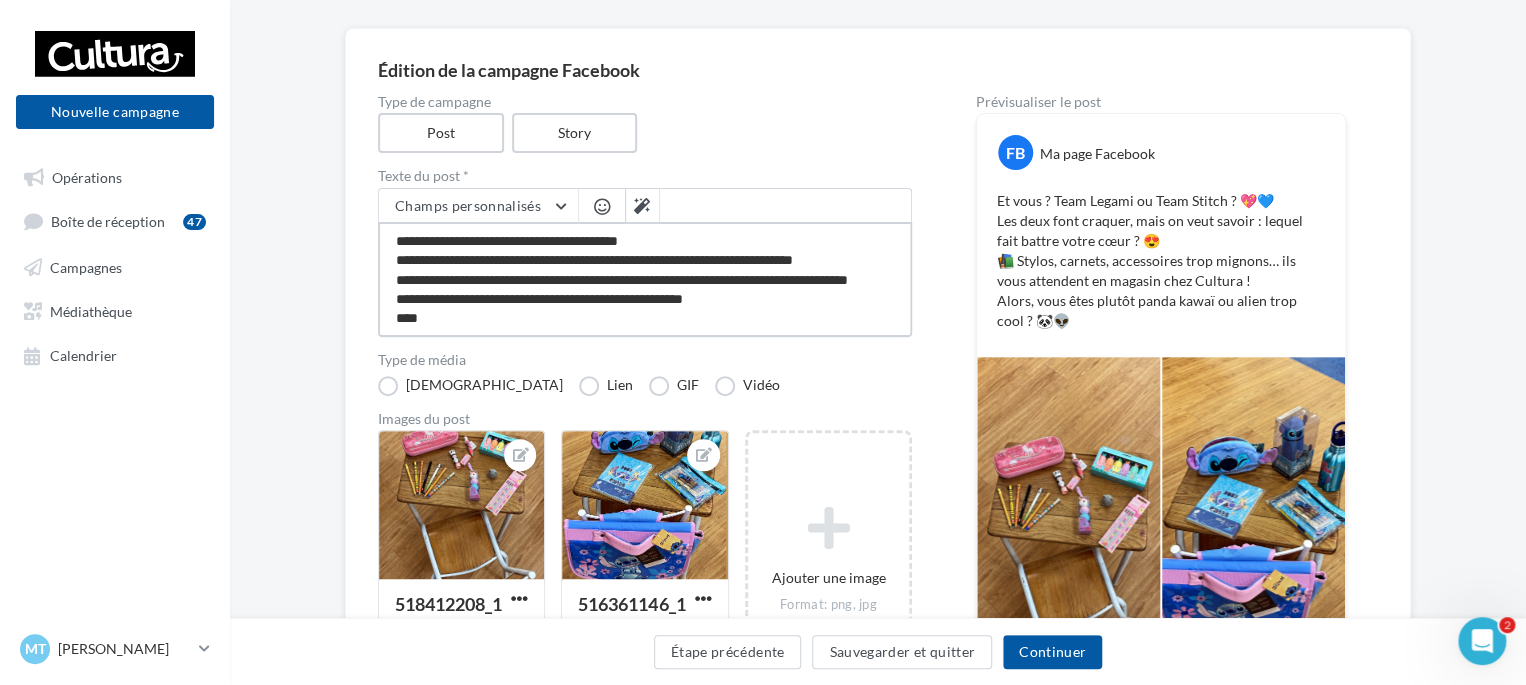 scroll, scrollTop: 10, scrollLeft: 0, axis: vertical 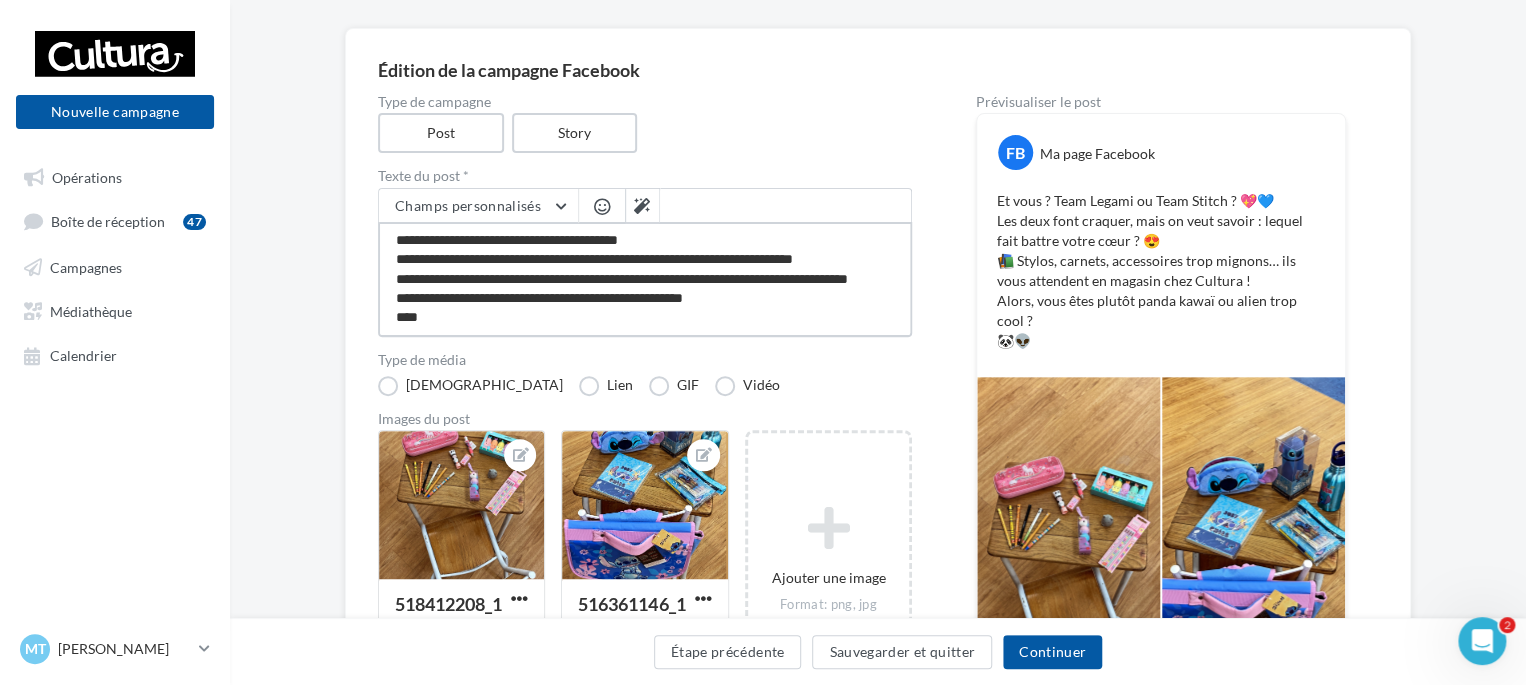 click on "**********" at bounding box center (645, 279) 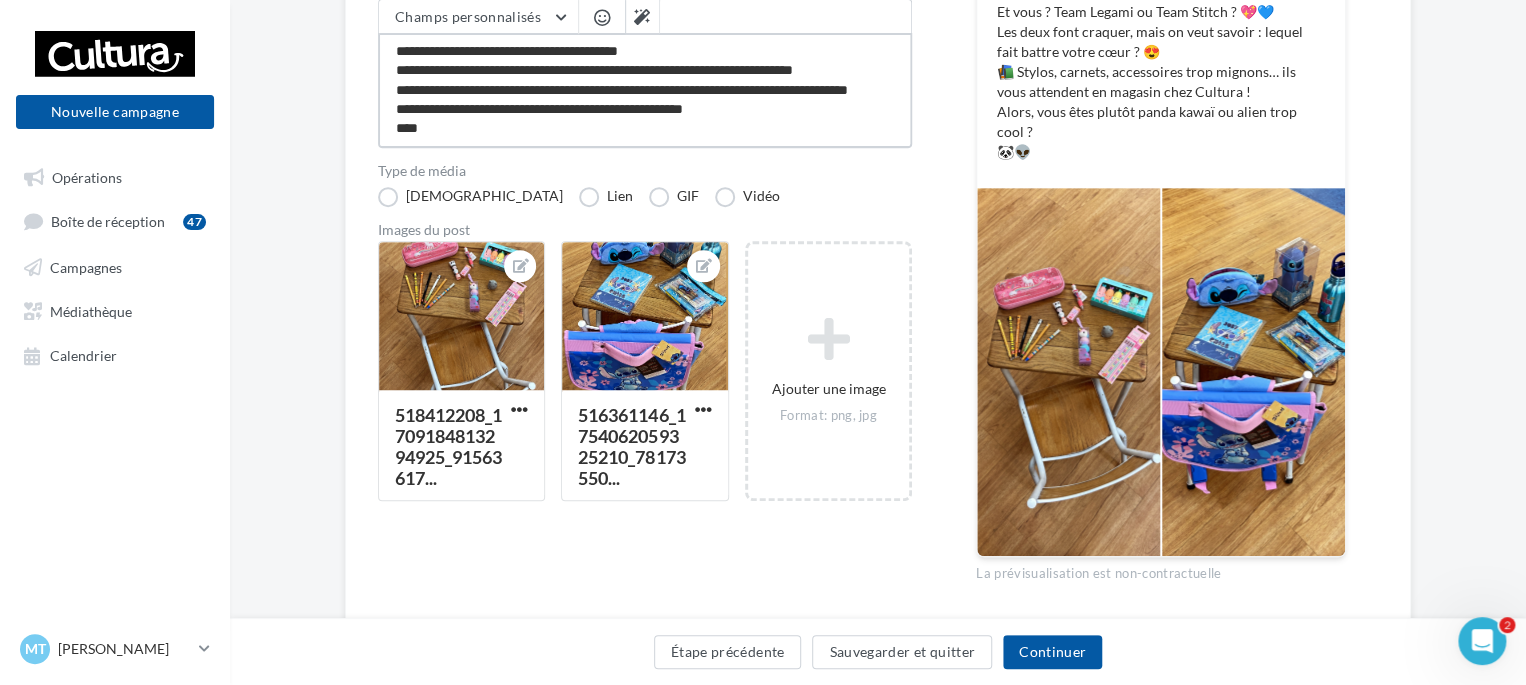 scroll, scrollTop: 333, scrollLeft: 0, axis: vertical 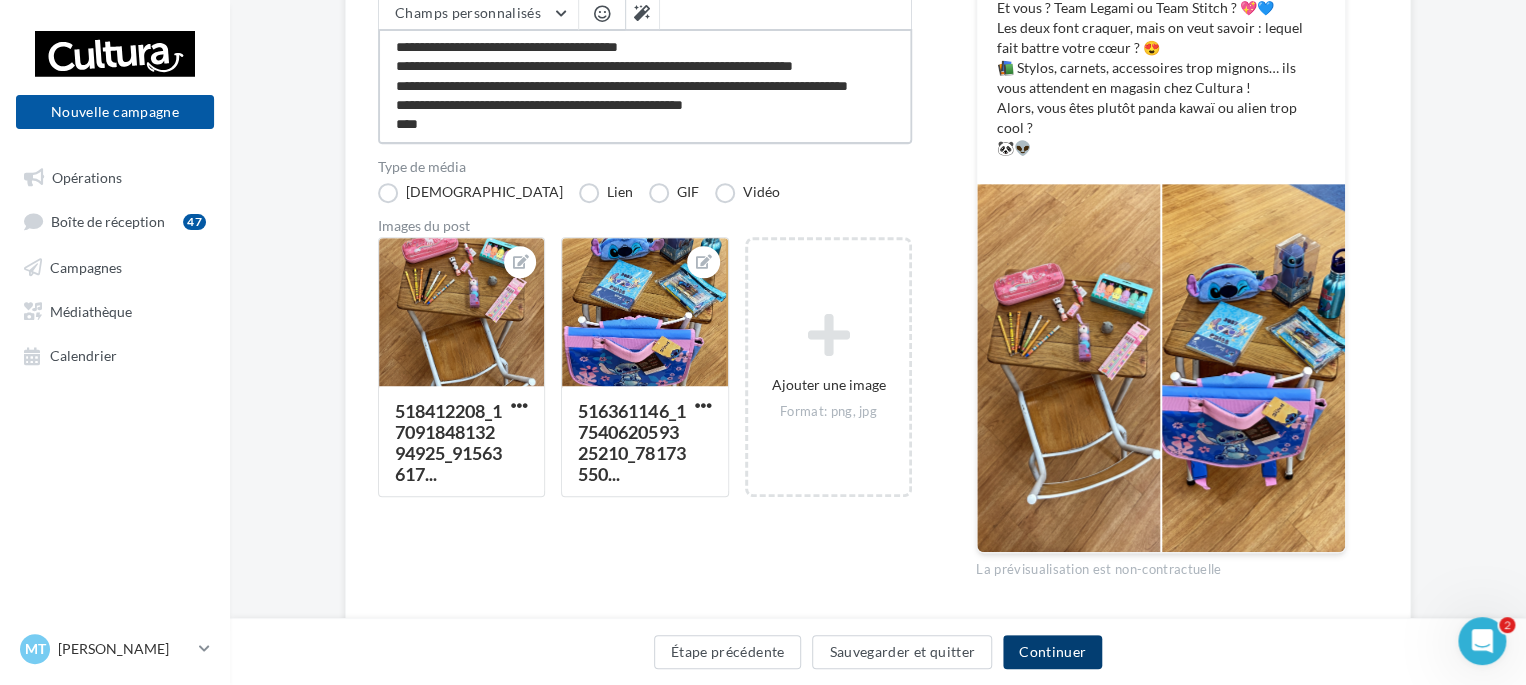 type on "**********" 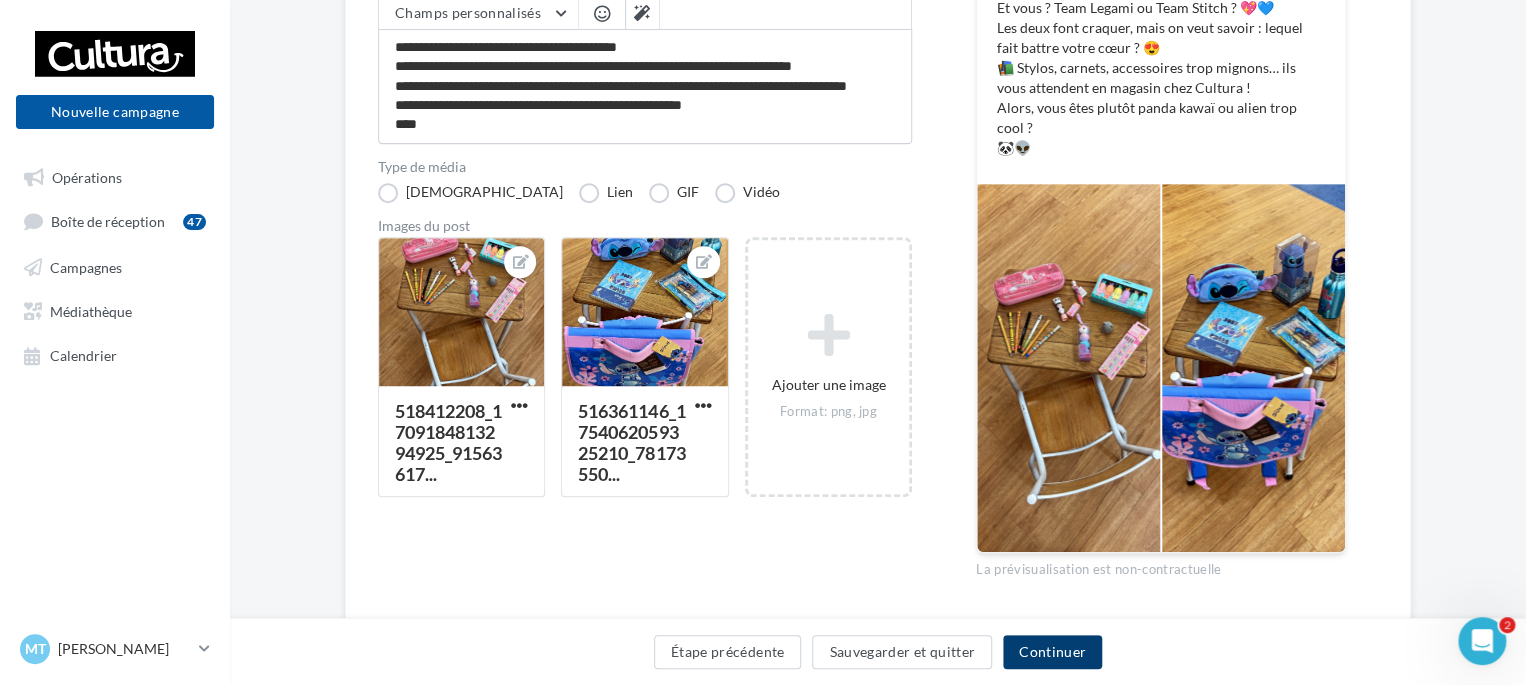 scroll, scrollTop: 9, scrollLeft: 0, axis: vertical 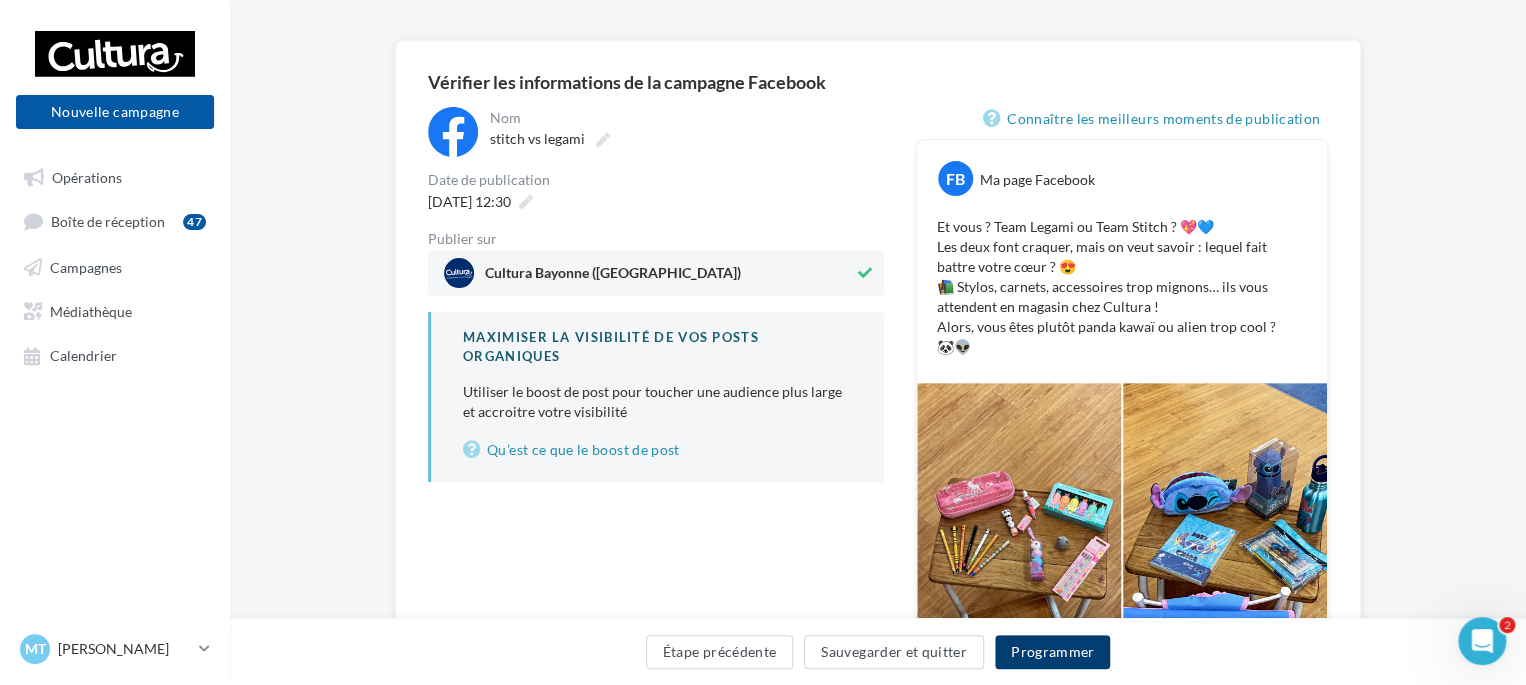 click on "Programmer" at bounding box center (1053, 652) 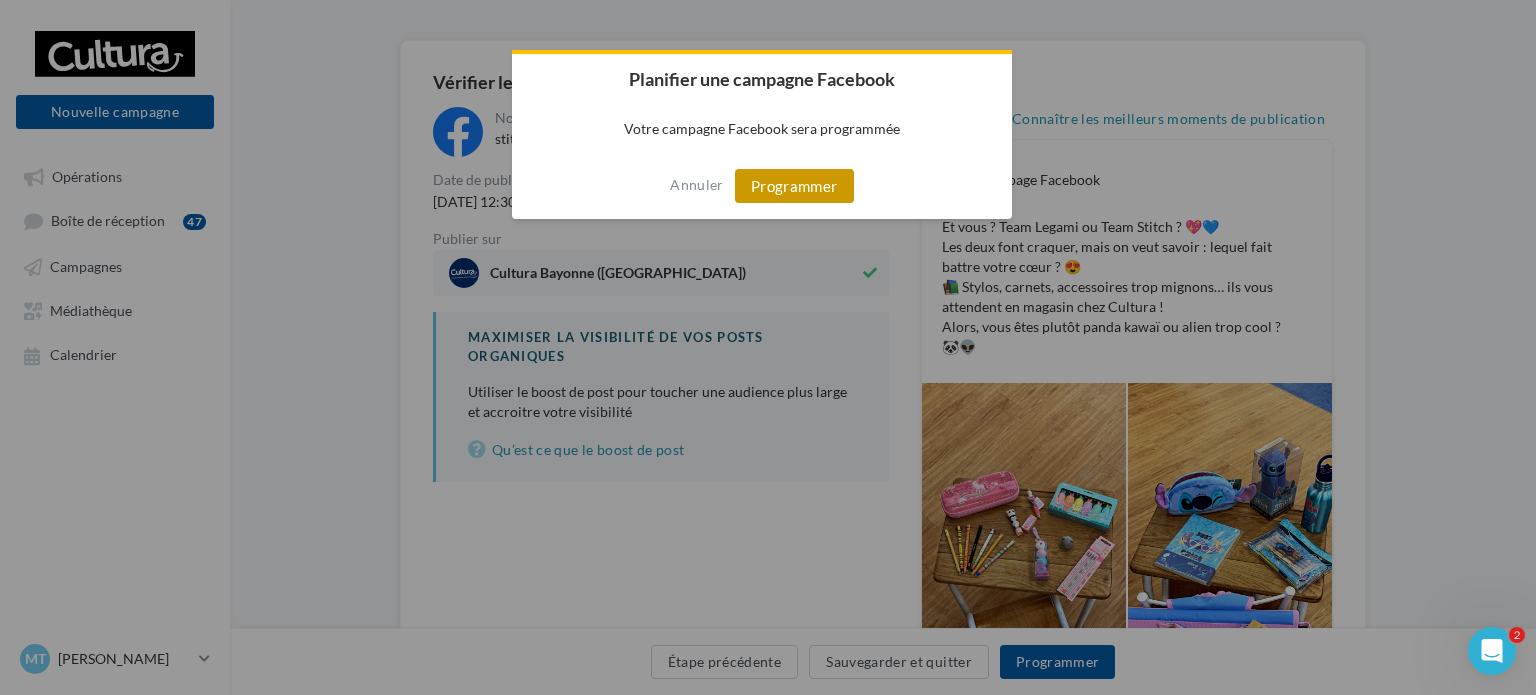 click on "Programmer" at bounding box center (794, 186) 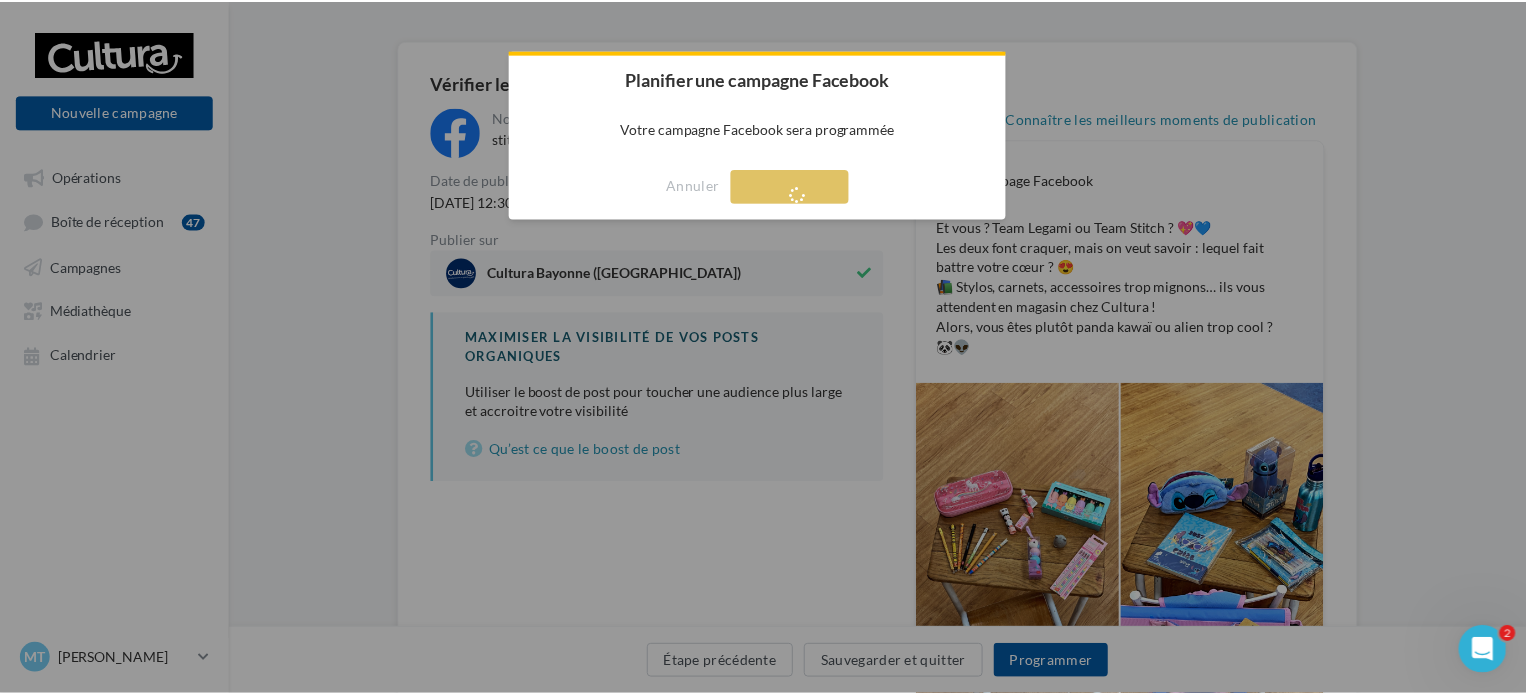 scroll, scrollTop: 32, scrollLeft: 0, axis: vertical 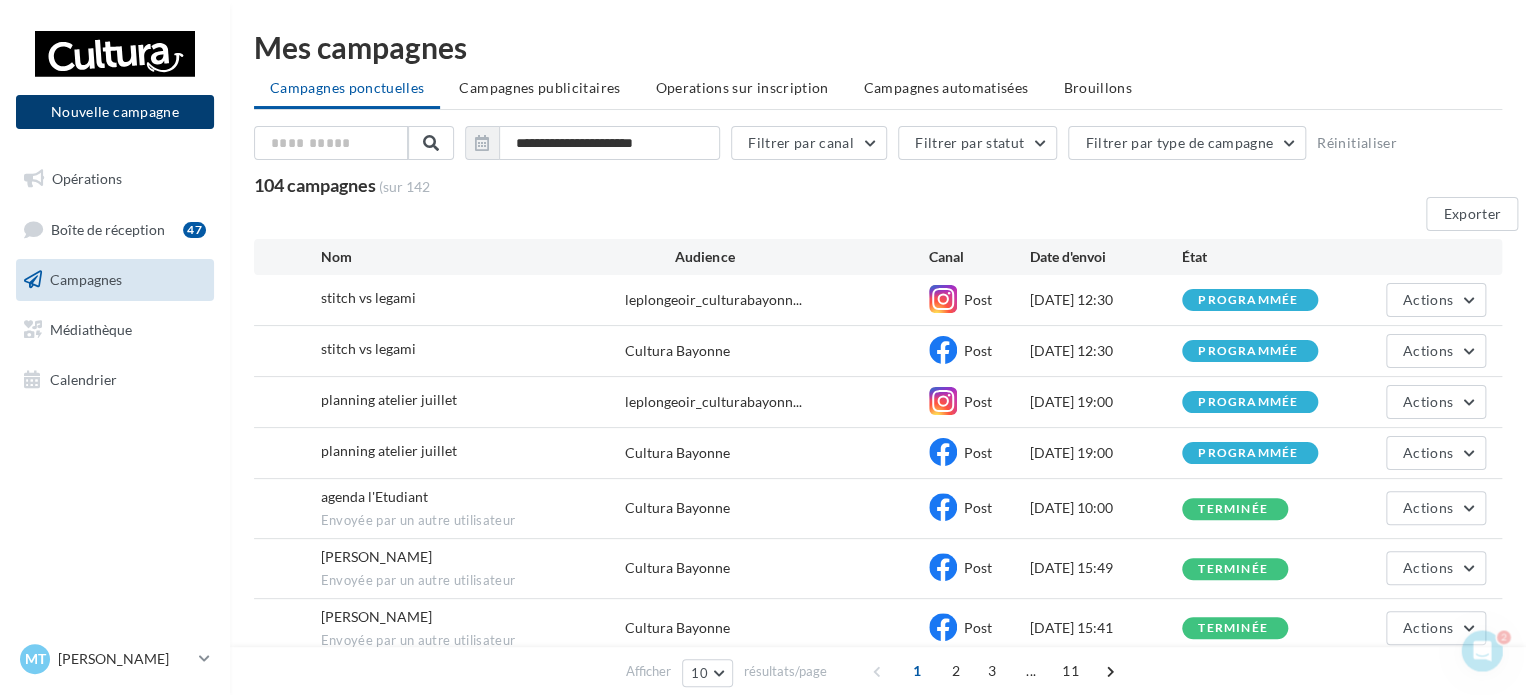 click on "Nouvelle campagne" at bounding box center [115, 112] 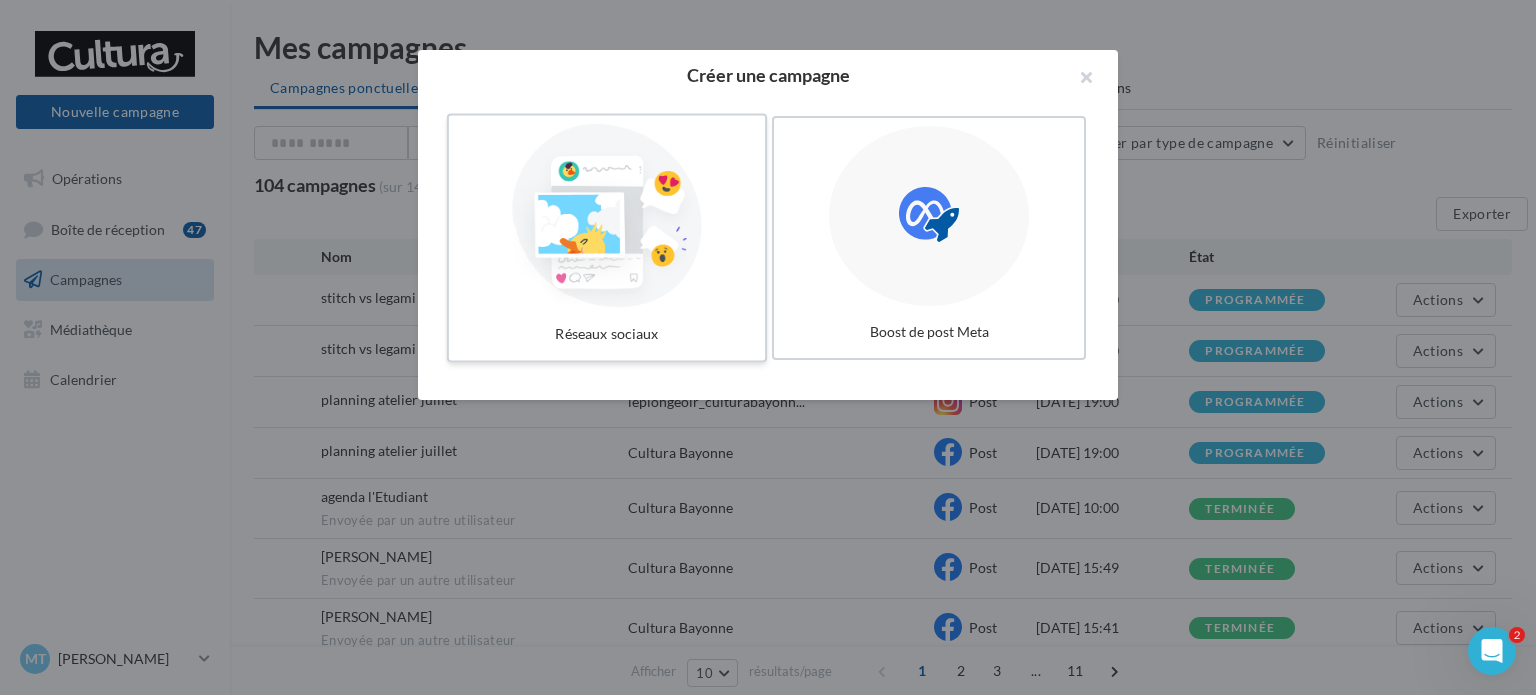click at bounding box center [607, 216] 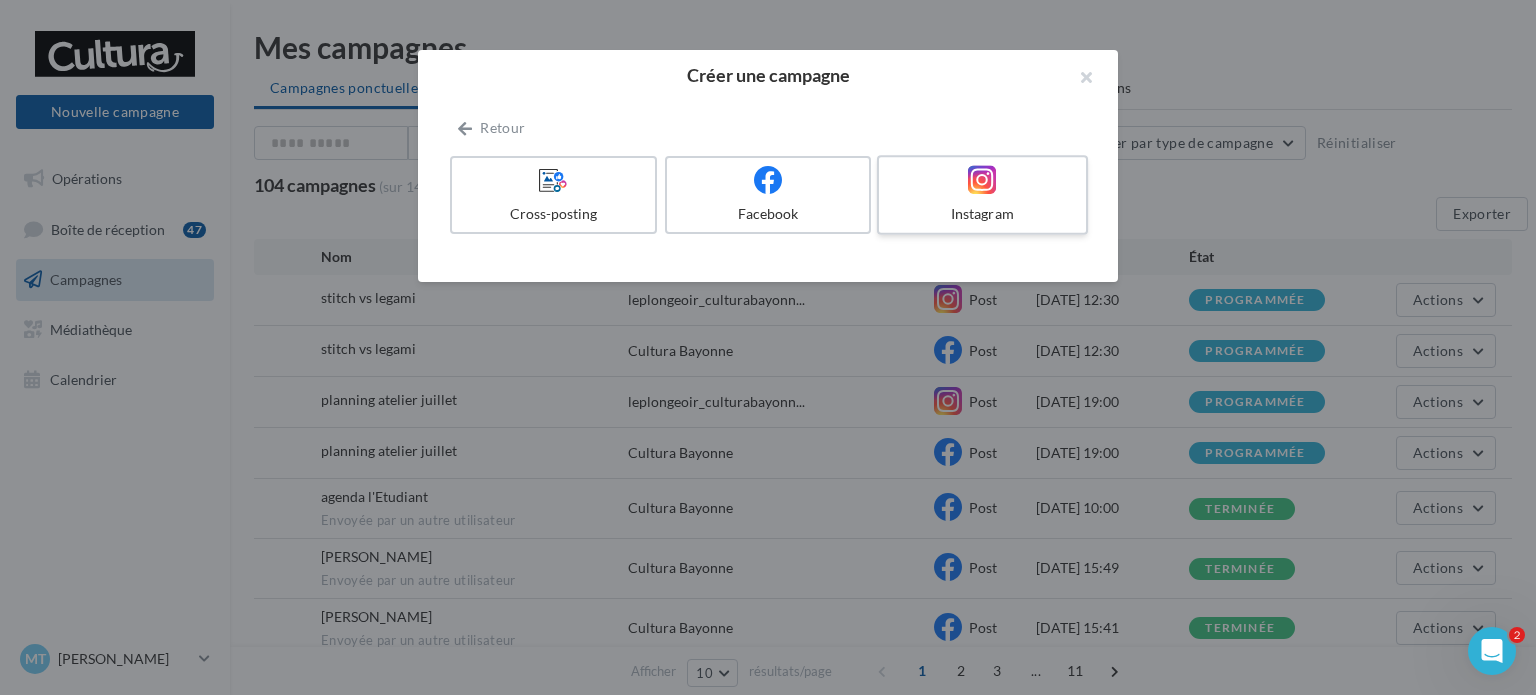 click at bounding box center (982, 180) 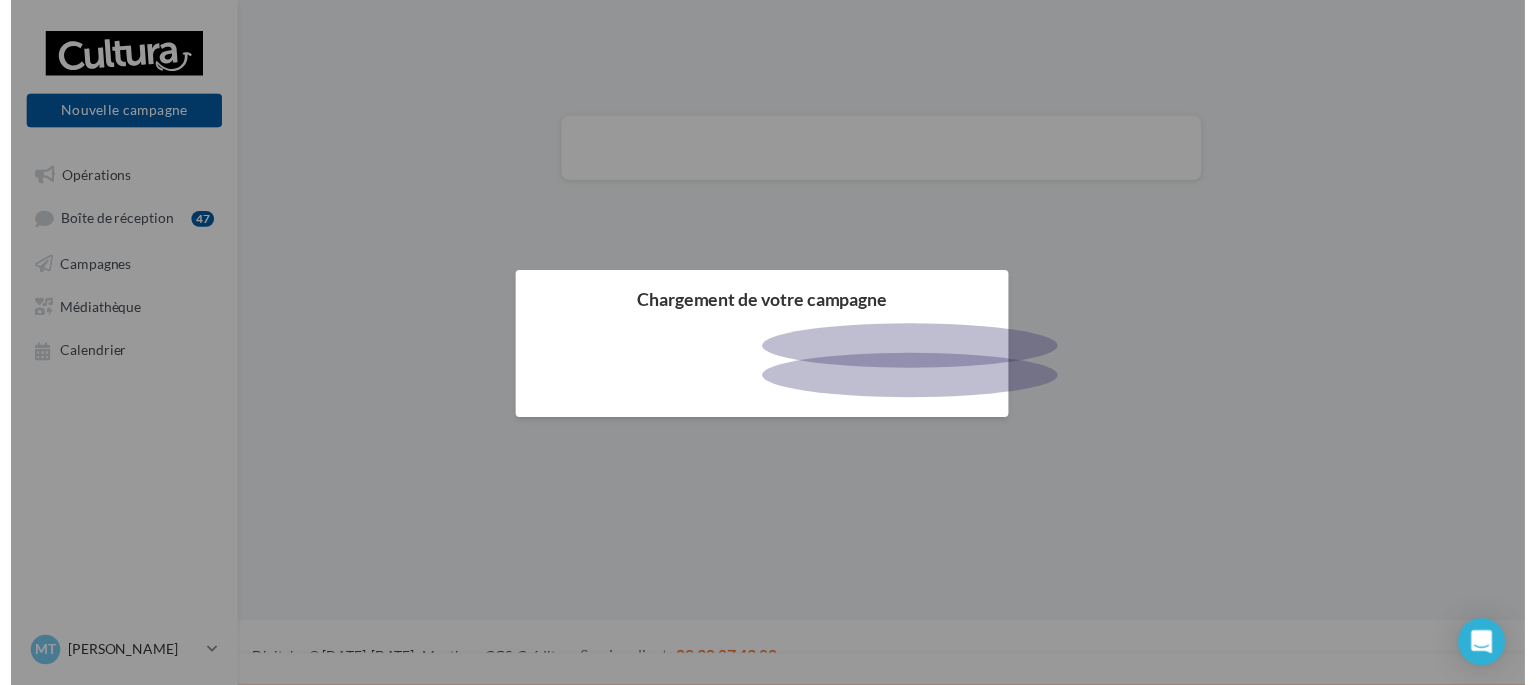 scroll, scrollTop: 0, scrollLeft: 0, axis: both 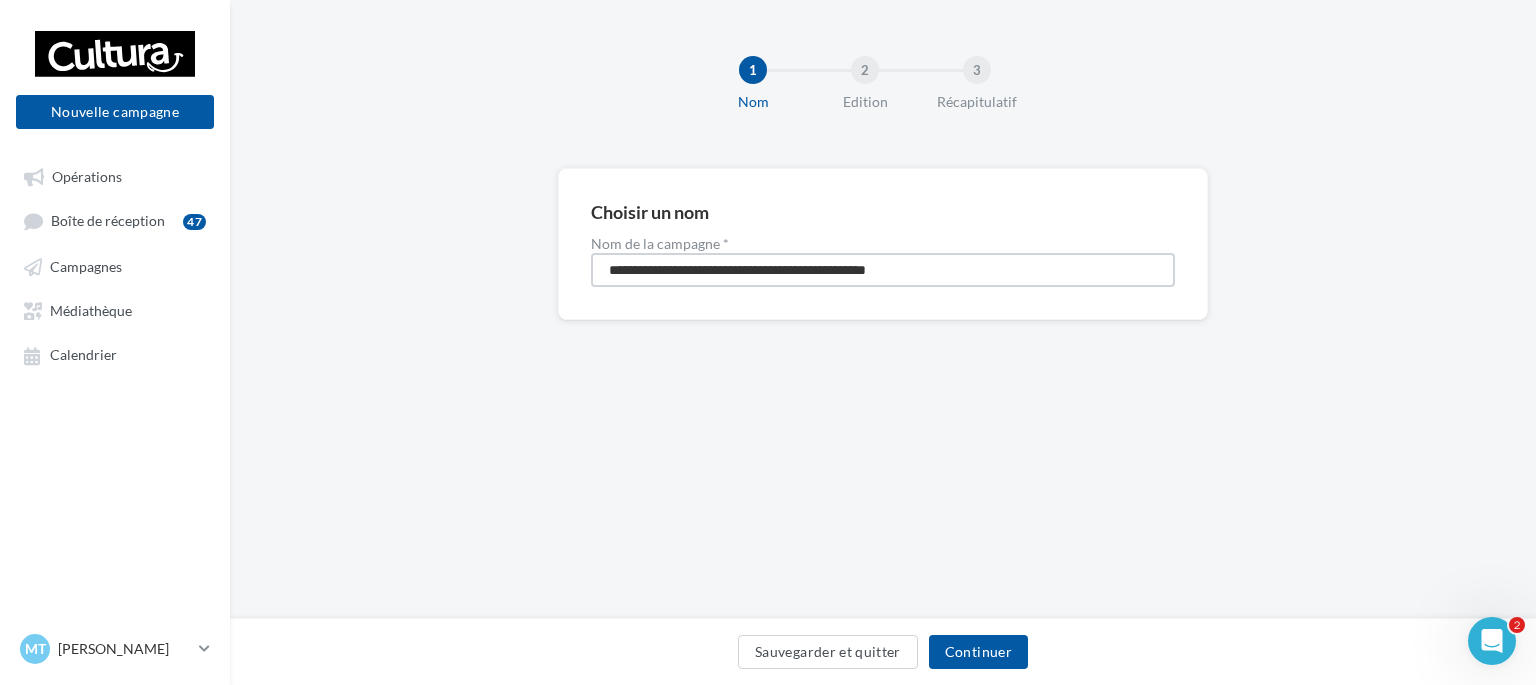 drag, startPoint x: 967, startPoint y: 270, endPoint x: 483, endPoint y: 237, distance: 485.1237 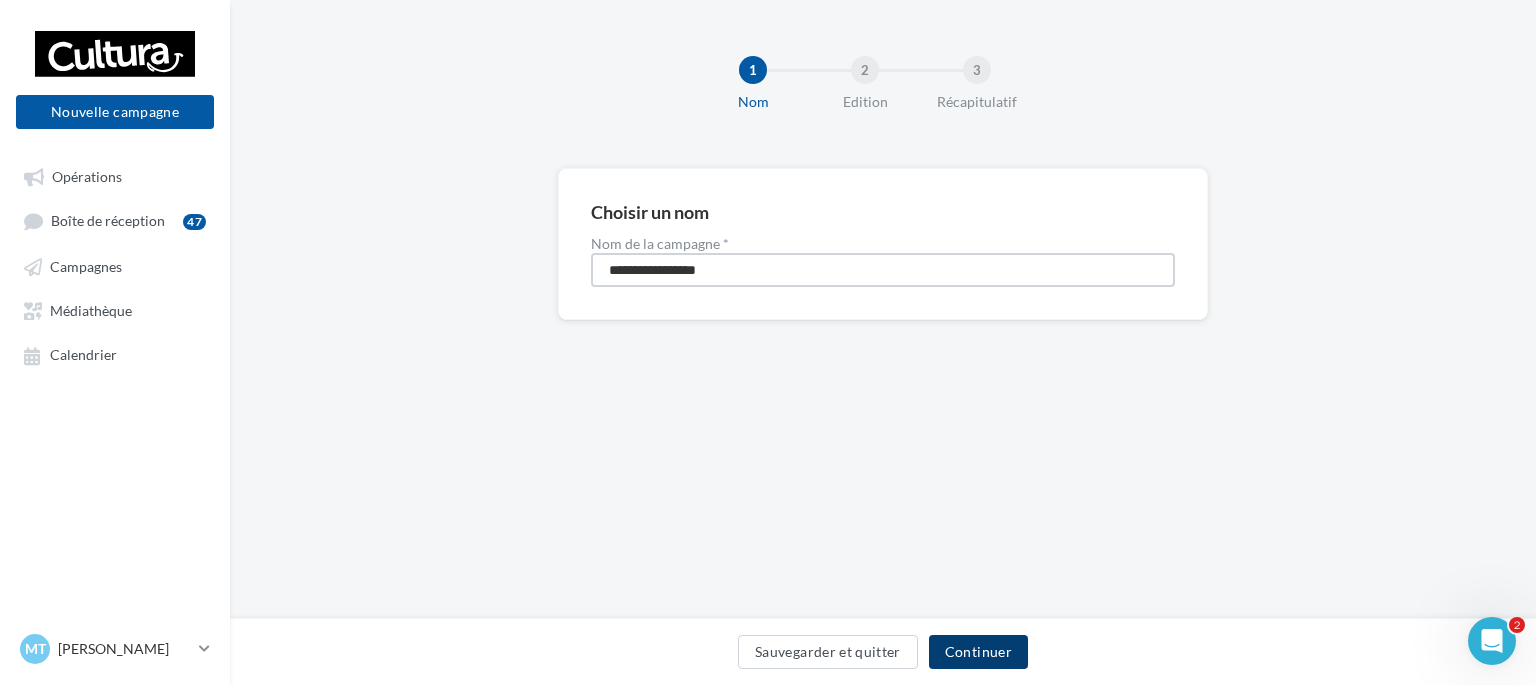 type on "**********" 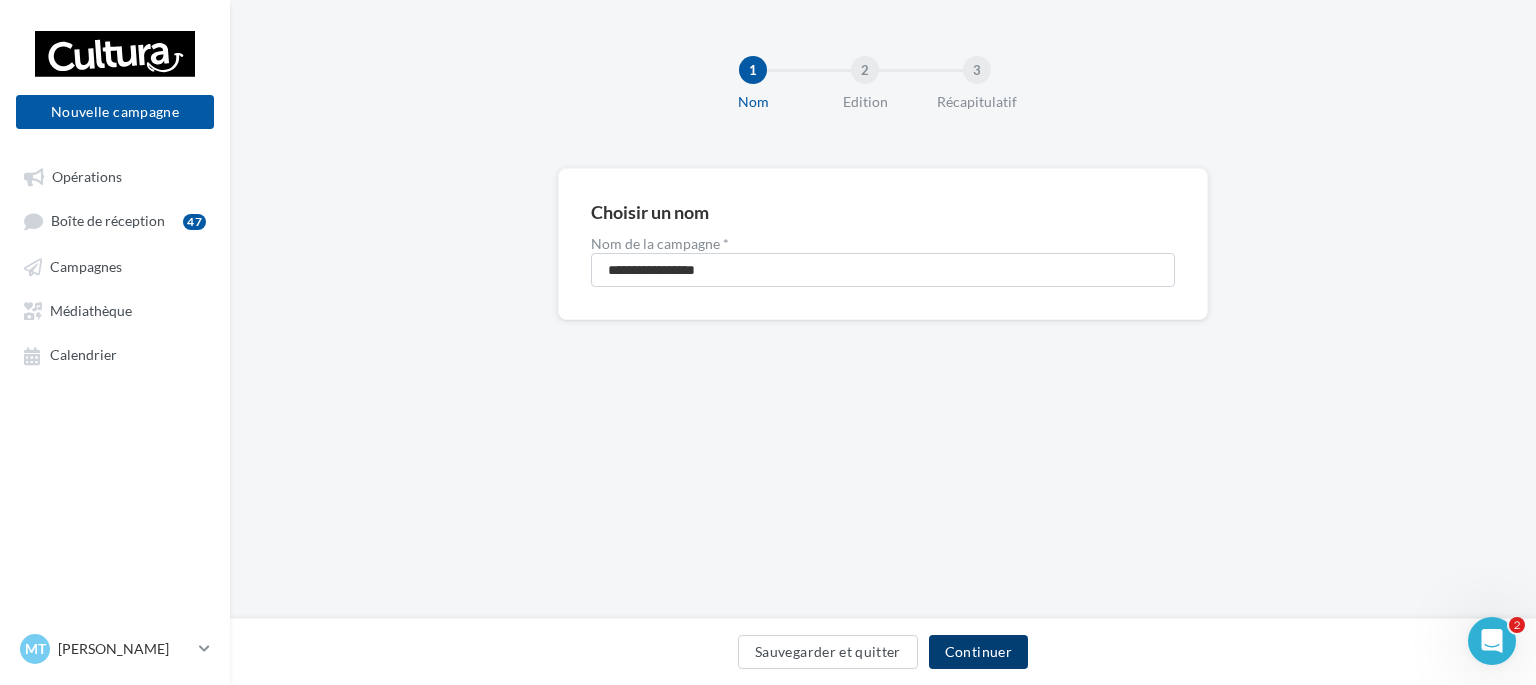 click on "Continuer" at bounding box center [978, 652] 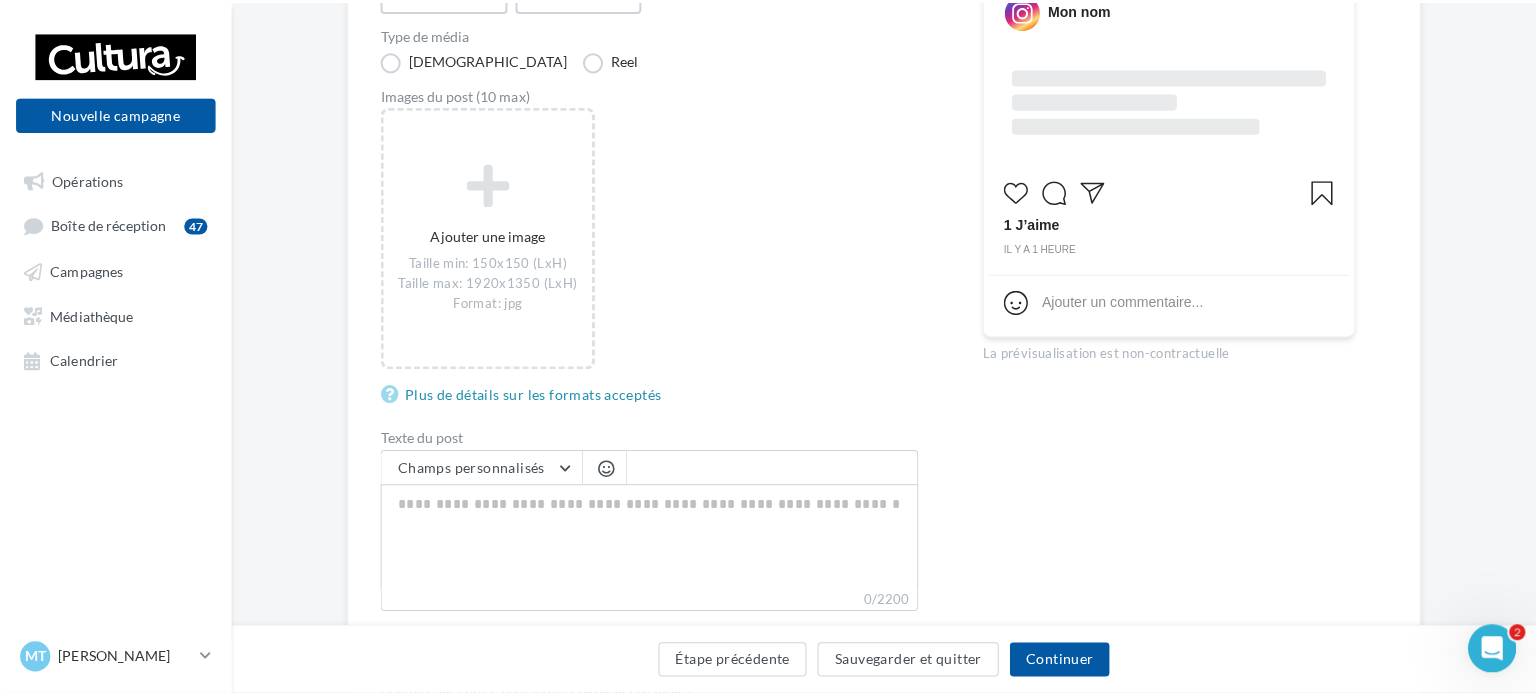 scroll, scrollTop: 300, scrollLeft: 0, axis: vertical 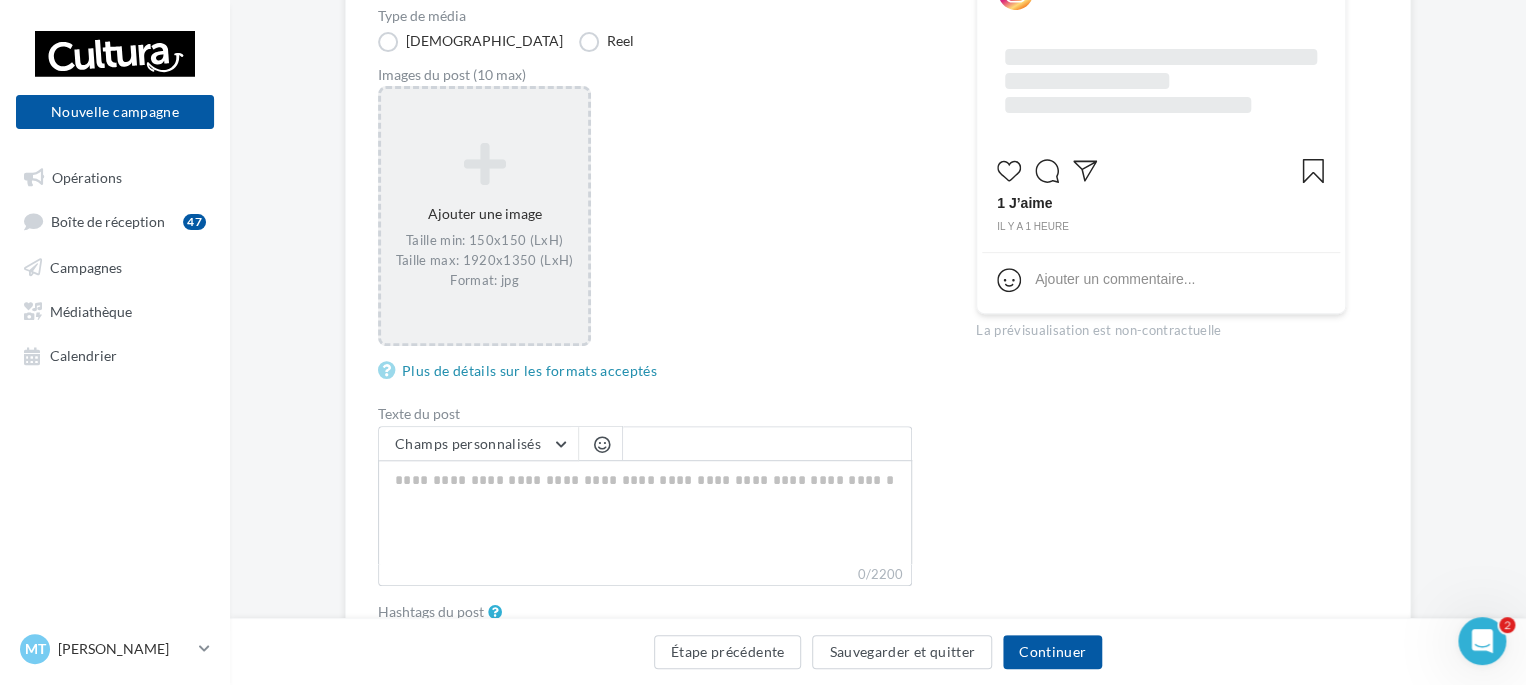 click at bounding box center [484, 164] 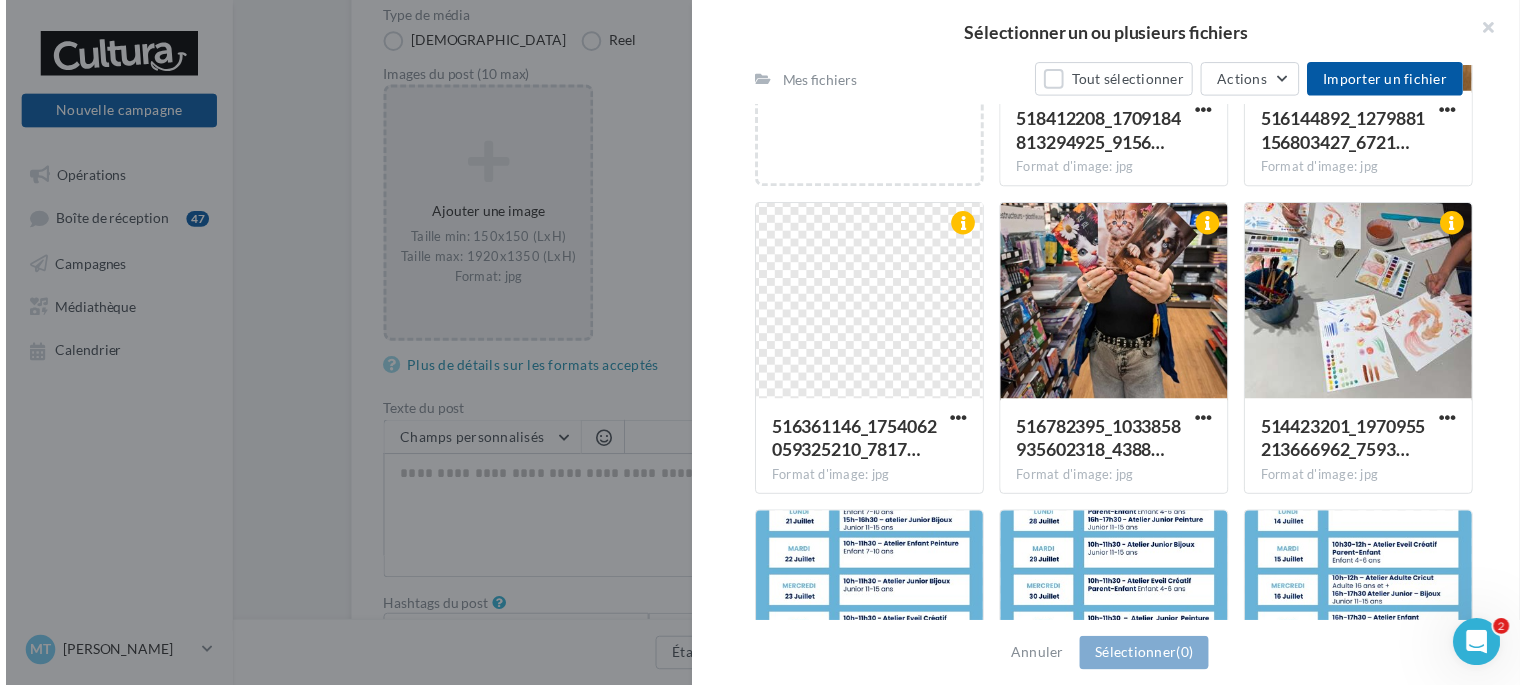 scroll, scrollTop: 468, scrollLeft: 0, axis: vertical 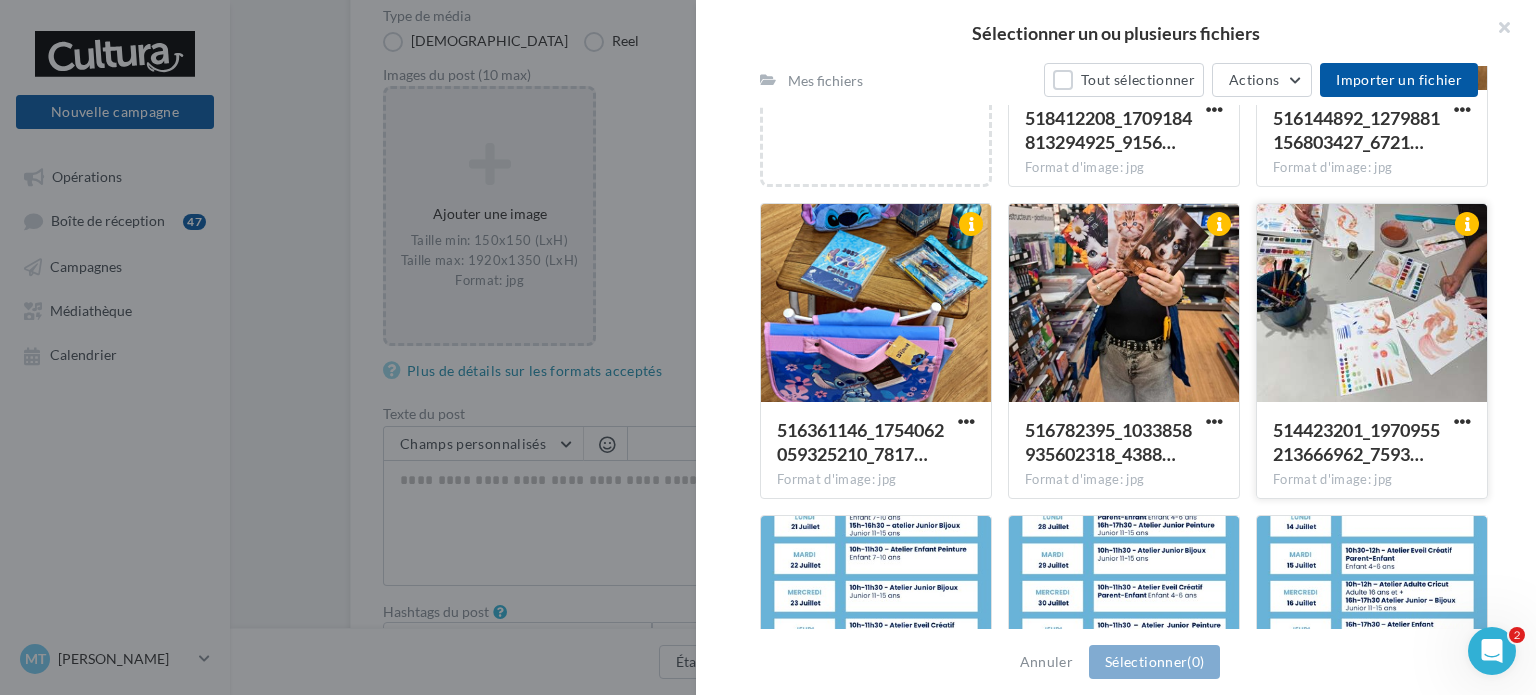 click at bounding box center (1372, 304) 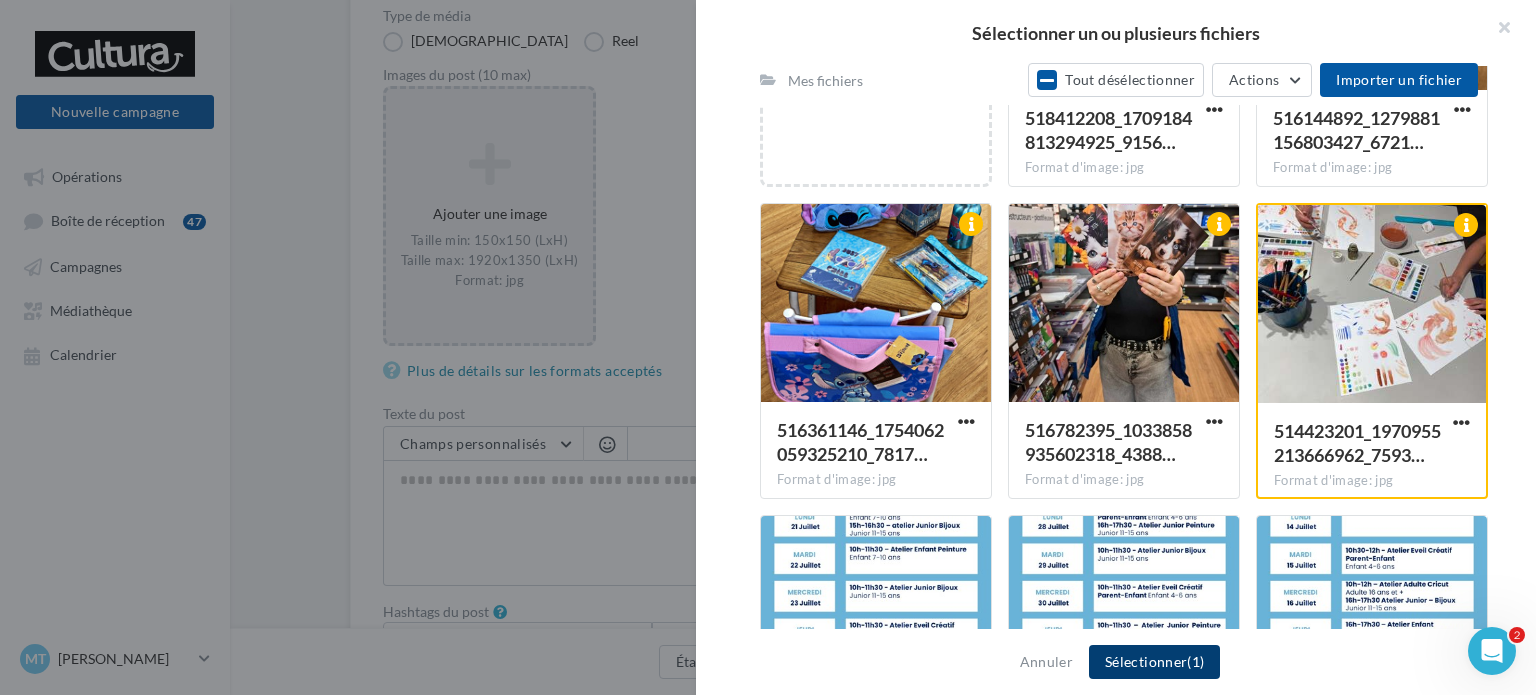 click on "Sélectionner   (1)" at bounding box center [1154, 662] 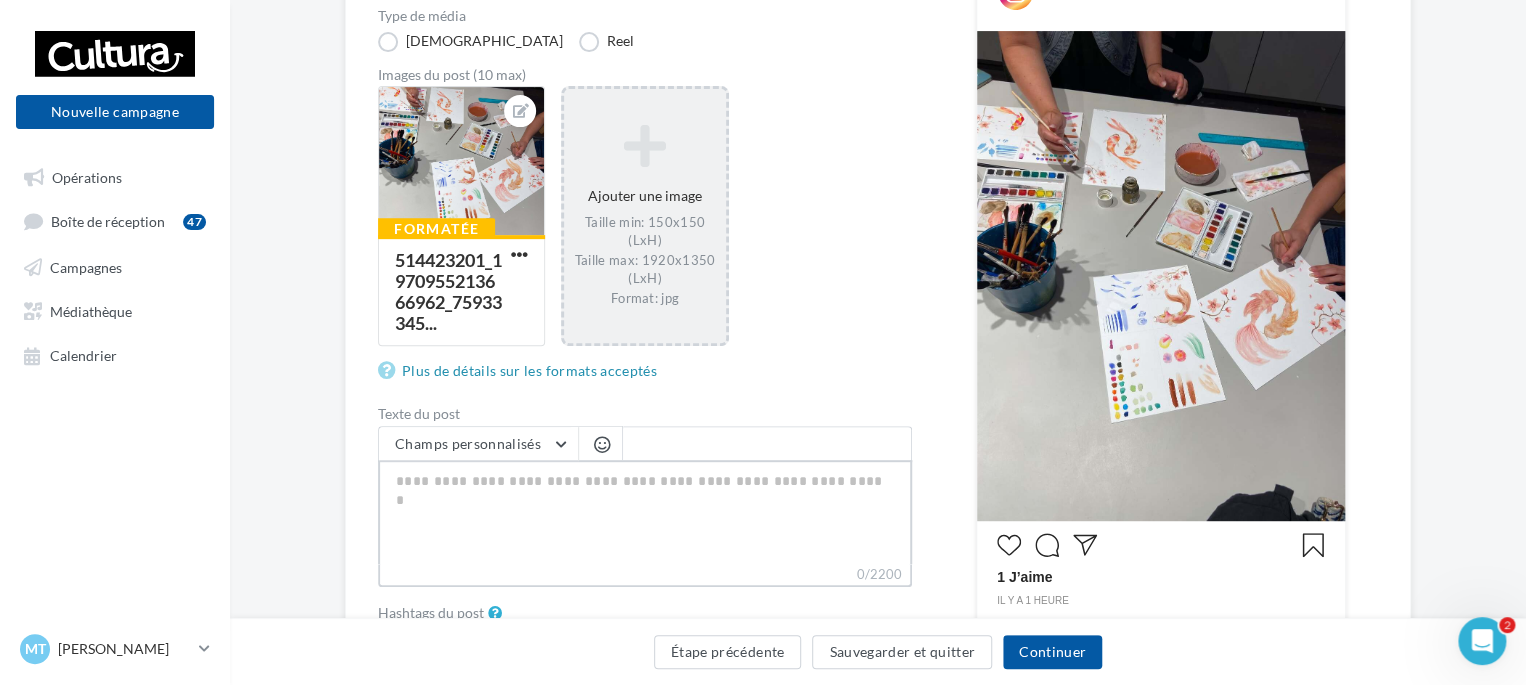 click on "0/2200" at bounding box center [645, 512] 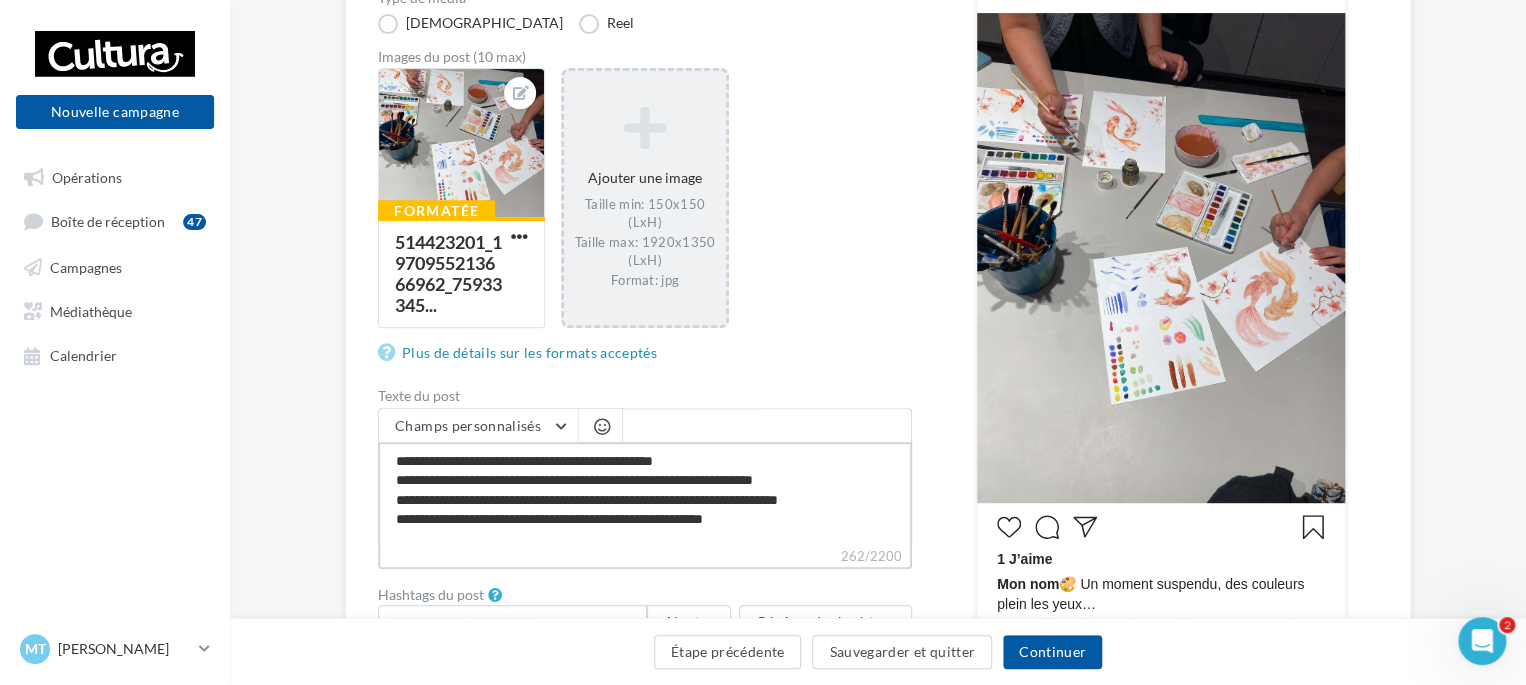 scroll, scrollTop: 316, scrollLeft: 0, axis: vertical 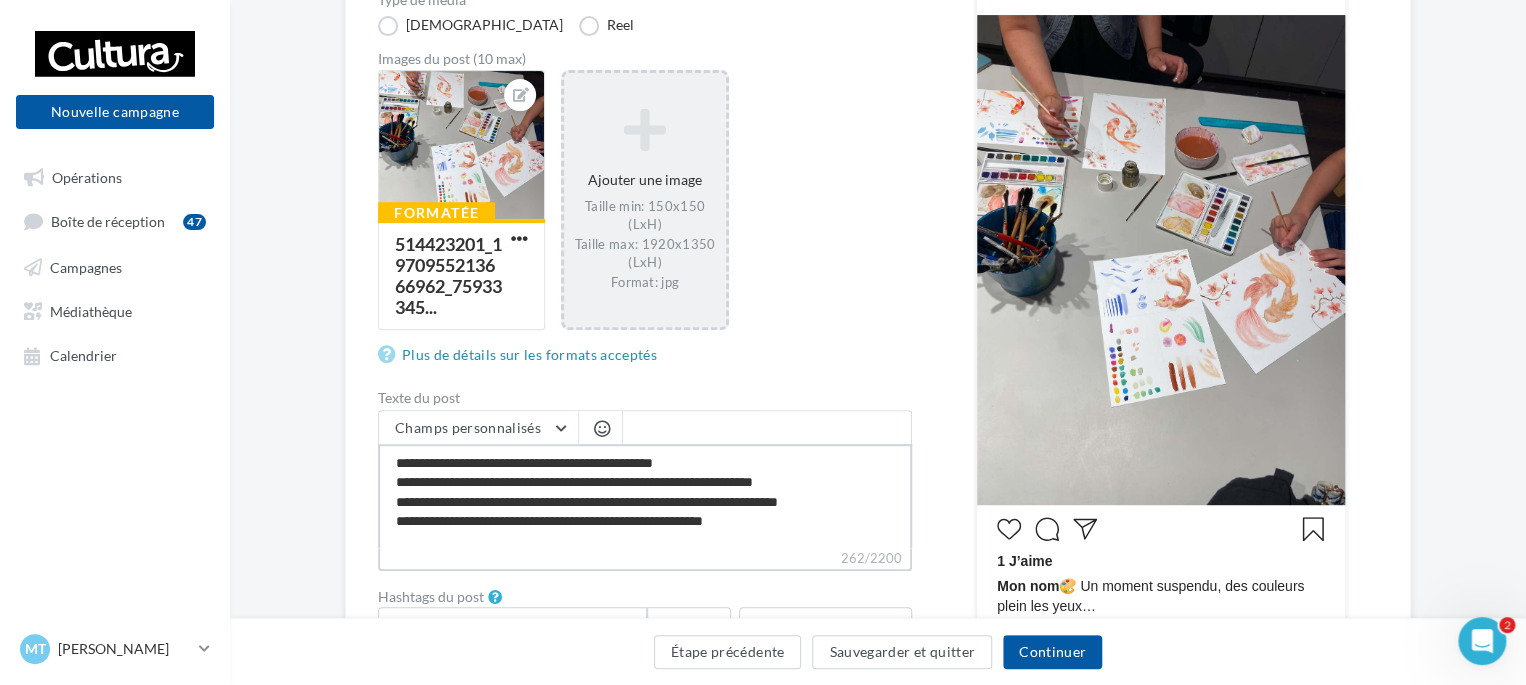 click on "**********" at bounding box center (645, 496) 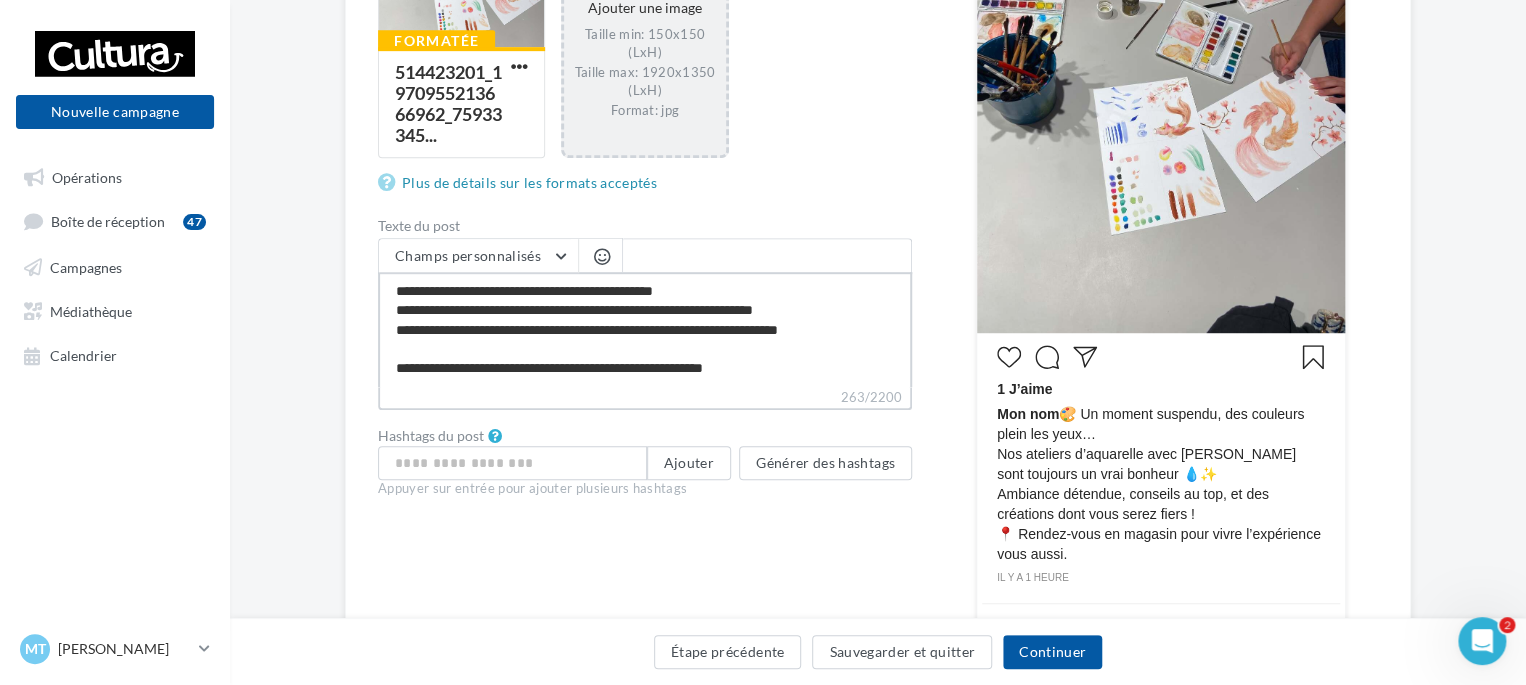 scroll, scrollTop: 498, scrollLeft: 0, axis: vertical 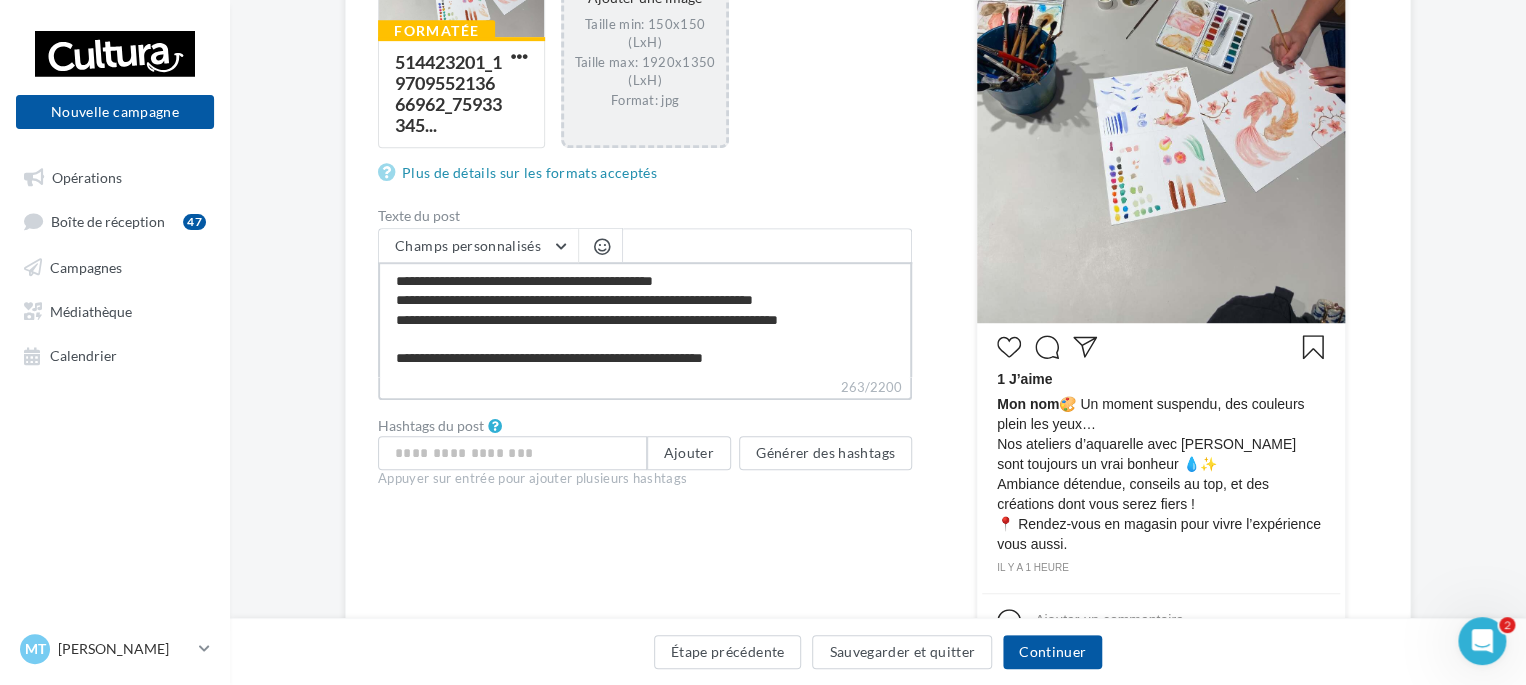 type on "**********" 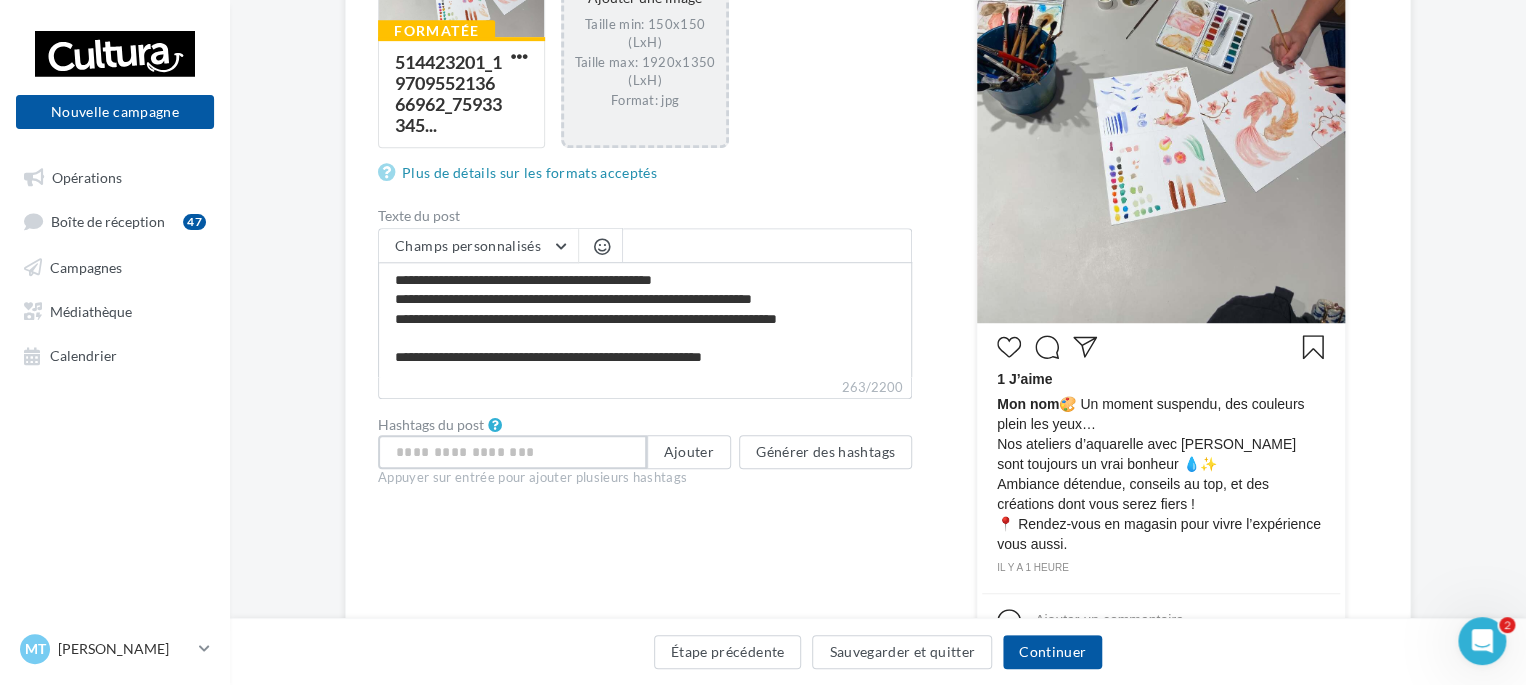 click at bounding box center (512, 452) 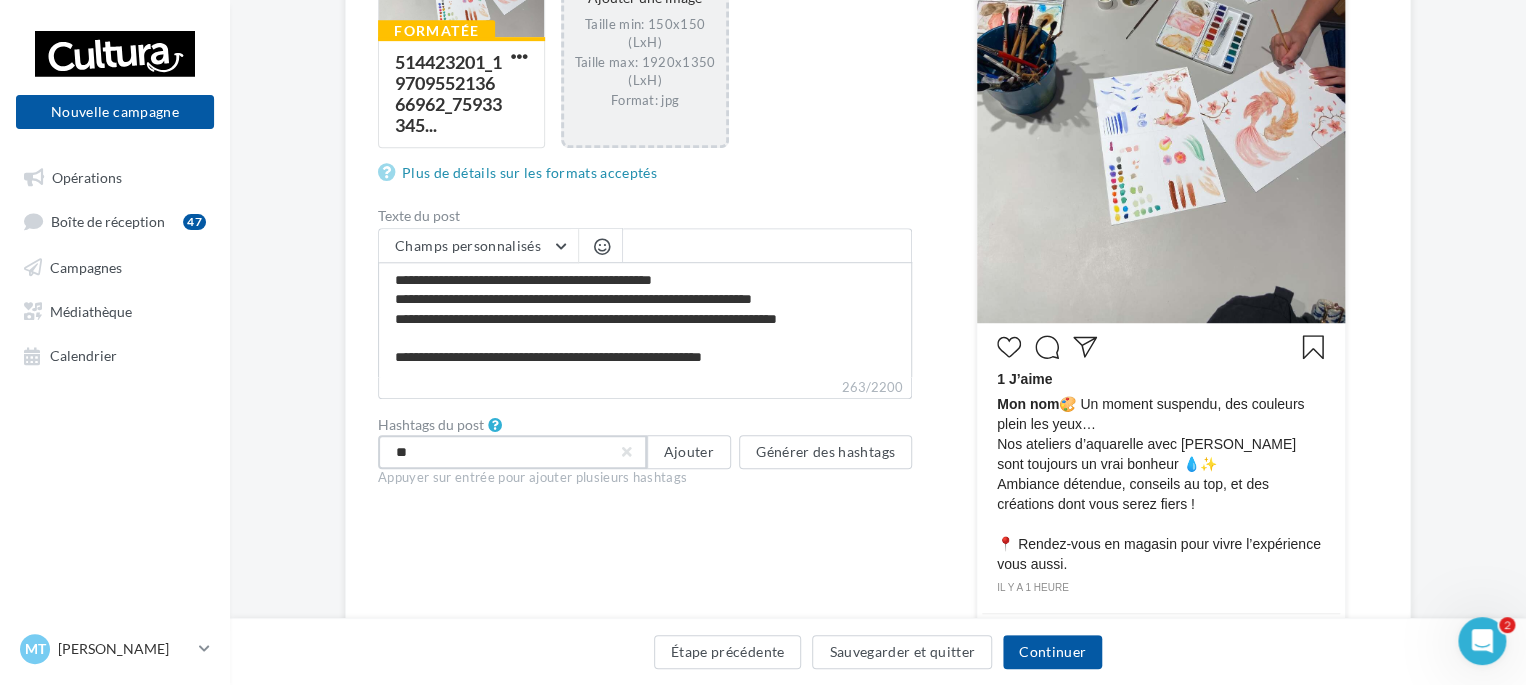 type on "*" 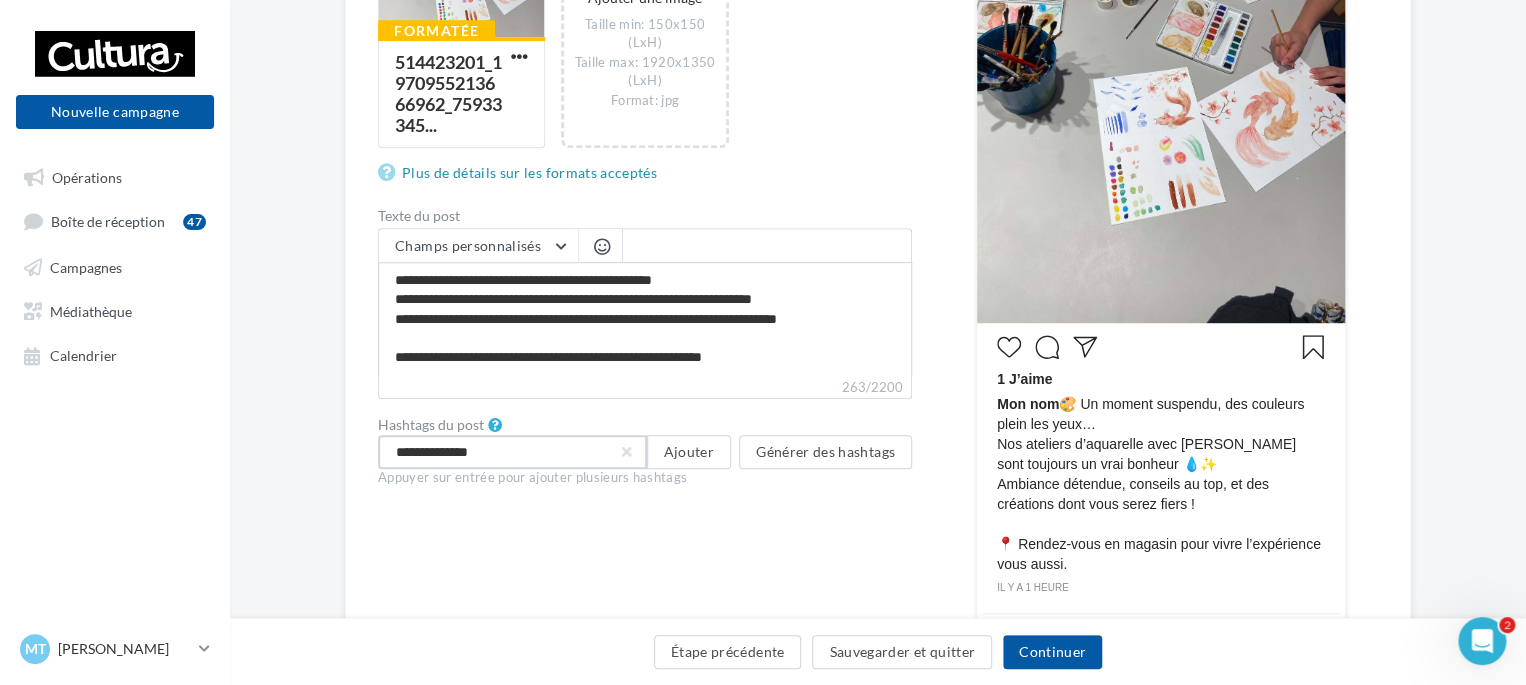 click on "**********" at bounding box center [512, 452] 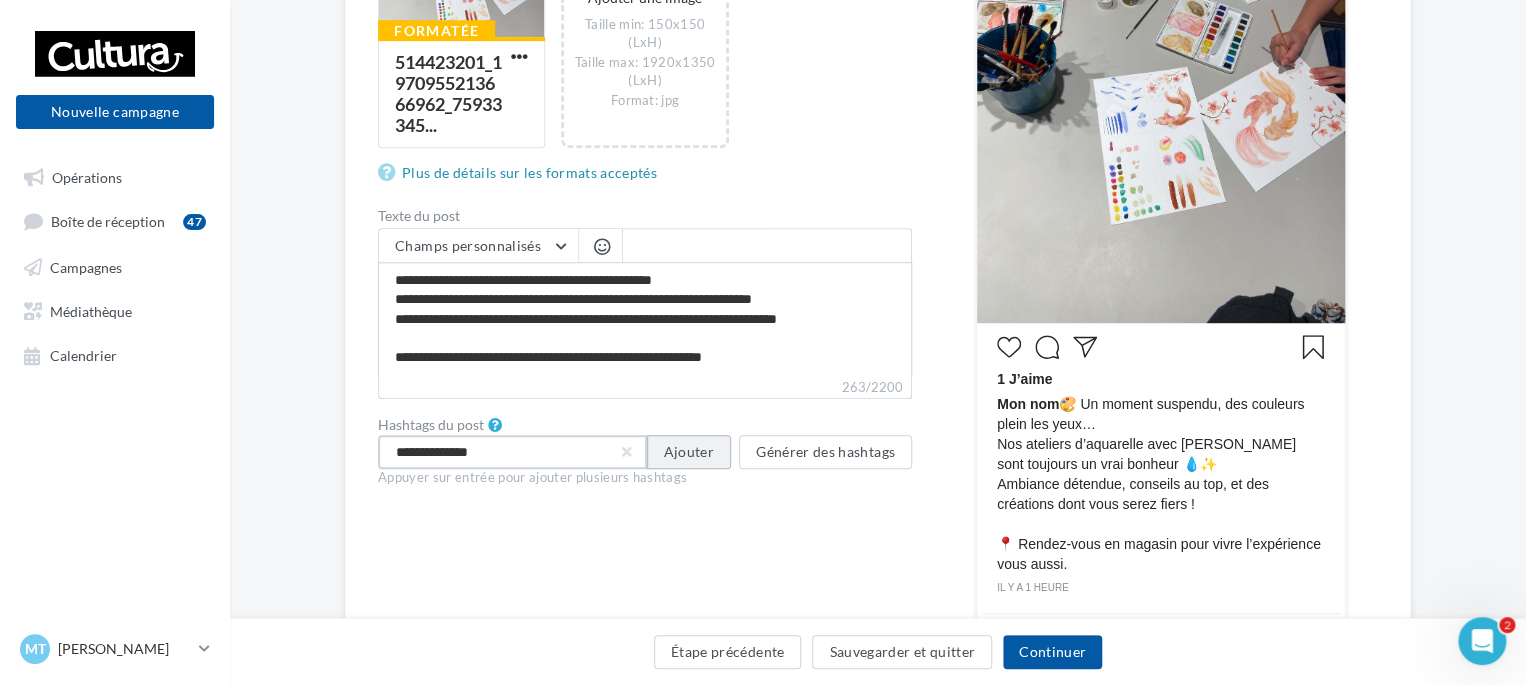 type on "**********" 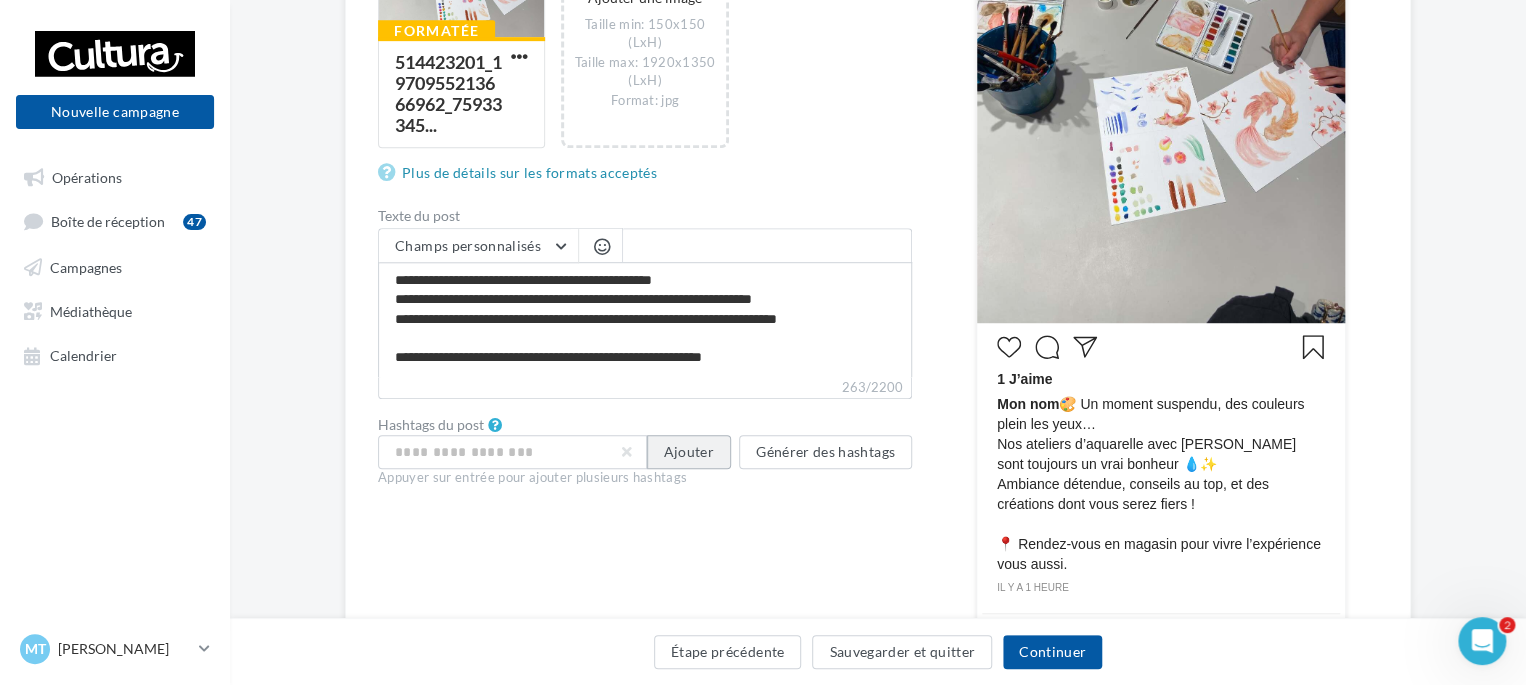 click on "Ajouter" at bounding box center [689, 452] 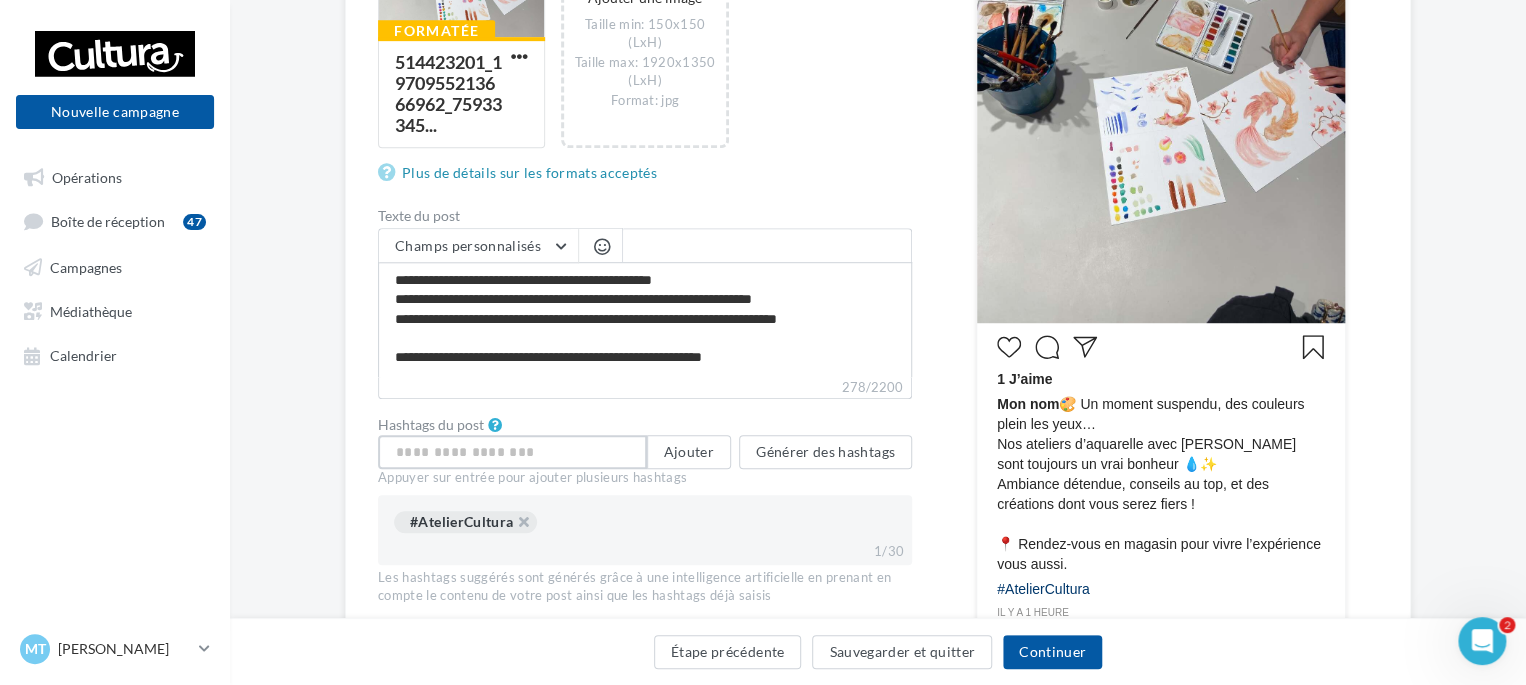 click at bounding box center (512, 452) 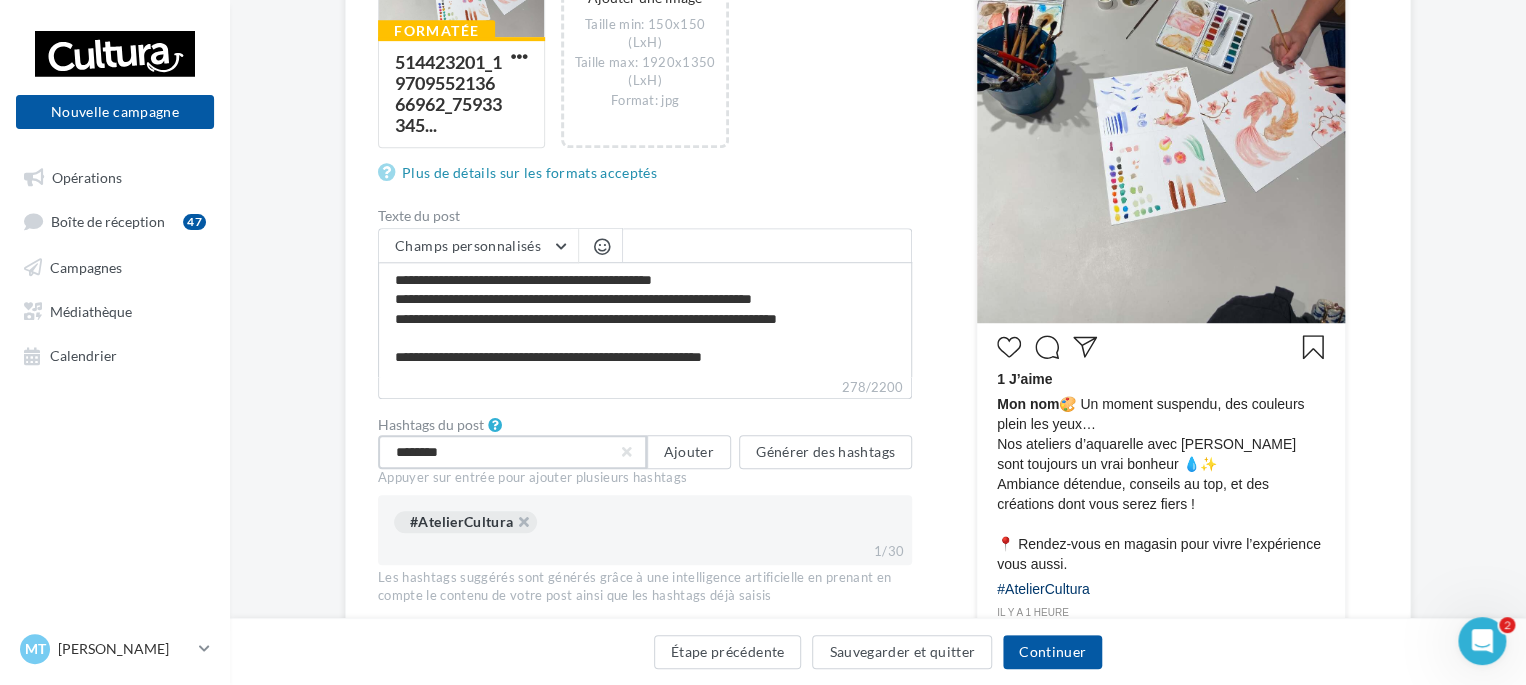 type on "*********" 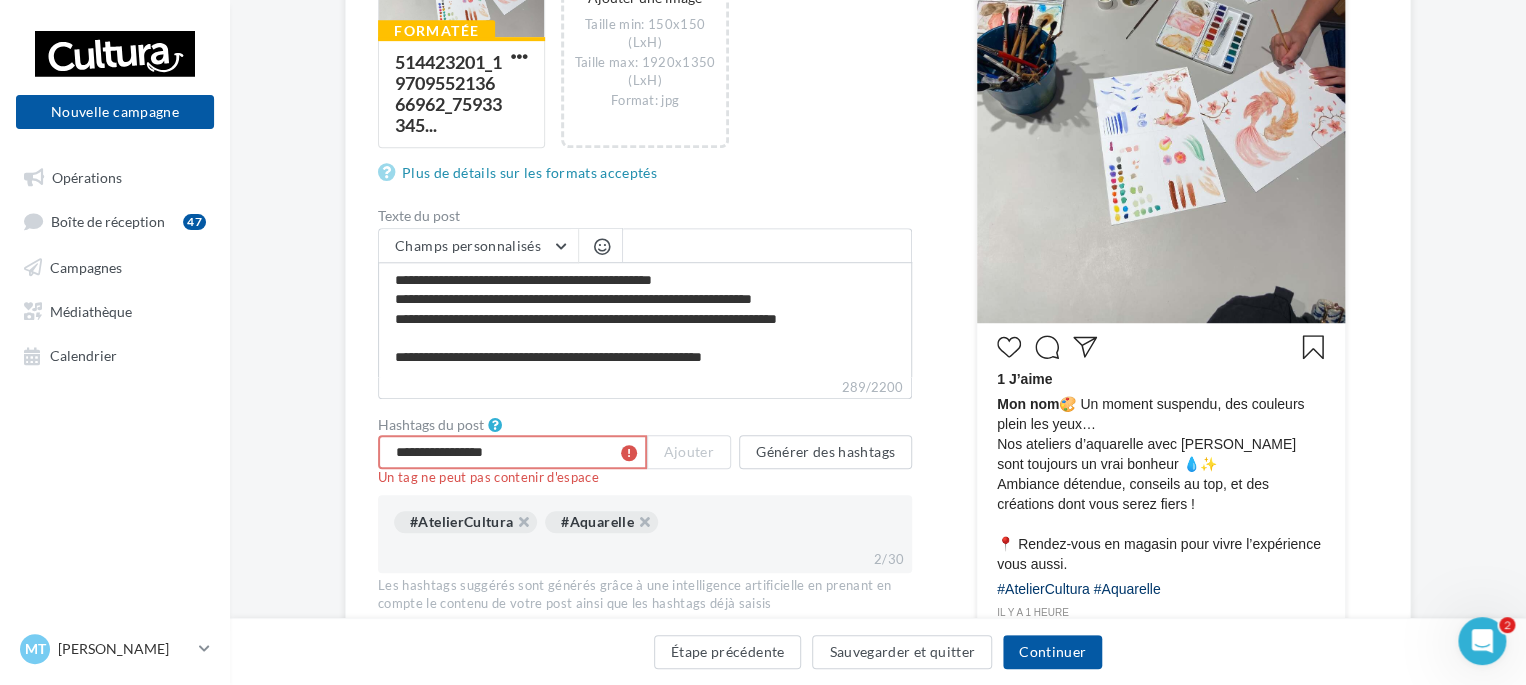 click on "**********" at bounding box center (512, 452) 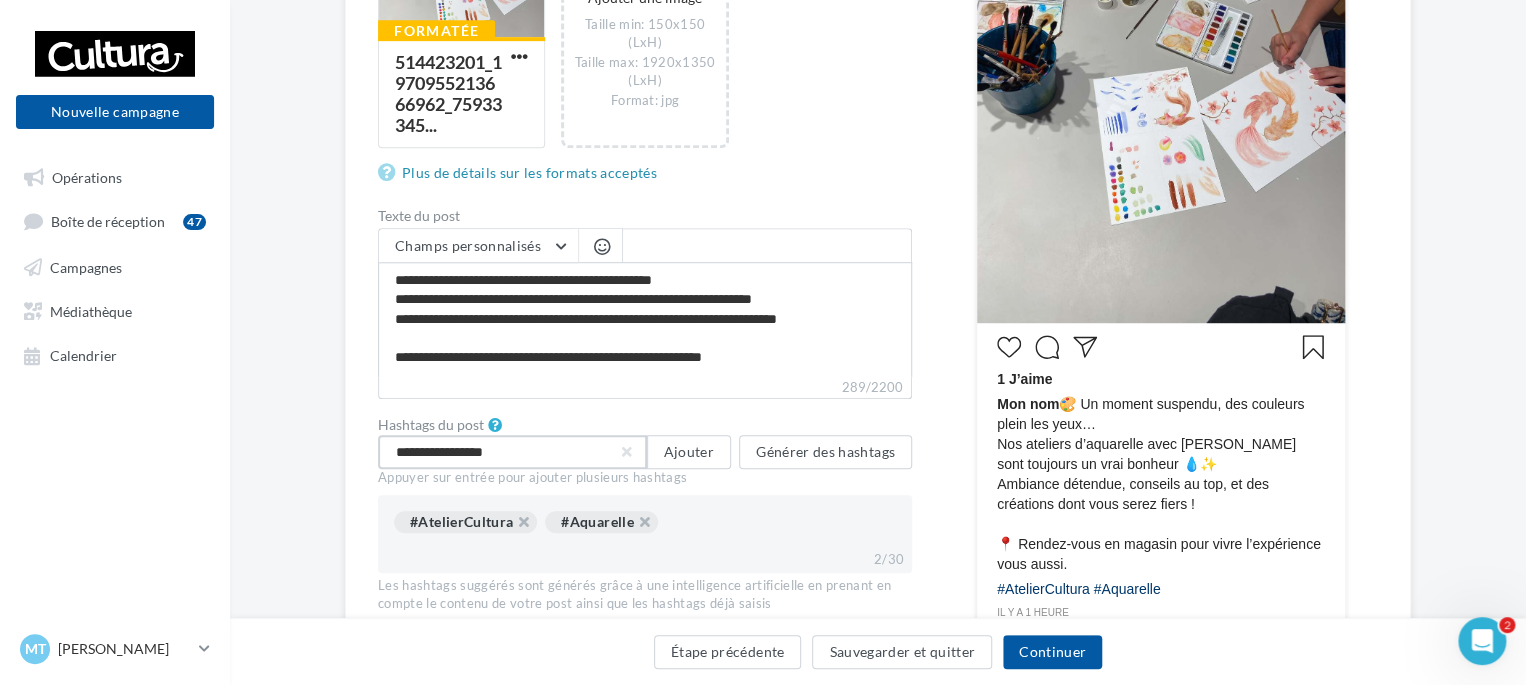 type on "**********" 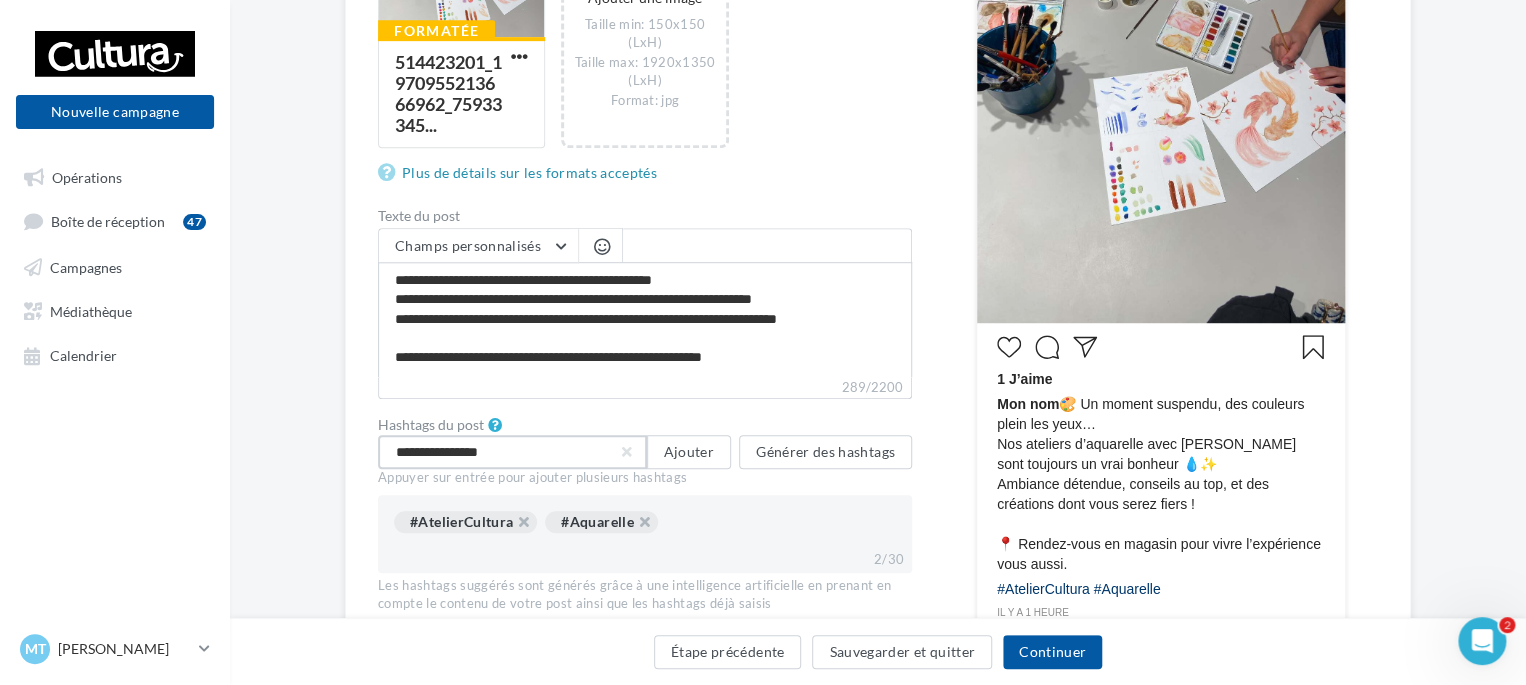 type 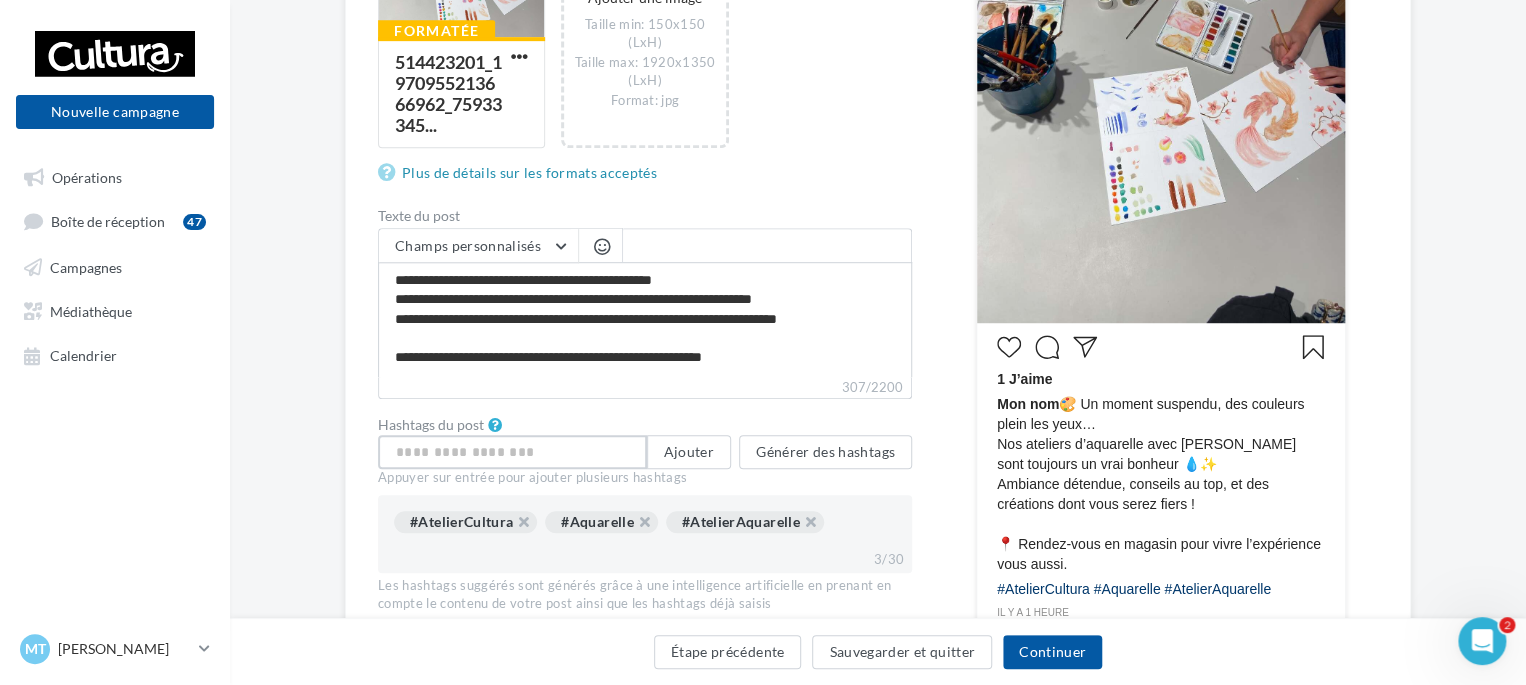 scroll, scrollTop: 570, scrollLeft: 0, axis: vertical 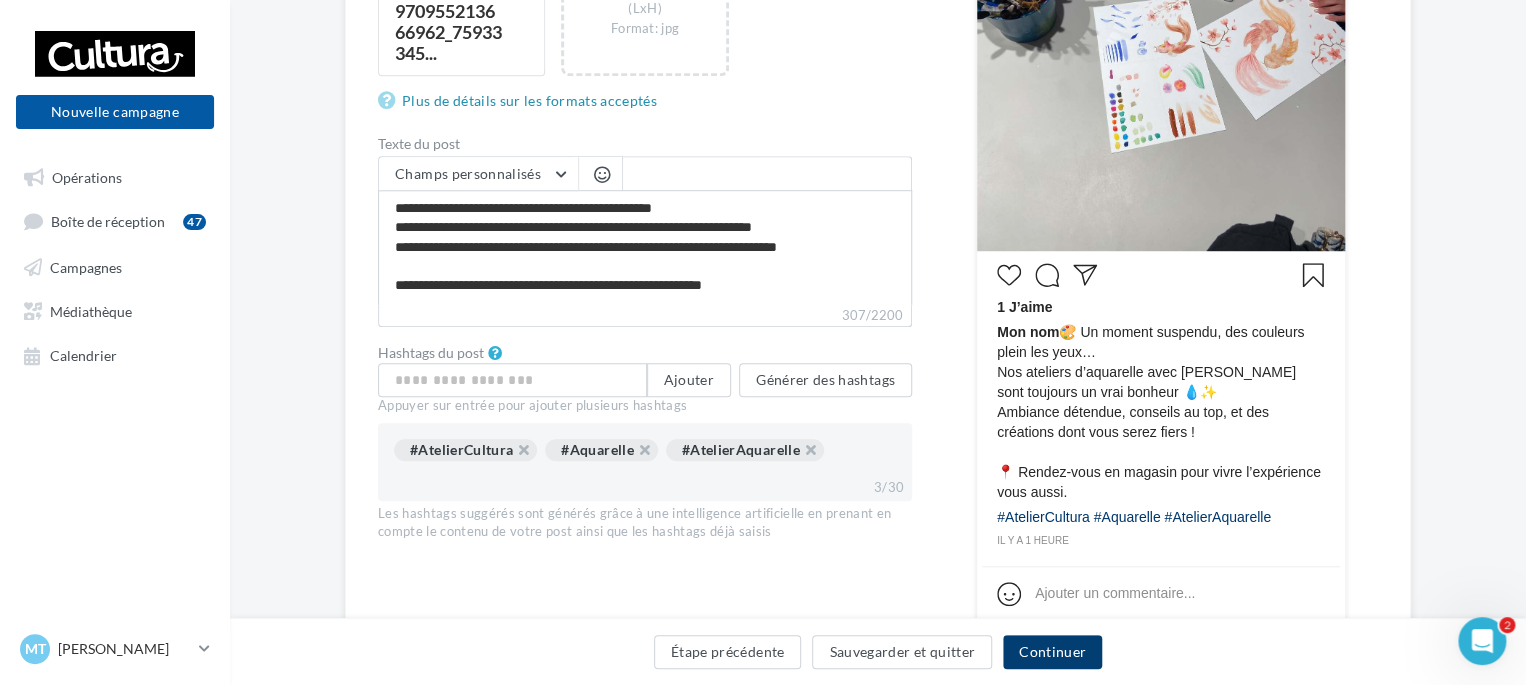 click on "Continuer" at bounding box center (1052, 652) 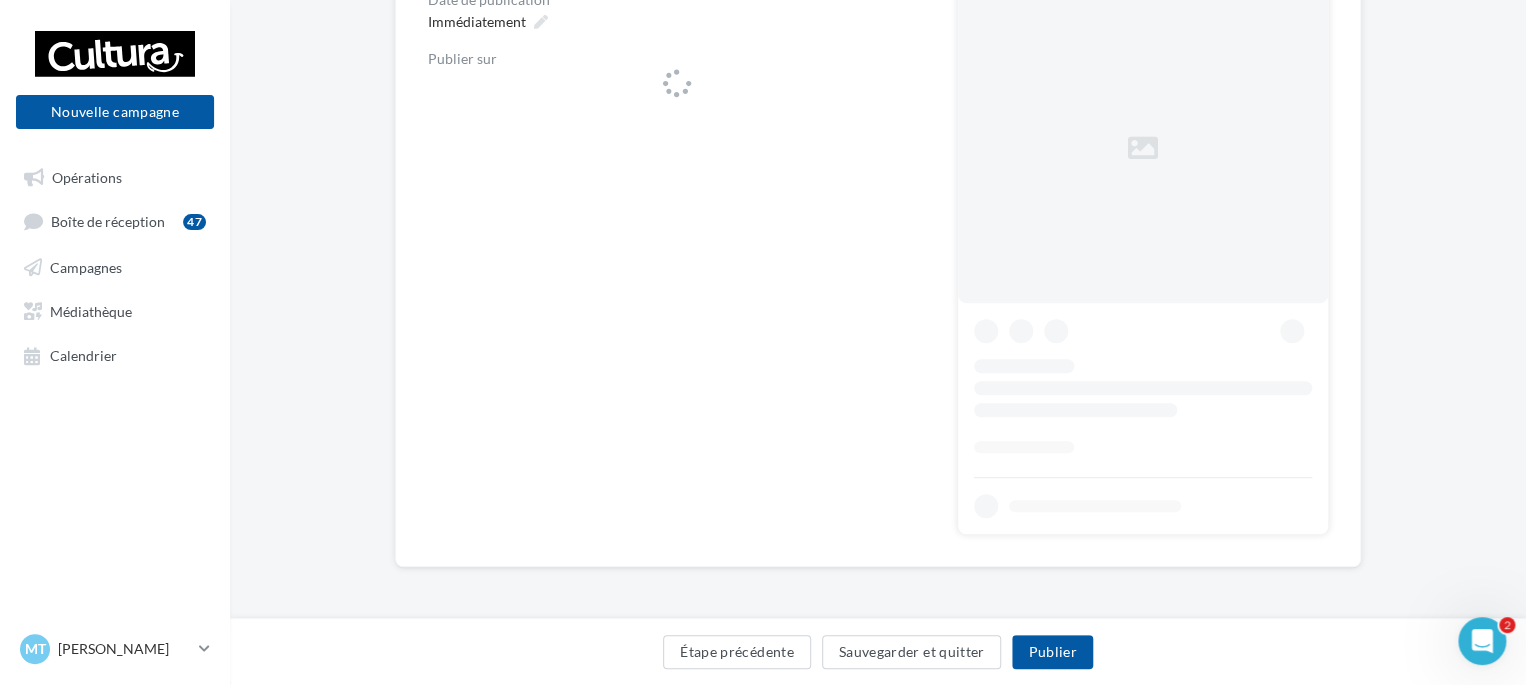 scroll, scrollTop: 0, scrollLeft: 0, axis: both 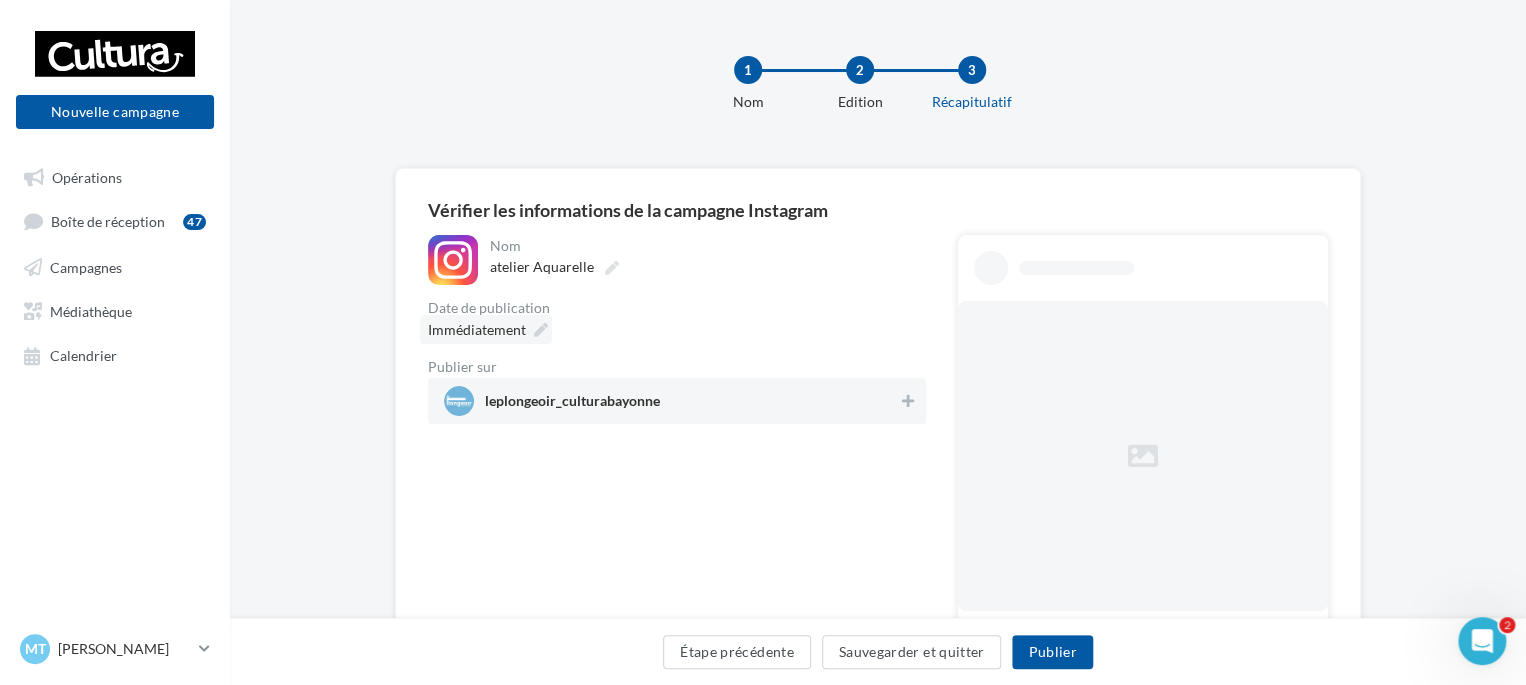 click at bounding box center [541, 330] 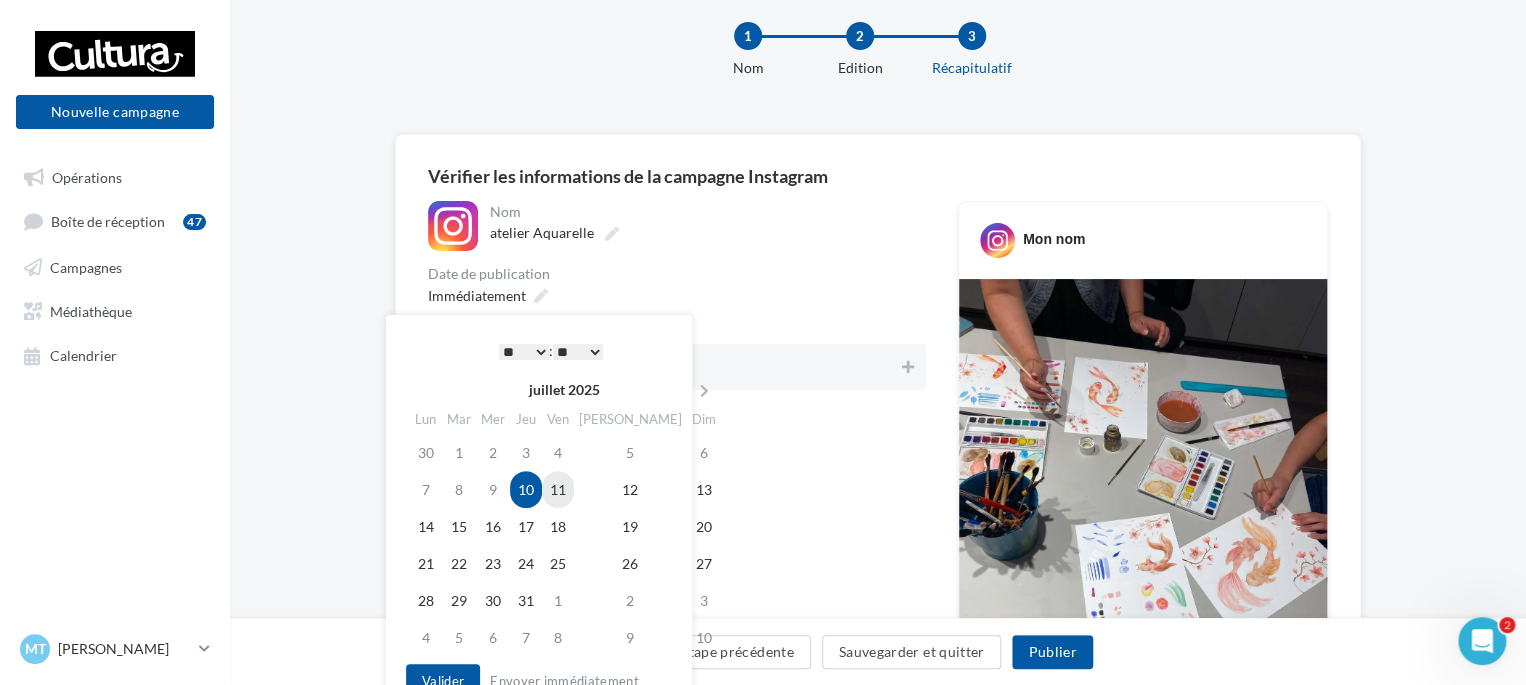 scroll, scrollTop: 39, scrollLeft: 0, axis: vertical 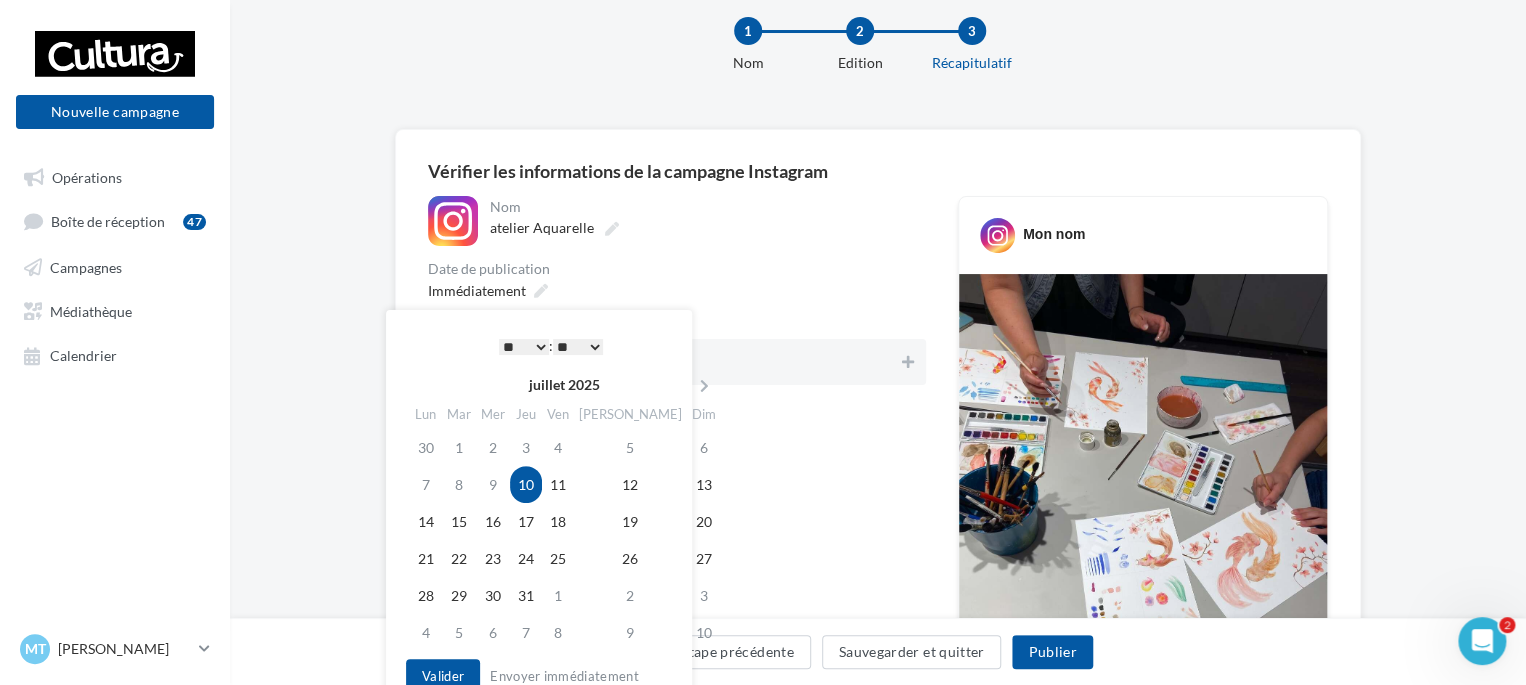 click on "* * * * * * * * * * ** ** ** ** ** ** ** ** ** ** ** ** ** **" at bounding box center [524, 347] 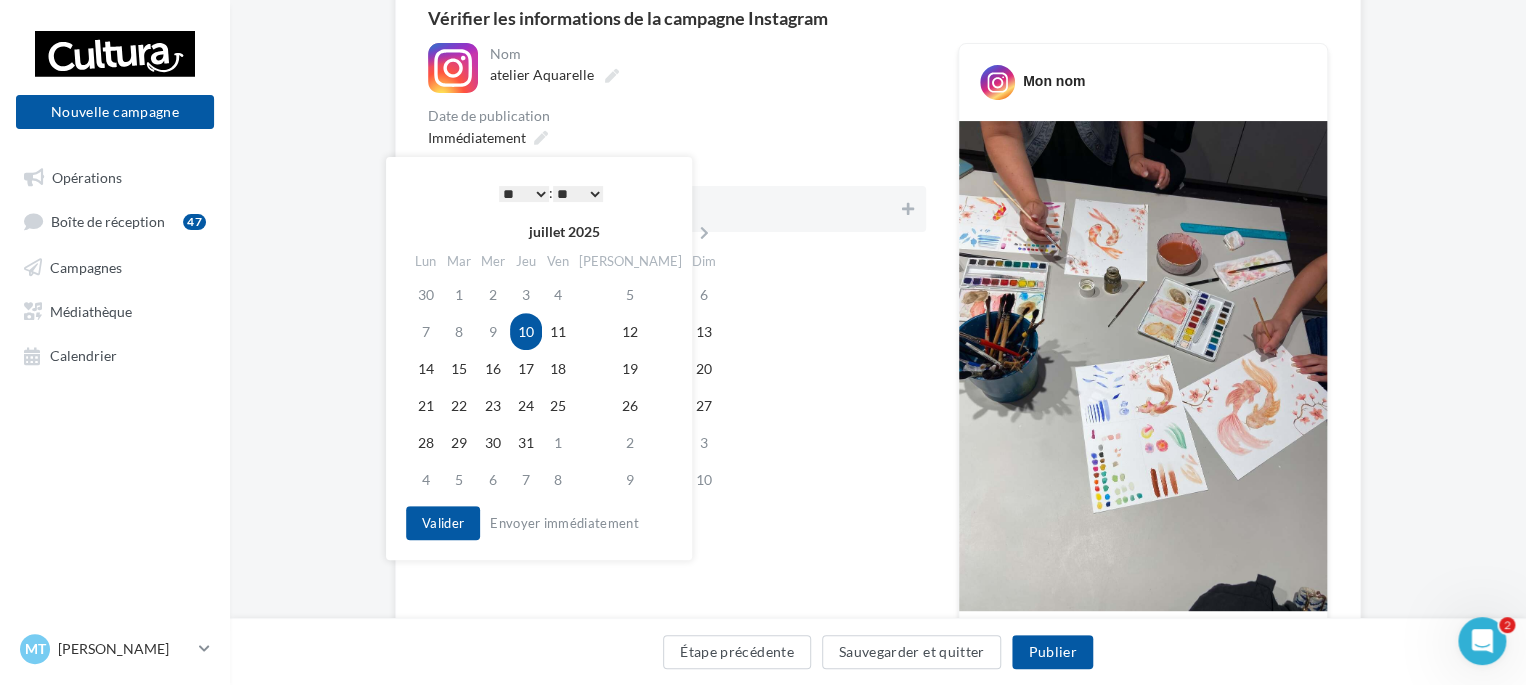 scroll, scrollTop: 199, scrollLeft: 0, axis: vertical 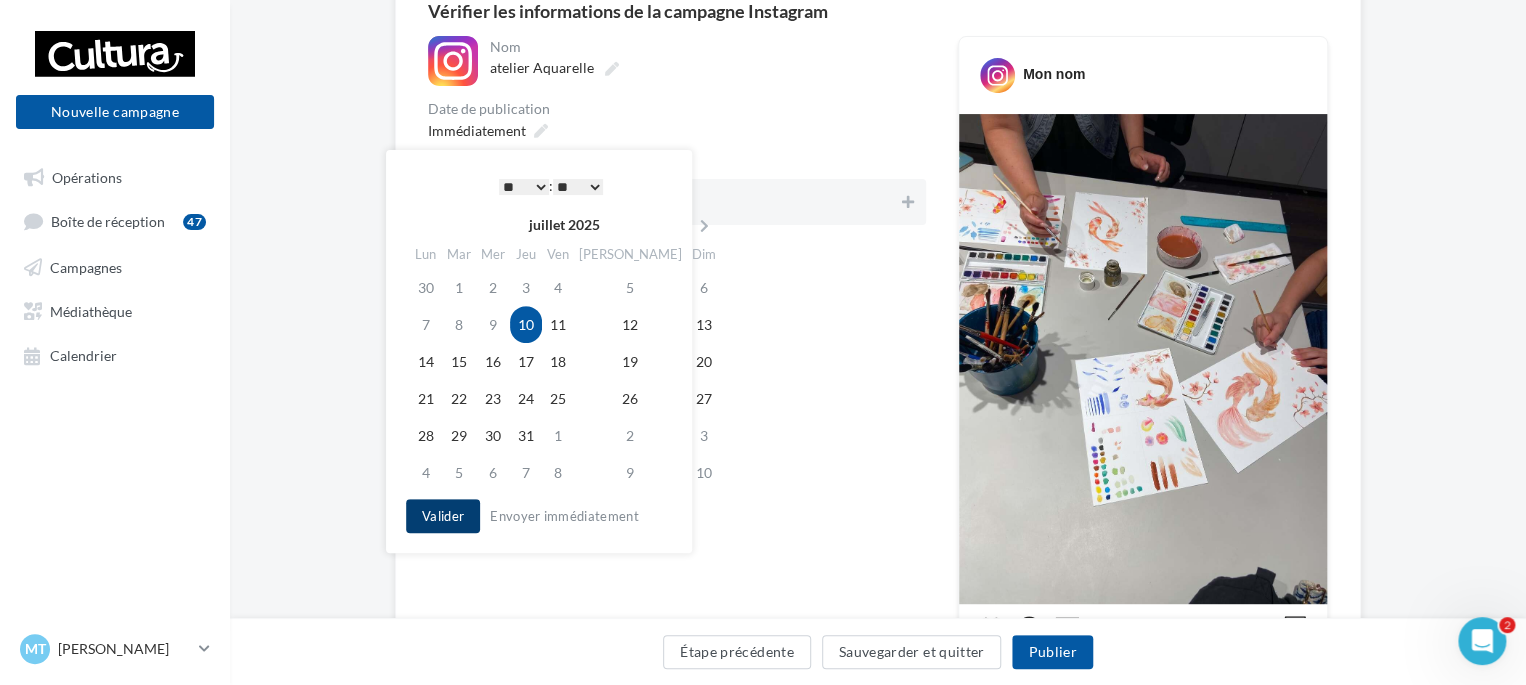 click on "Valider" at bounding box center (443, 516) 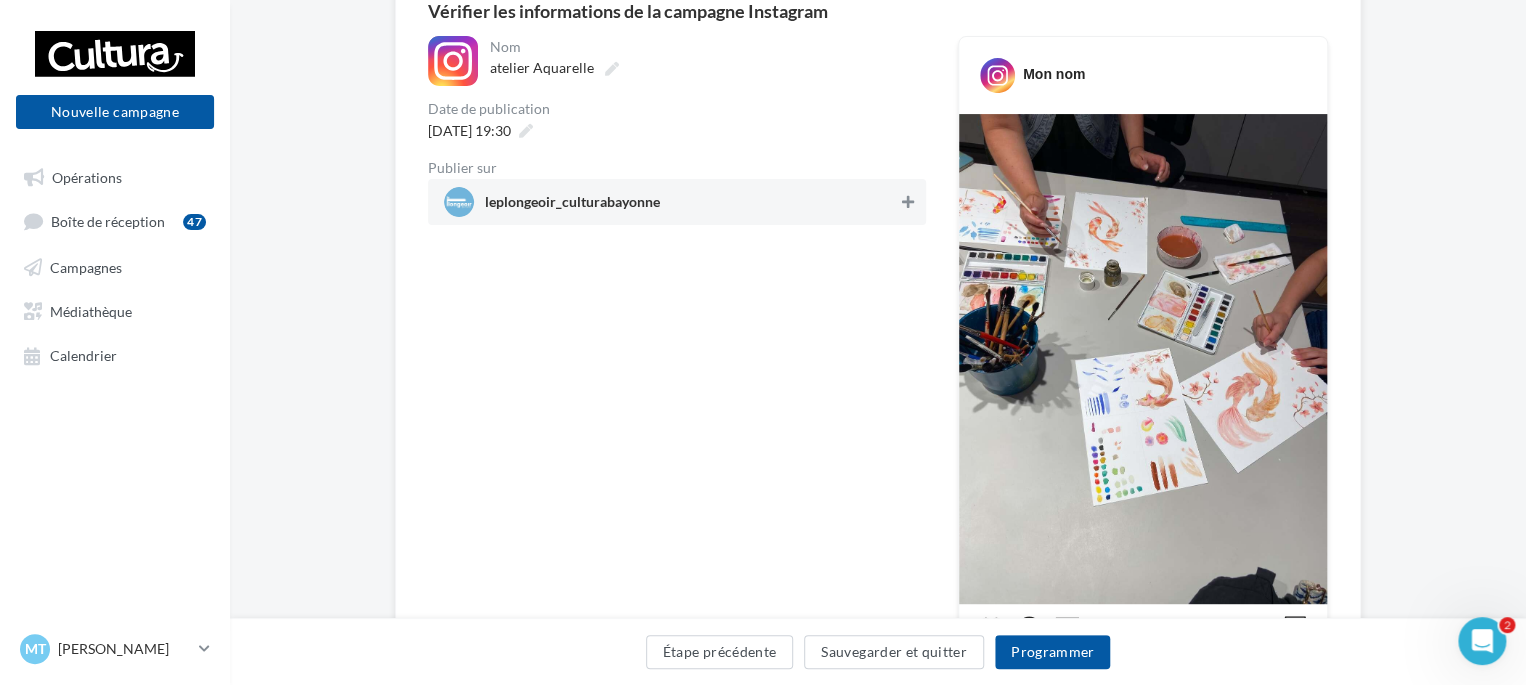 click at bounding box center (908, 202) 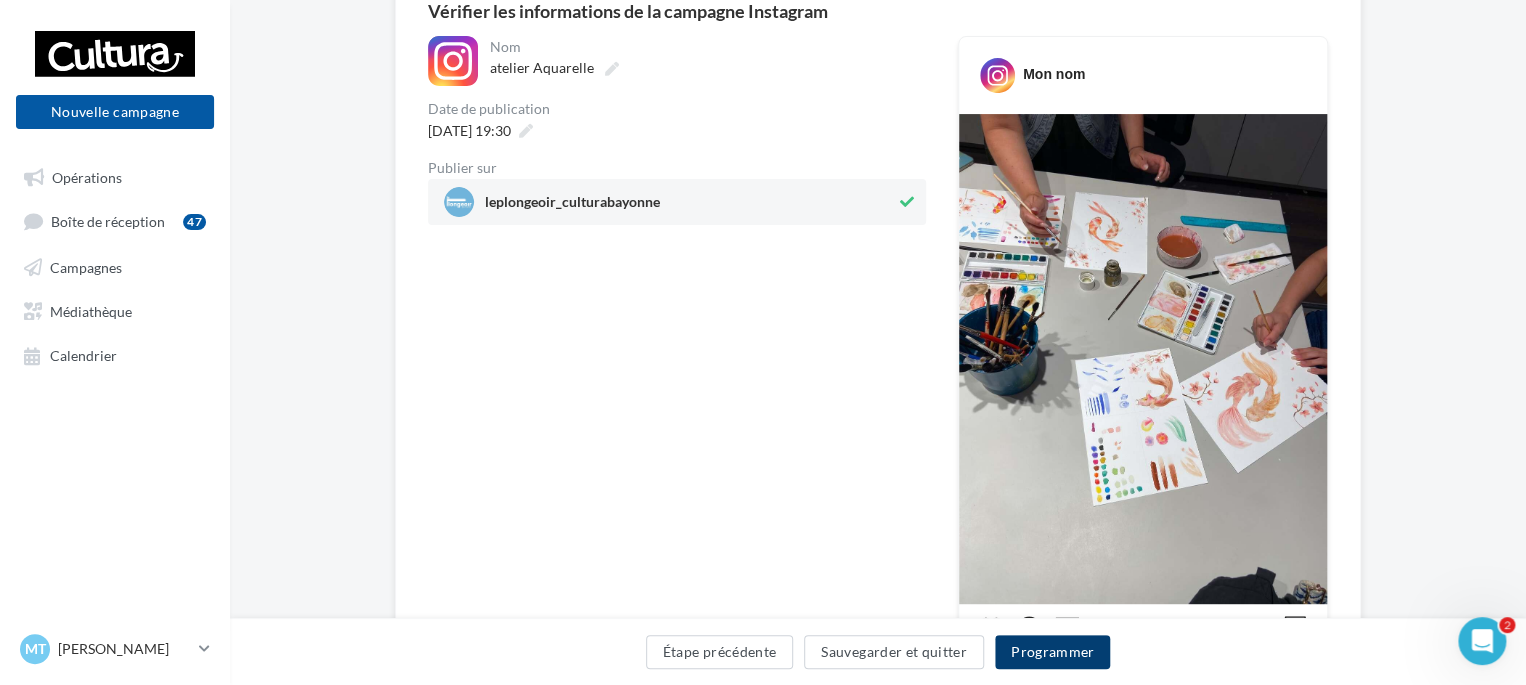 click on "Programmer" at bounding box center (1053, 652) 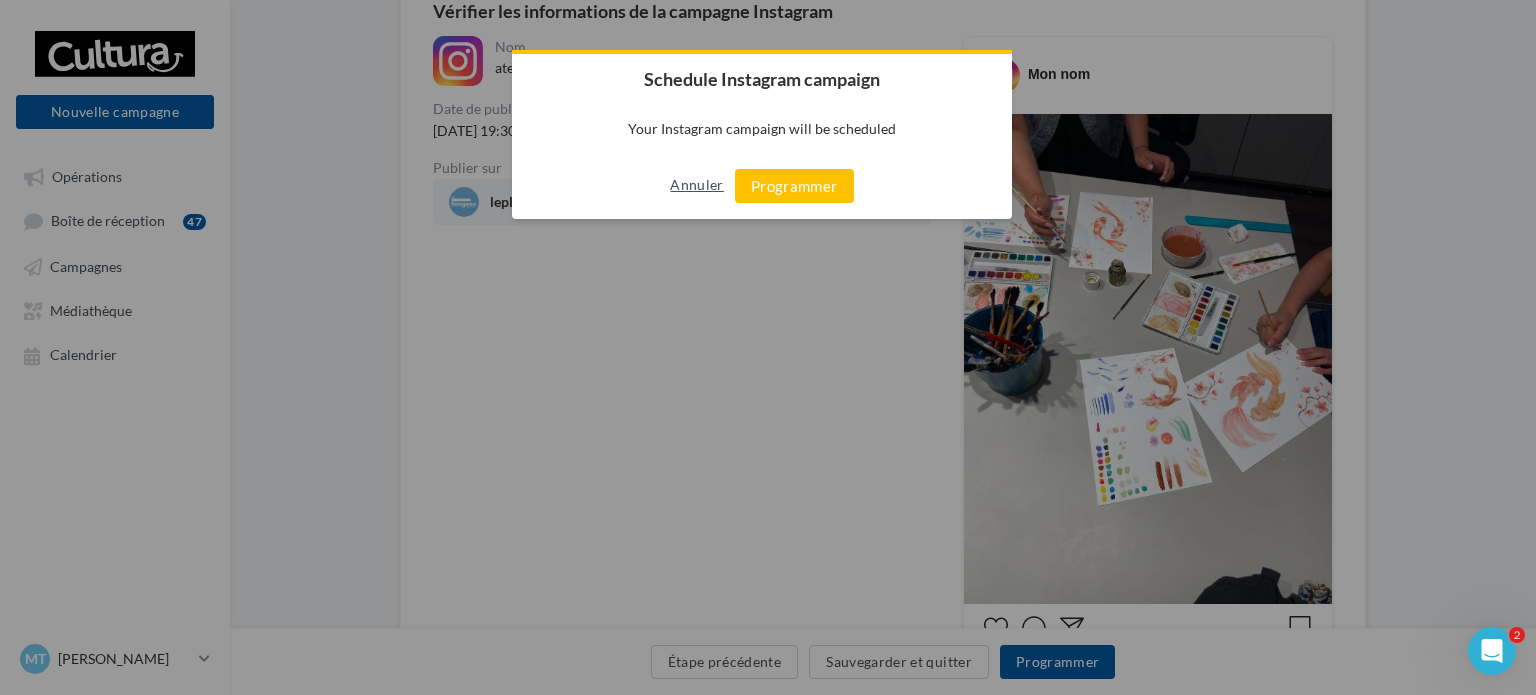 click on "Annuler" at bounding box center [696, 185] 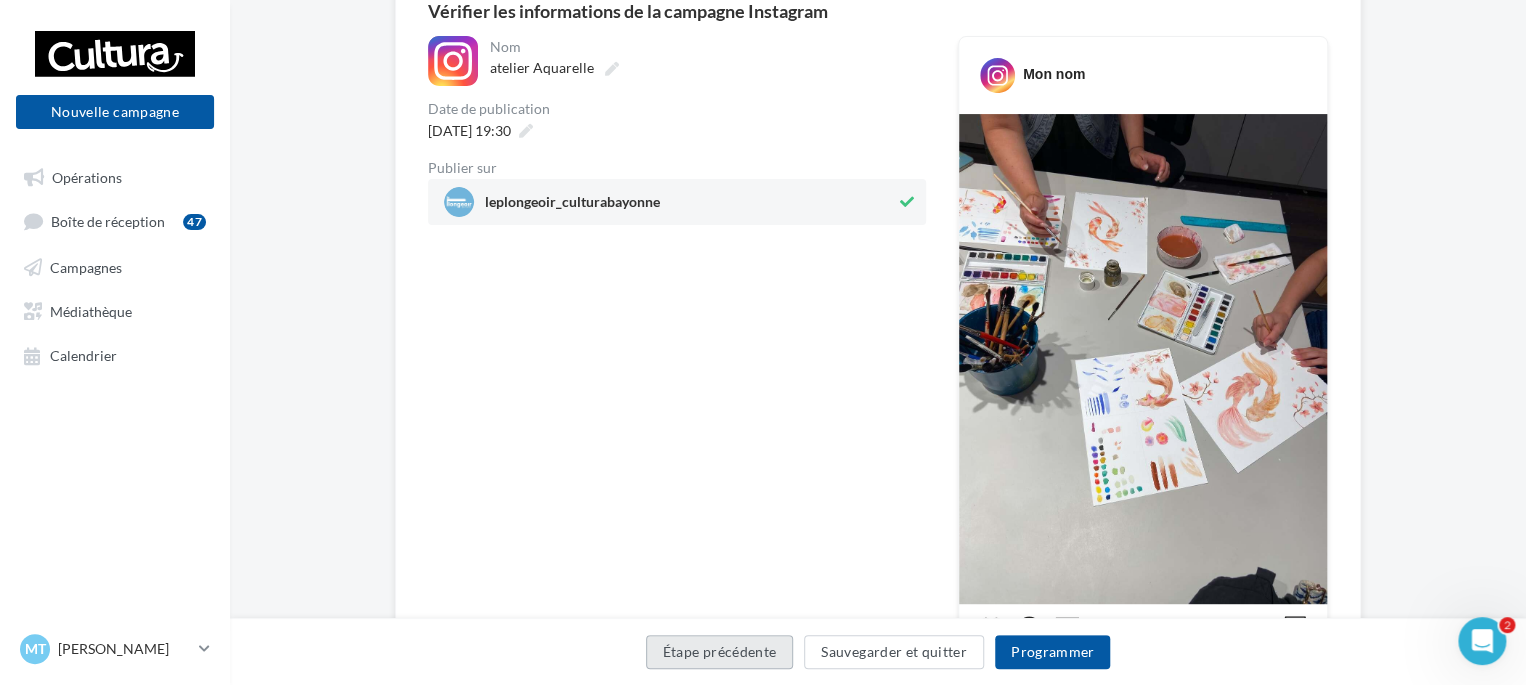click on "Étape précédente" at bounding box center (720, 652) 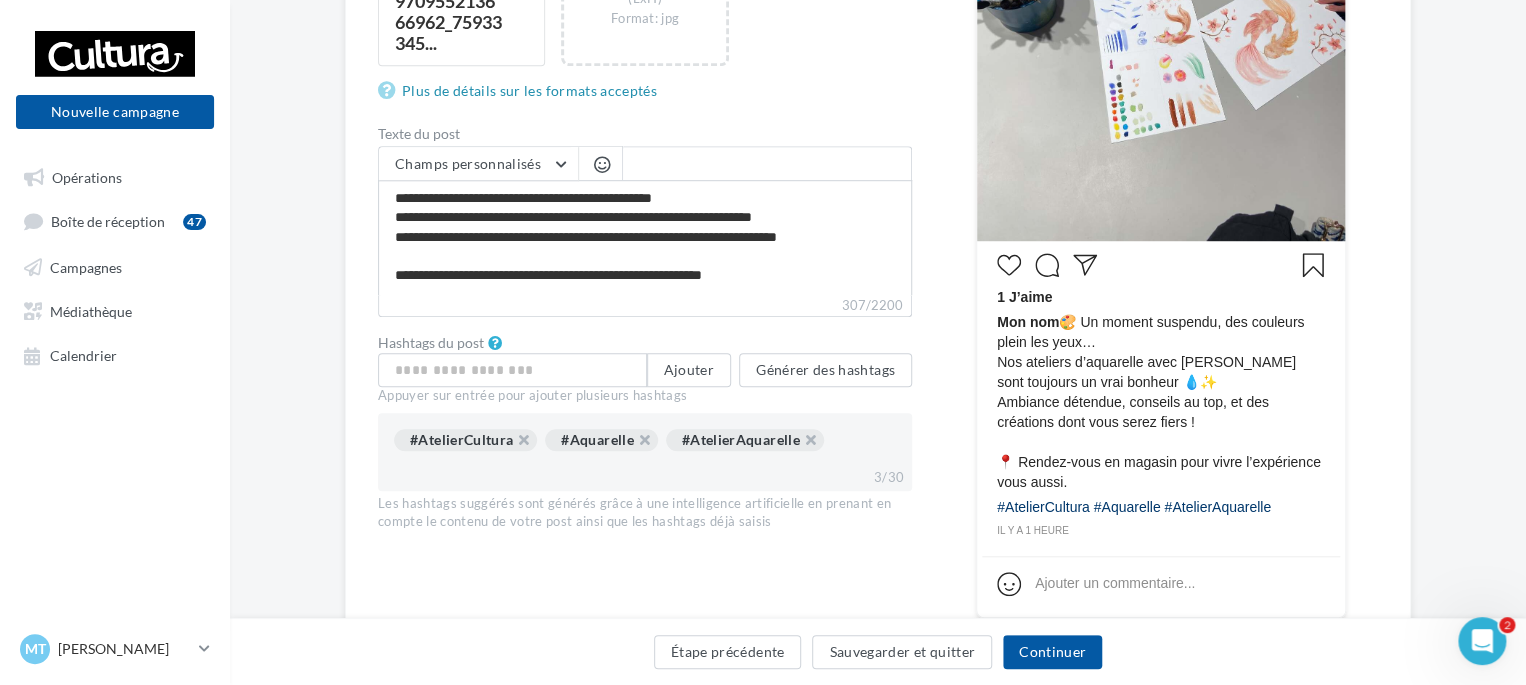scroll, scrollTop: 581, scrollLeft: 0, axis: vertical 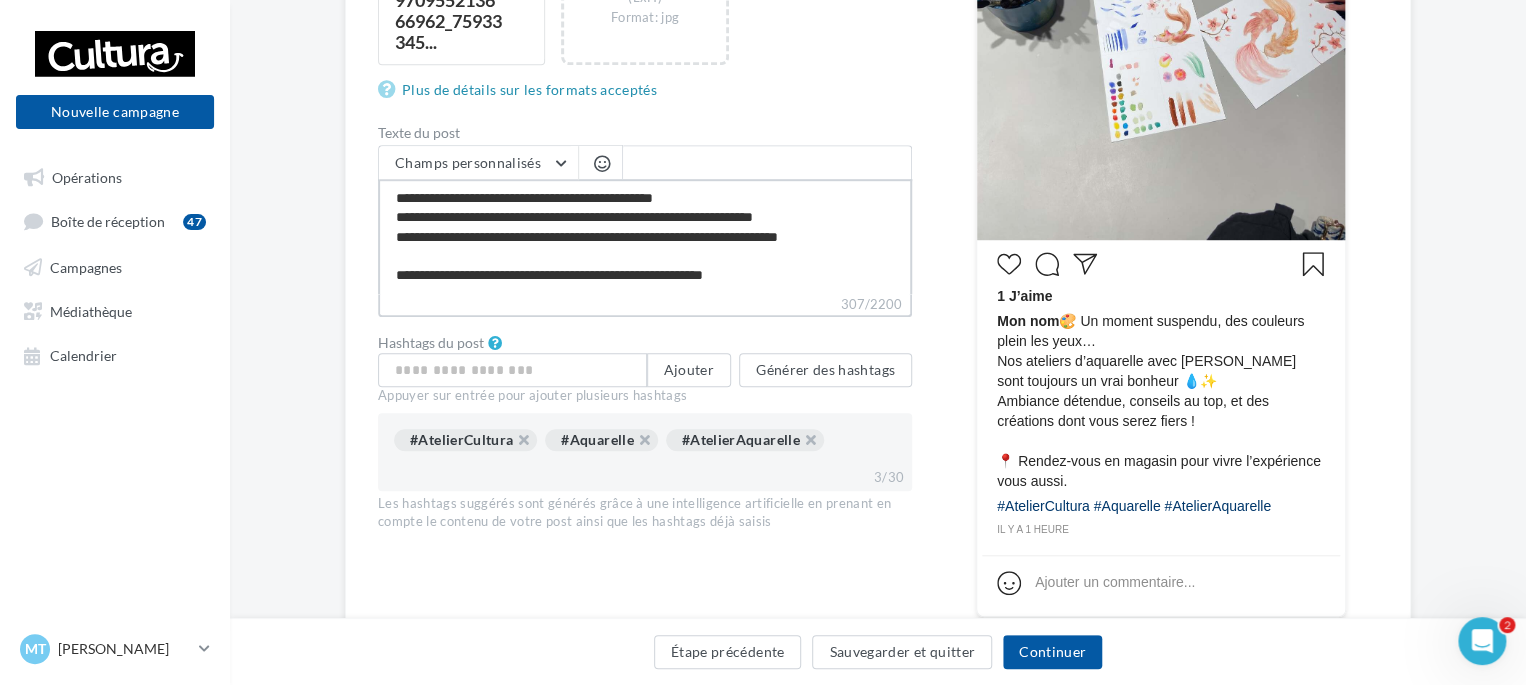 click on "**********" at bounding box center (645, 236) 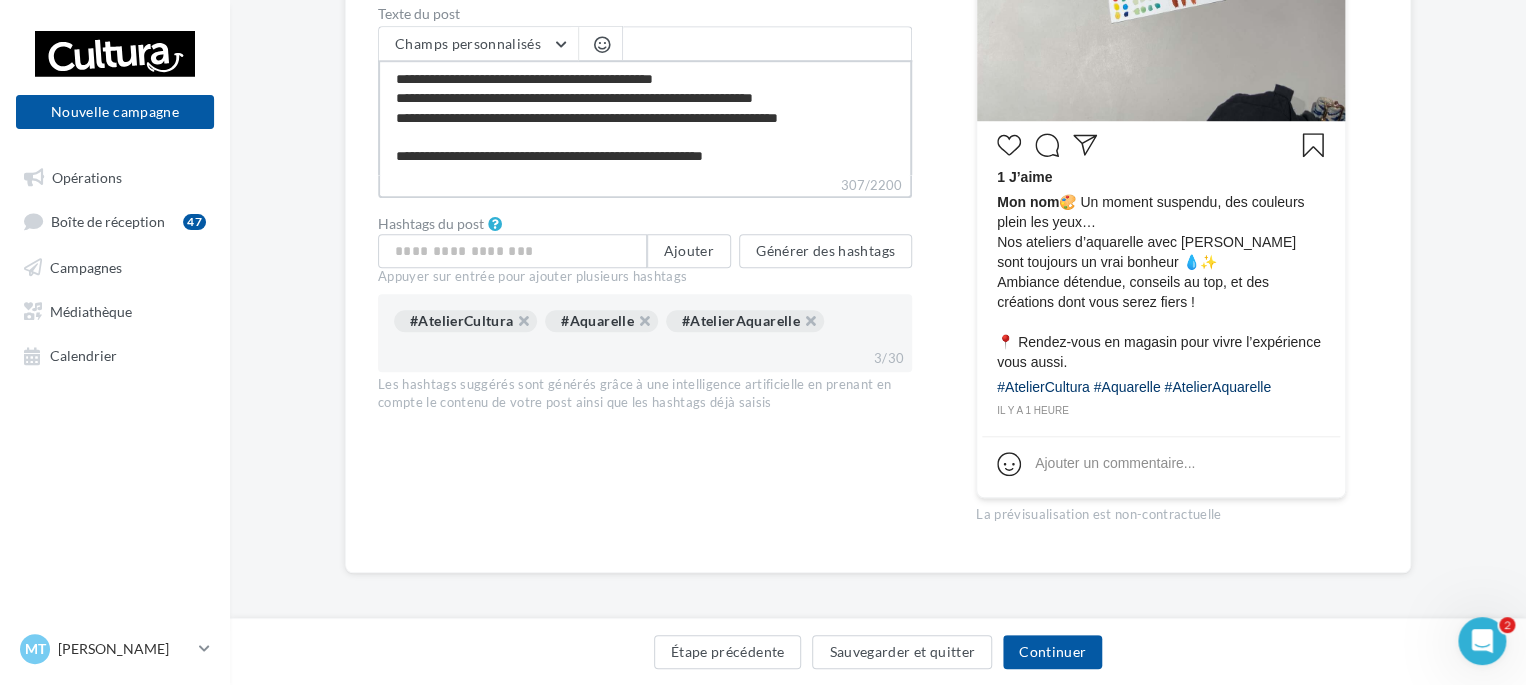 scroll, scrollTop: 707, scrollLeft: 0, axis: vertical 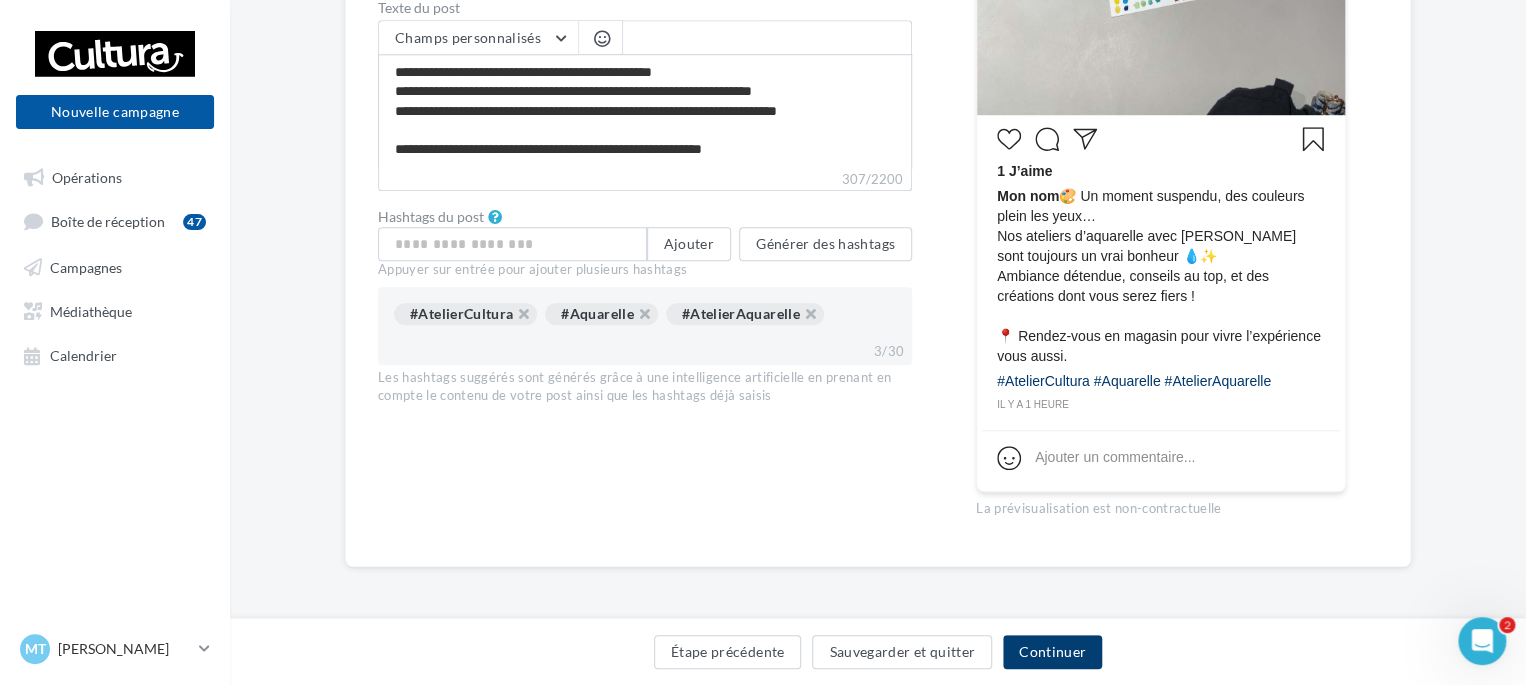 click on "Continuer" at bounding box center (1052, 652) 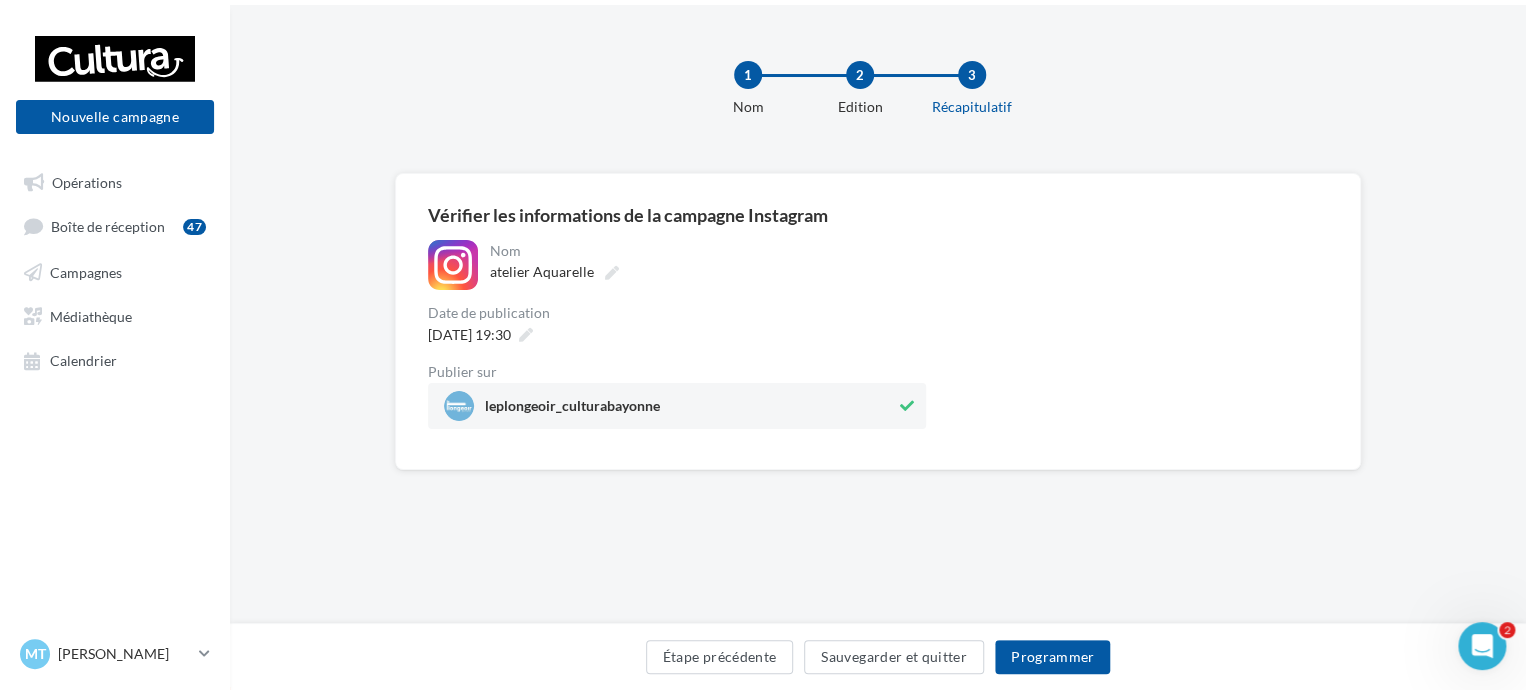 scroll, scrollTop: 0, scrollLeft: 0, axis: both 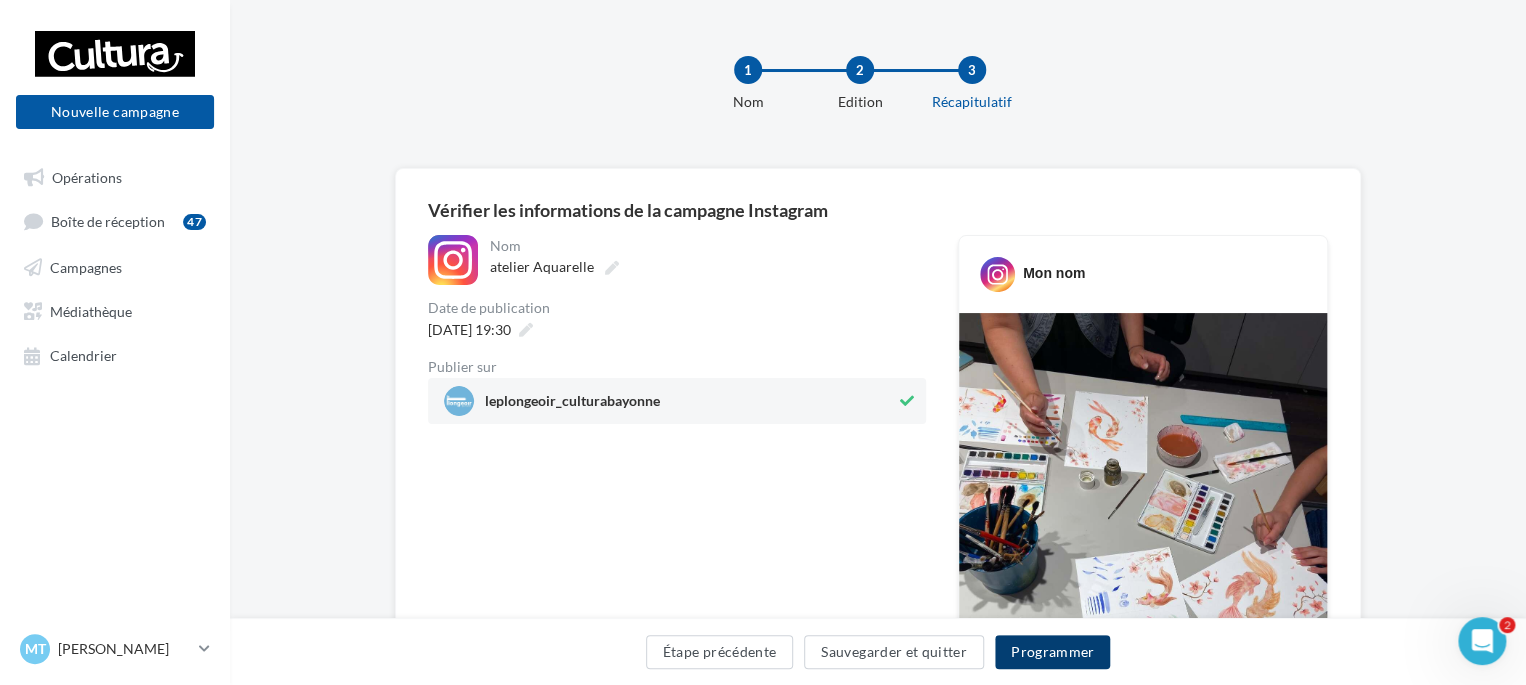 click on "Programmer" at bounding box center [1053, 652] 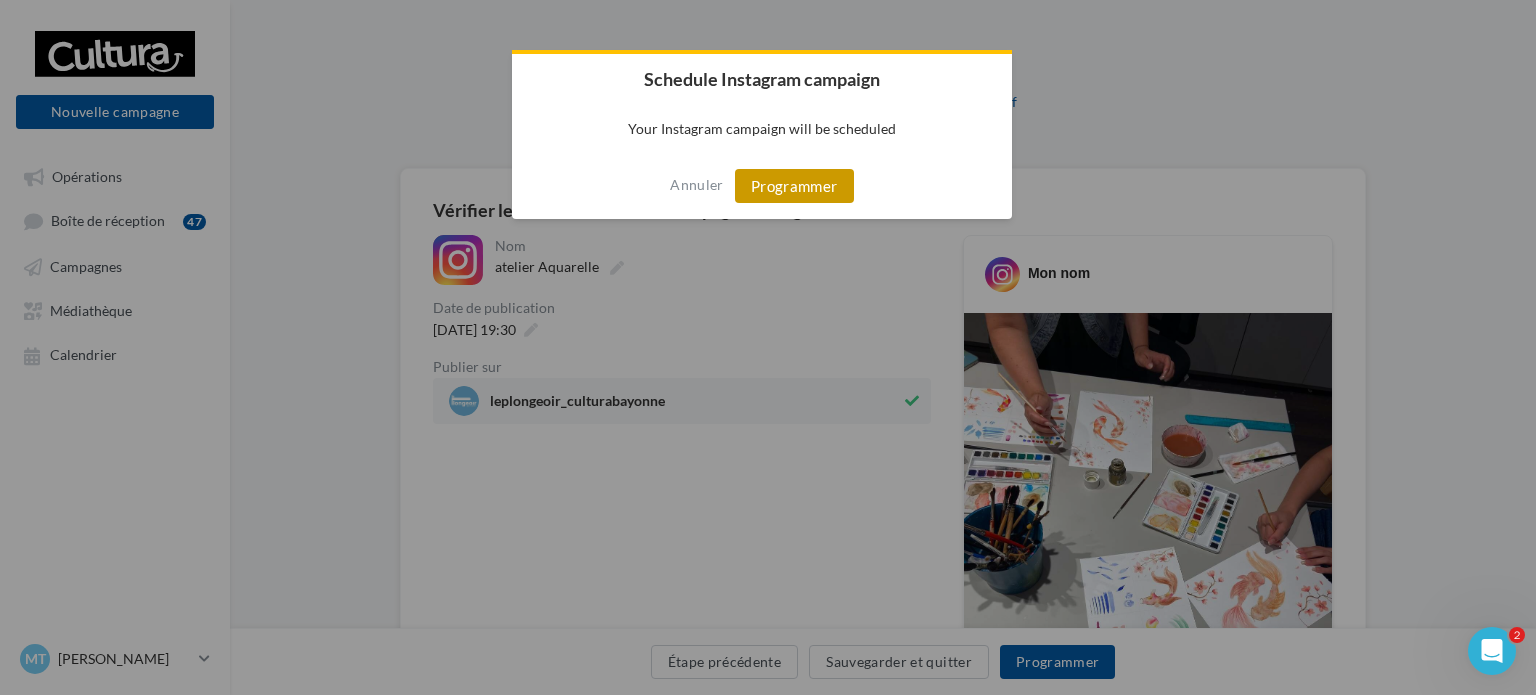 click on "Programmer" at bounding box center (794, 186) 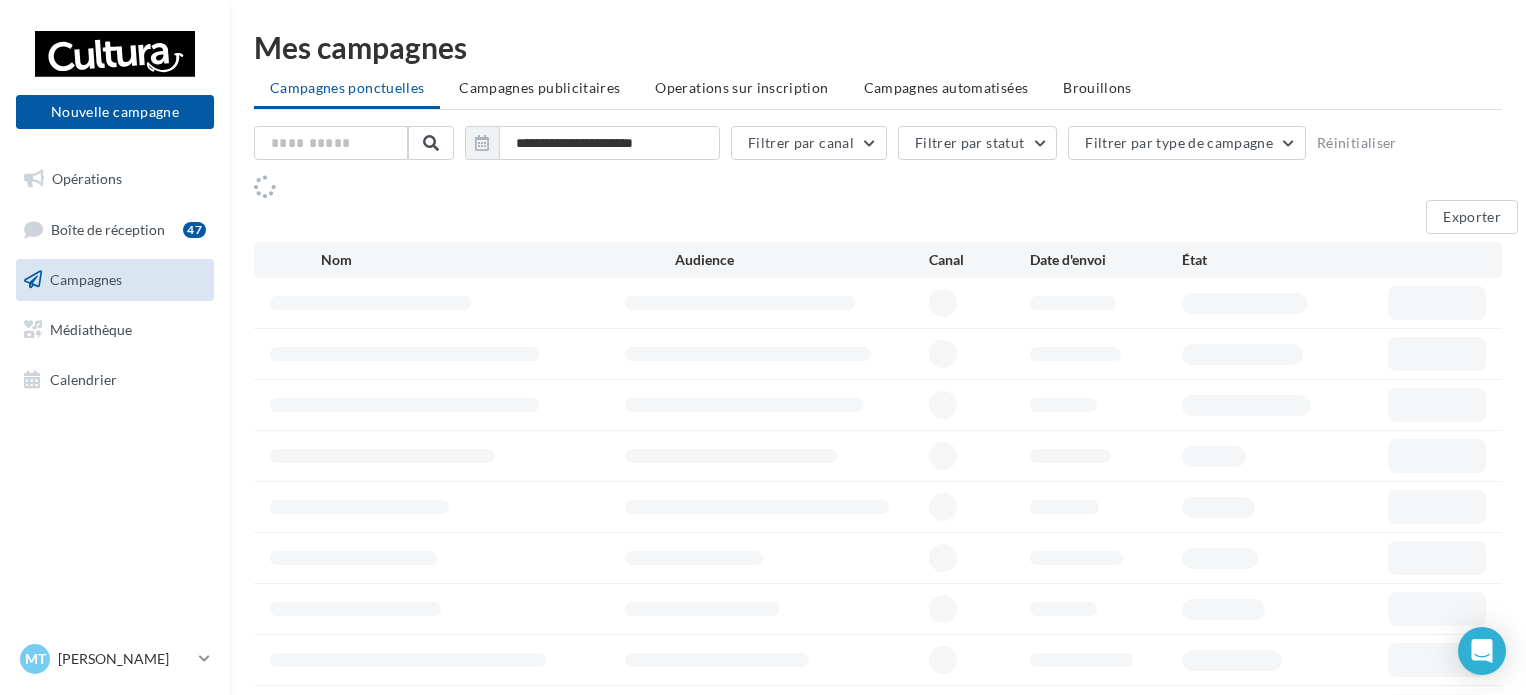 scroll, scrollTop: 0, scrollLeft: 0, axis: both 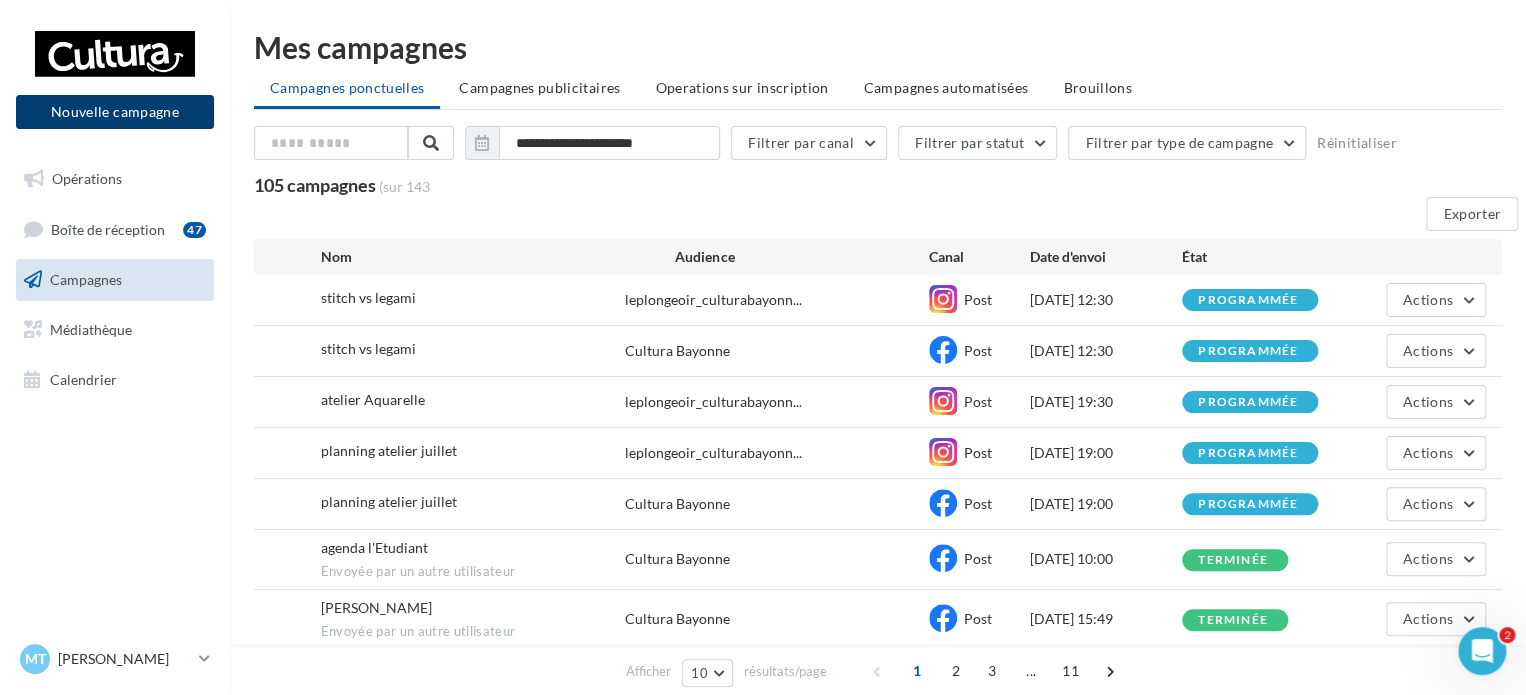 click on "Nouvelle campagne" at bounding box center (115, 112) 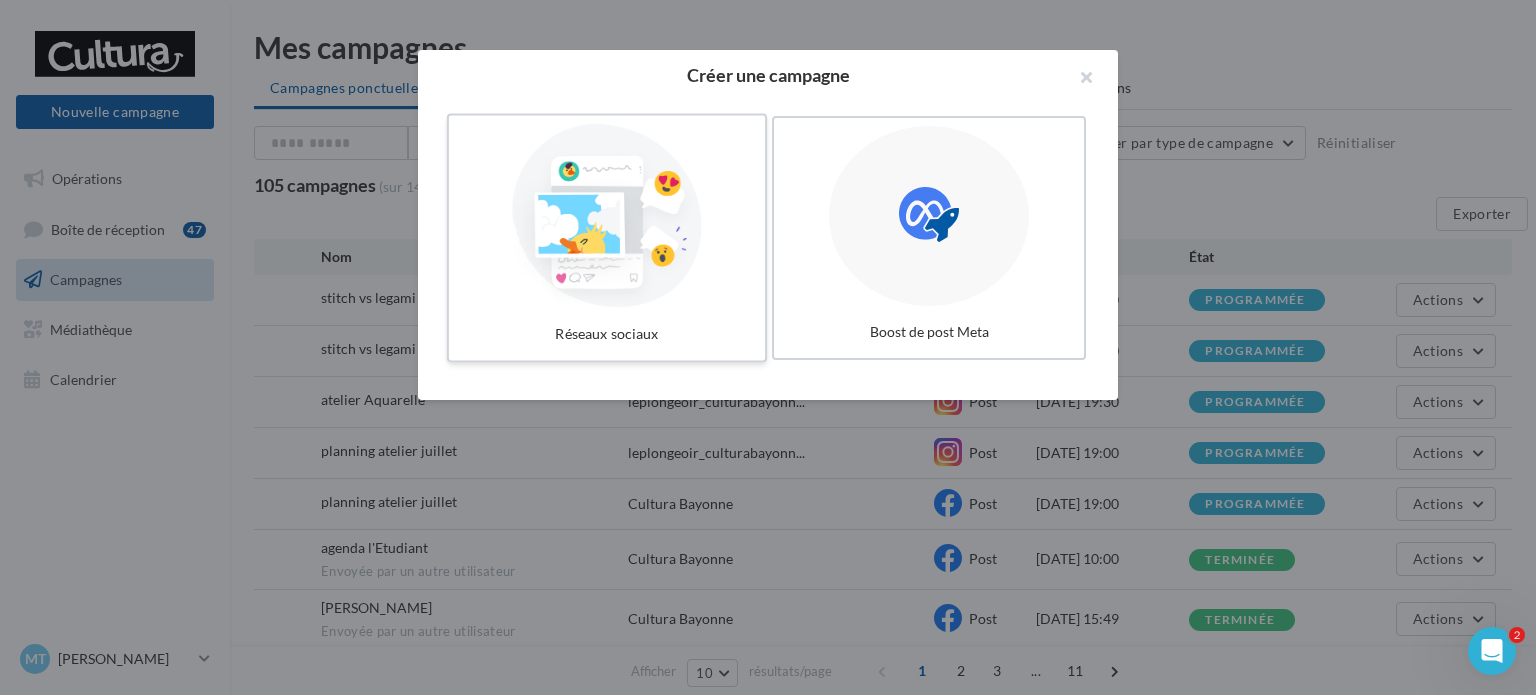 click at bounding box center (607, 216) 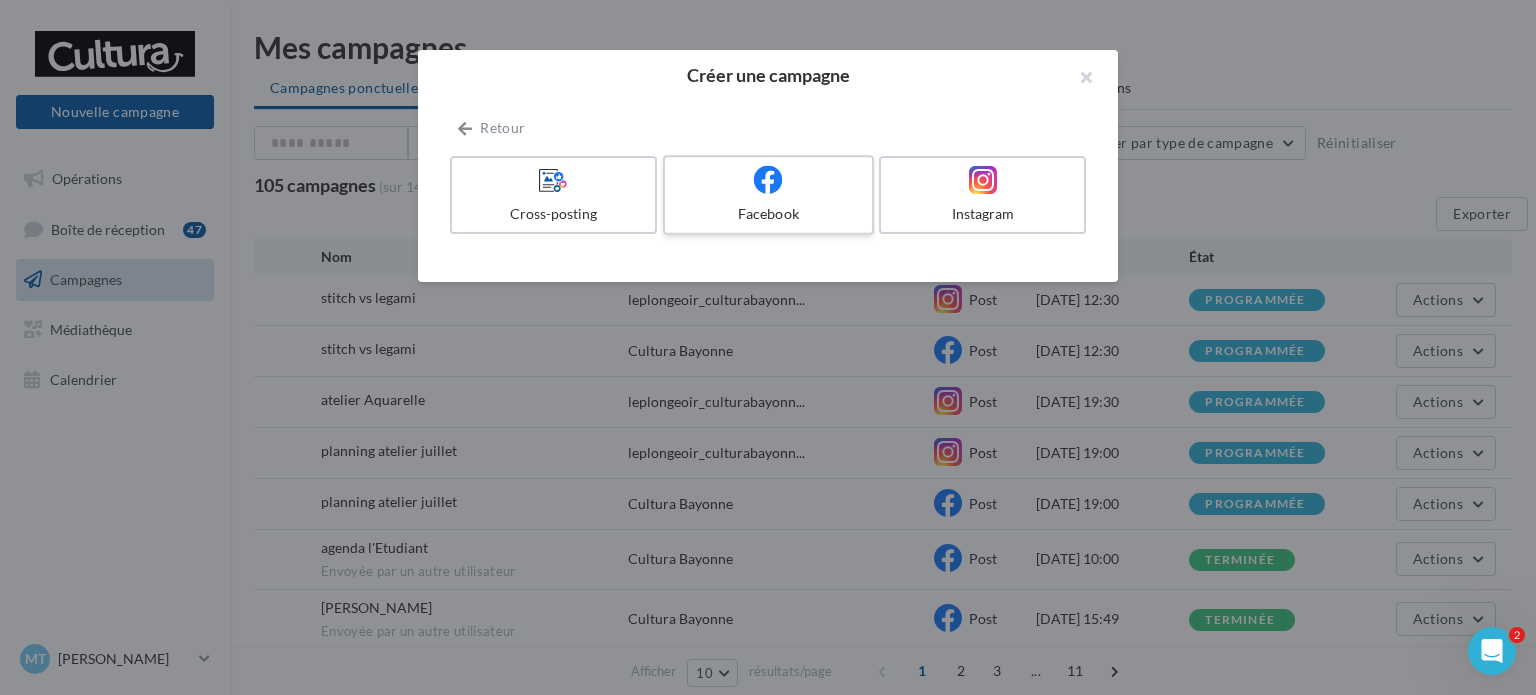 click on "Facebook" at bounding box center [768, 214] 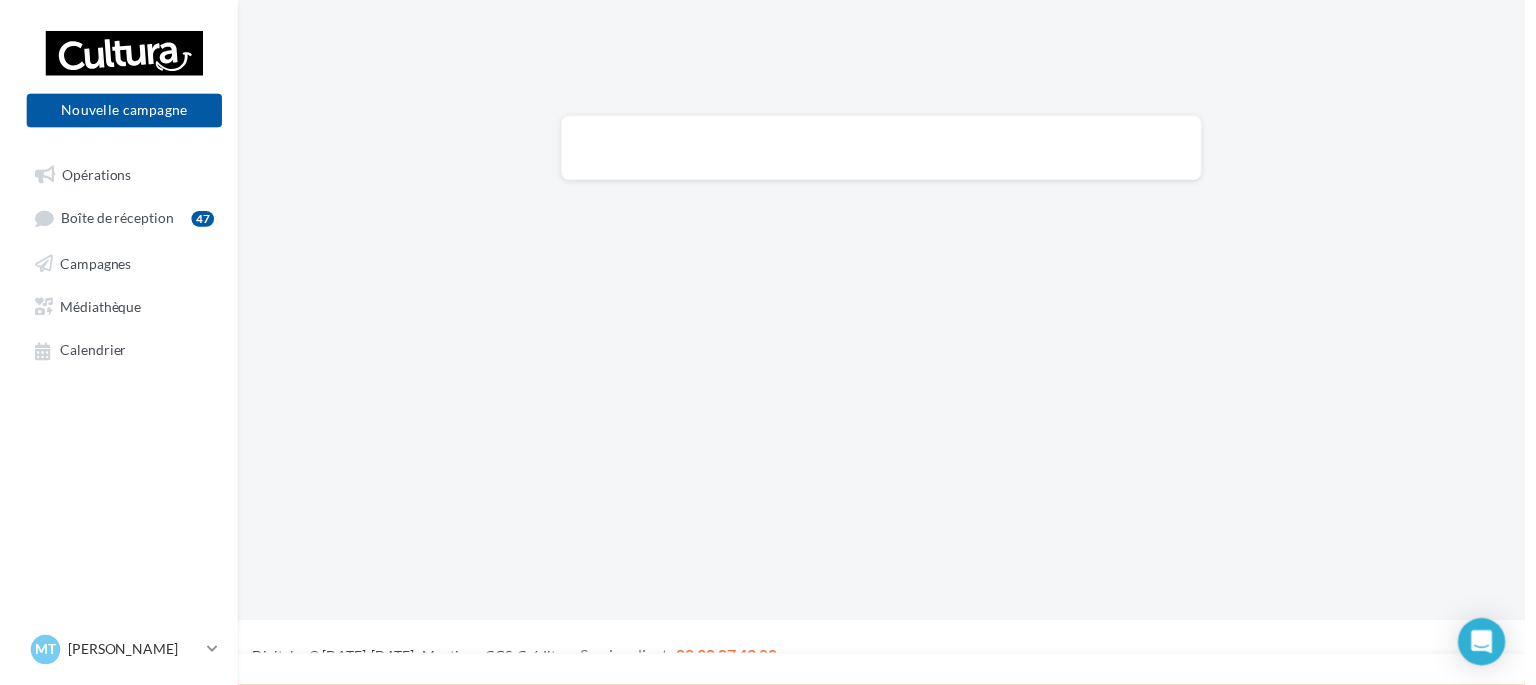 scroll, scrollTop: 0, scrollLeft: 0, axis: both 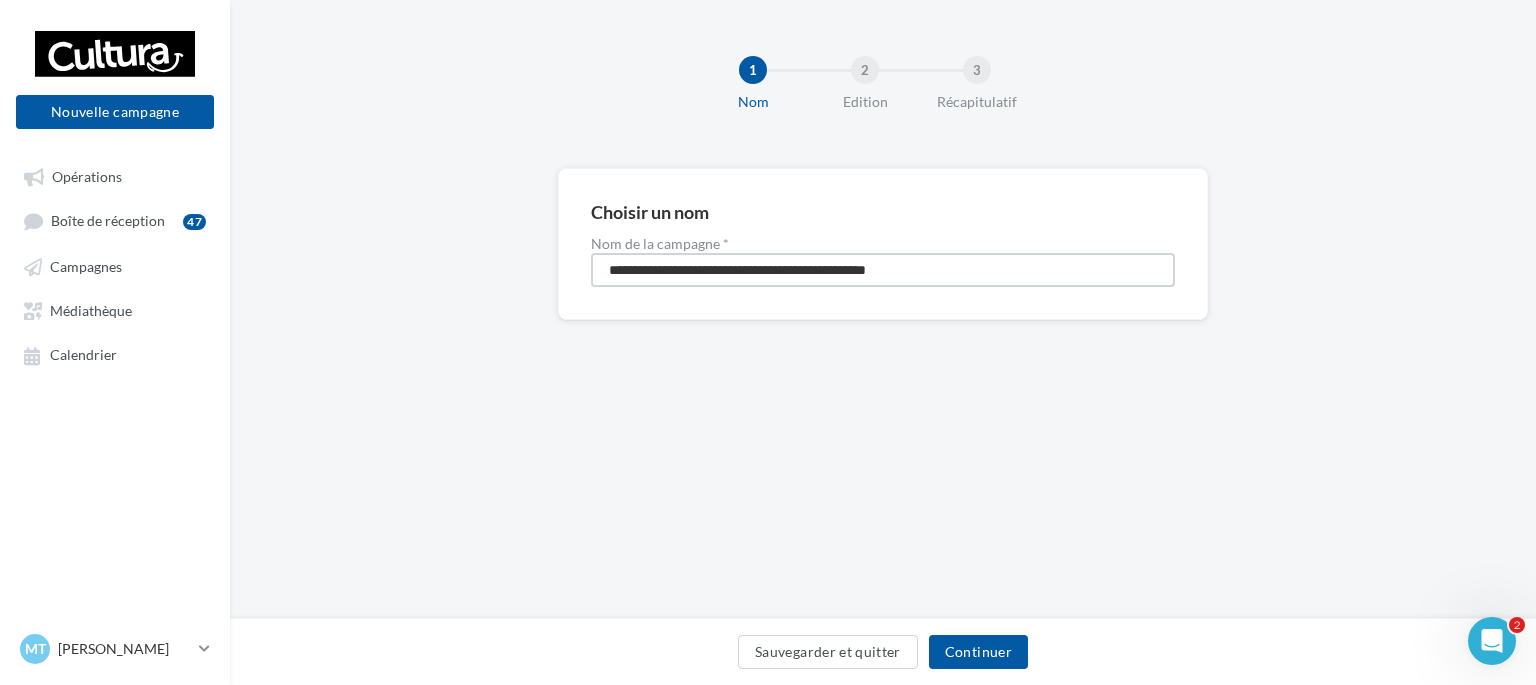 drag, startPoint x: 962, startPoint y: 275, endPoint x: 456, endPoint y: 258, distance: 506.2855 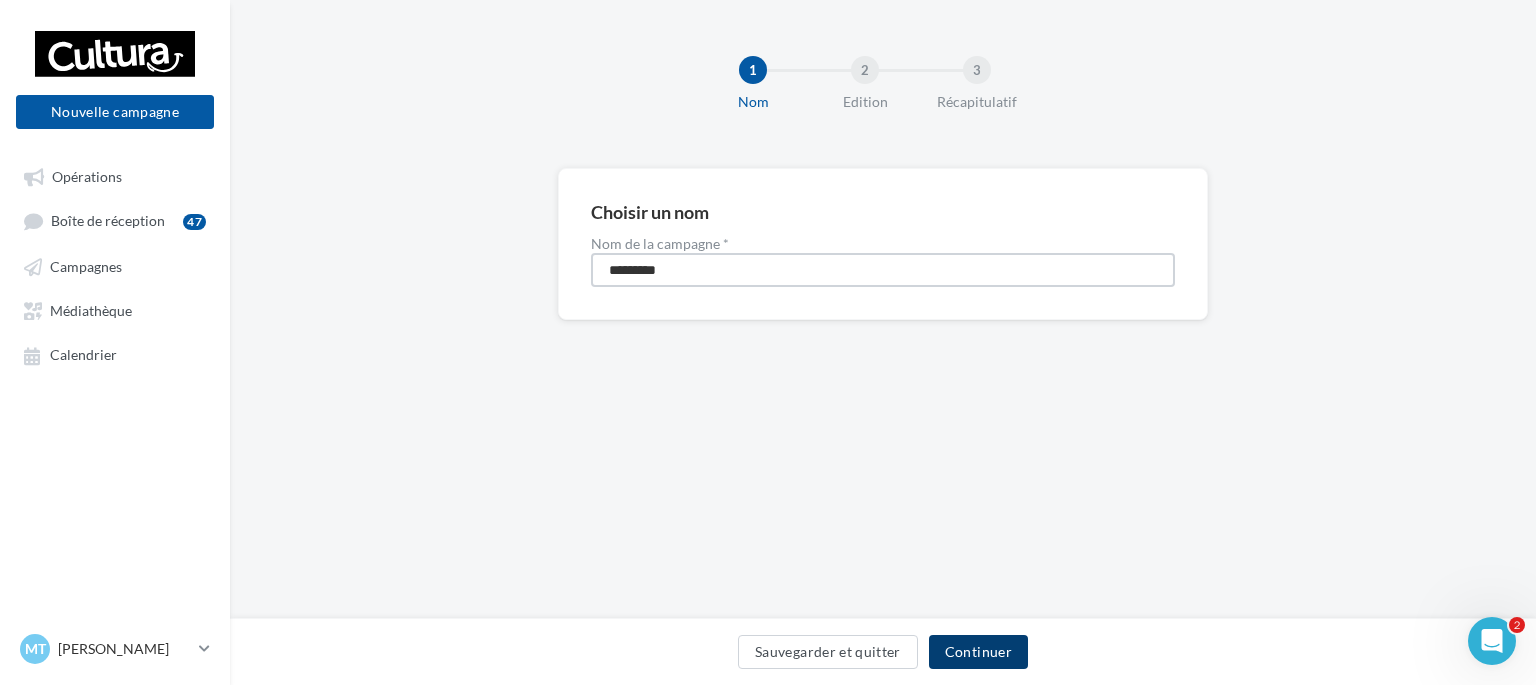 type on "*********" 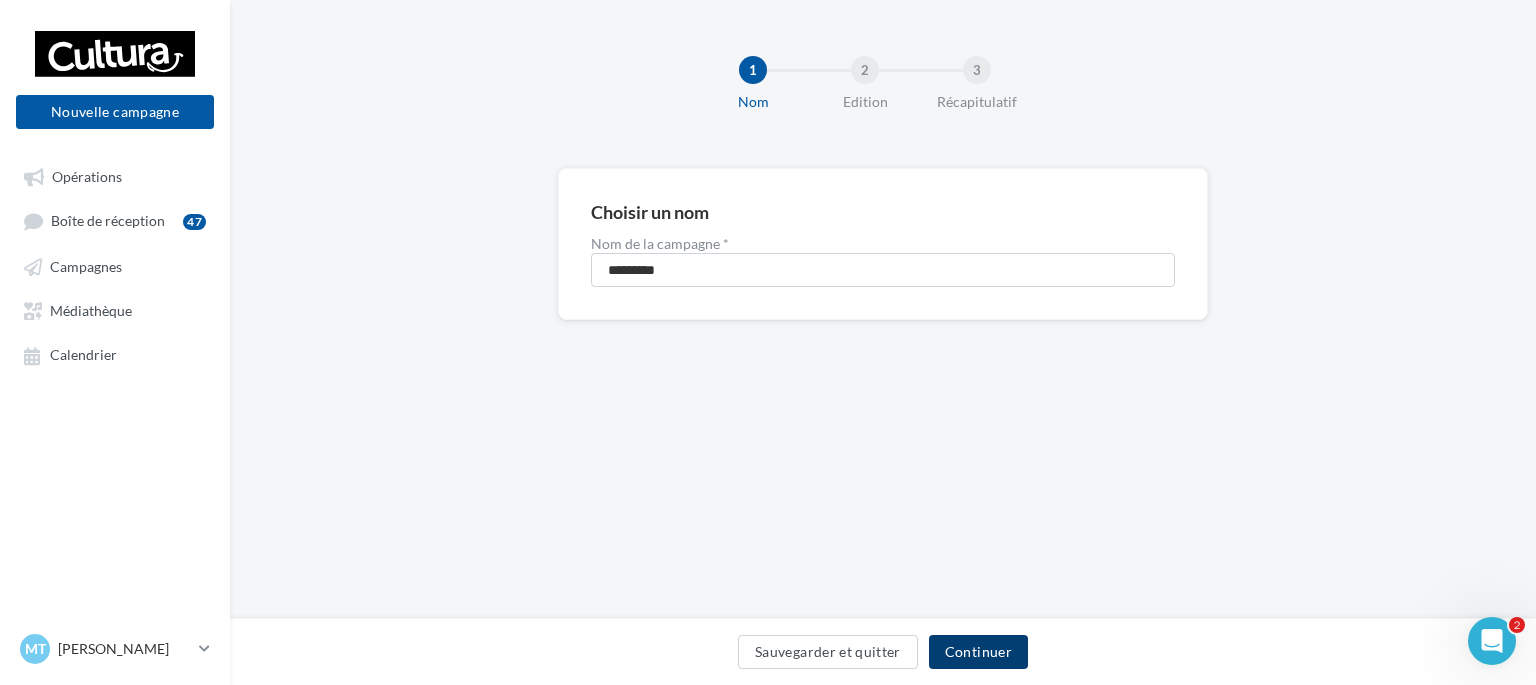 click on "Continuer" at bounding box center (978, 652) 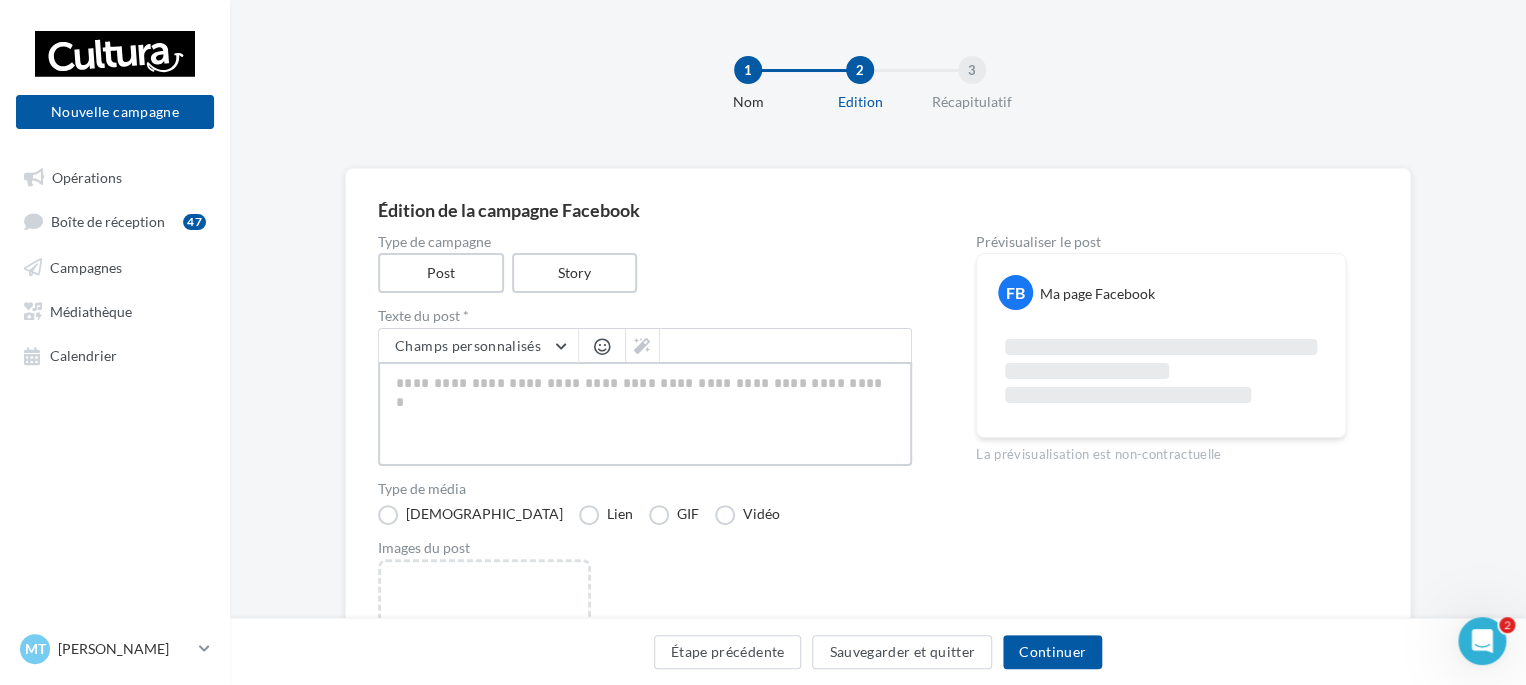 click at bounding box center (645, 414) 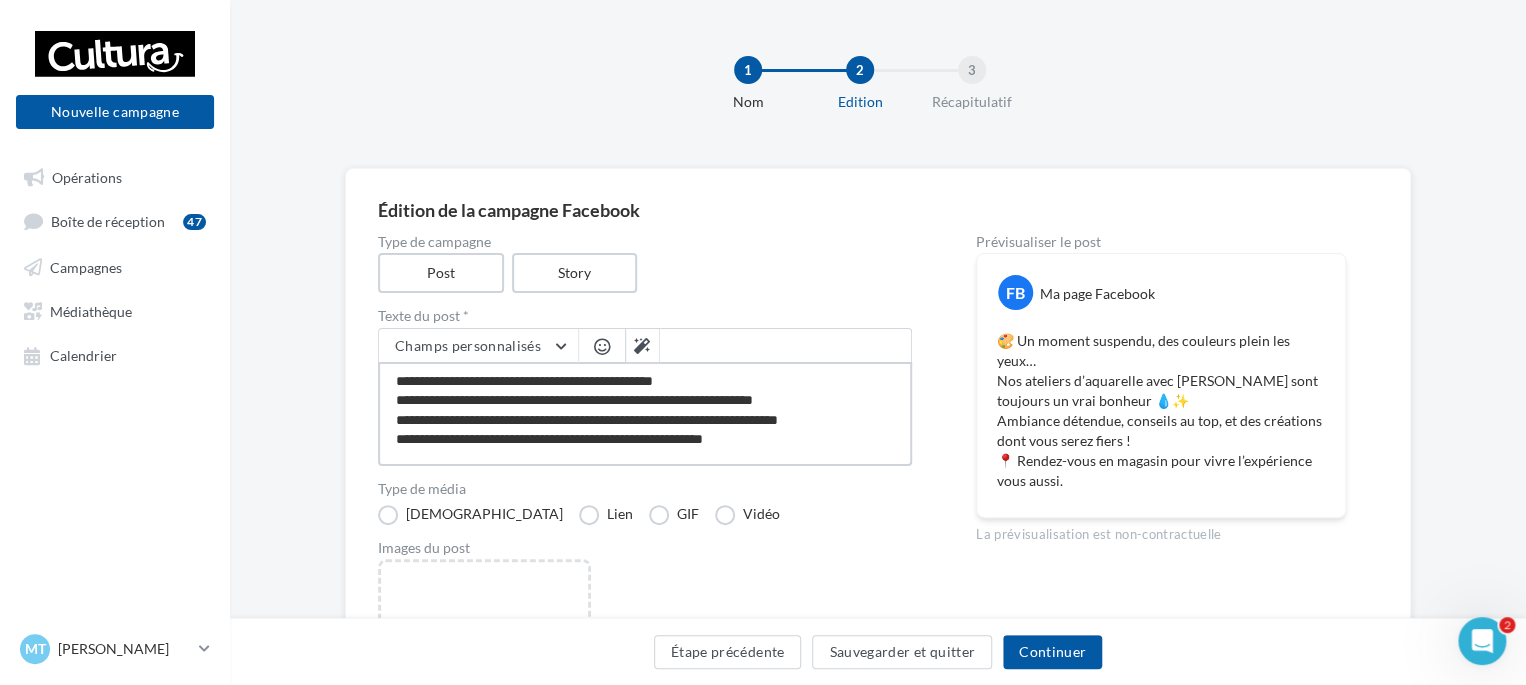 click on "**********" at bounding box center [645, 414] 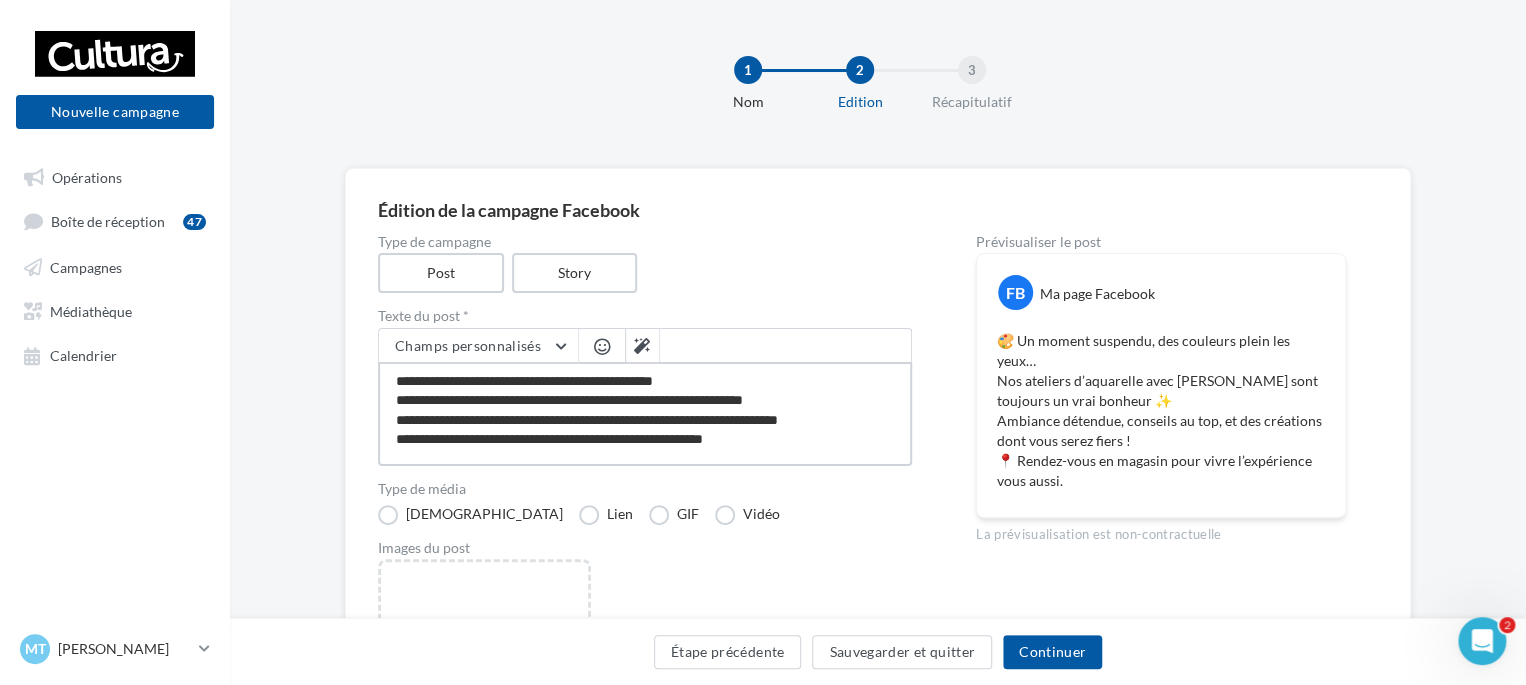 click on "**********" at bounding box center [645, 414] 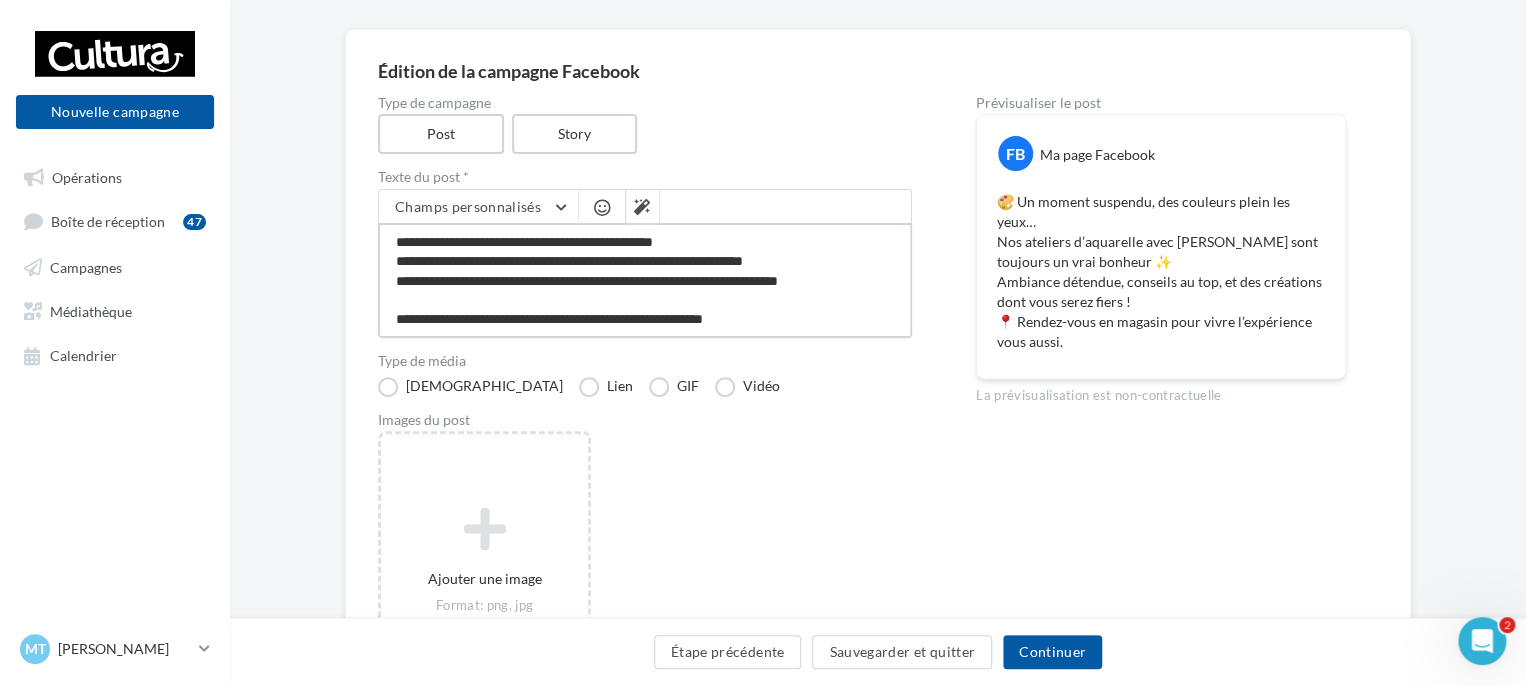 scroll, scrollTop: 140, scrollLeft: 0, axis: vertical 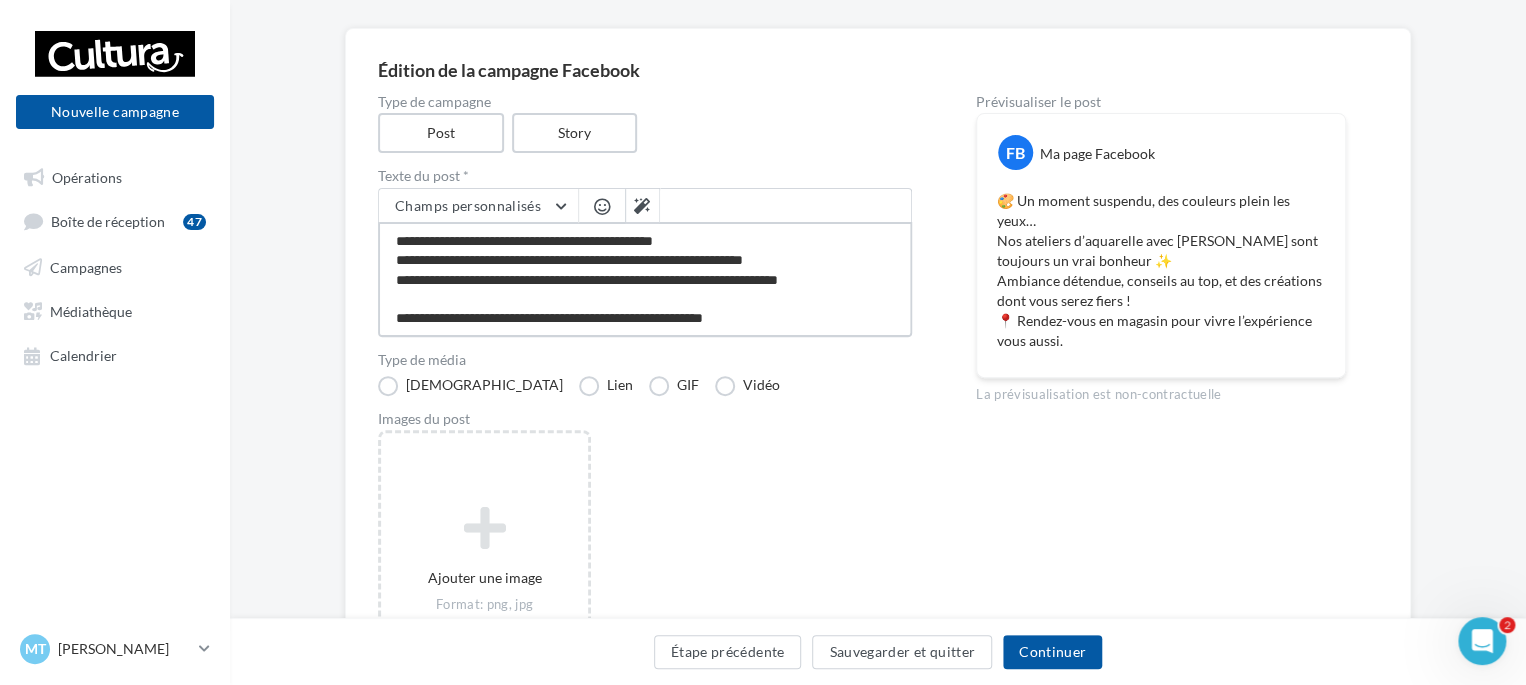 click on "**********" at bounding box center (645, 279) 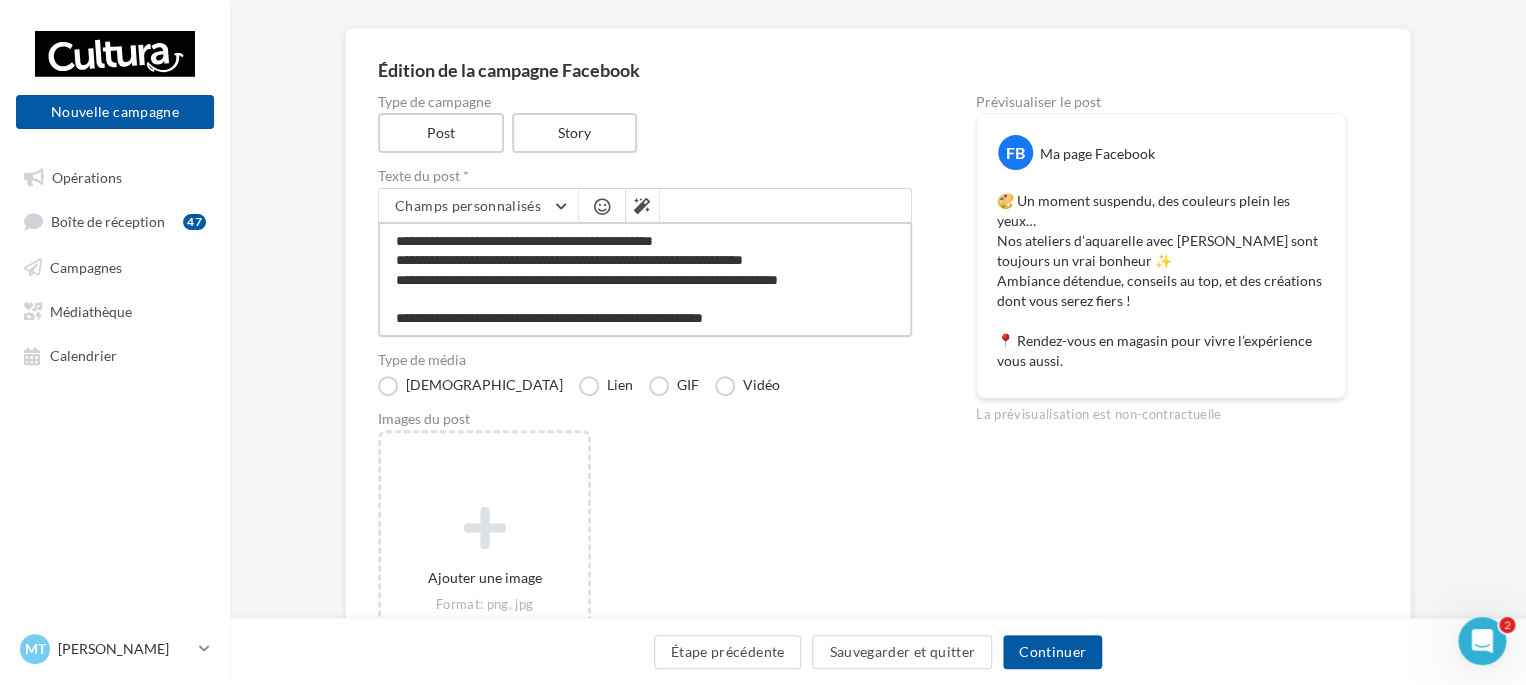 click on "**********" at bounding box center (645, 279) 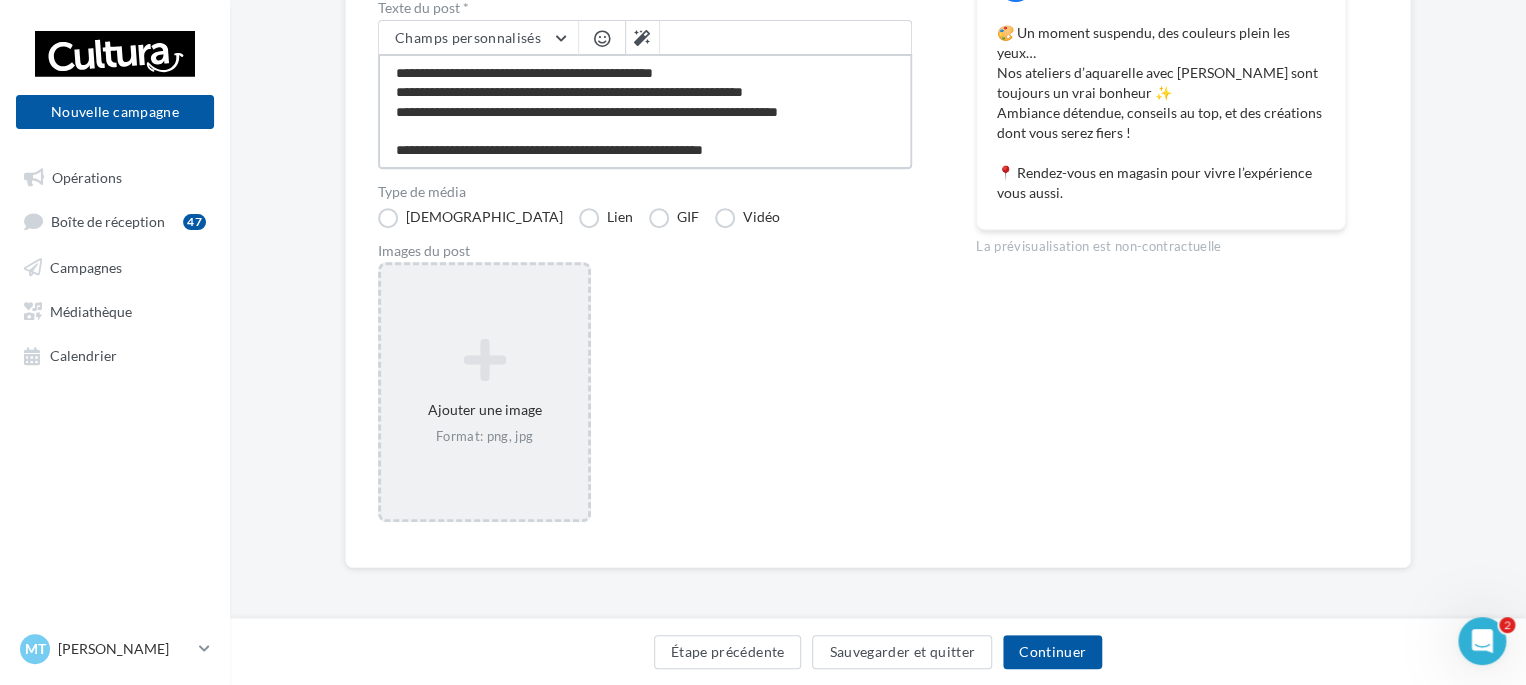 type on "**********" 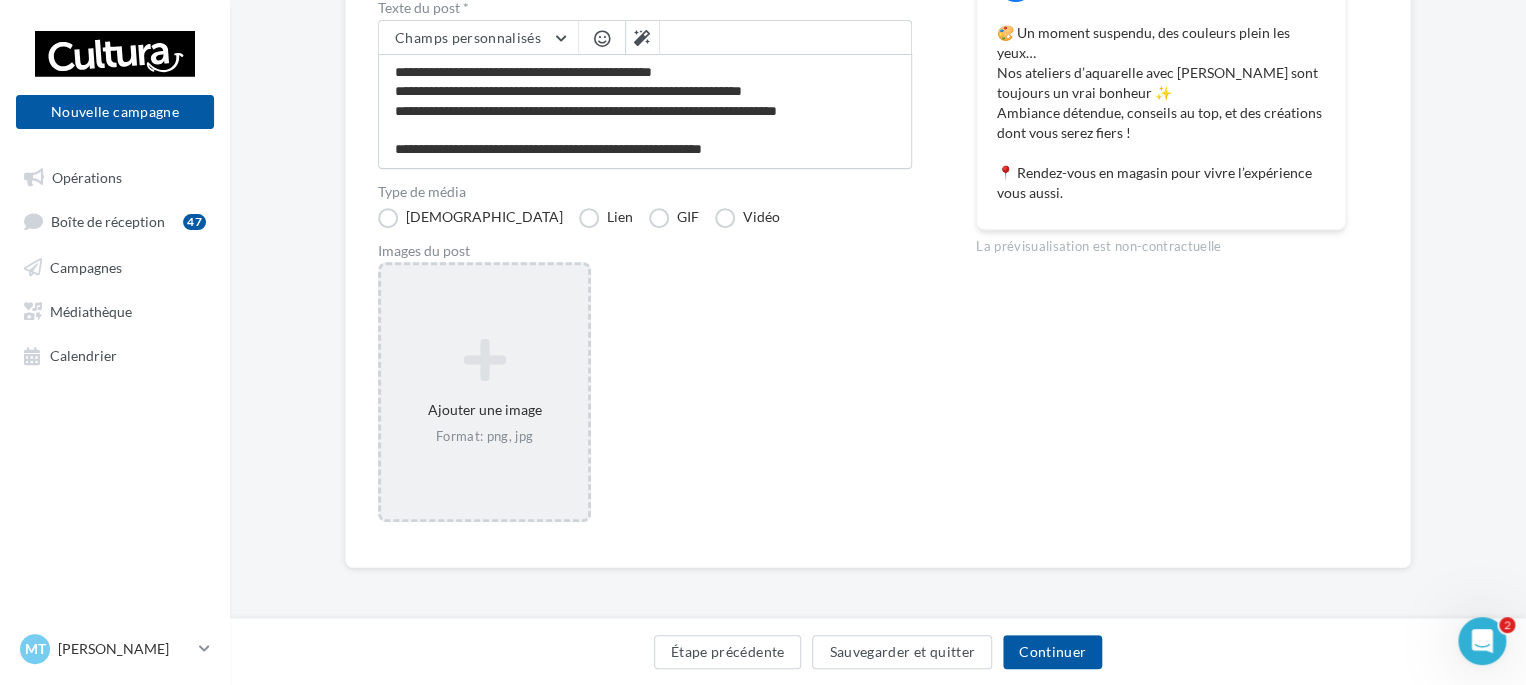 click at bounding box center [484, 360] 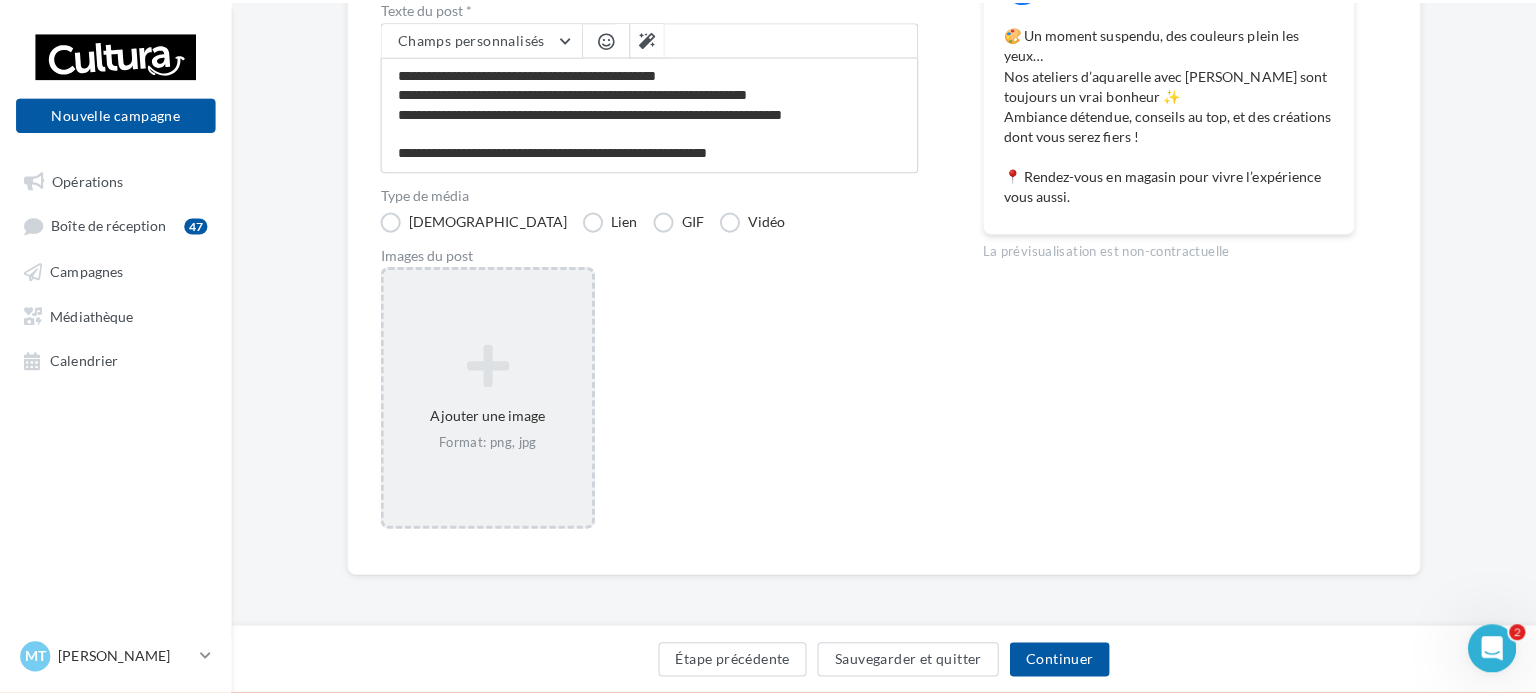 scroll, scrollTop: 298, scrollLeft: 0, axis: vertical 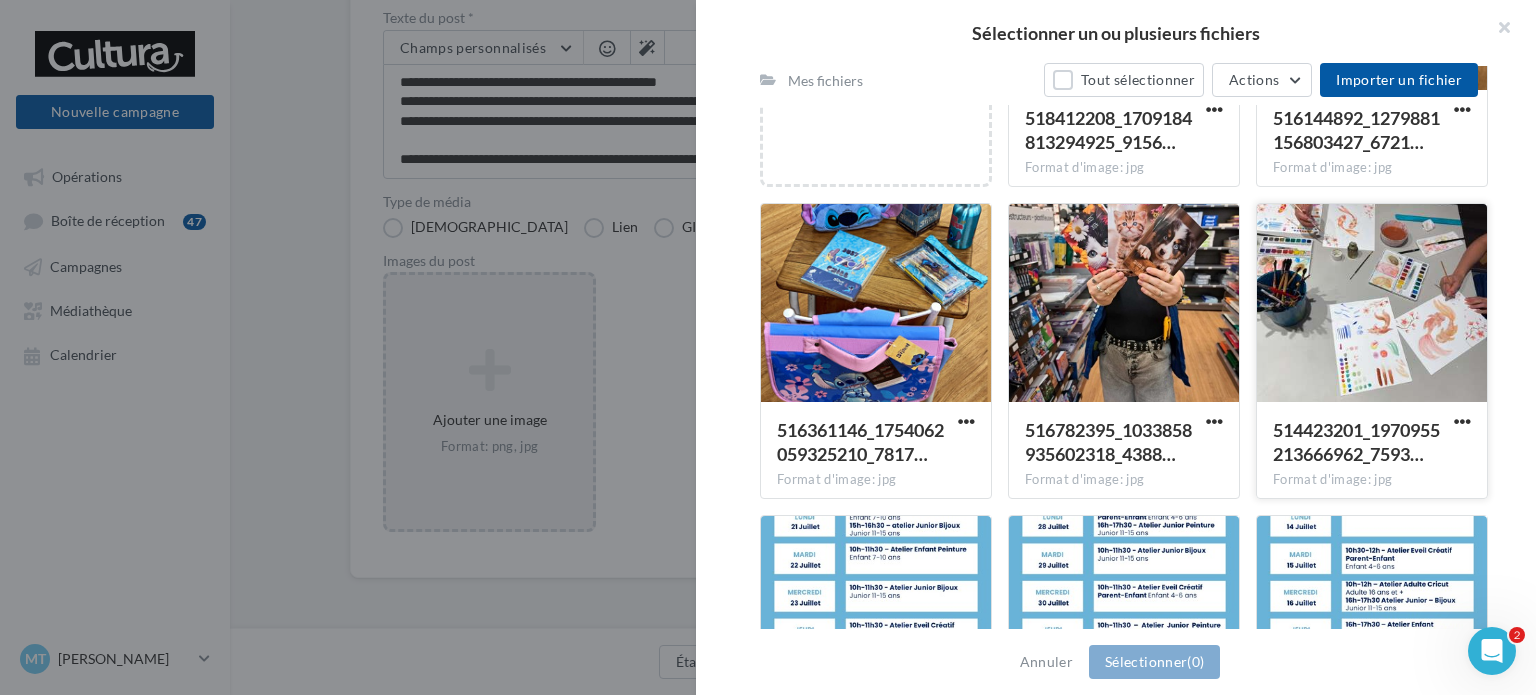 click at bounding box center [1372, 304] 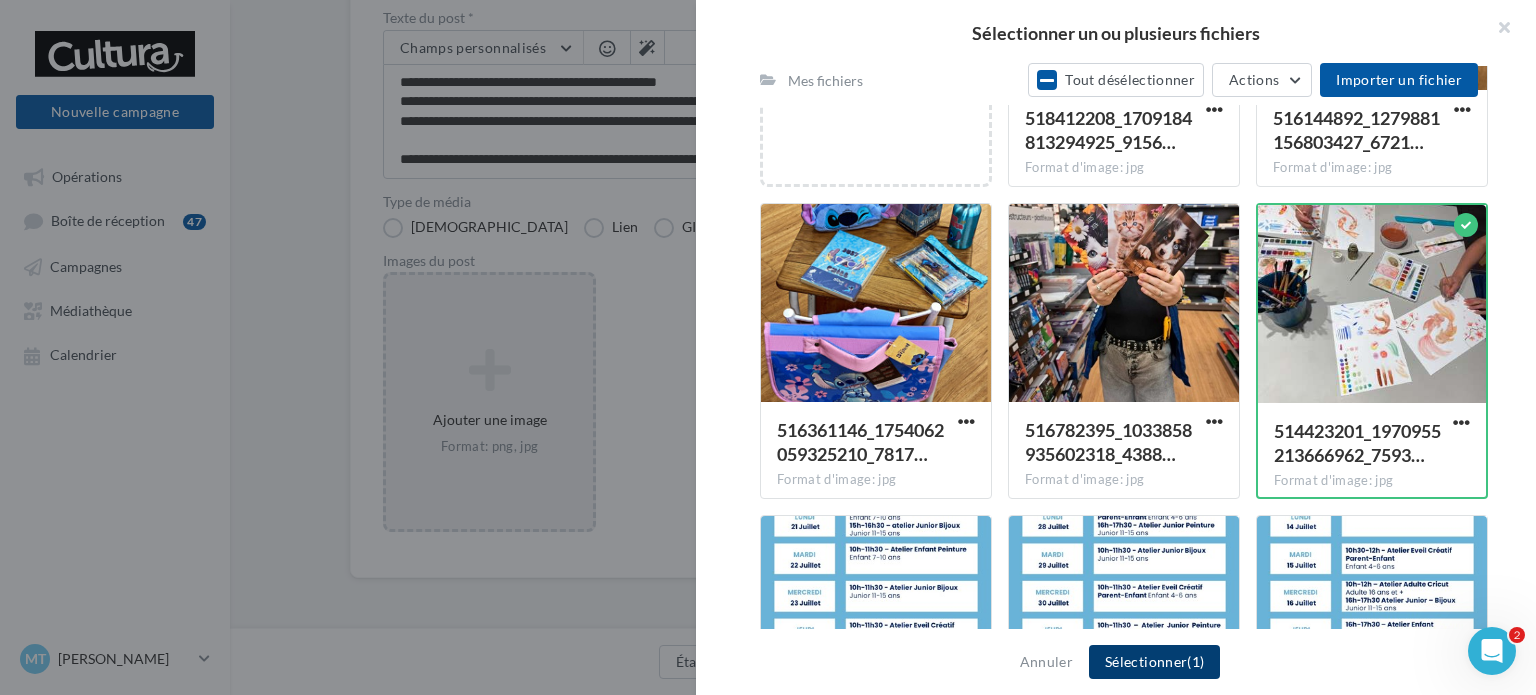 click on "Sélectionner   (1)" at bounding box center (1154, 662) 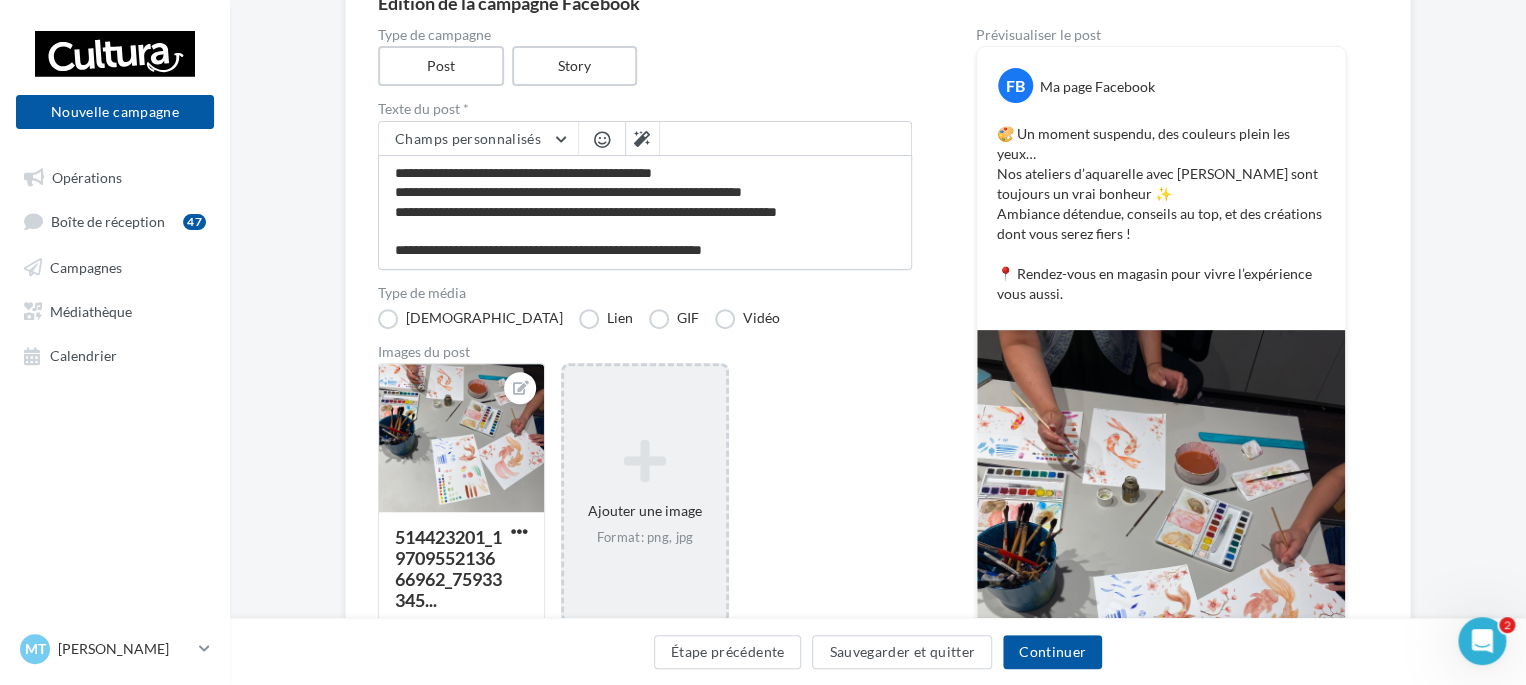 scroll, scrollTop: 208, scrollLeft: 0, axis: vertical 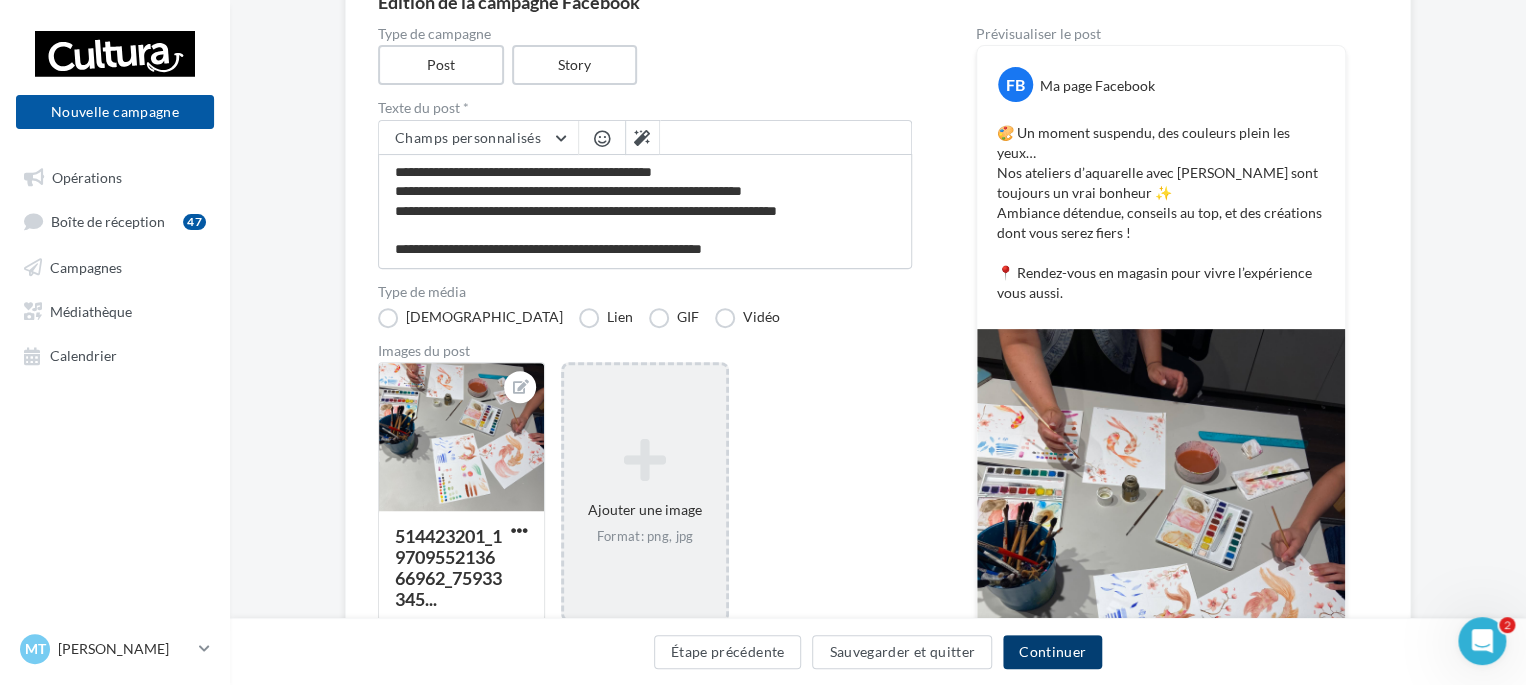 click on "Continuer" at bounding box center (1052, 652) 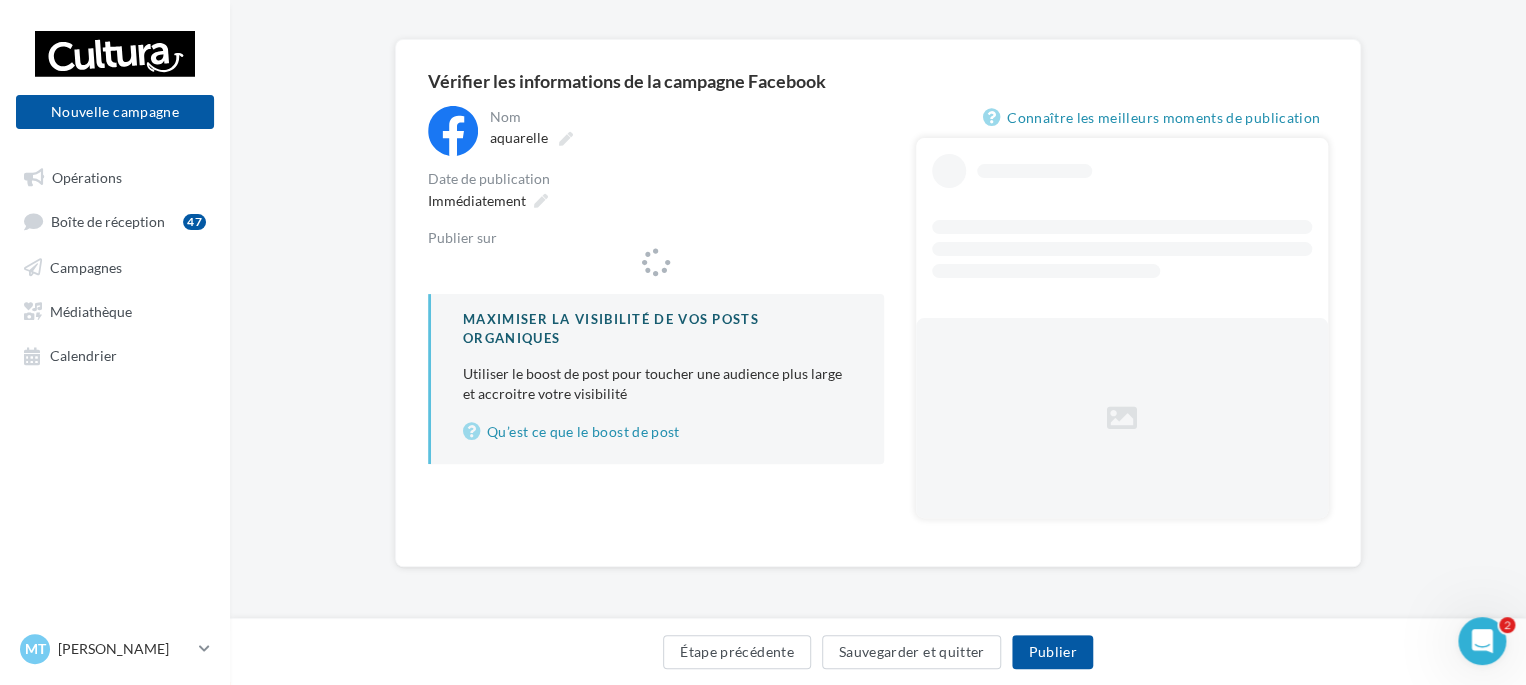 scroll, scrollTop: 0, scrollLeft: 0, axis: both 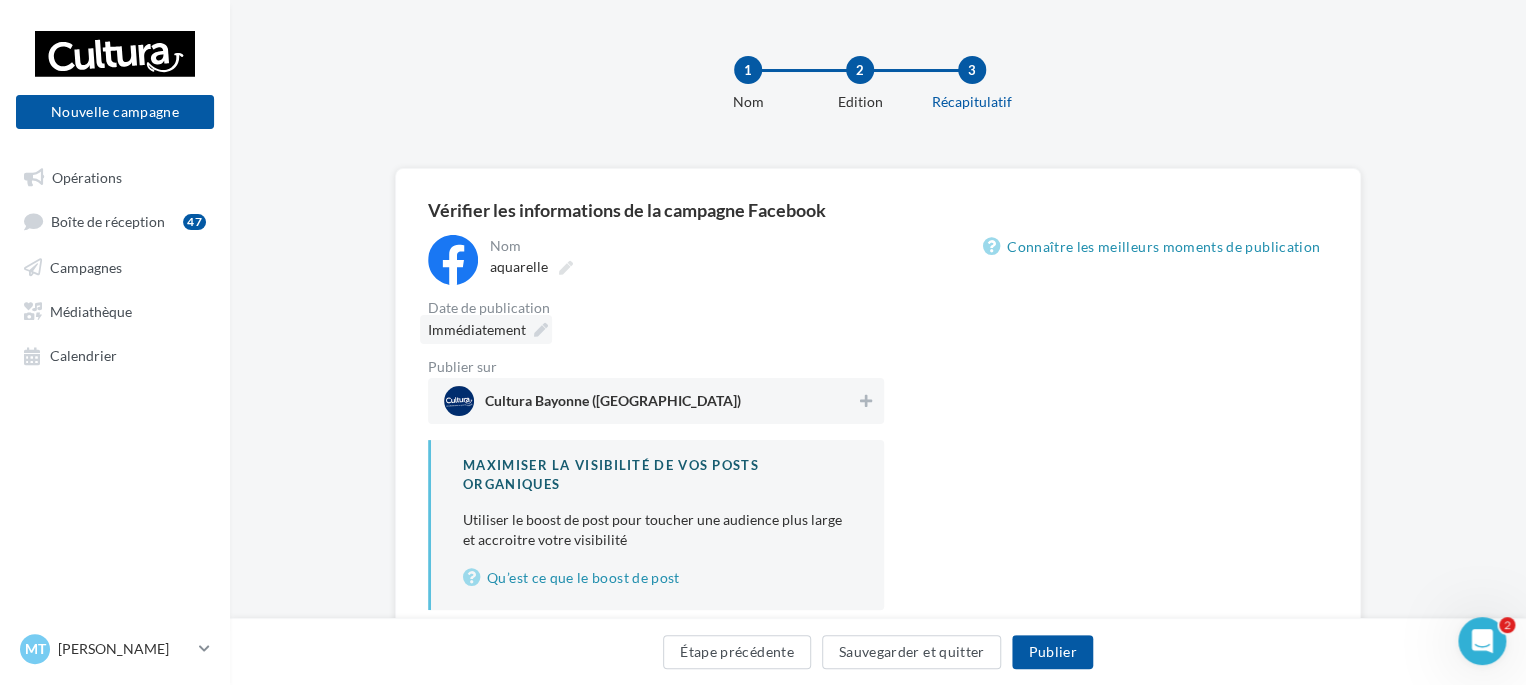 click at bounding box center (541, 330) 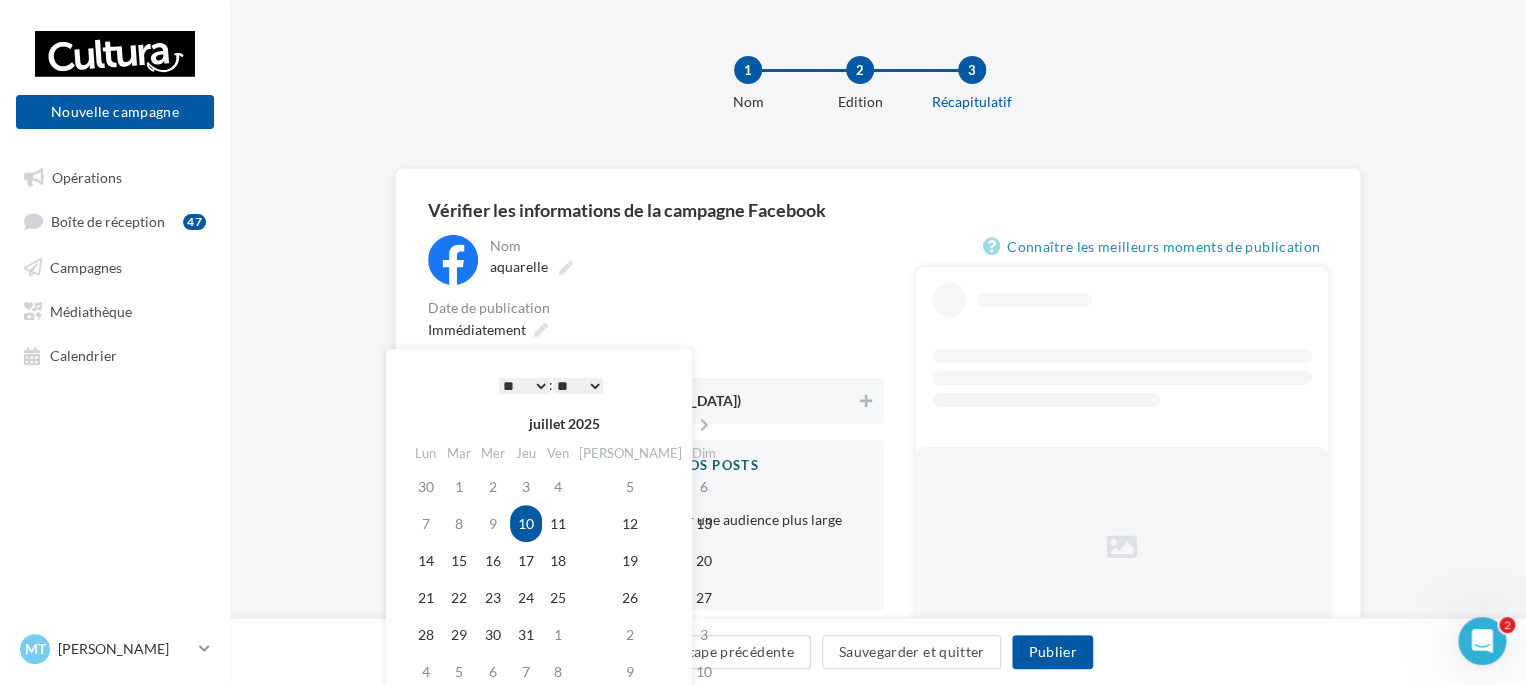 click on "* * * * * * * * * * ** ** ** ** ** ** ** ** ** ** ** ** ** **" at bounding box center [524, 386] 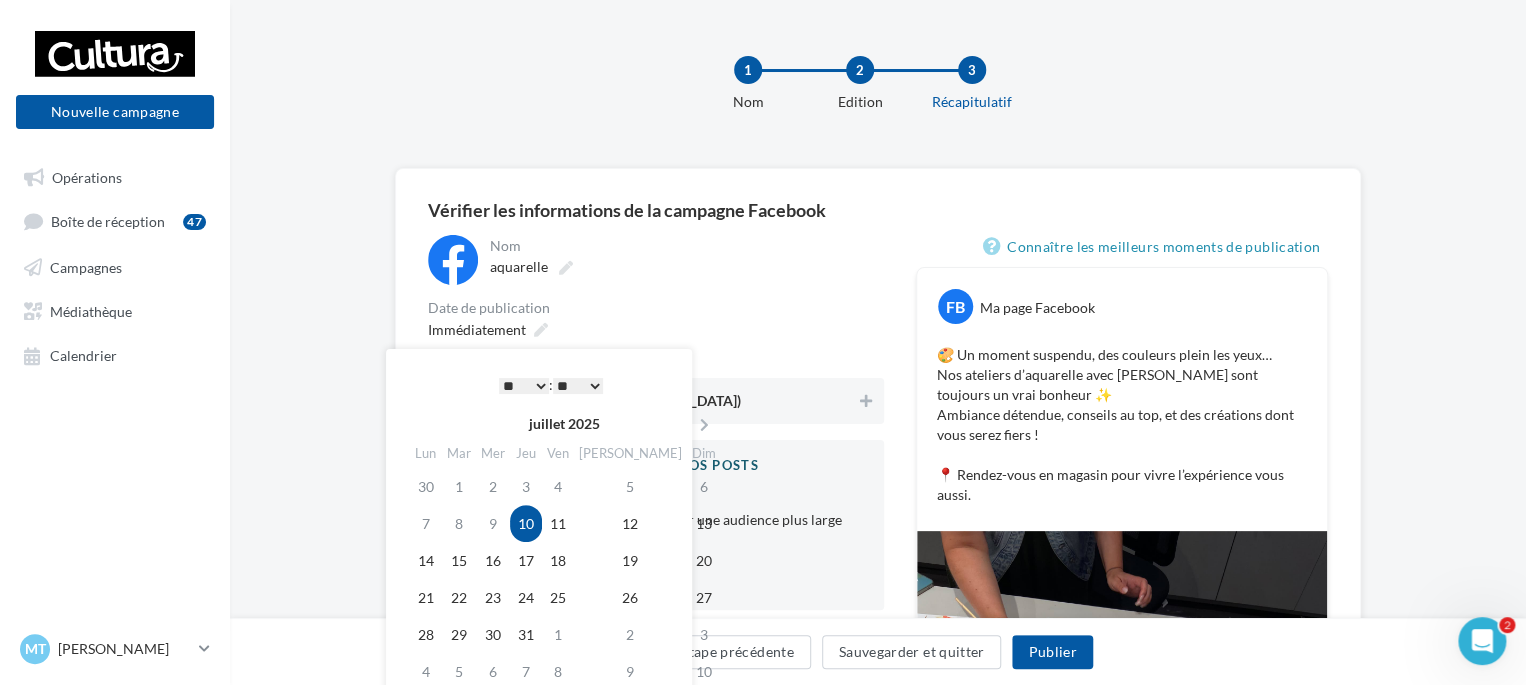 click on "** ** ** ** ** **" at bounding box center [578, 386] 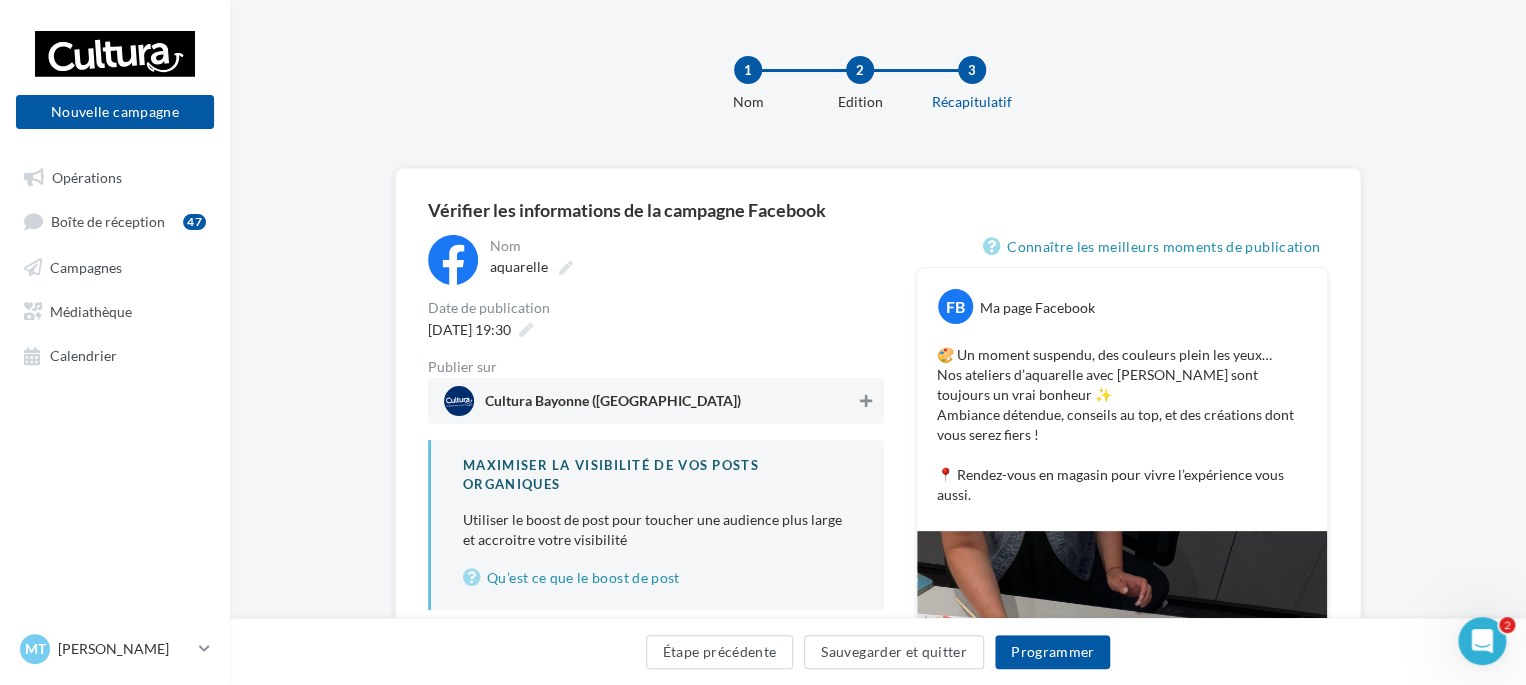 click at bounding box center (866, 401) 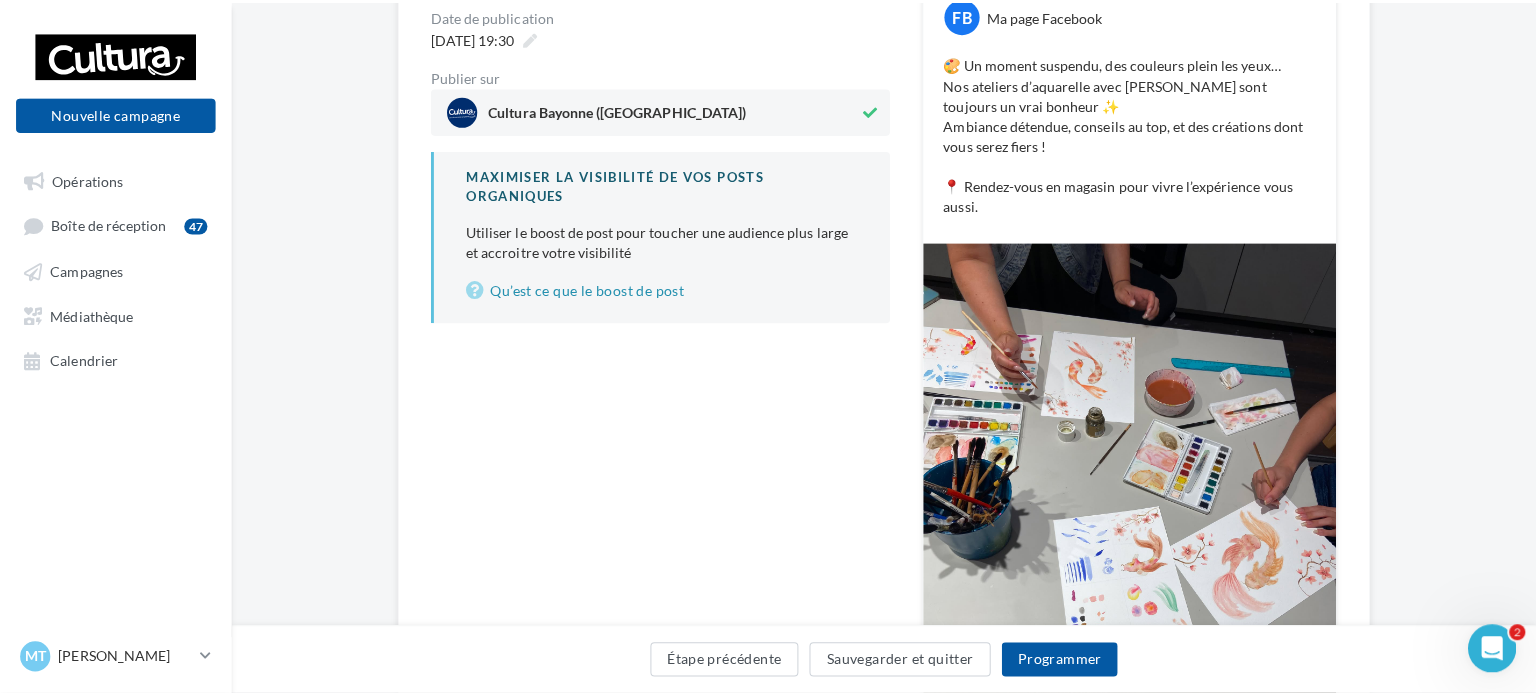 scroll, scrollTop: 300, scrollLeft: 0, axis: vertical 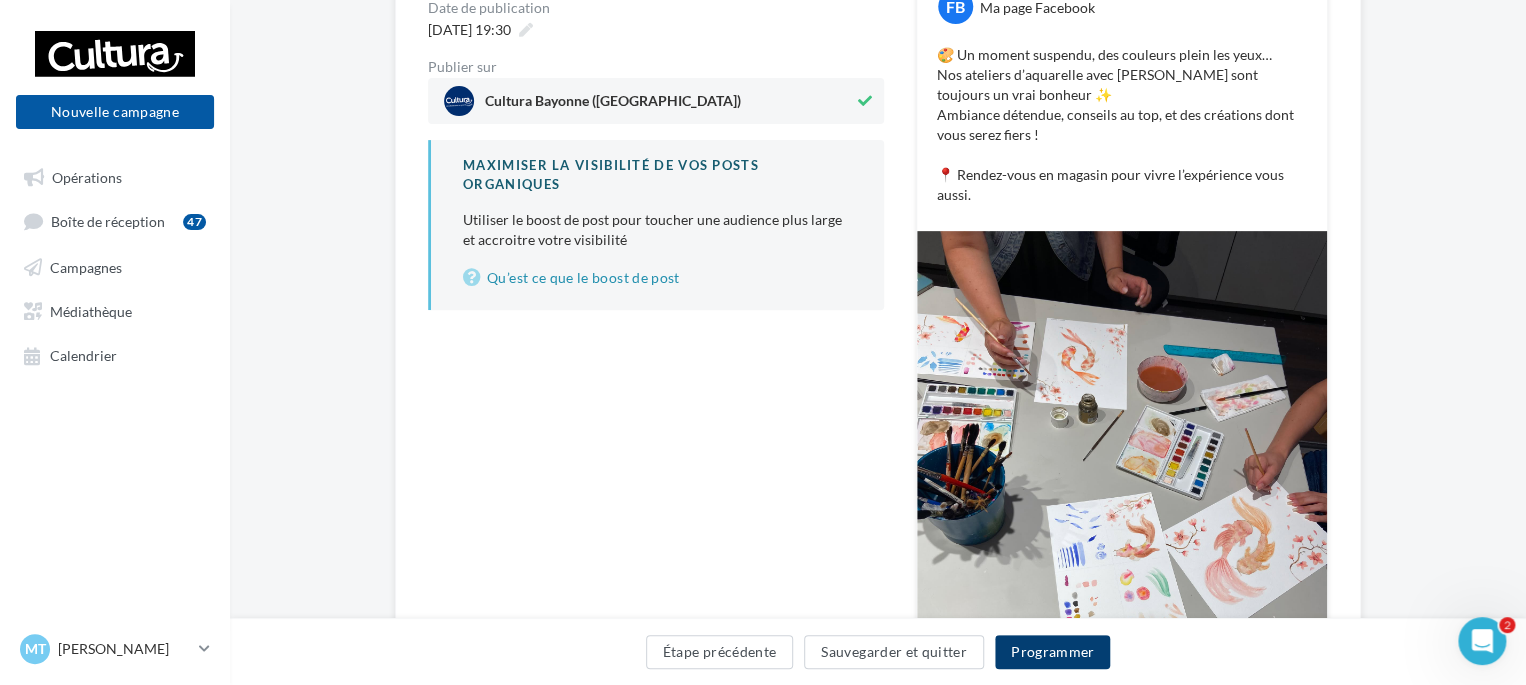 click on "Programmer" at bounding box center (1053, 652) 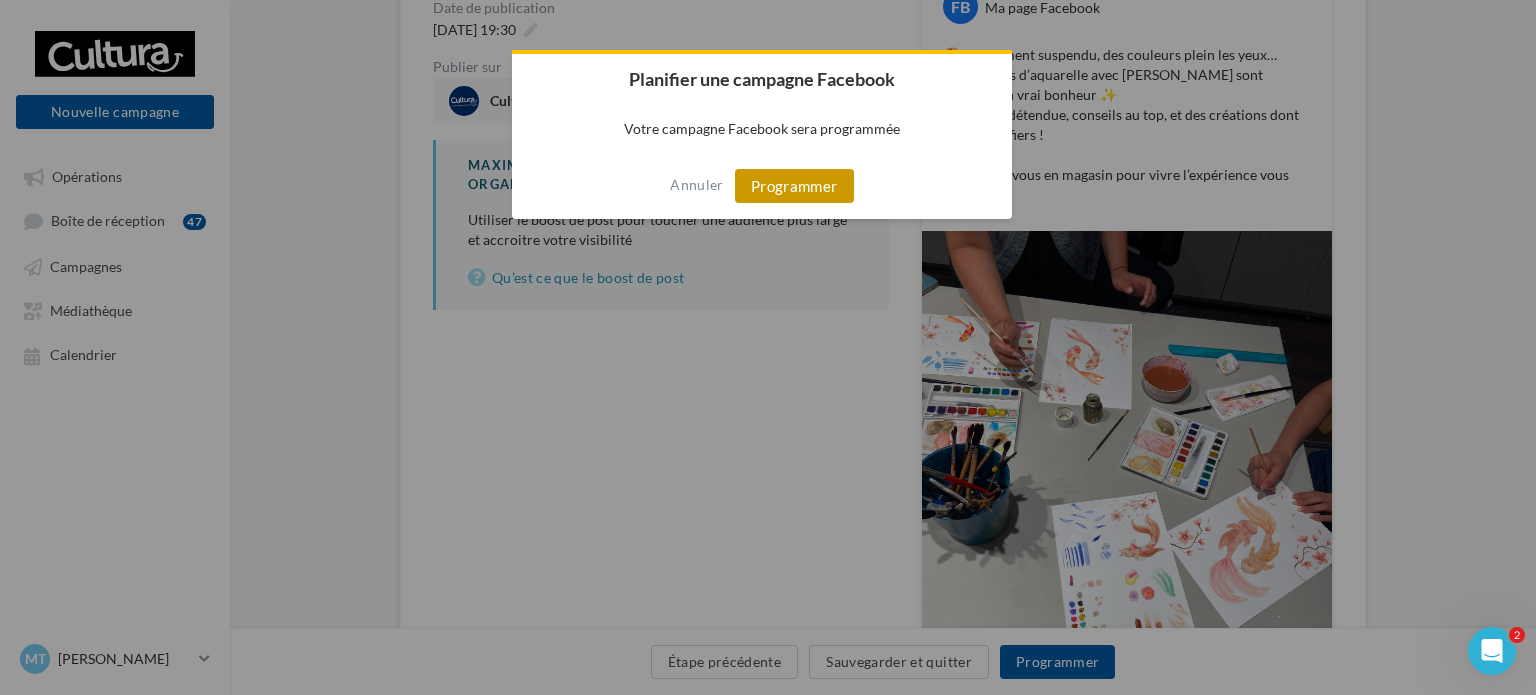 click on "Programmer" at bounding box center [794, 186] 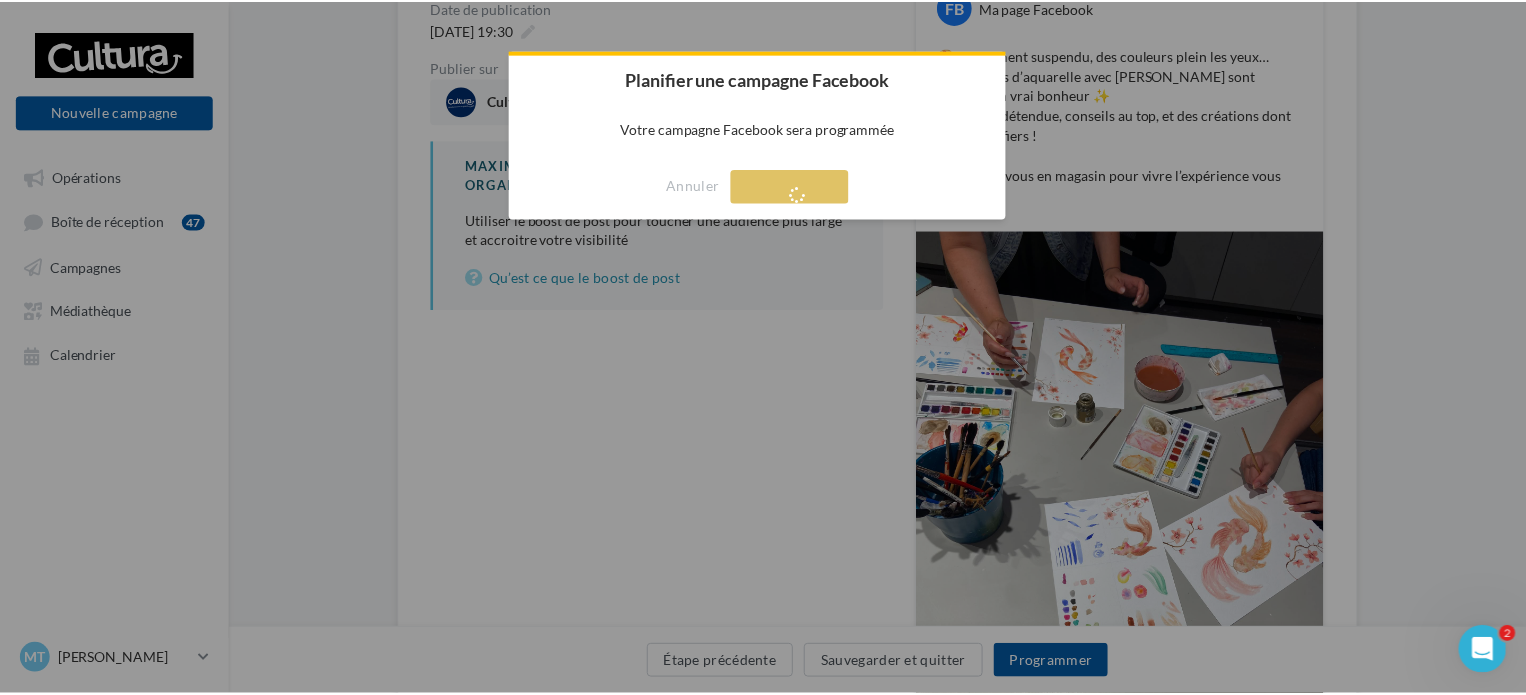 scroll, scrollTop: 32, scrollLeft: 0, axis: vertical 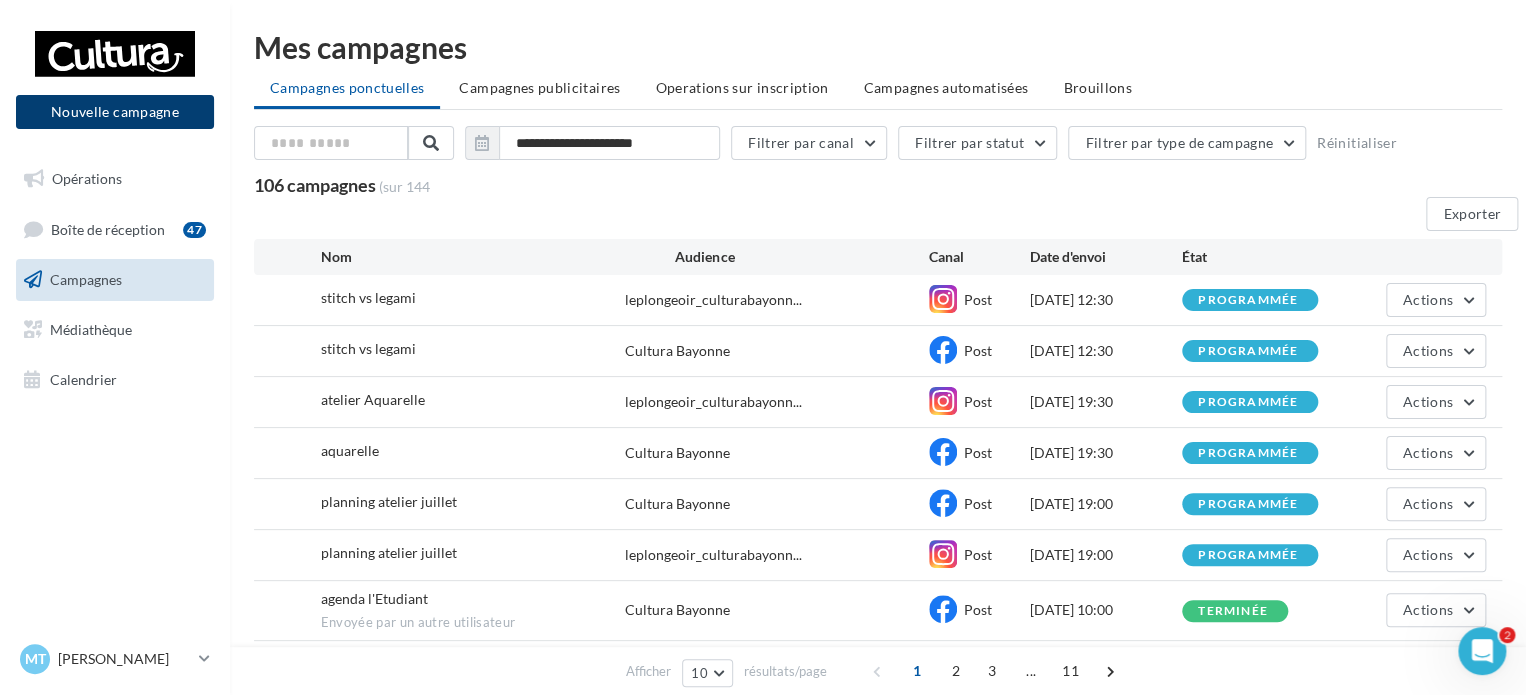 click on "Nouvelle campagne" at bounding box center (115, 112) 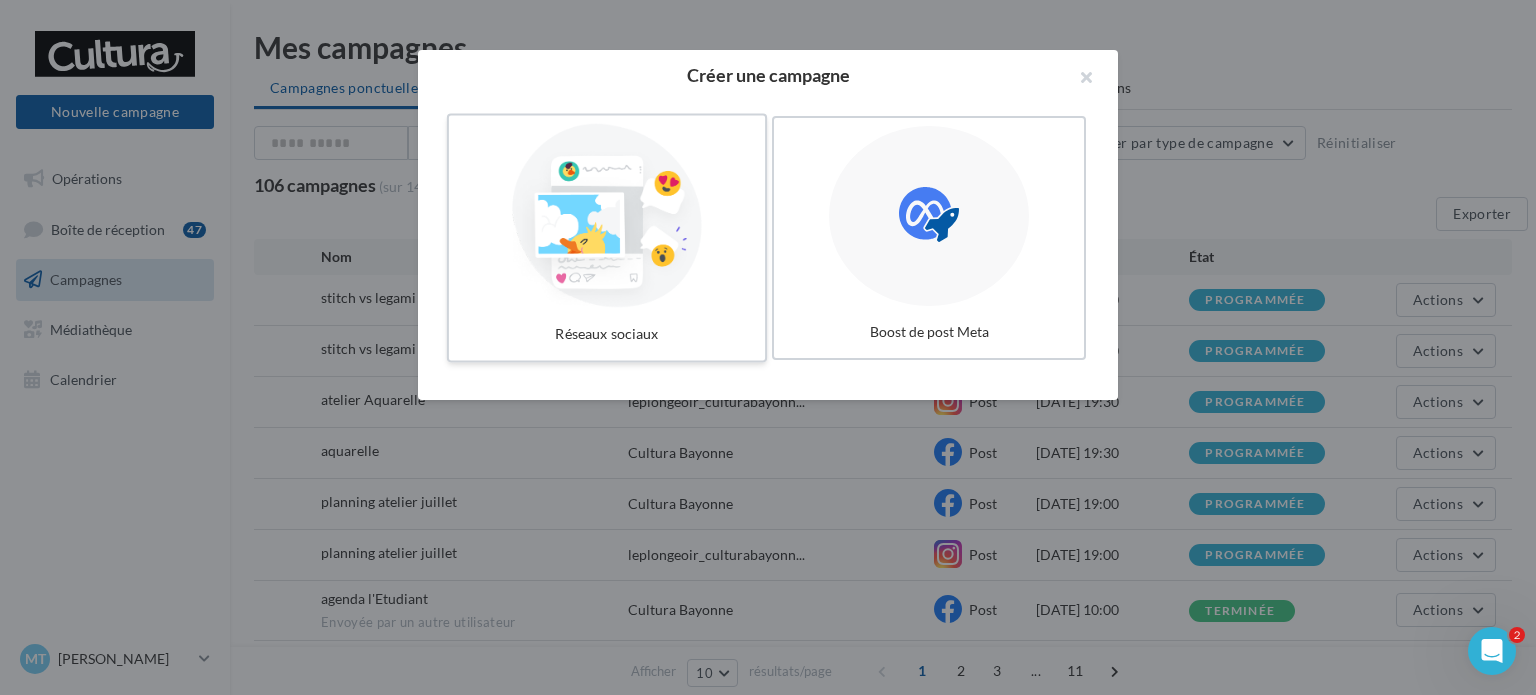 click at bounding box center (607, 216) 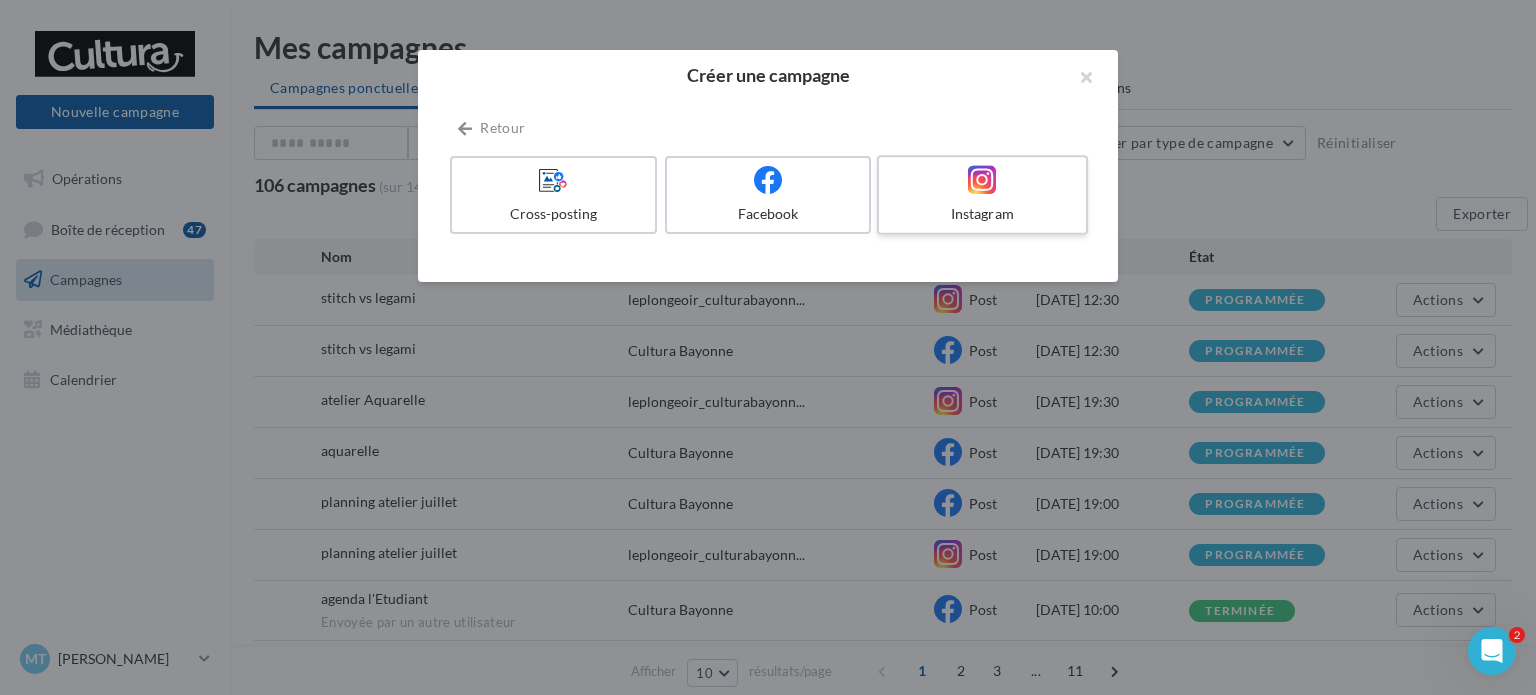 click on "Instagram" at bounding box center [982, 214] 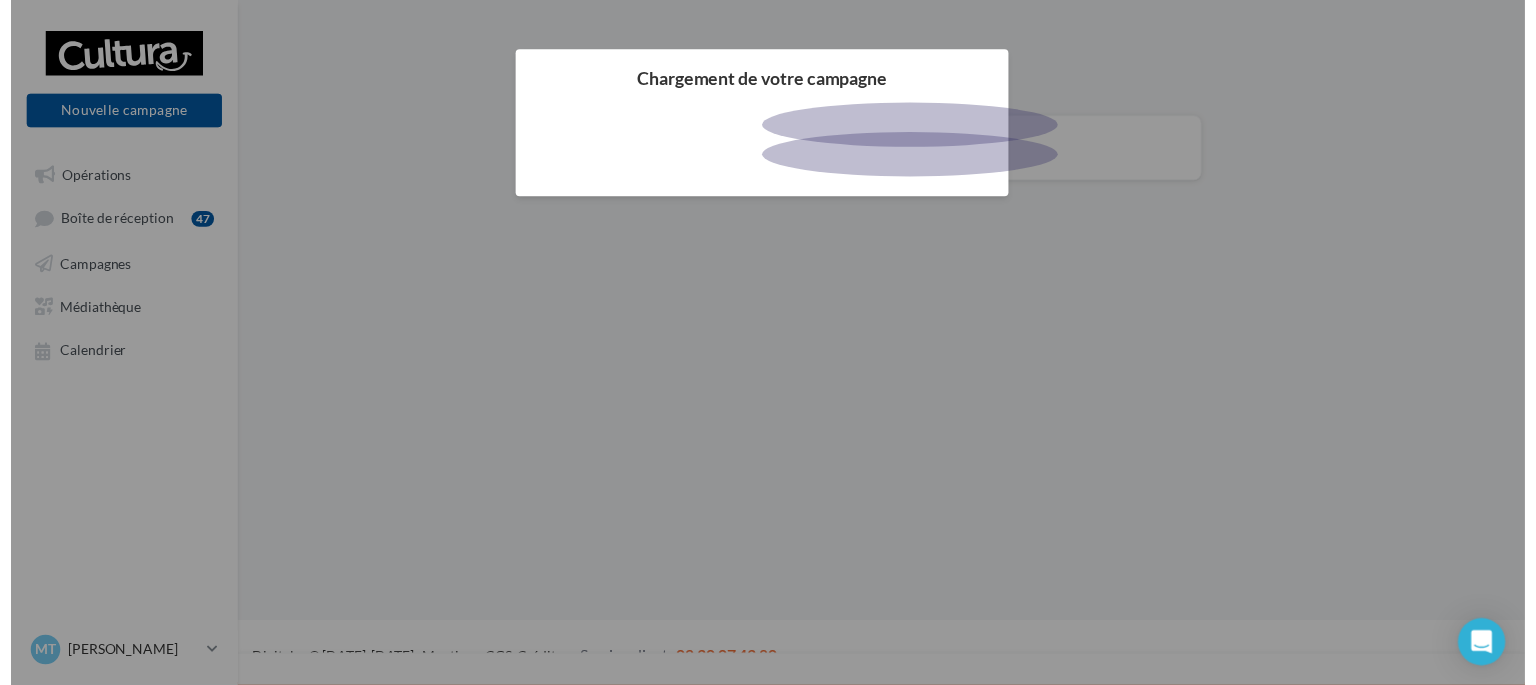 scroll, scrollTop: 0, scrollLeft: 0, axis: both 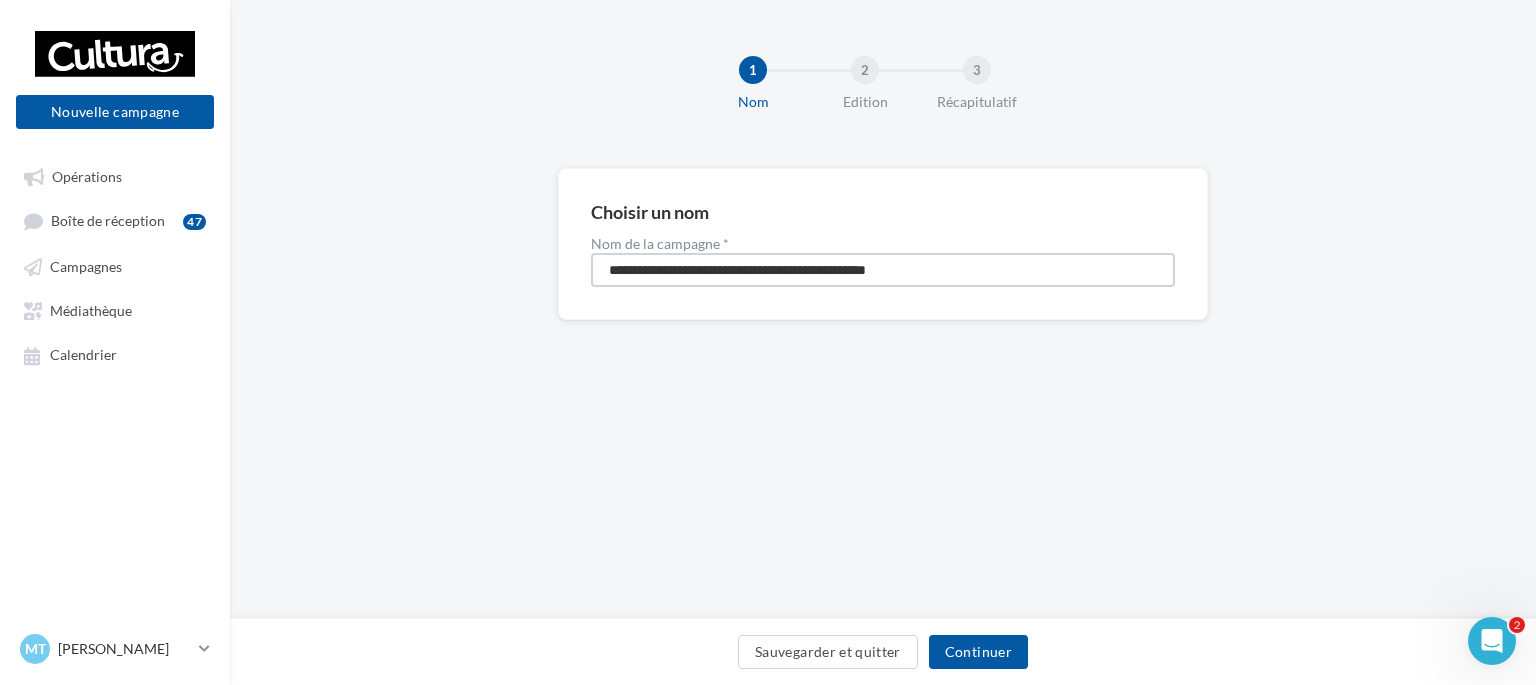 drag, startPoint x: 974, startPoint y: 277, endPoint x: 471, endPoint y: 266, distance: 503.12027 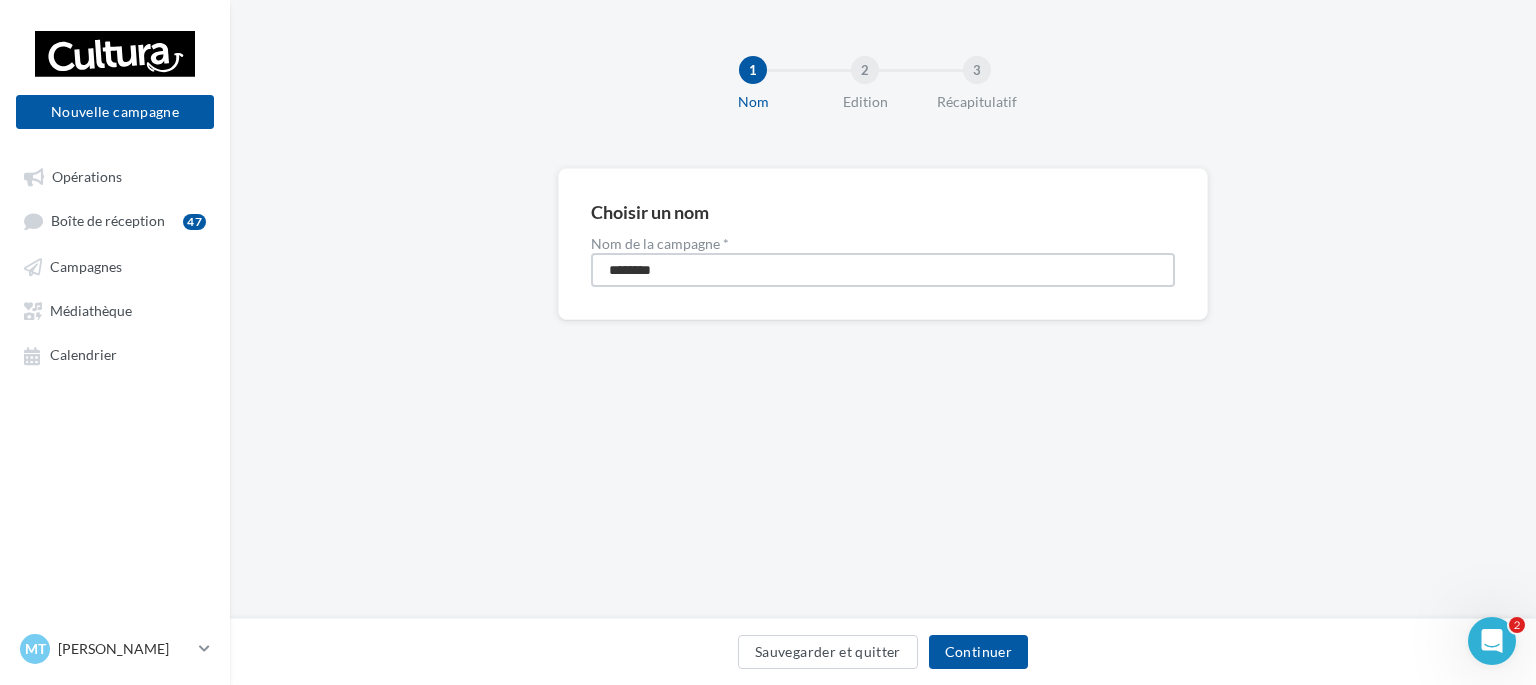 type on "********" 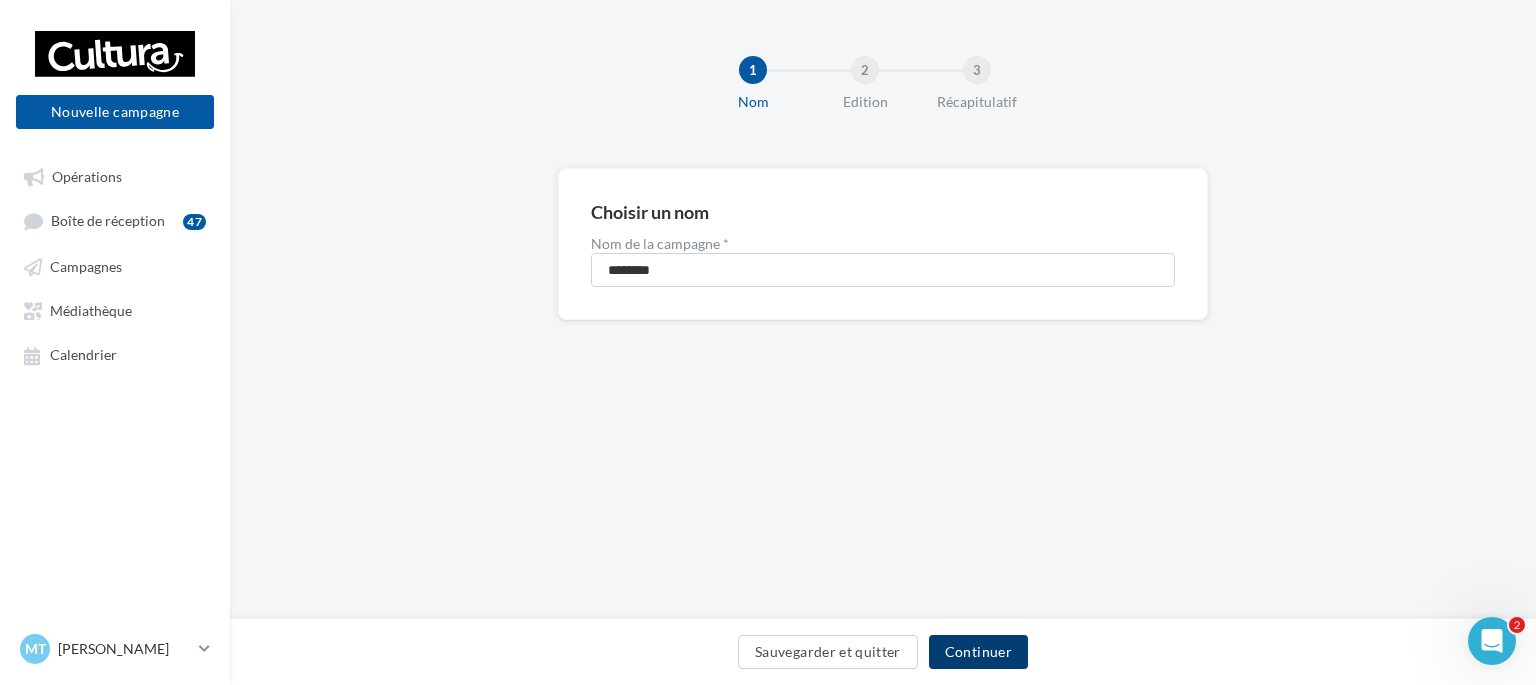 click on "Continuer" at bounding box center [978, 652] 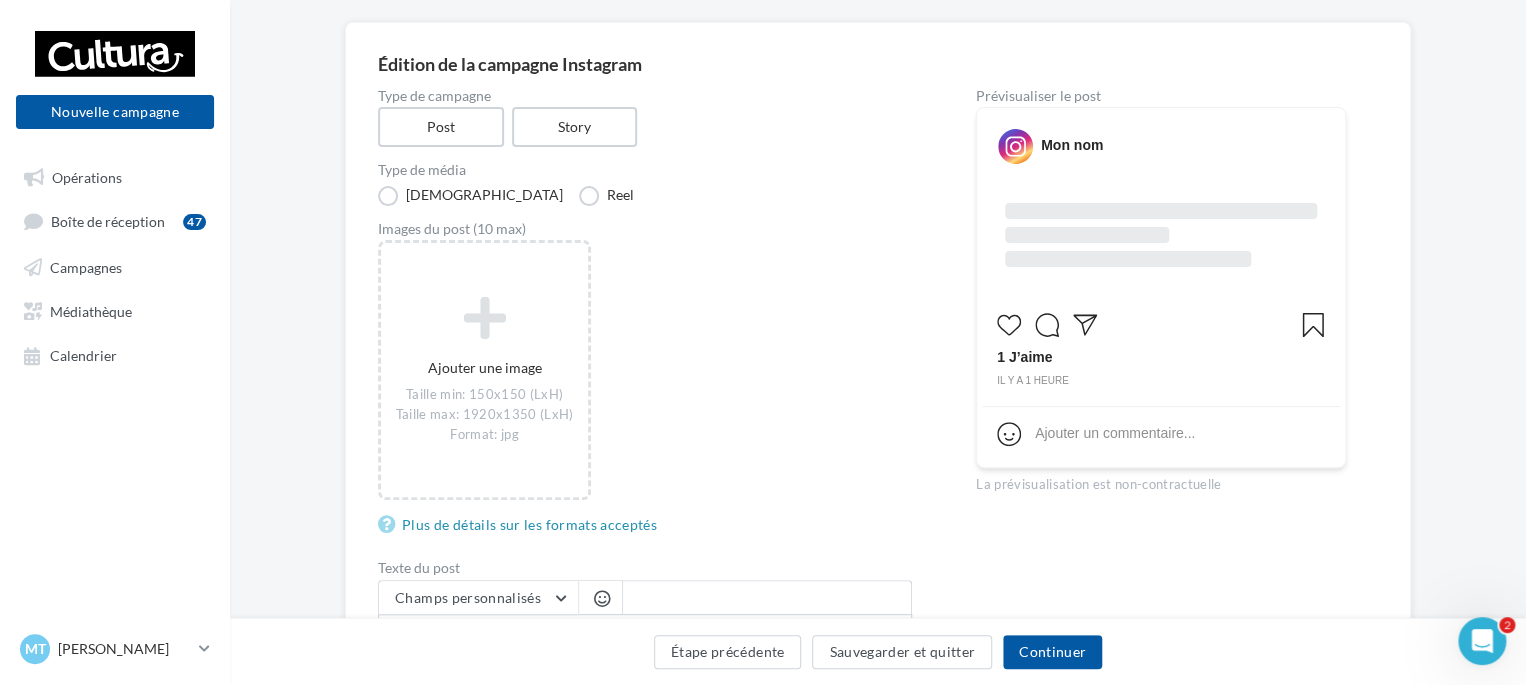 scroll, scrollTop: 144, scrollLeft: 0, axis: vertical 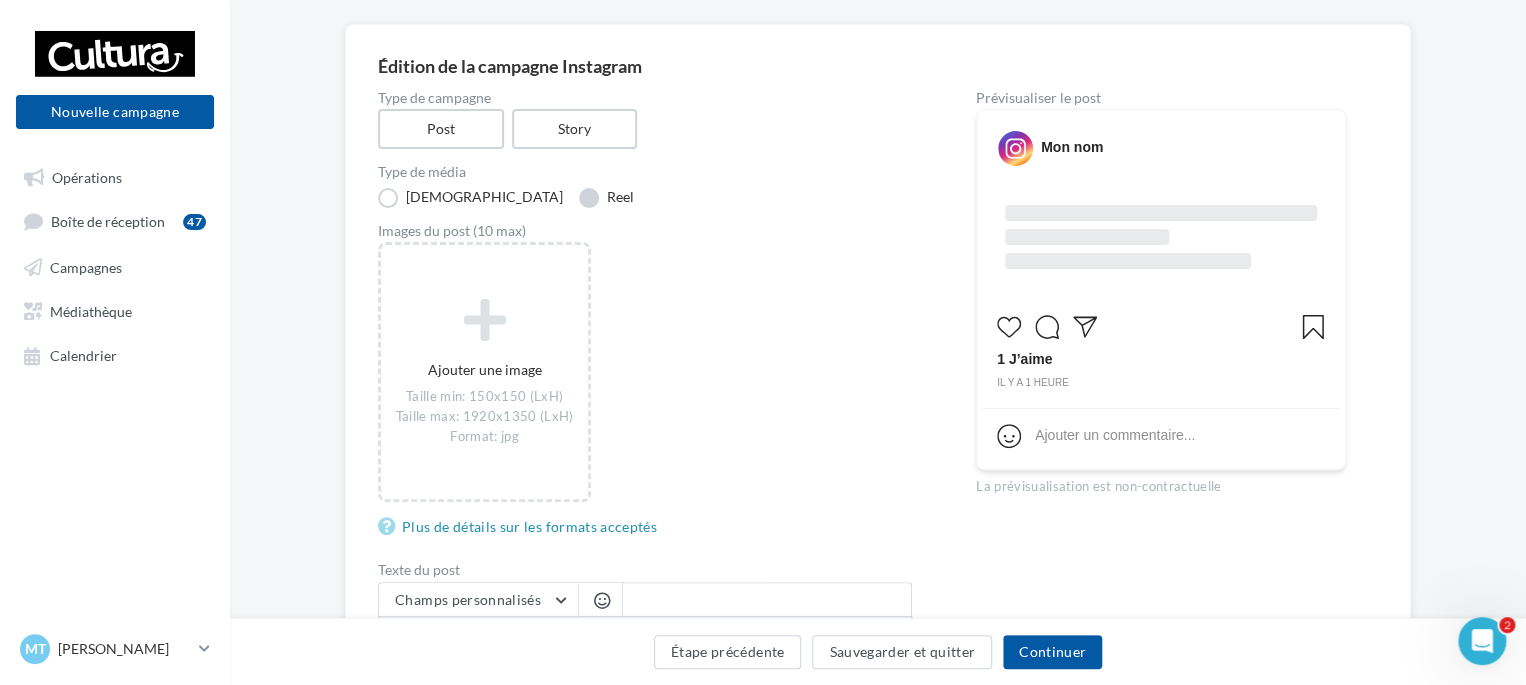 click on "Reel" at bounding box center [606, 198] 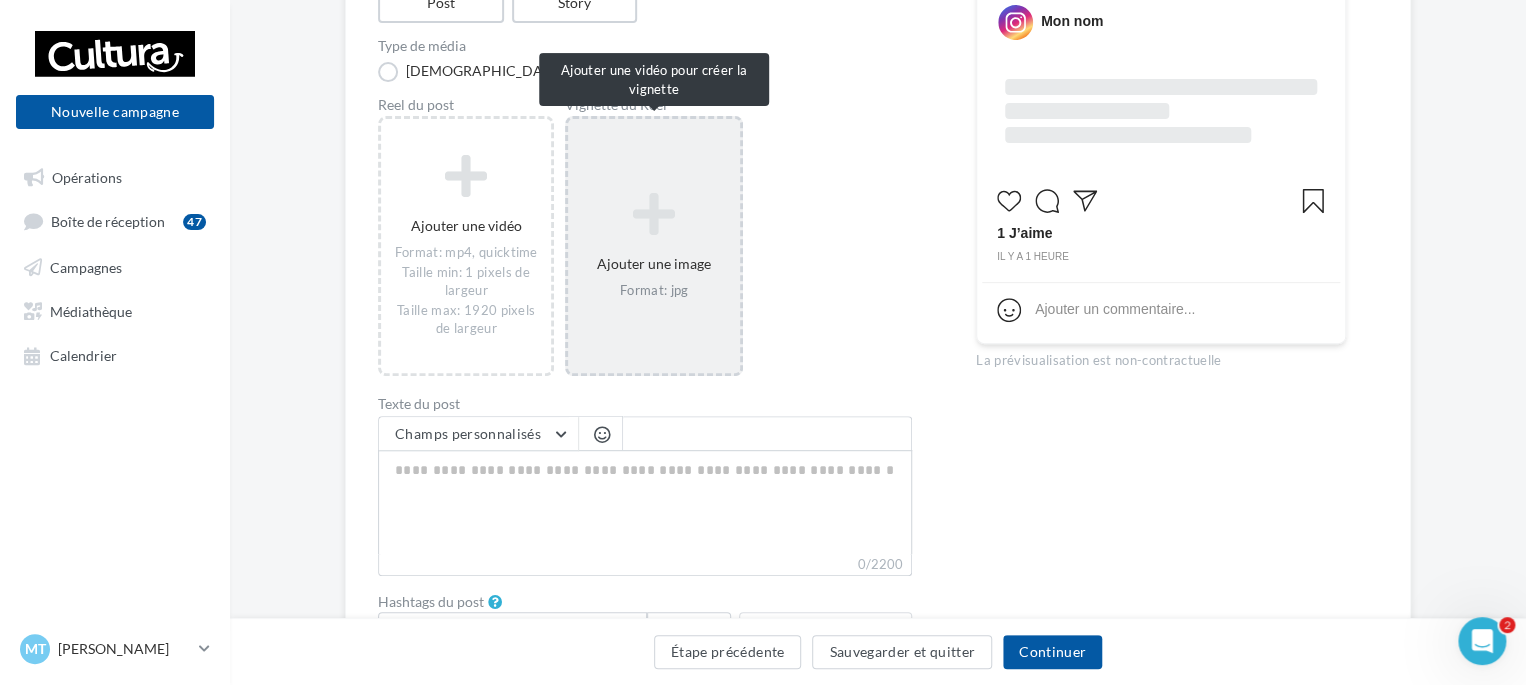 scroll, scrollTop: 274, scrollLeft: 0, axis: vertical 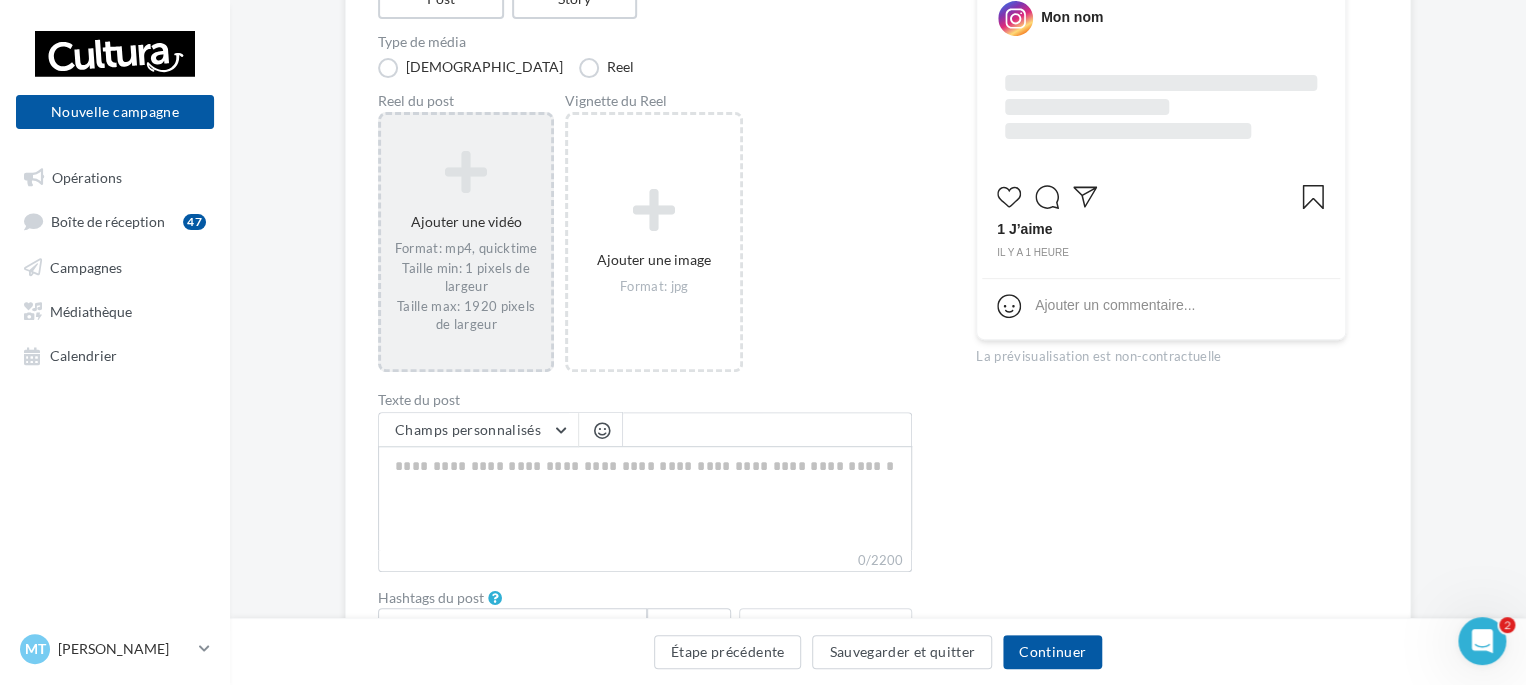 click at bounding box center [466, 172] 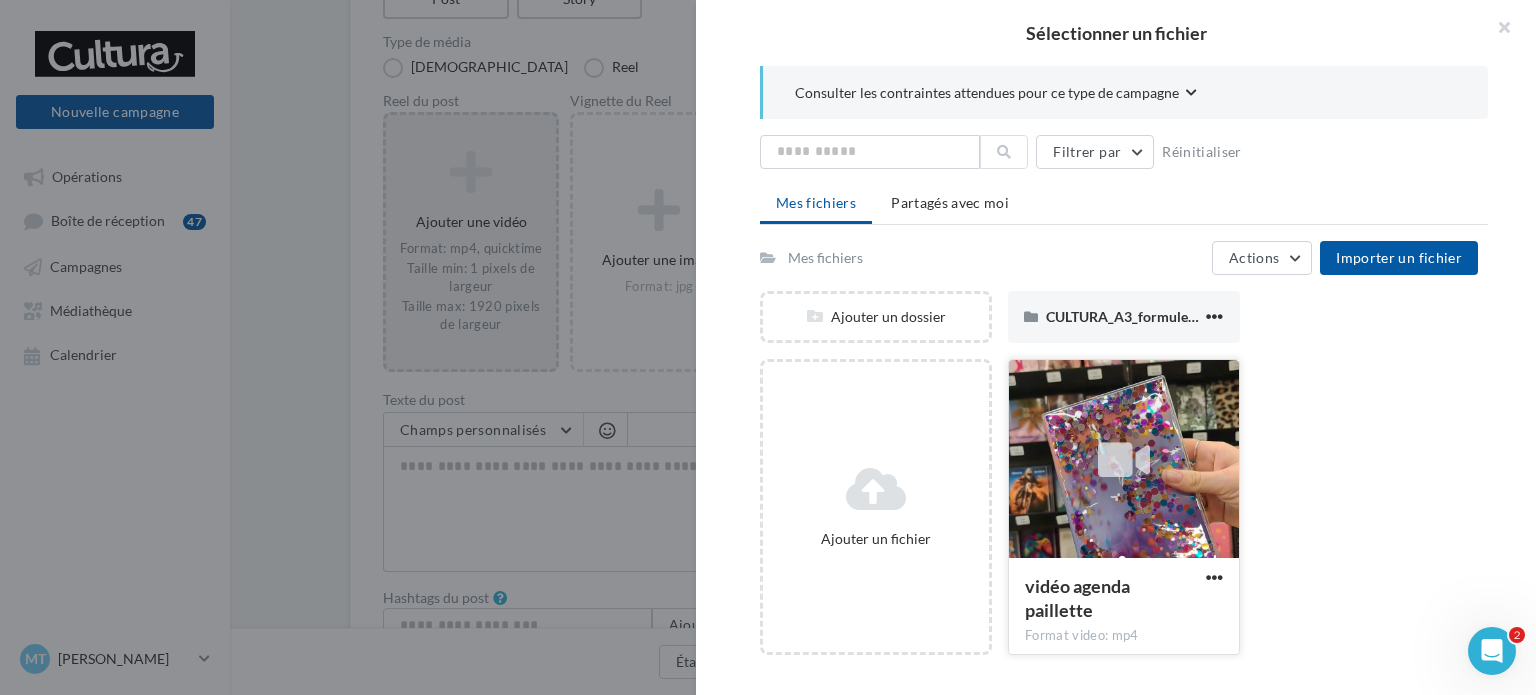 click at bounding box center [1124, 460] 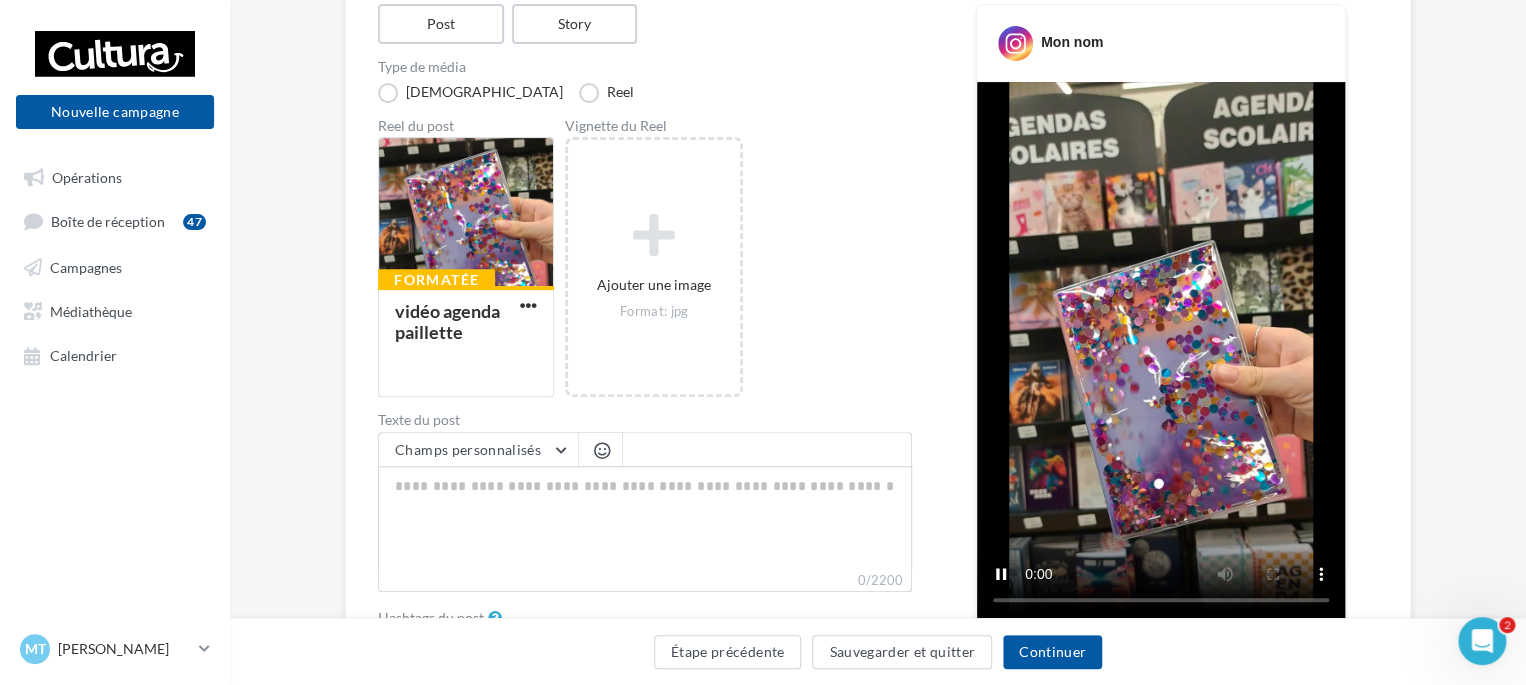 scroll, scrollTop: 248, scrollLeft: 0, axis: vertical 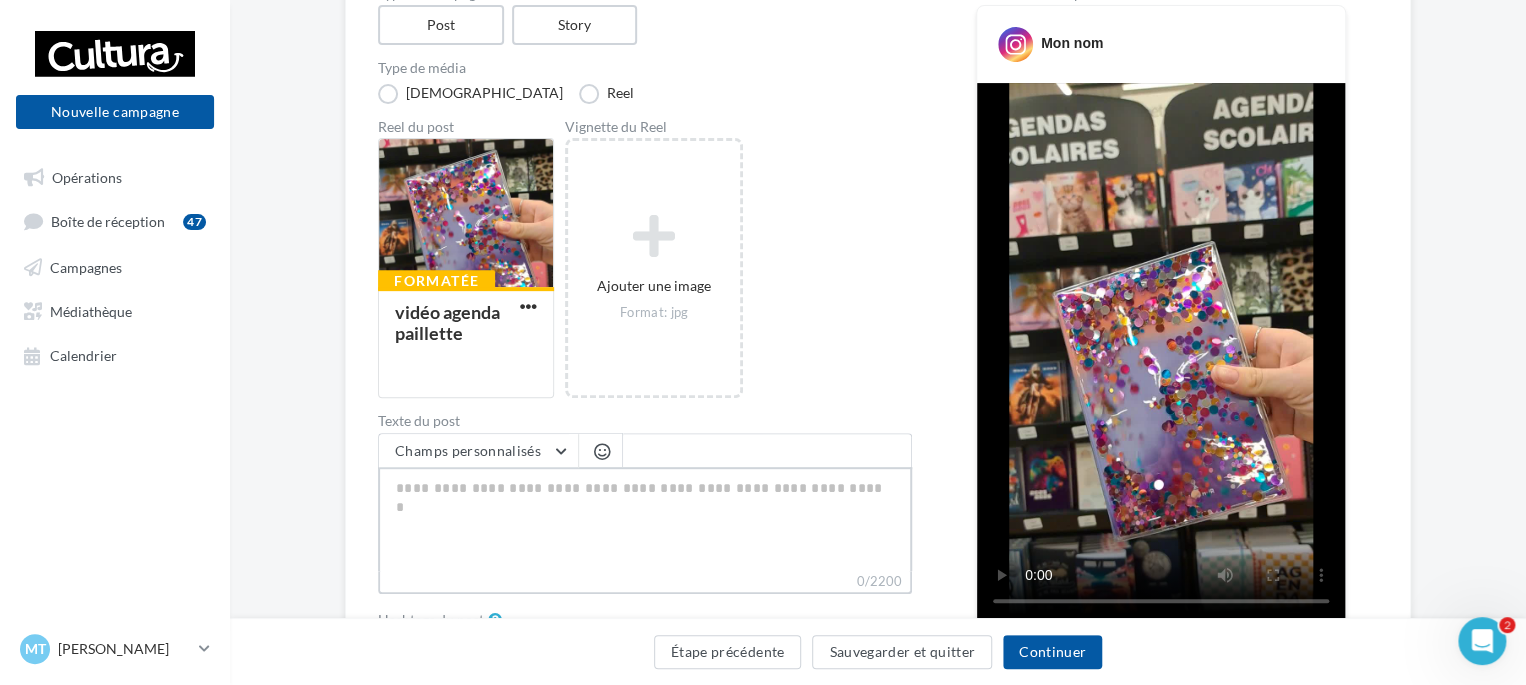 click on "0/2200" at bounding box center [645, 519] 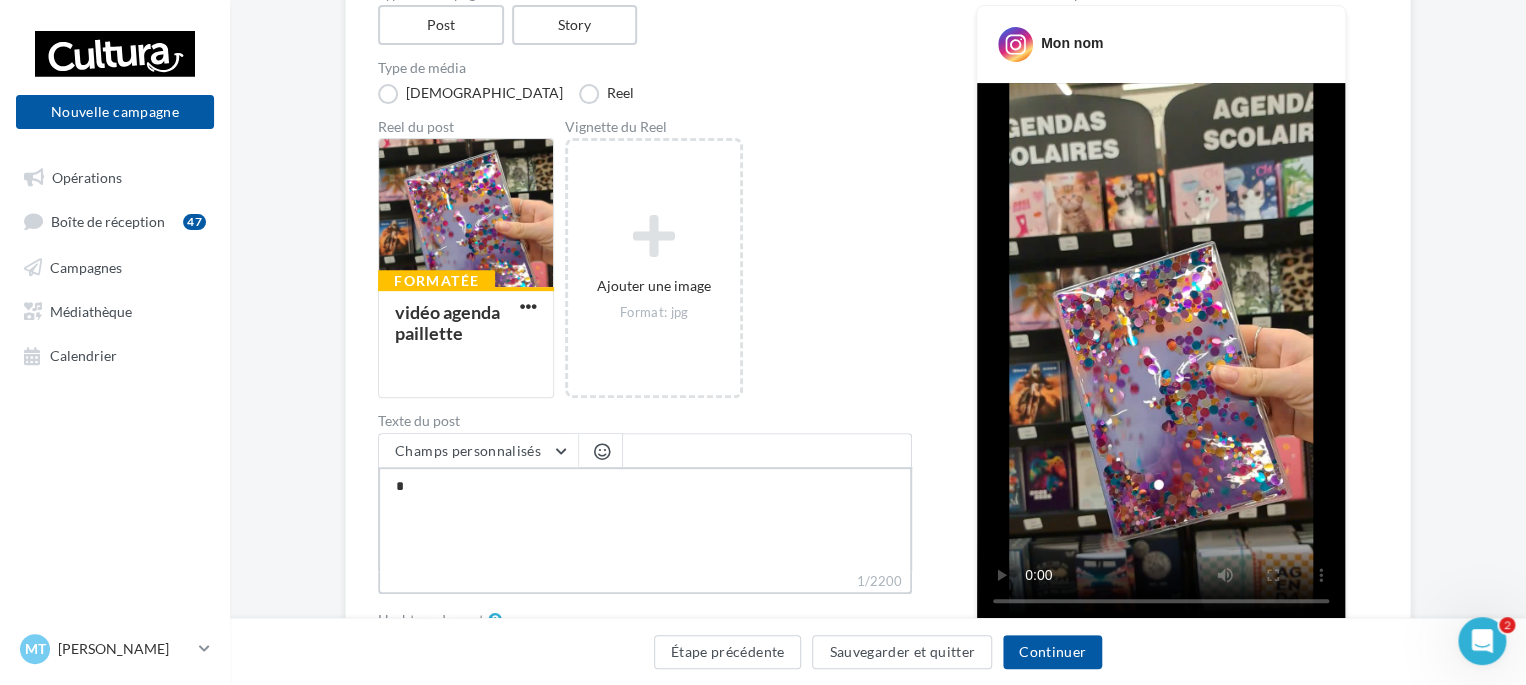 type 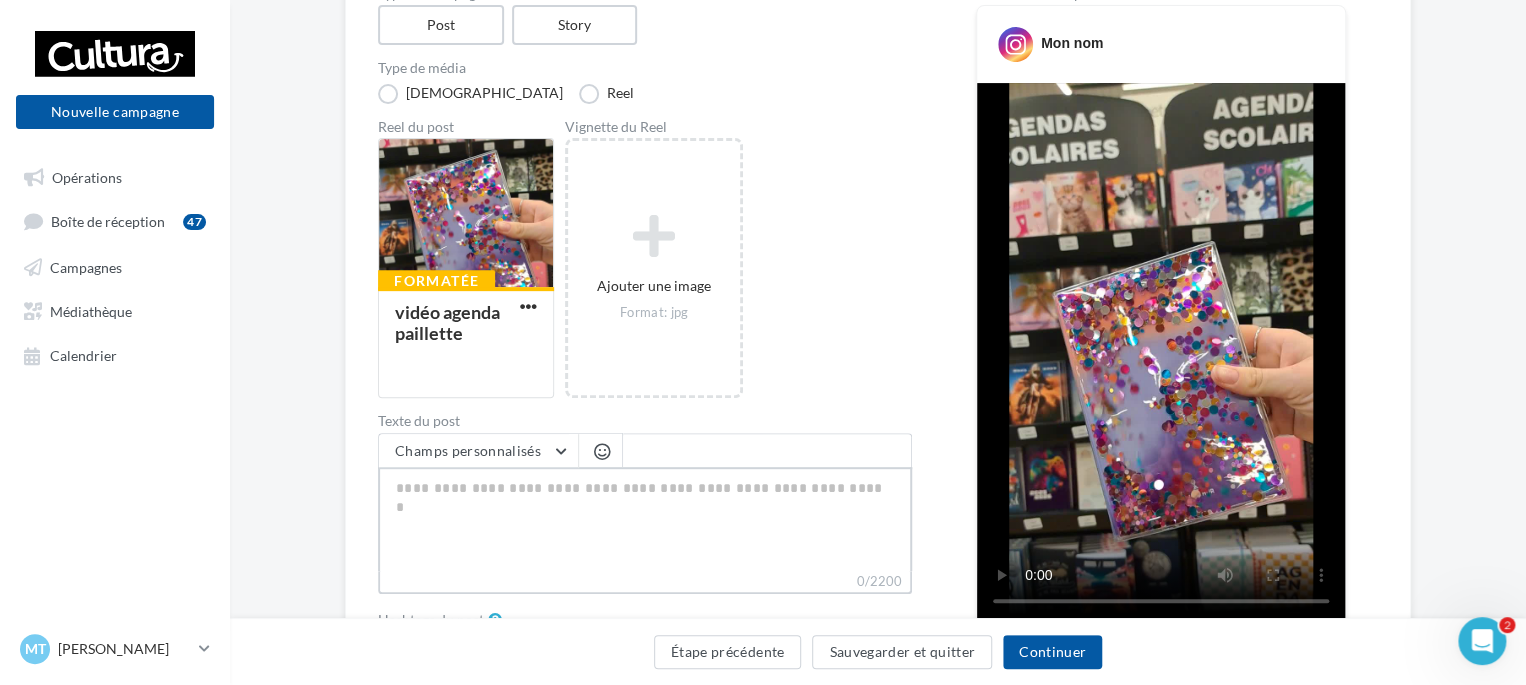 type on "*" 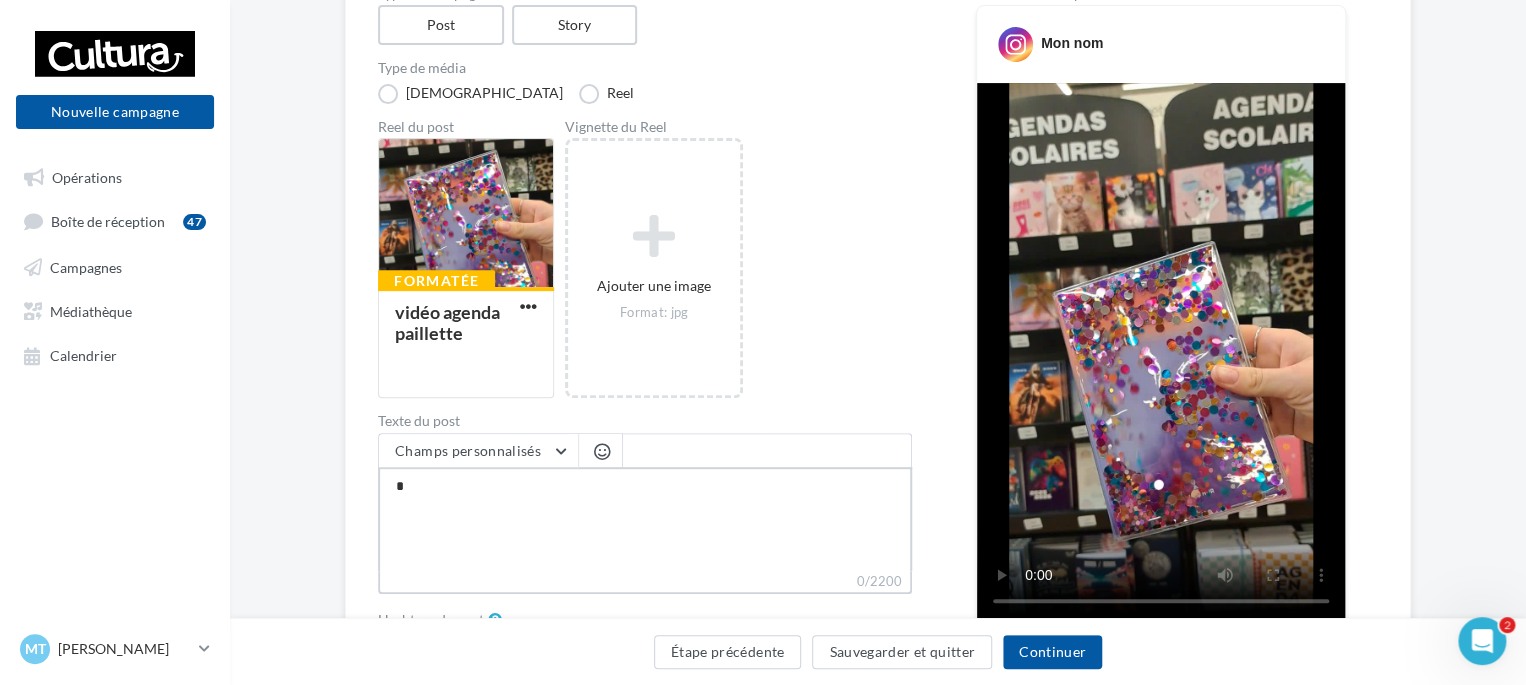 type on "**" 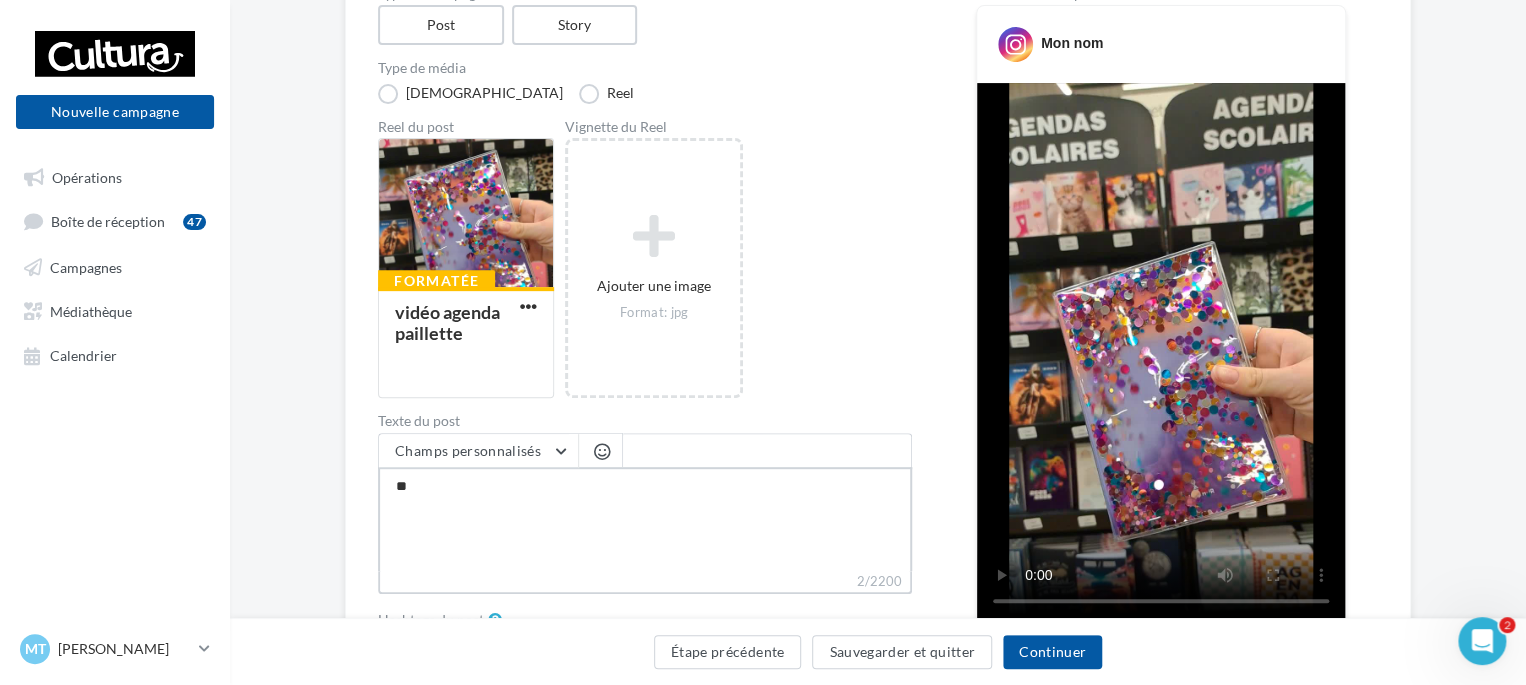 type on "***" 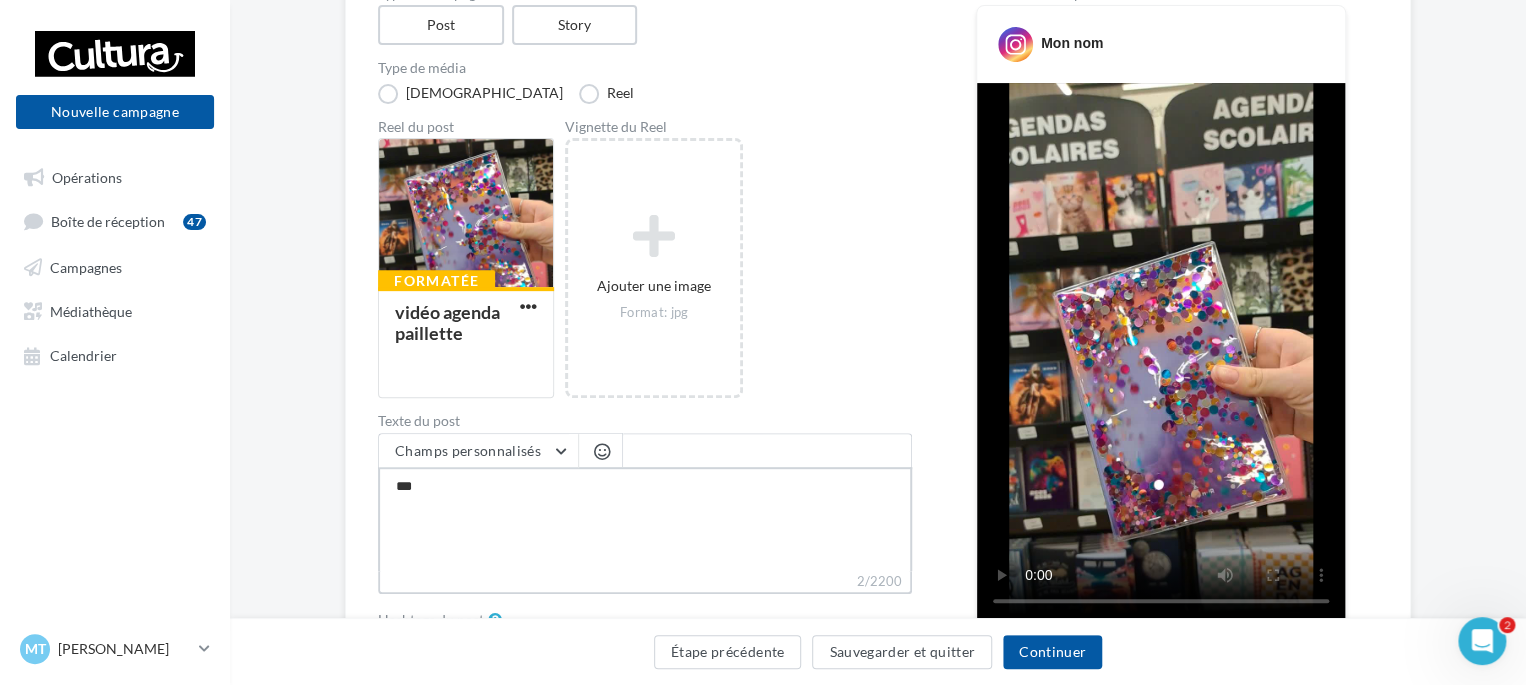 type on "****" 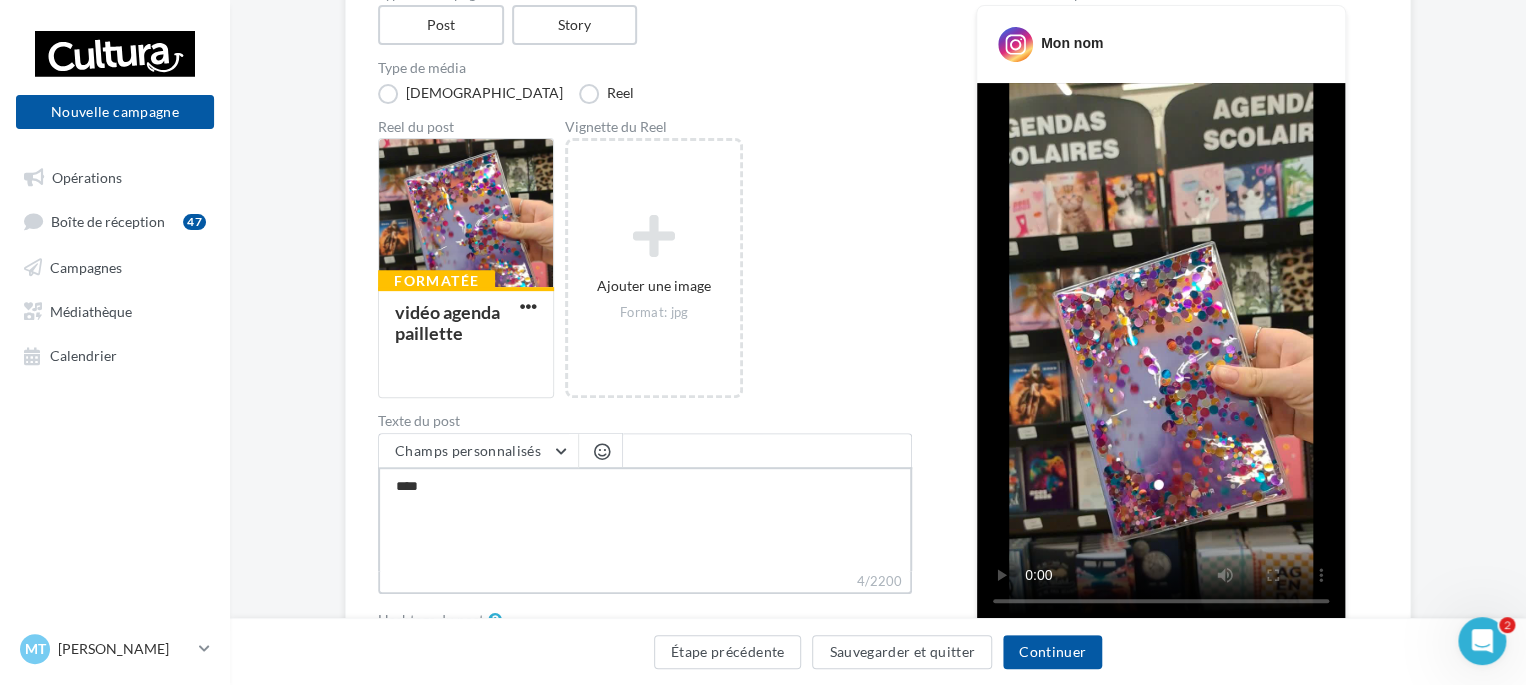 type on "*****" 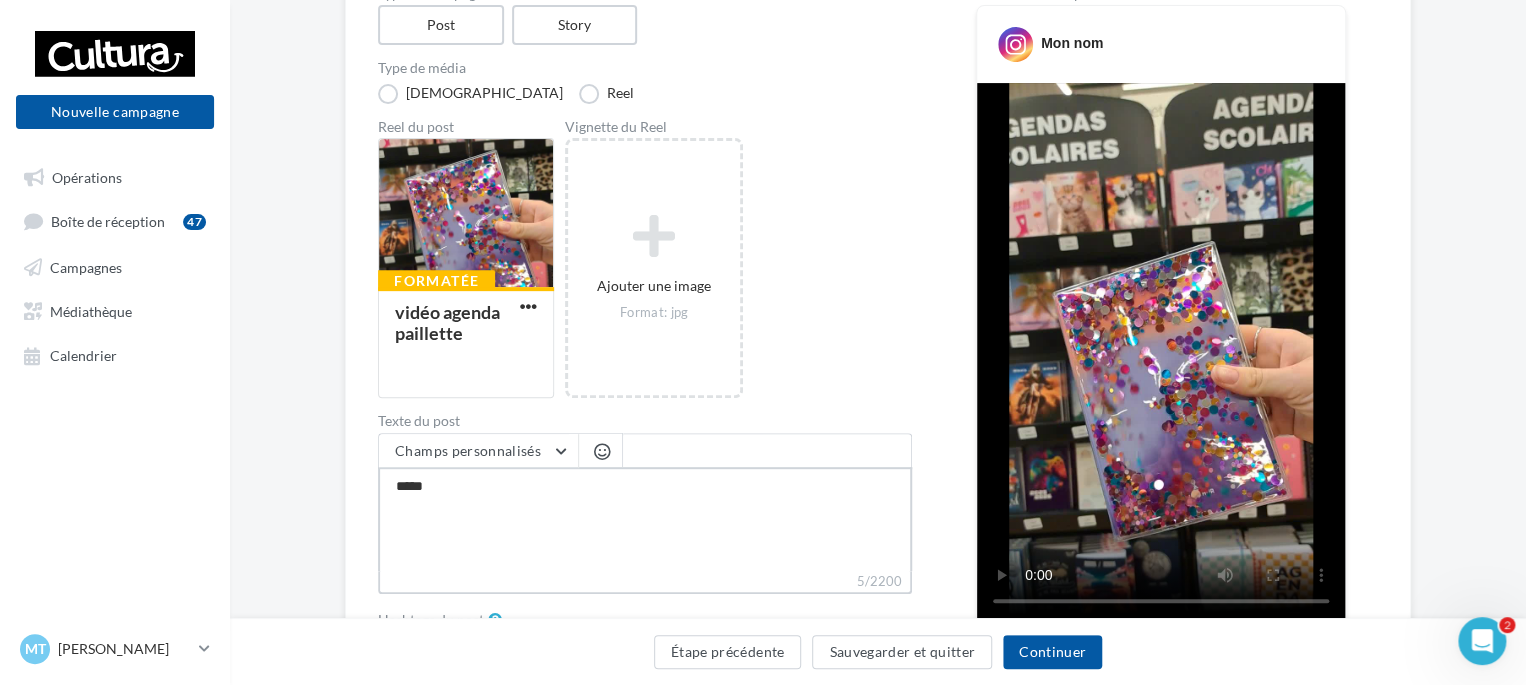 type on "****" 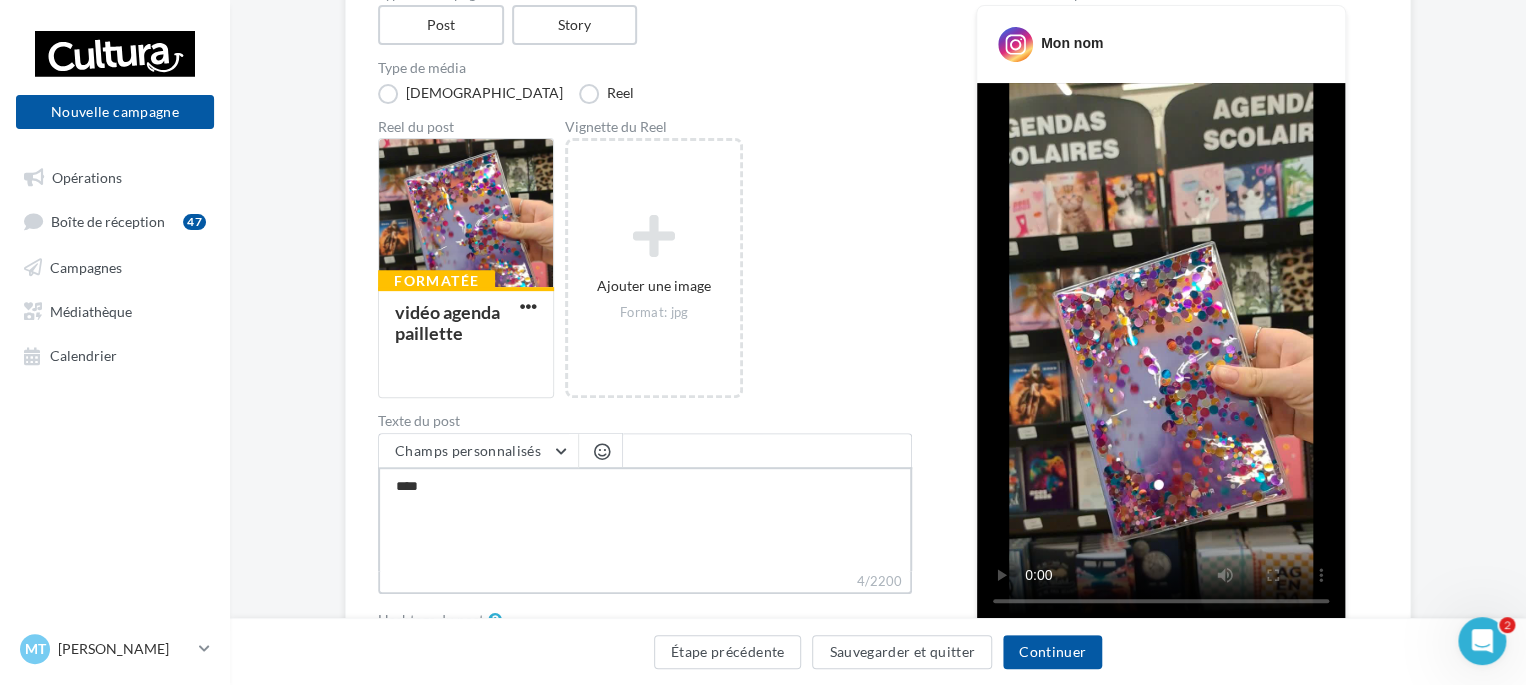 type on "***" 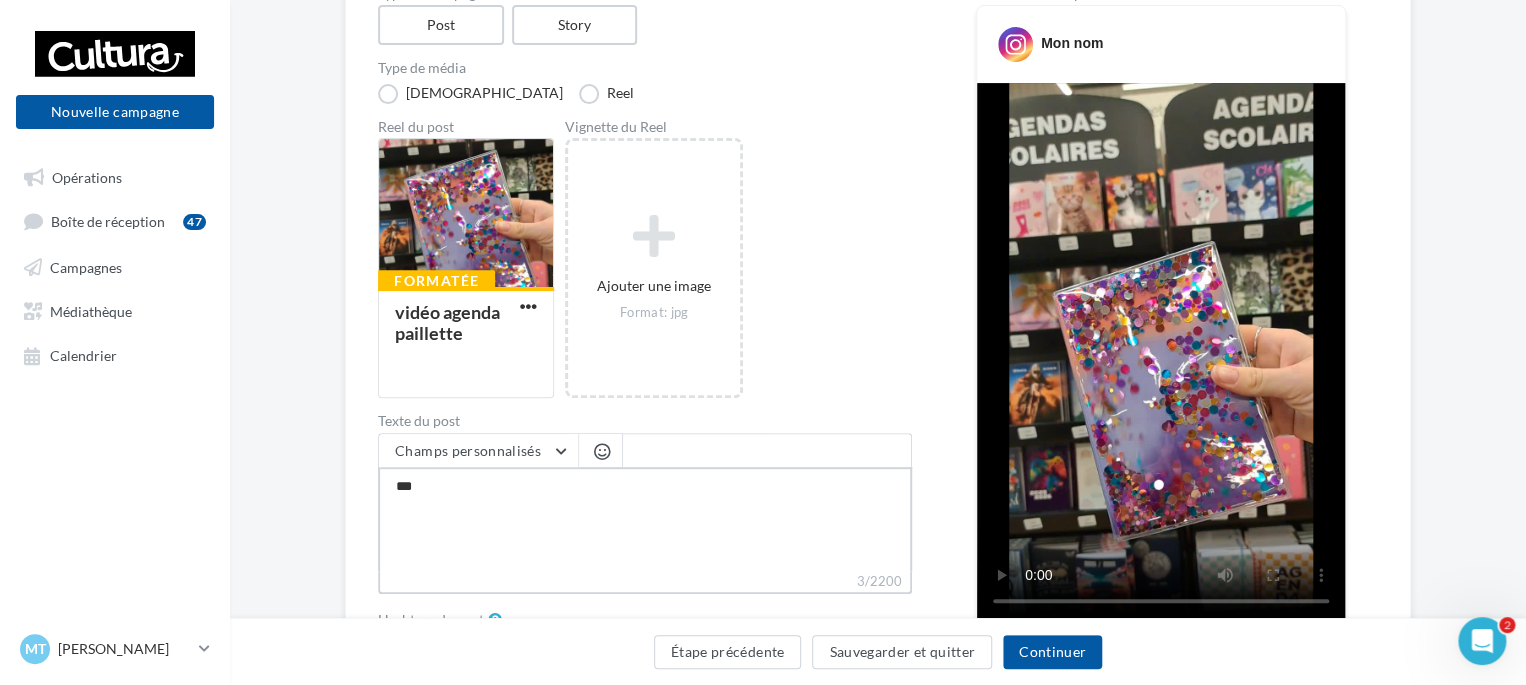 type on "**" 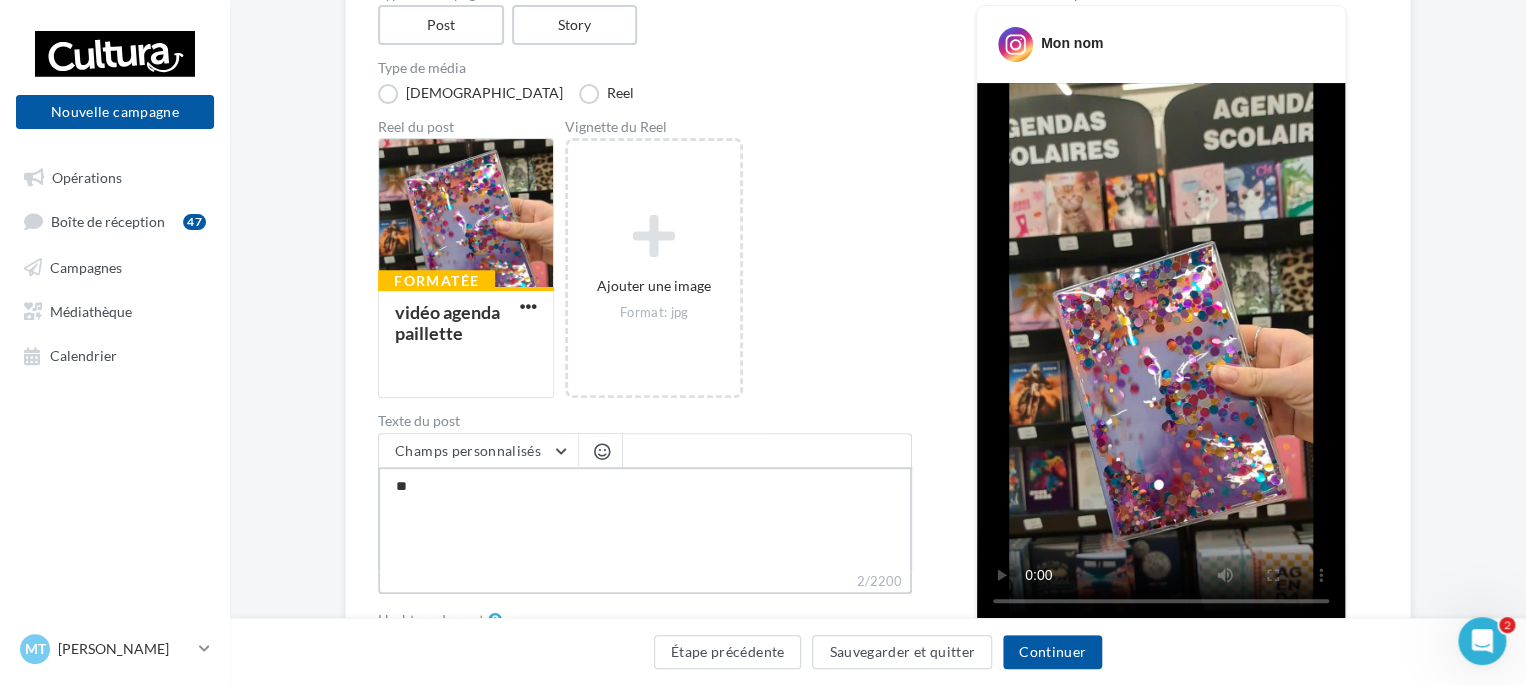 type on "***" 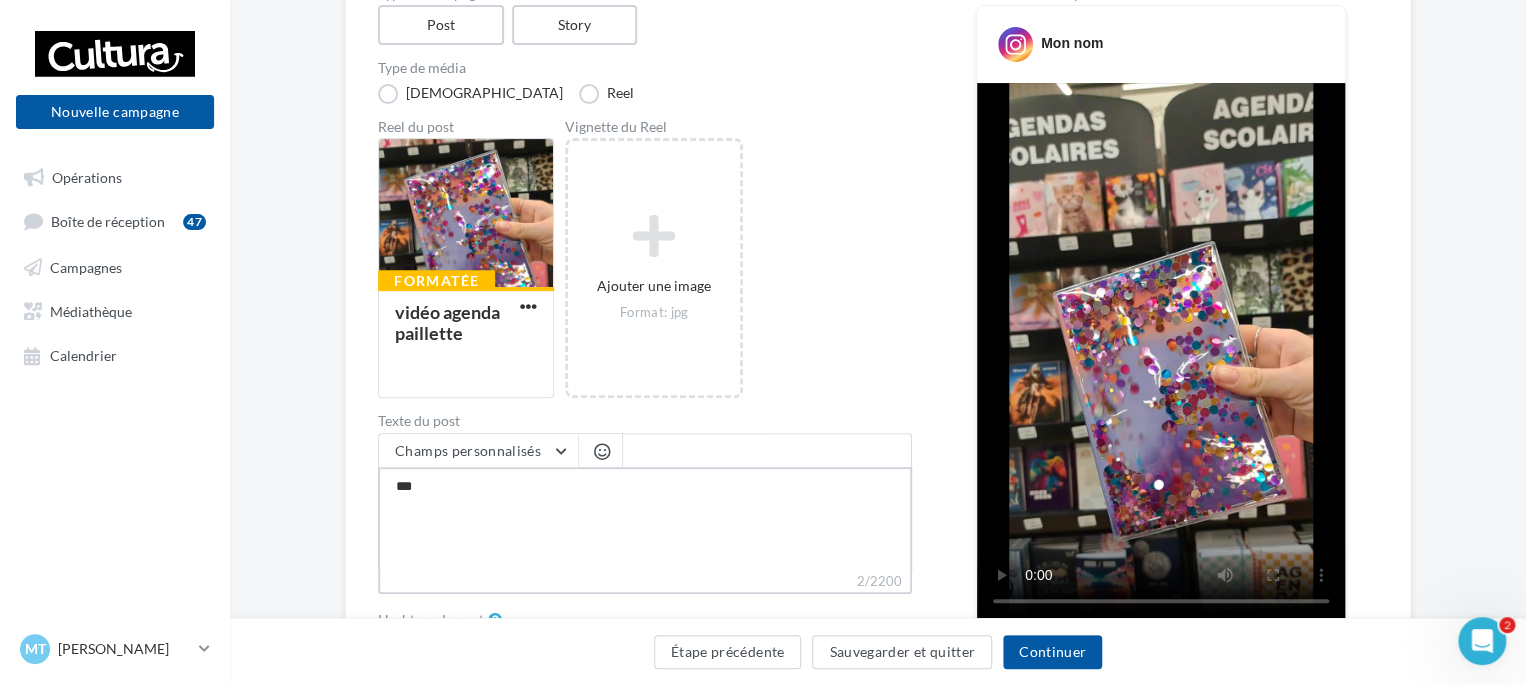 type on "****" 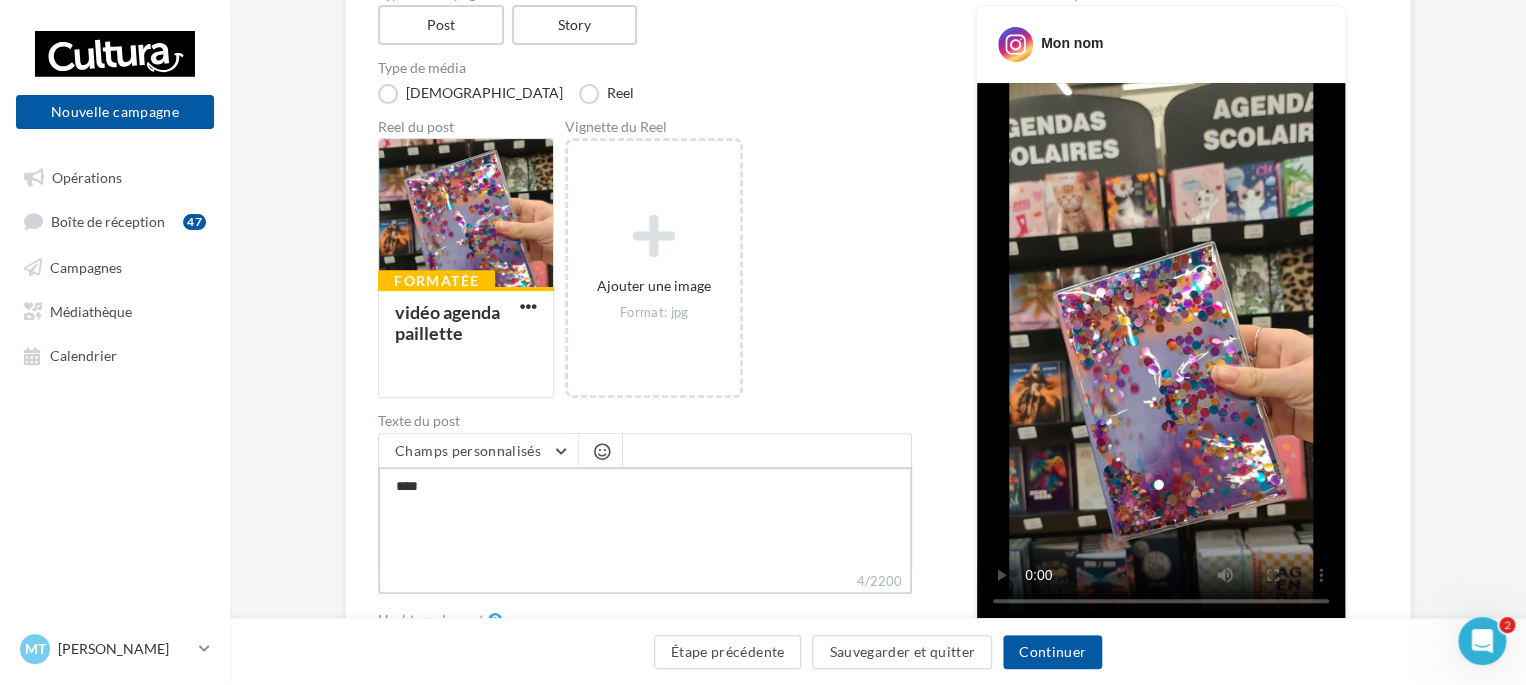 type on "*****" 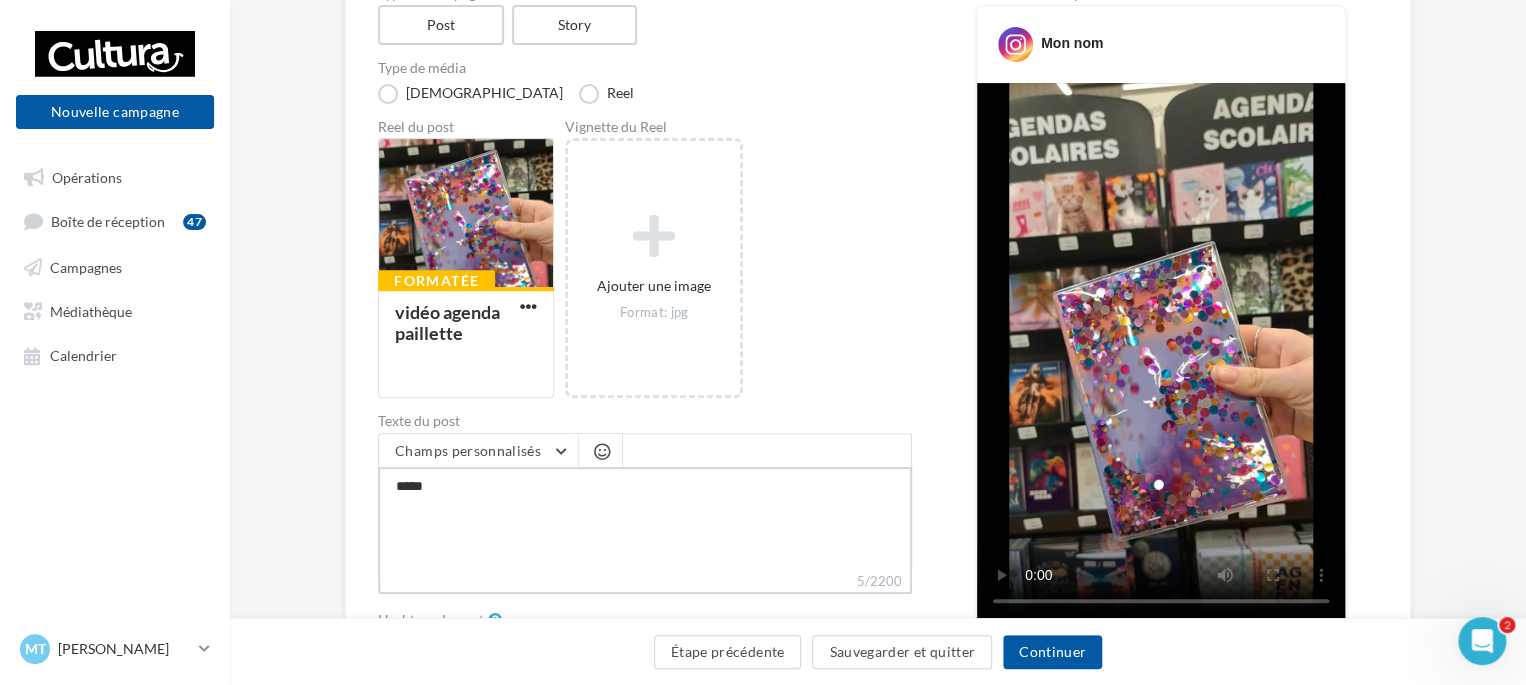 type on "******" 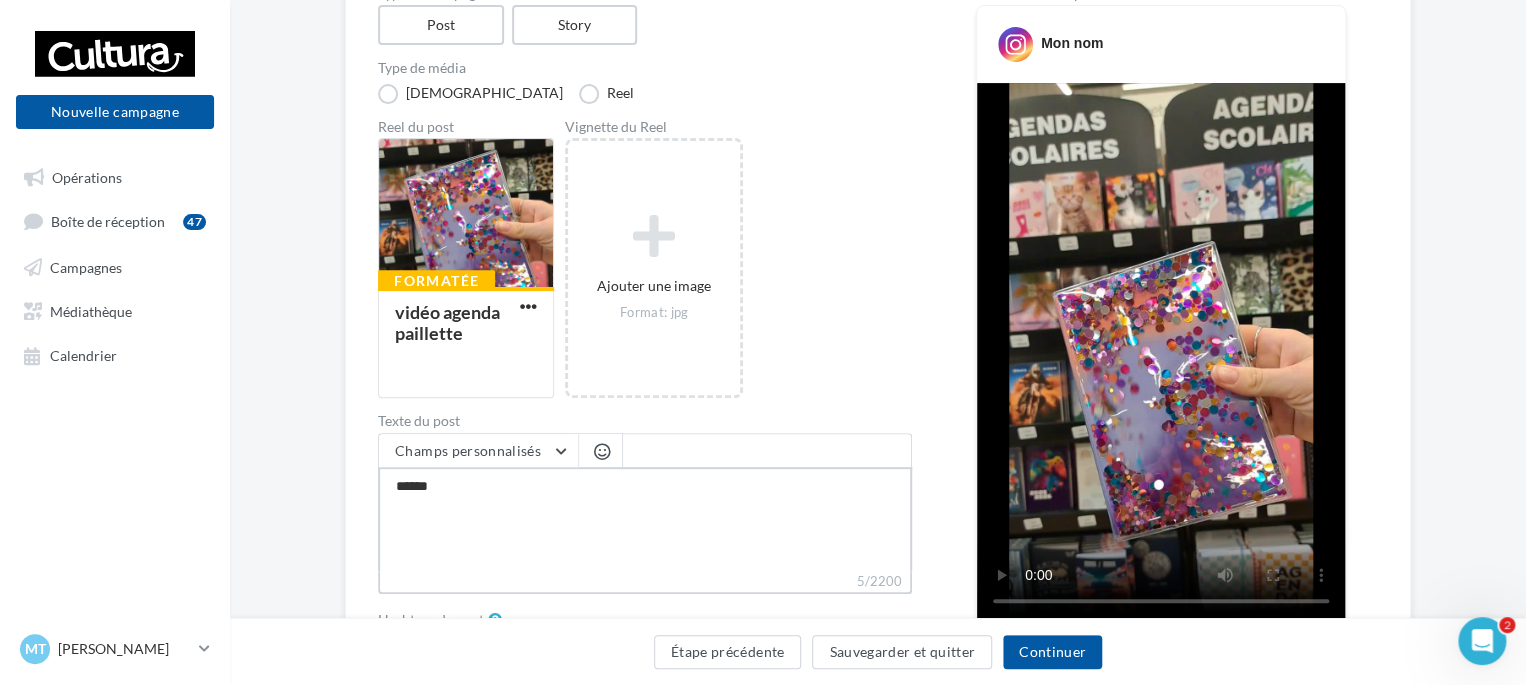 type on "*******" 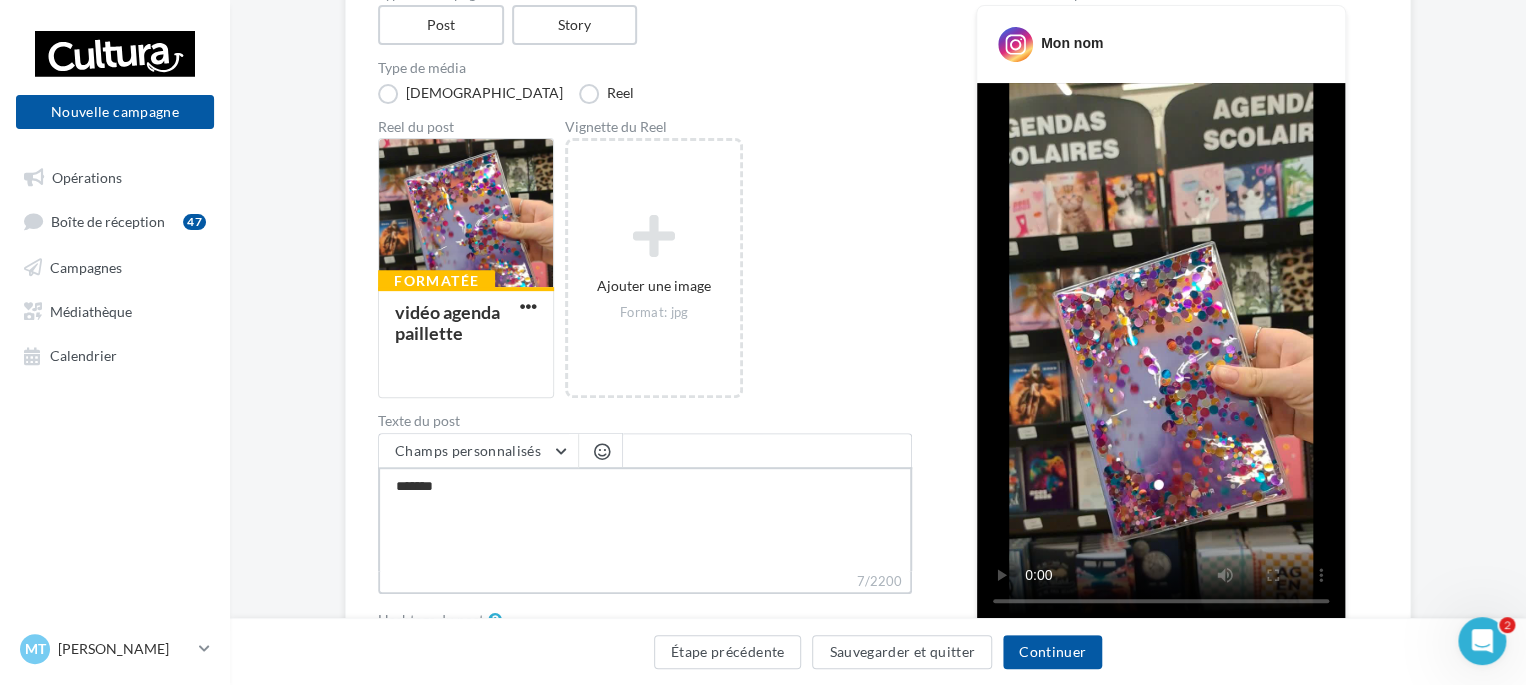 type on "*******" 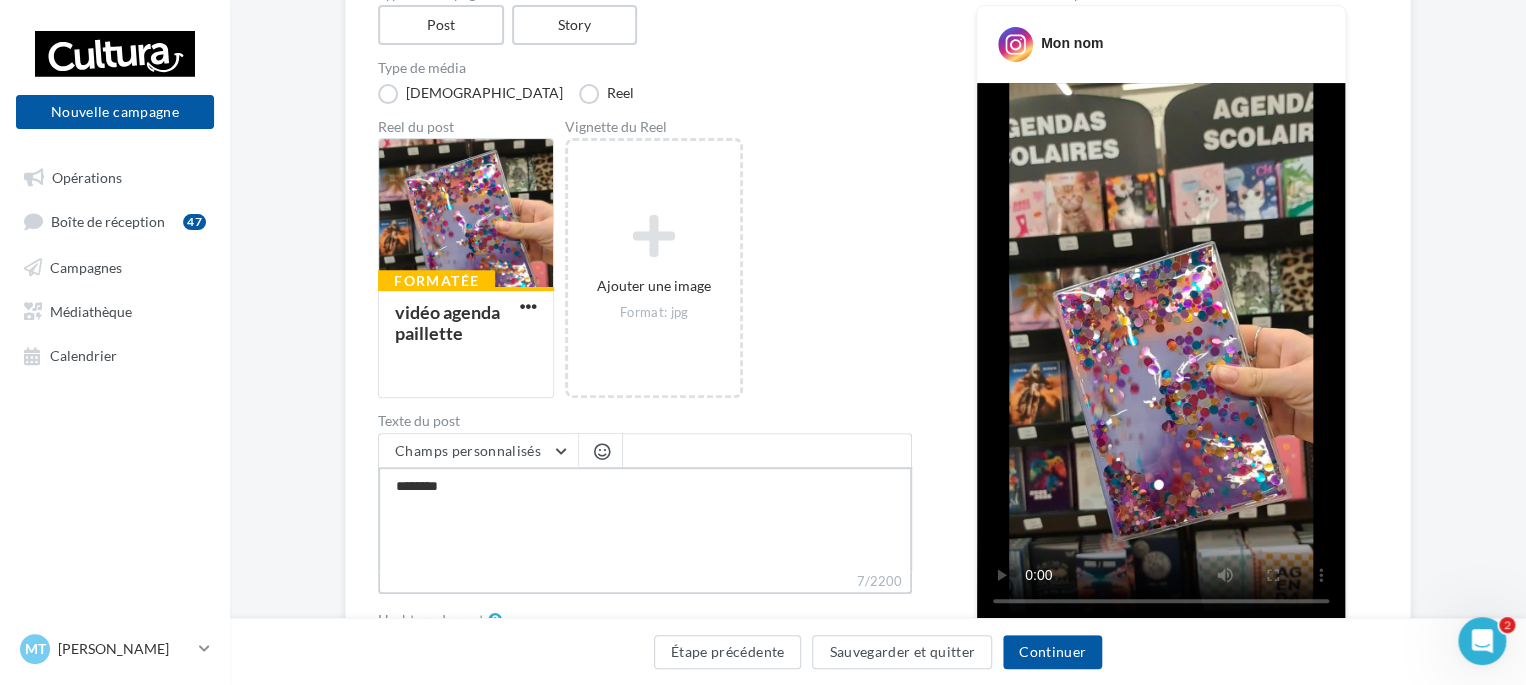 type on "*********" 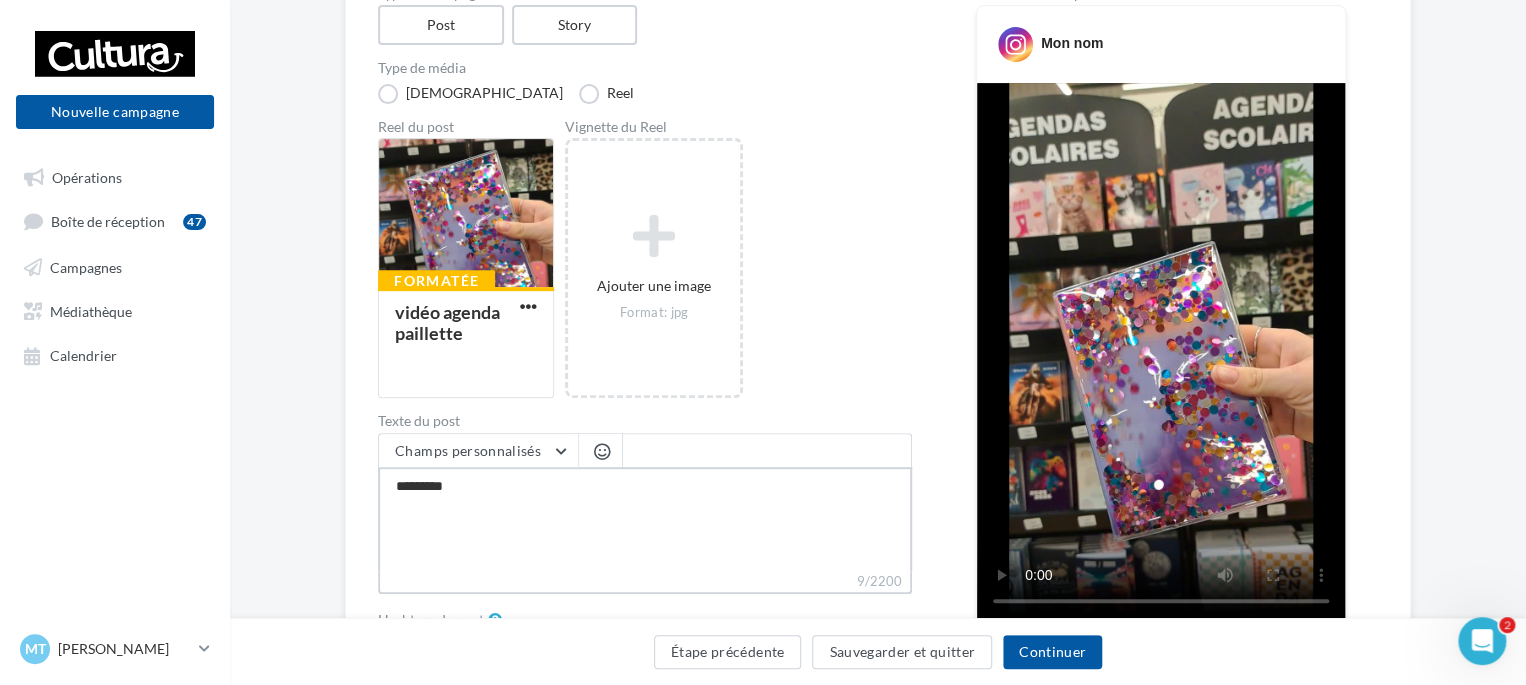 type on "**********" 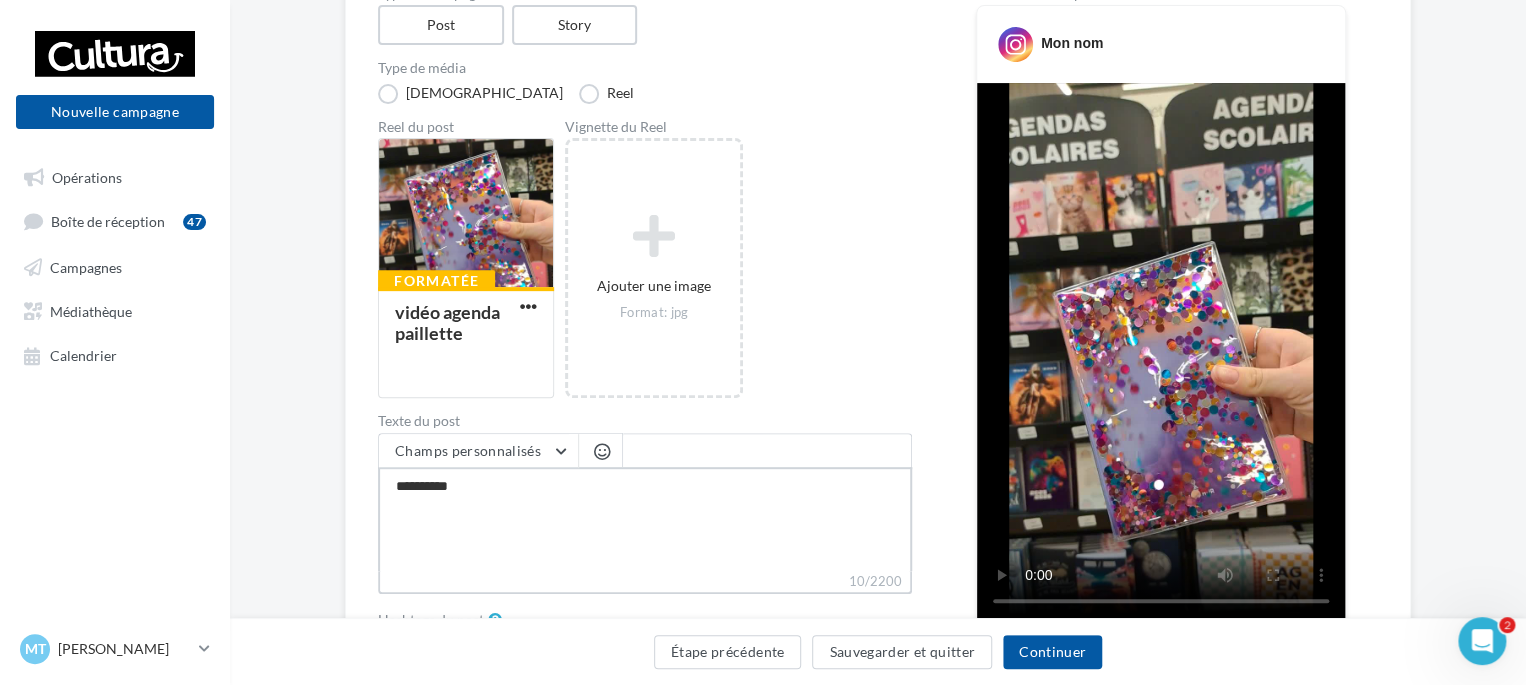 type on "**********" 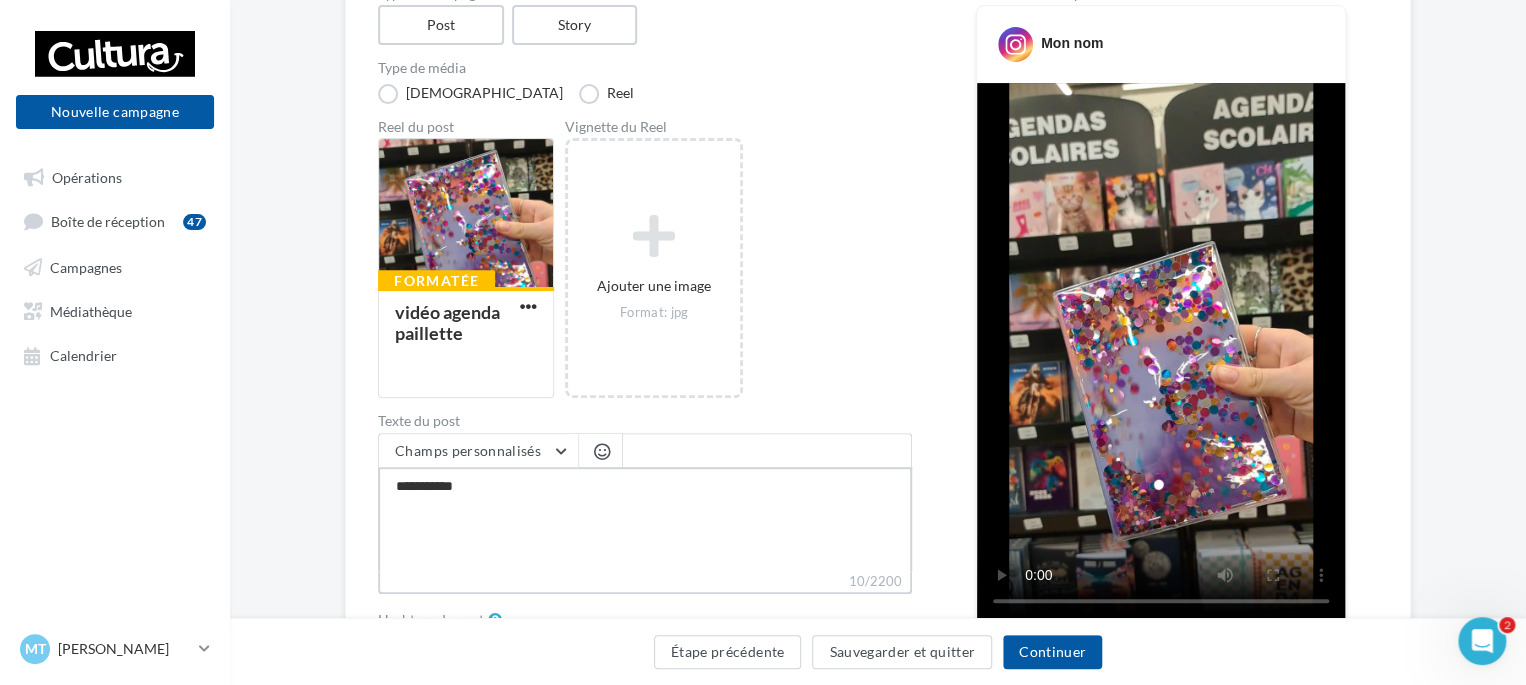type on "**********" 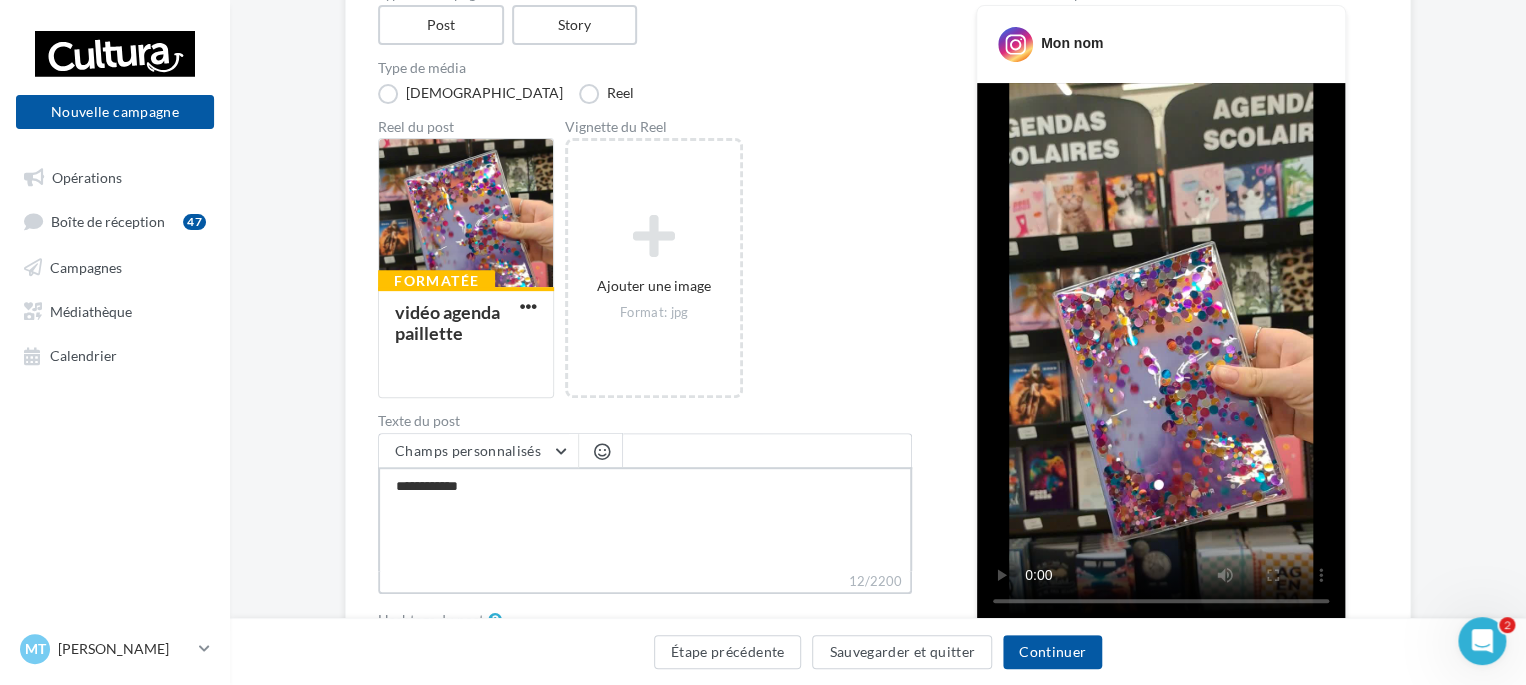type on "**********" 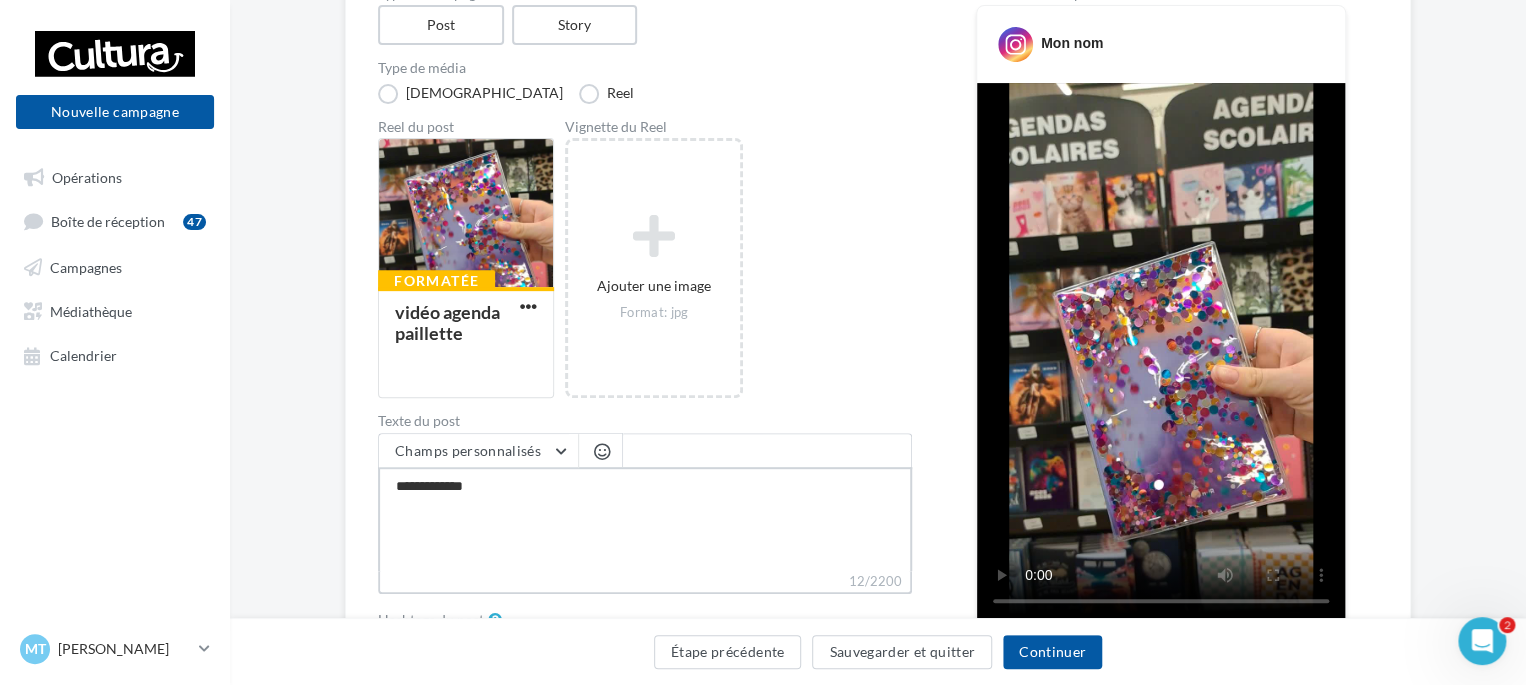 type on "**********" 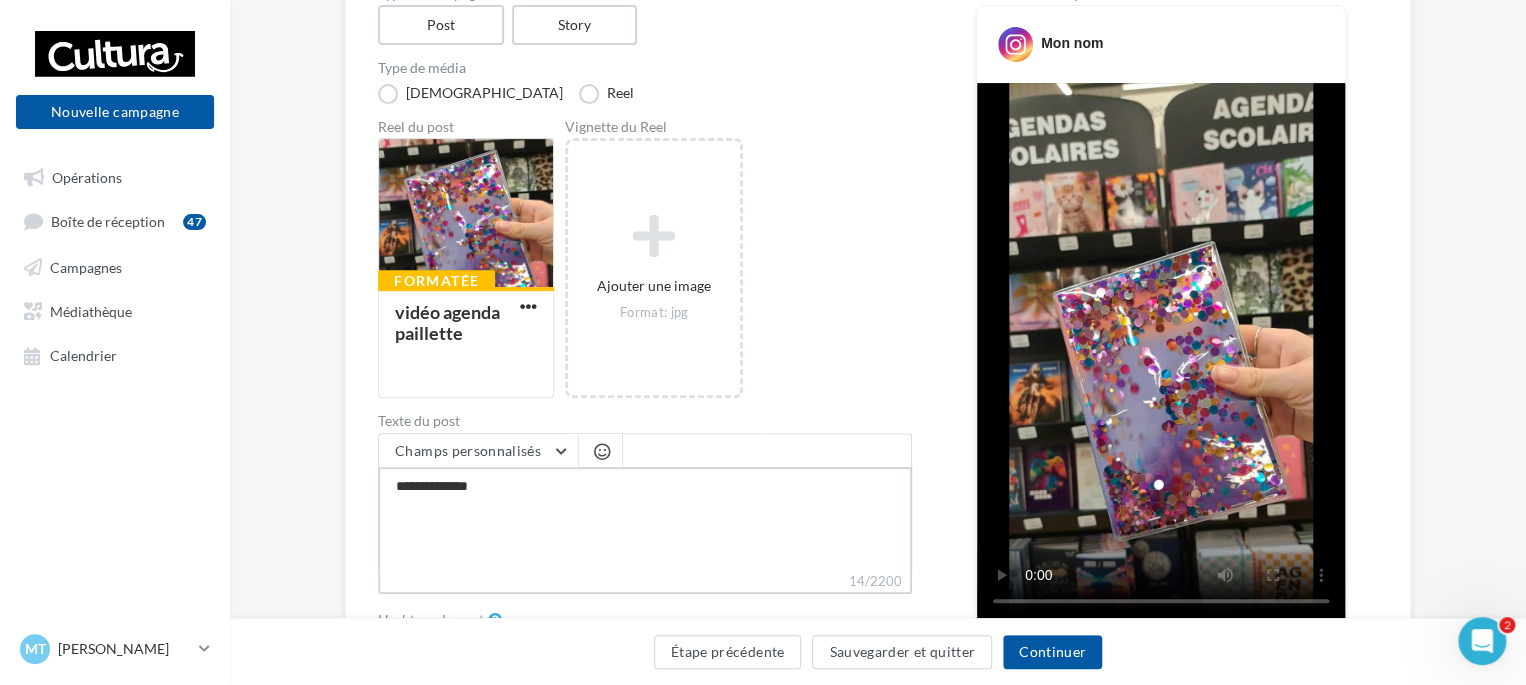 type on "**********" 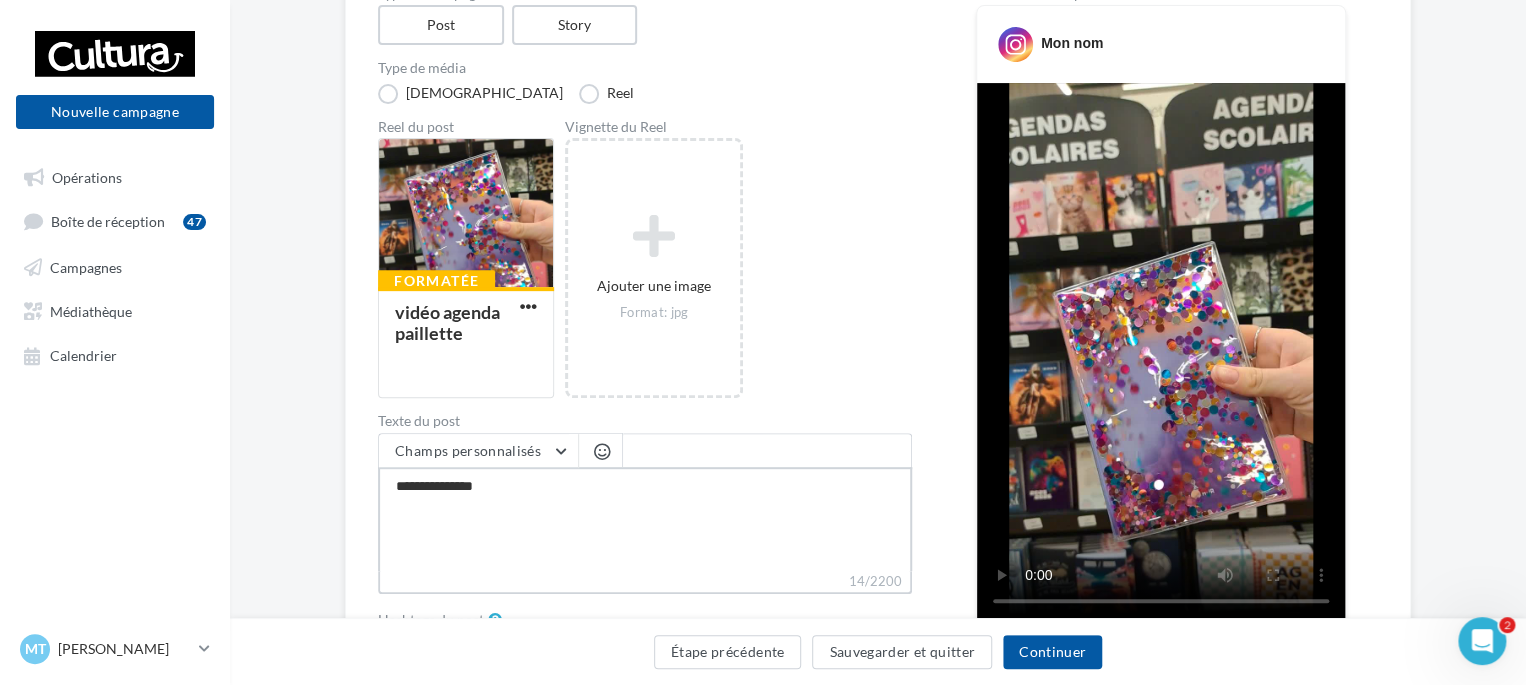 type on "**********" 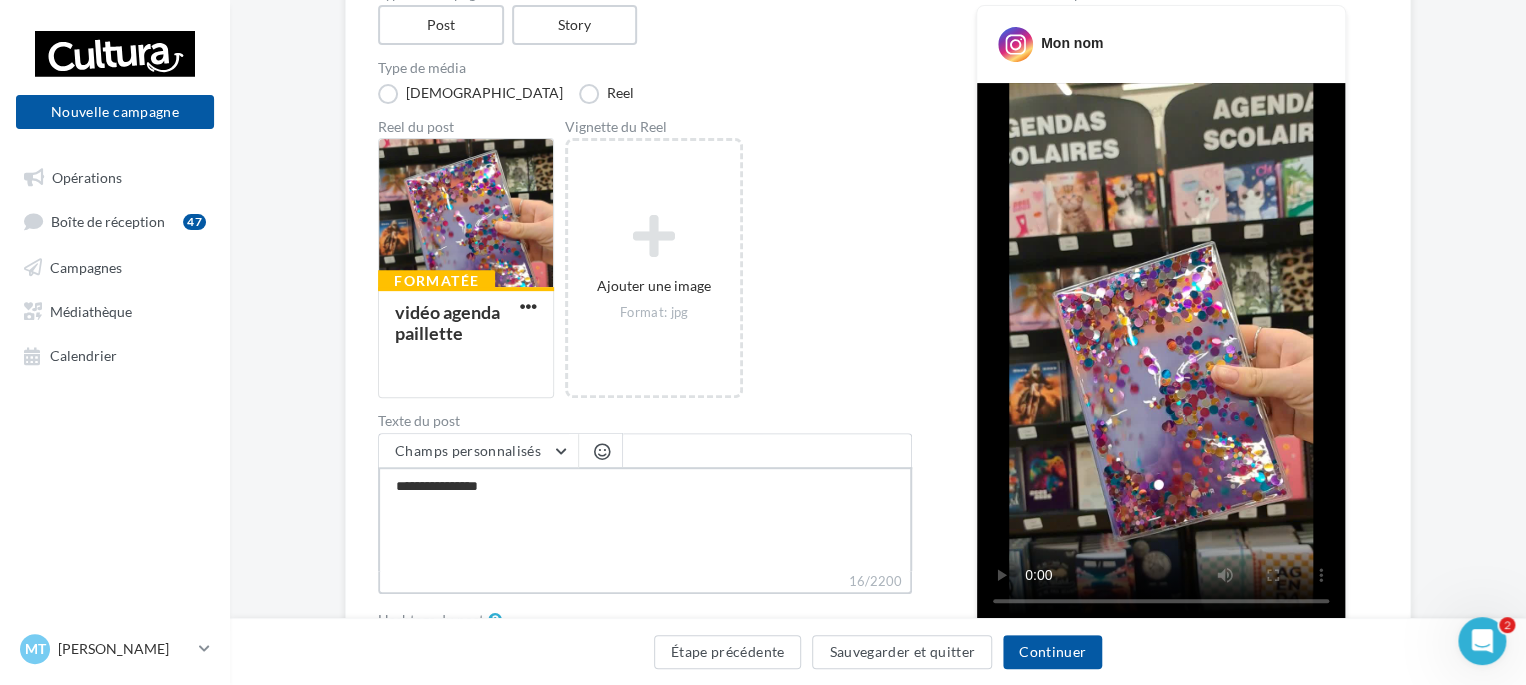type on "**********" 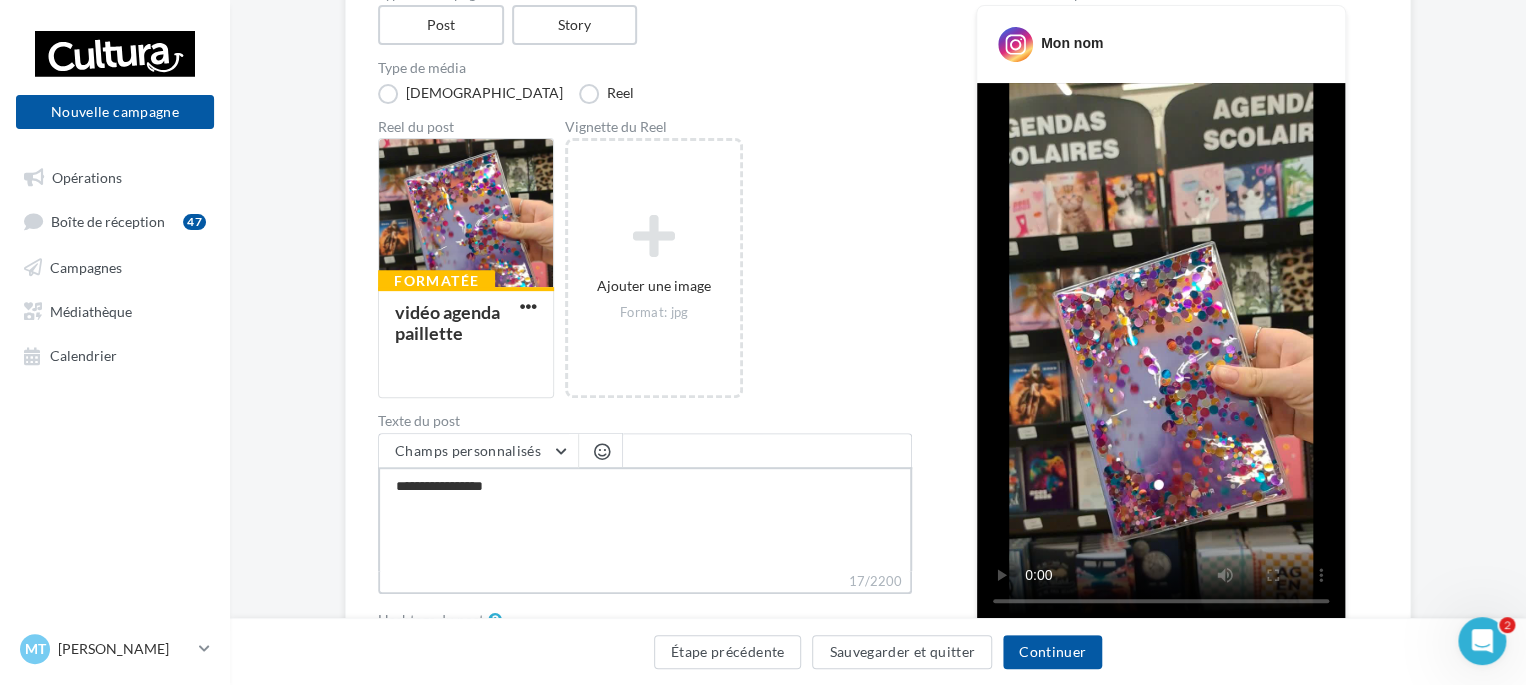 type on "**********" 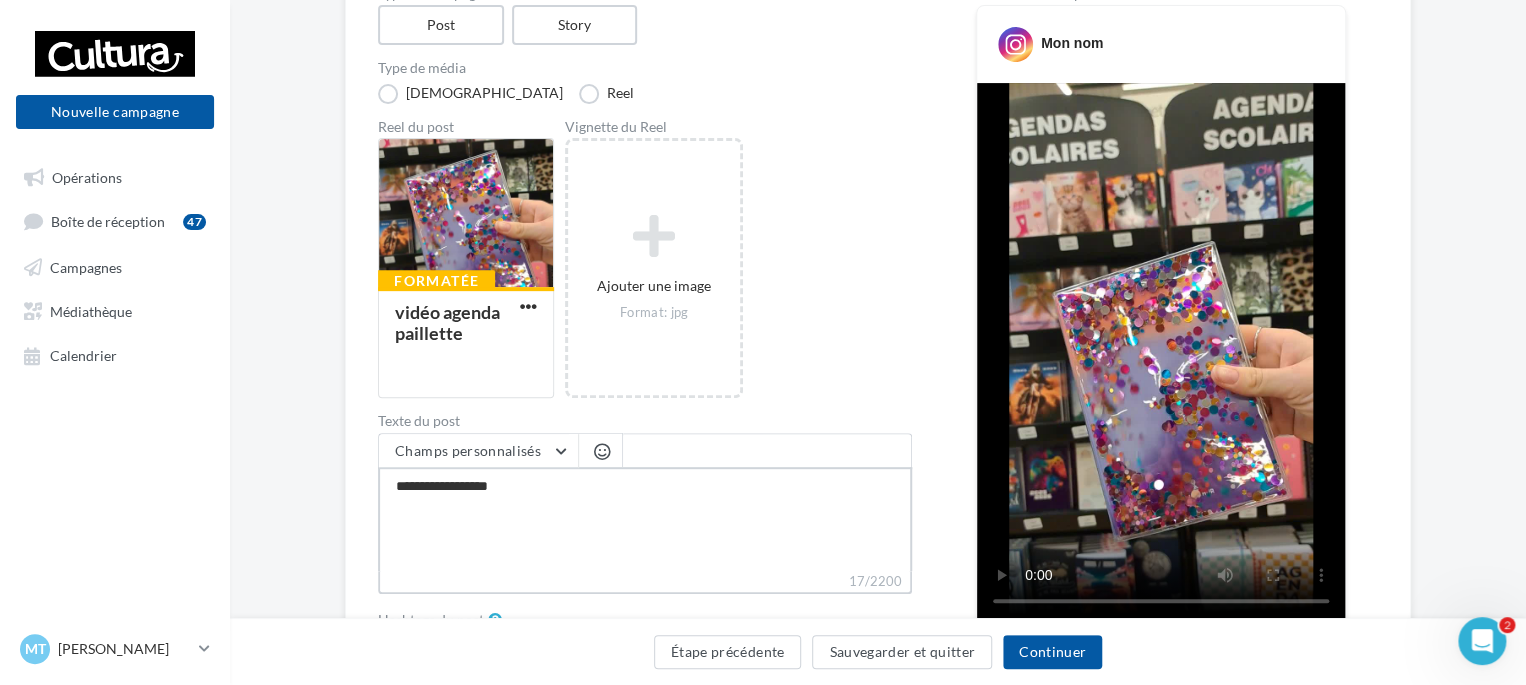 type on "**********" 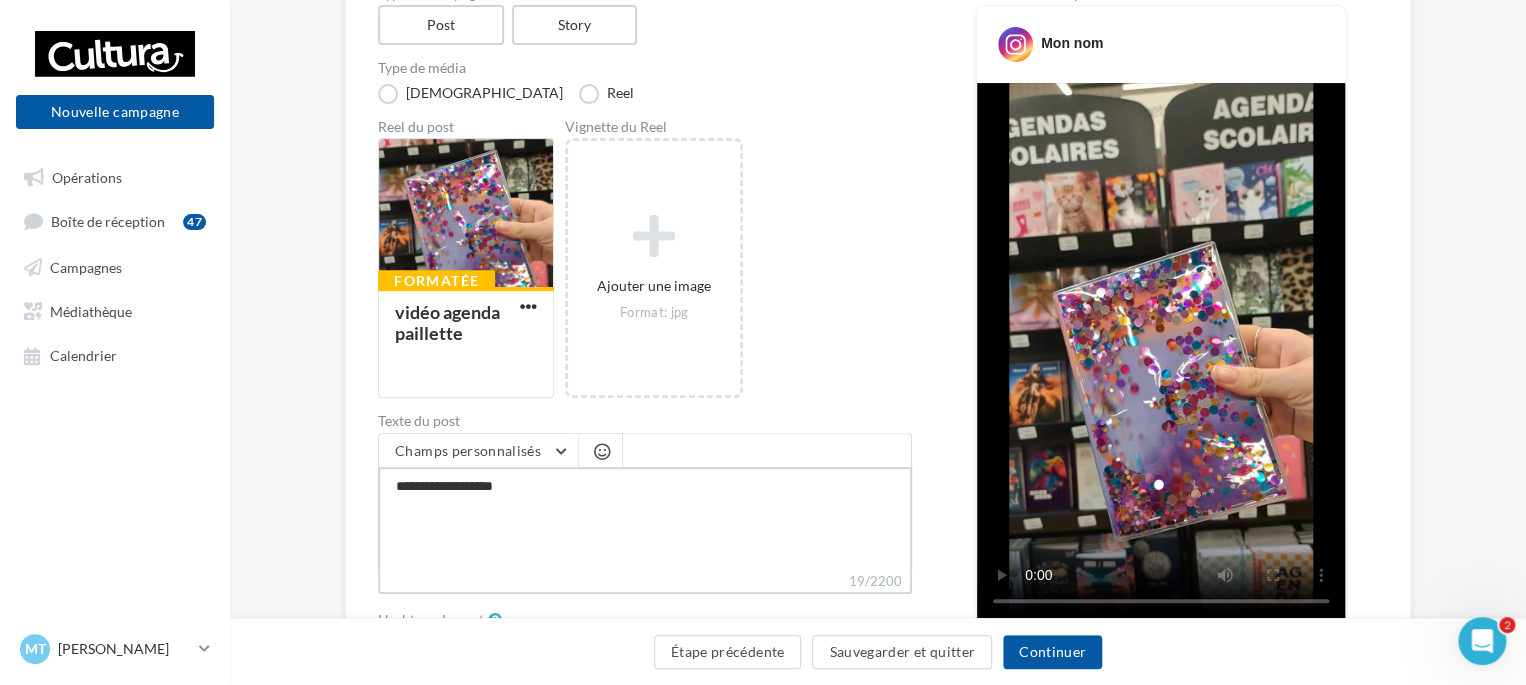 type on "**********" 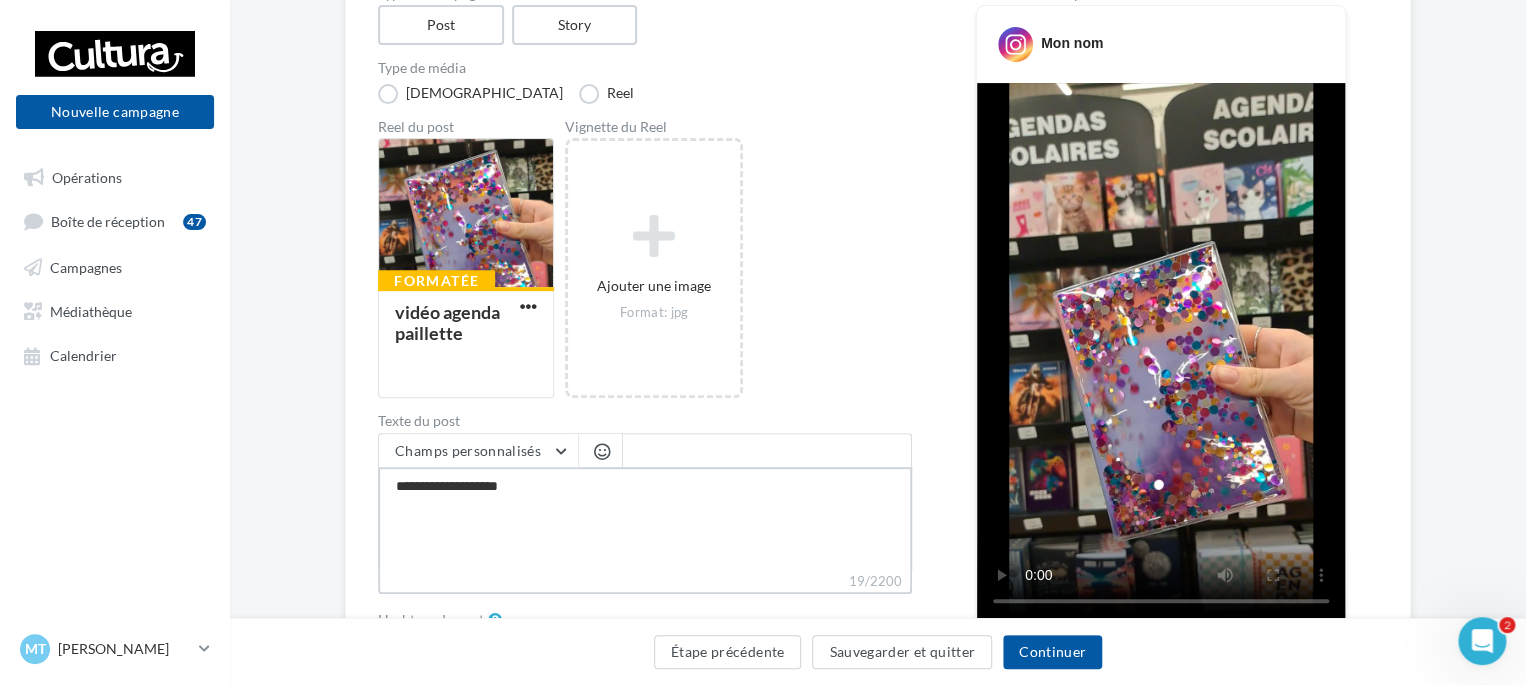 type on "**********" 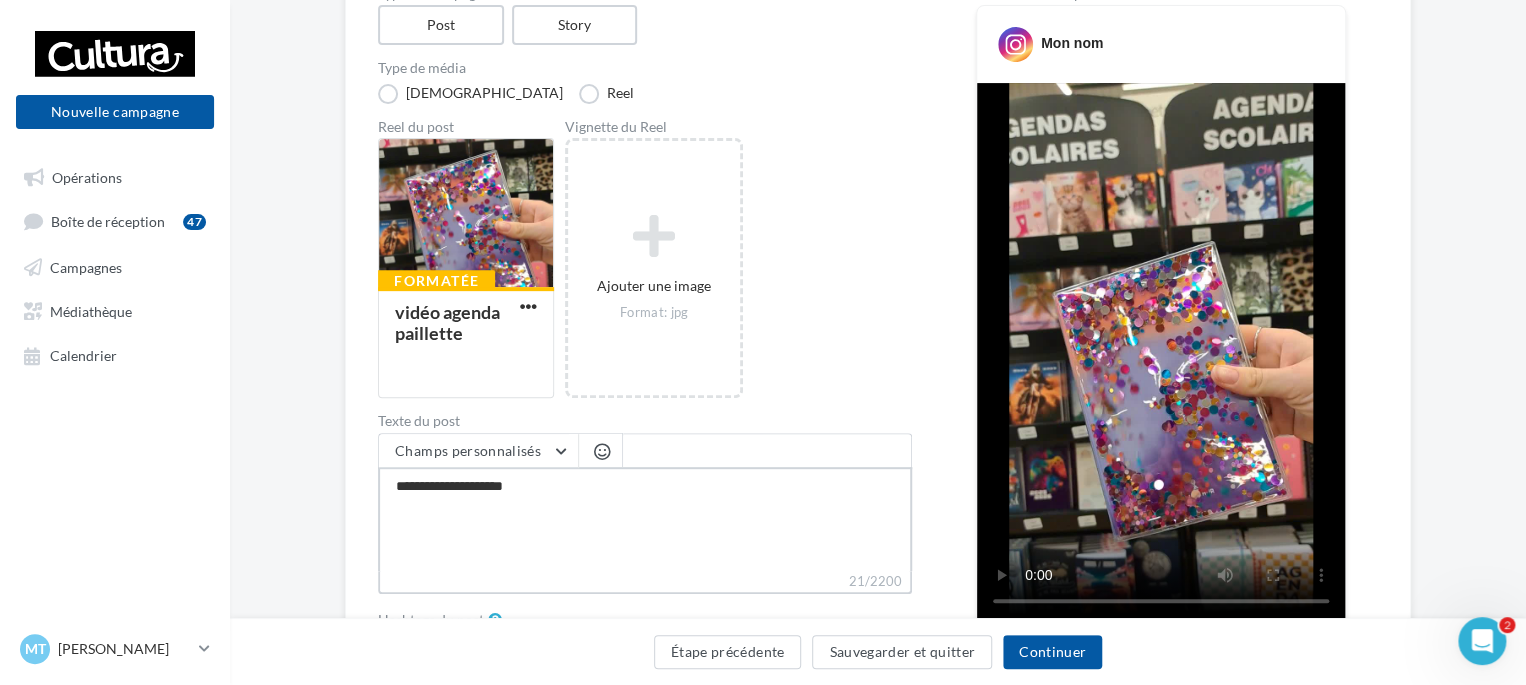type on "**********" 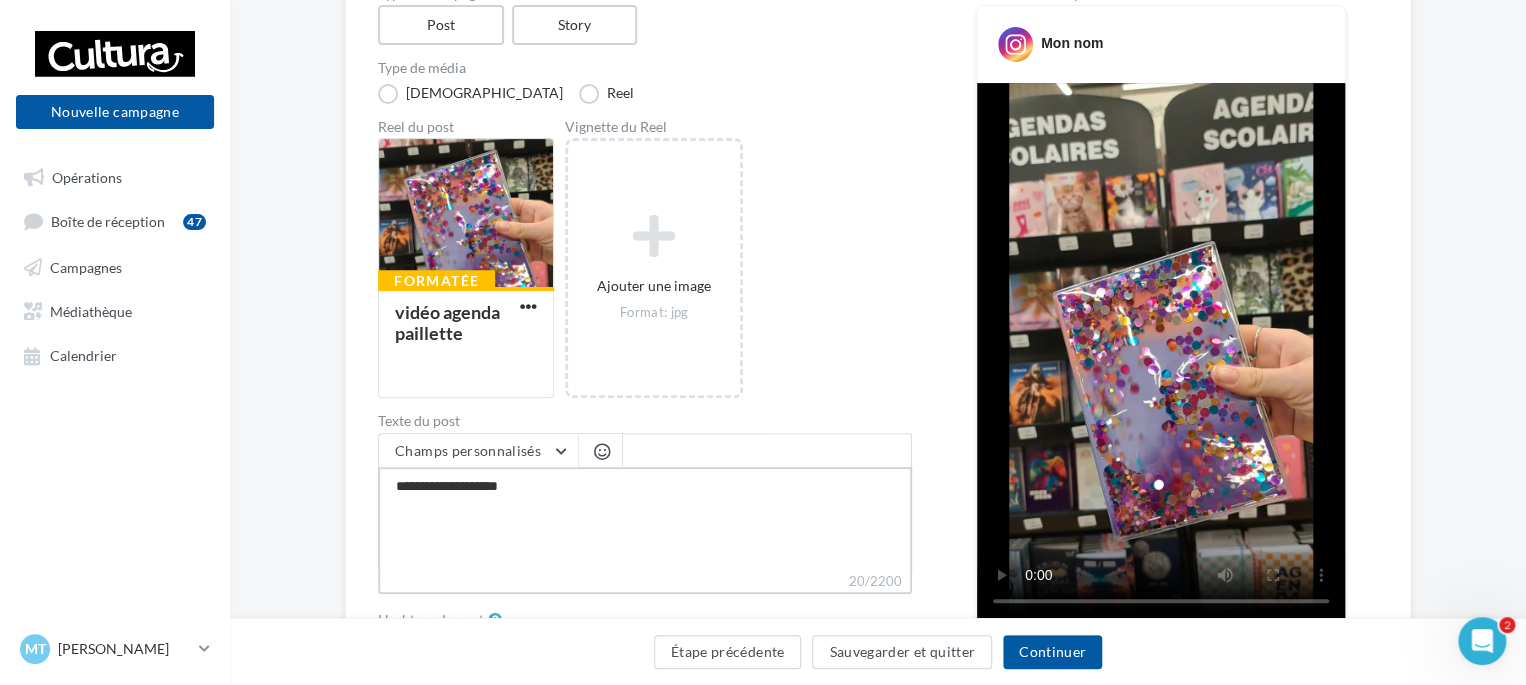 type on "**********" 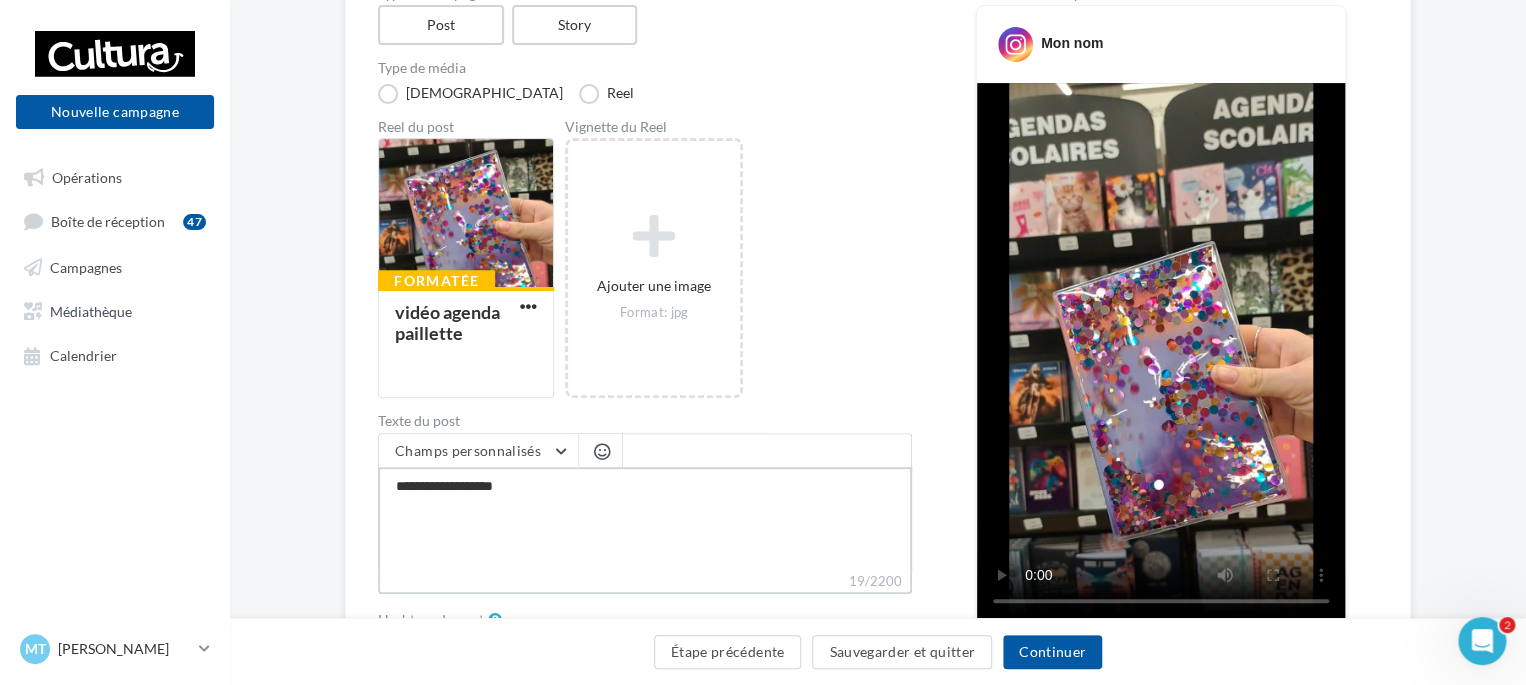 type on "**********" 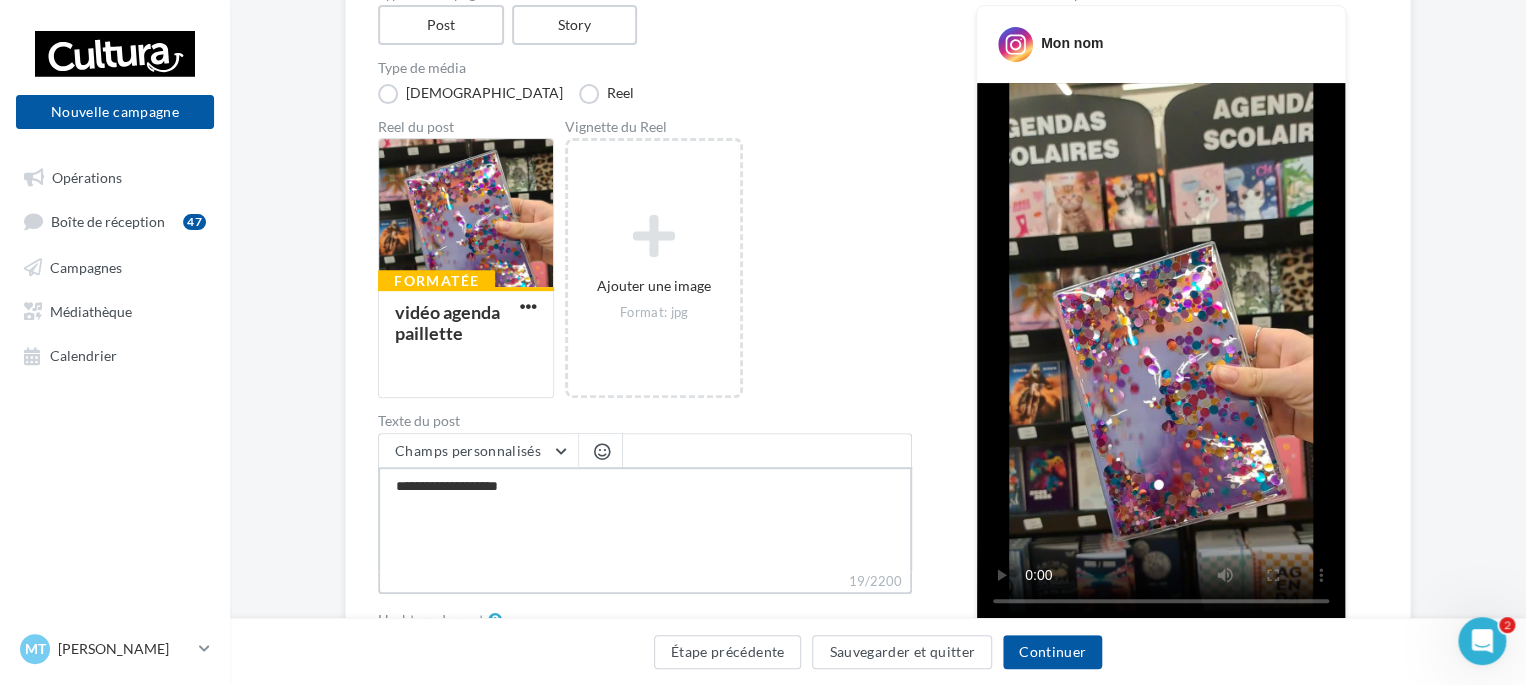 type on "**********" 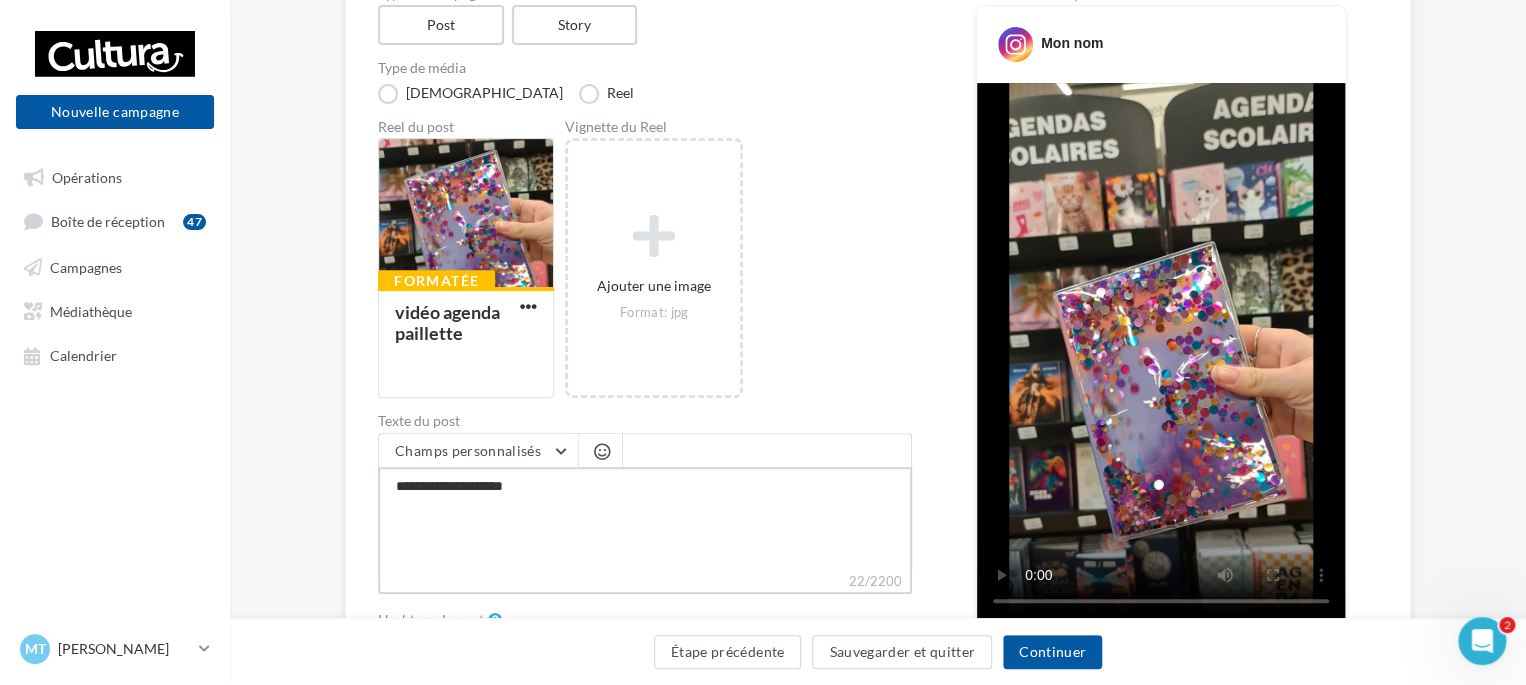 type on "**********" 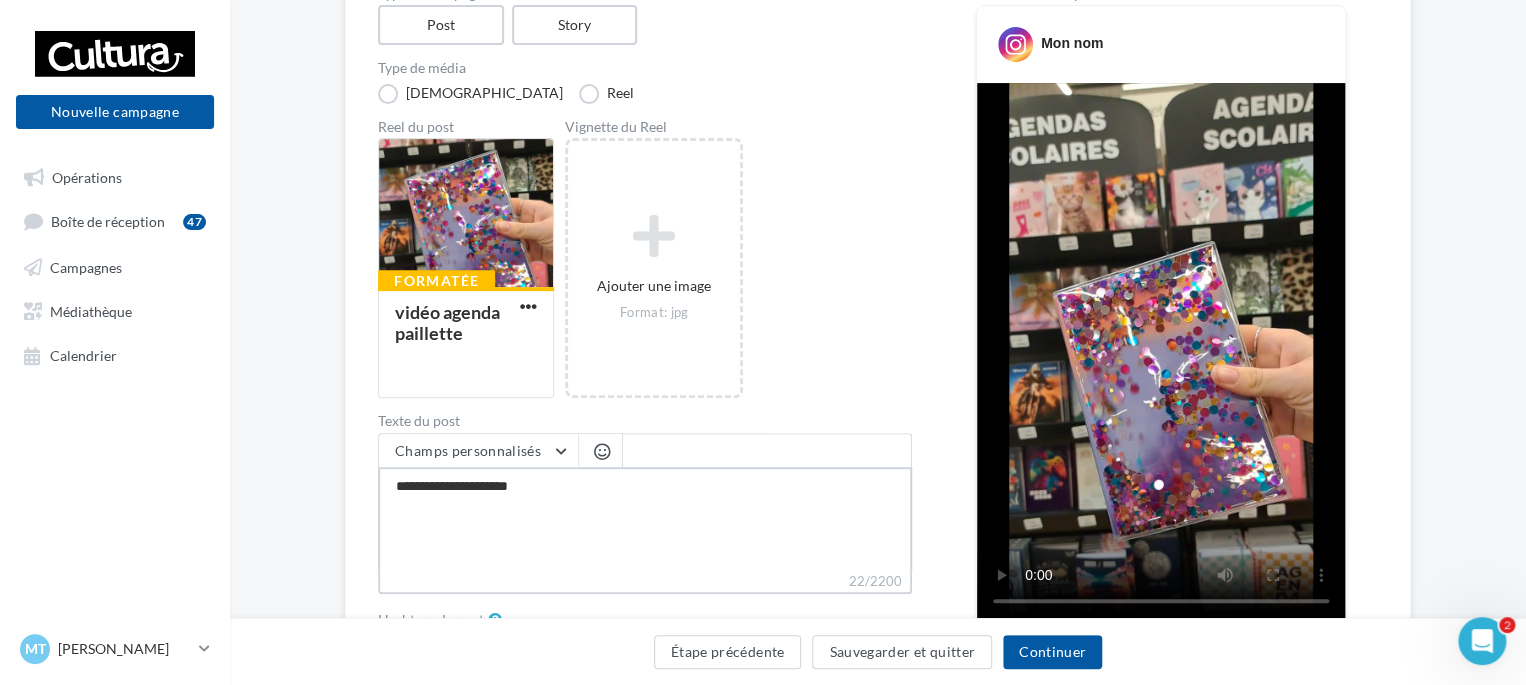 type on "**********" 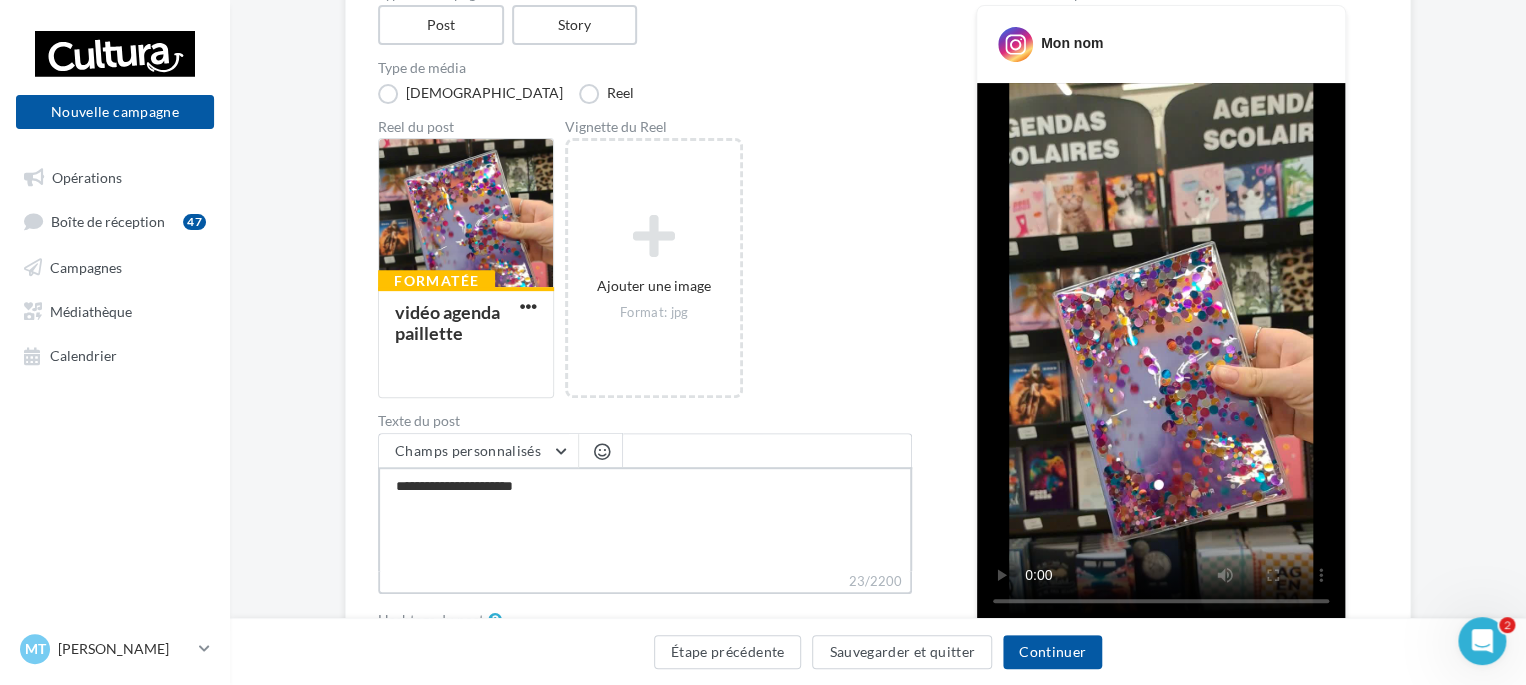 type on "**********" 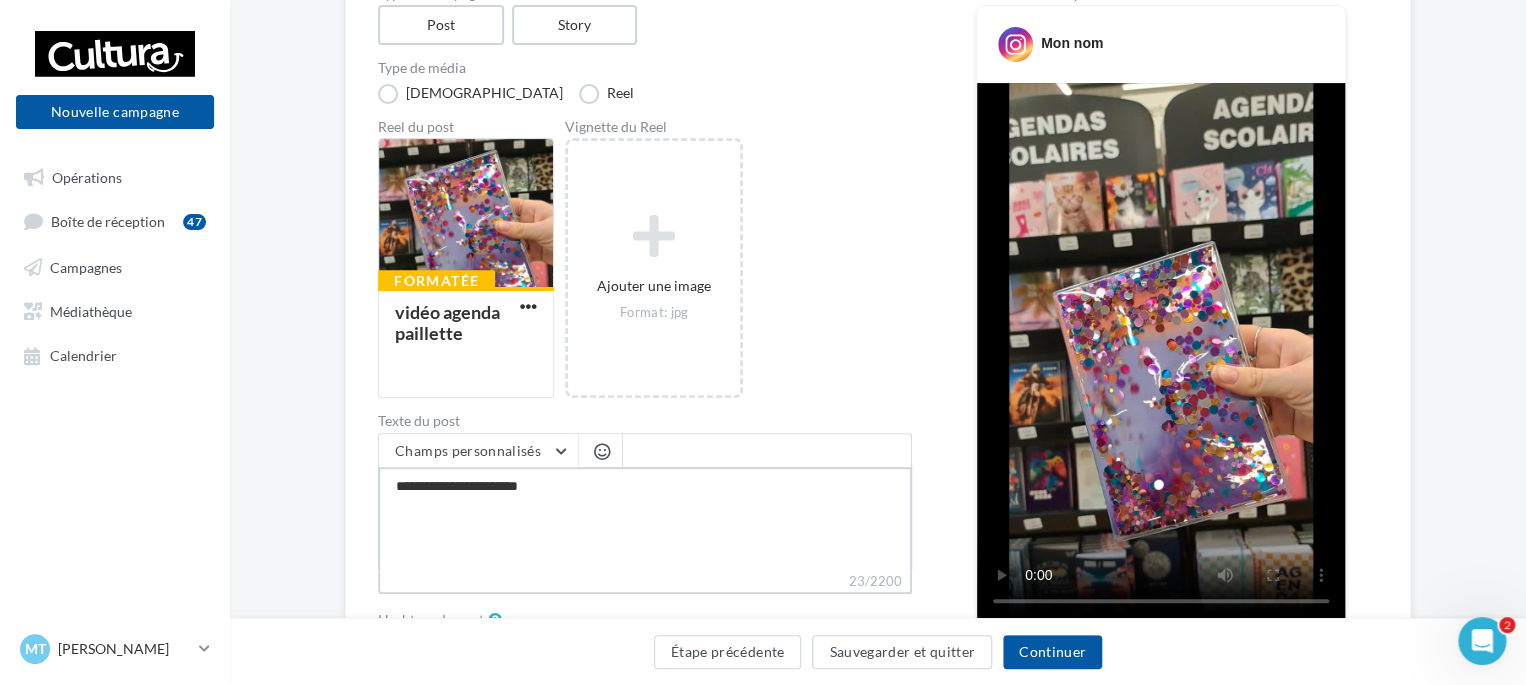 type on "**********" 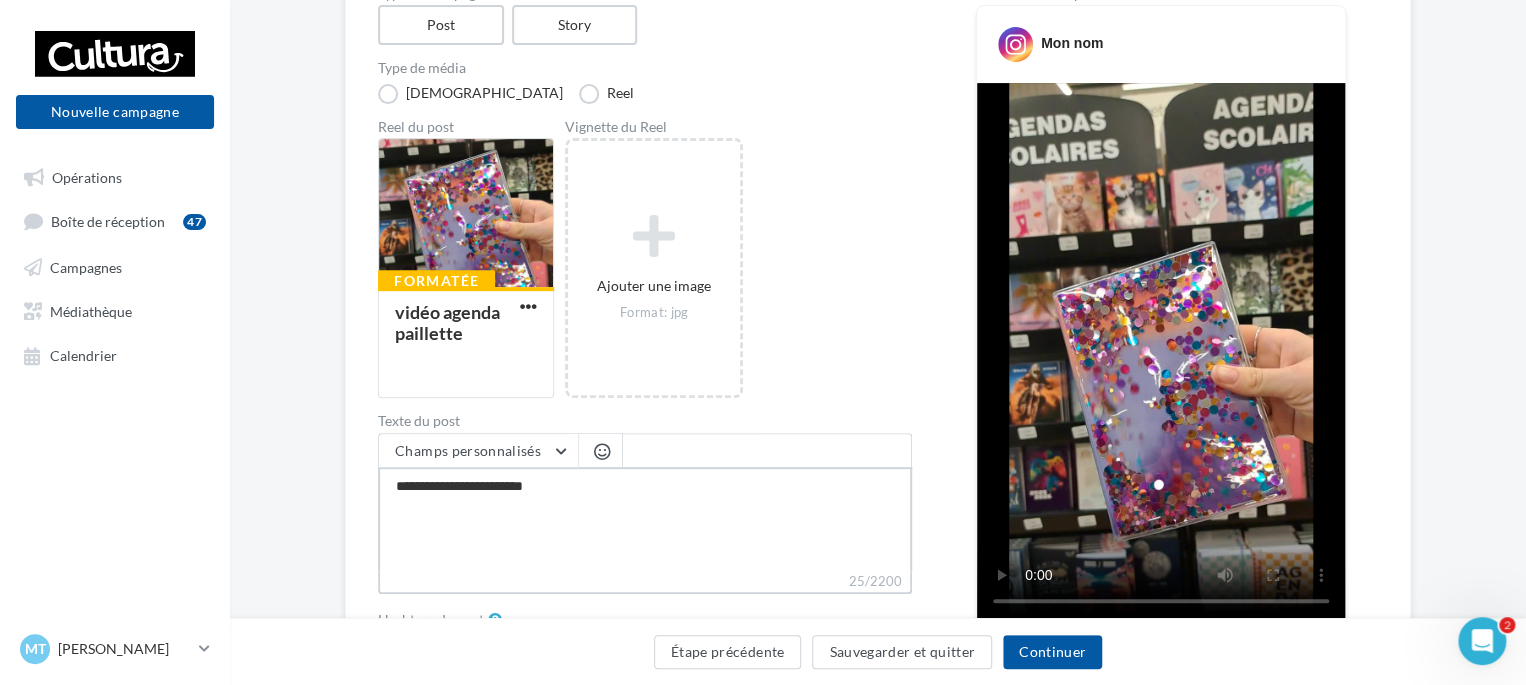 type on "**********" 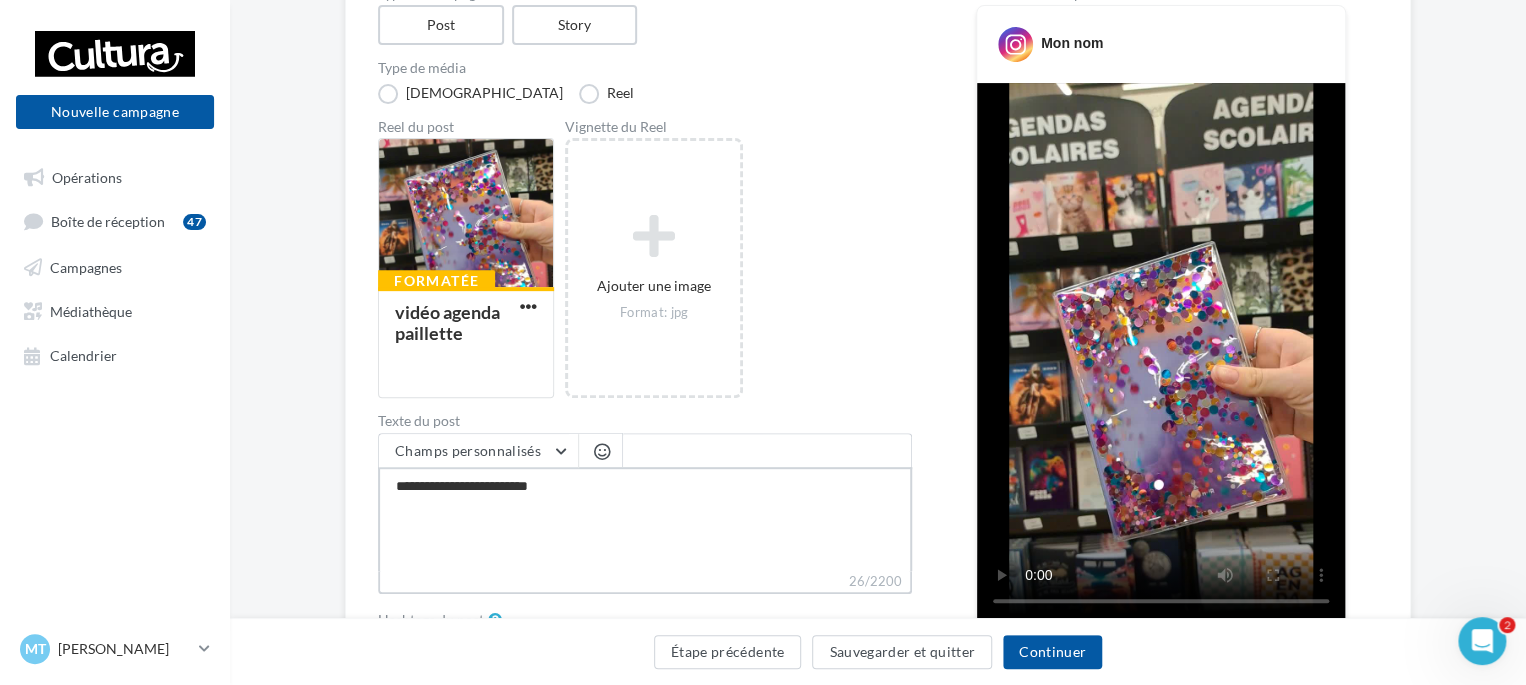 type on "**********" 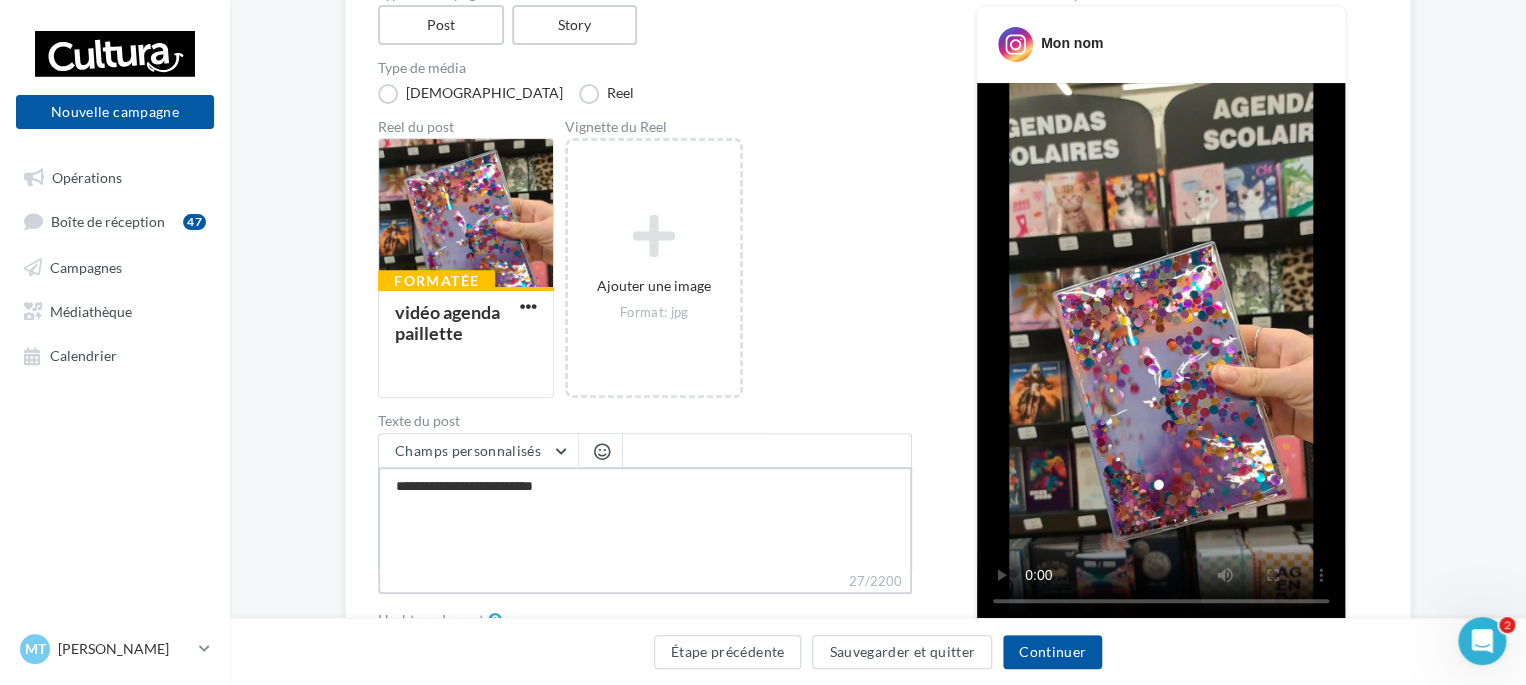 type on "**********" 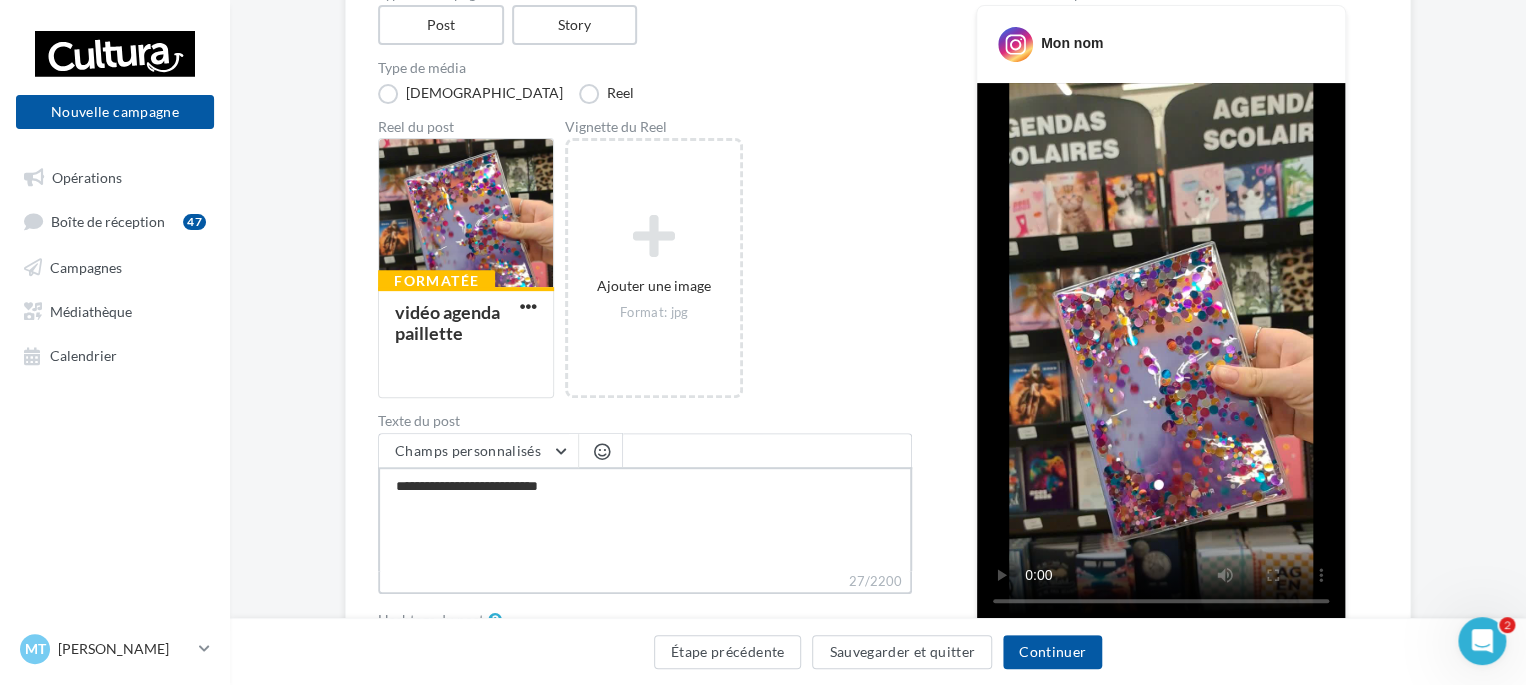 type on "**********" 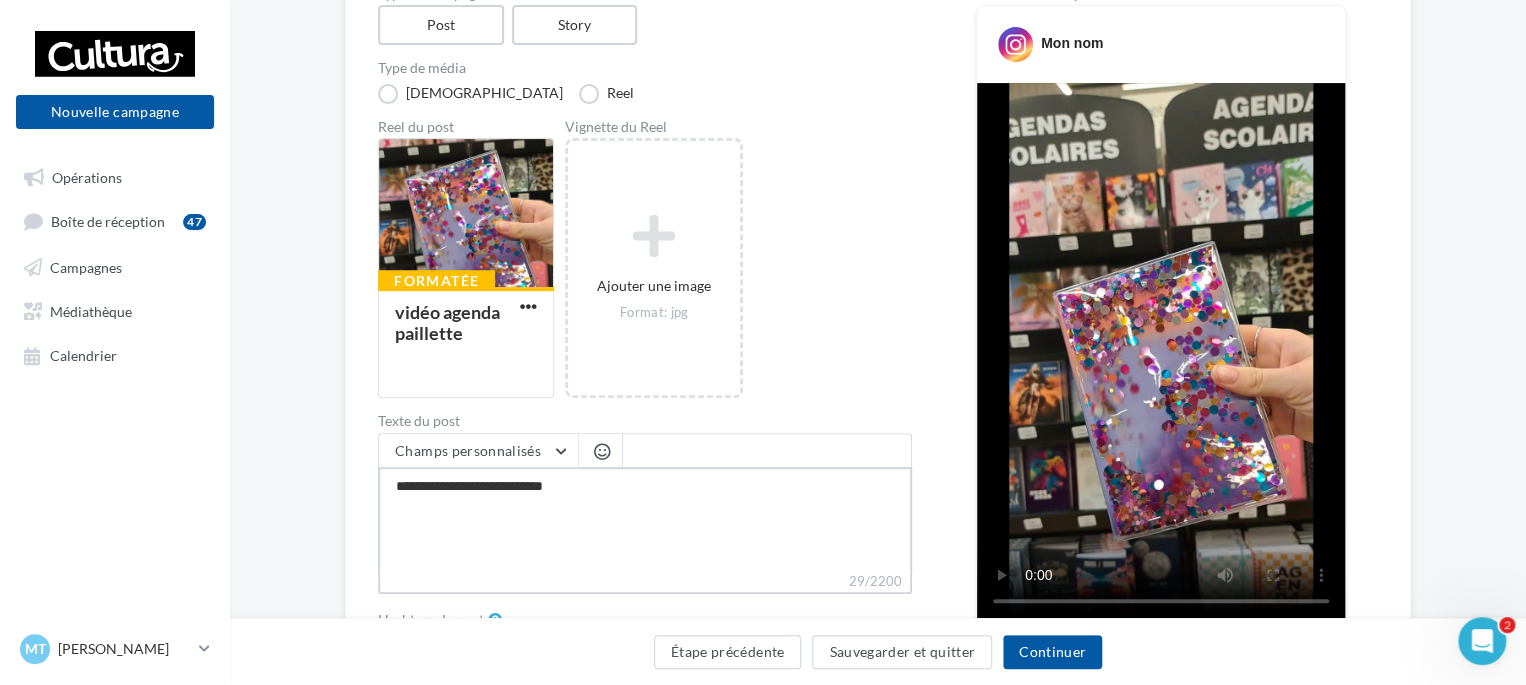 type on "**********" 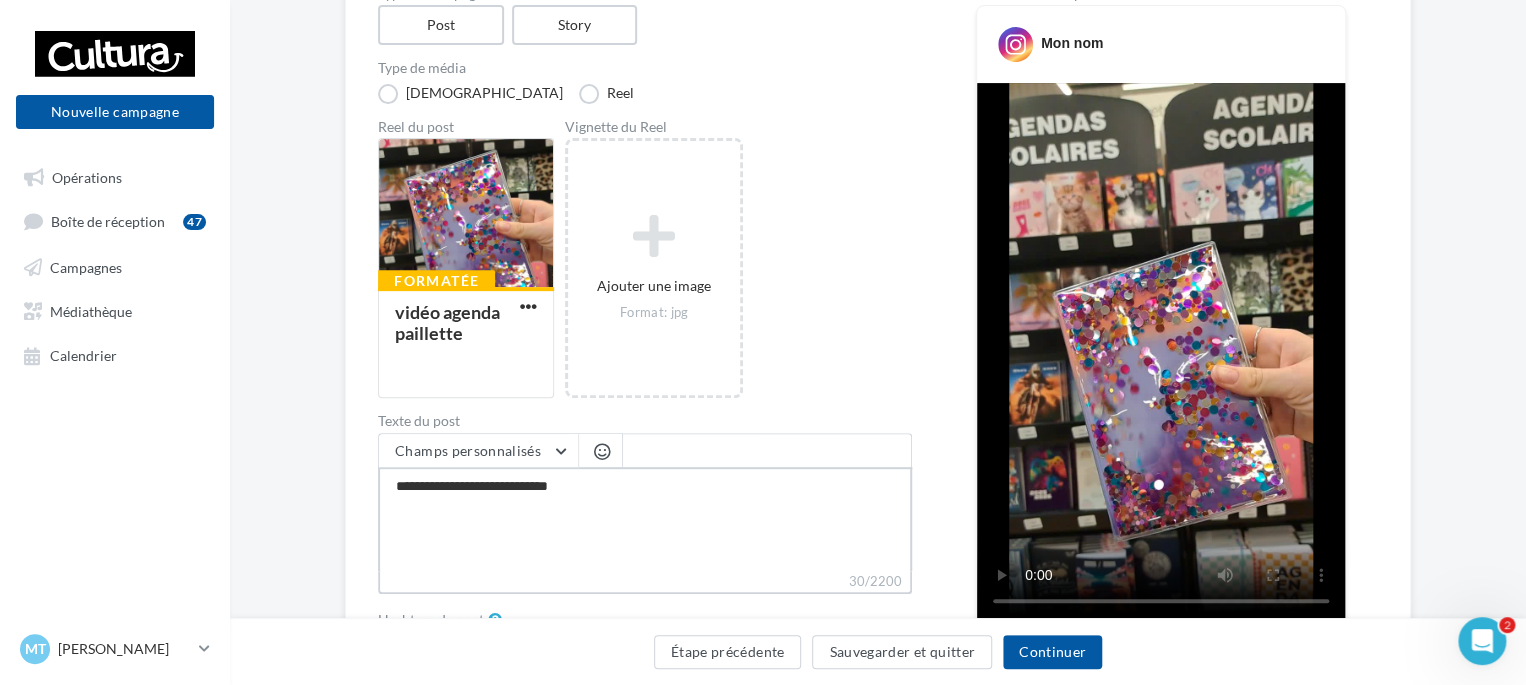 type on "**********" 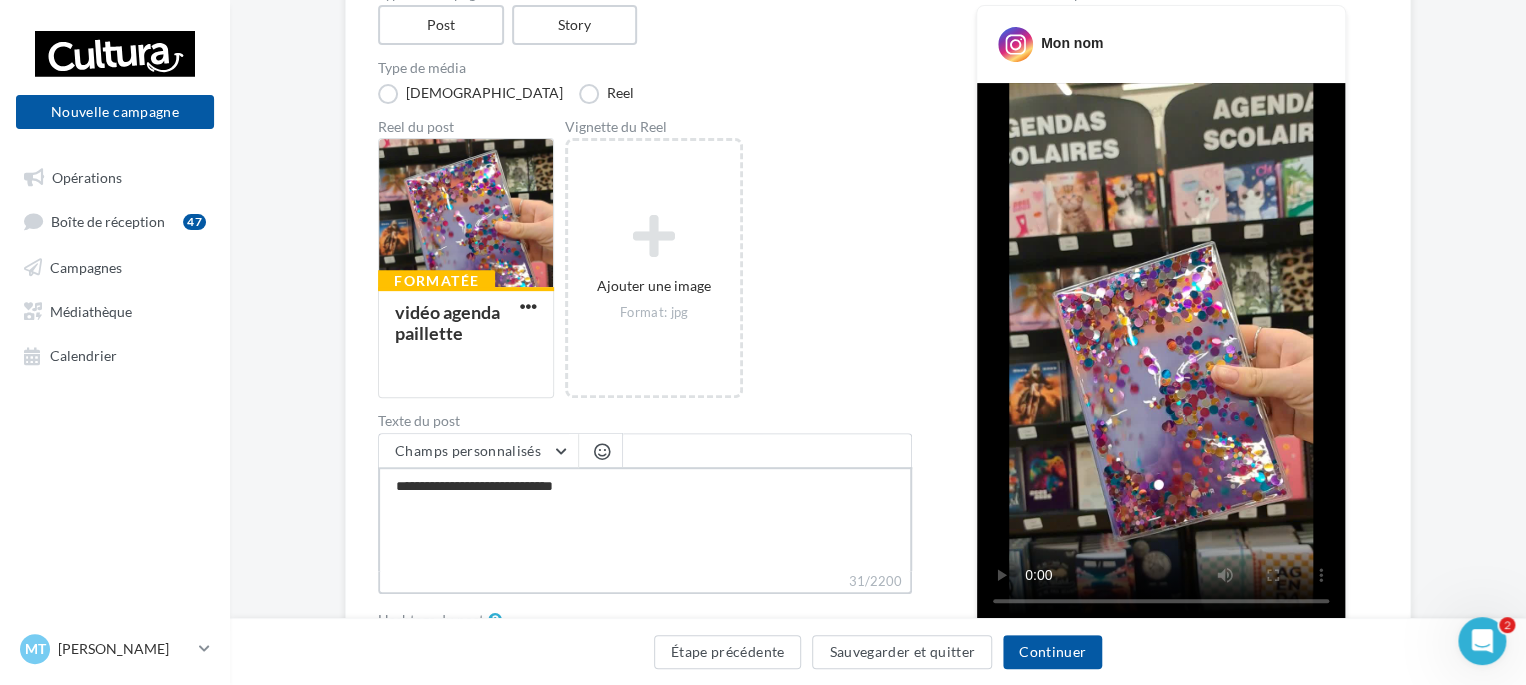 type on "**********" 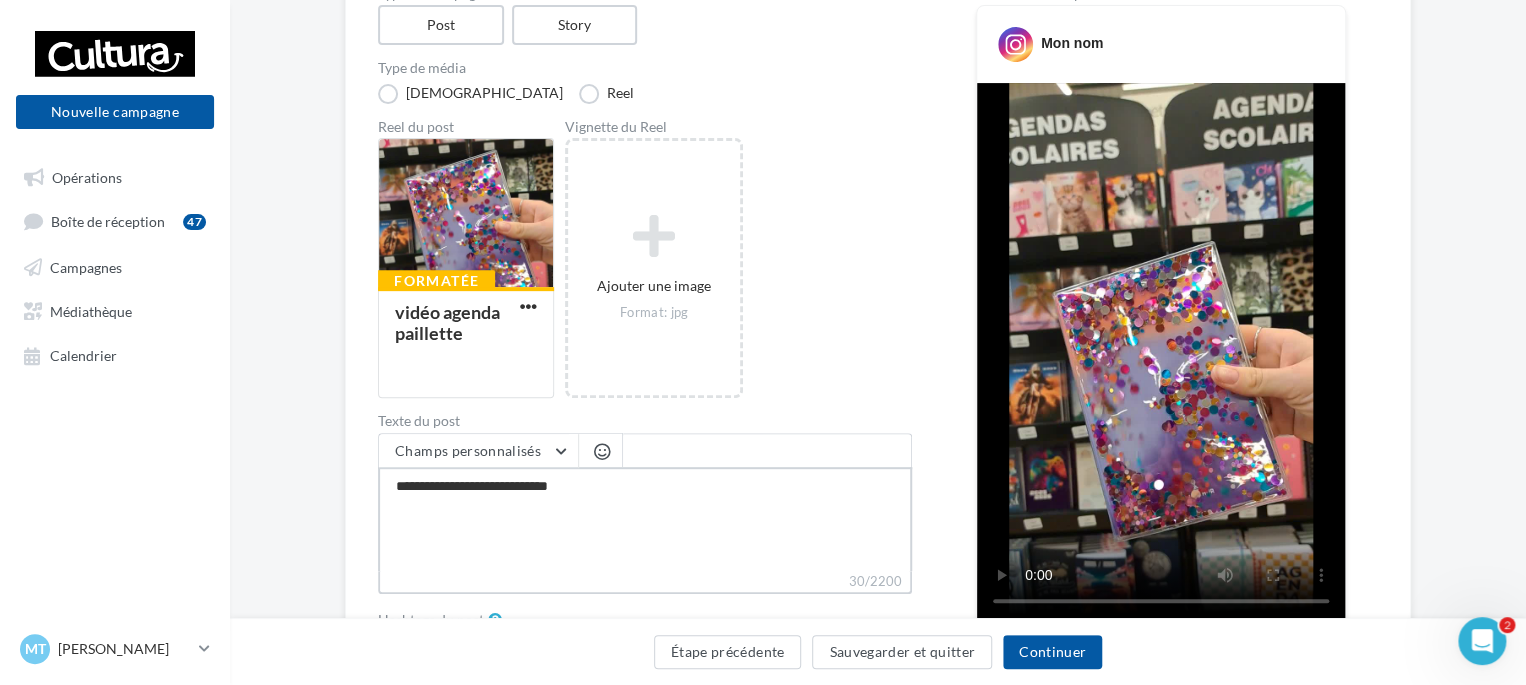type on "**********" 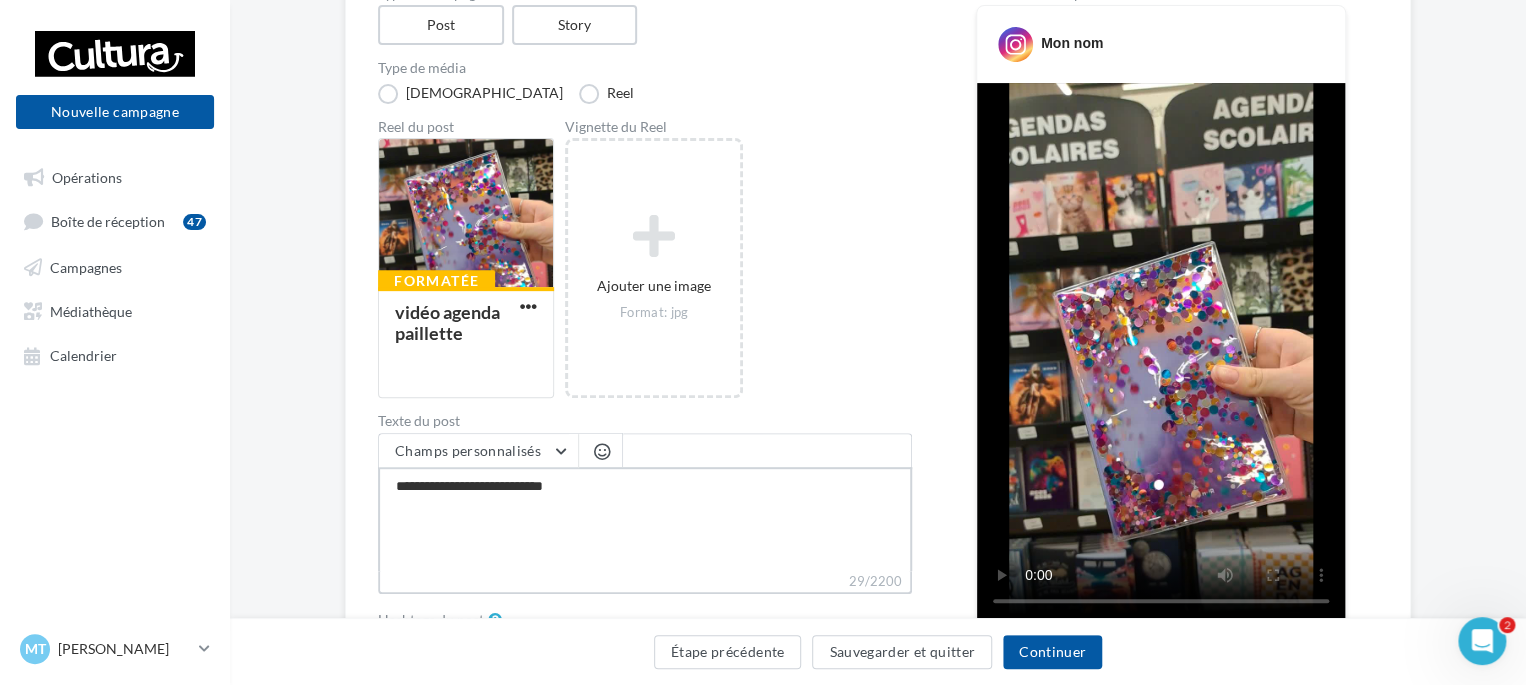 type on "**********" 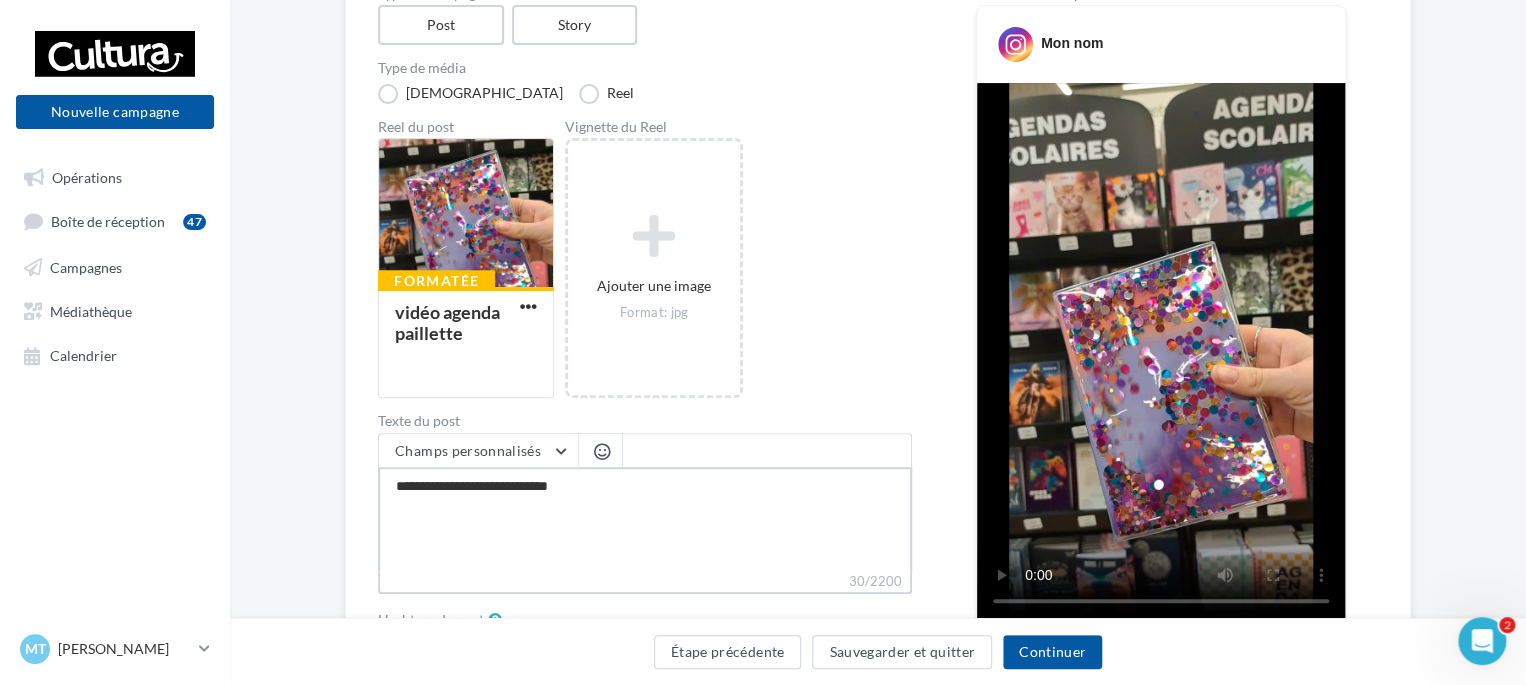 type on "**********" 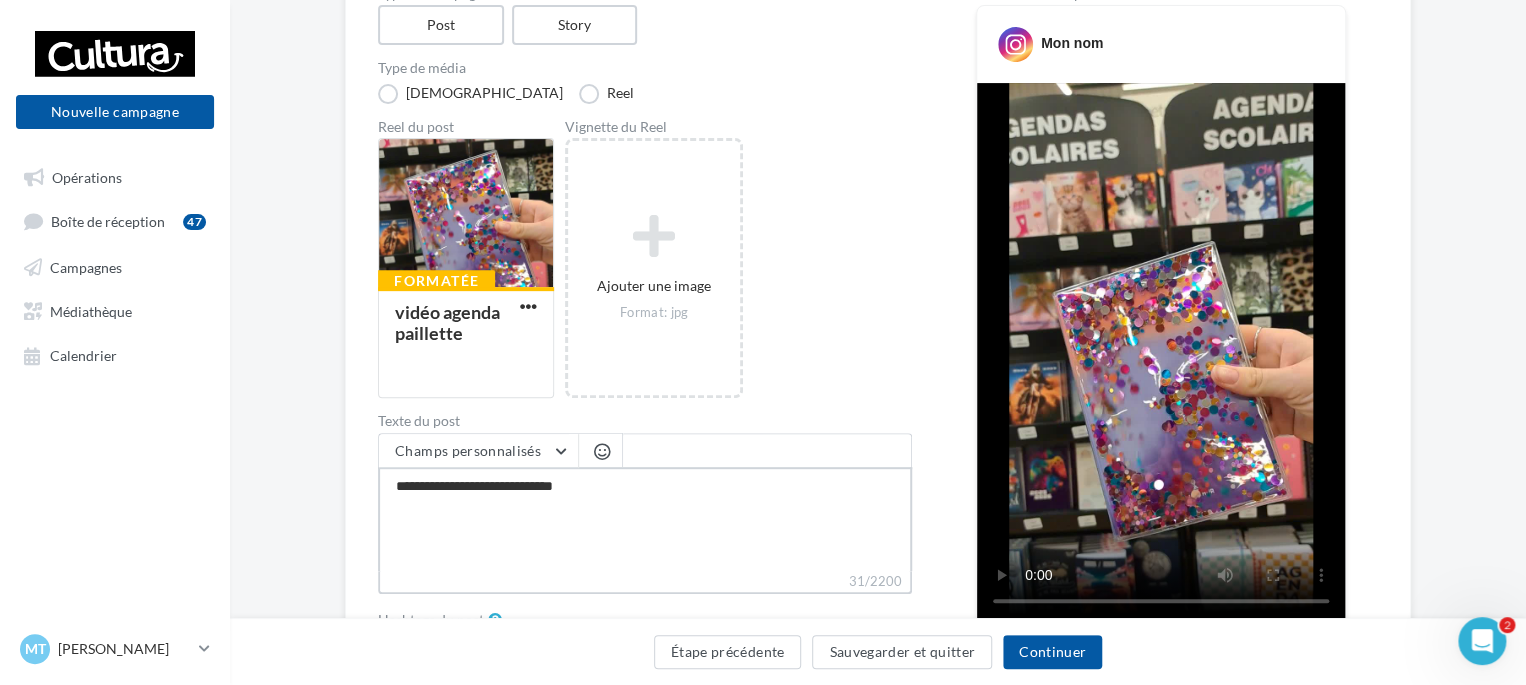 type on "**********" 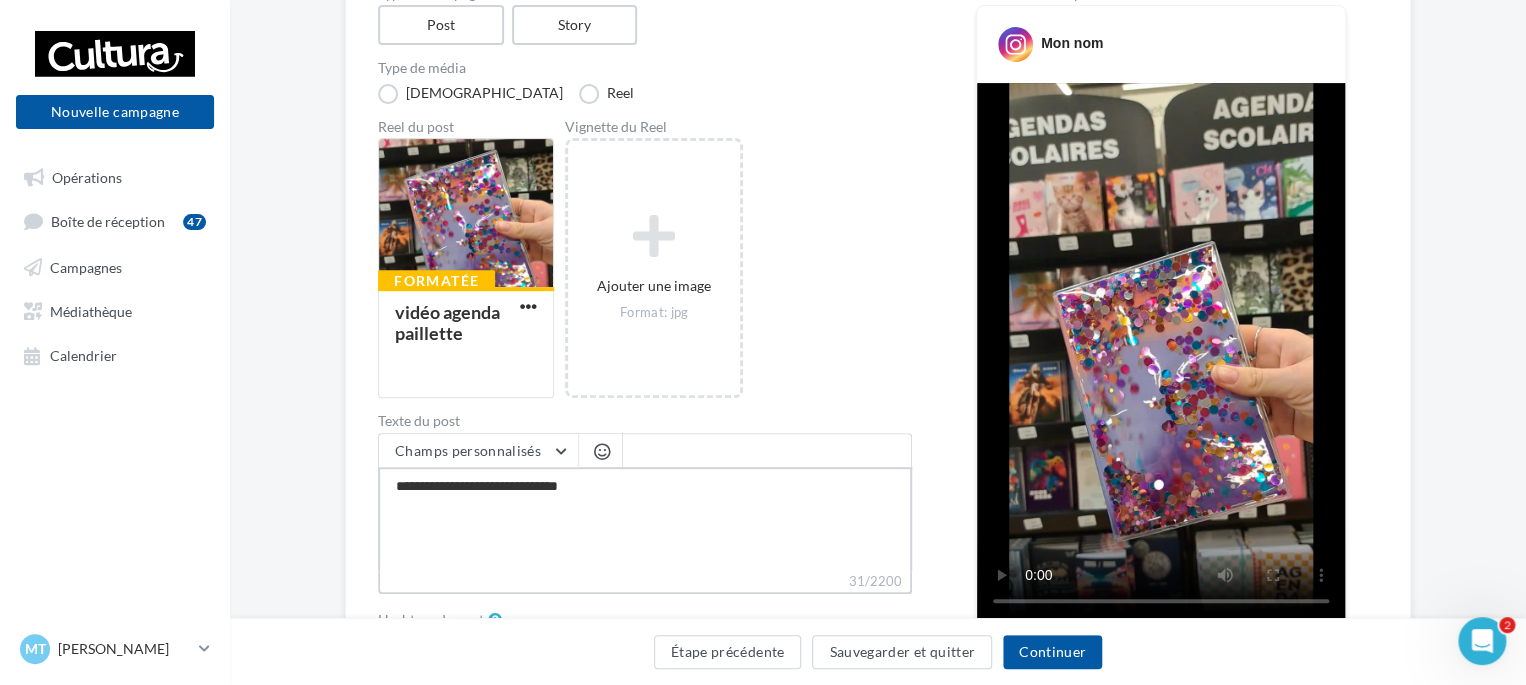 type on "**********" 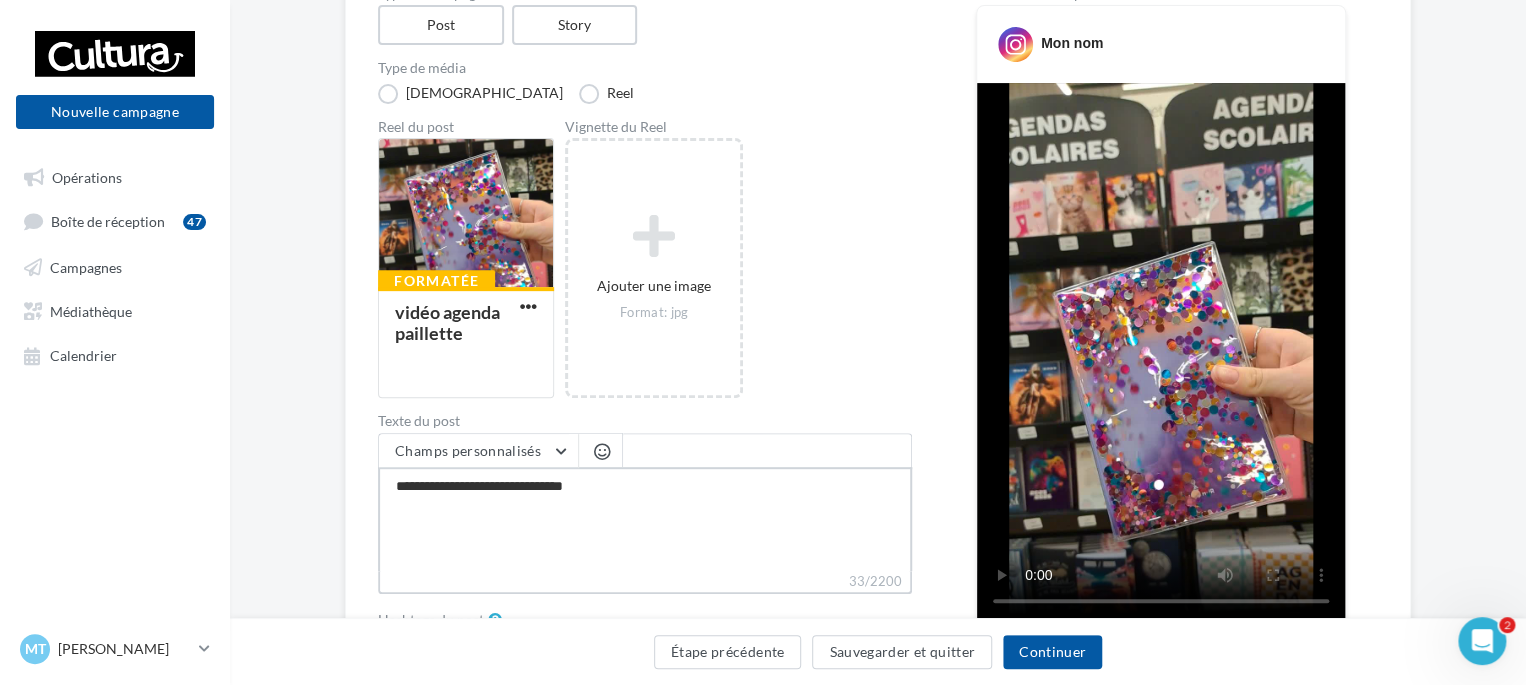 type on "**********" 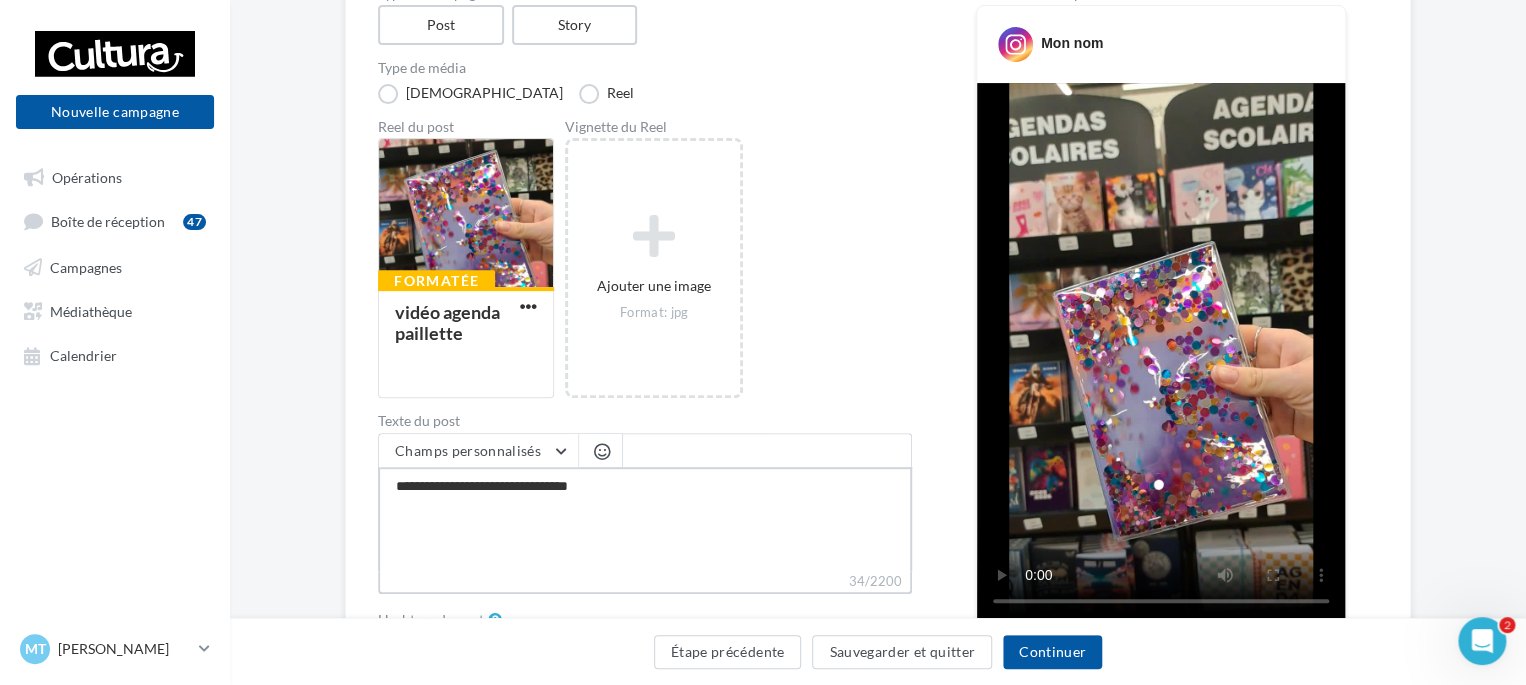 type on "**********" 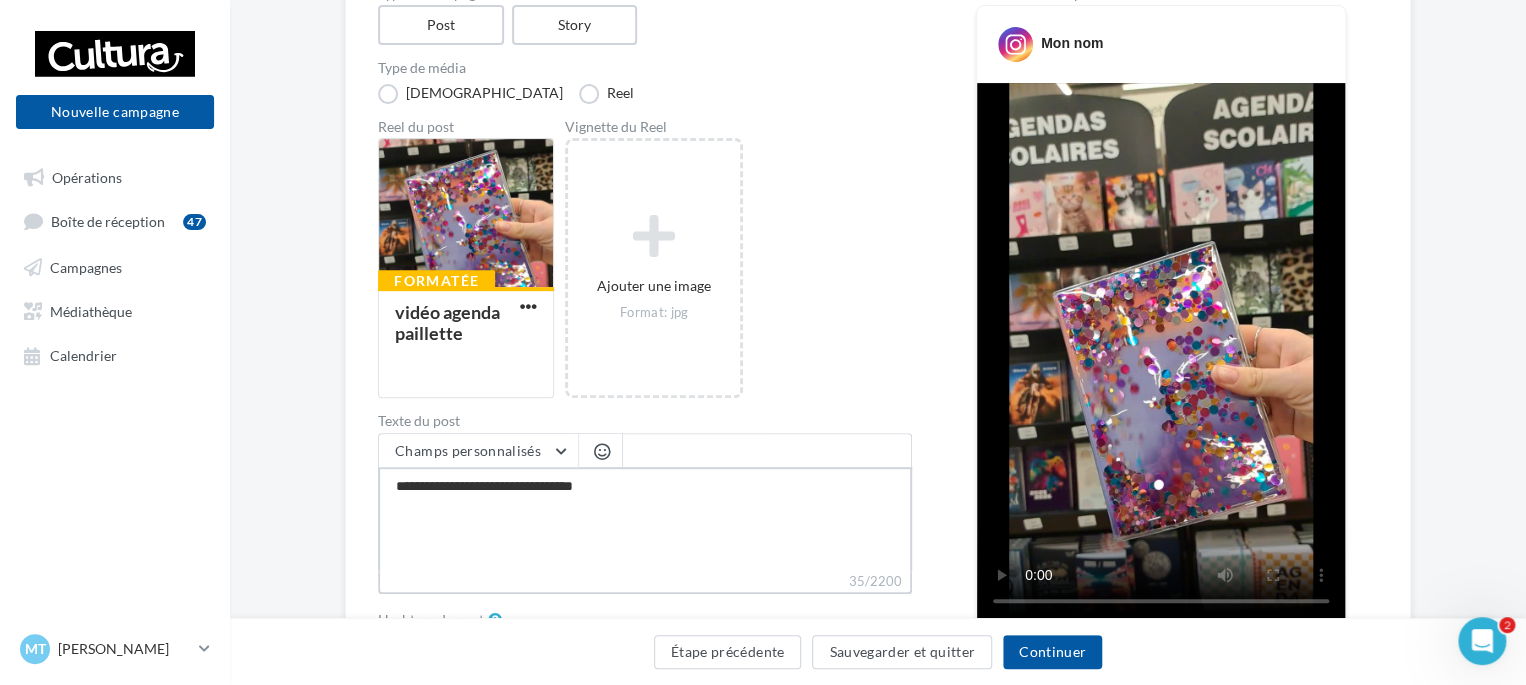 type on "**********" 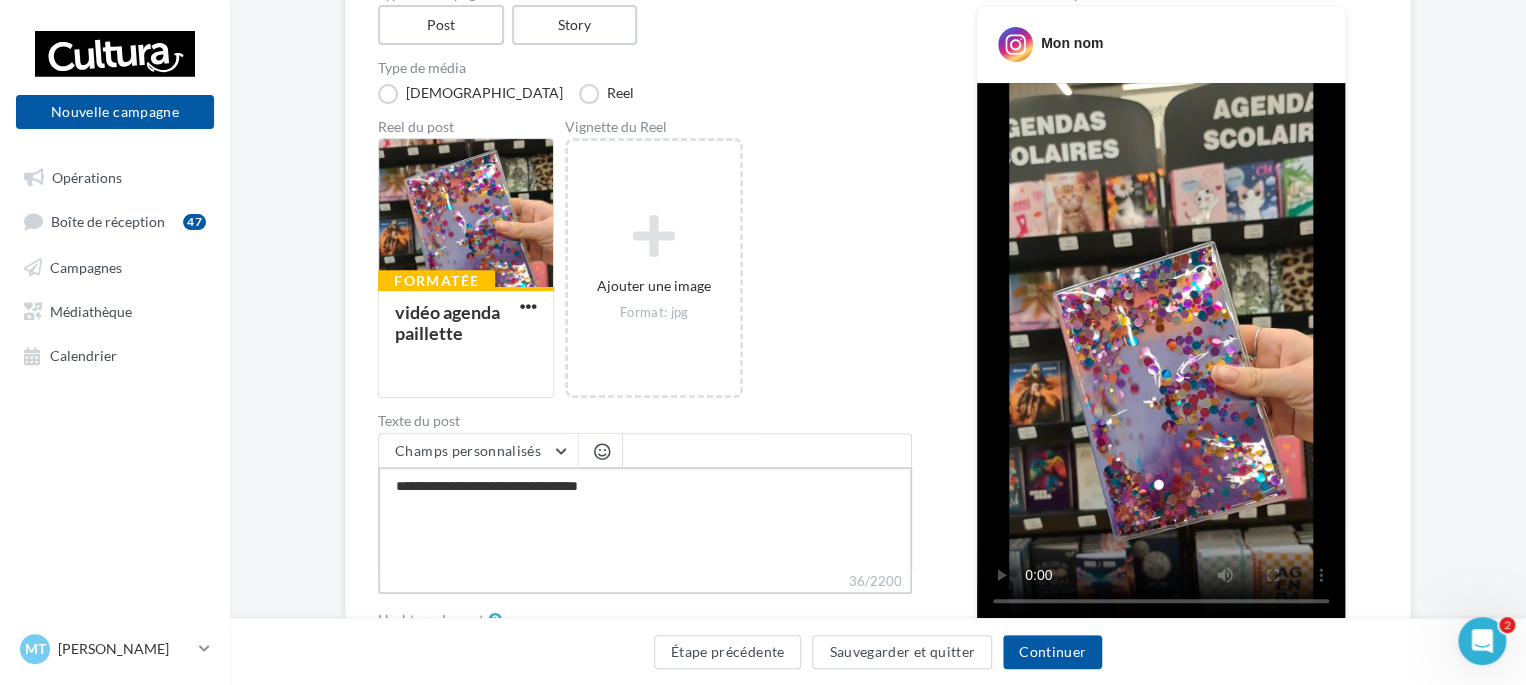 type on "**********" 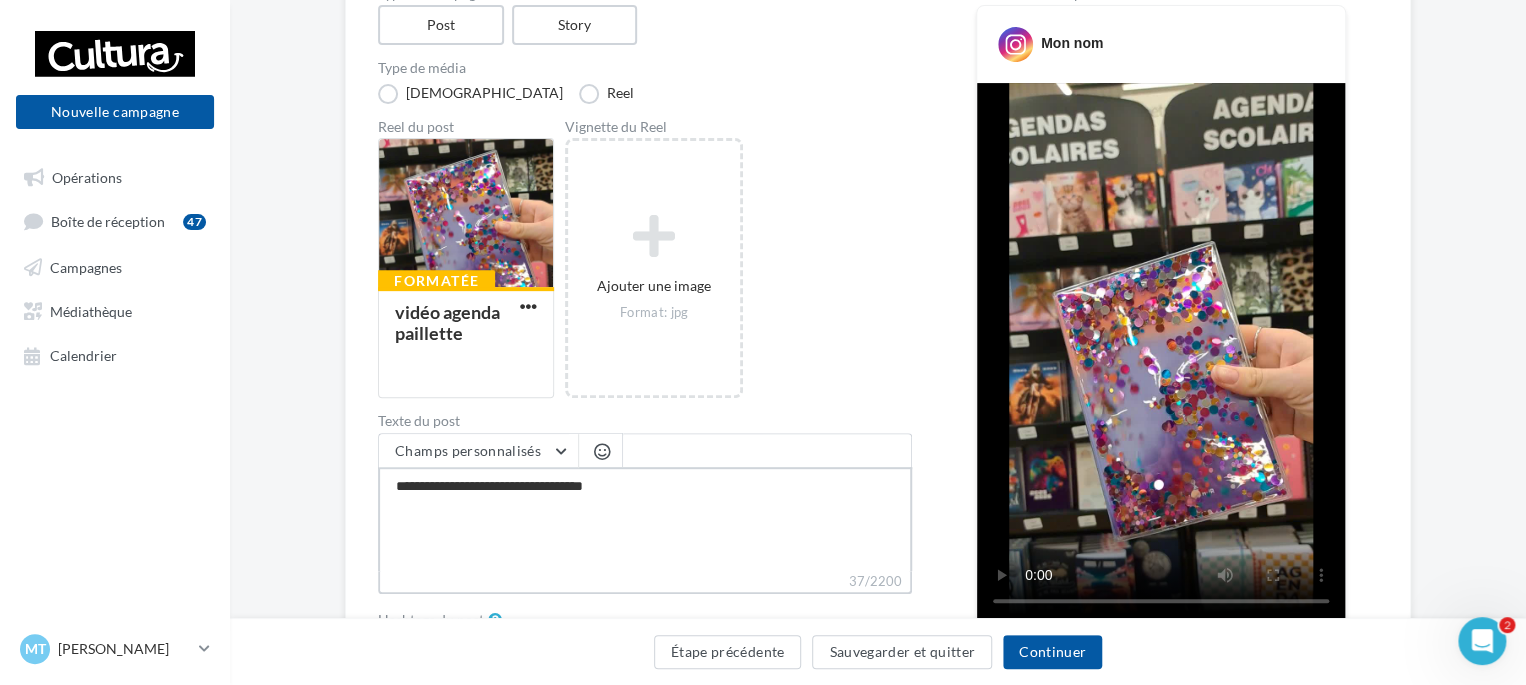 type on "**********" 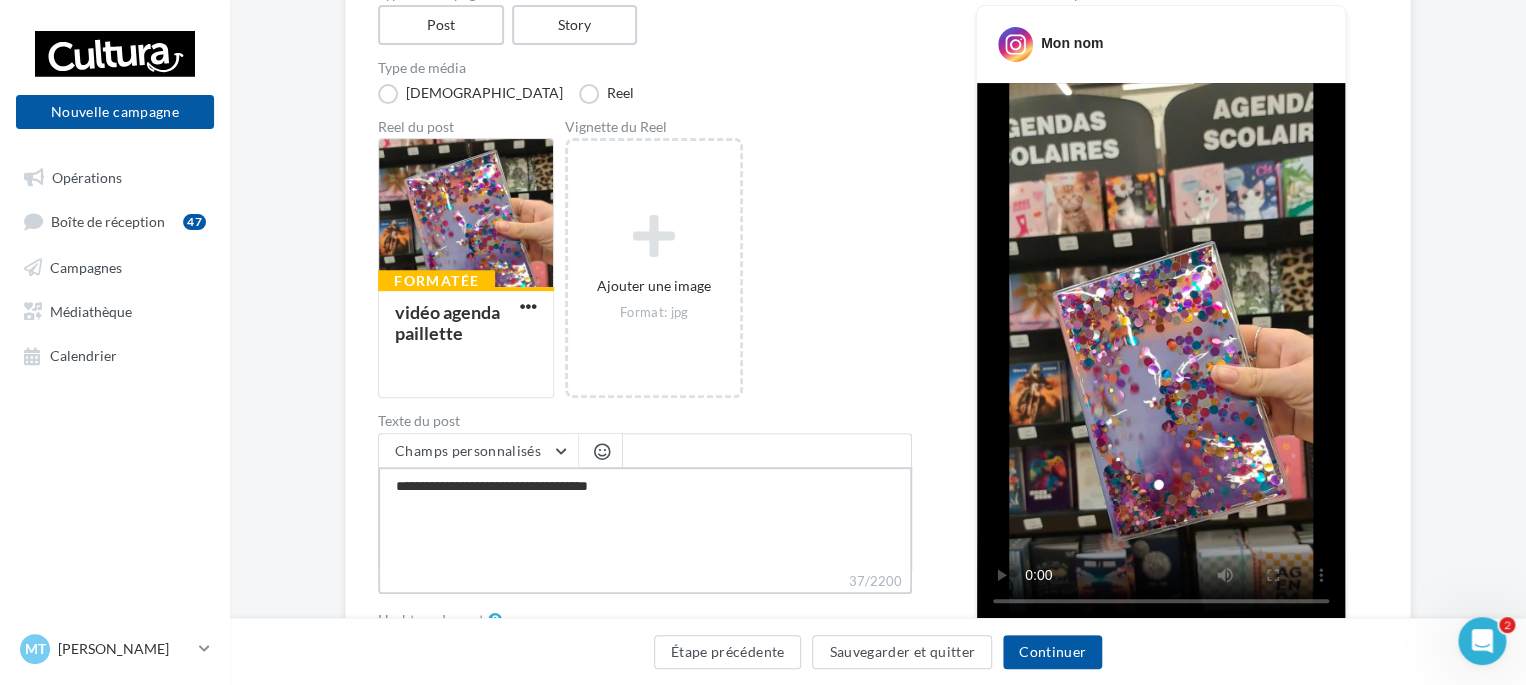 type on "**********" 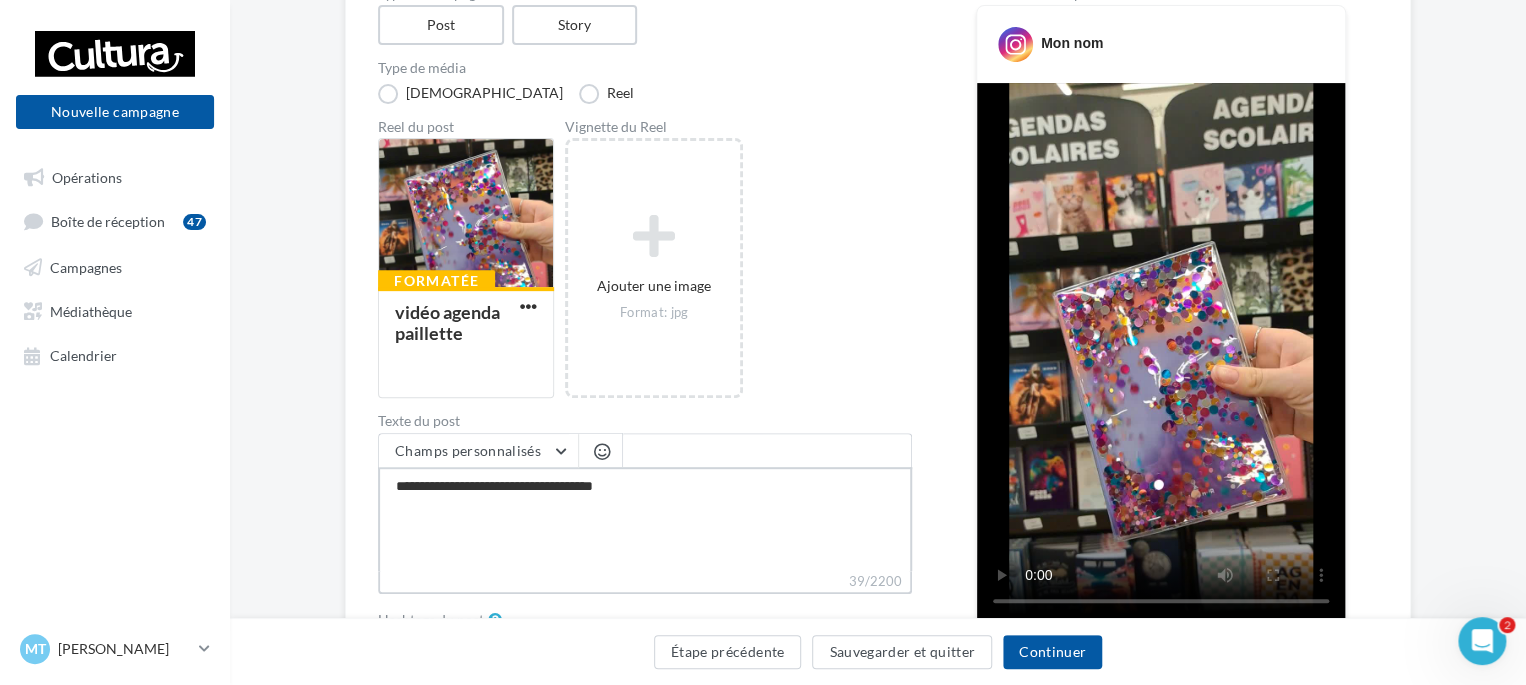 type on "**********" 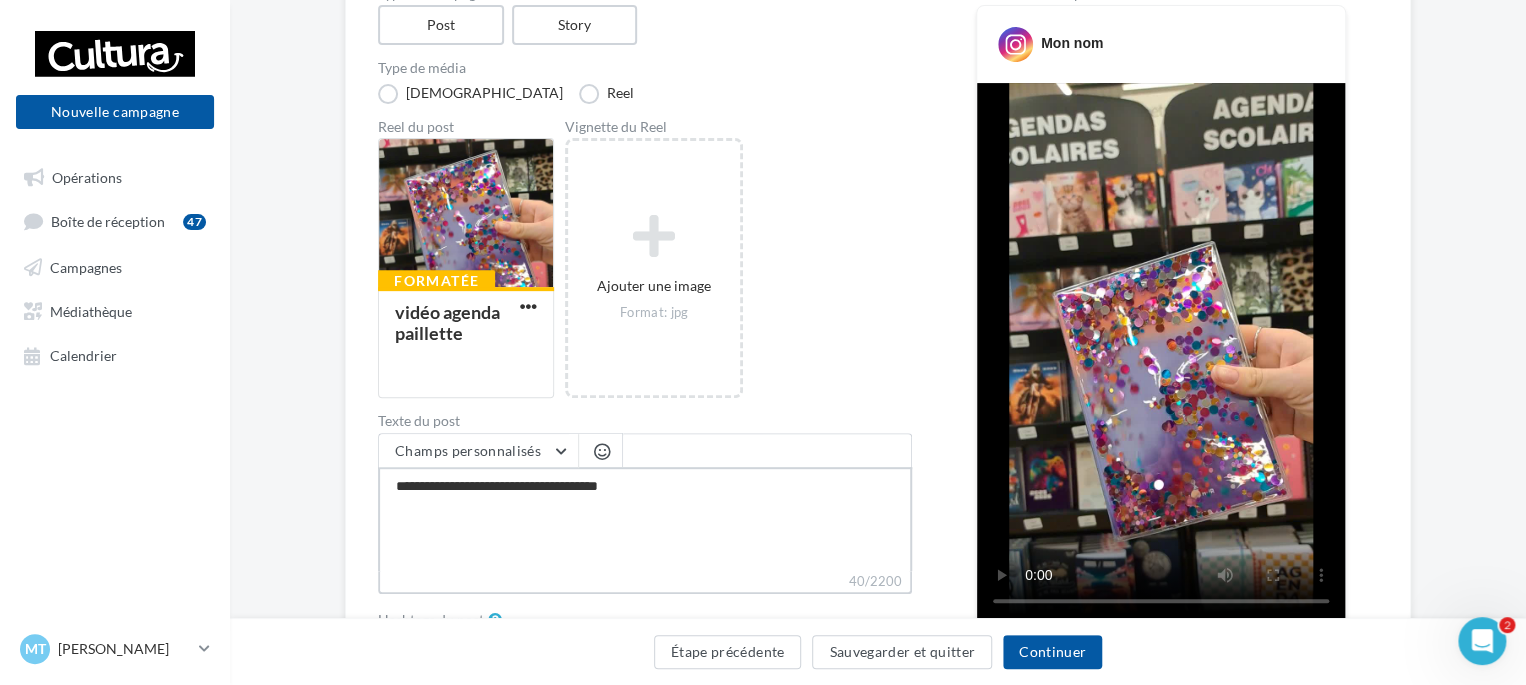 type on "**********" 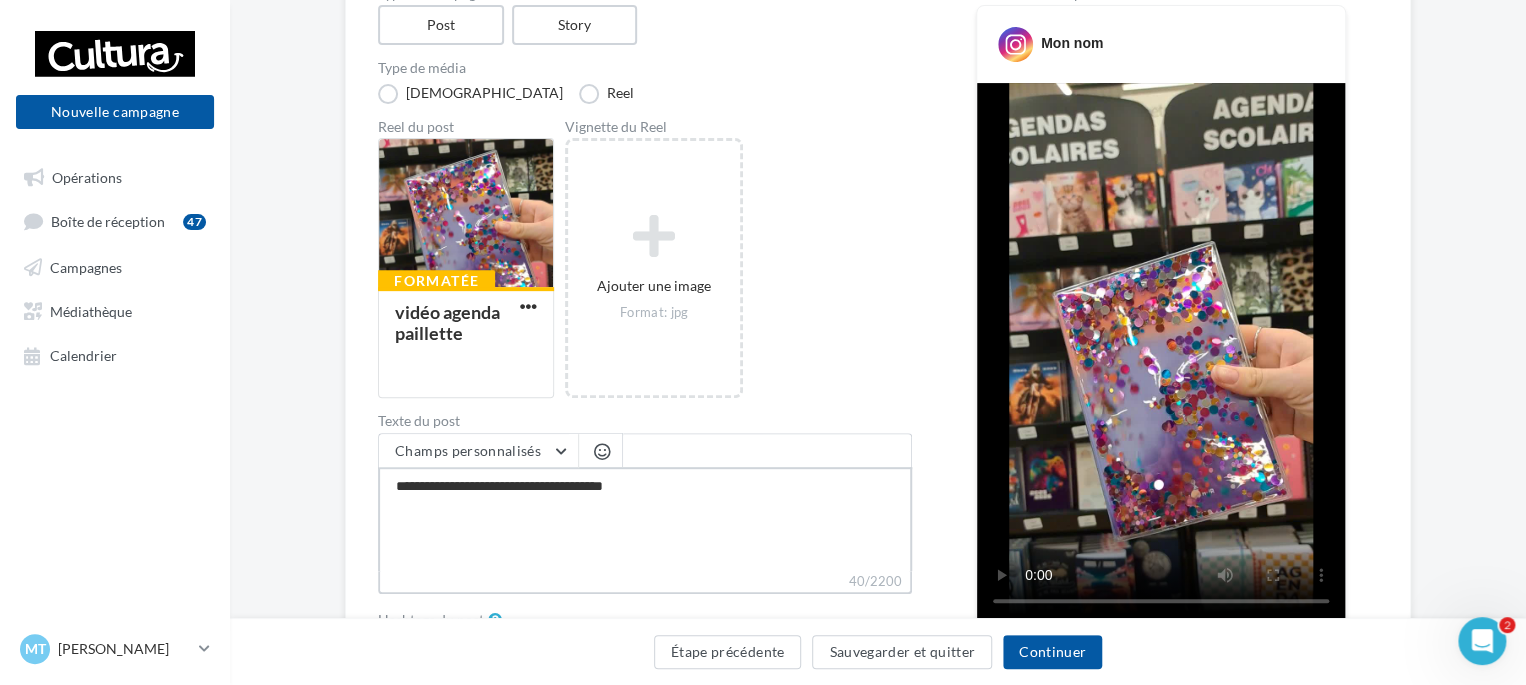 type on "**********" 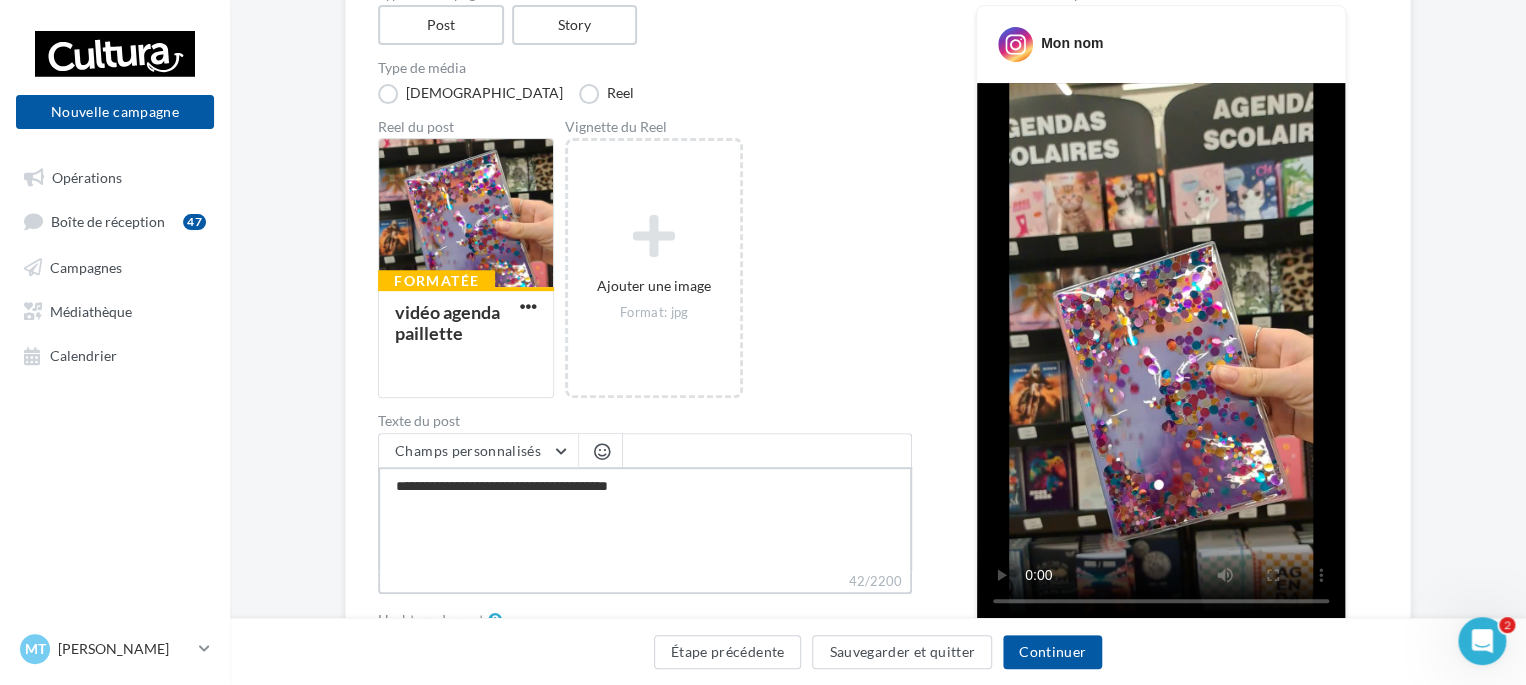 type on "**********" 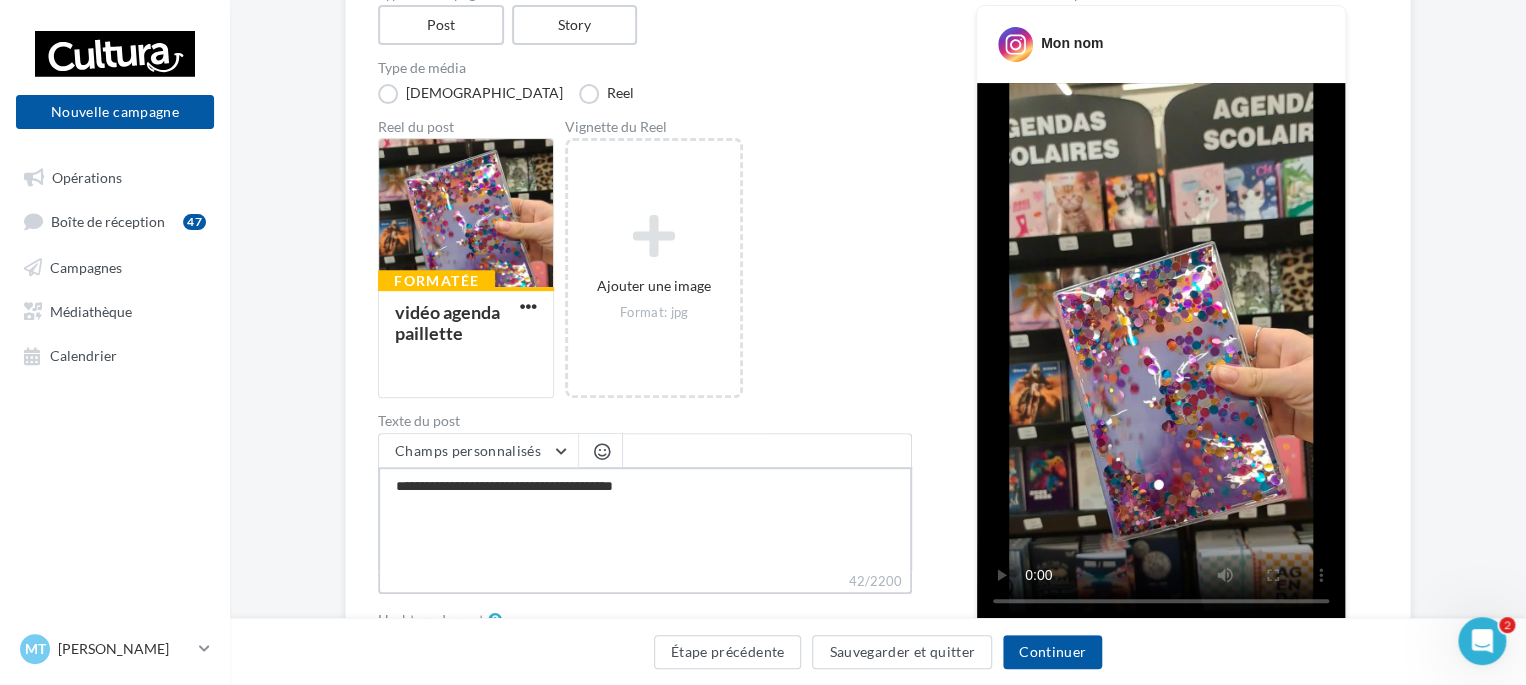 type on "**********" 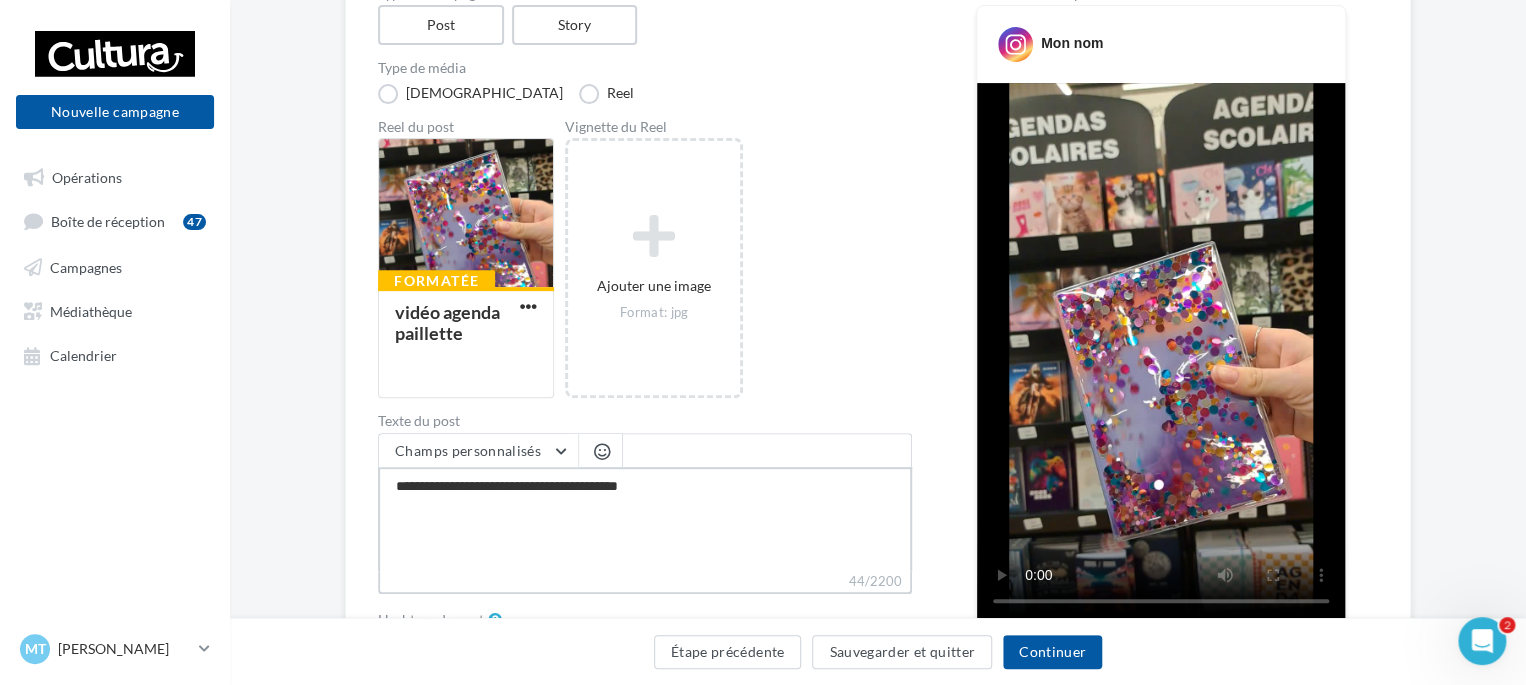 type on "**********" 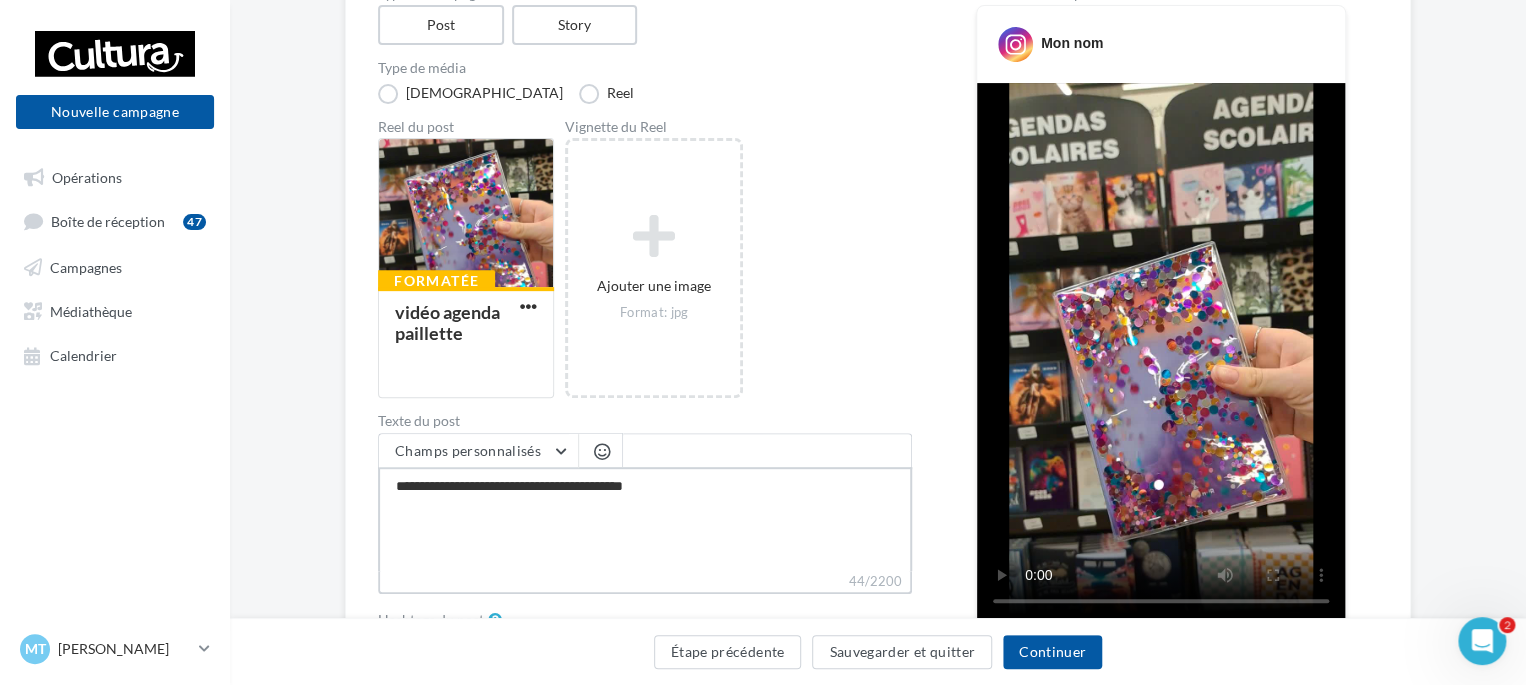 type on "**********" 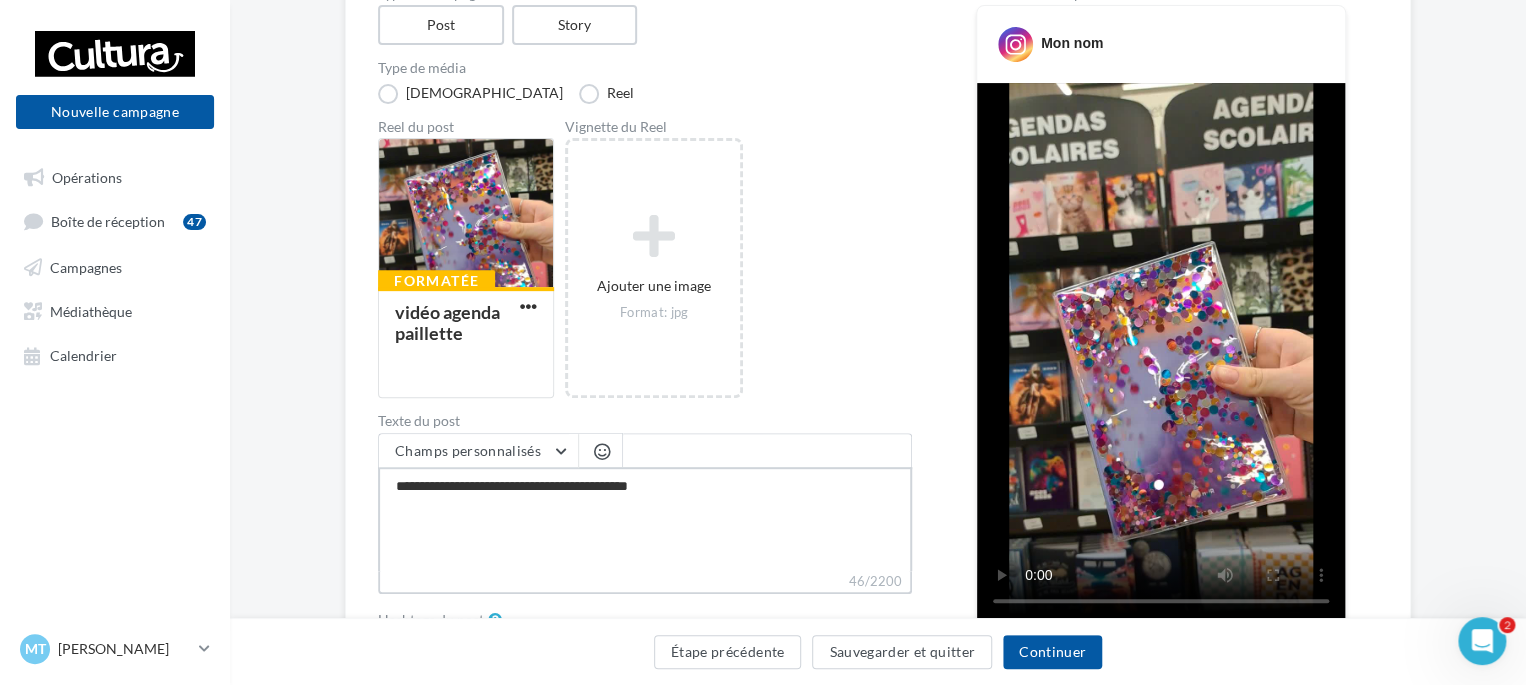 type on "**********" 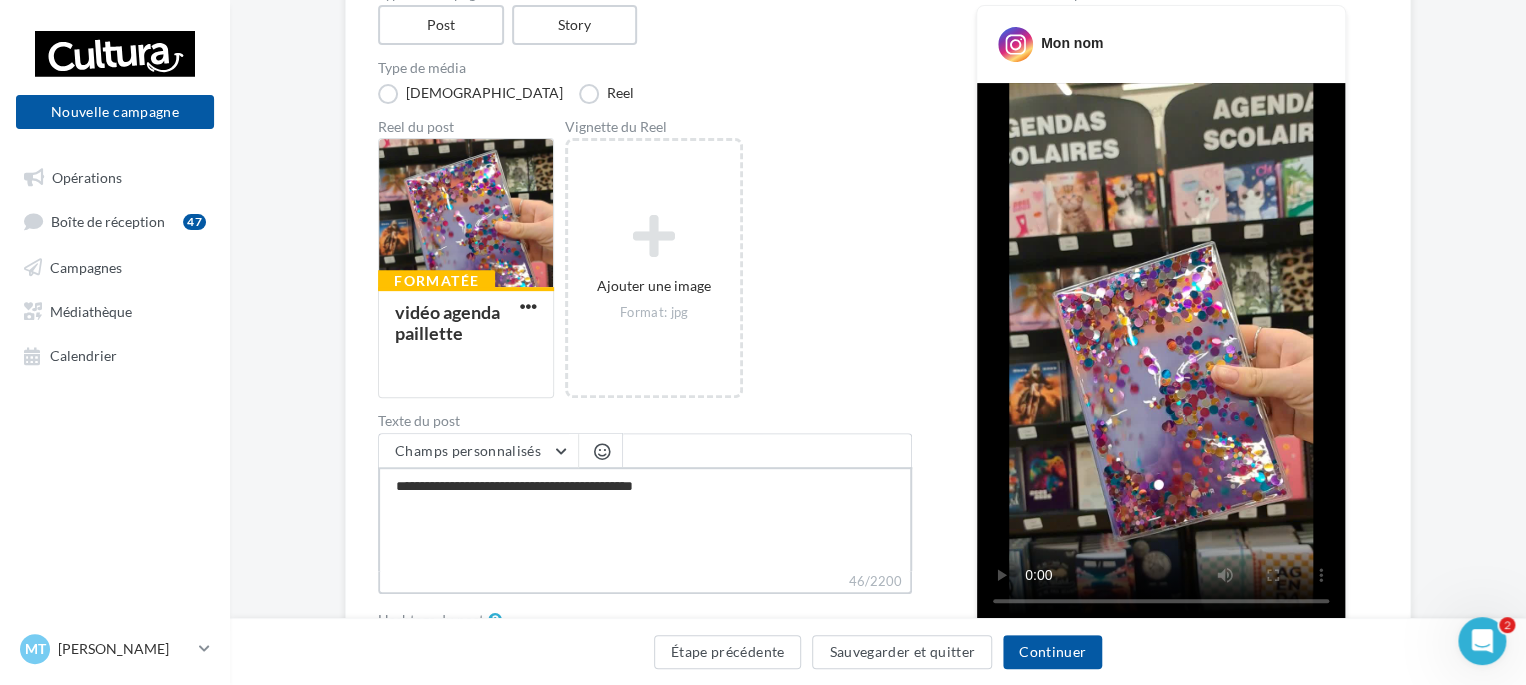 type on "**********" 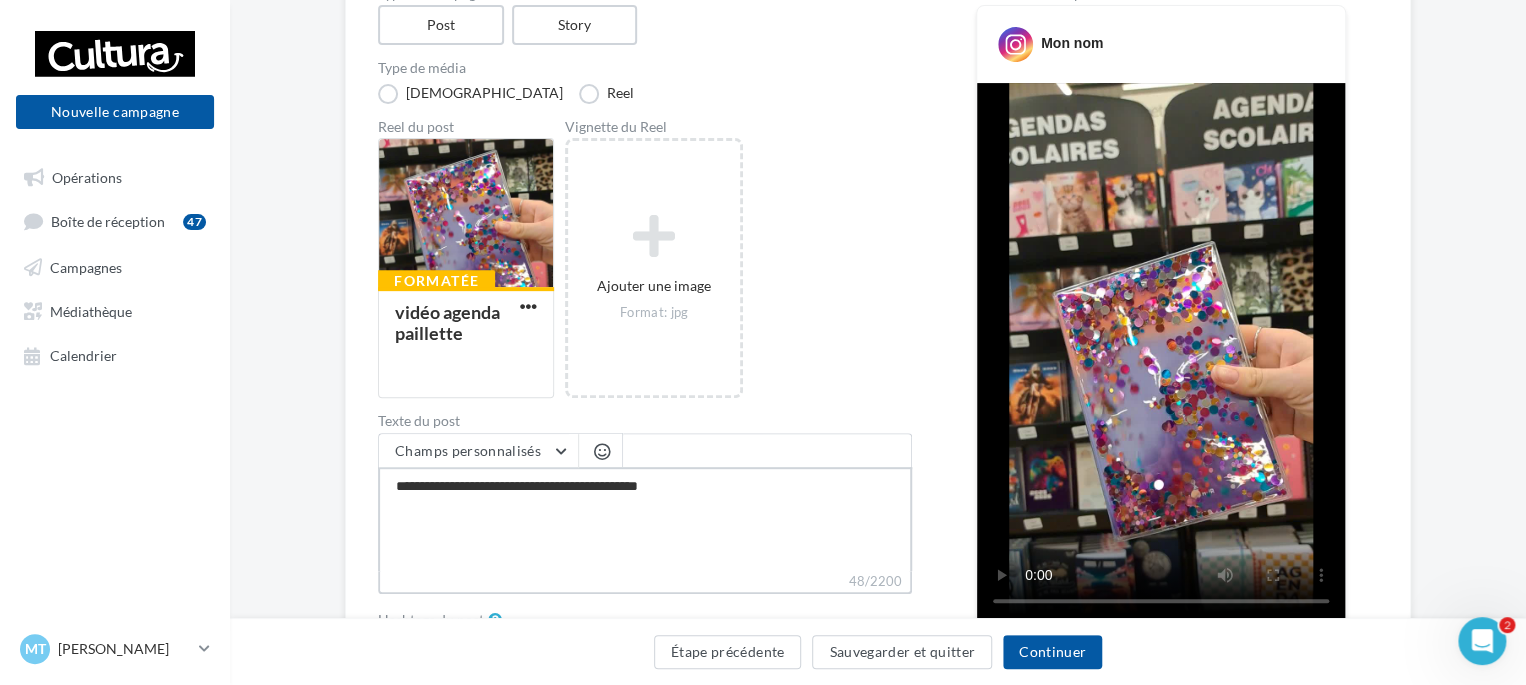 type on "**********" 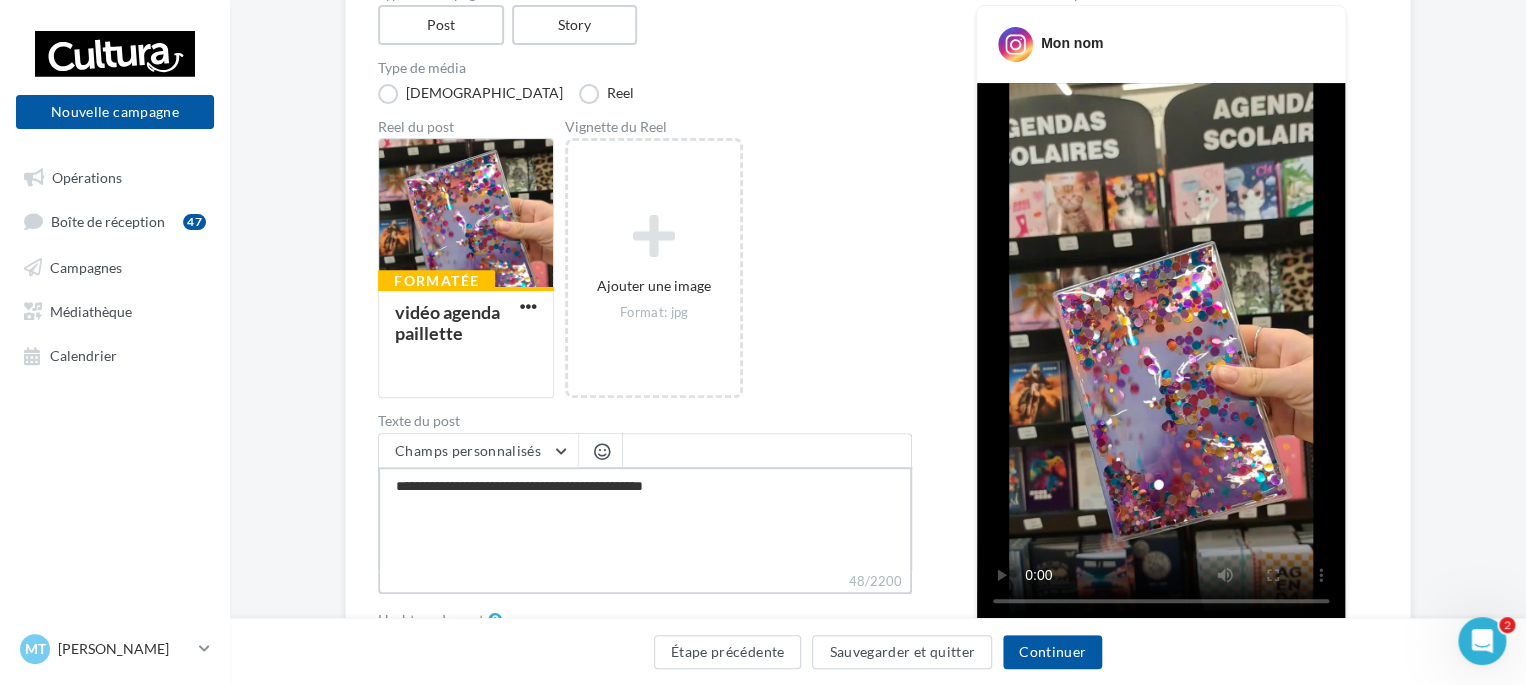type on "**********" 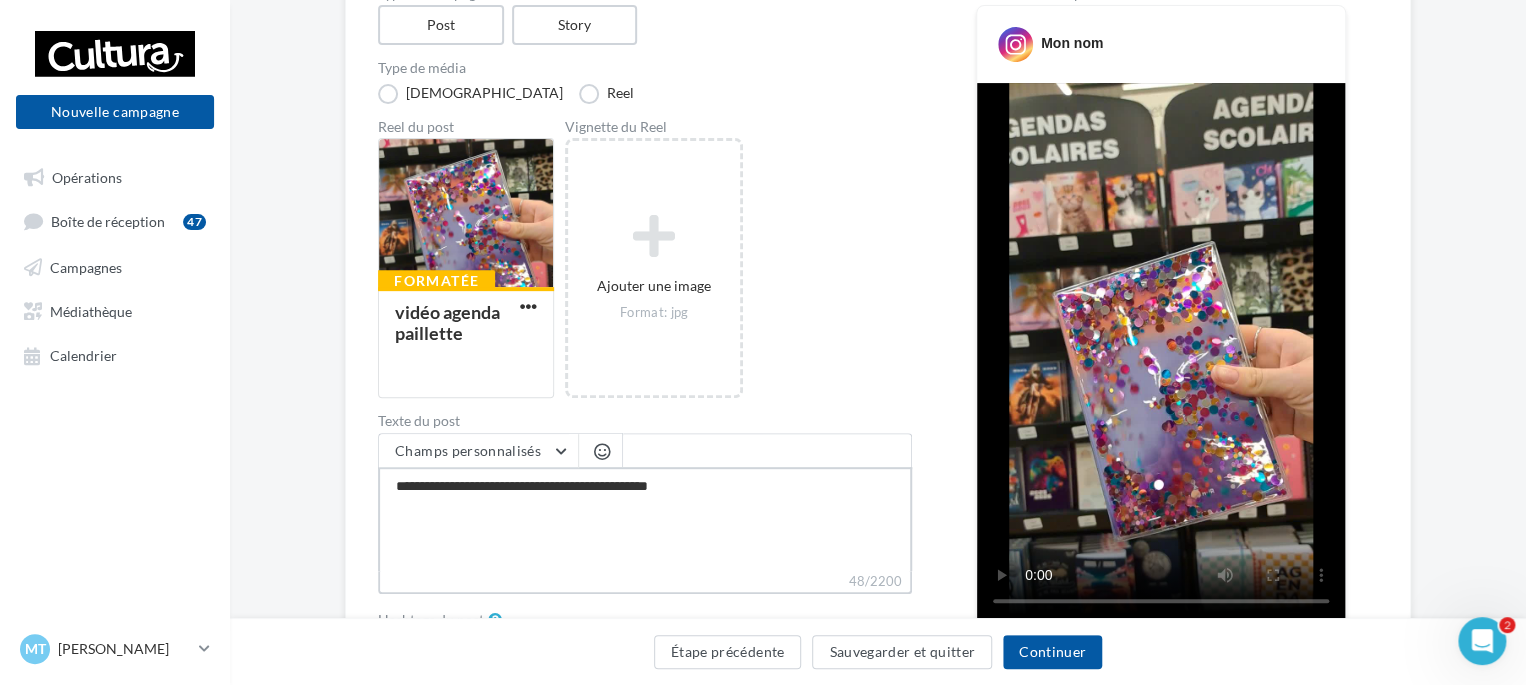 type on "**********" 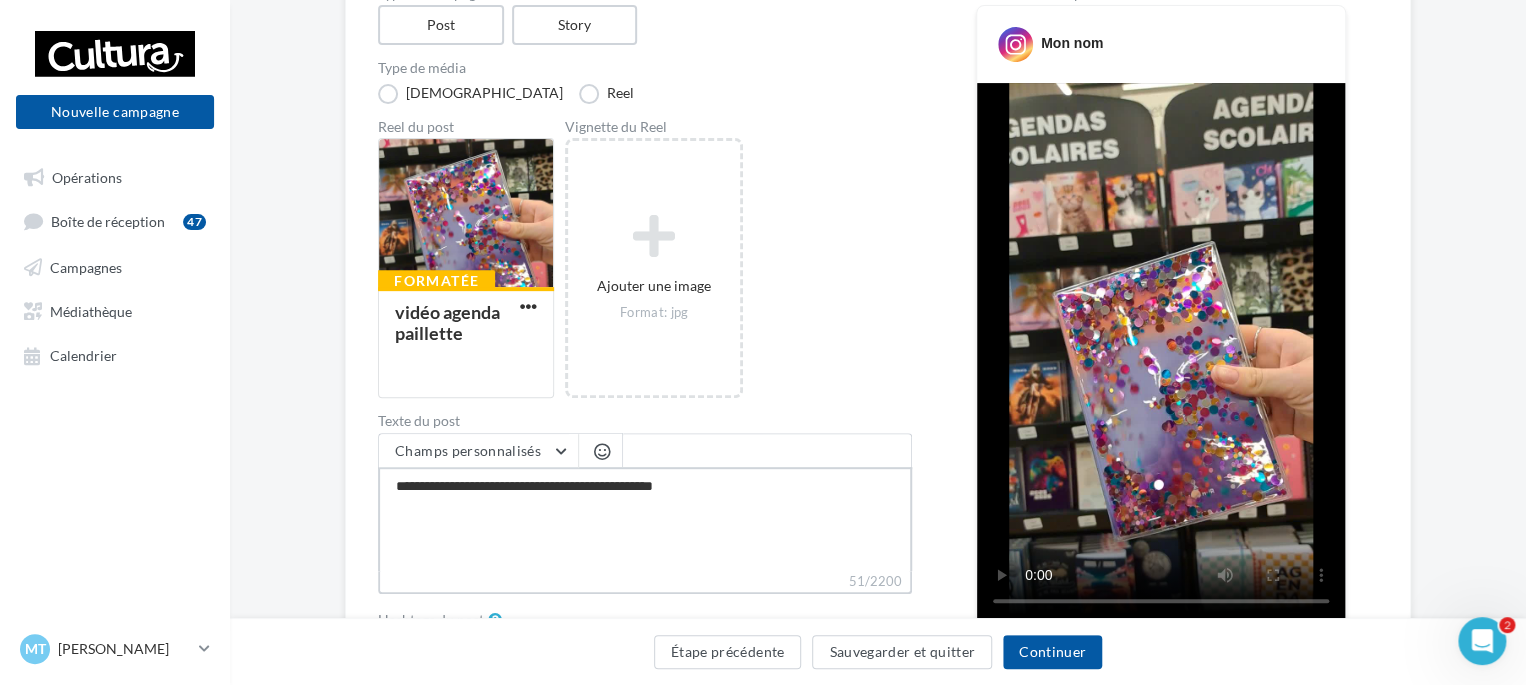 type on "**********" 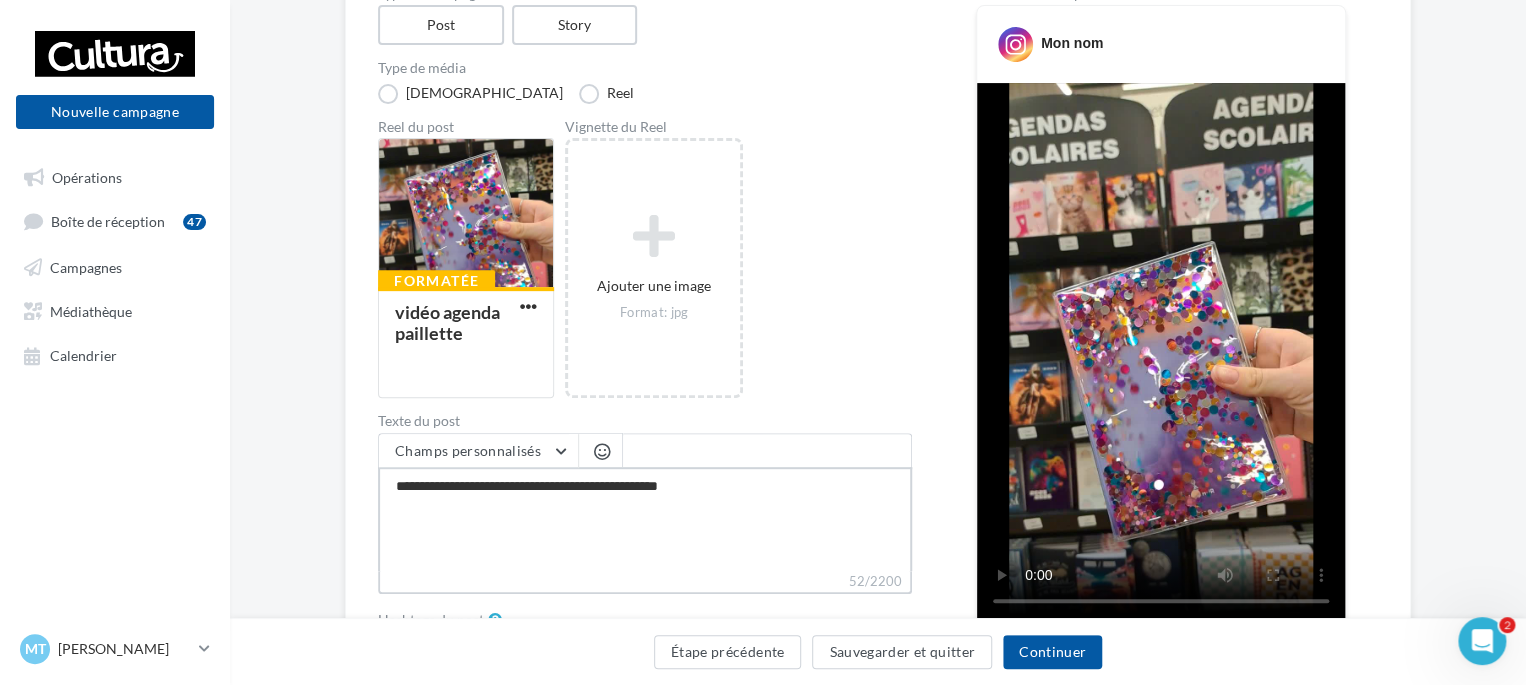 click on "**********" at bounding box center (645, 519) 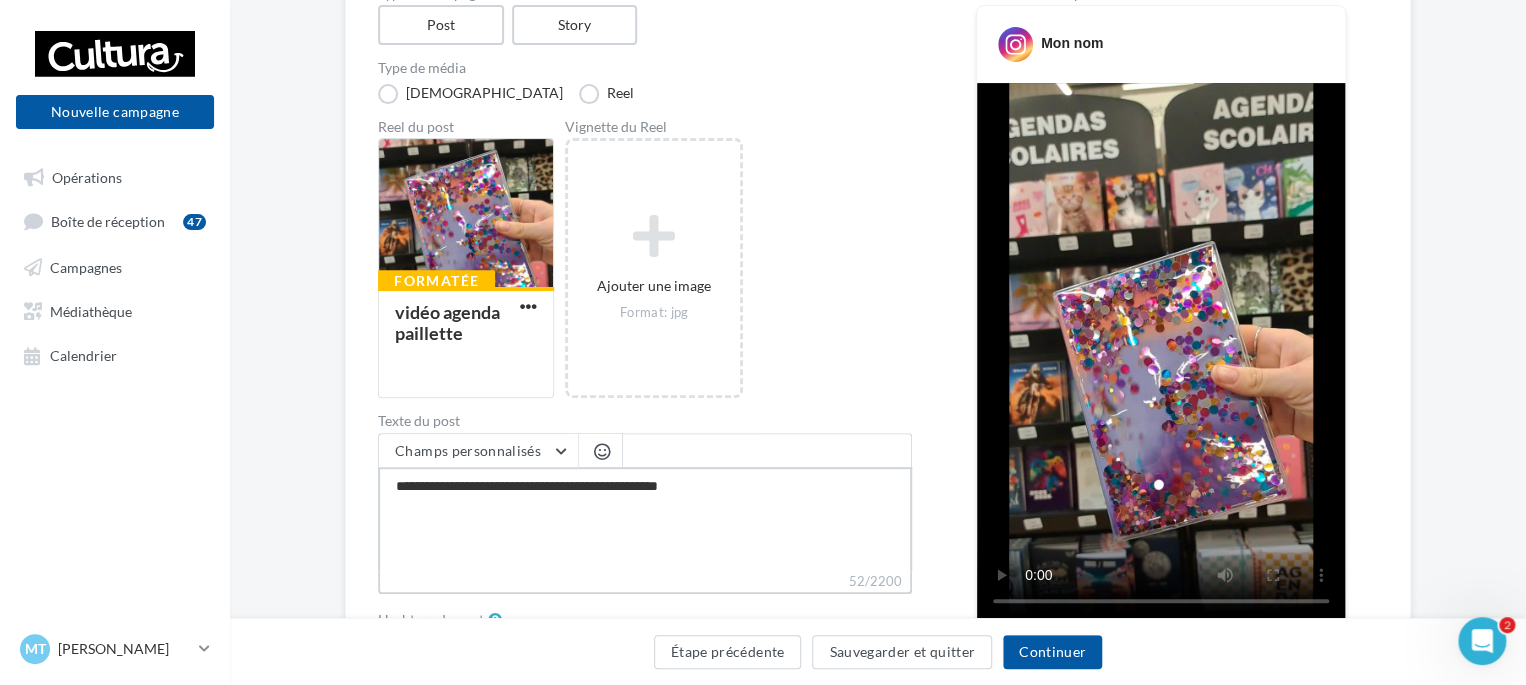 type on "**********" 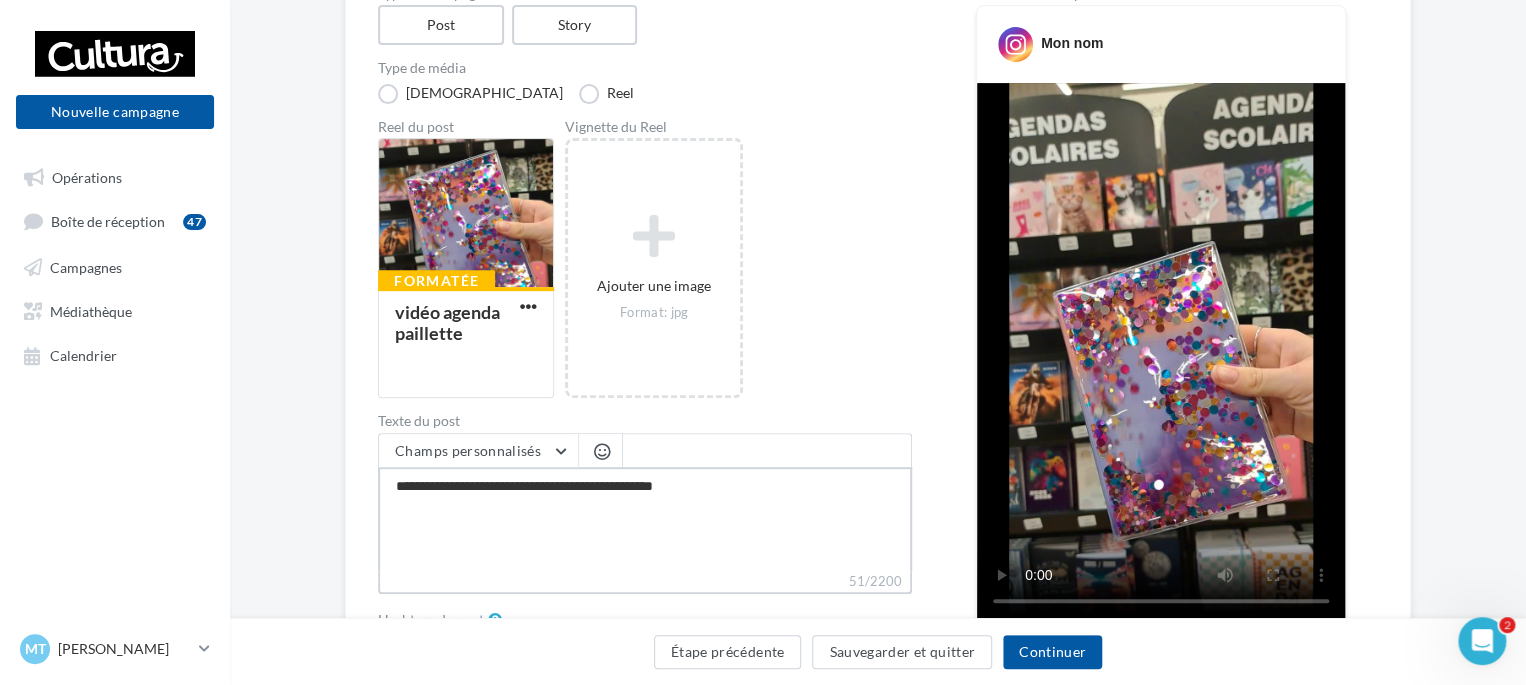 type on "**********" 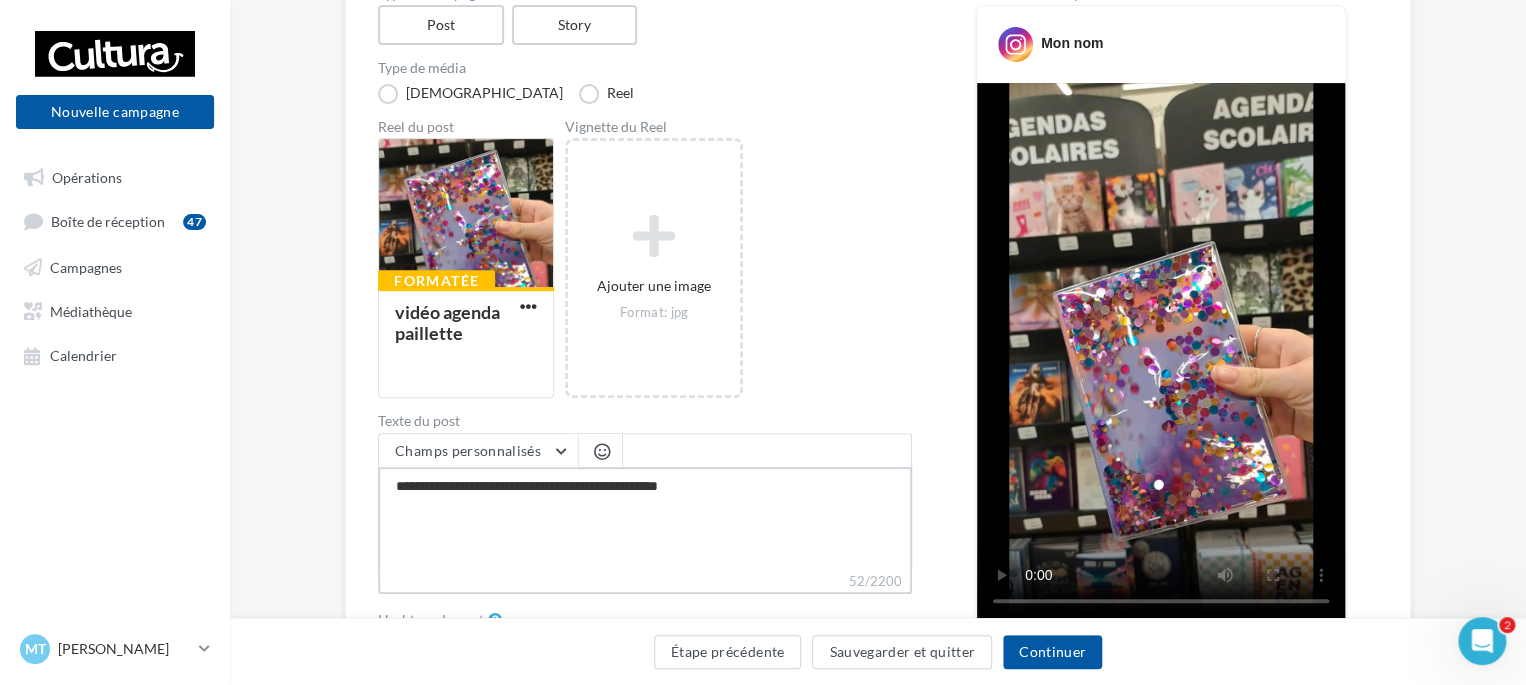 type on "**********" 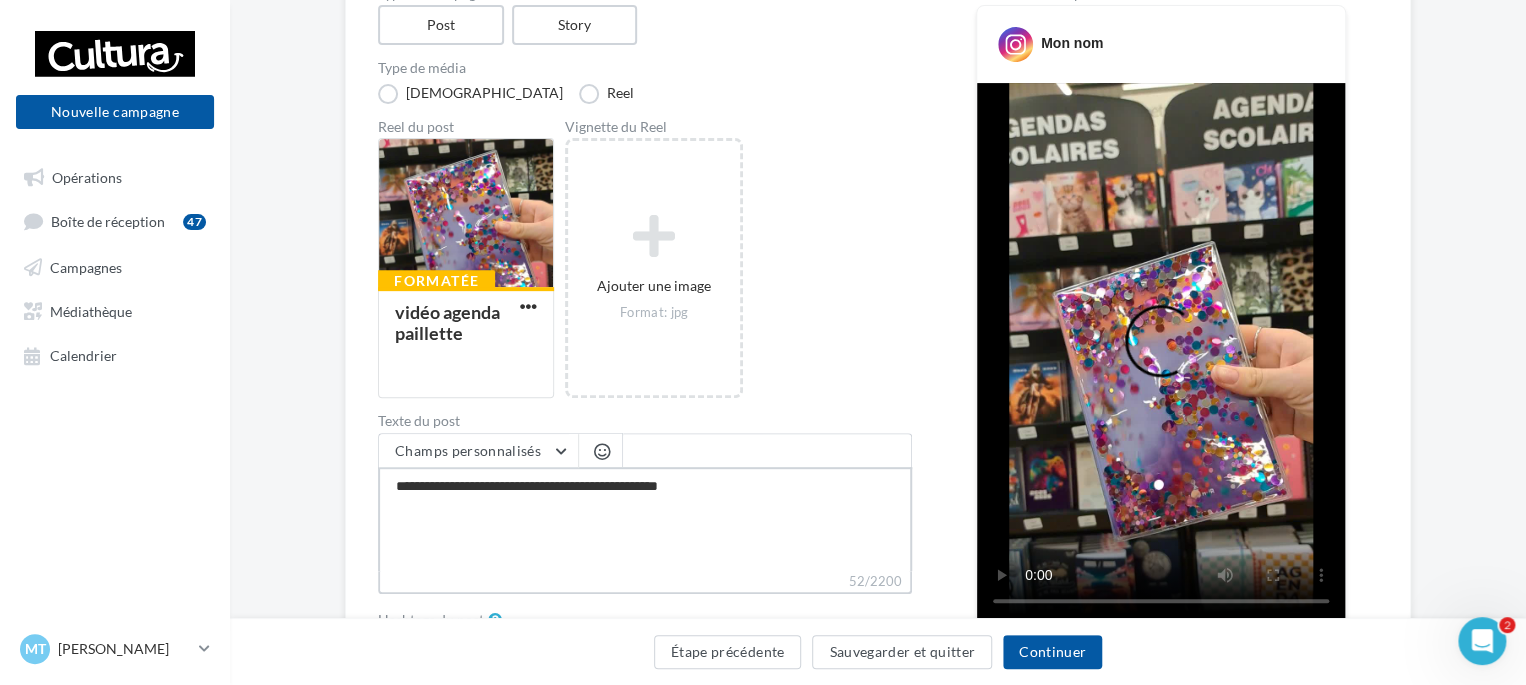 type on "**********" 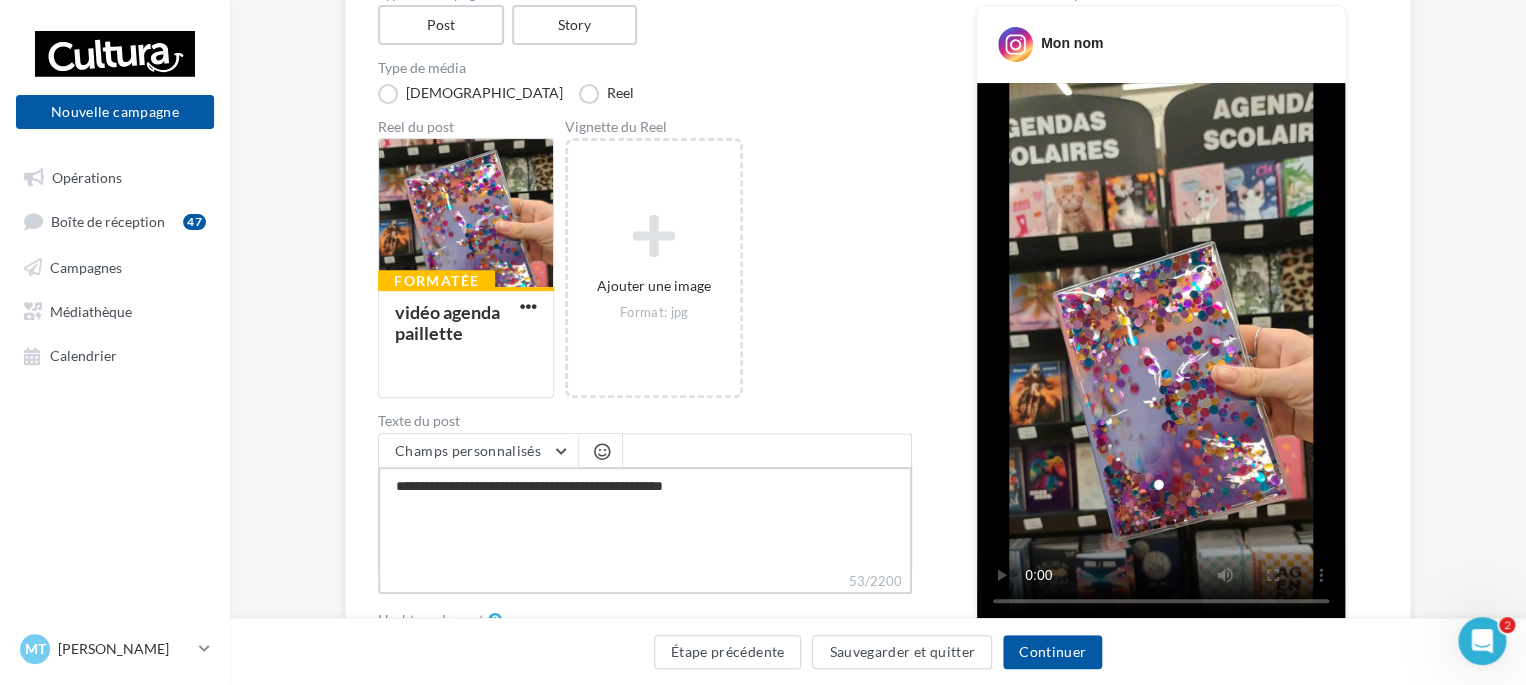 click on "**********" at bounding box center (645, 519) 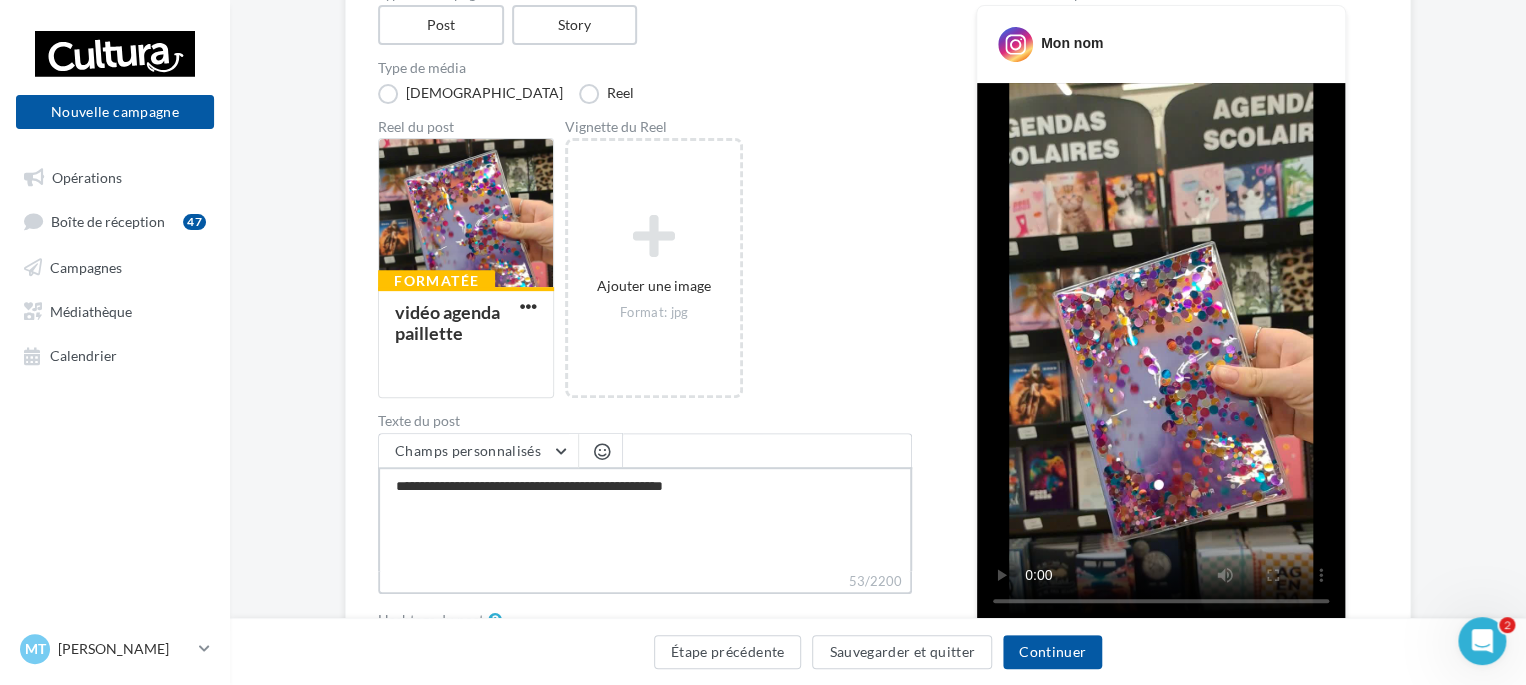 type on "**********" 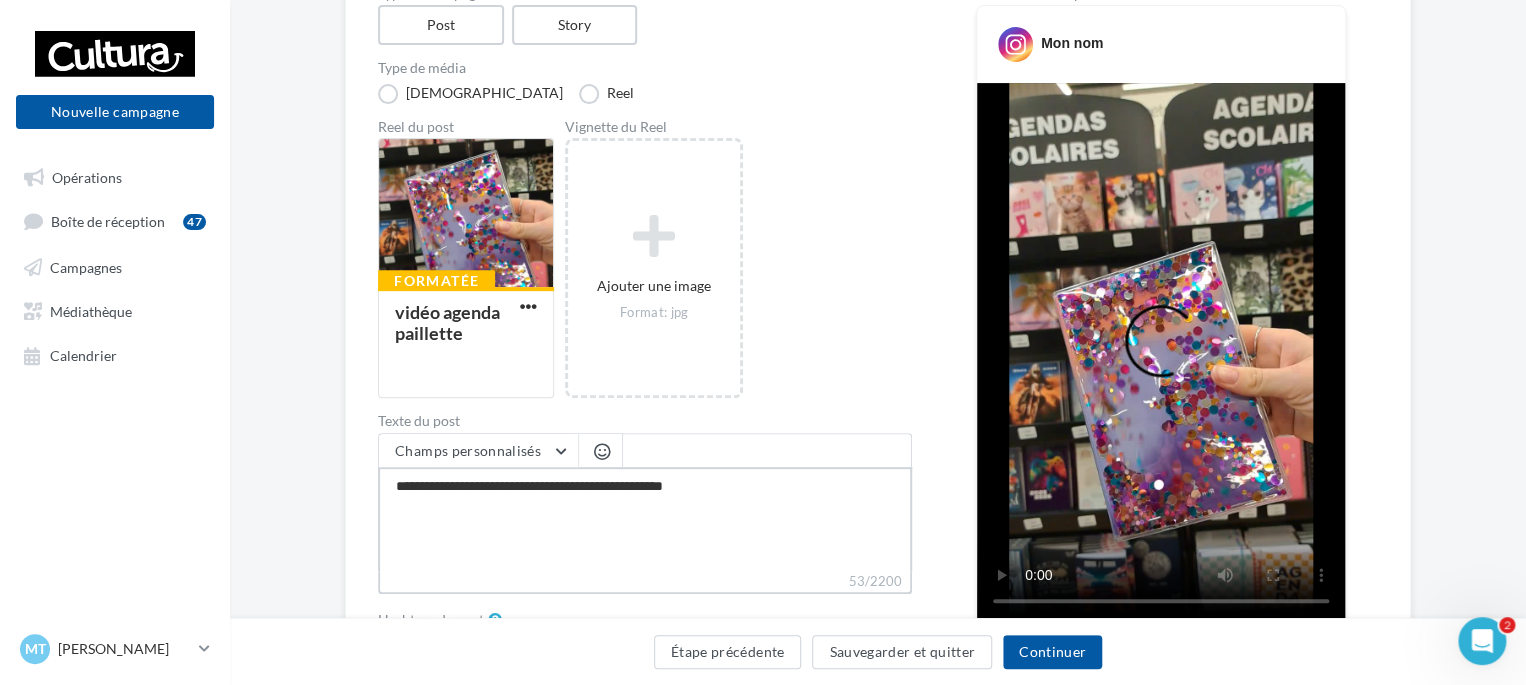 type on "**********" 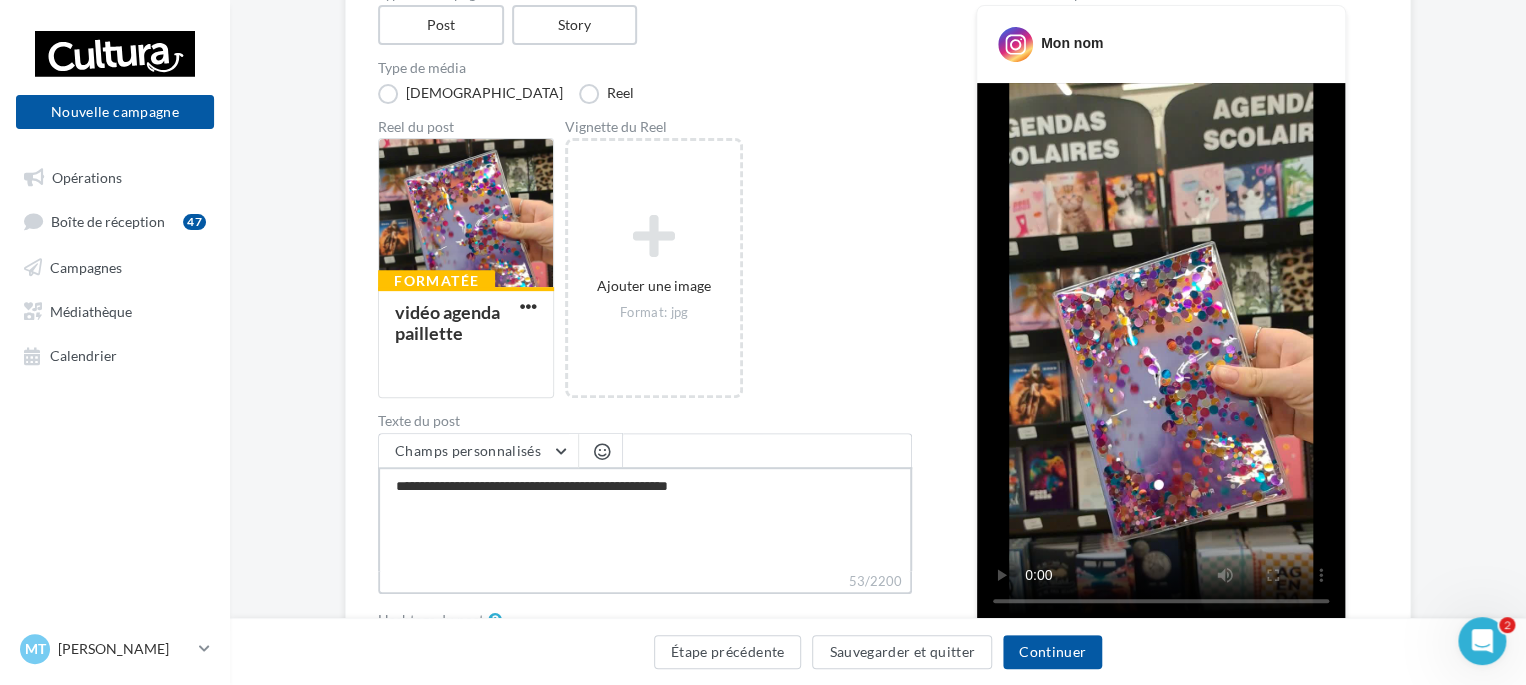 type on "**********" 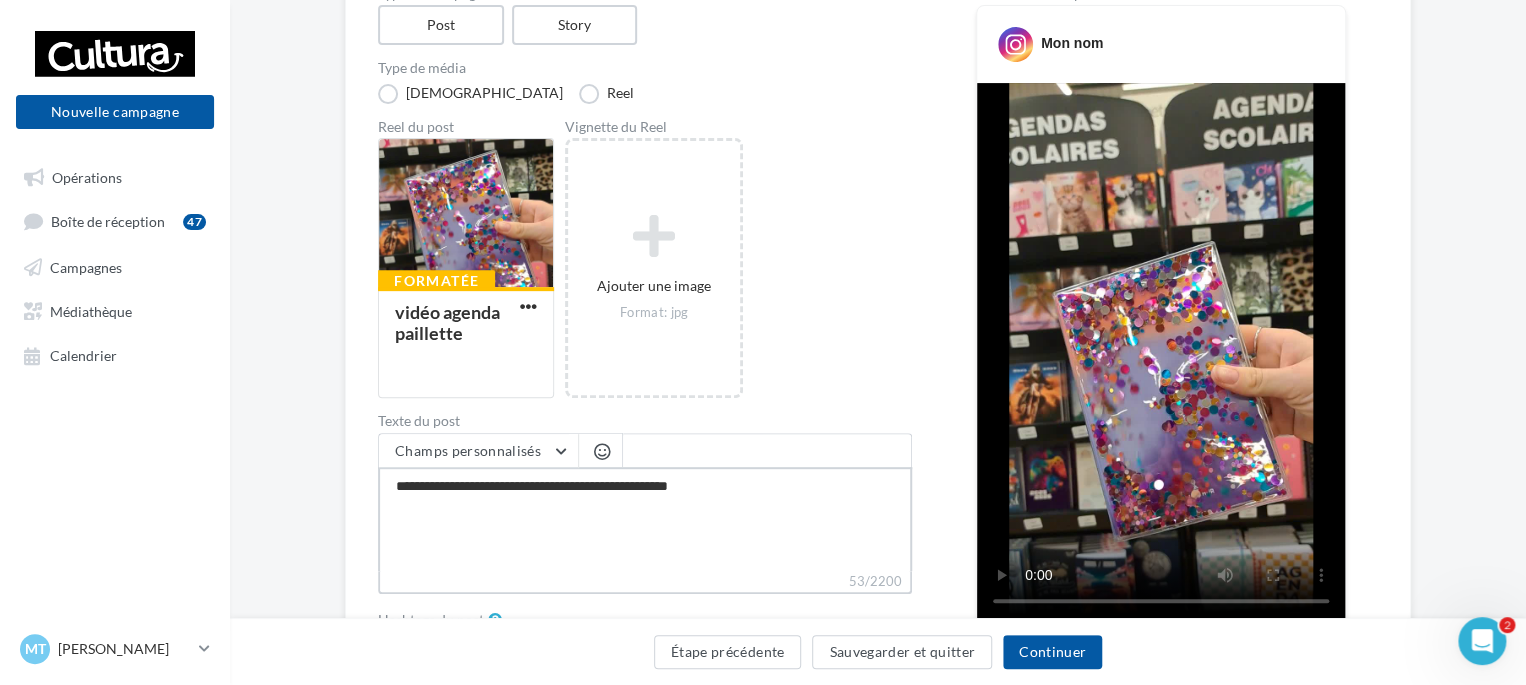 type on "**********" 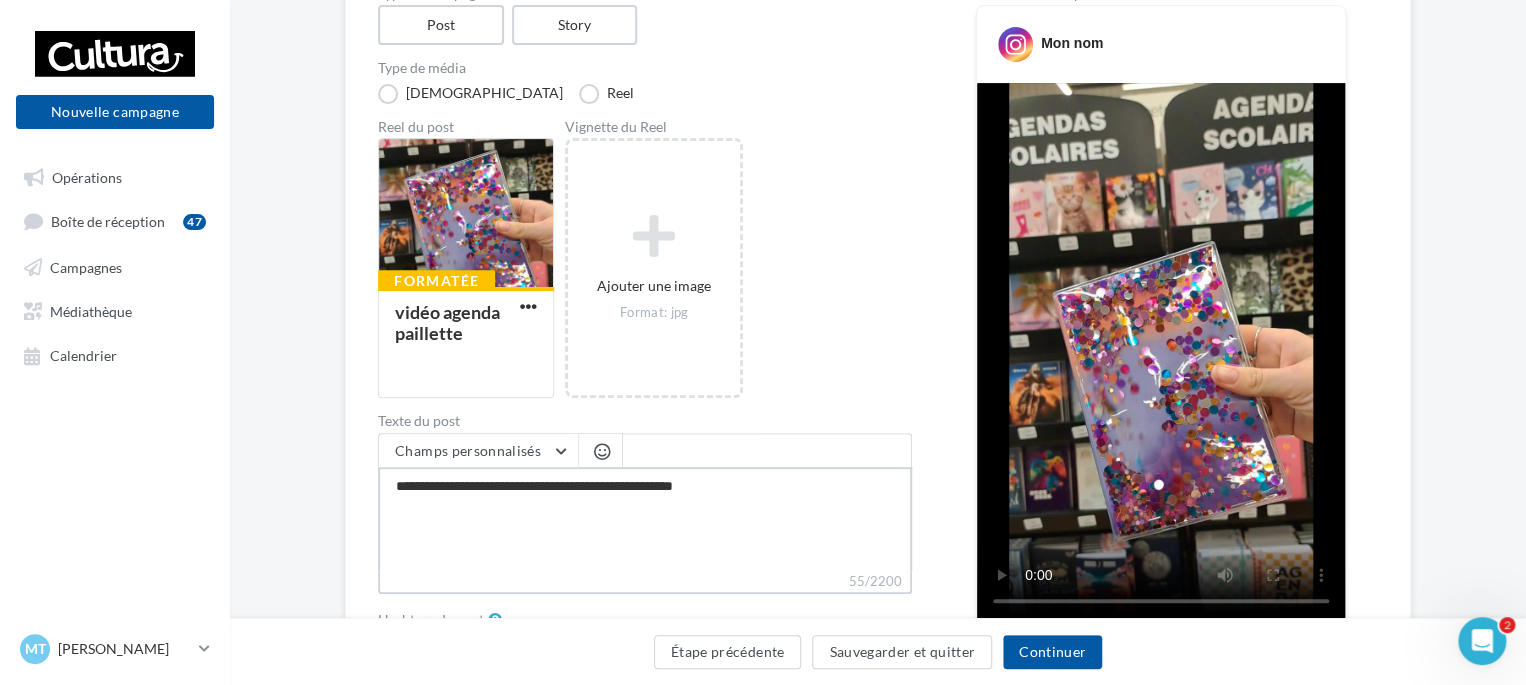 type on "**********" 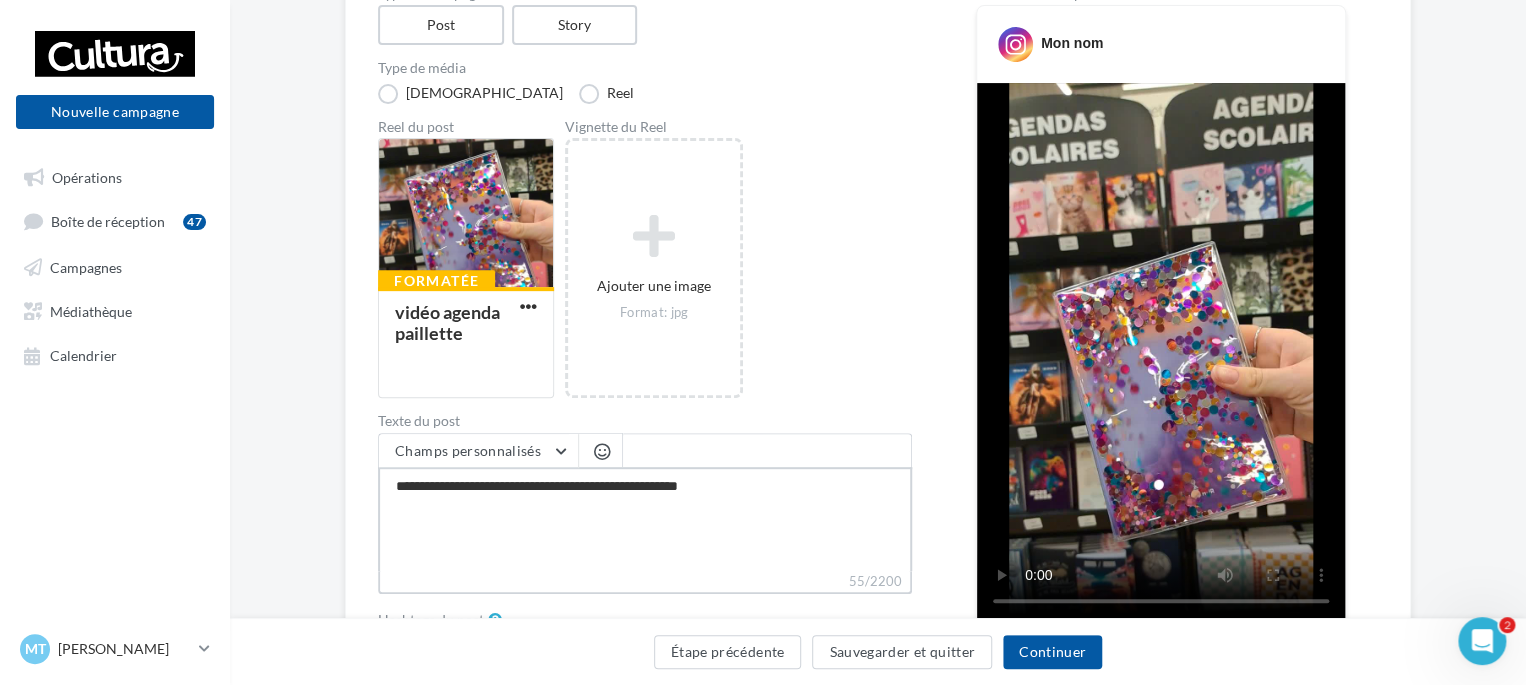 type on "**********" 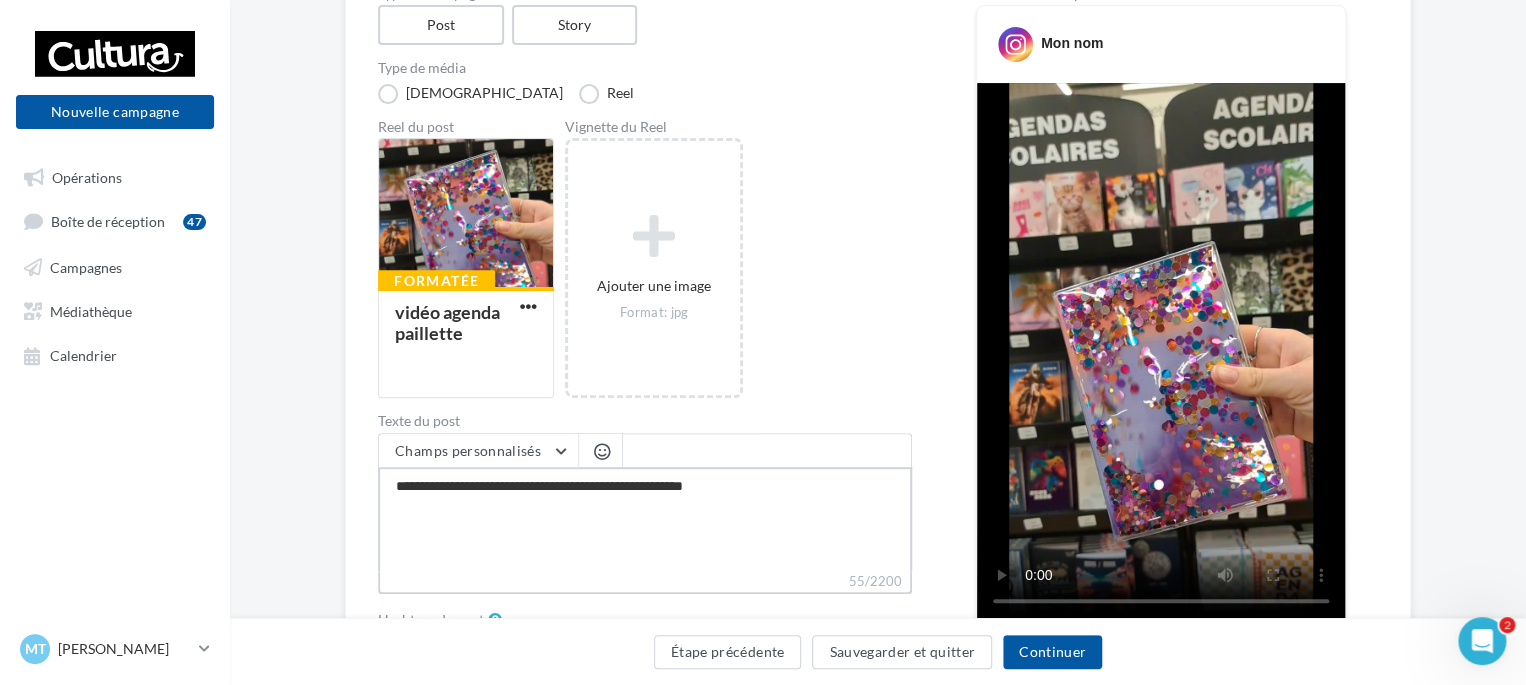 type on "**********" 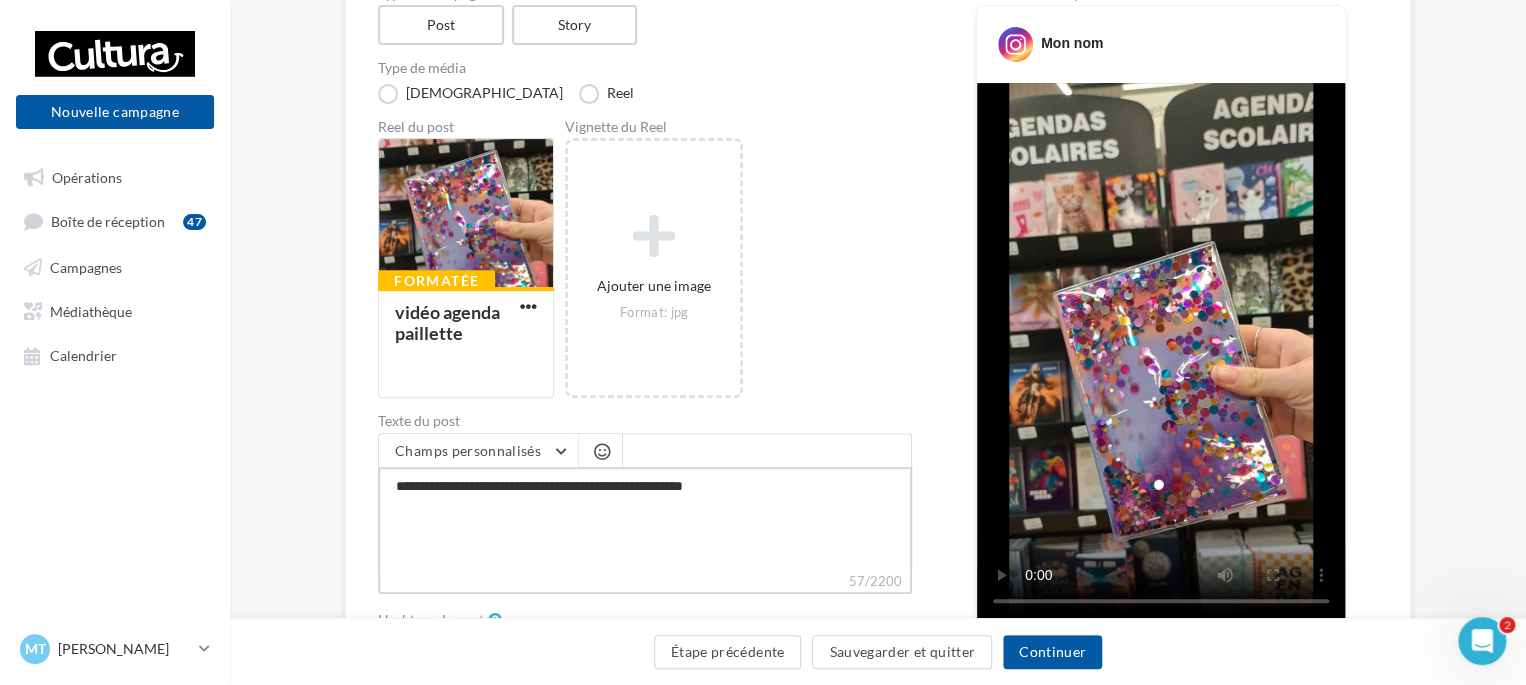 type on "**********" 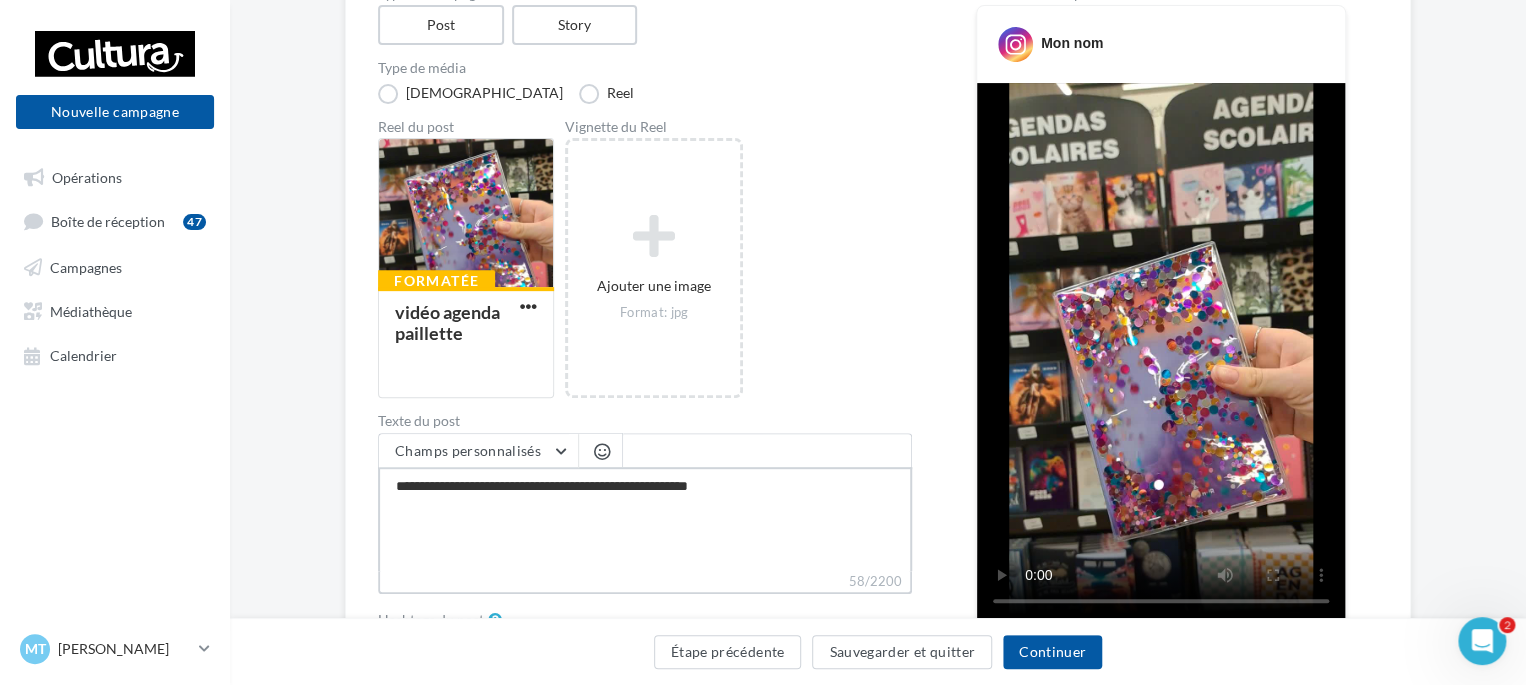 type on "**********" 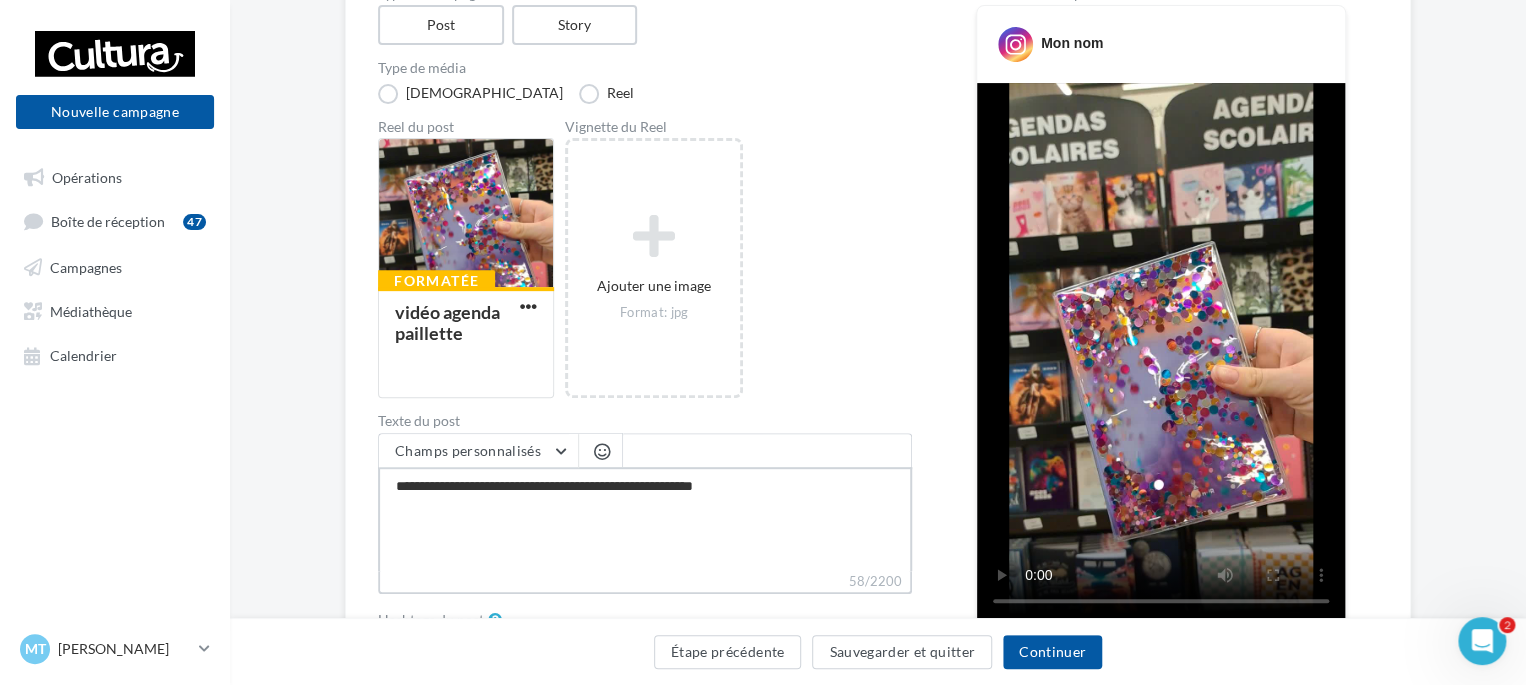 type on "**********" 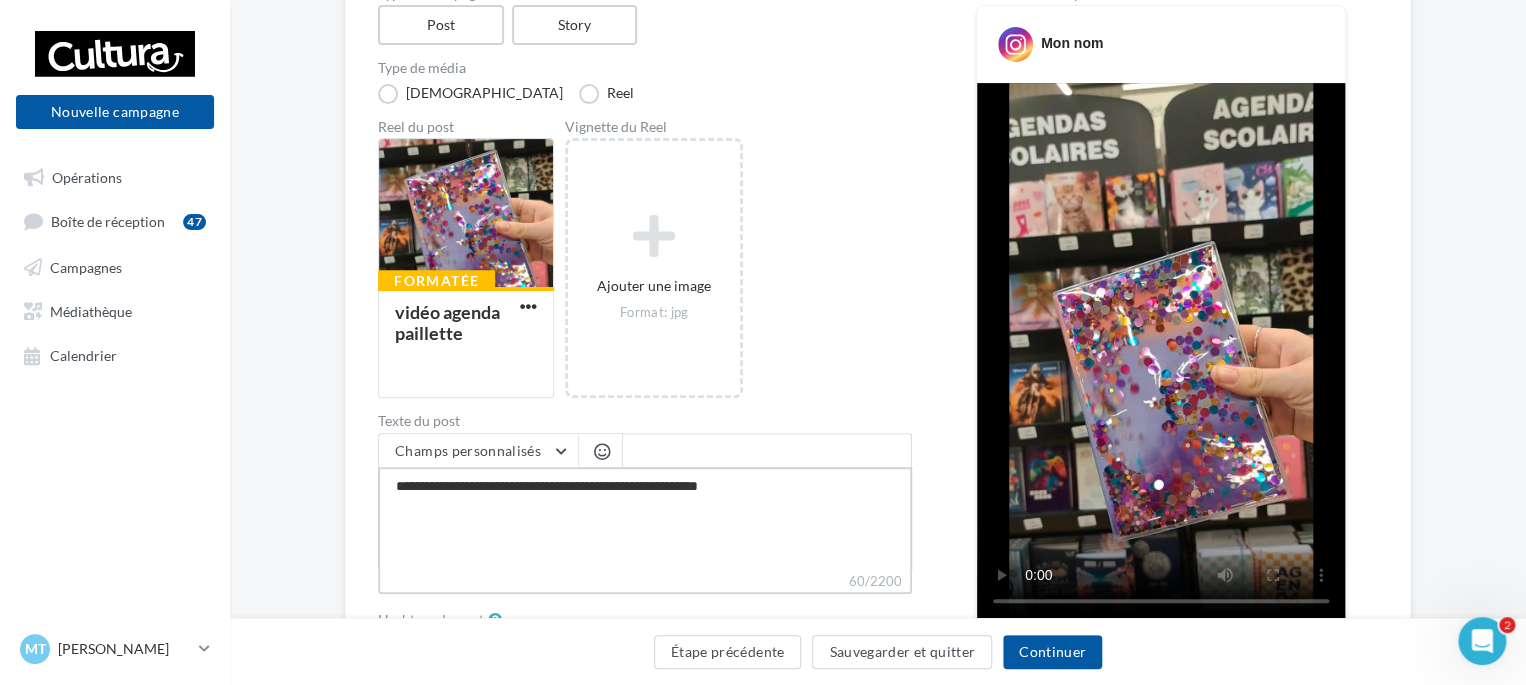 type on "**********" 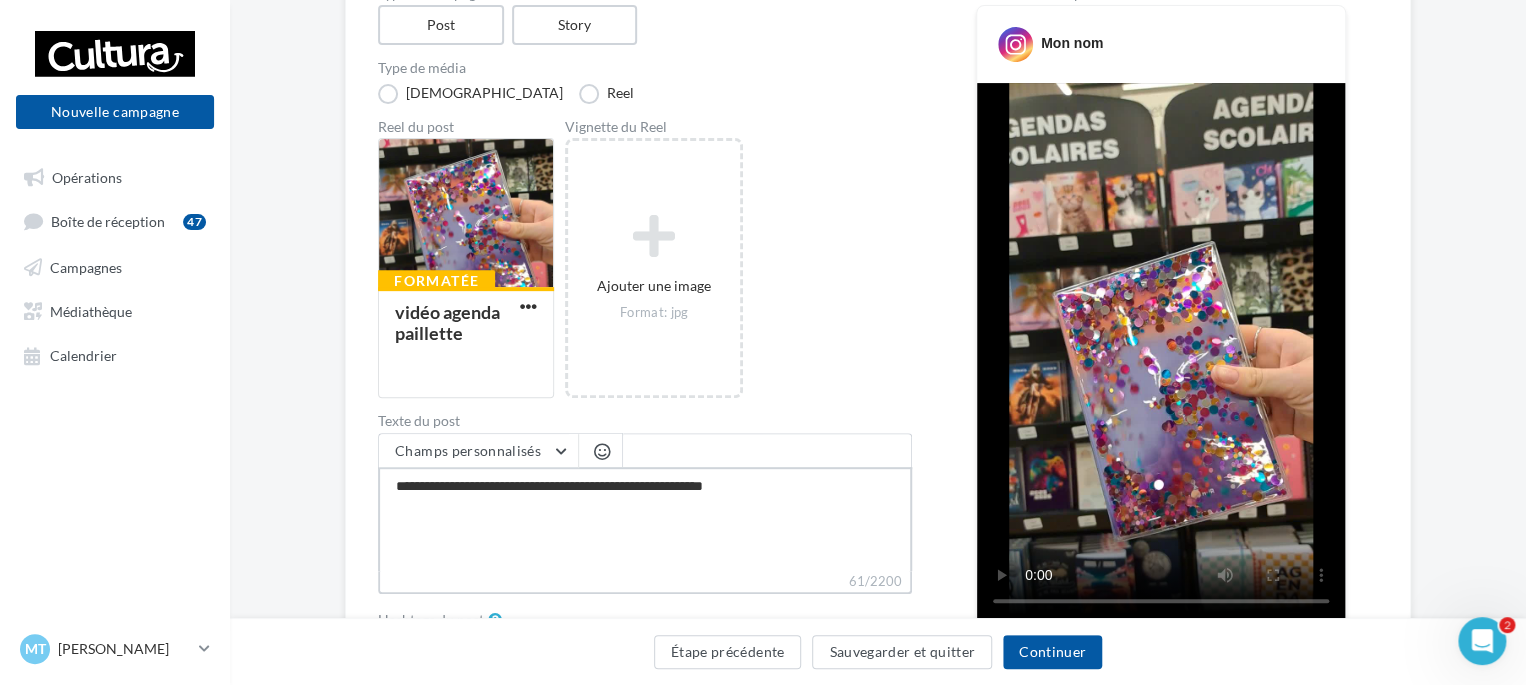 type on "**********" 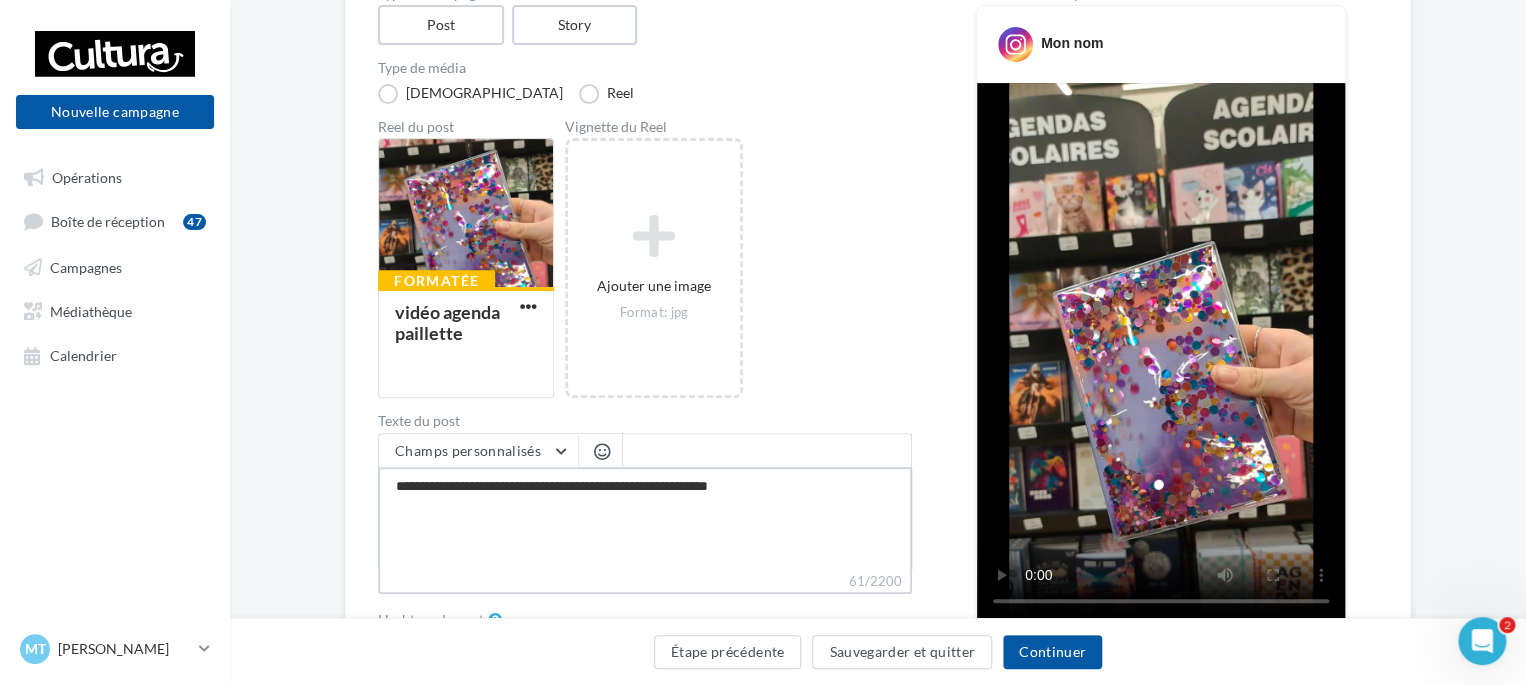 type on "**********" 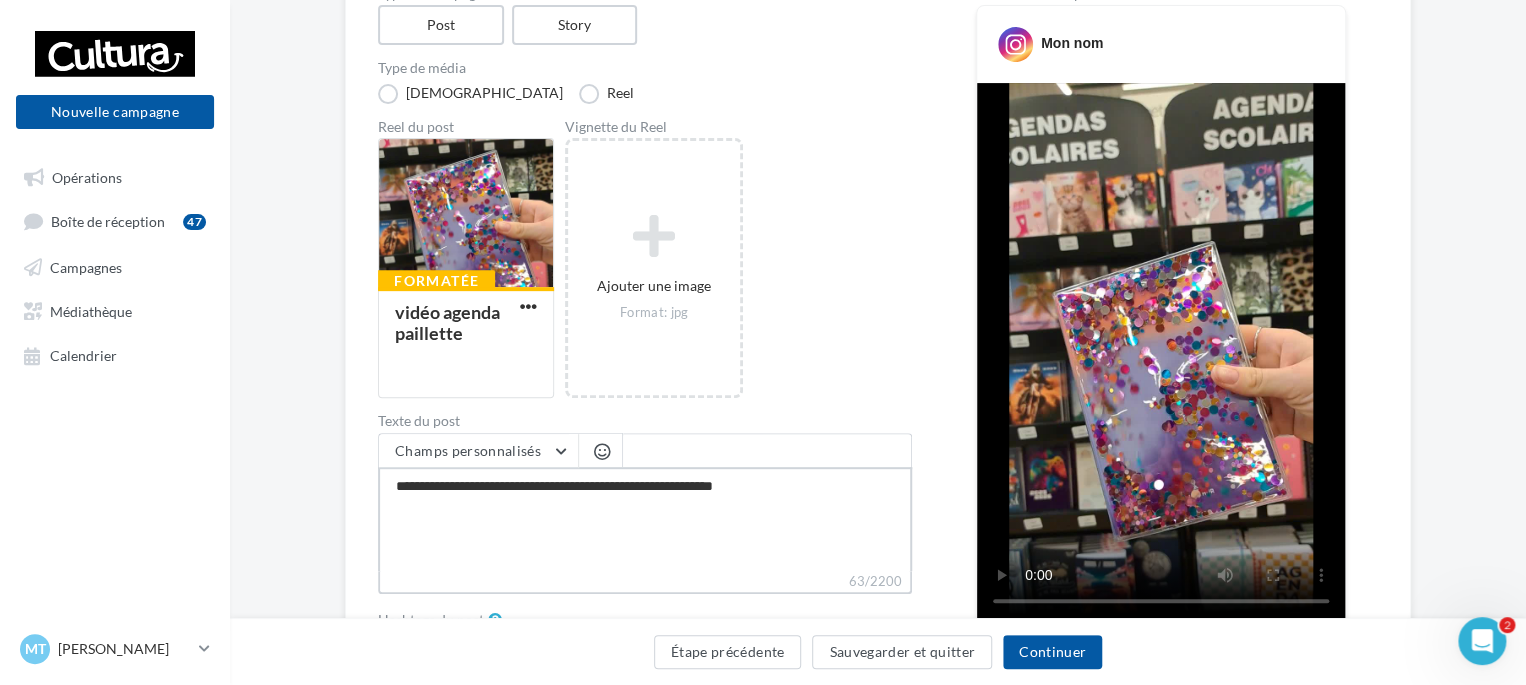 type on "**********" 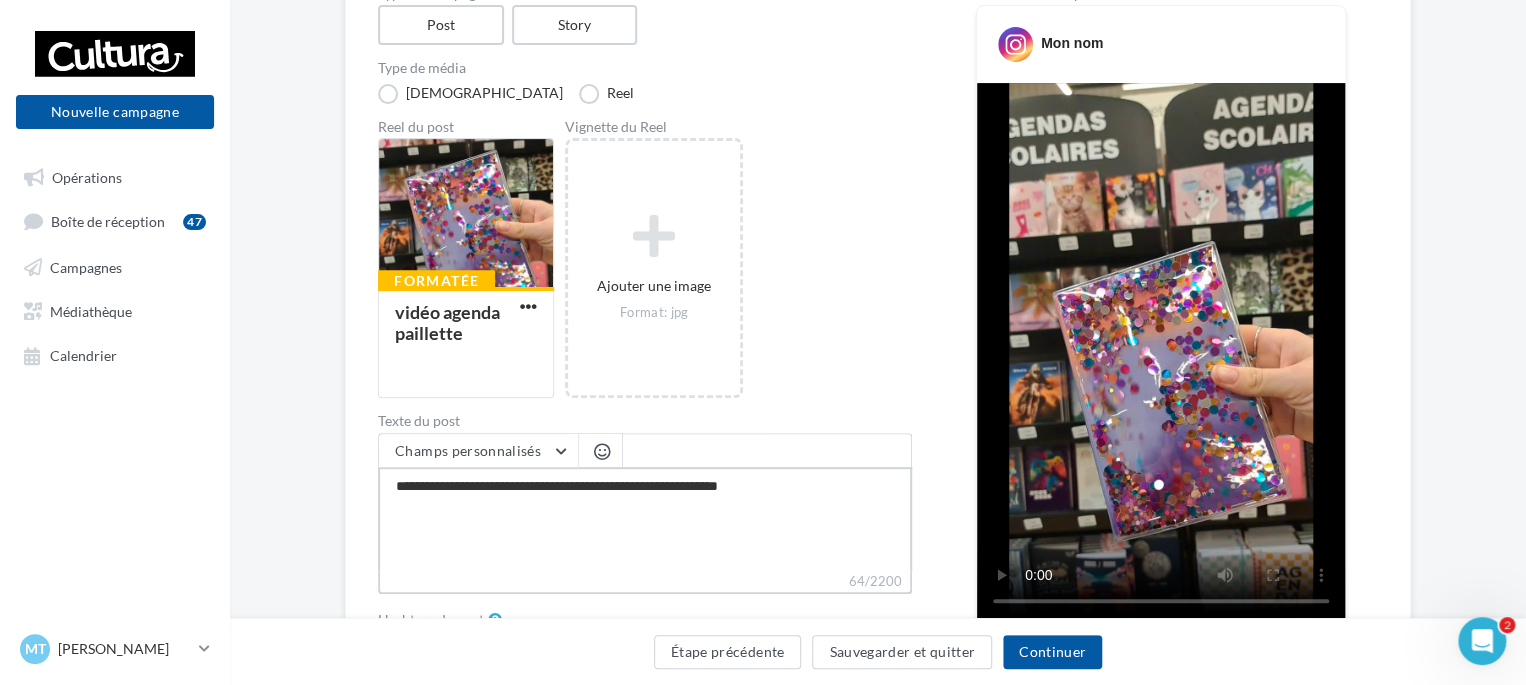 type on "**********" 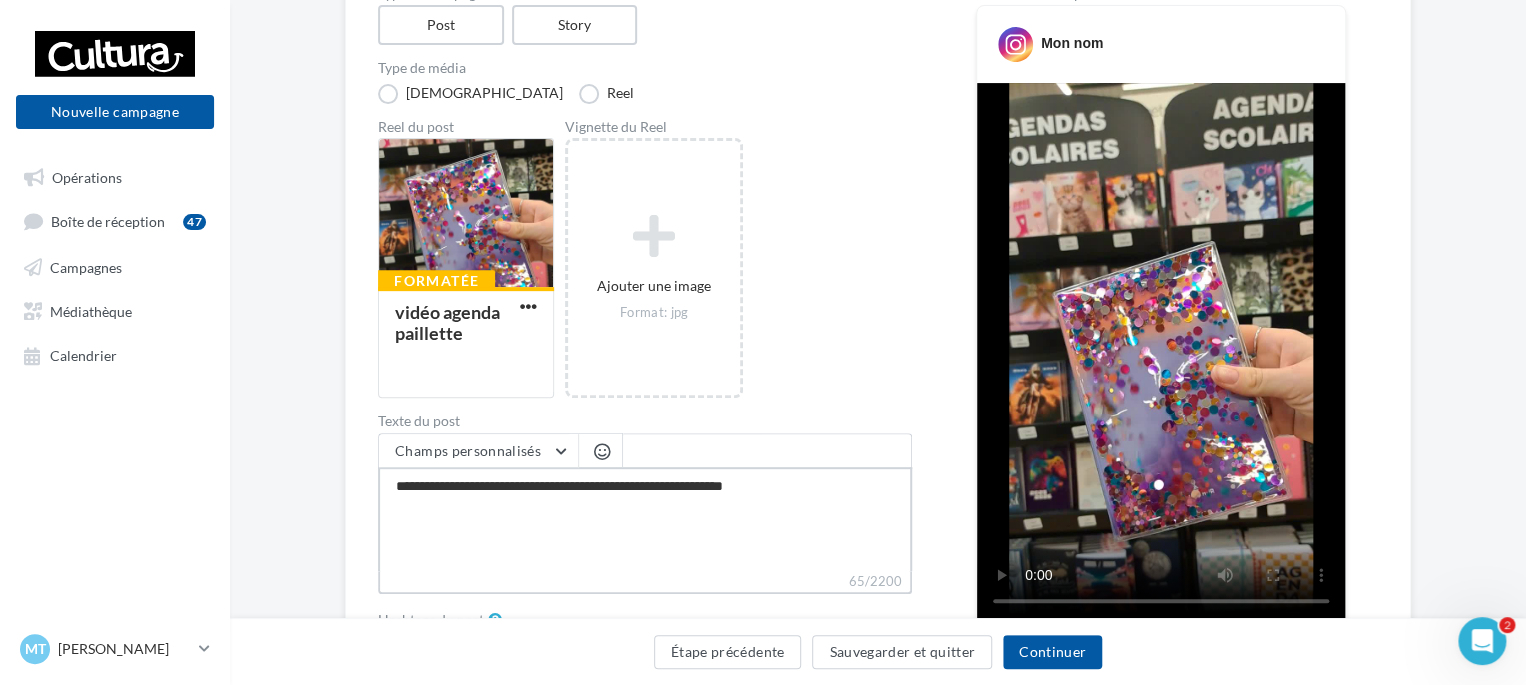 type on "**********" 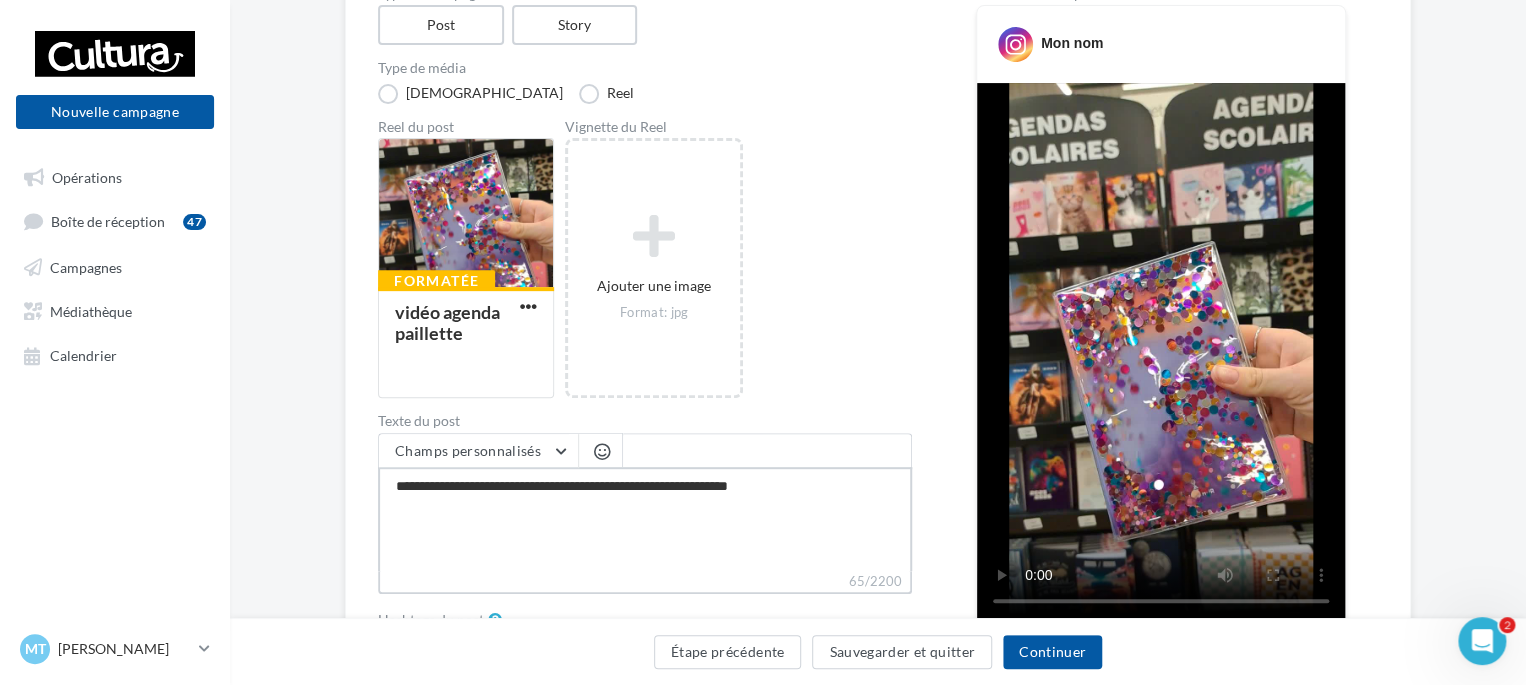 type on "**********" 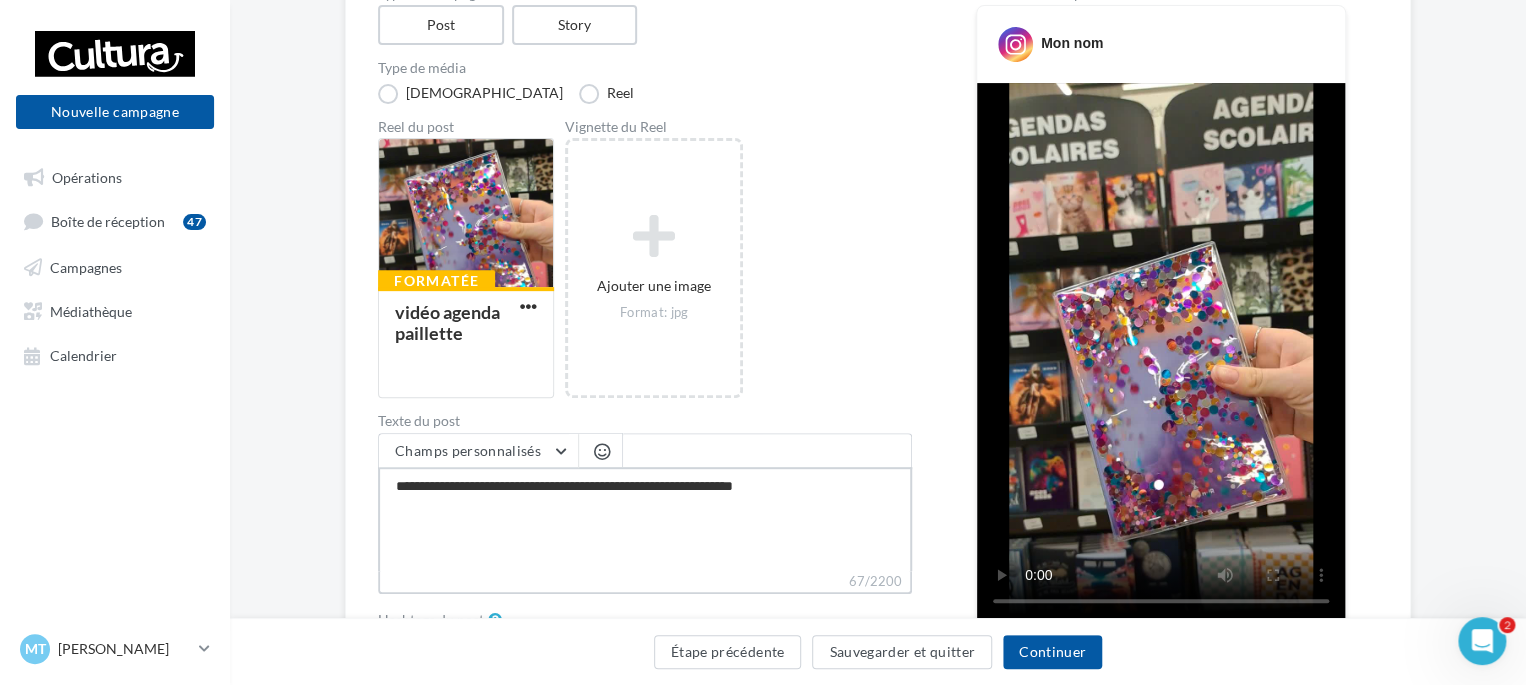 type on "**********" 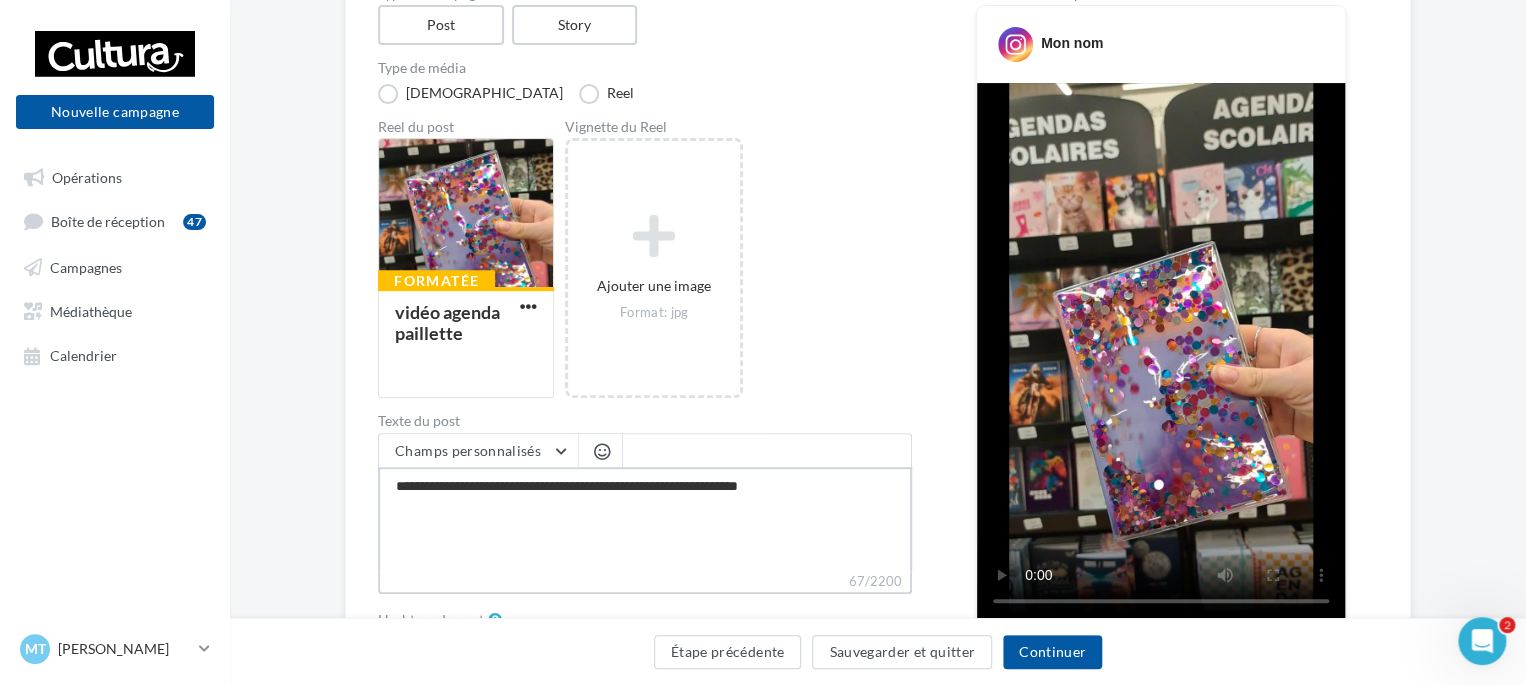 type on "**********" 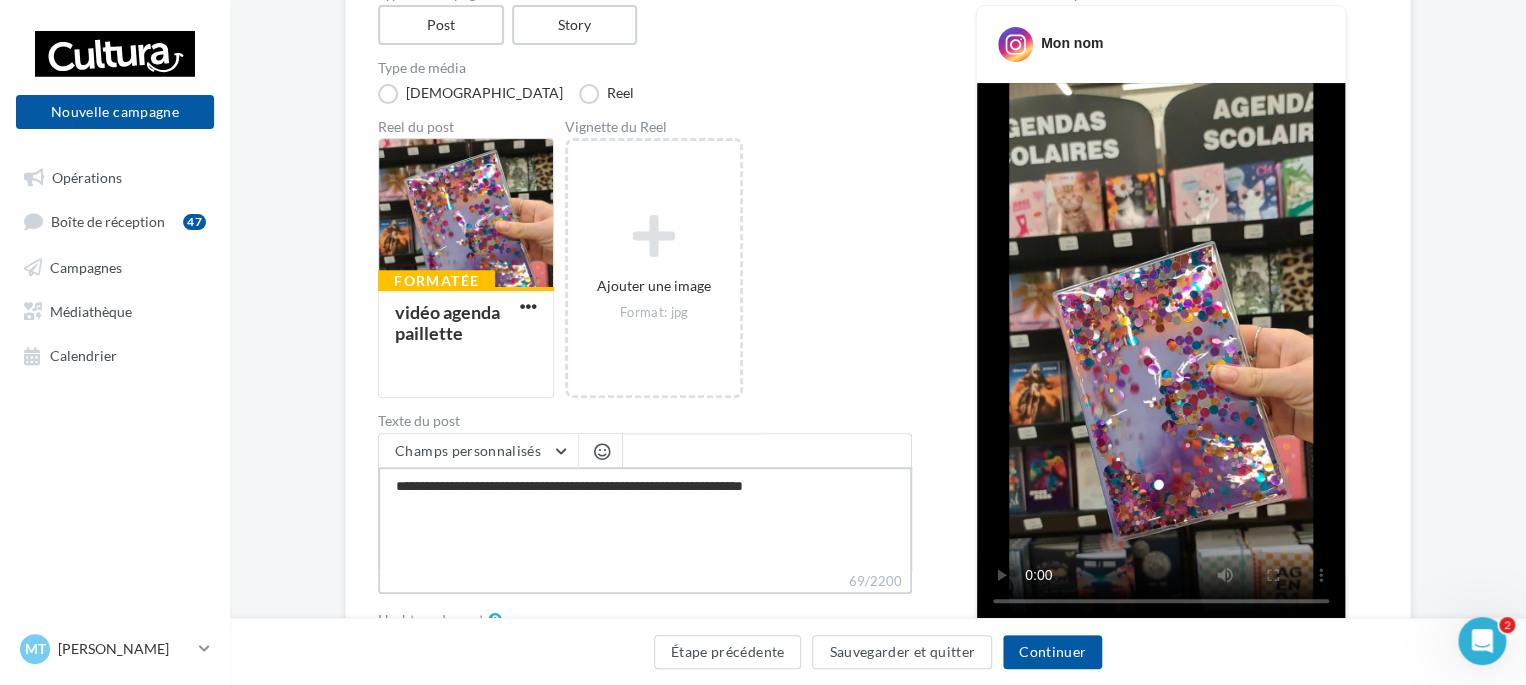 type on "**********" 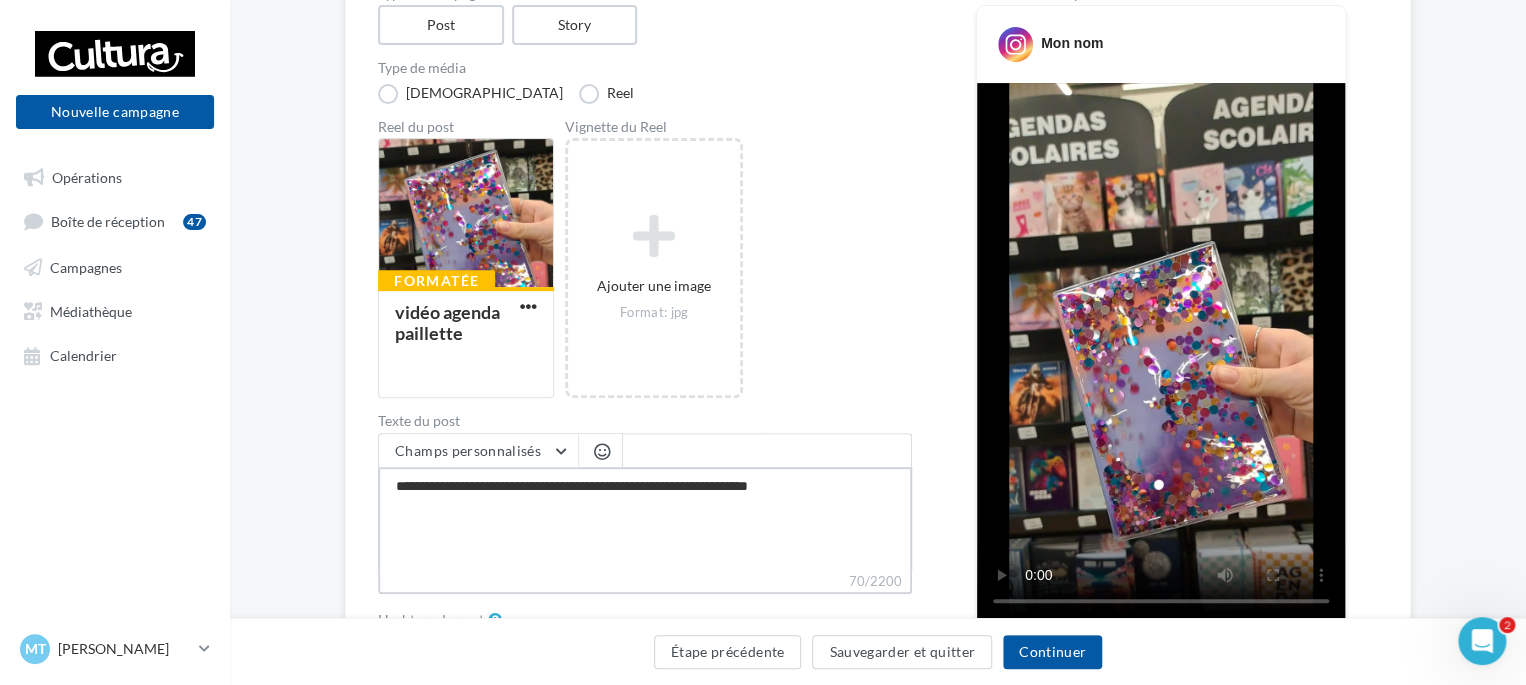 type on "**********" 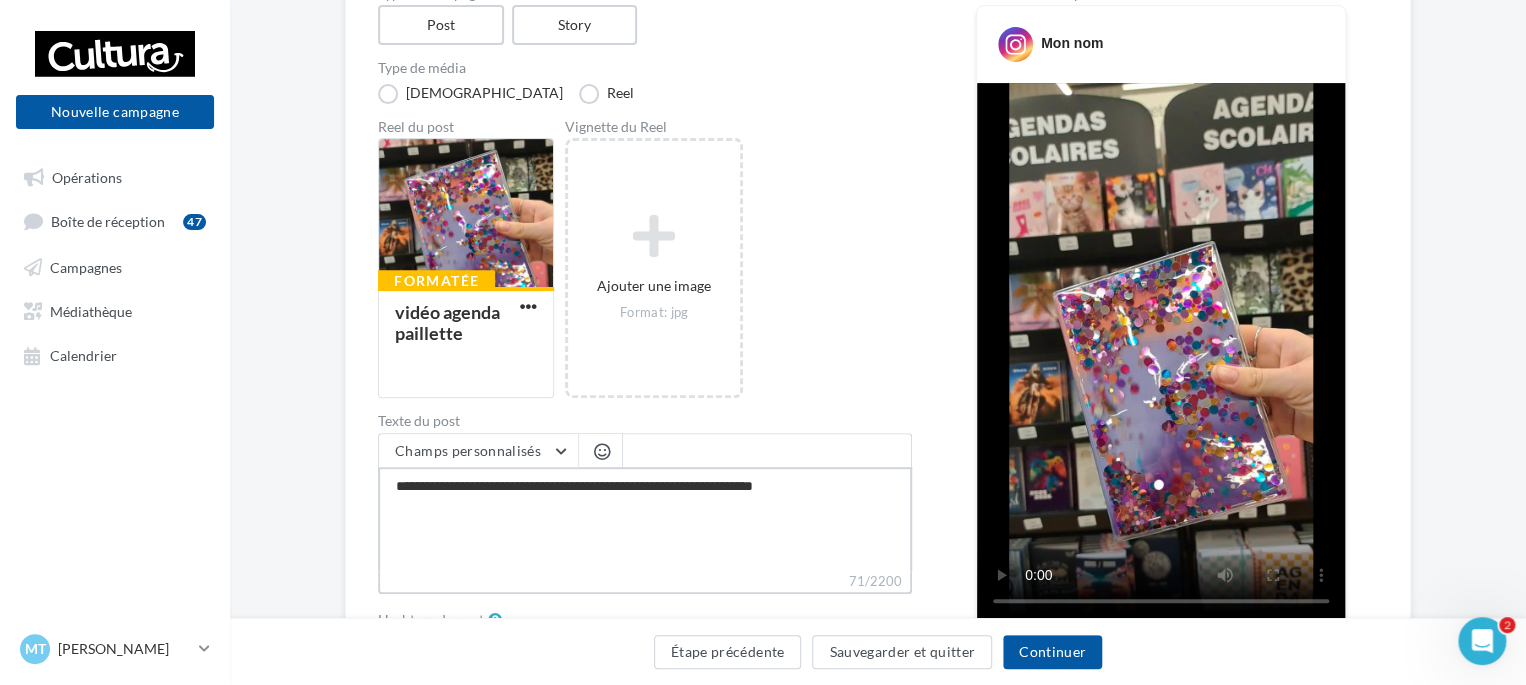 type on "**********" 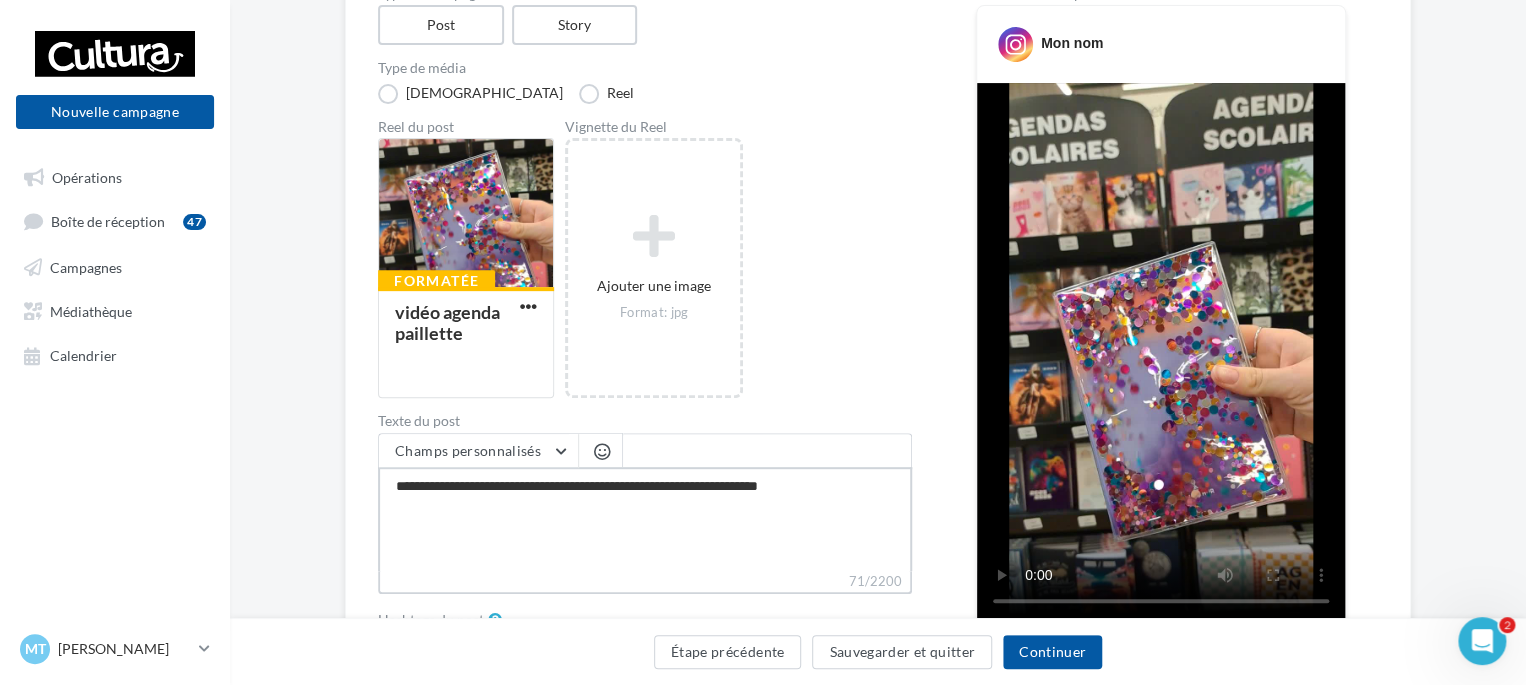 type on "**********" 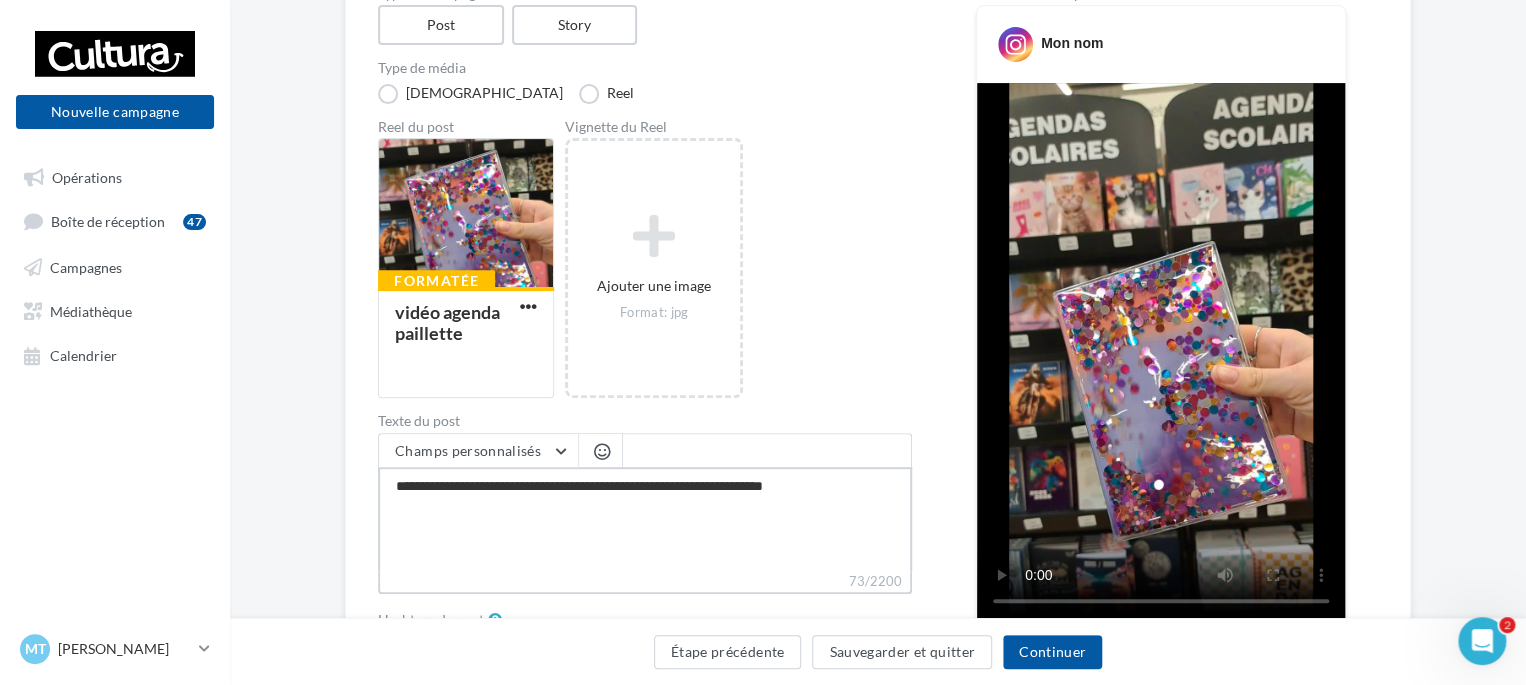 type on "**********" 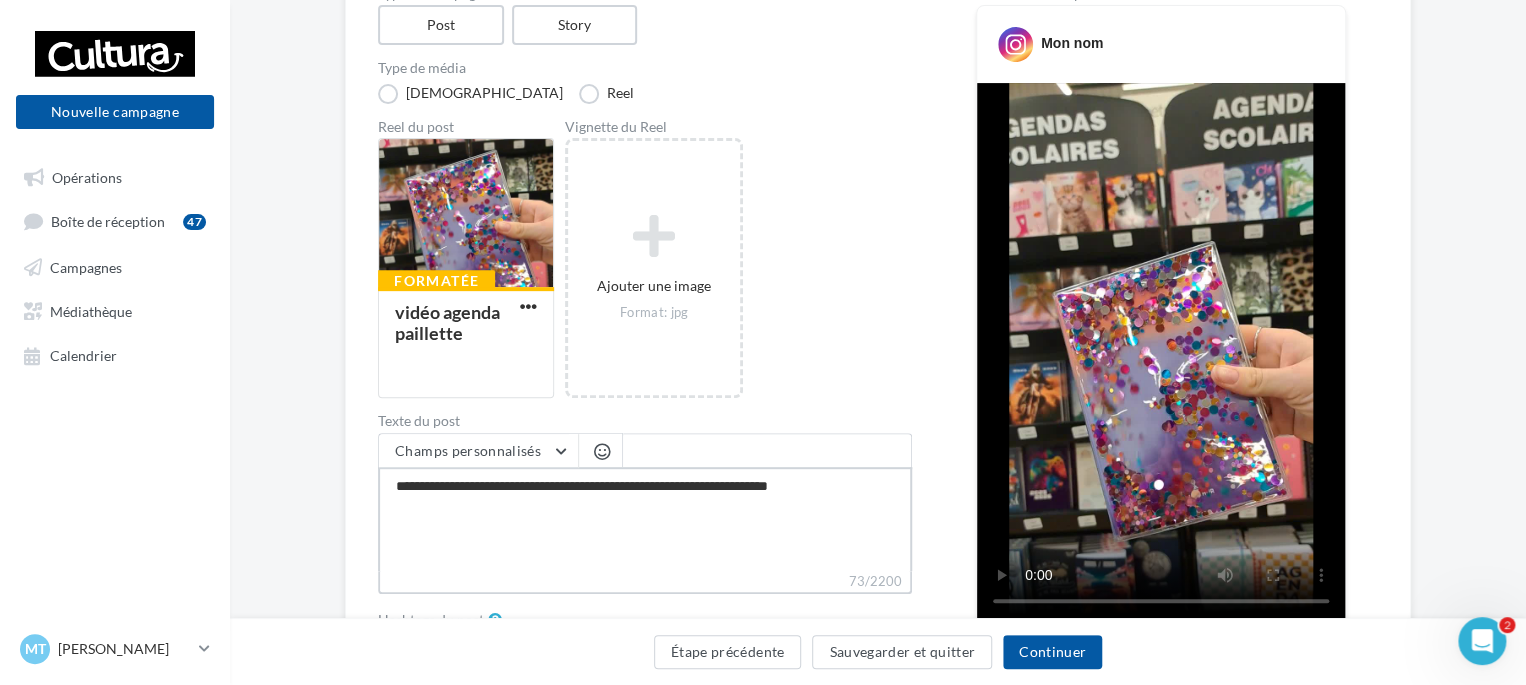 type on "**********" 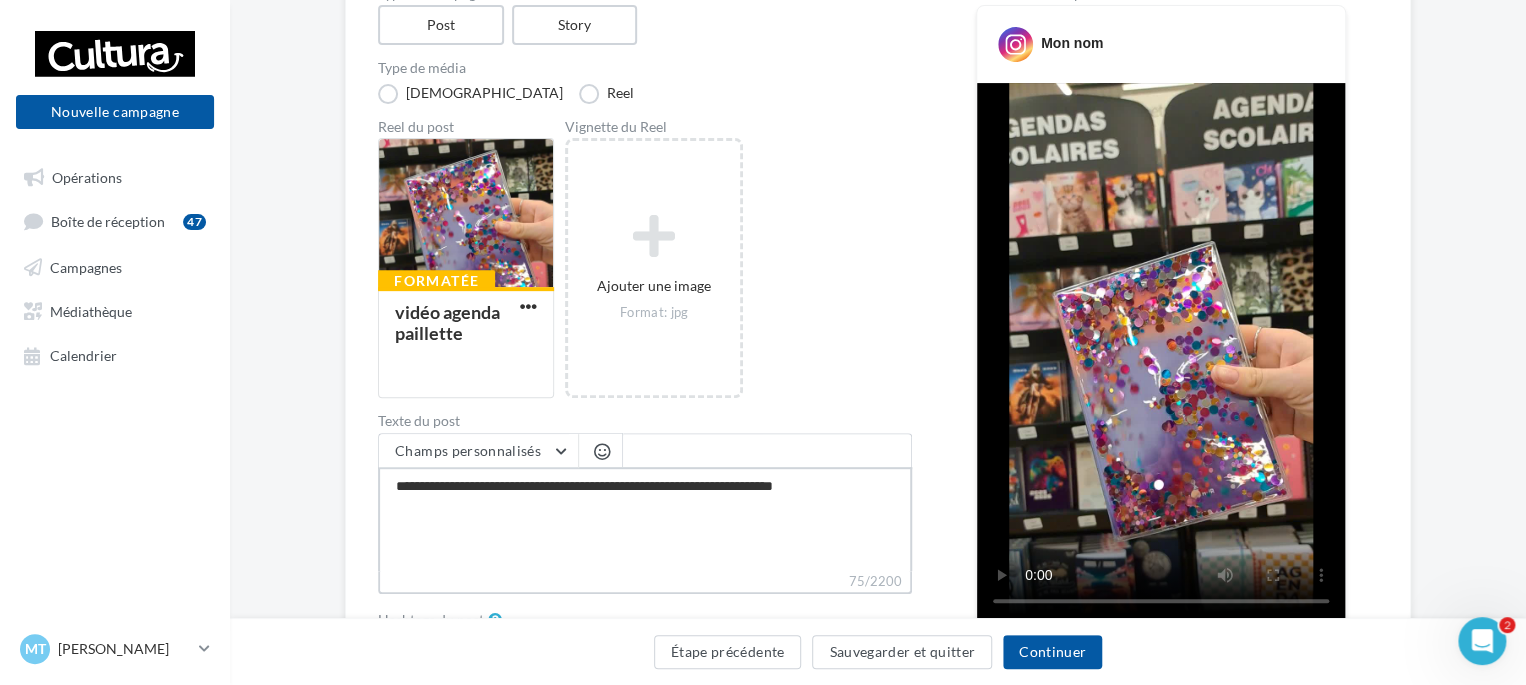 type on "**********" 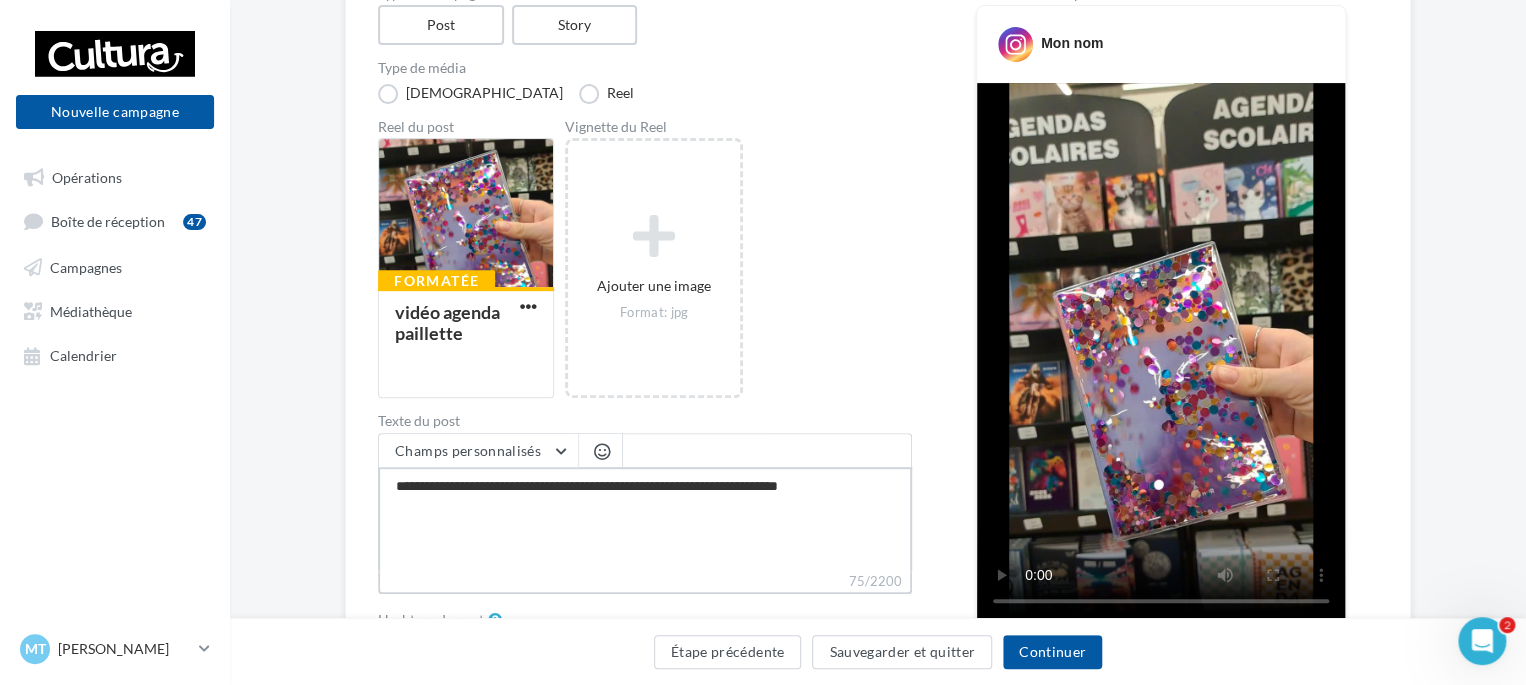 type on "**********" 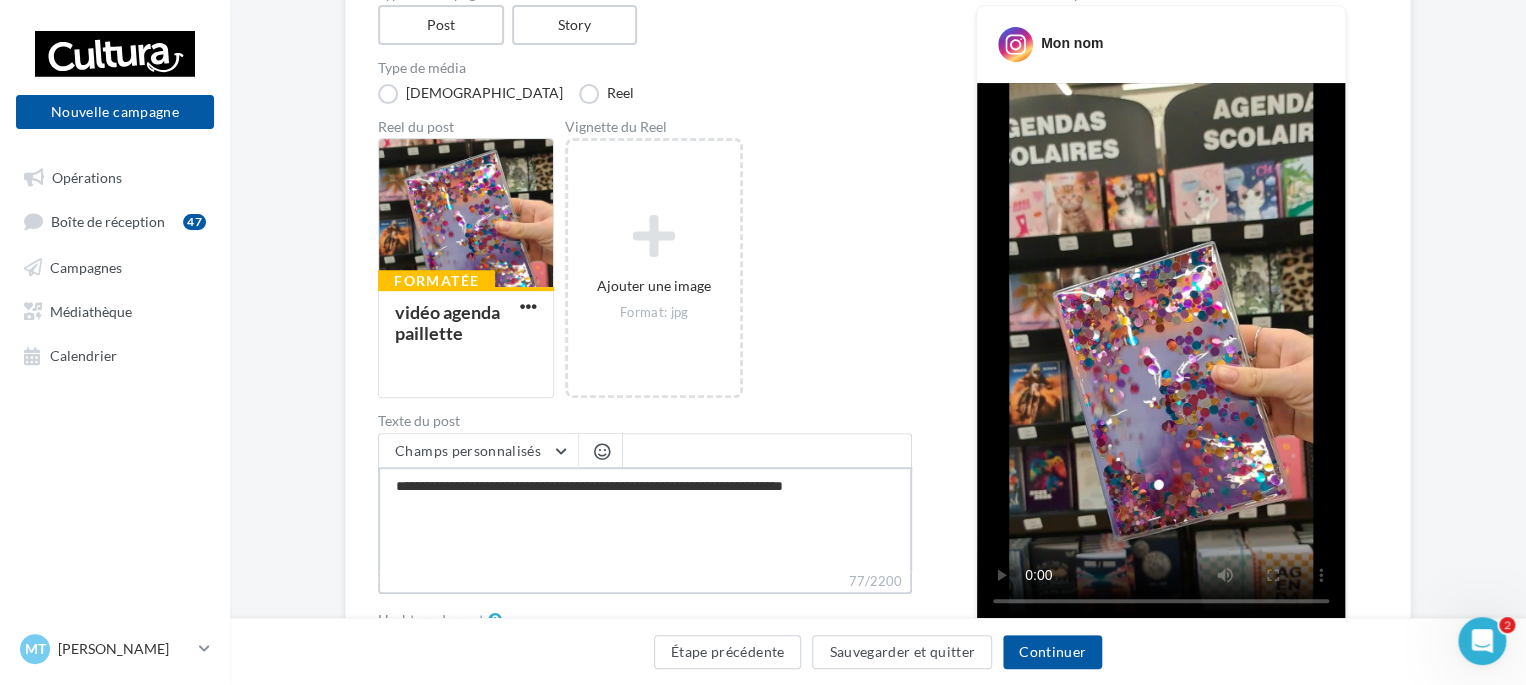 type on "**********" 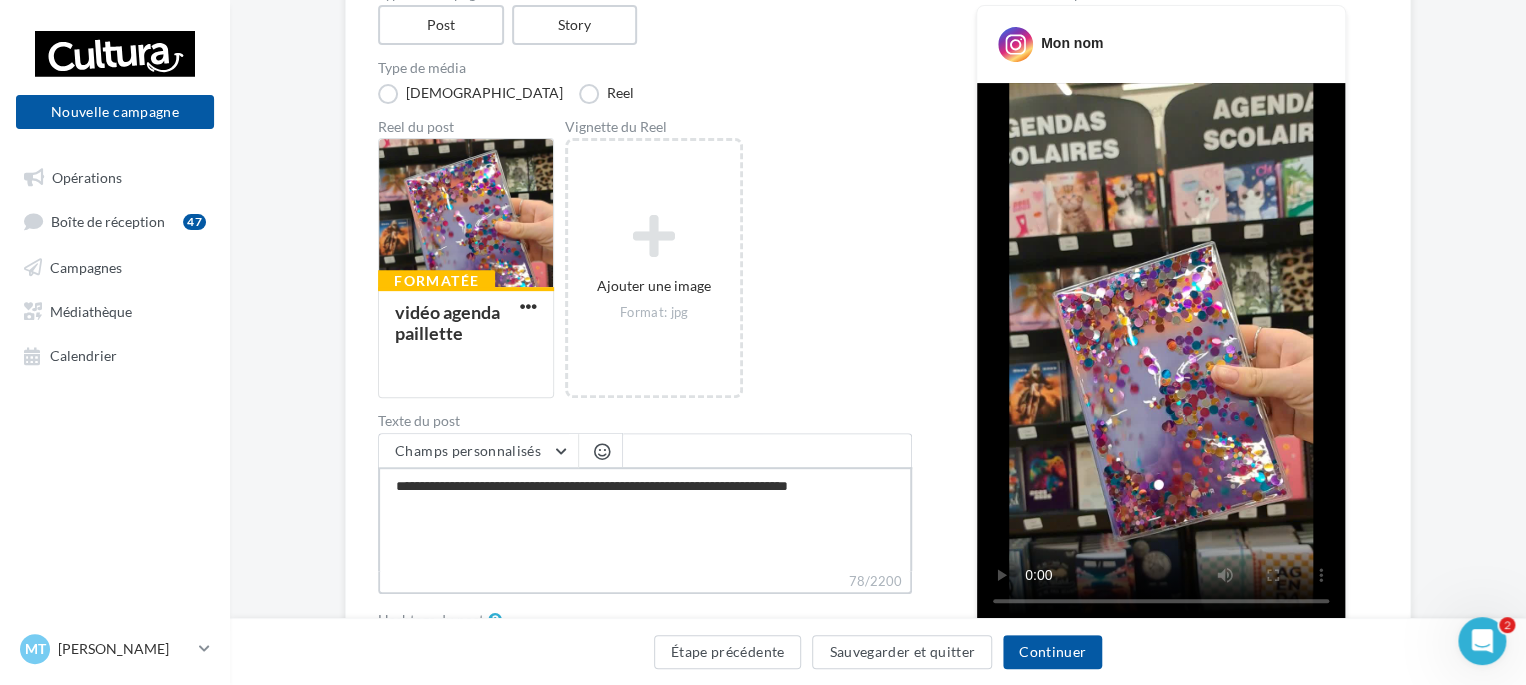 type on "**********" 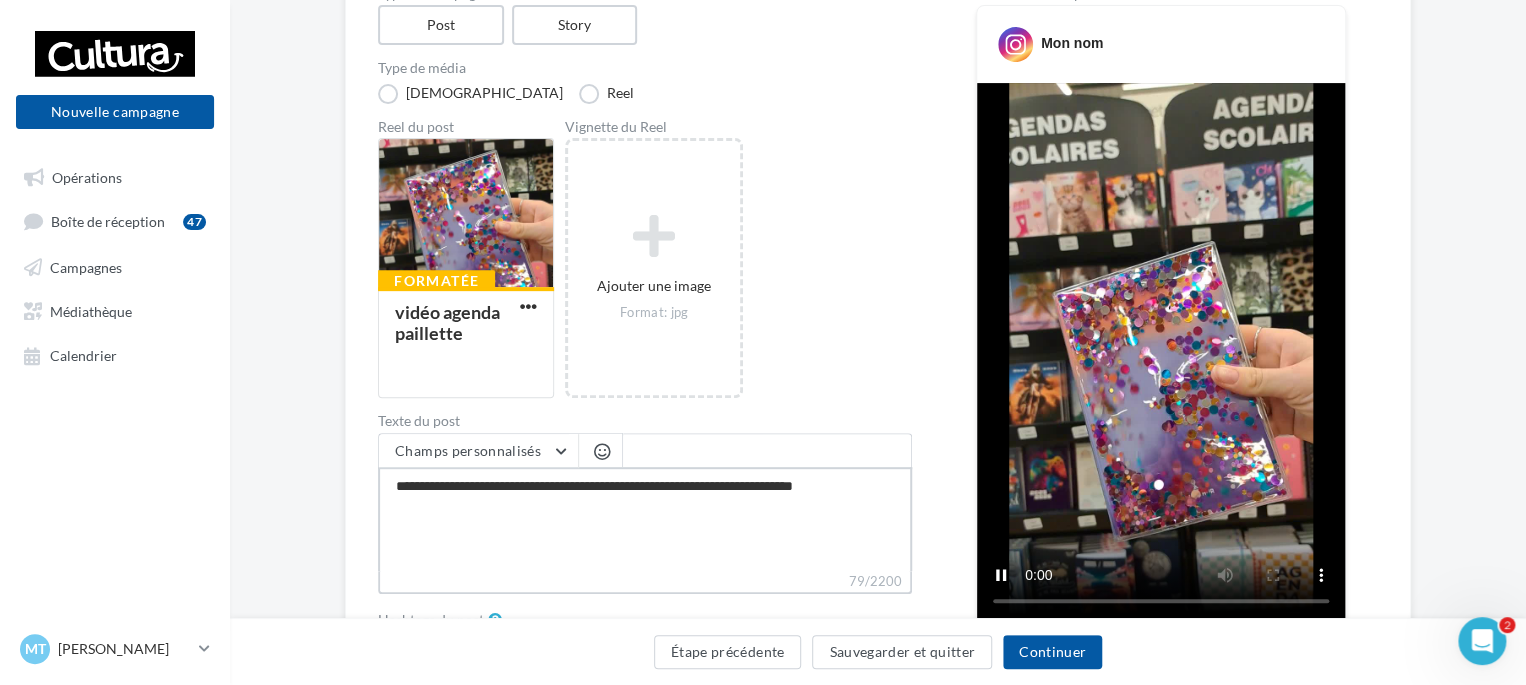 type on "**********" 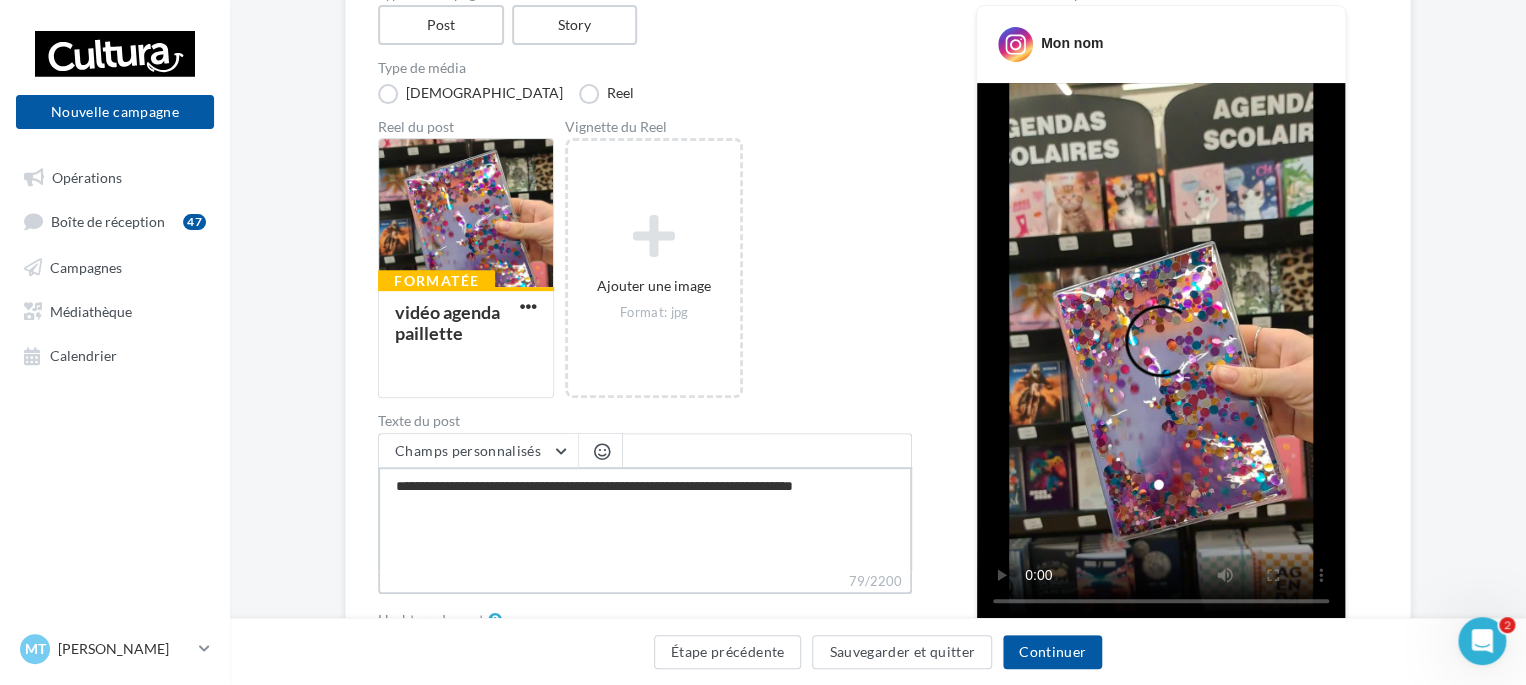 type on "**********" 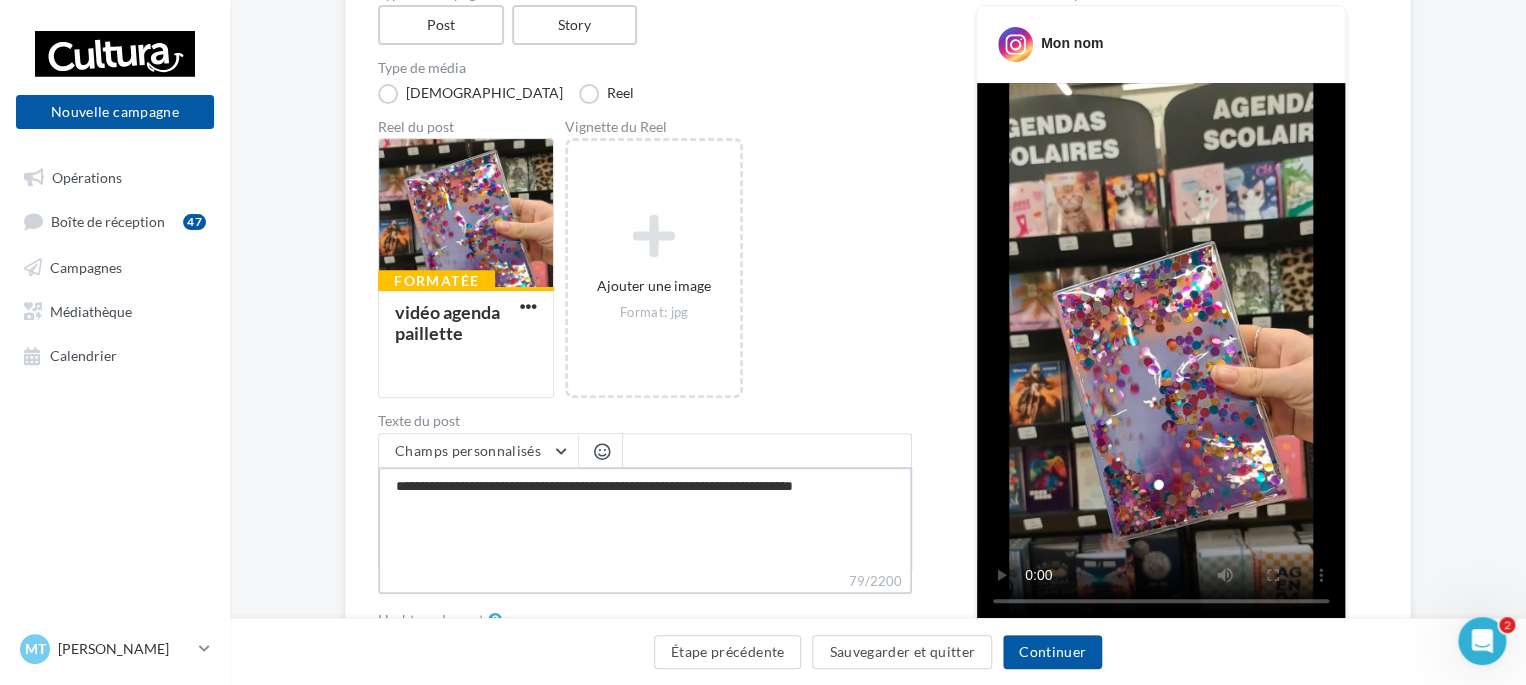 click on "**********" at bounding box center (645, 519) 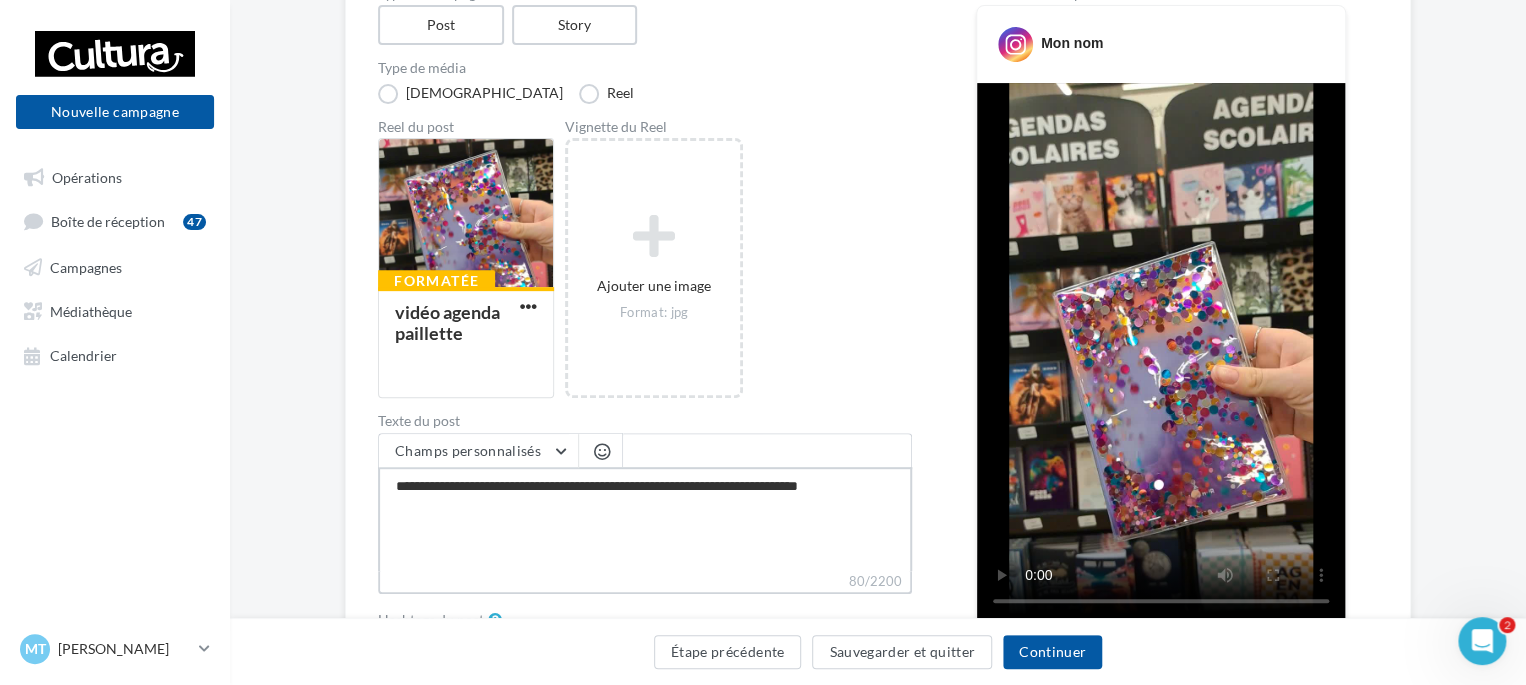 type on "**********" 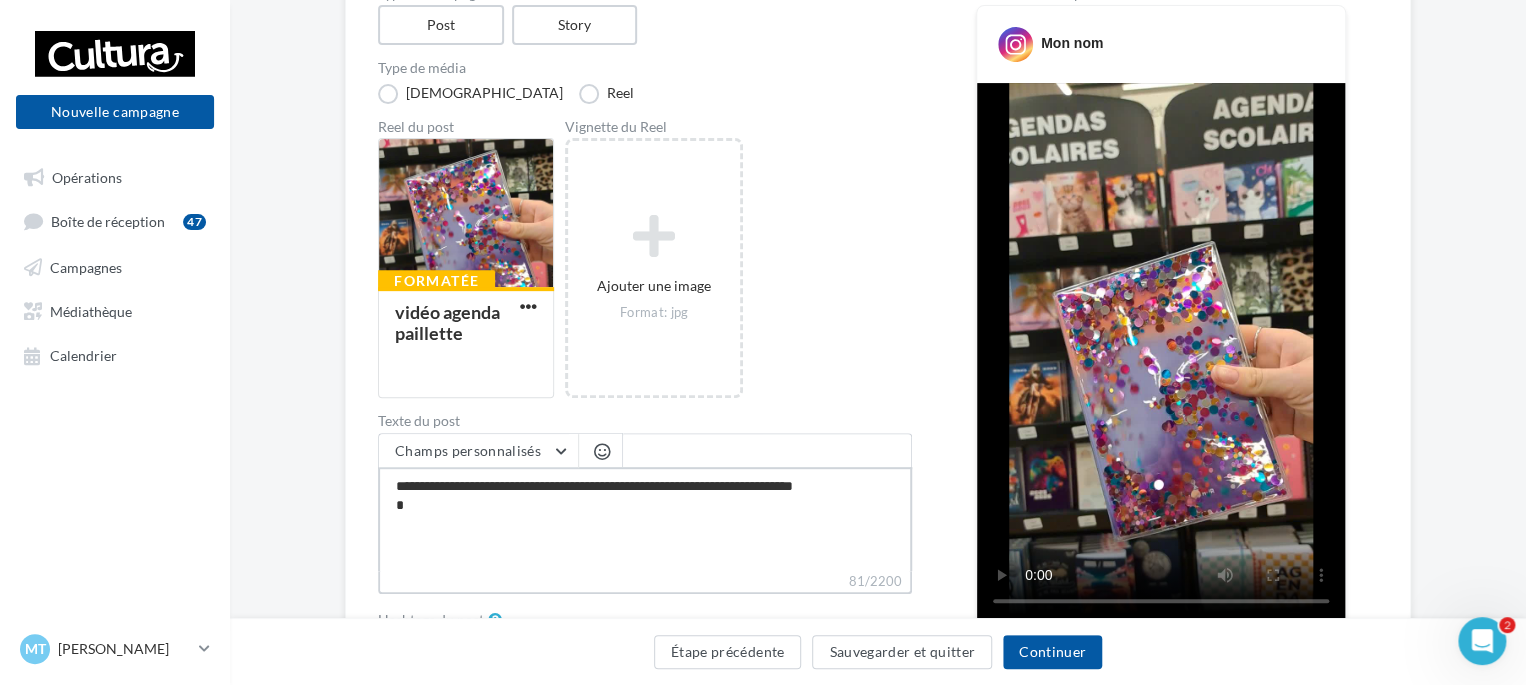 type on "**********" 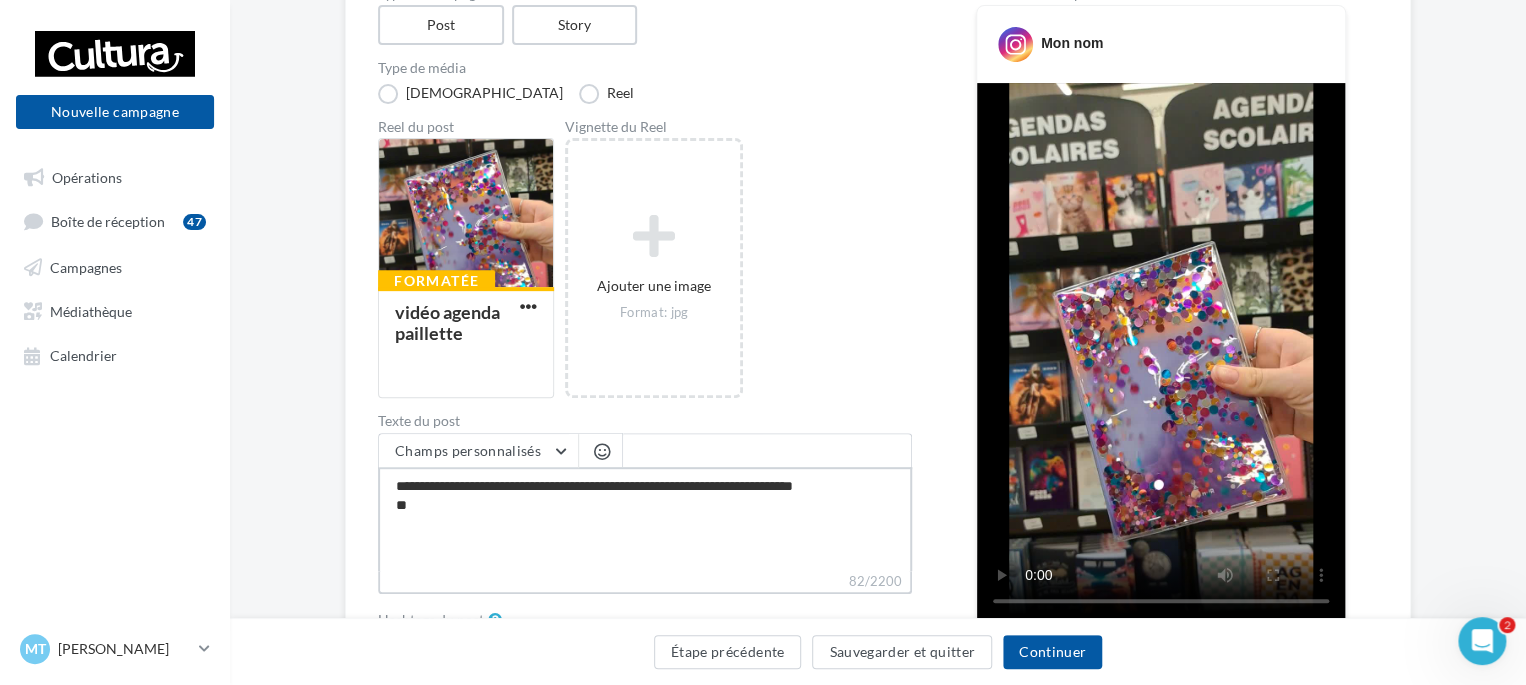 type on "**********" 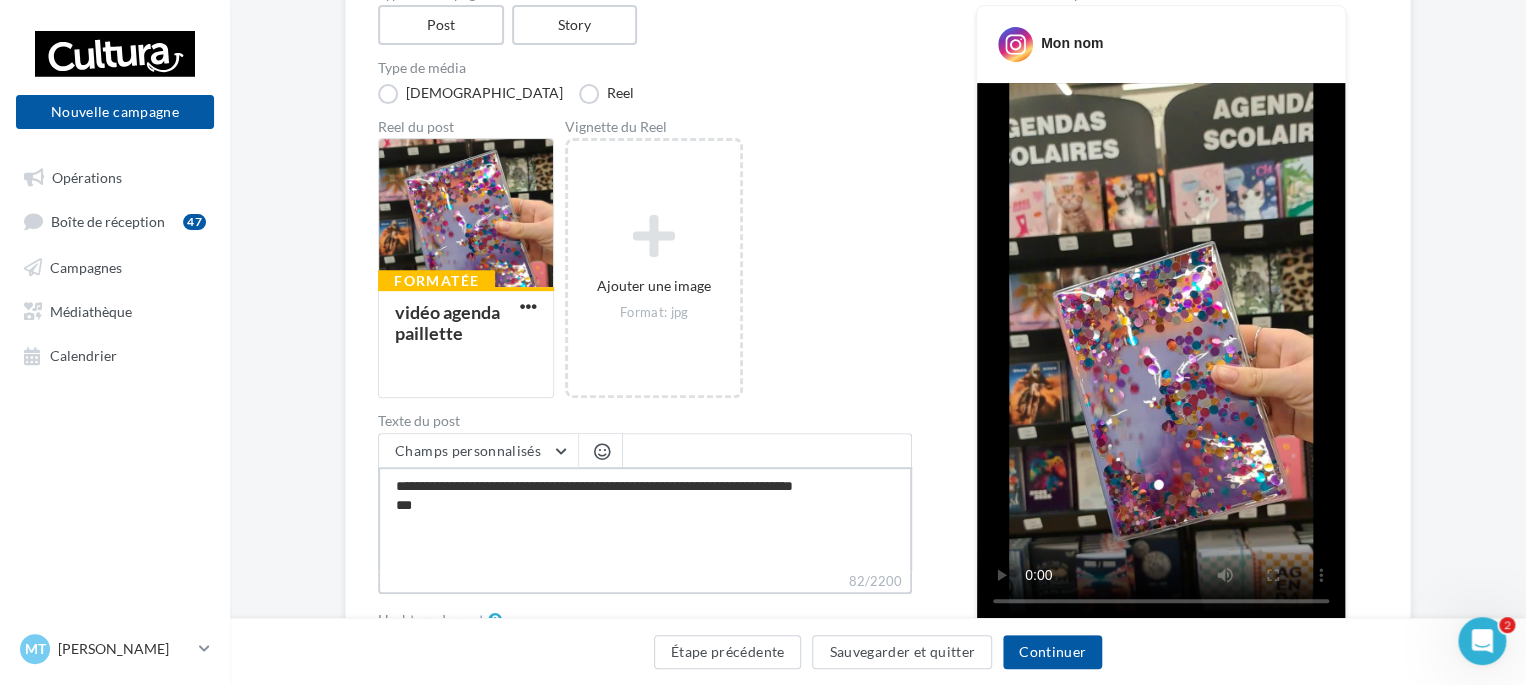 type on "**********" 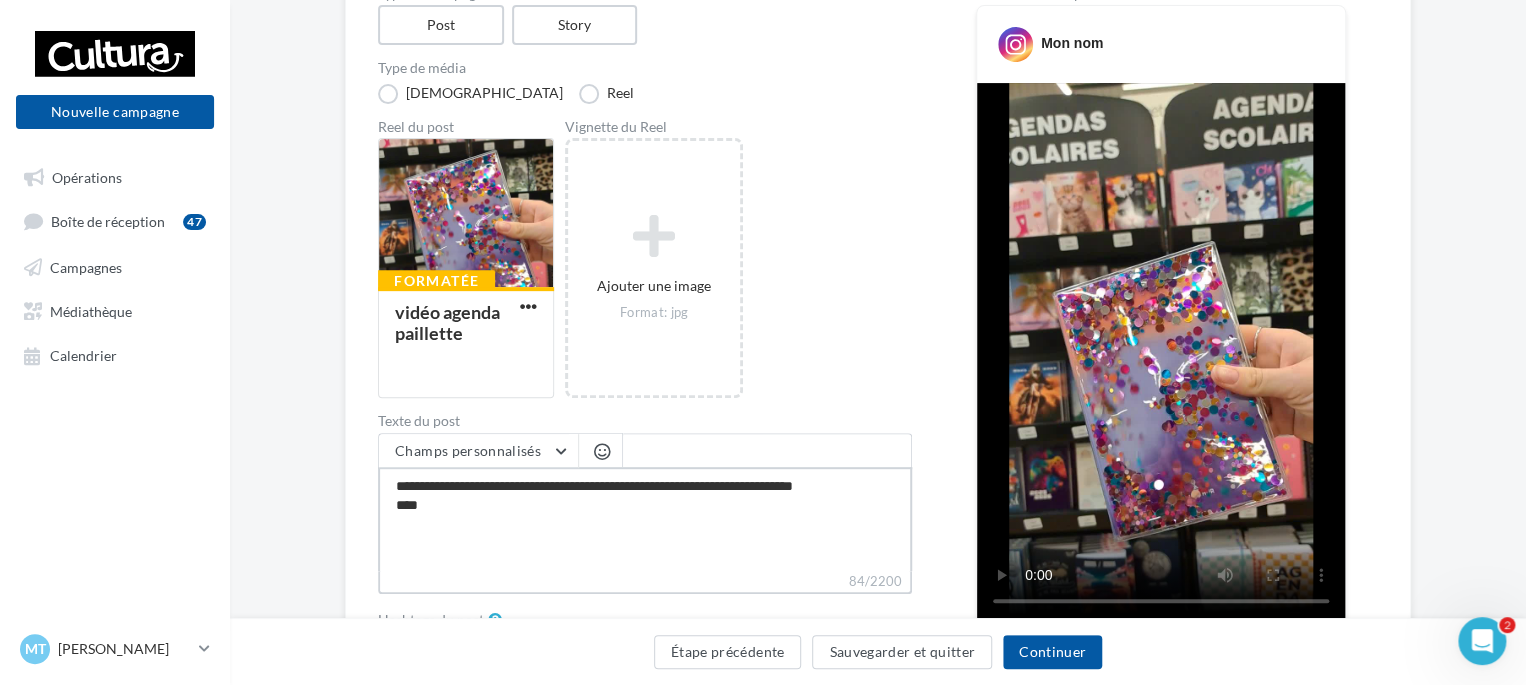 type on "**********" 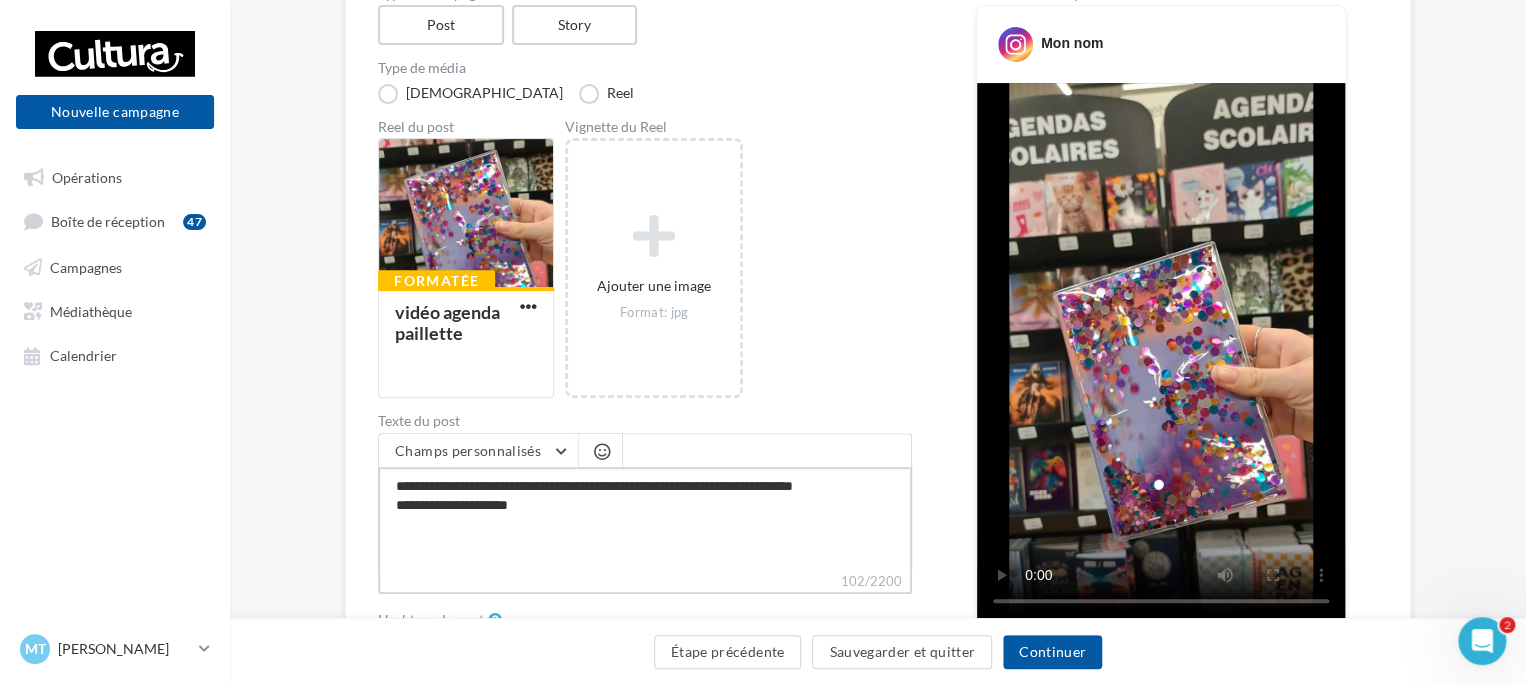 click on "**********" at bounding box center [645, 519] 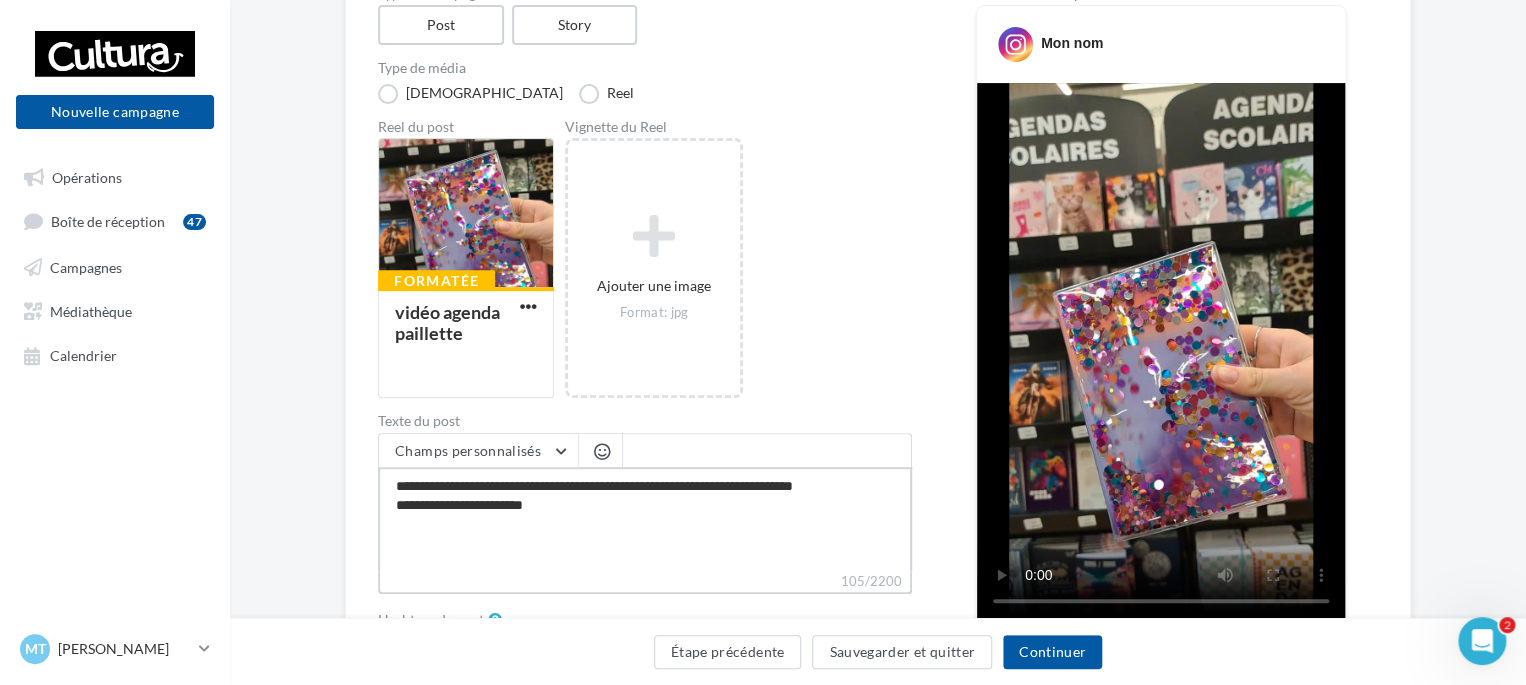click on "**********" at bounding box center (645, 519) 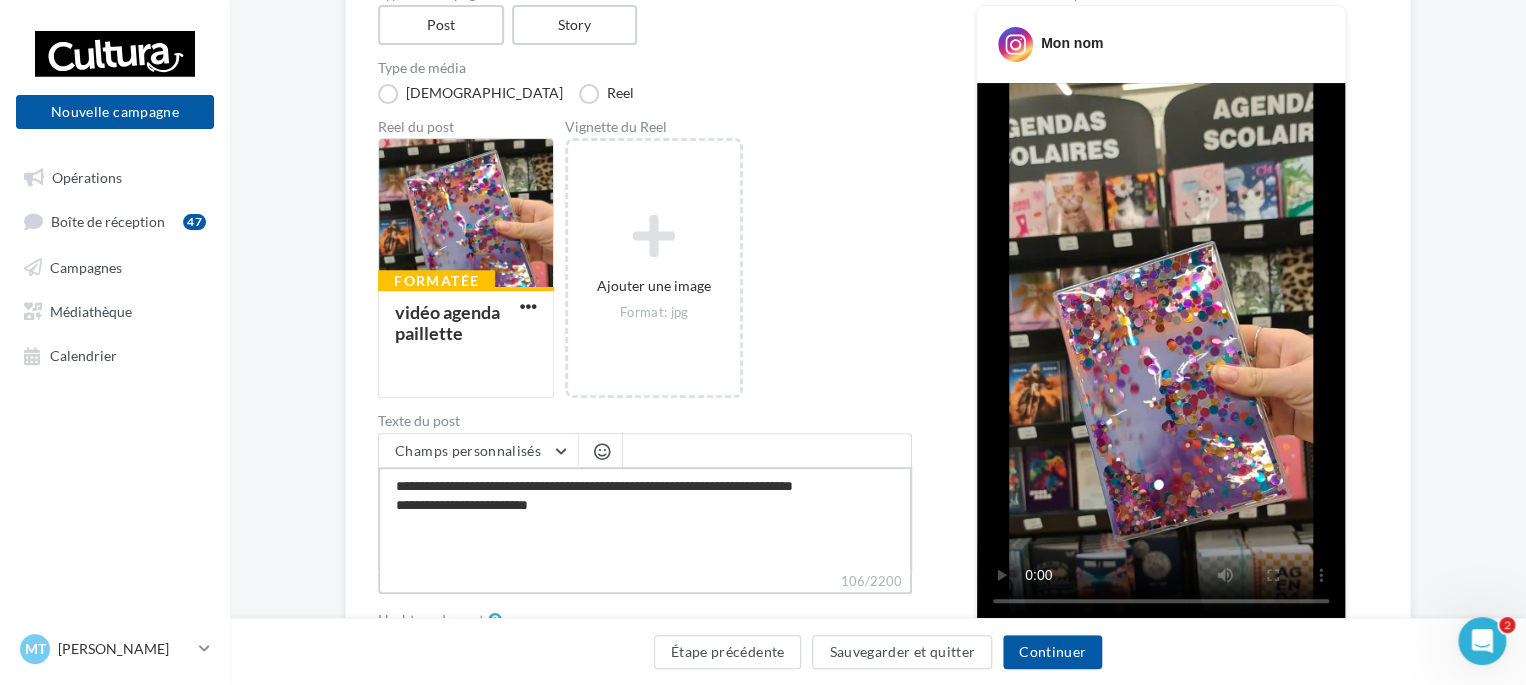 paste on "**********" 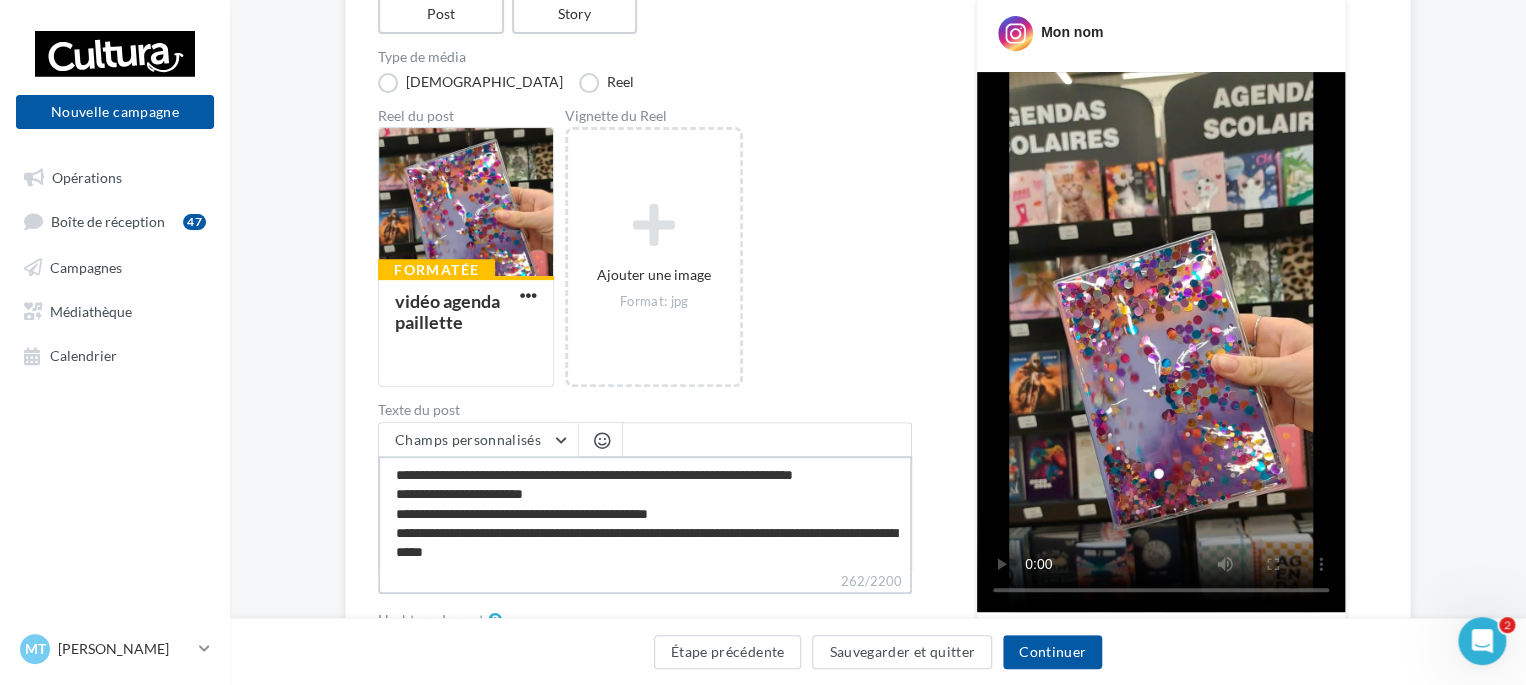 scroll, scrollTop: 260, scrollLeft: 0, axis: vertical 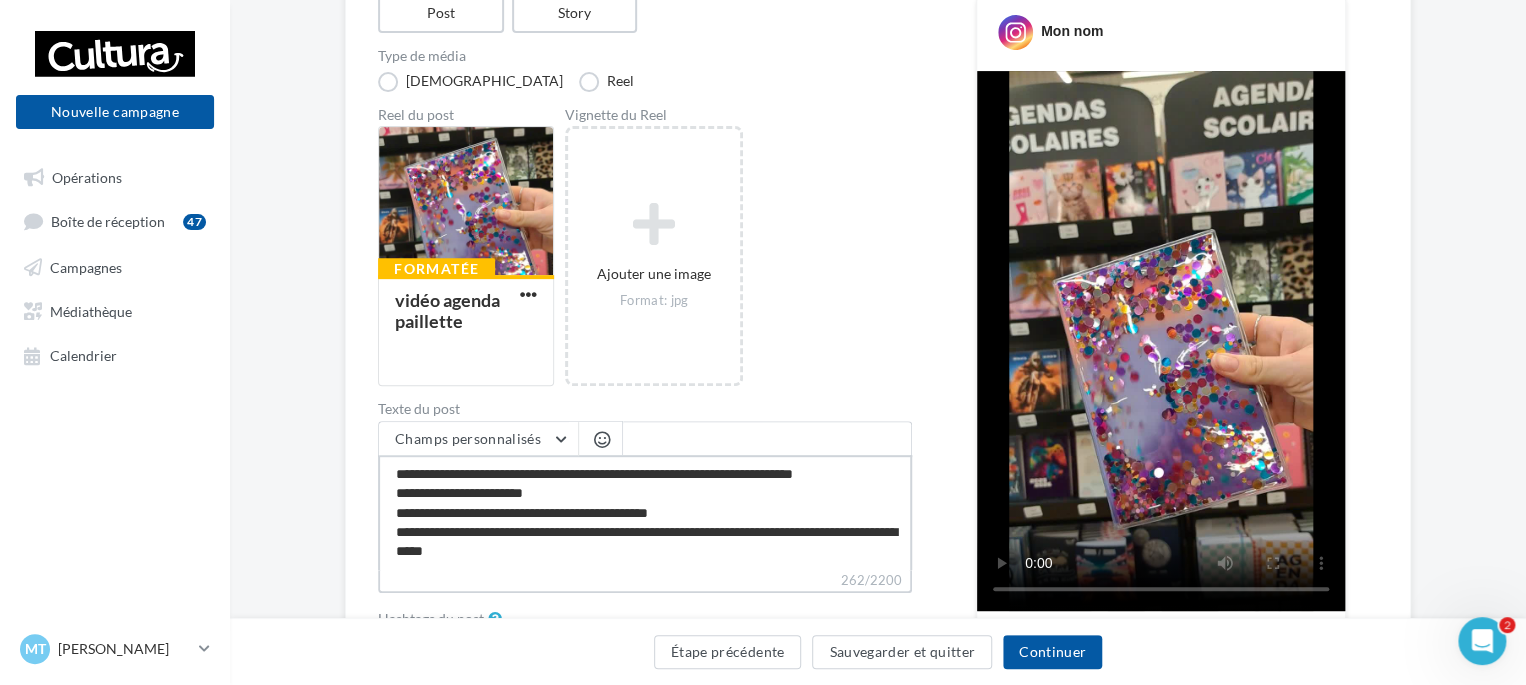 drag, startPoint x: 867, startPoint y: 471, endPoint x: 376, endPoint y: 468, distance: 491.00916 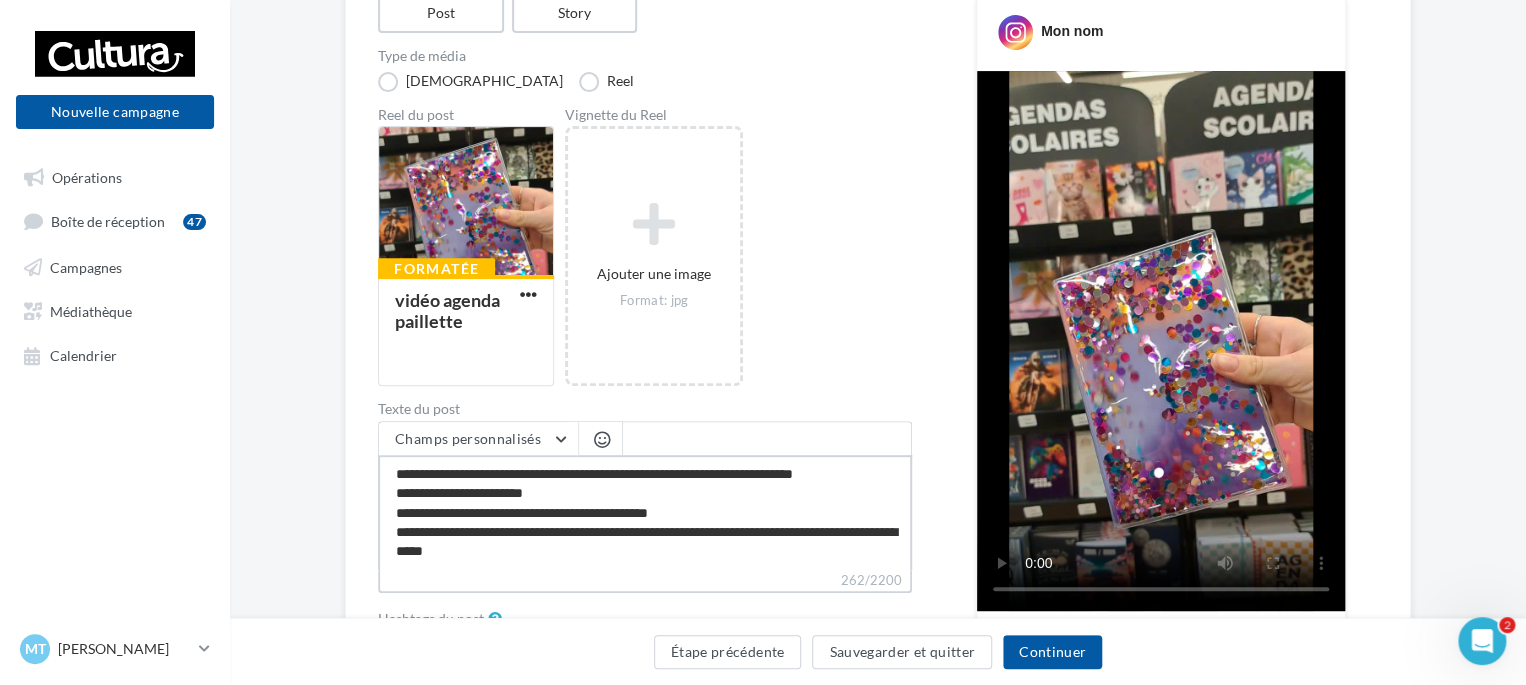 click on "**********" at bounding box center (878, 453) 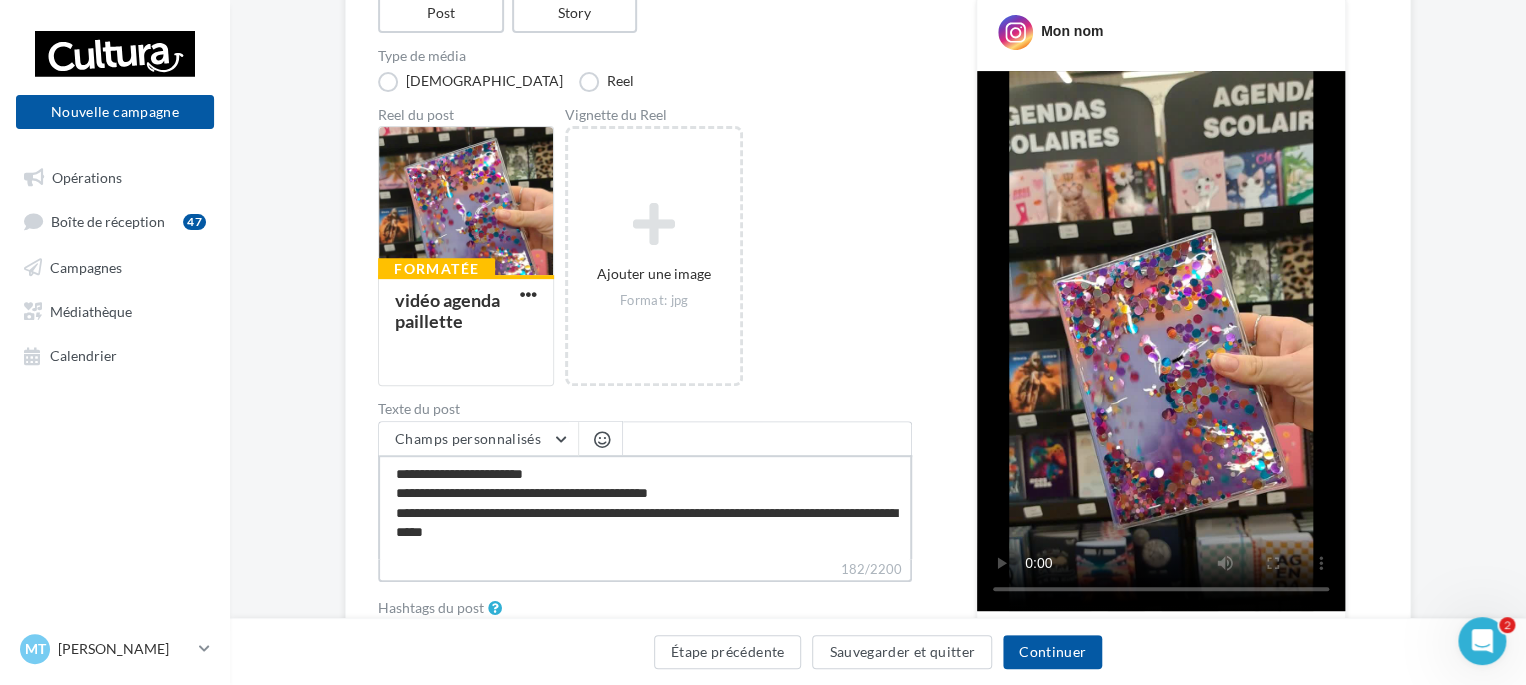 click on "**********" at bounding box center [645, 507] 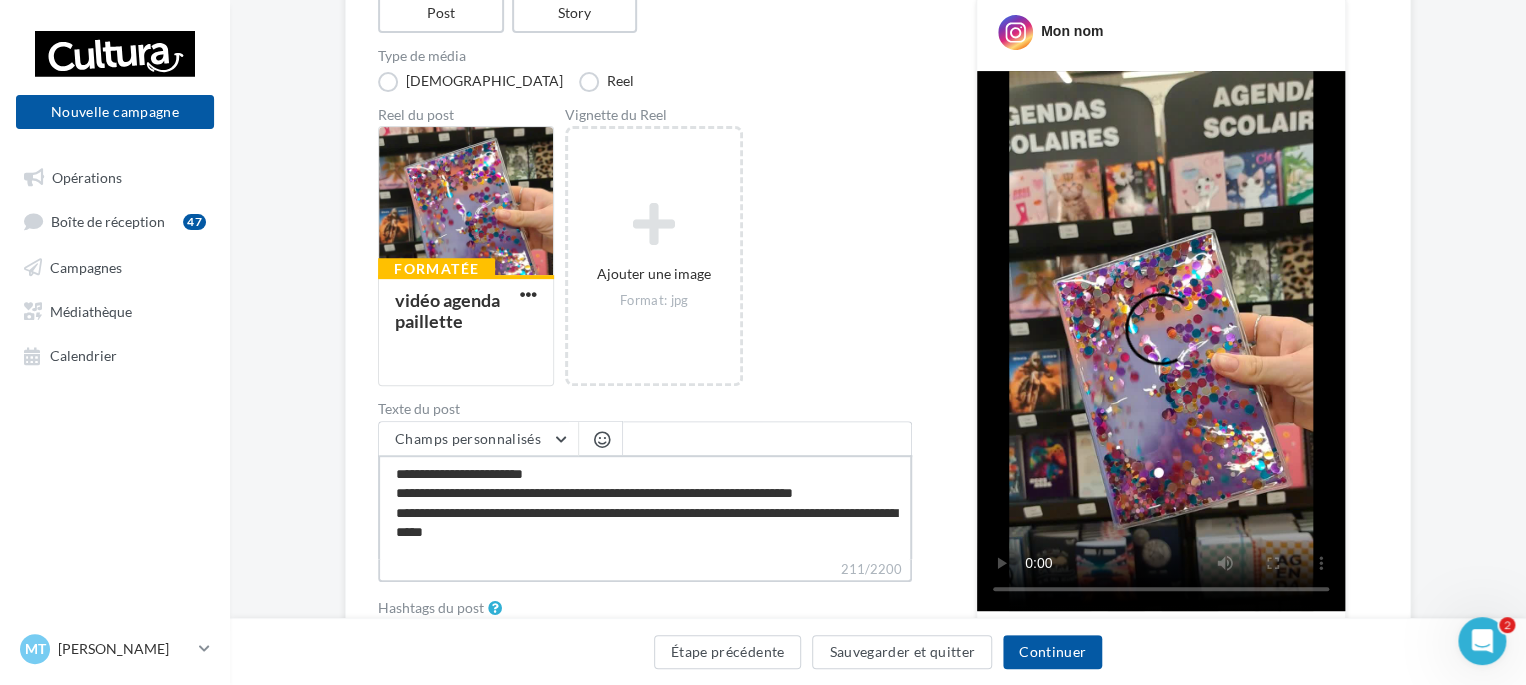 drag, startPoint x: 588, startPoint y: 495, endPoint x: 823, endPoint y: 487, distance: 235.13612 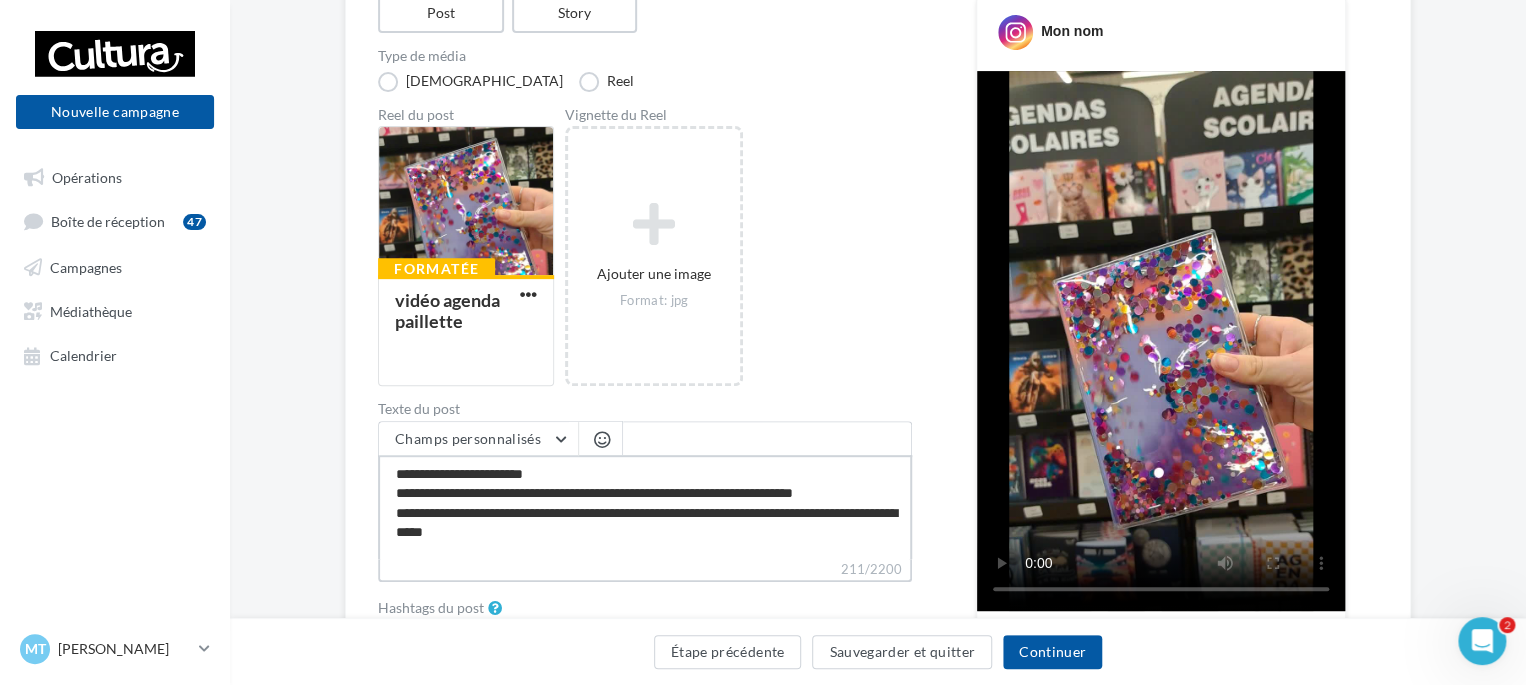 click on "**********" at bounding box center (645, 507) 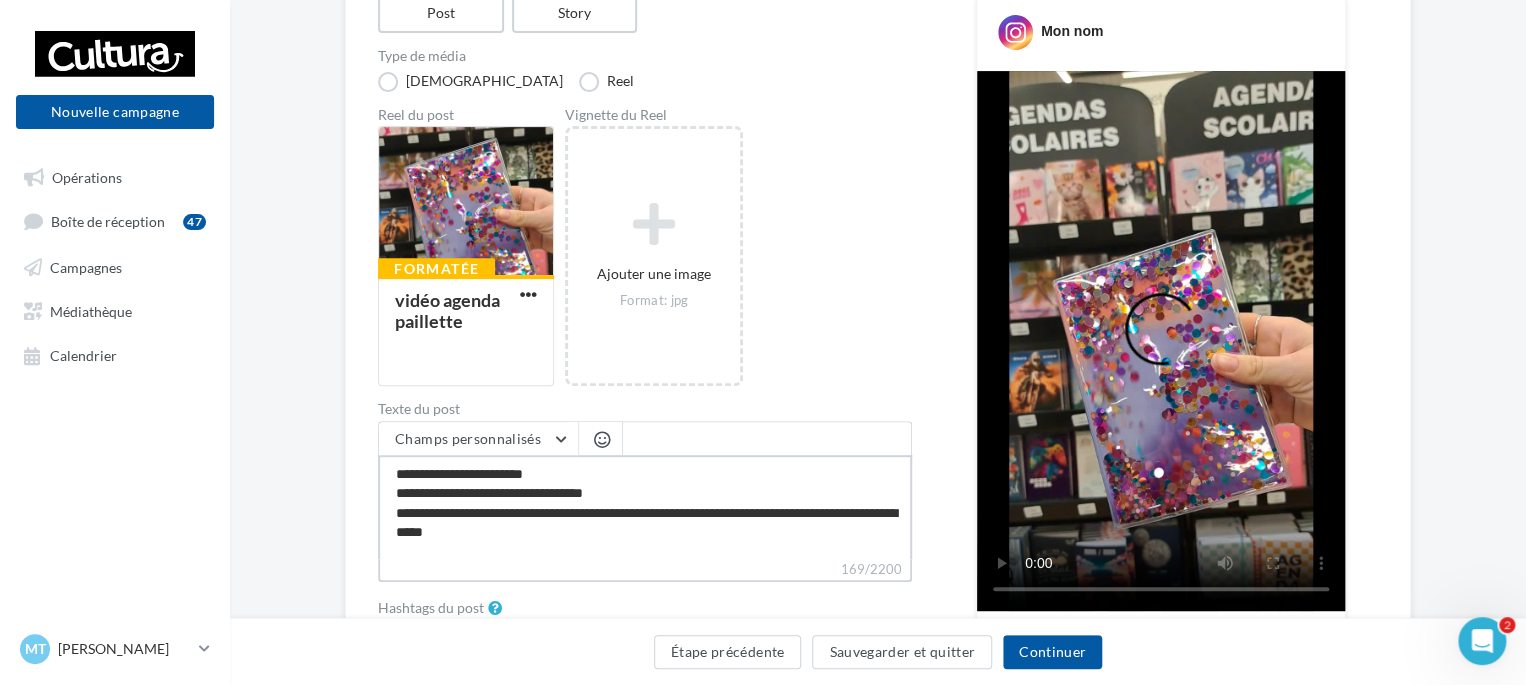 drag, startPoint x: 582, startPoint y: 494, endPoint x: 419, endPoint y: 494, distance: 163 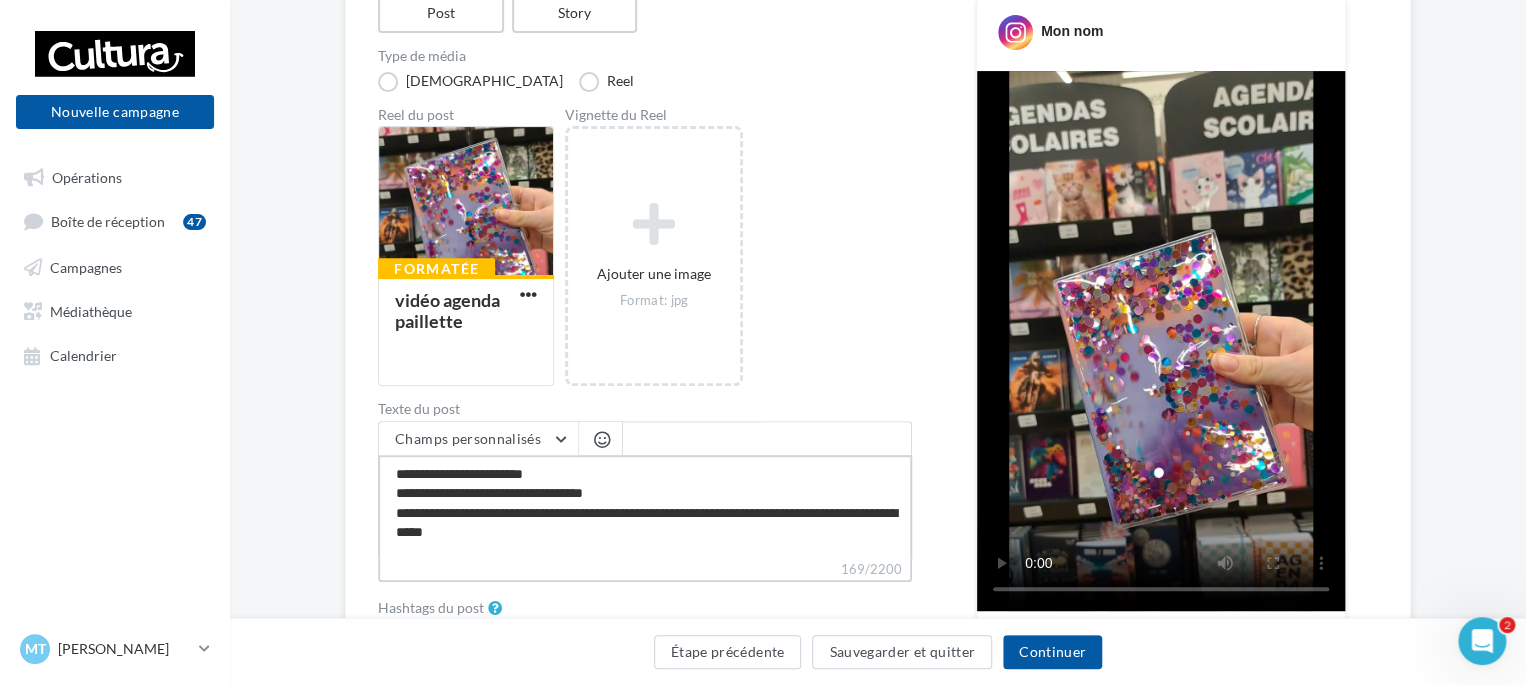click on "**********" at bounding box center (645, 507) 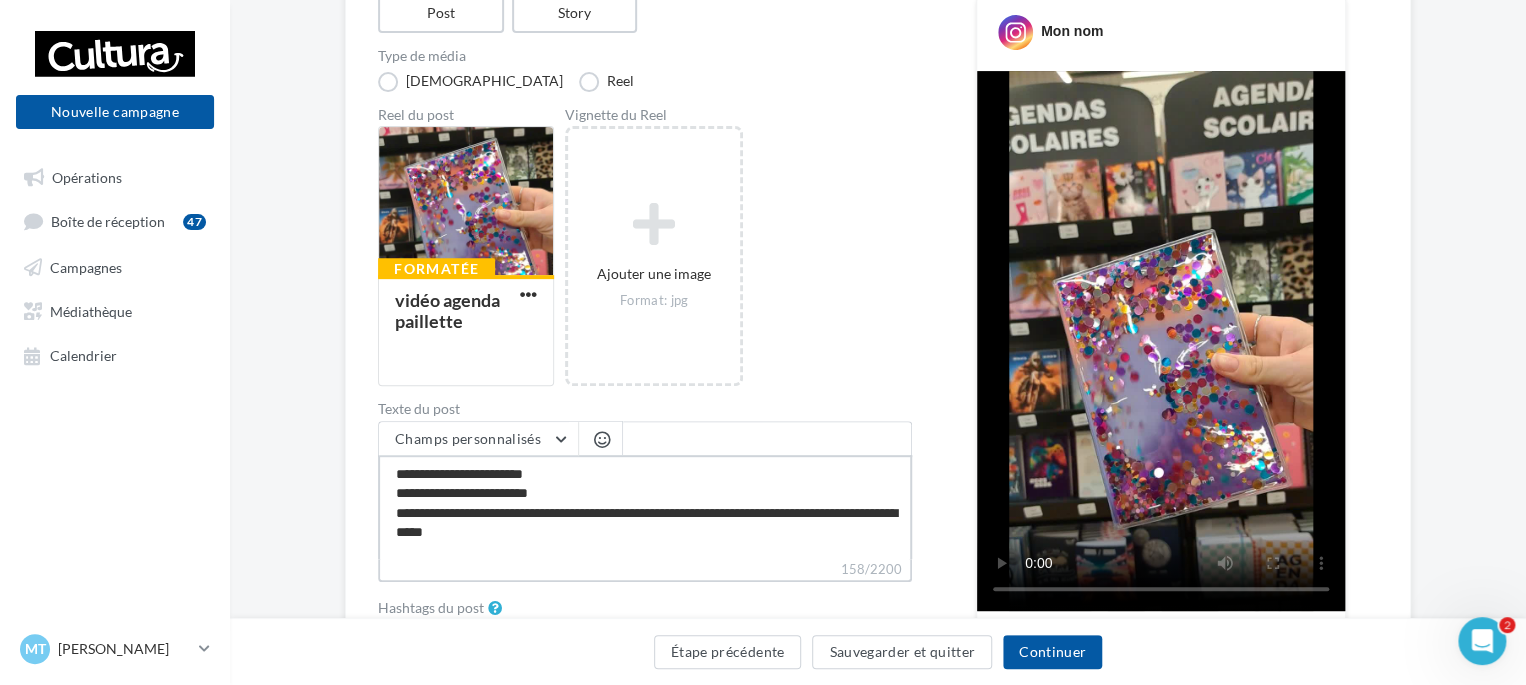 click on "**********" at bounding box center (645, 507) 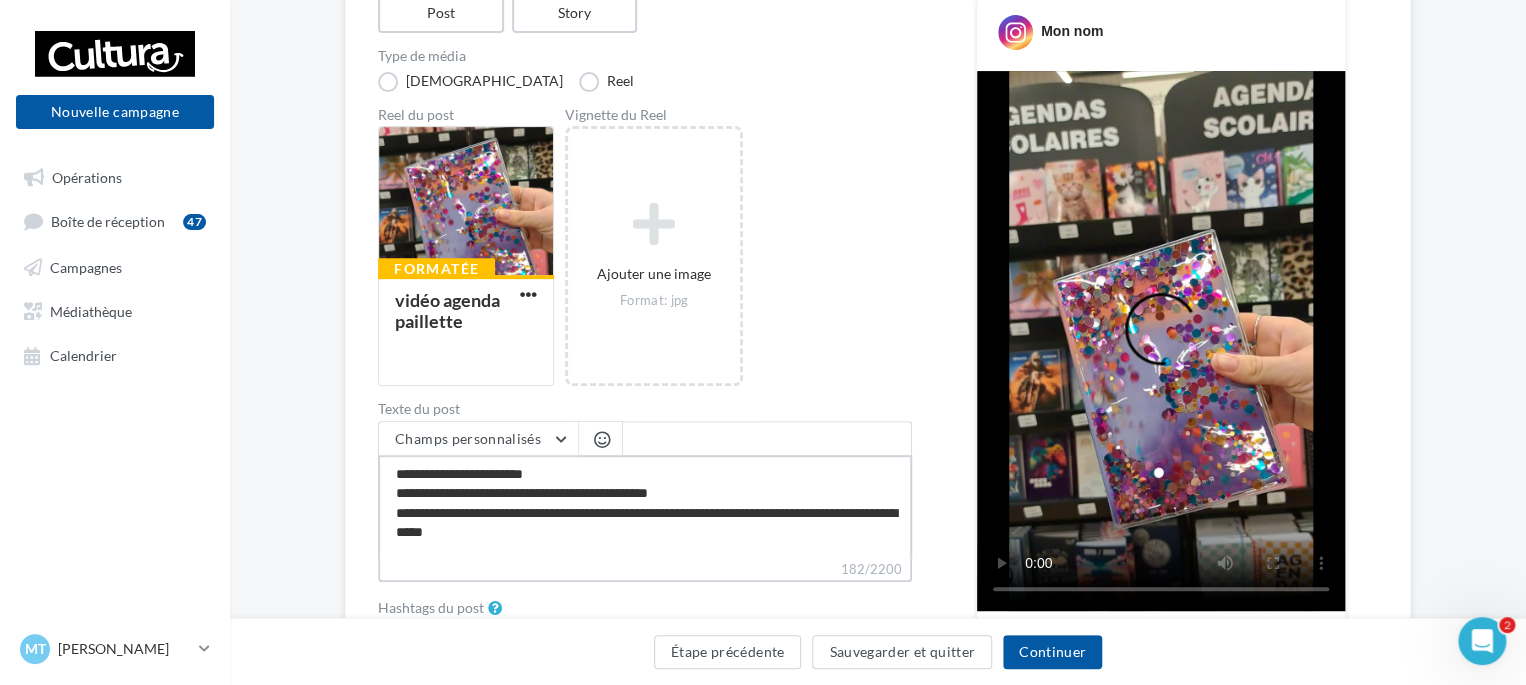 drag, startPoint x: 386, startPoint y: 491, endPoint x: 737, endPoint y: 491, distance: 351 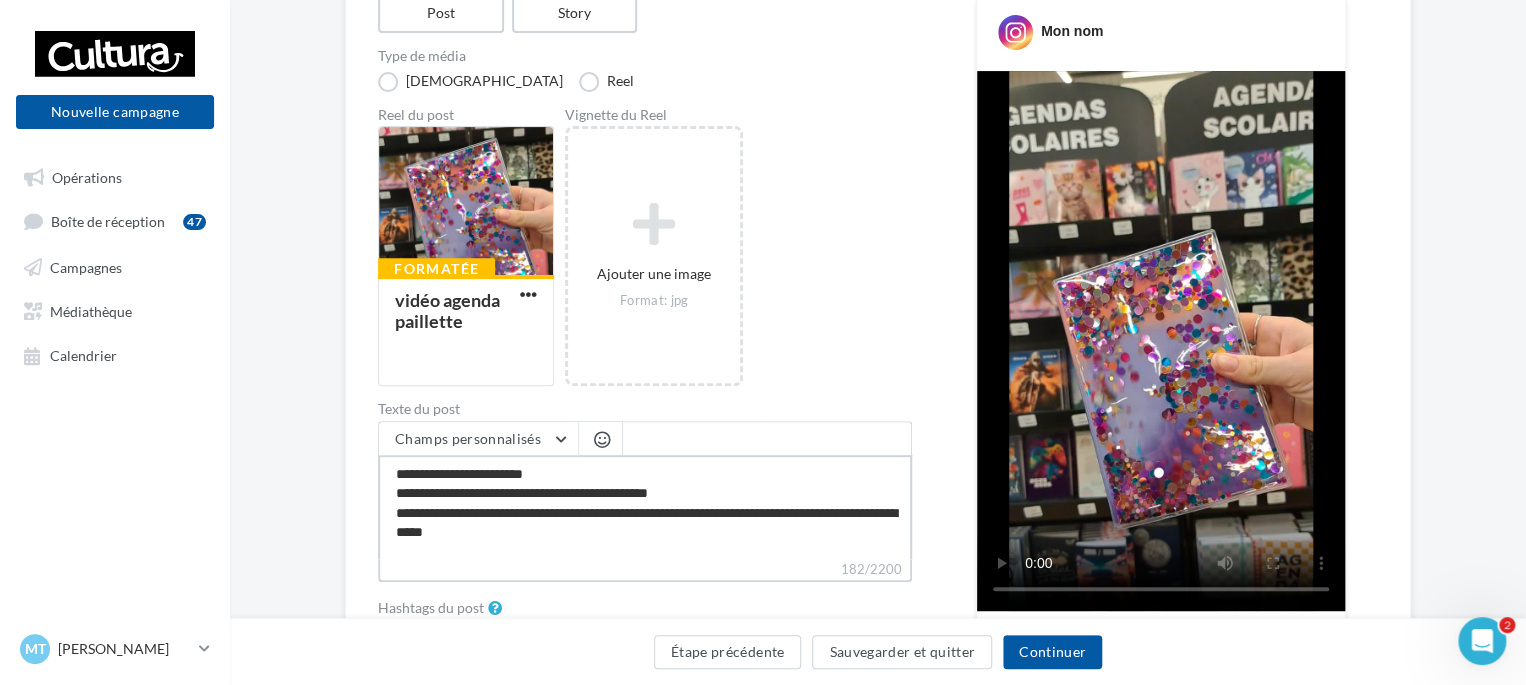 click on "**********" at bounding box center (645, 507) 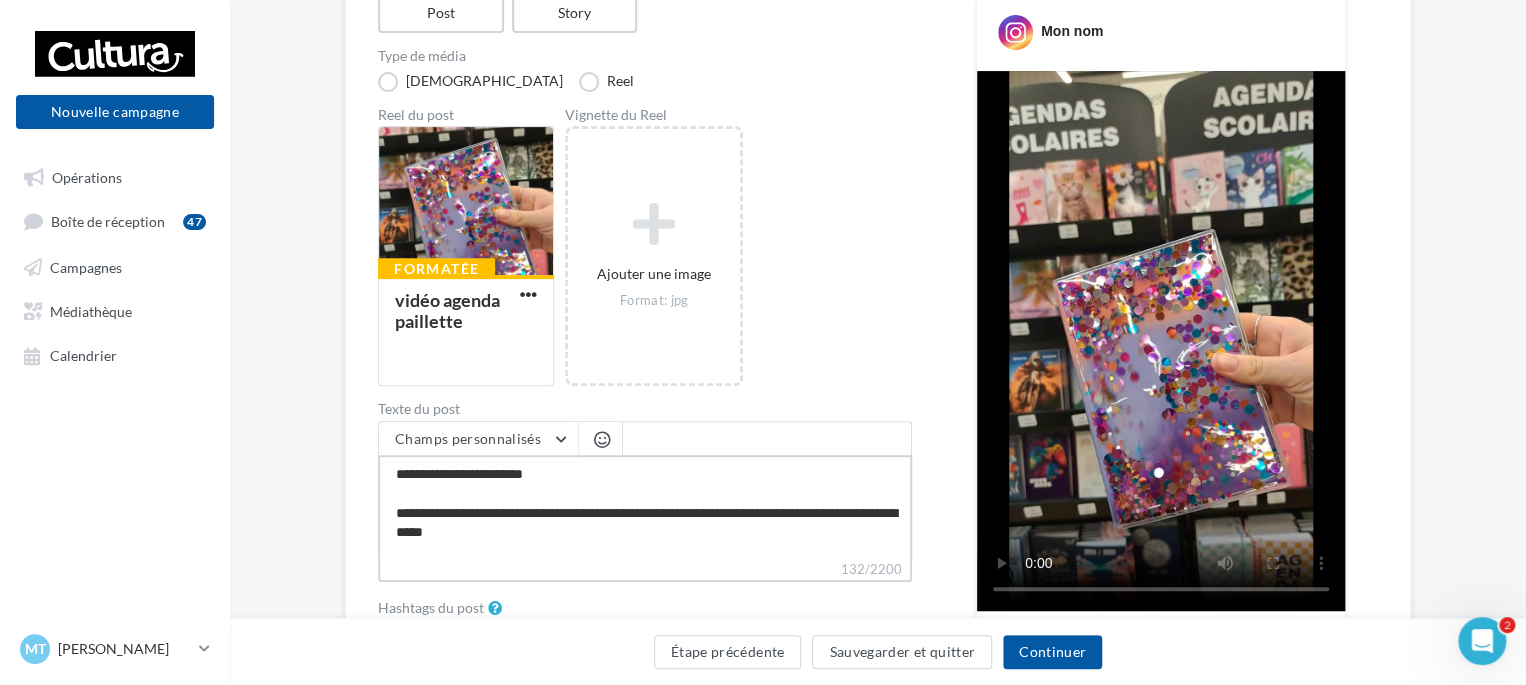 click on "**********" at bounding box center [645, 507] 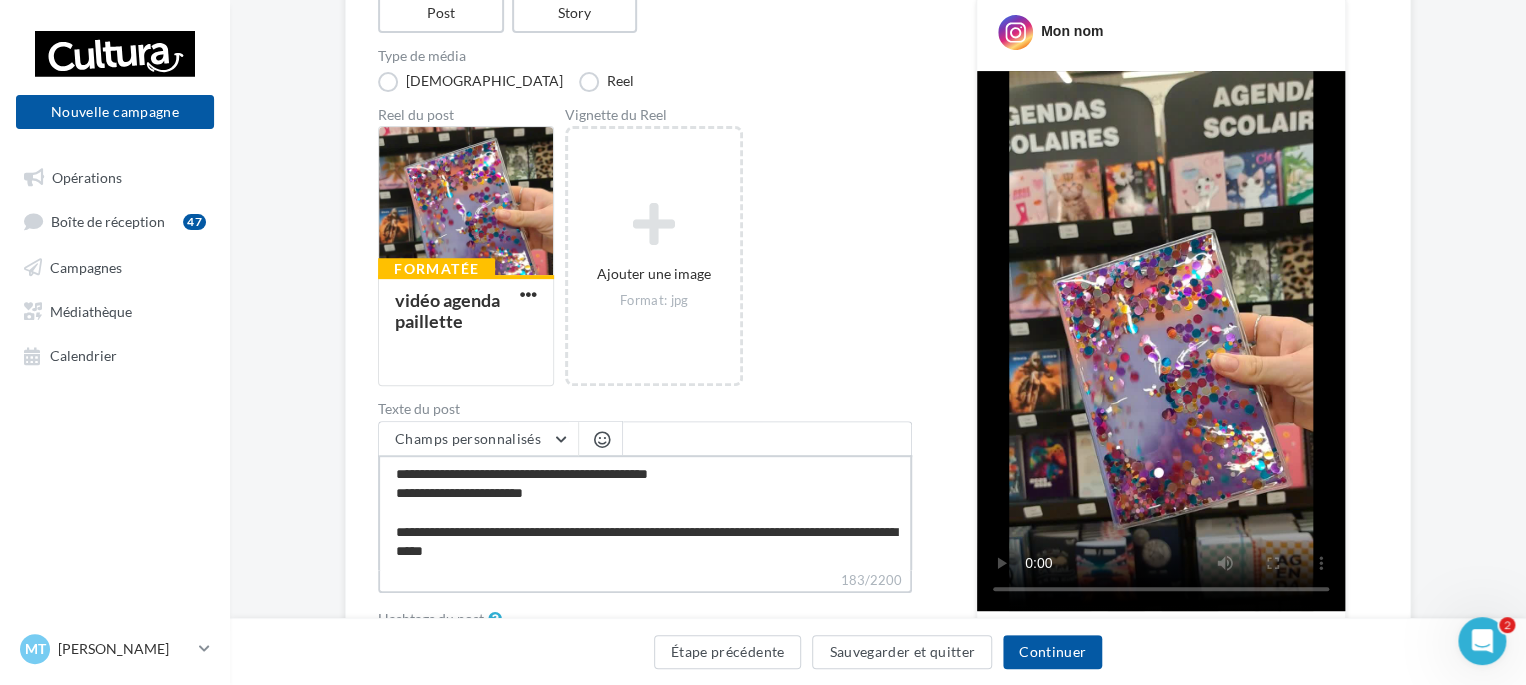 click on "**********" at bounding box center [645, 512] 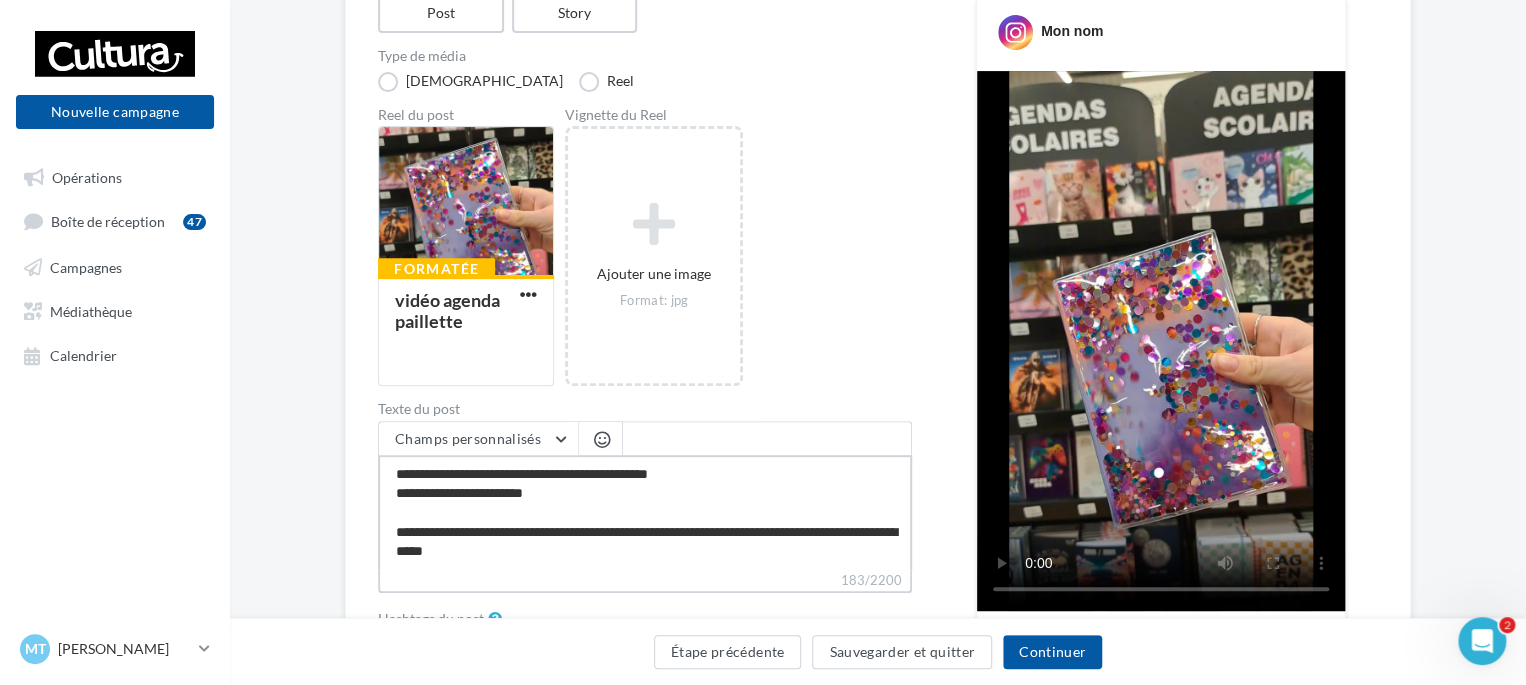 drag, startPoint x: 392, startPoint y: 531, endPoint x: 588, endPoint y: 557, distance: 197.71696 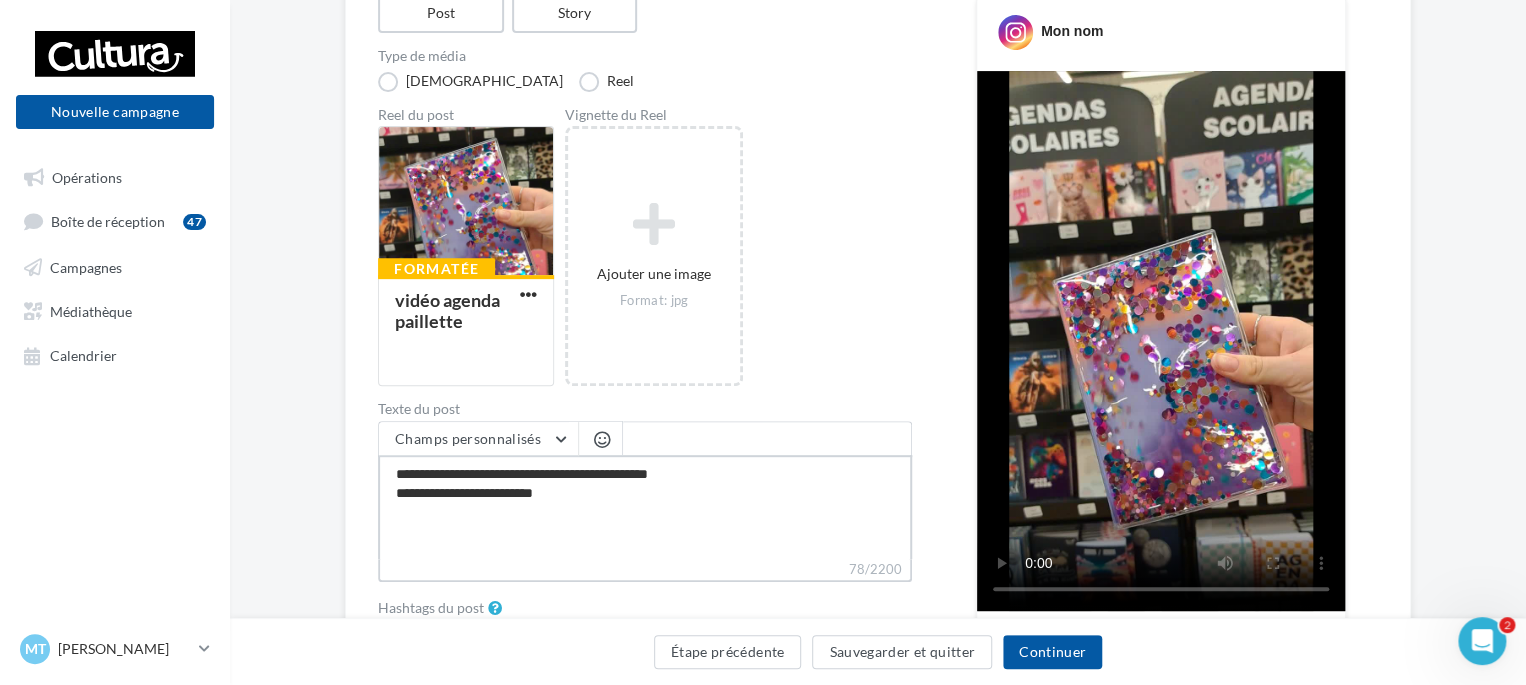 click on "**********" at bounding box center [645, 507] 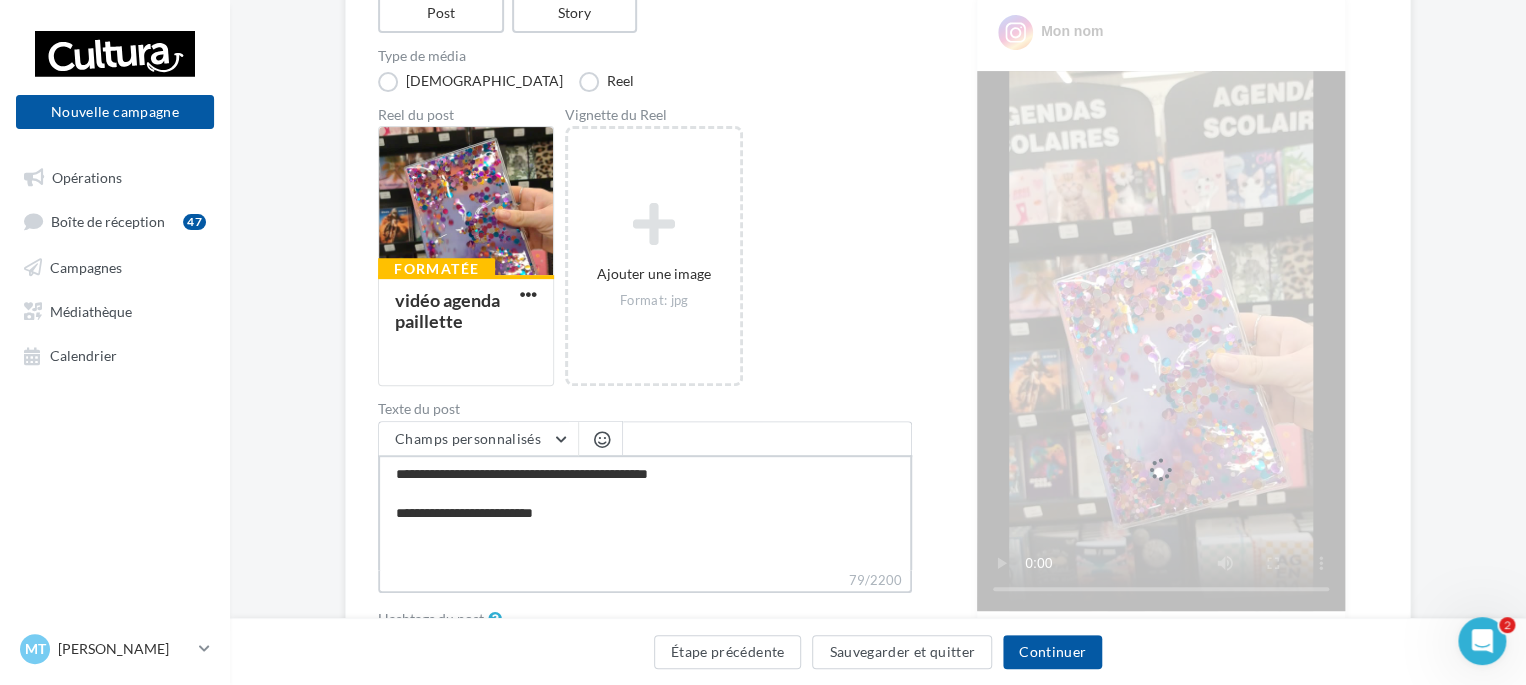 paste on "**********" 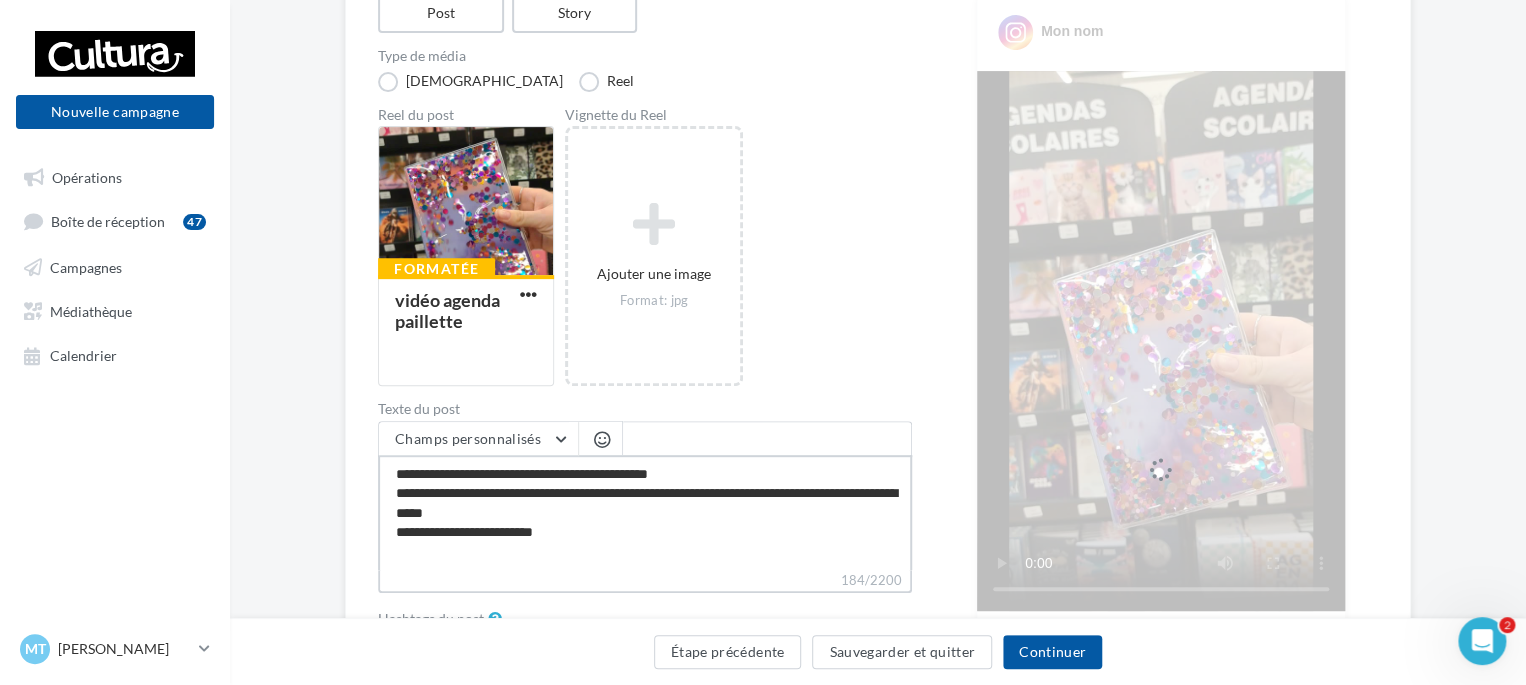 click on "**********" at bounding box center [645, 512] 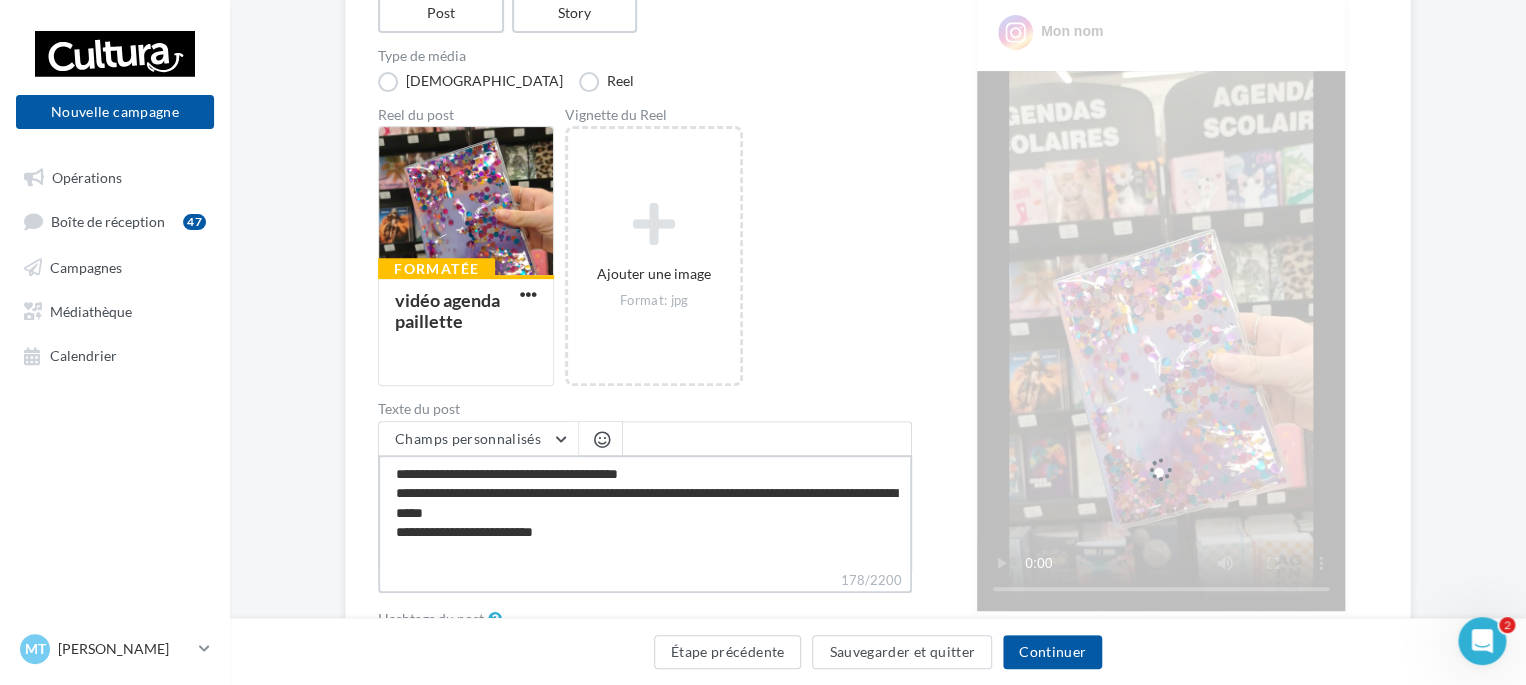 click on "**********" at bounding box center (645, 512) 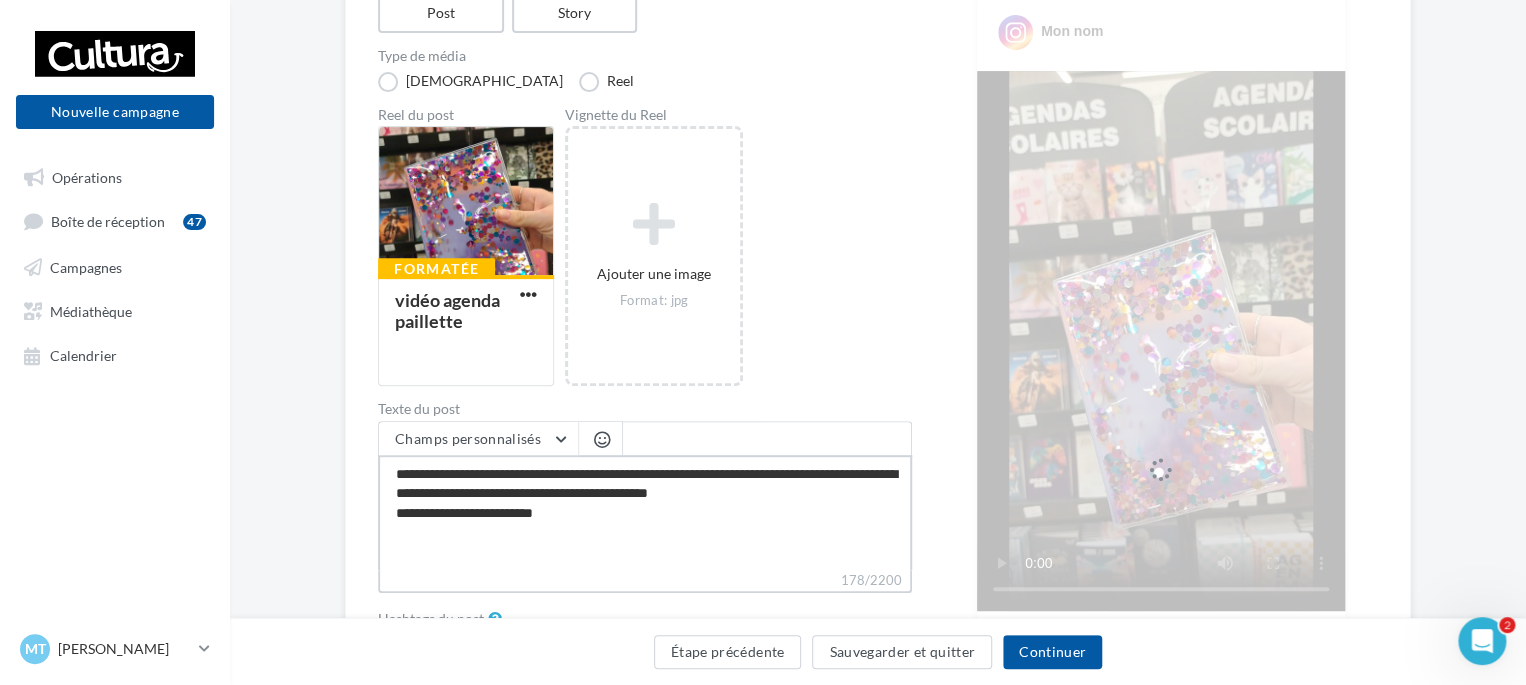 click on "**********" at bounding box center [645, 512] 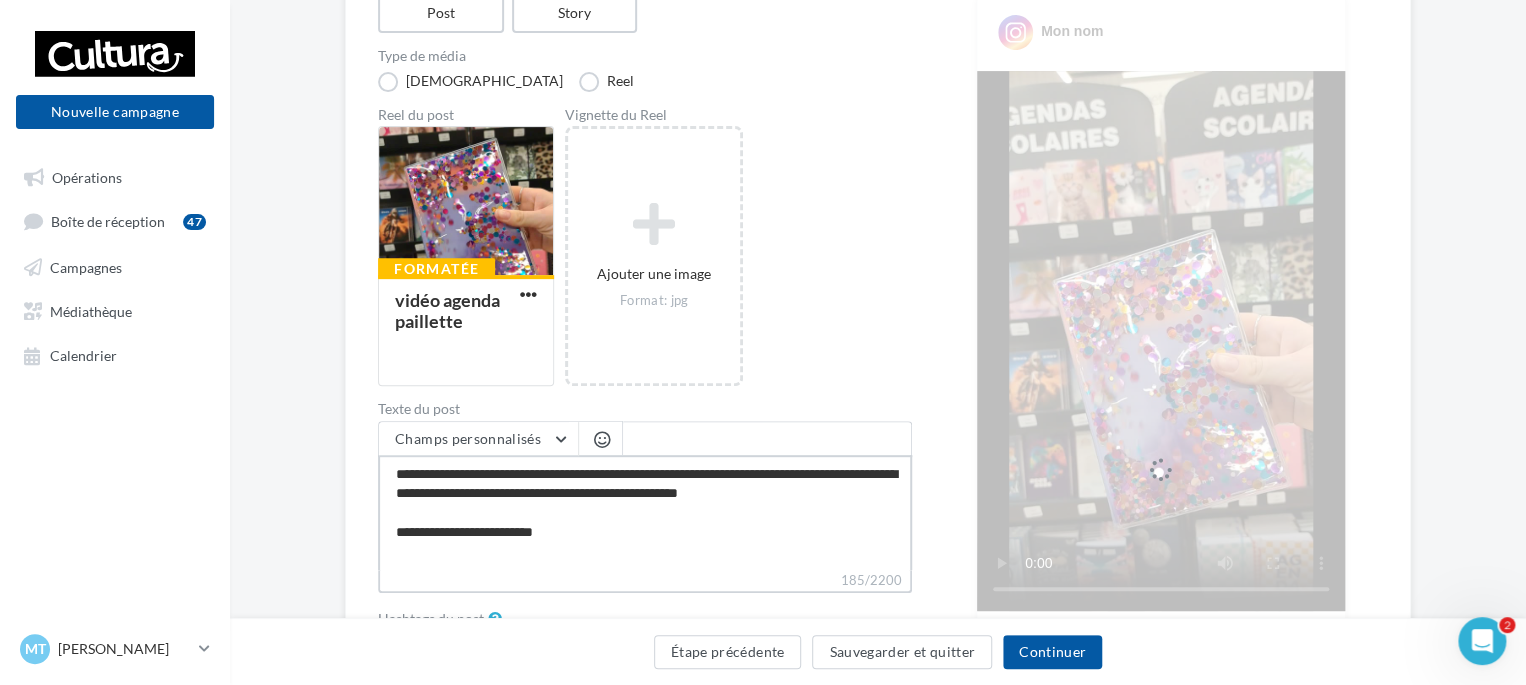 click on "**********" at bounding box center [645, 512] 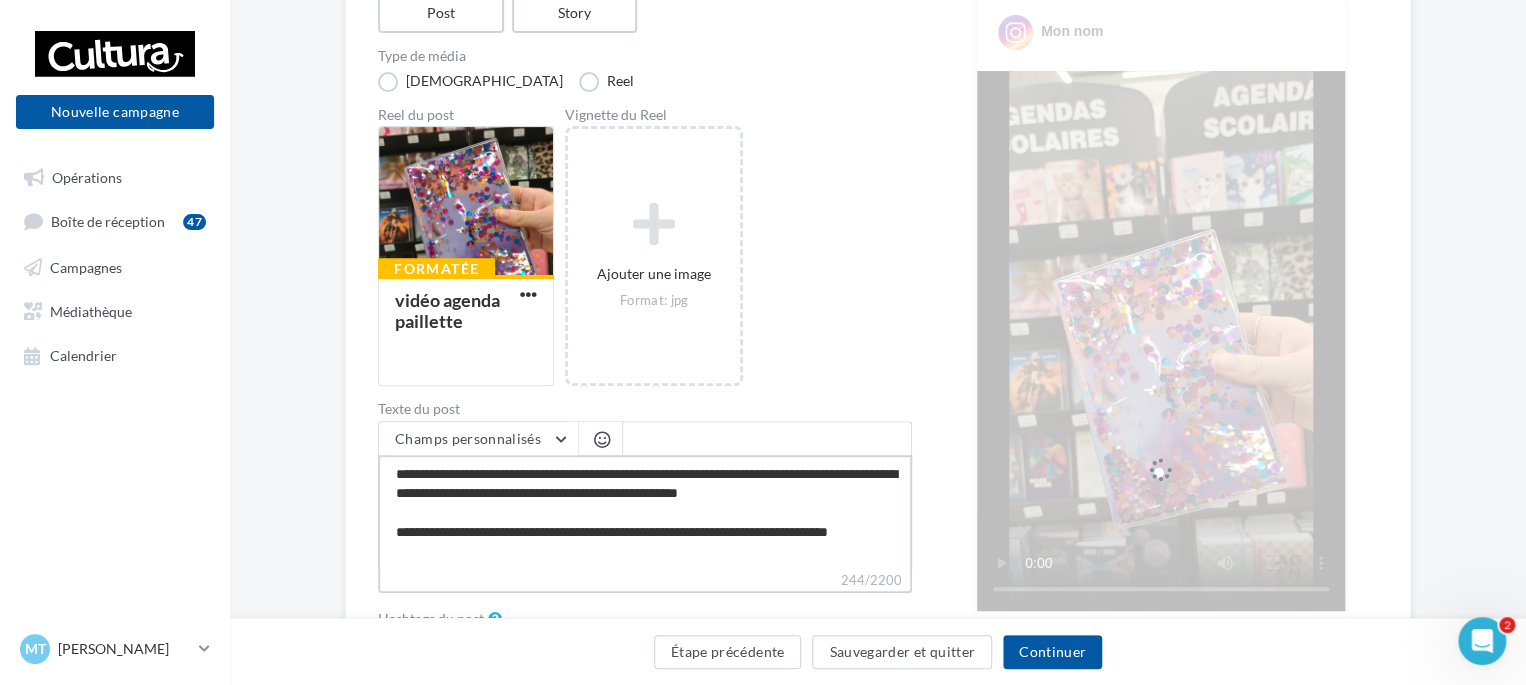 scroll, scrollTop: 0, scrollLeft: 0, axis: both 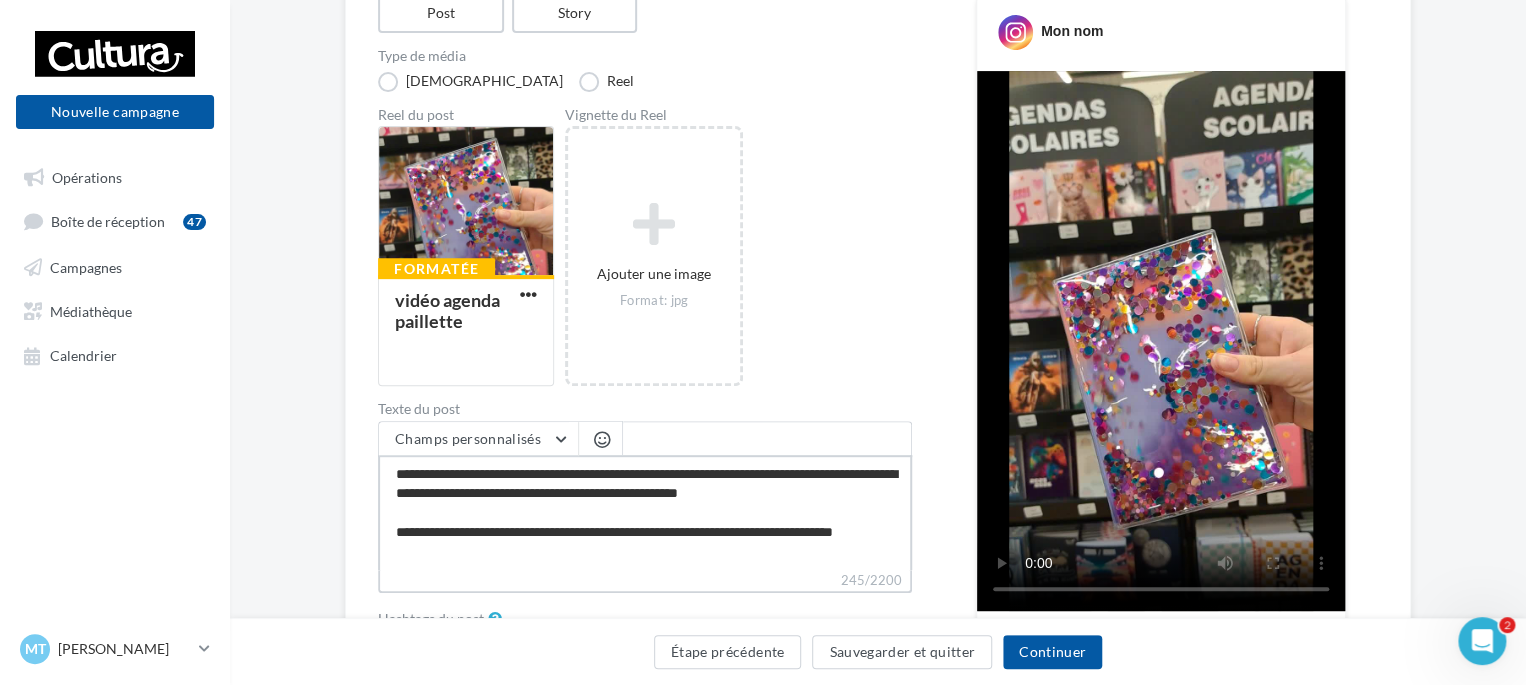 paste on "*******" 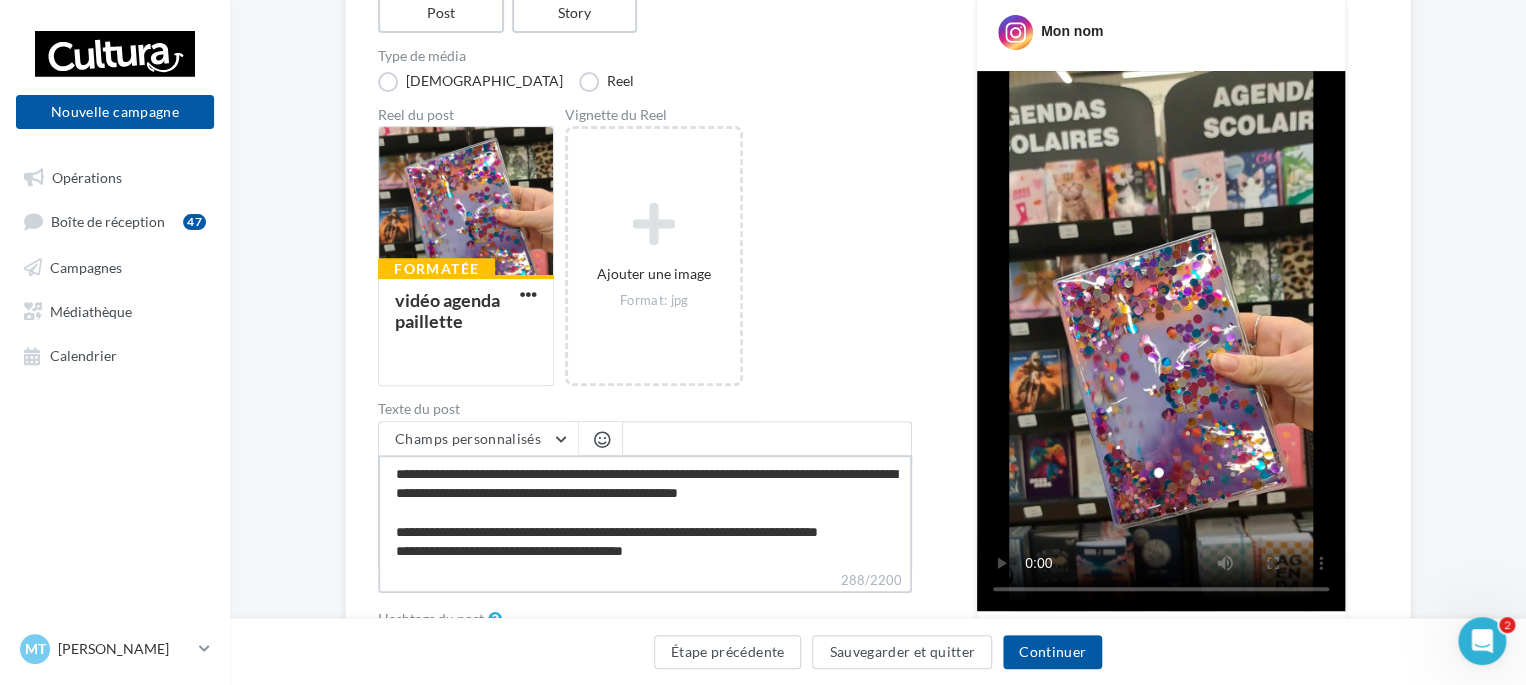 click on "**********" at bounding box center [645, 512] 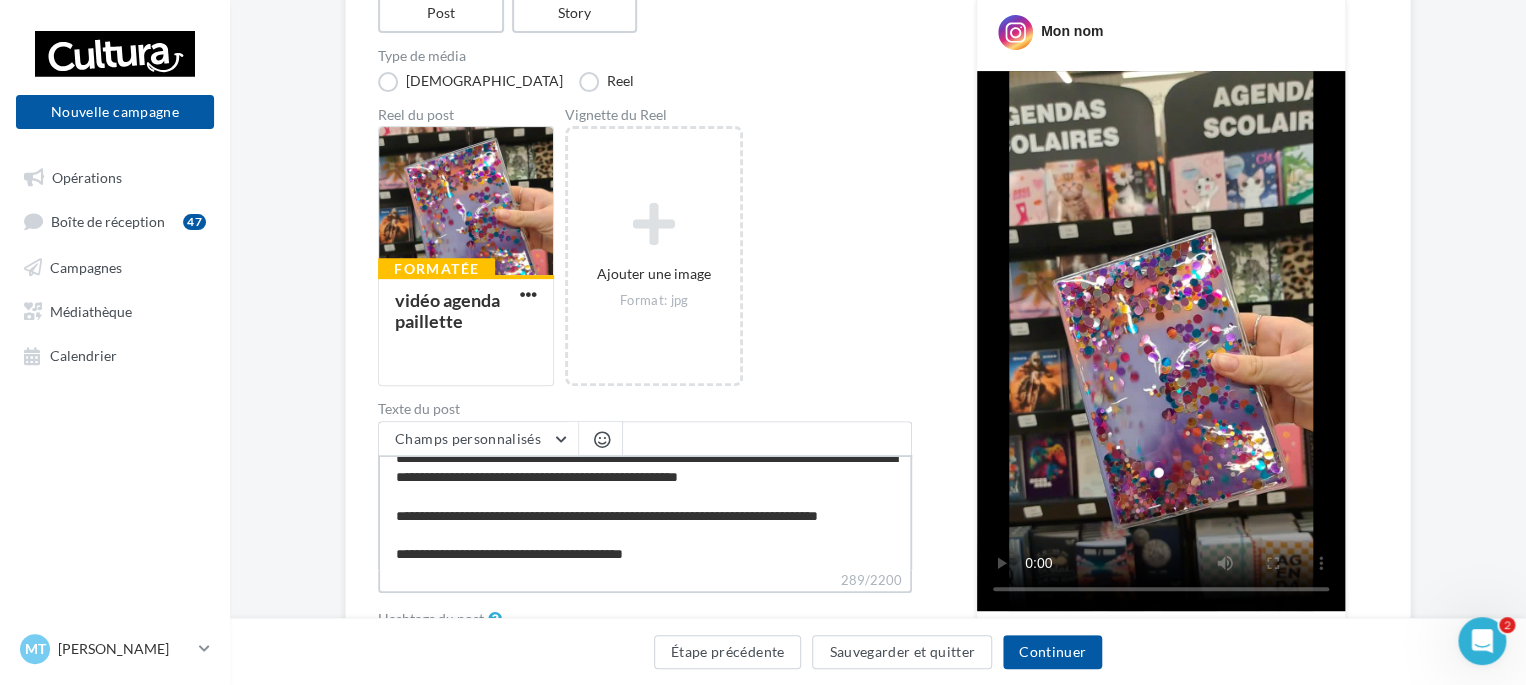 scroll, scrollTop: 28, scrollLeft: 0, axis: vertical 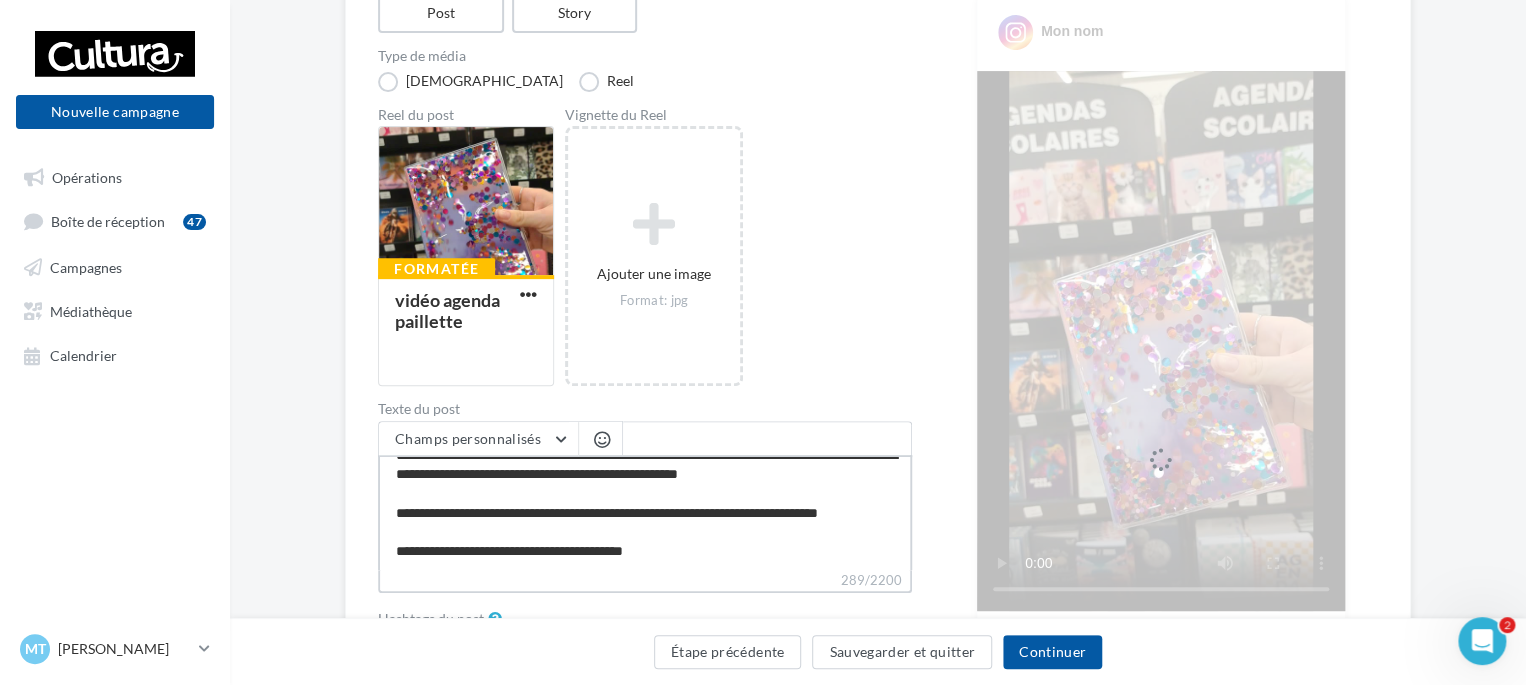 click on "**********" at bounding box center [645, 512] 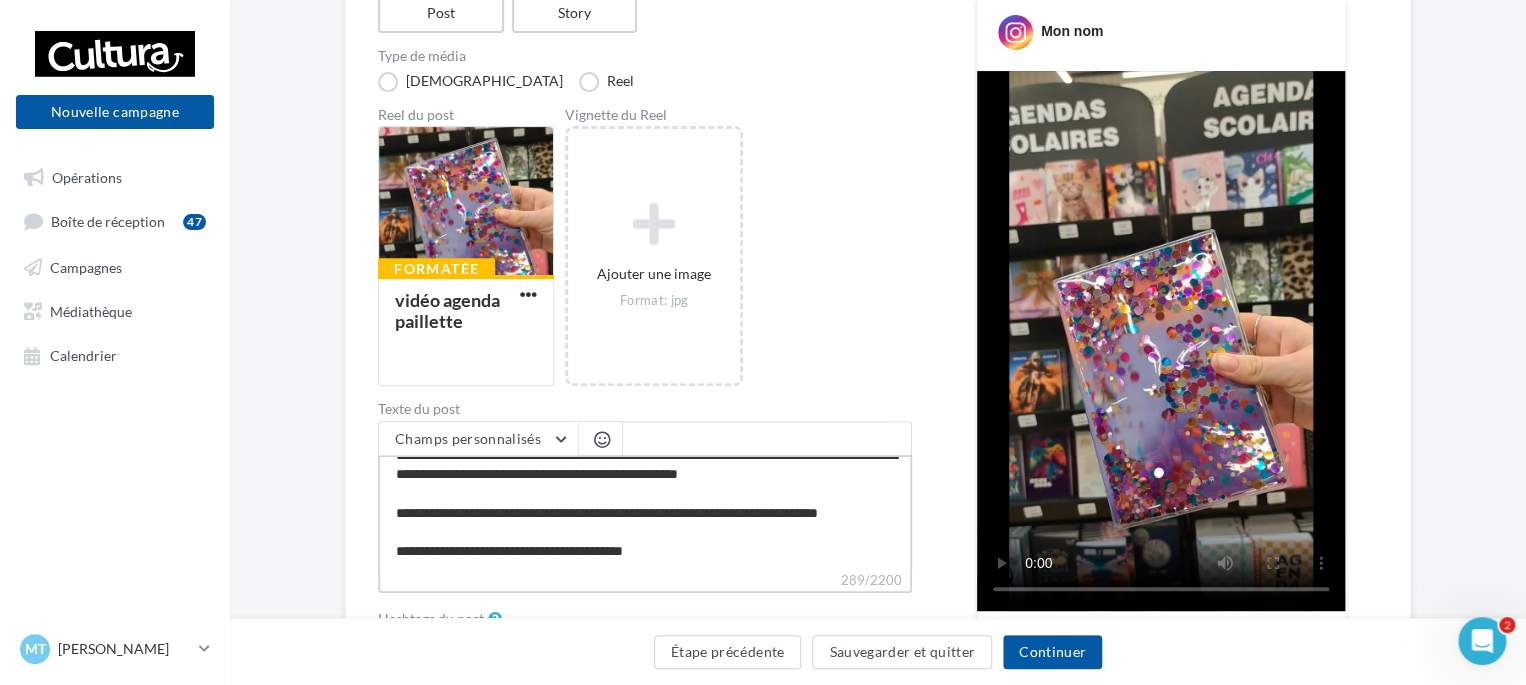 scroll, scrollTop: 63, scrollLeft: 0, axis: vertical 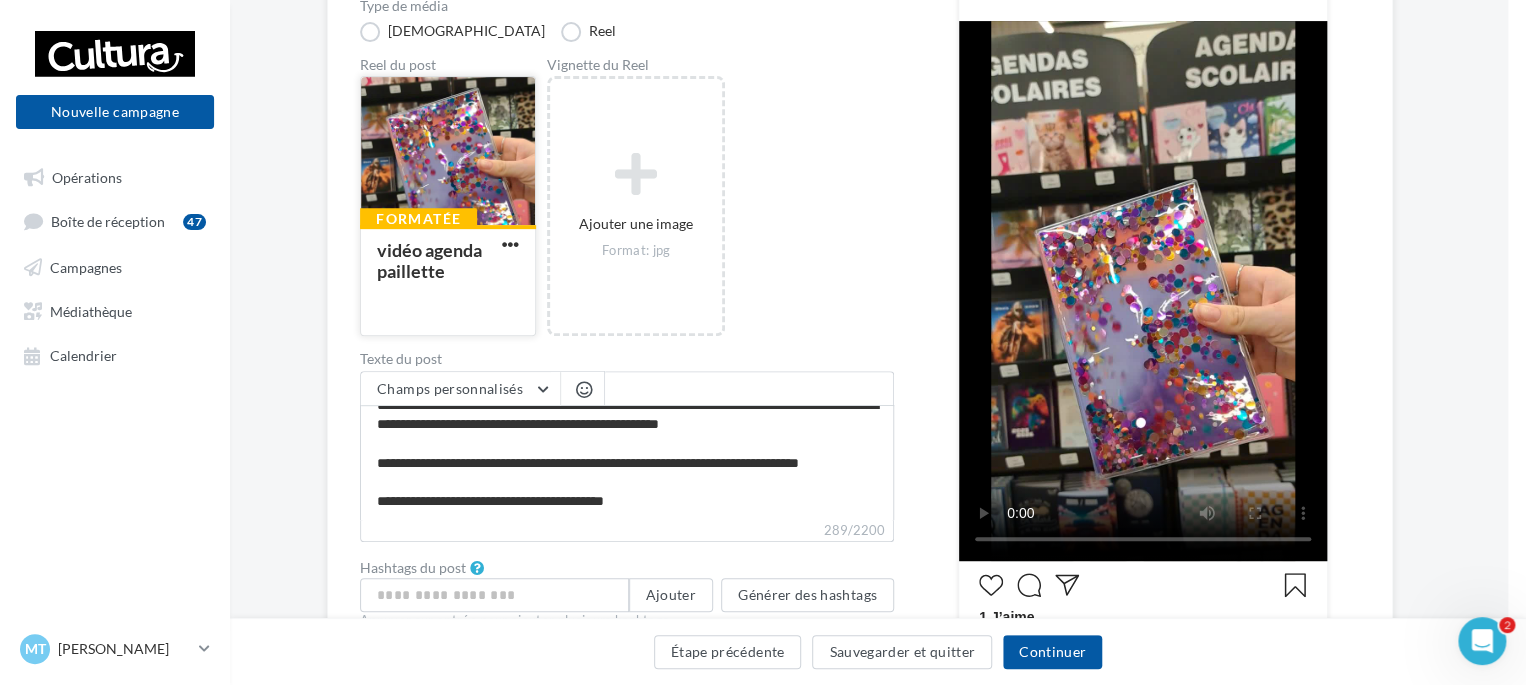 click at bounding box center [448, 152] 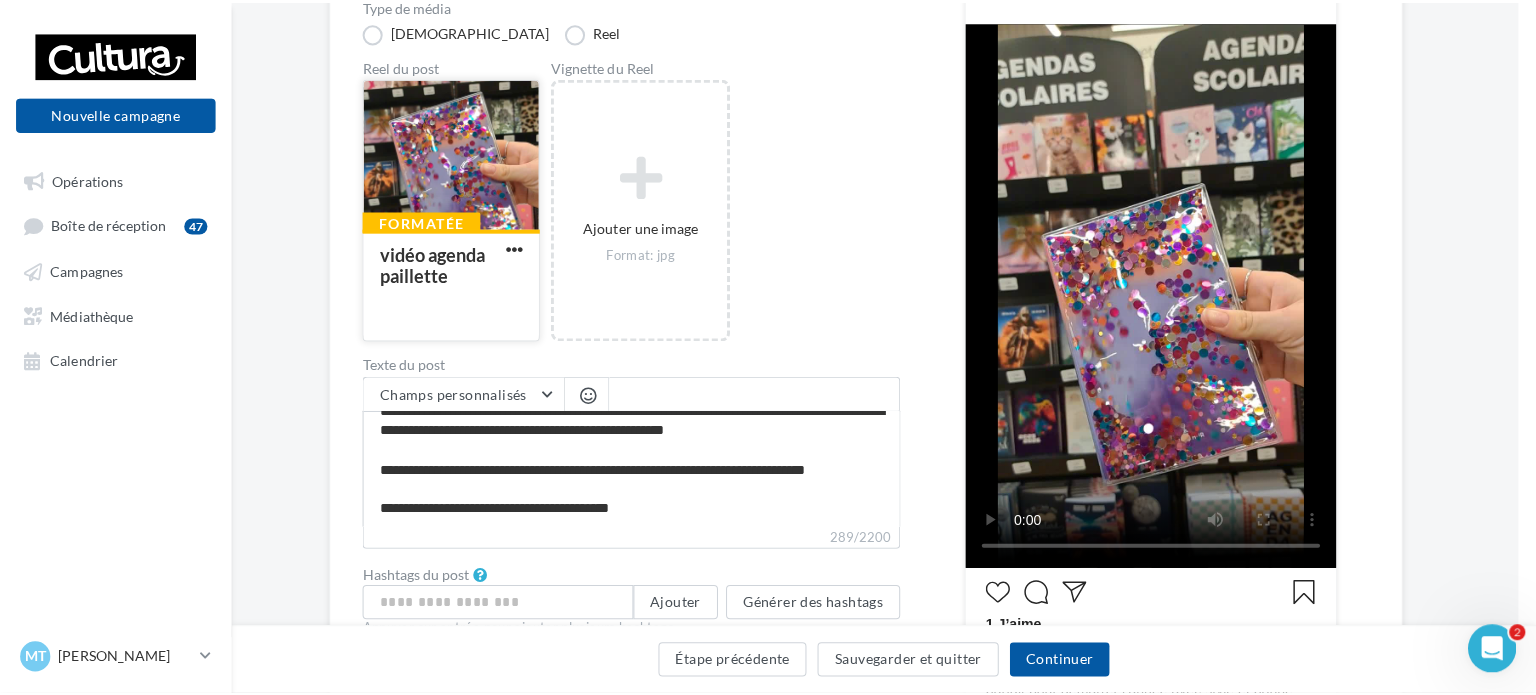 scroll, scrollTop: 62, scrollLeft: 0, axis: vertical 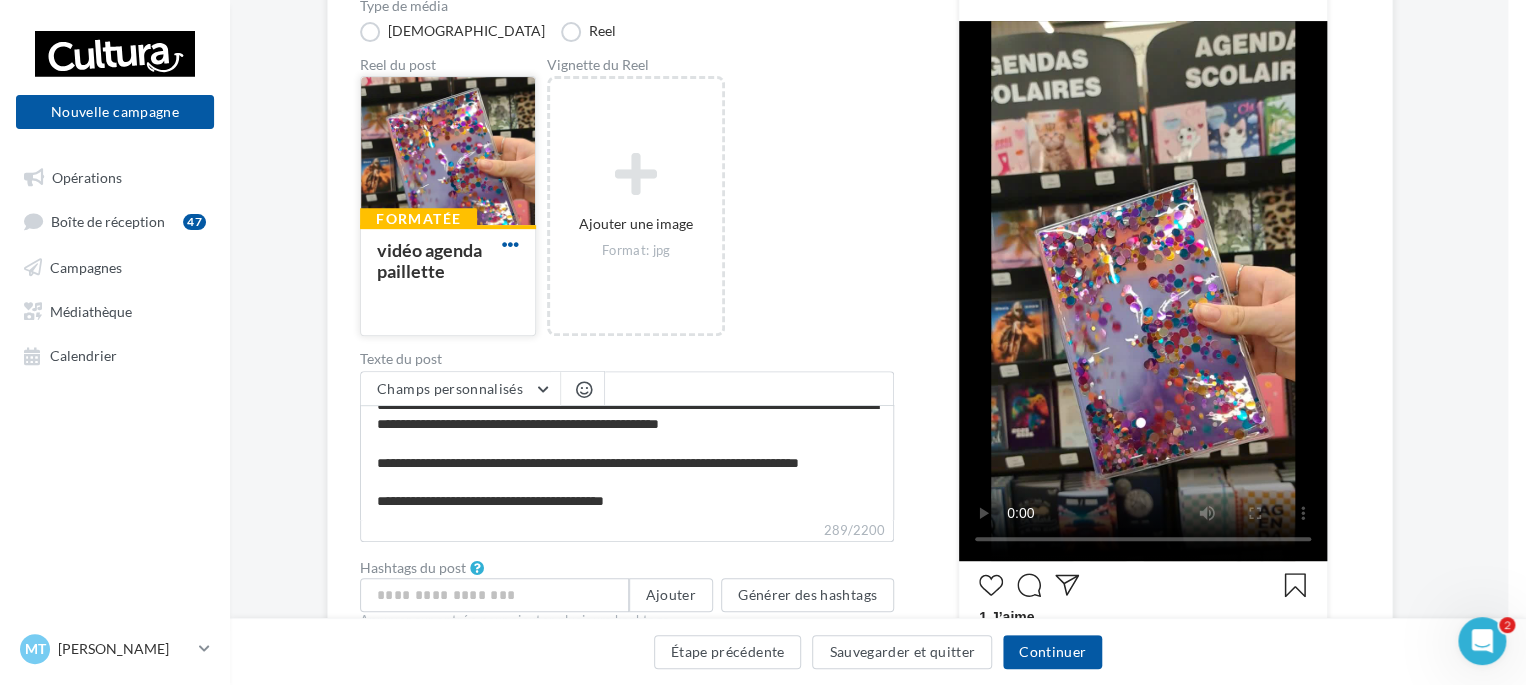 click at bounding box center [510, 244] 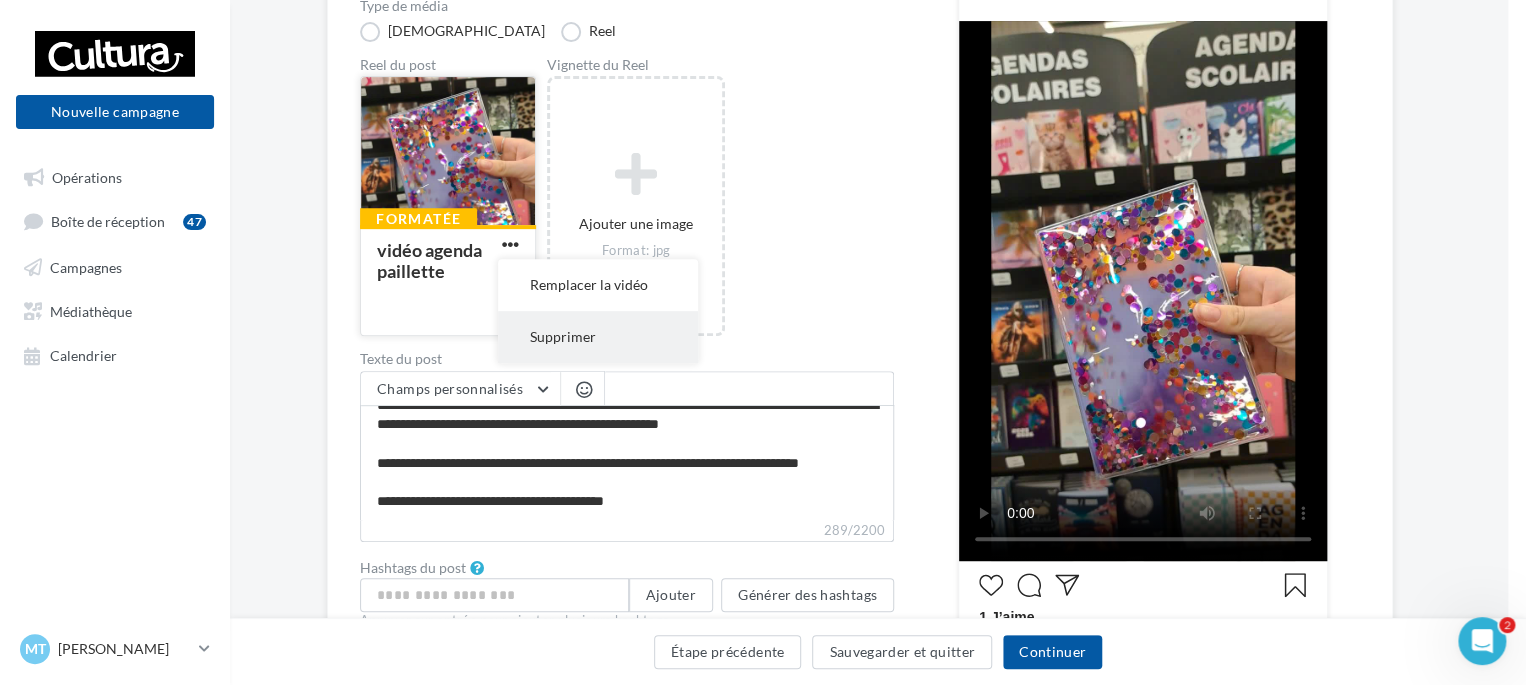 click on "Supprimer" at bounding box center (598, 337) 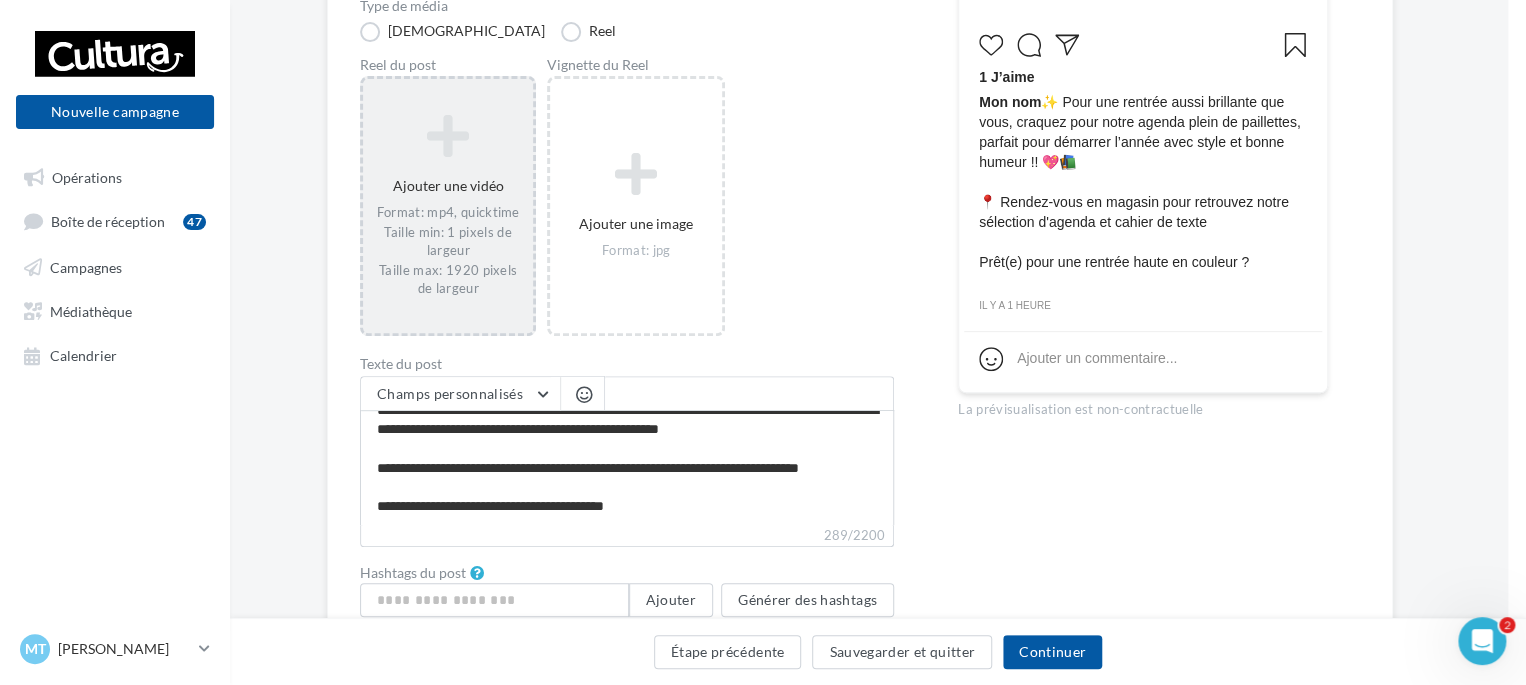 click on "Ajouter une vidéo     Format: mp4, quicktime   Taille min: 1 pixels de largeur   Taille max: 1920 pixels de largeur" at bounding box center [448, 205] 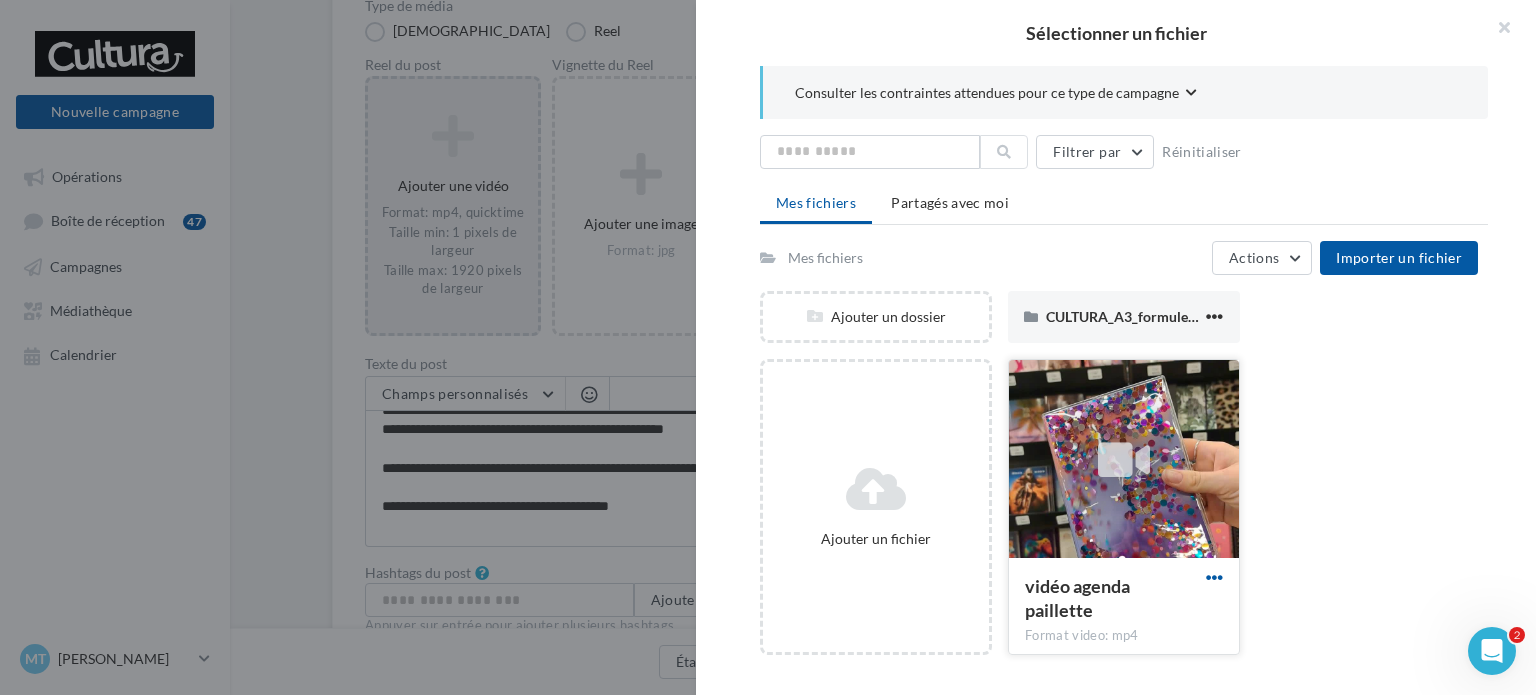 click at bounding box center [1214, 577] 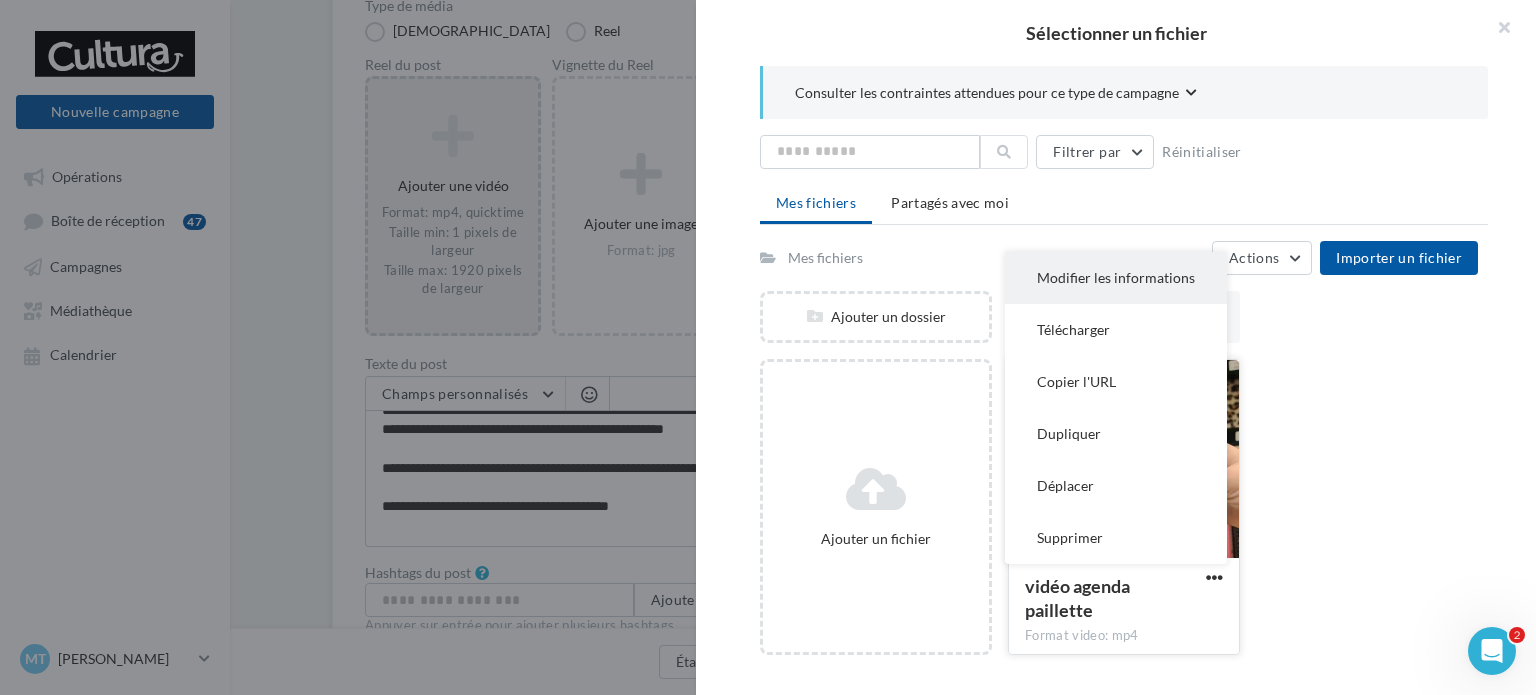 click on "Modifier les informations" at bounding box center [1116, 278] 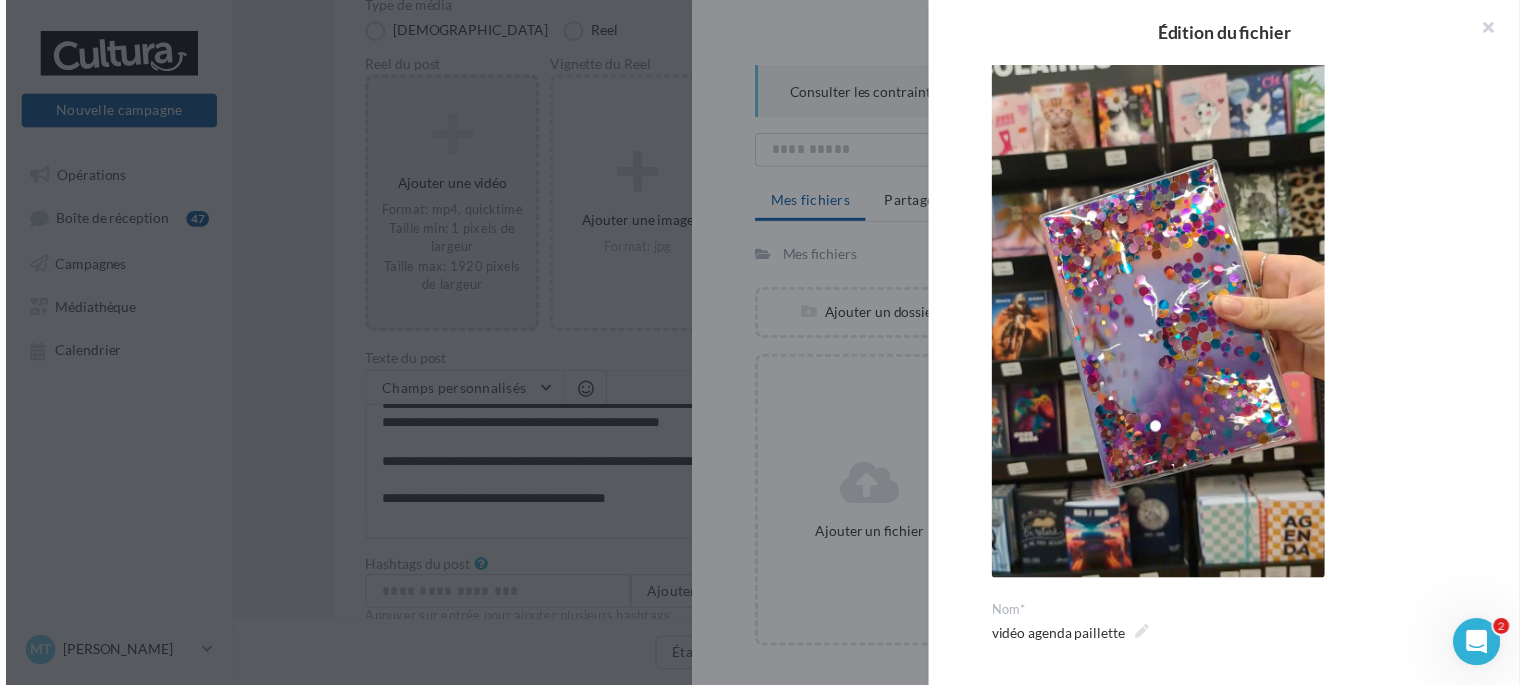 scroll, scrollTop: 104, scrollLeft: 0, axis: vertical 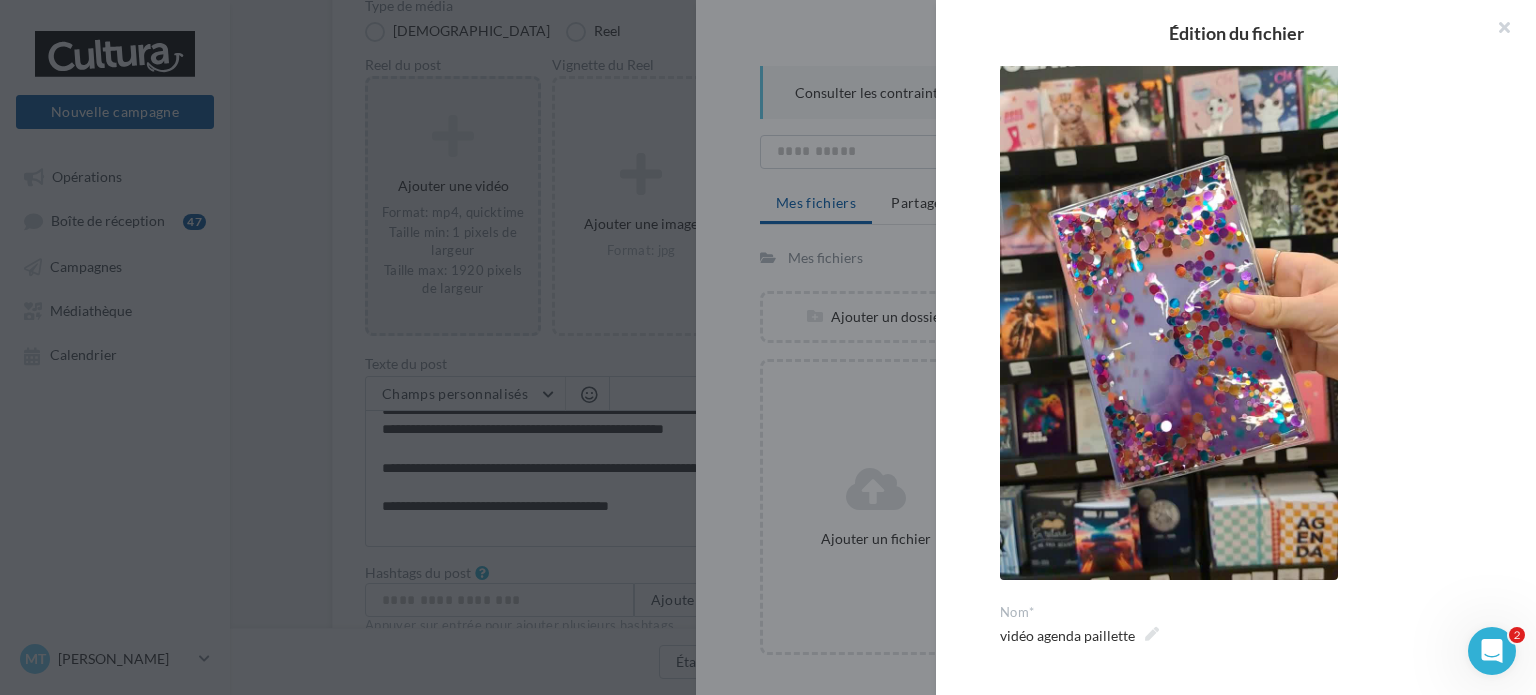 click at bounding box center (1169, 280) 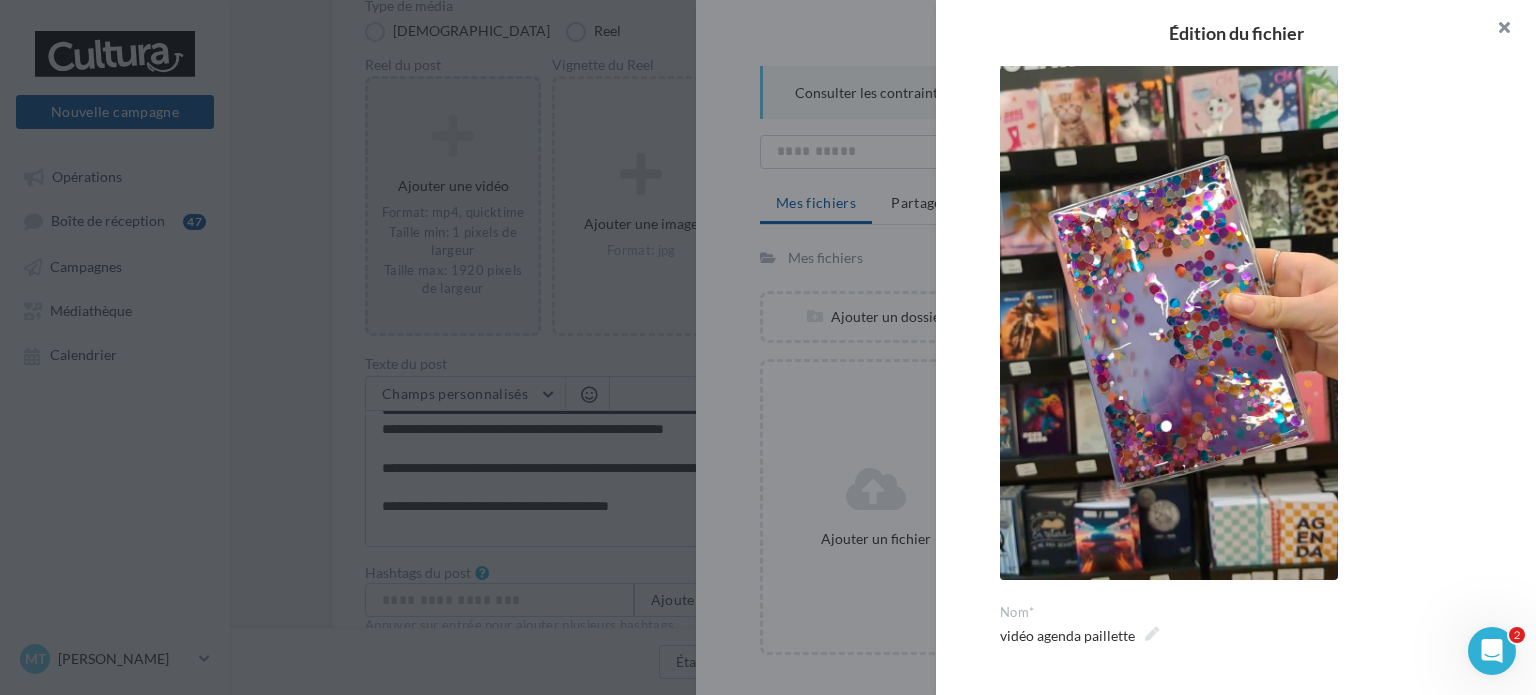 click at bounding box center (1496, 30) 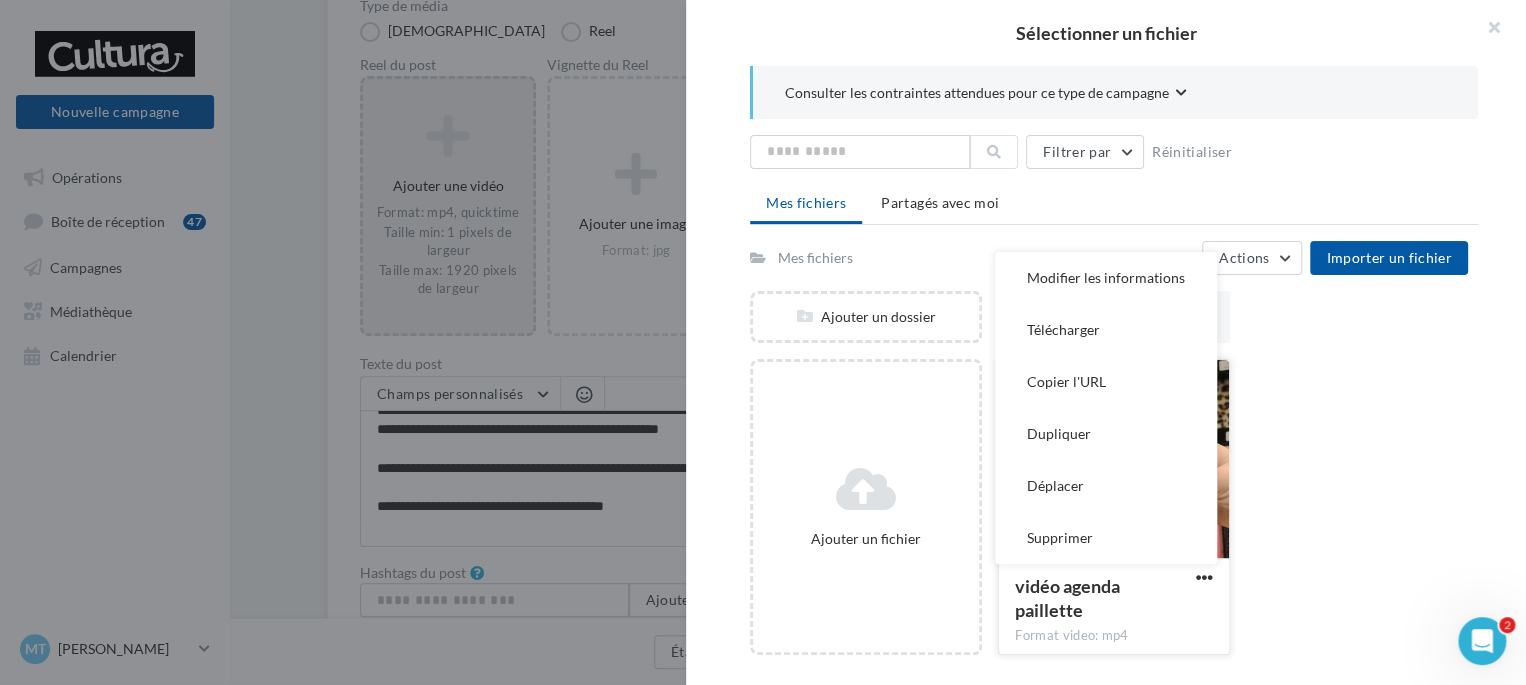 click on "Format video: mp4" at bounding box center [1114, 636] 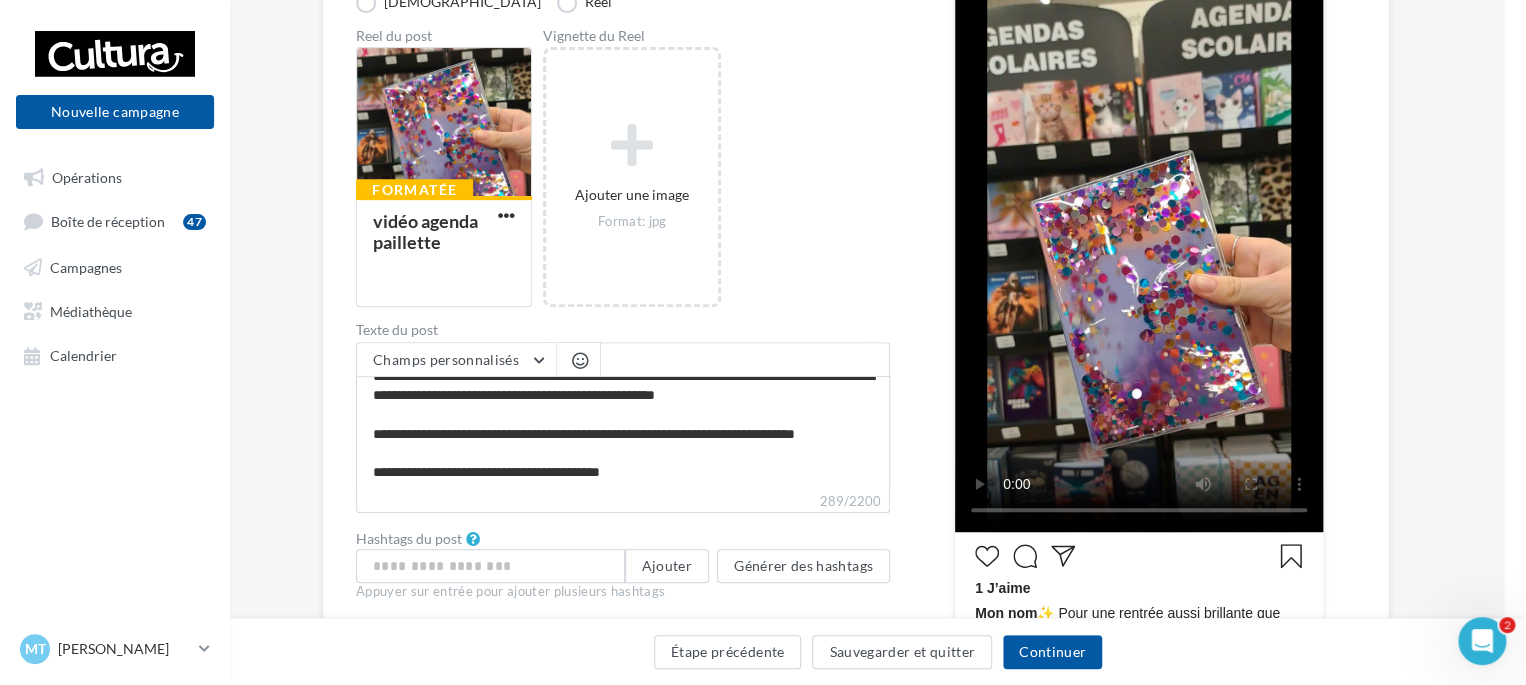 scroll, scrollTop: 341, scrollLeft: 22, axis: both 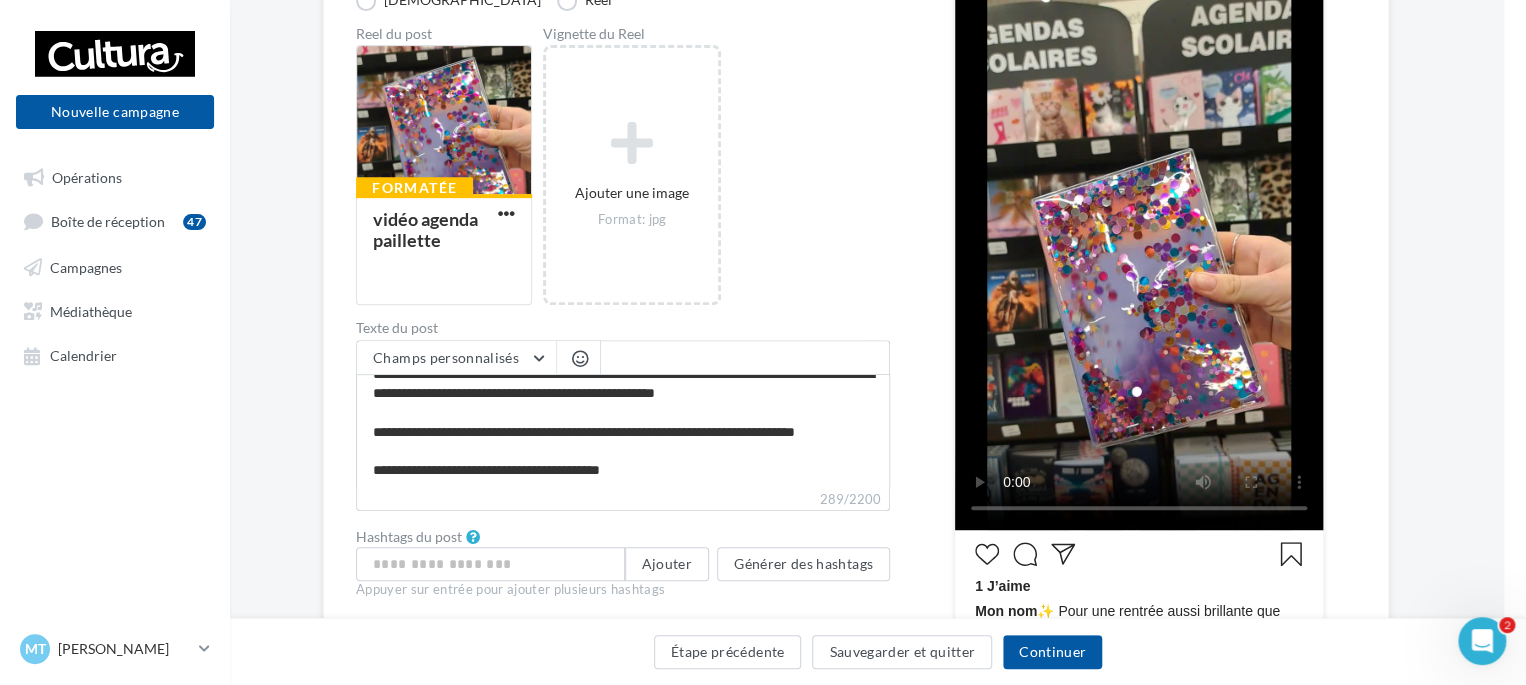 click on "289/2200" at bounding box center [623, 500] 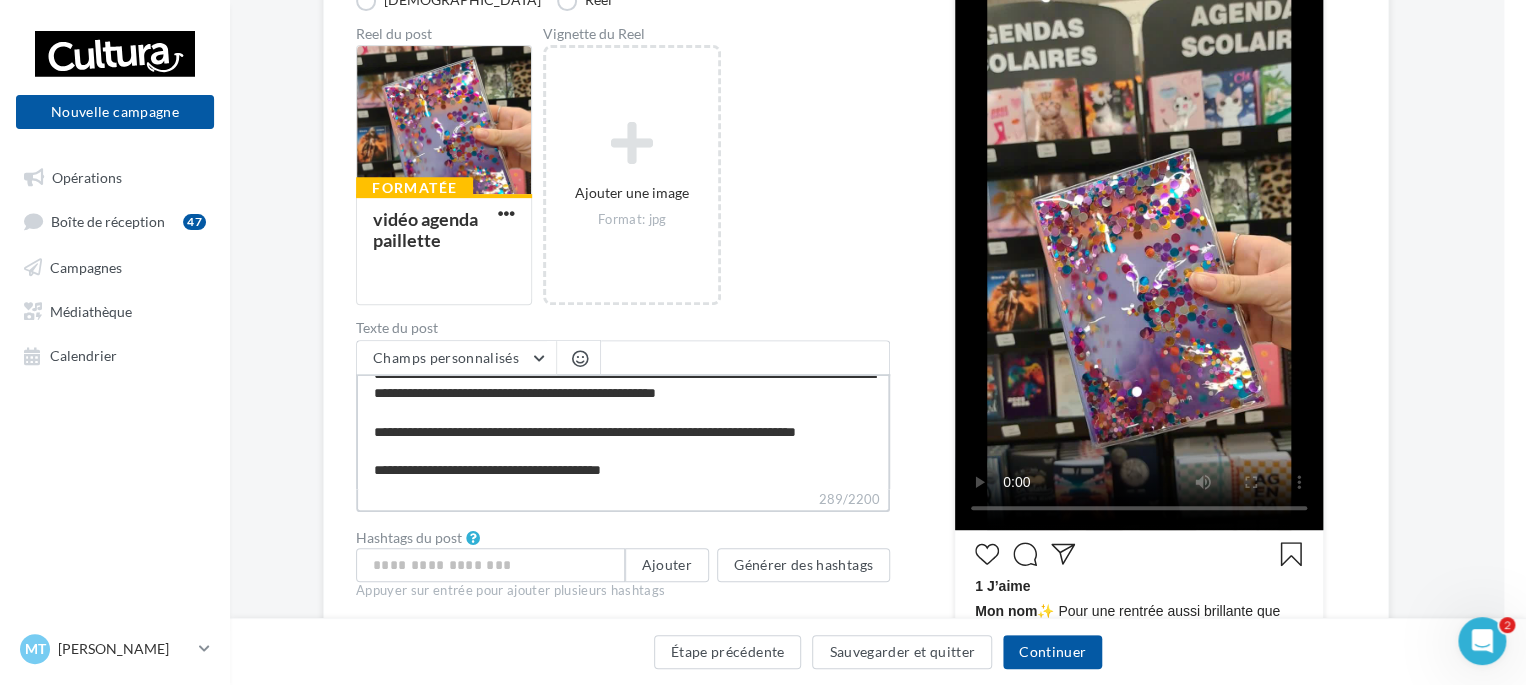 click on "**********" at bounding box center (623, 431) 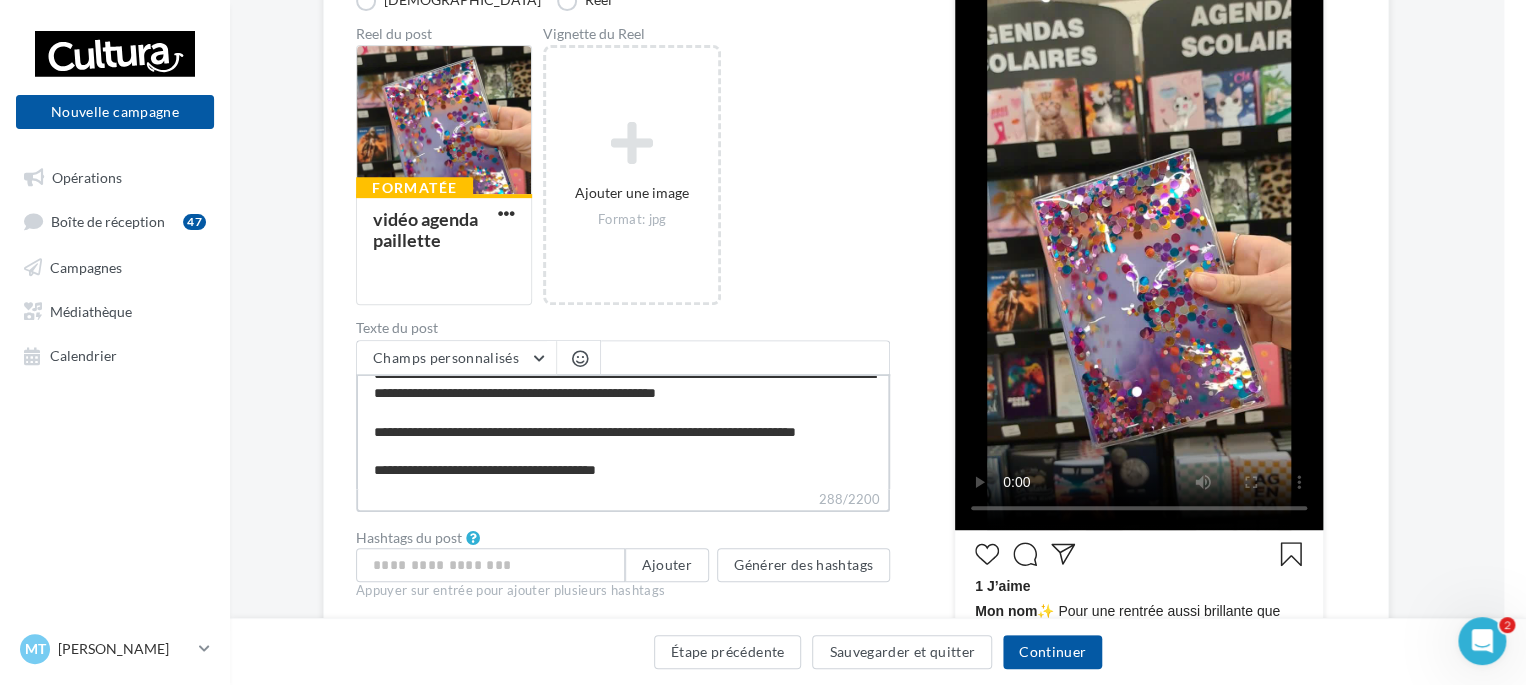 scroll, scrollTop: 36, scrollLeft: 0, axis: vertical 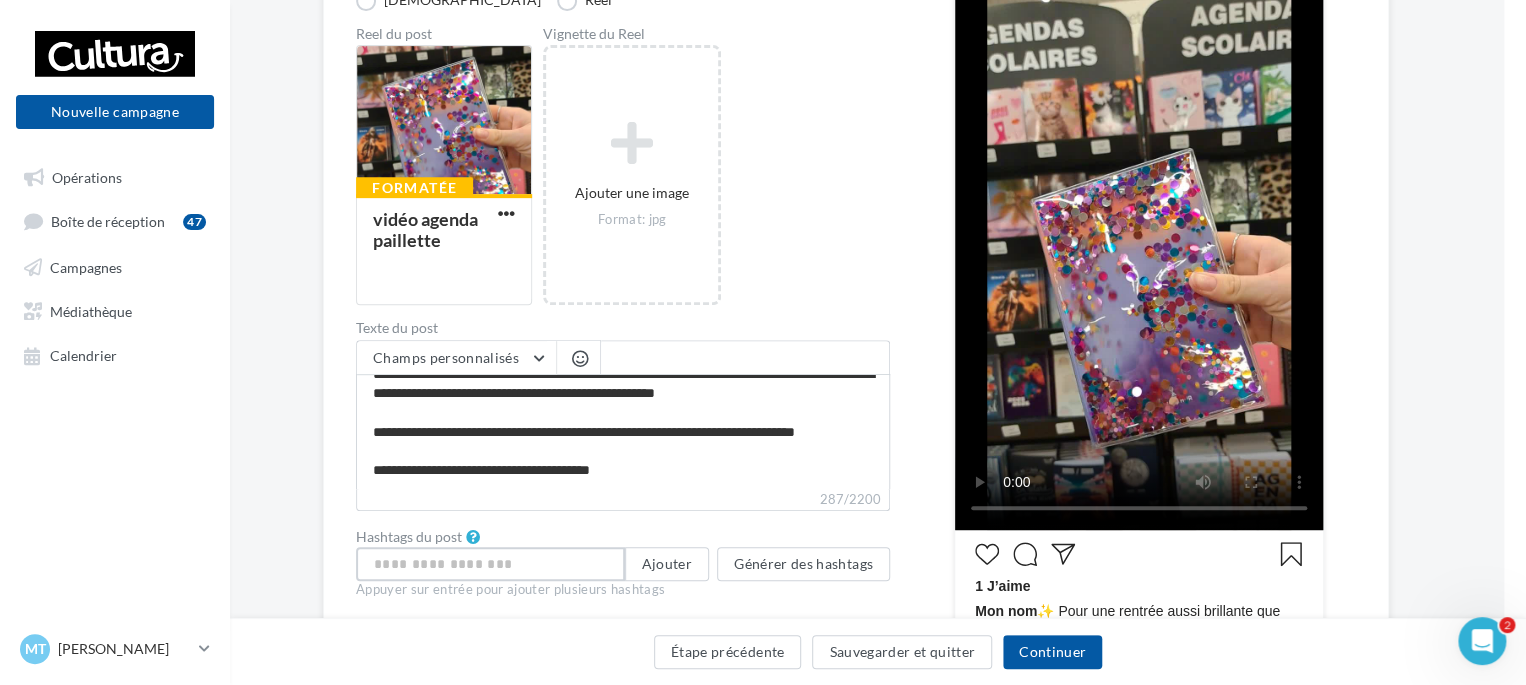 click at bounding box center [490, 564] 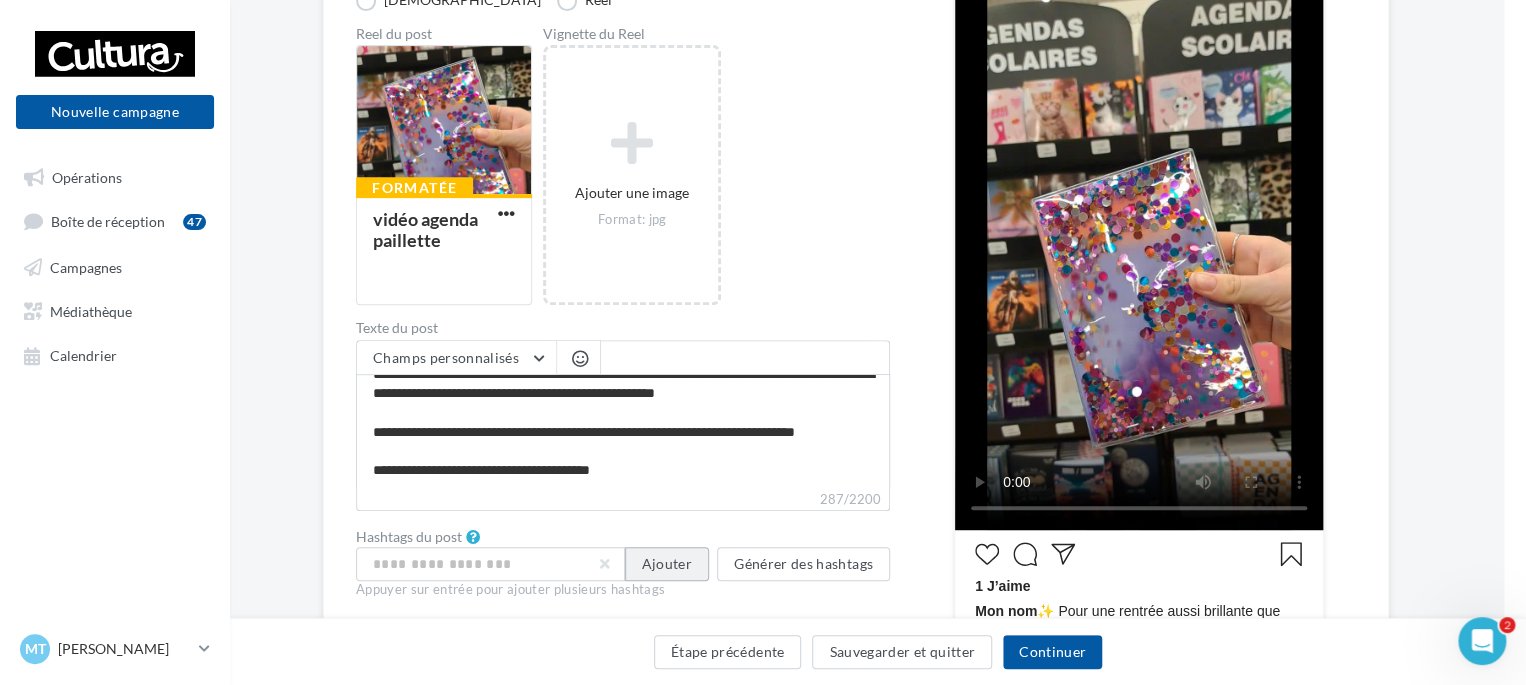 click on "Ajouter" at bounding box center [667, 564] 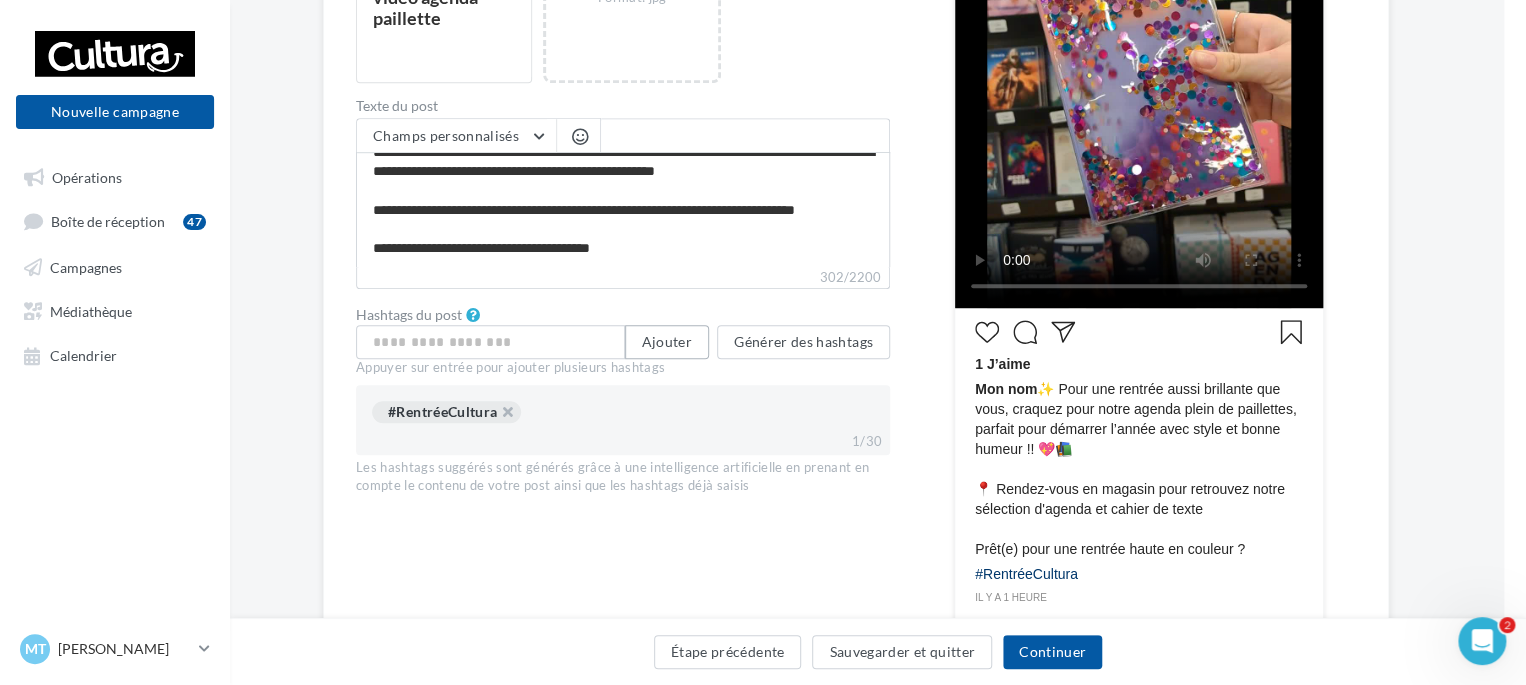 scroll, scrollTop: 562, scrollLeft: 22, axis: both 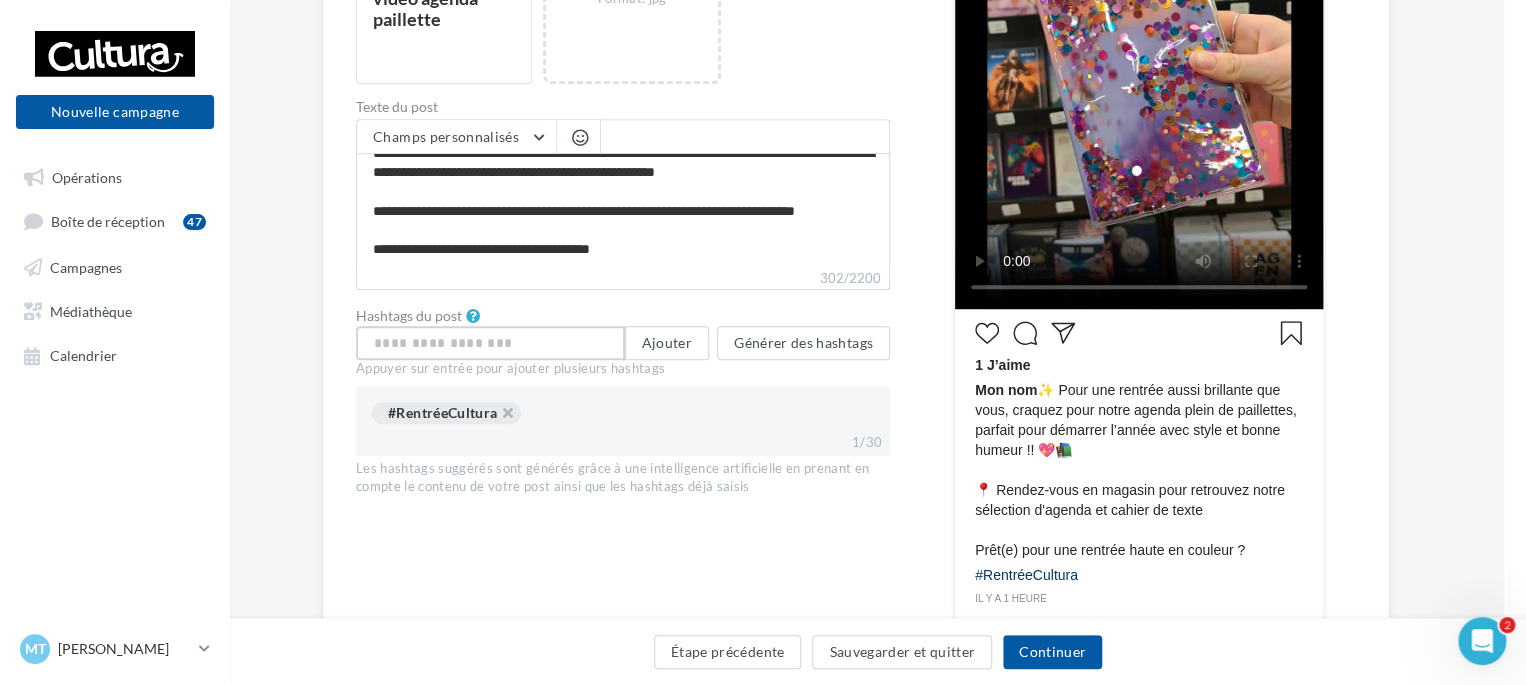click at bounding box center (490, 343) 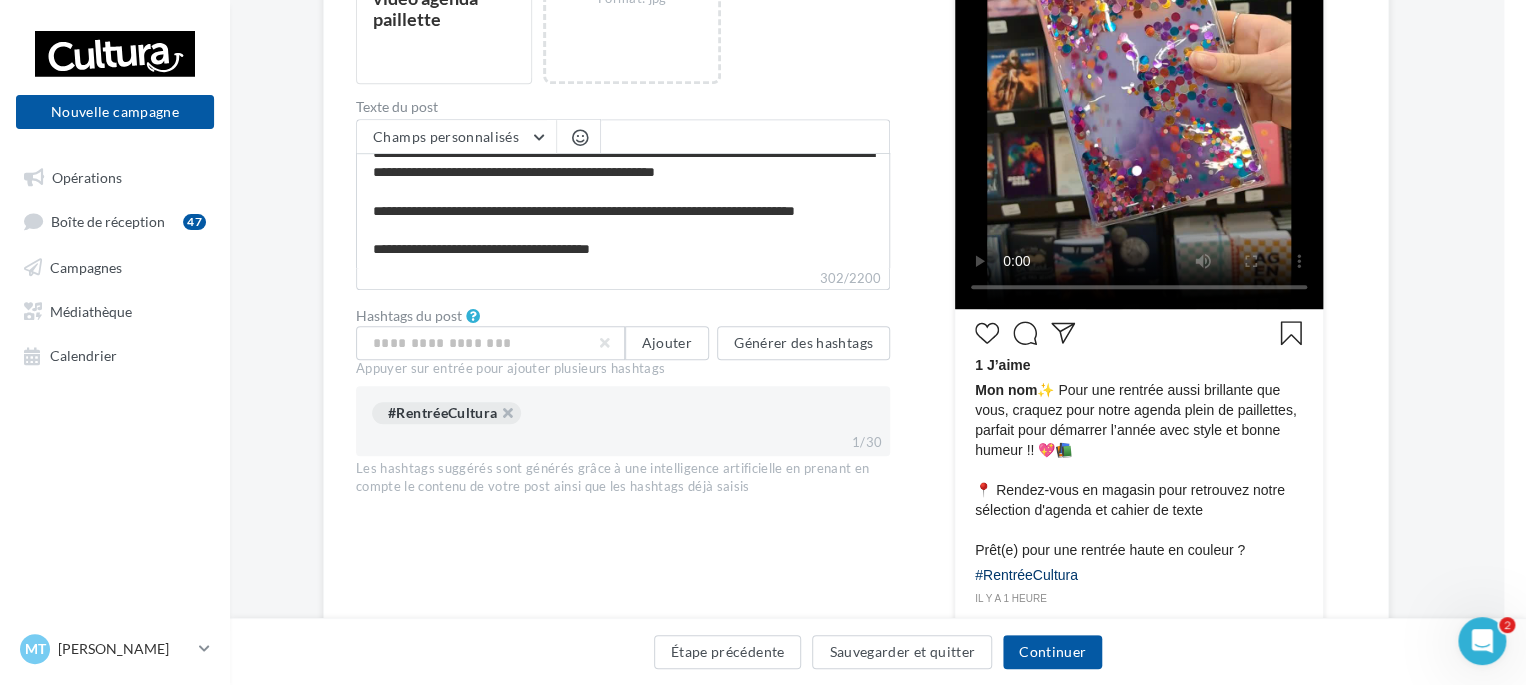 click on "Appuyer sur entrée pour ajouter plusieurs hashtags" at bounding box center [623, 369] 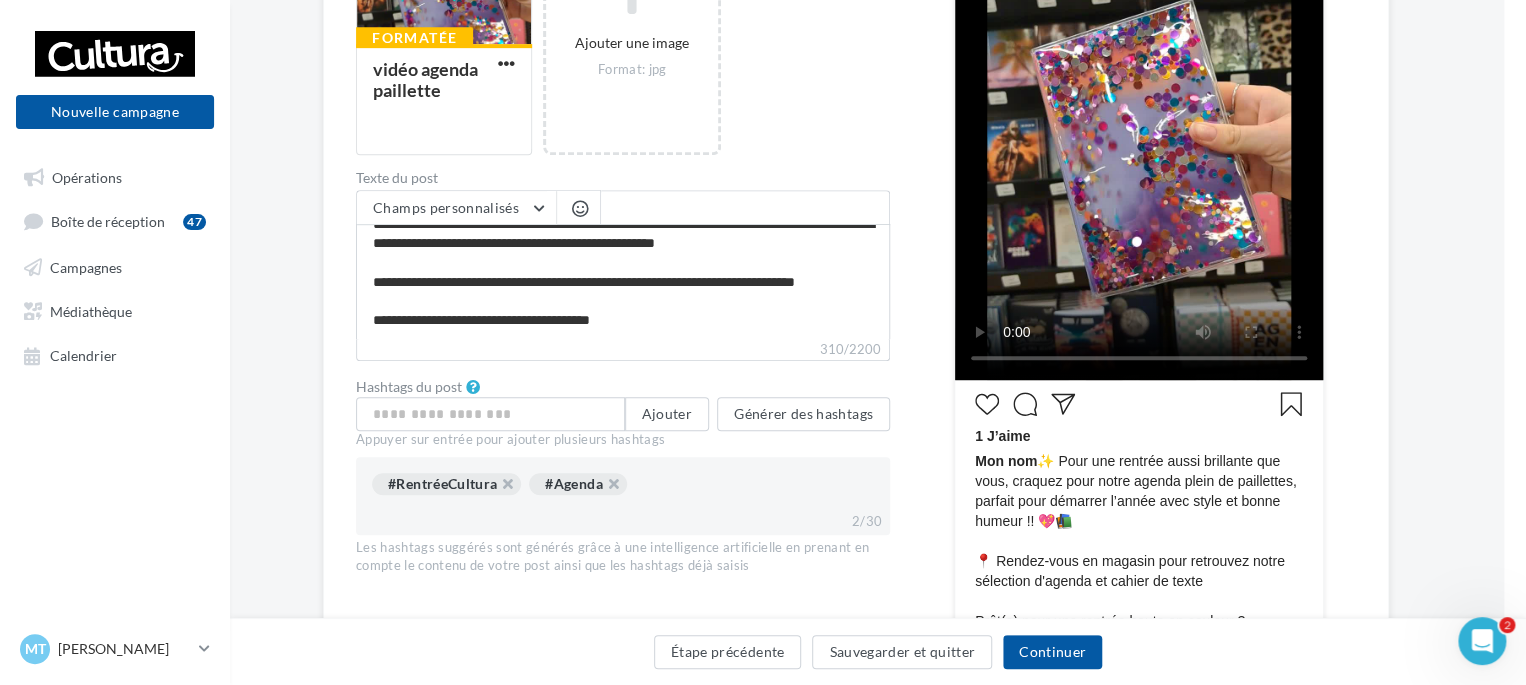 scroll, scrollTop: 490, scrollLeft: 22, axis: both 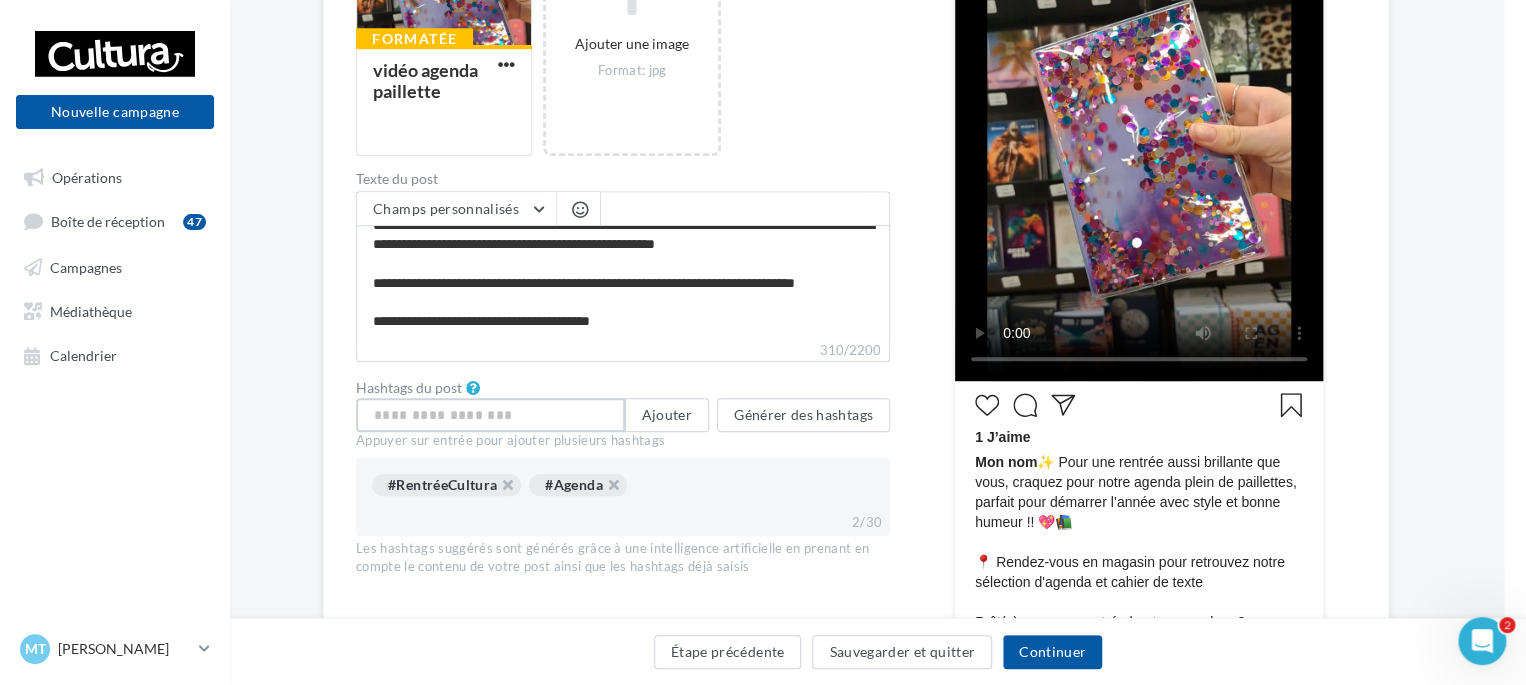 click at bounding box center [490, 415] 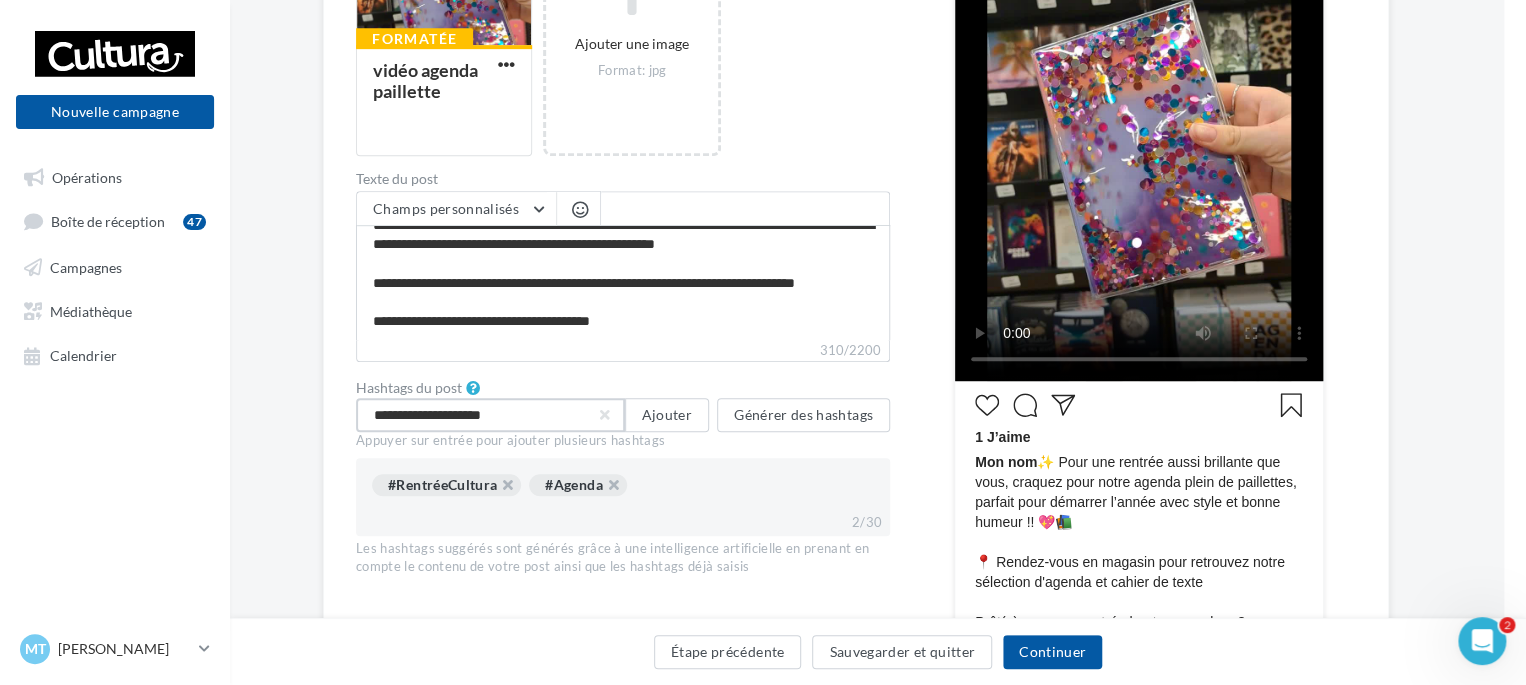 drag, startPoint x: 488, startPoint y: 412, endPoint x: 426, endPoint y: 406, distance: 62.289646 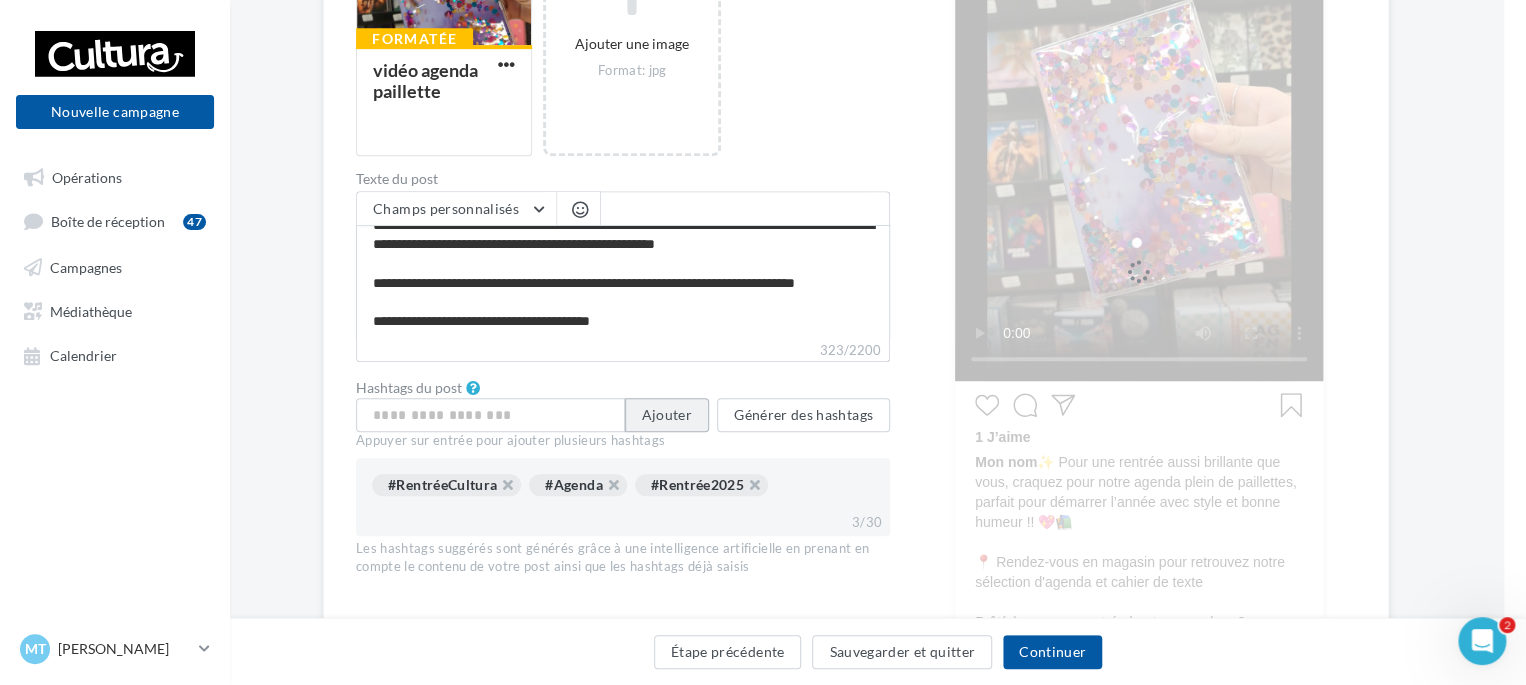 click on "Ajouter" at bounding box center (667, 415) 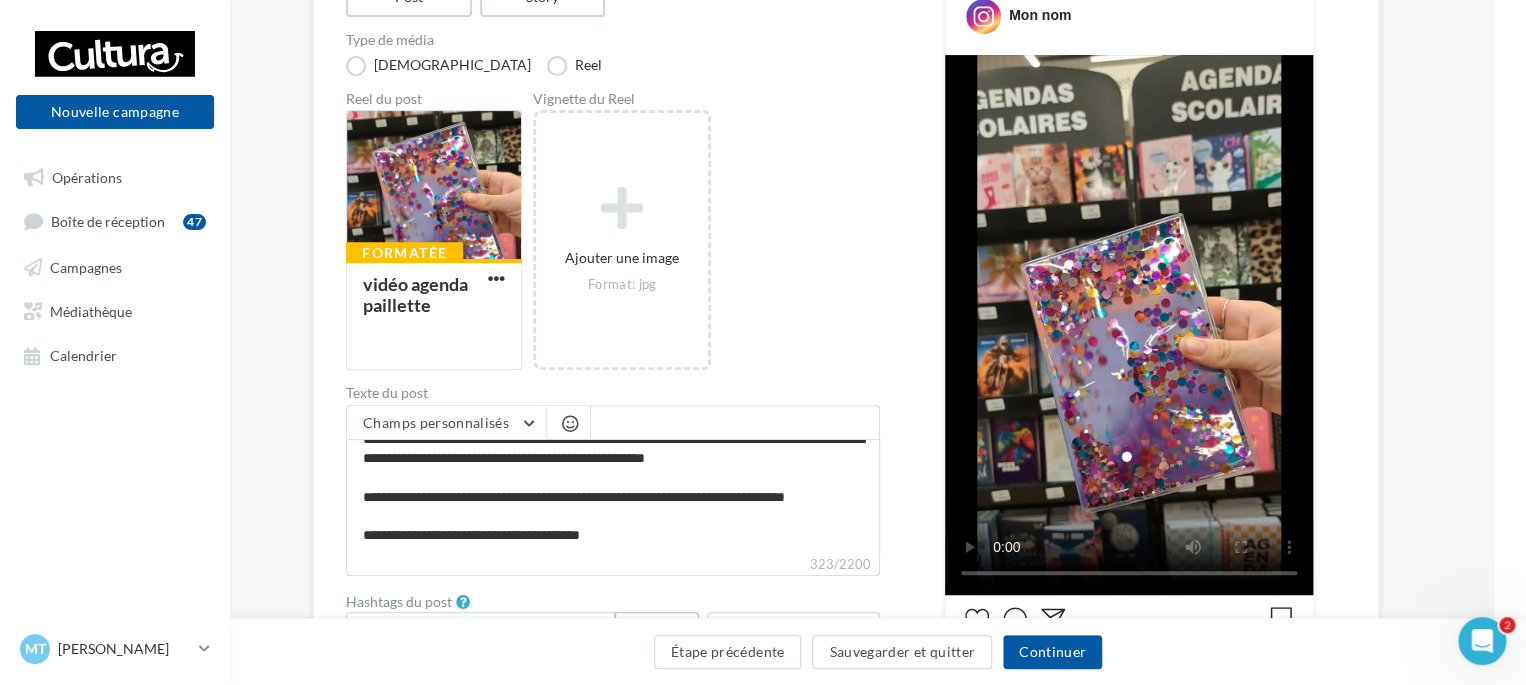 scroll, scrollTop: 304, scrollLeft: 32, axis: both 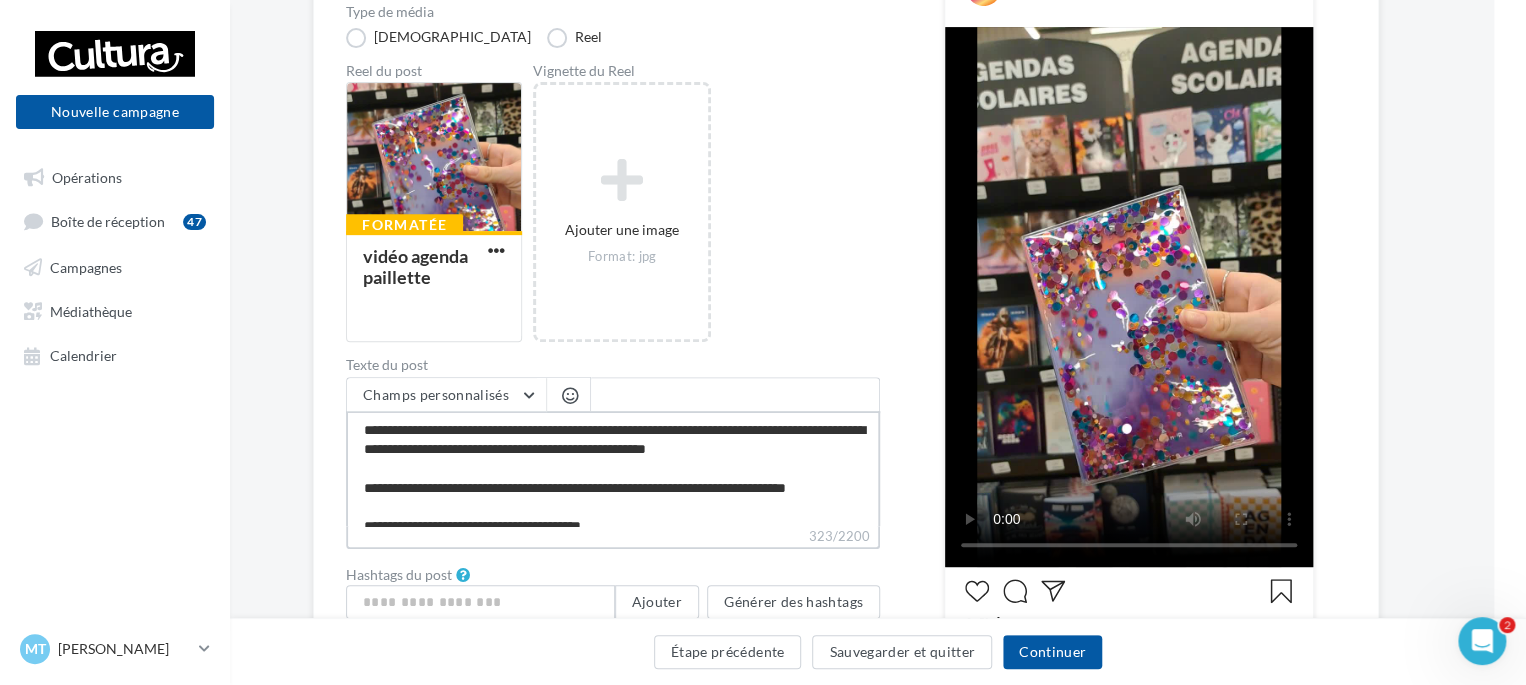 click on "**********" at bounding box center (613, 468) 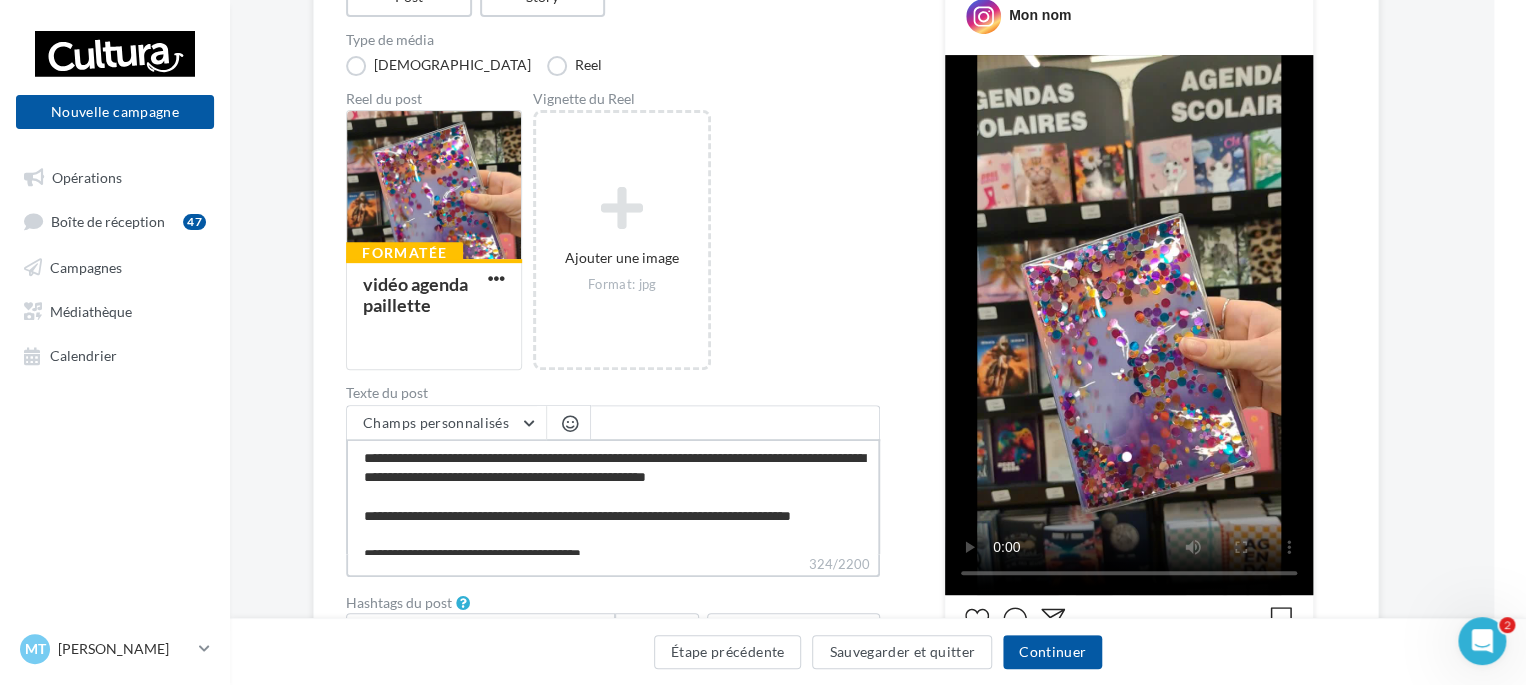 scroll, scrollTop: 279, scrollLeft: 32, axis: both 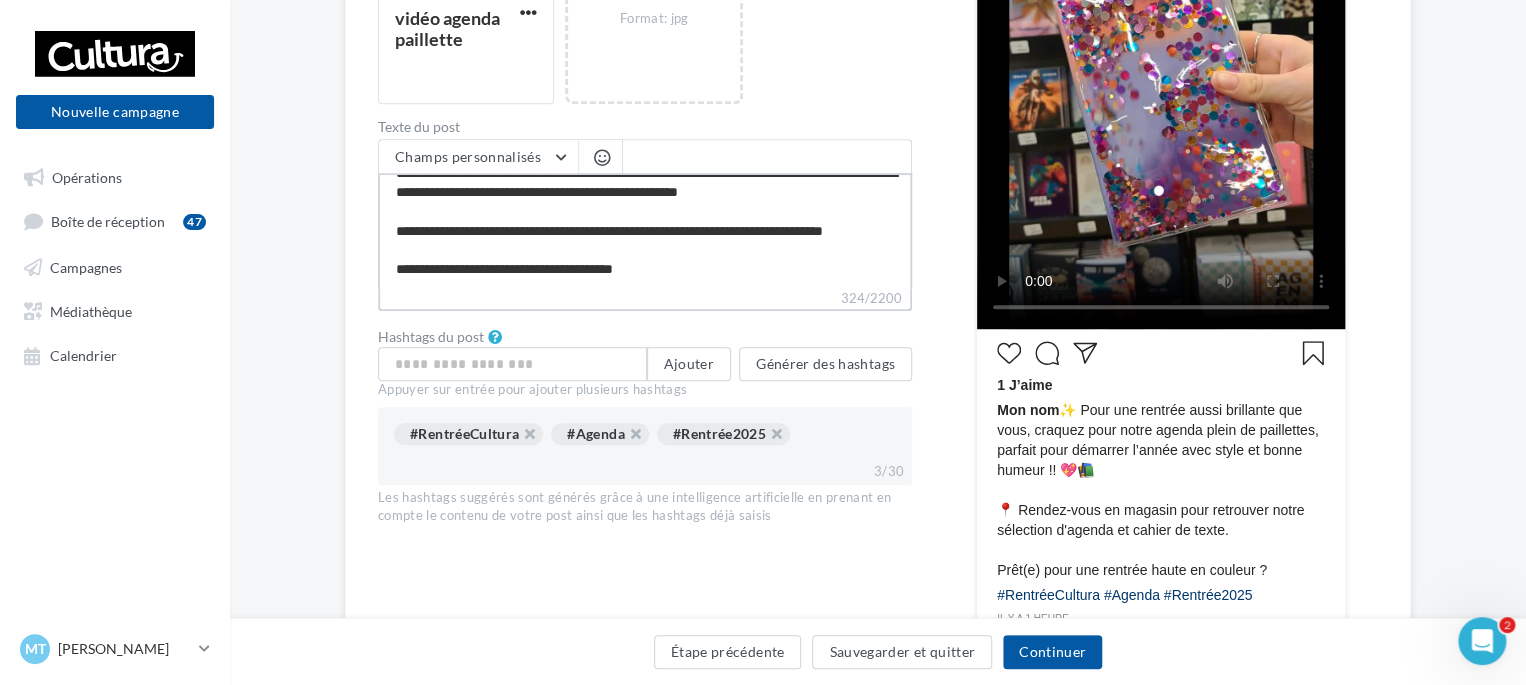 click on "**********" at bounding box center [645, 230] 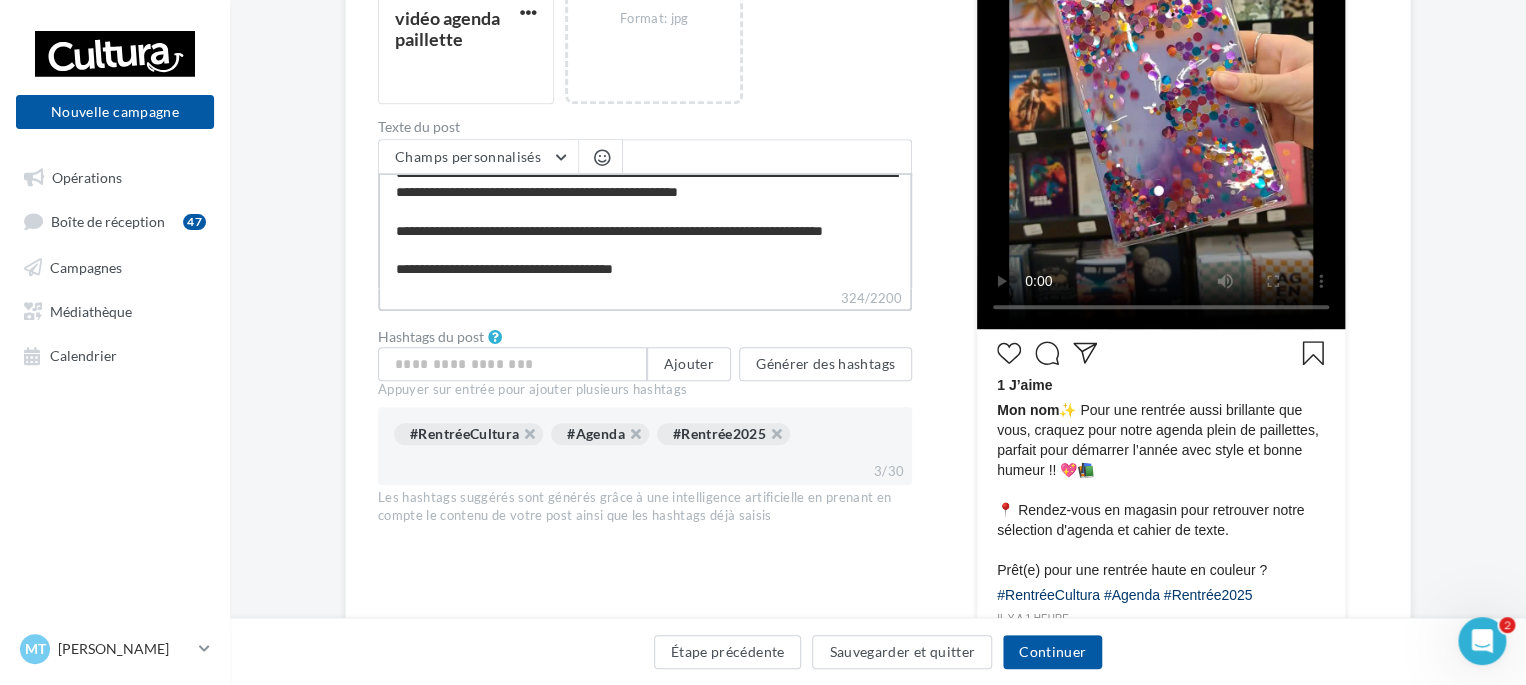 scroll, scrollTop: 36, scrollLeft: 0, axis: vertical 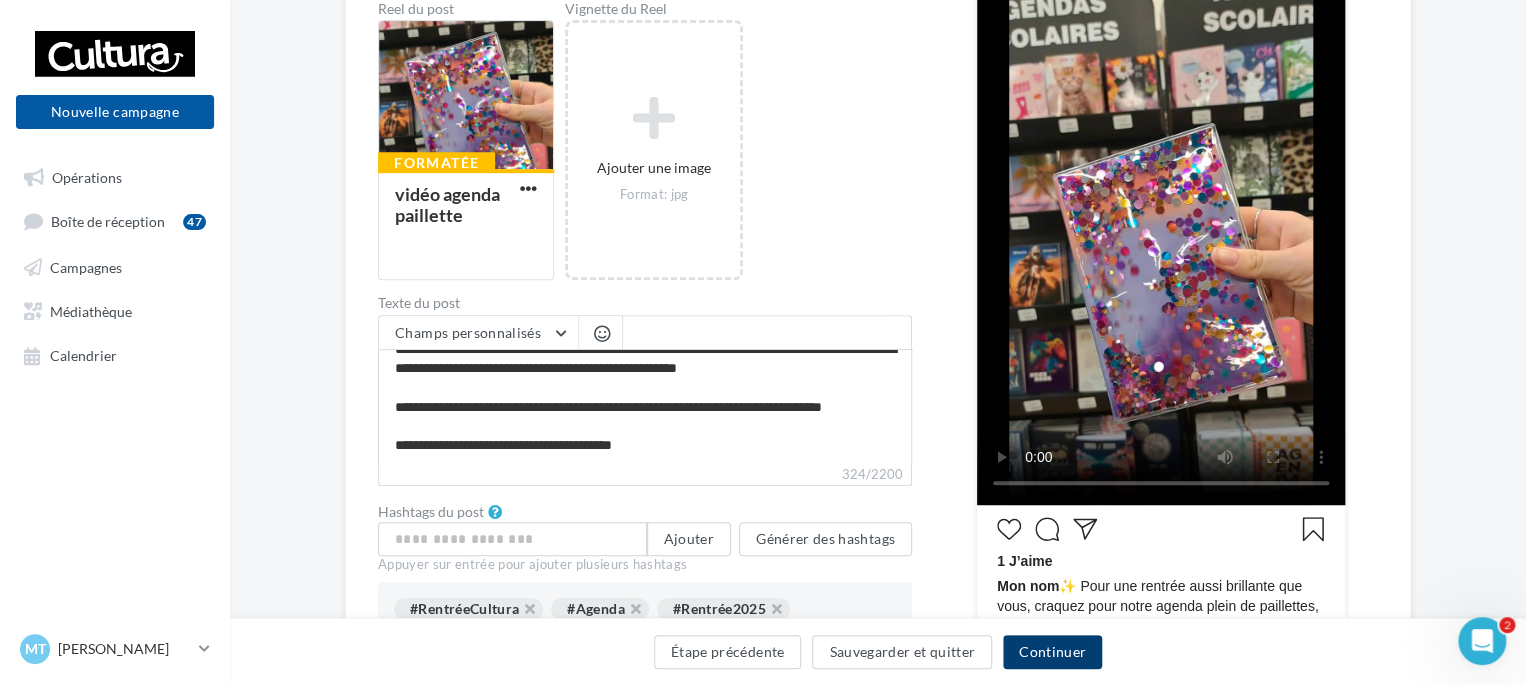 click on "Continuer" at bounding box center (1052, 652) 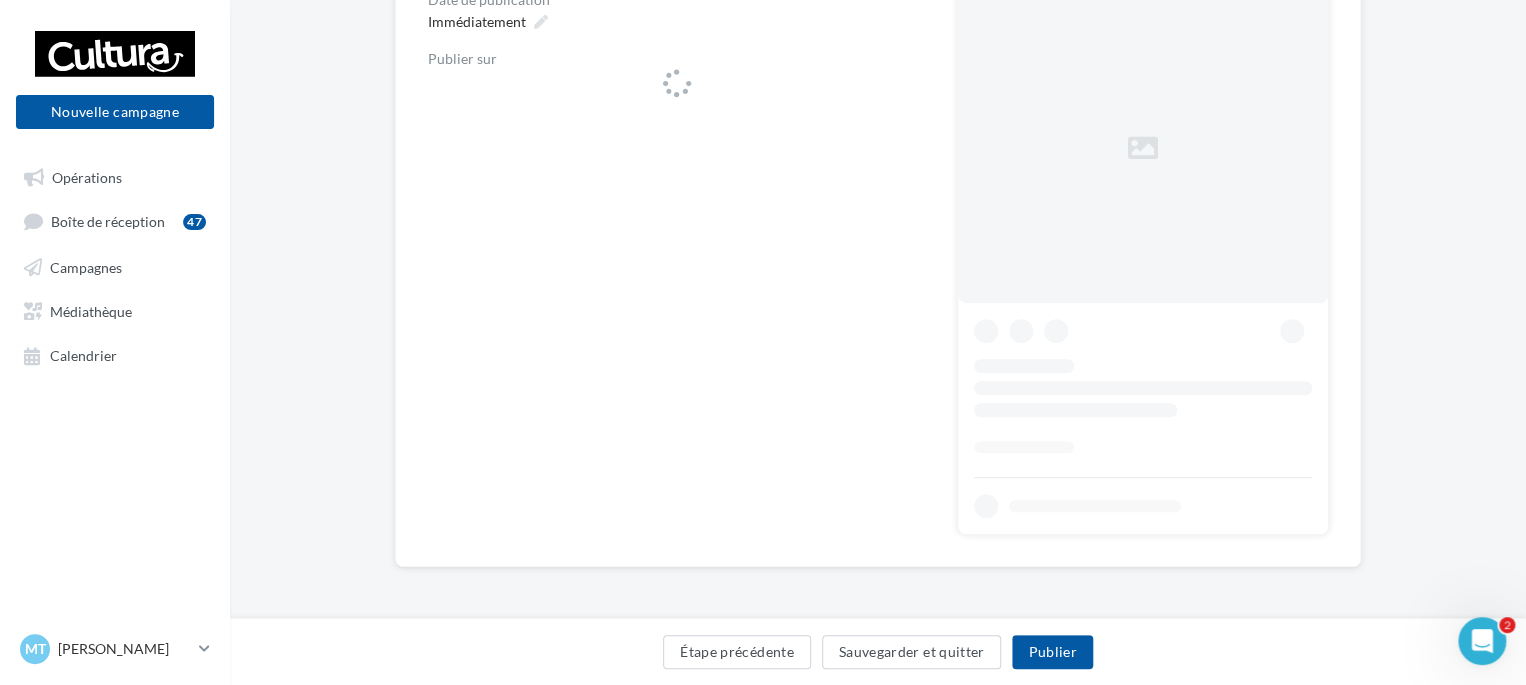 scroll, scrollTop: 0, scrollLeft: 0, axis: both 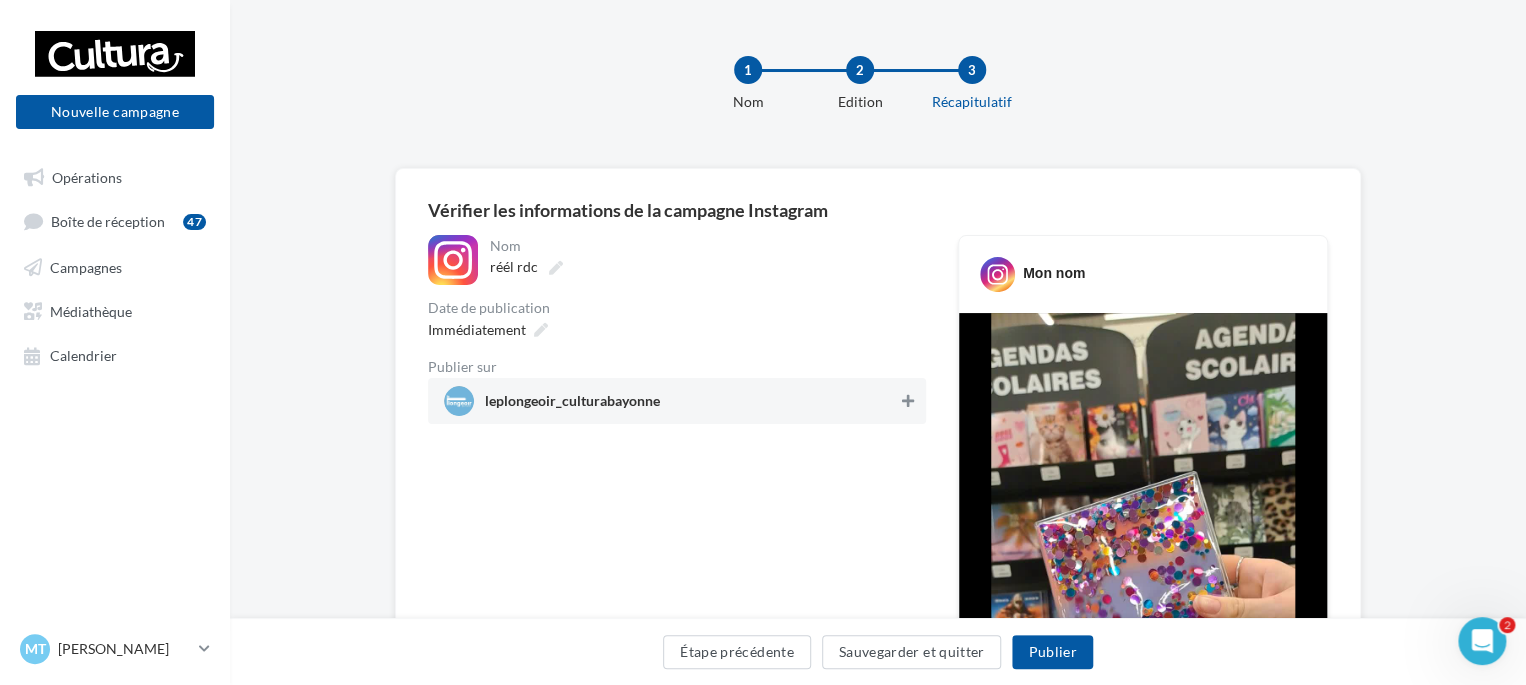 click at bounding box center (908, 401) 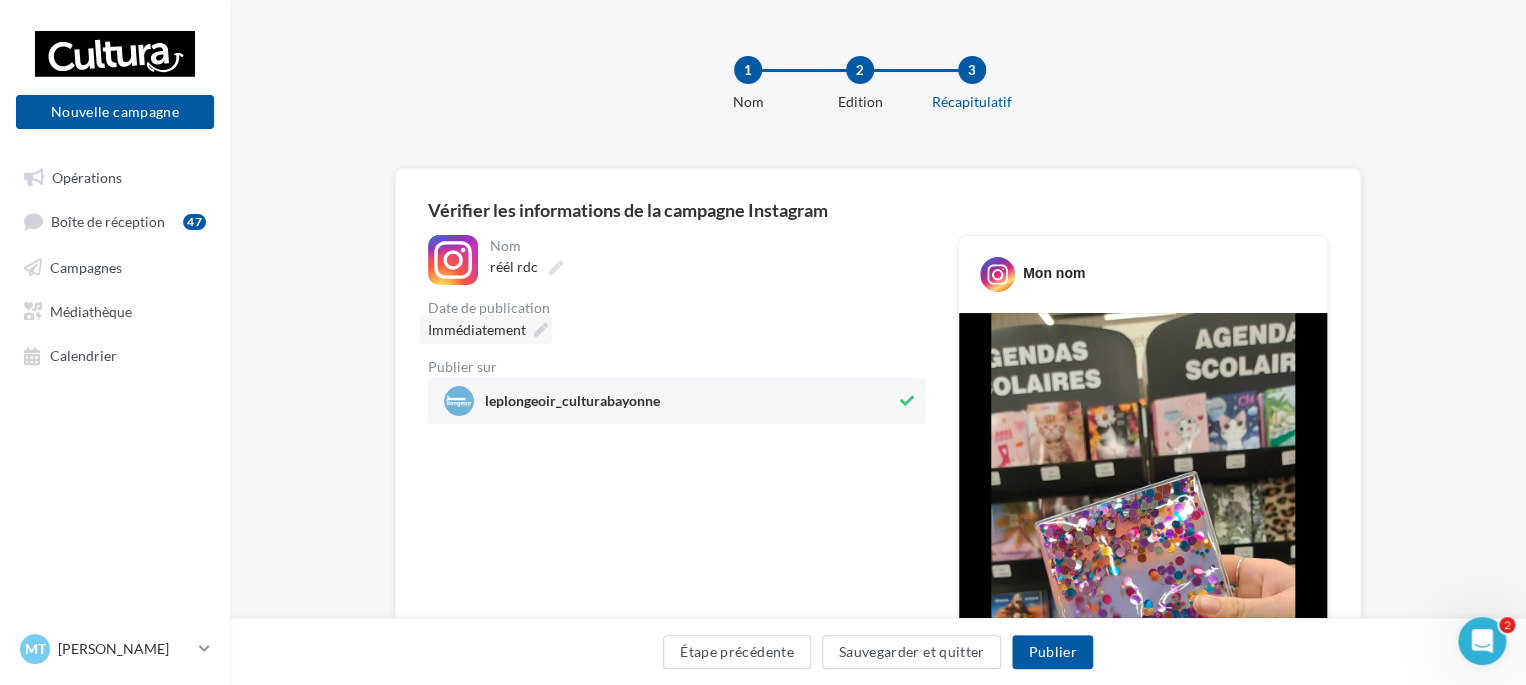 click at bounding box center (541, 330) 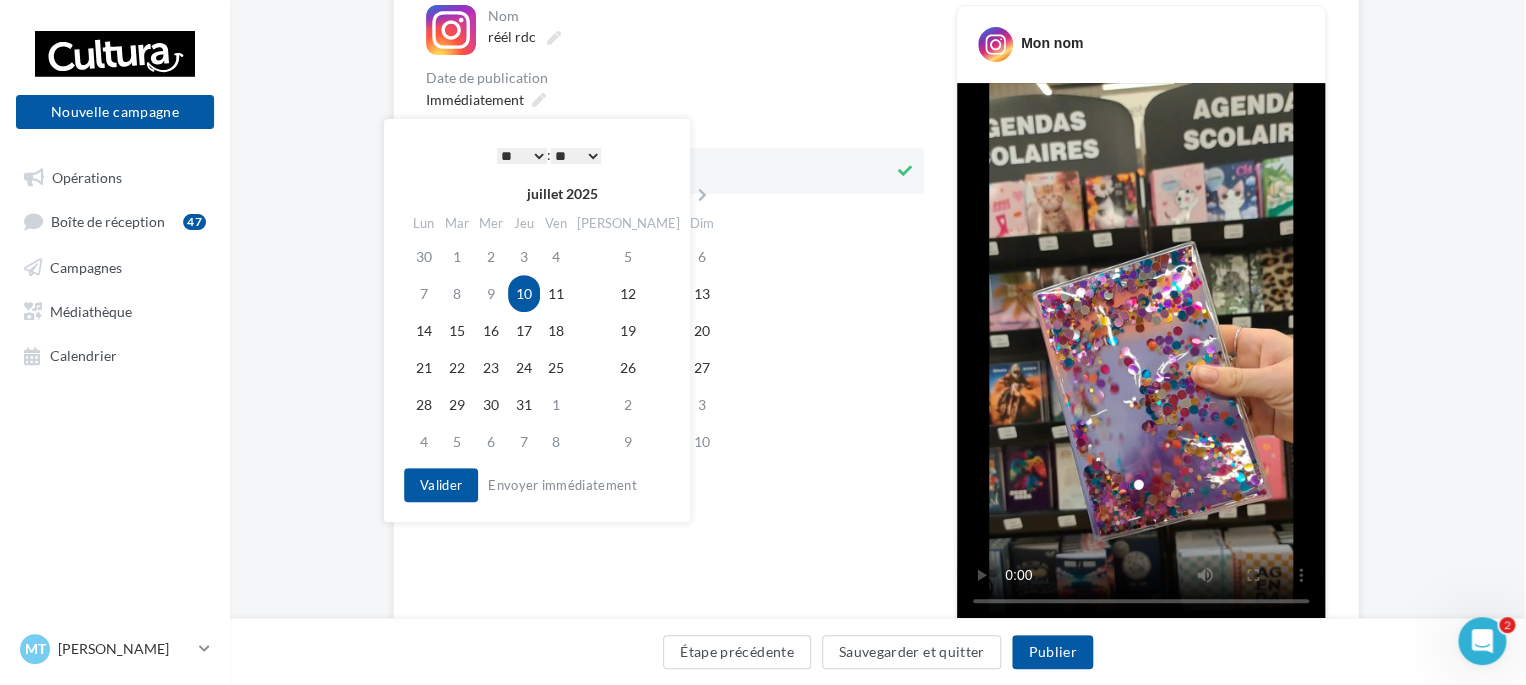 scroll, scrollTop: 228, scrollLeft: 2, axis: both 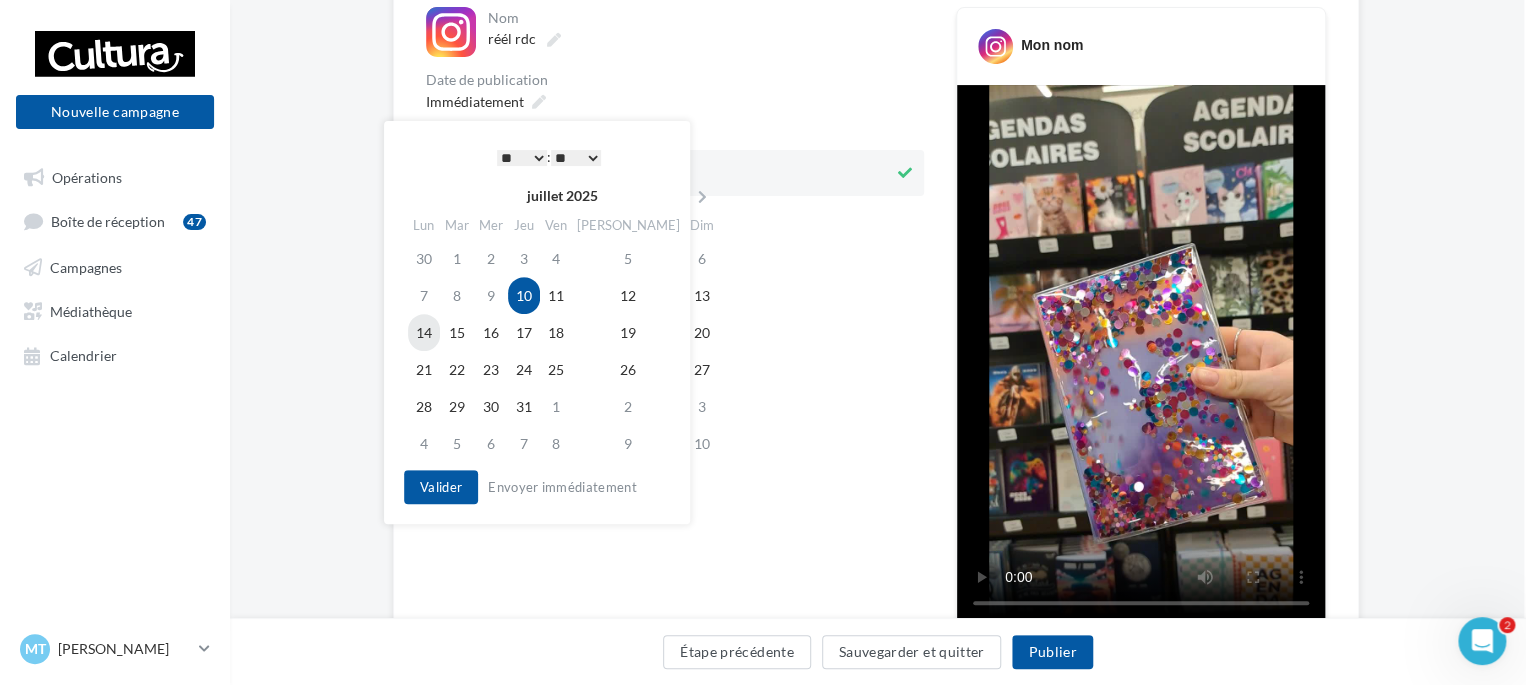 click on "14" at bounding box center (424, 332) 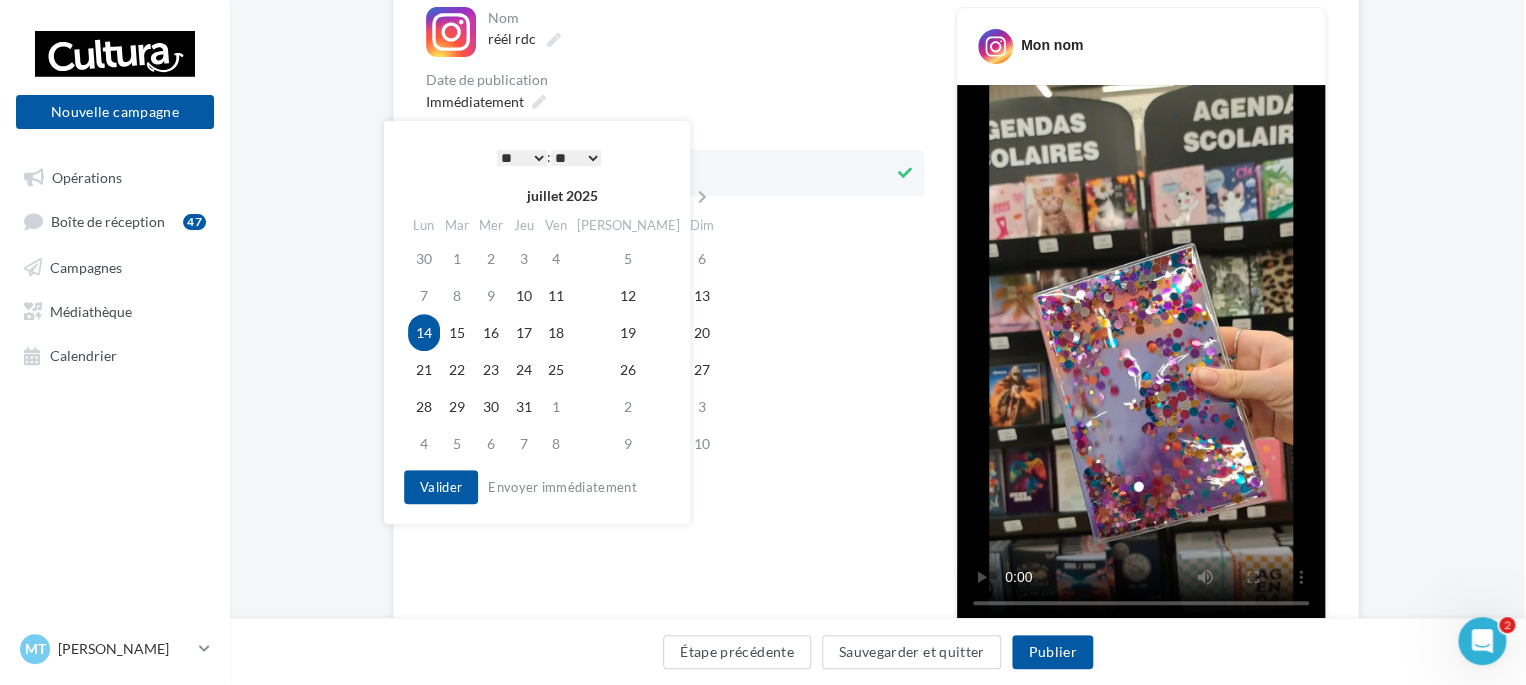 click on "* * * * * * * * * * ** ** ** ** ** ** ** ** ** ** ** ** ** **" at bounding box center (522, 158) 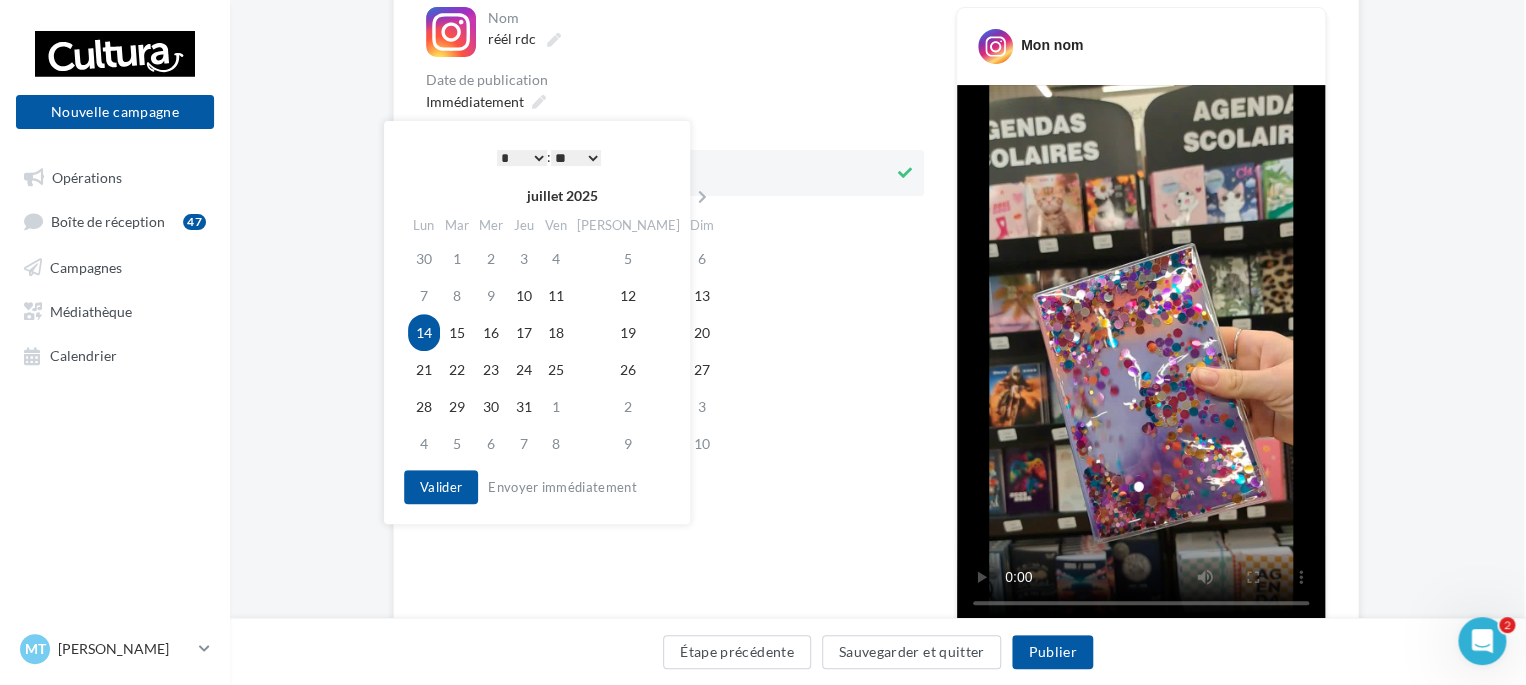 click on "** ** ** ** ** **" at bounding box center (576, 158) 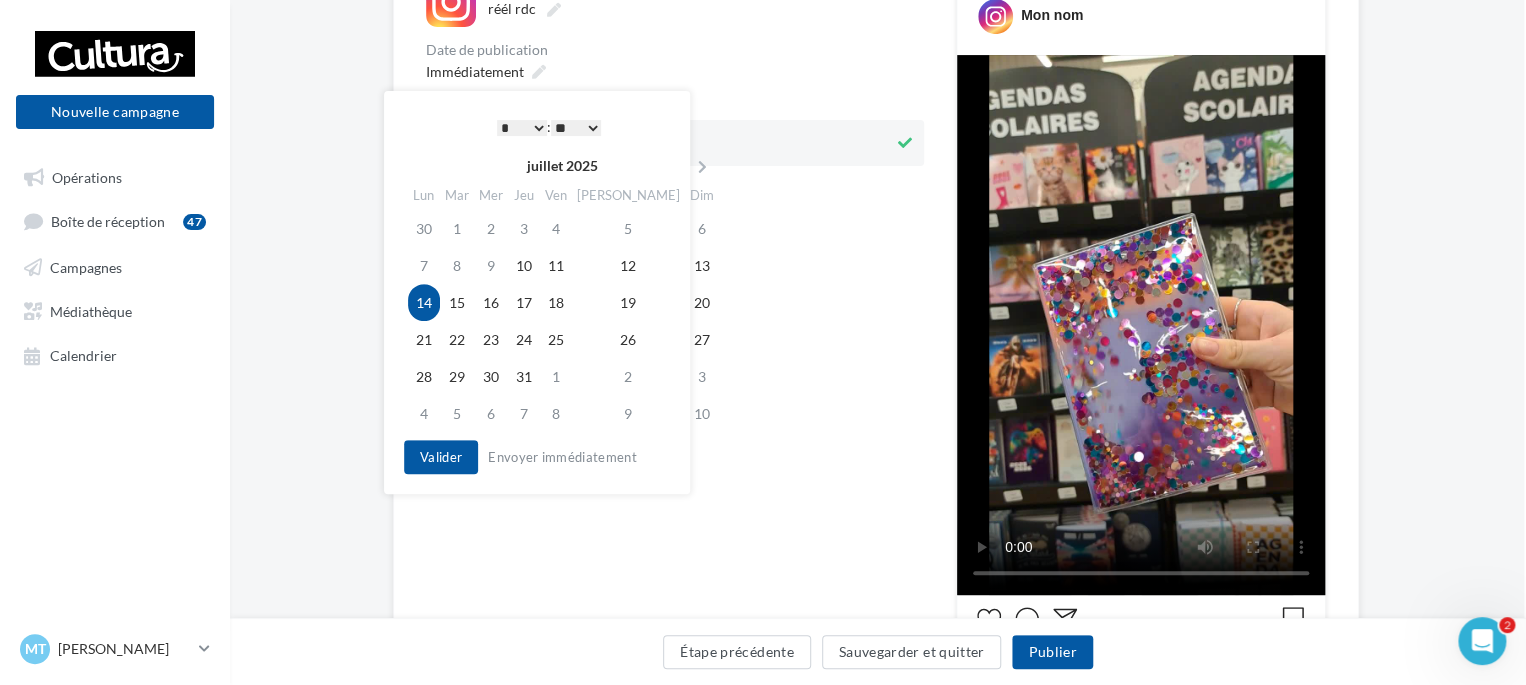 scroll, scrollTop: 256, scrollLeft: 2, axis: both 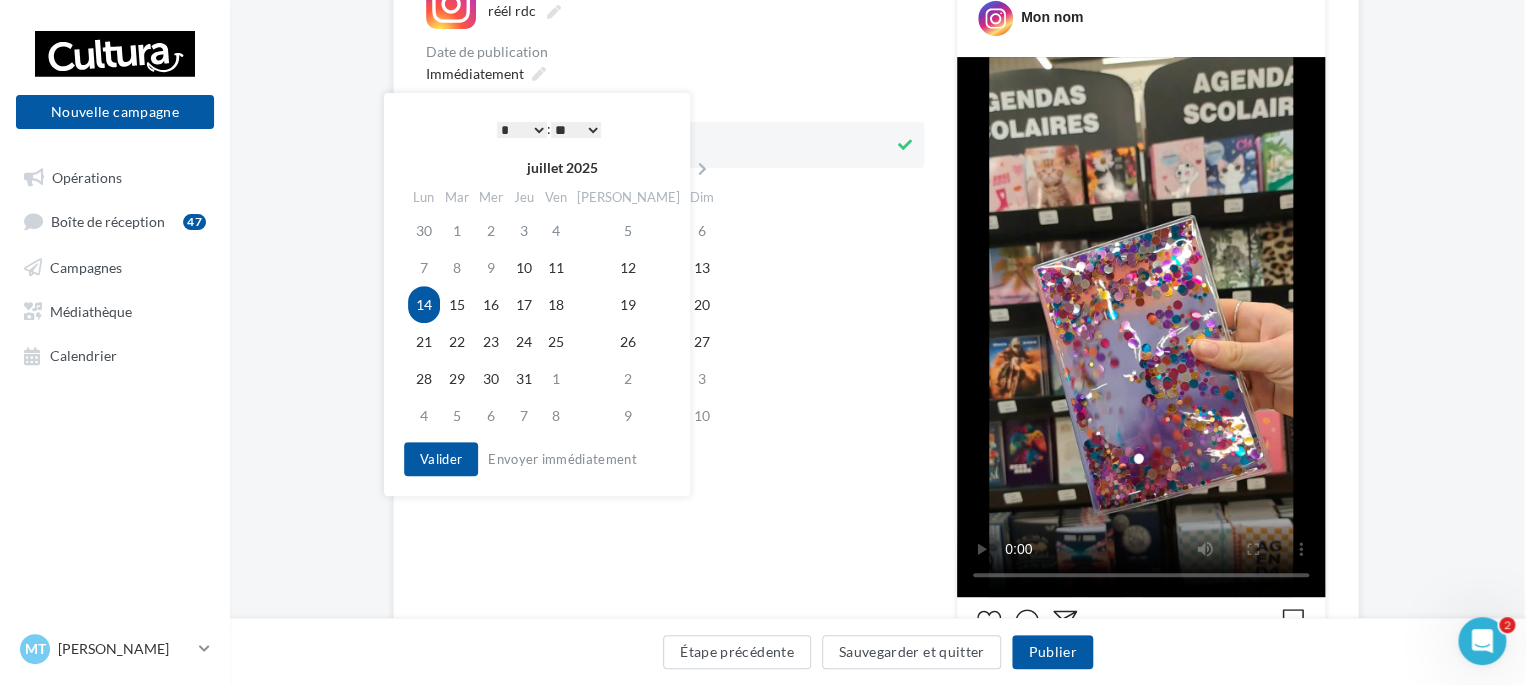 click on "* * * * * * * * * * ** ** ** ** ** ** ** ** ** ** ** ** ** **" at bounding box center [522, 130] 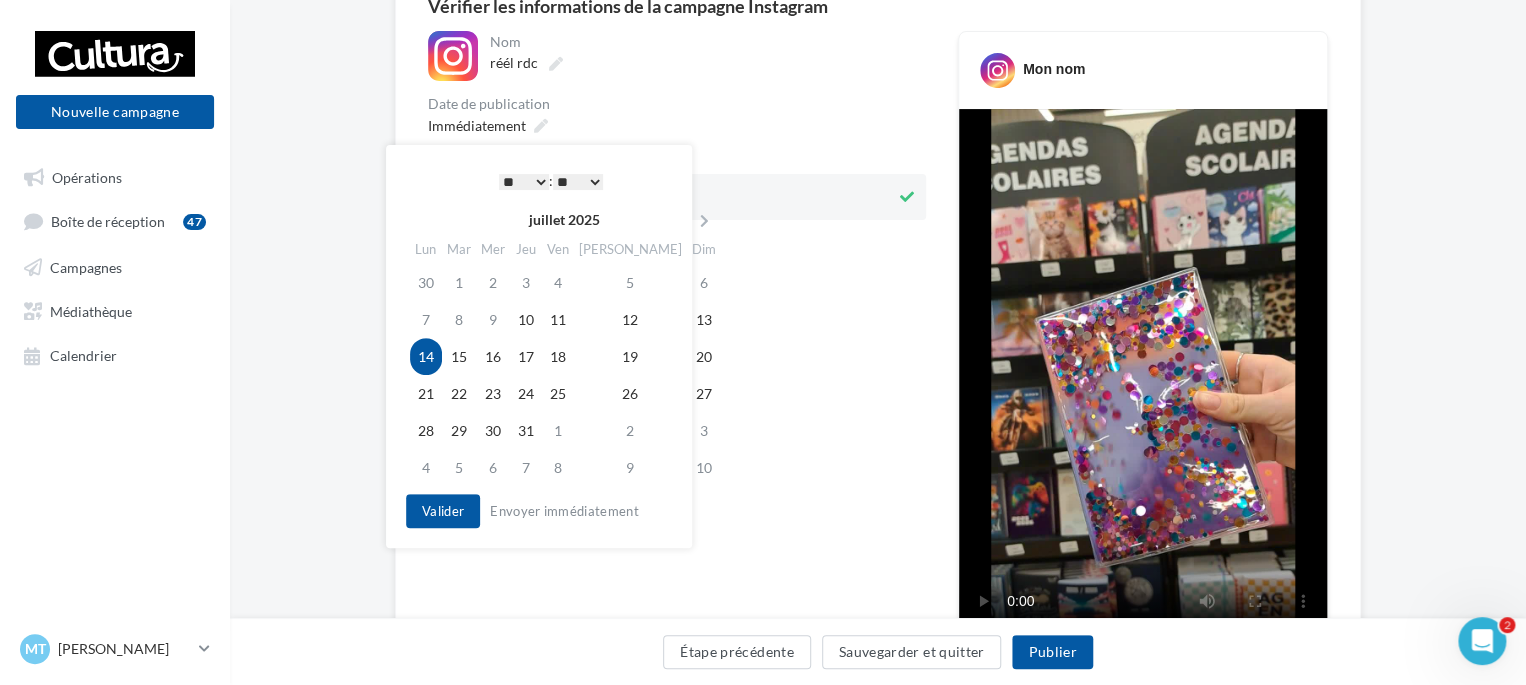 scroll, scrollTop: 204, scrollLeft: 0, axis: vertical 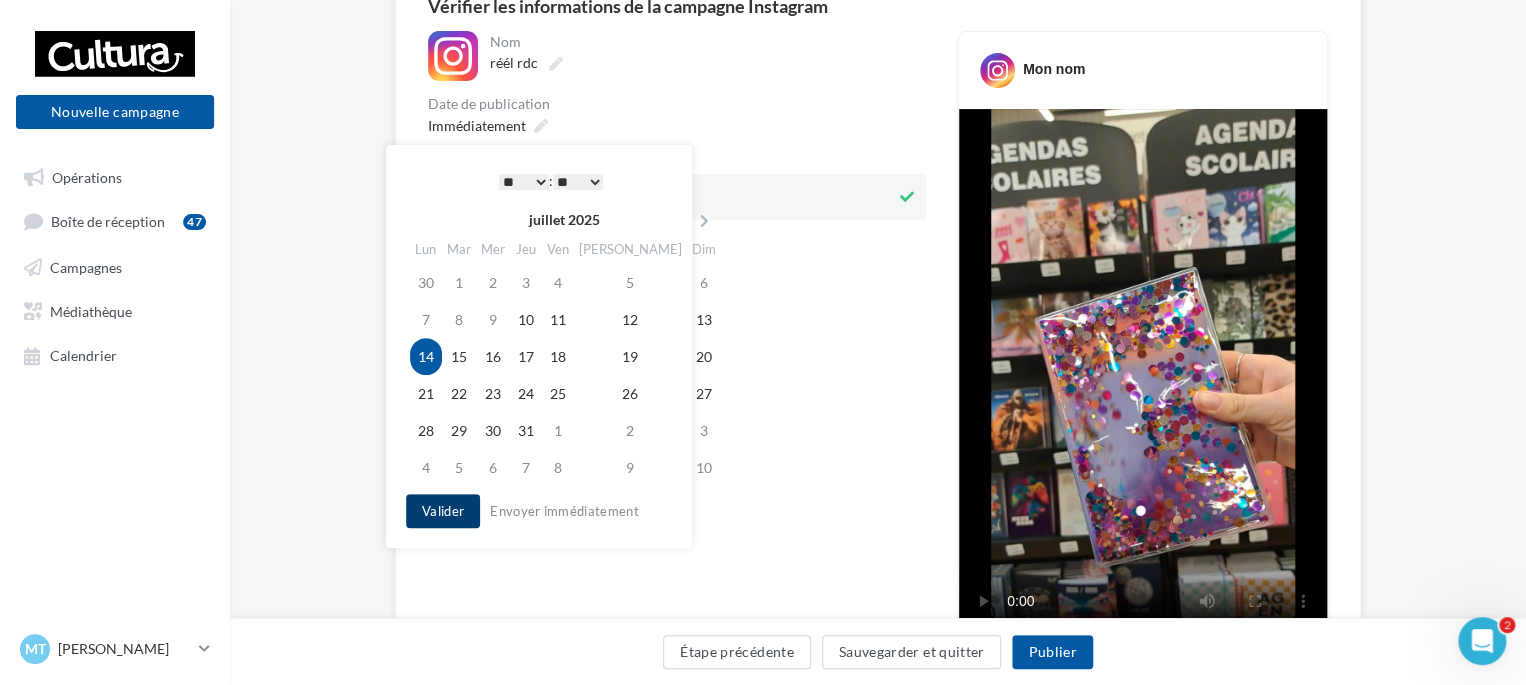click on "Valider" at bounding box center (443, 511) 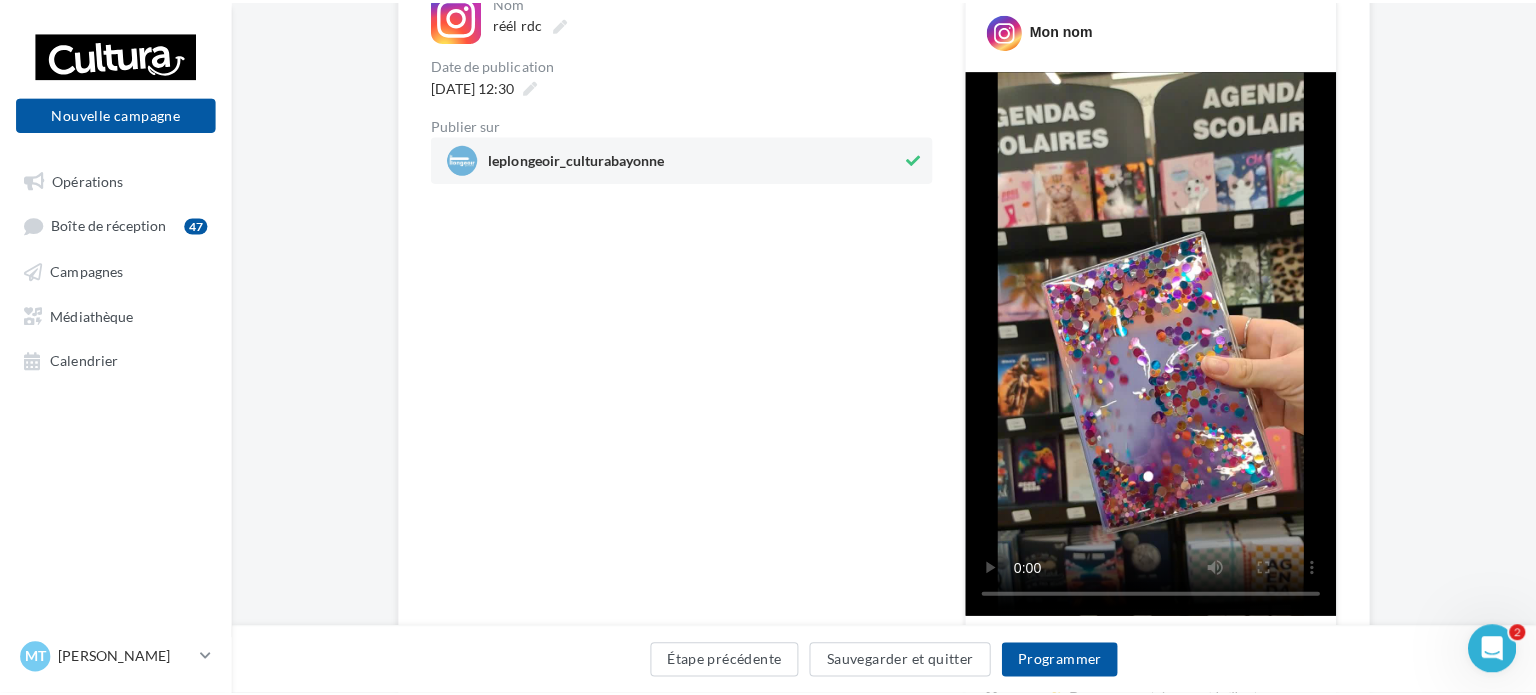 scroll, scrollTop: 246, scrollLeft: 0, axis: vertical 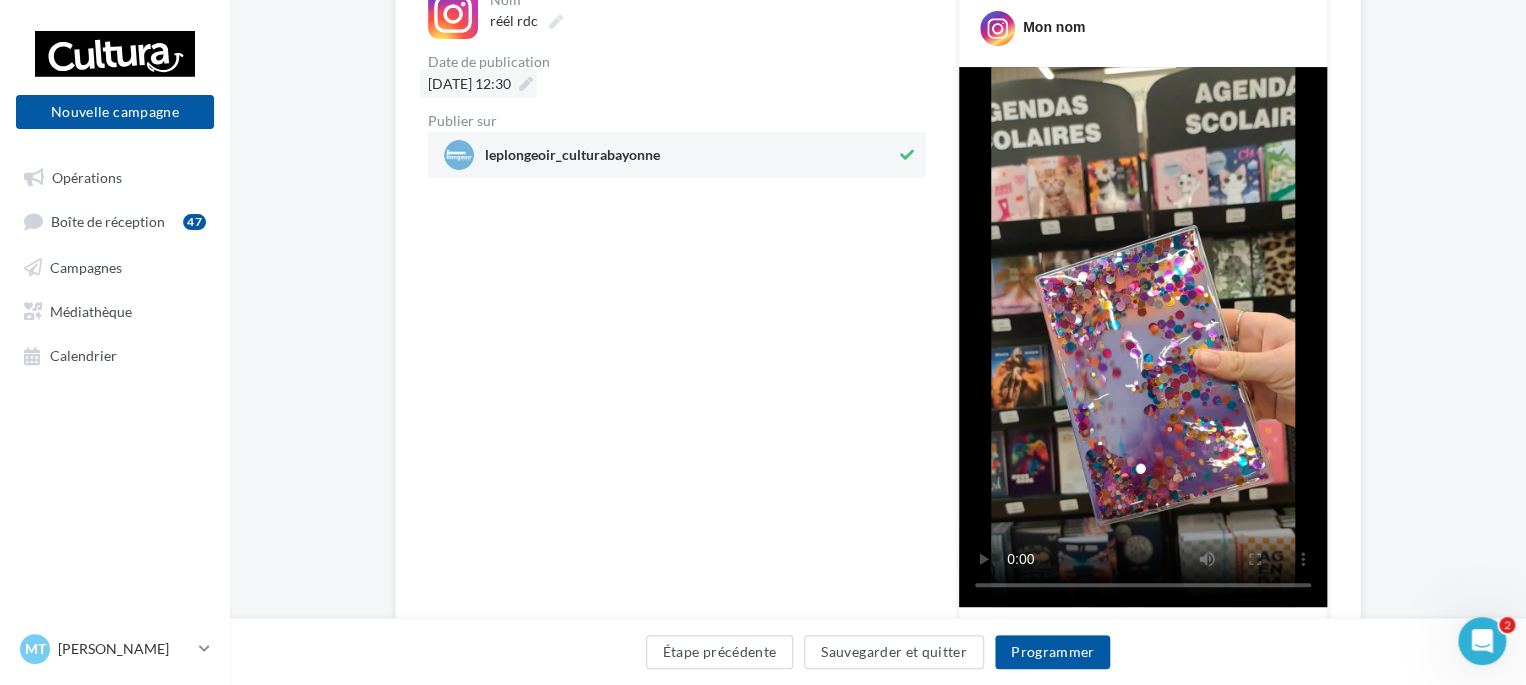 click at bounding box center [526, 84] 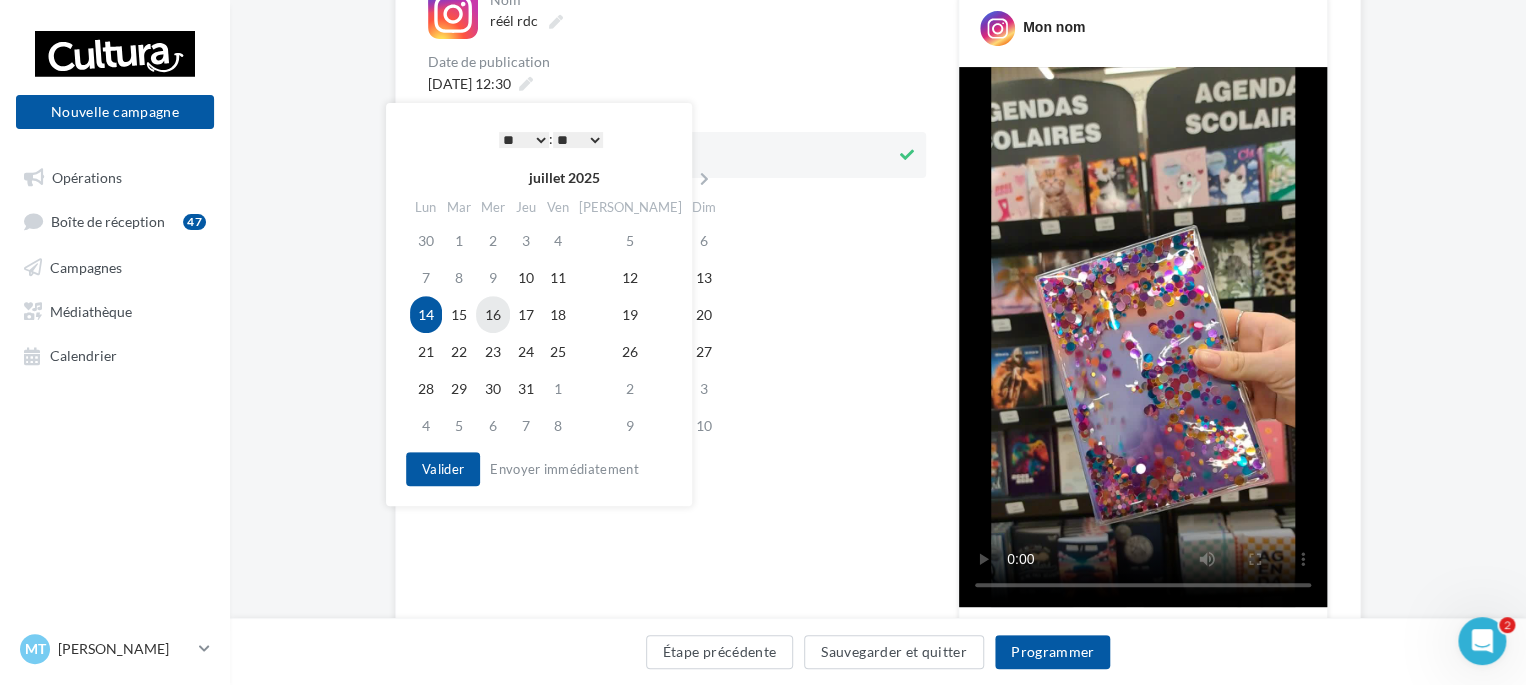 click on "16" at bounding box center [493, 314] 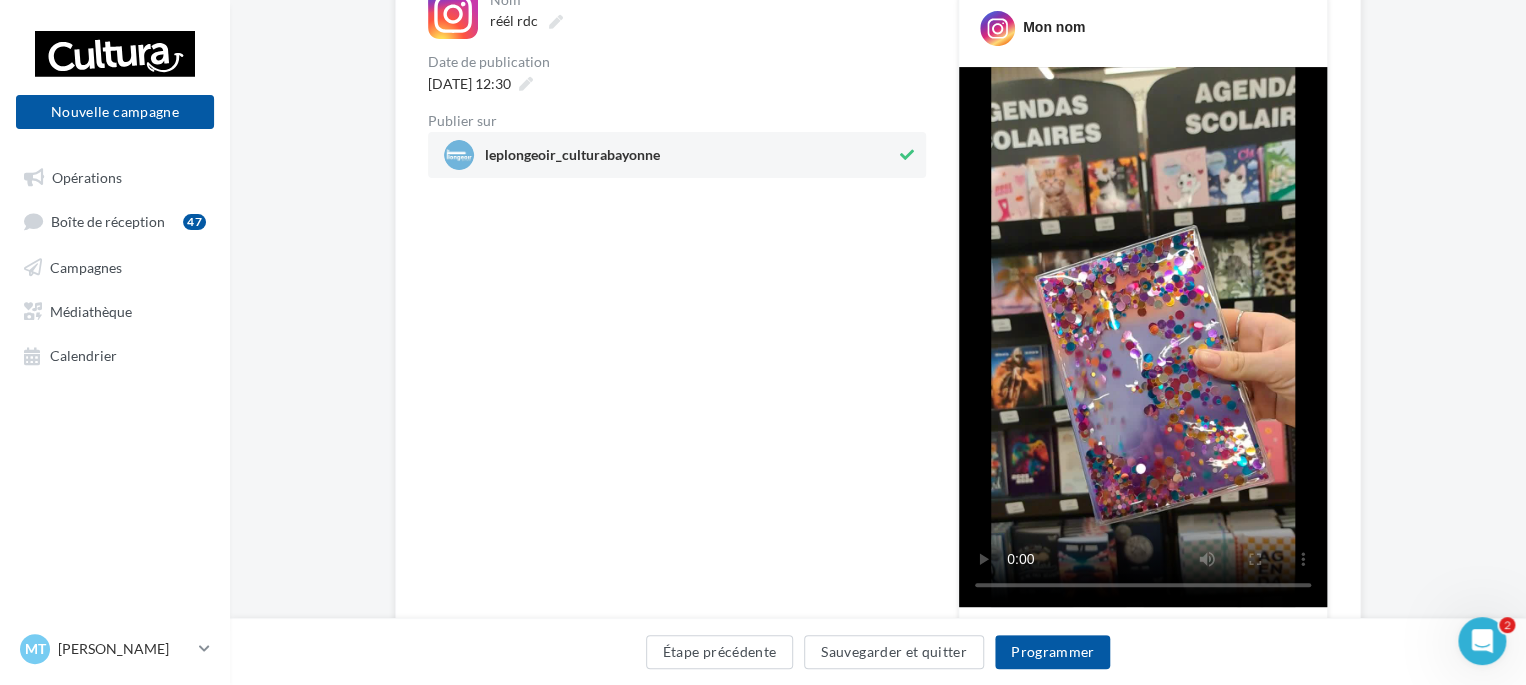 click on "Nom ******** réél rdc   Date de publication   16/07/2025 à 12:30   Publier sur
leplongeoir_culturabayonne" at bounding box center [677, 507] 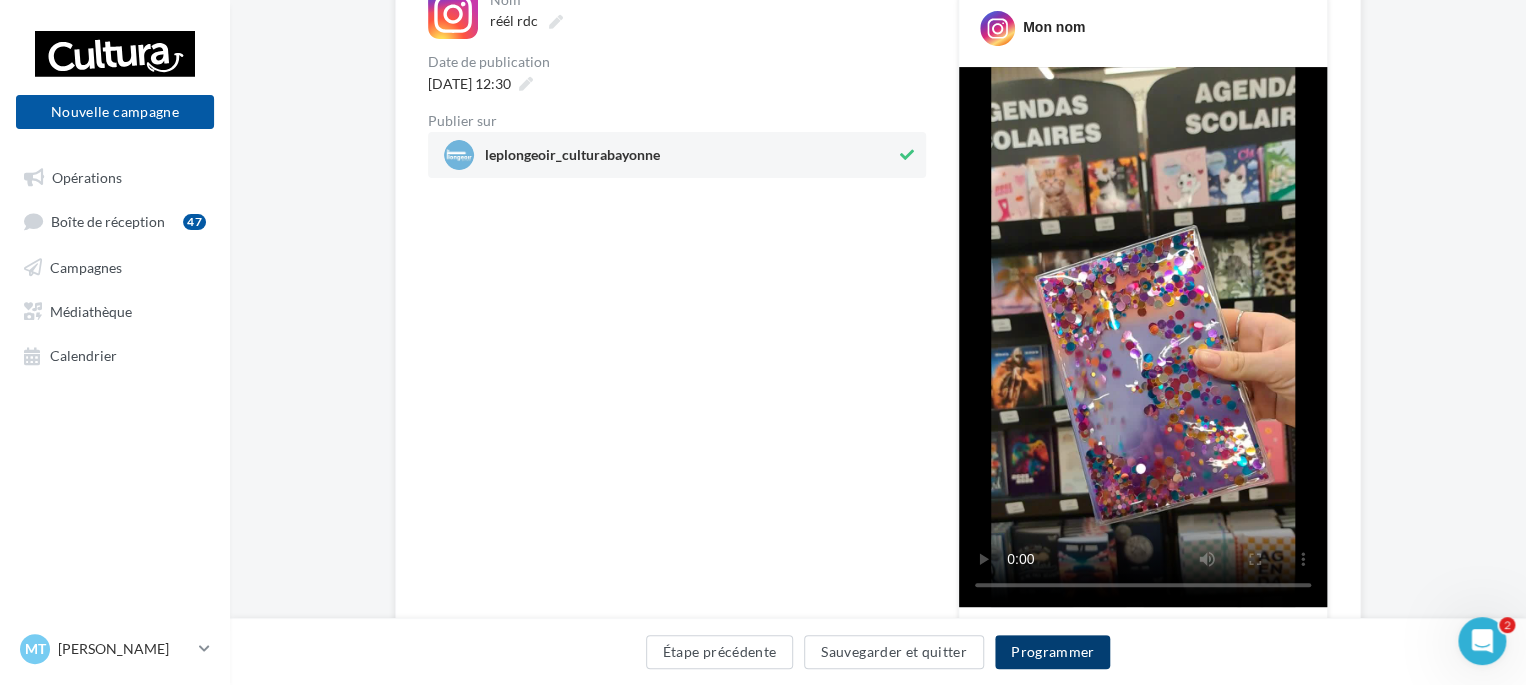 click on "Programmer" at bounding box center [1053, 652] 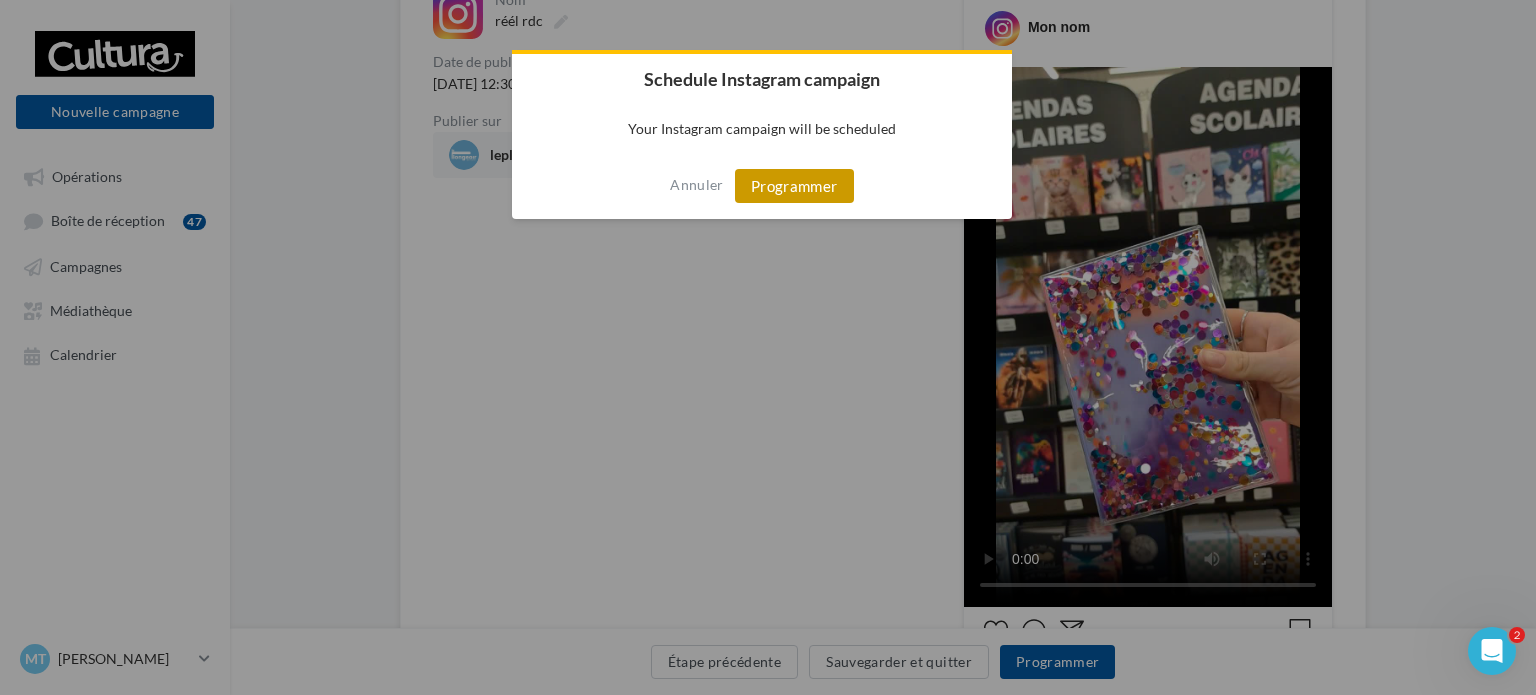 click on "Programmer" at bounding box center [794, 186] 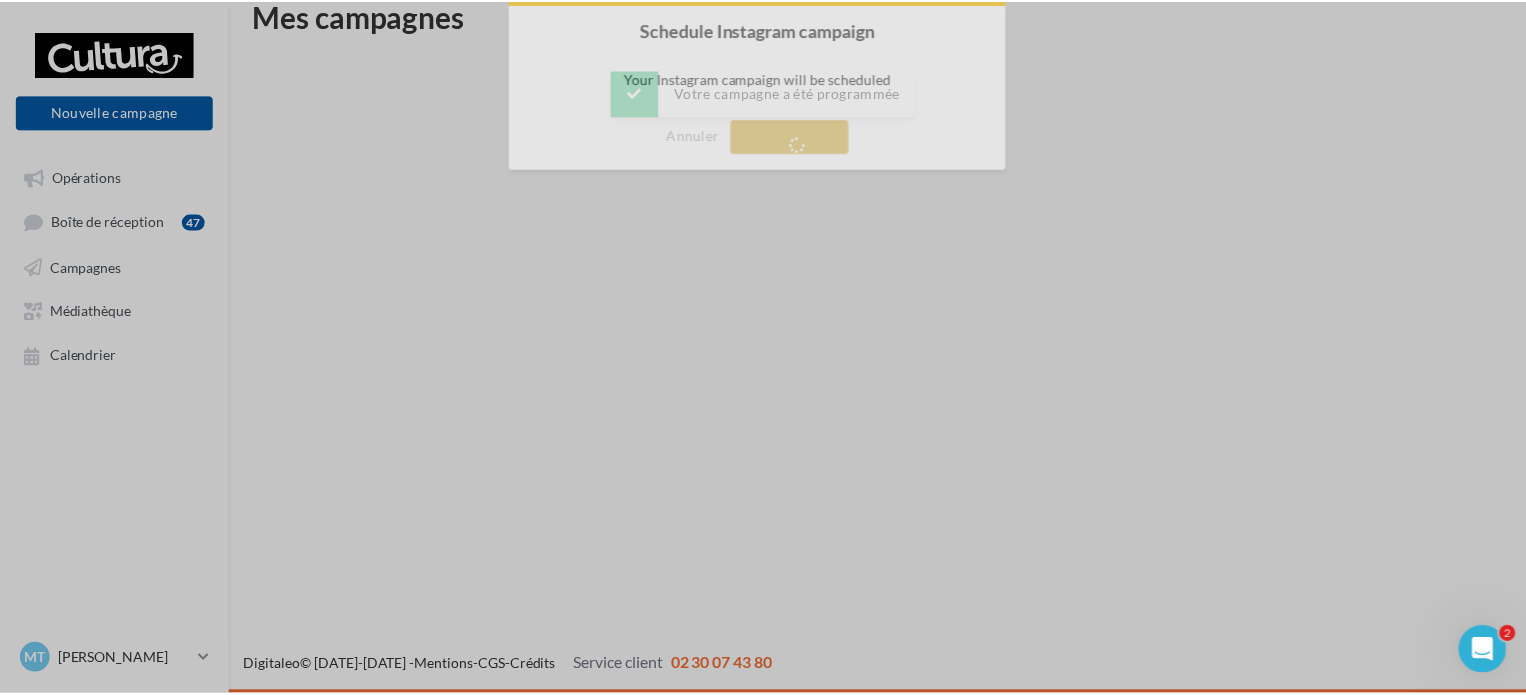 scroll, scrollTop: 32, scrollLeft: 0, axis: vertical 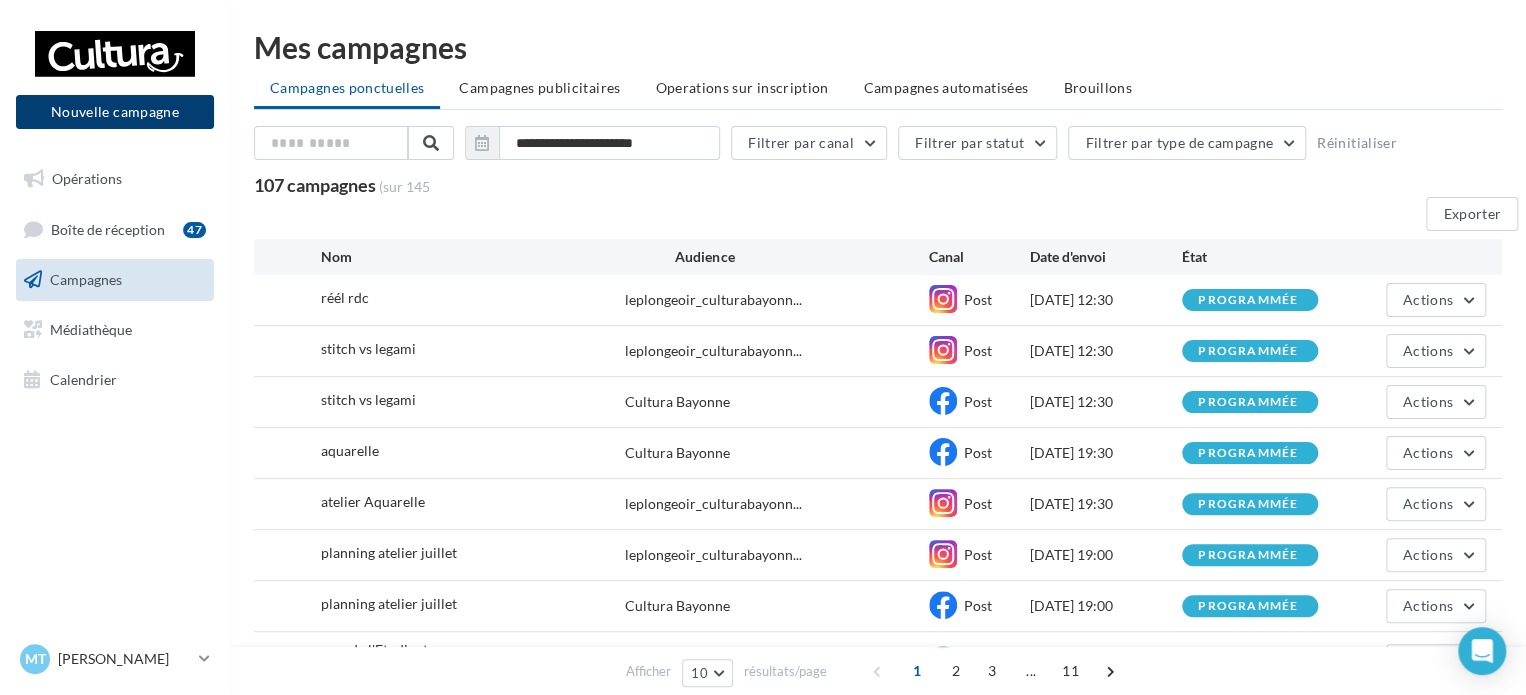 click on "Nouvelle campagne" at bounding box center [115, 112] 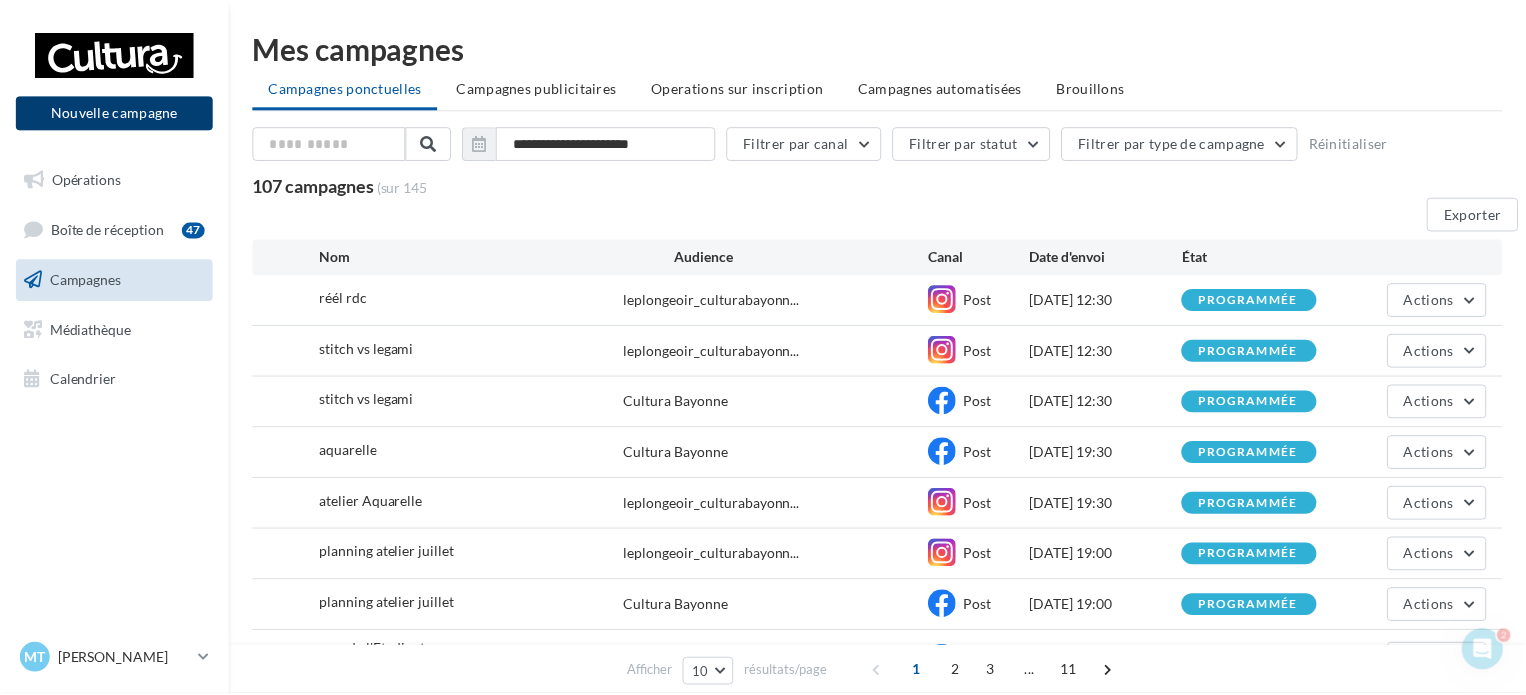 scroll, scrollTop: 0, scrollLeft: 0, axis: both 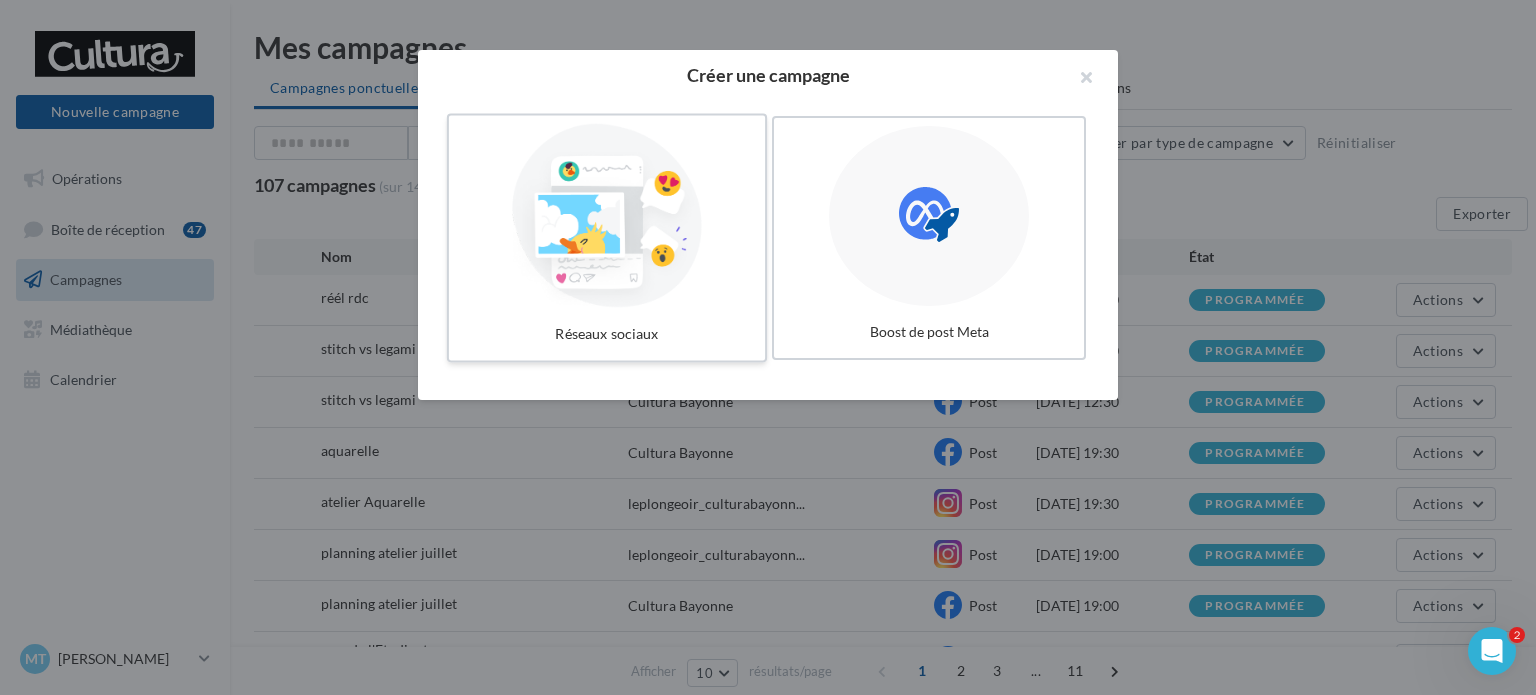 click on "Réseaux sociaux" at bounding box center (607, 334) 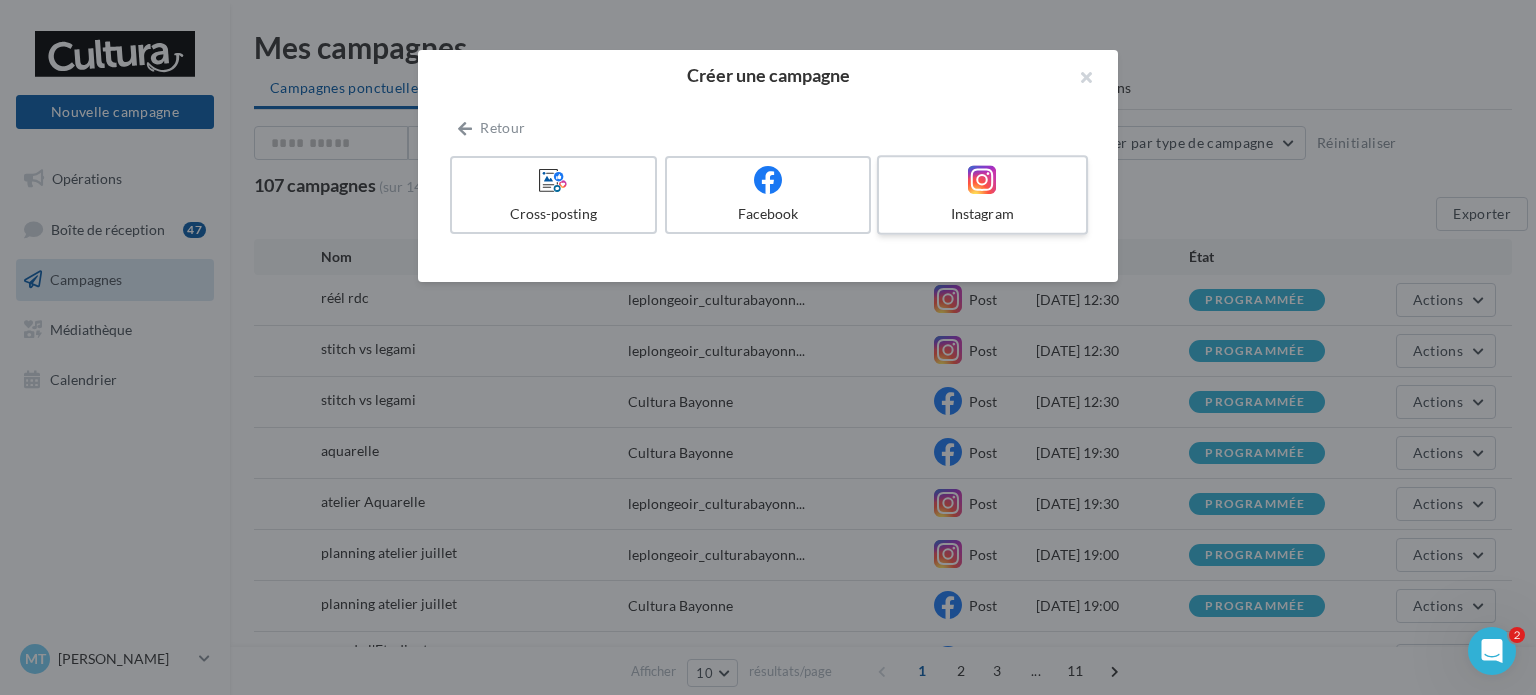 click at bounding box center (982, 180) 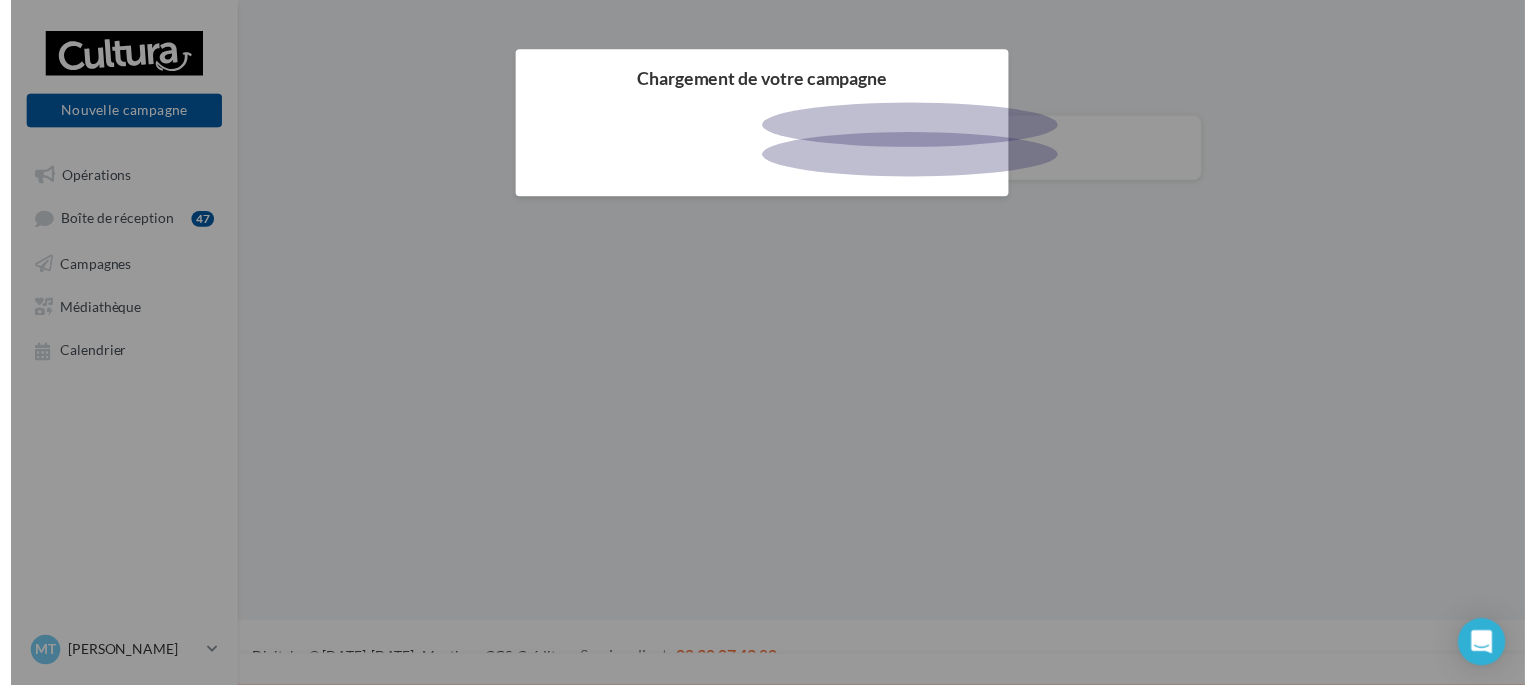 scroll, scrollTop: 0, scrollLeft: 0, axis: both 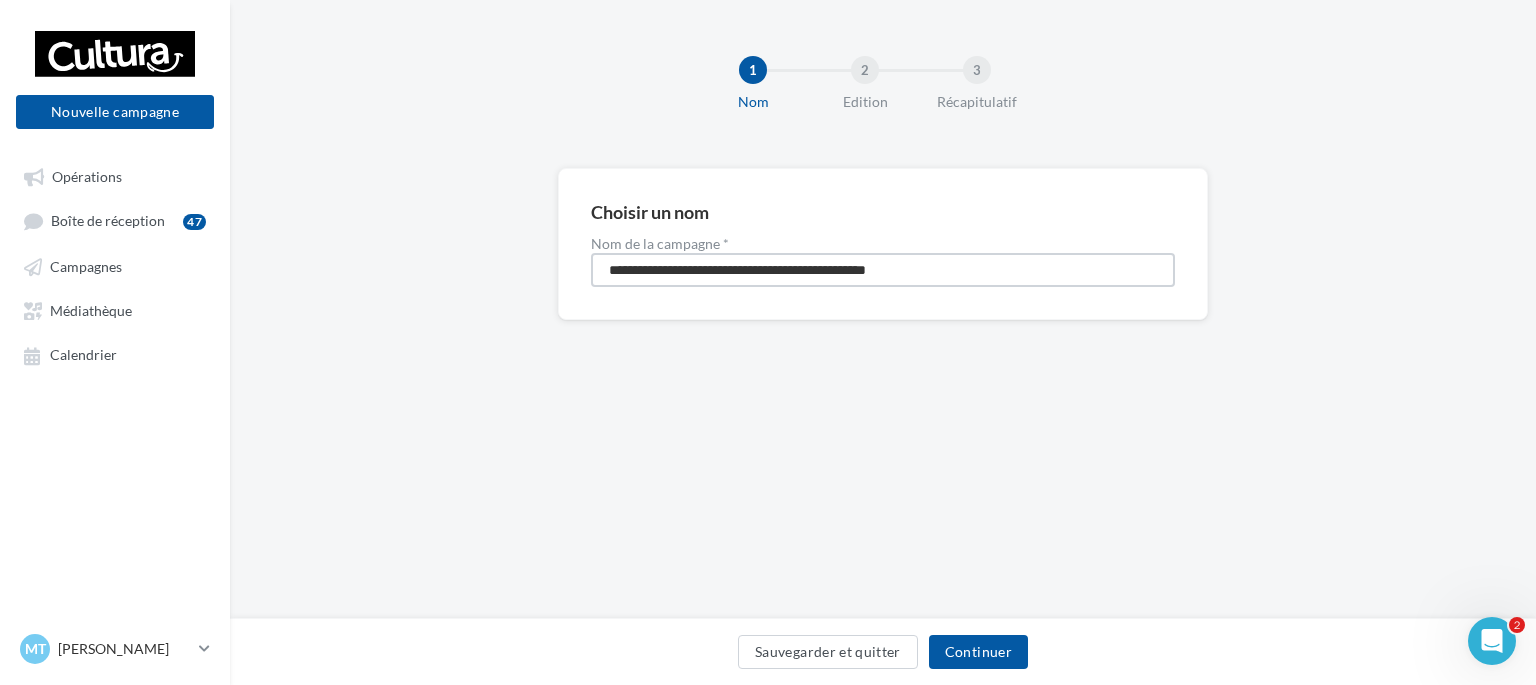 drag, startPoint x: 988, startPoint y: 279, endPoint x: 488, endPoint y: 268, distance: 500.12097 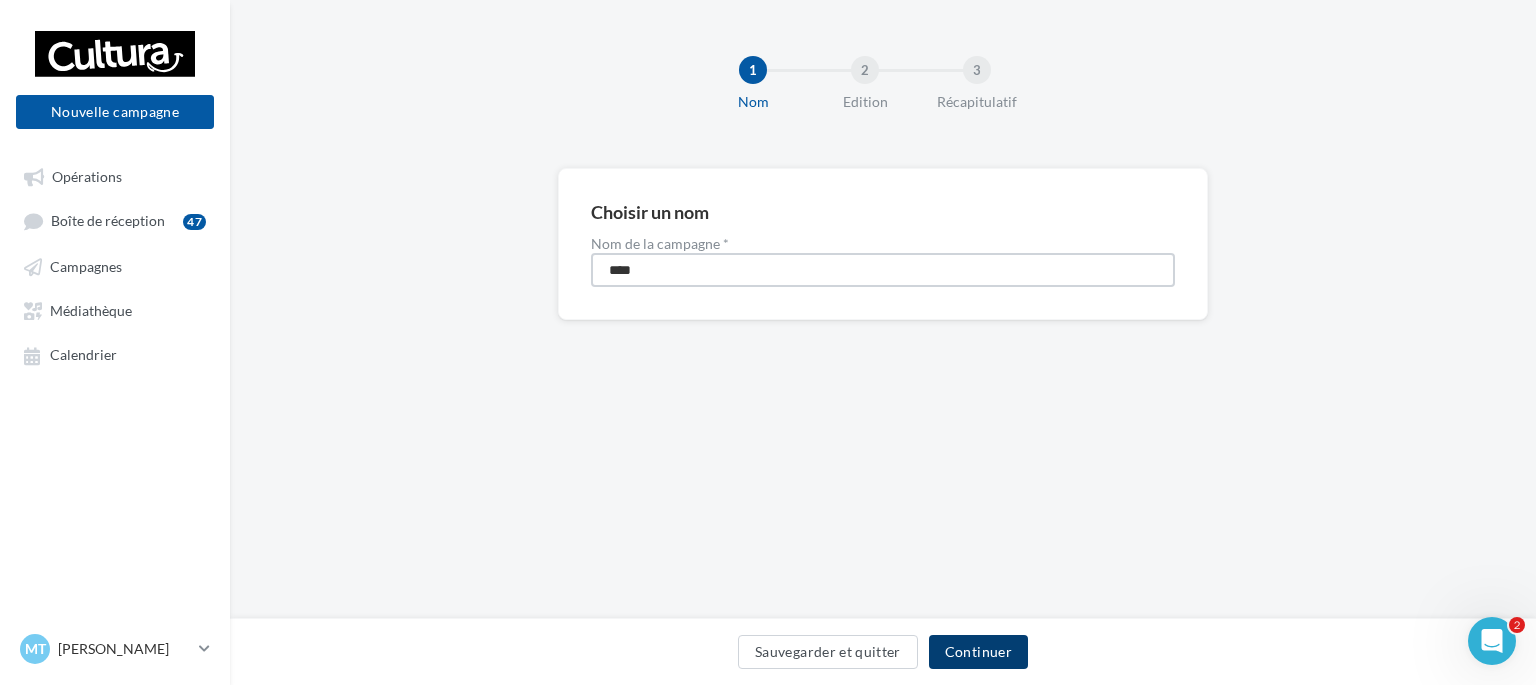 type on "***" 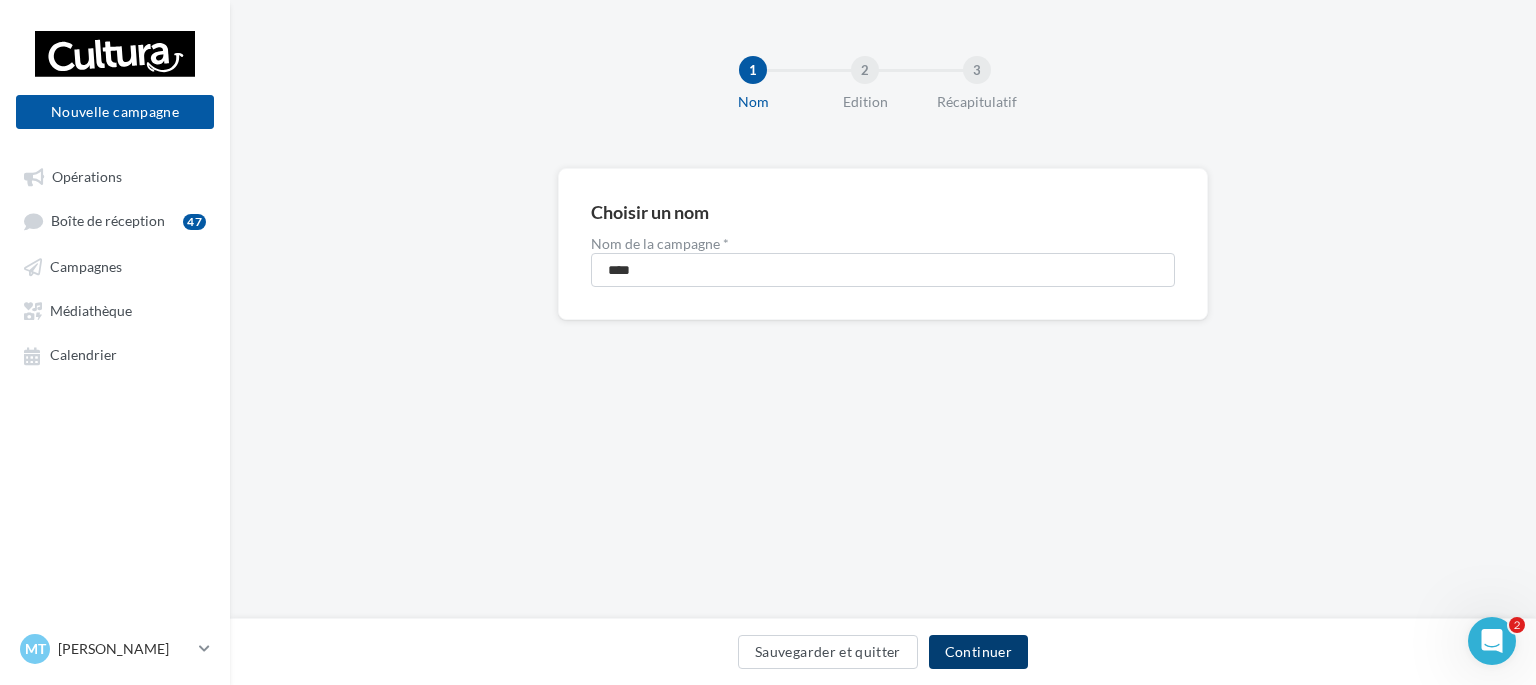click on "Continuer" at bounding box center (978, 652) 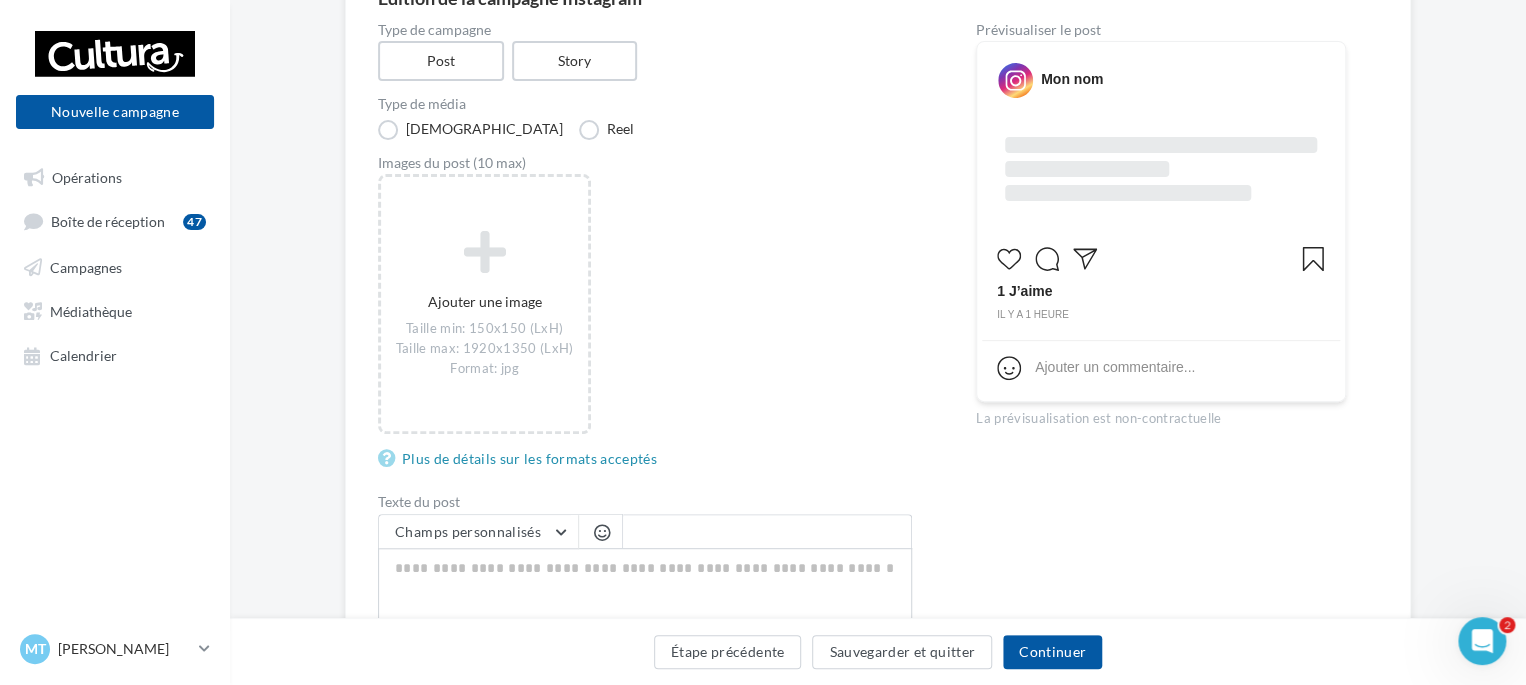 scroll, scrollTop: 215, scrollLeft: 0, axis: vertical 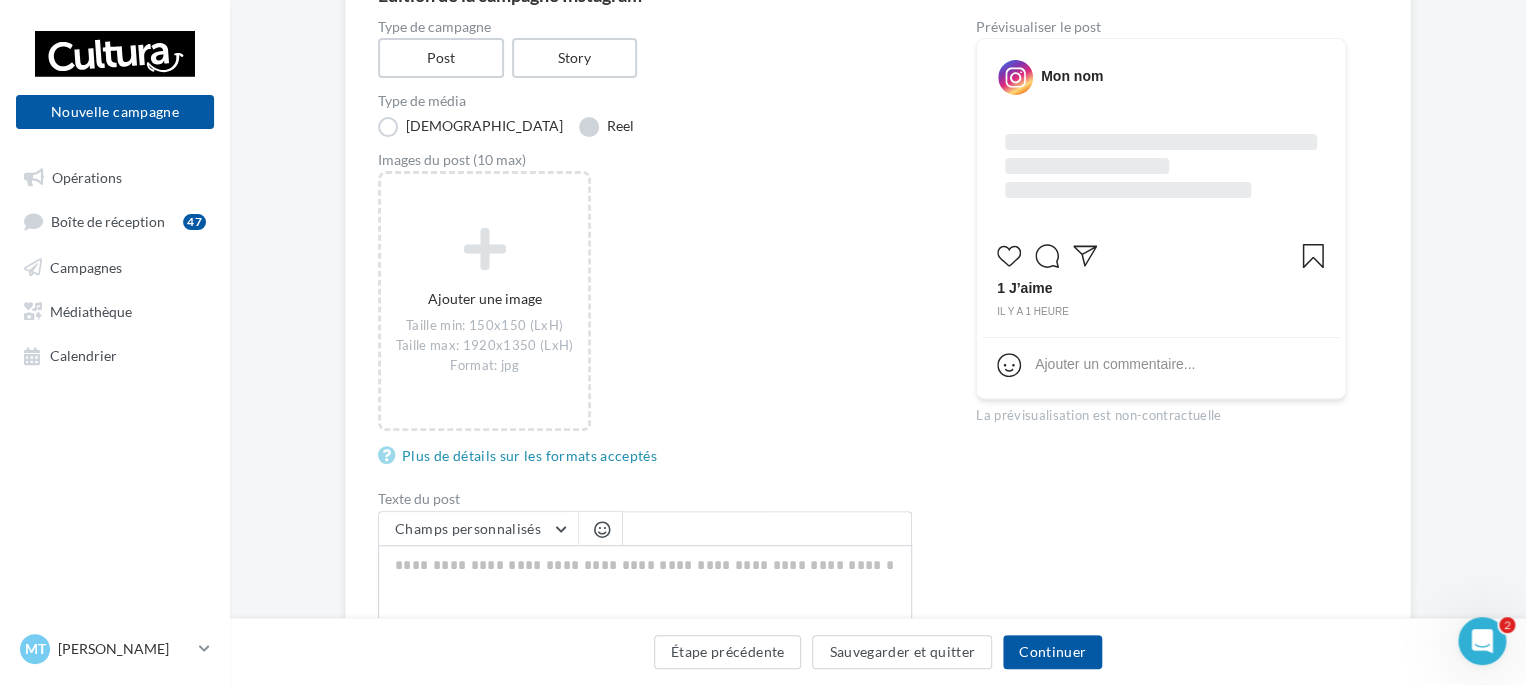 click on "Reel" at bounding box center (606, 127) 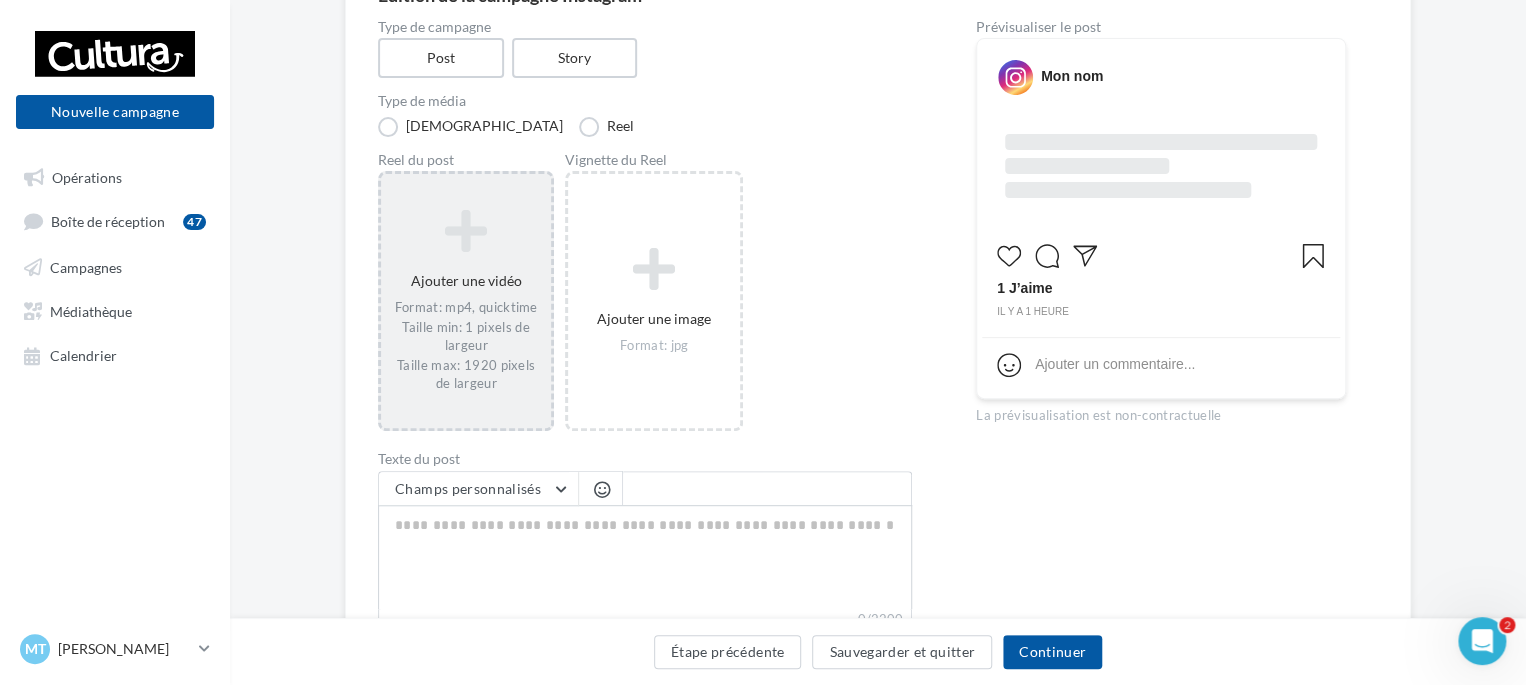 click at bounding box center (466, 231) 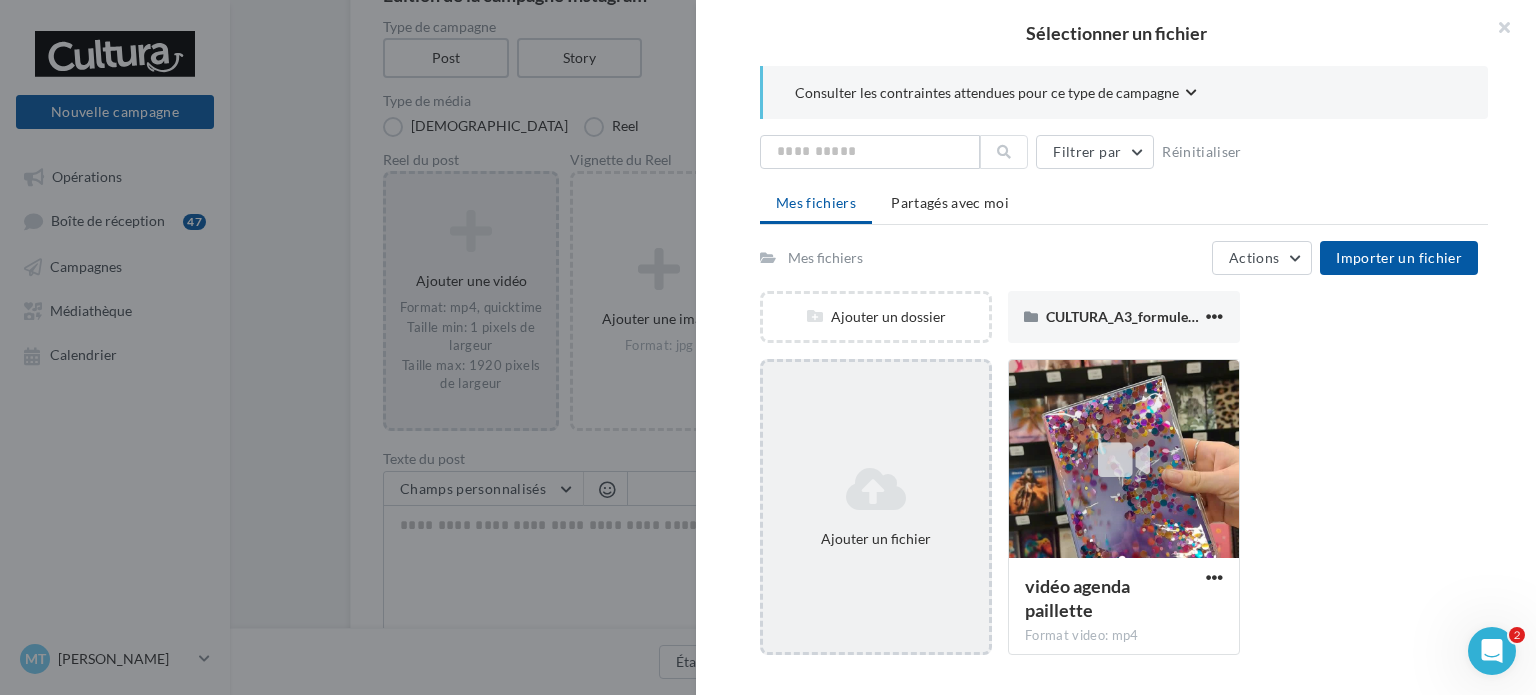 click at bounding box center [876, 489] 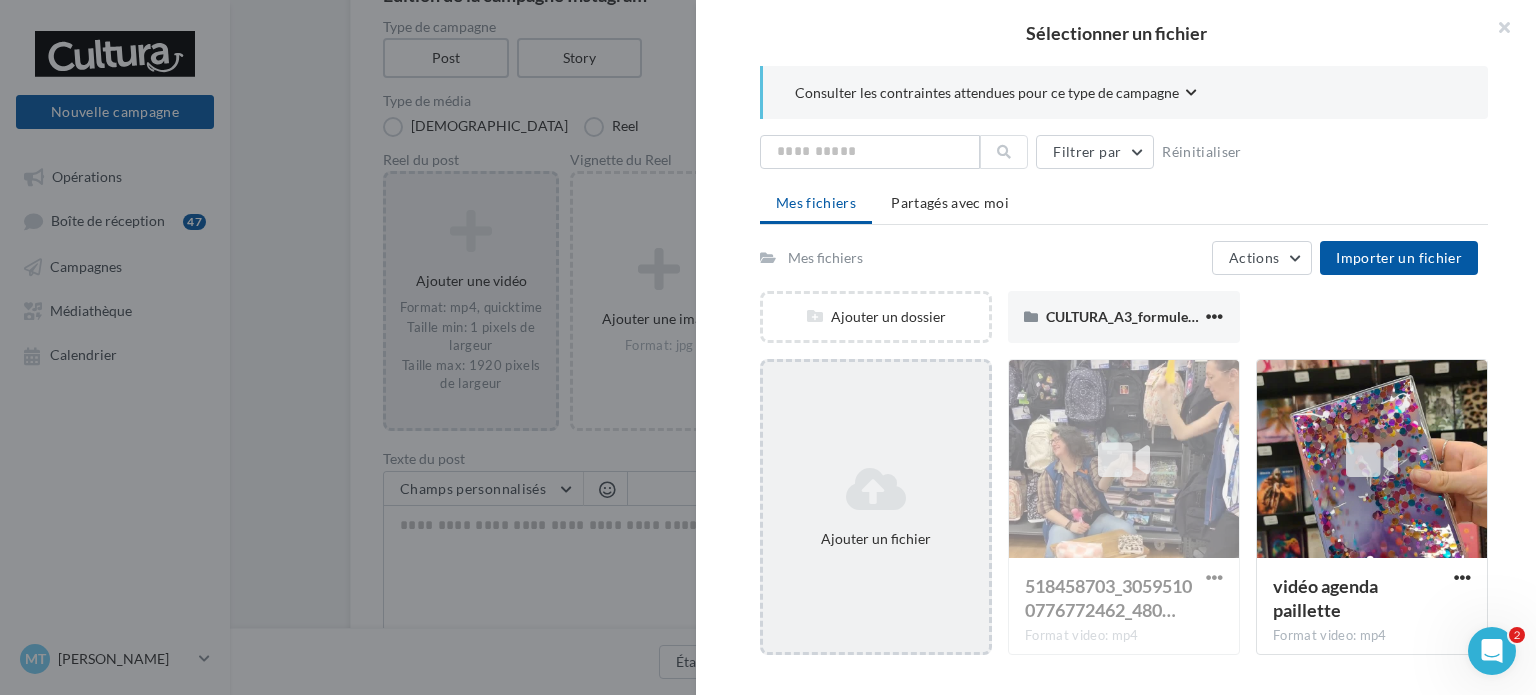 click at bounding box center [876, 489] 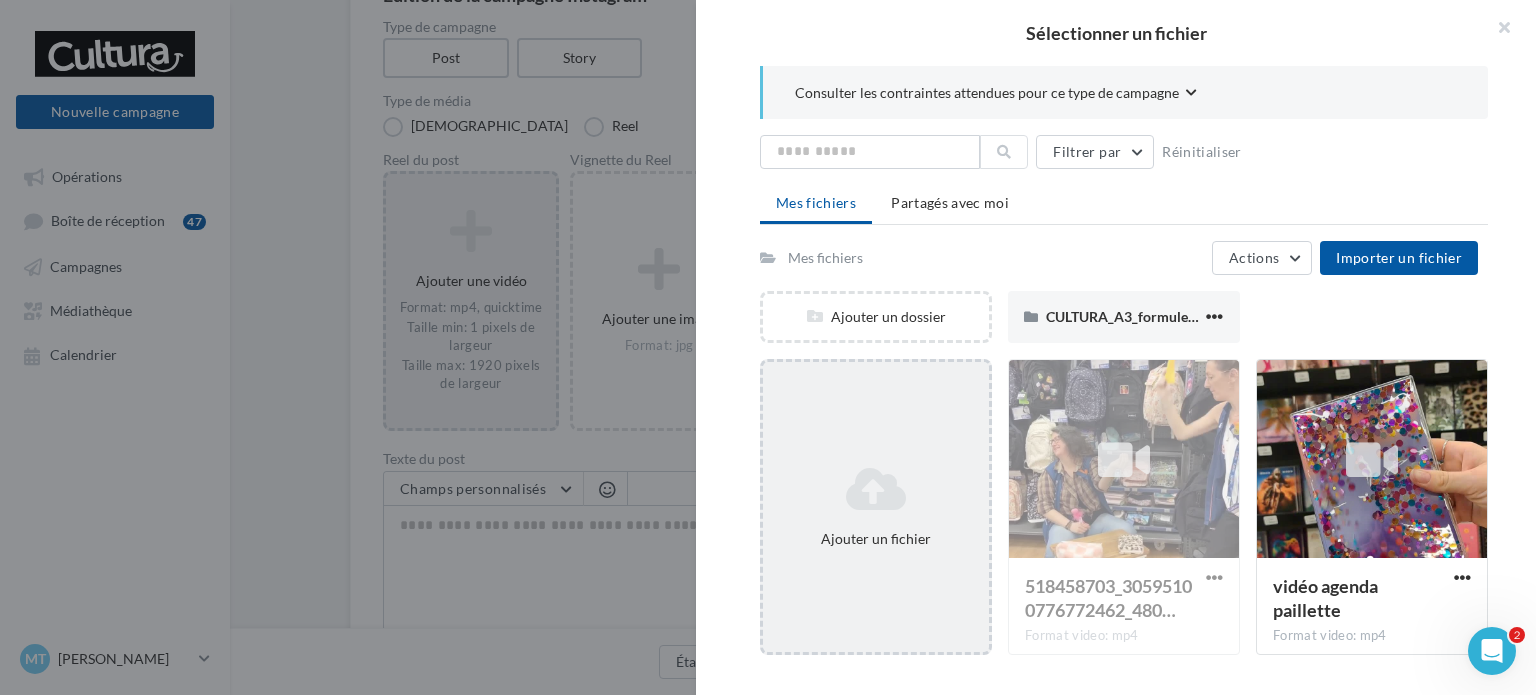 click at bounding box center [876, 489] 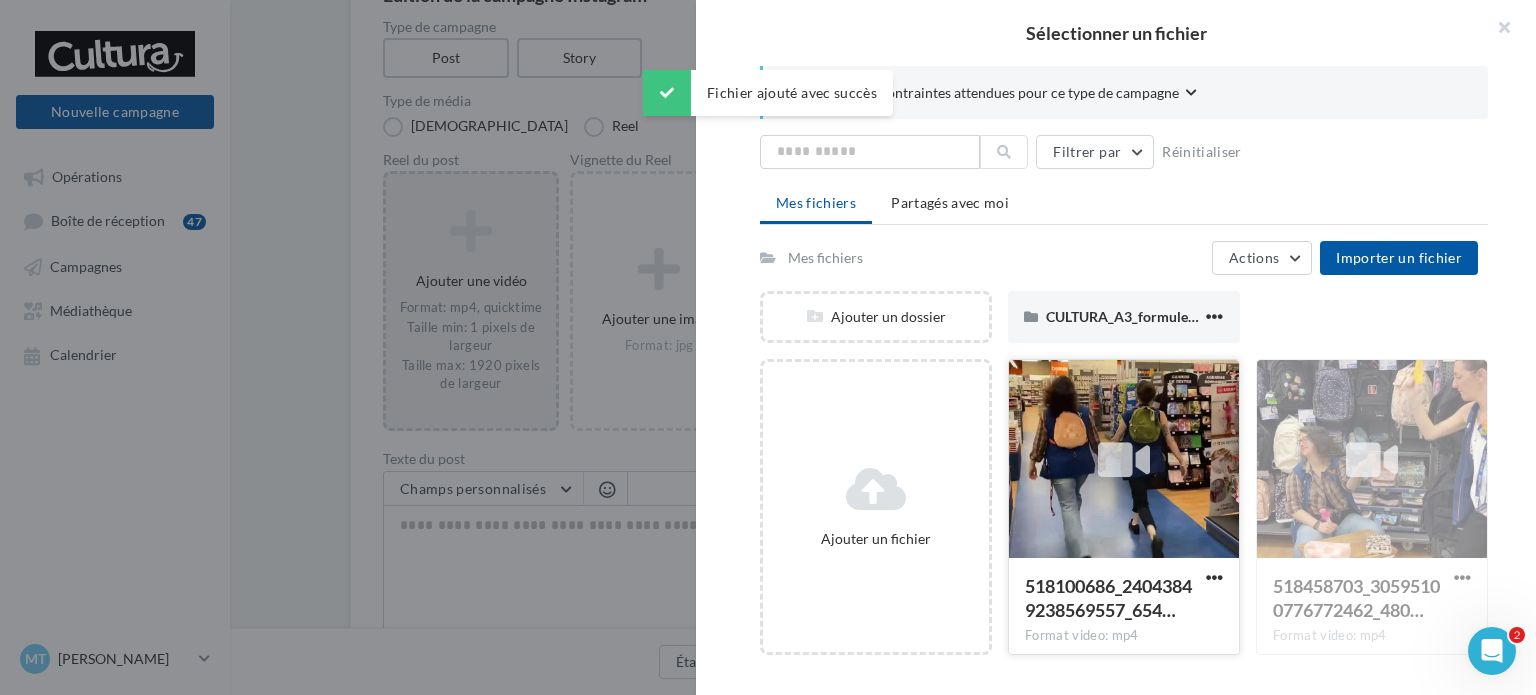 click at bounding box center [1124, 460] 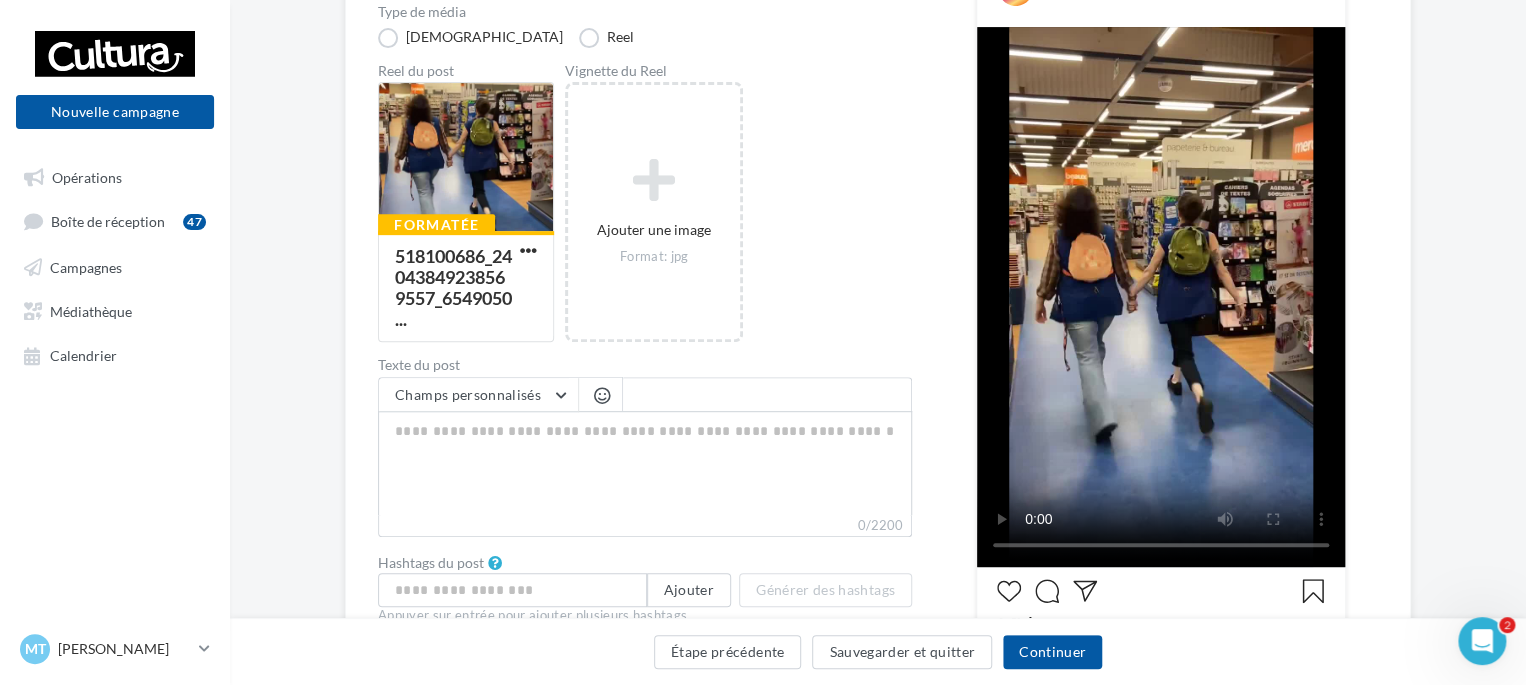 scroll, scrollTop: 323, scrollLeft: 0, axis: vertical 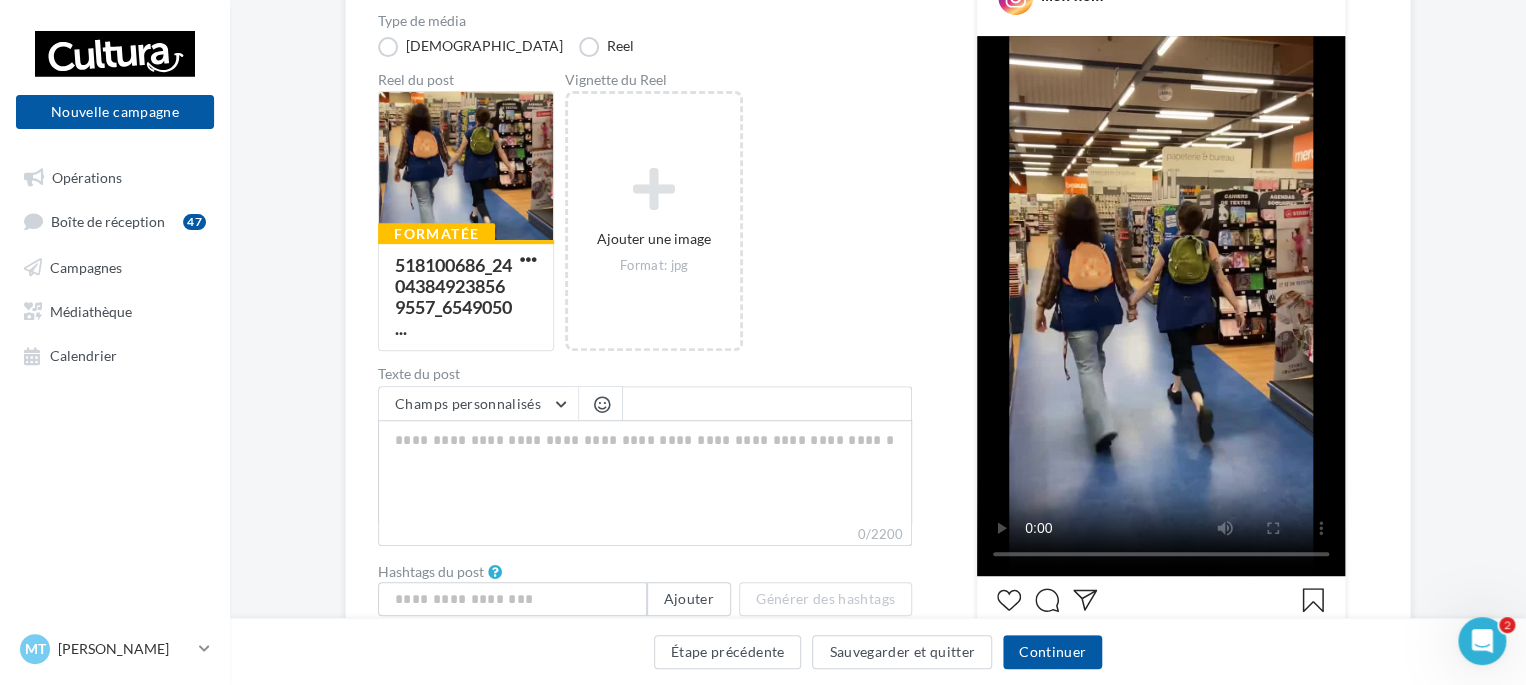 click on "Type de campagne
Post
Story
Type de média
Visuel   Reel       Reel du post              Formatée       518100686_24043849238569557_6549050...
Vignette du Reel
Ajouter une image     Format: jpg
Texte du post
Champs personnalisés         Adresse de l'entreprise     Nom de l'entreprise     Téléphone de l'entreprise     Signature de l'entreprise     Site internet de l'entreprise     Ville     Code Postal
0/2200
Hashtags du post
Ajouter
Générer des hashtags
Appuyer sur entrée pour ajouter plusieurs hashtags
Prévisualiser le post" at bounding box center [878, 362] 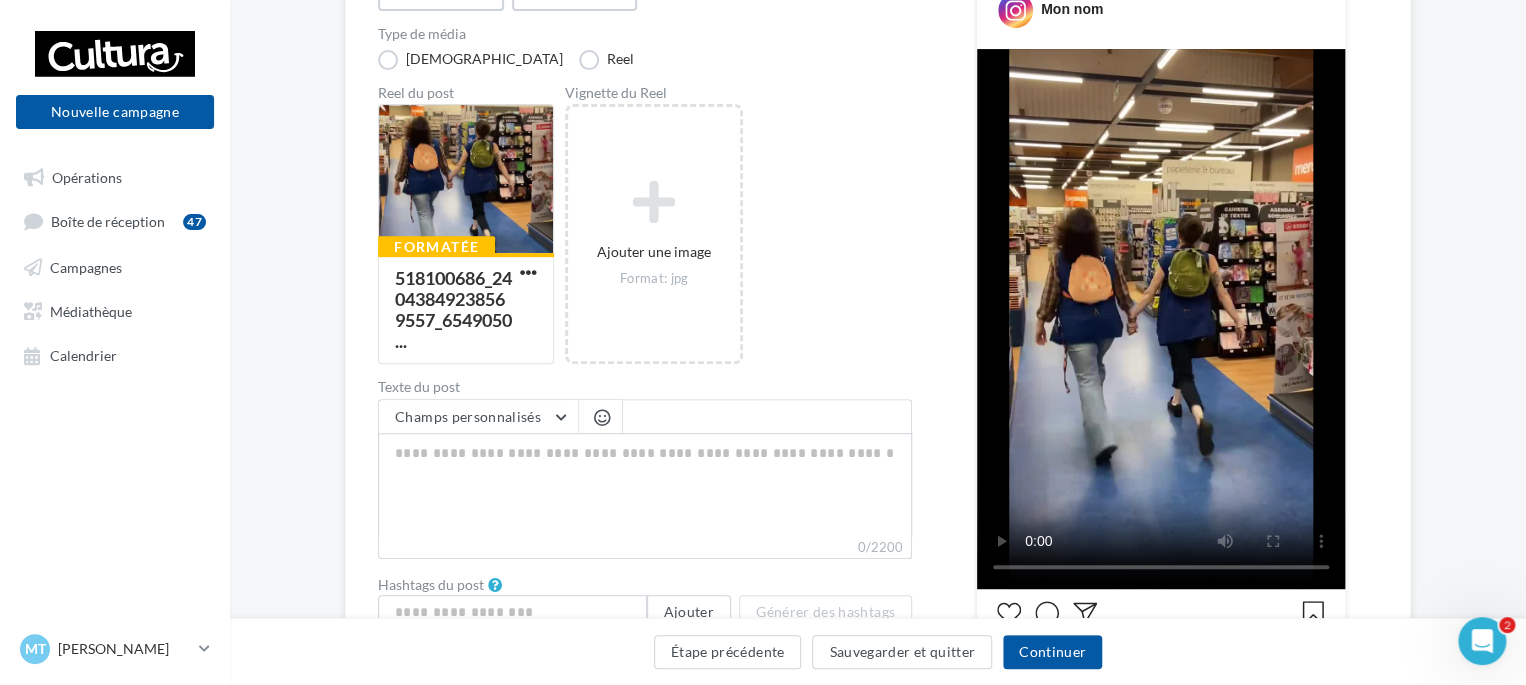 scroll, scrollTop: 238, scrollLeft: 0, axis: vertical 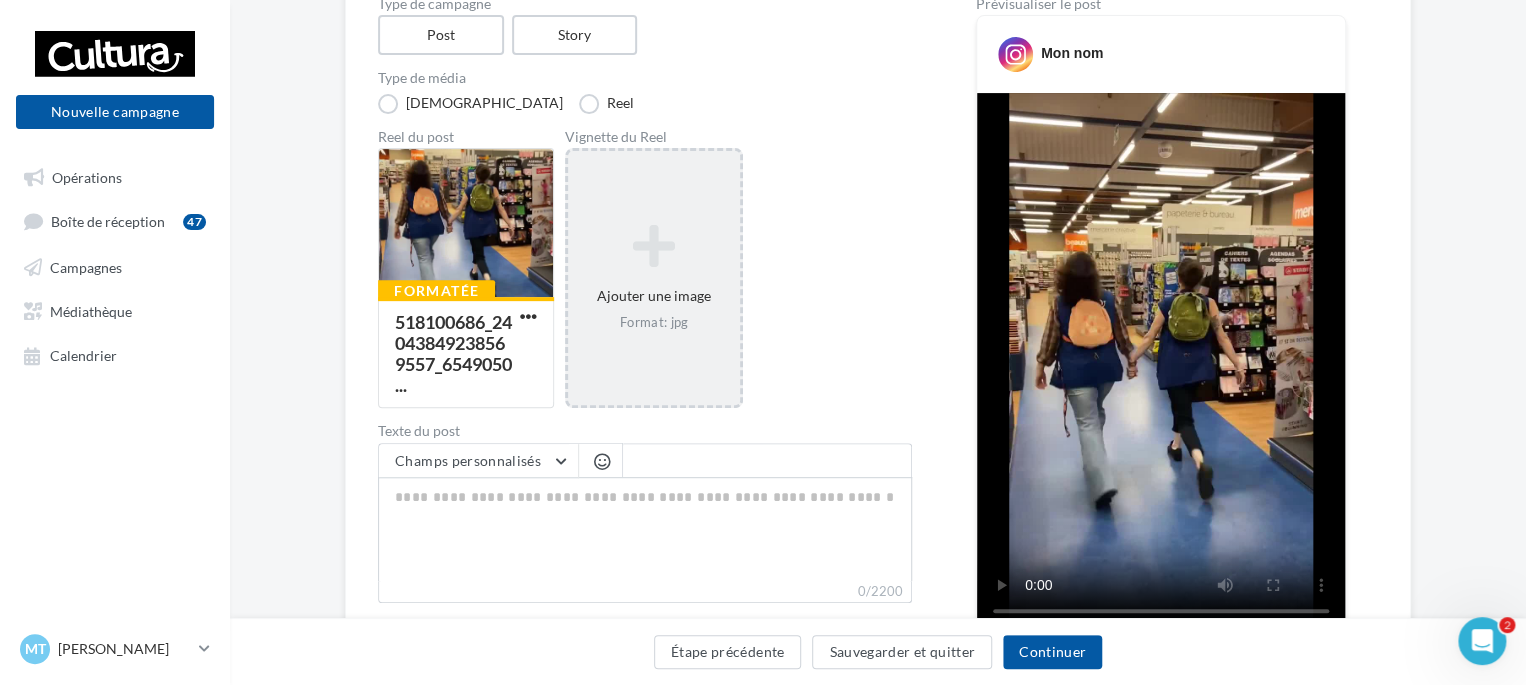 click at bounding box center [654, 246] 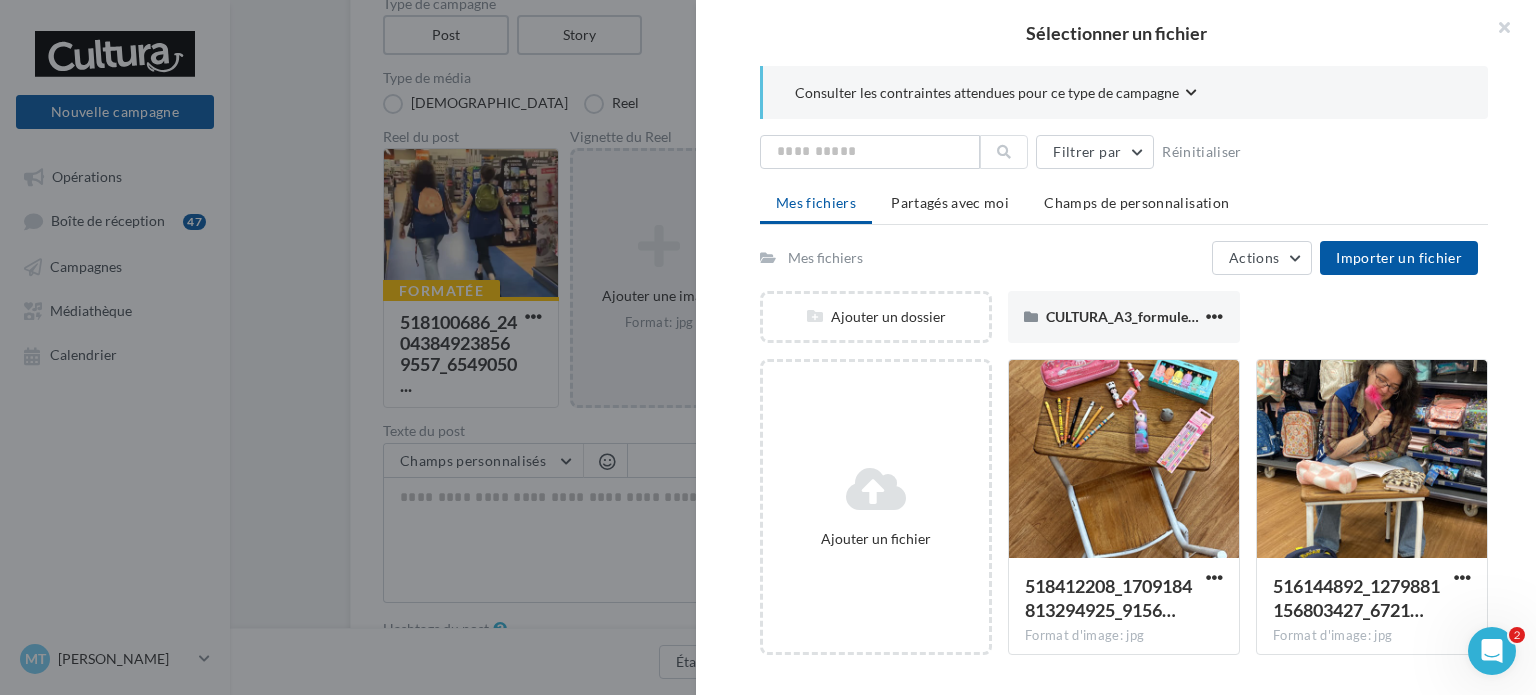 click at bounding box center (768, 347) 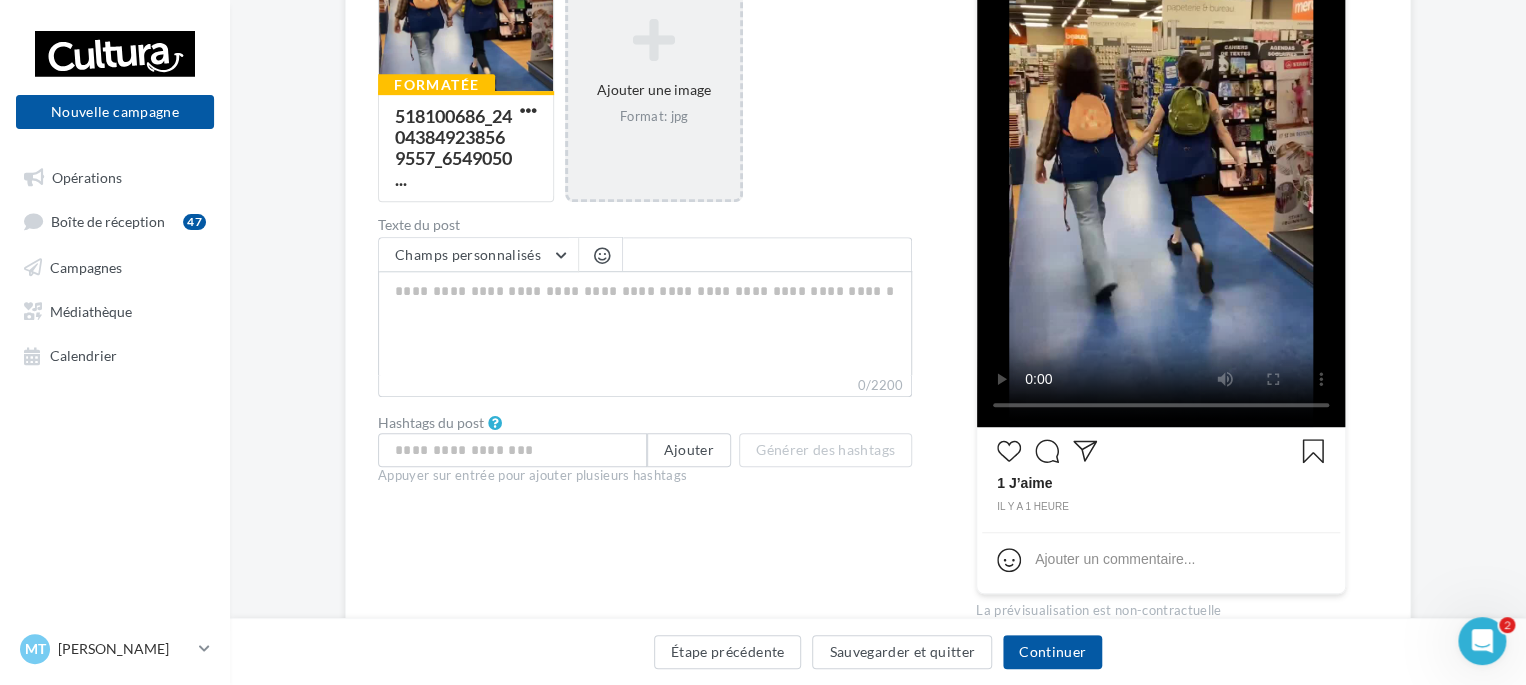 scroll, scrollTop: 447, scrollLeft: 0, axis: vertical 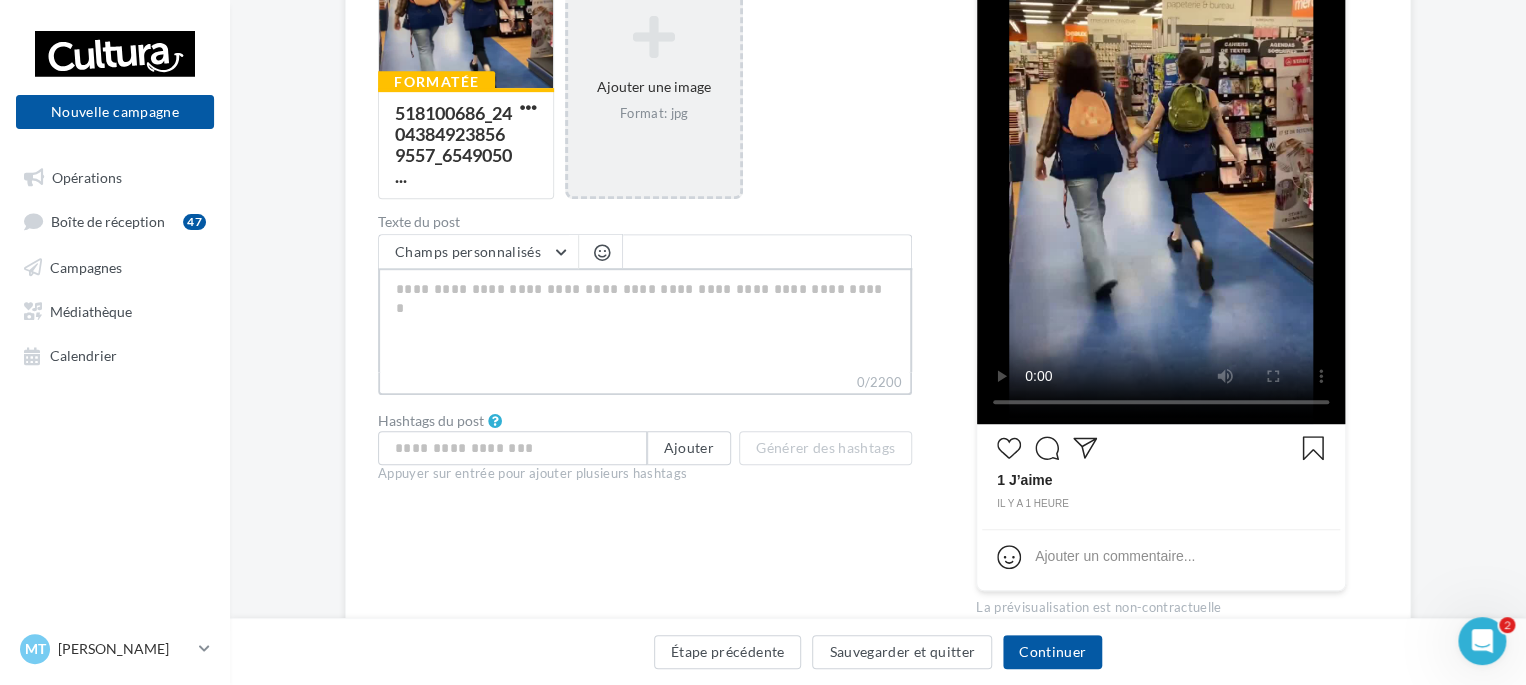 click on "0/2200" at bounding box center [645, 320] 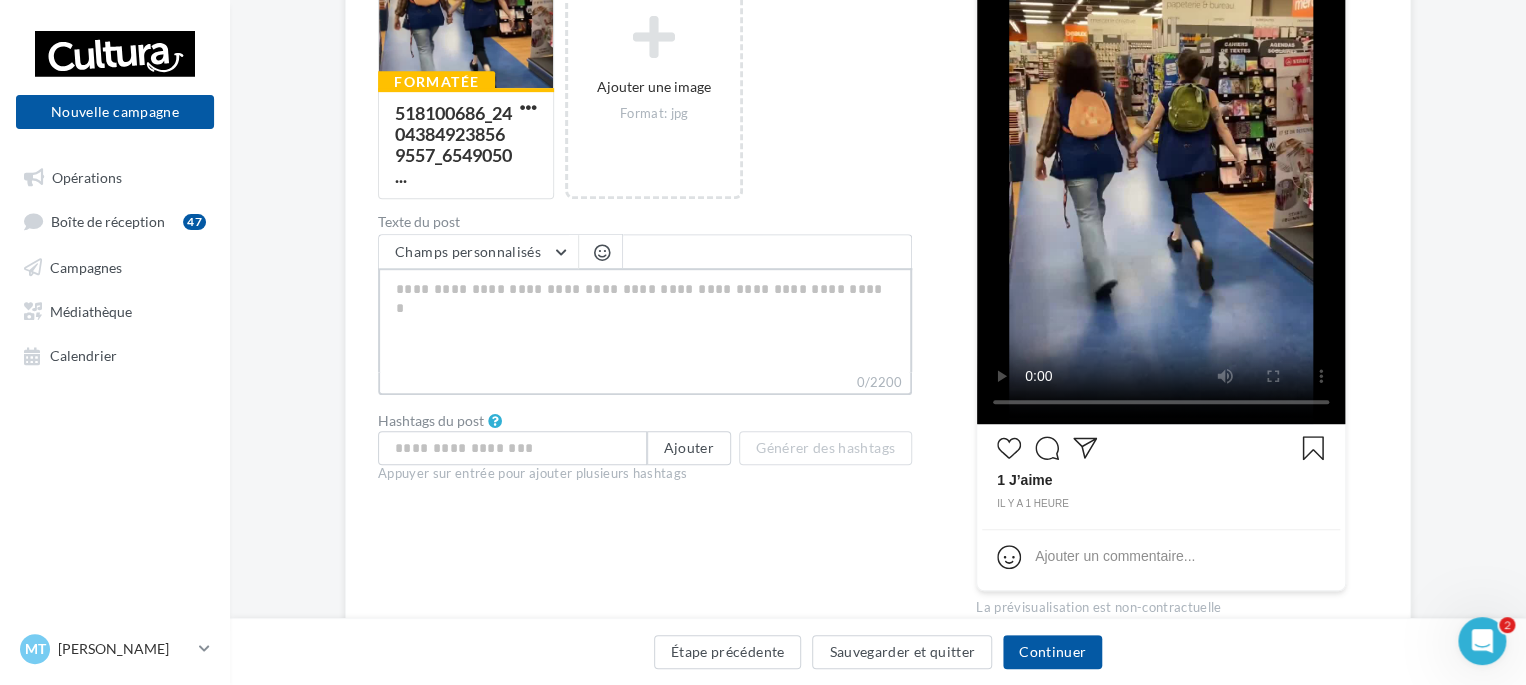 click on "0/2200" at bounding box center (645, 320) 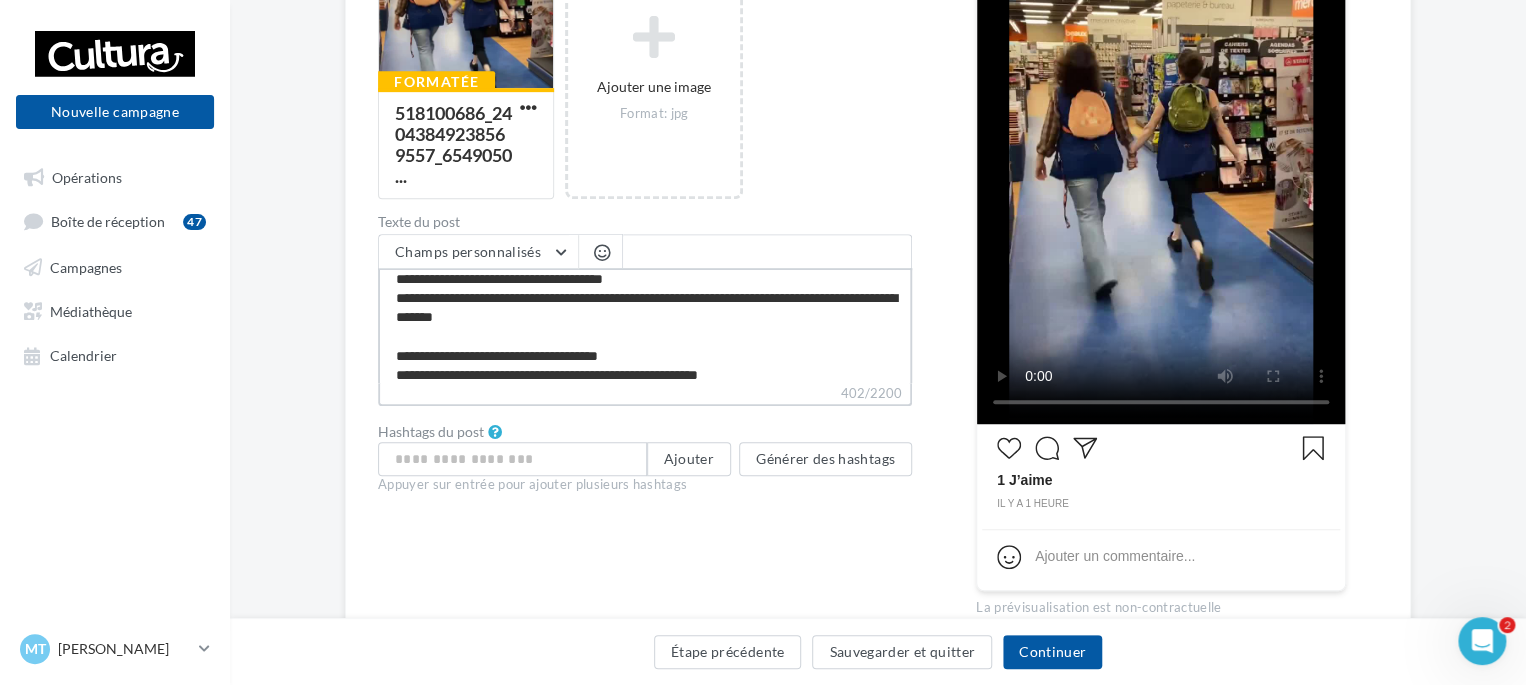 scroll, scrollTop: 0, scrollLeft: 0, axis: both 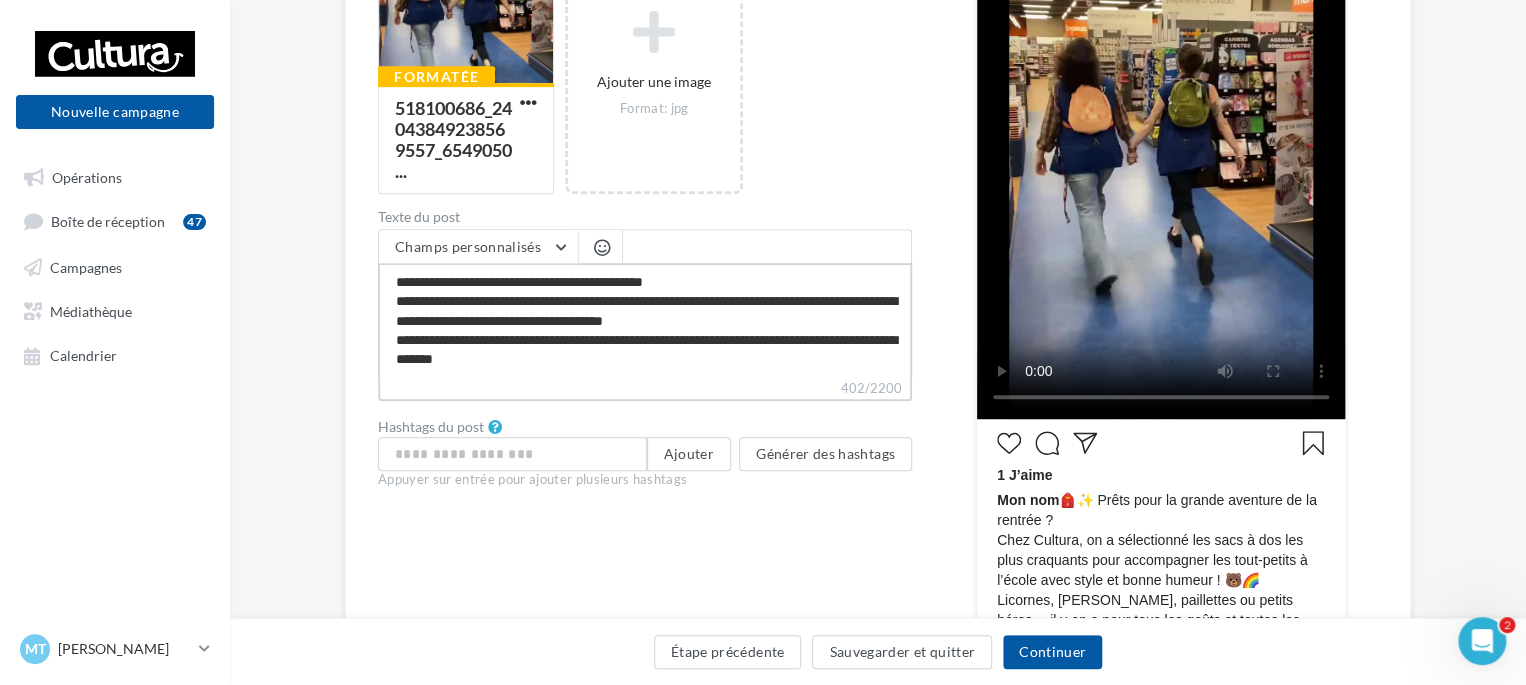 click on "**********" at bounding box center [645, 320] 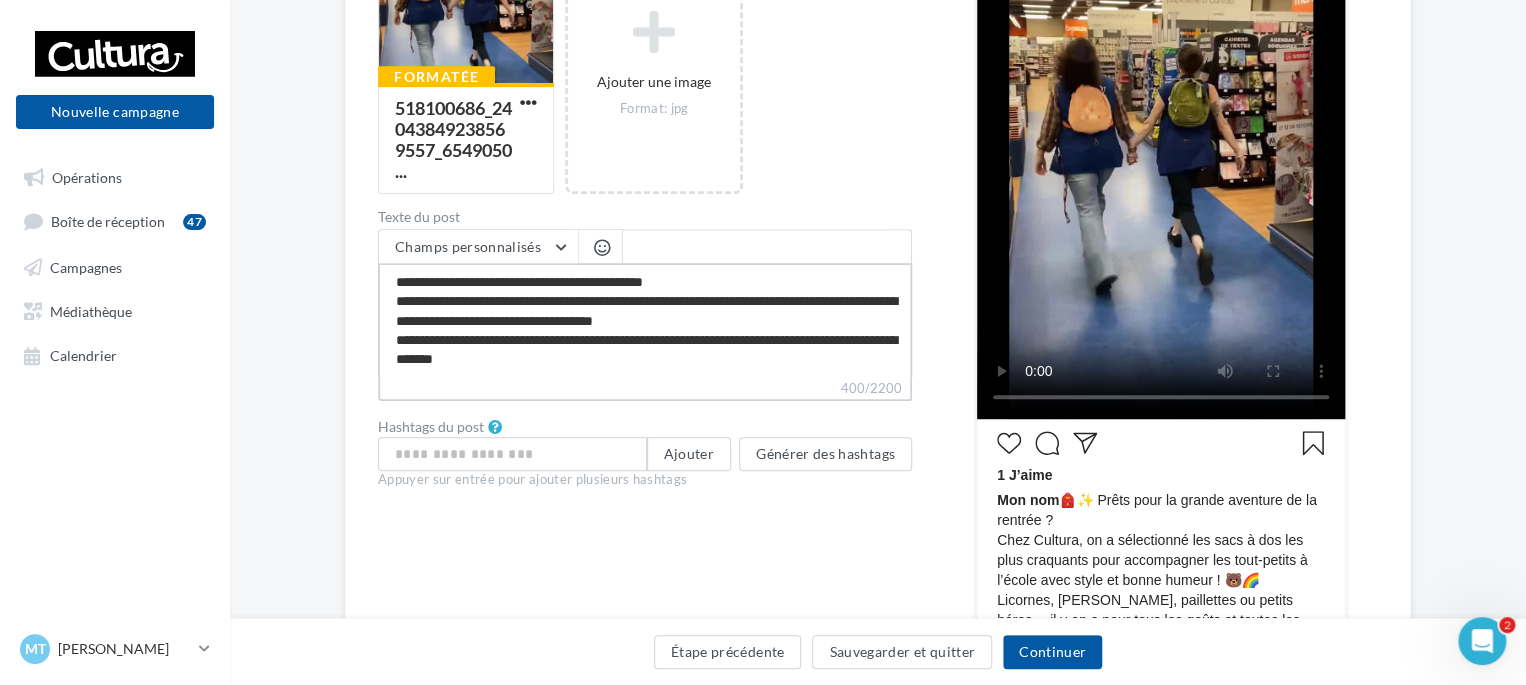 type on "**********" 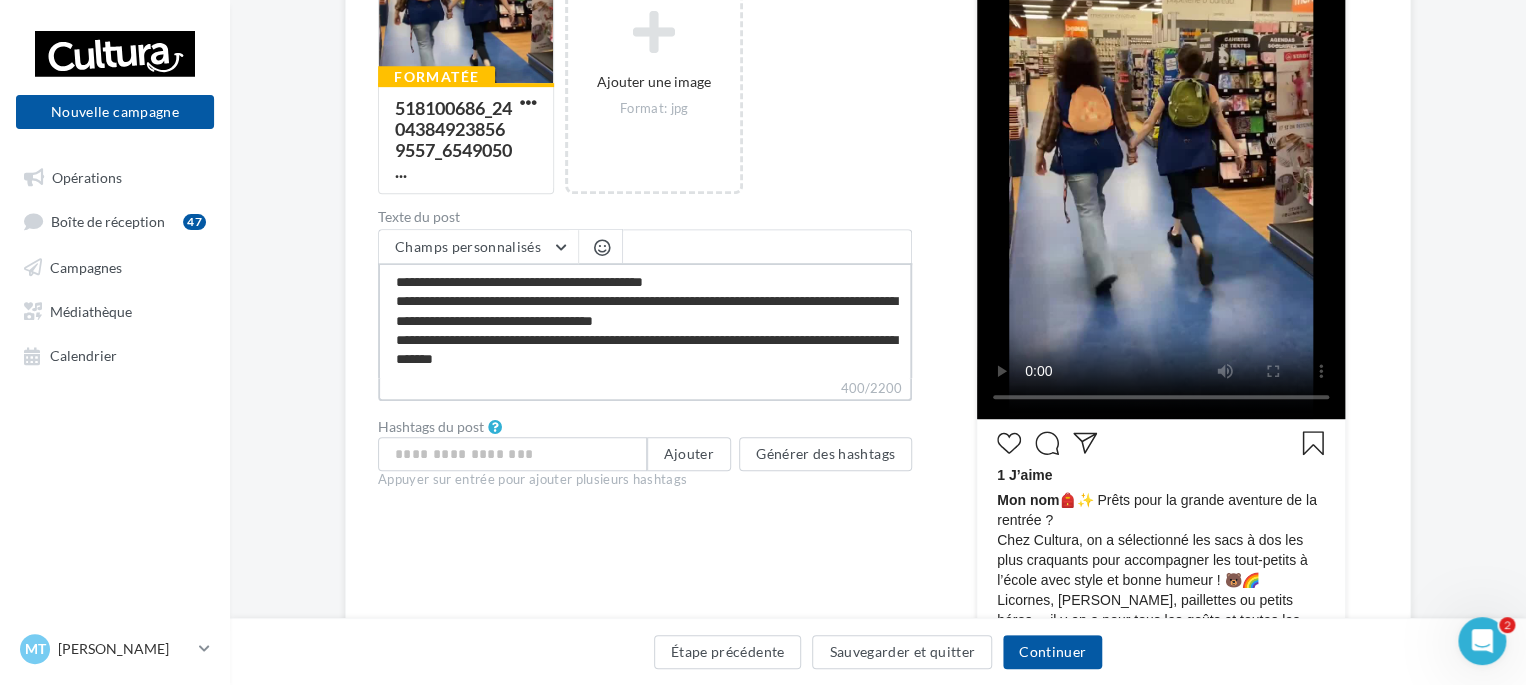 type on "**********" 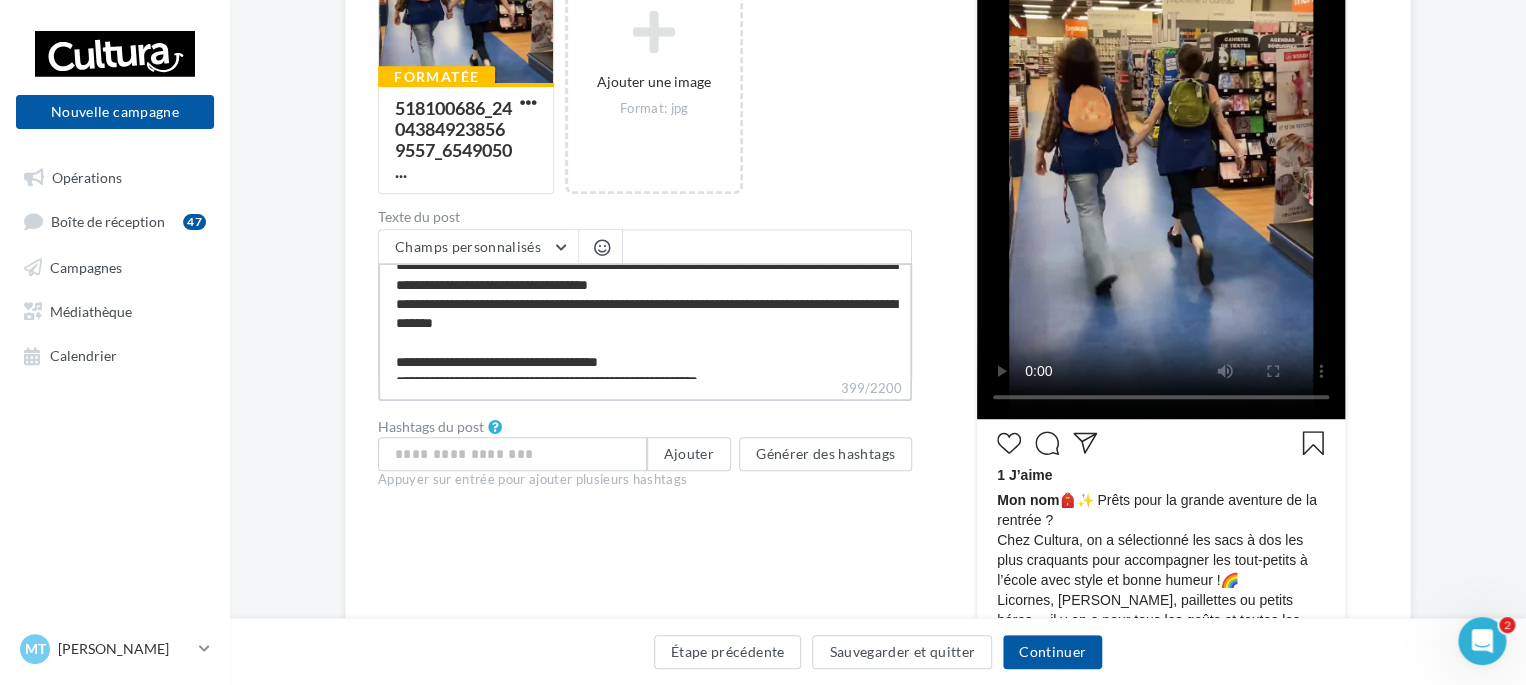 scroll, scrollTop: 56, scrollLeft: 0, axis: vertical 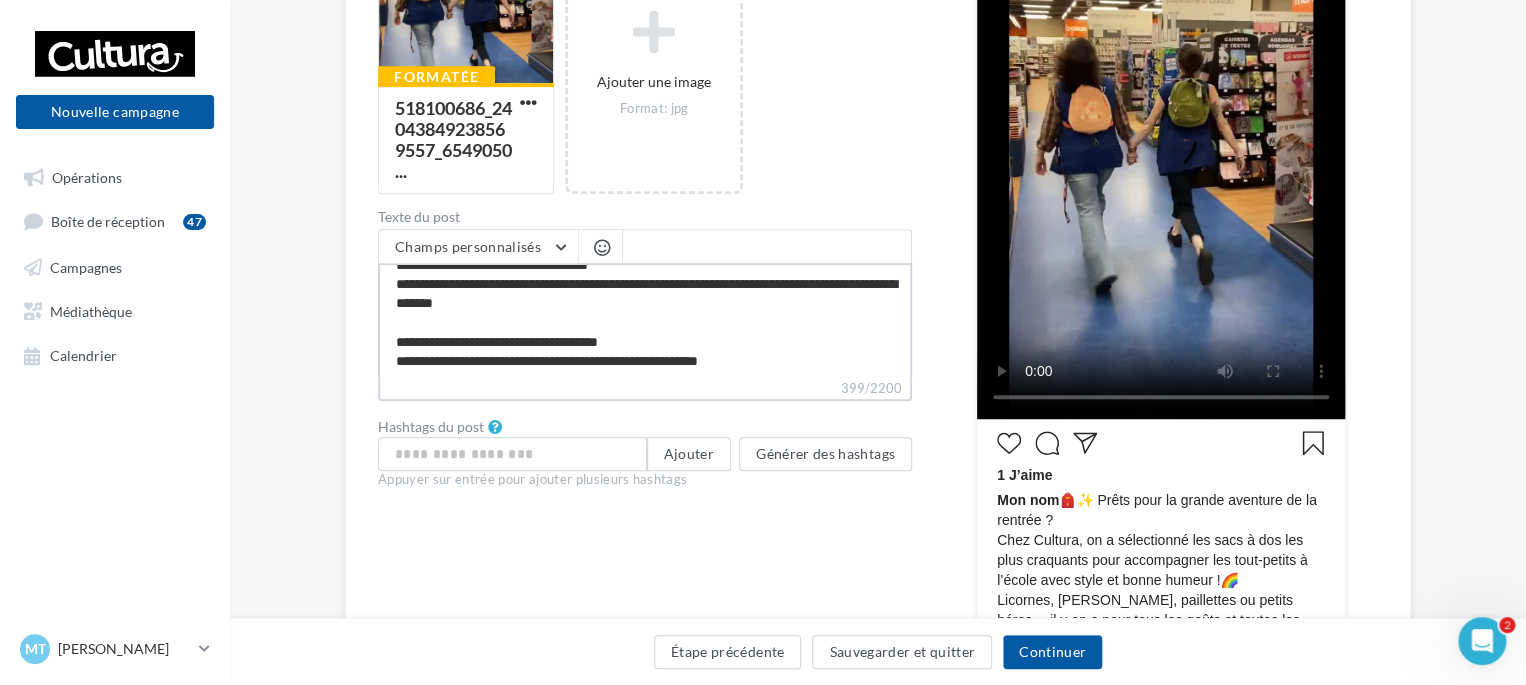 drag, startPoint x: 544, startPoint y: 307, endPoint x: 506, endPoint y: 299, distance: 38.832977 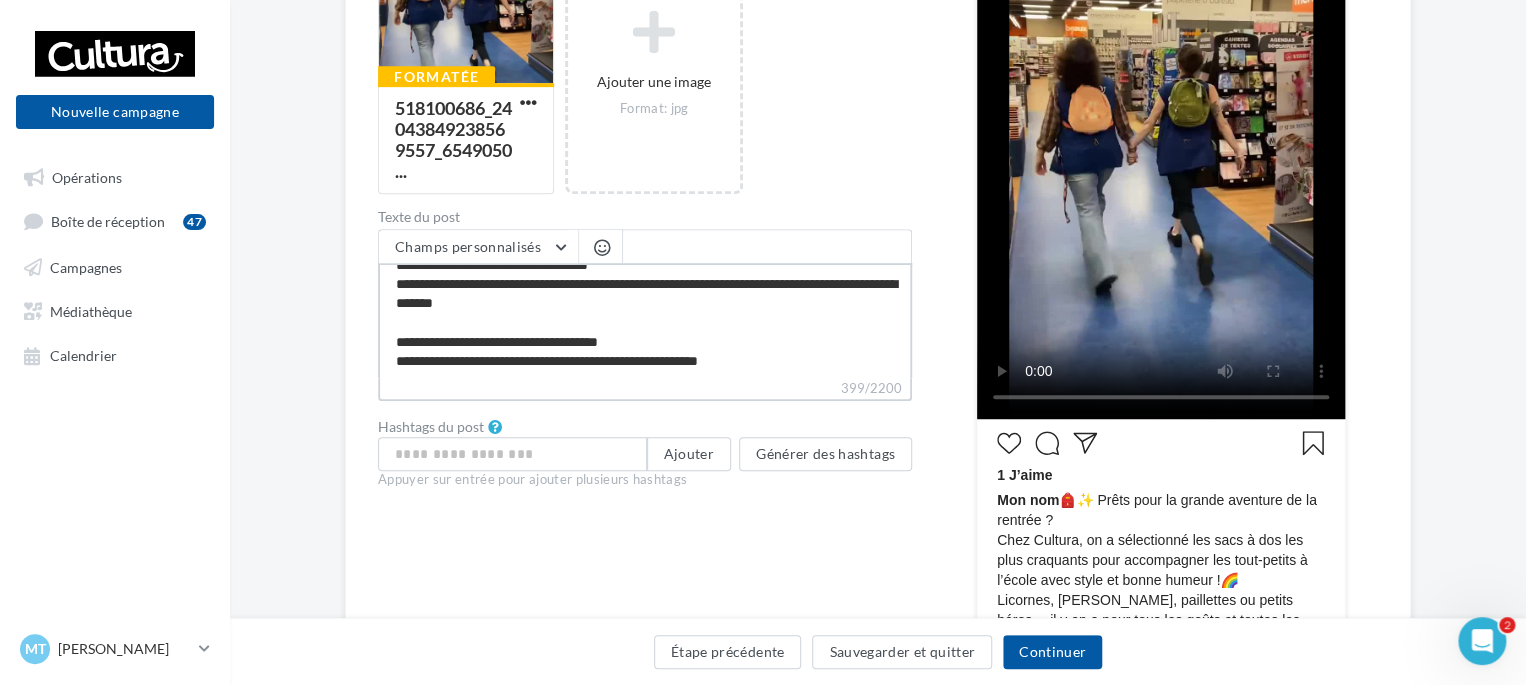 click on "**********" at bounding box center [645, 320] 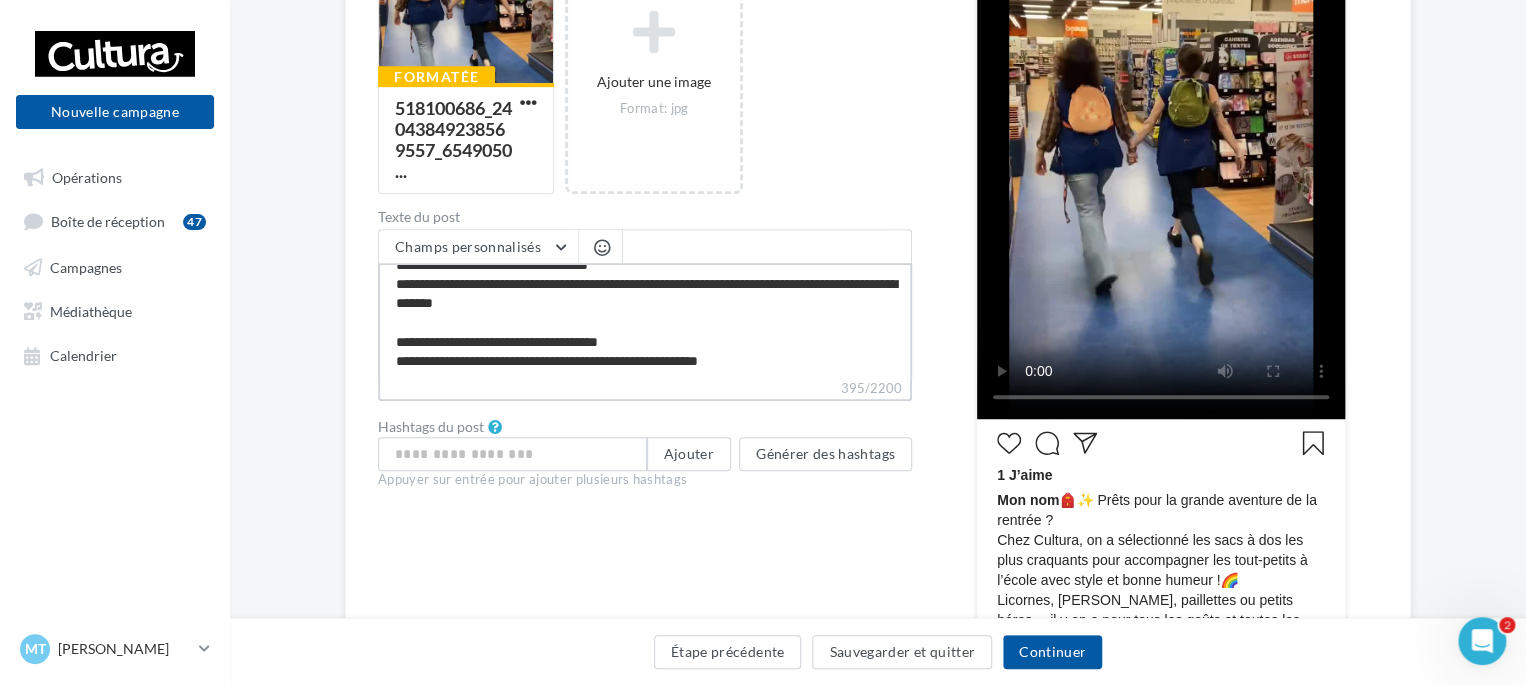 type on "**********" 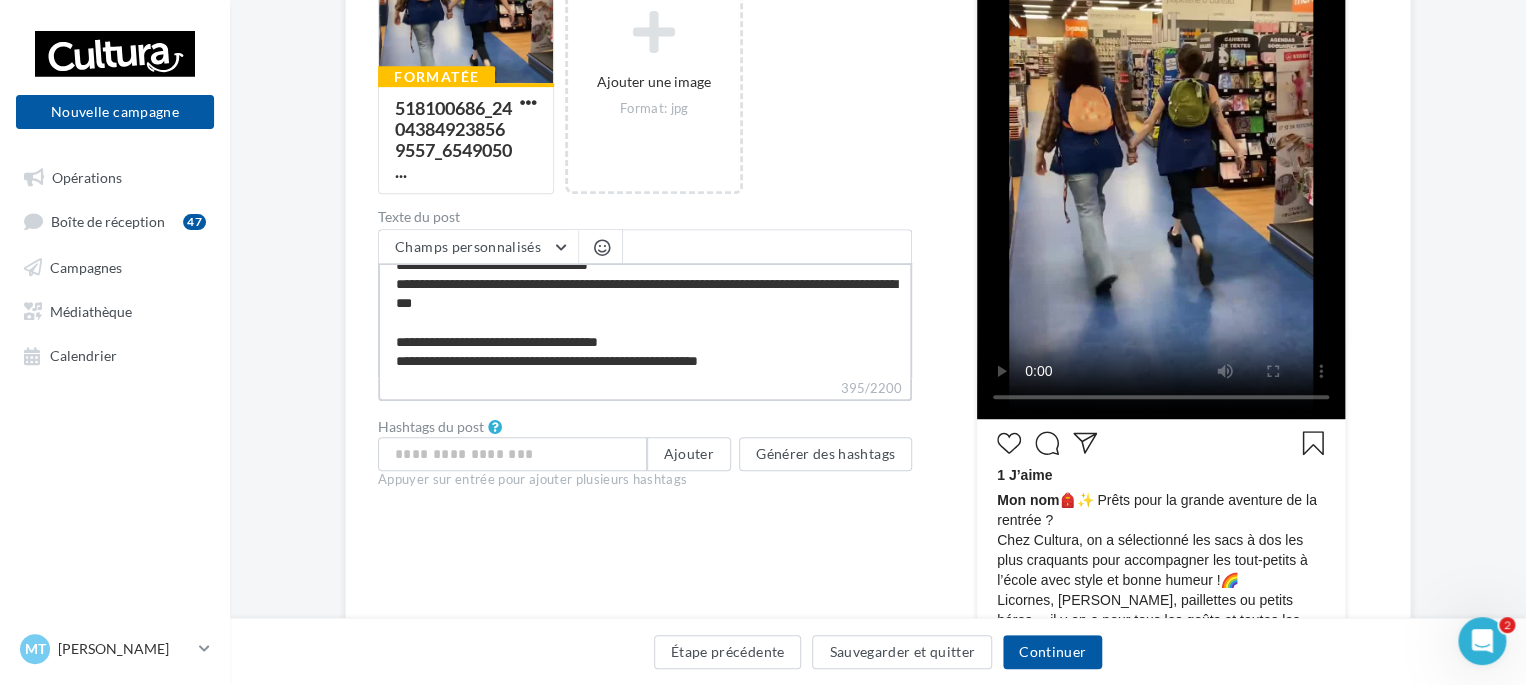 scroll, scrollTop: 0, scrollLeft: 0, axis: both 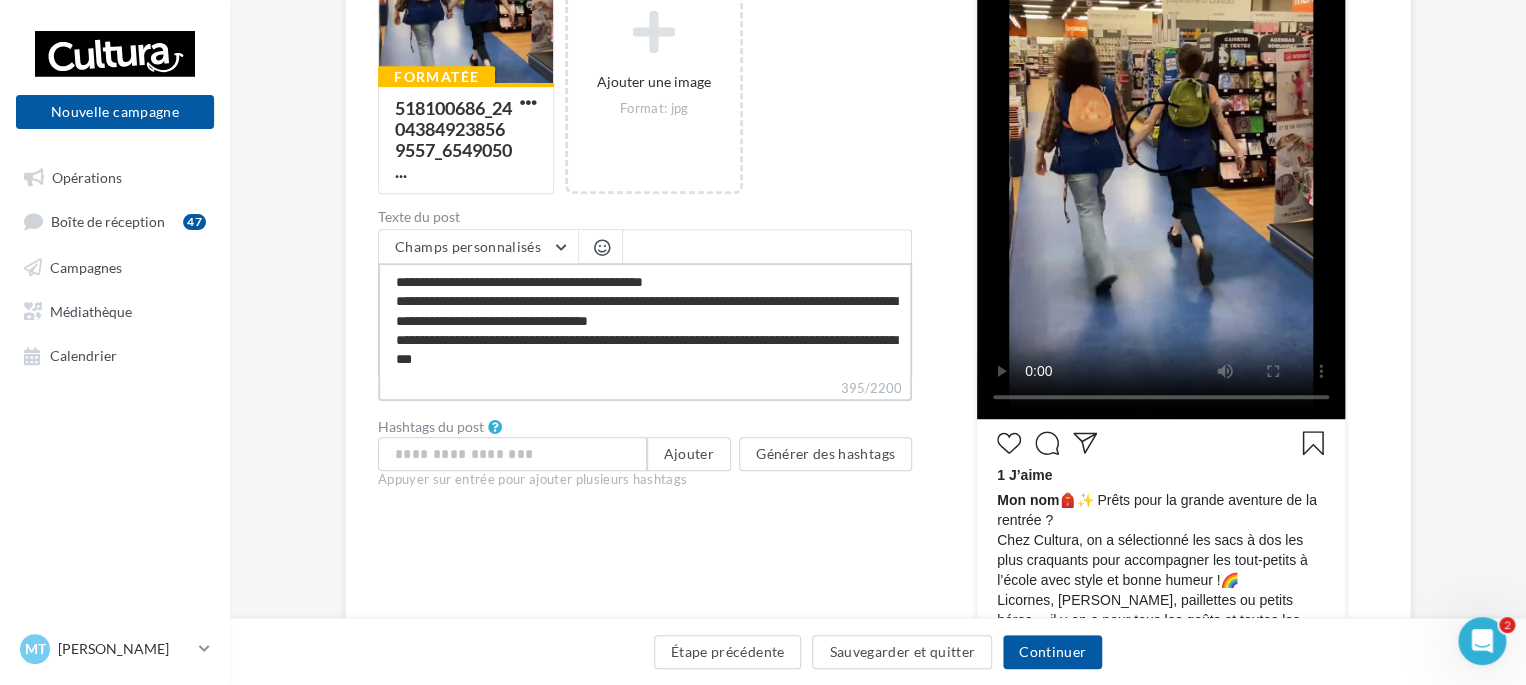 click on "**********" at bounding box center (645, 320) 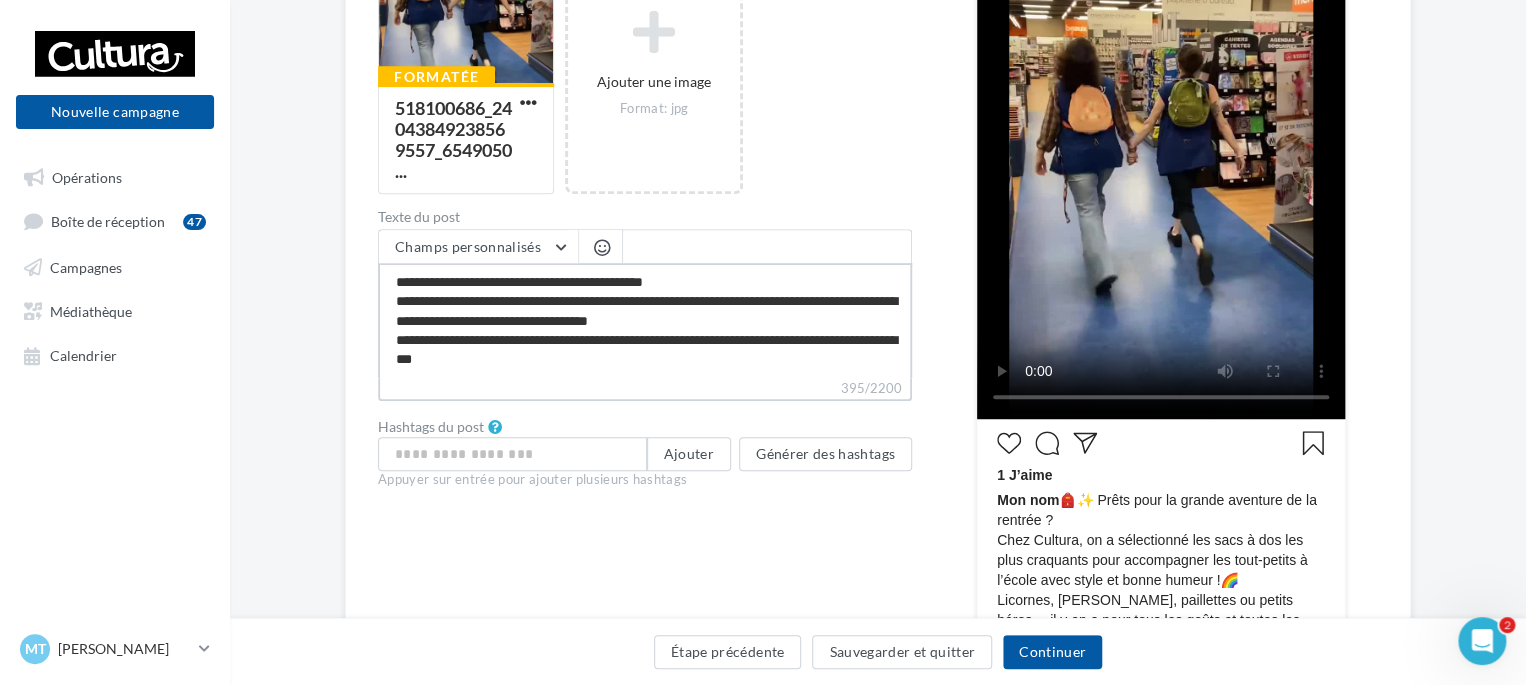 click on "**********" at bounding box center [645, 320] 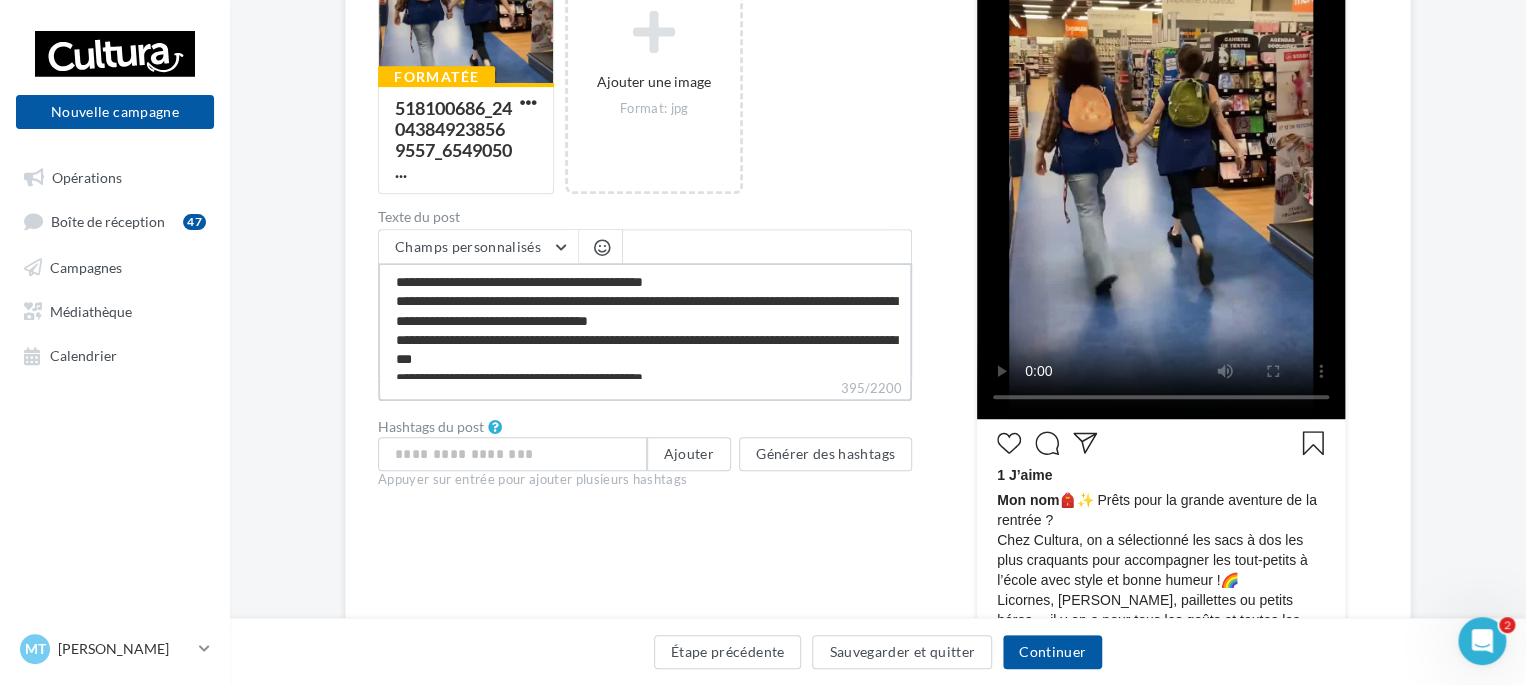 scroll, scrollTop: 143, scrollLeft: 0, axis: vertical 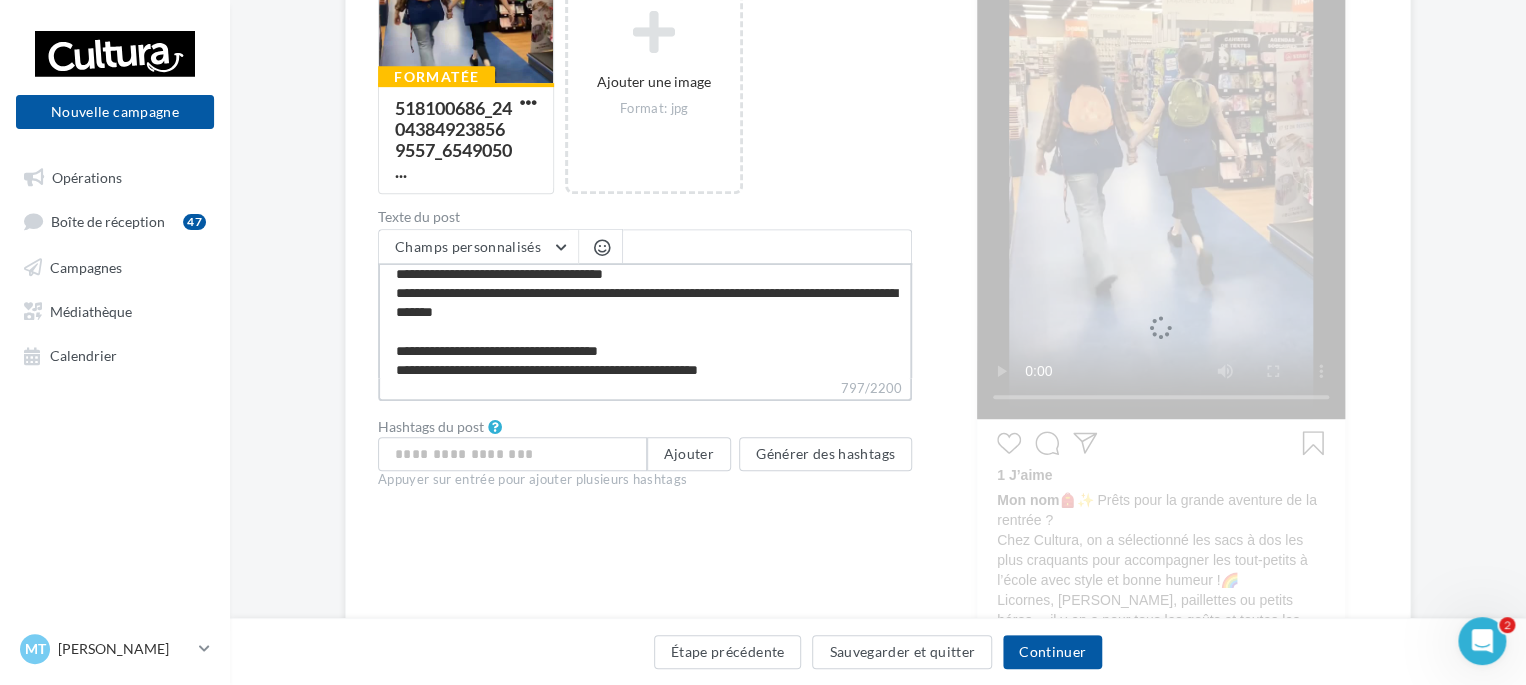 type on "**********" 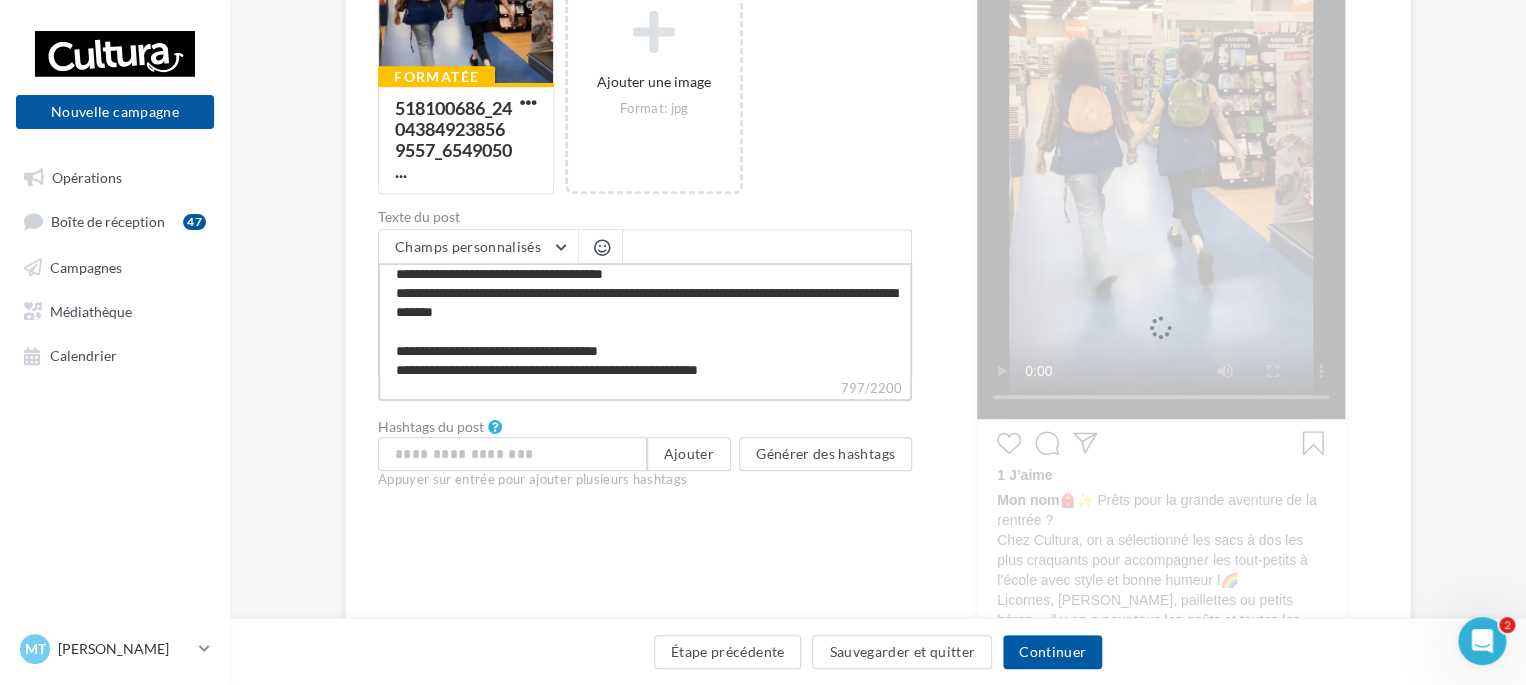 type on "**********" 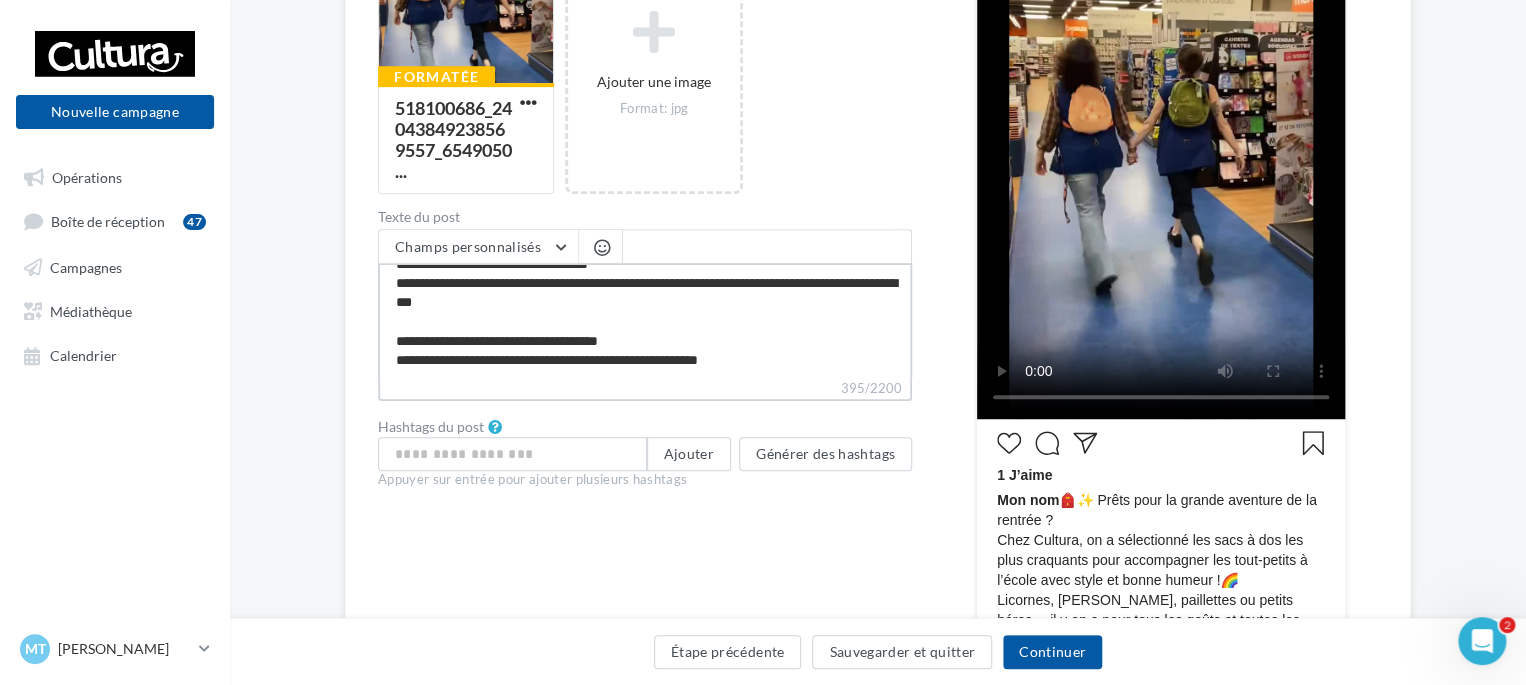 scroll, scrollTop: 56, scrollLeft: 0, axis: vertical 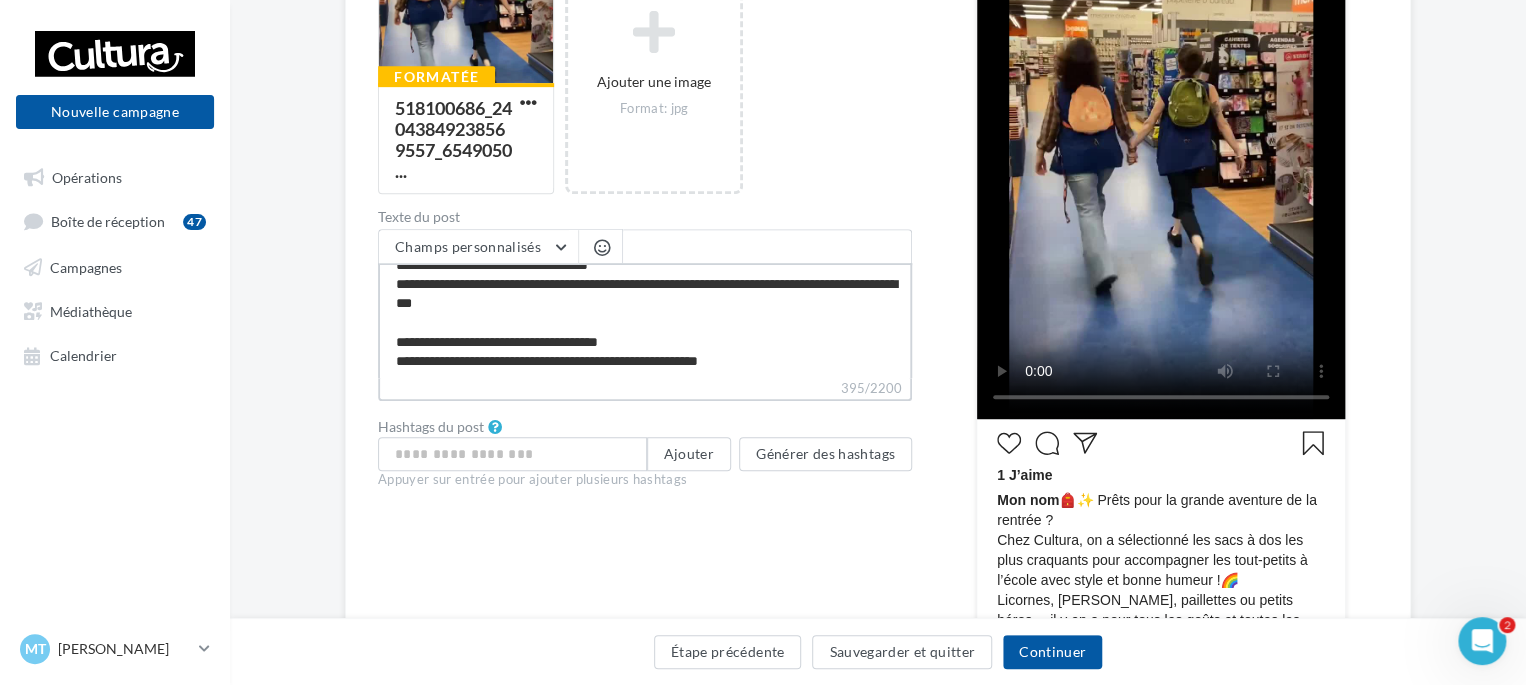 click on "**********" at bounding box center [645, 320] 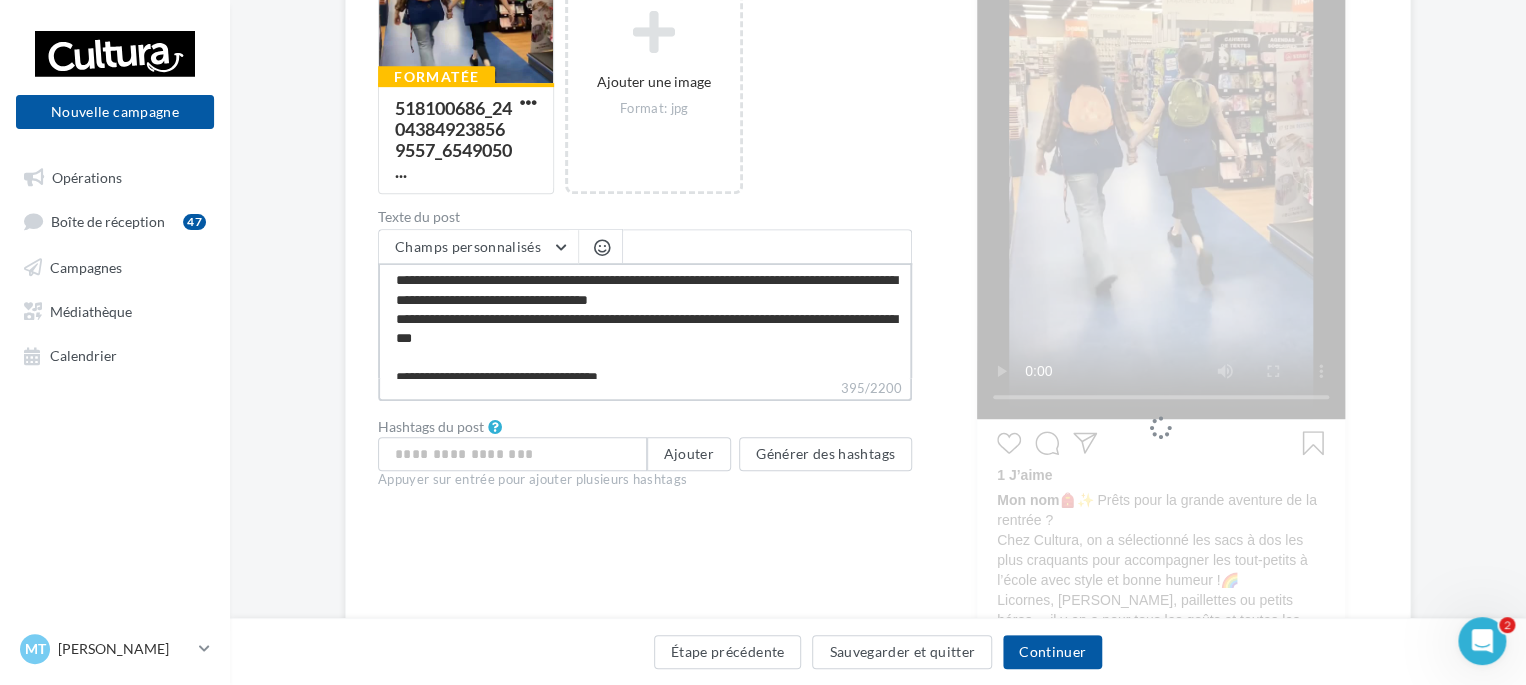 scroll, scrollTop: 11, scrollLeft: 0, axis: vertical 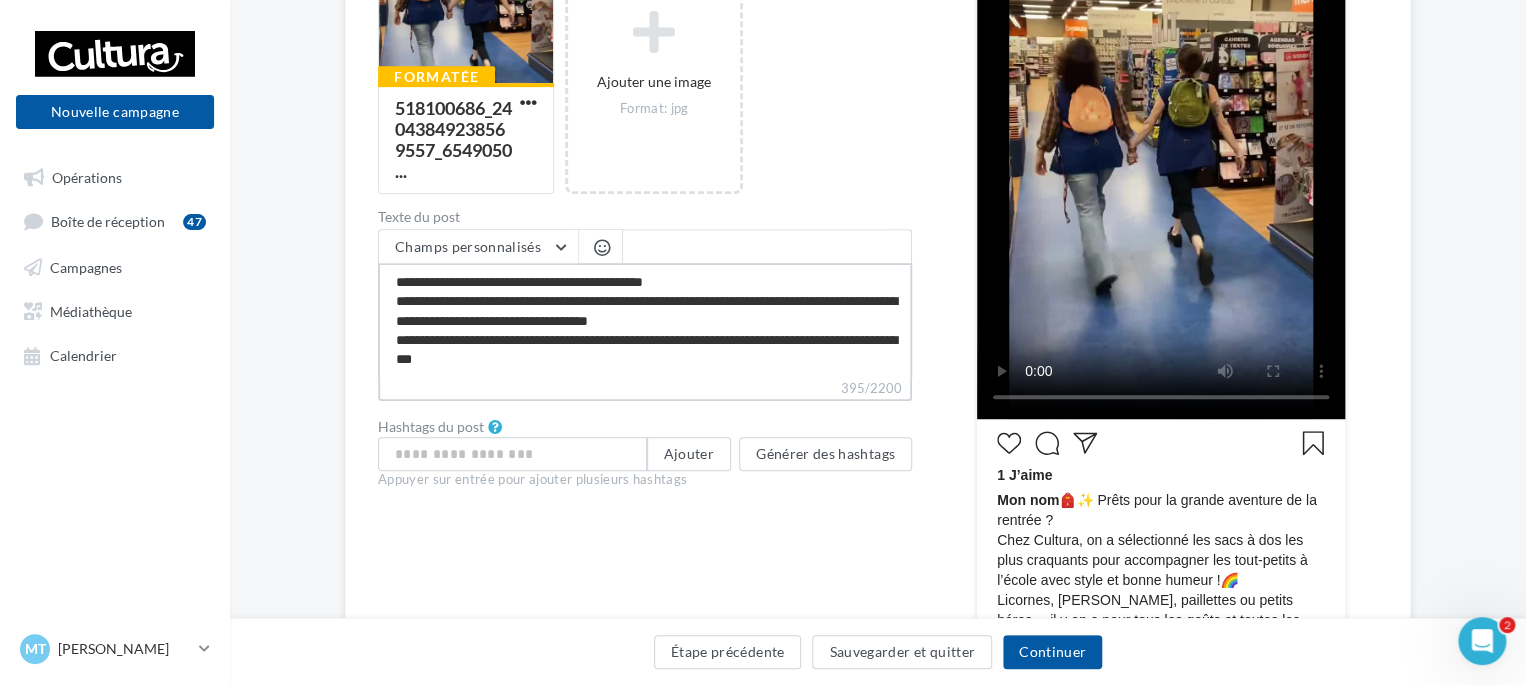 click on "**********" at bounding box center (645, 320) 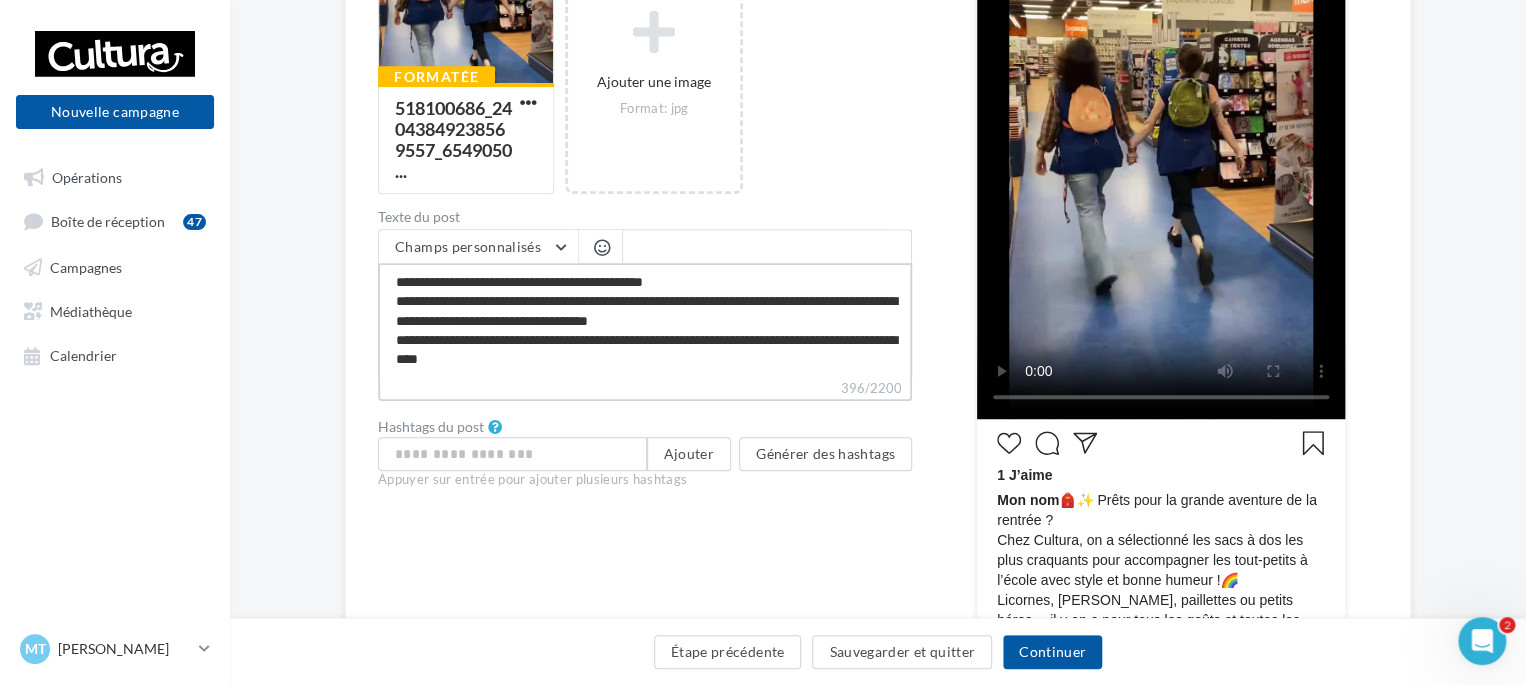 scroll, scrollTop: 56, scrollLeft: 0, axis: vertical 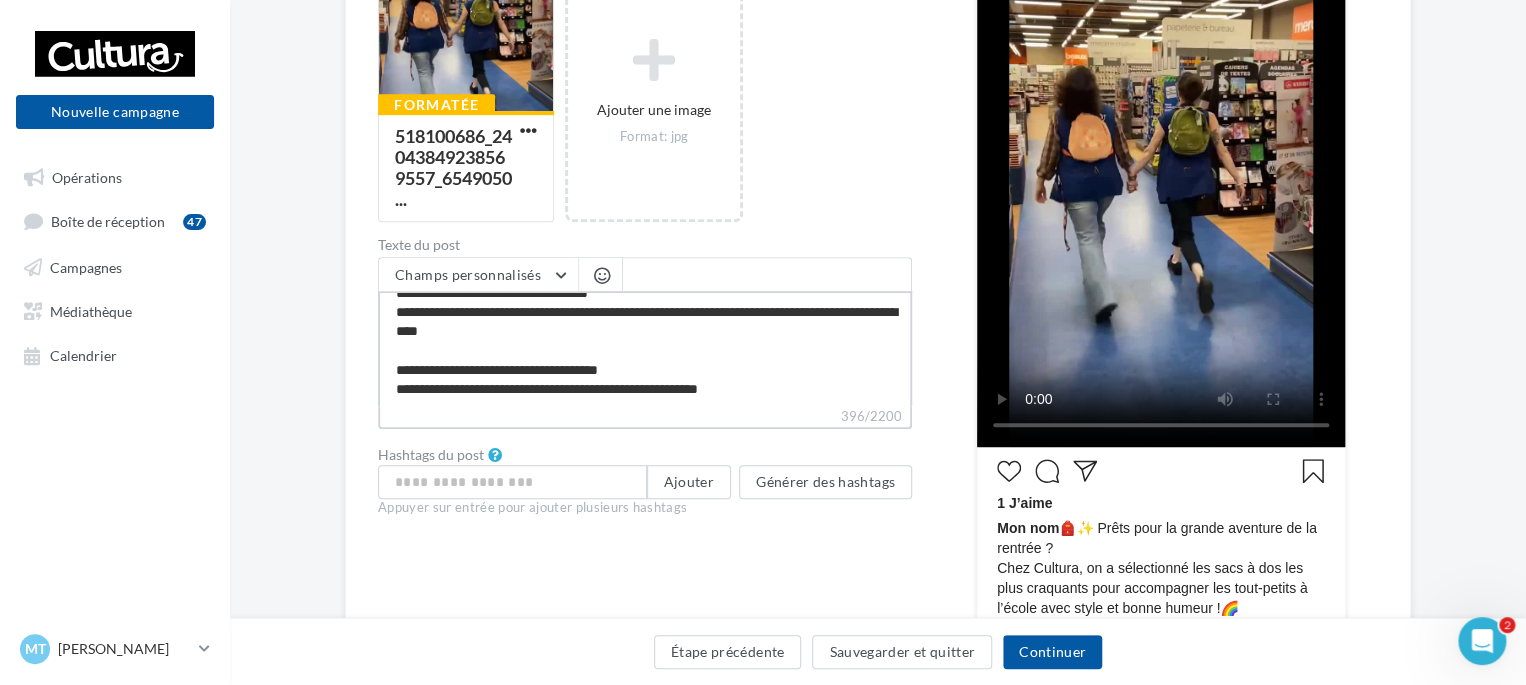 type on "**********" 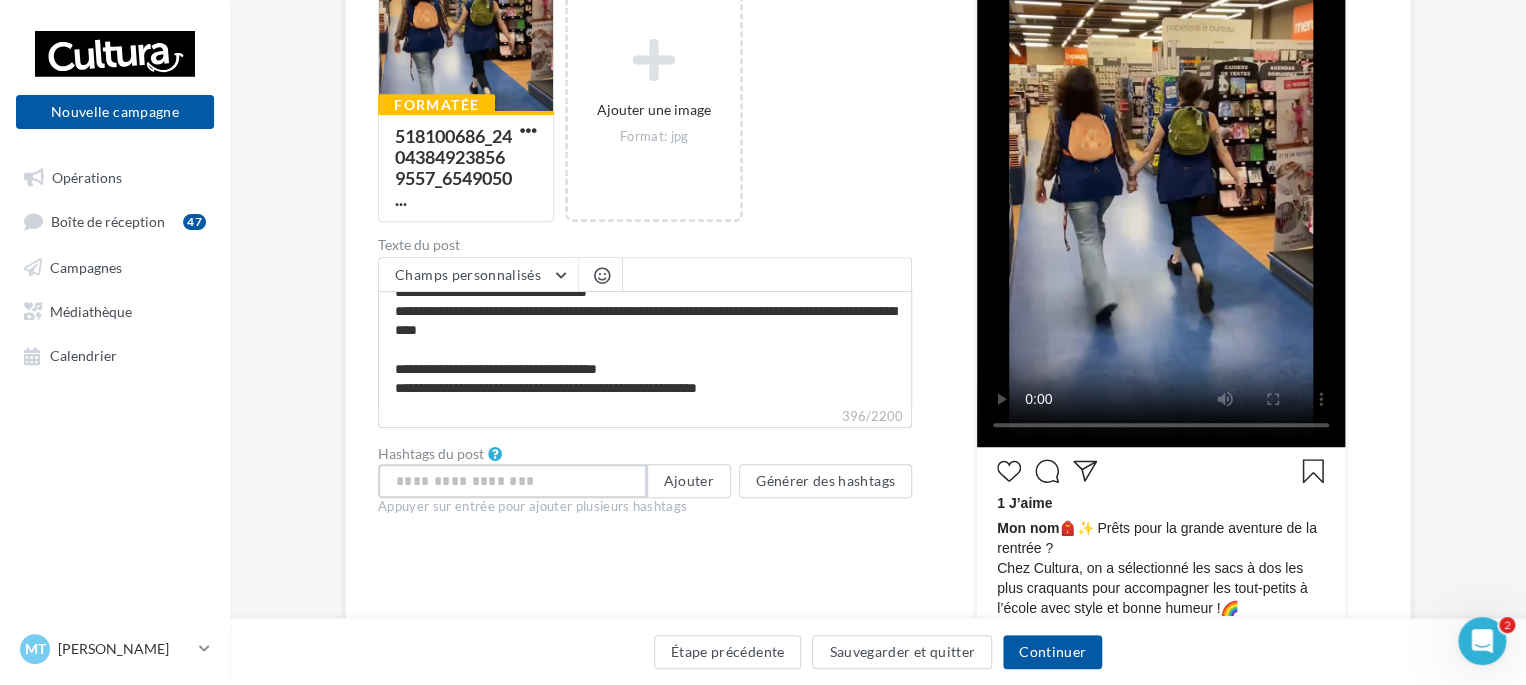 click at bounding box center (512, 481) 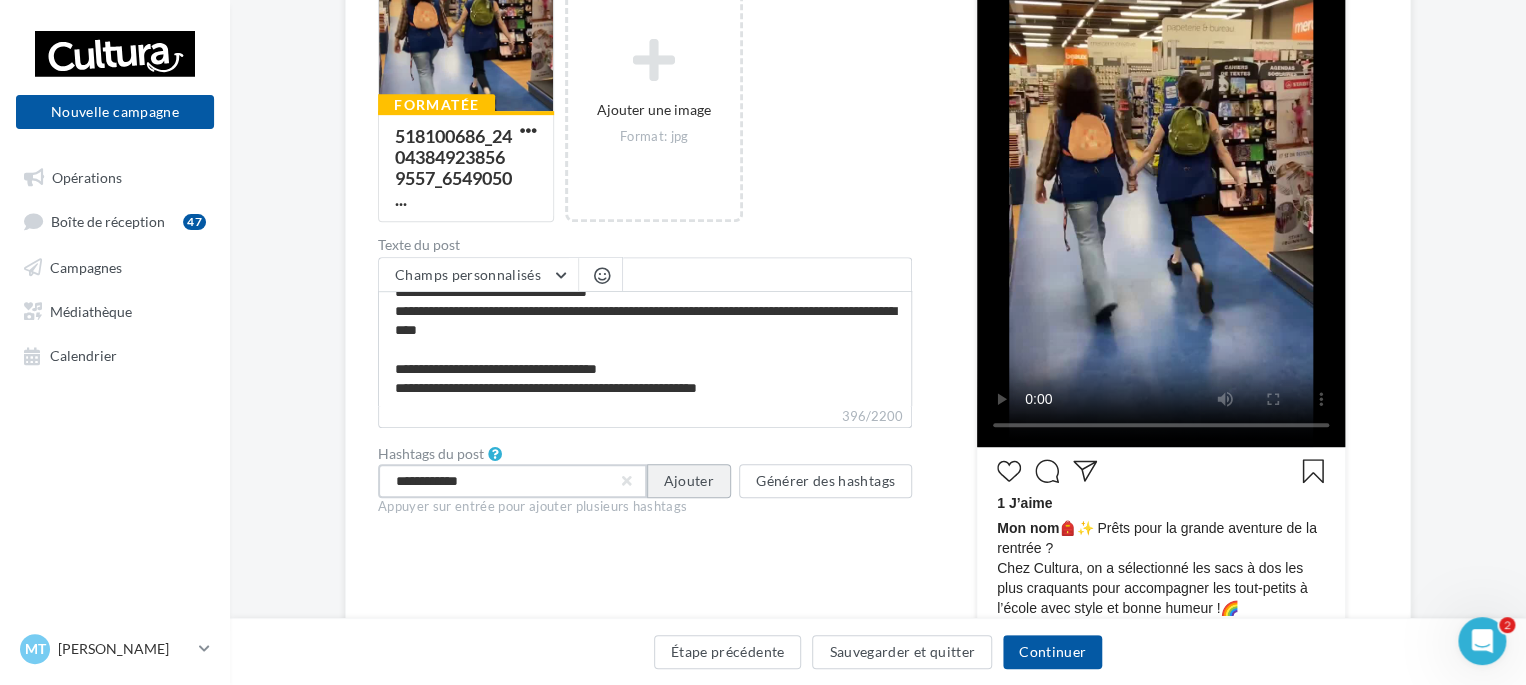 type on "**********" 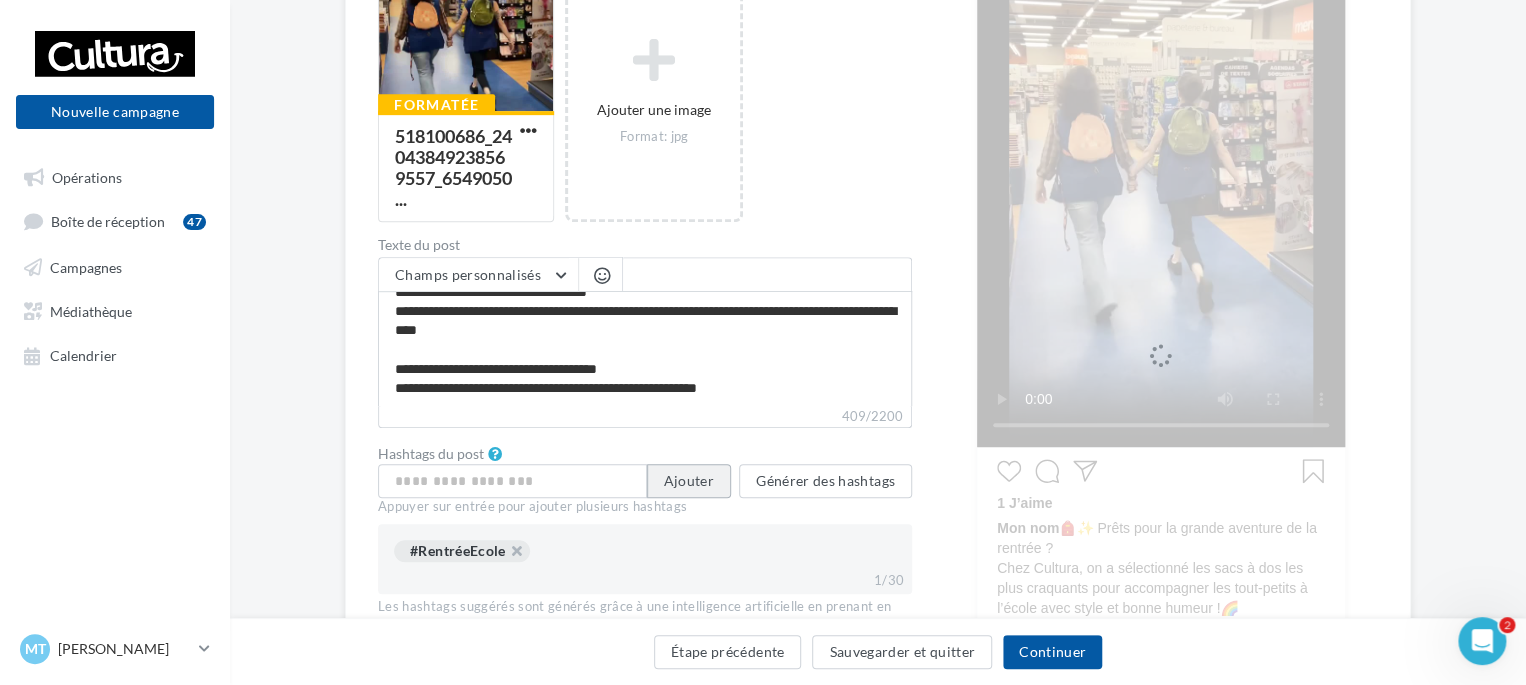 click on "Ajouter" at bounding box center [689, 481] 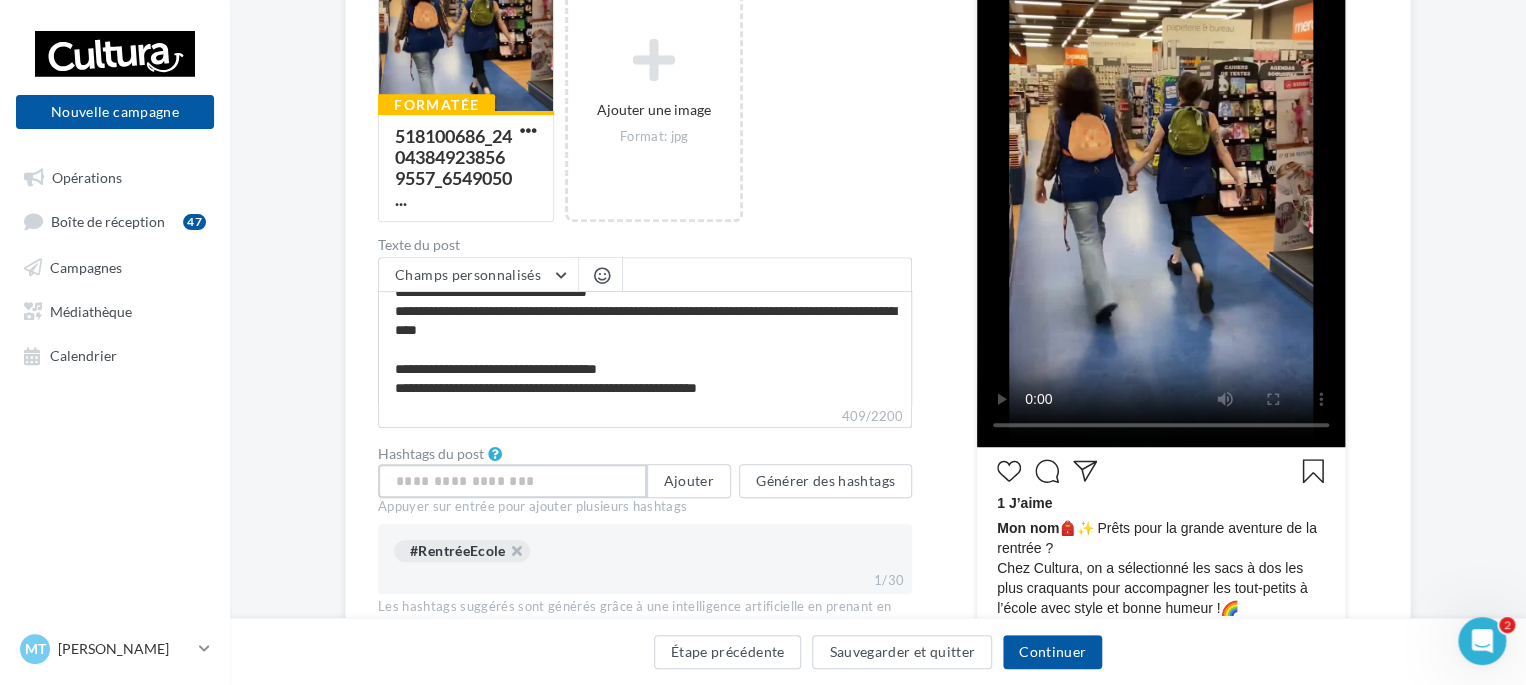 click at bounding box center (512, 481) 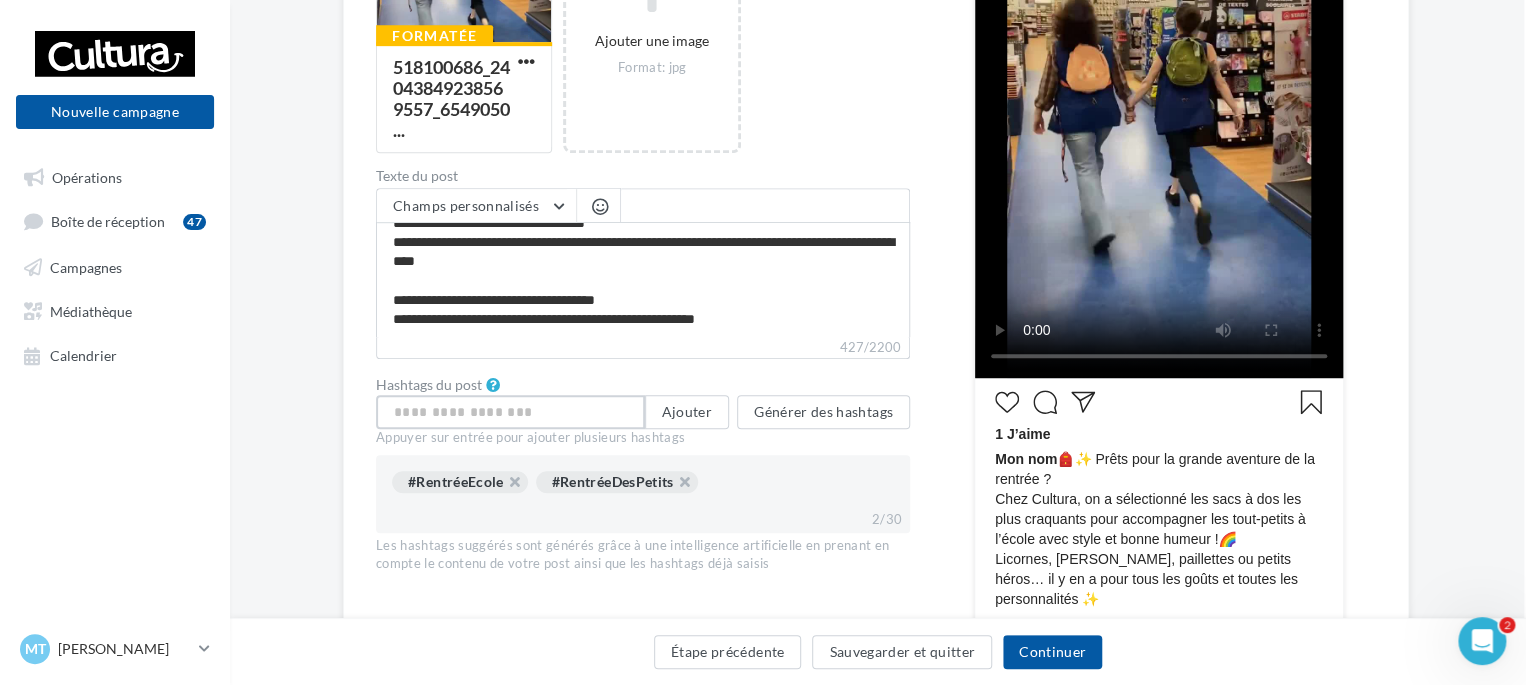 scroll, scrollTop: 492, scrollLeft: 2, axis: both 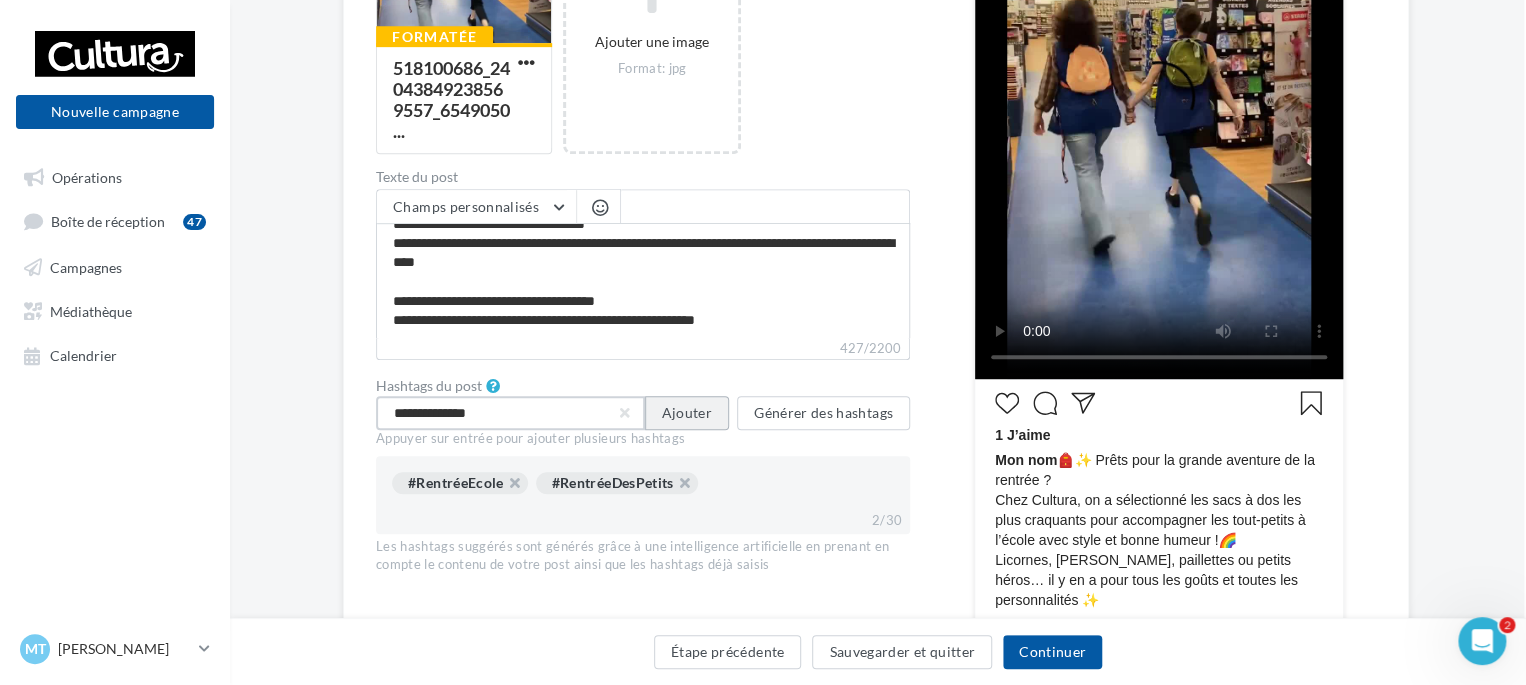 type on "**********" 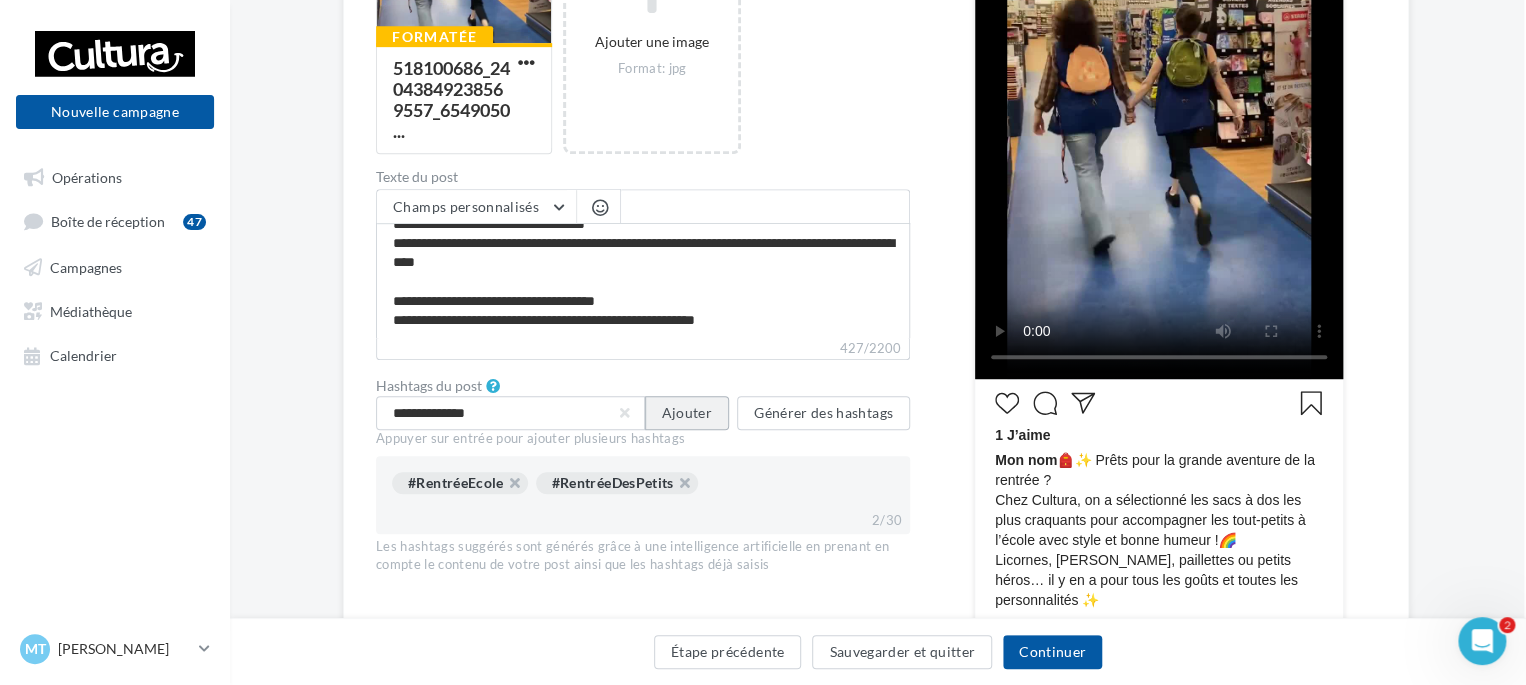 click on "Ajouter" at bounding box center [687, 413] 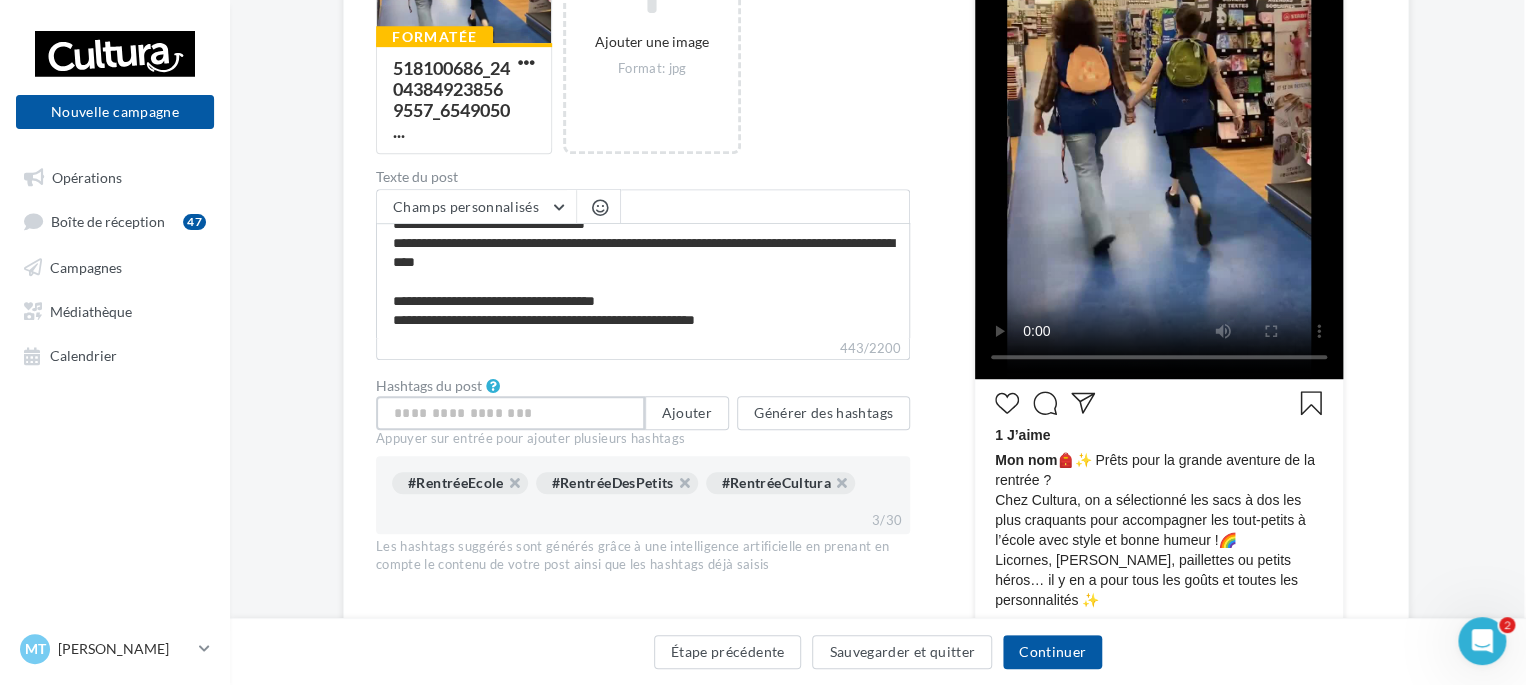 click at bounding box center [510, 413] 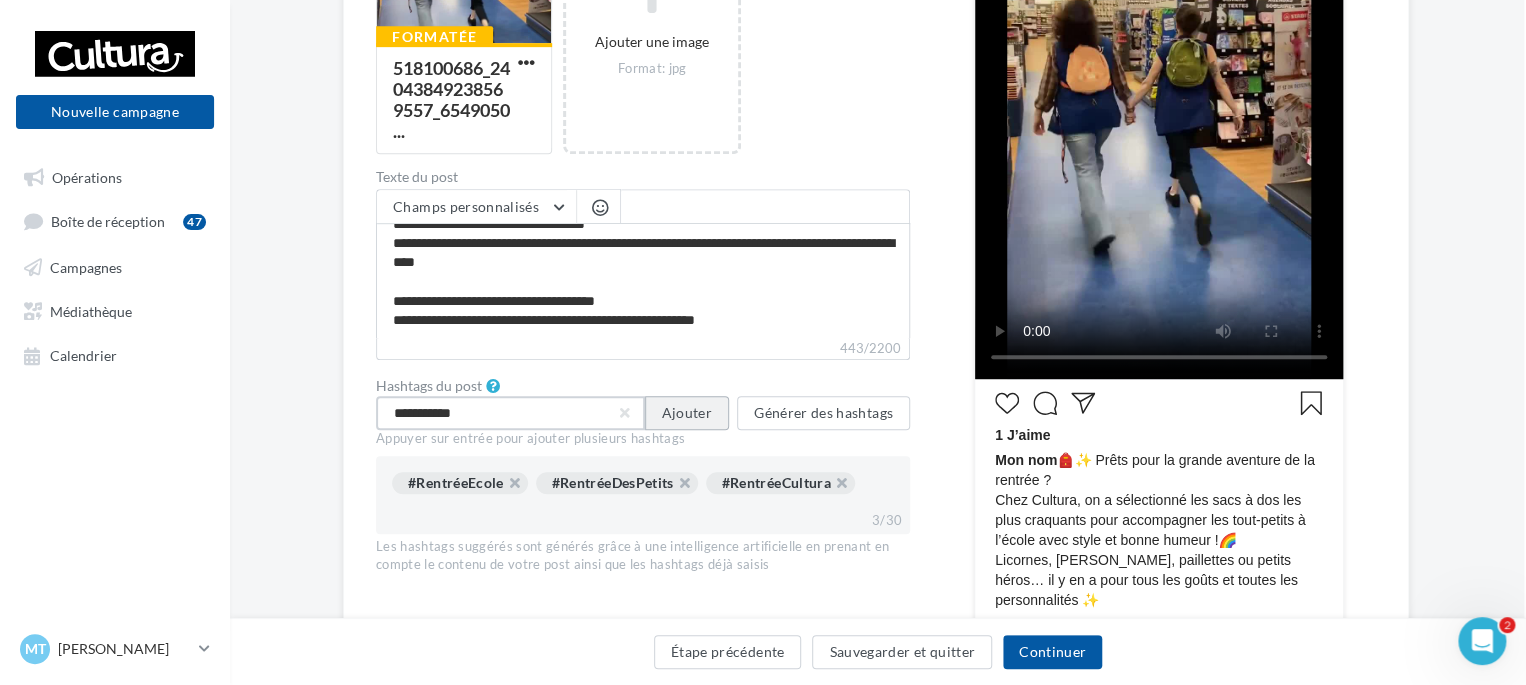type on "**********" 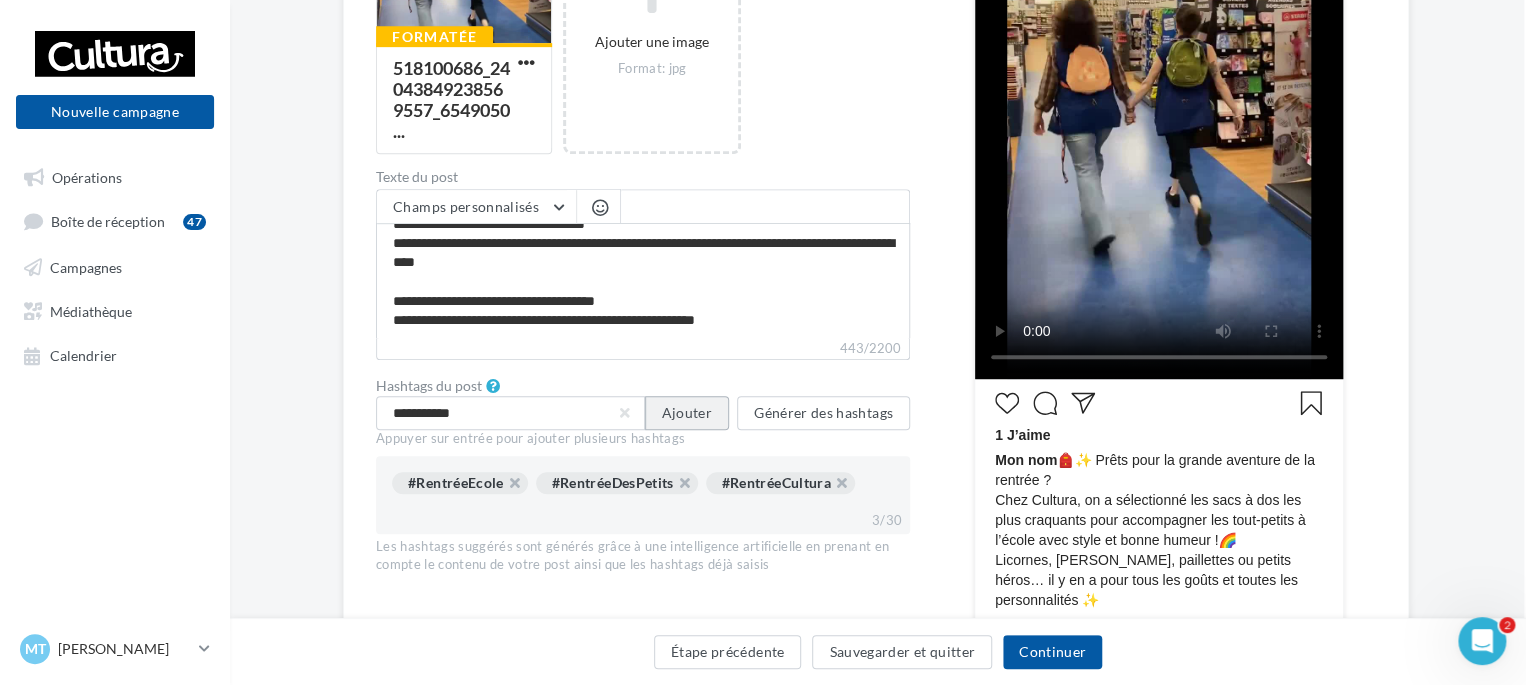 type 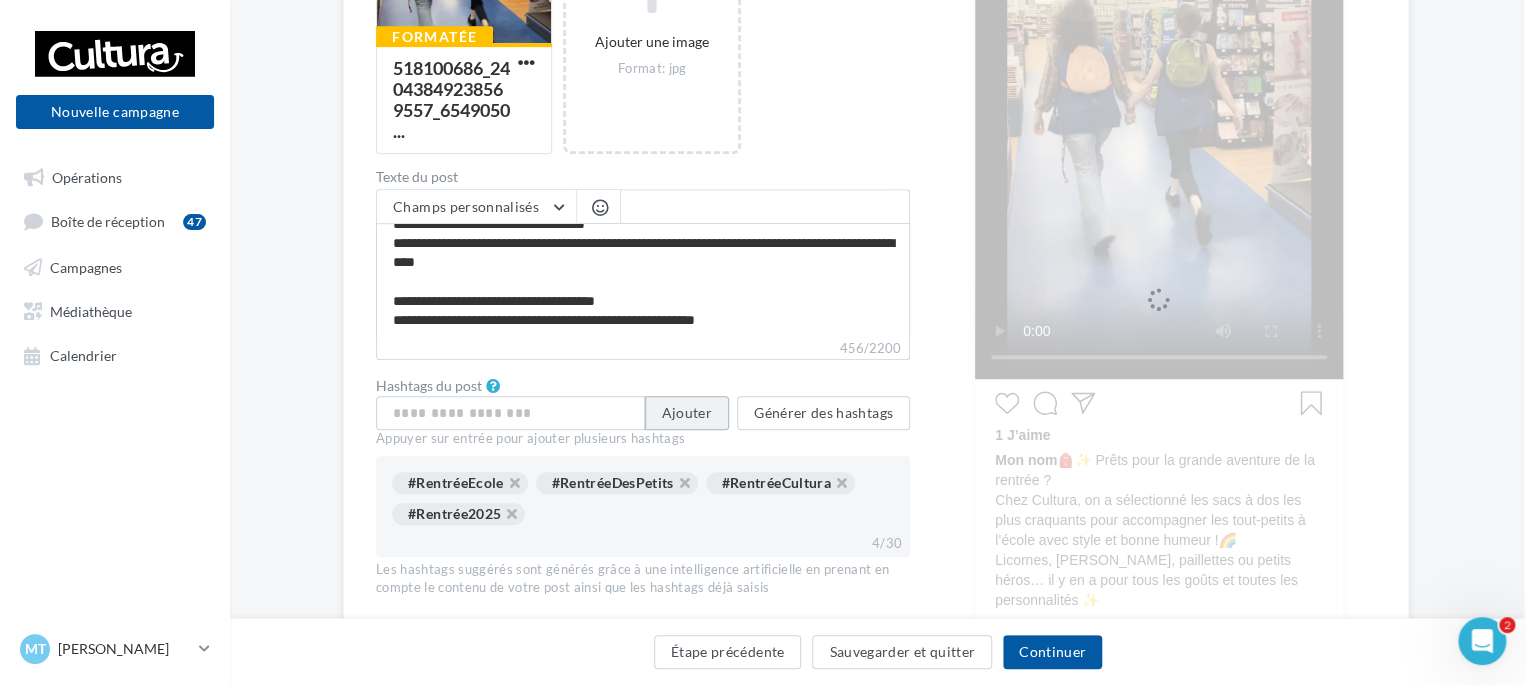 click on "Ajouter" at bounding box center [687, 413] 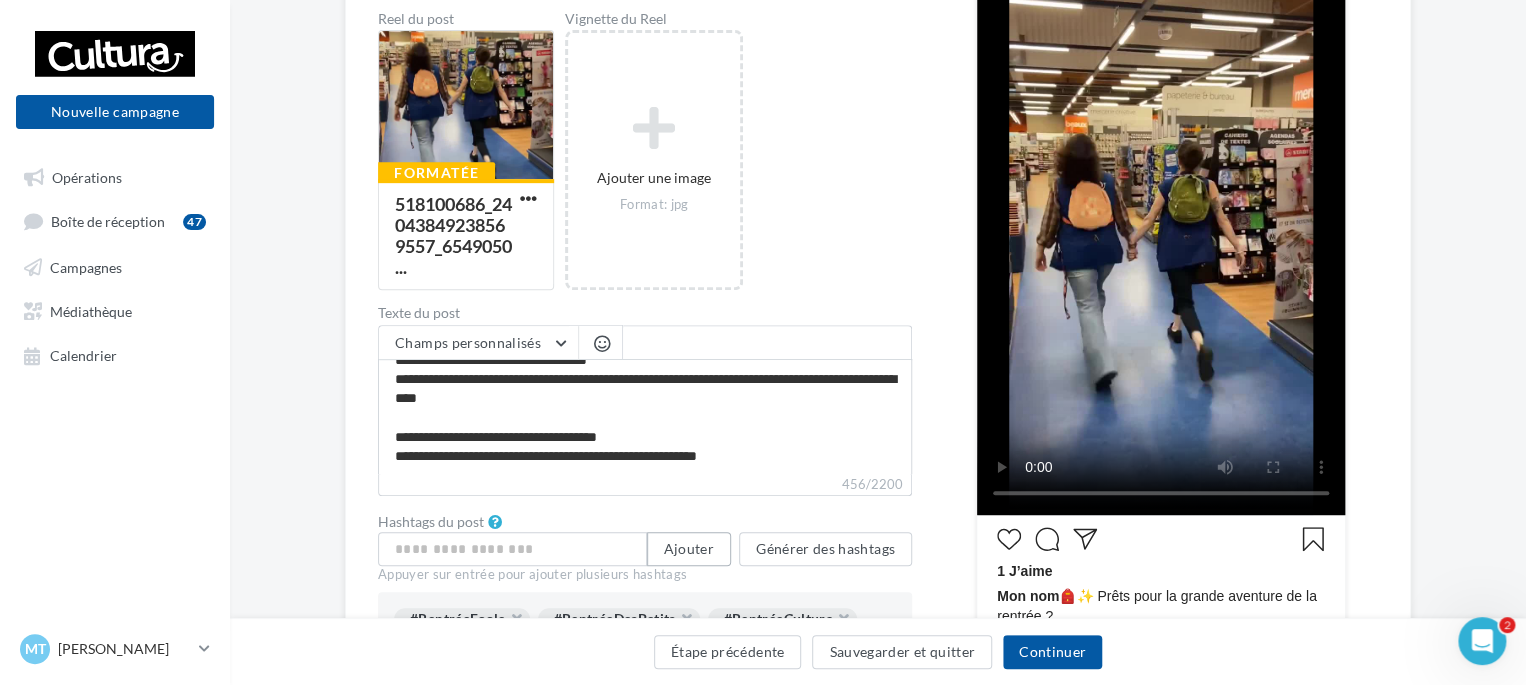scroll, scrollTop: 352, scrollLeft: 0, axis: vertical 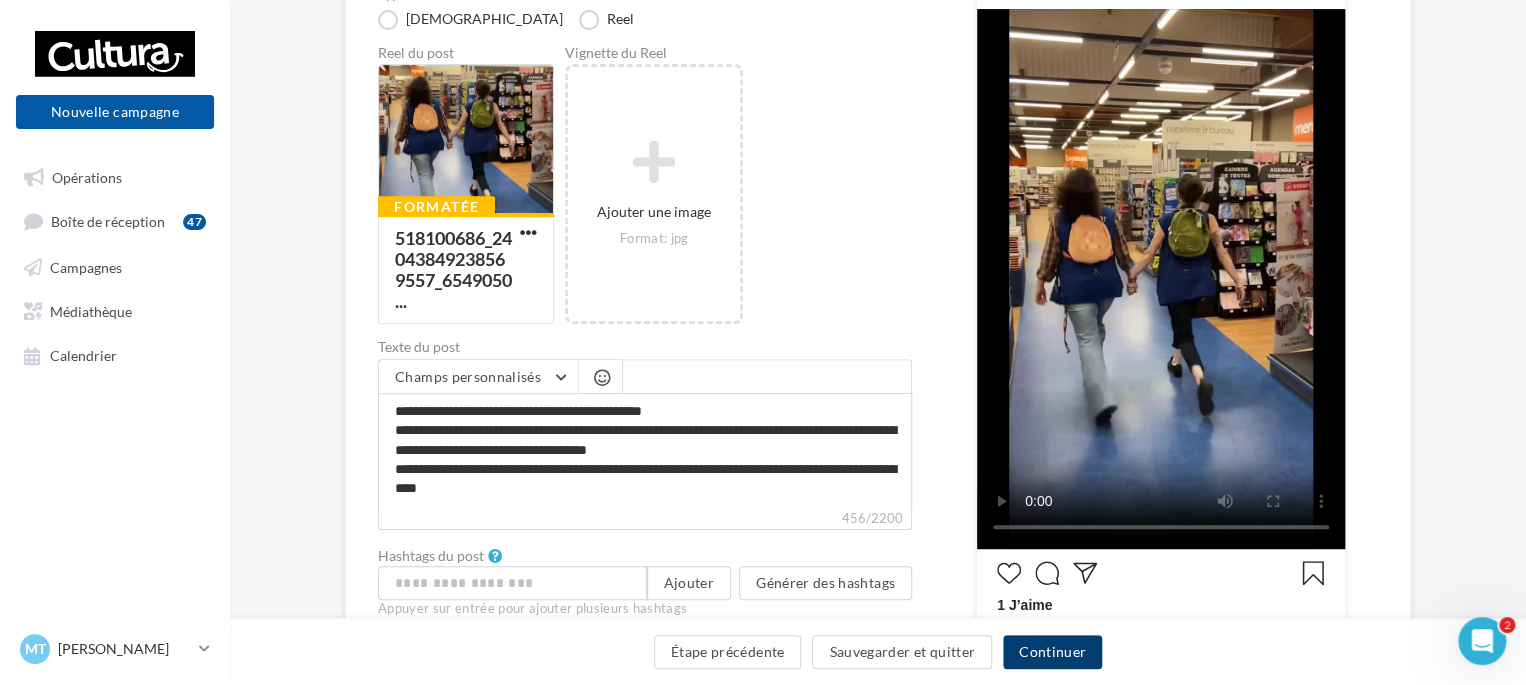 click on "Continuer" at bounding box center (1052, 652) 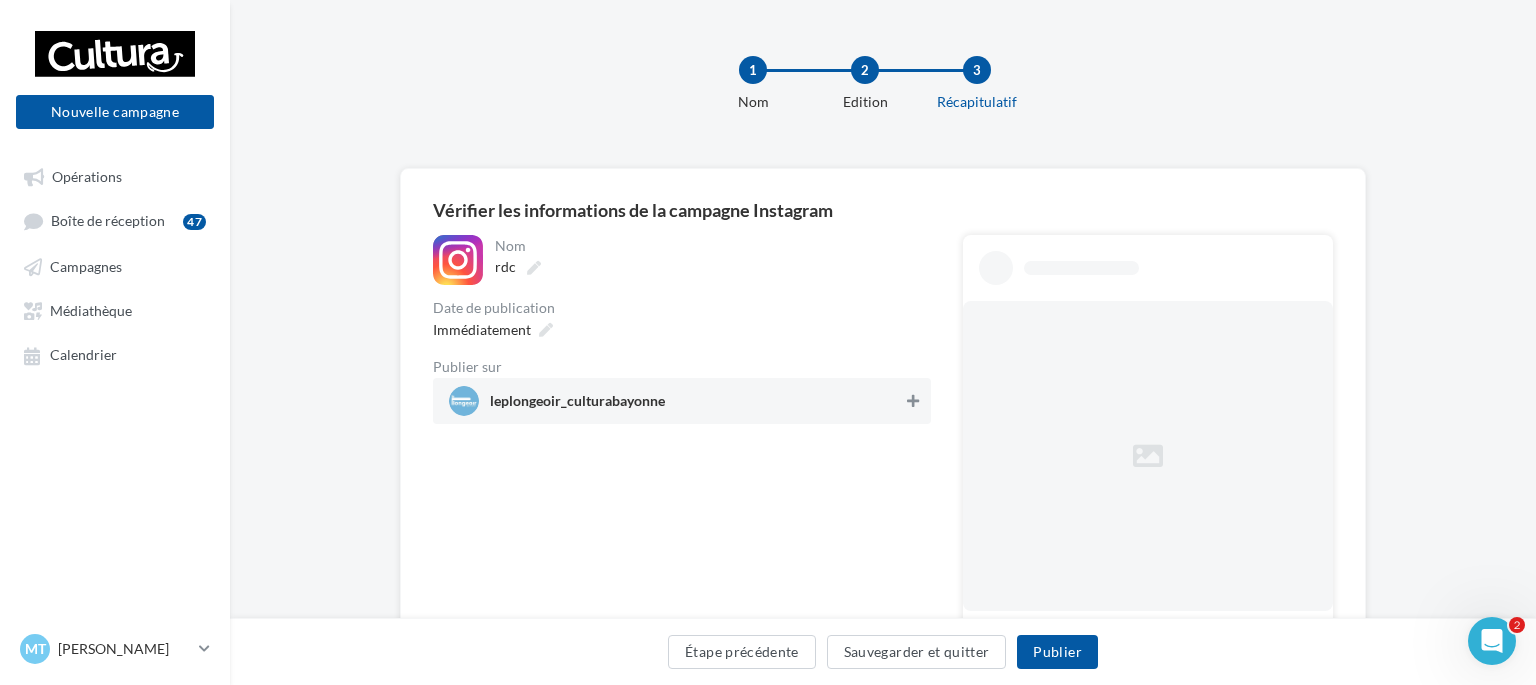 click at bounding box center [913, 401] 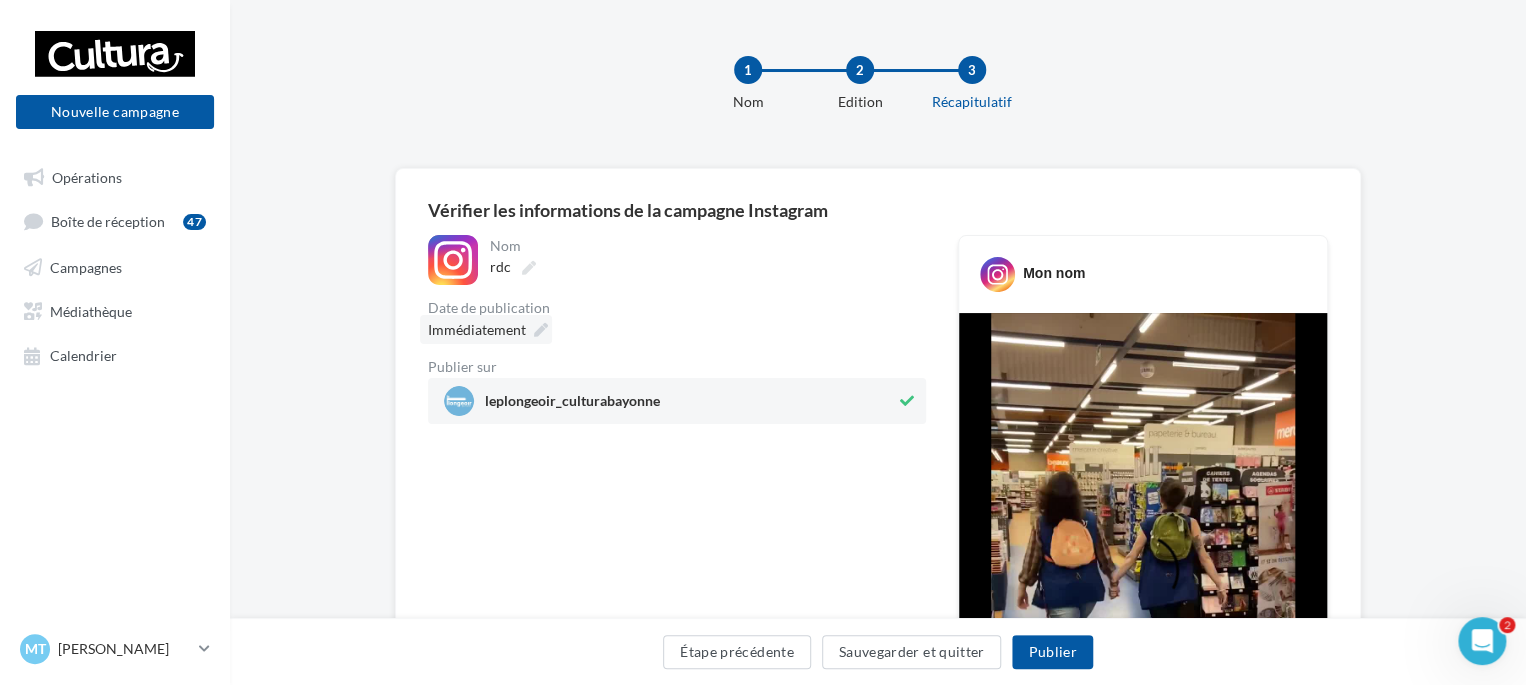 click on "Immédiatement" at bounding box center (486, 329) 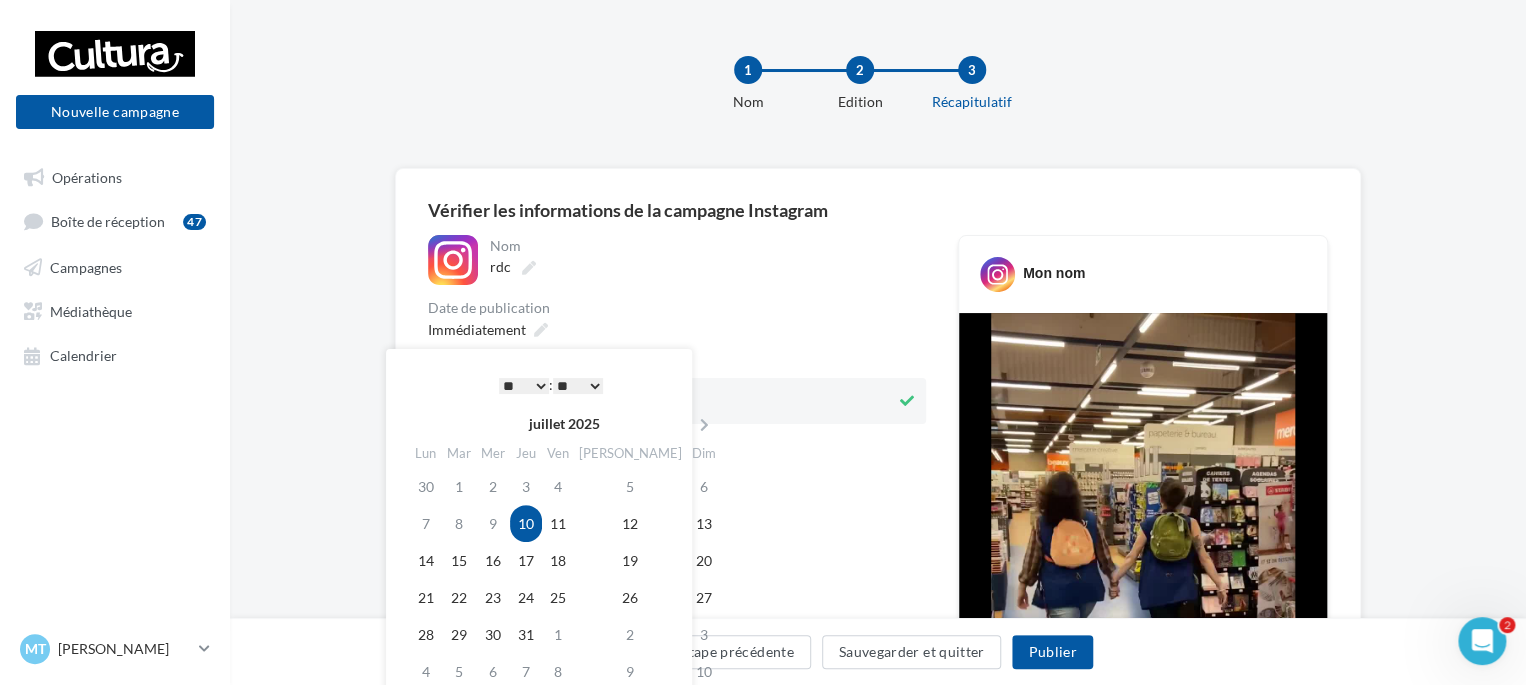 click on "* * * * * * * * * * ** ** ** ** ** ** ** ** ** ** ** ** ** **" at bounding box center [524, 386] 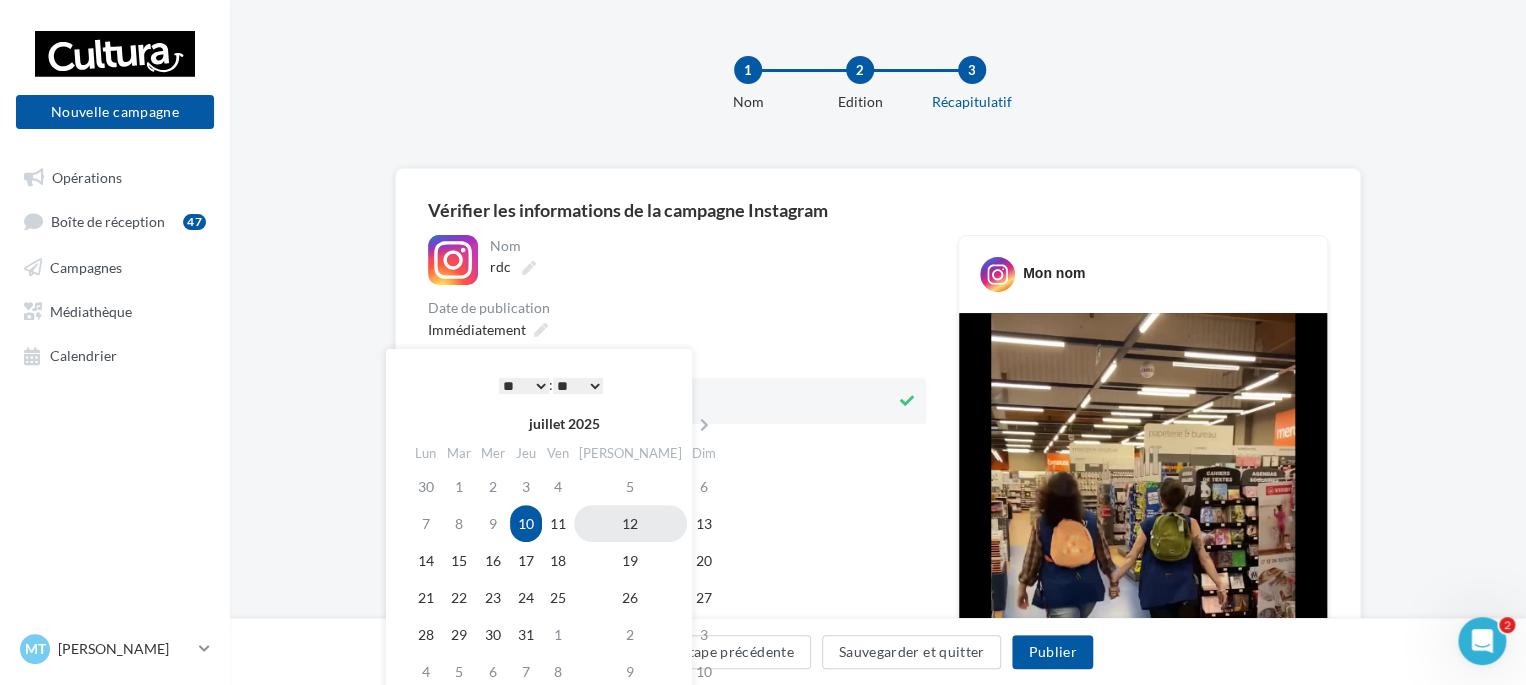 click on "12" at bounding box center (630, 523) 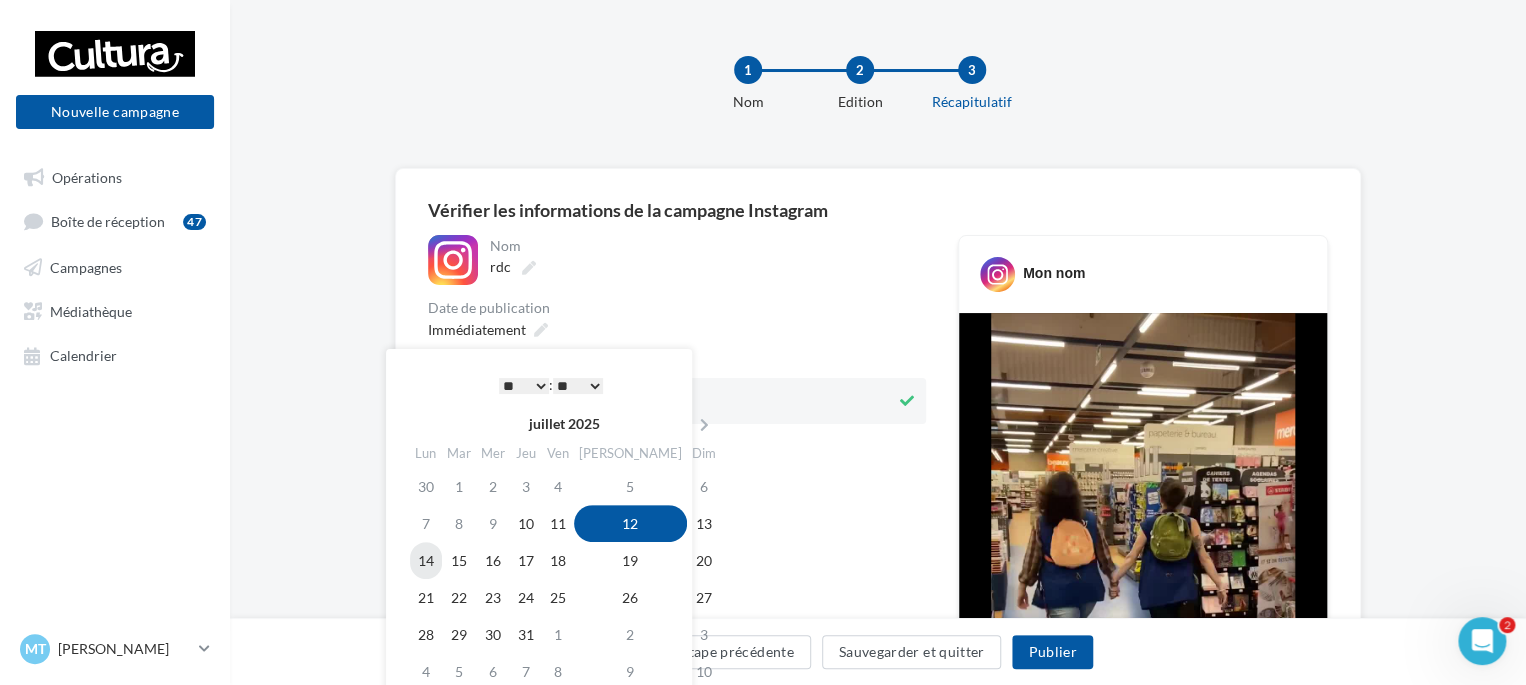 click on "14" at bounding box center (426, 560) 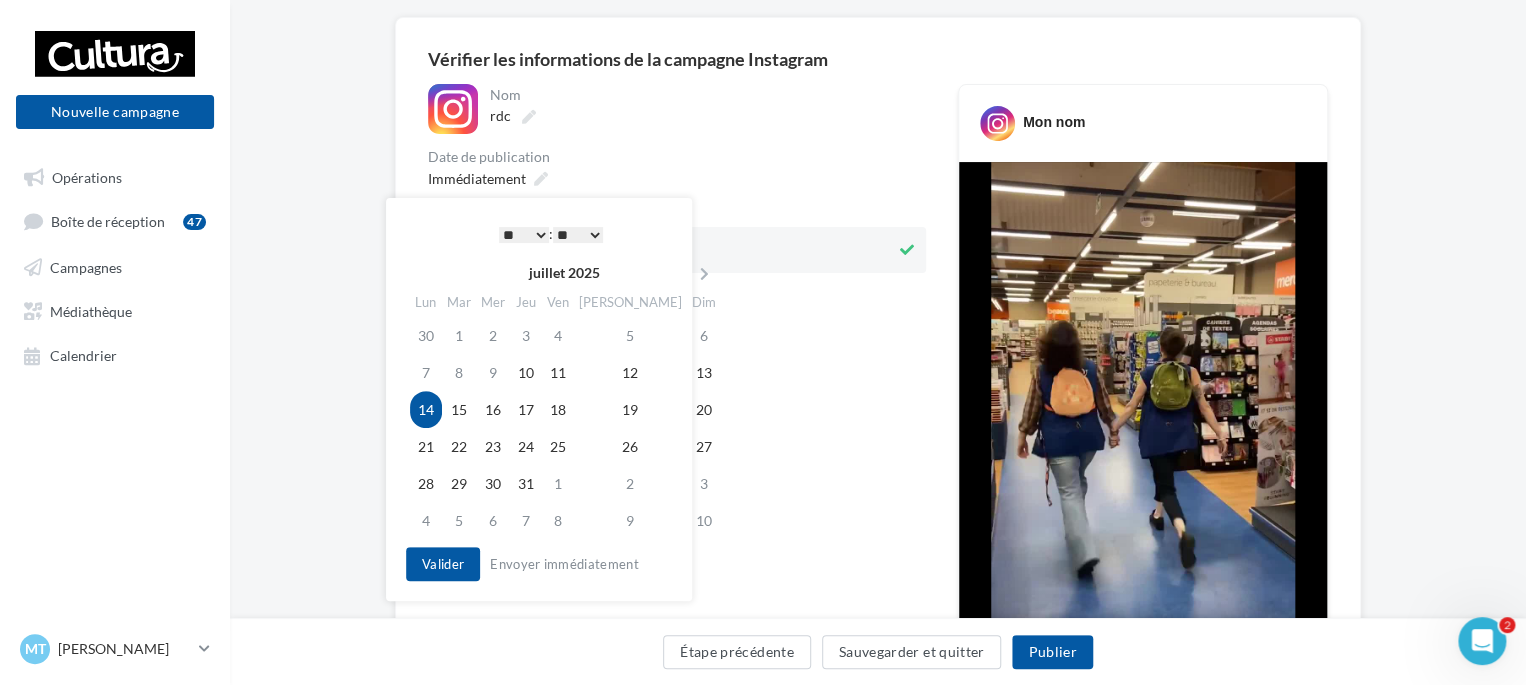 scroll, scrollTop: 152, scrollLeft: 0, axis: vertical 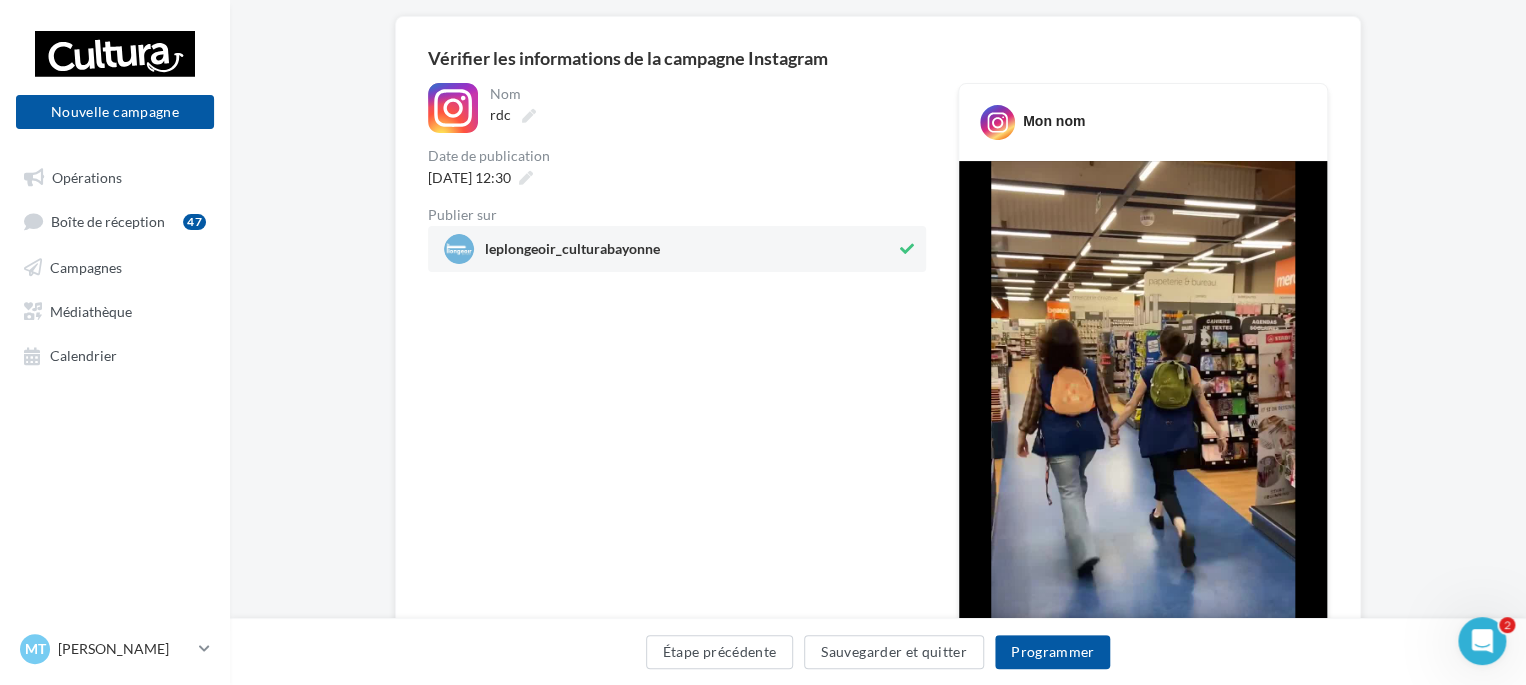 click on "Nom *** rdc   Date de publication   14/07/2025 à 12:30   Publier sur
leplongeoir_culturabayonne" at bounding box center (677, 641) 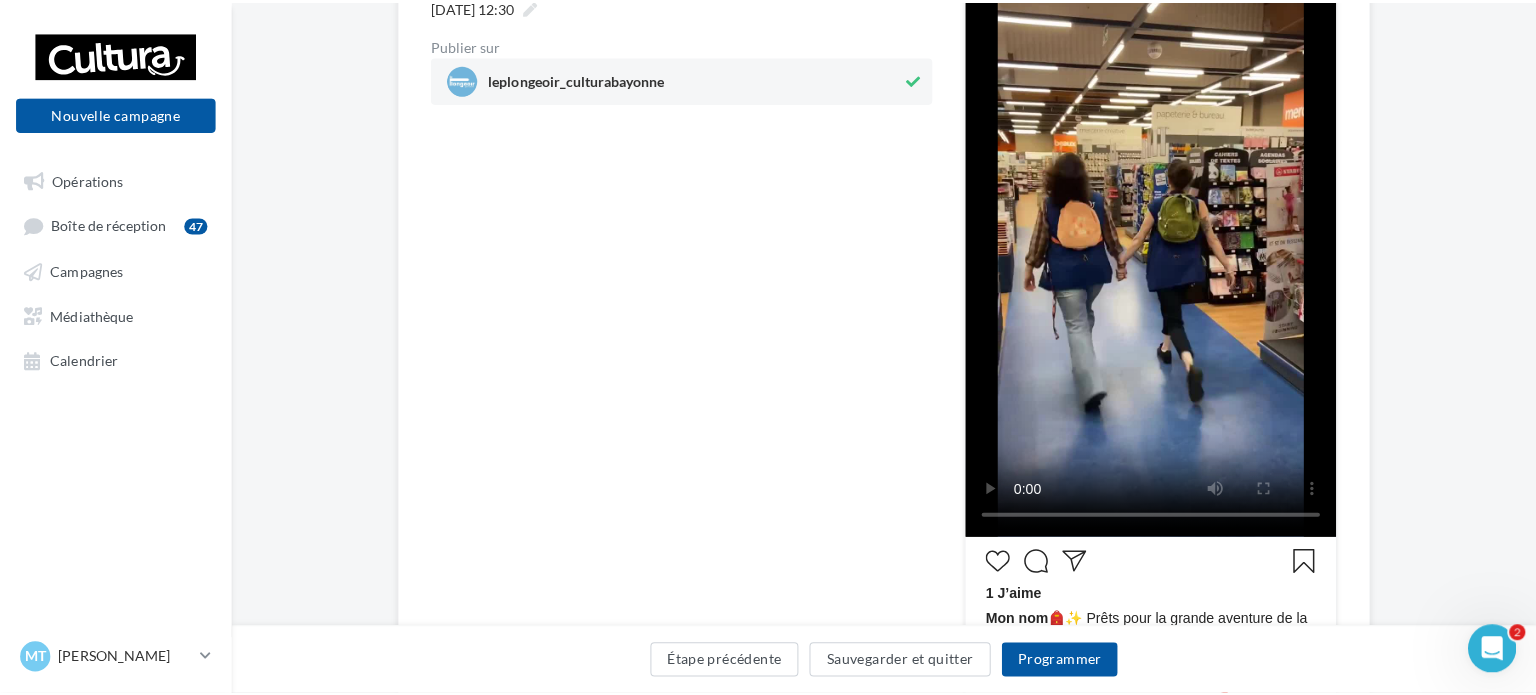 scroll, scrollTop: 174, scrollLeft: 0, axis: vertical 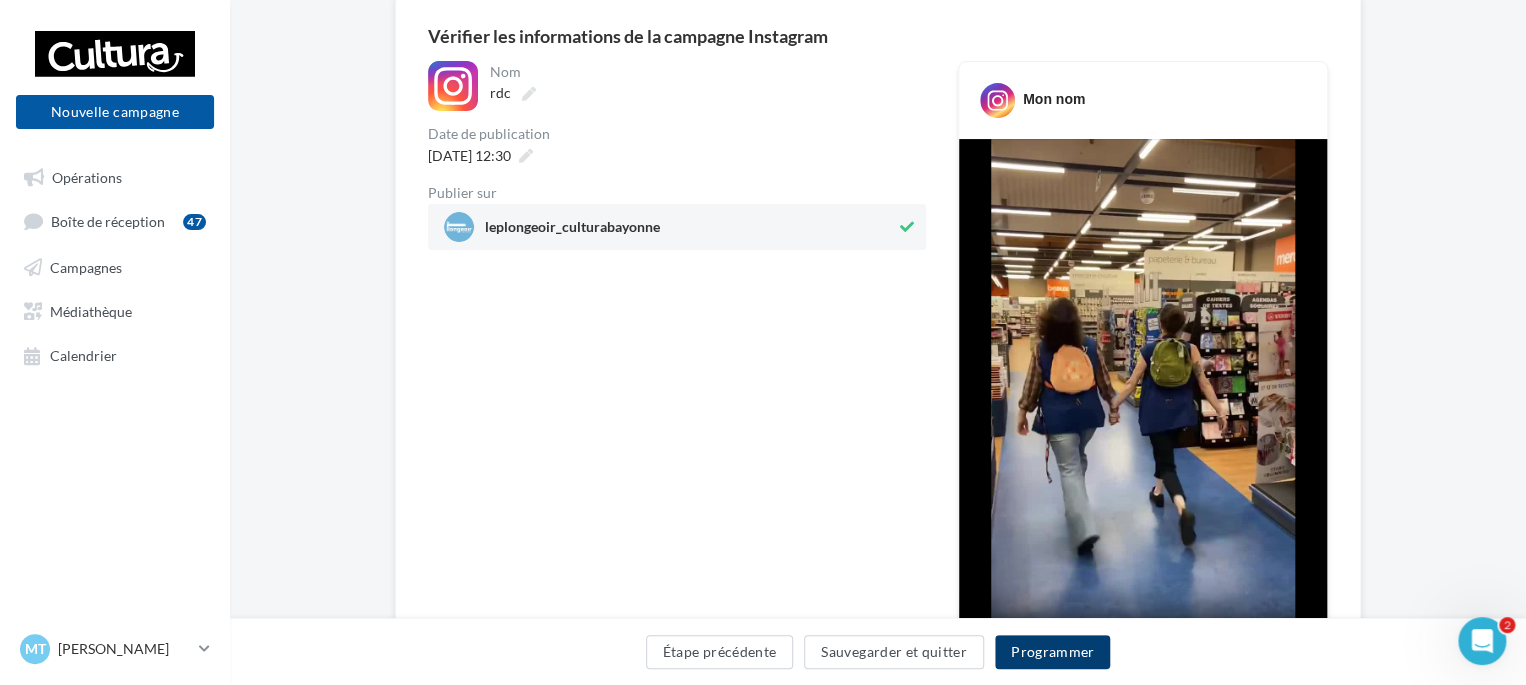 click on "Programmer" at bounding box center (1053, 652) 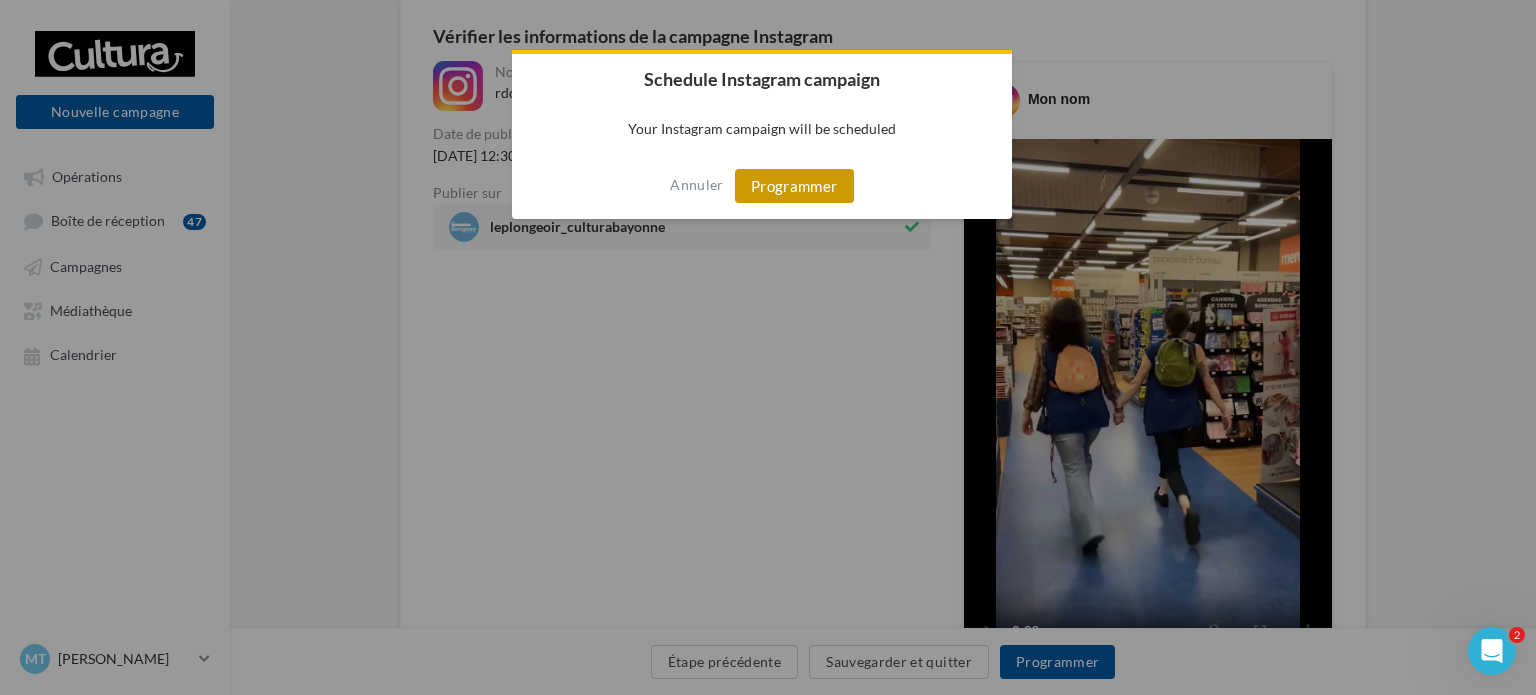 click on "Programmer" at bounding box center (794, 186) 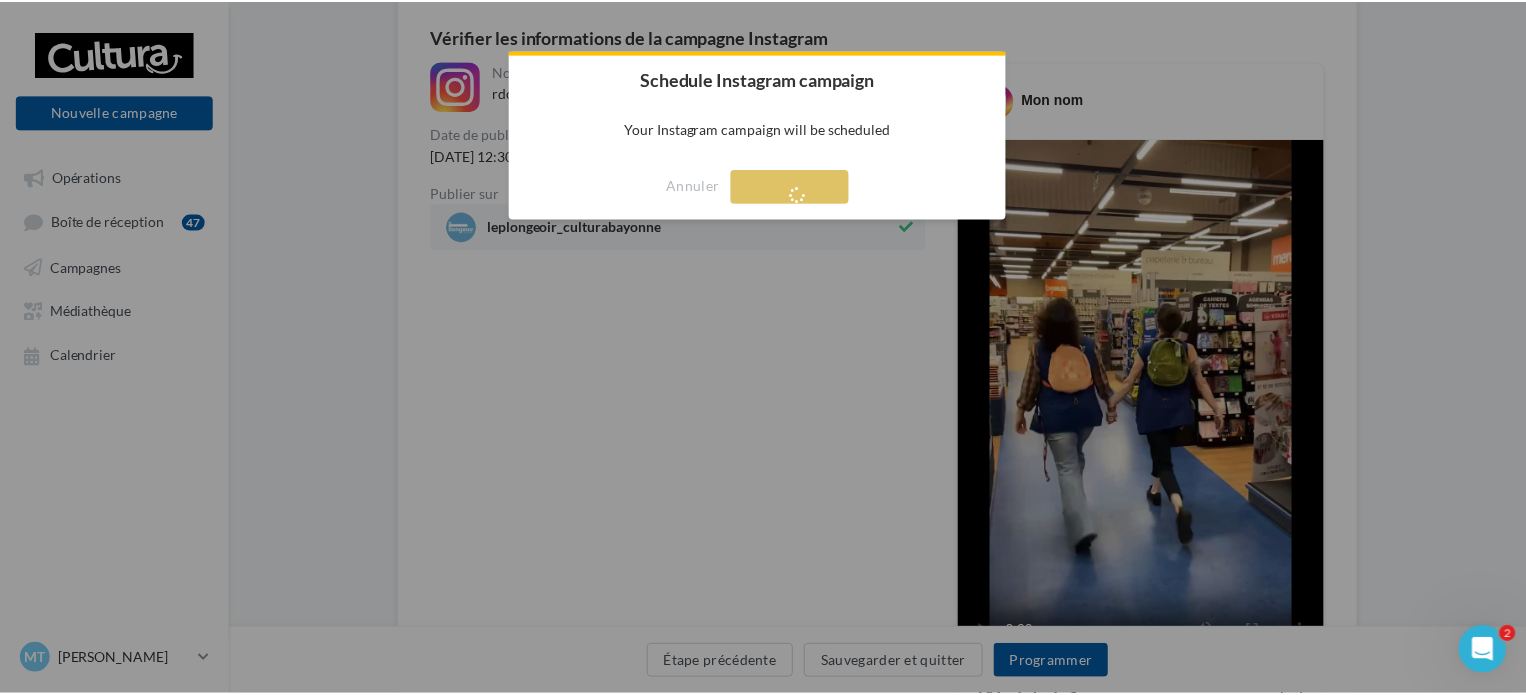 scroll, scrollTop: 32, scrollLeft: 0, axis: vertical 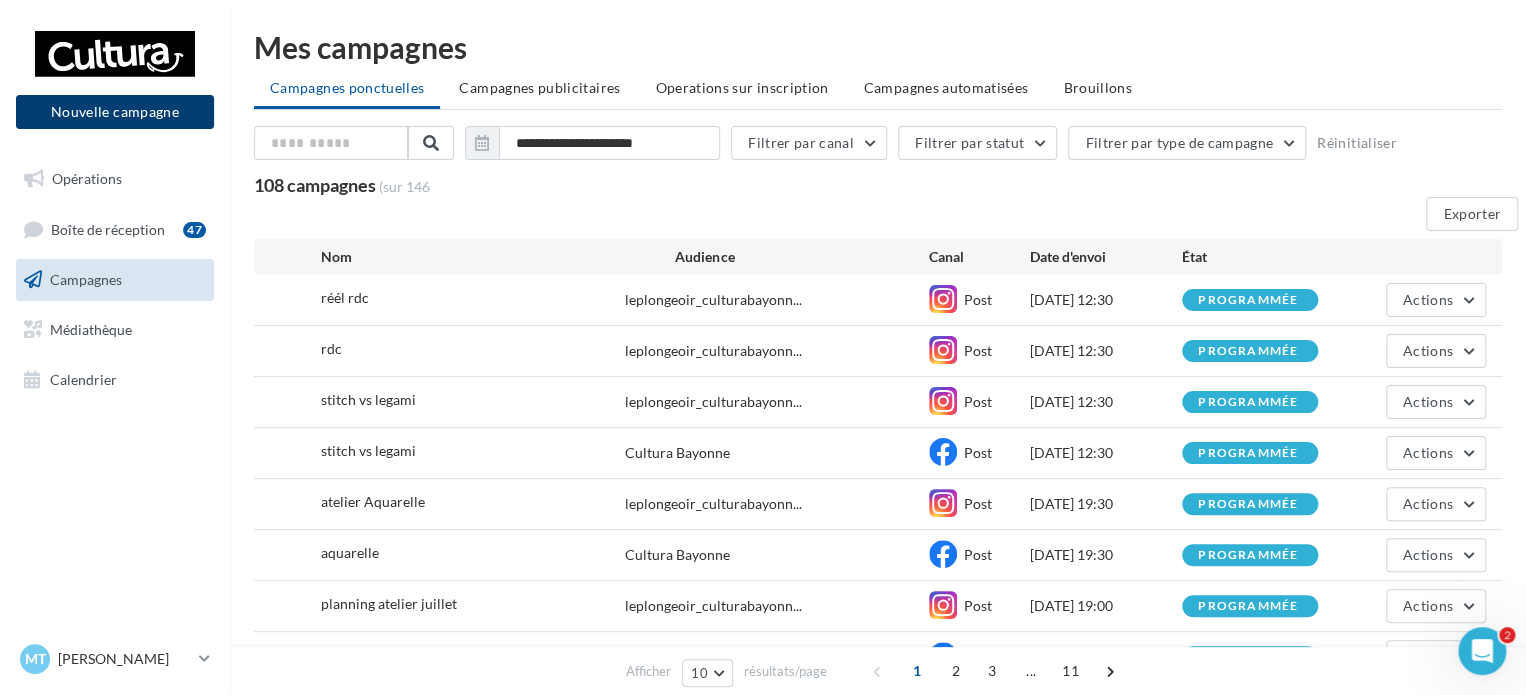 click on "Nouvelle campagne" at bounding box center [115, 112] 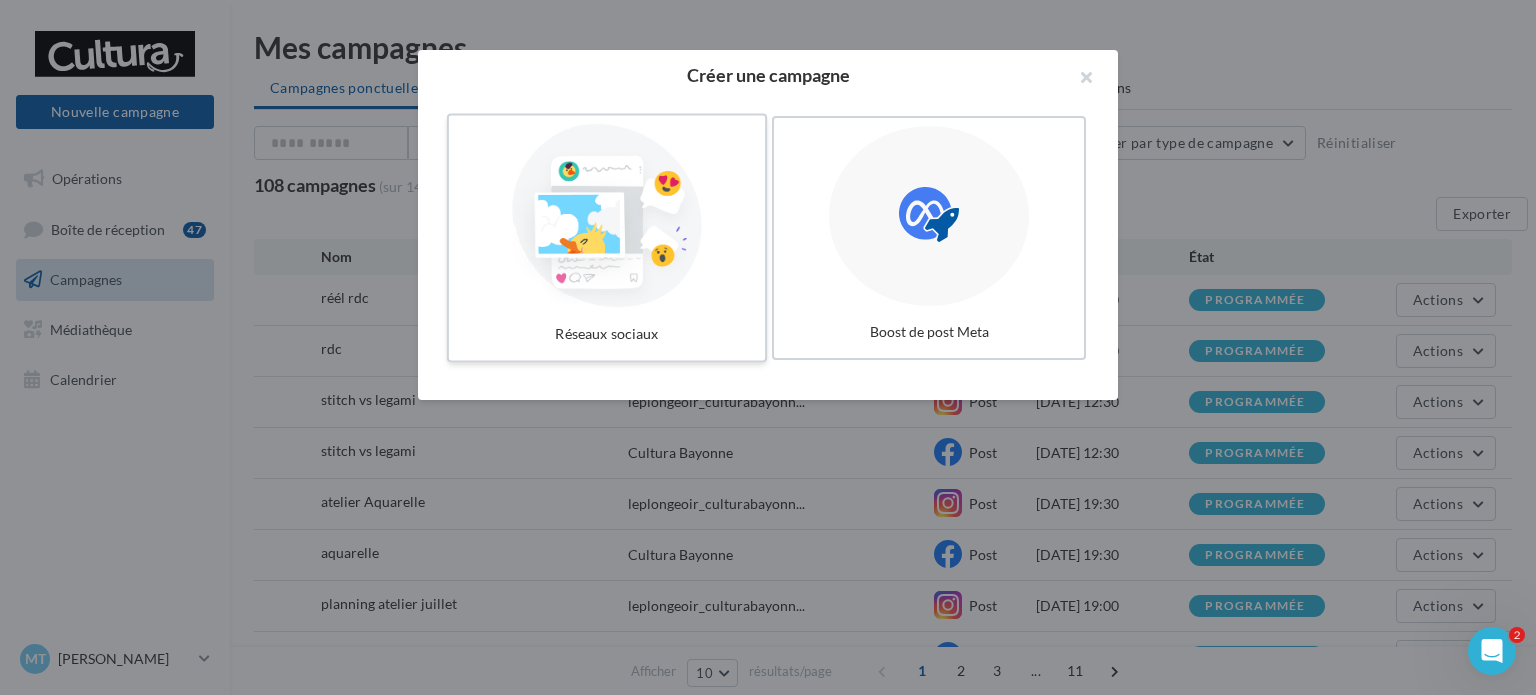 click at bounding box center [607, 216] 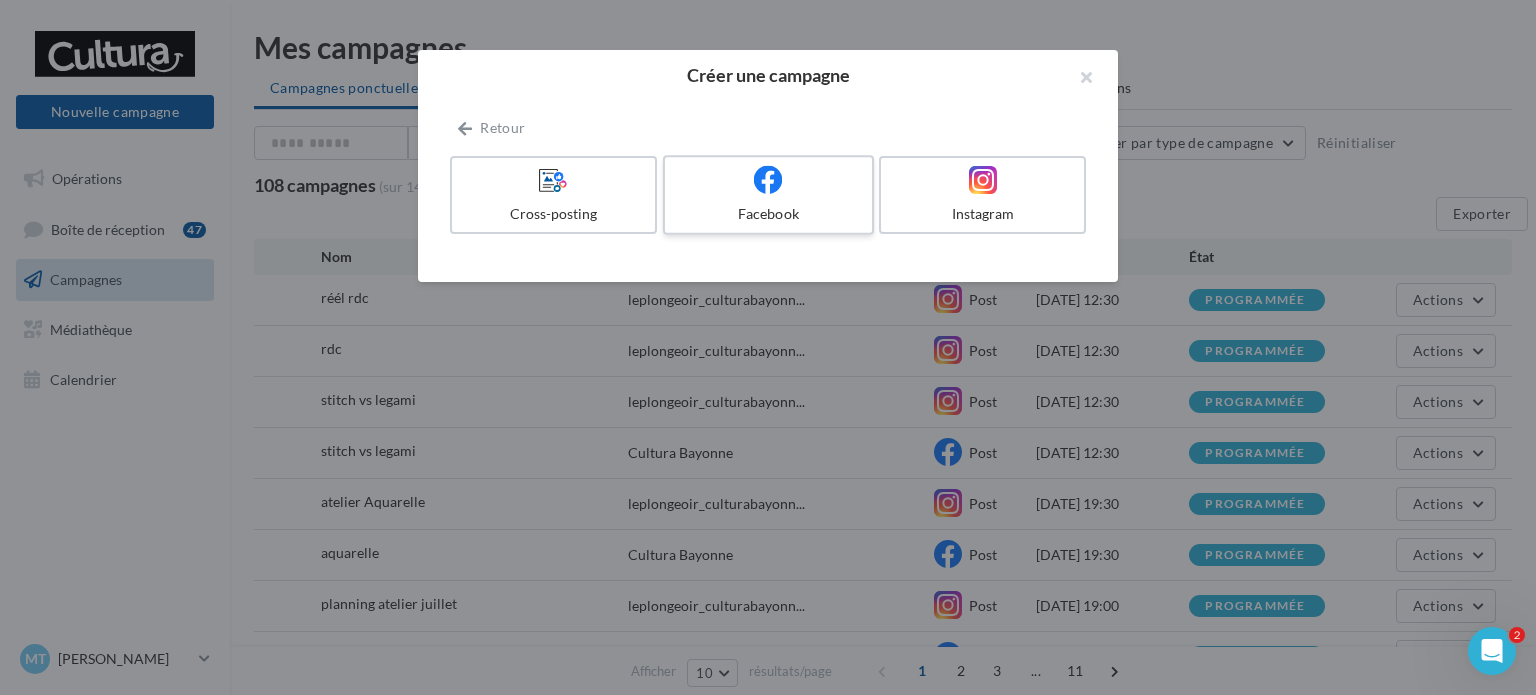 click at bounding box center (768, 180) 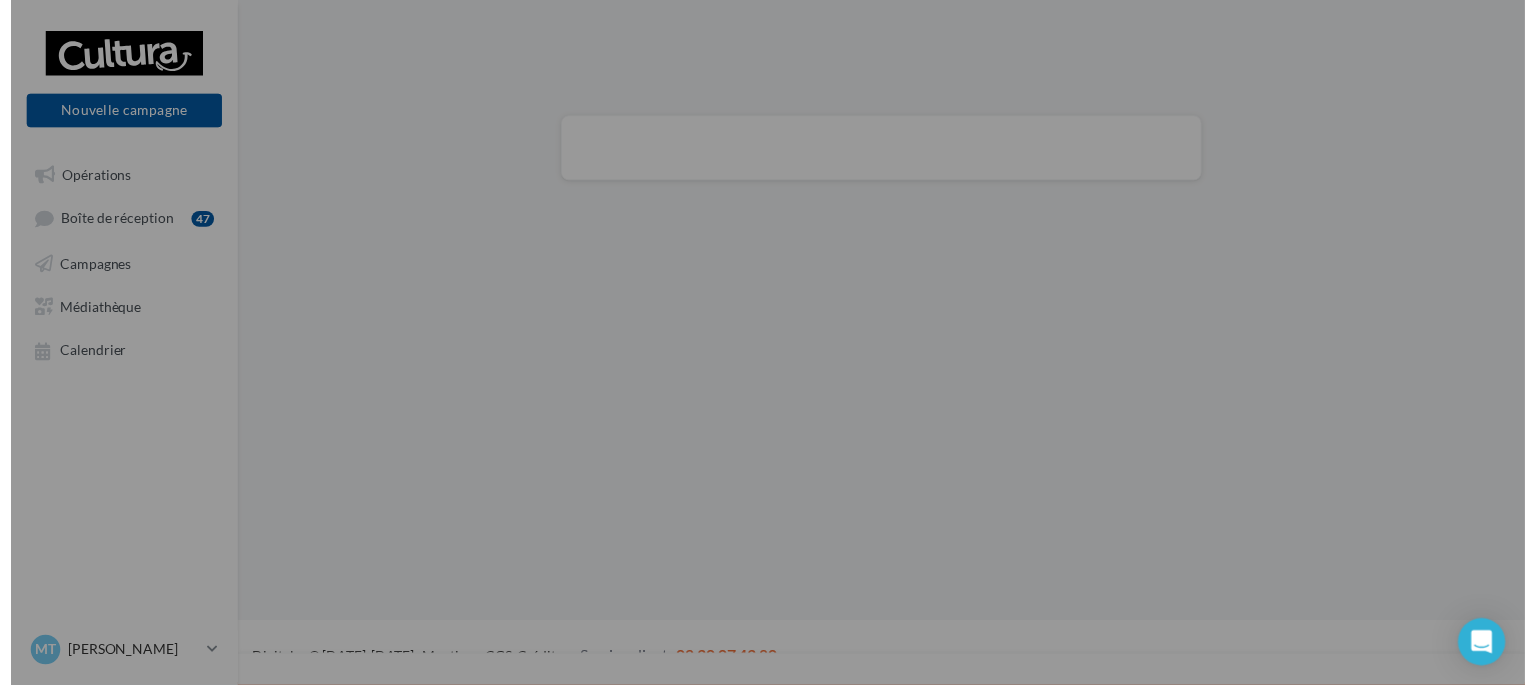 scroll, scrollTop: 0, scrollLeft: 0, axis: both 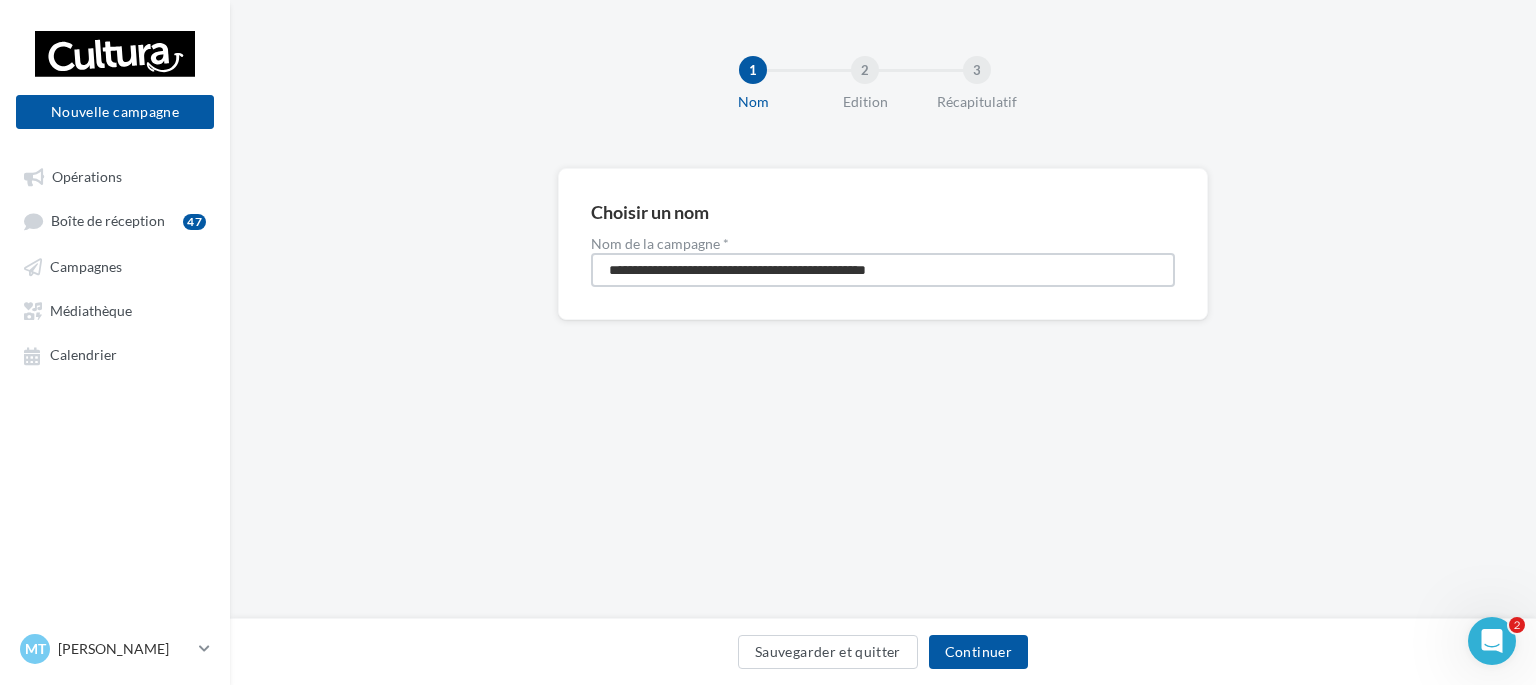 drag, startPoint x: 971, startPoint y: 269, endPoint x: 404, endPoint y: 251, distance: 567.28564 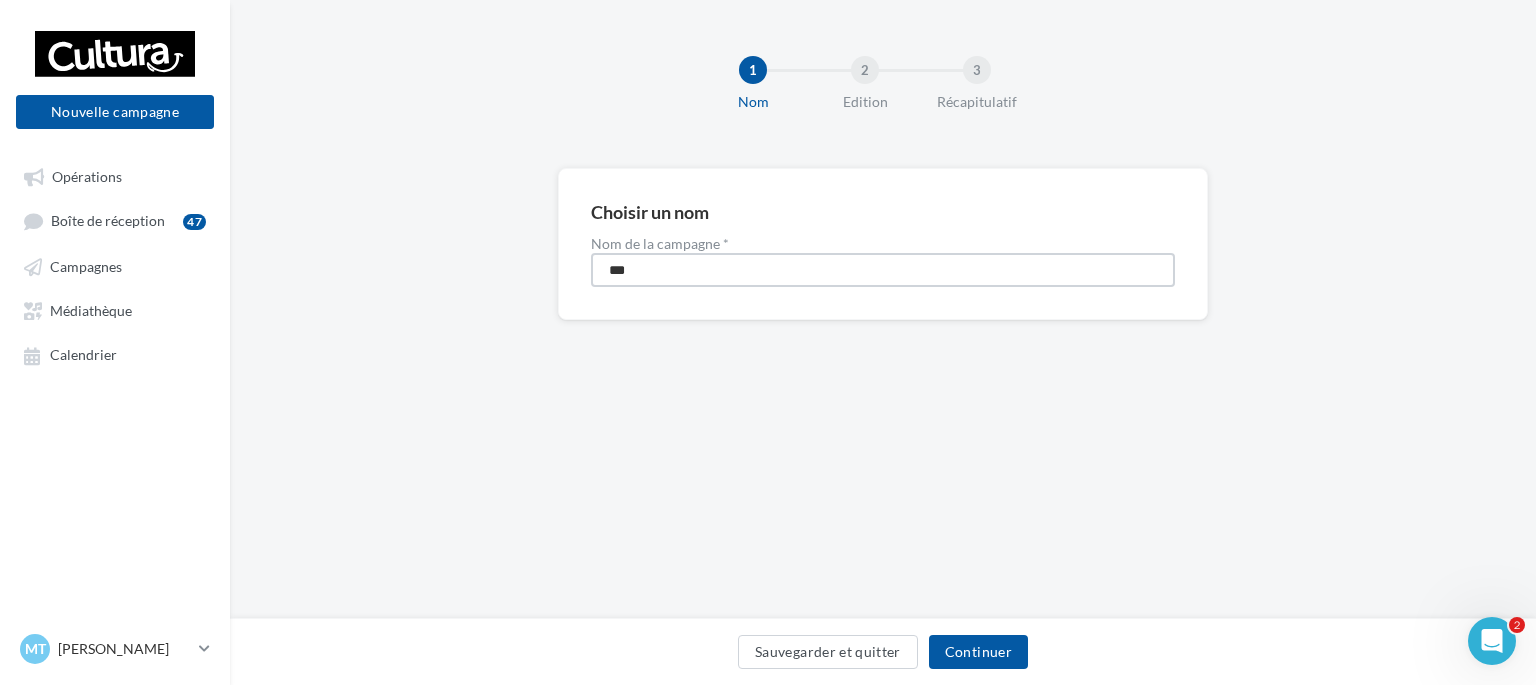 type on "***" 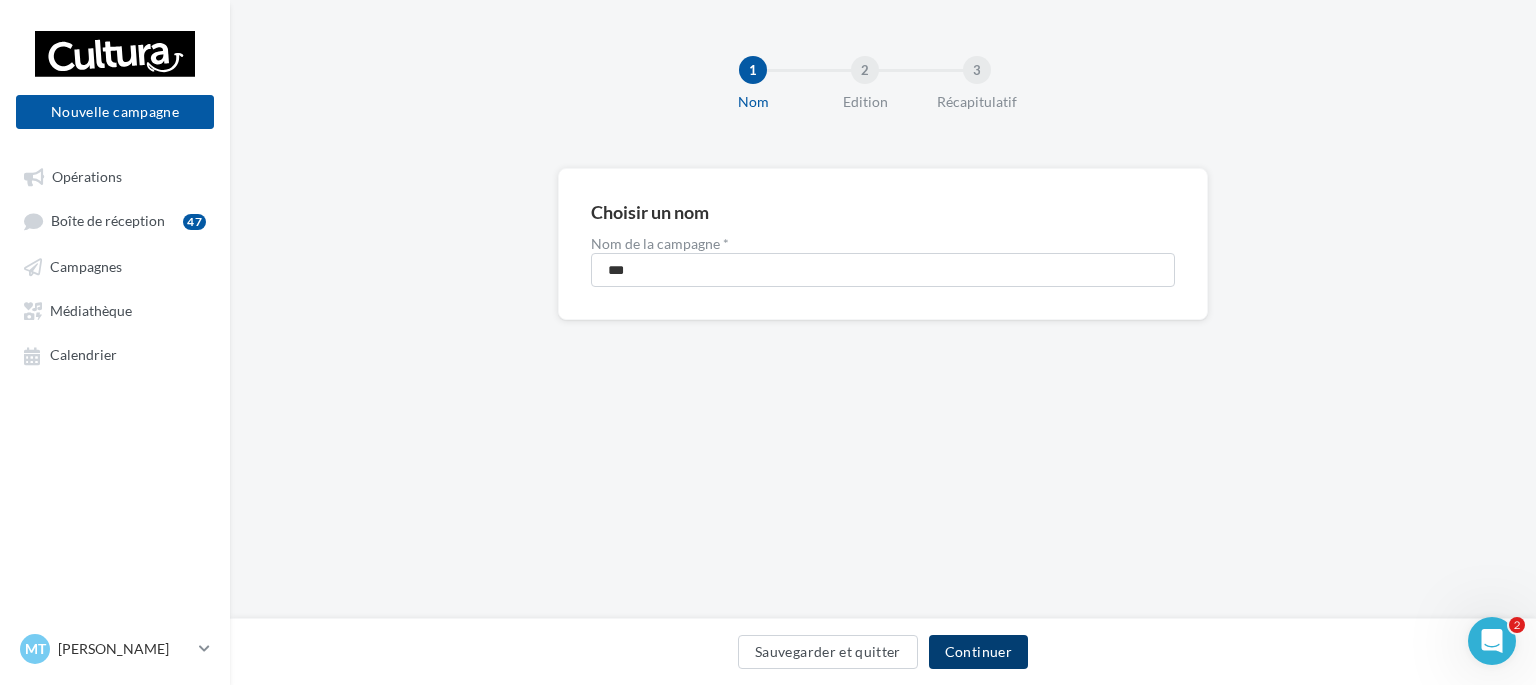 click on "Continuer" at bounding box center [978, 652] 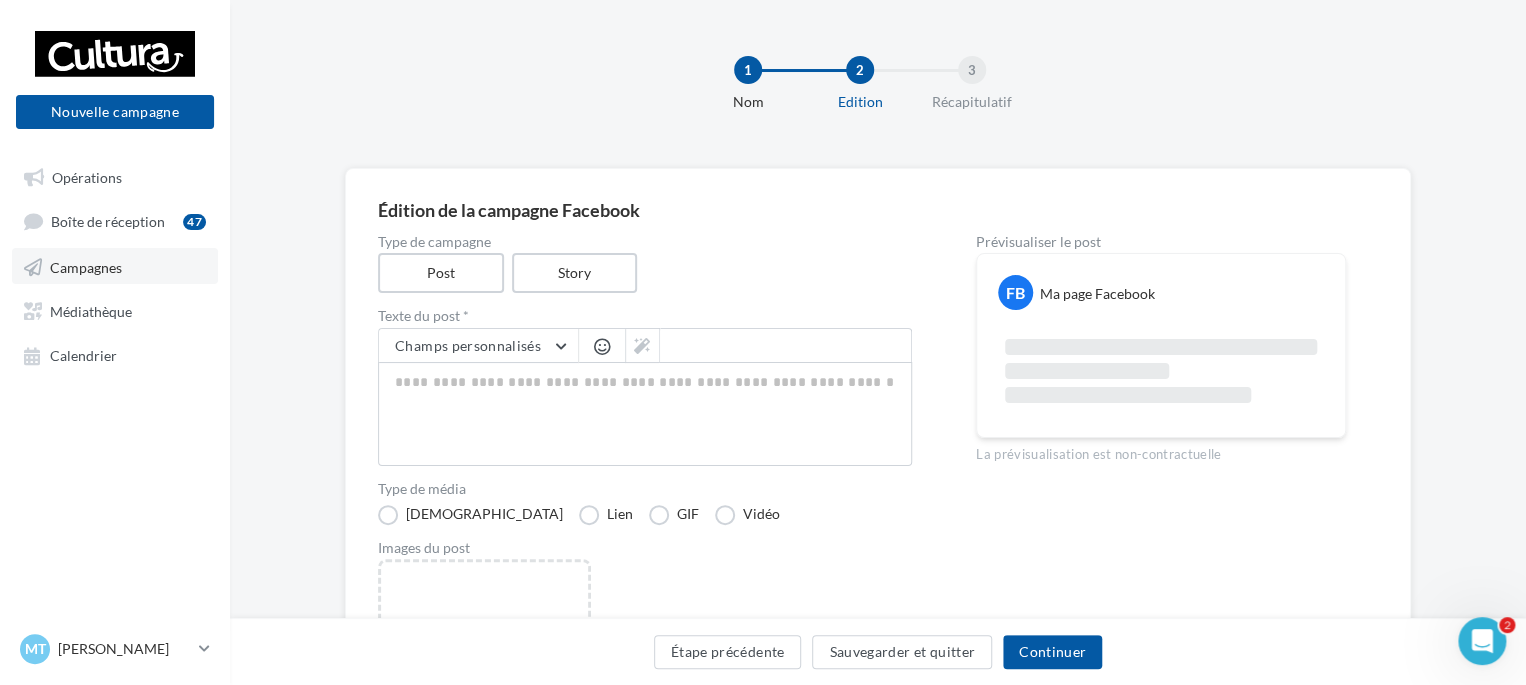 click on "Campagnes" at bounding box center (115, 266) 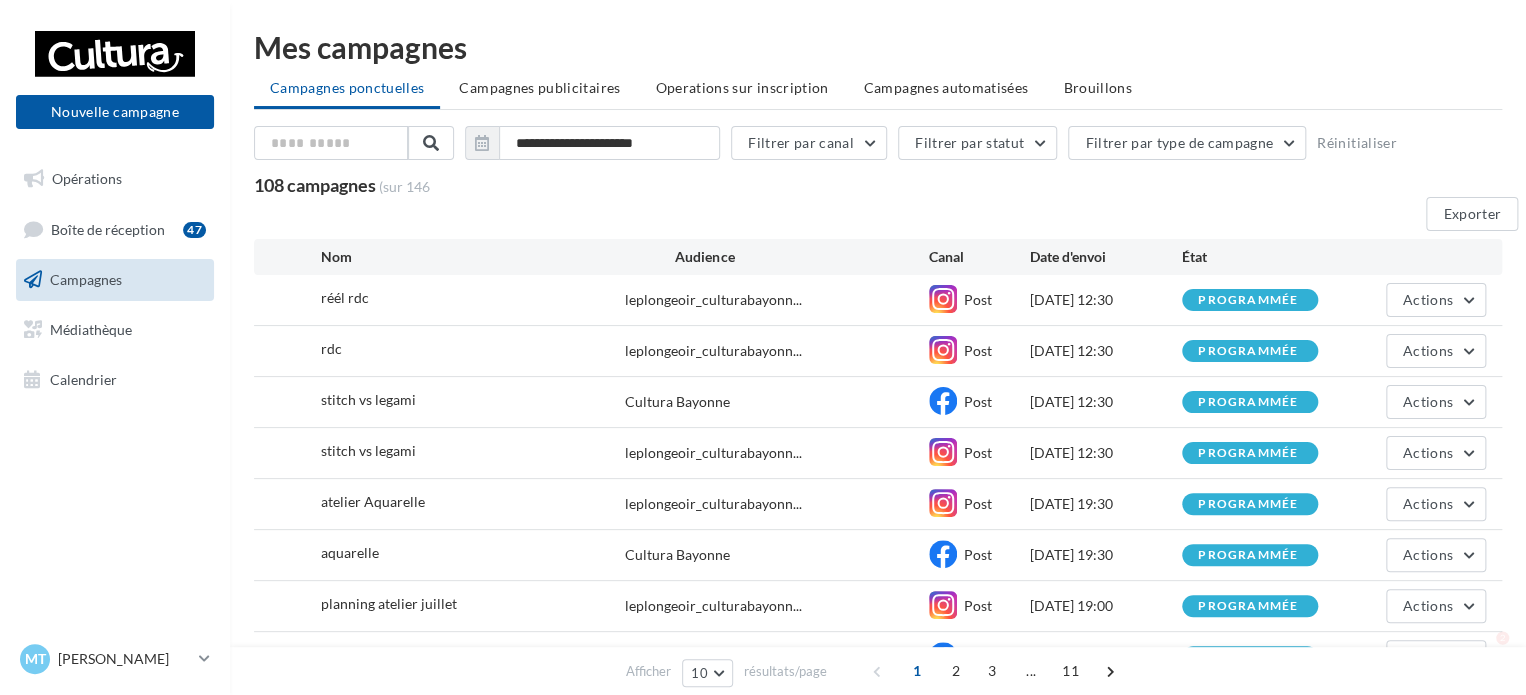 scroll, scrollTop: 55, scrollLeft: 0, axis: vertical 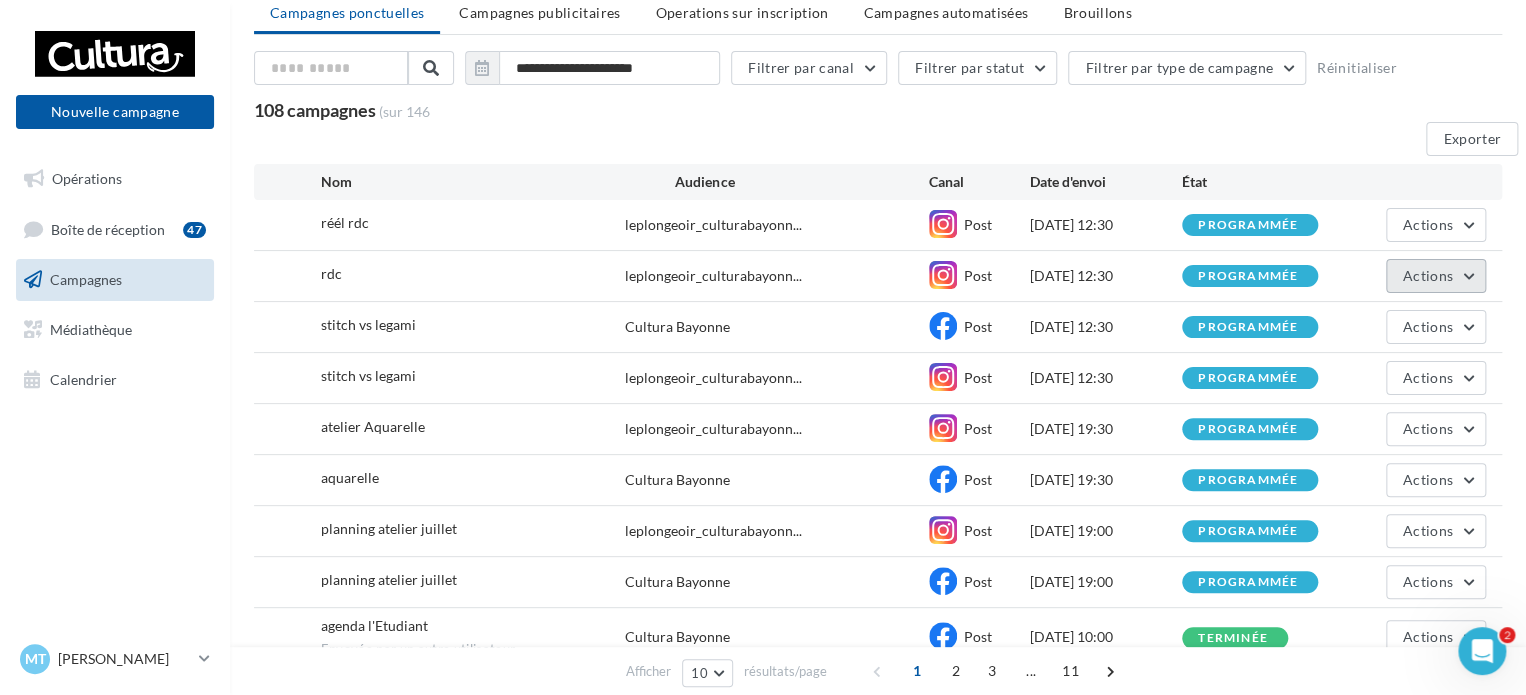 click on "Actions" at bounding box center (1428, 275) 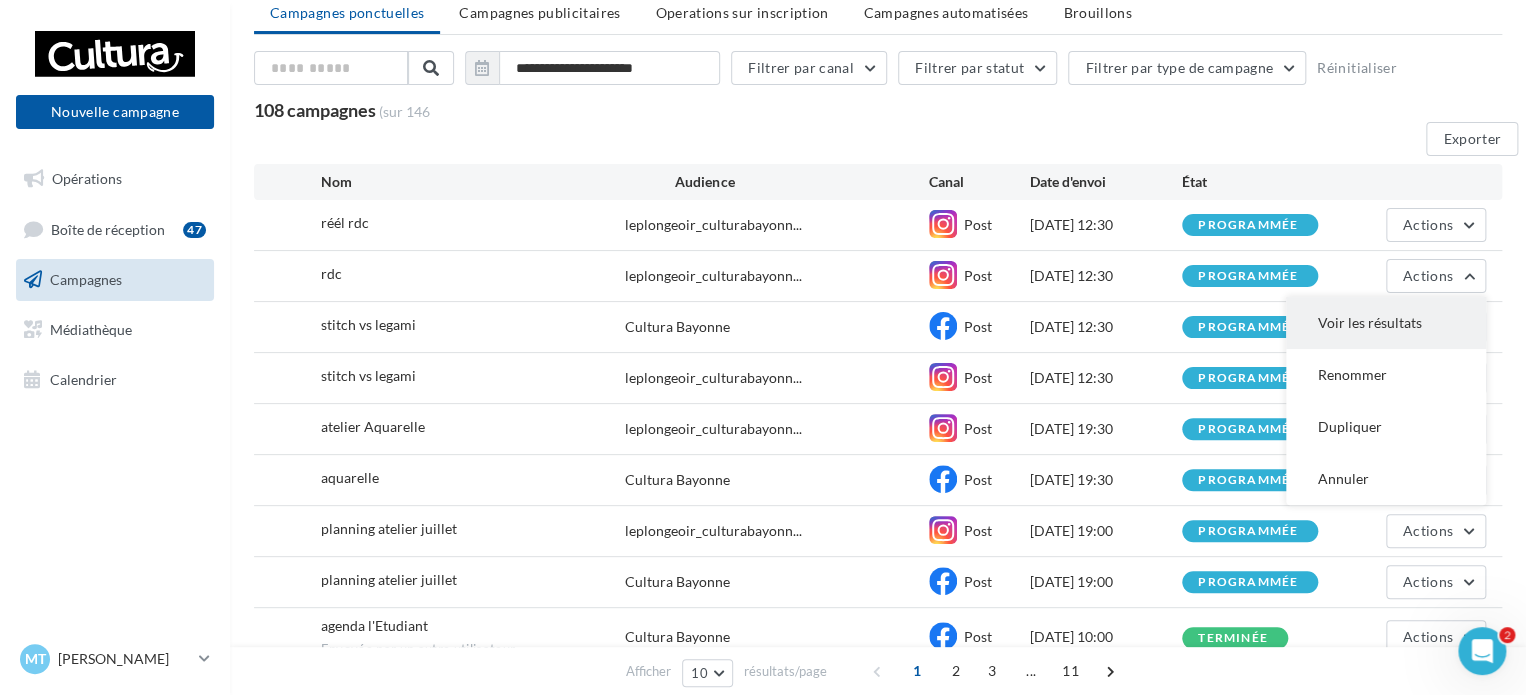 click on "Voir les résultats" at bounding box center [1386, 323] 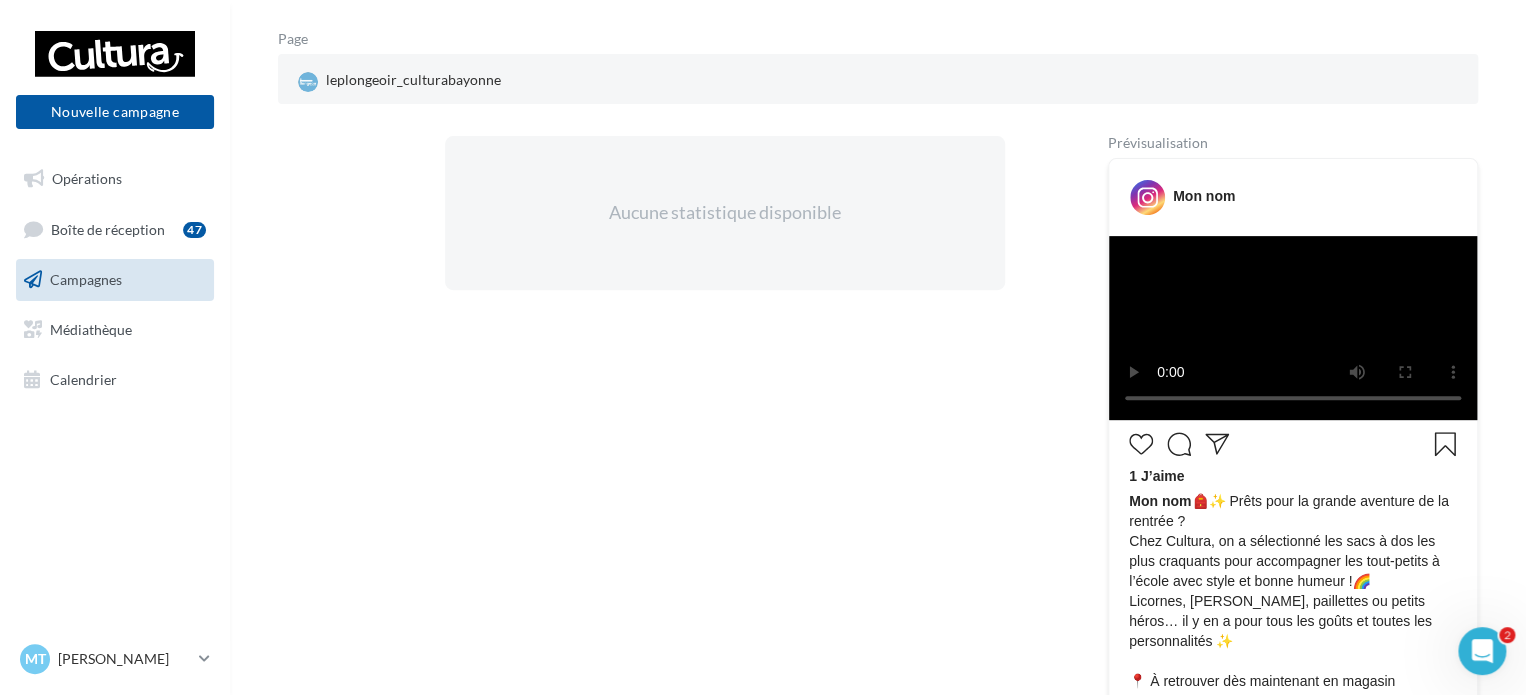 scroll, scrollTop: 92, scrollLeft: 0, axis: vertical 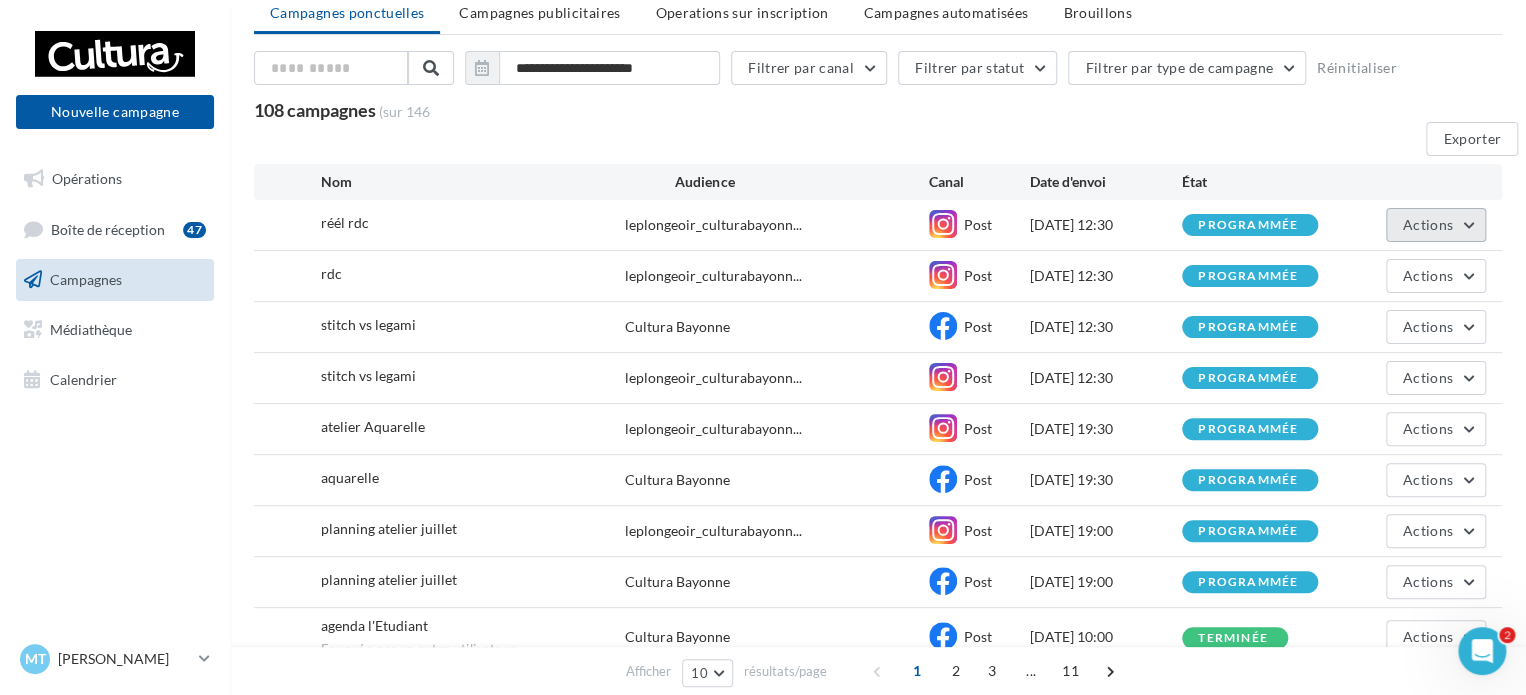 click on "Actions" at bounding box center [1436, 225] 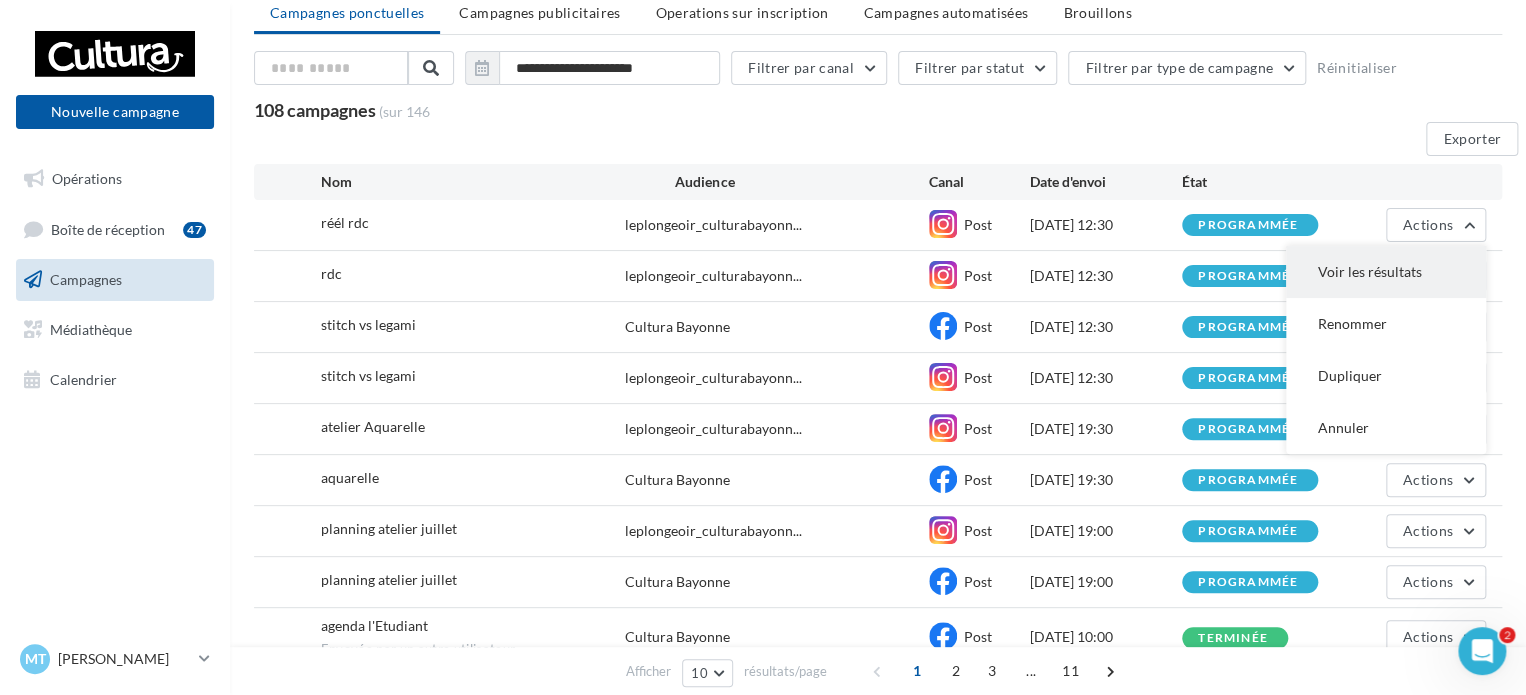 click on "Voir les résultats" at bounding box center [1386, 272] 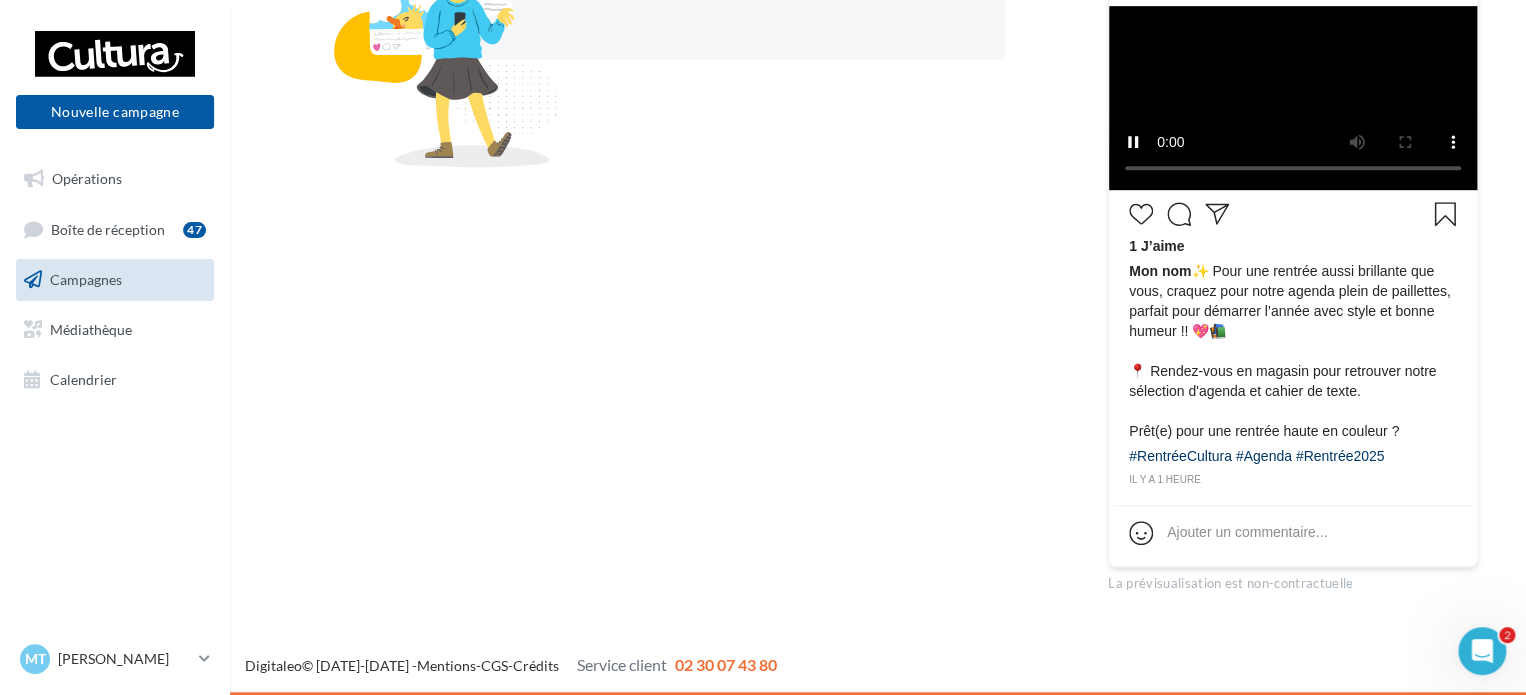 scroll, scrollTop: 826, scrollLeft: 0, axis: vertical 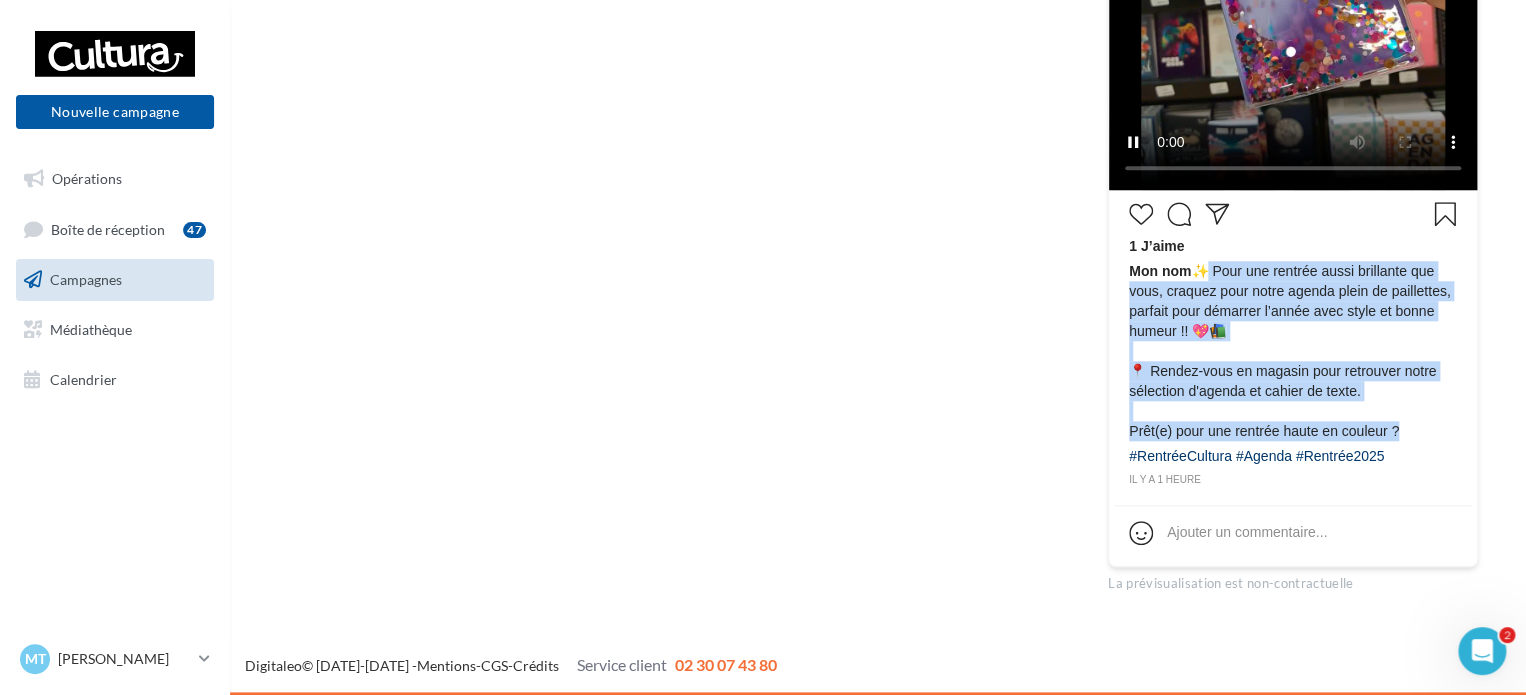 drag, startPoint x: 1196, startPoint y: 272, endPoint x: 1410, endPoint y: 433, distance: 267.8003 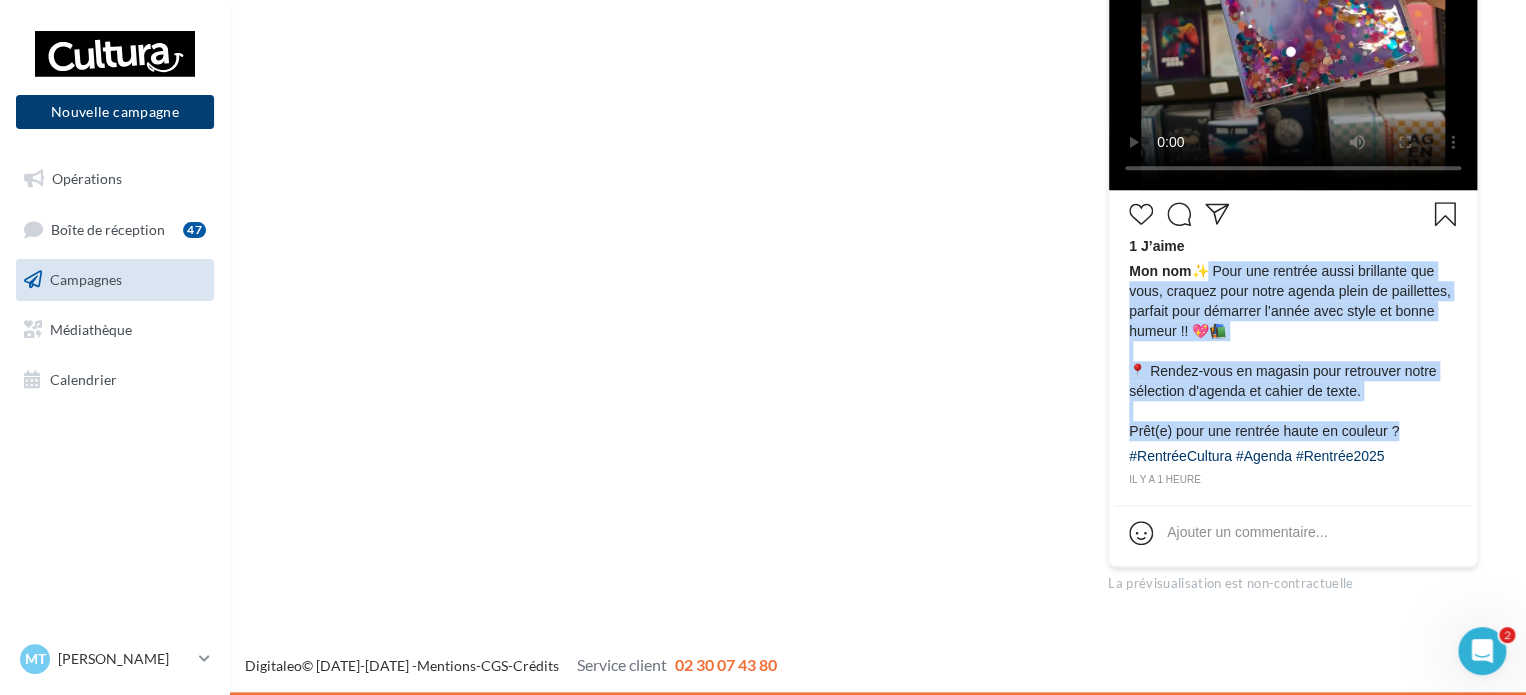 click on "Nouvelle campagne" at bounding box center (115, 112) 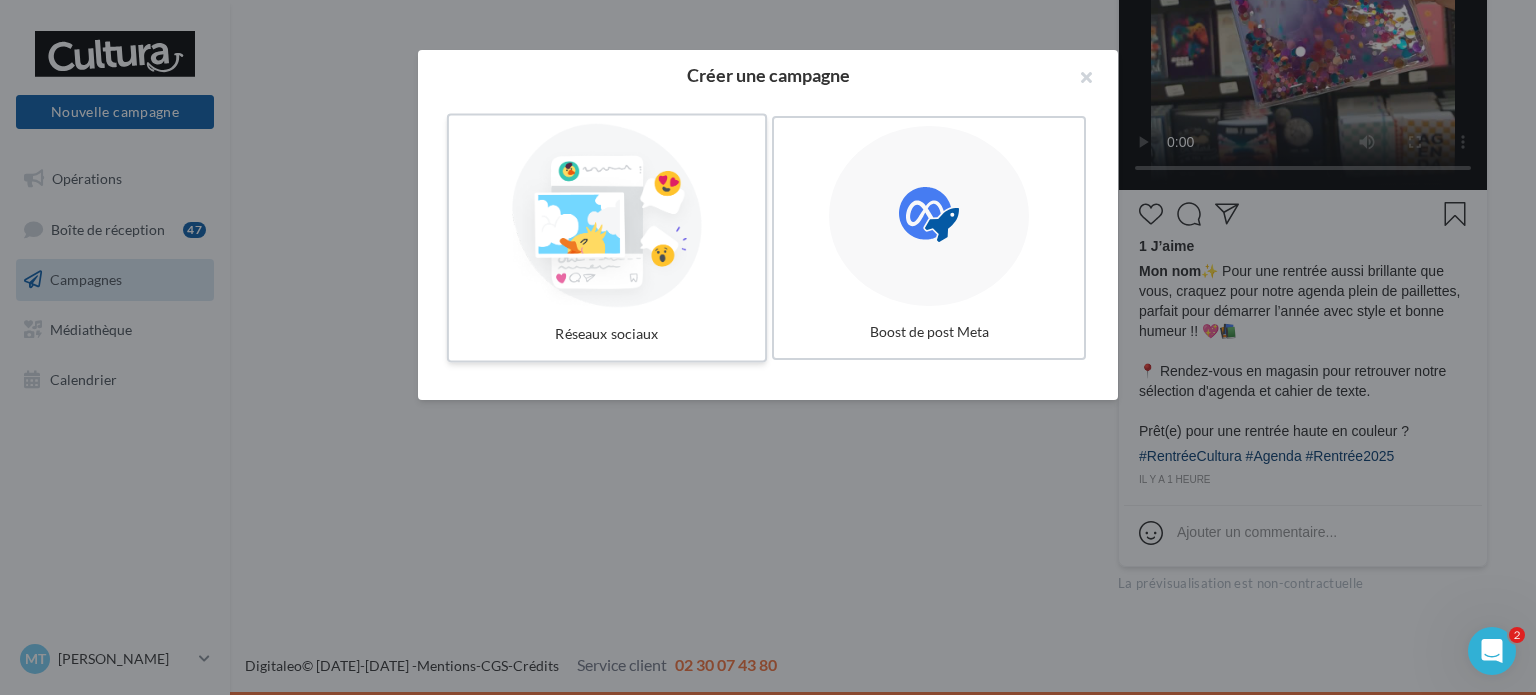 click at bounding box center [607, 216] 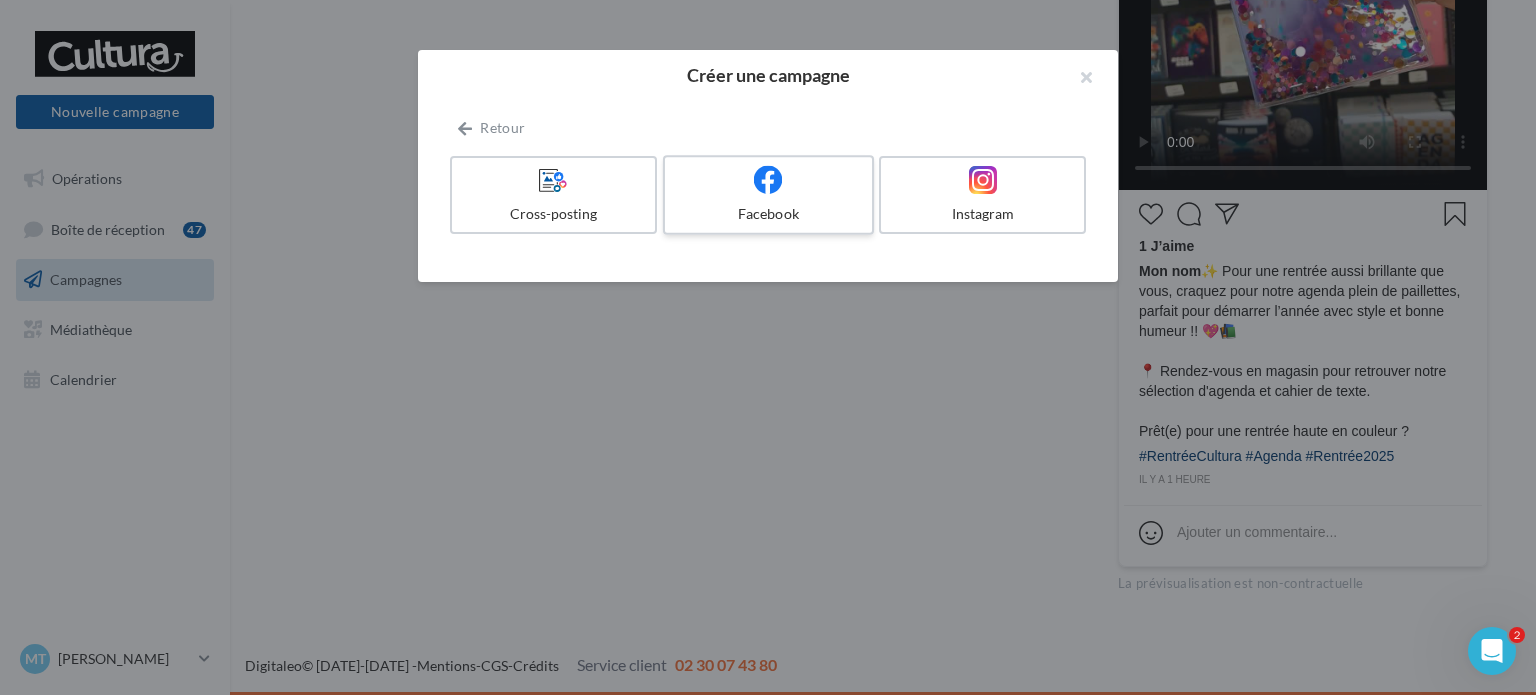 click on "Facebook" at bounding box center (768, 214) 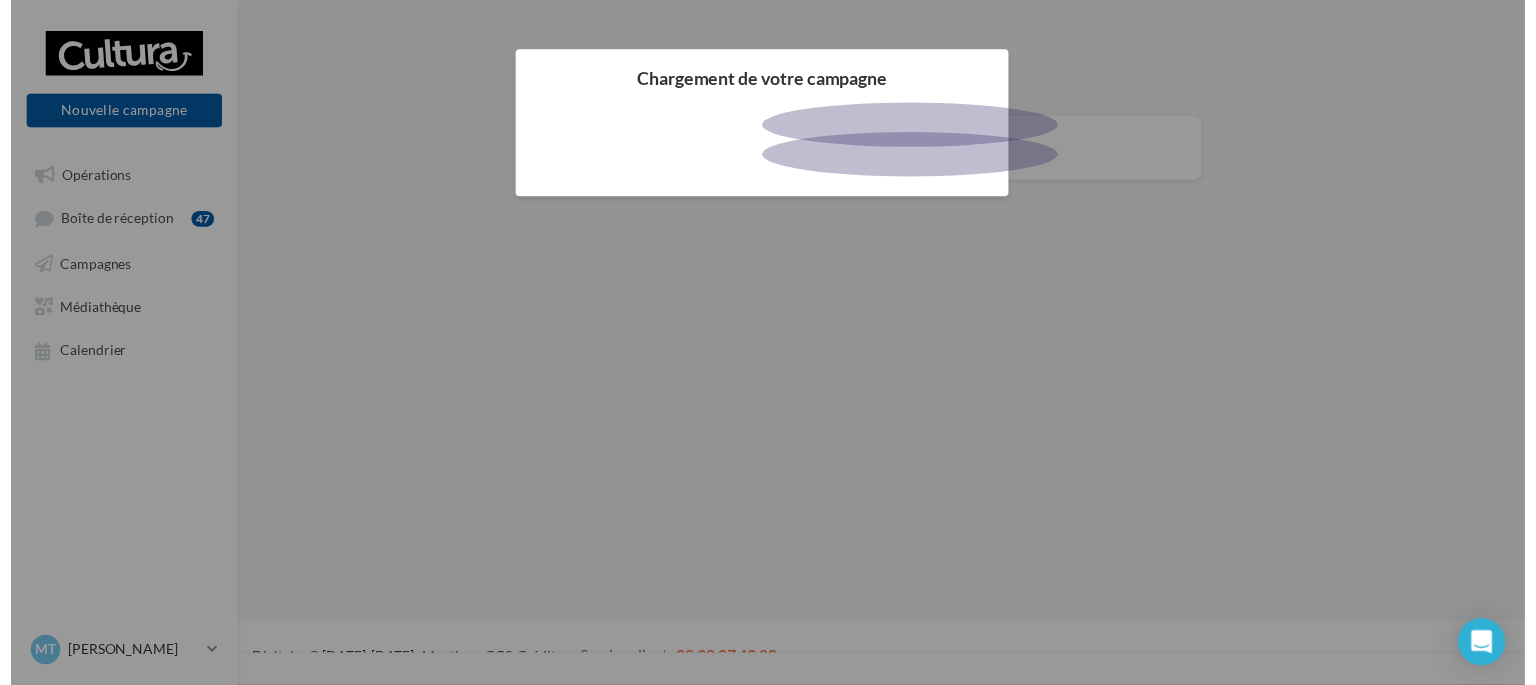 scroll, scrollTop: 0, scrollLeft: 0, axis: both 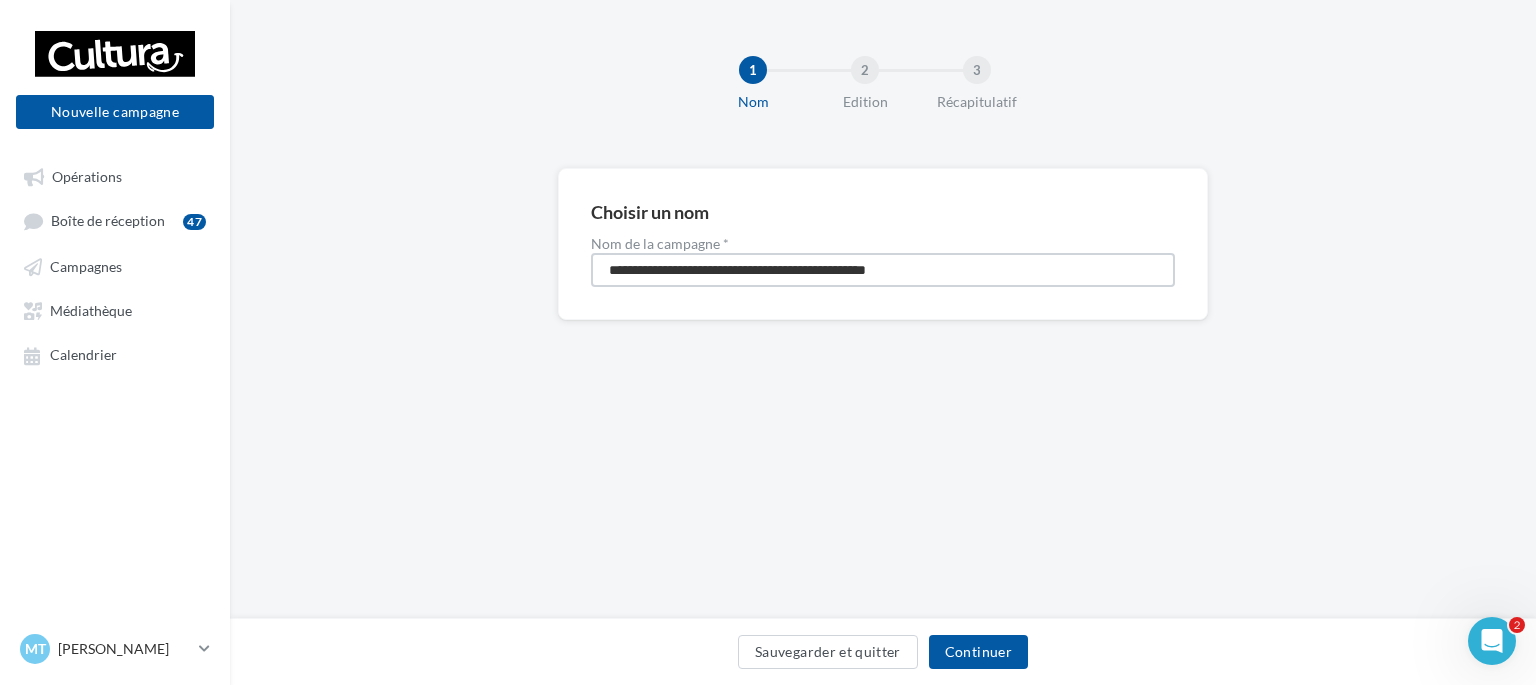 drag, startPoint x: 932, startPoint y: 261, endPoint x: 495, endPoint y: 259, distance: 437.00458 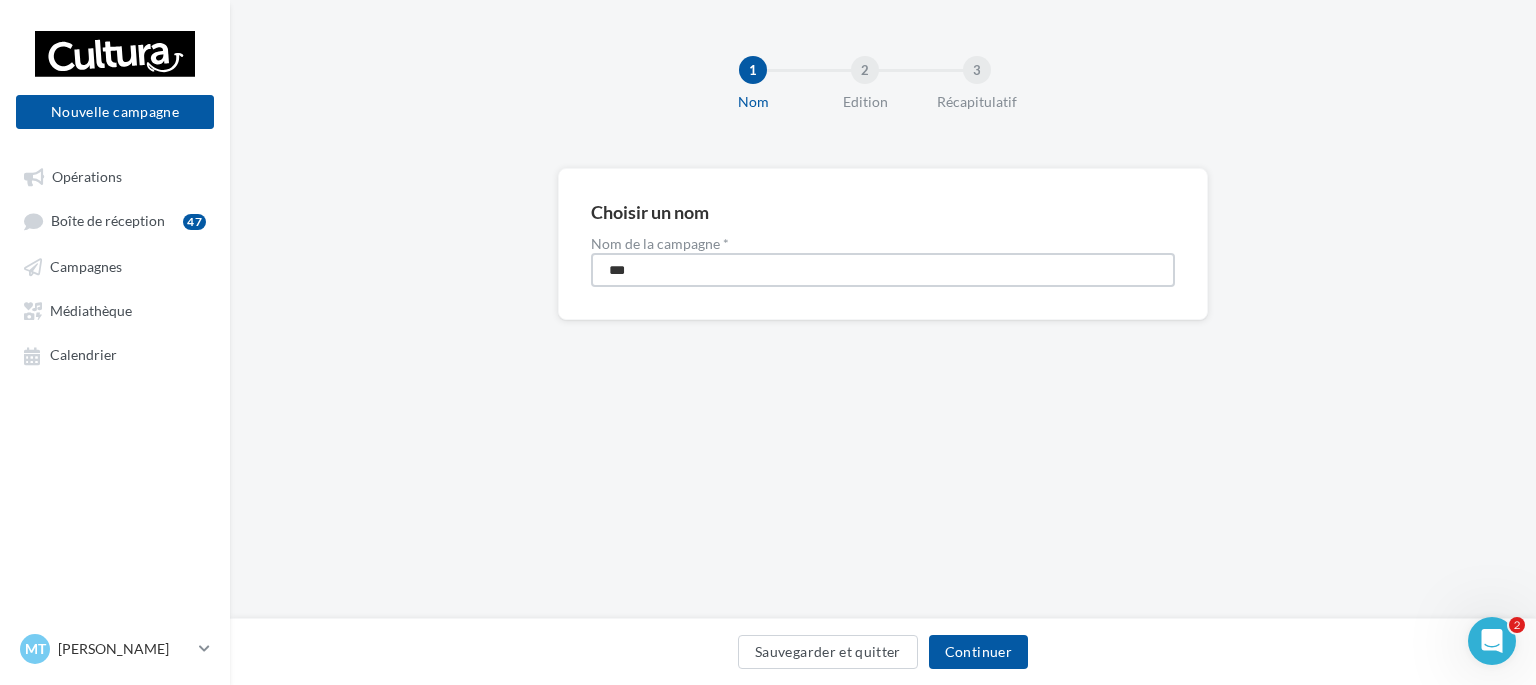 type on "***" 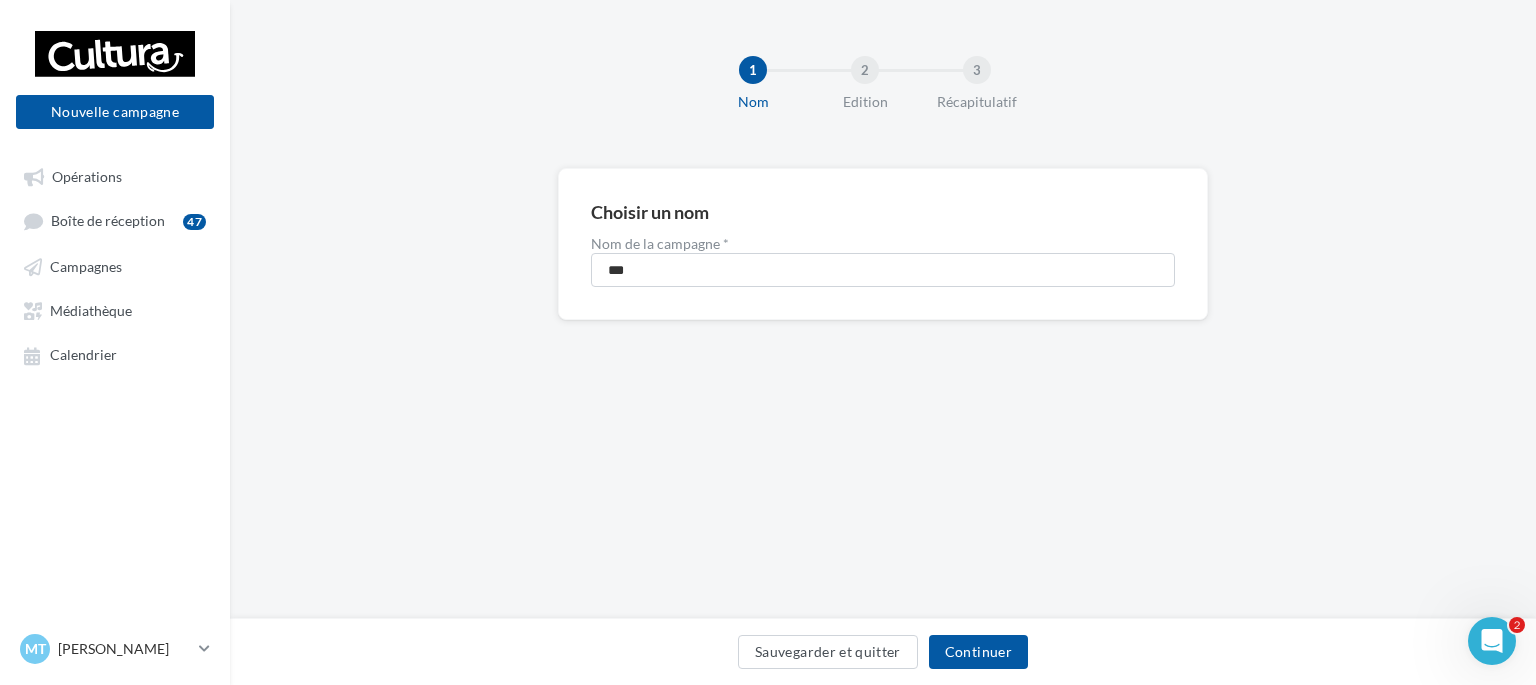 click on "Sauvegarder et quitter      Continuer" at bounding box center [883, 656] 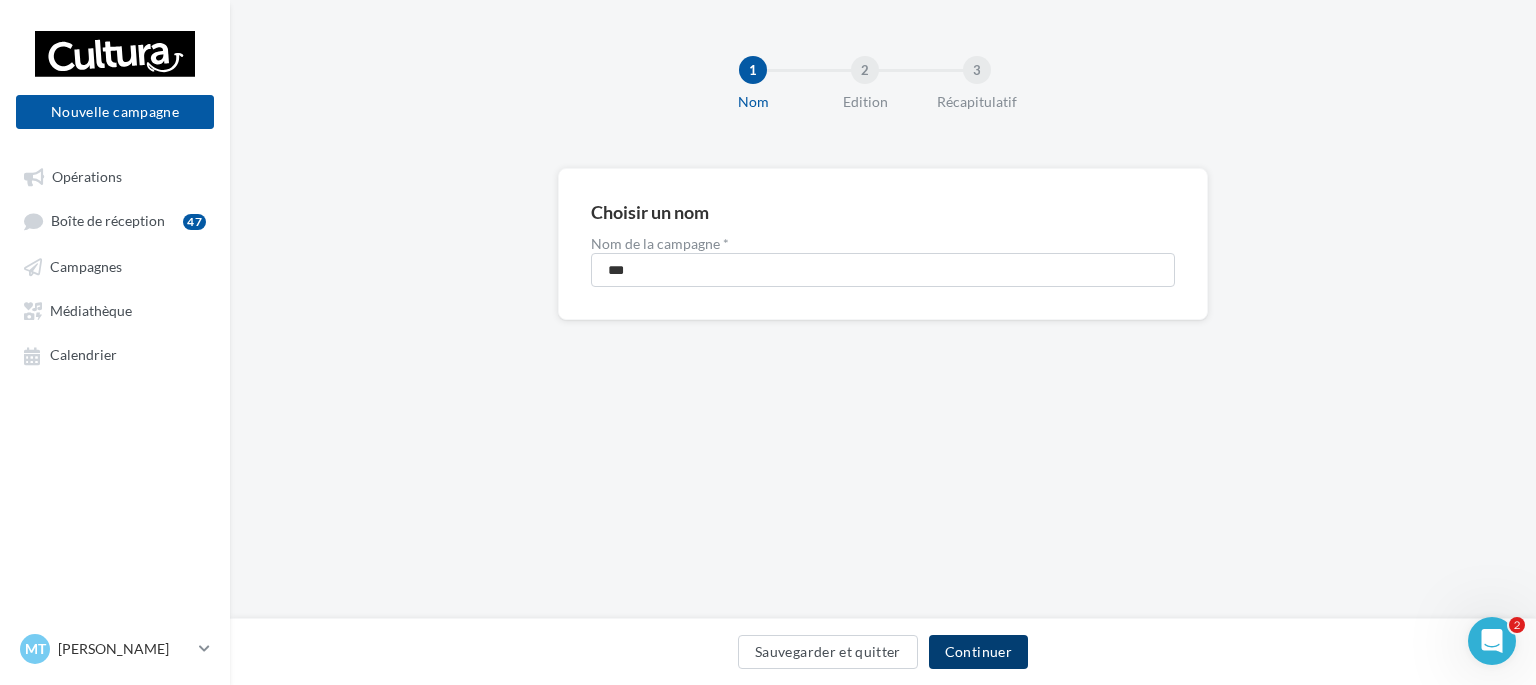 click on "Continuer" at bounding box center [978, 652] 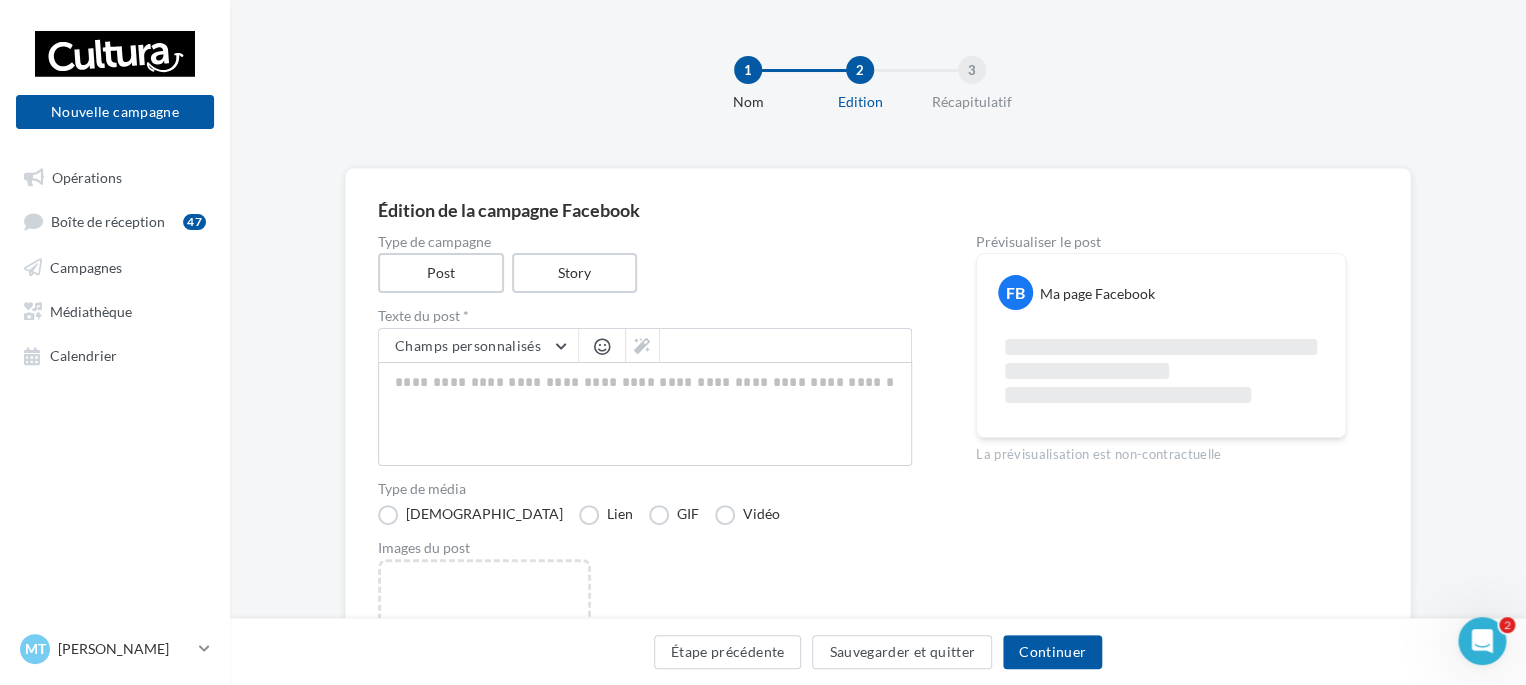 scroll, scrollTop: 144, scrollLeft: 0, axis: vertical 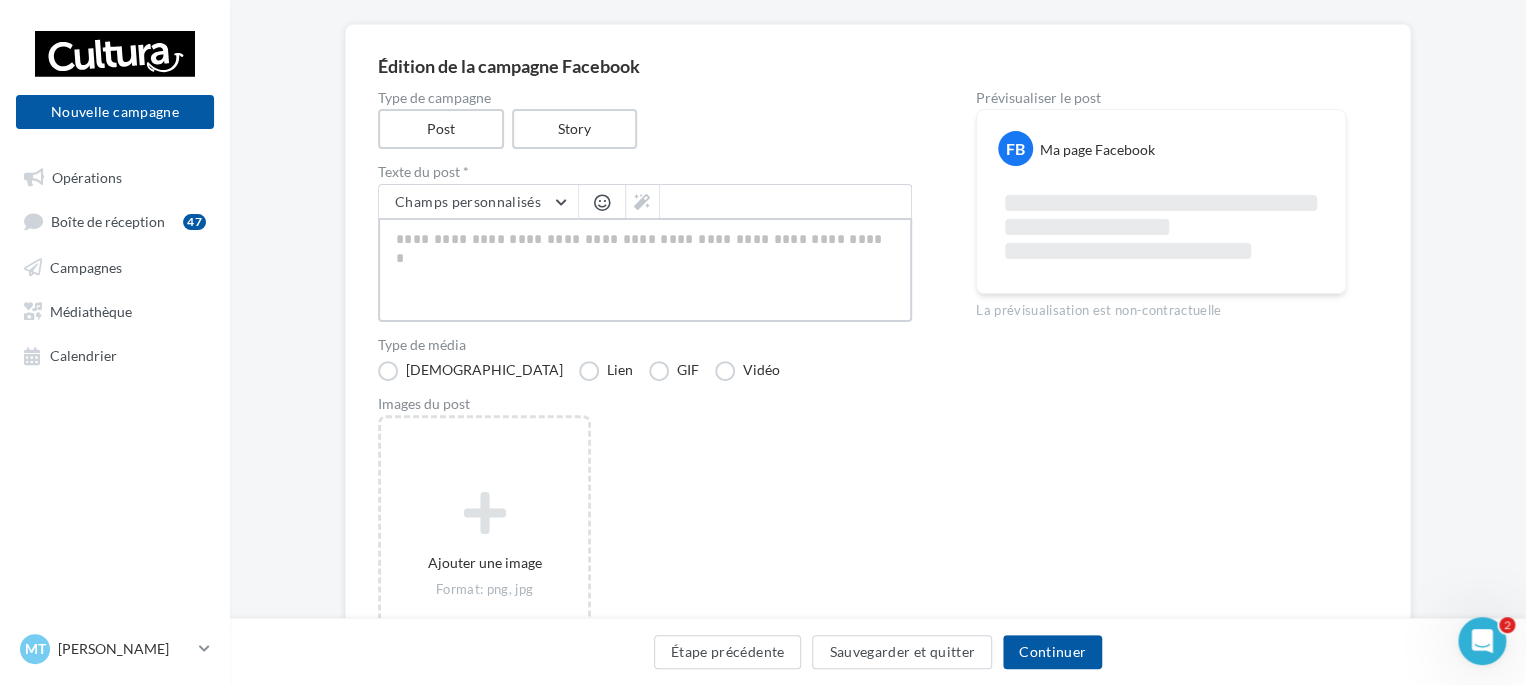 click at bounding box center (645, 270) 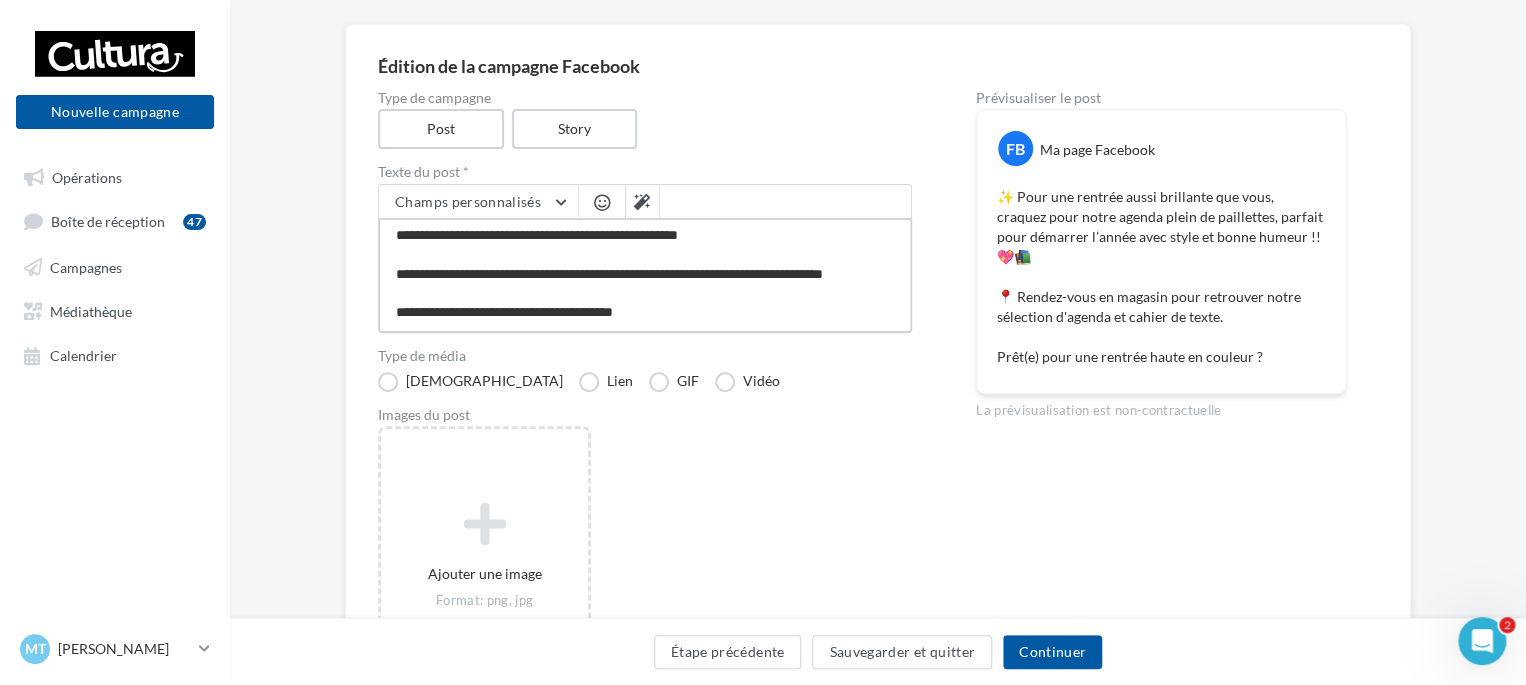 scroll, scrollTop: 38, scrollLeft: 0, axis: vertical 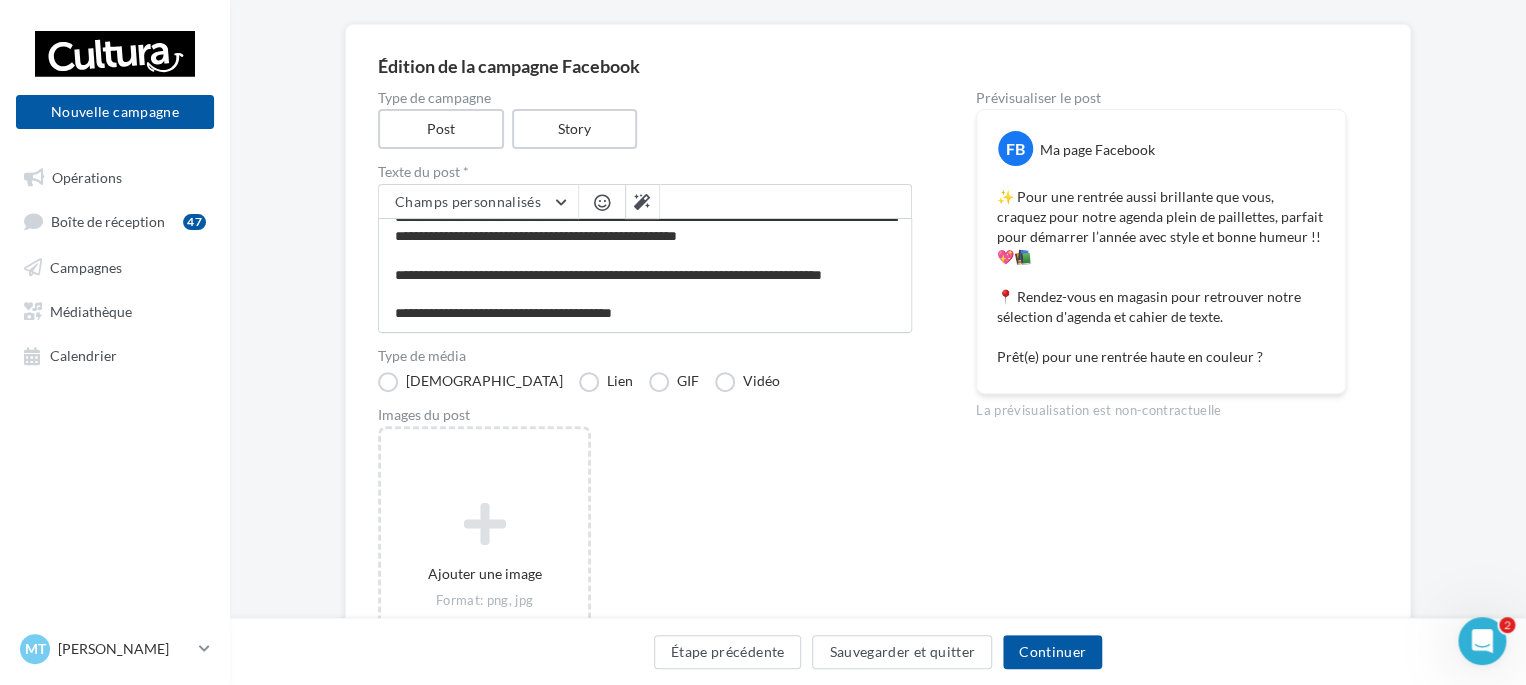 click on "**********" at bounding box center [645, 395] 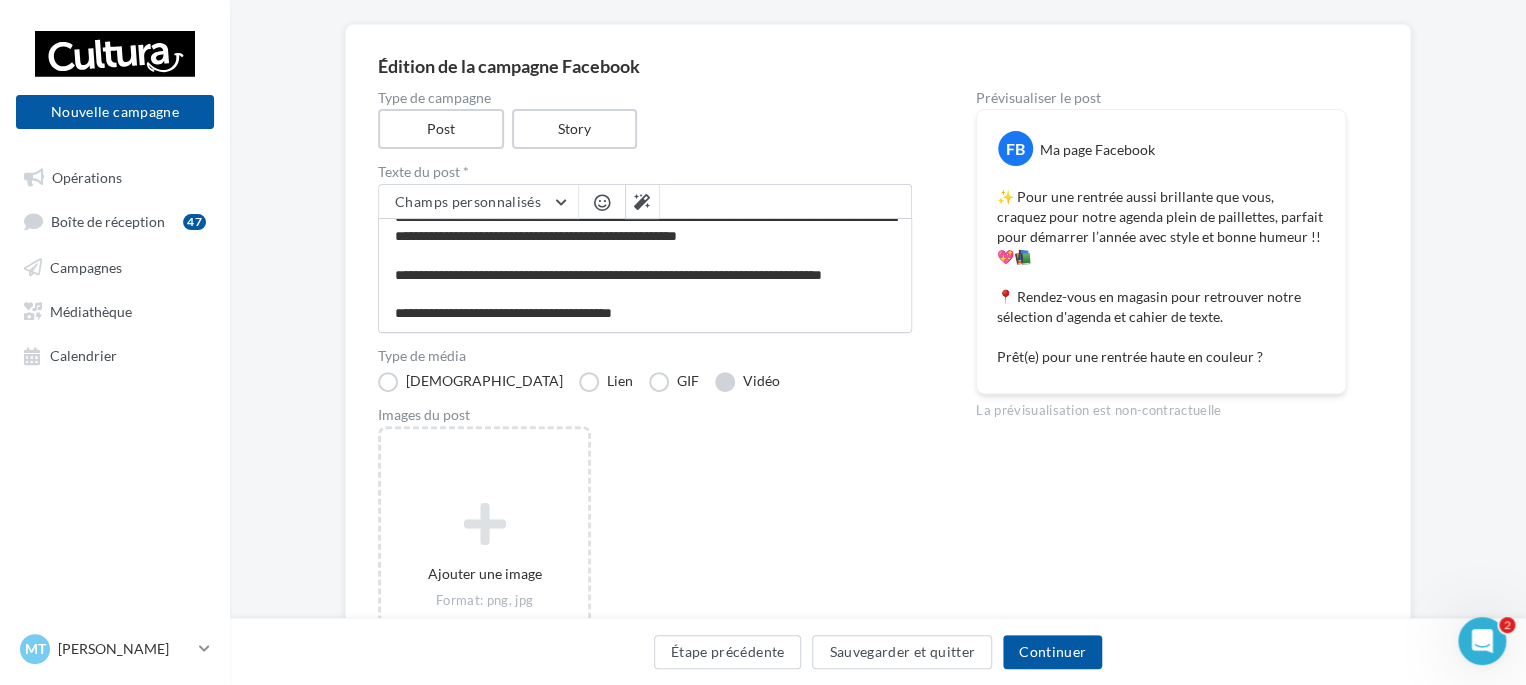 click on "Vidéo" at bounding box center (747, 382) 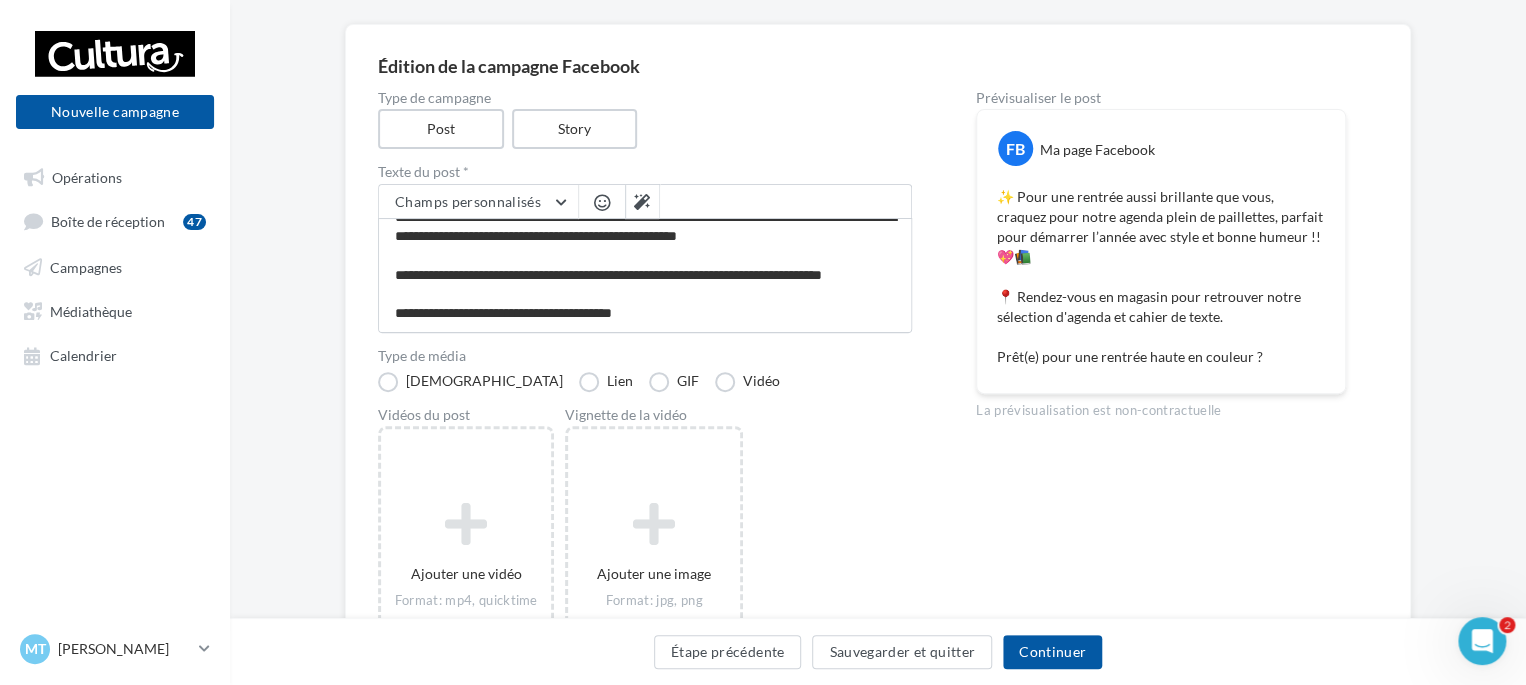 scroll, scrollTop: 300, scrollLeft: 0, axis: vertical 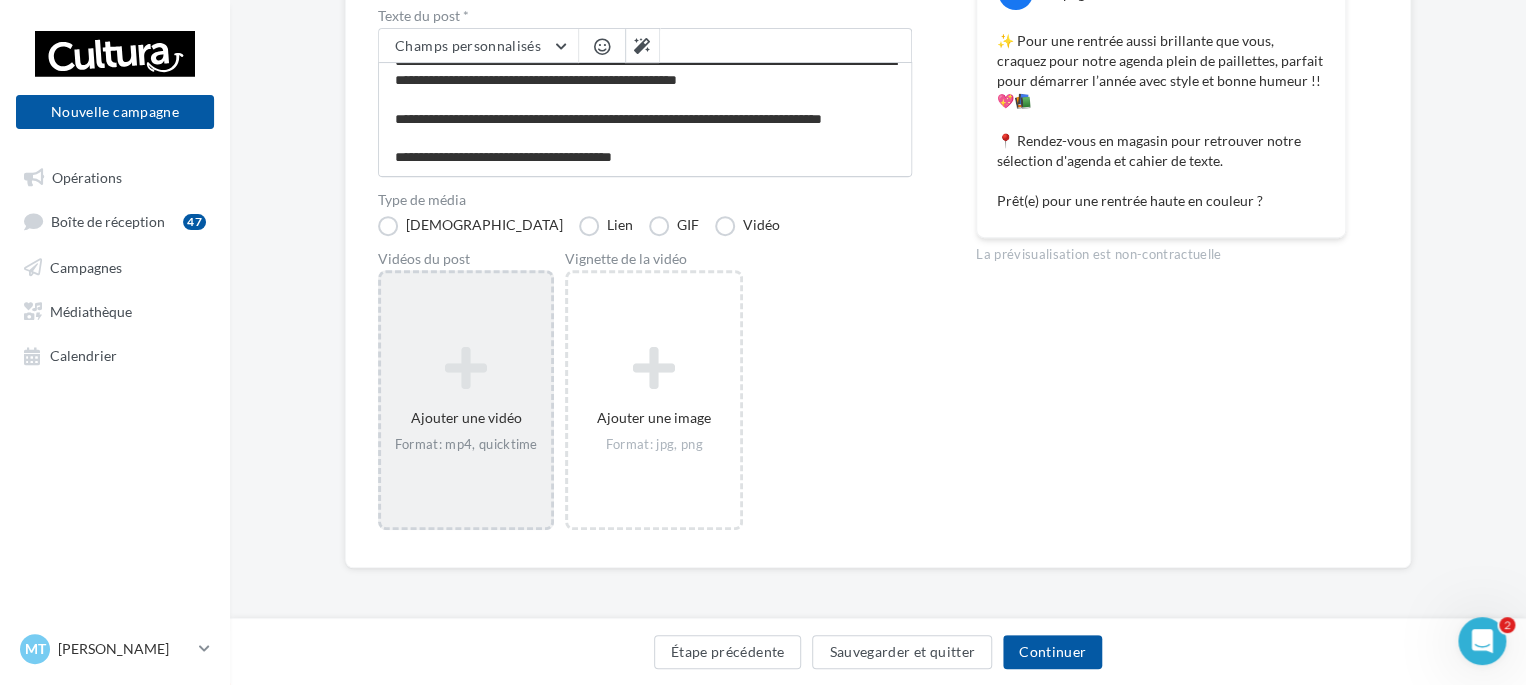 click at bounding box center (466, 368) 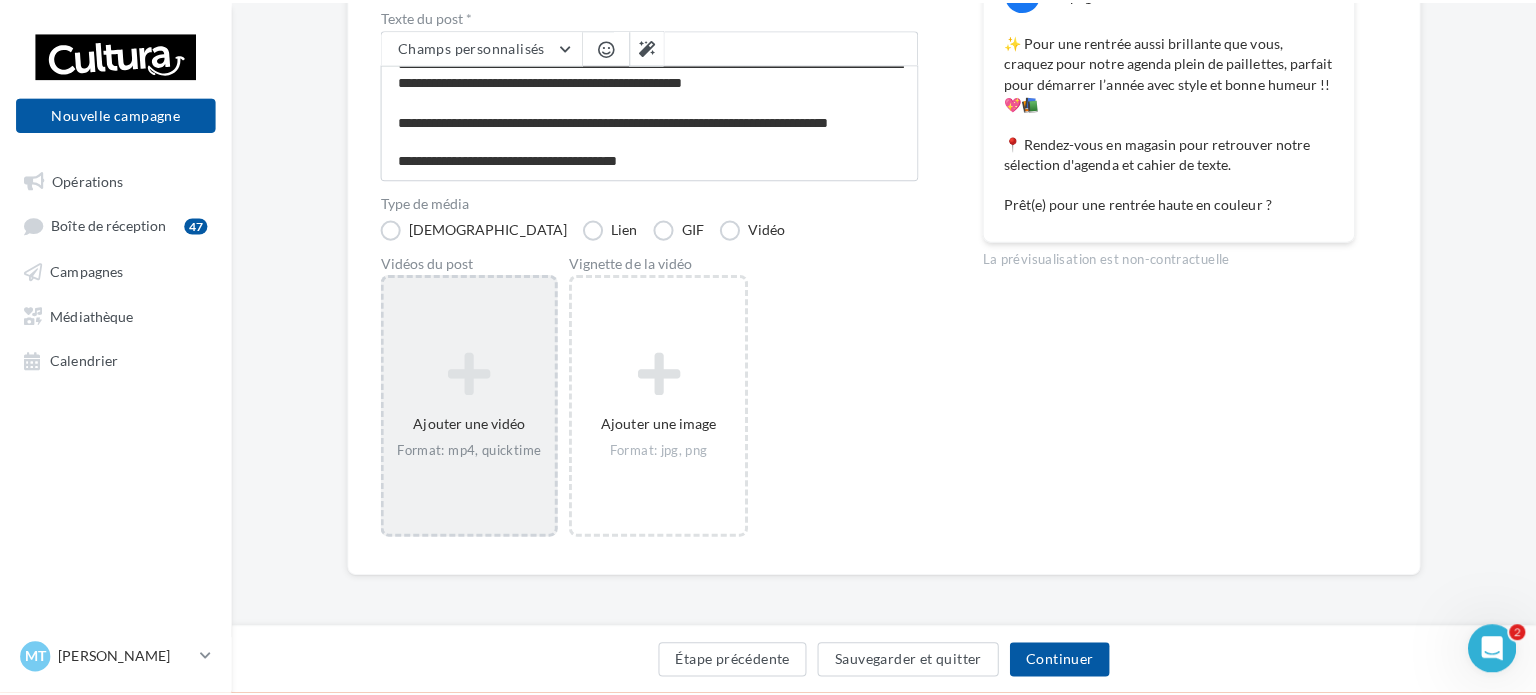 scroll, scrollTop: 290, scrollLeft: 0, axis: vertical 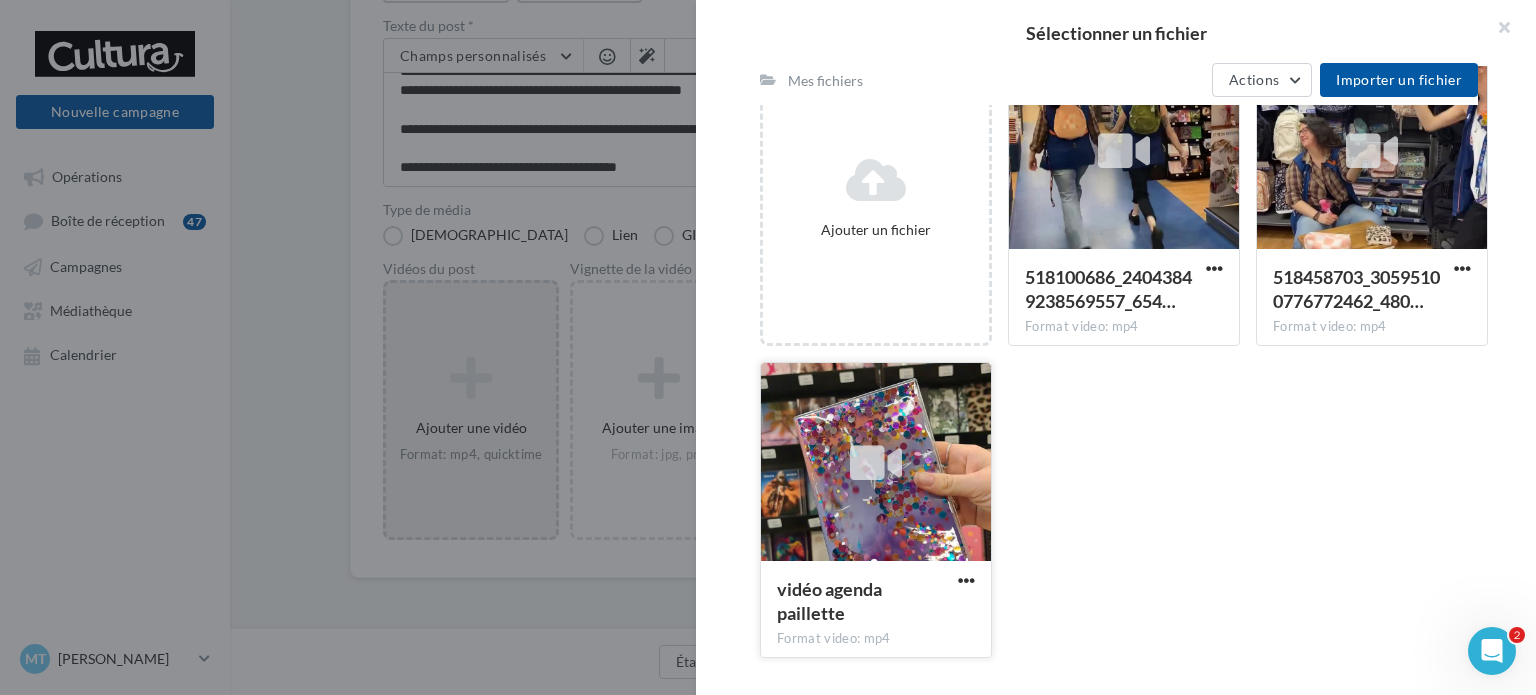 click at bounding box center [876, 463] 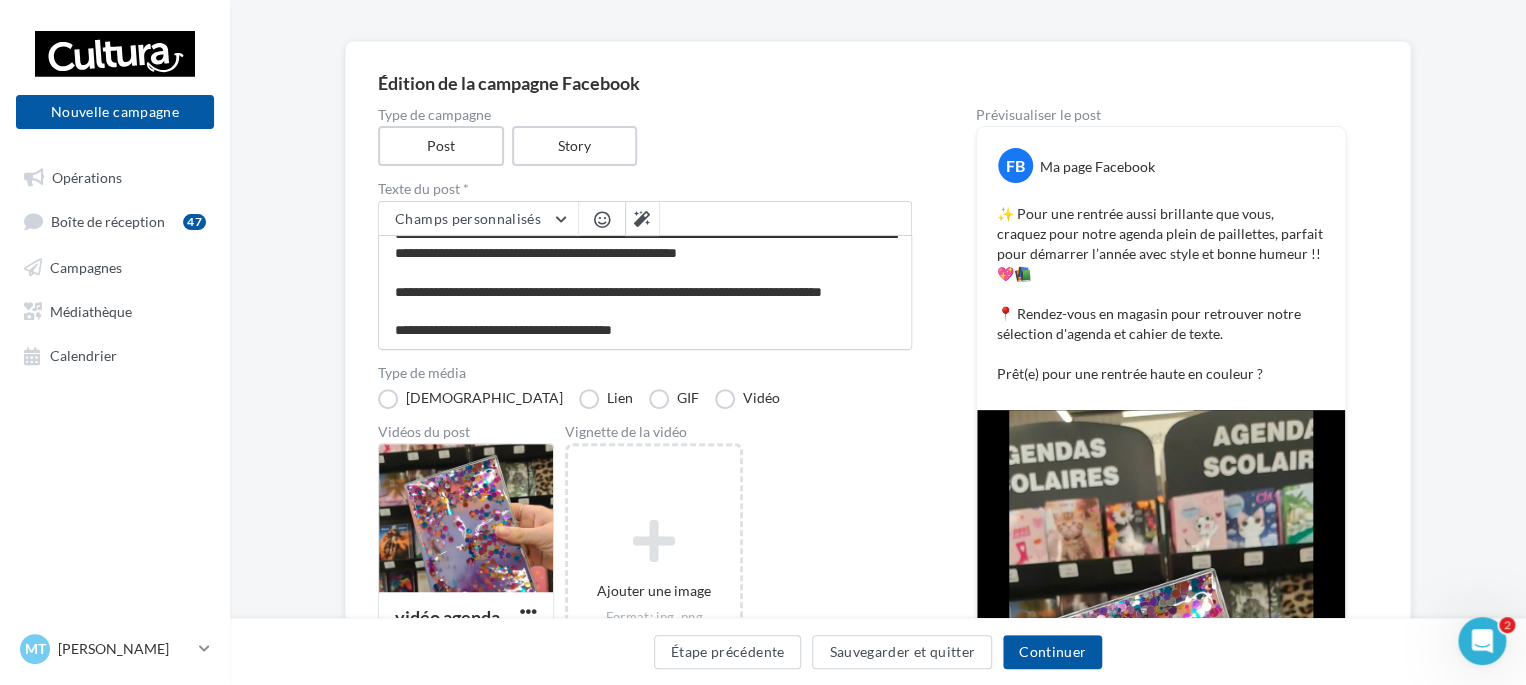 scroll, scrollTop: 126, scrollLeft: 0, axis: vertical 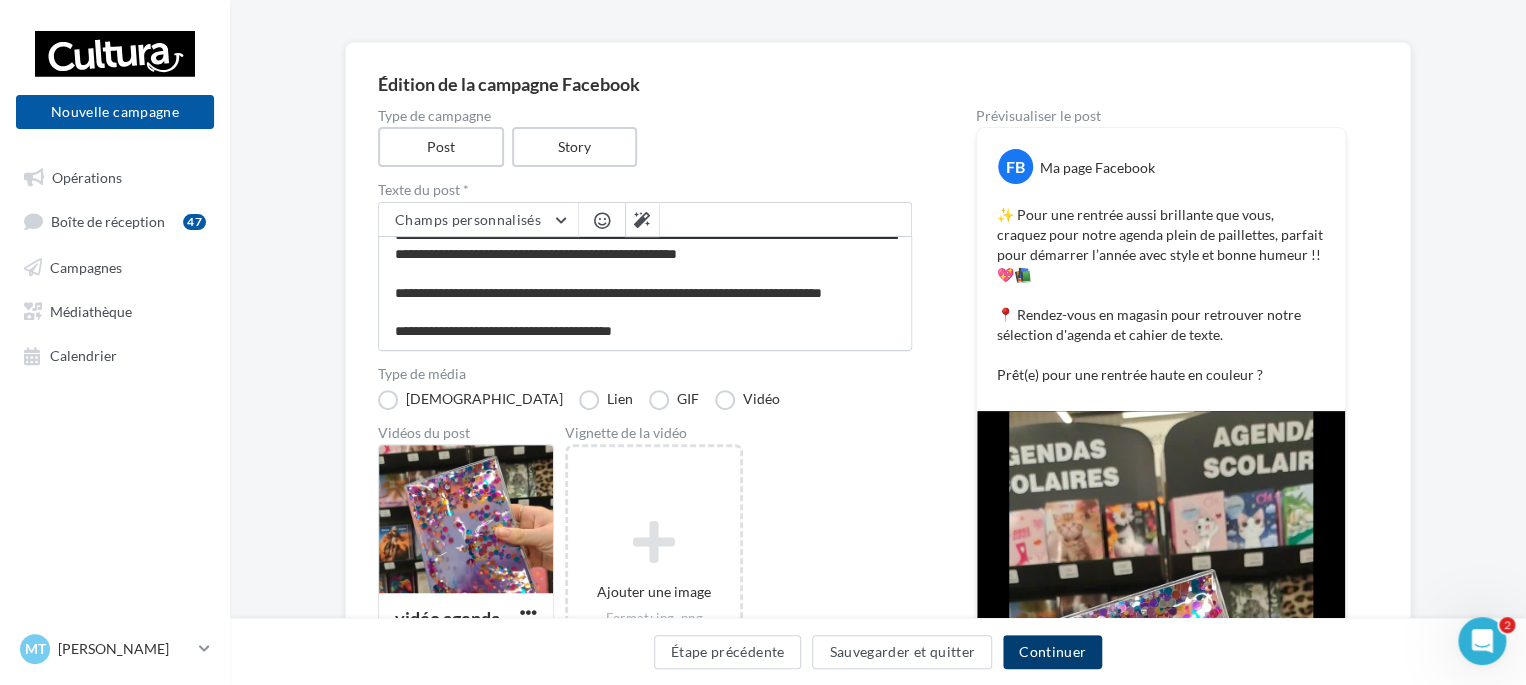 click on "Continuer" at bounding box center (1052, 652) 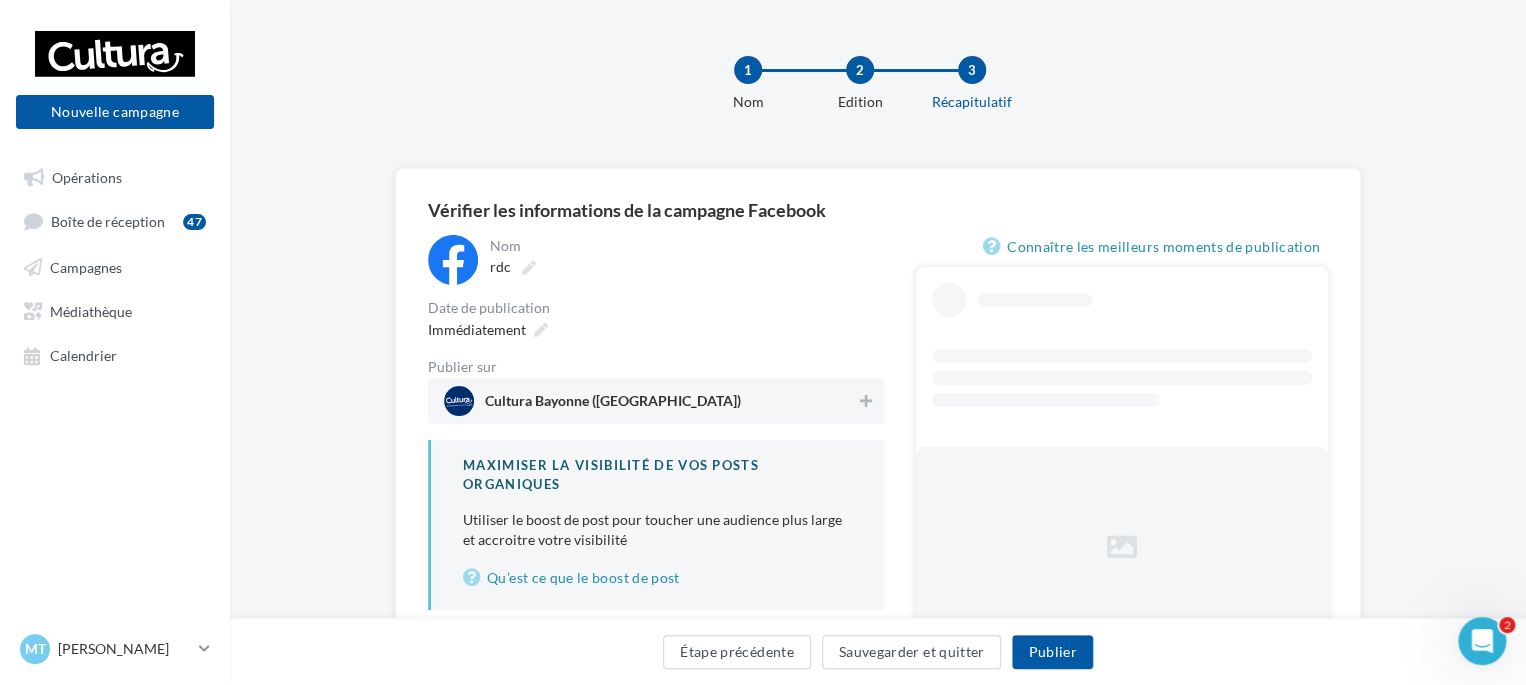 scroll, scrollTop: 40, scrollLeft: 0, axis: vertical 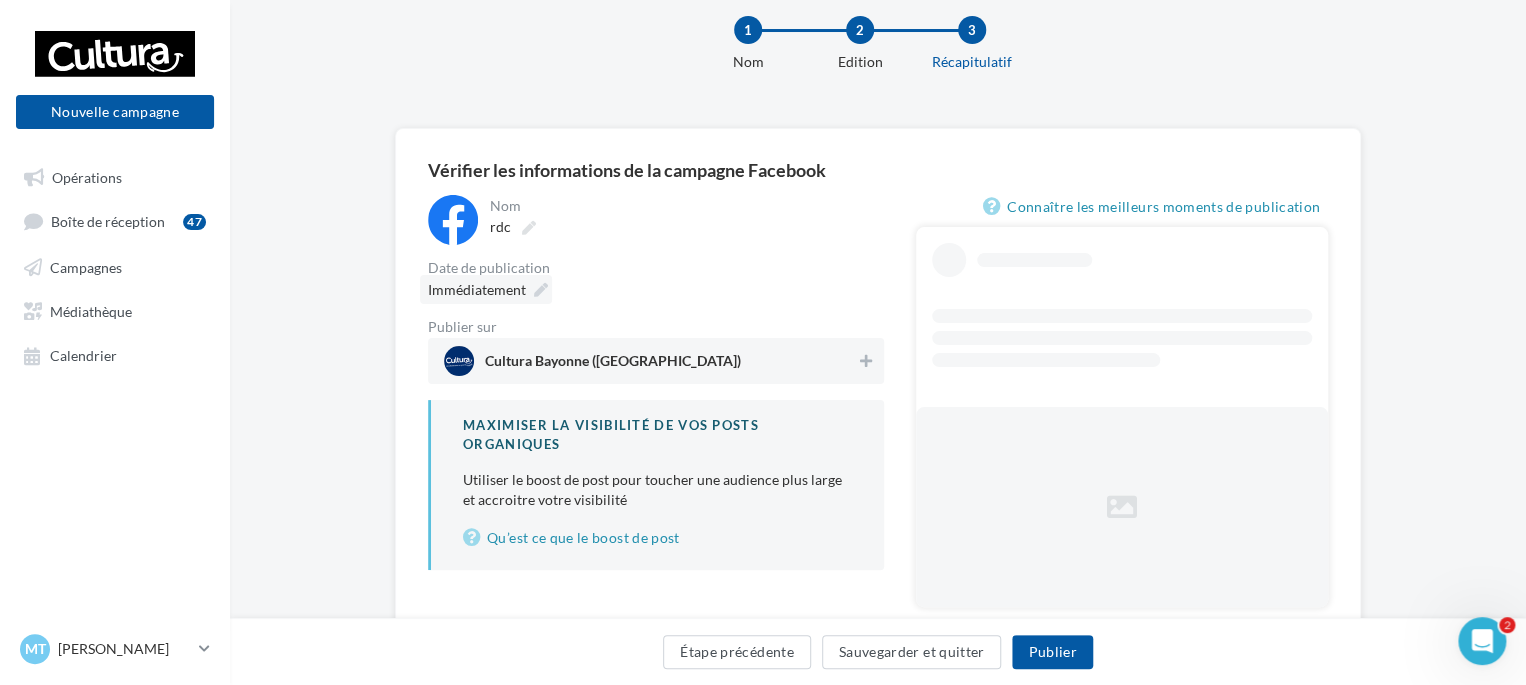 click at bounding box center (541, 290) 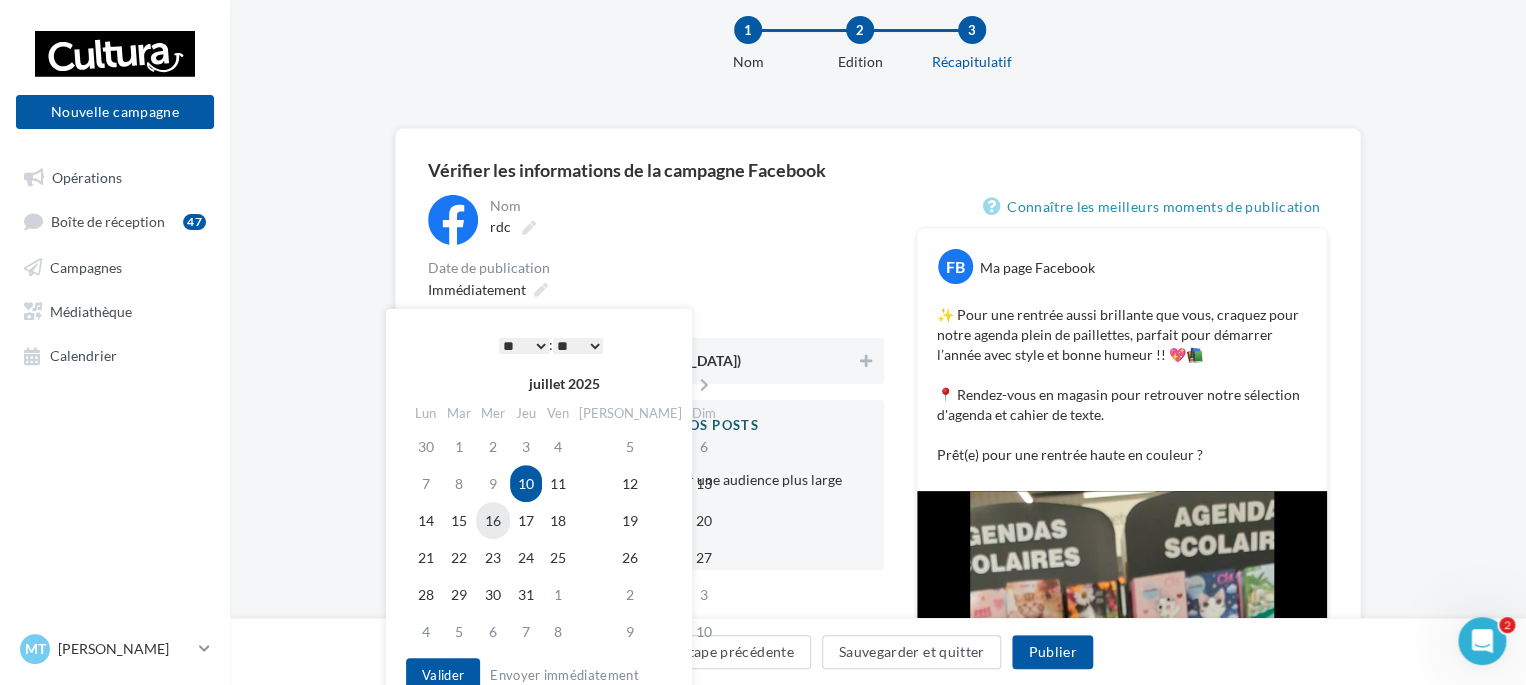 click on "16" at bounding box center [493, 520] 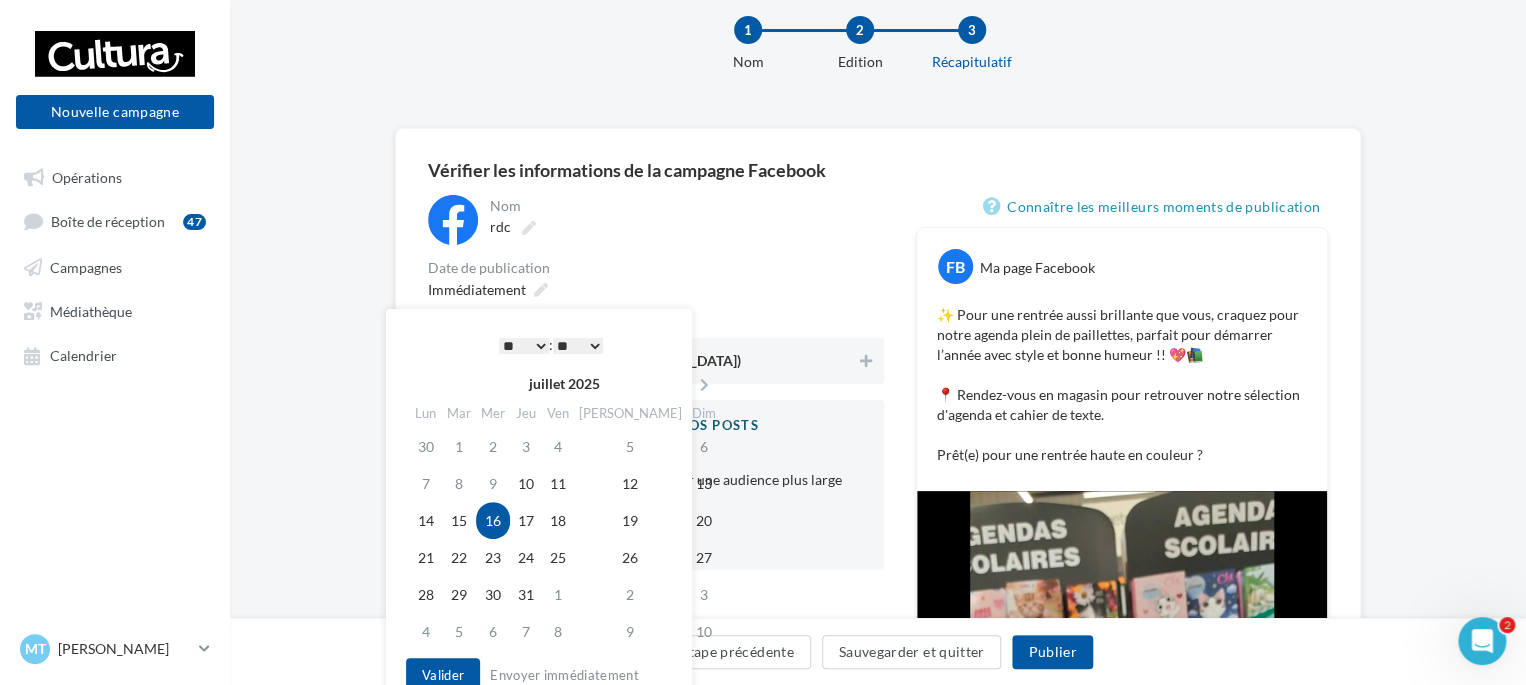click on "* * * * * * * * * * ** ** ** ** ** ** ** ** ** ** ** ** ** **" at bounding box center (524, 346) 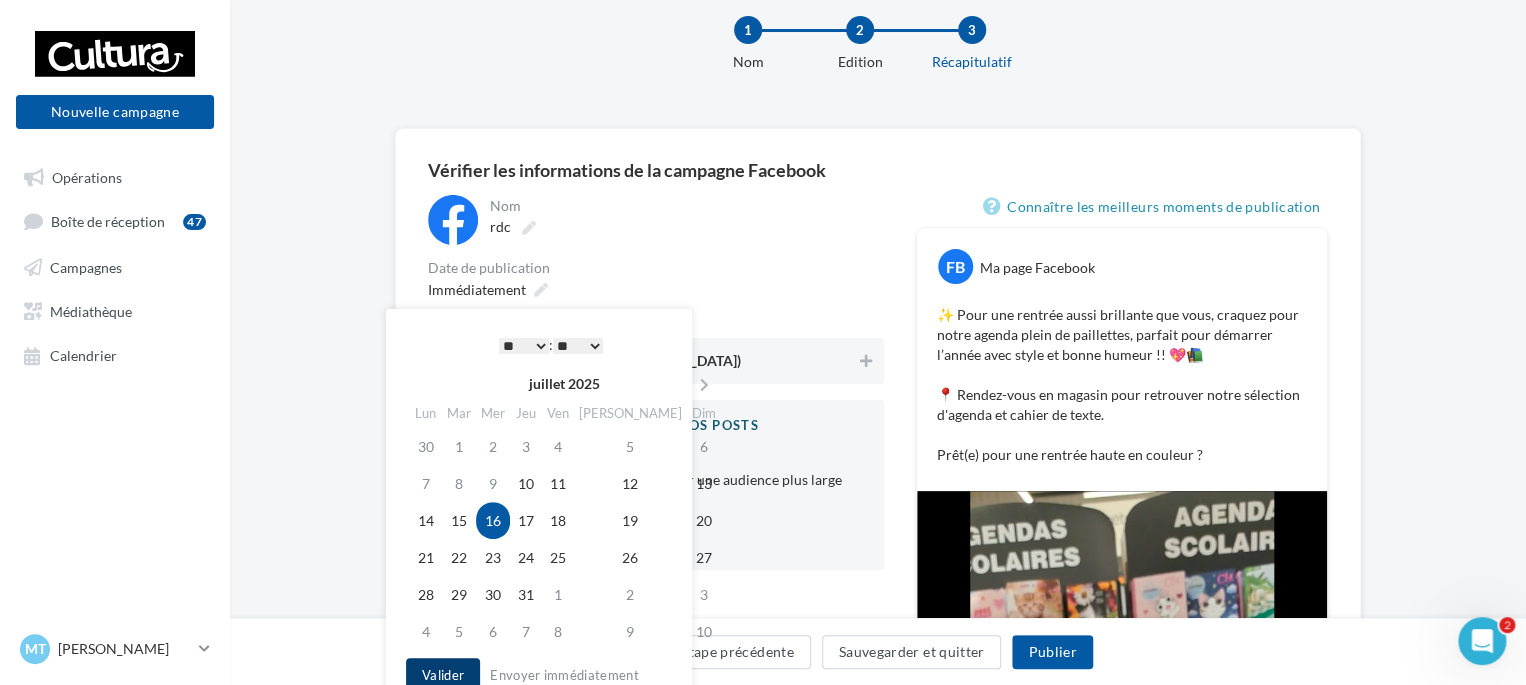 click on "Valider" at bounding box center [443, 675] 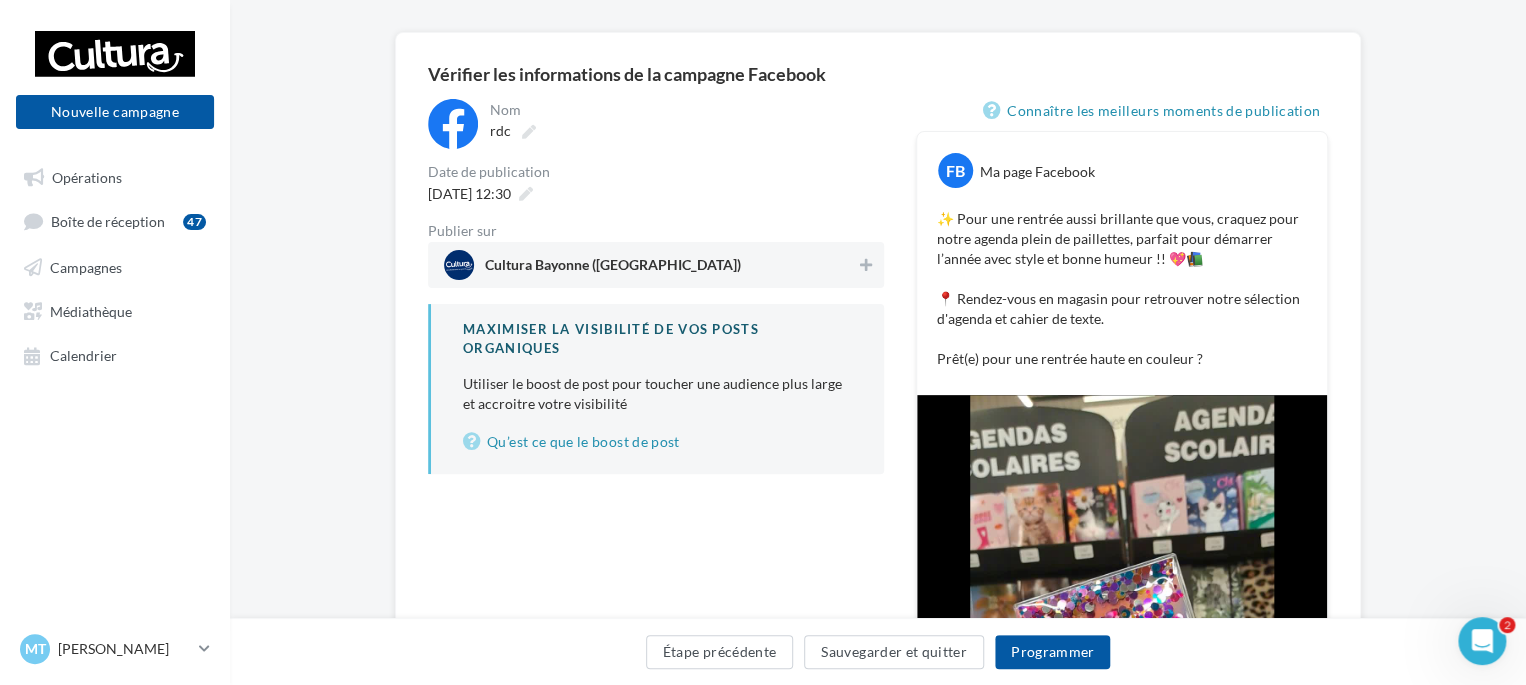 scroll, scrollTop: 144, scrollLeft: 0, axis: vertical 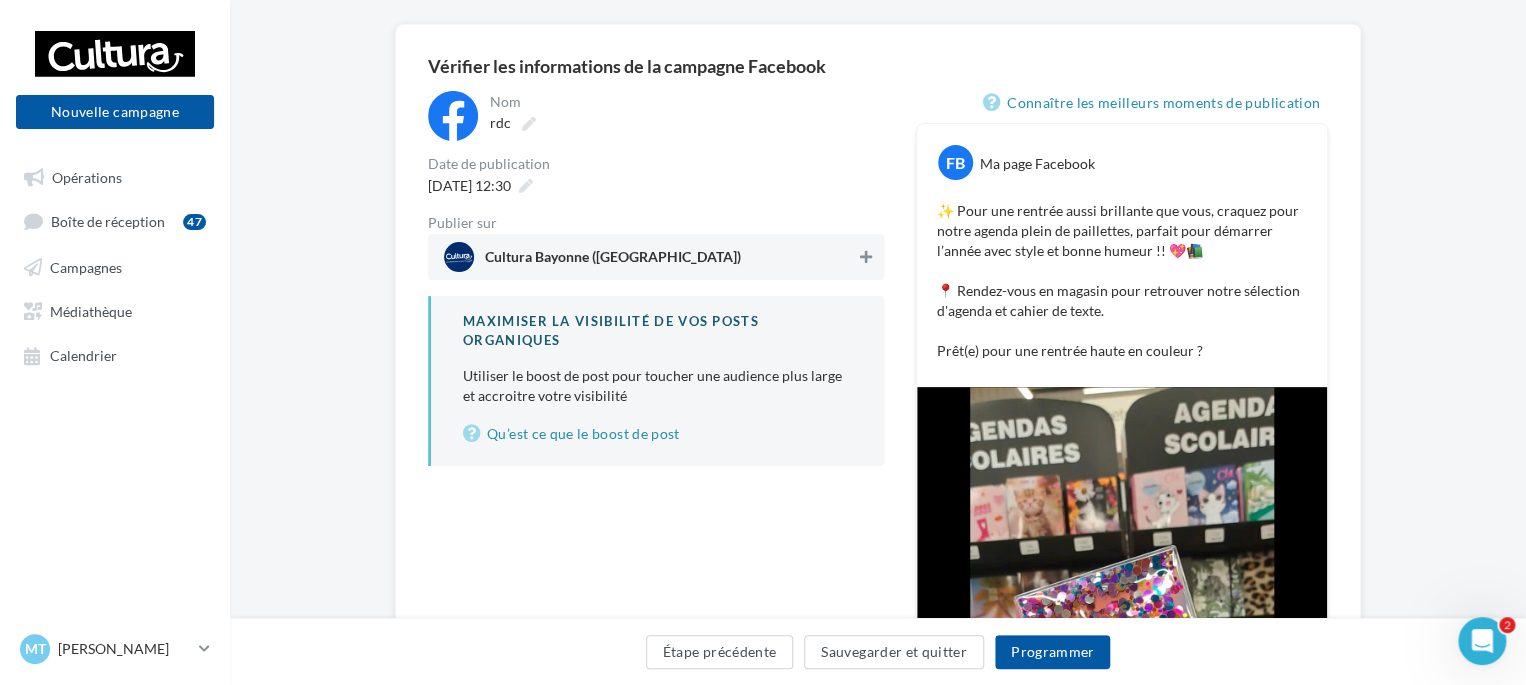 click at bounding box center (866, 257) 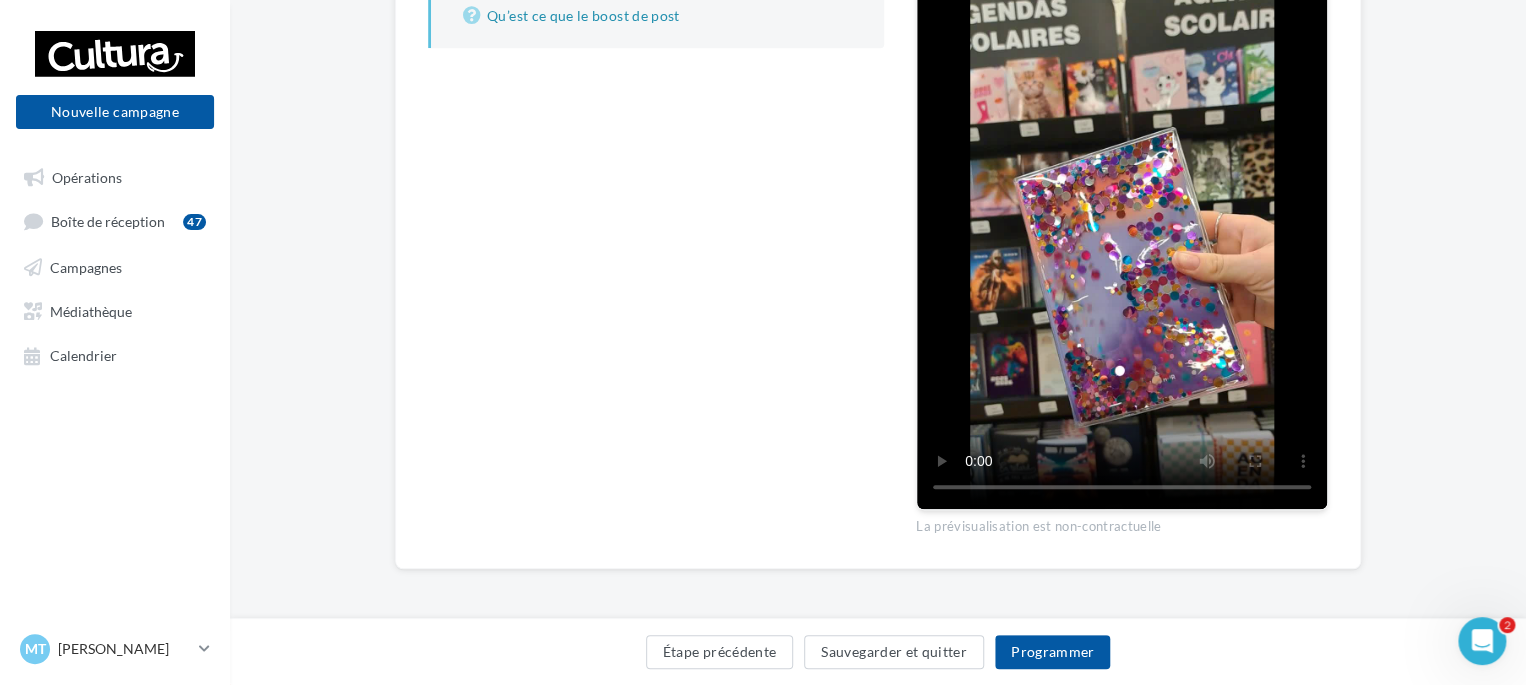 scroll, scrollTop: 563, scrollLeft: 0, axis: vertical 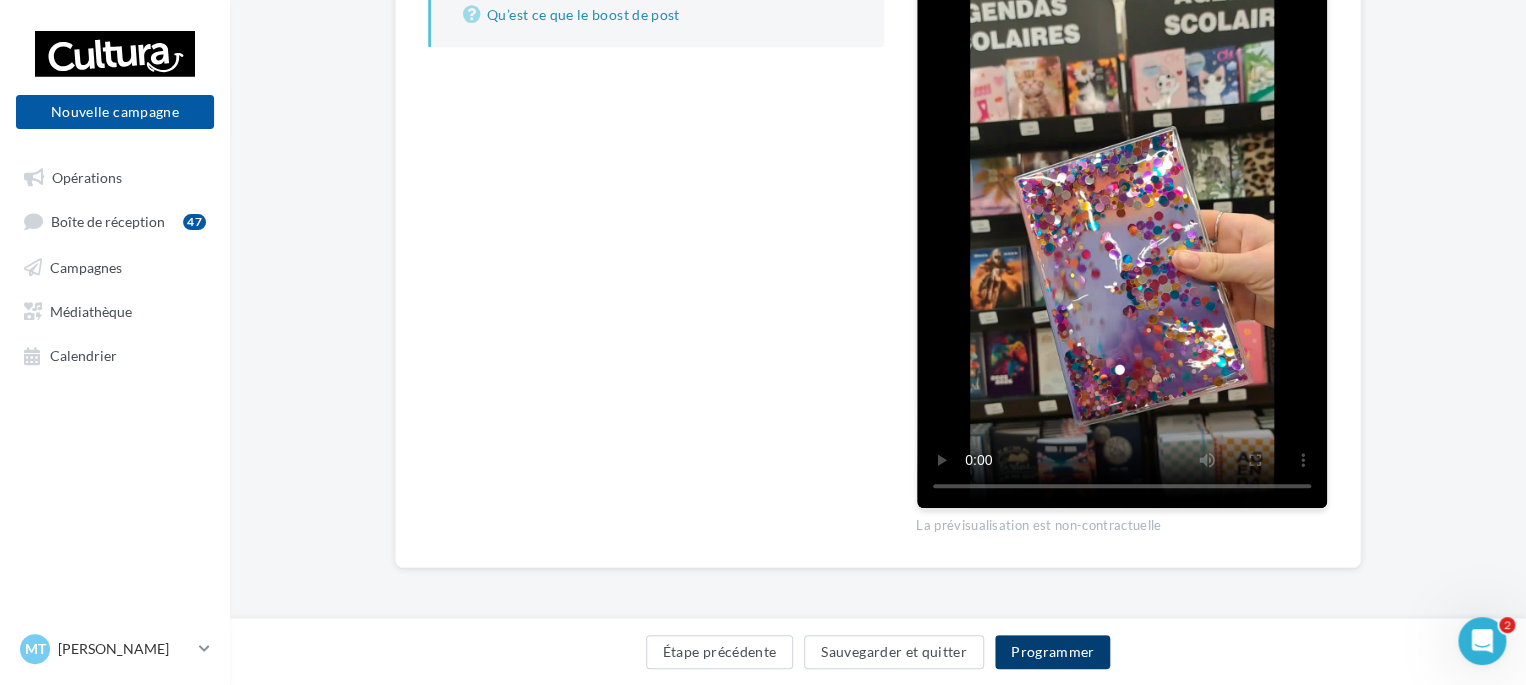 click on "Programmer" at bounding box center [1053, 652] 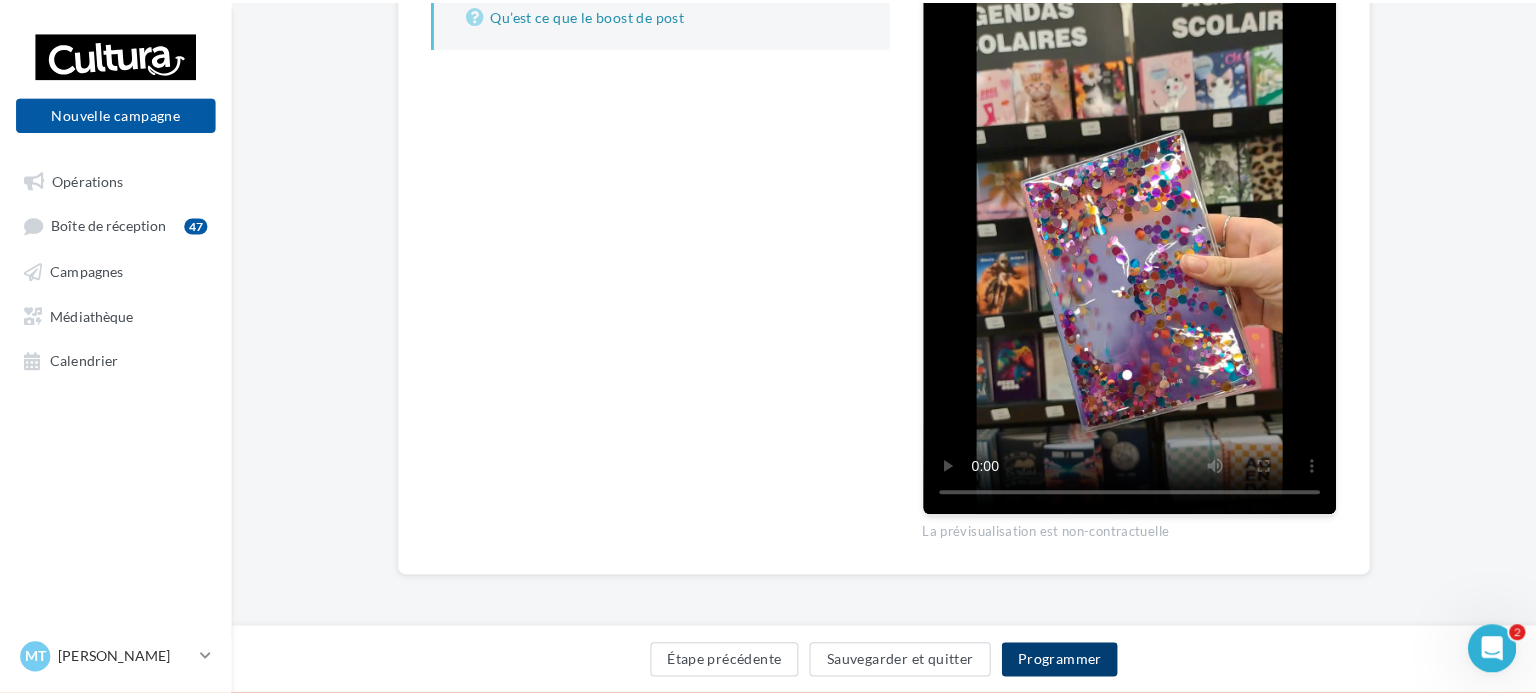 scroll, scrollTop: 552, scrollLeft: 0, axis: vertical 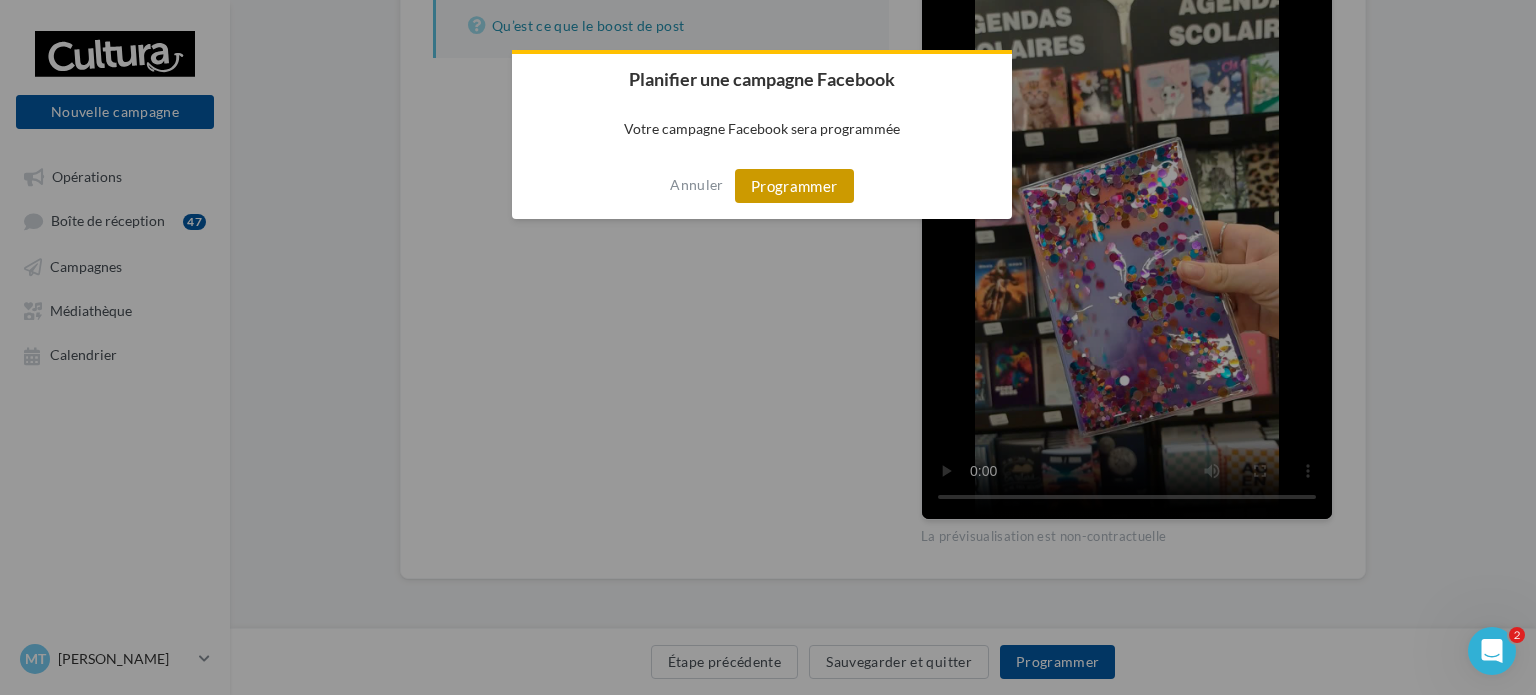 click on "Programmer" at bounding box center (794, 186) 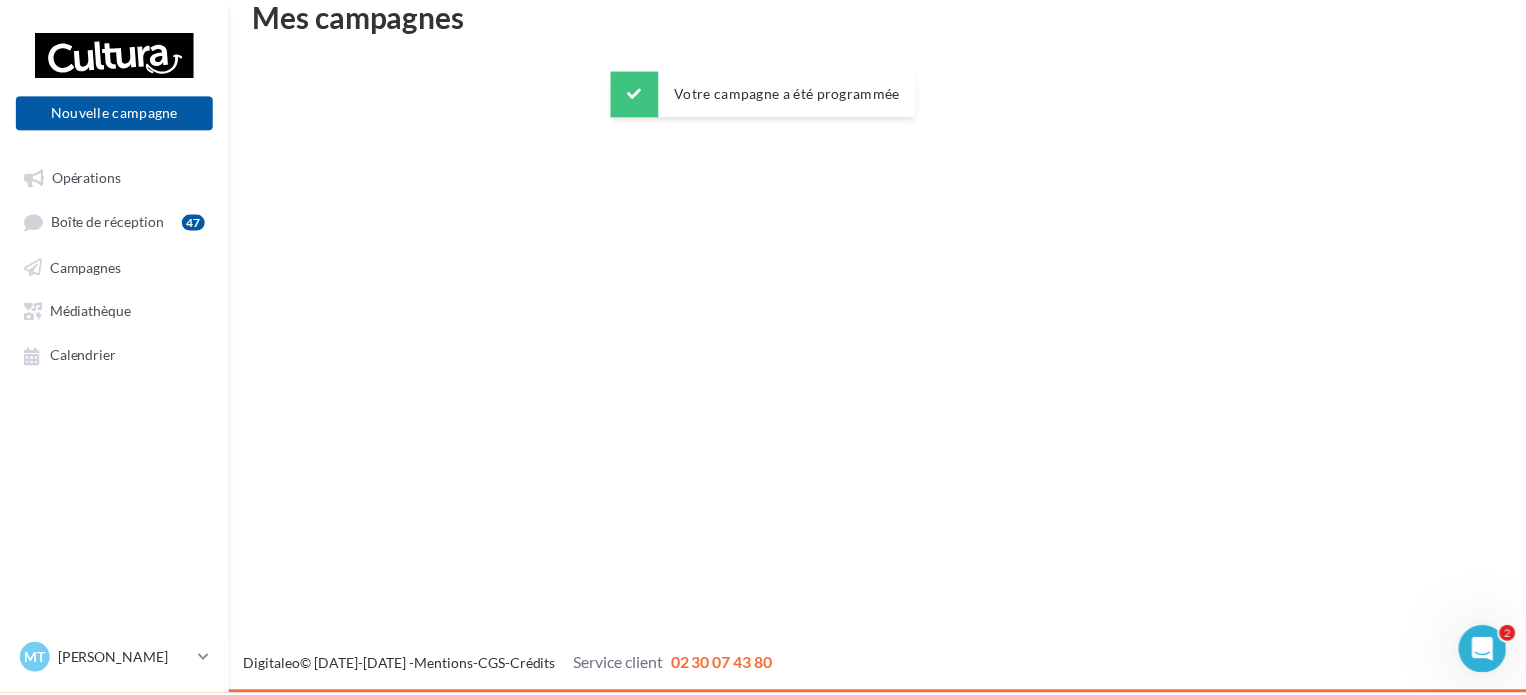 scroll, scrollTop: 32, scrollLeft: 0, axis: vertical 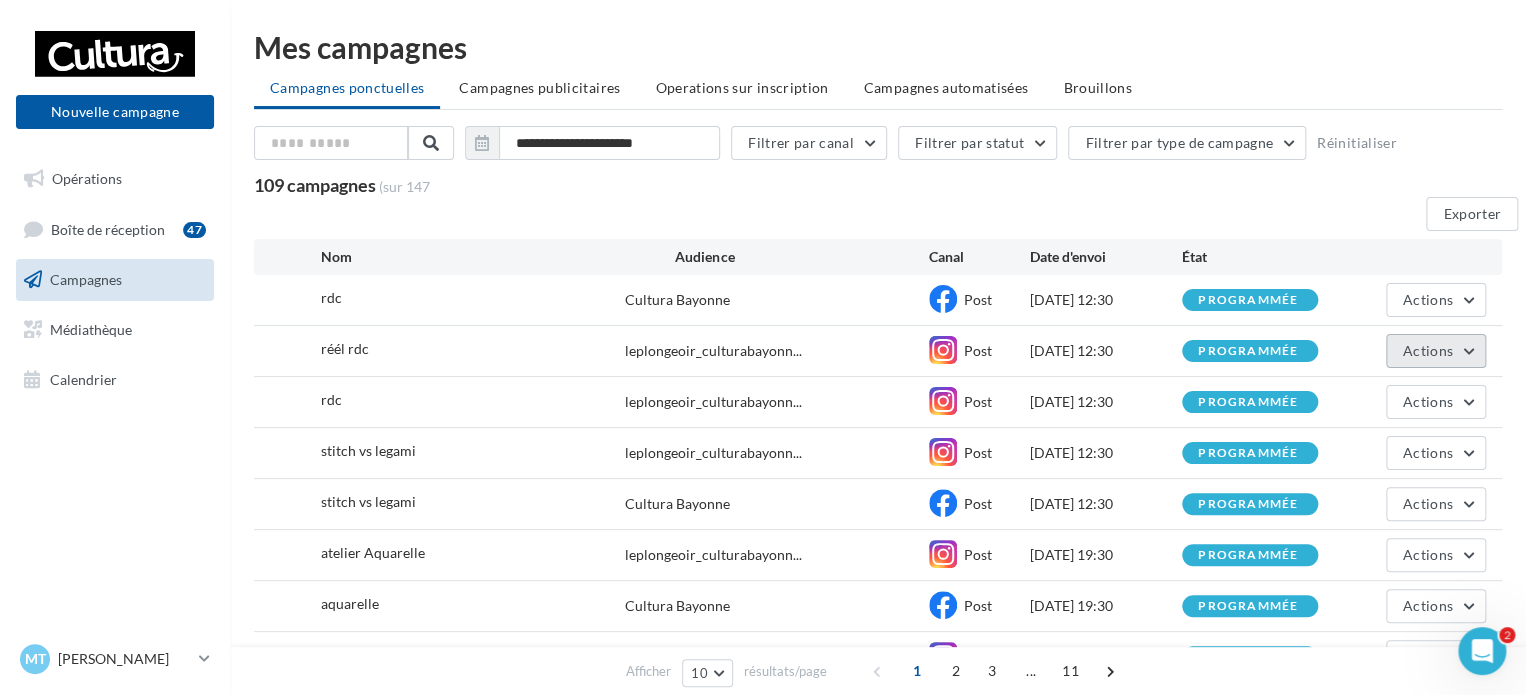 click on "Actions" at bounding box center [1428, 350] 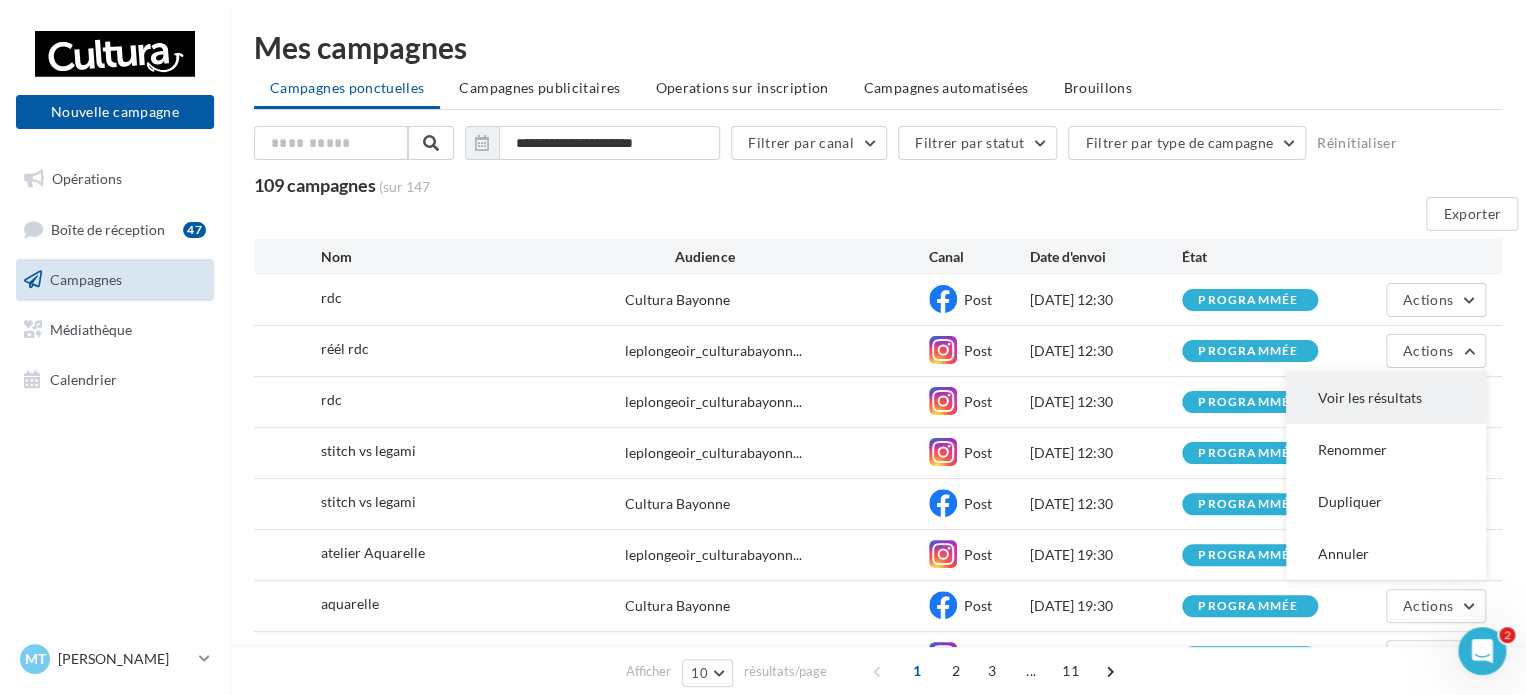 click on "Voir les résultats" at bounding box center (1386, 398) 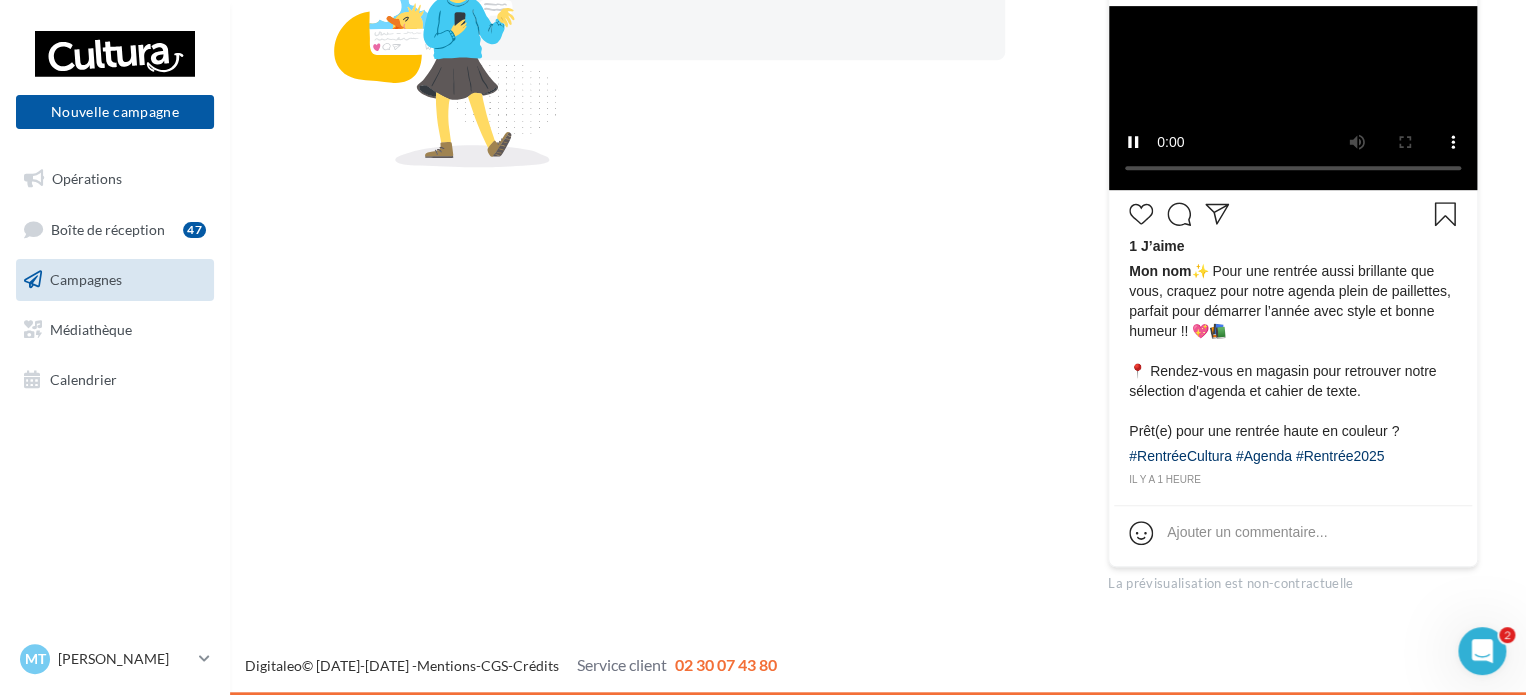 scroll, scrollTop: 608, scrollLeft: 0, axis: vertical 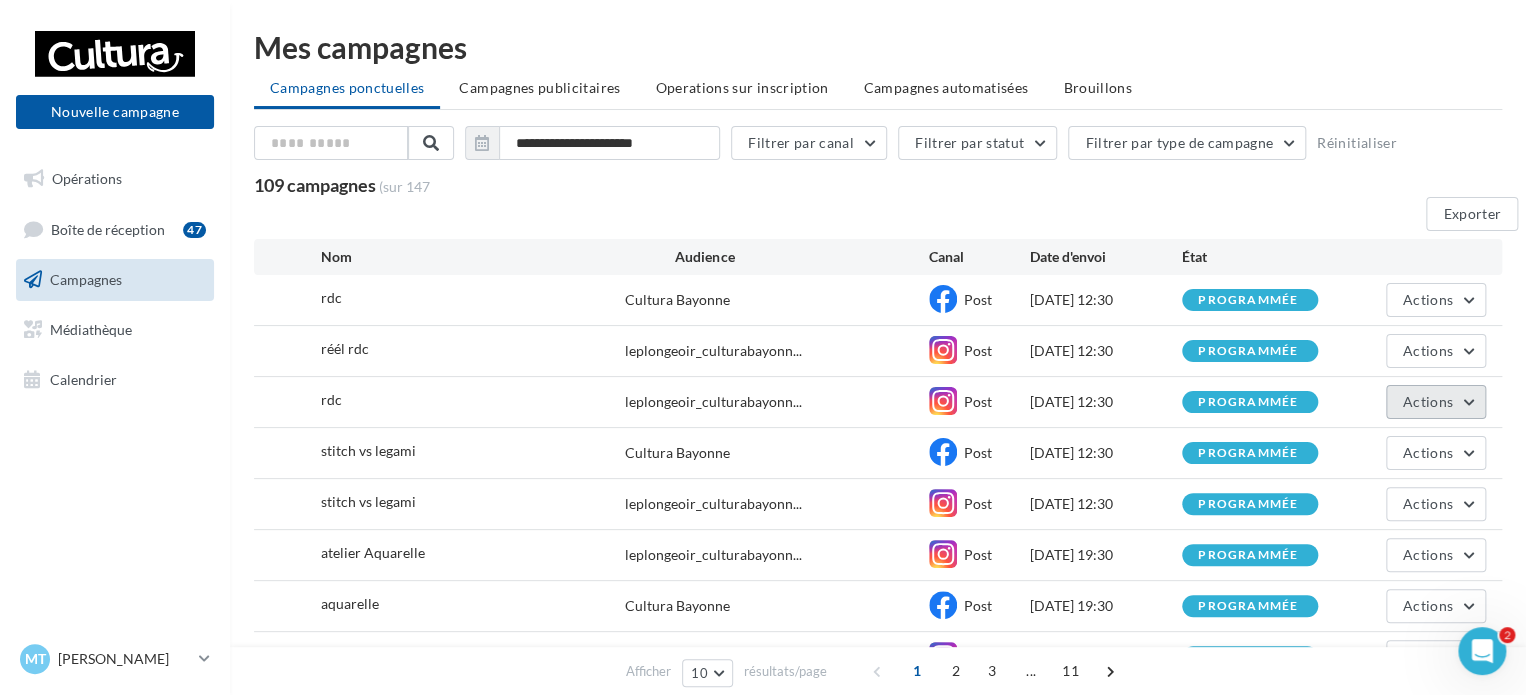 click on "Actions" at bounding box center [1436, 402] 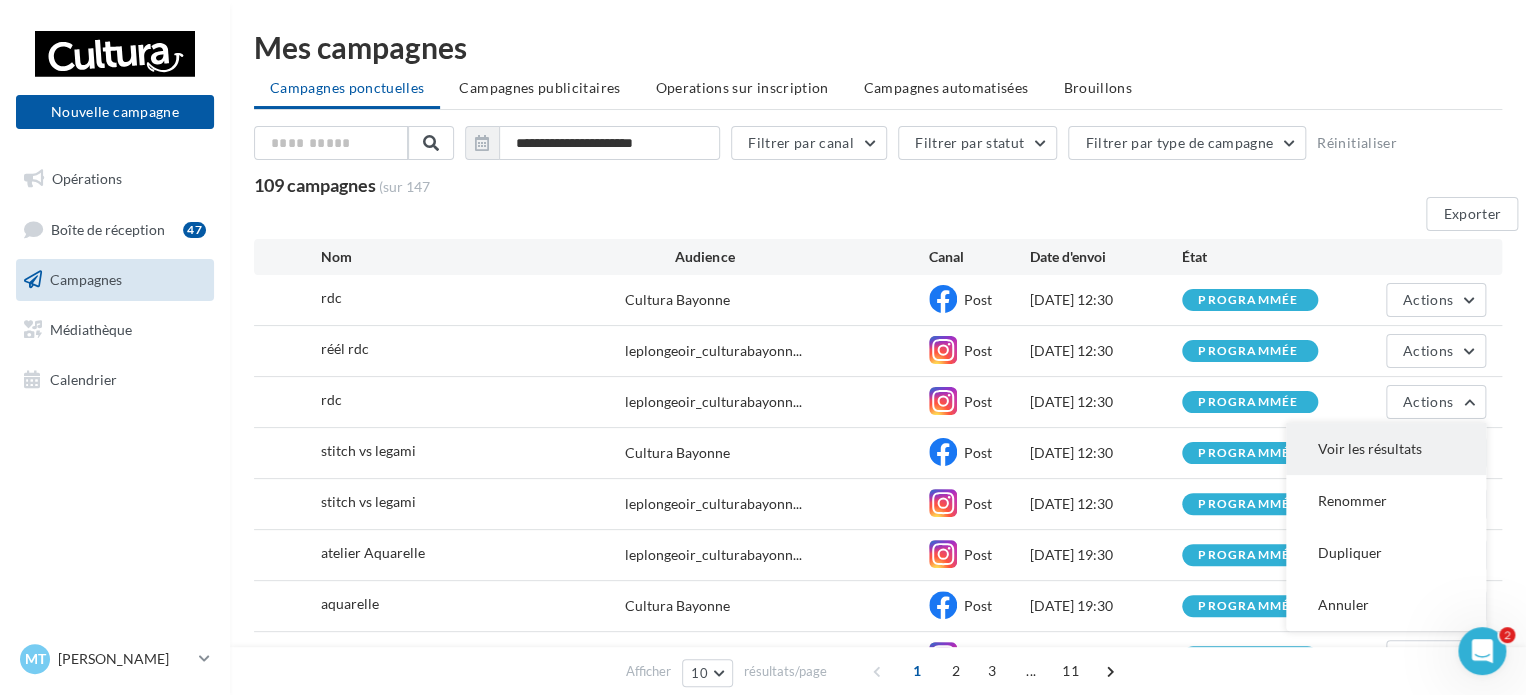 click on "Voir les résultats" at bounding box center (1386, 449) 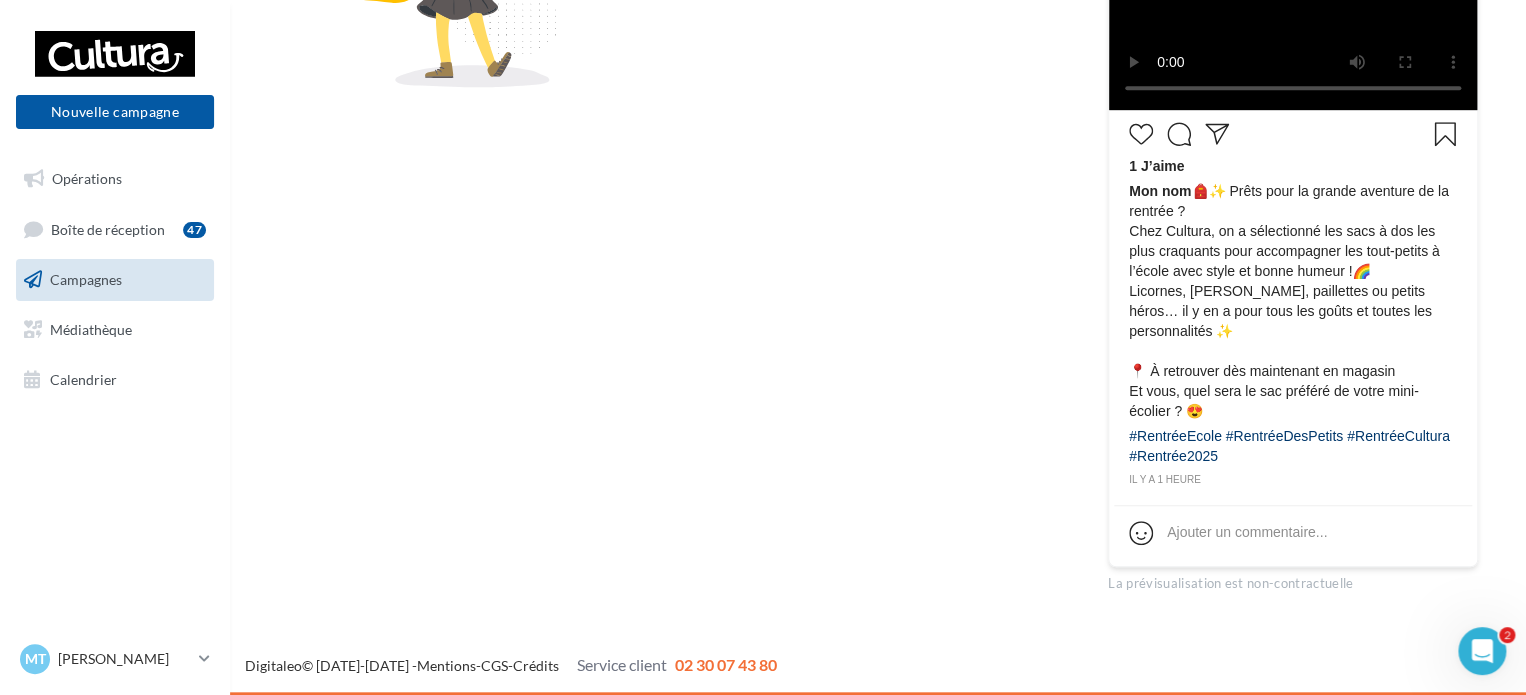 scroll, scrollTop: 824, scrollLeft: 0, axis: vertical 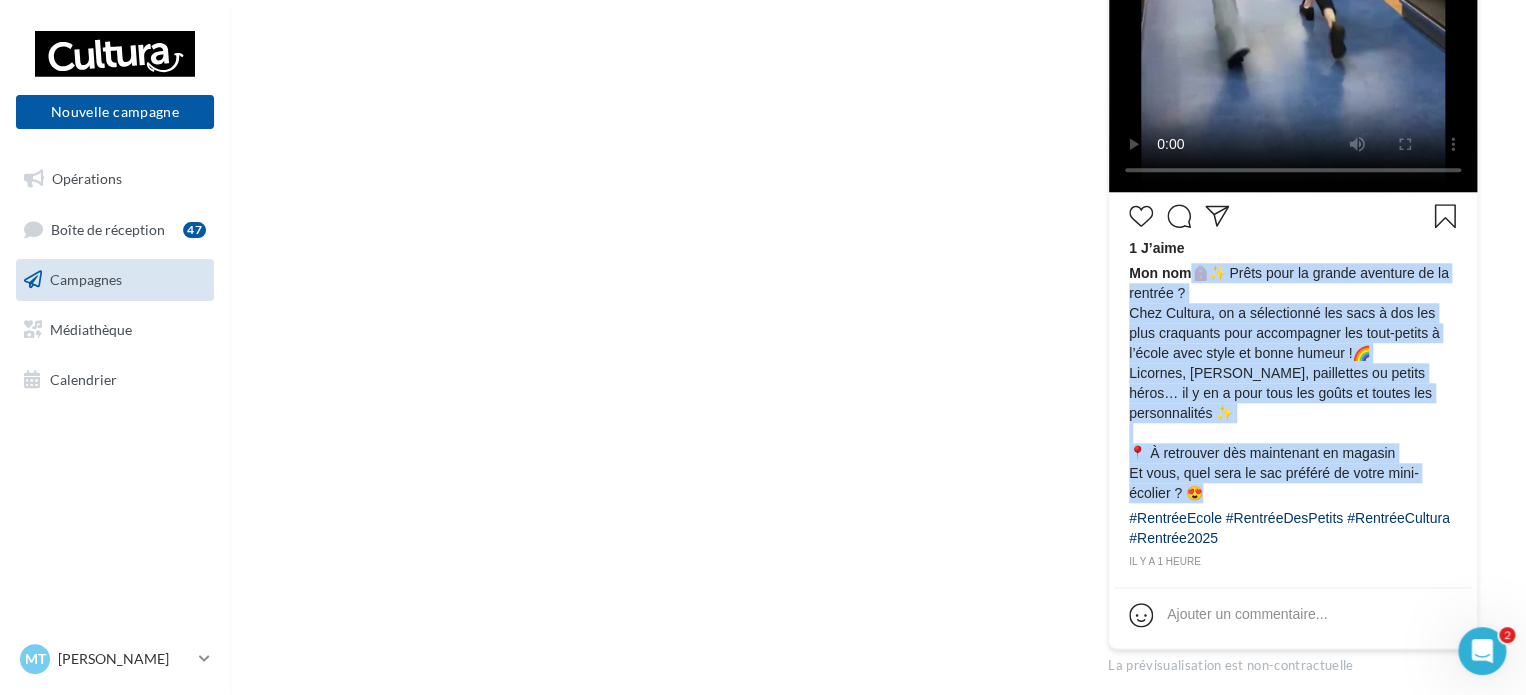 drag, startPoint x: 1194, startPoint y: 272, endPoint x: 1446, endPoint y: 475, distance: 323.59387 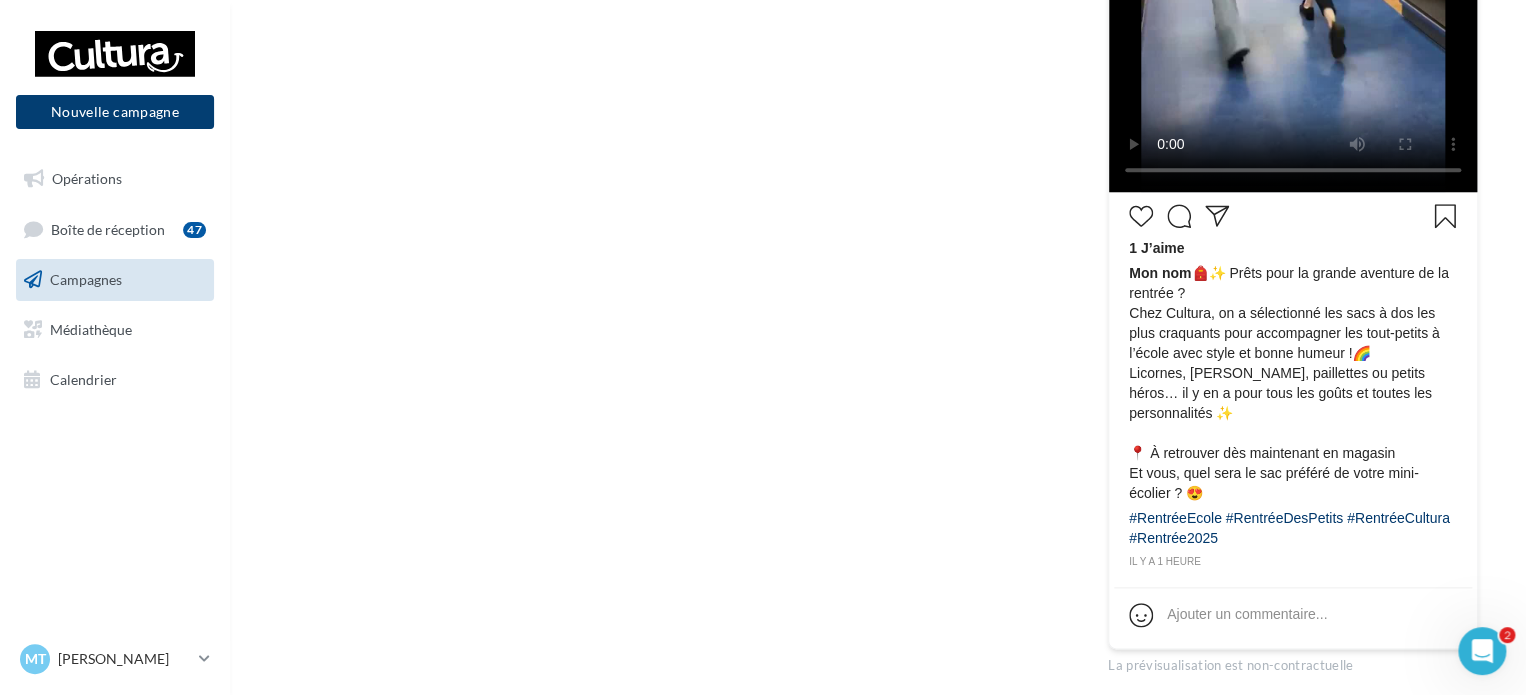 click on "Nouvelle campagne" at bounding box center (115, 112) 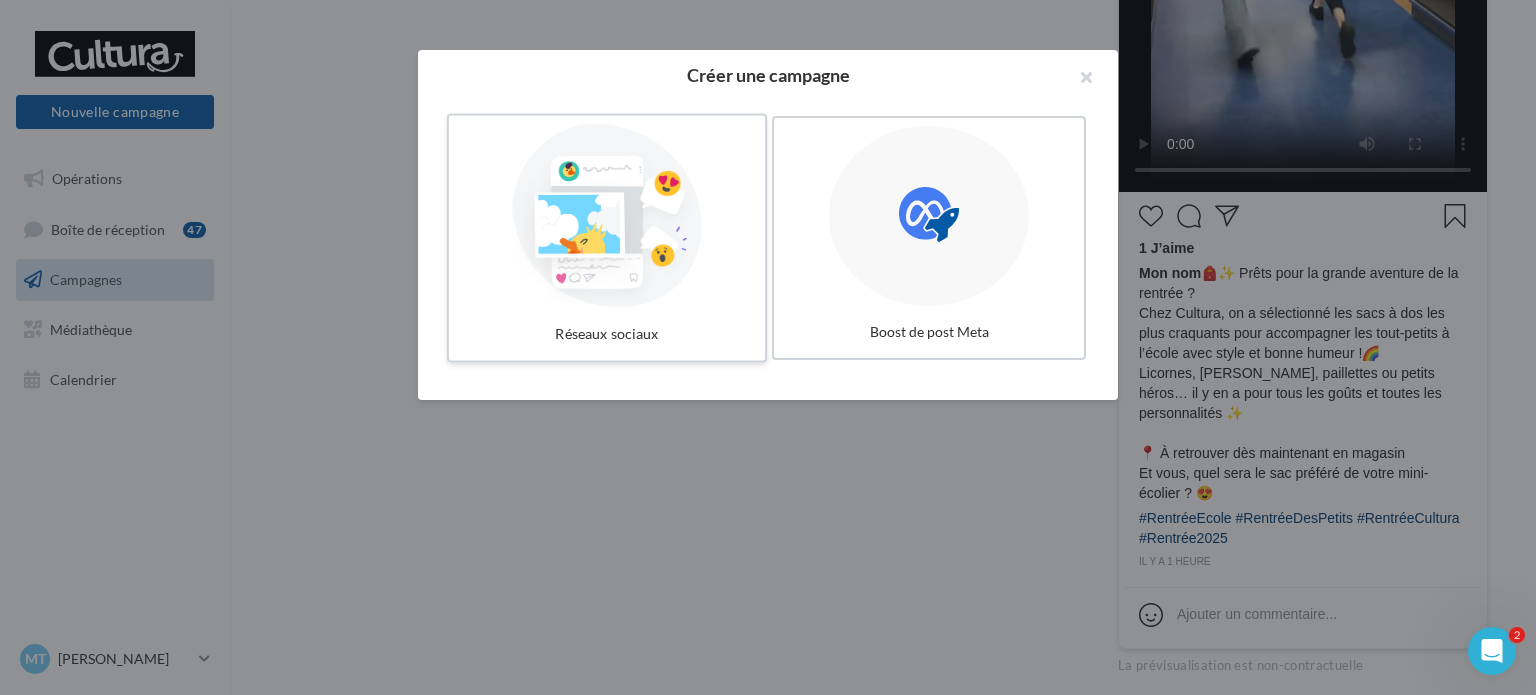 click at bounding box center (607, 216) 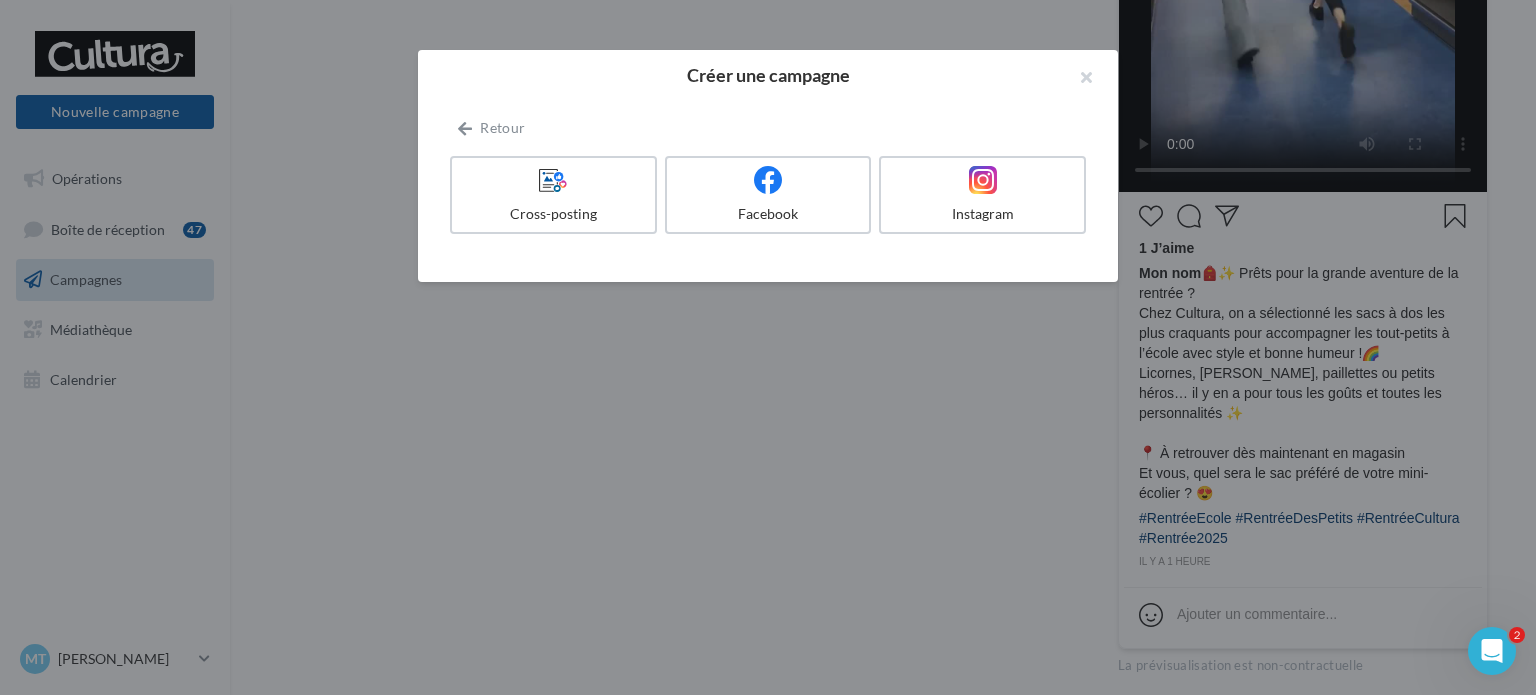 click at bounding box center [553, 181] 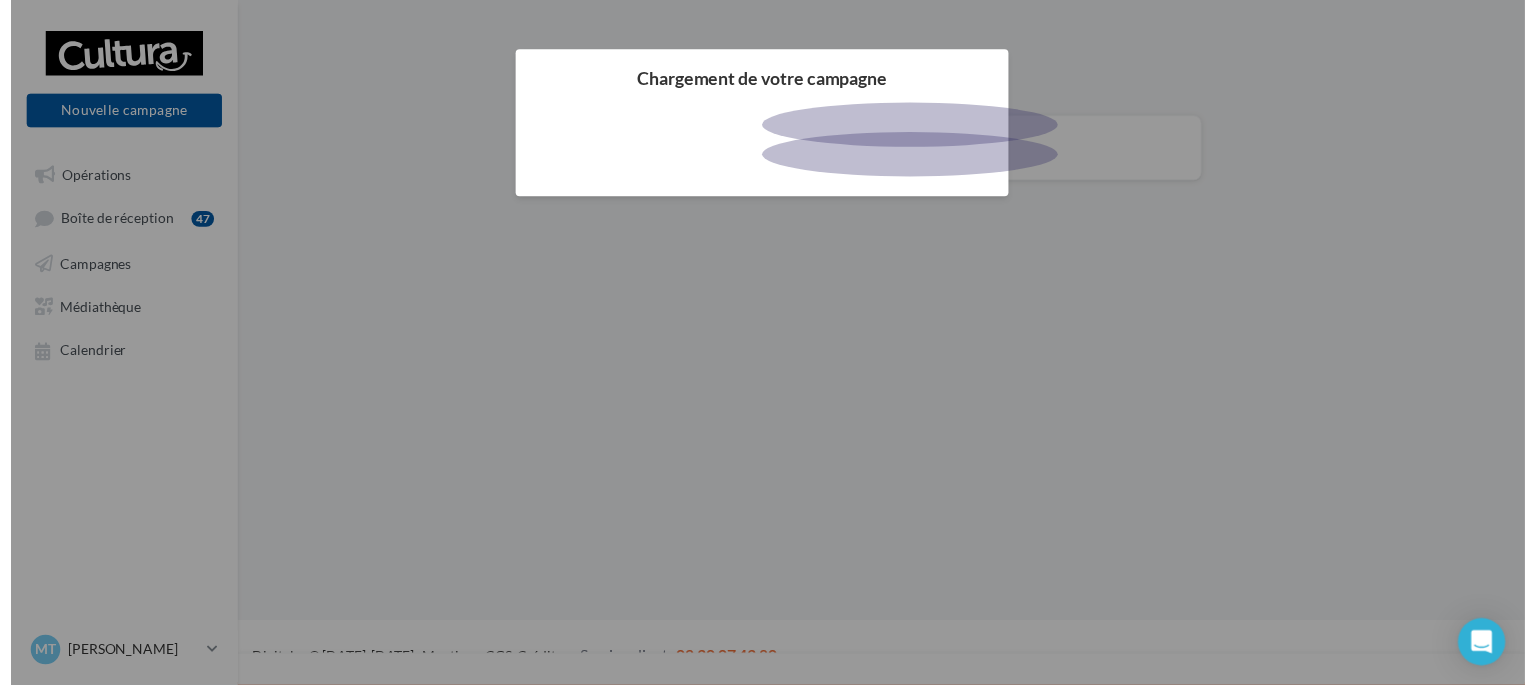 scroll, scrollTop: 0, scrollLeft: 0, axis: both 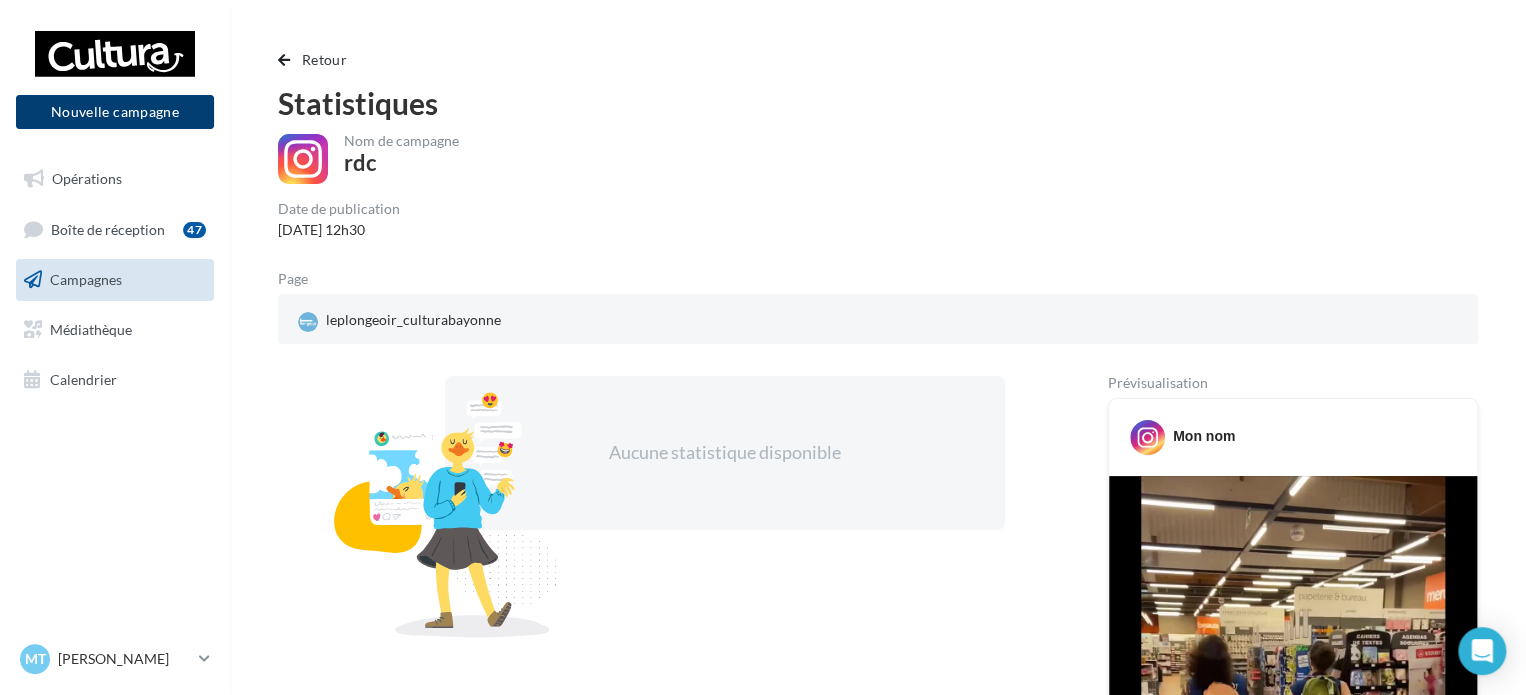 click on "Nouvelle campagne" at bounding box center (115, 112) 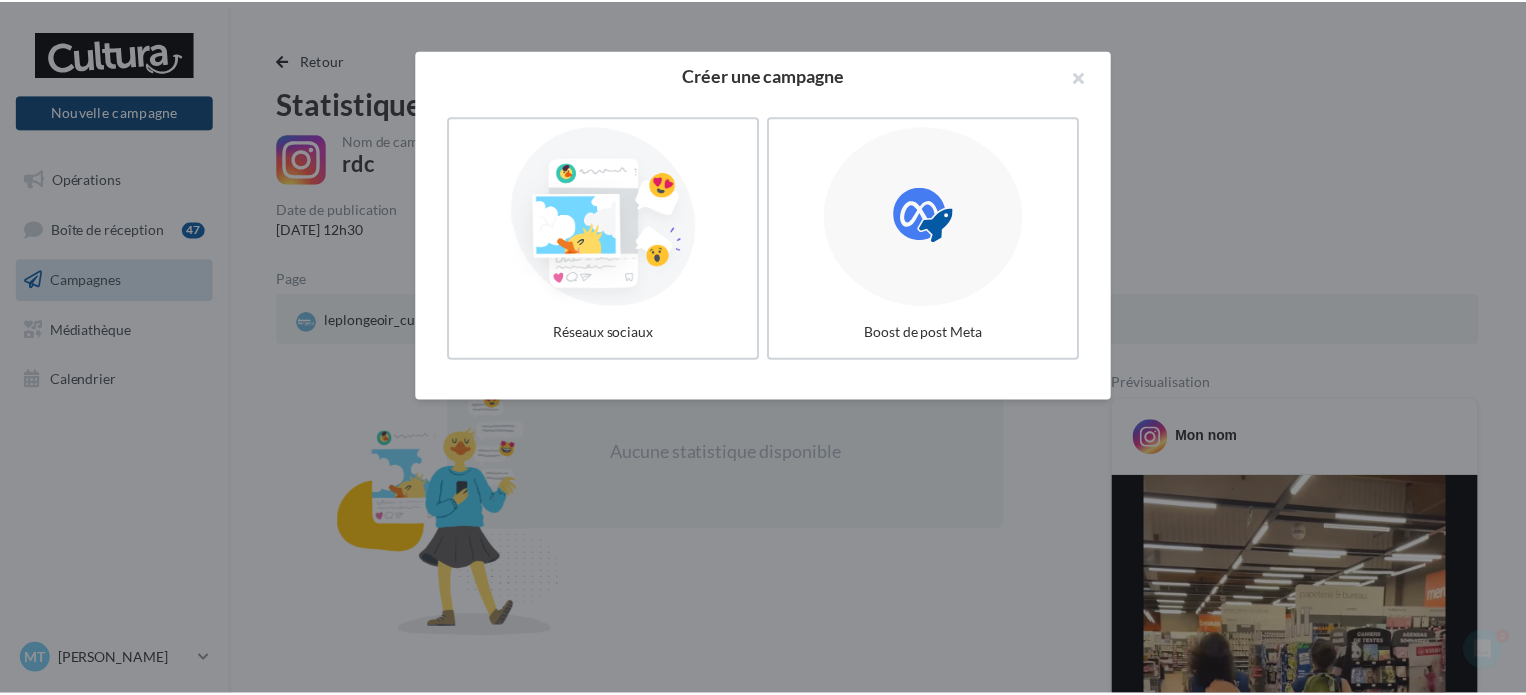 scroll, scrollTop: 0, scrollLeft: 0, axis: both 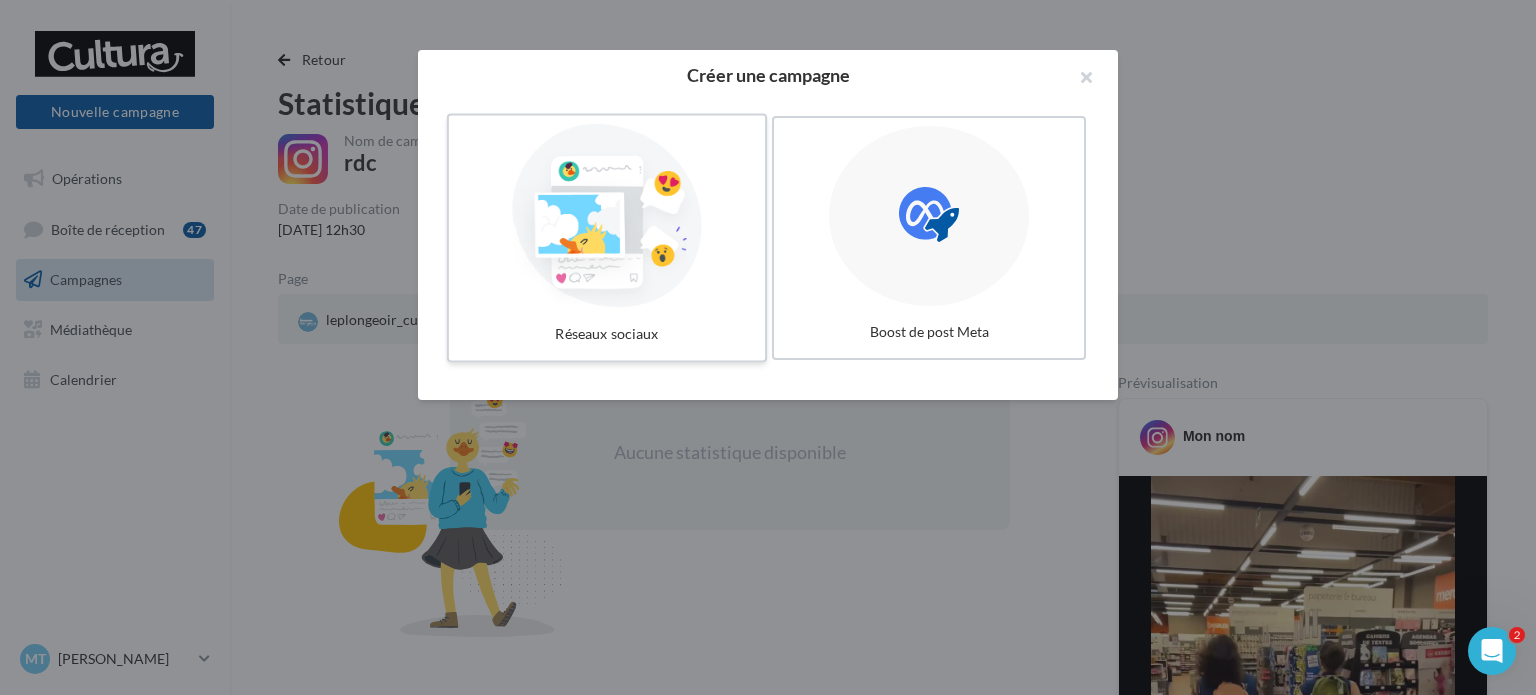 click at bounding box center [607, 216] 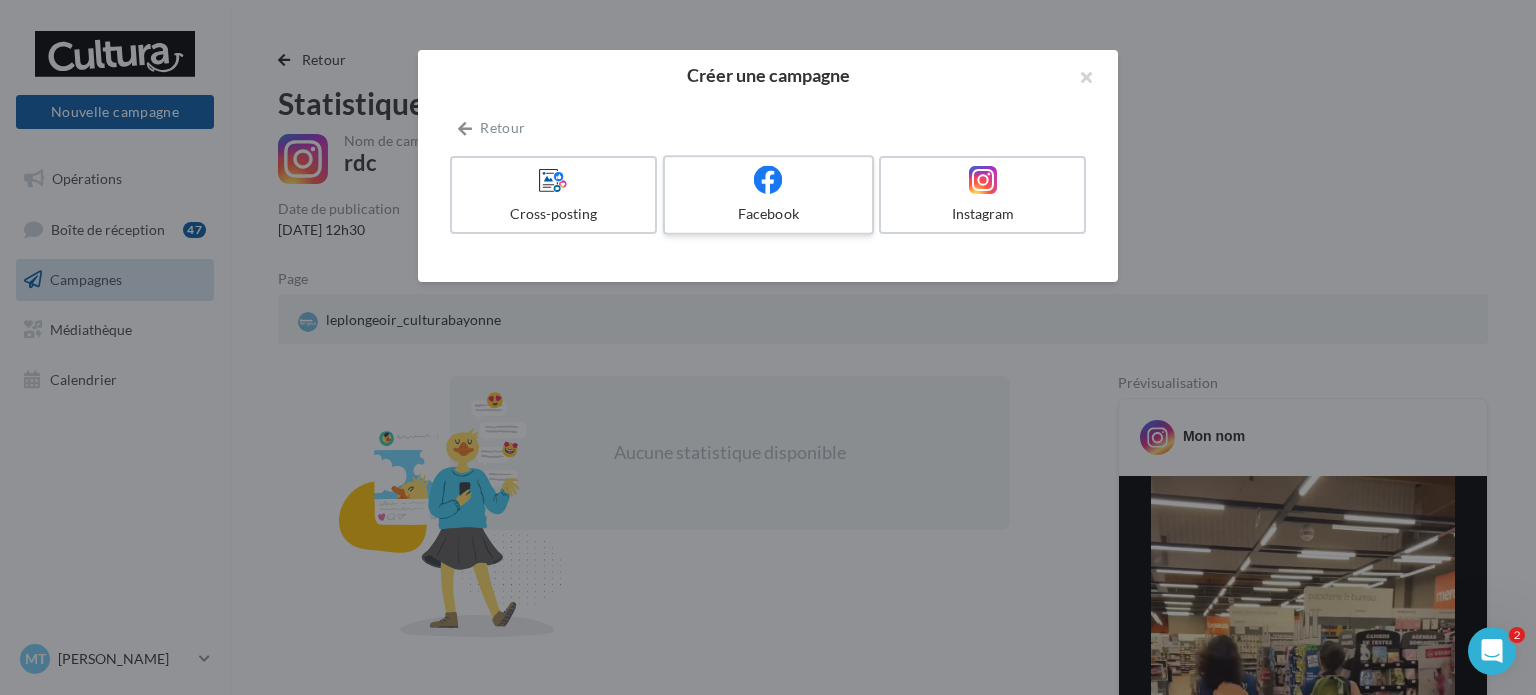 click on "Facebook" at bounding box center [768, 195] 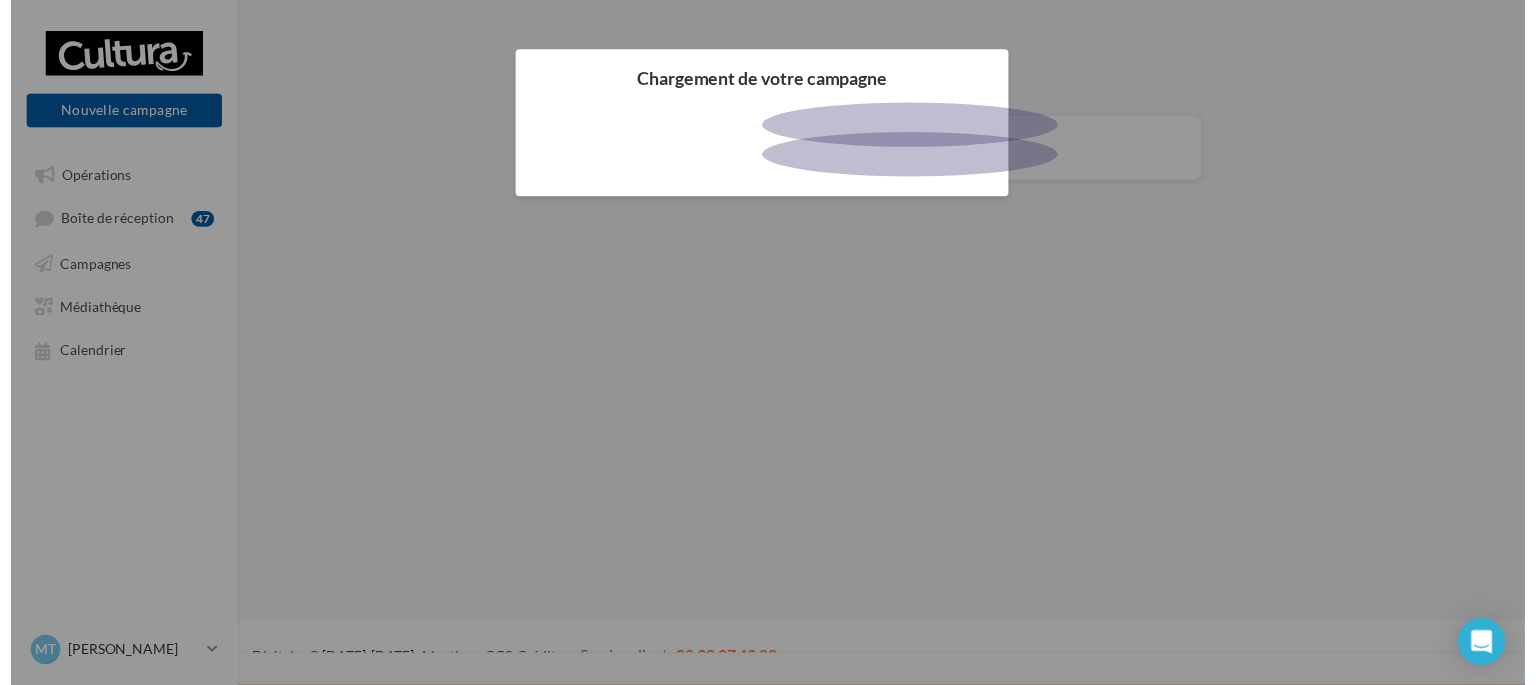 scroll, scrollTop: 0, scrollLeft: 0, axis: both 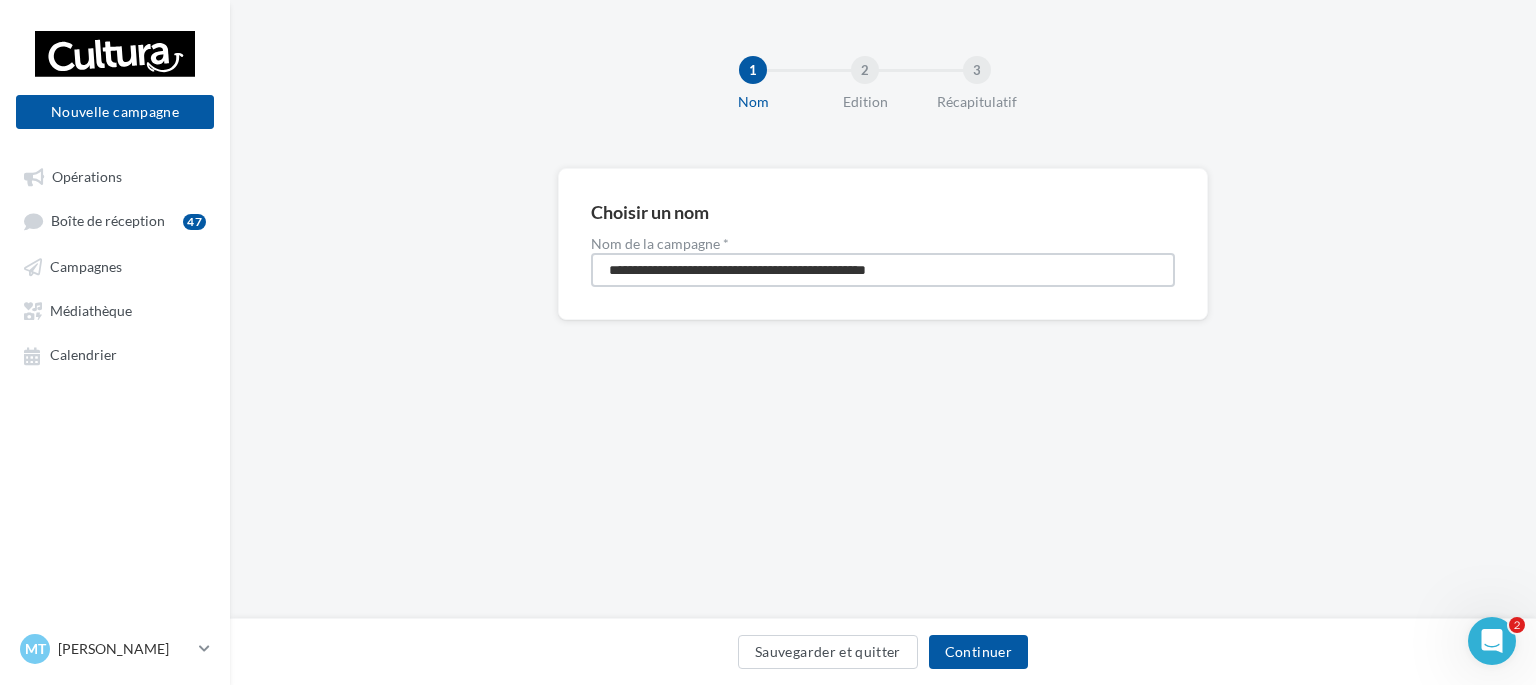drag, startPoint x: 966, startPoint y: 264, endPoint x: 448, endPoint y: 227, distance: 519.31976 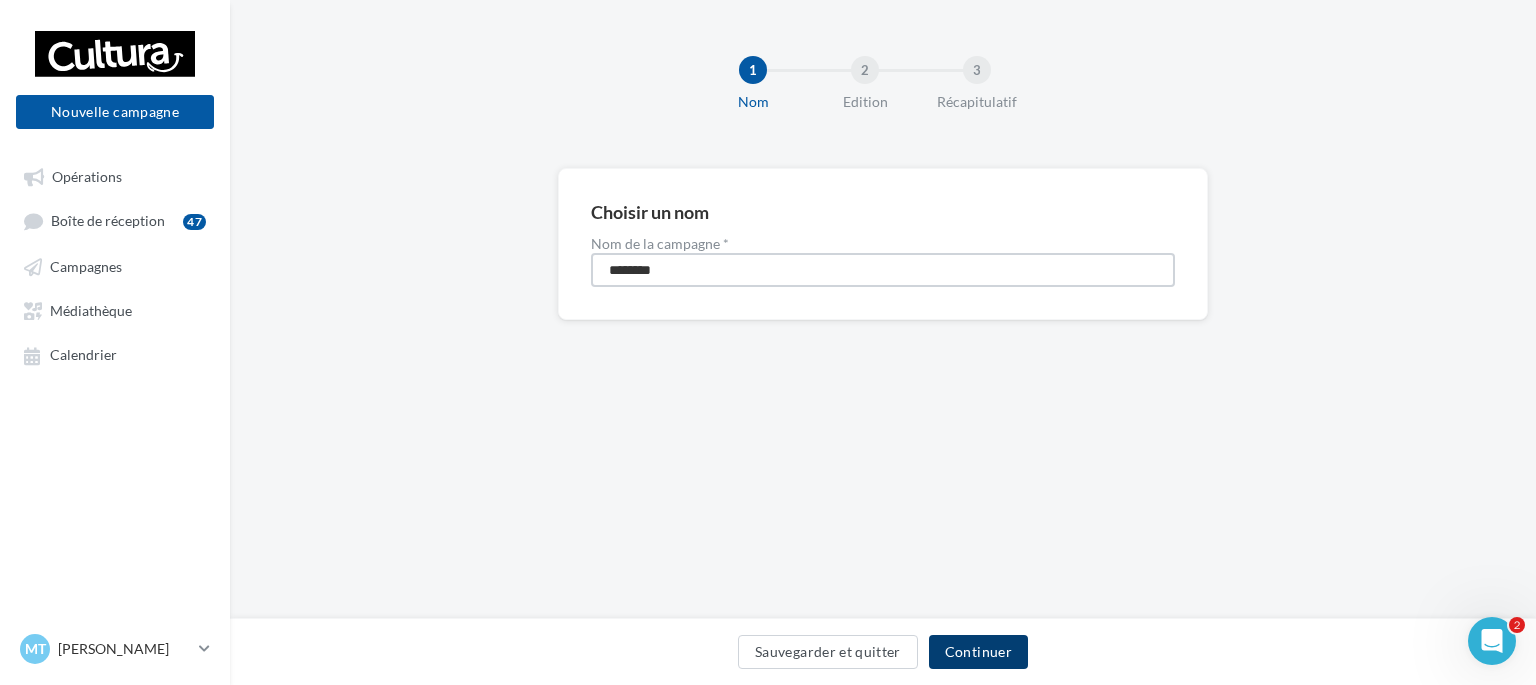 type on "********" 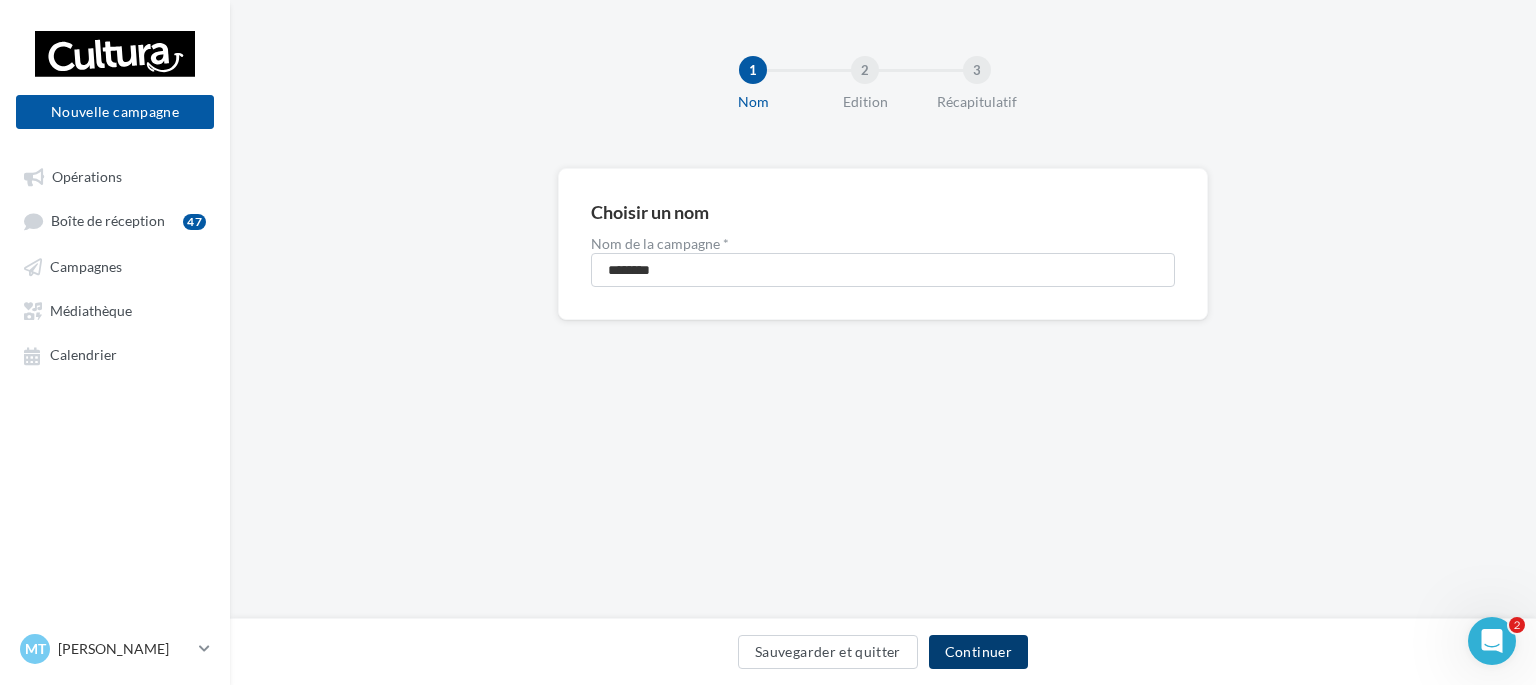 click on "Continuer" at bounding box center (978, 652) 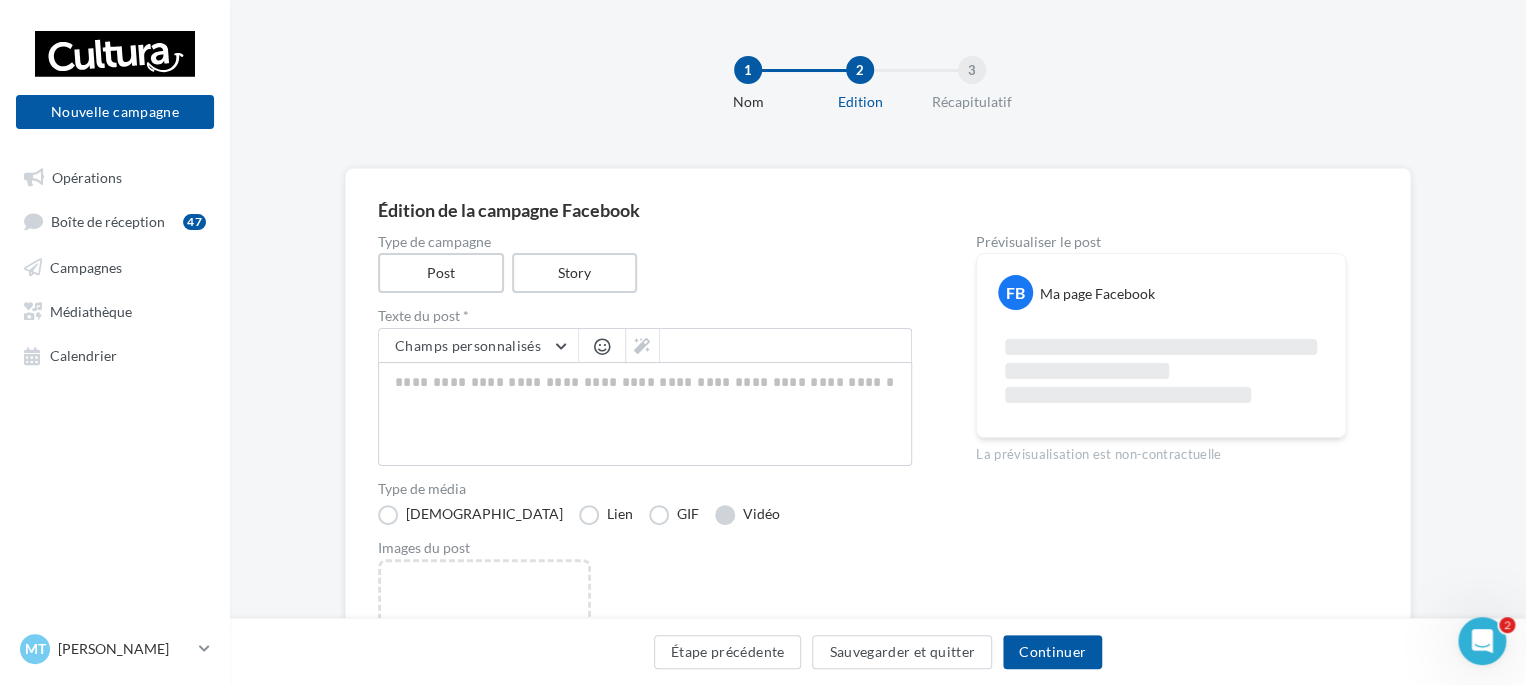 click on "Vidéo" at bounding box center (747, 515) 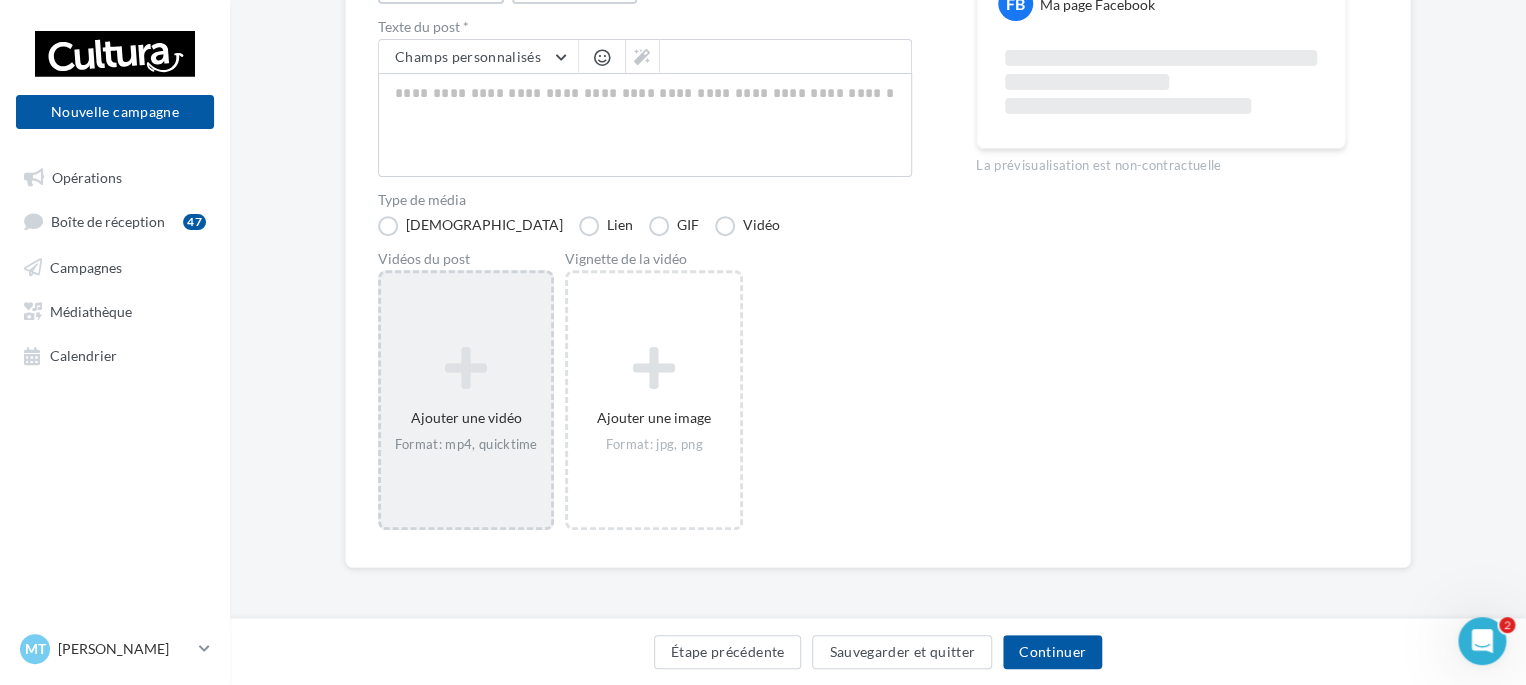 click at bounding box center (466, 368) 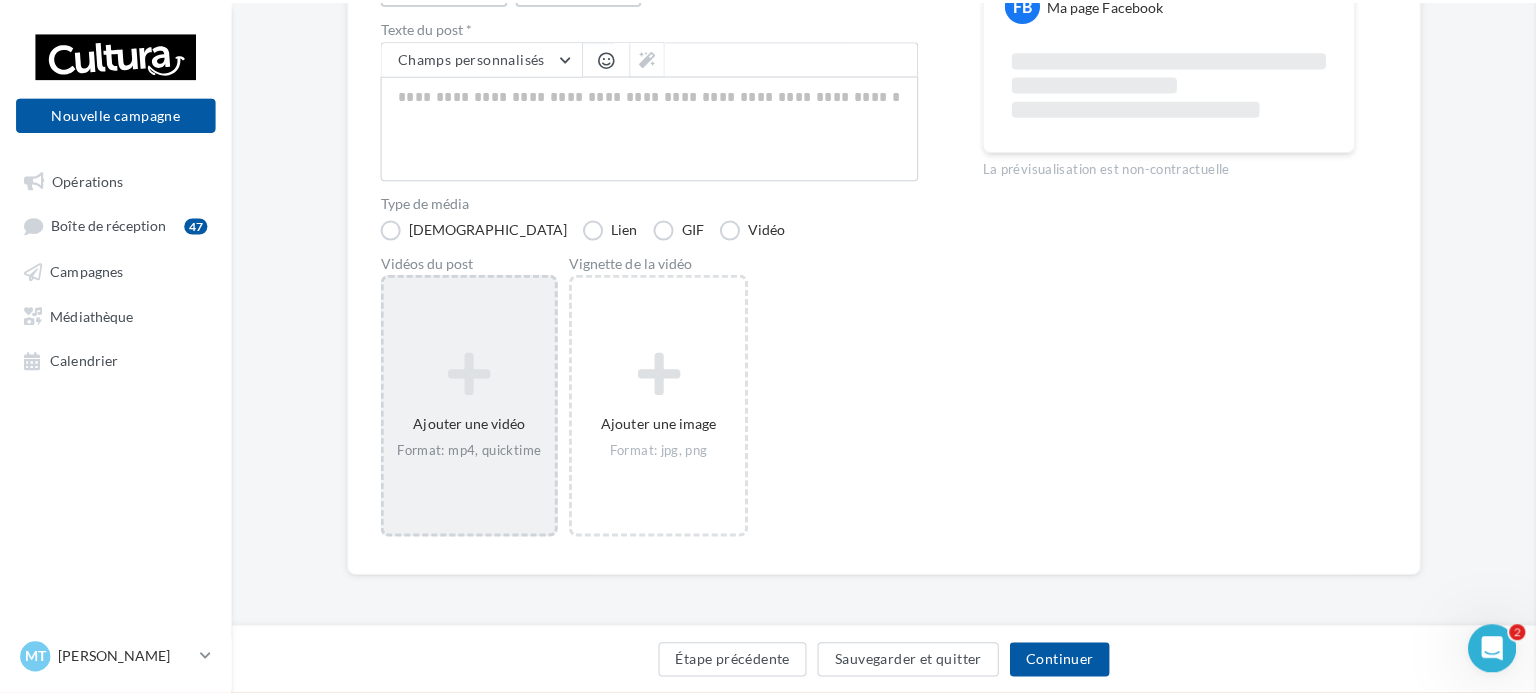 scroll, scrollTop: 279, scrollLeft: 0, axis: vertical 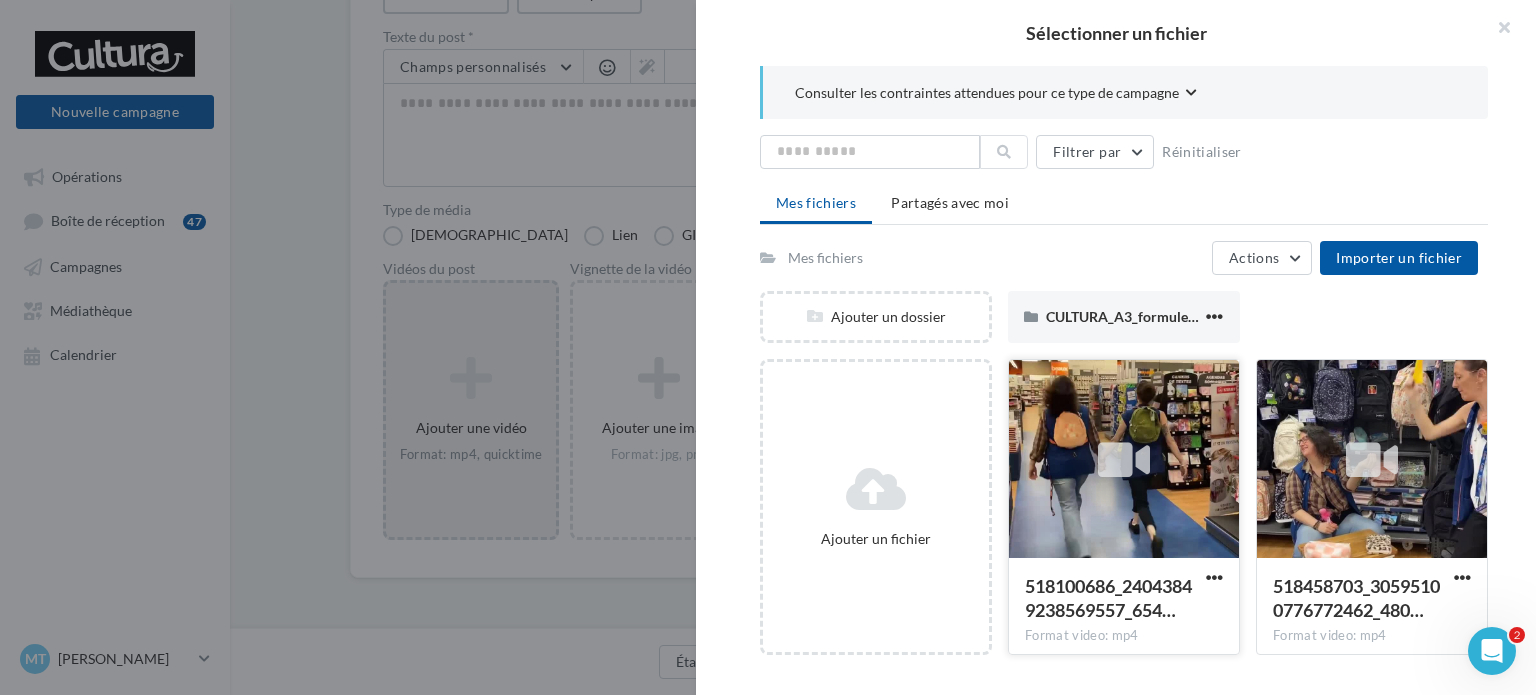 click at bounding box center [1124, 460] 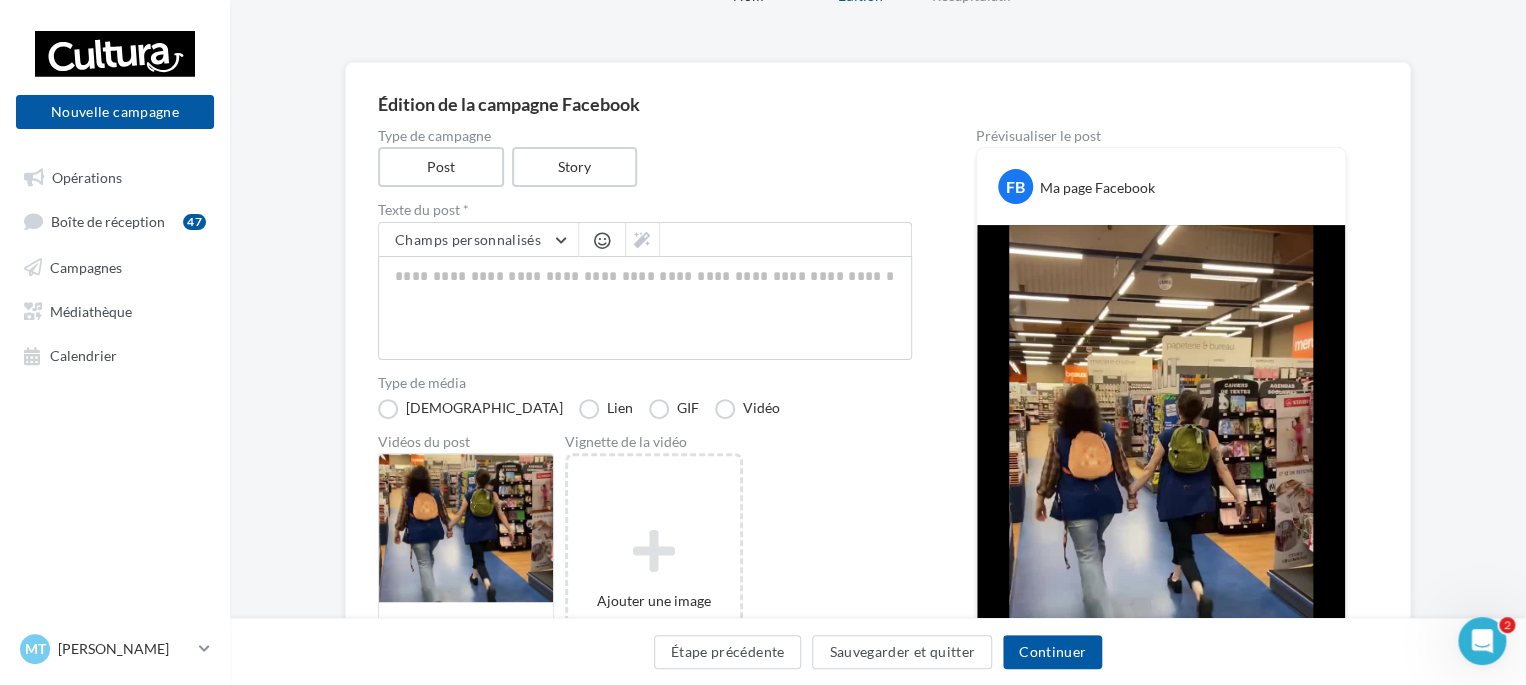 scroll, scrollTop: 88, scrollLeft: 0, axis: vertical 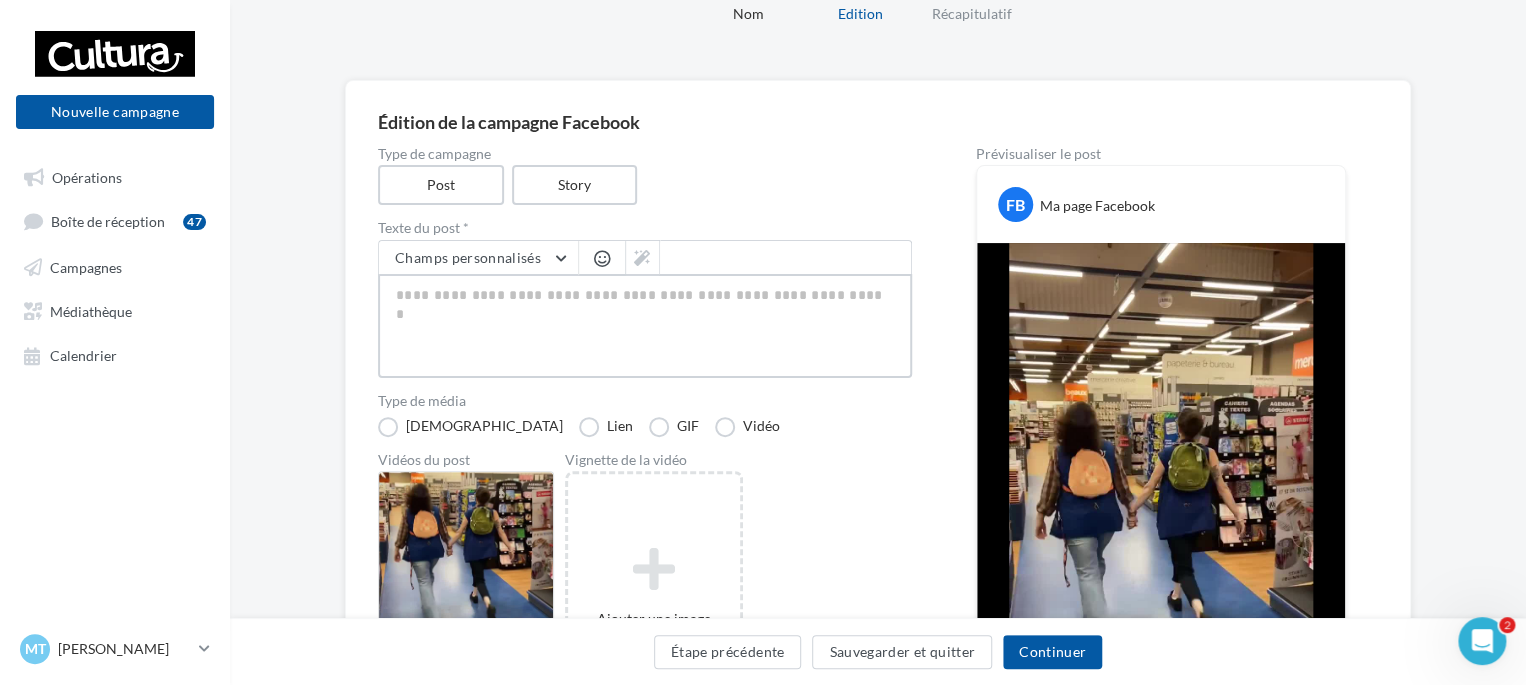 click at bounding box center [645, 326] 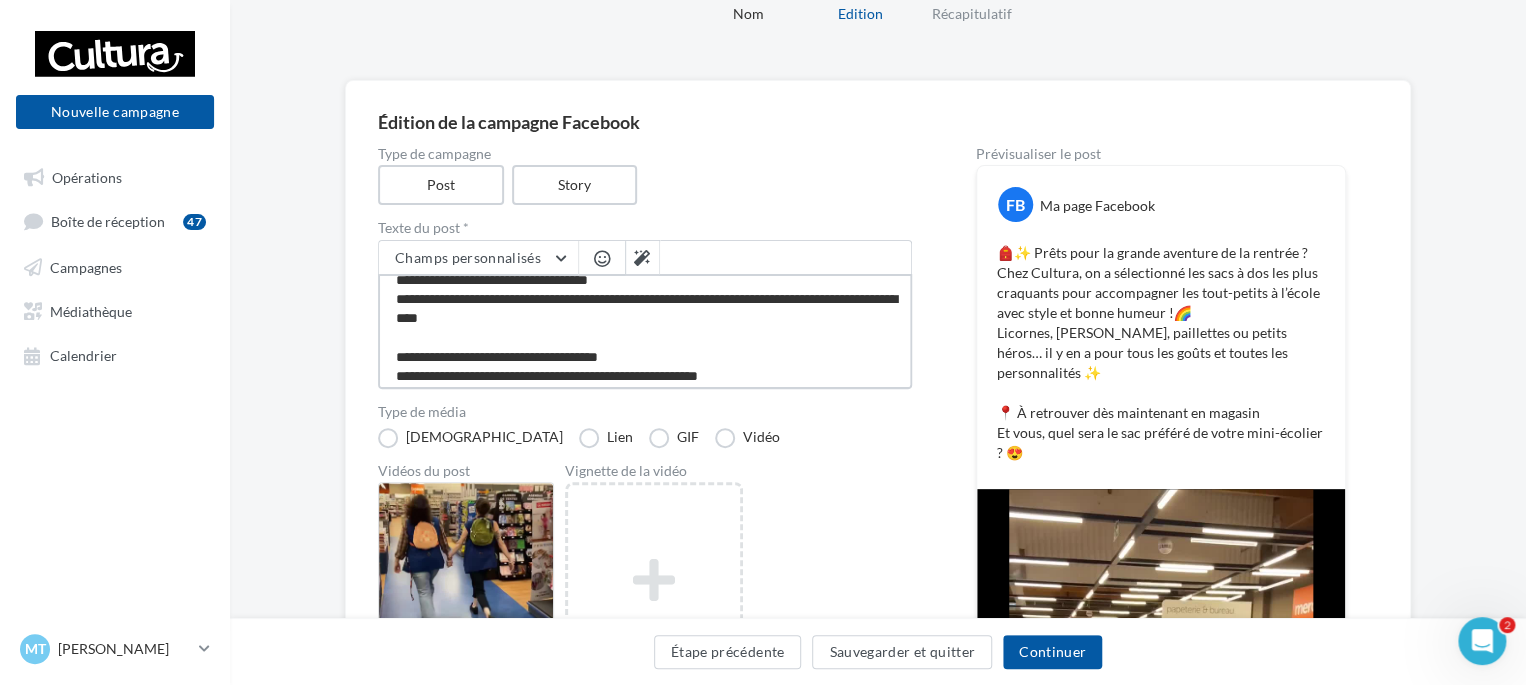 scroll, scrollTop: 58, scrollLeft: 0, axis: vertical 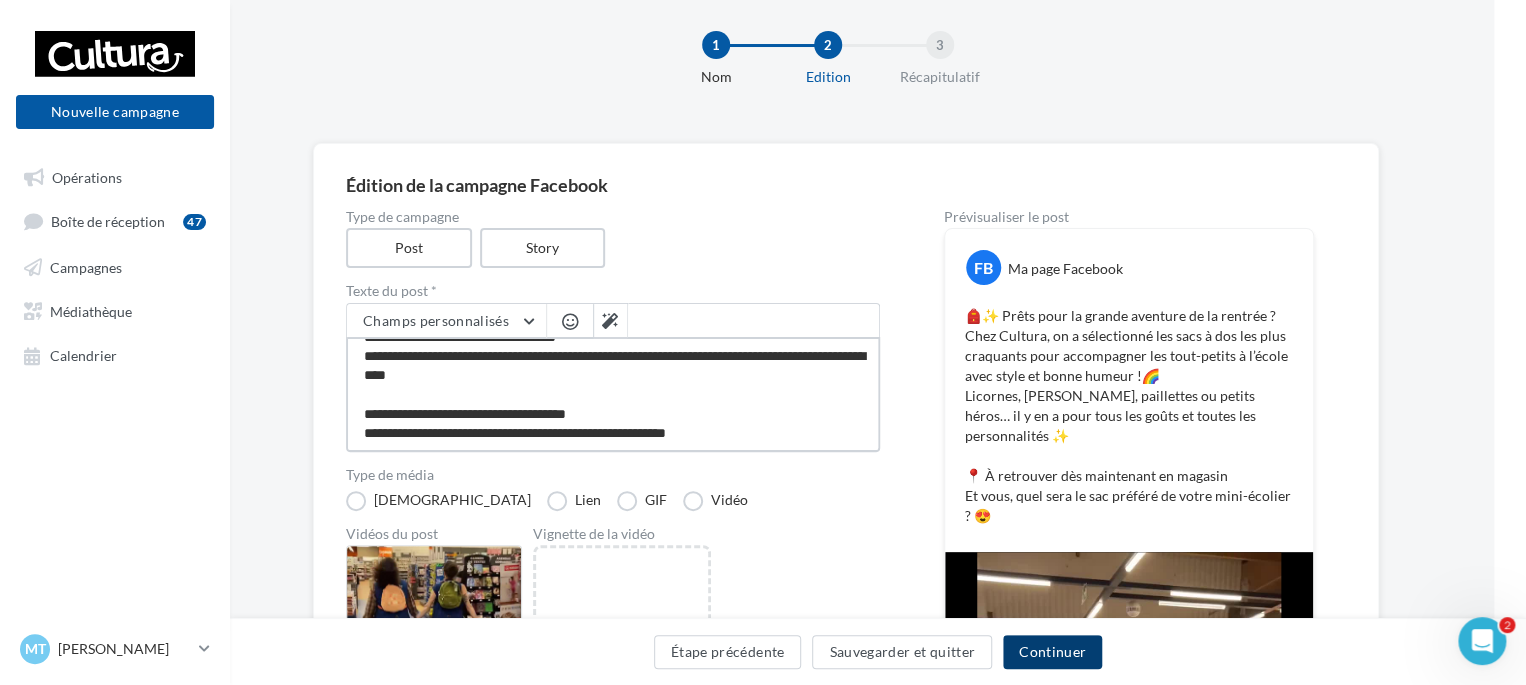 type on "**********" 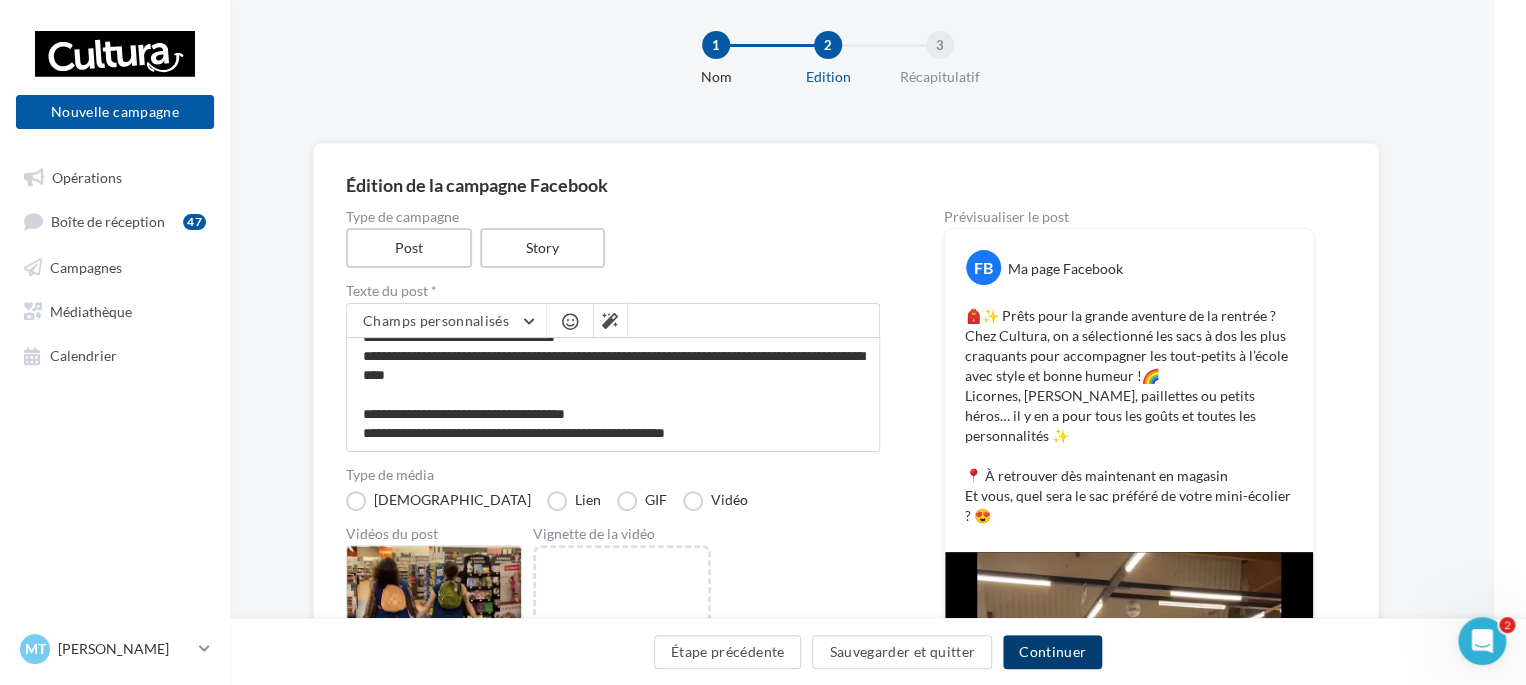 click on "Continuer" at bounding box center (1052, 652) 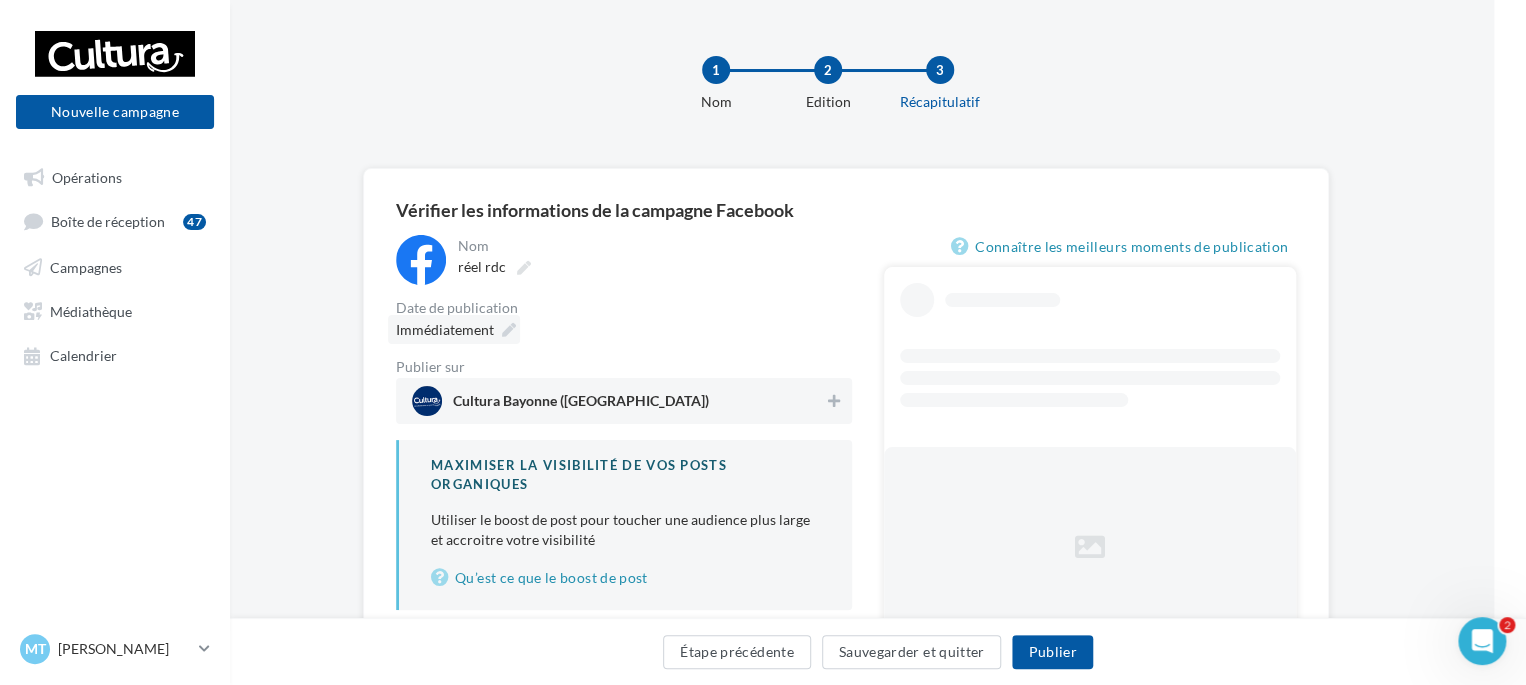 click on "Immédiatement" at bounding box center (454, 329) 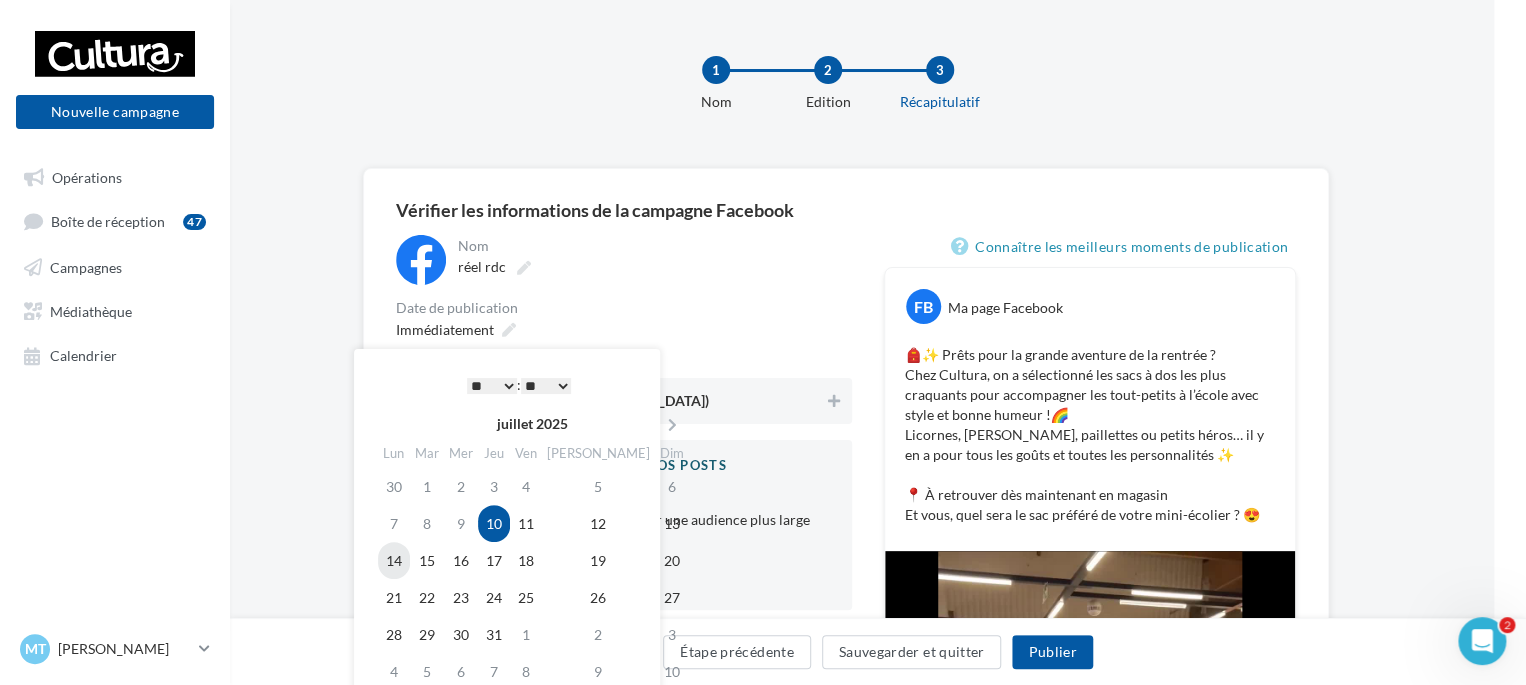 click on "14" at bounding box center (394, 560) 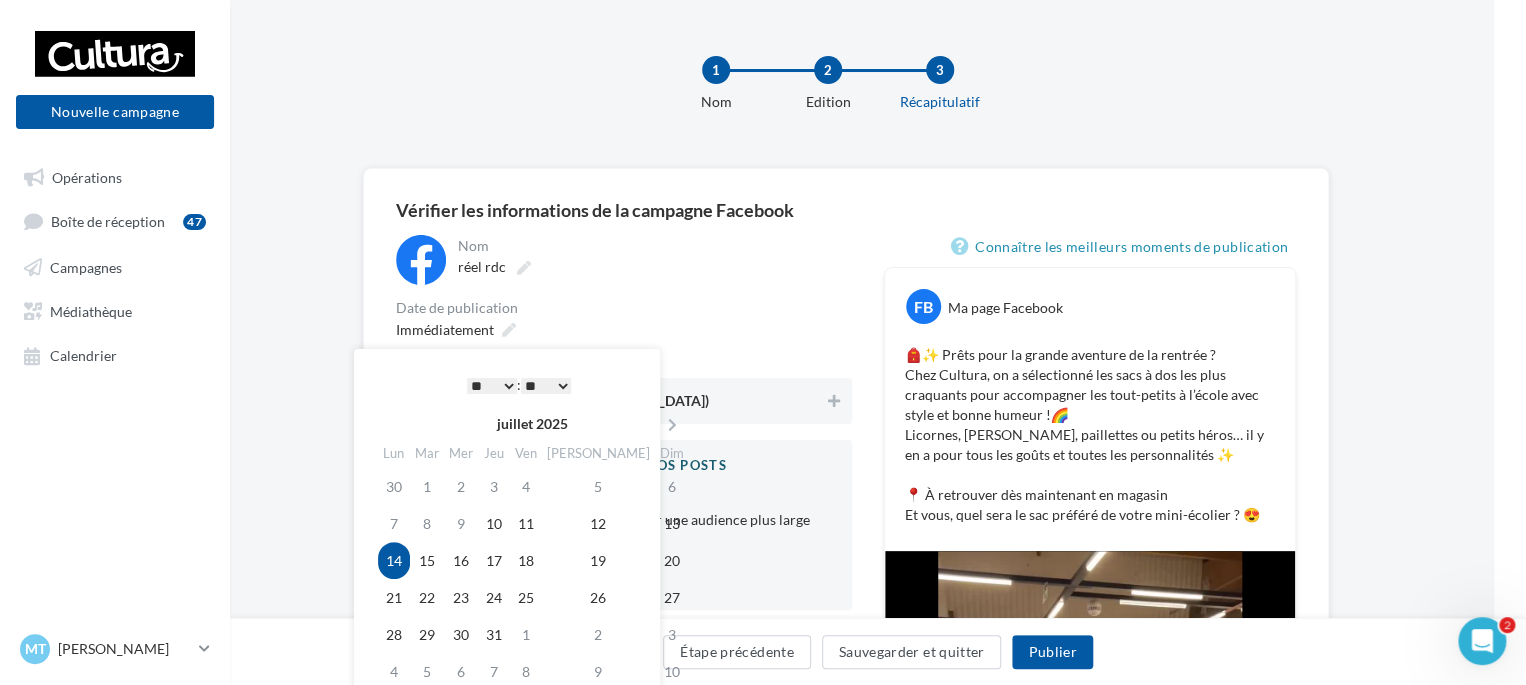 click on "* * * * * * * * * * ** ** ** ** ** ** ** ** ** ** ** ** ** **" at bounding box center (492, 386) 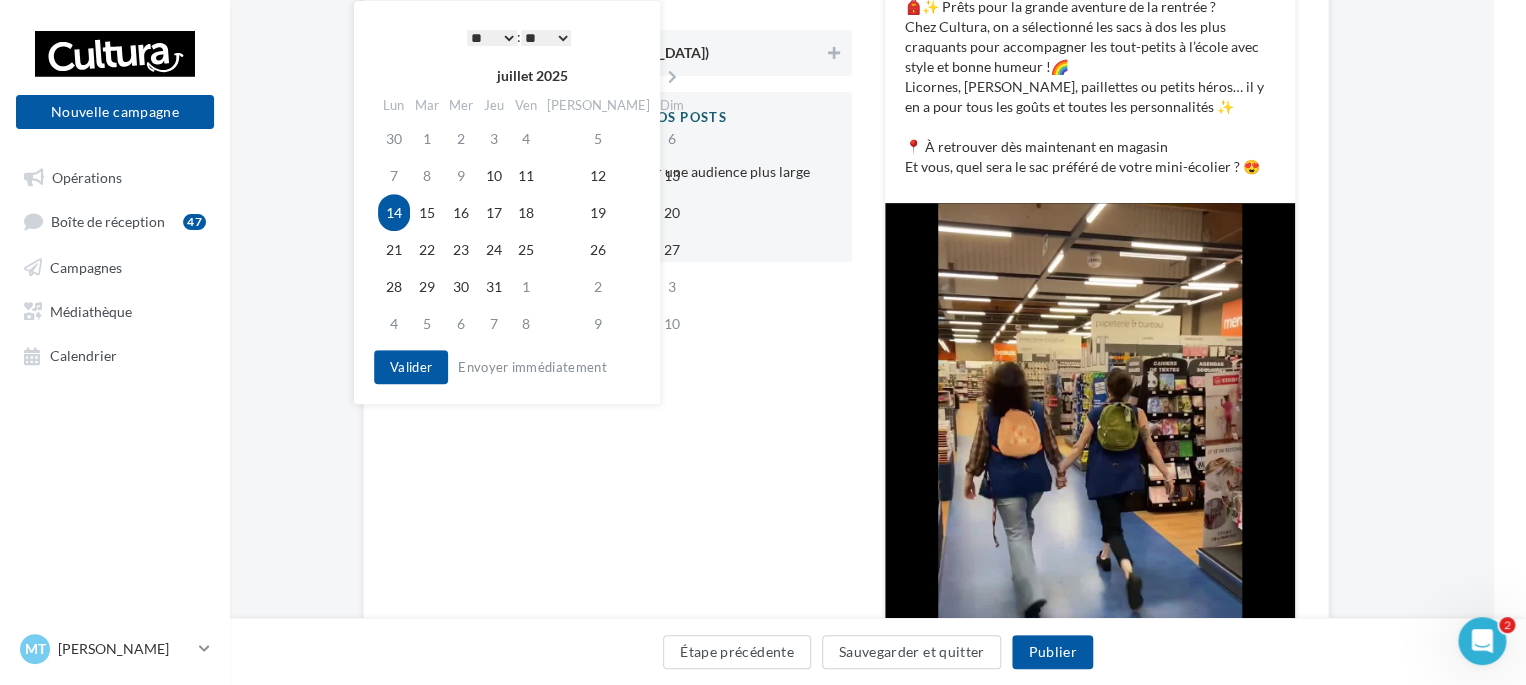 scroll, scrollTop: 380, scrollLeft: 32, axis: both 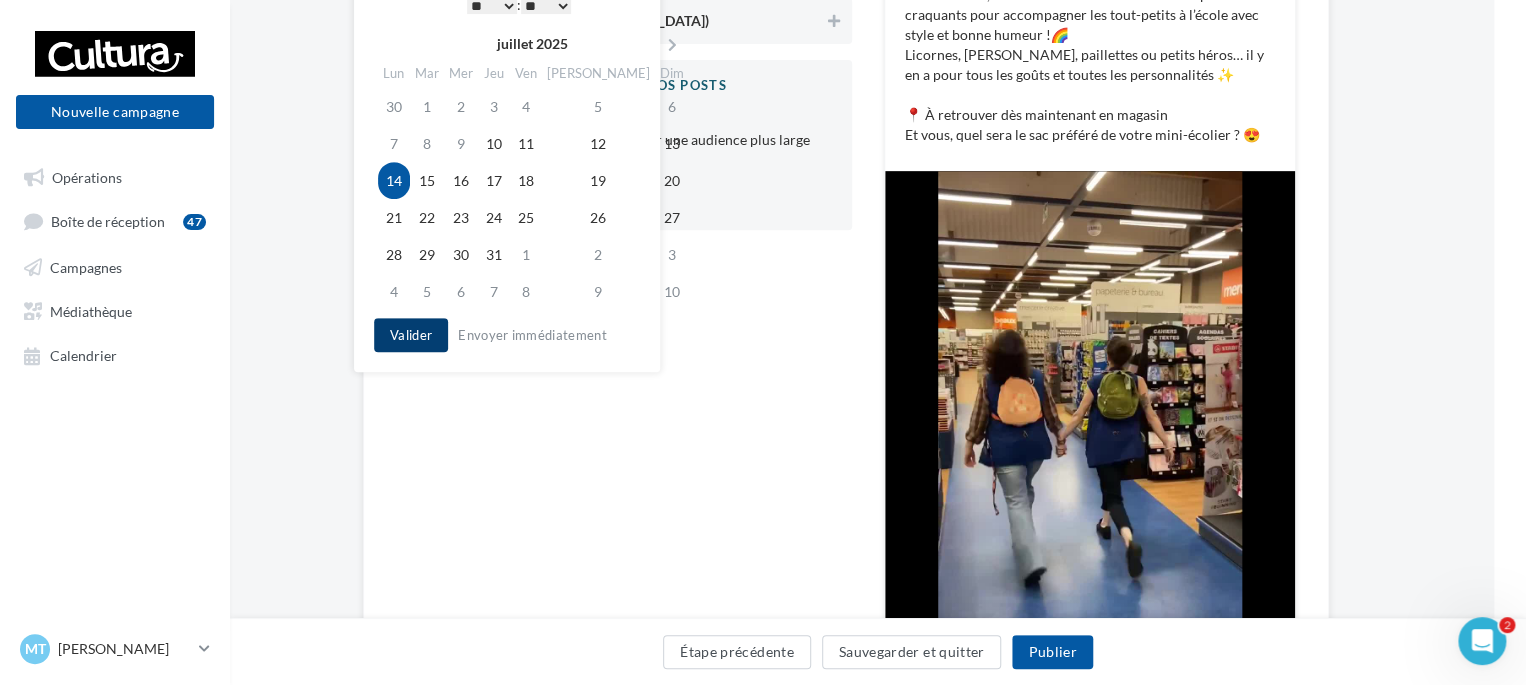 click on "Valider" at bounding box center (411, 335) 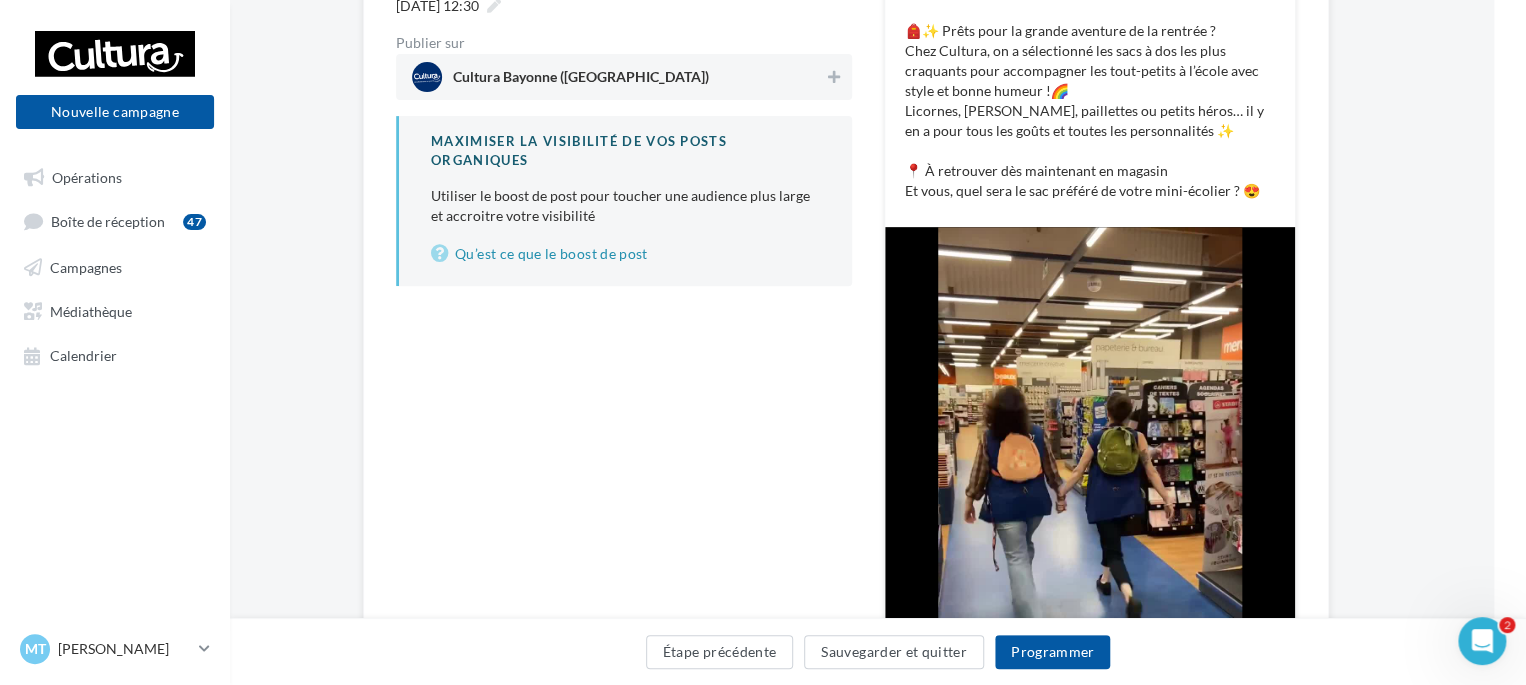 scroll, scrollTop: 324, scrollLeft: 32, axis: both 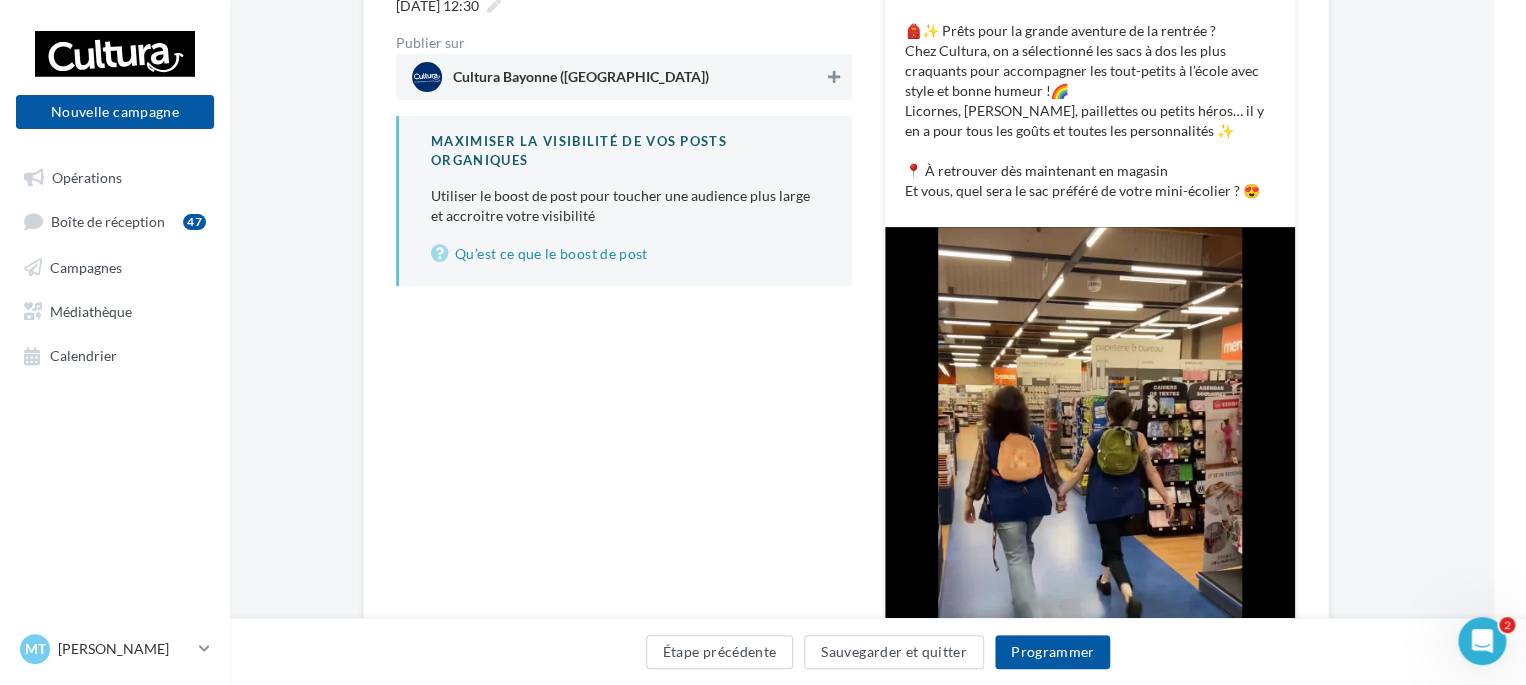 click at bounding box center (834, 77) 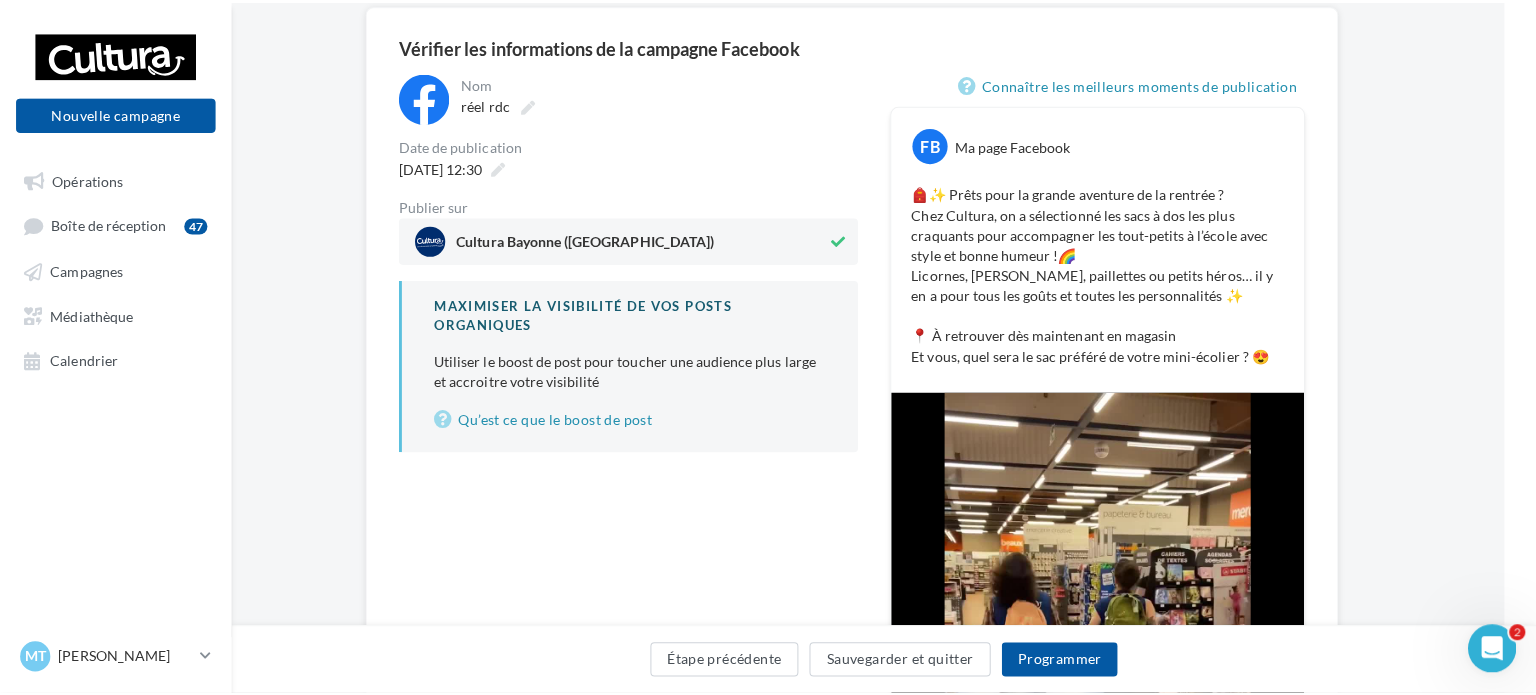 scroll, scrollTop: 160, scrollLeft: 32, axis: both 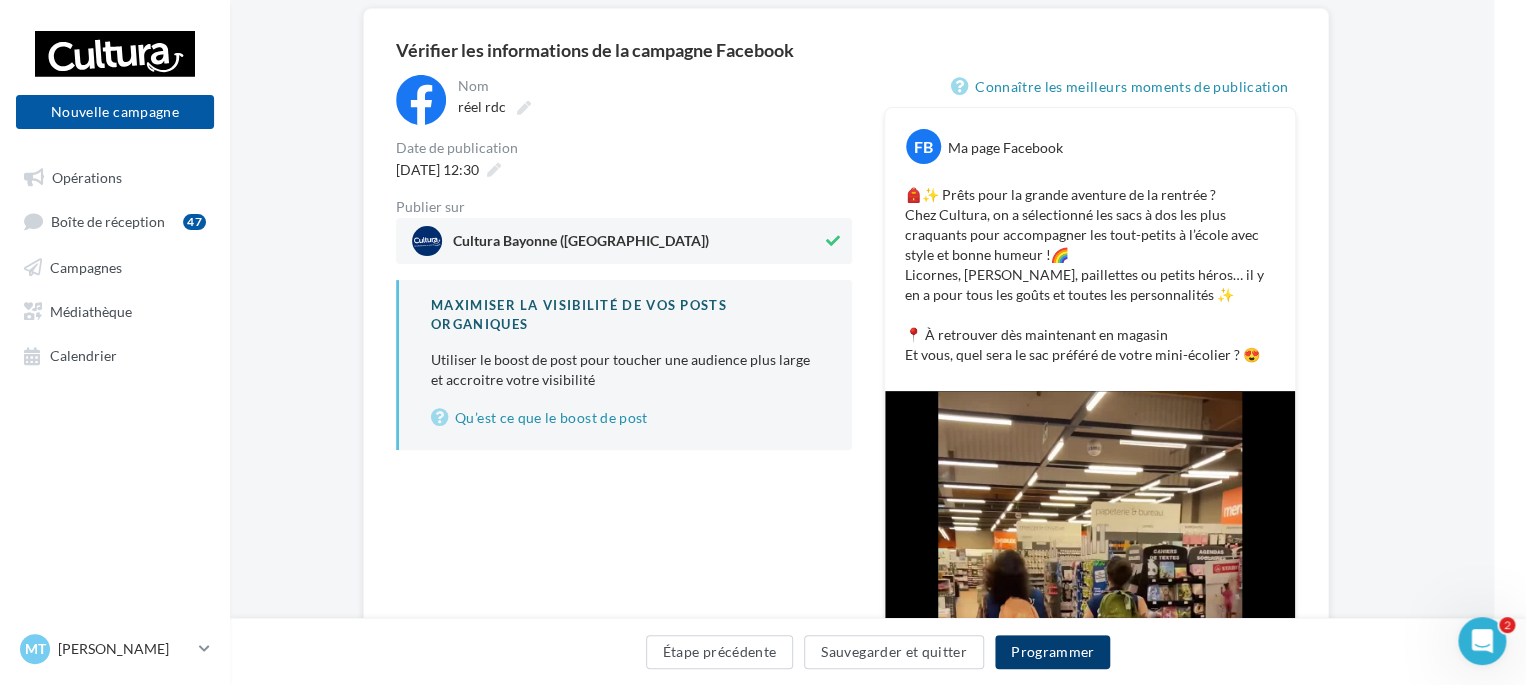 click on "Programmer" at bounding box center (1053, 652) 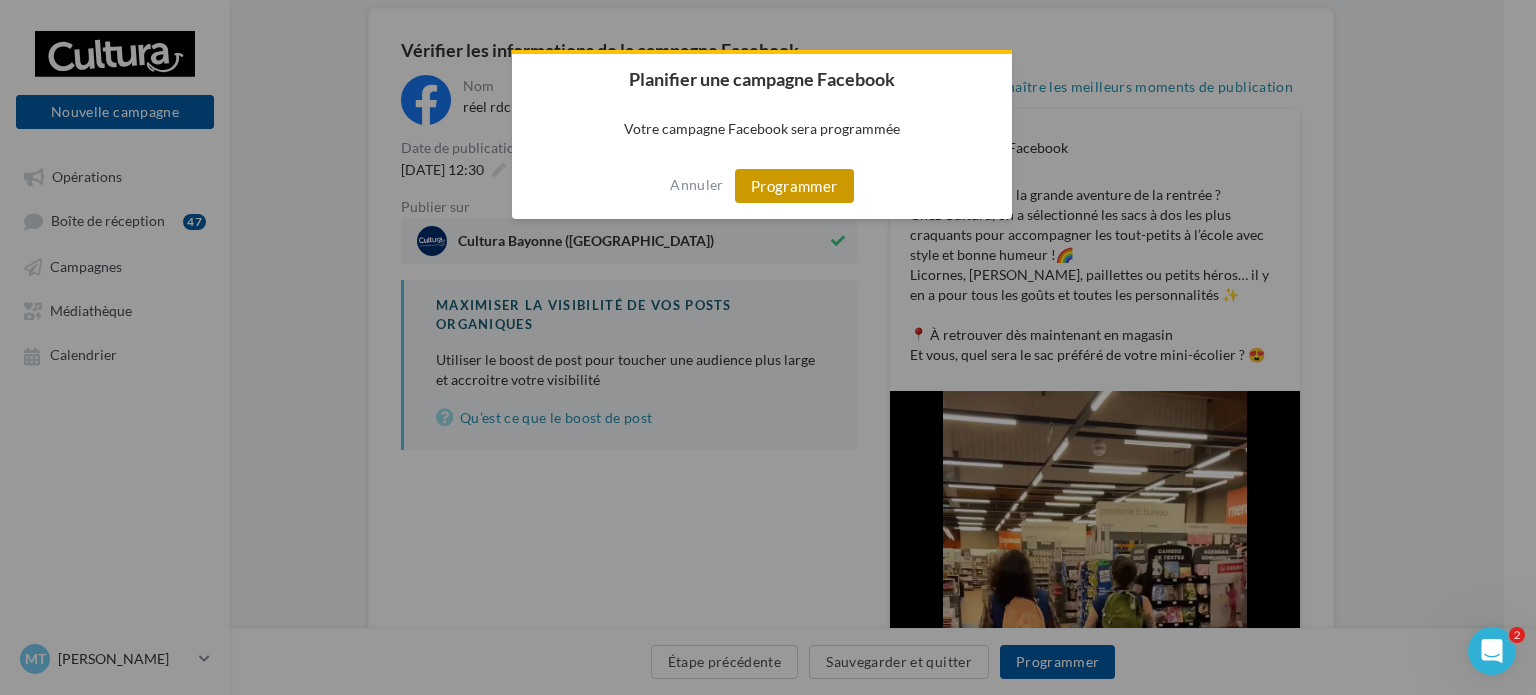 click on "Programmer" at bounding box center (794, 186) 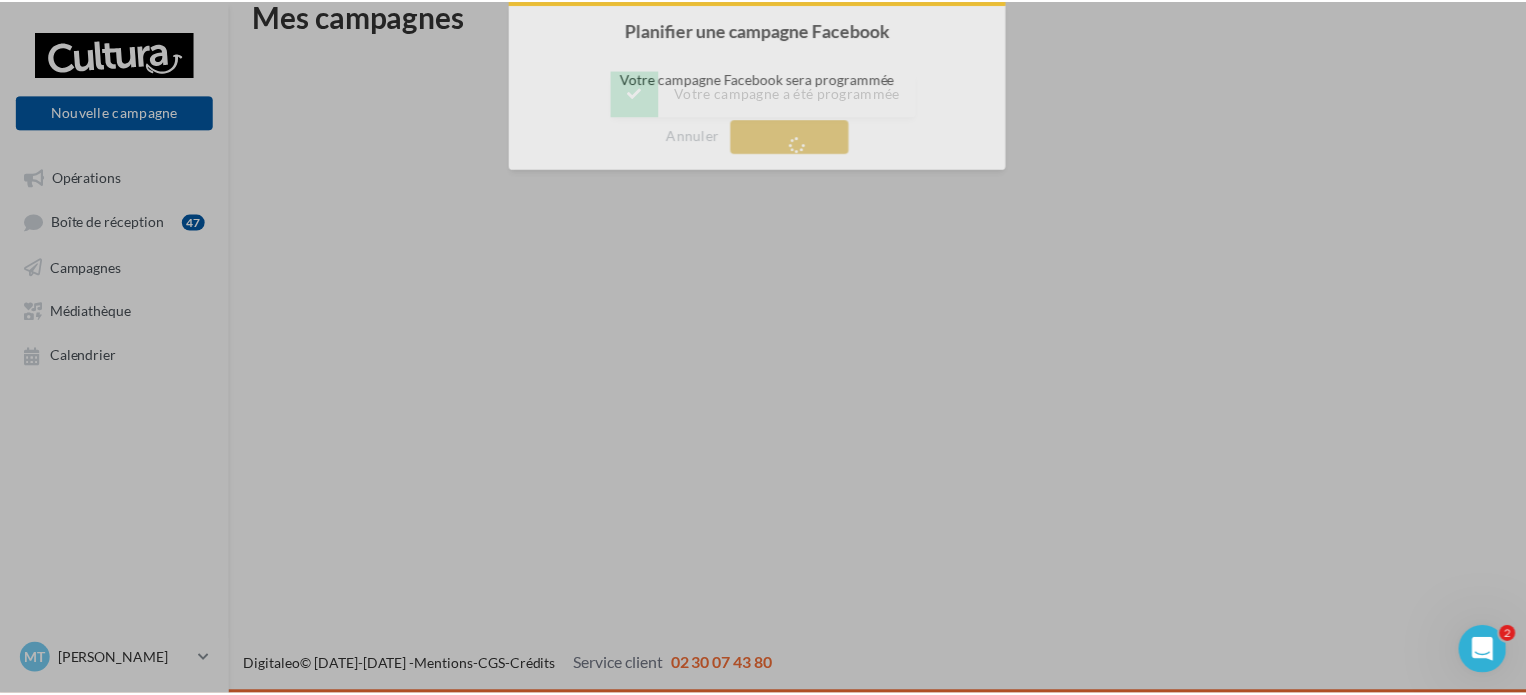 scroll, scrollTop: 32, scrollLeft: 0, axis: vertical 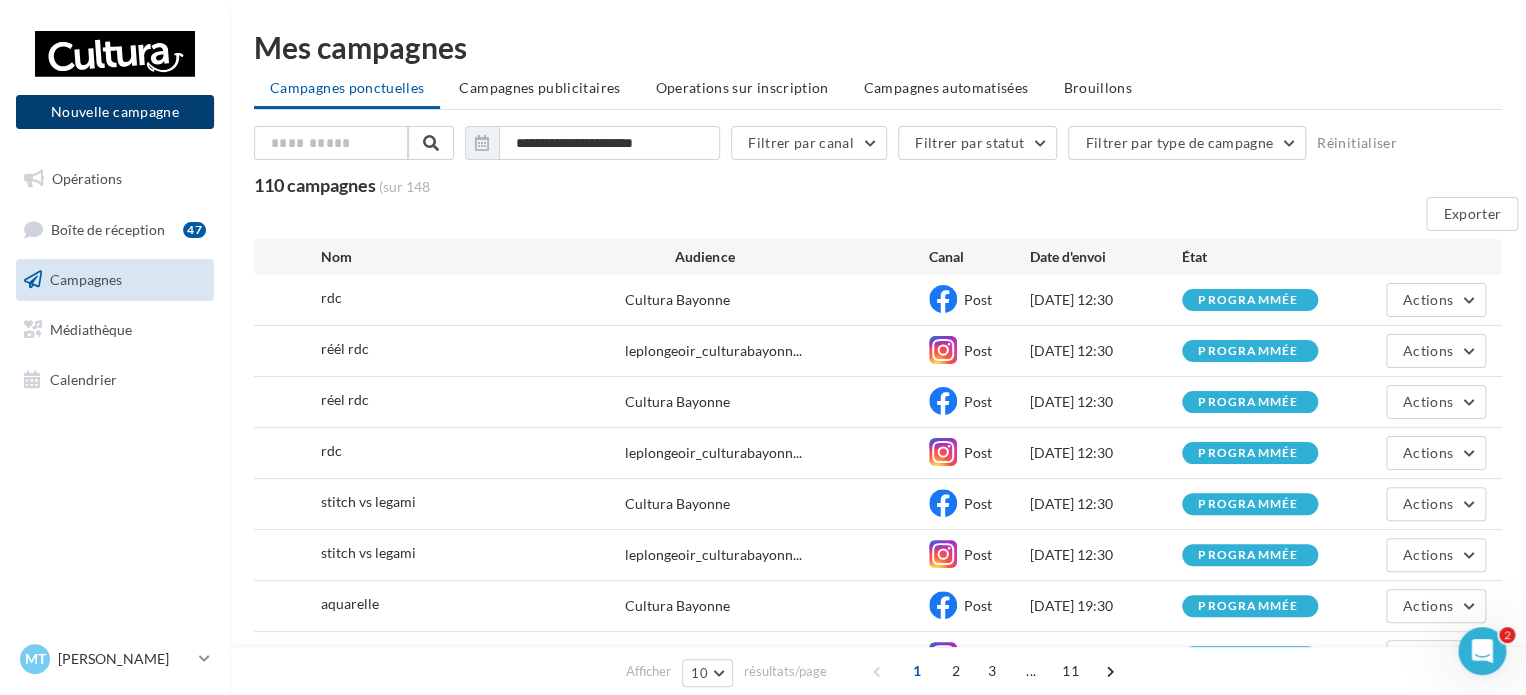 click on "Nouvelle campagne" at bounding box center (115, 112) 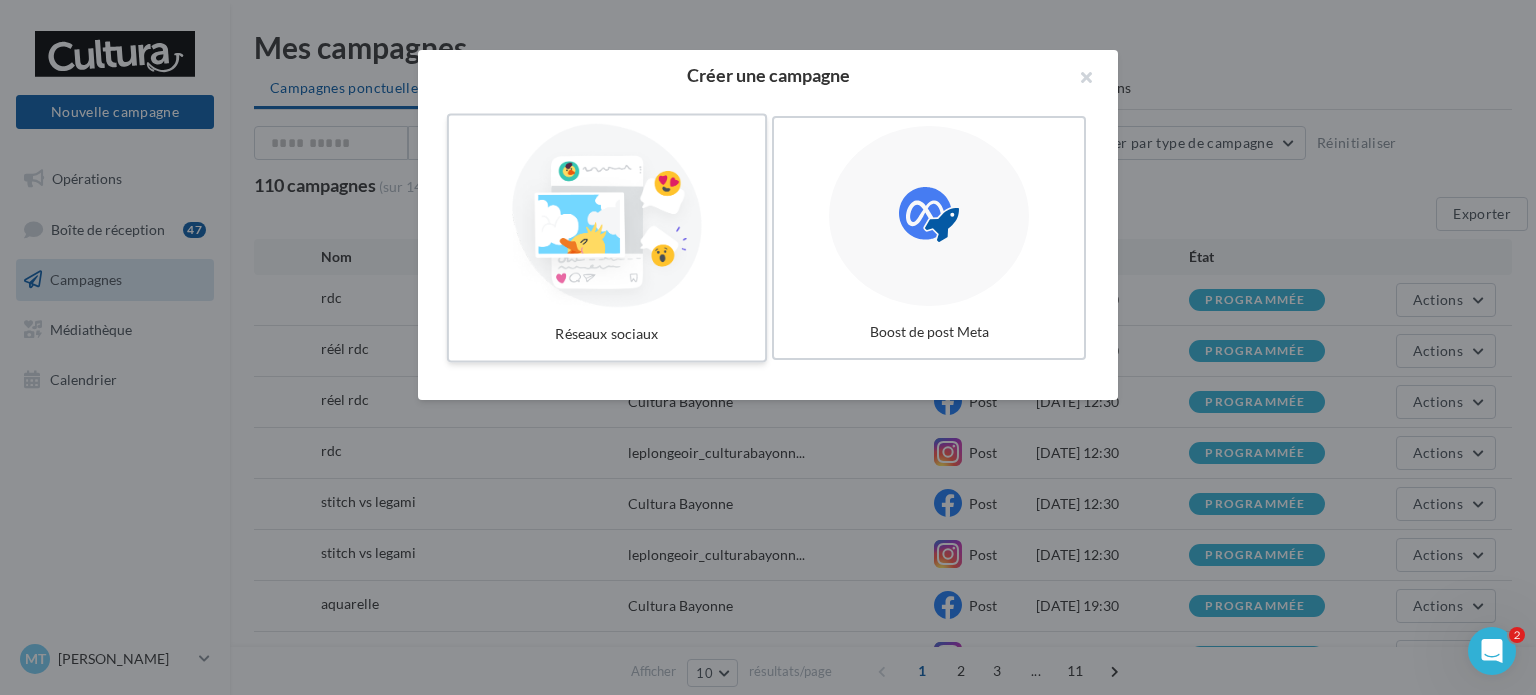 drag, startPoint x: 600, startPoint y: 239, endPoint x: 576, endPoint y: 245, distance: 24.738634 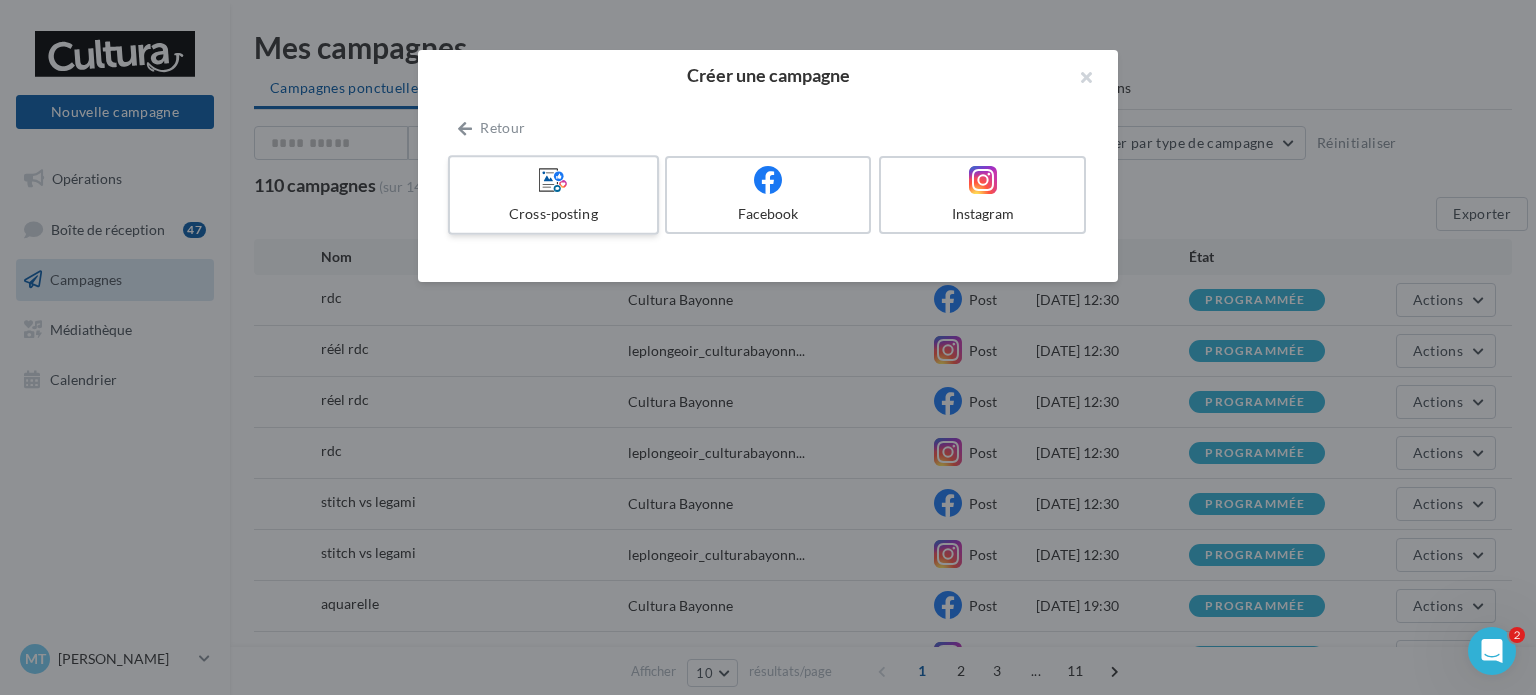 click on "Cross-posting" at bounding box center (553, 214) 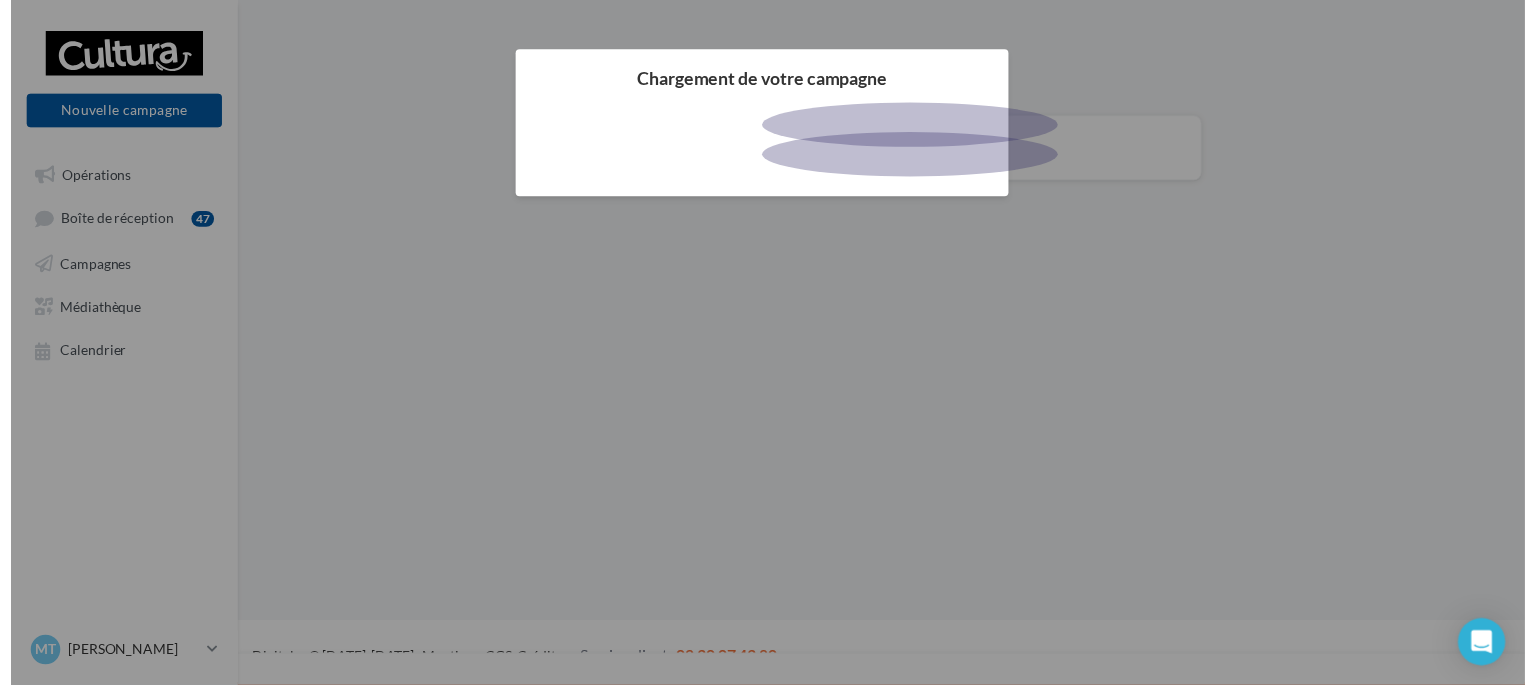 scroll, scrollTop: 0, scrollLeft: 0, axis: both 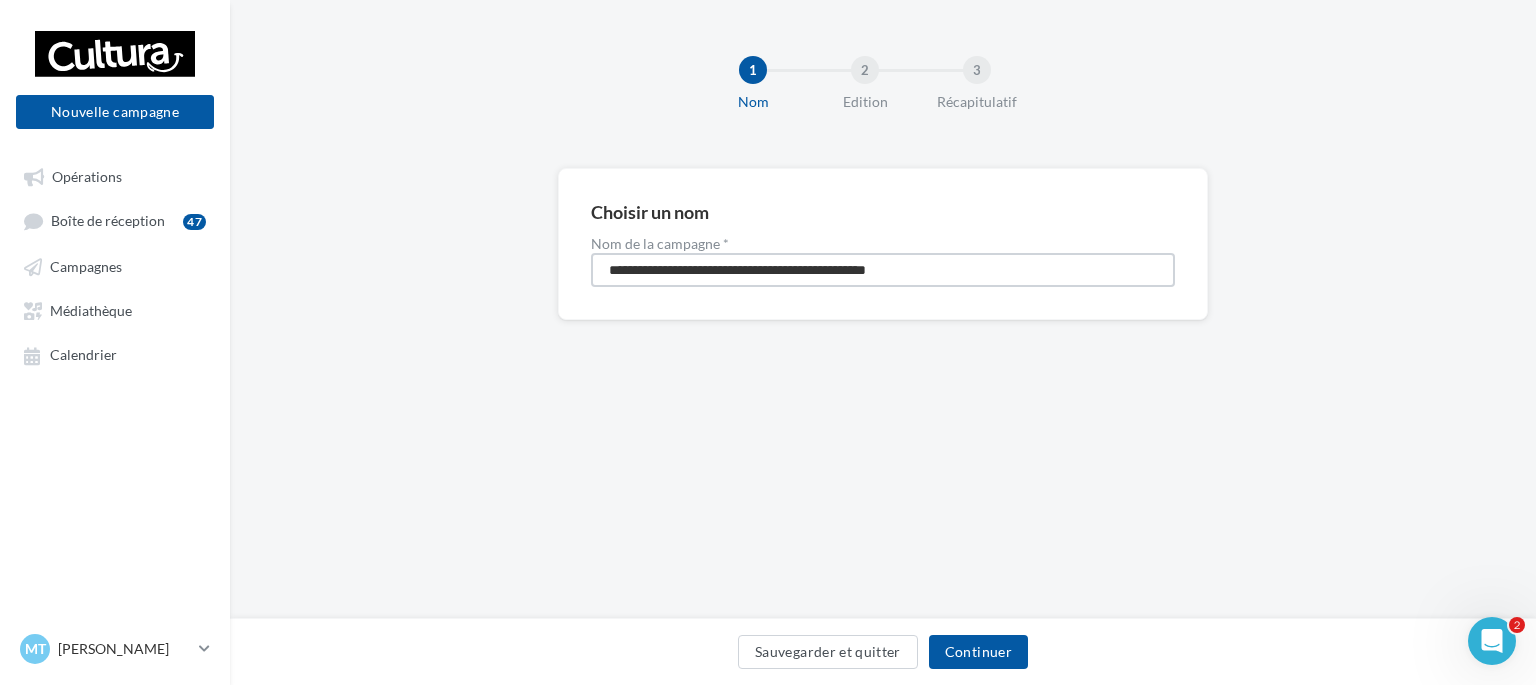 drag, startPoint x: 991, startPoint y: 267, endPoint x: 412, endPoint y: 205, distance: 582.31006 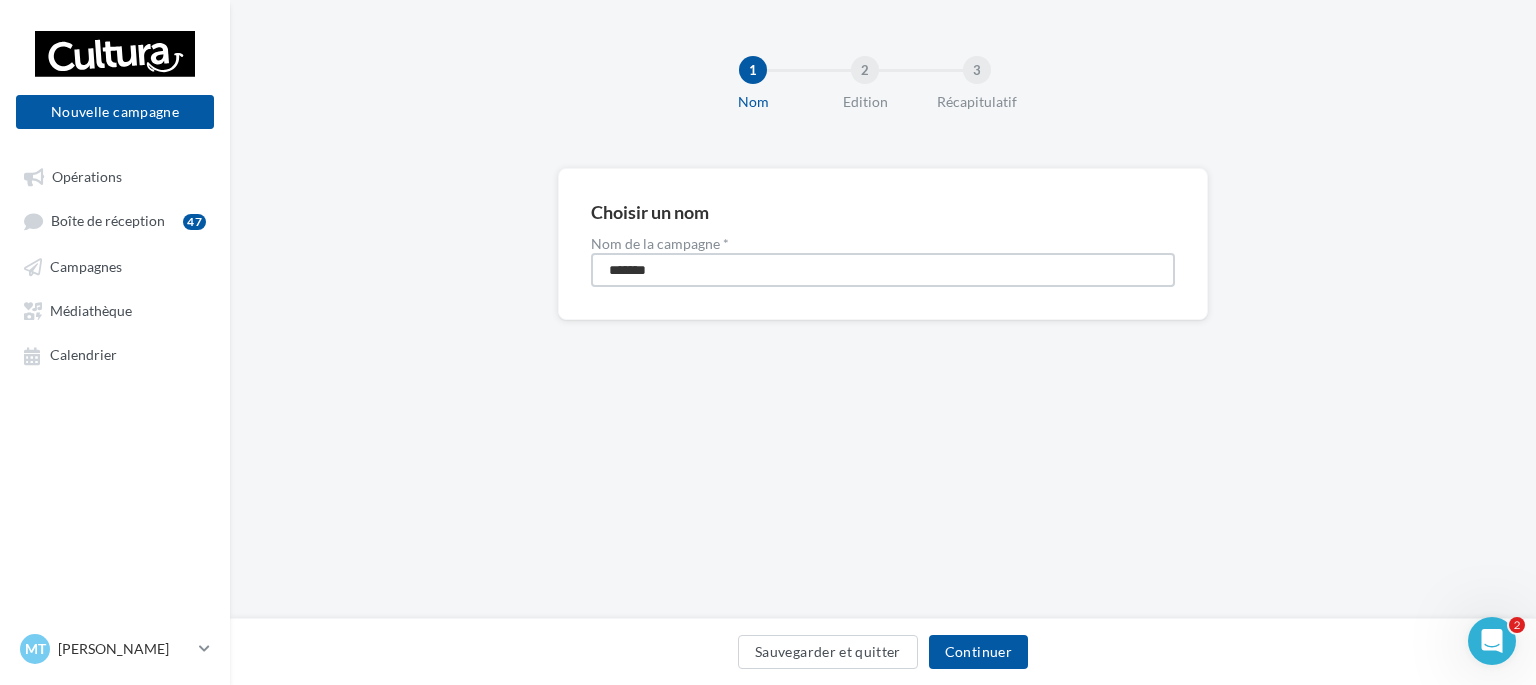 type on "*******" 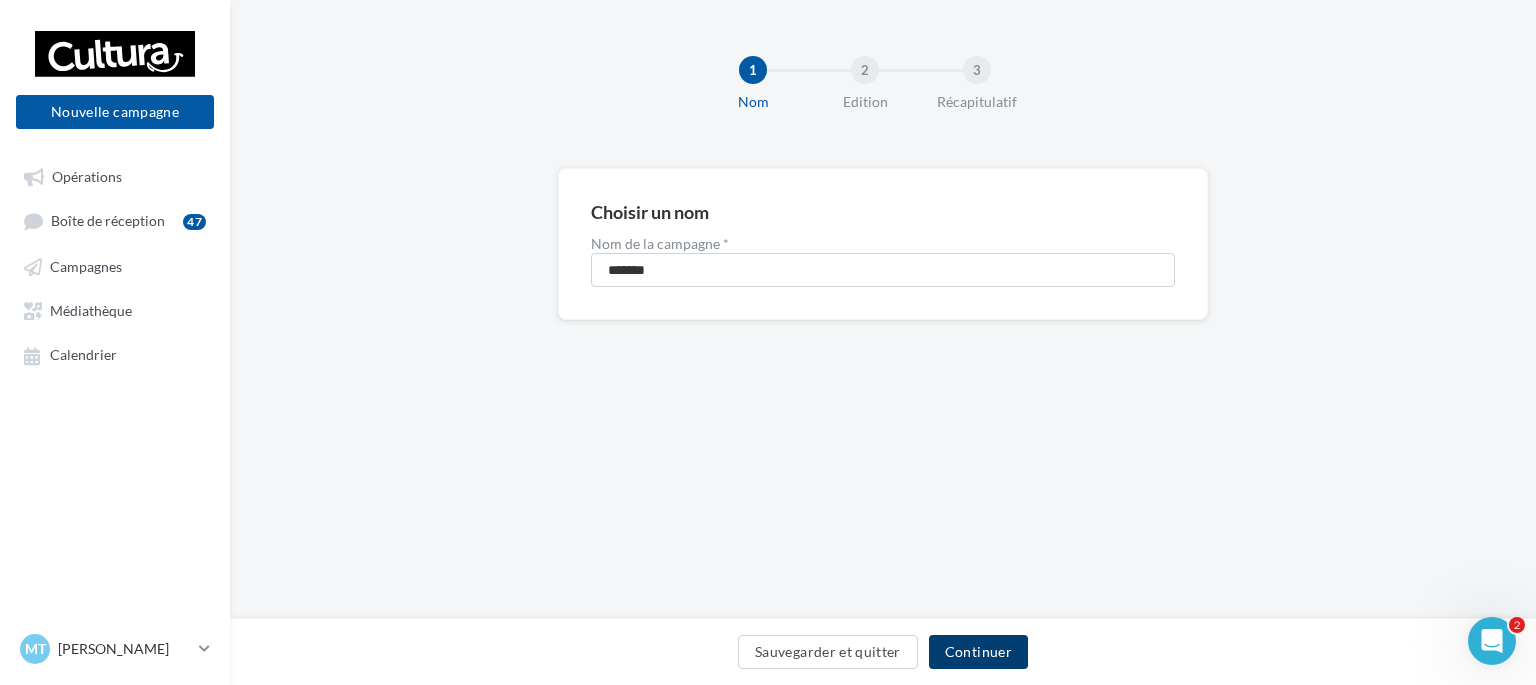 click on "Continuer" at bounding box center (978, 652) 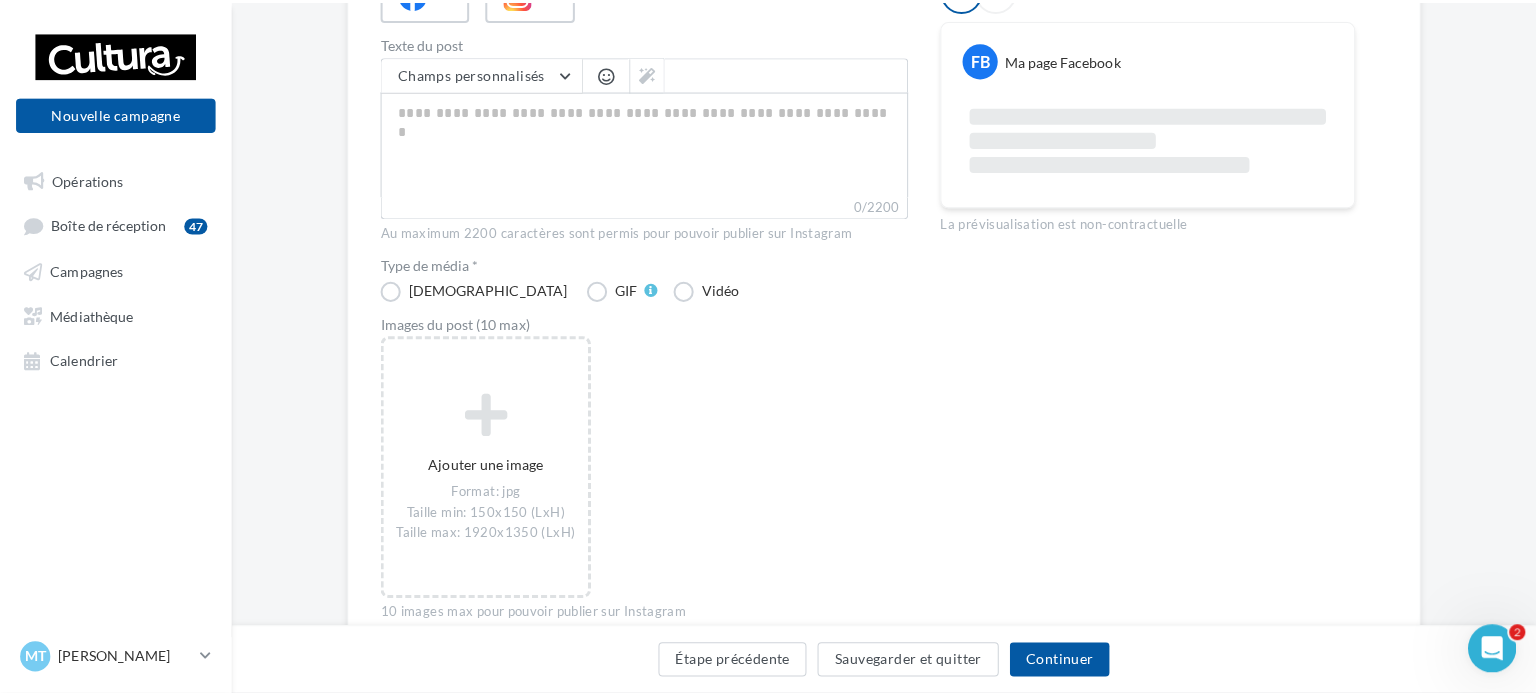 scroll, scrollTop: 286, scrollLeft: 0, axis: vertical 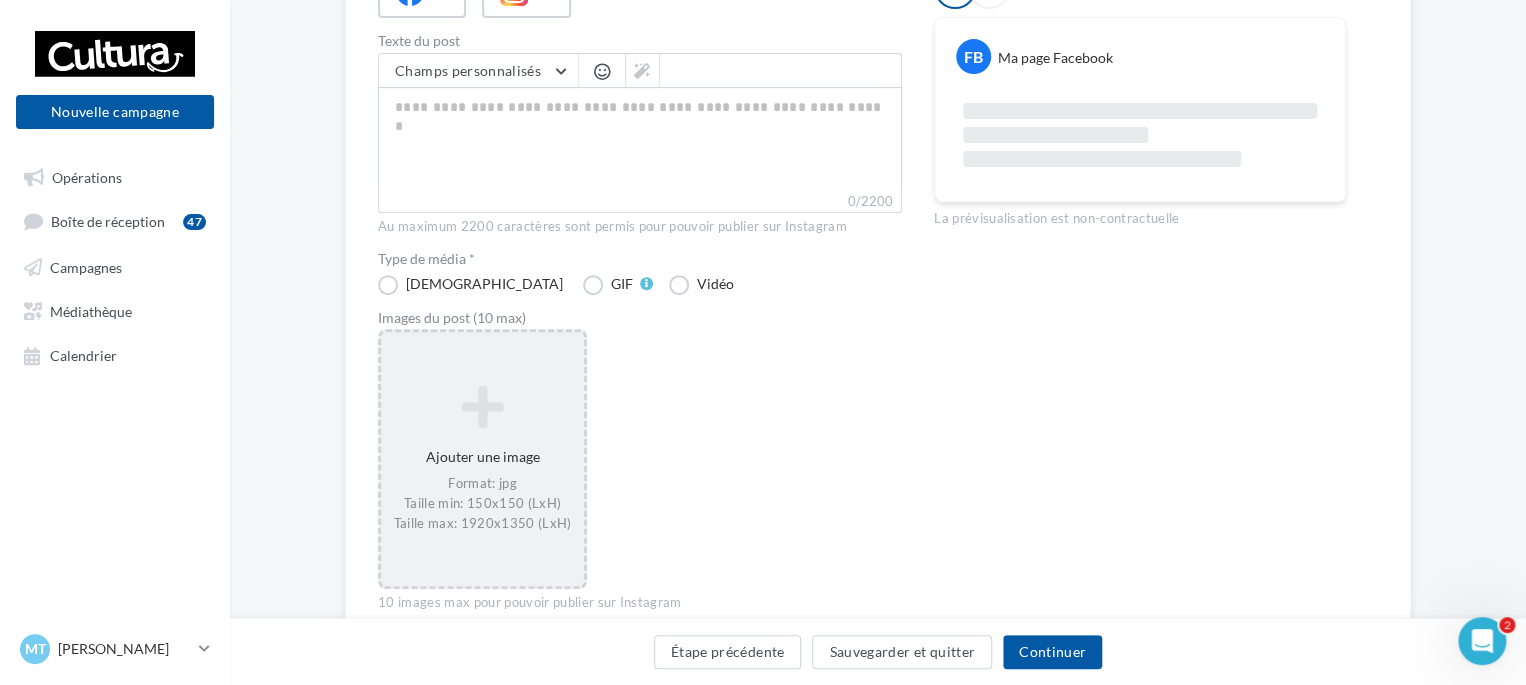 click at bounding box center [482, 407] 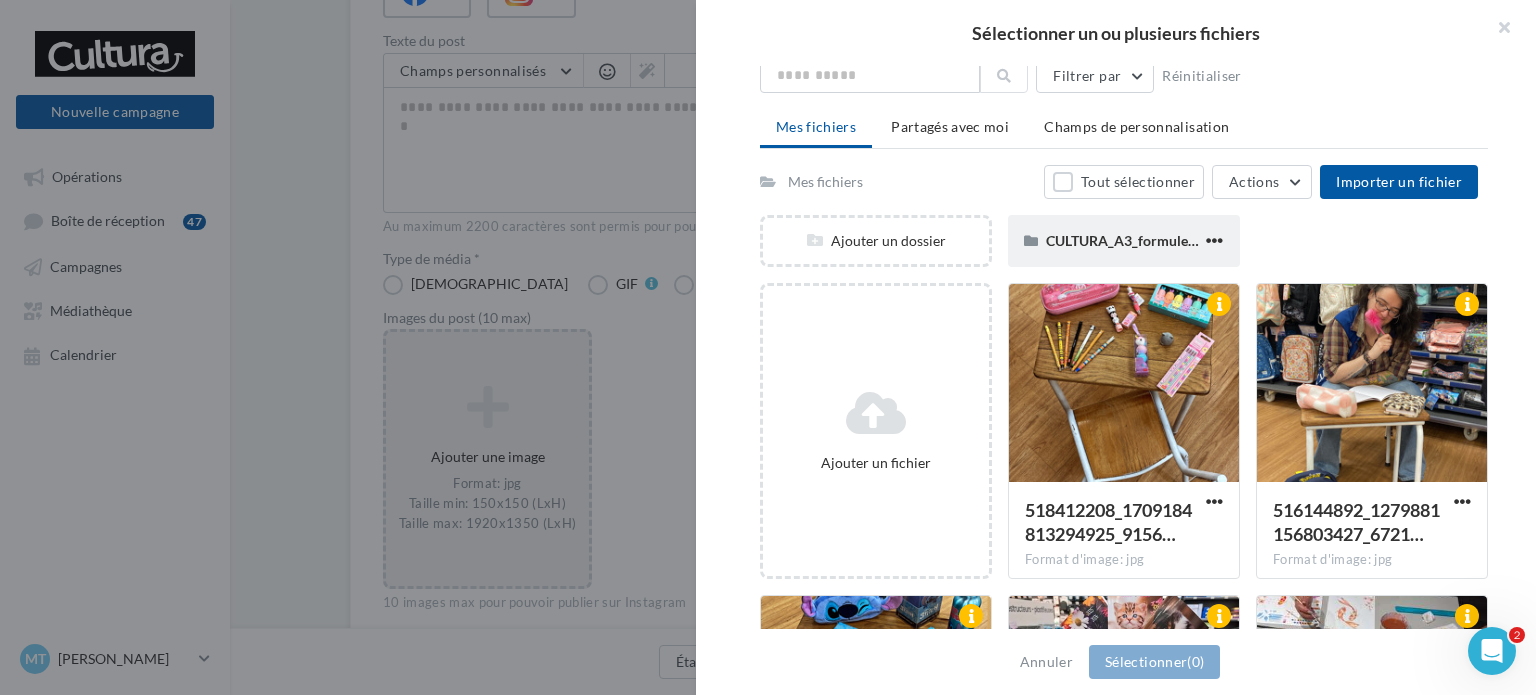 scroll, scrollTop: 67, scrollLeft: 0, axis: vertical 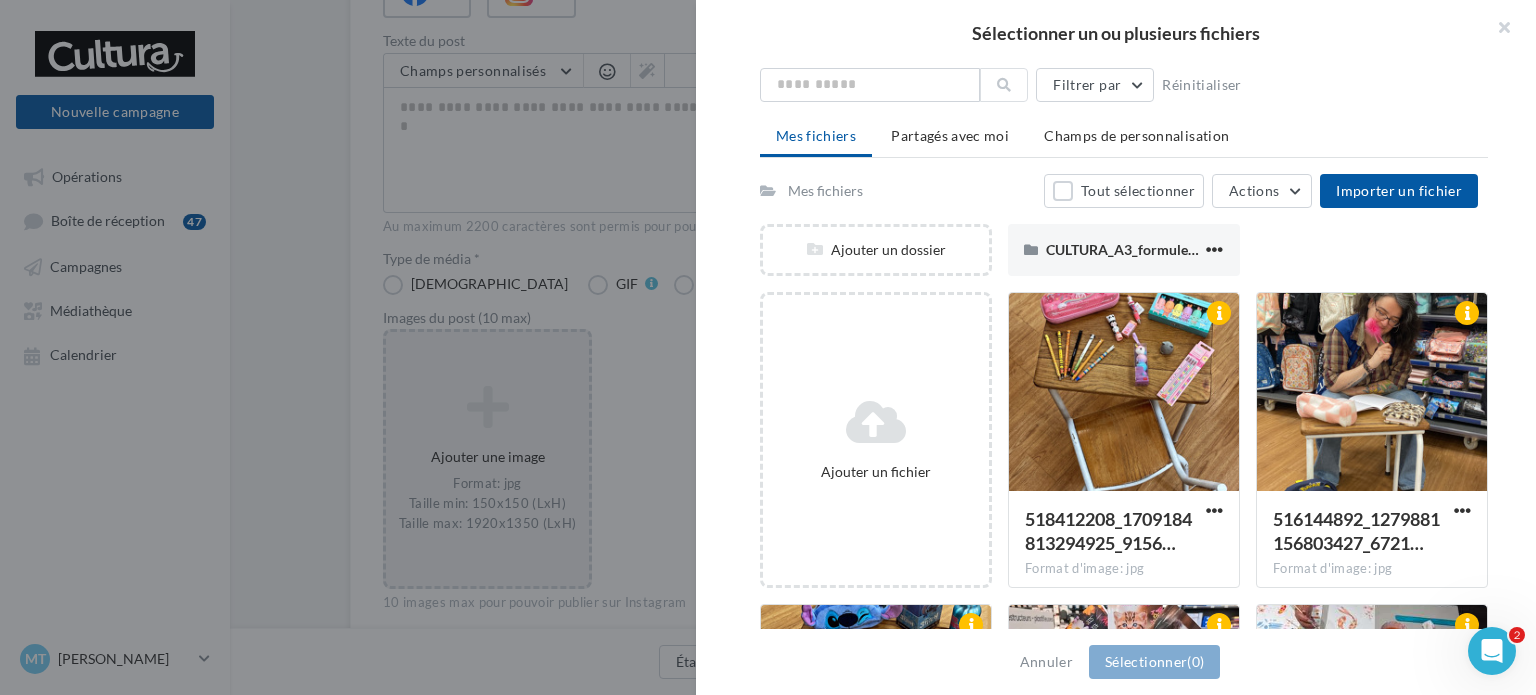 click on "Ajouter un dossier    CULTURA_A3_formule_anniversaire_plongeoir1 (1) (1)                CULTURA_A3_formule_anniversaire_plongeoir1 (1) (1)" at bounding box center (1132, 258) 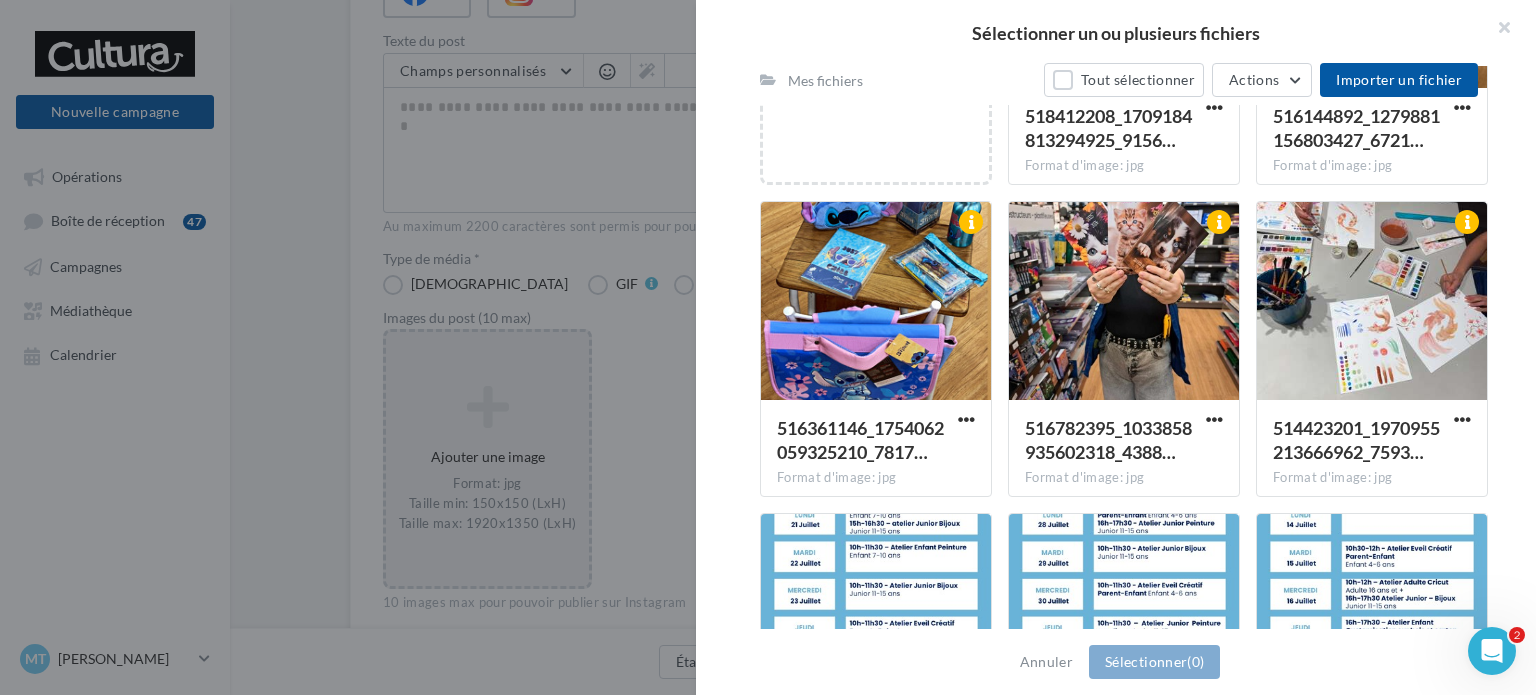 scroll, scrollTop: 468, scrollLeft: 0, axis: vertical 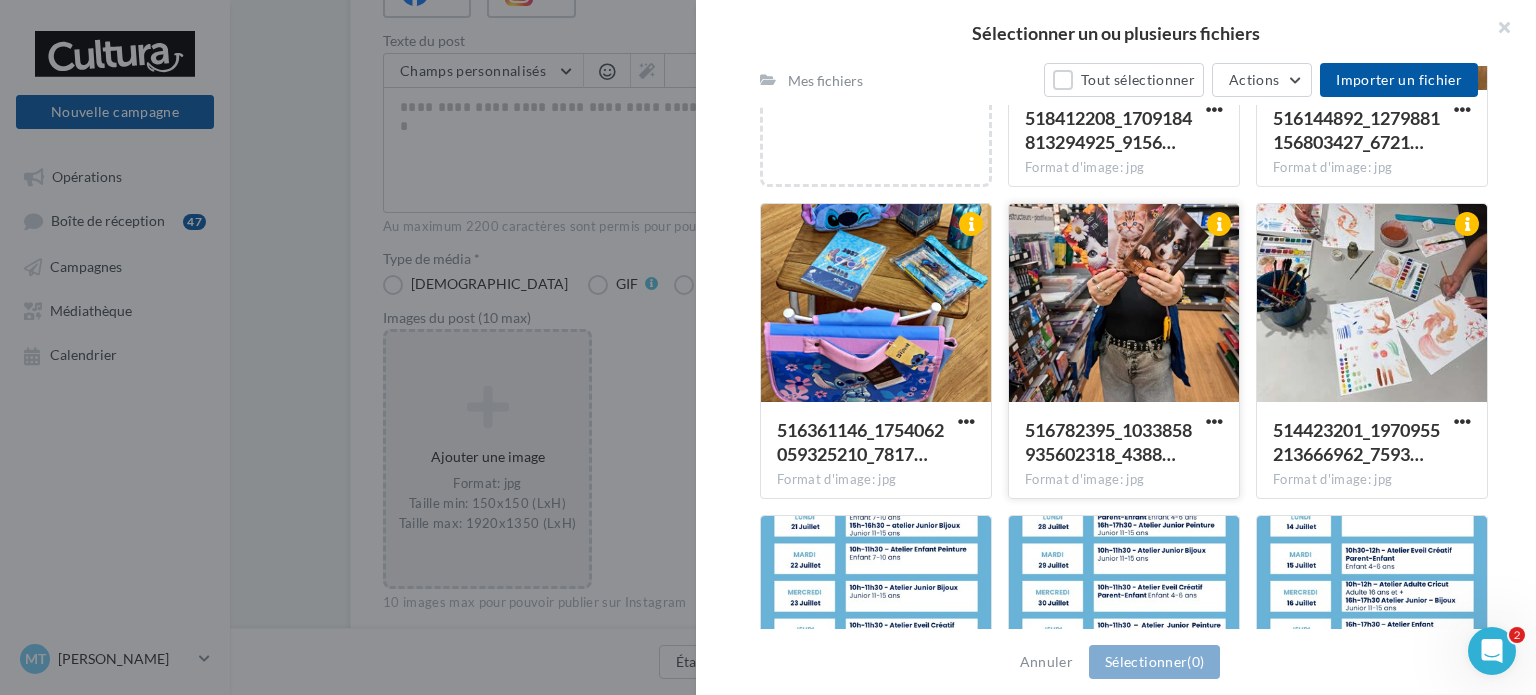 click at bounding box center (1124, 304) 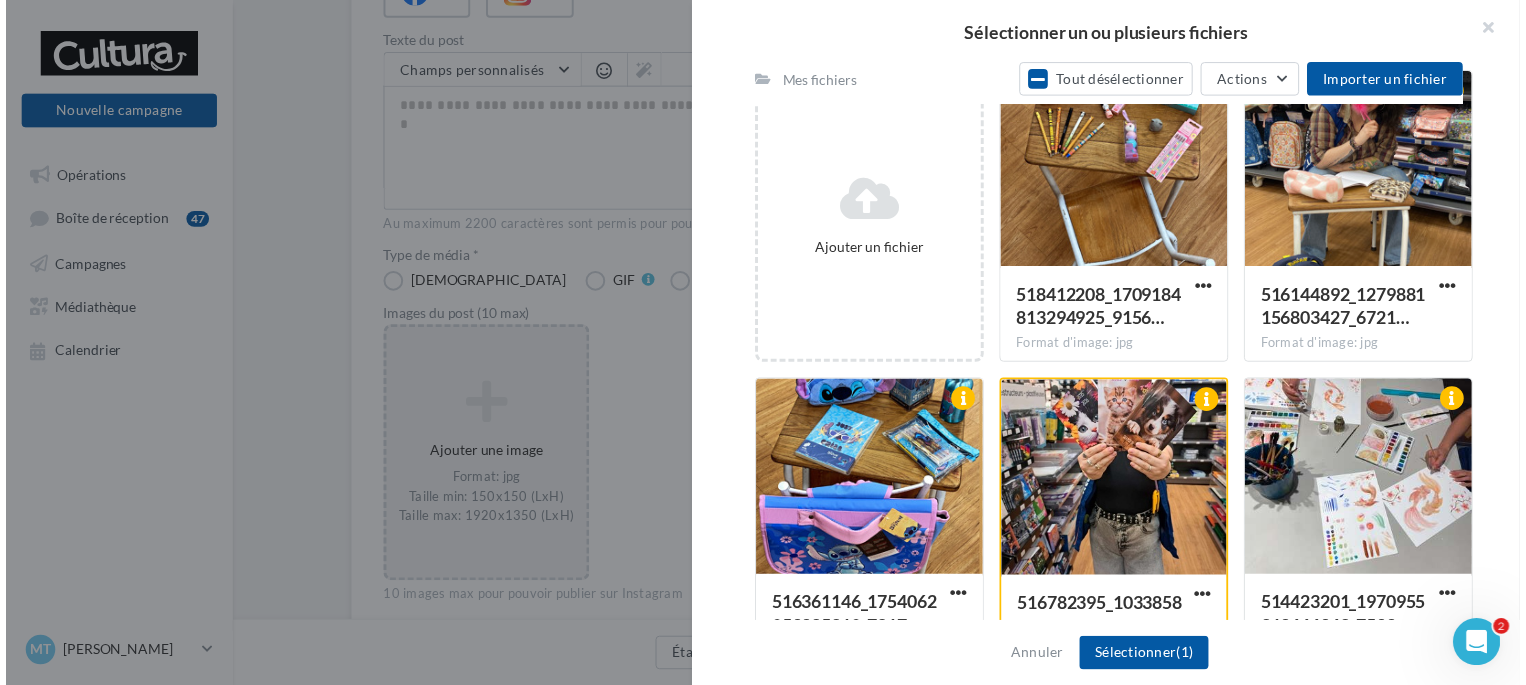 scroll, scrollTop: 0, scrollLeft: 0, axis: both 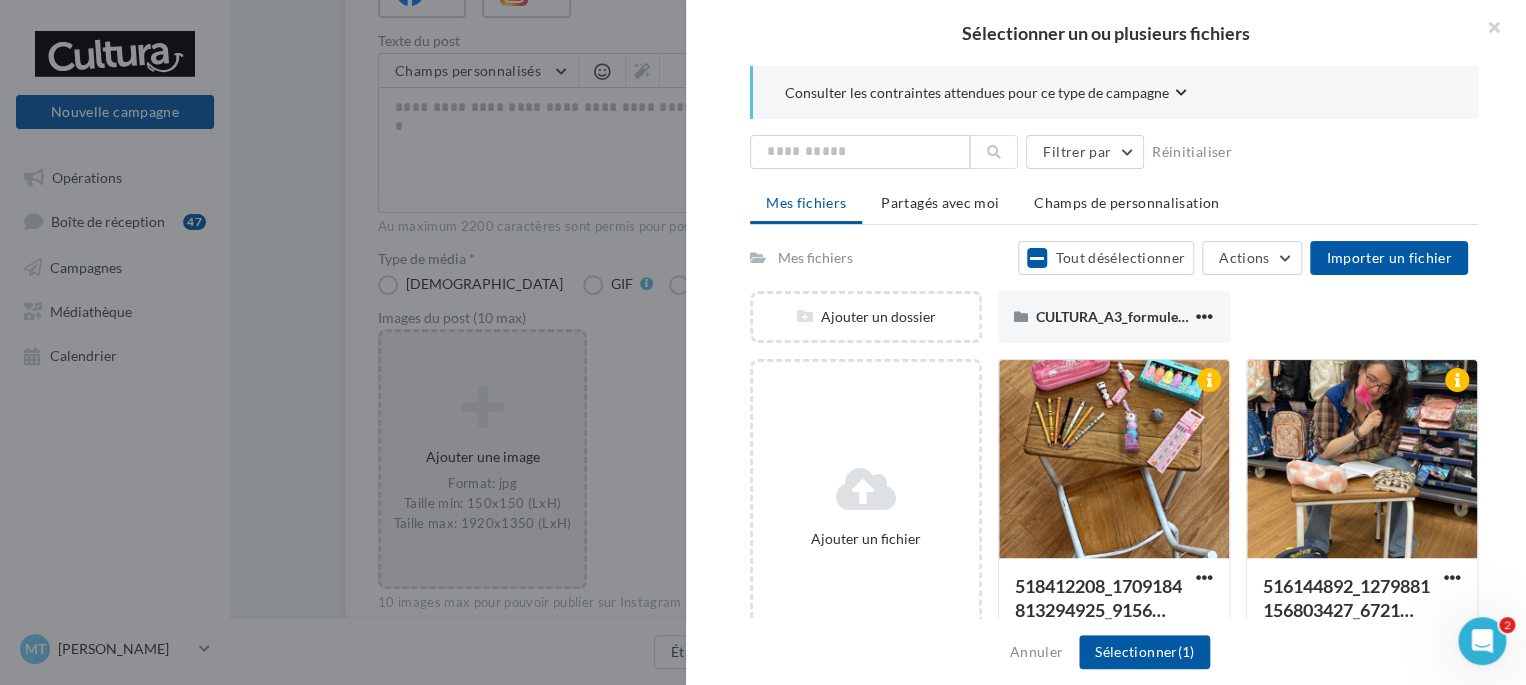 click at bounding box center [763, 342] 